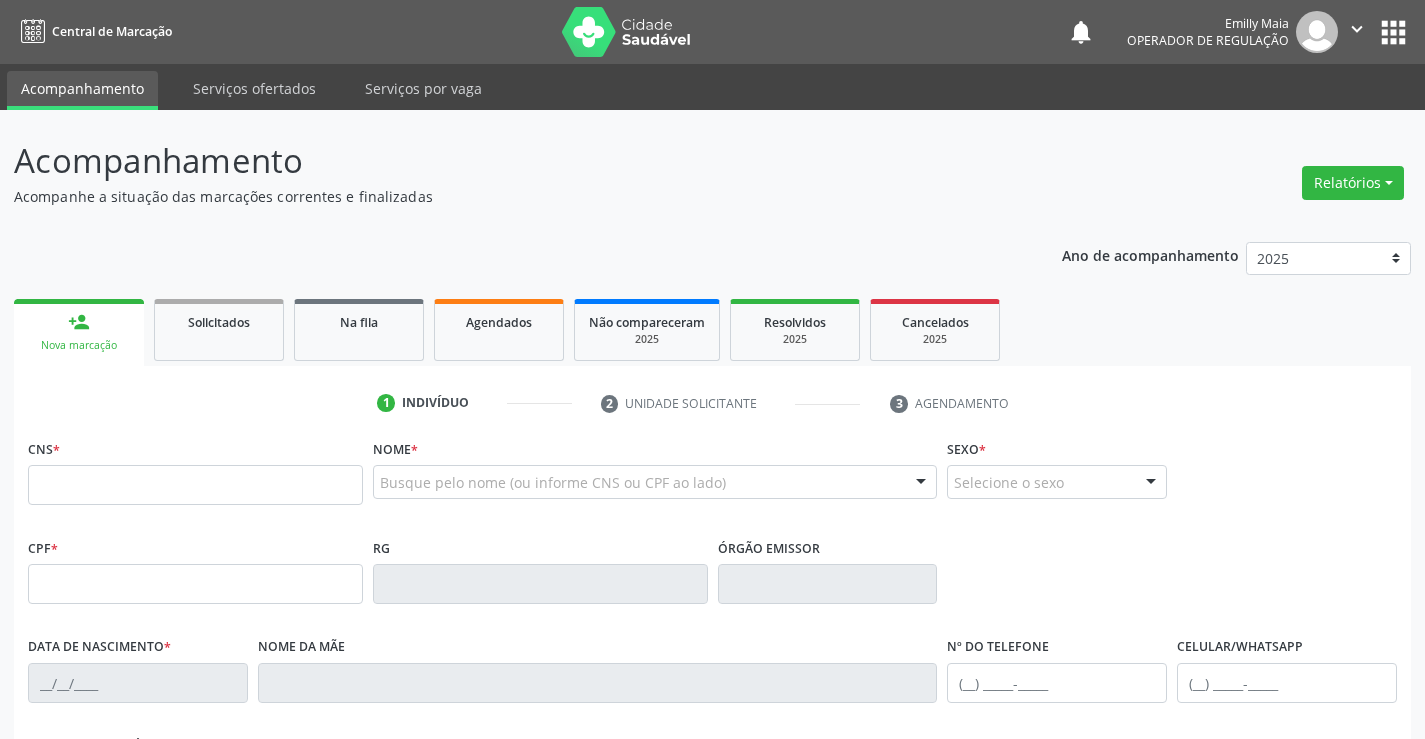 scroll, scrollTop: 0, scrollLeft: 0, axis: both 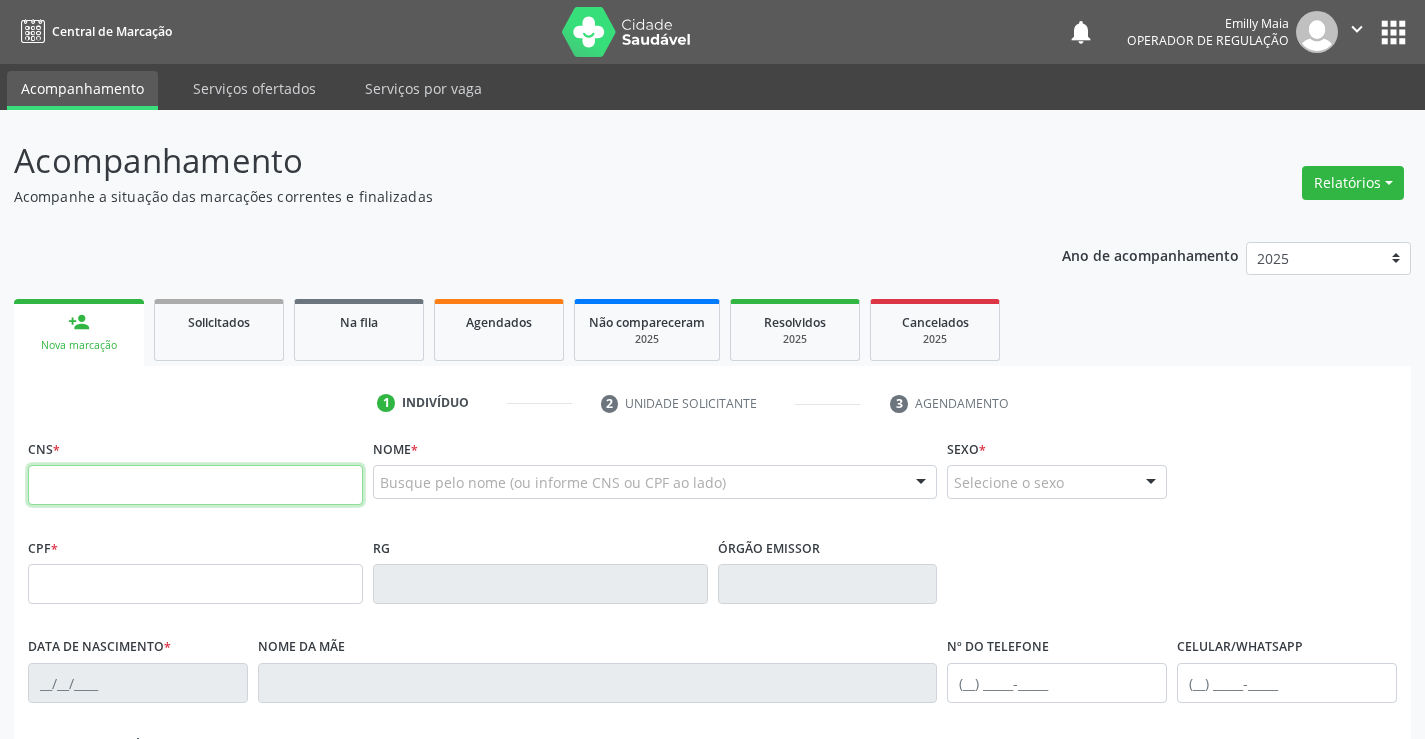 click at bounding box center [195, 485] 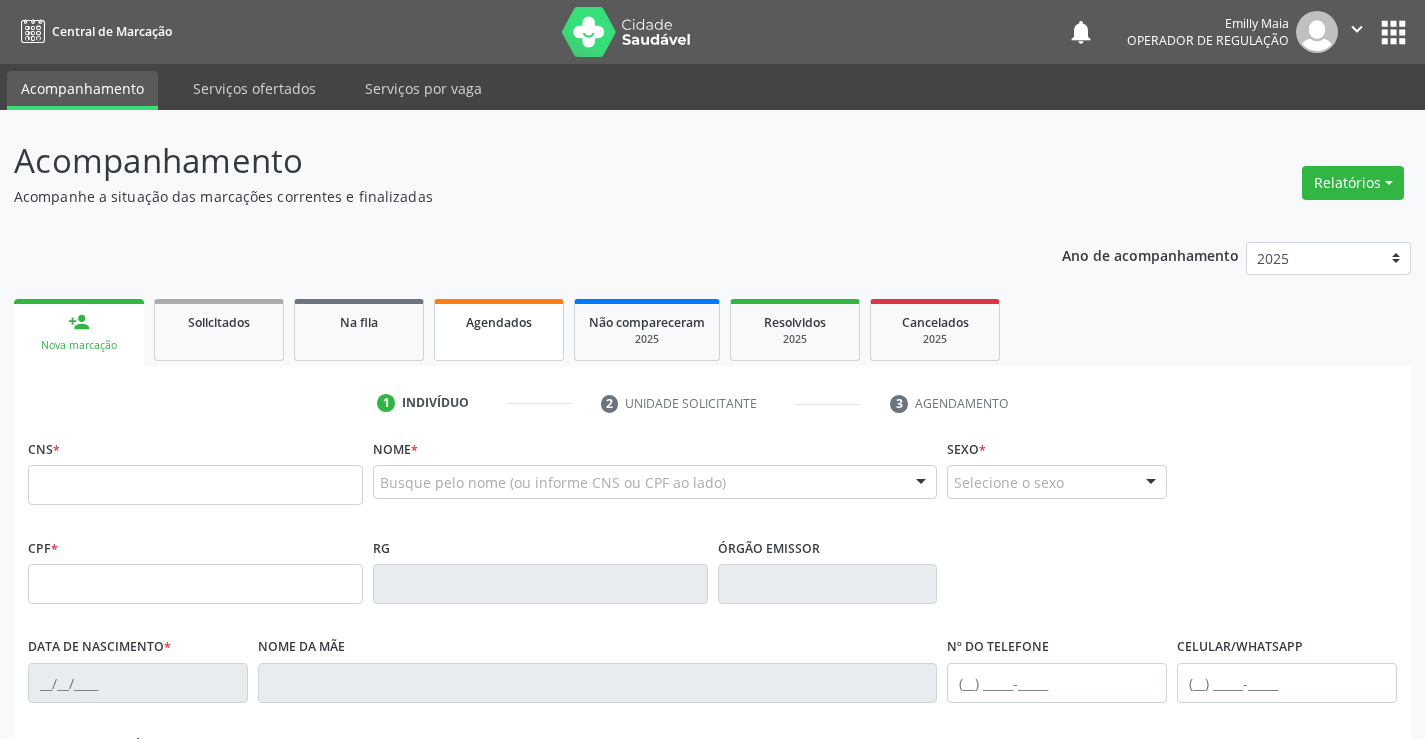 click on "Agendados" at bounding box center [499, 330] 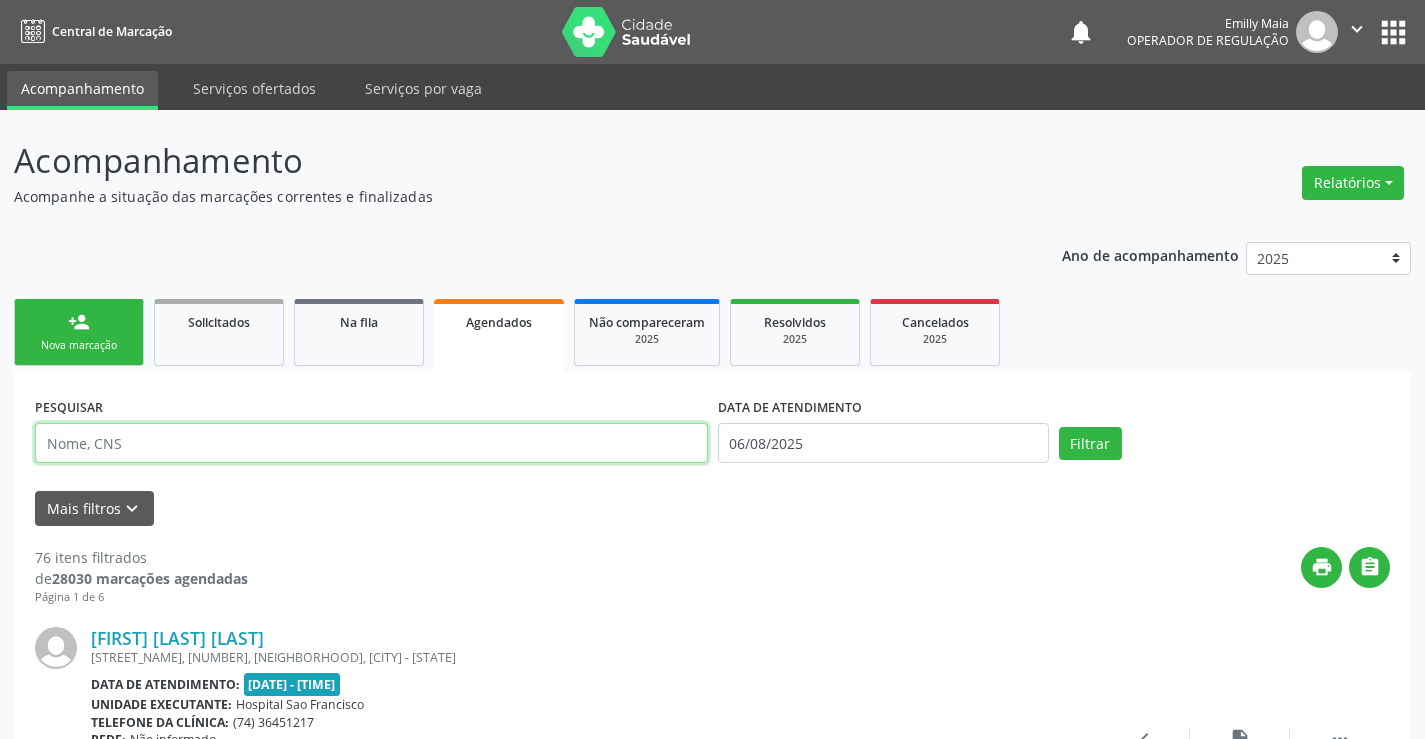 click at bounding box center (371, 443) 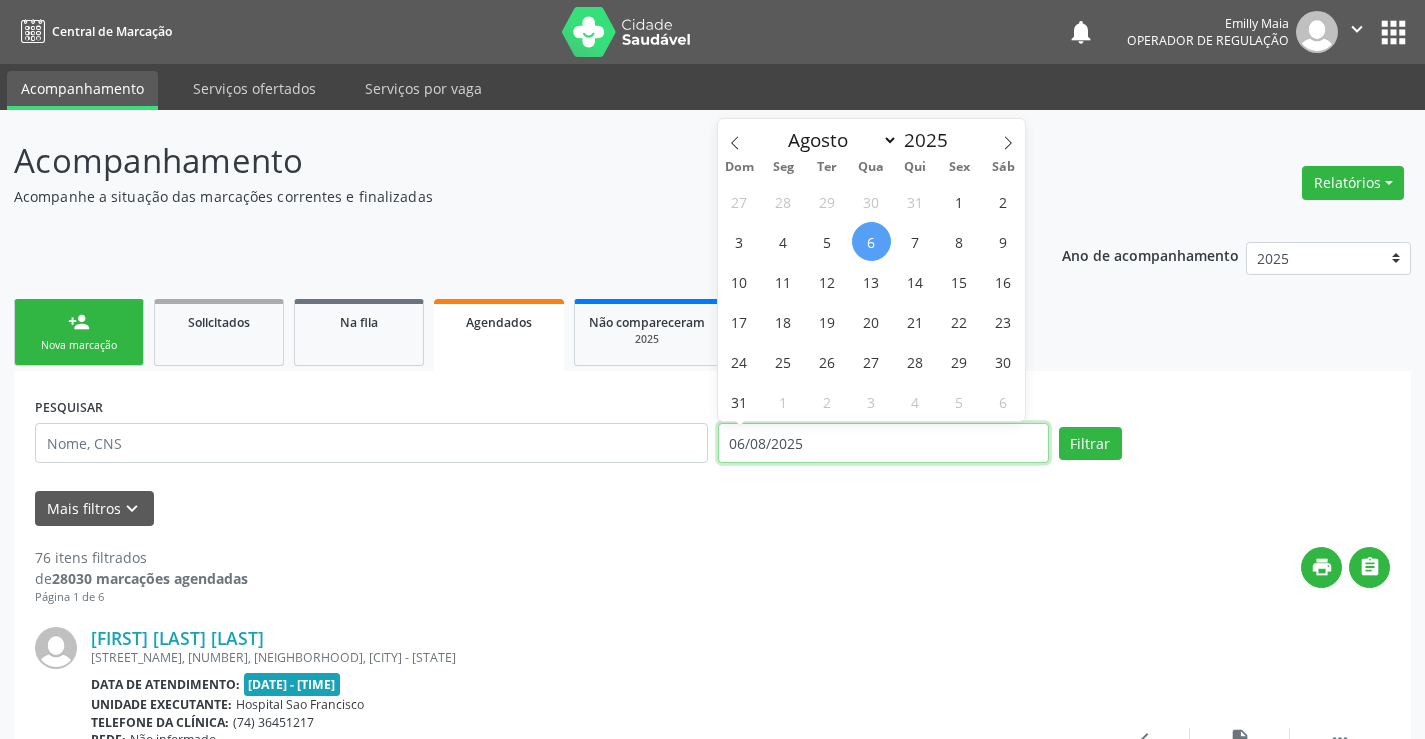 drag, startPoint x: 842, startPoint y: 445, endPoint x: 861, endPoint y: 436, distance: 21.023796 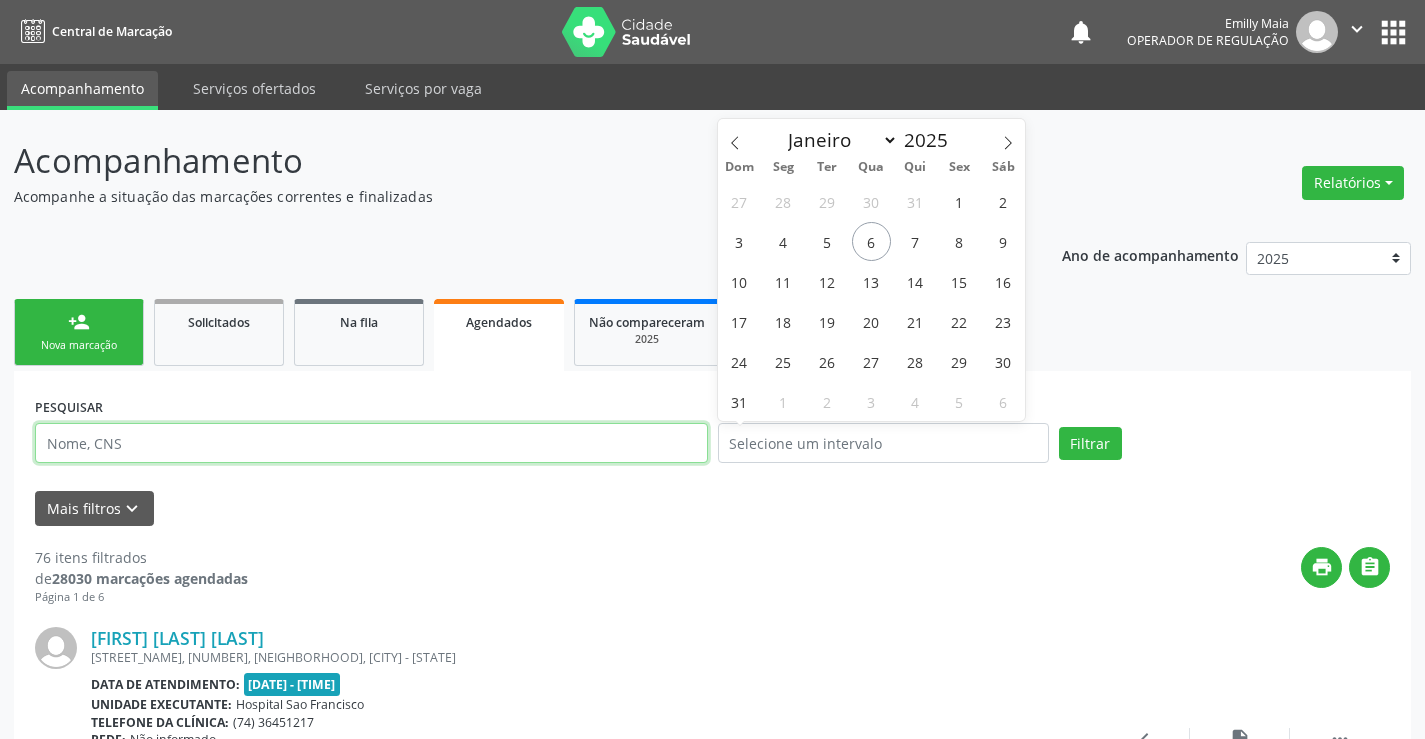 click at bounding box center (371, 443) 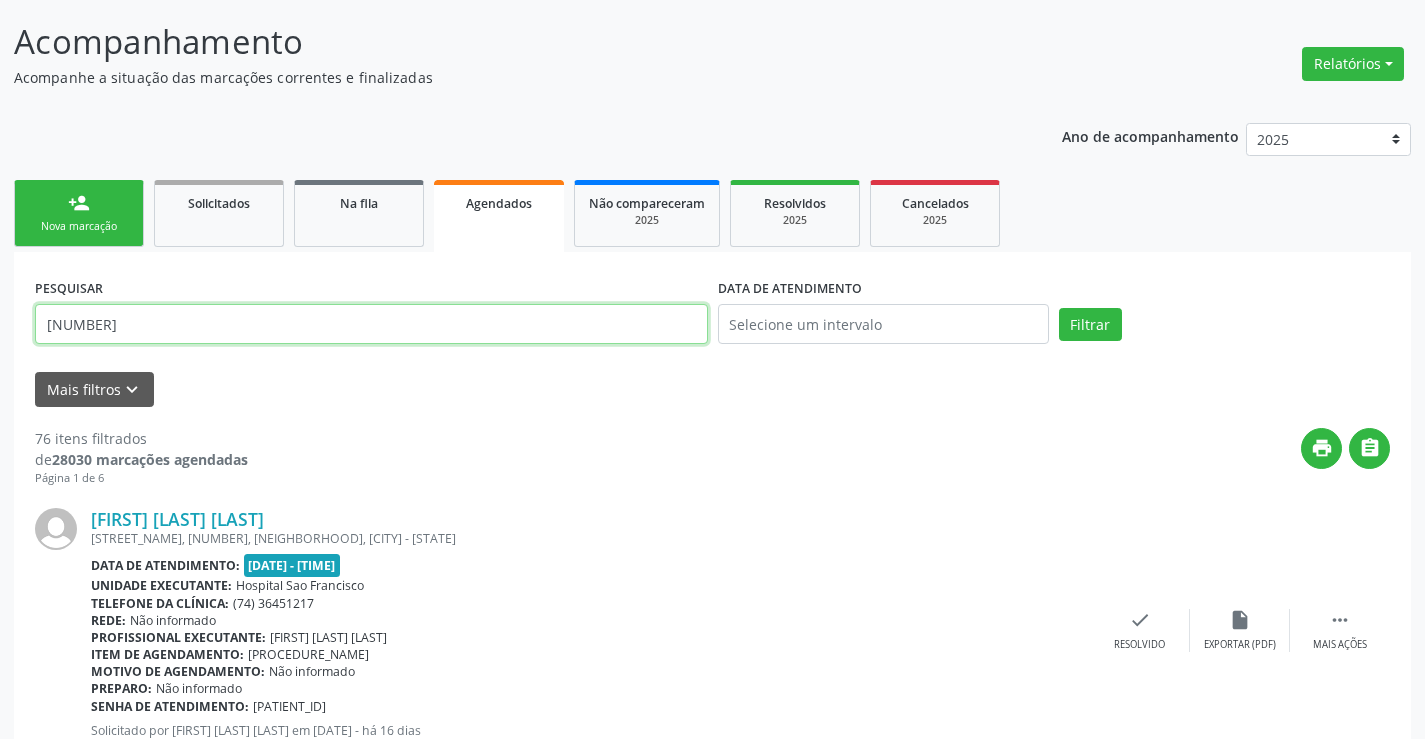 scroll, scrollTop: 300, scrollLeft: 0, axis: vertical 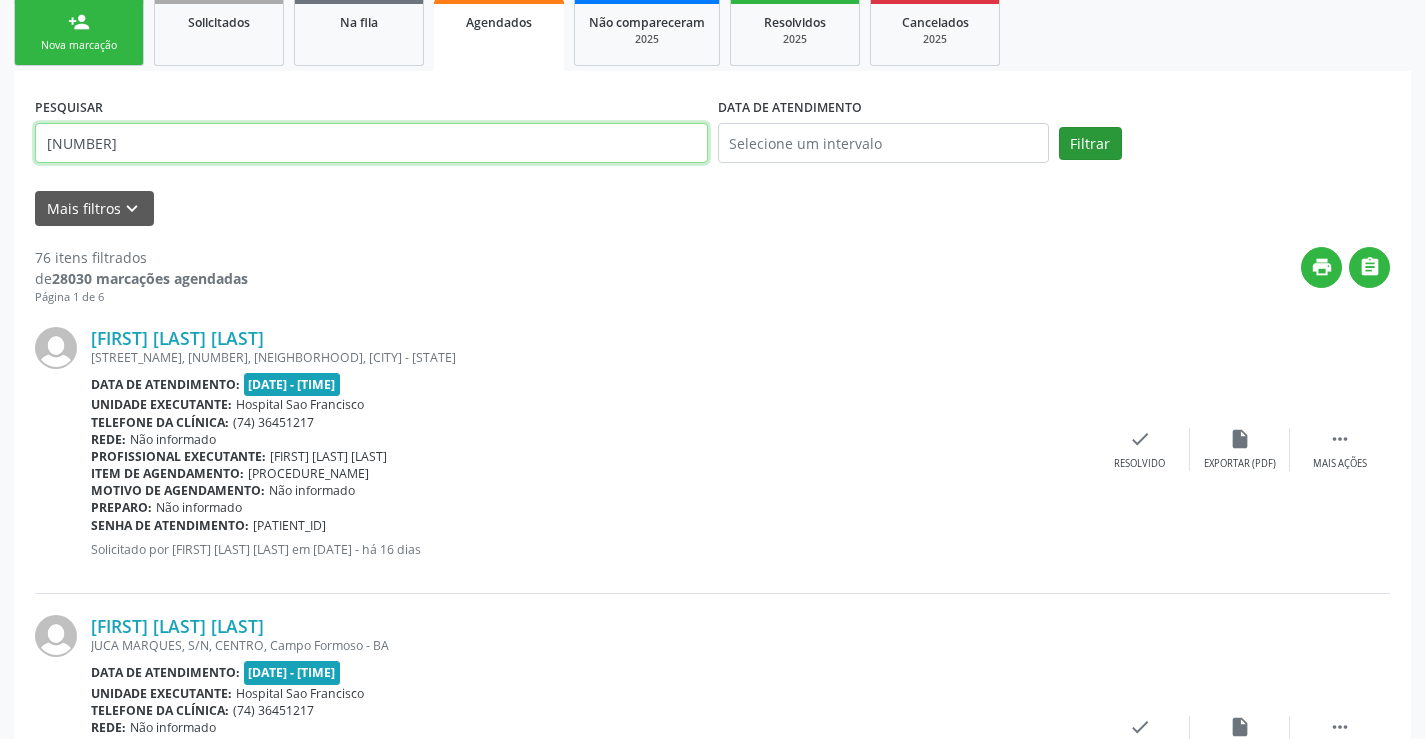 type on "706809214671520" 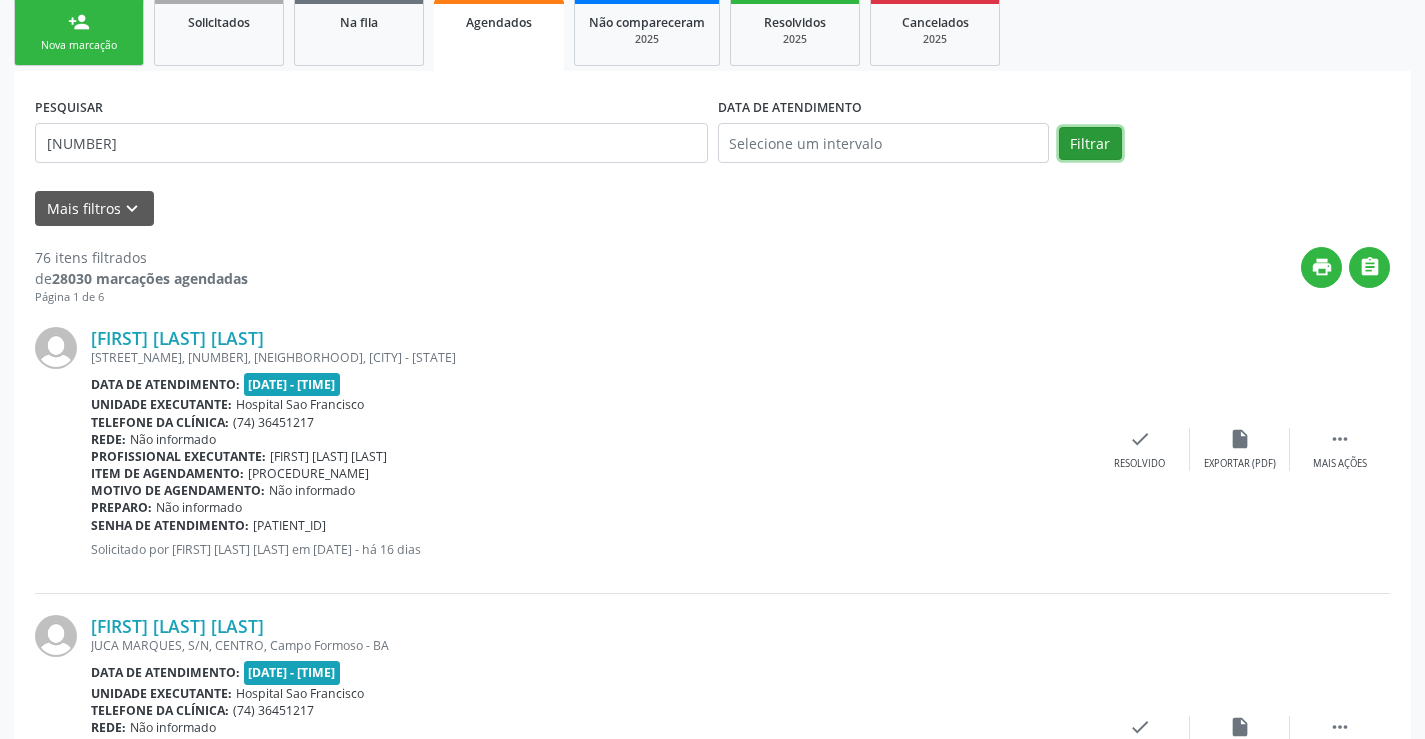 click on "Filtrar" at bounding box center [1090, 144] 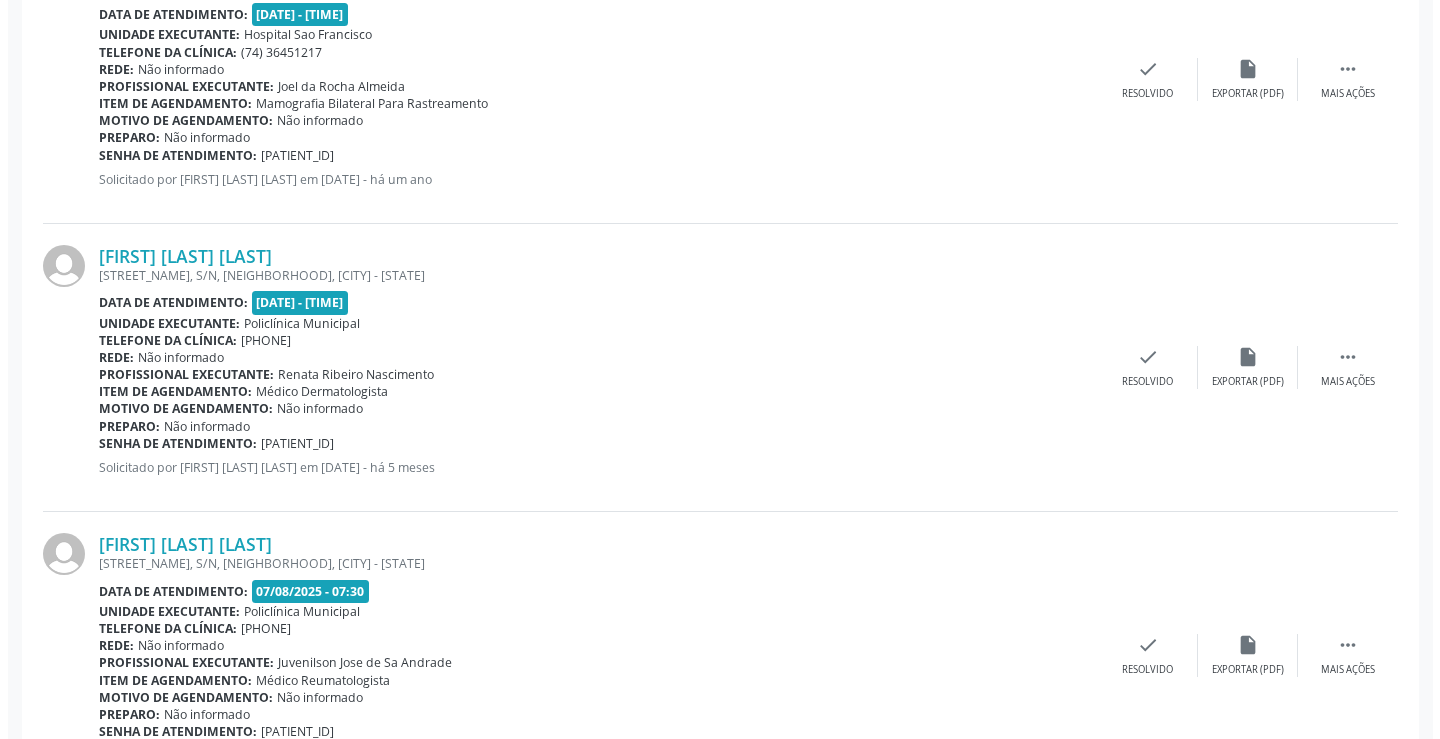 scroll, scrollTop: 1918, scrollLeft: 0, axis: vertical 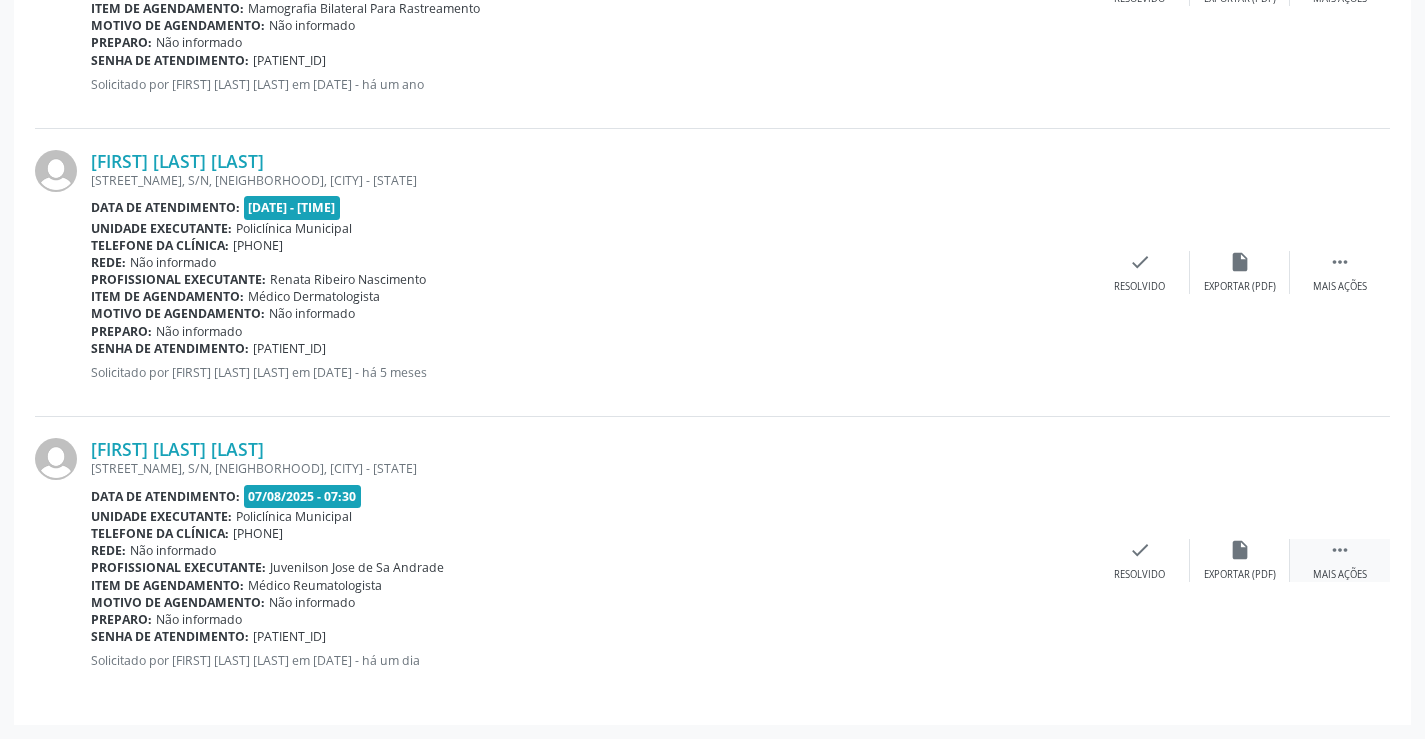 click on "
Mais ações" at bounding box center [1340, 560] 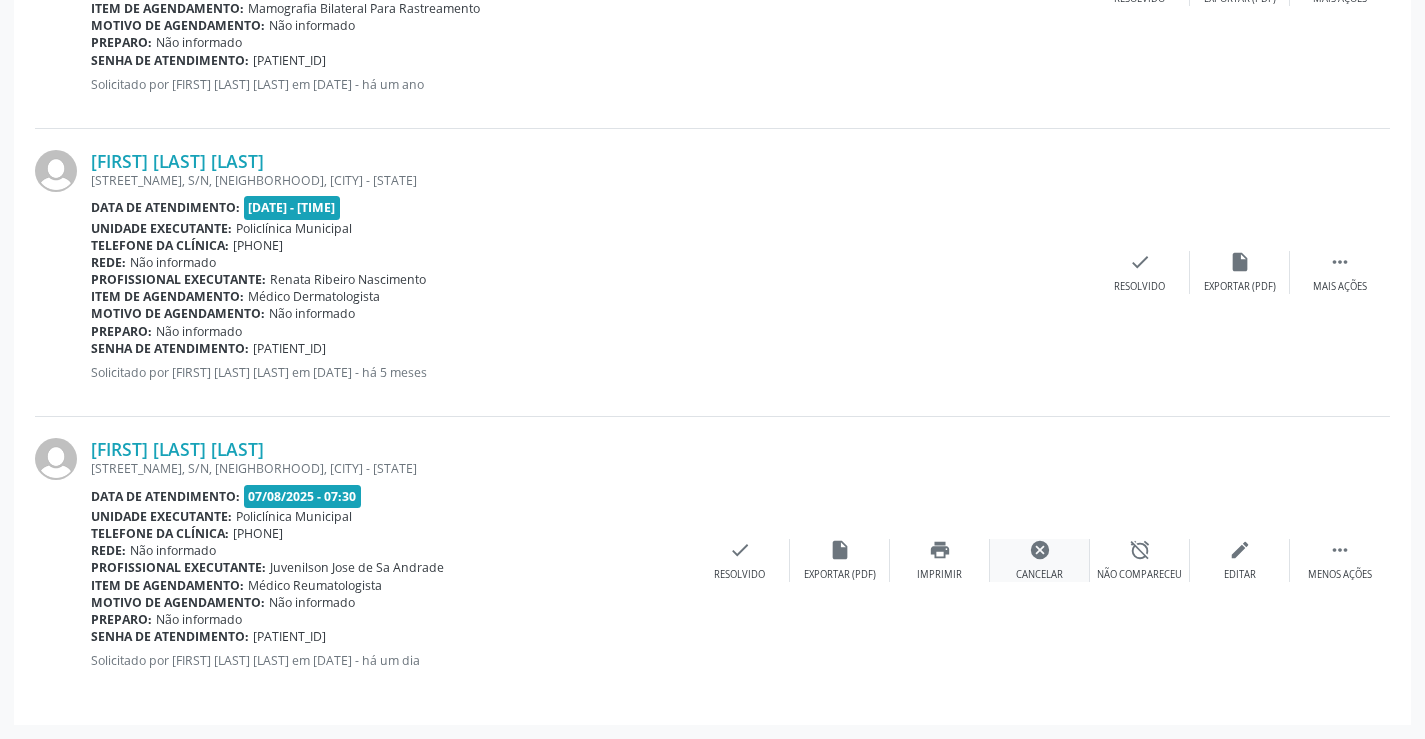 click on "cancel" at bounding box center [1040, 550] 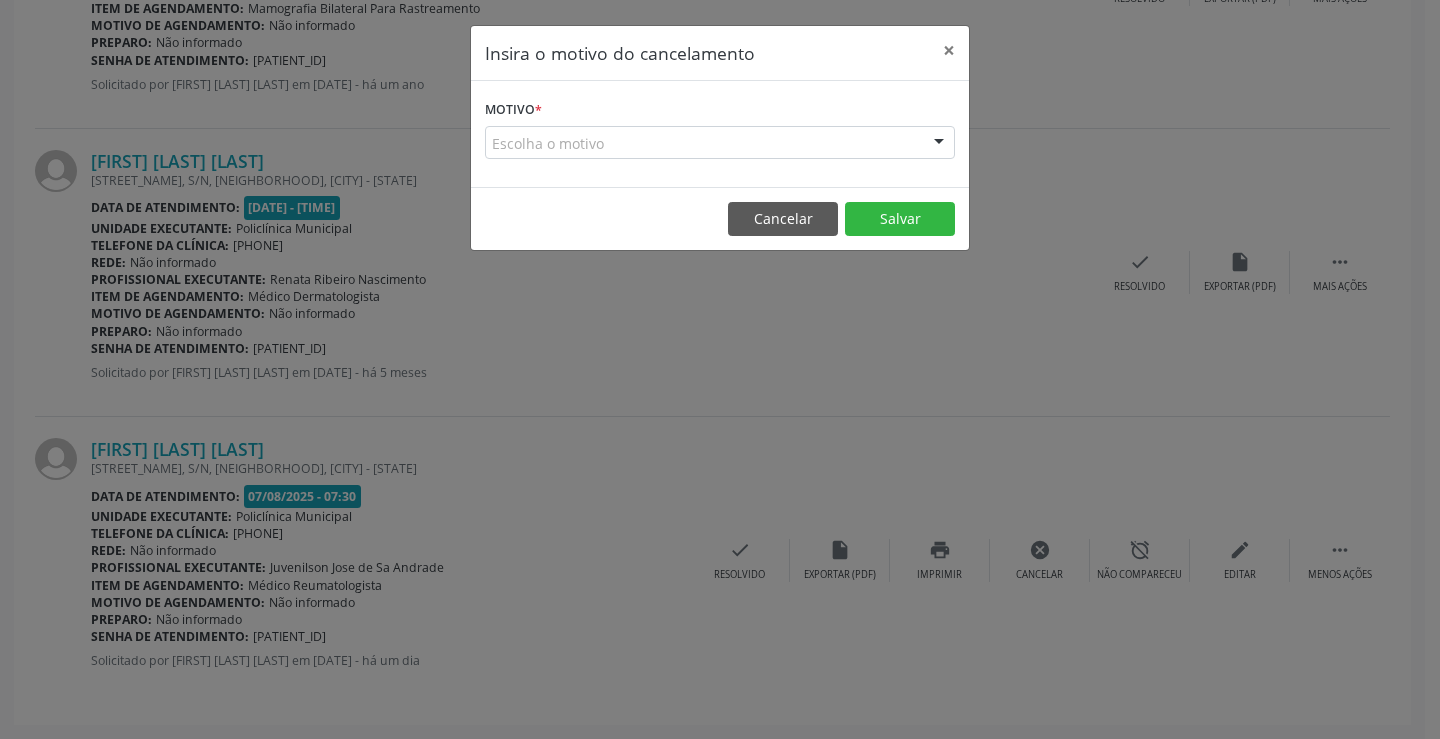 click at bounding box center (939, 144) 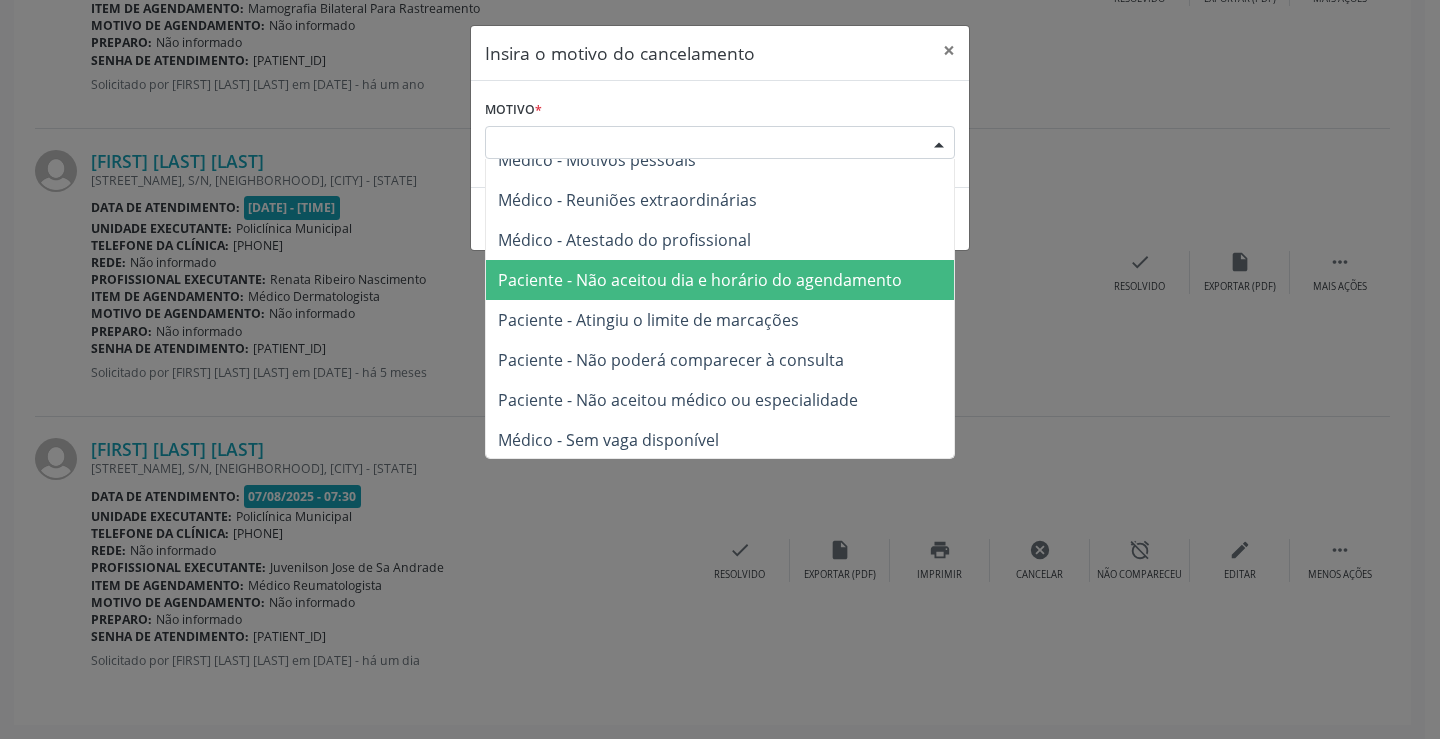 scroll, scrollTop: 100, scrollLeft: 0, axis: vertical 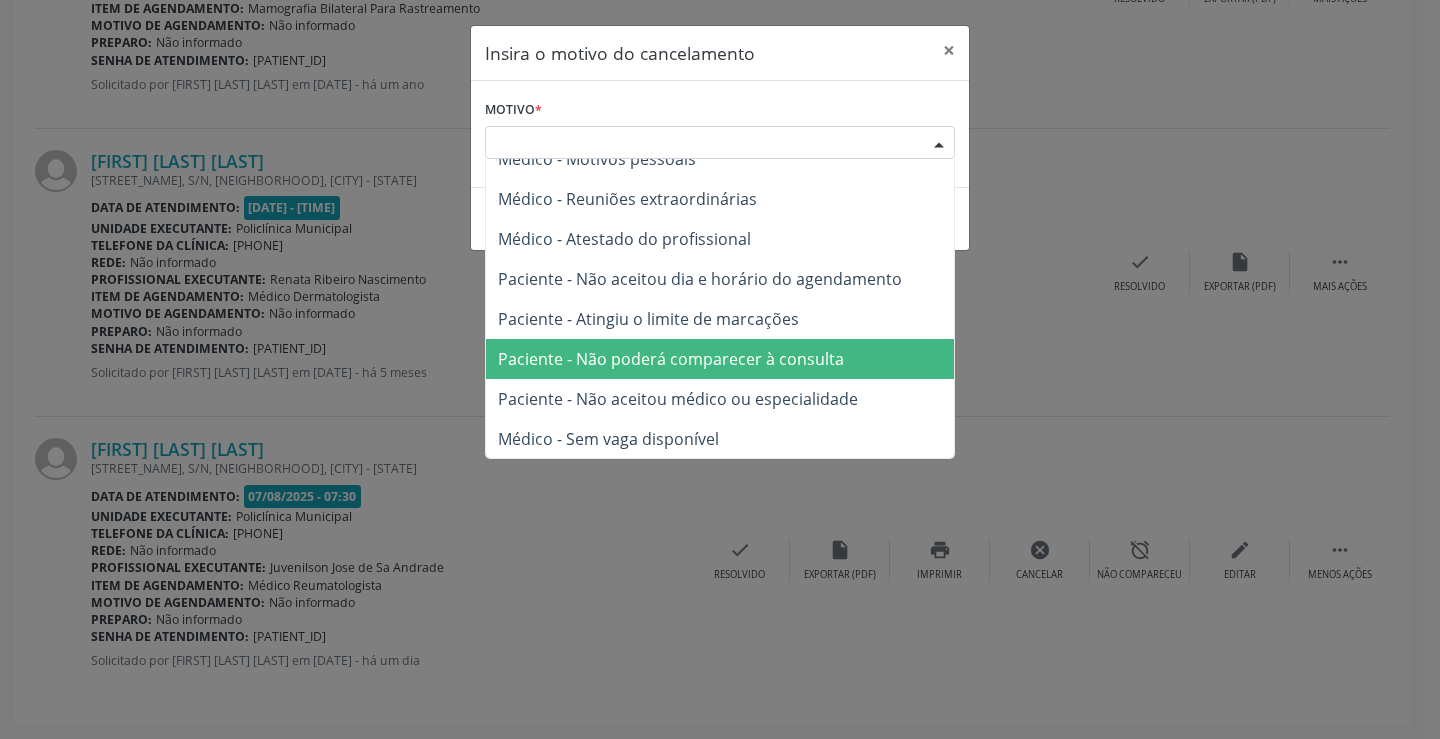 click on "Paciente - Não poderá comparecer à consulta" at bounding box center [671, 359] 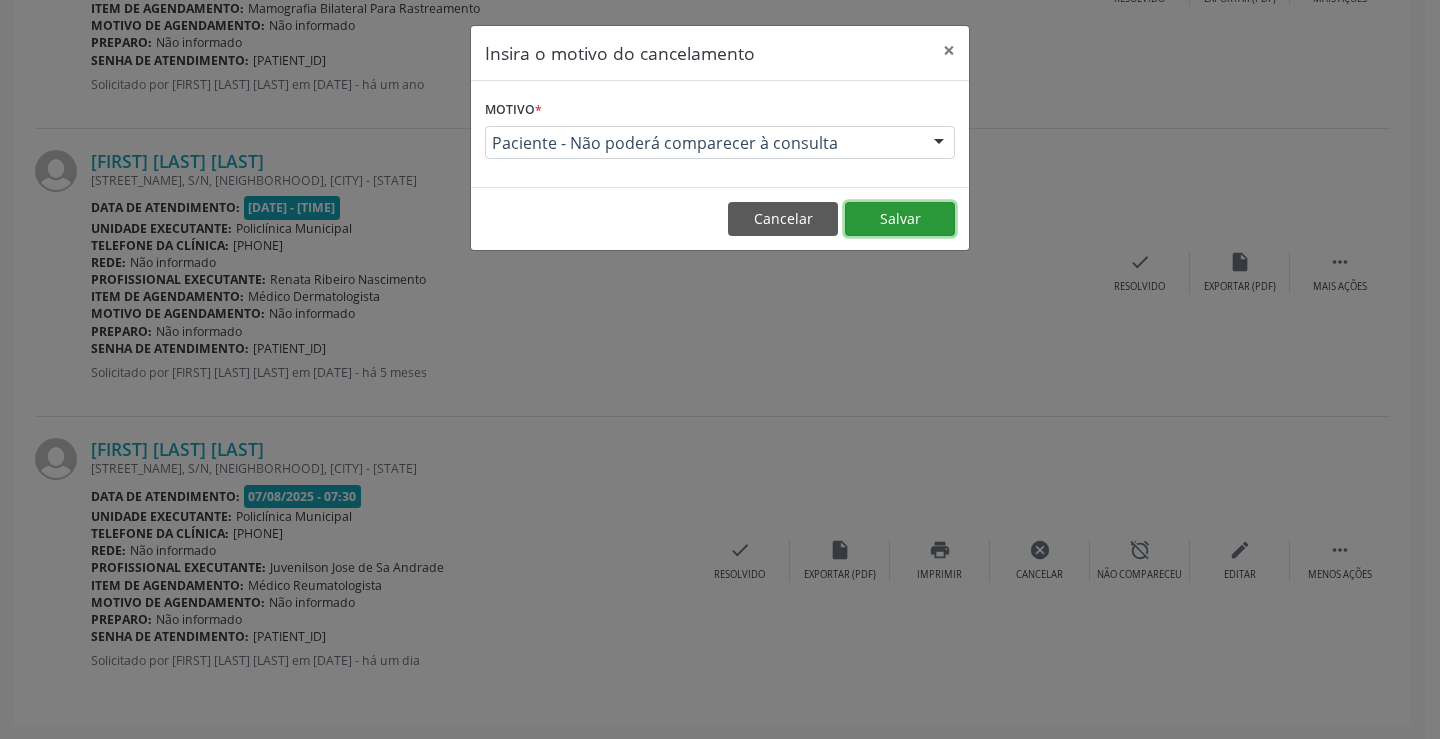 click on "Salvar" at bounding box center (900, 219) 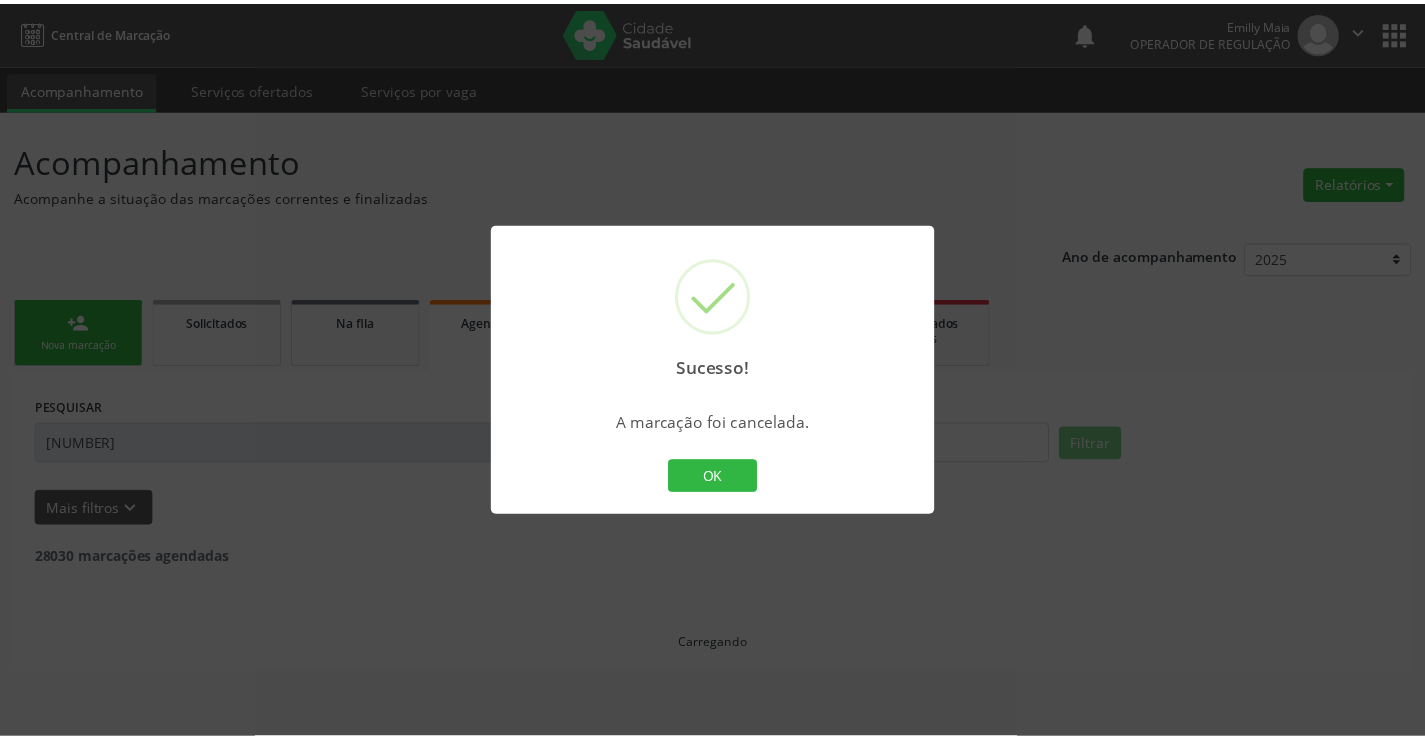 scroll, scrollTop: 0, scrollLeft: 0, axis: both 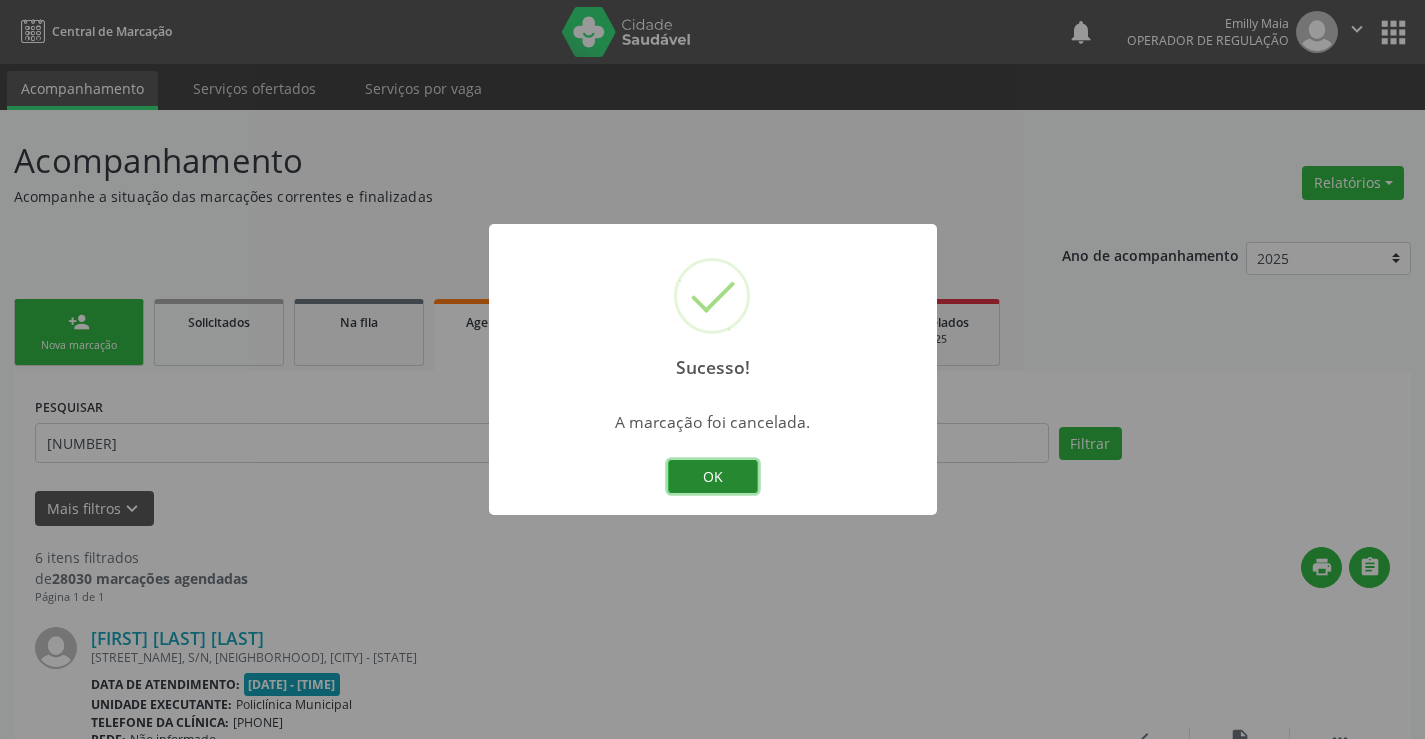click on "OK" at bounding box center [713, 477] 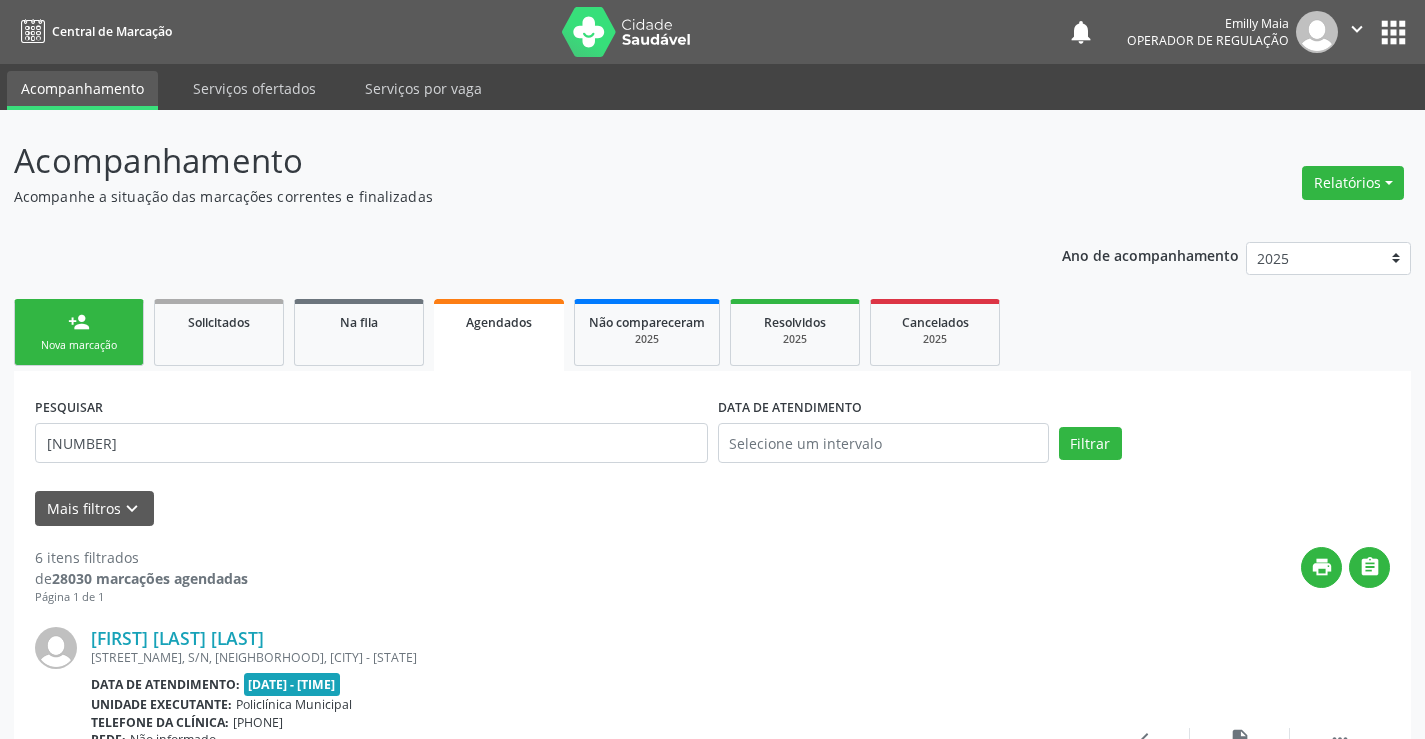 click on "person_add
Nova marcação" at bounding box center (79, 332) 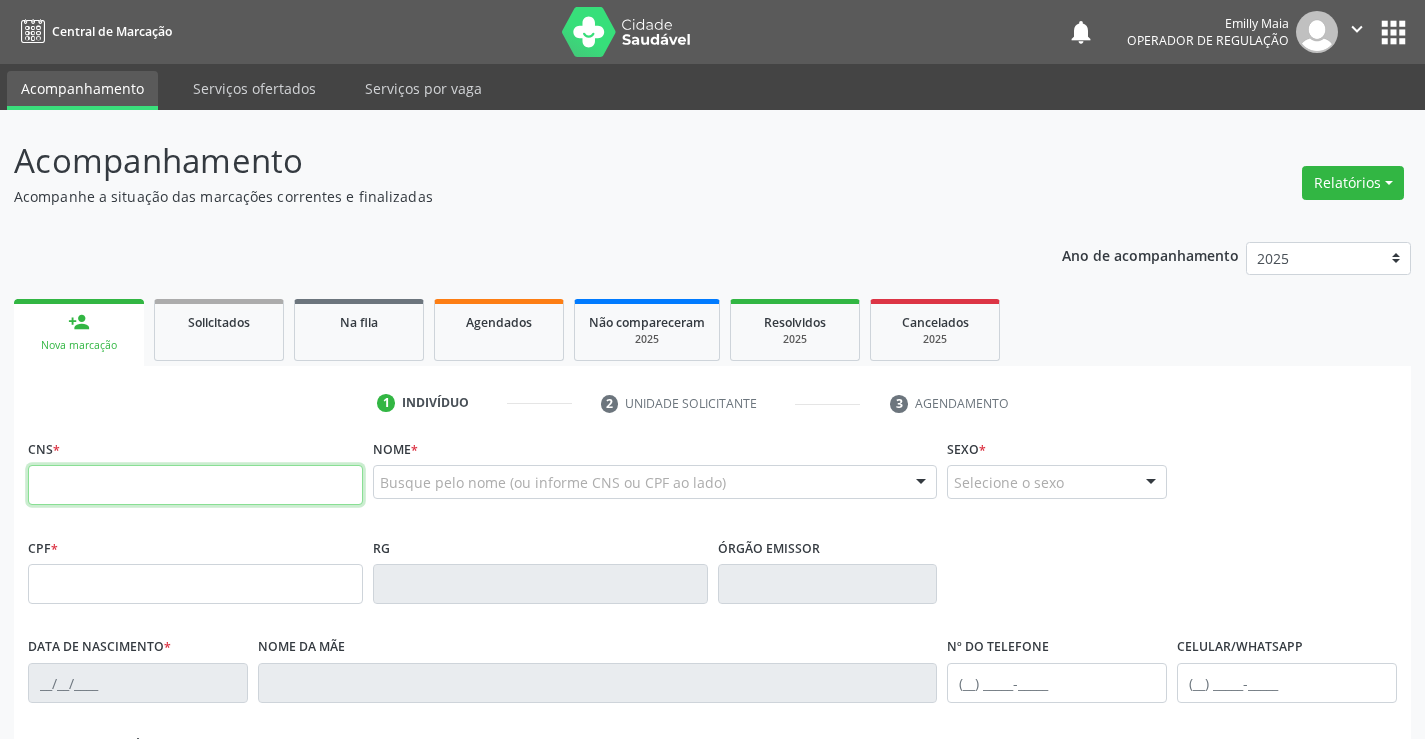 click at bounding box center (195, 485) 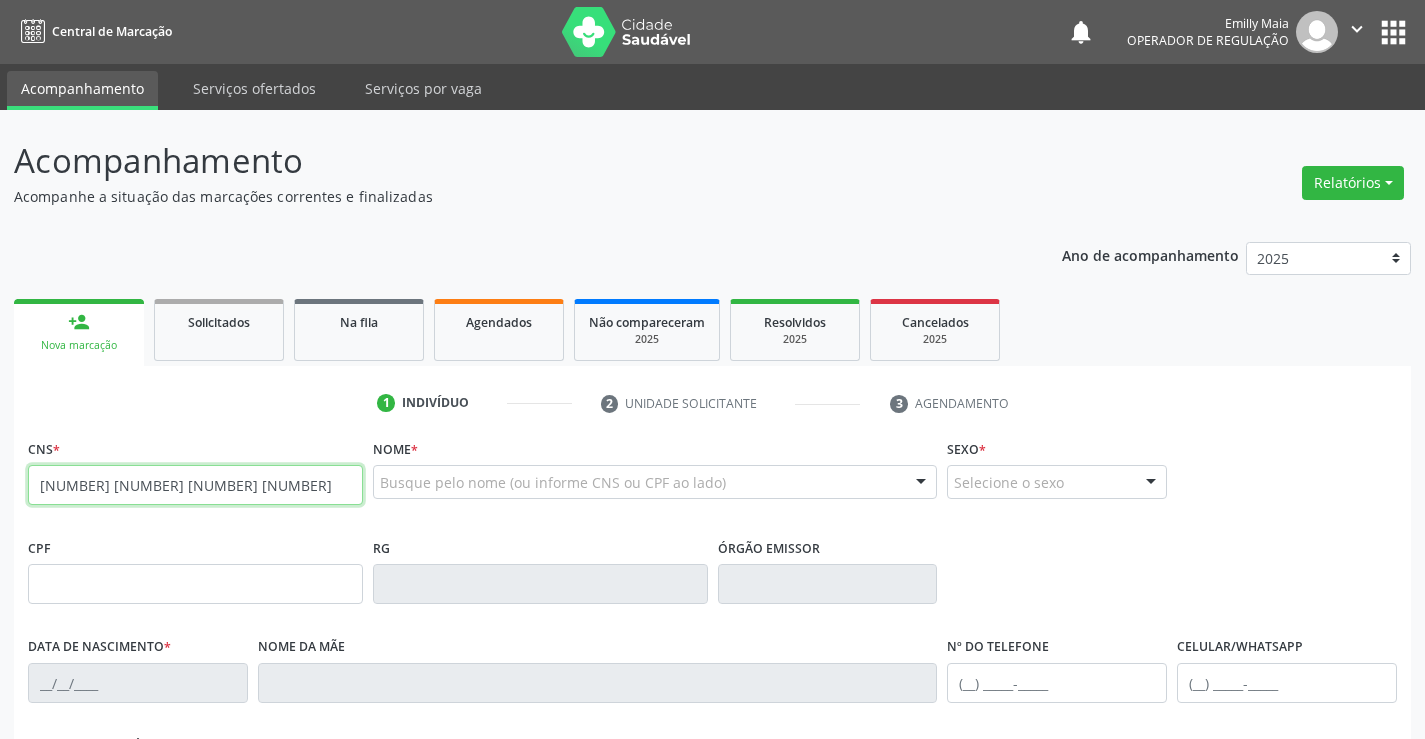 type on "700 7064 8749 5180" 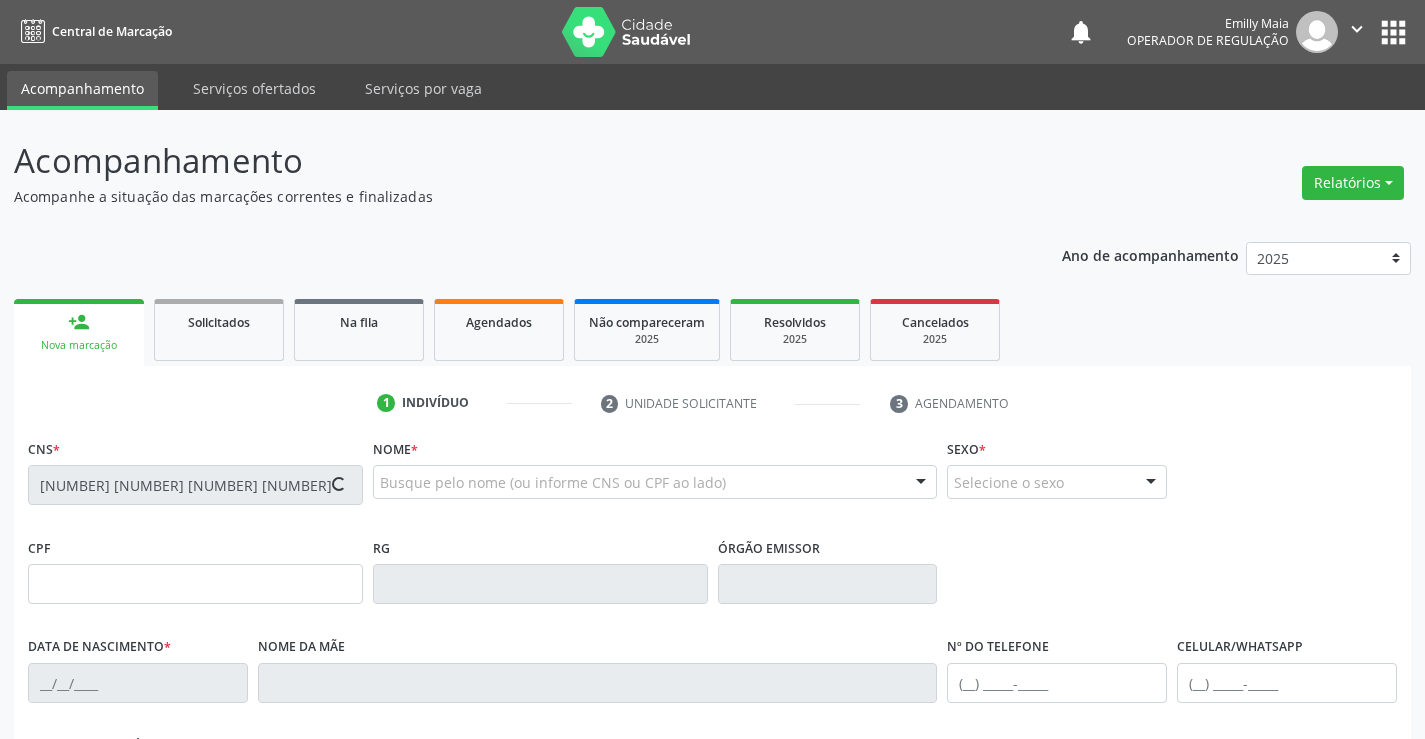type on "0728681714" 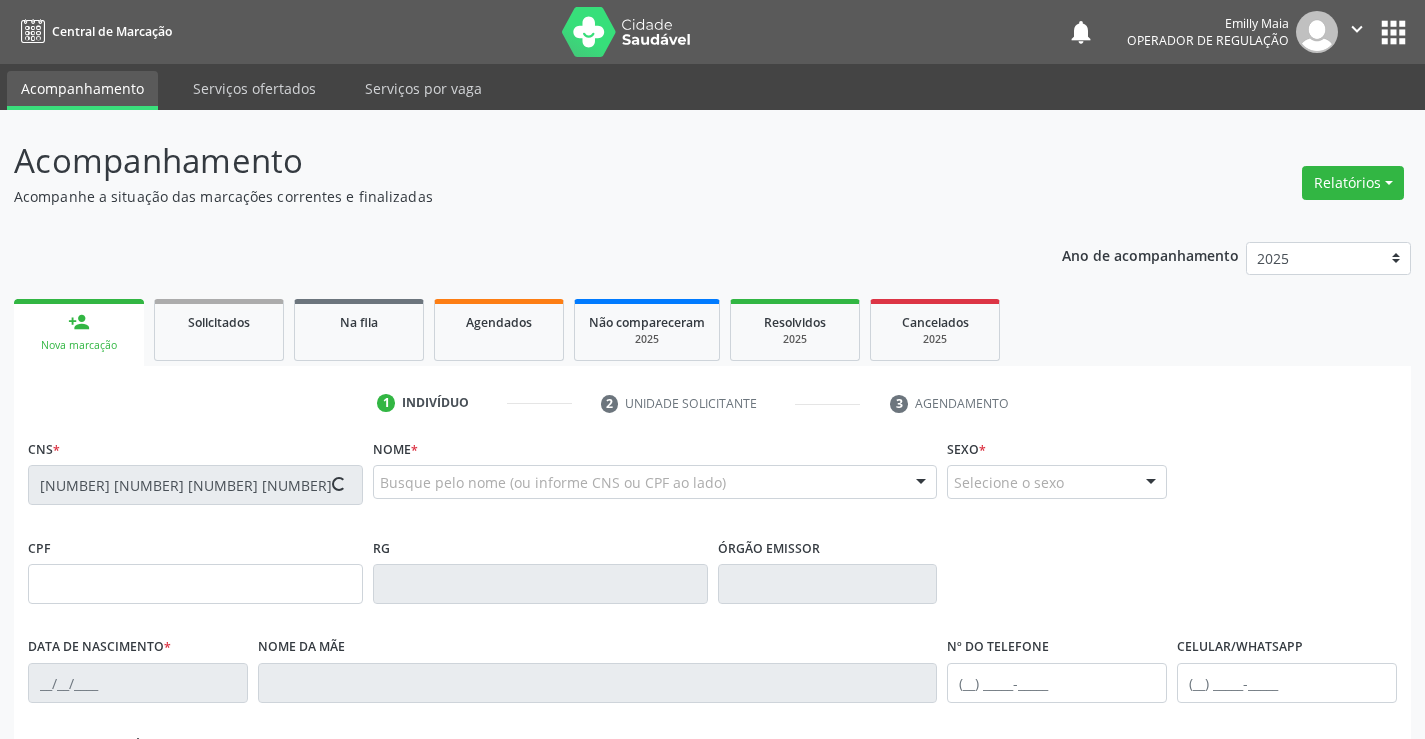 type on "15/08/1970" 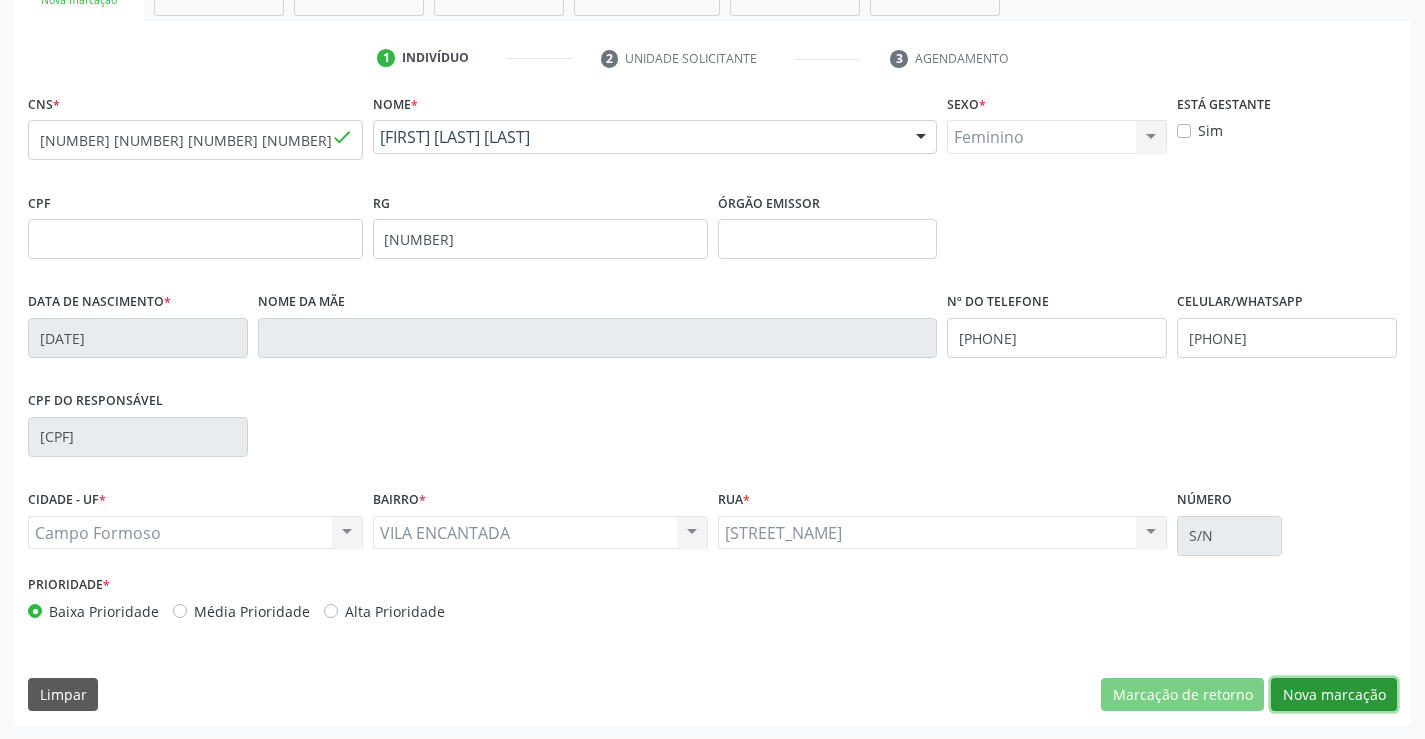 drag, startPoint x: 1336, startPoint y: 693, endPoint x: 509, endPoint y: 383, distance: 883.1925 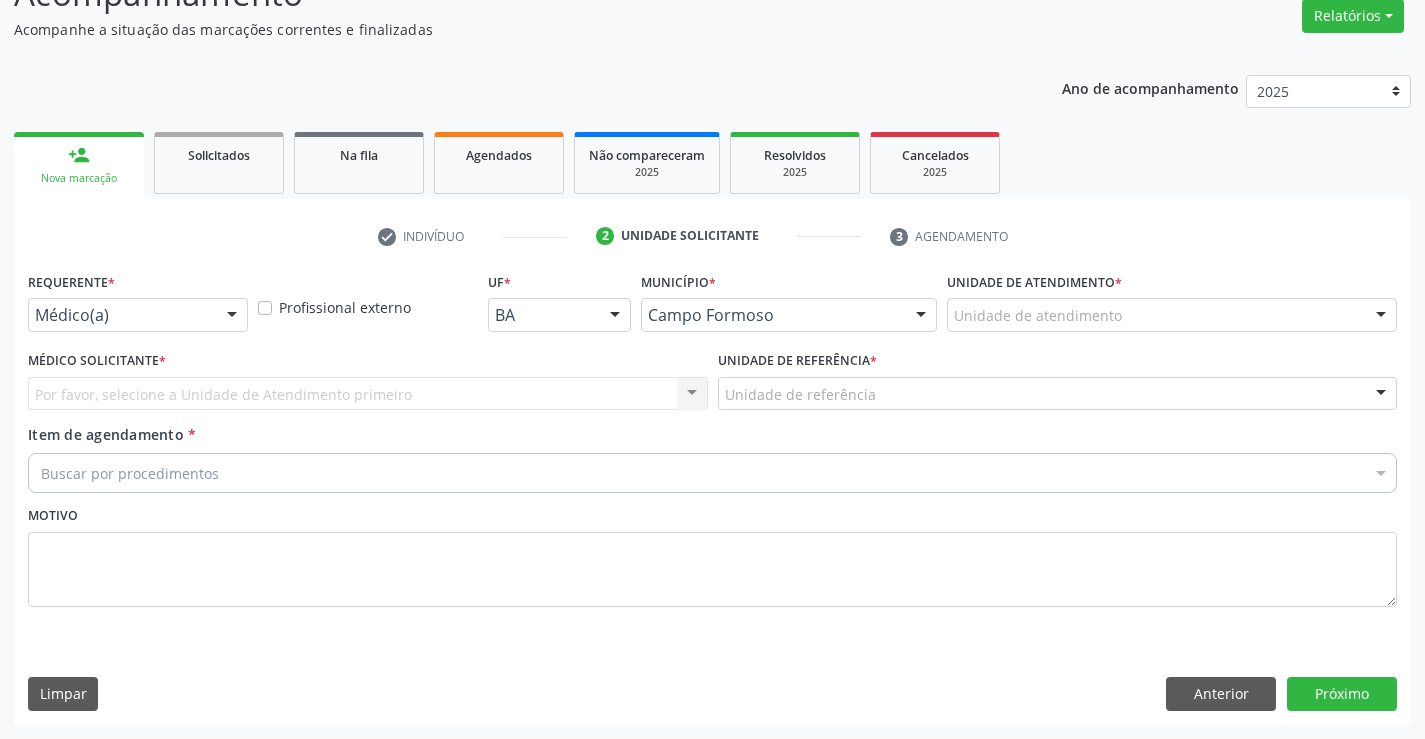 scroll, scrollTop: 167, scrollLeft: 0, axis: vertical 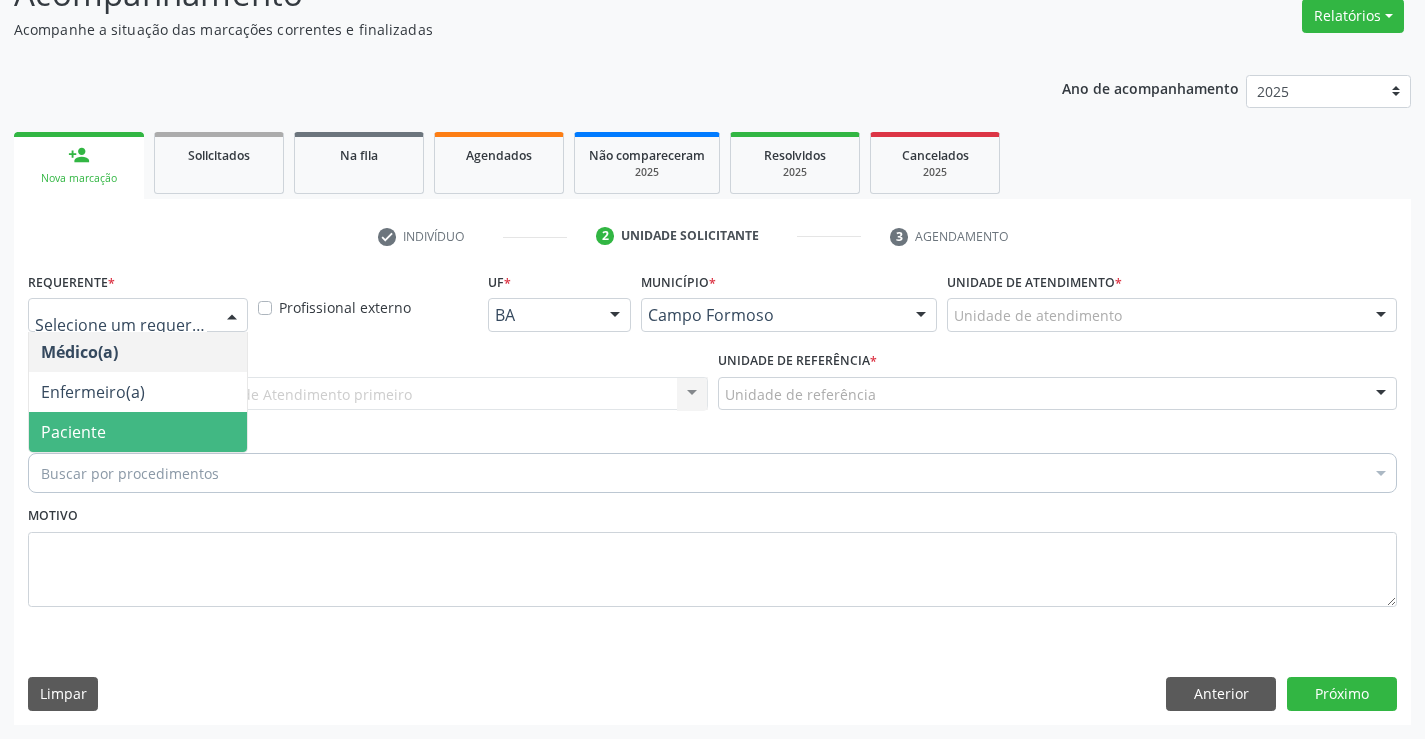 click on "Paciente" at bounding box center (138, 432) 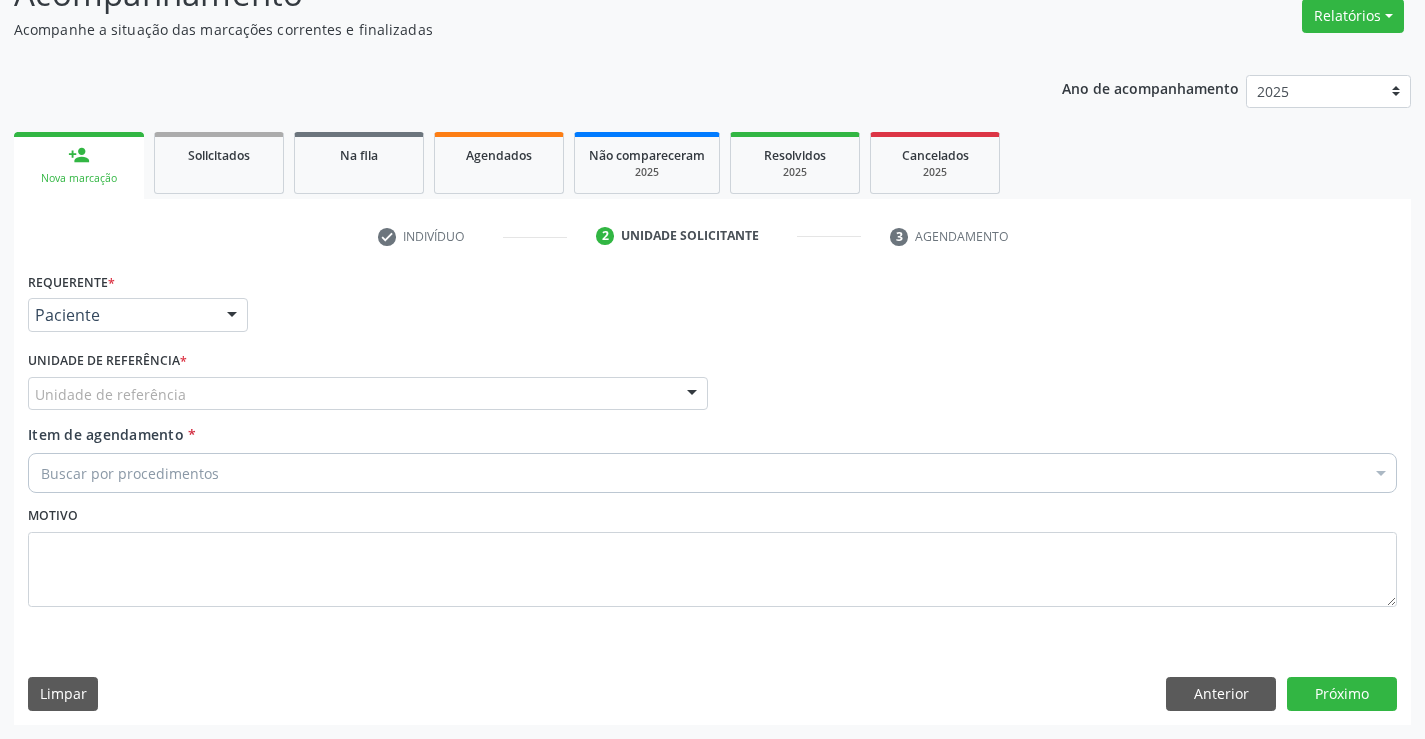 click on "Unidade de referência" at bounding box center (368, 394) 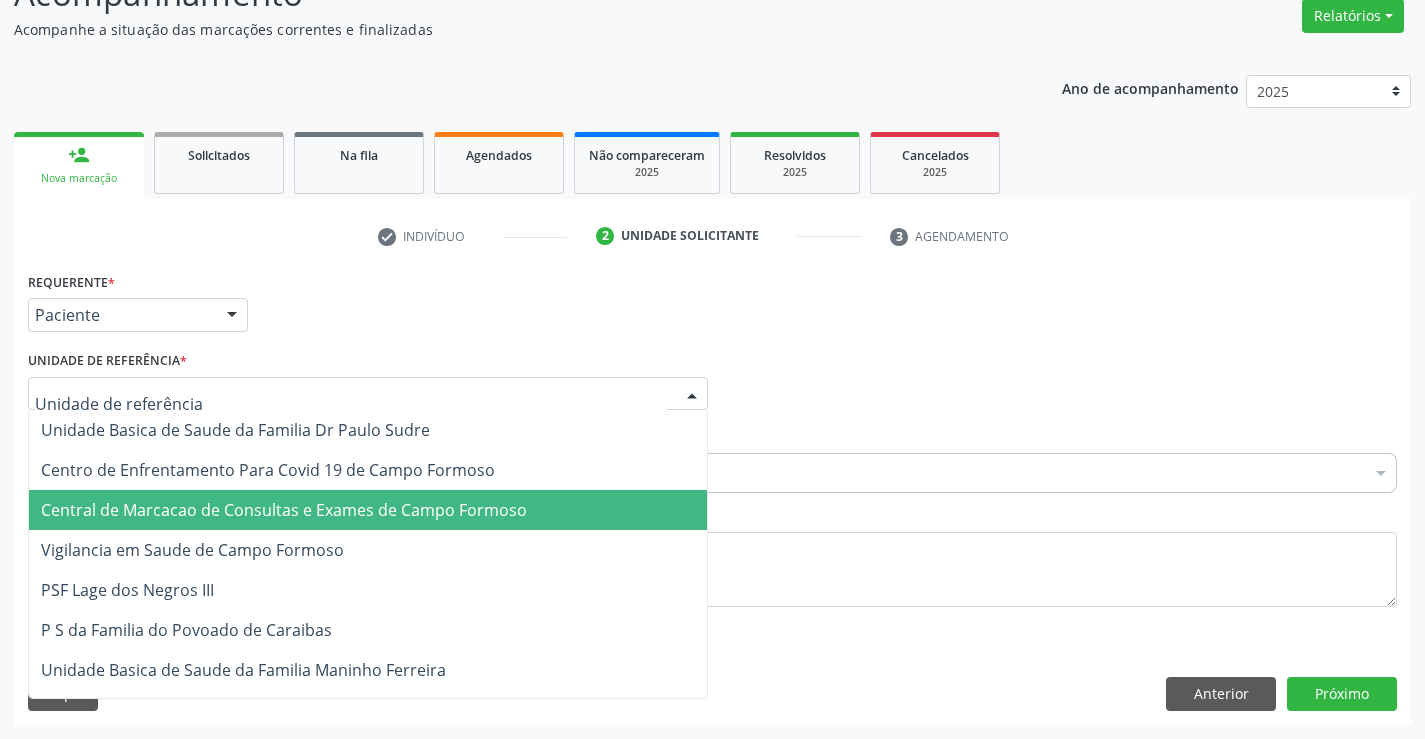 click on "Central de Marcacao de Consultas e Exames de Campo Formoso" at bounding box center (284, 510) 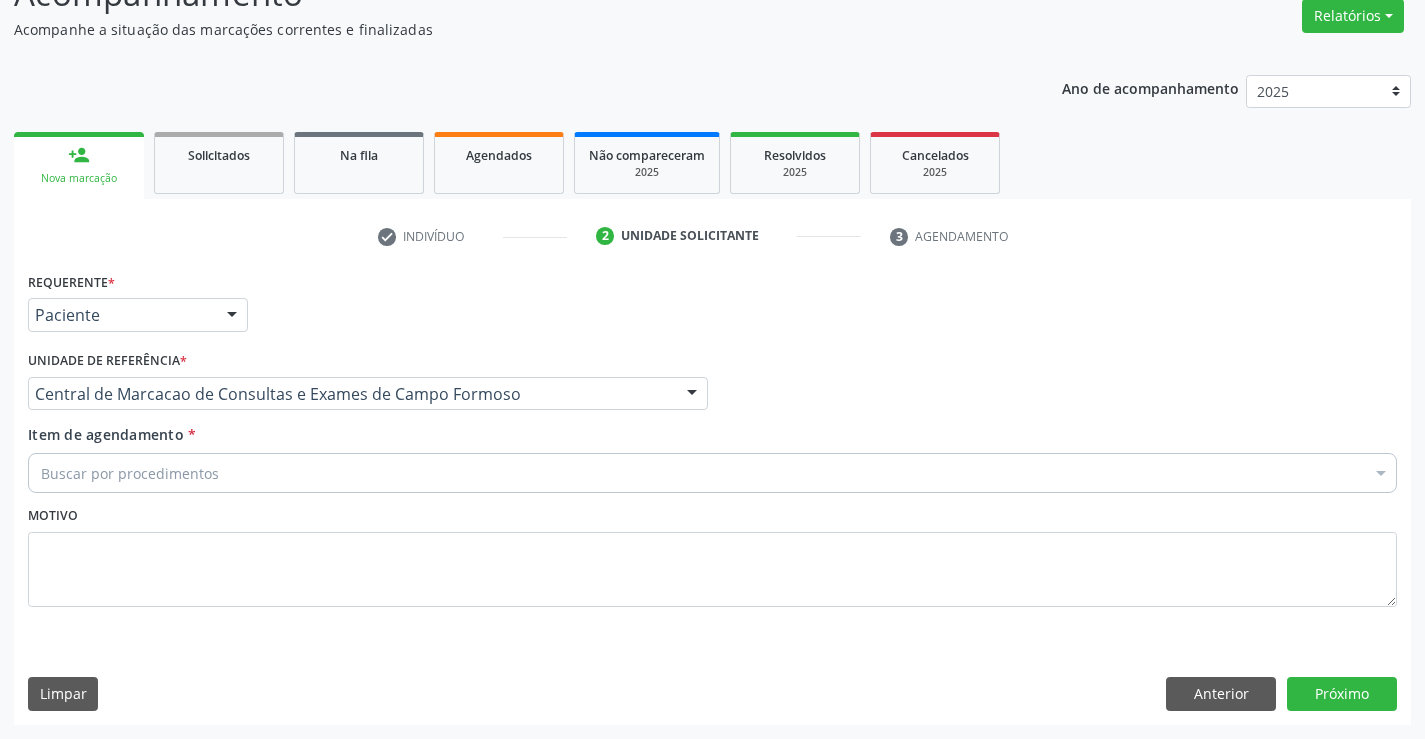 click on "Buscar por procedimentos" at bounding box center [712, 473] 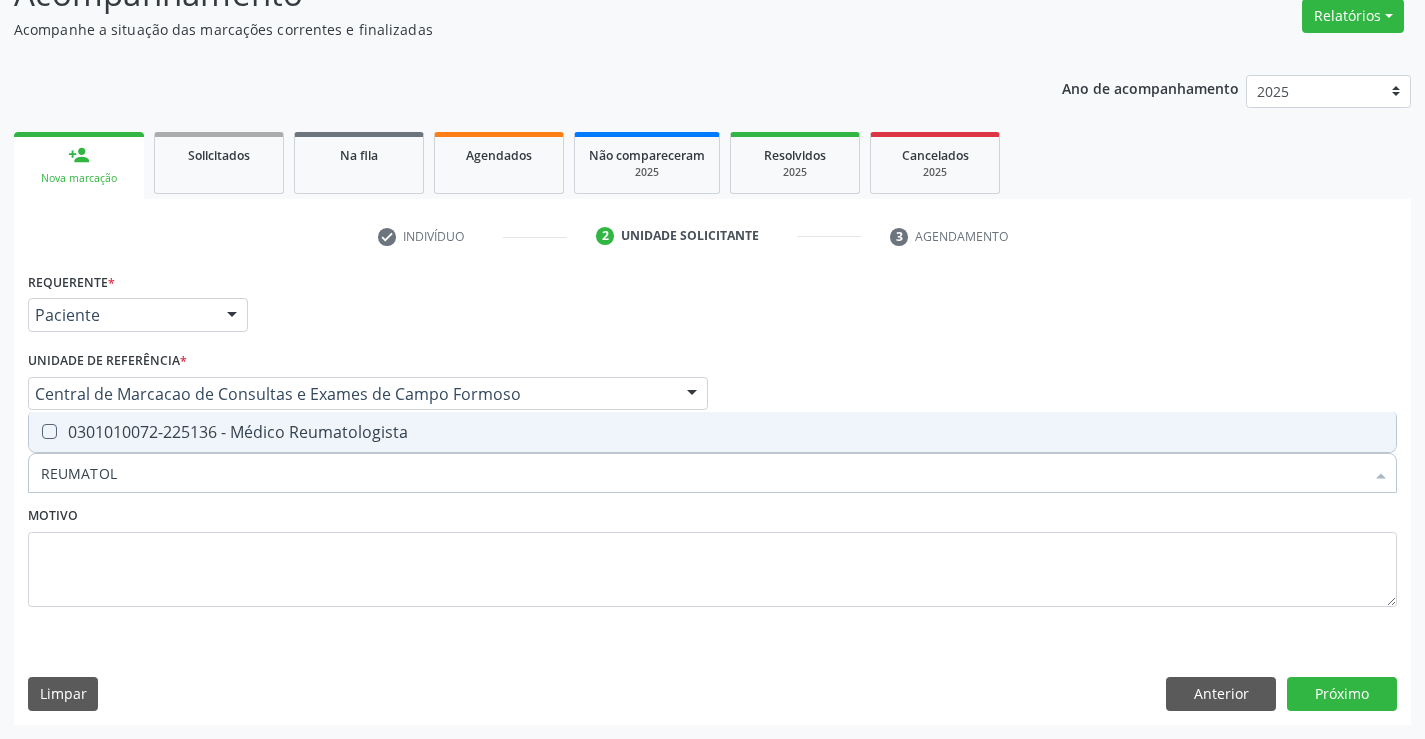 type on "REUMATOLO" 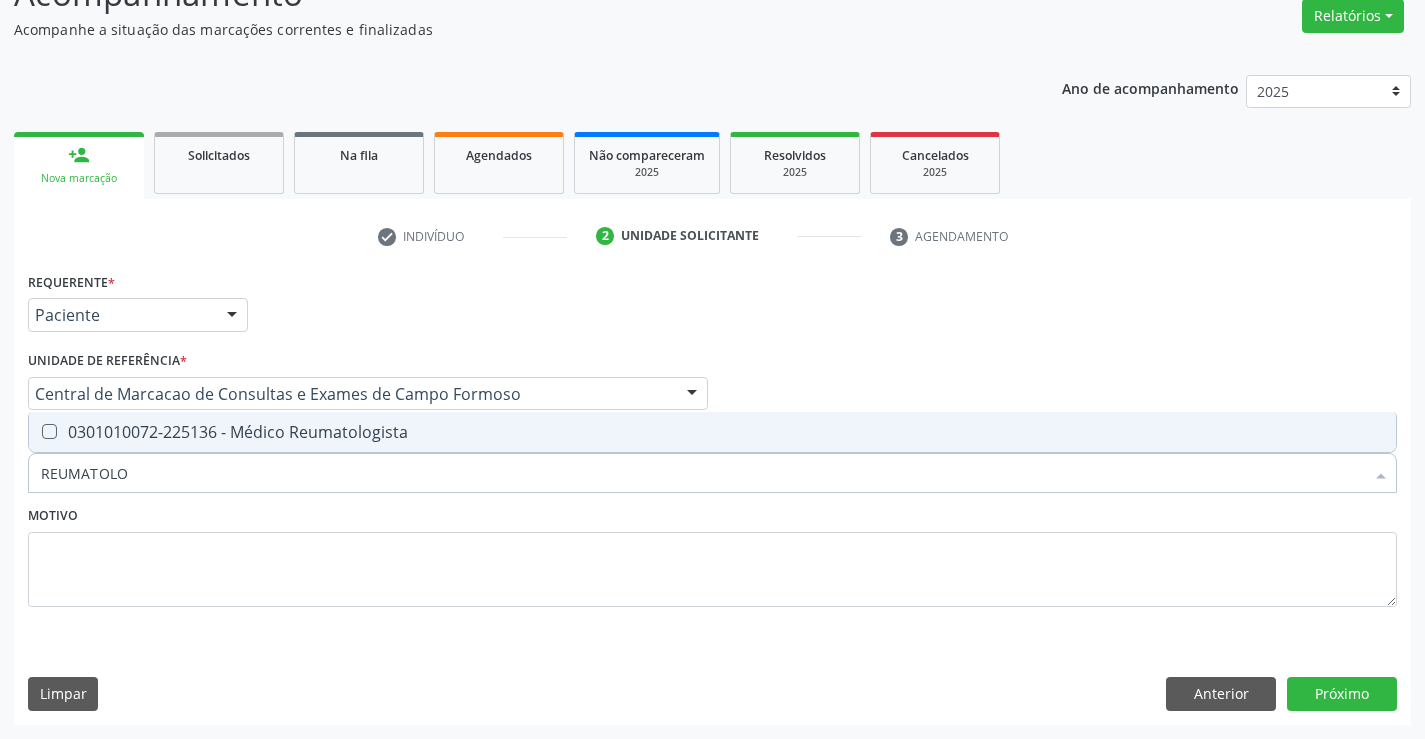 click on "0301010072-225136 - Médico Reumatologista" at bounding box center (712, 432) 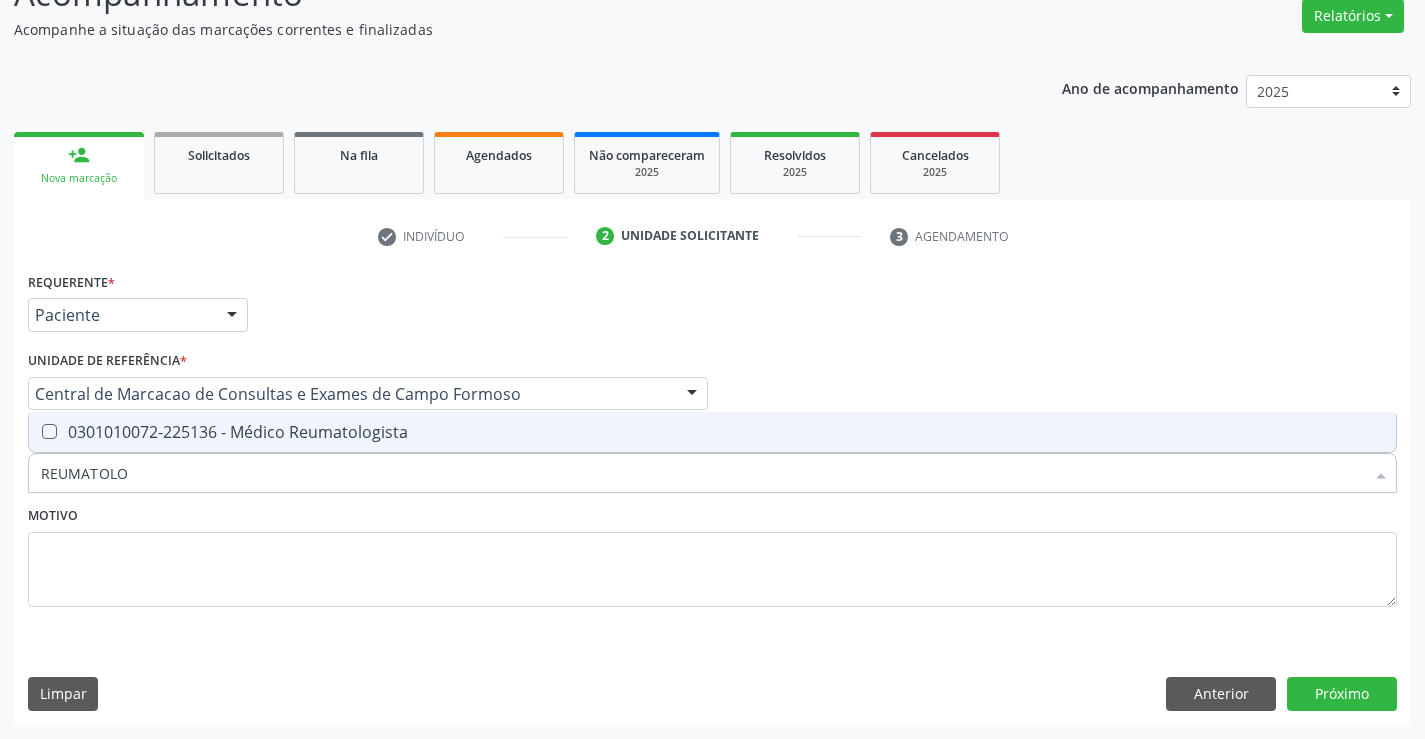 checkbox on "true" 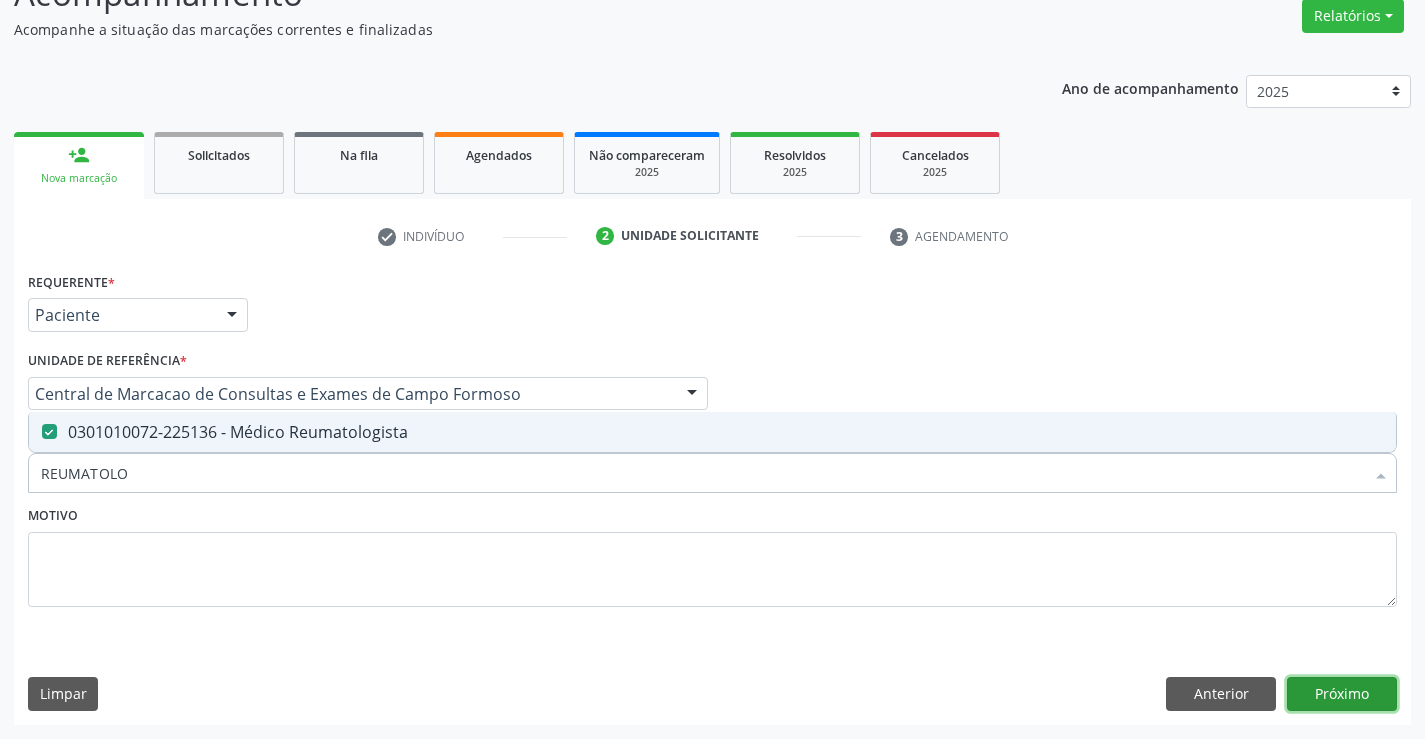 click on "Próximo" at bounding box center (1342, 694) 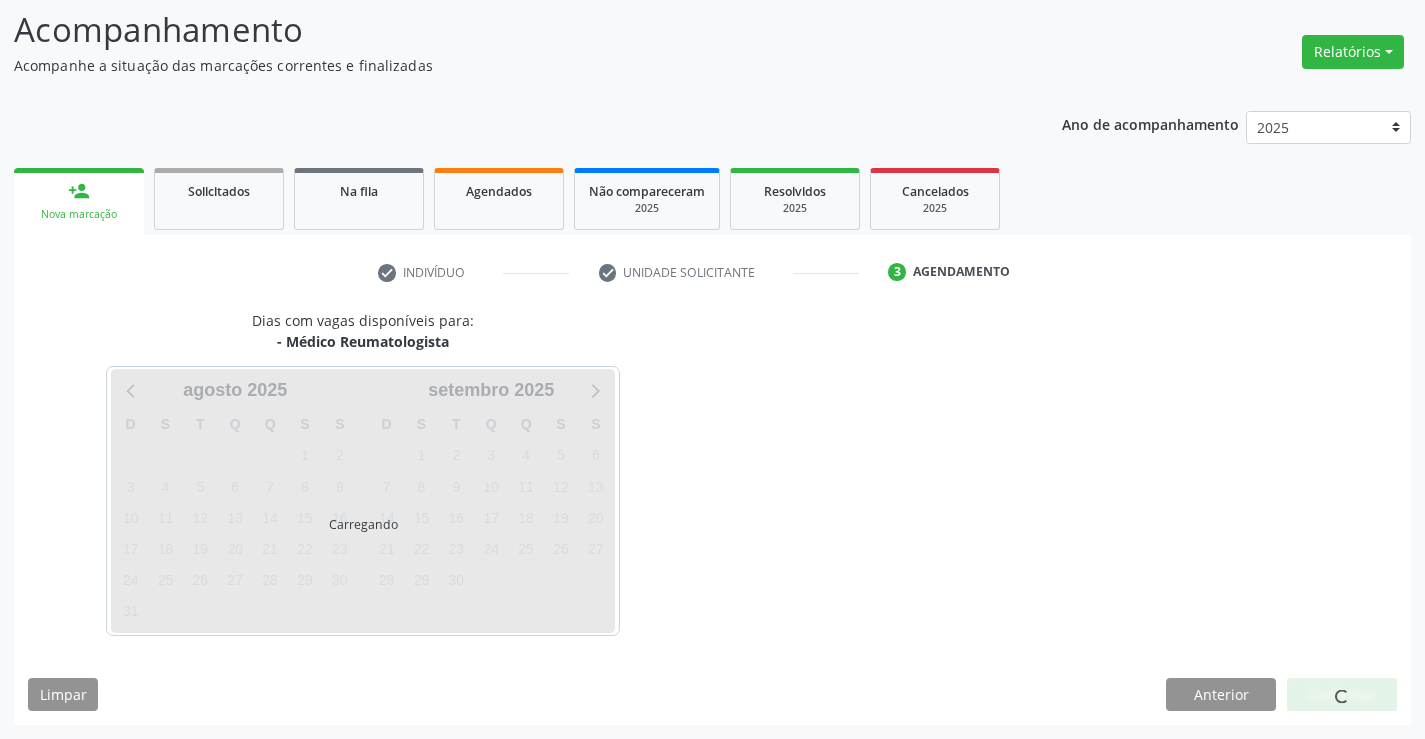 scroll, scrollTop: 131, scrollLeft: 0, axis: vertical 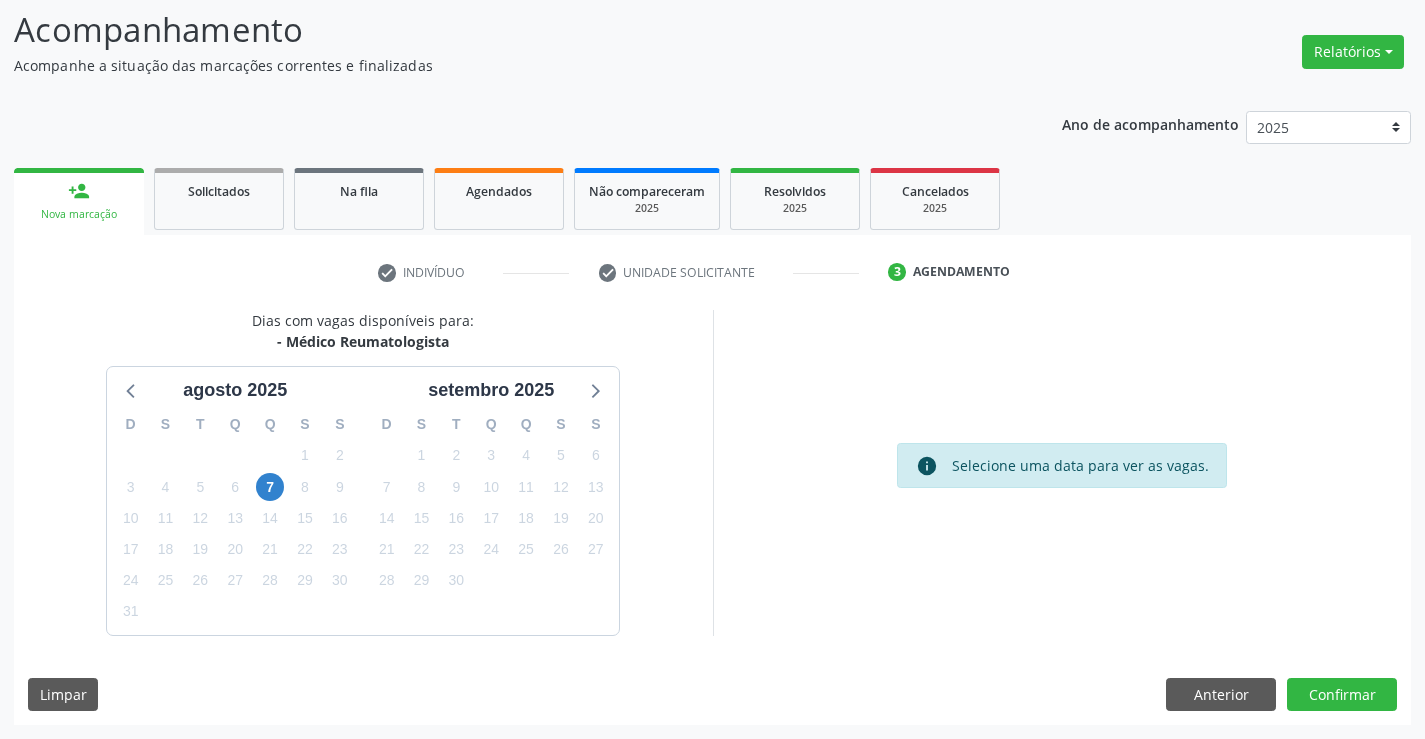 click on "7" at bounding box center [270, 487] 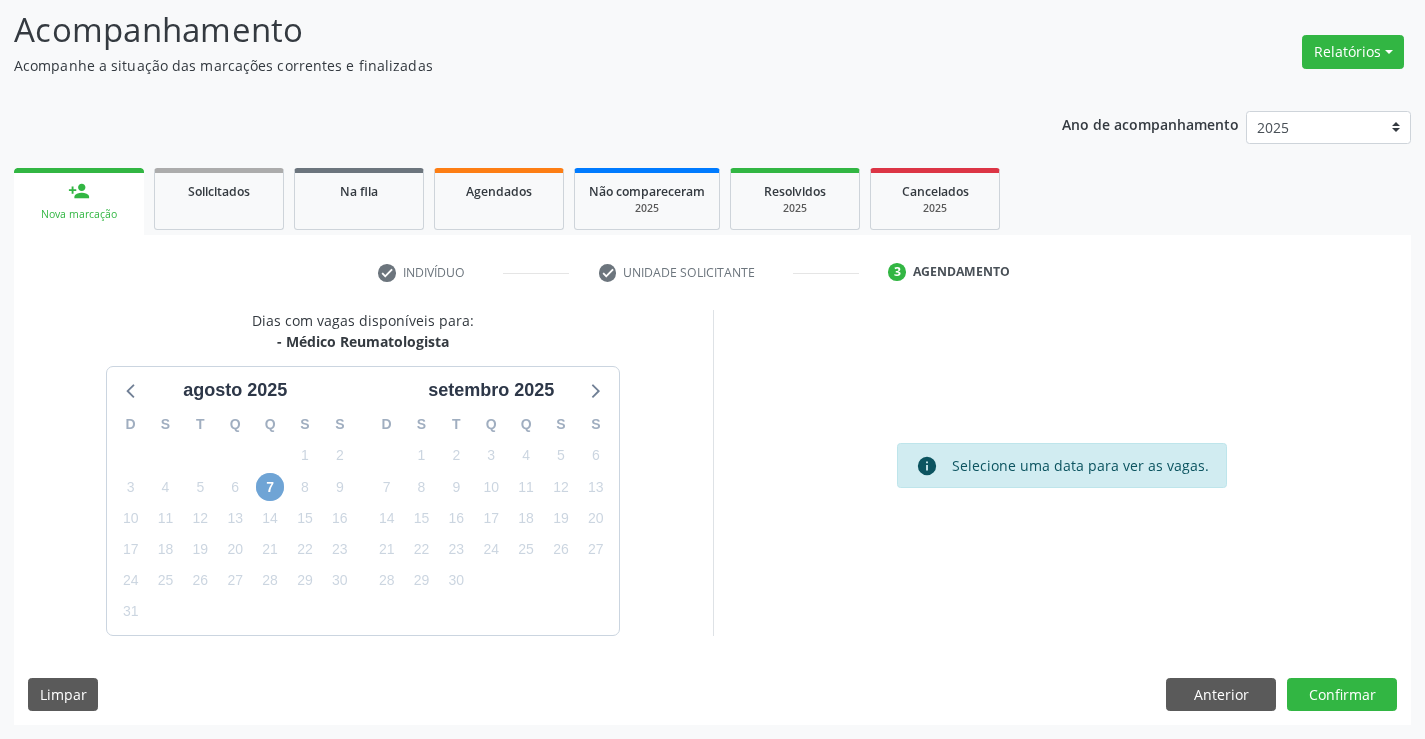 click on "7" at bounding box center [270, 487] 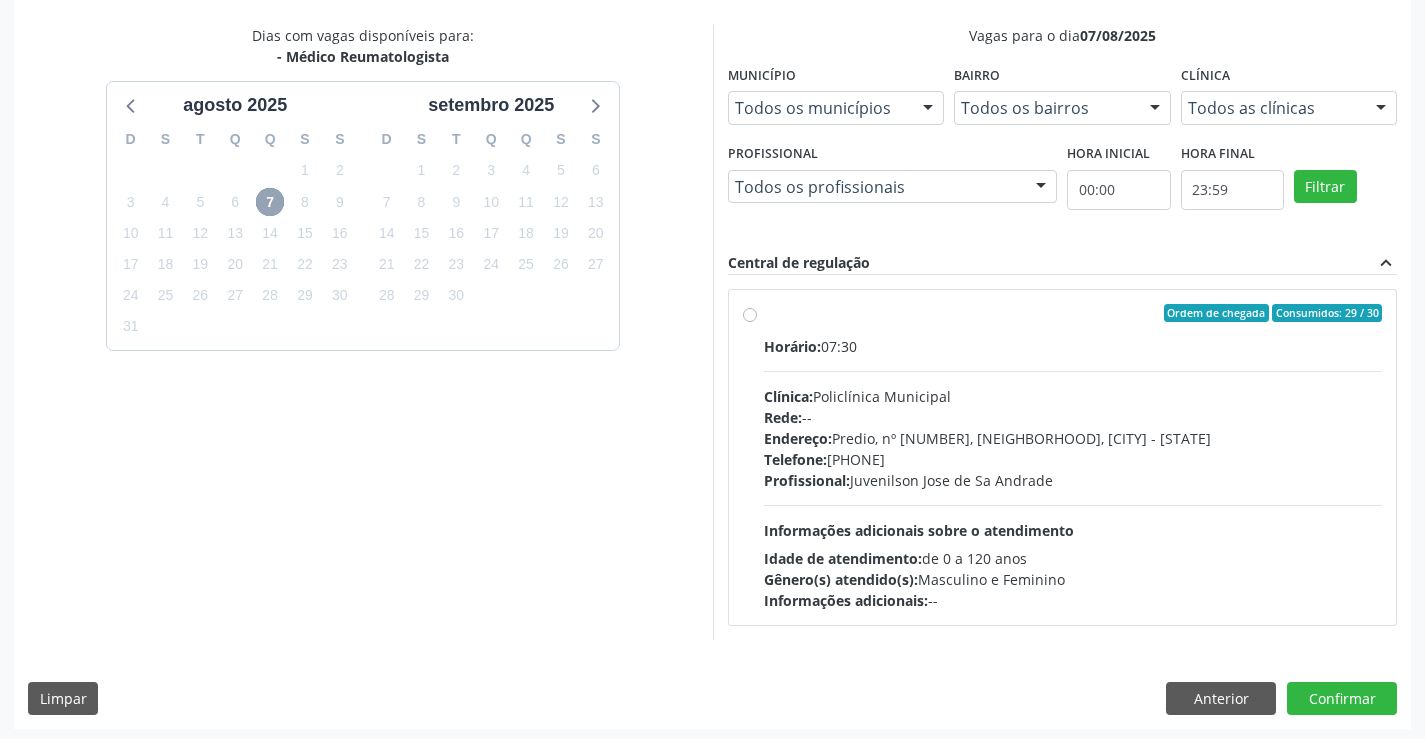 scroll, scrollTop: 420, scrollLeft: 0, axis: vertical 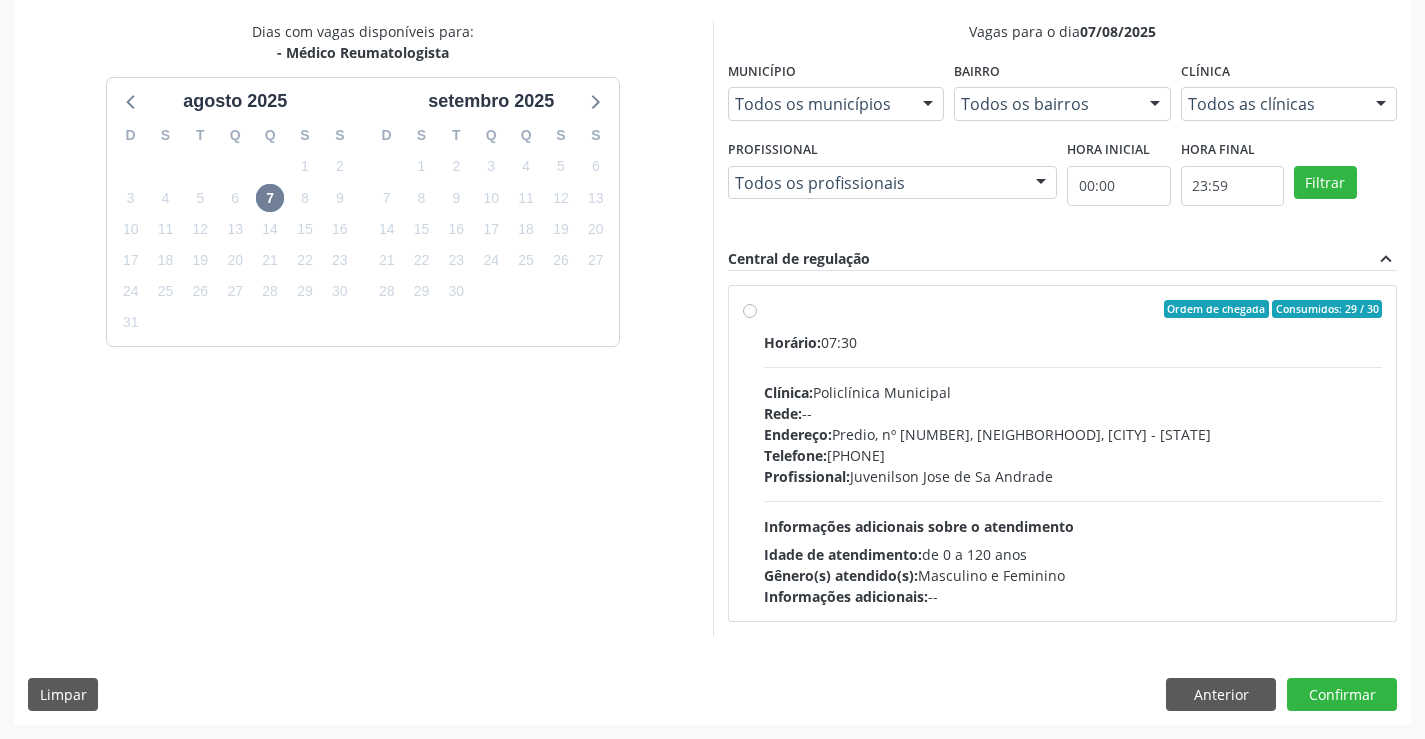 click at bounding box center (1073, 367) 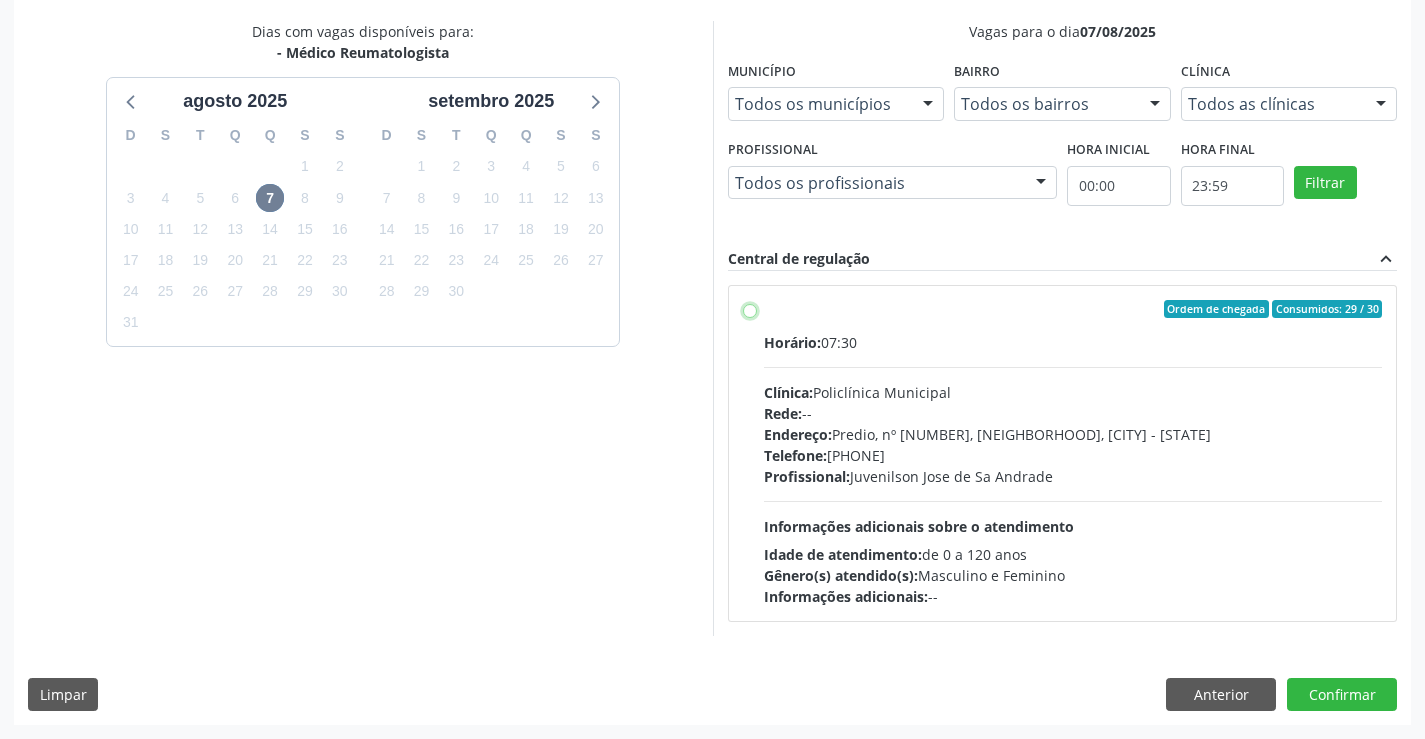 radio on "true" 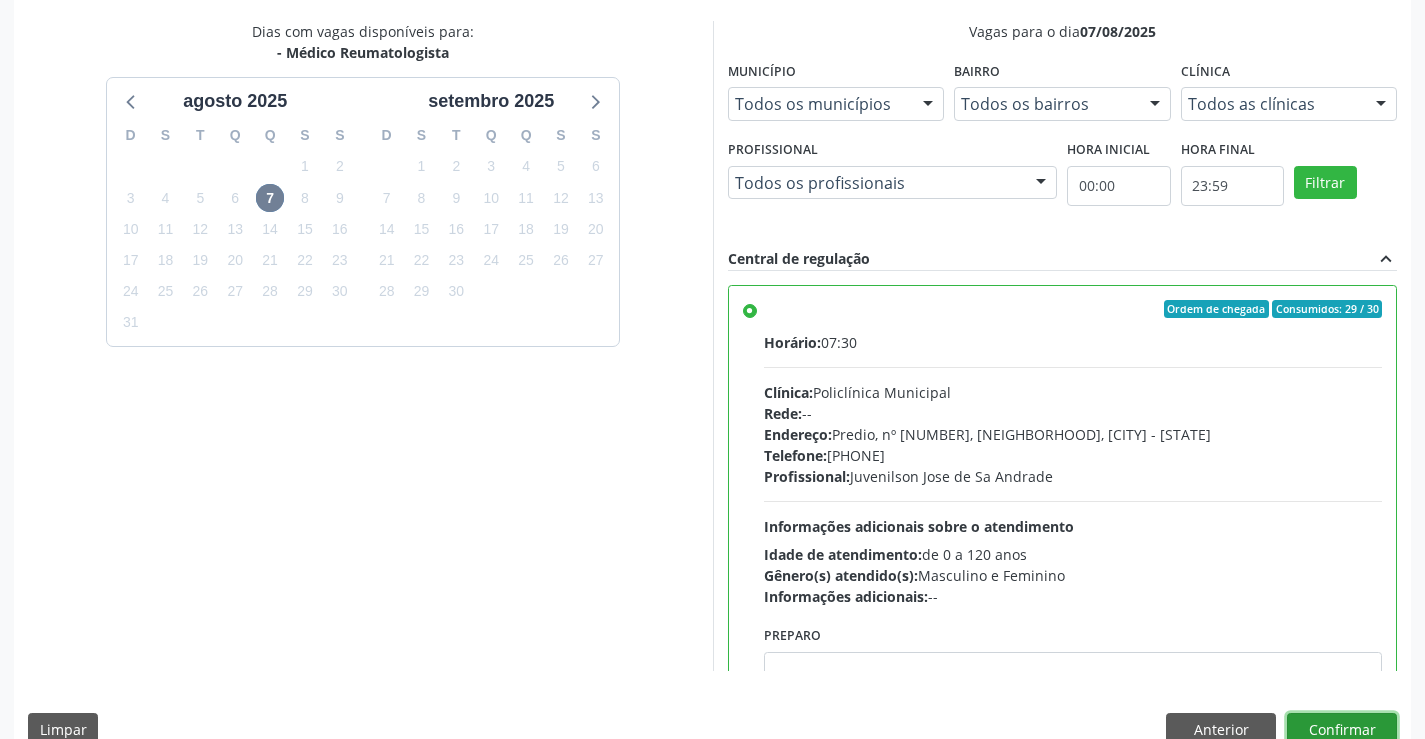 click on "Confirmar" at bounding box center (1342, 730) 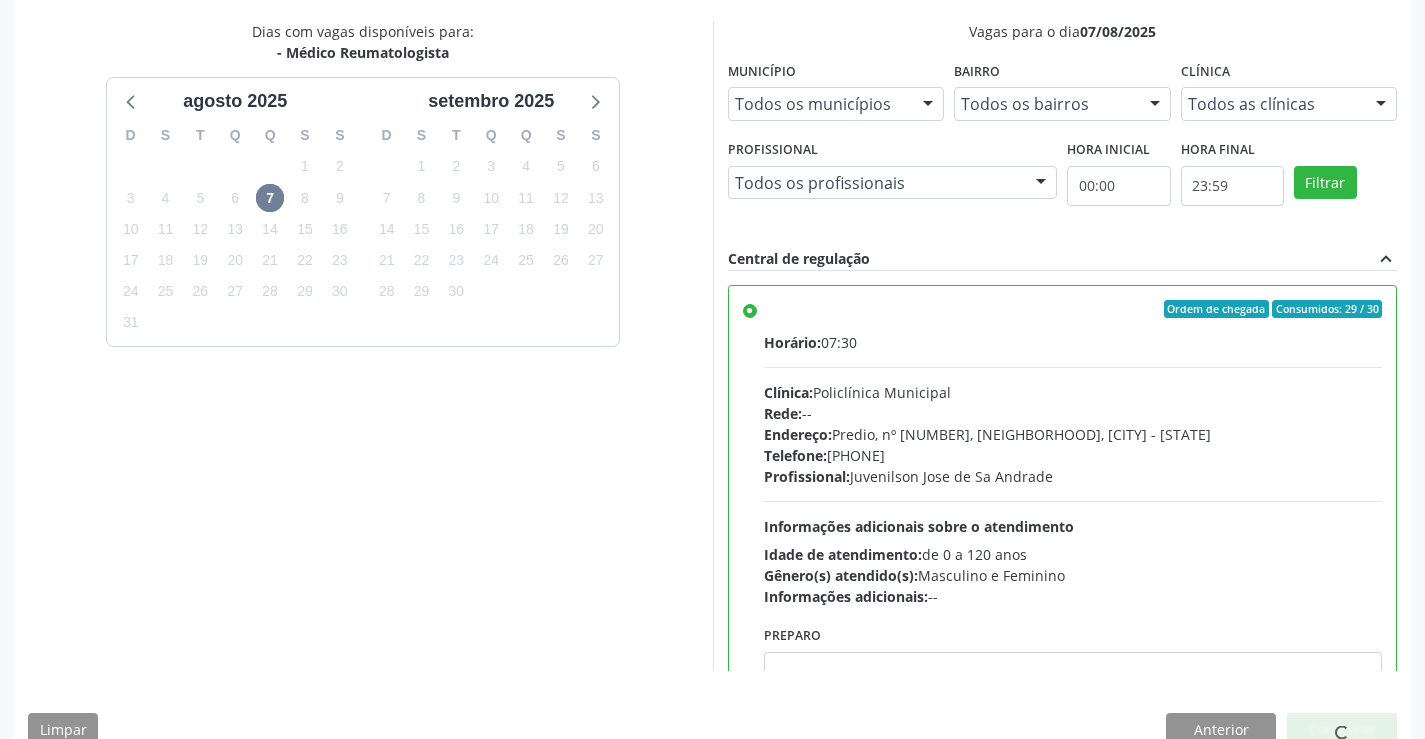scroll, scrollTop: 0, scrollLeft: 0, axis: both 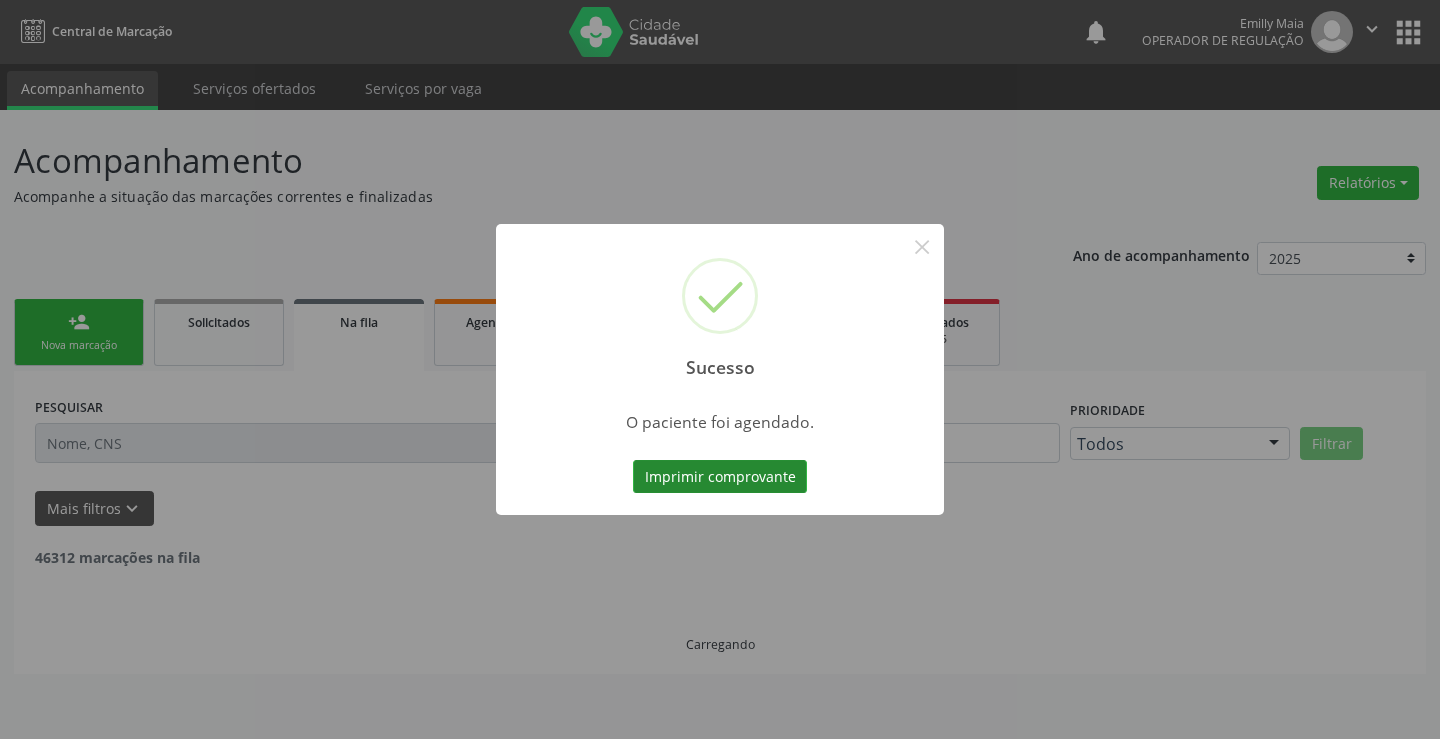click on "Imprimir comprovante" at bounding box center [720, 477] 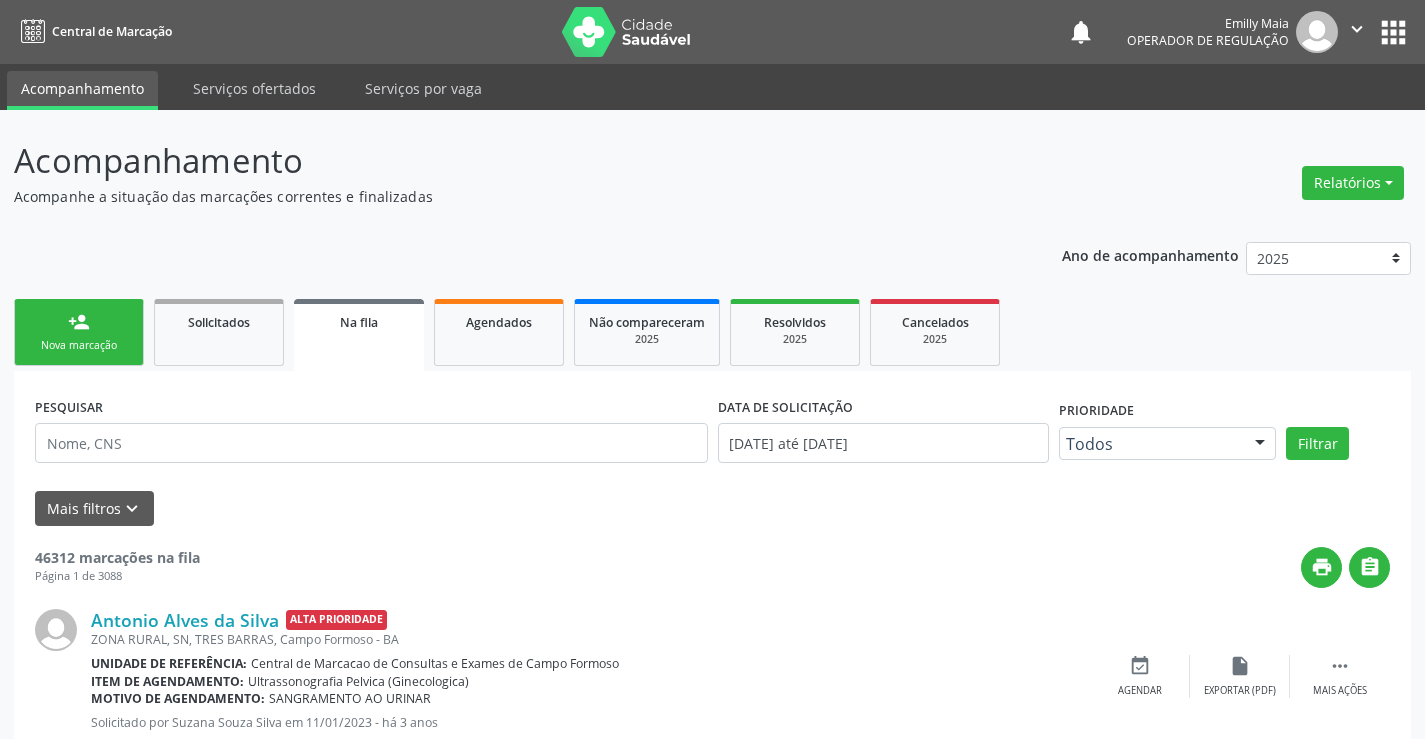 drag, startPoint x: 80, startPoint y: 315, endPoint x: 127, endPoint y: 2, distance: 316.5091 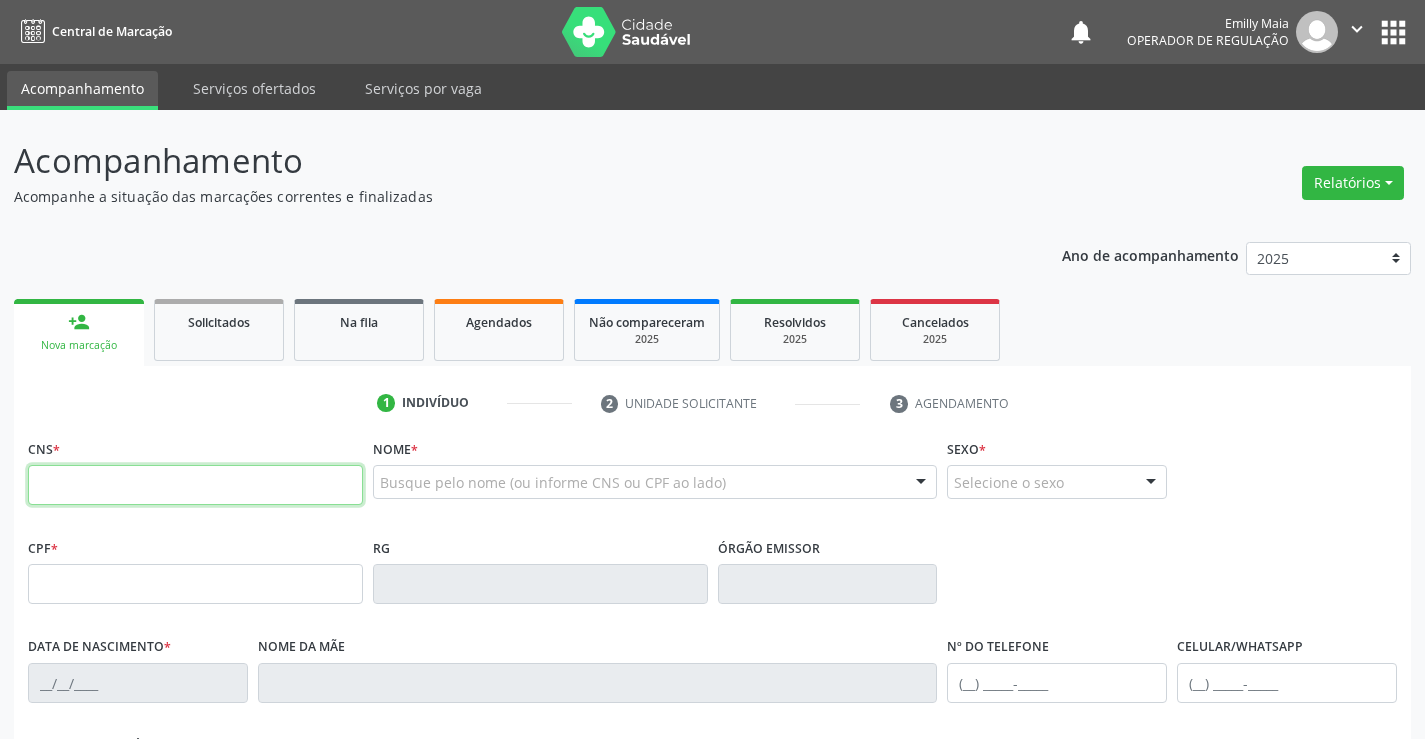 click at bounding box center (195, 485) 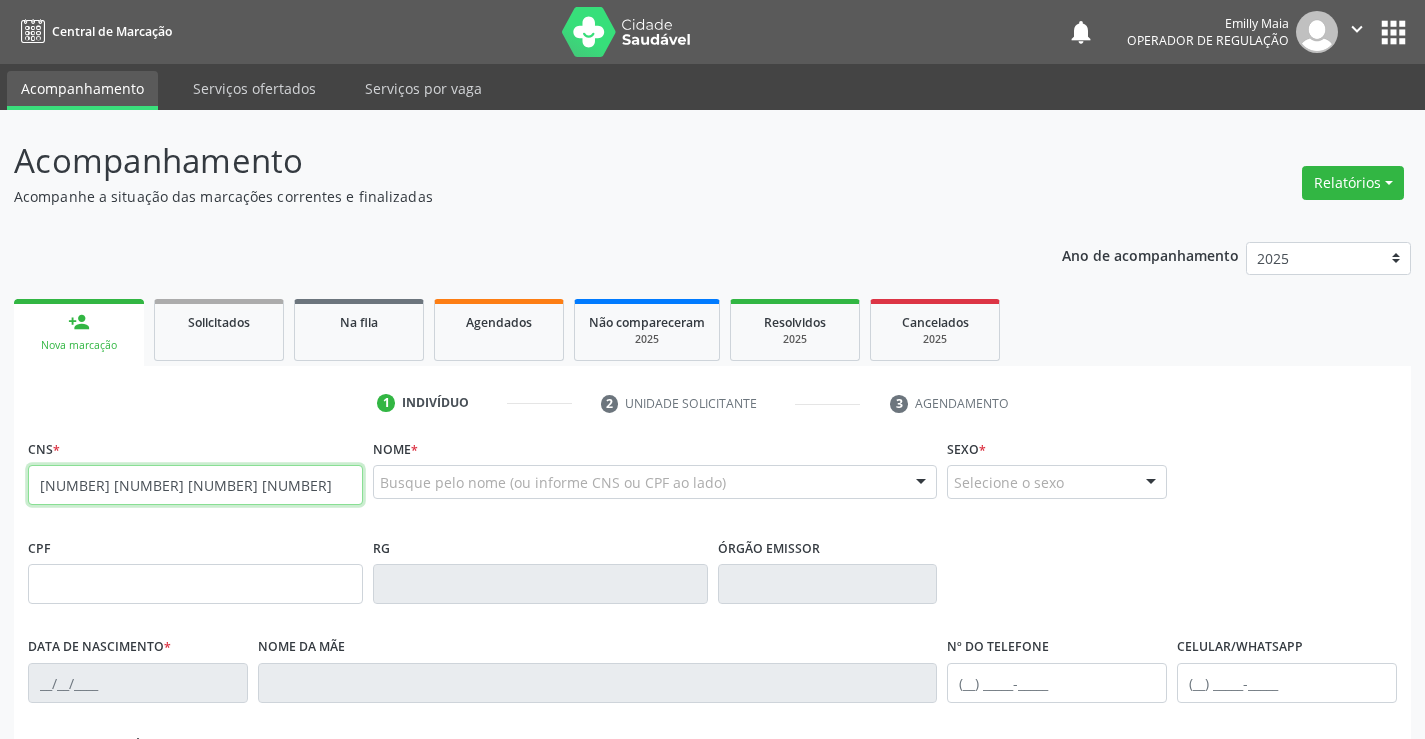 type on "703 4022 2127 9315" 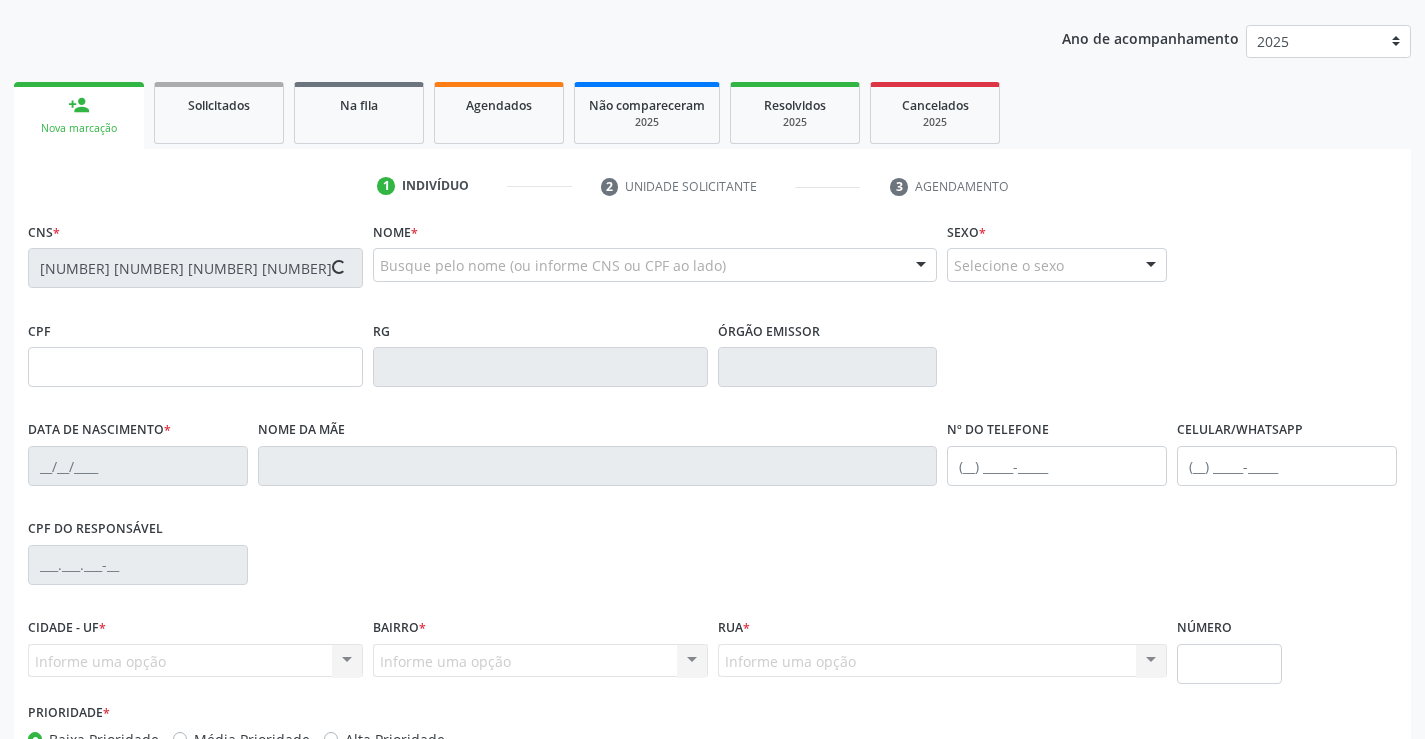 scroll, scrollTop: 345, scrollLeft: 0, axis: vertical 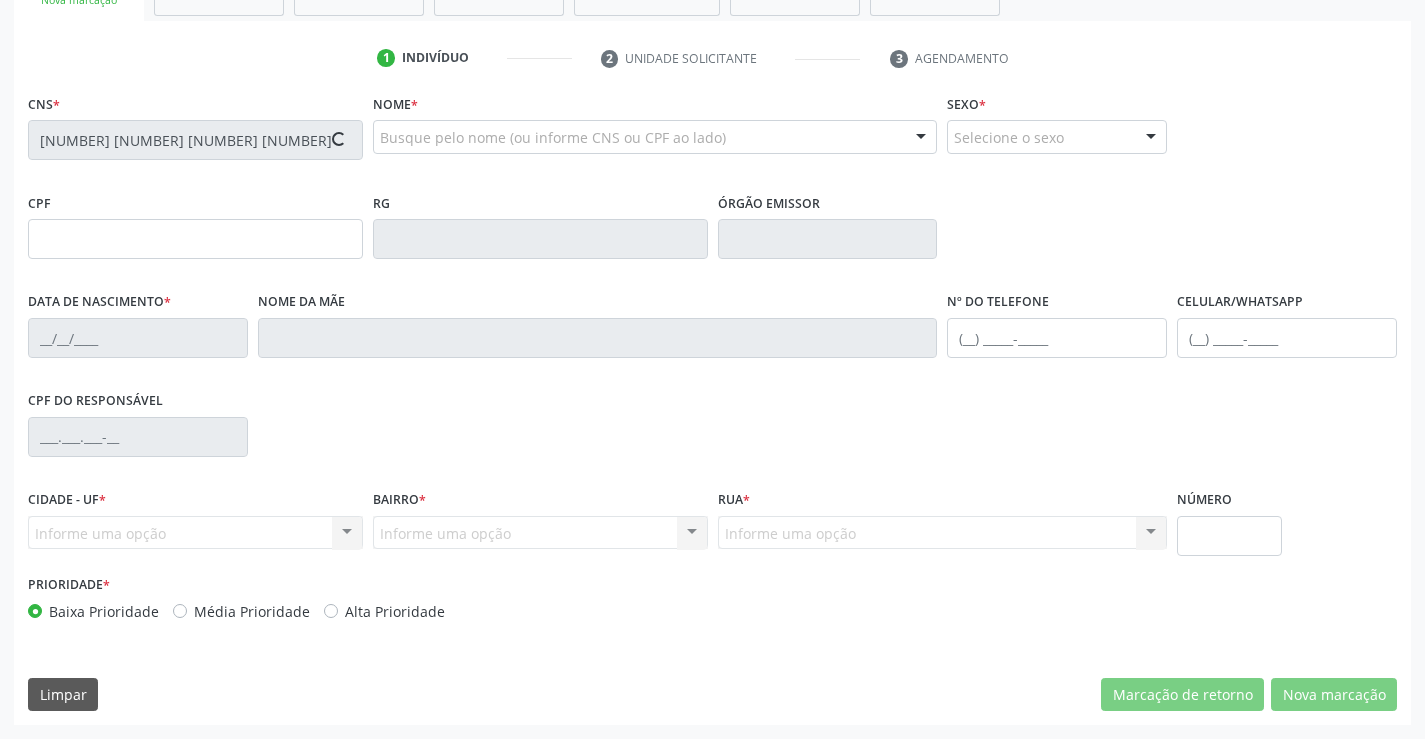 type on "04/05/1980" 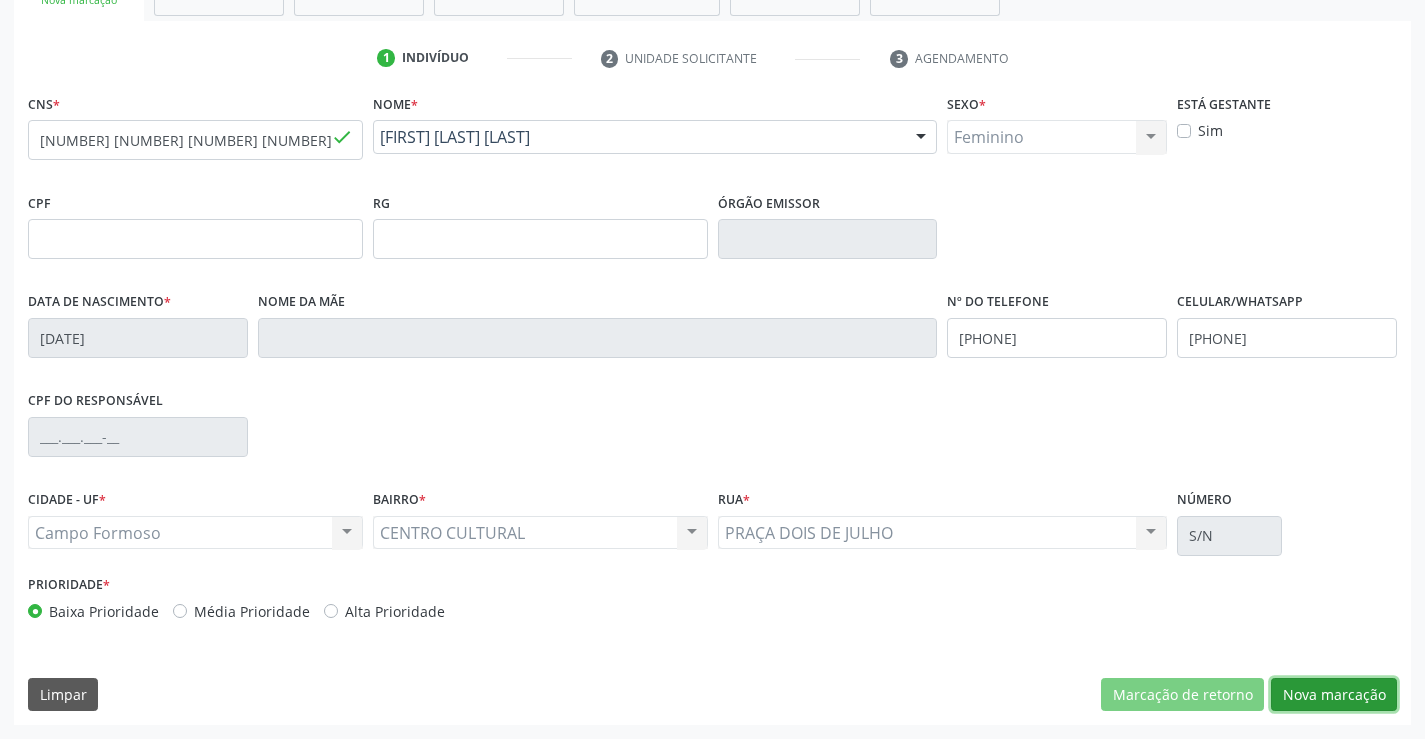 click on "Nova marcação" at bounding box center (1334, 695) 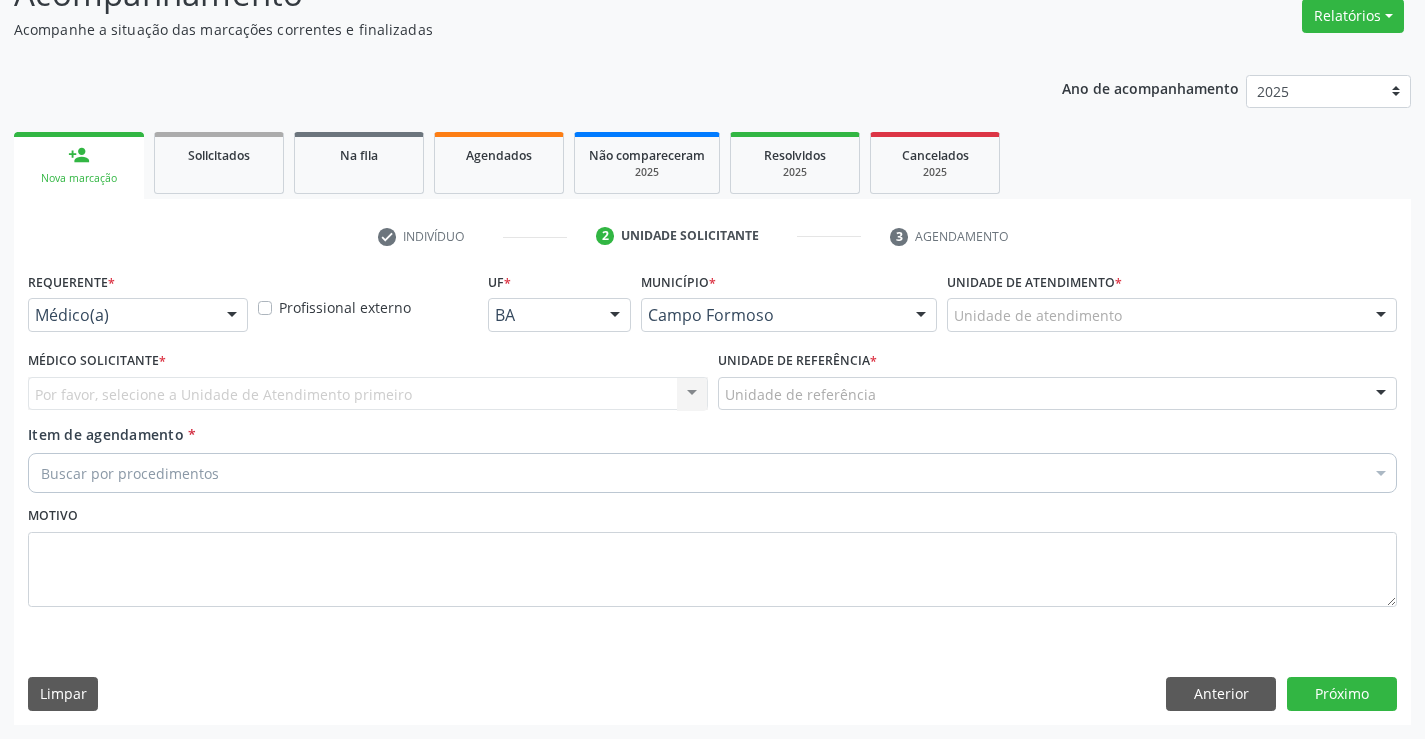 scroll, scrollTop: 167, scrollLeft: 0, axis: vertical 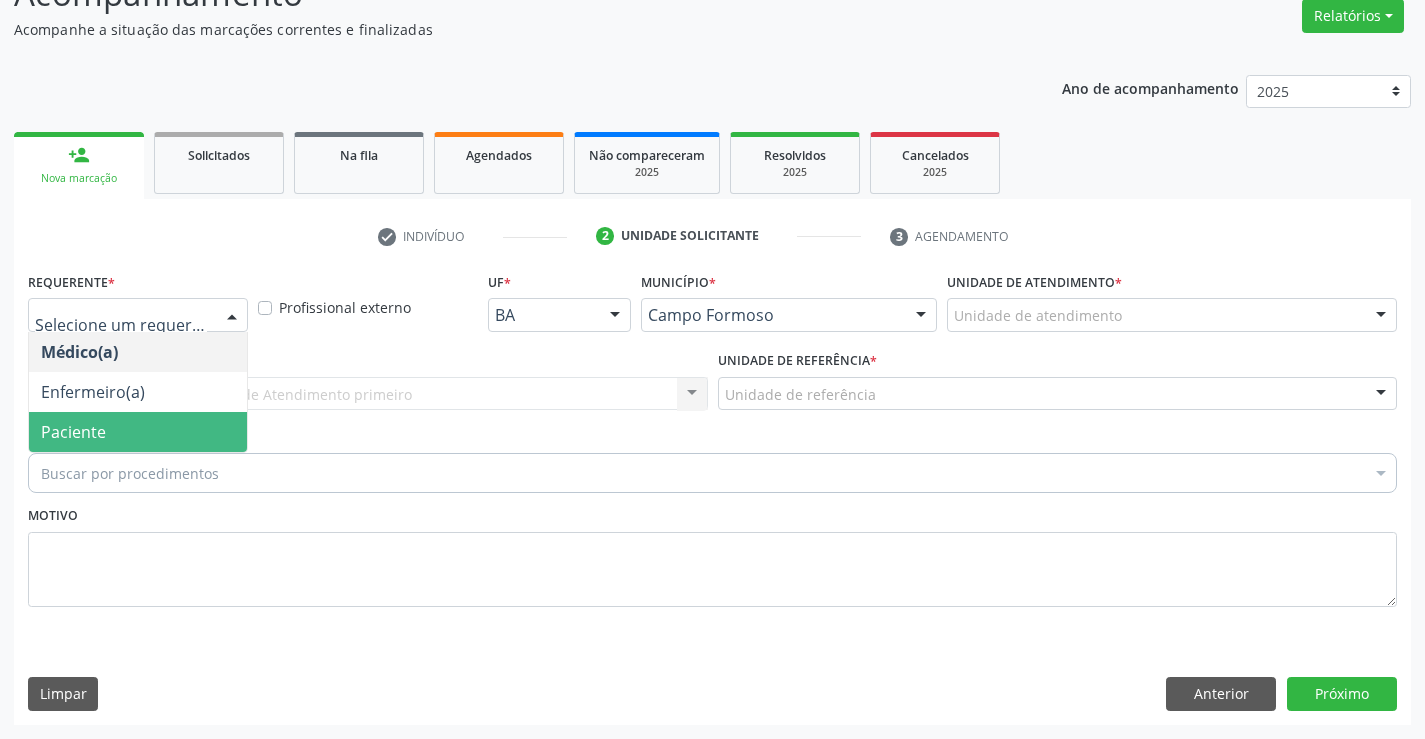 click on "Paciente" at bounding box center (138, 432) 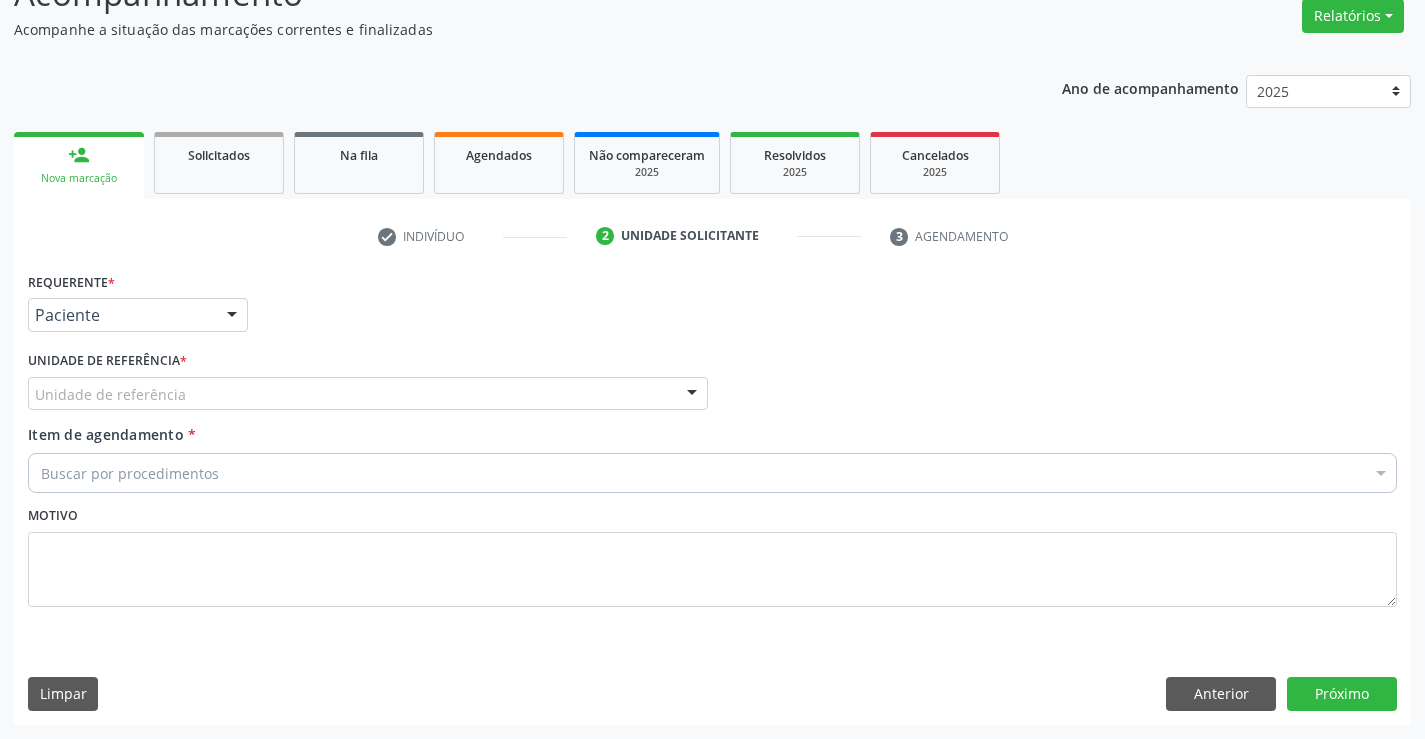 click on "Unidade de referência" at bounding box center [368, 394] 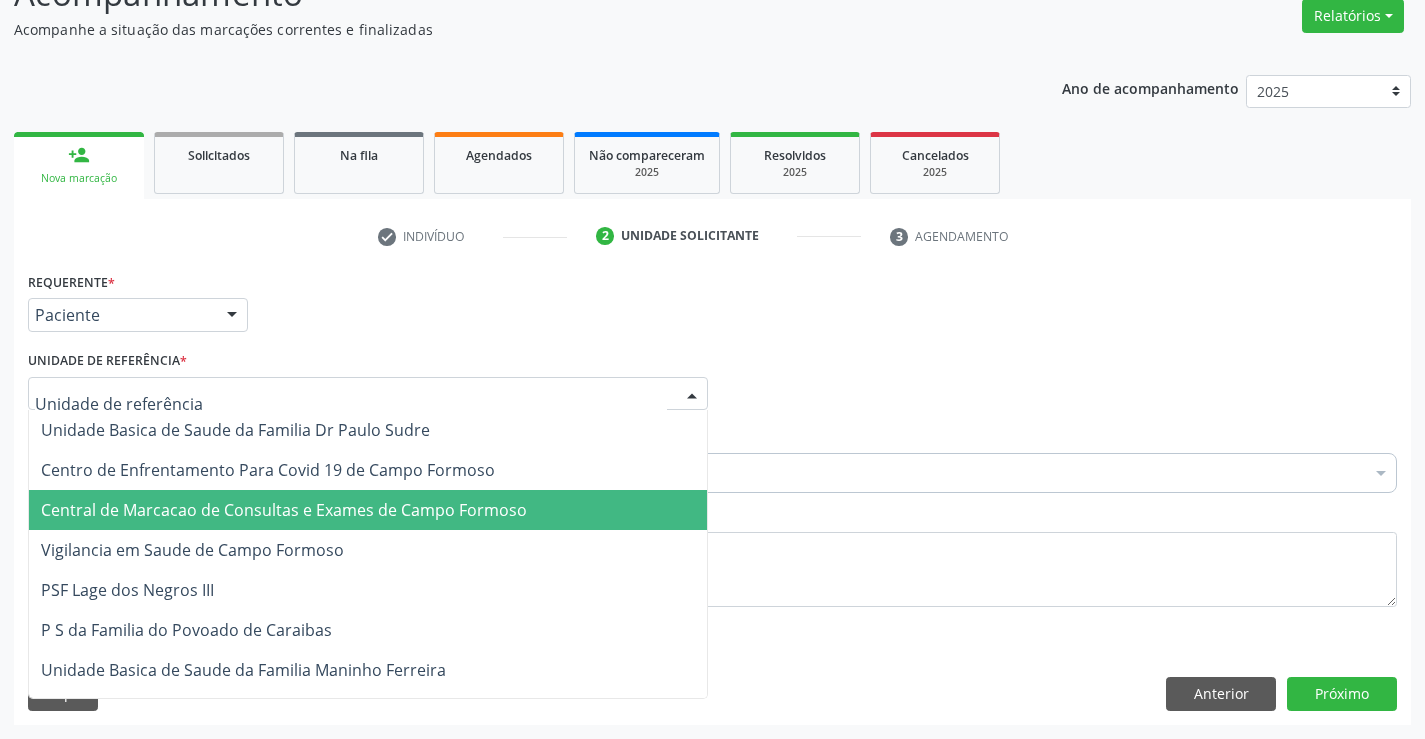 click on "Central de Marcacao de Consultas e Exames de Campo Formoso" at bounding box center [368, 510] 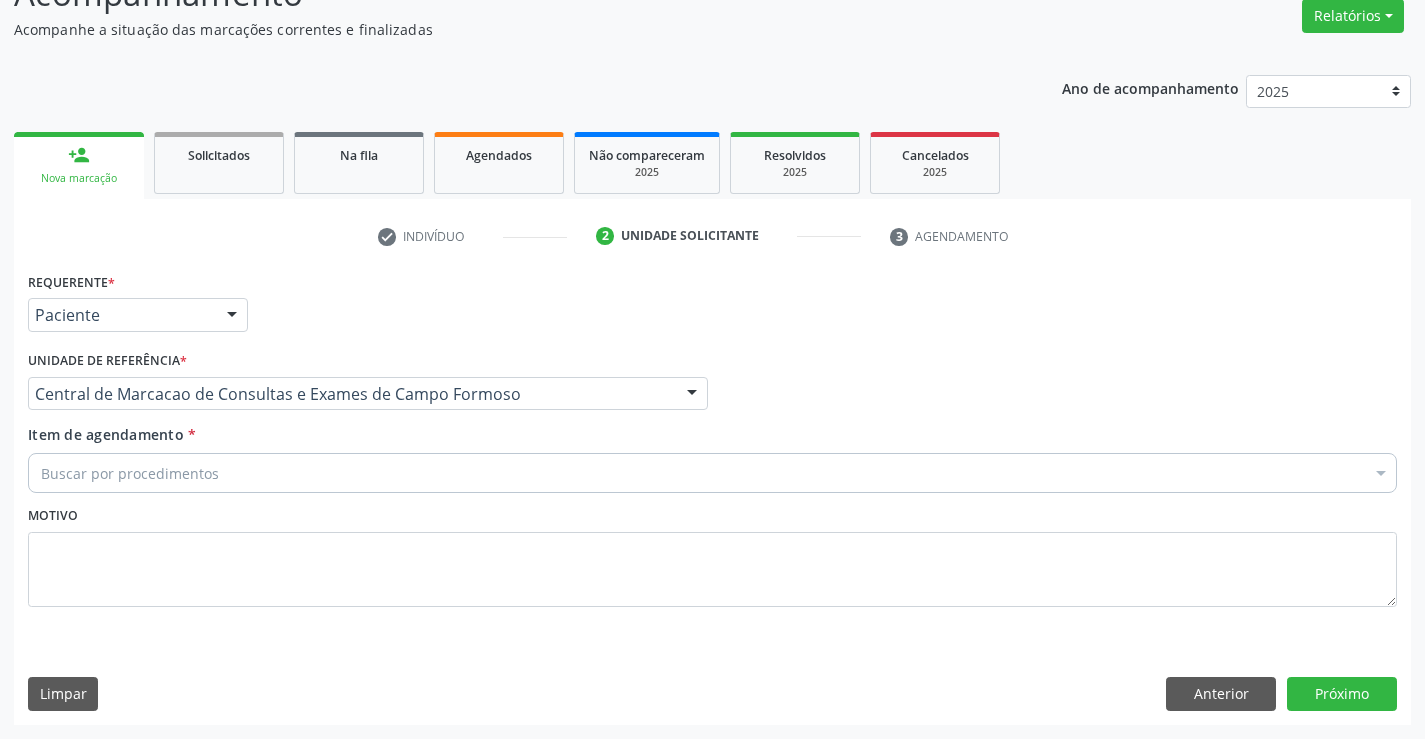 click on "Buscar por procedimentos" at bounding box center [712, 473] 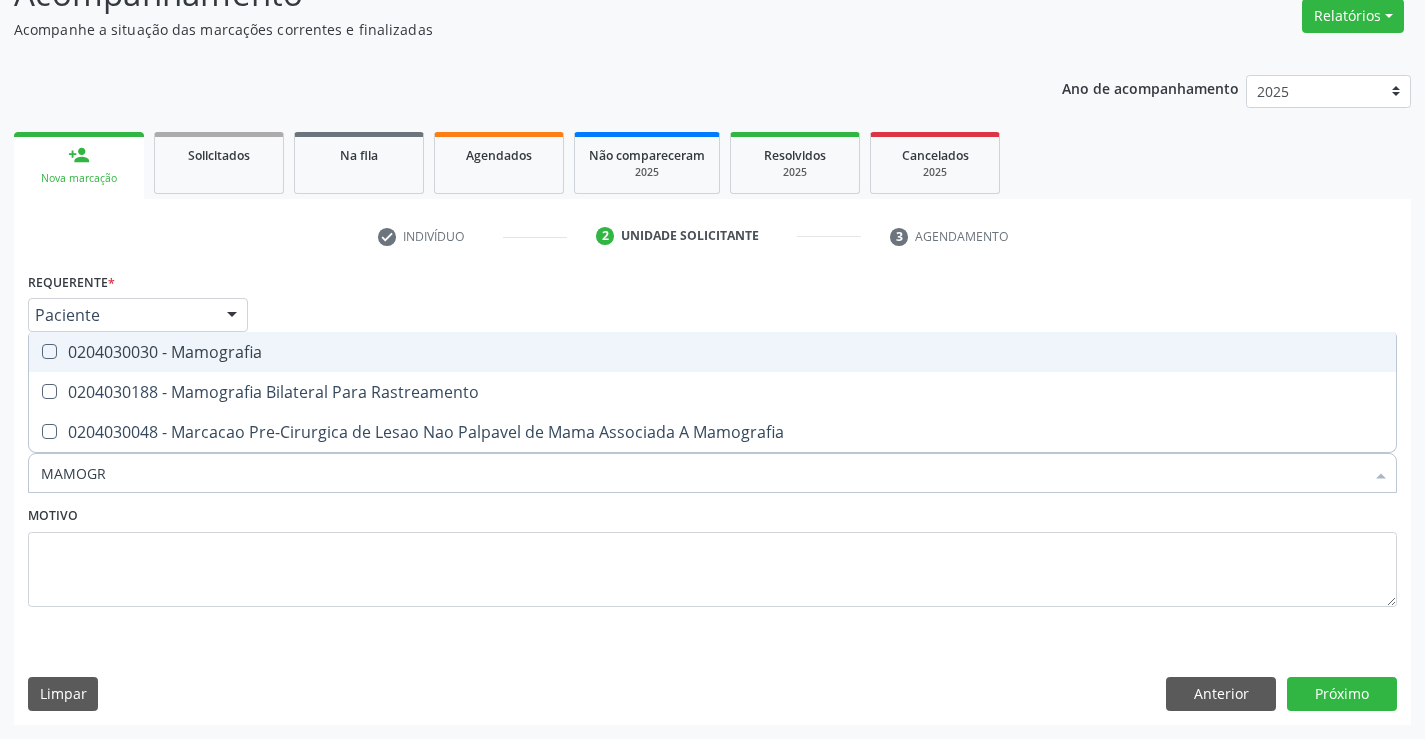 type on "MAMOGRA" 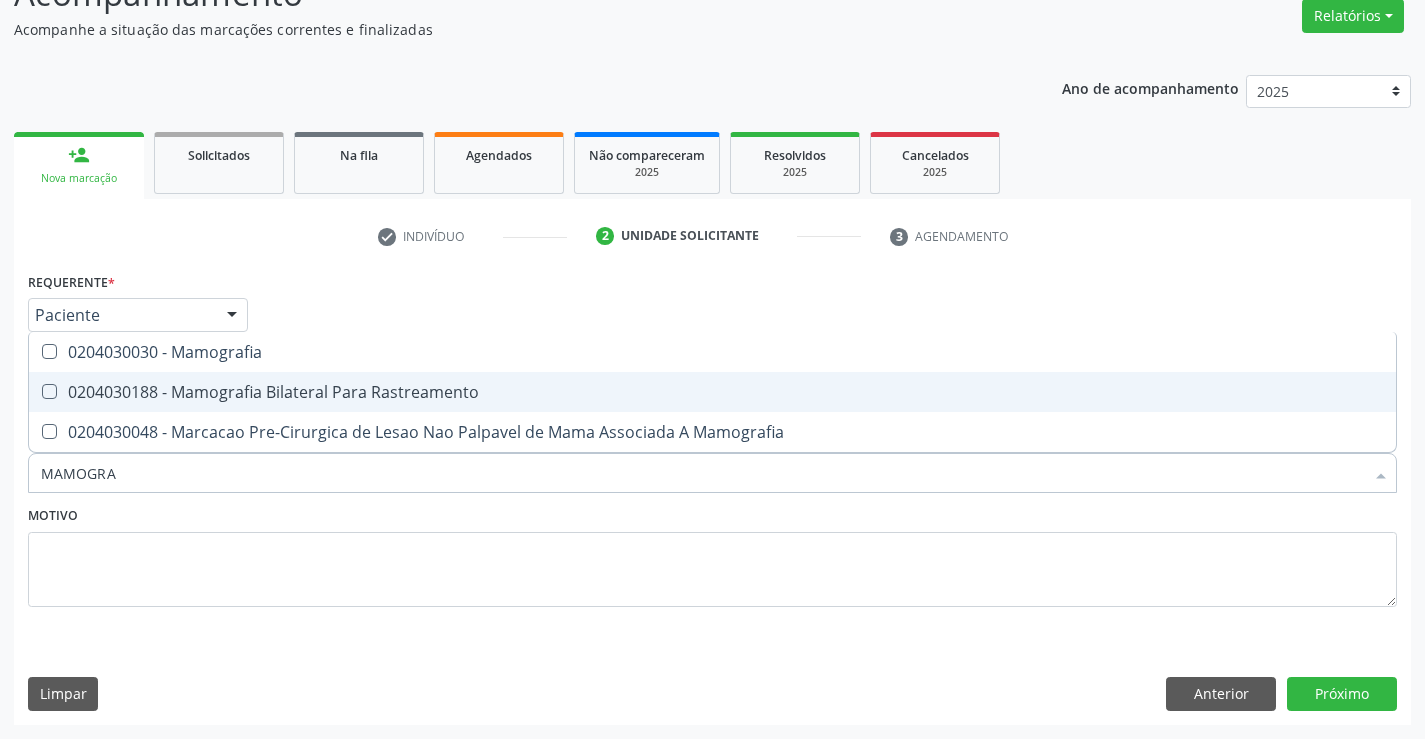click on "0204030188 - Mamografia Bilateral Para Rastreamento" at bounding box center (712, 392) 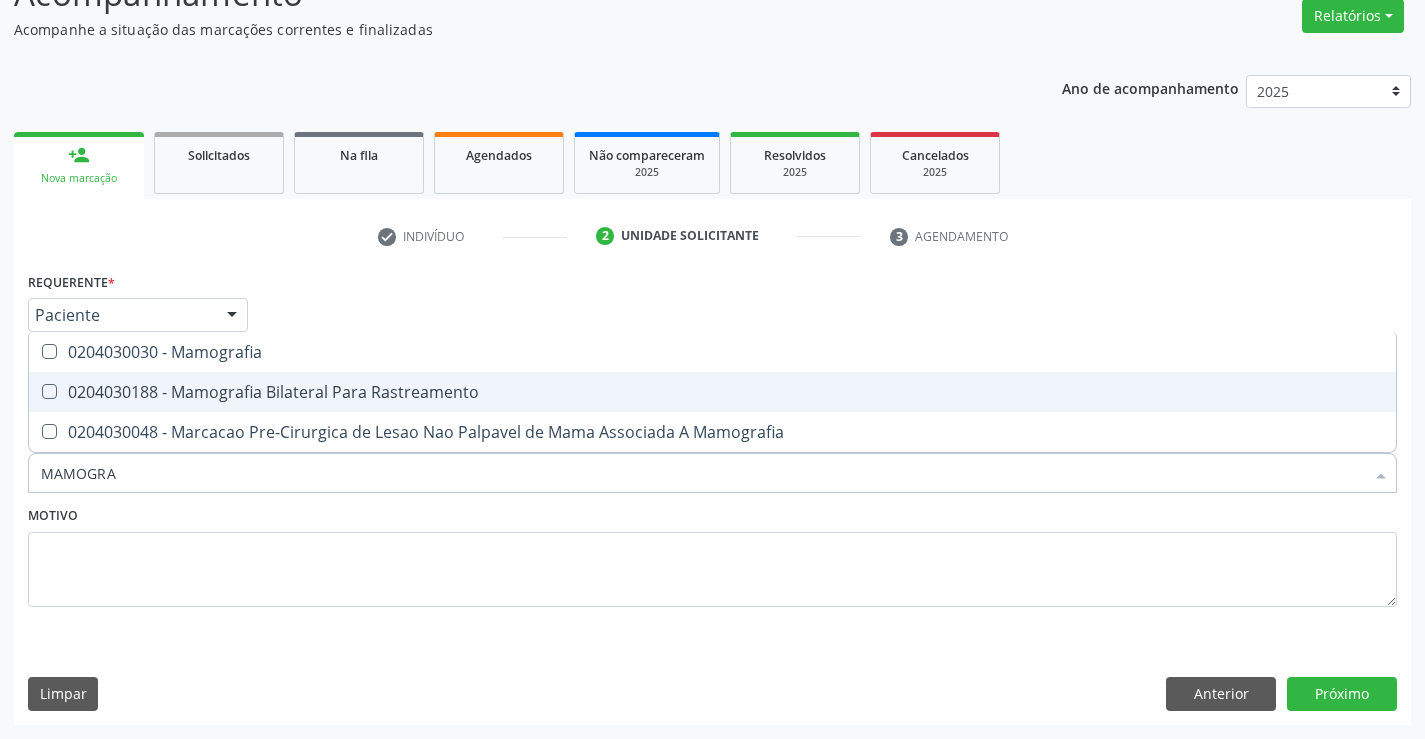 checkbox on "true" 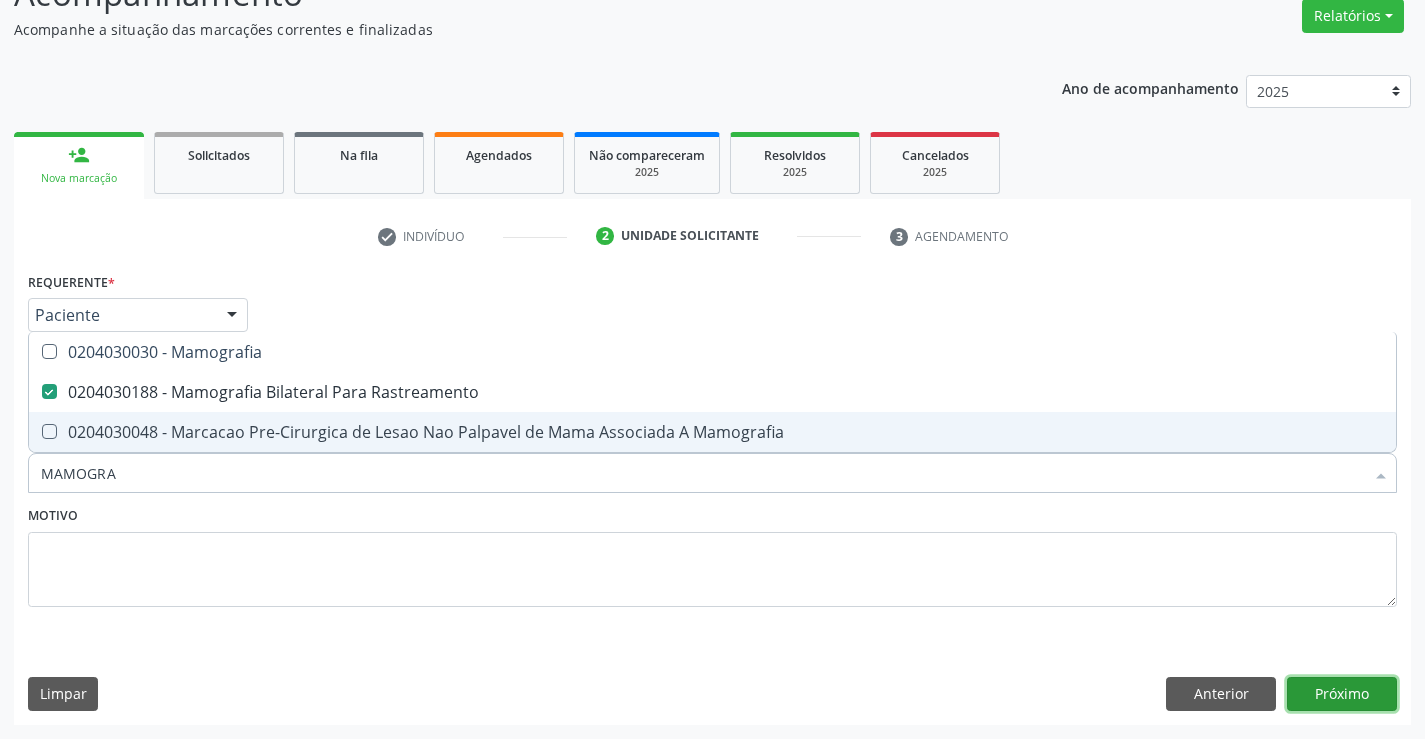 click on "Próximo" at bounding box center (1342, 694) 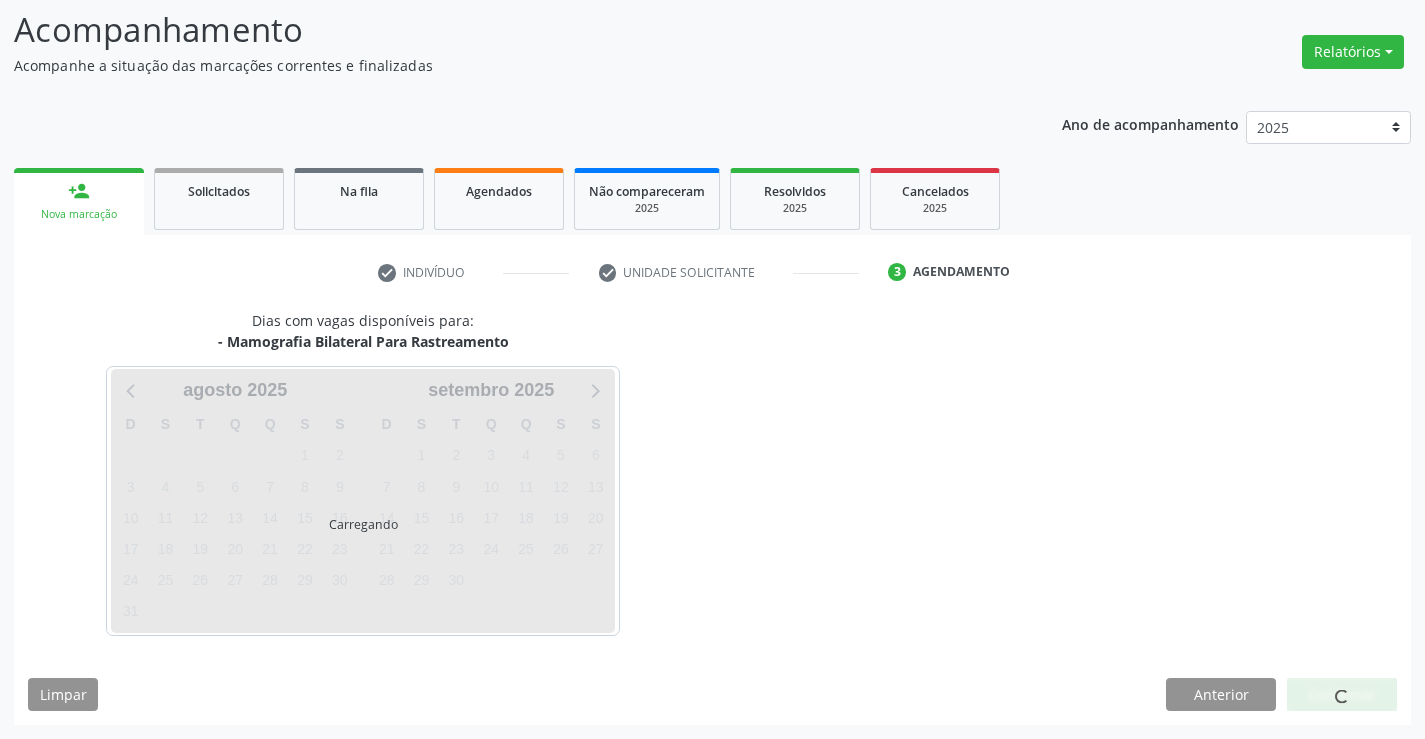 scroll, scrollTop: 131, scrollLeft: 0, axis: vertical 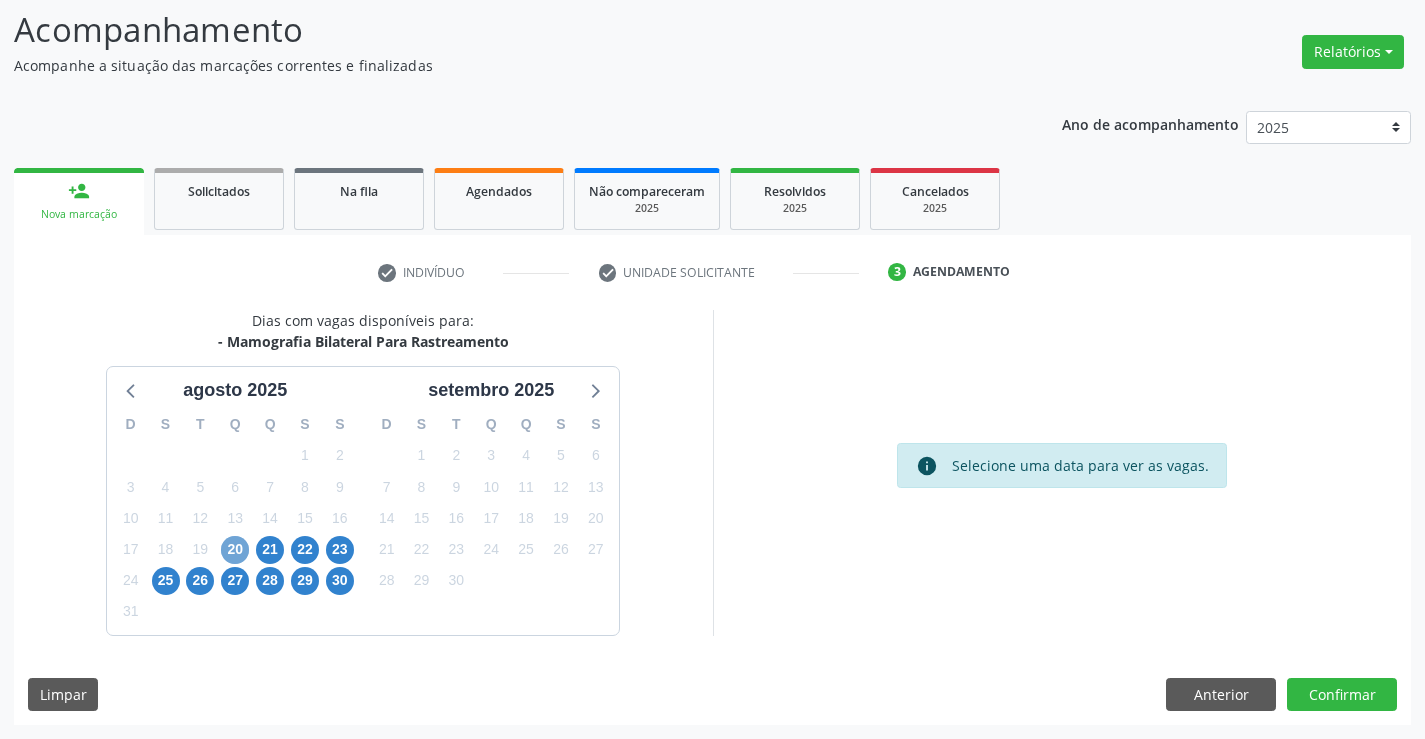 click on "20" at bounding box center (235, 550) 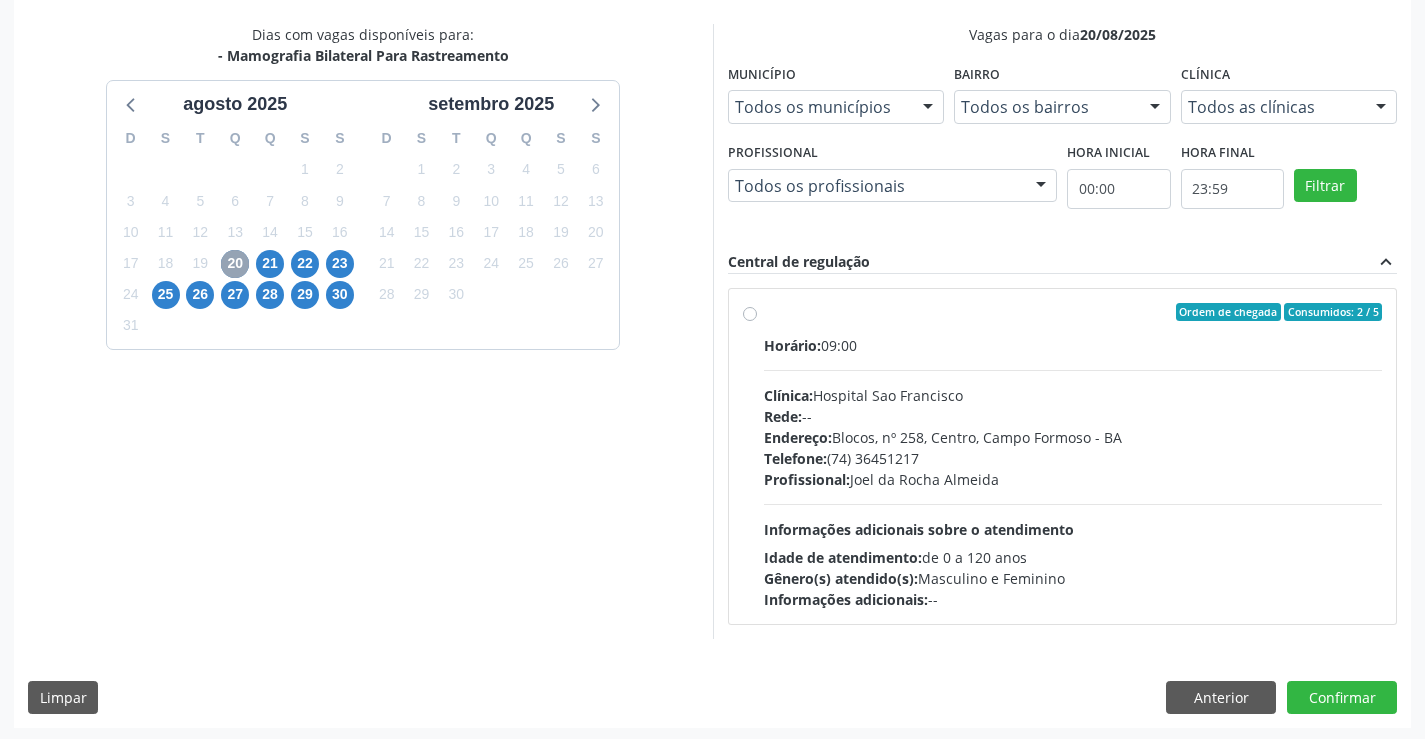 scroll, scrollTop: 420, scrollLeft: 0, axis: vertical 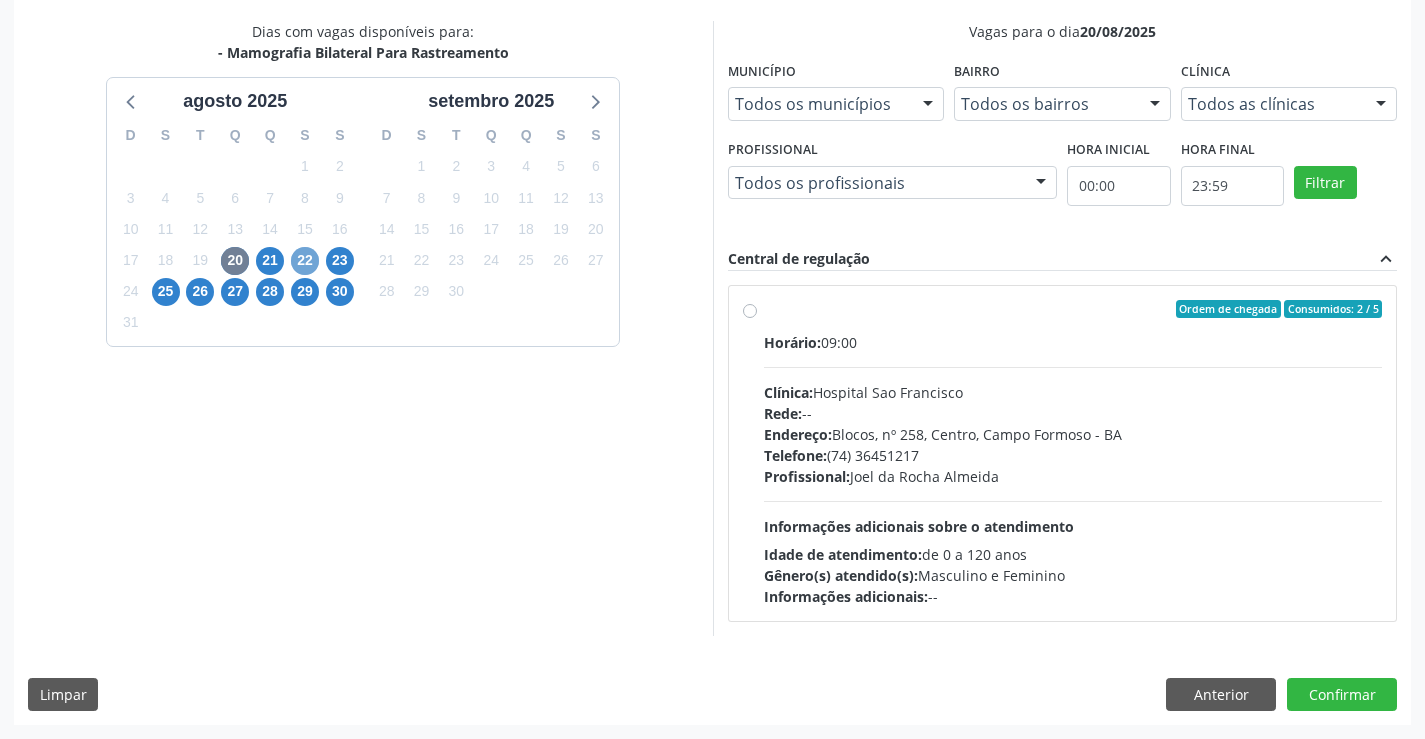 click on "22" at bounding box center (305, 261) 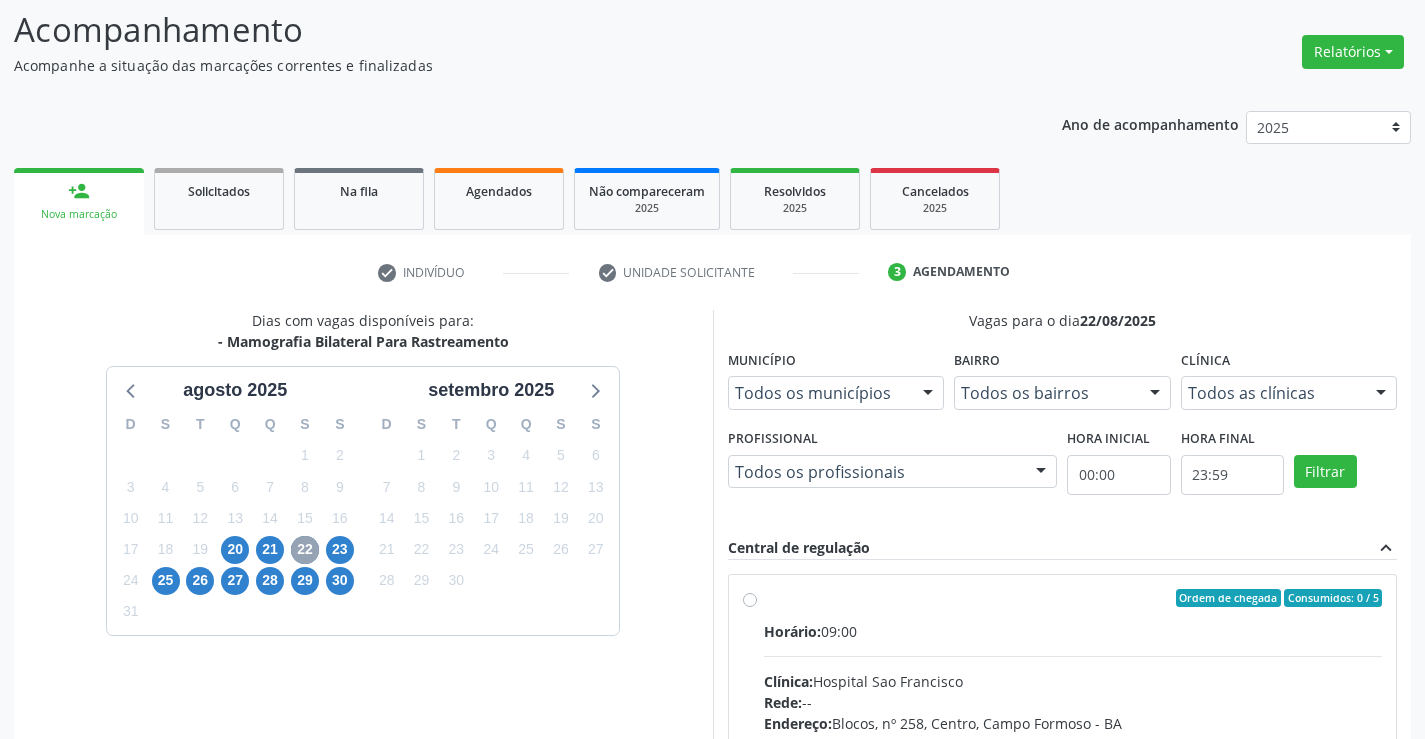 scroll, scrollTop: 420, scrollLeft: 0, axis: vertical 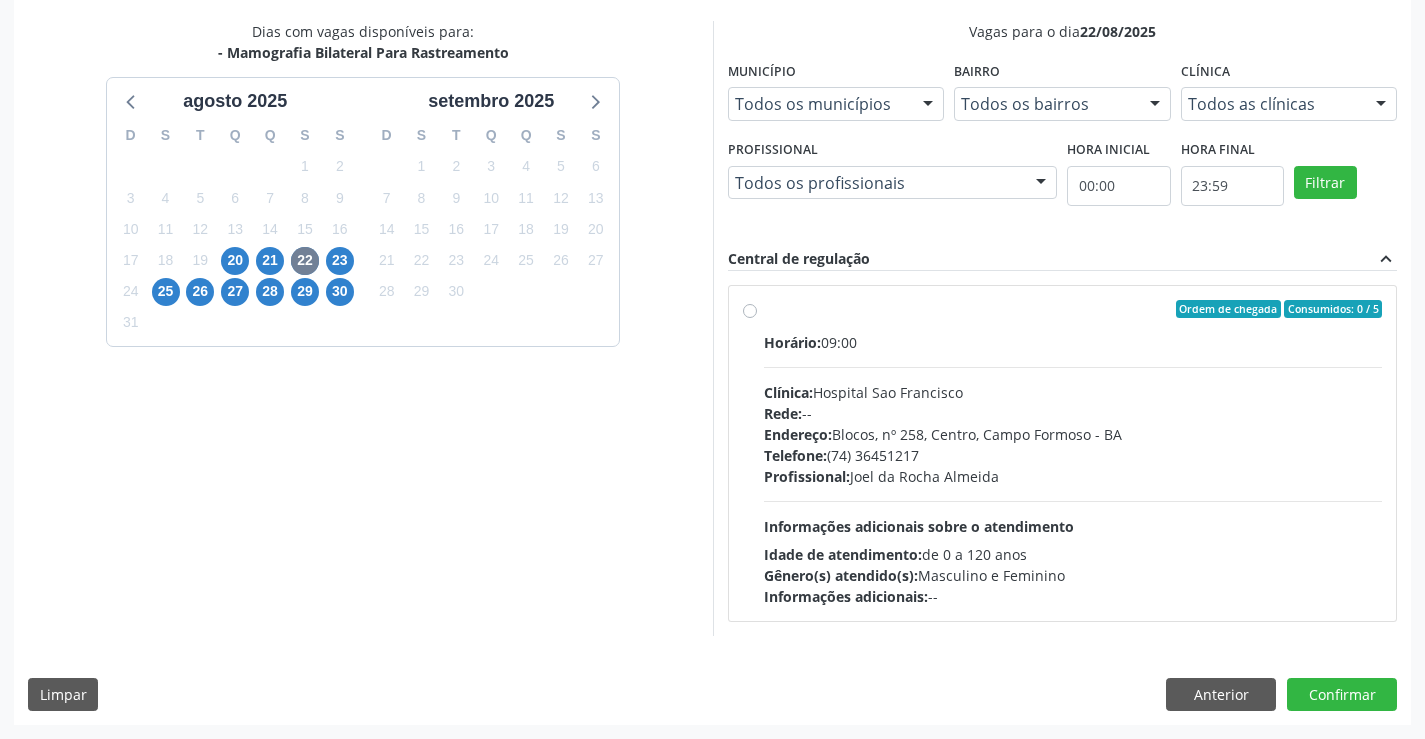 drag, startPoint x: 893, startPoint y: 427, endPoint x: 884, endPoint y: 471, distance: 44.911022 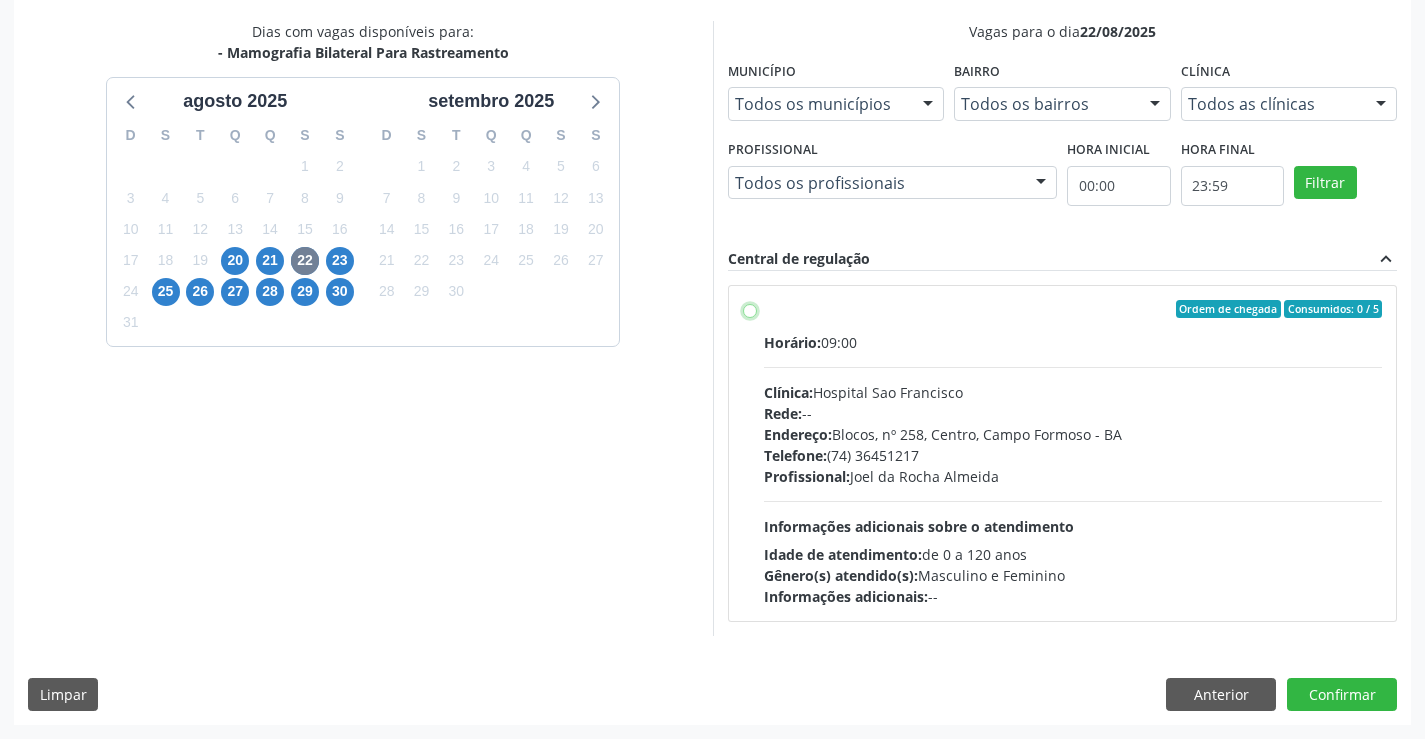 click on "Ordem de chegada
Consumidos: 0 / 5
Horário:   09:00
Clínica:  Hospital Sao Francisco
Rede:
--
Endereço:   Blocos, nº 258, Centro, Campo Formoso - BA
Telefone:   (74) 36451217
Profissional:
Joel da Rocha Almeida
Informações adicionais sobre o atendimento
Idade de atendimento:
de 0 a 120 anos
Gênero(s) atendido(s):
Masculino e Feminino
Informações adicionais:
--" at bounding box center [750, 309] 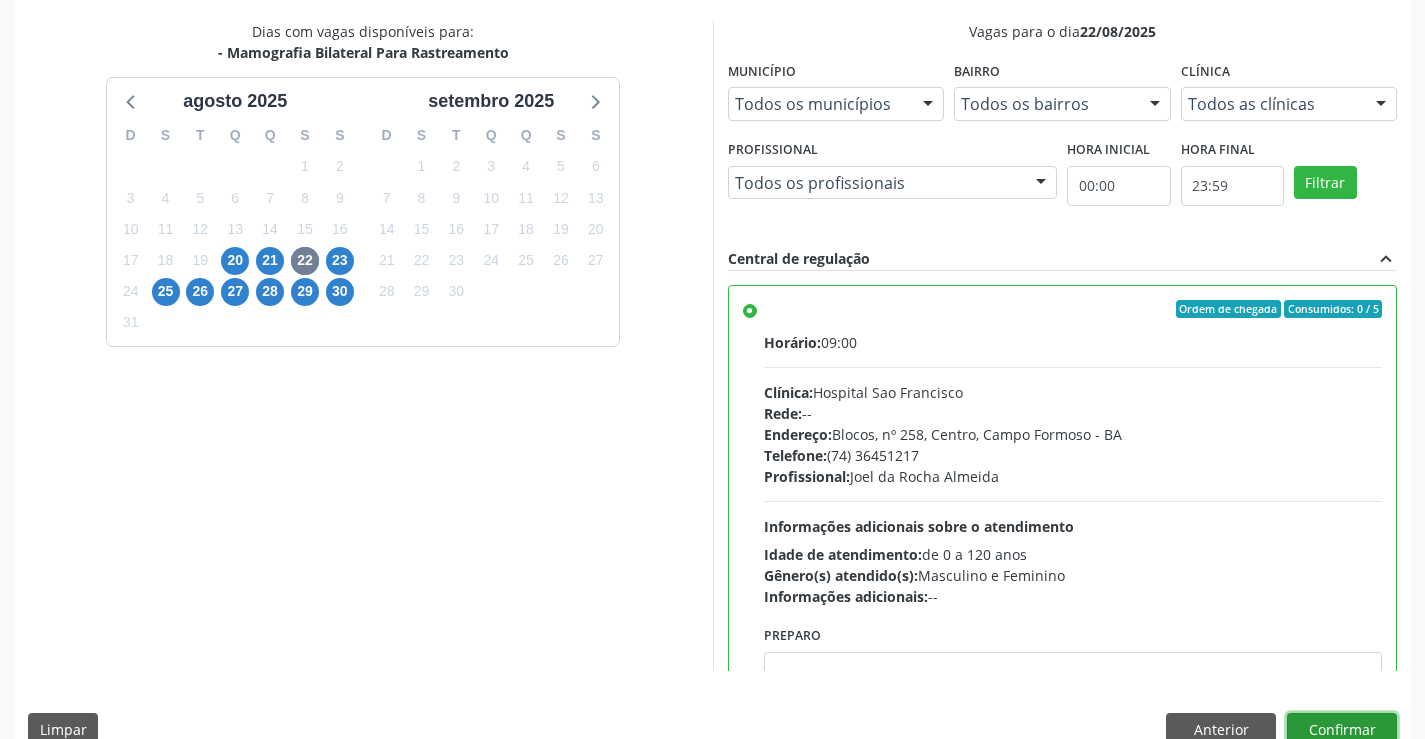 click on "Confirmar" at bounding box center (1342, 730) 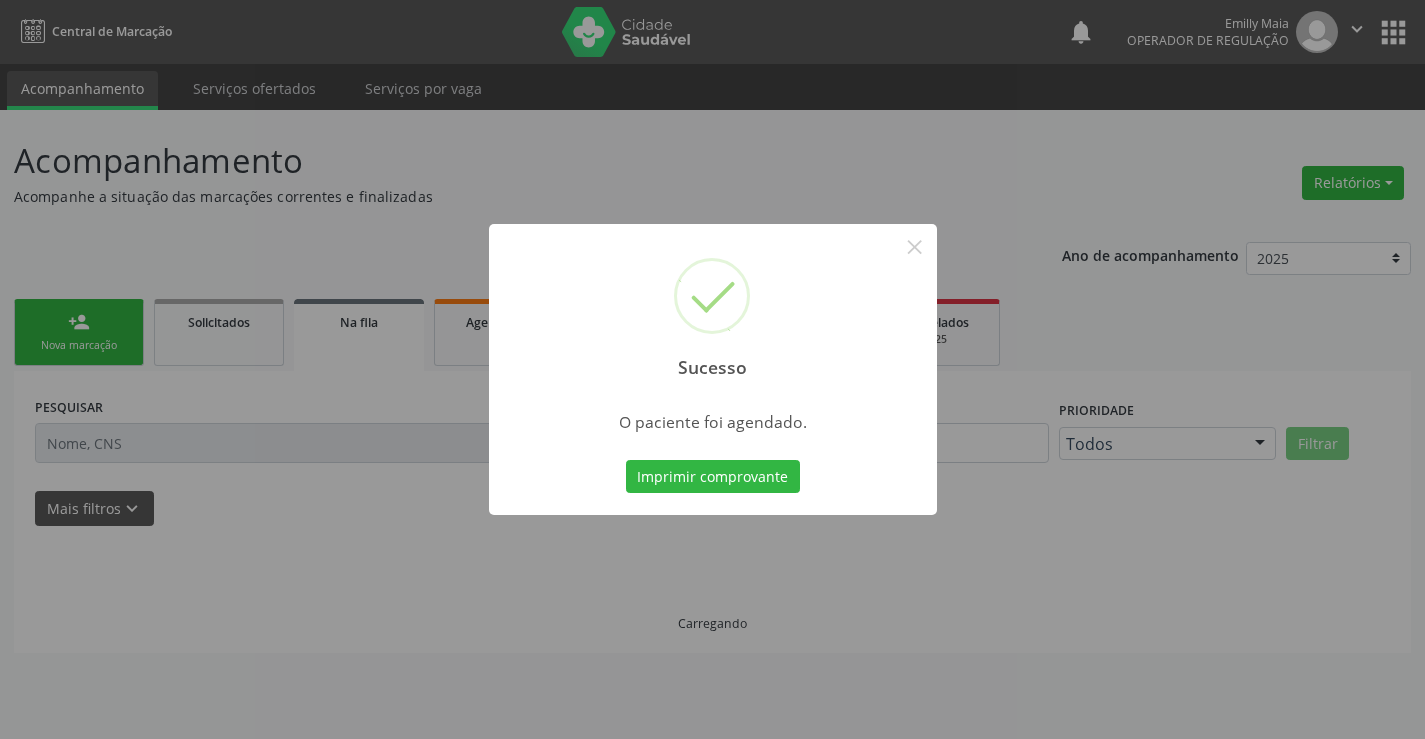 scroll, scrollTop: 0, scrollLeft: 0, axis: both 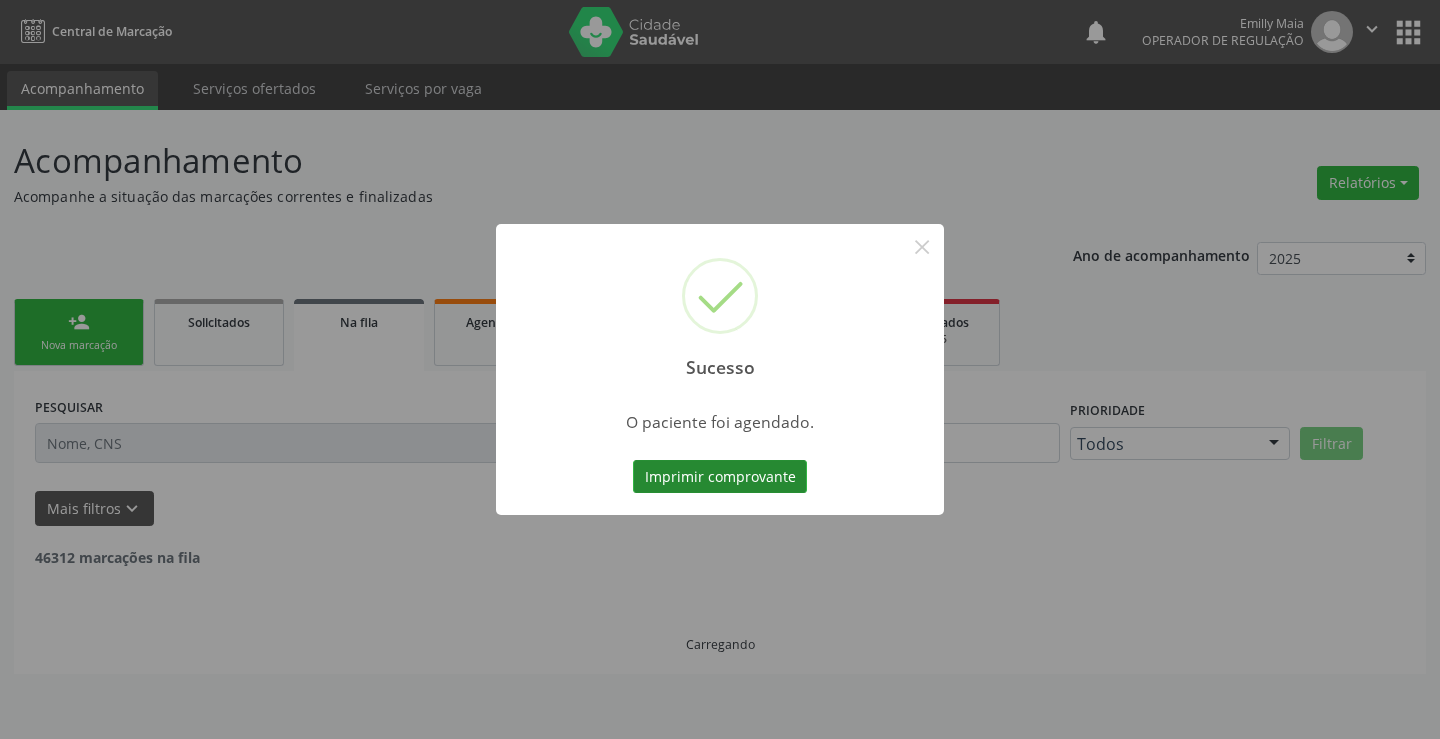 click on "Imprimir comprovante" at bounding box center (720, 477) 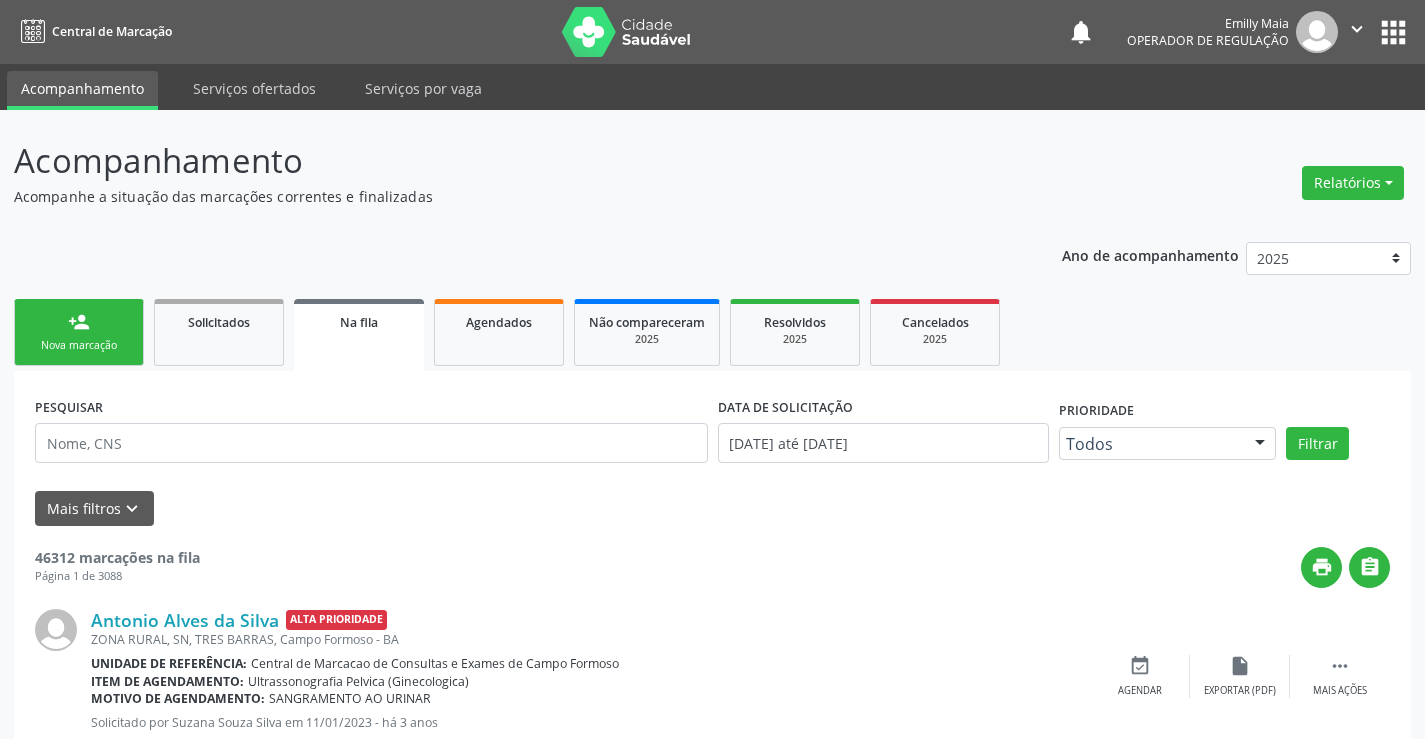 click on "person_add
Nova marcação" at bounding box center (79, 332) 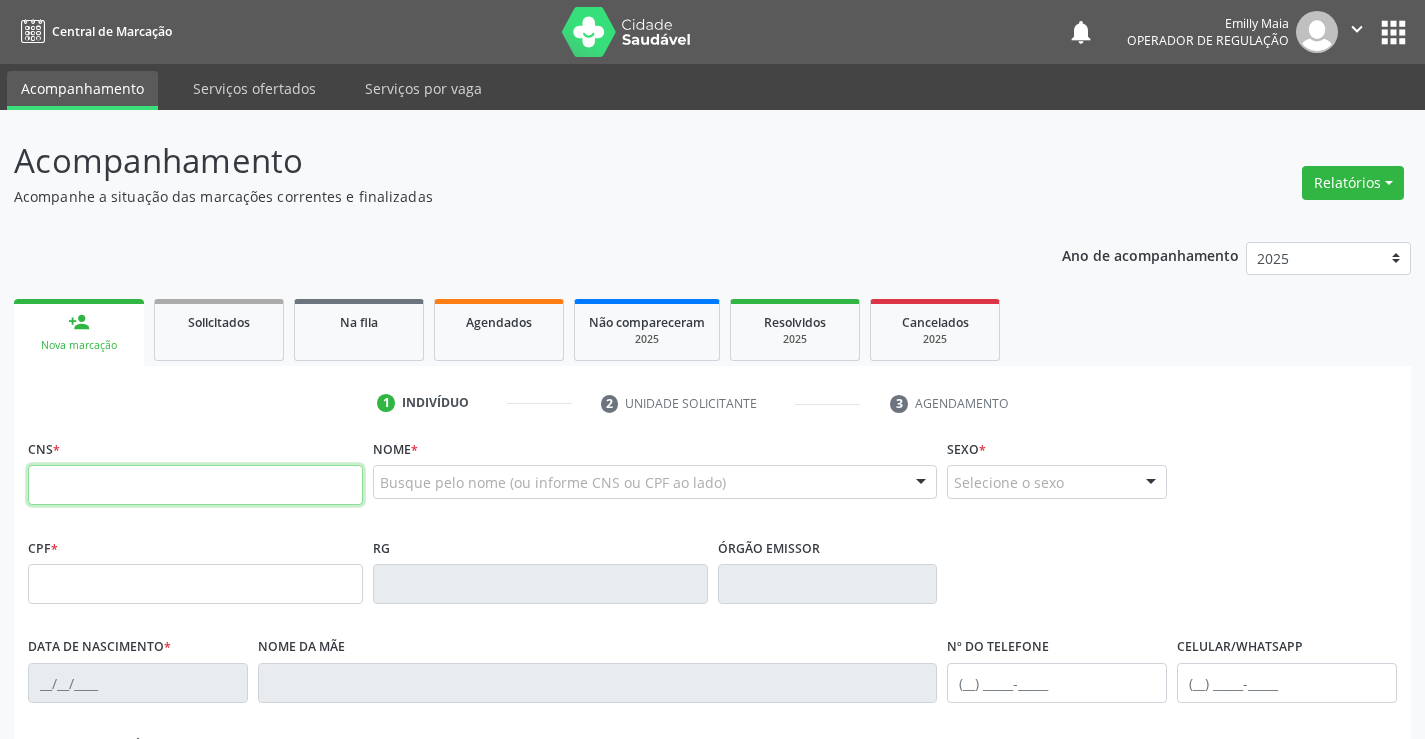 click at bounding box center [195, 485] 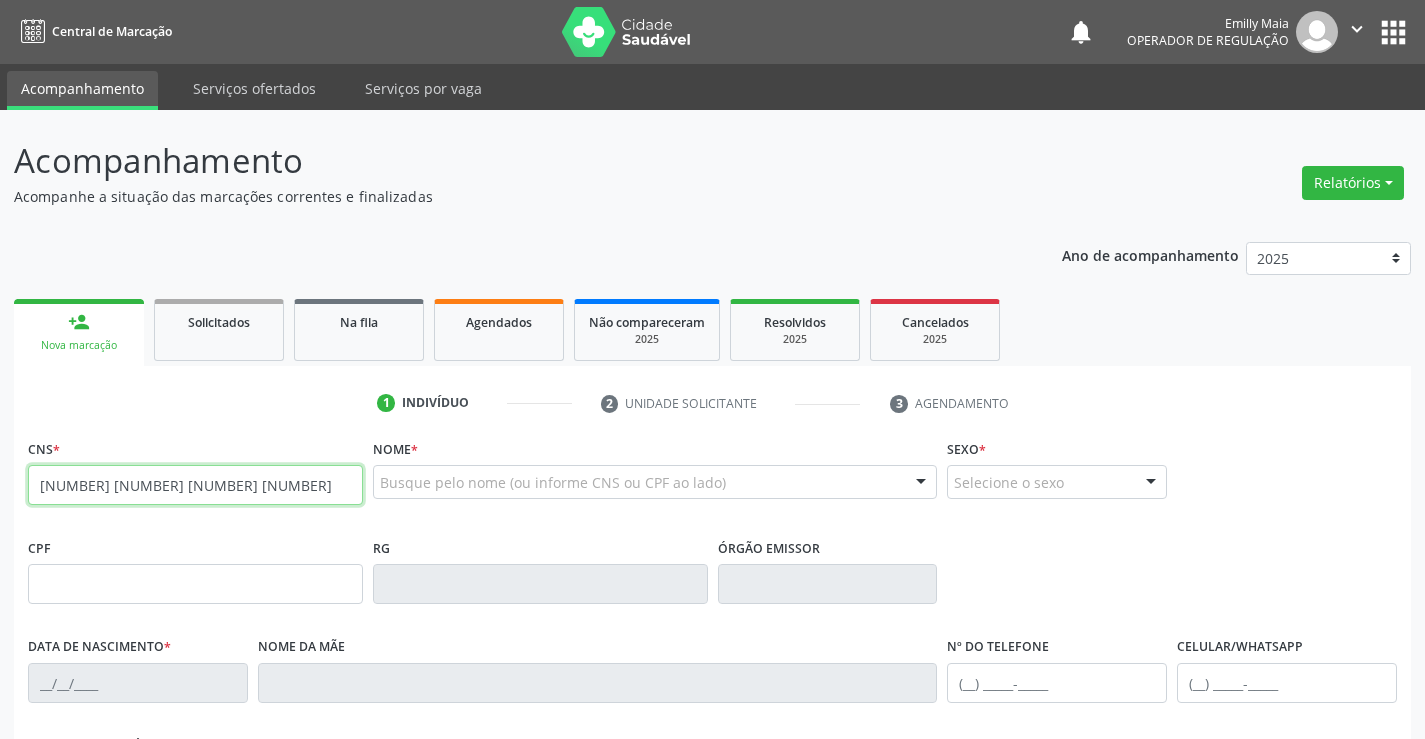 type on "703 0068 2853 3479" 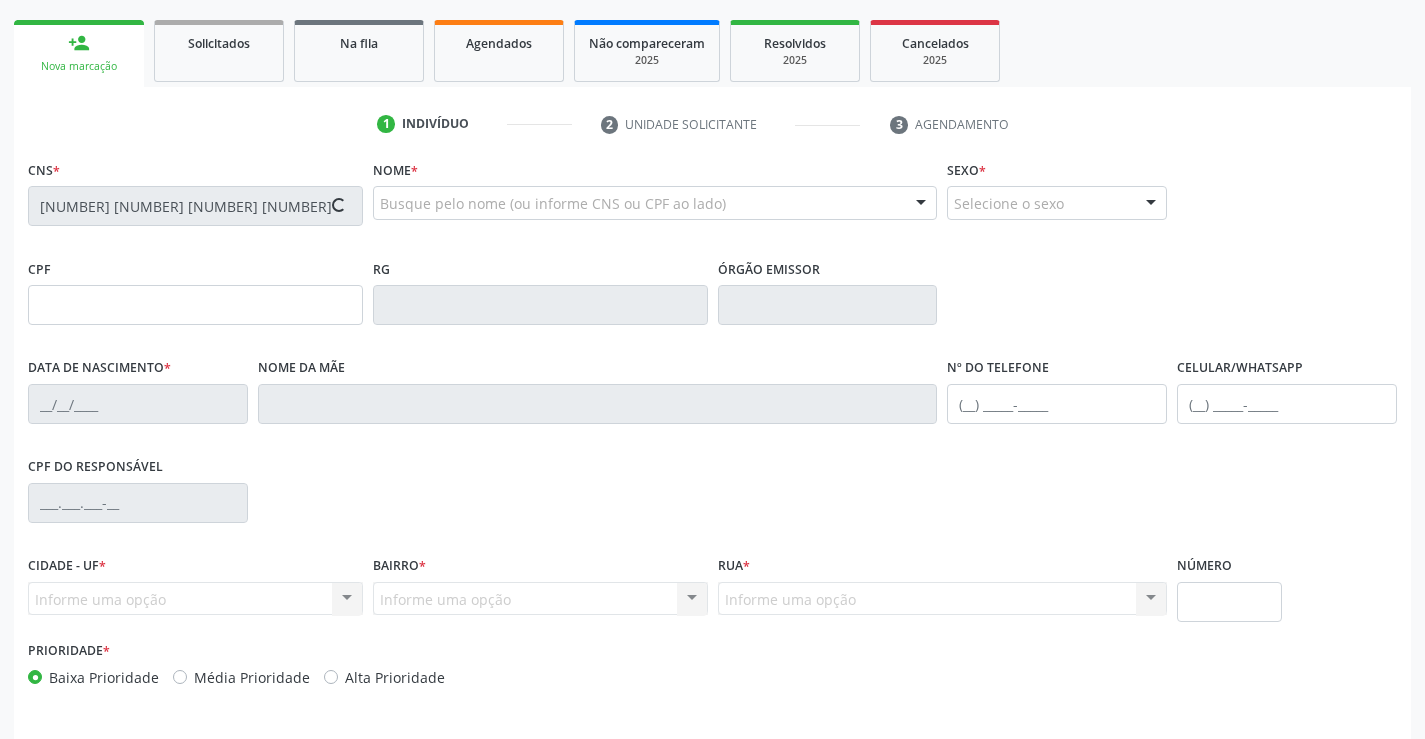 scroll, scrollTop: 300, scrollLeft: 0, axis: vertical 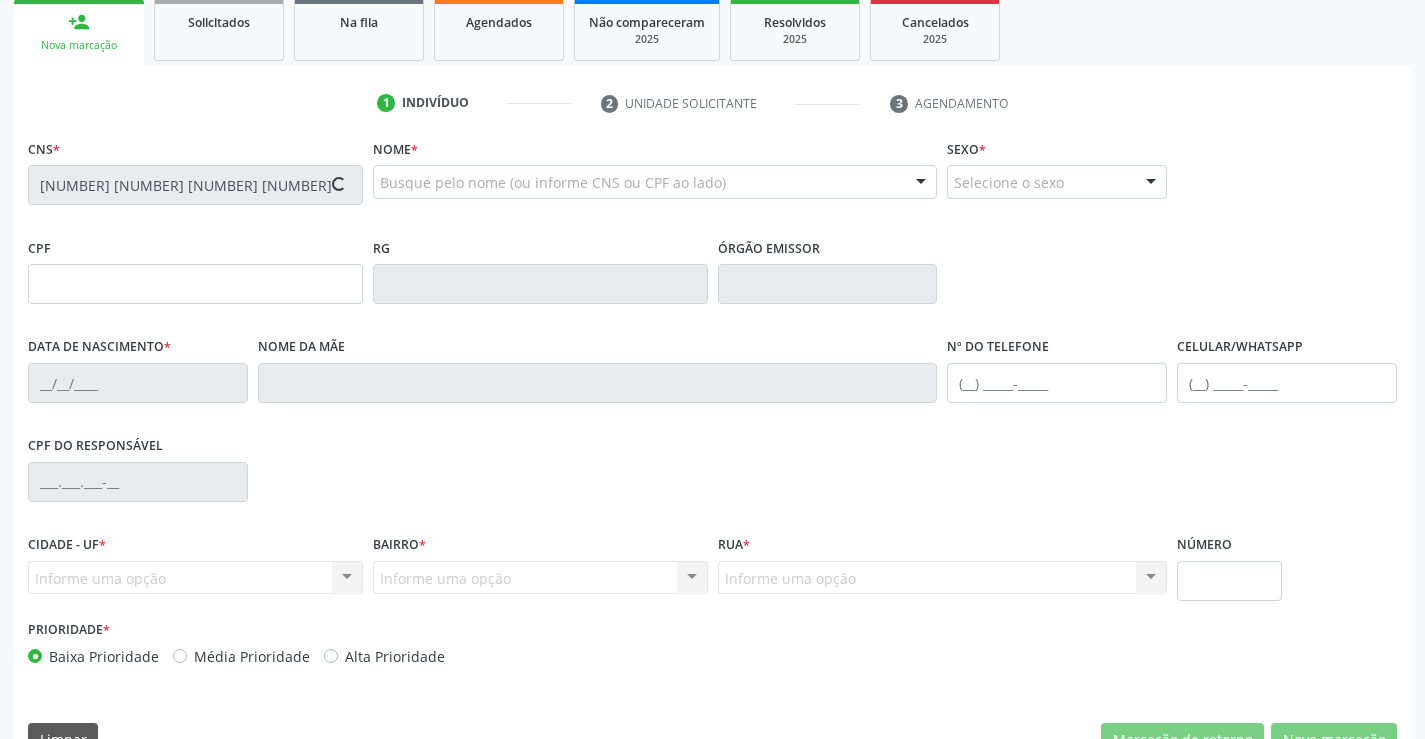 type on "069.031.225-32" 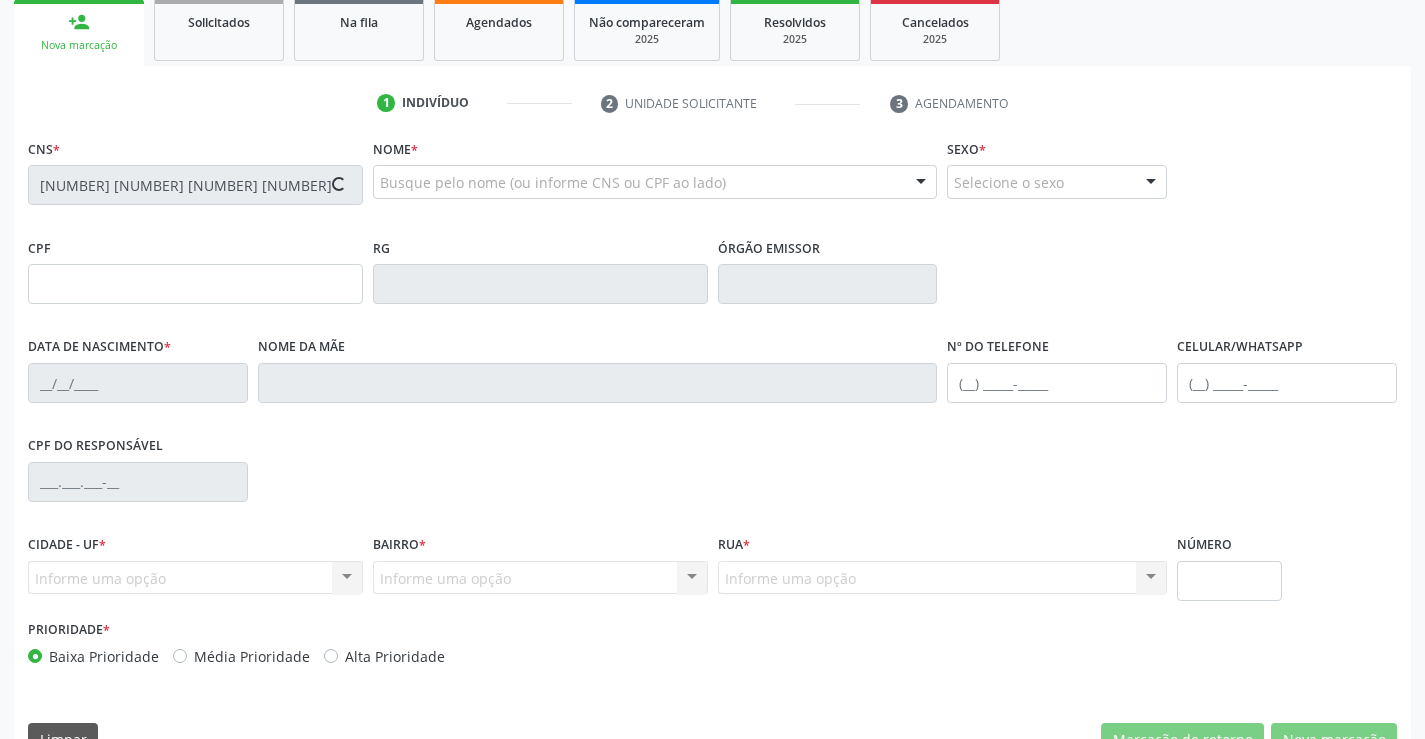 type on "1593938926" 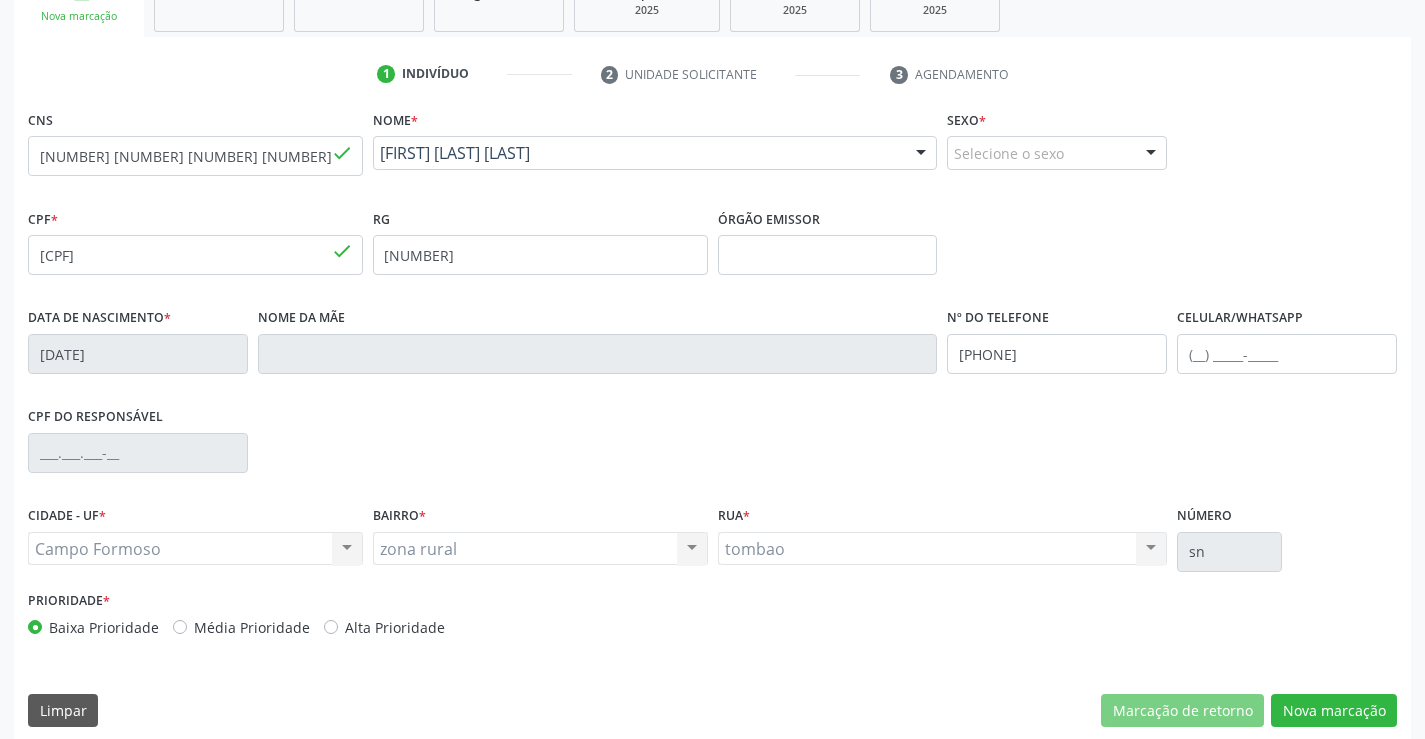 scroll, scrollTop: 345, scrollLeft: 0, axis: vertical 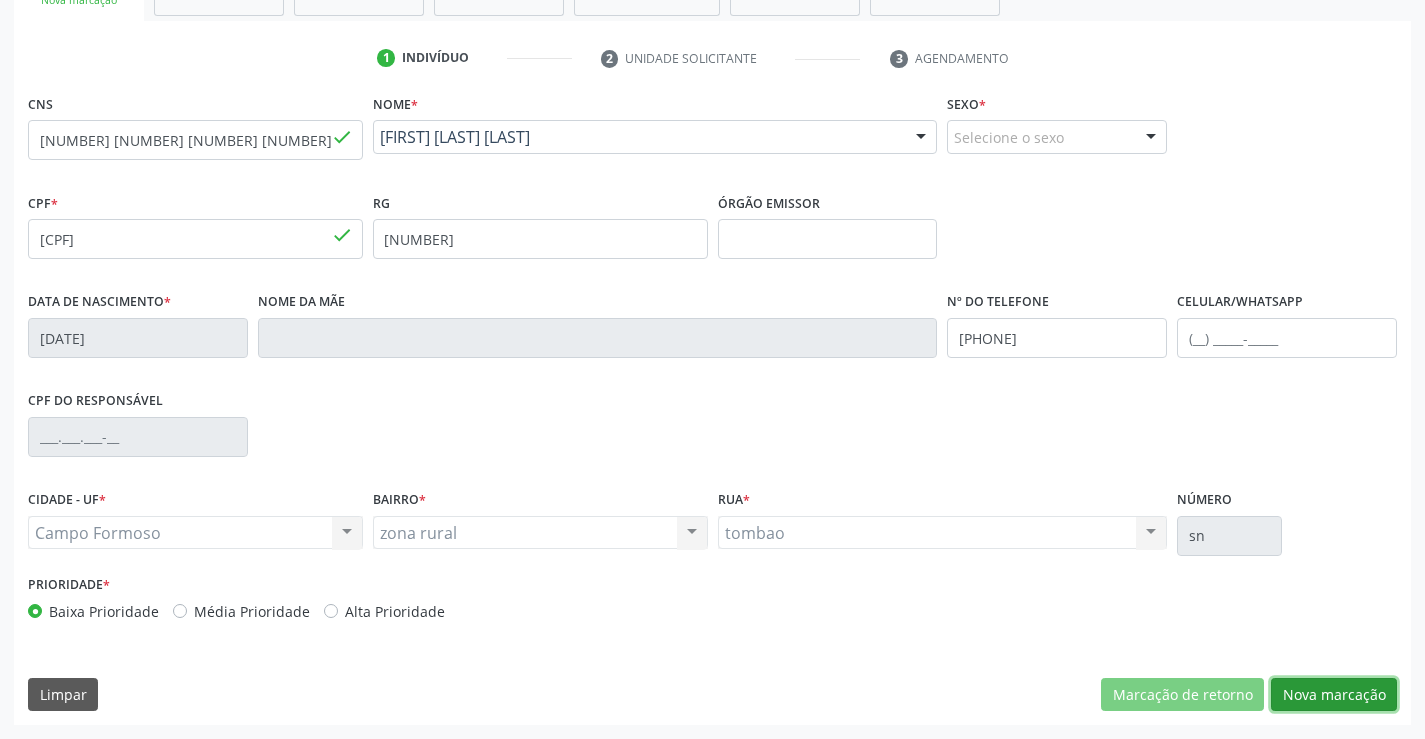 drag, startPoint x: 1308, startPoint y: 692, endPoint x: 957, endPoint y: 576, distance: 369.67148 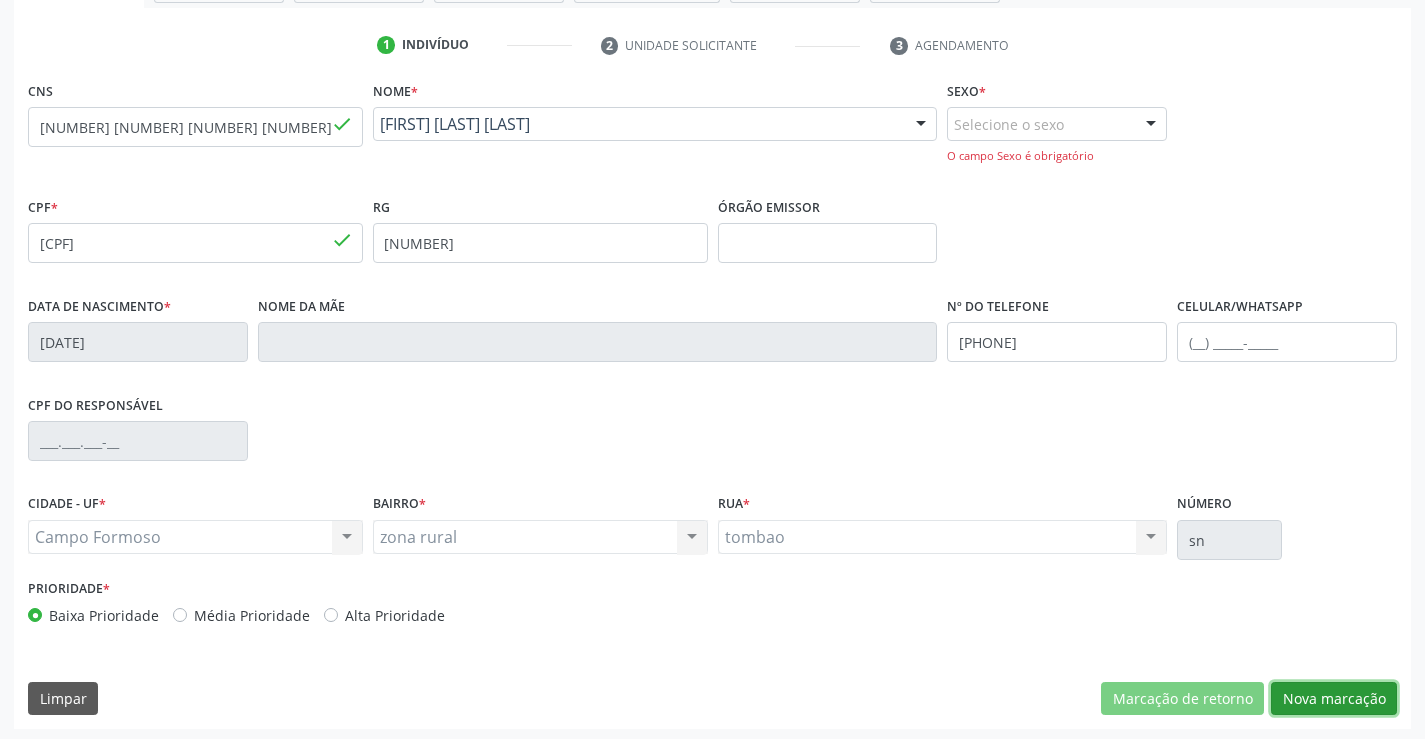 scroll, scrollTop: 362, scrollLeft: 0, axis: vertical 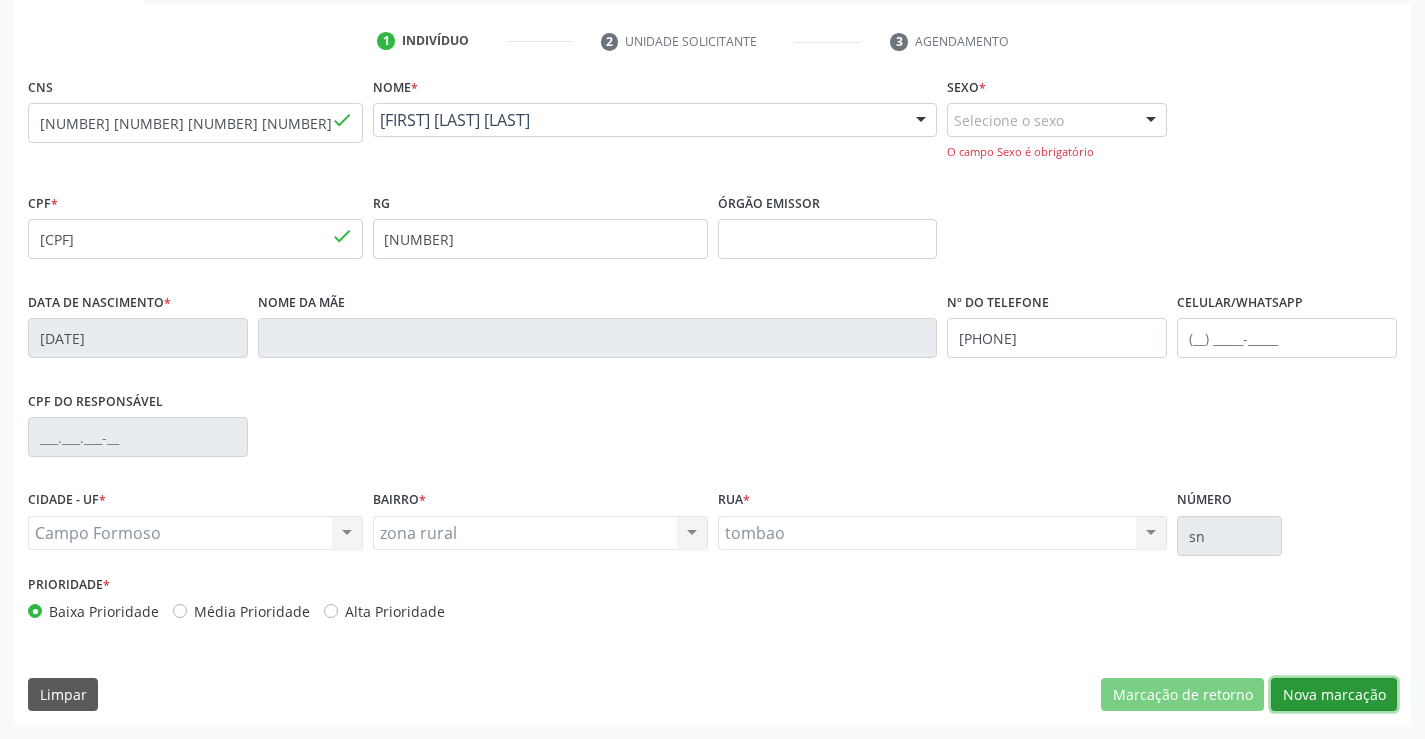 click on "Nova marcação" at bounding box center [1334, 695] 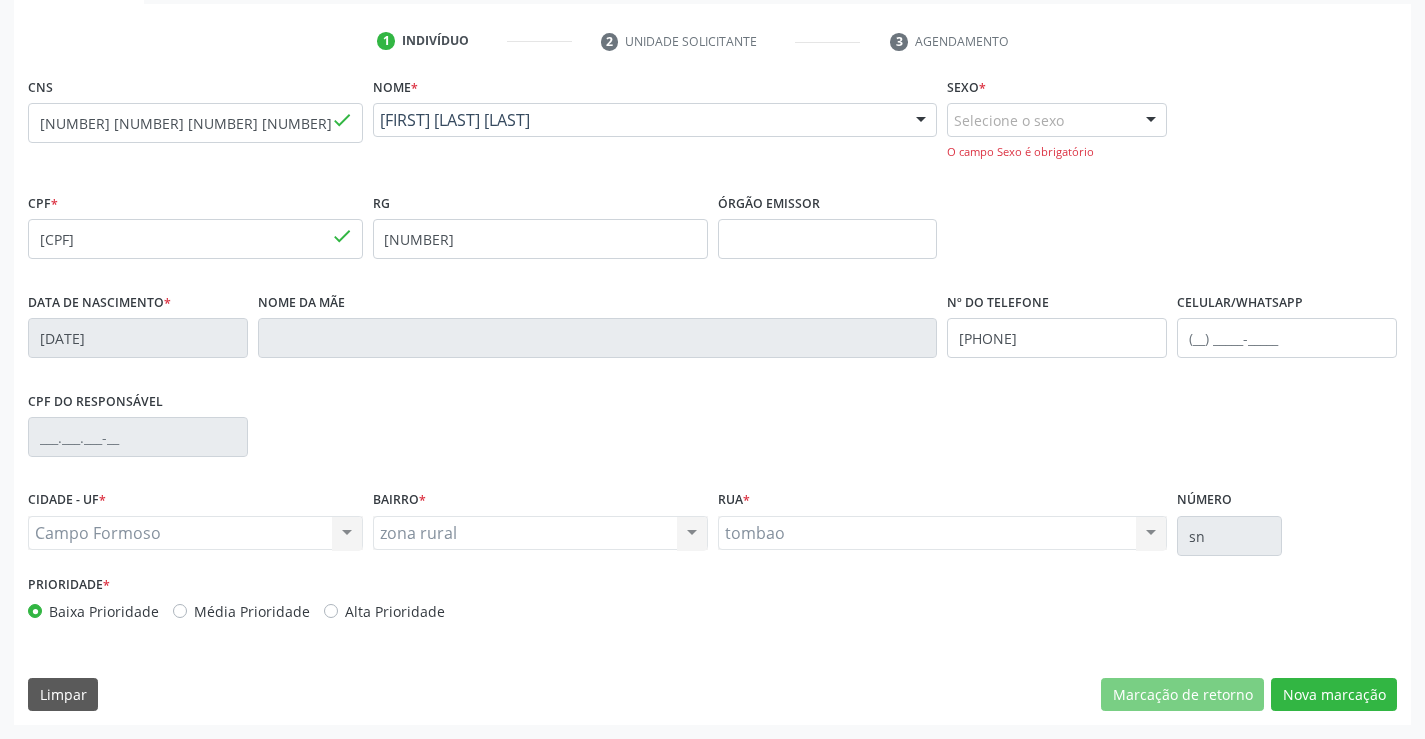 drag, startPoint x: 1091, startPoint y: 119, endPoint x: 1056, endPoint y: 153, distance: 48.79549 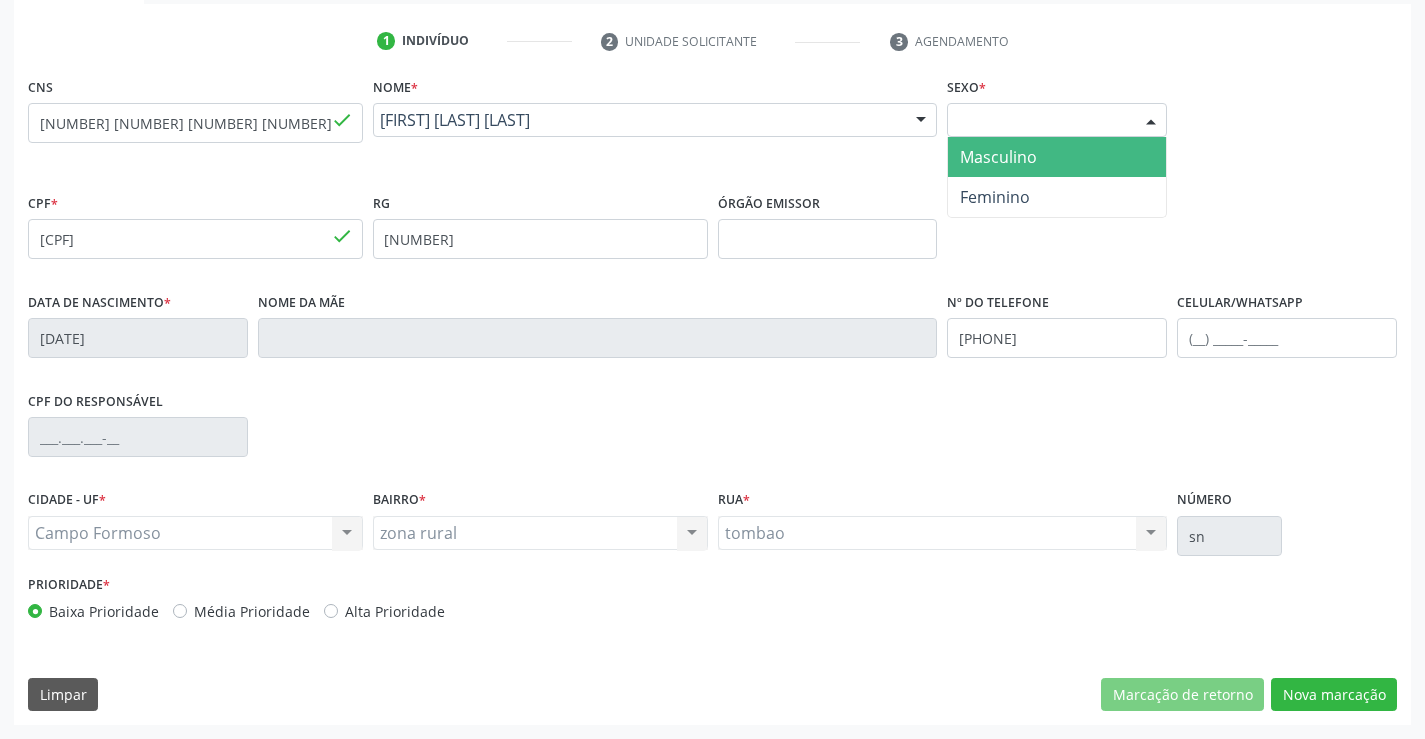 click on "Masculino" at bounding box center (998, 157) 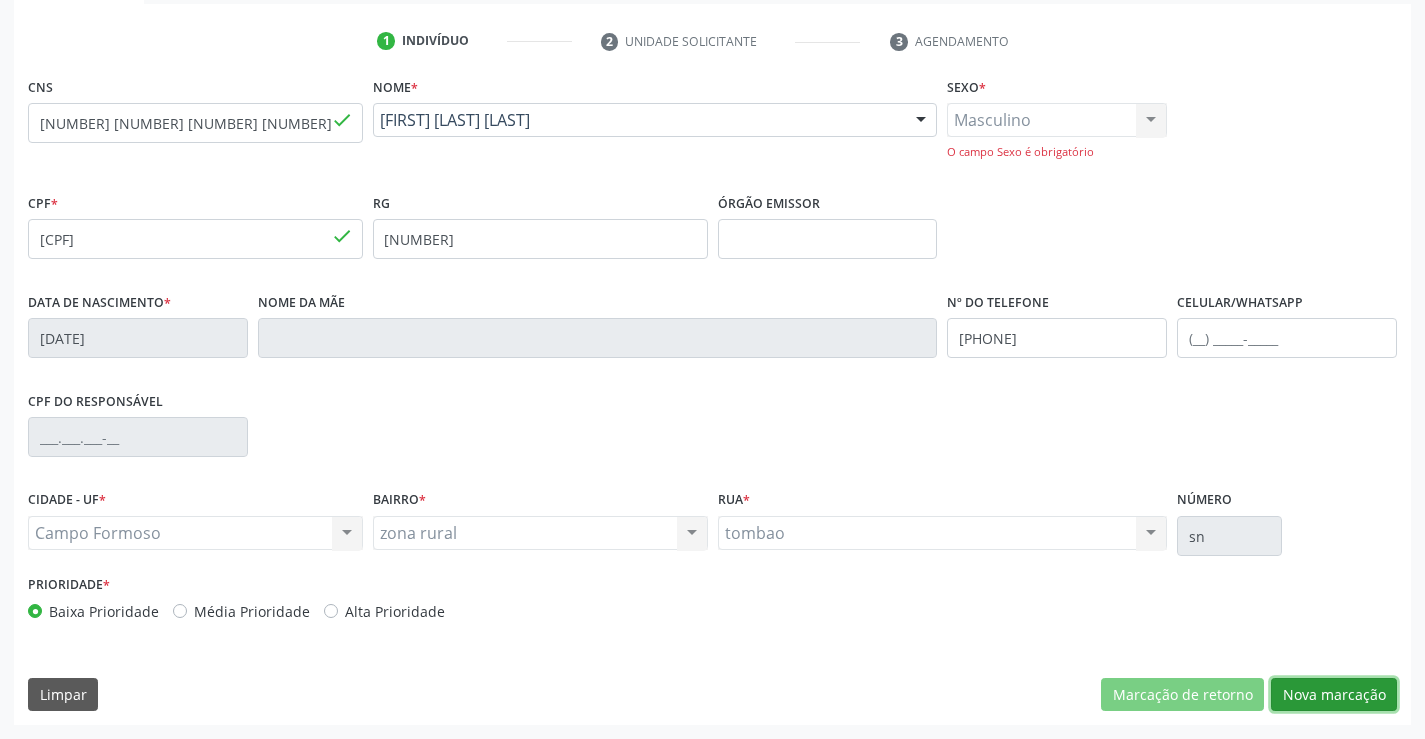 click on "Nova marcação" at bounding box center (1334, 695) 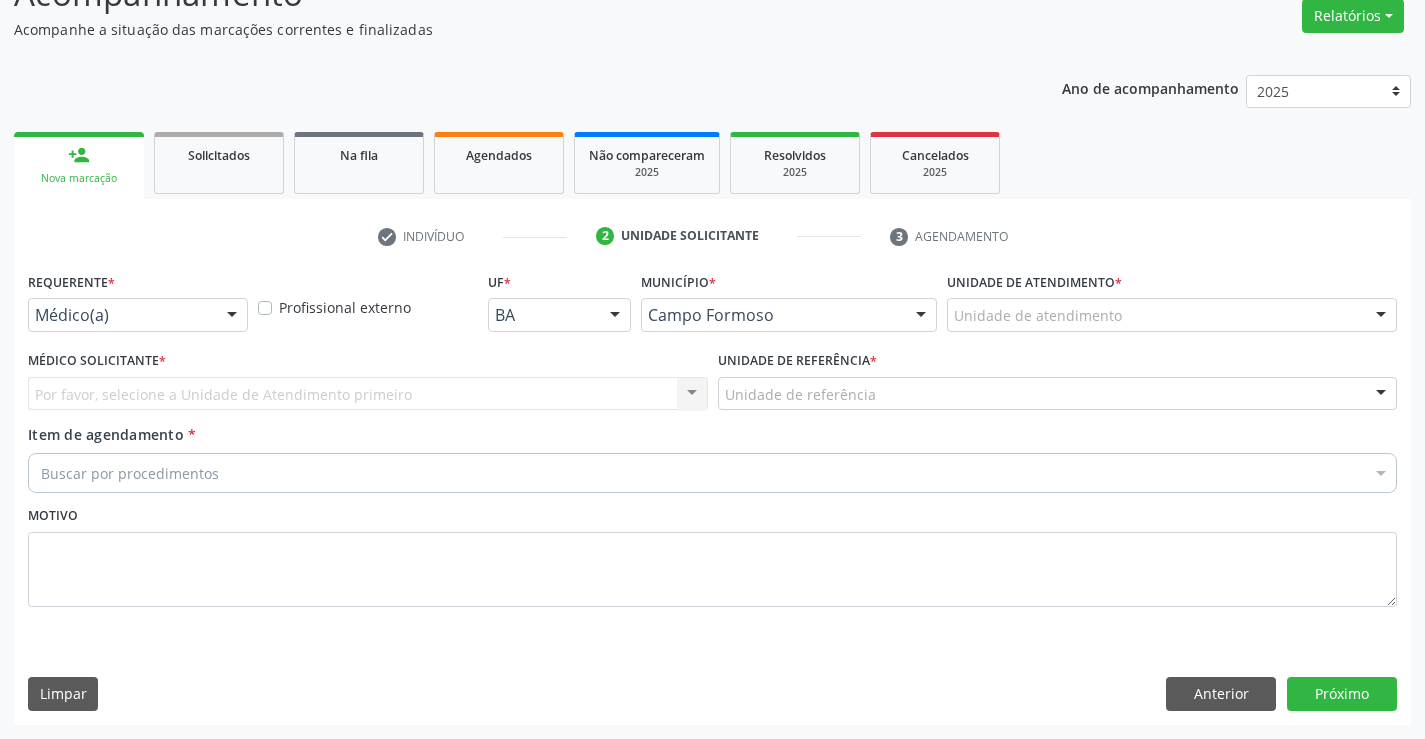 scroll, scrollTop: 167, scrollLeft: 0, axis: vertical 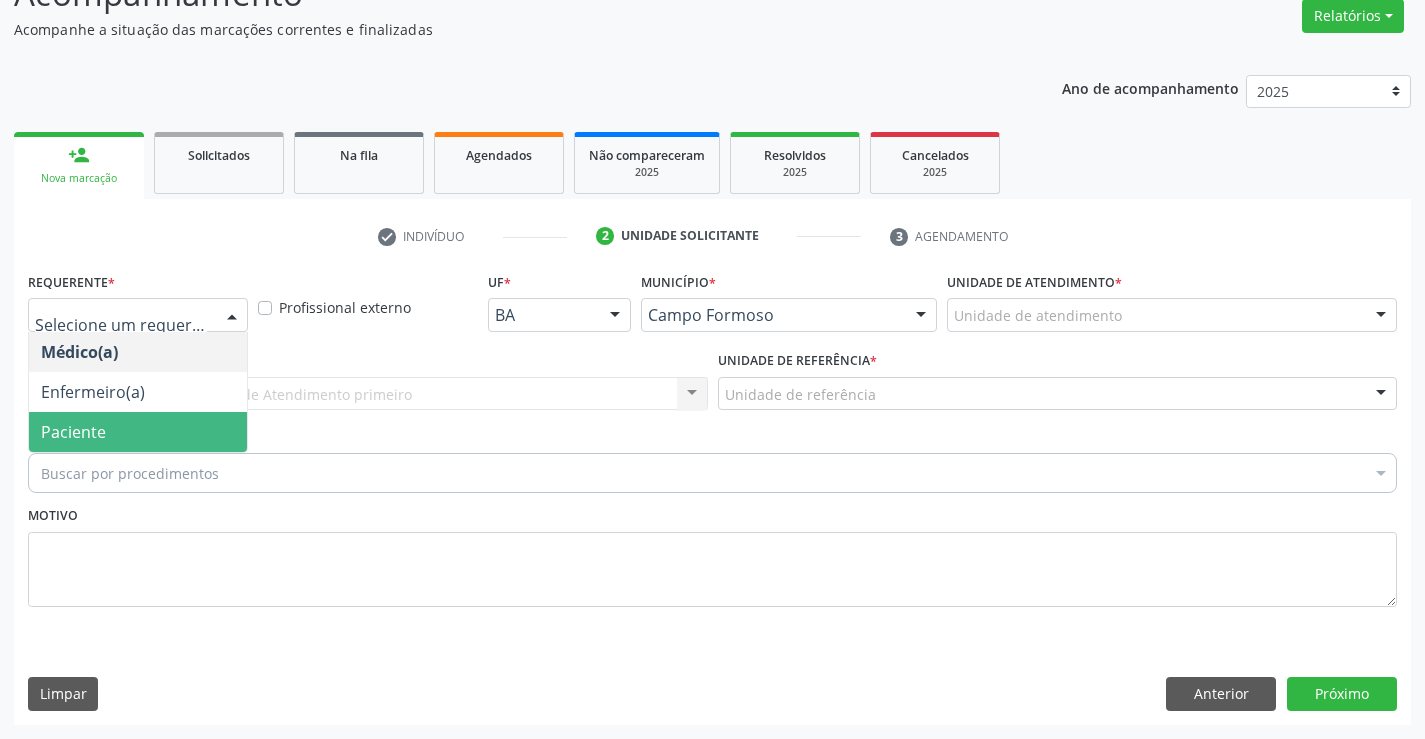 click on "Paciente" at bounding box center (138, 432) 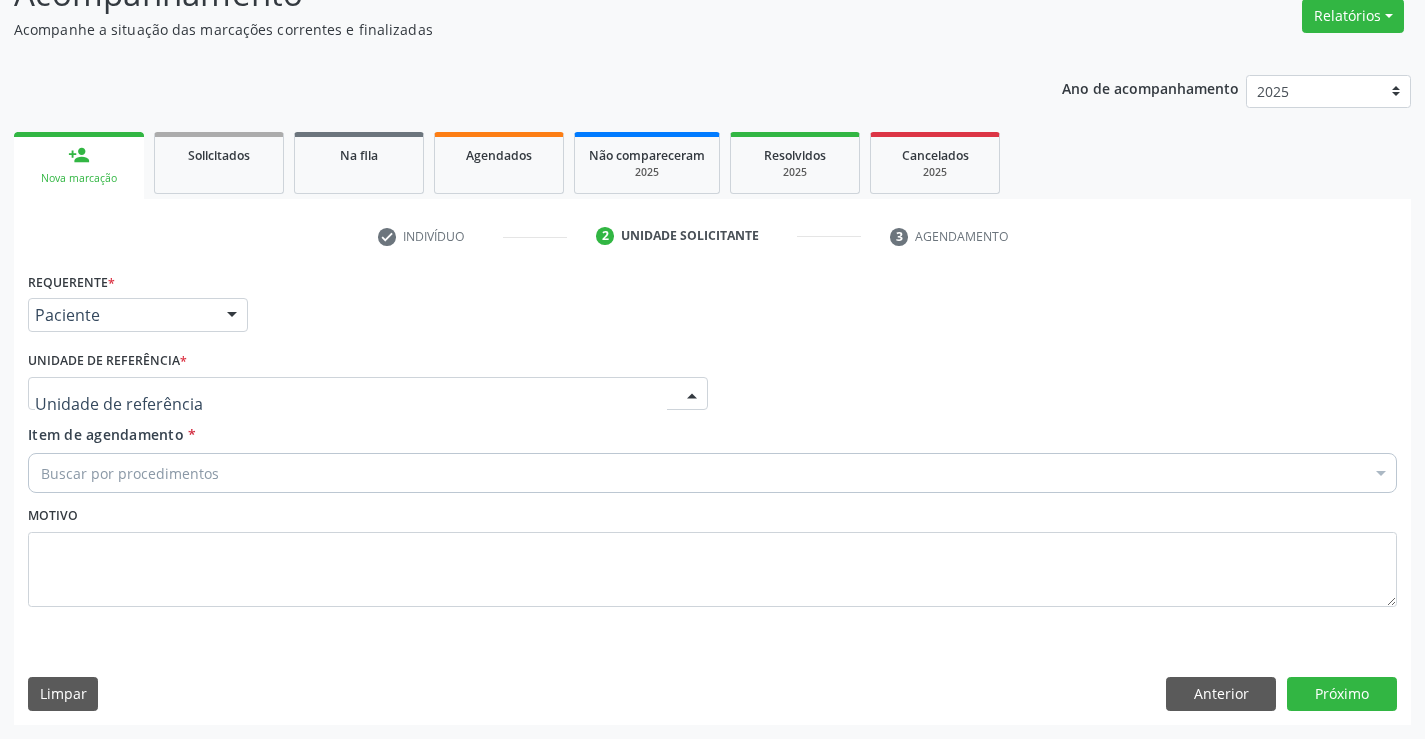 click at bounding box center (368, 394) 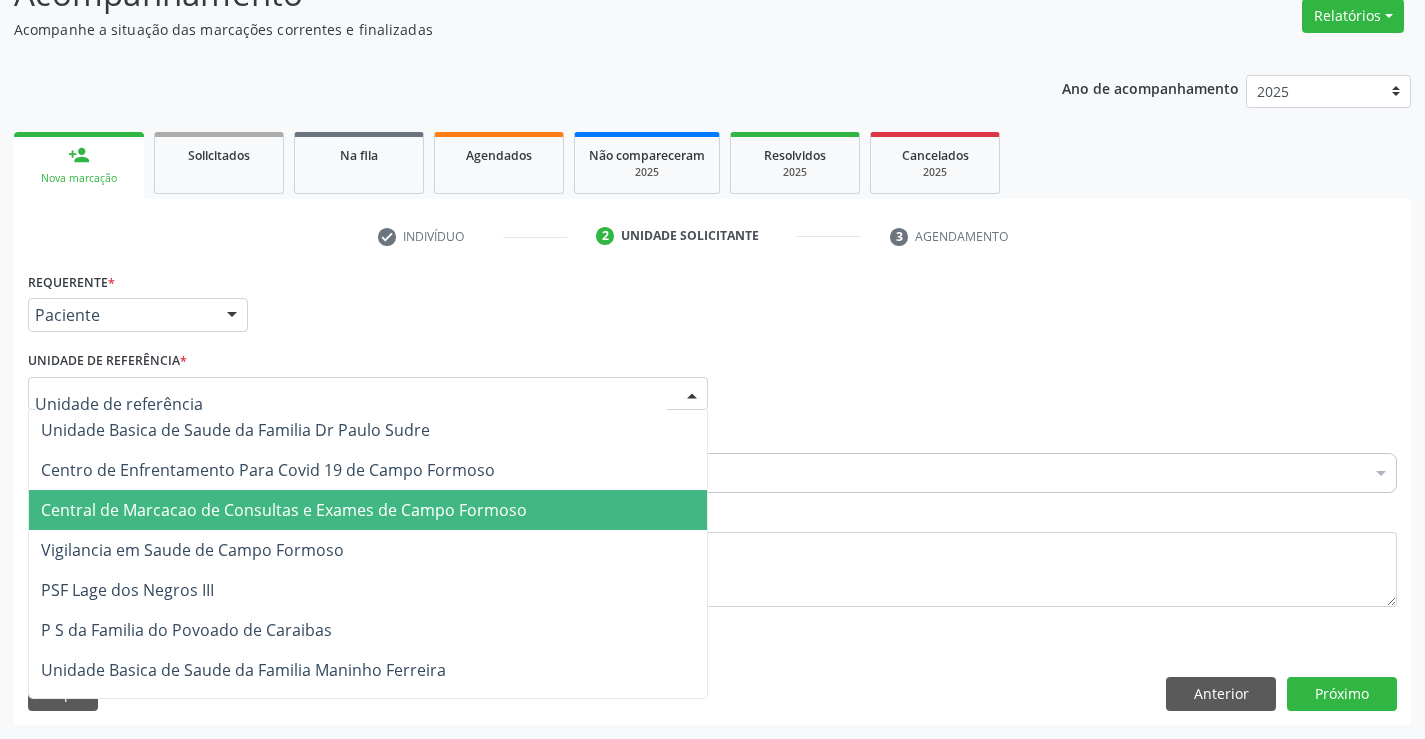click on "Central de Marcacao de Consultas e Exames de Campo Formoso" at bounding box center (284, 510) 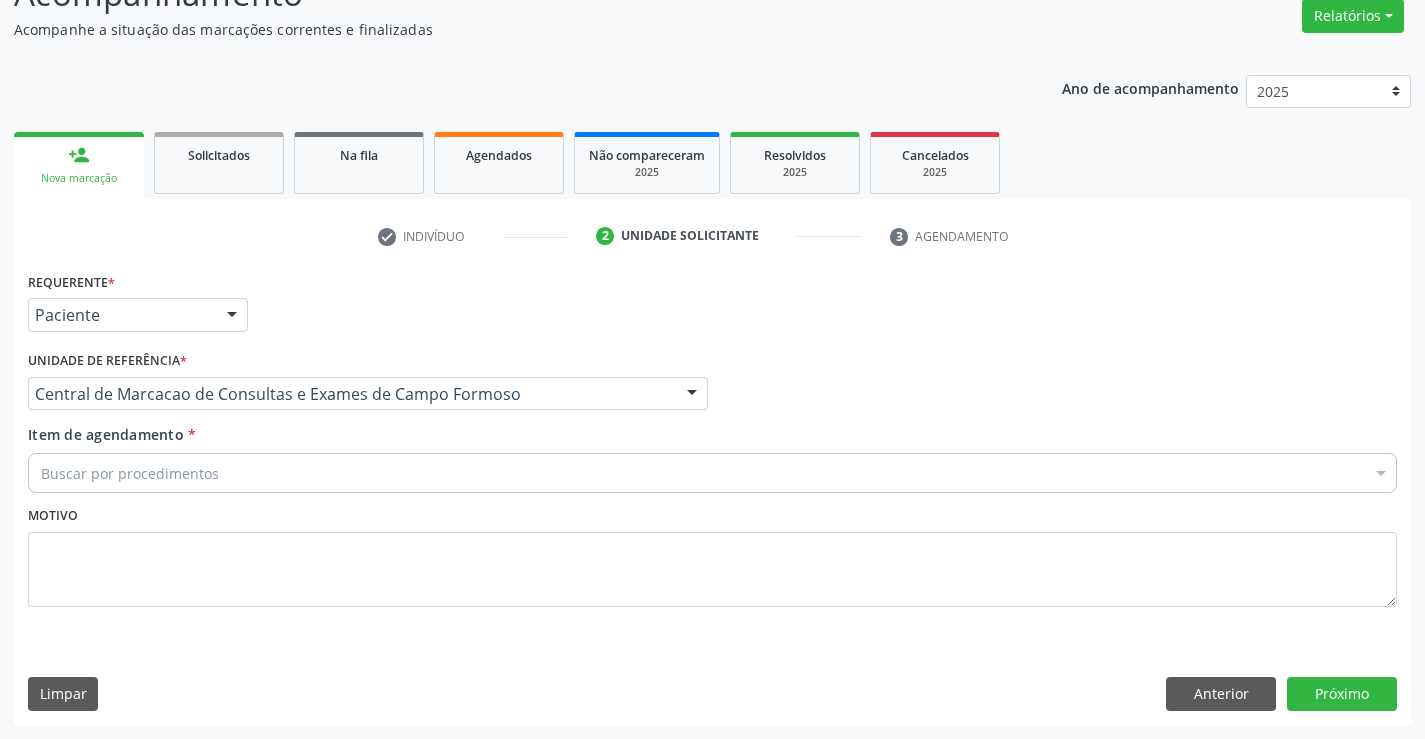 click on "Buscar por procedimentos" at bounding box center [712, 473] 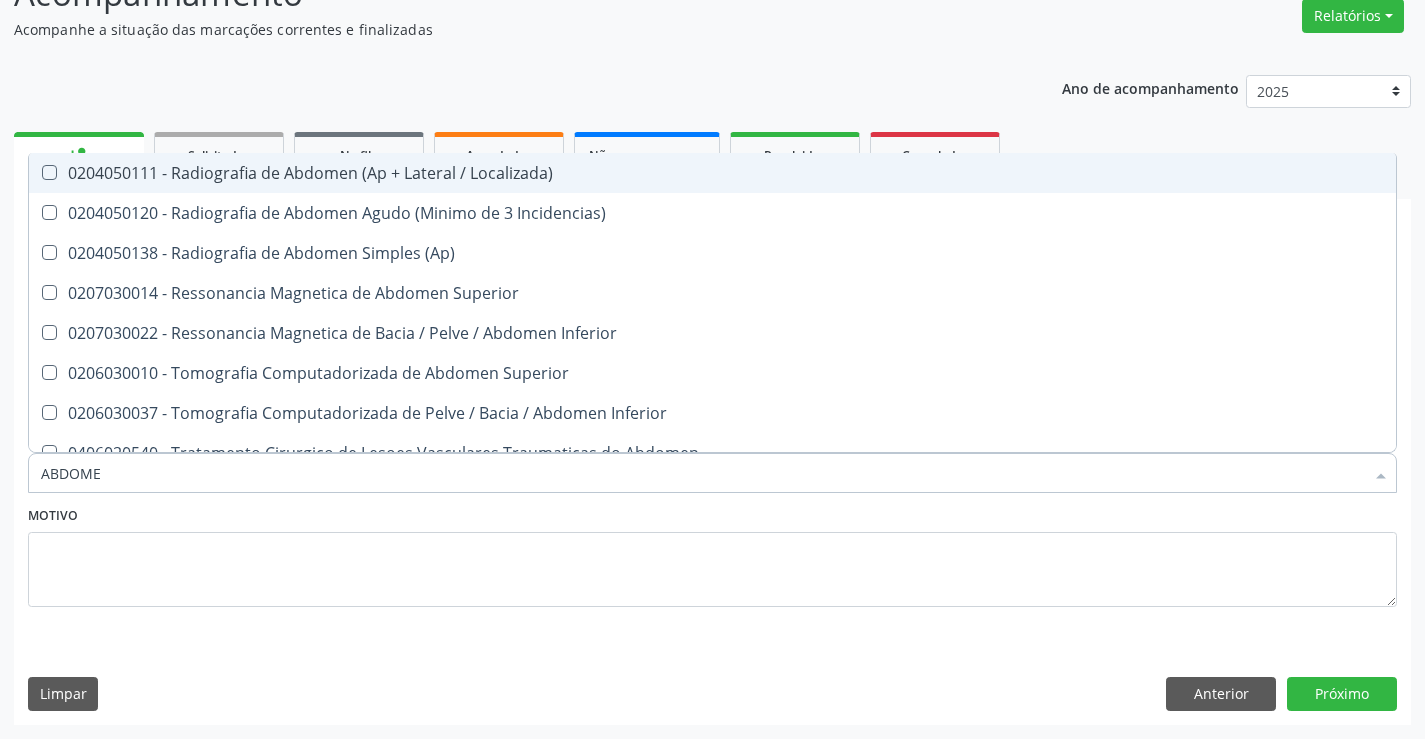 type on "ABDOMEN" 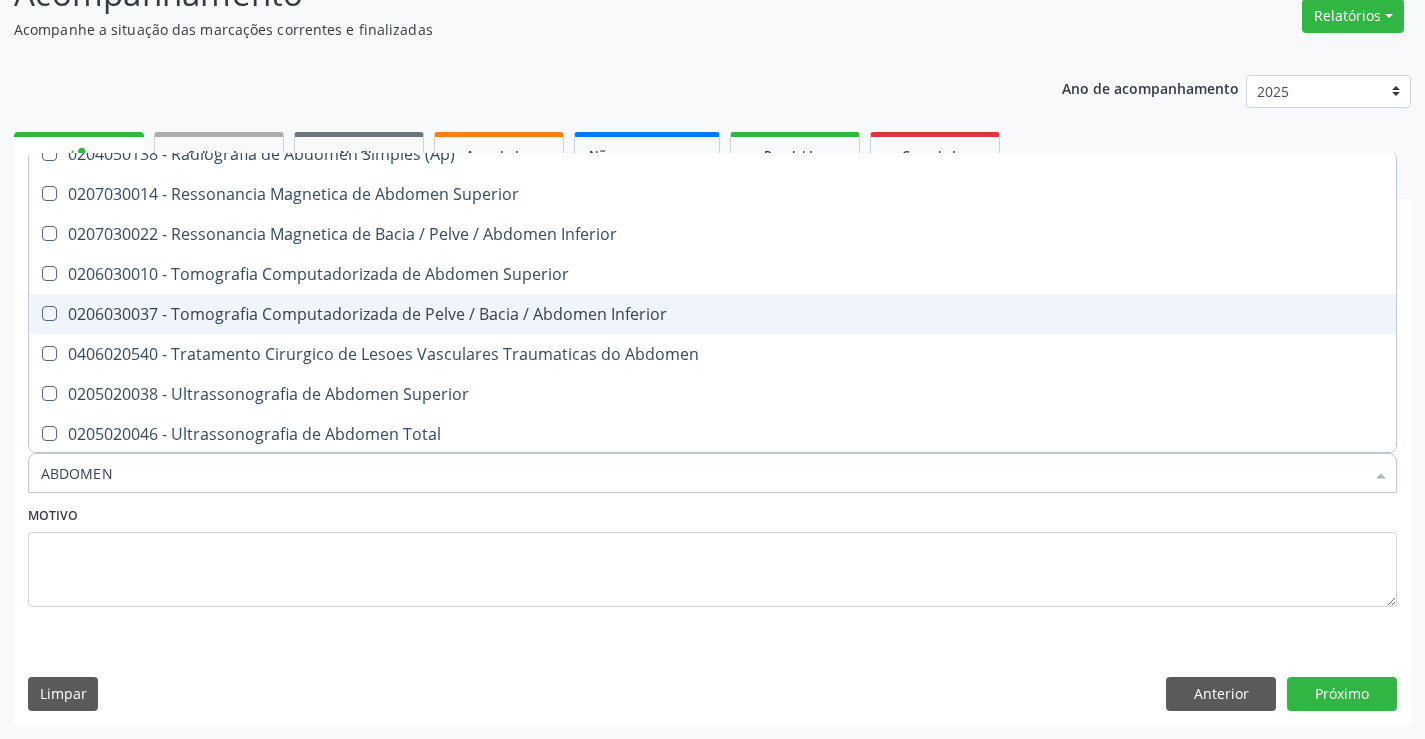 scroll, scrollTop: 101, scrollLeft: 0, axis: vertical 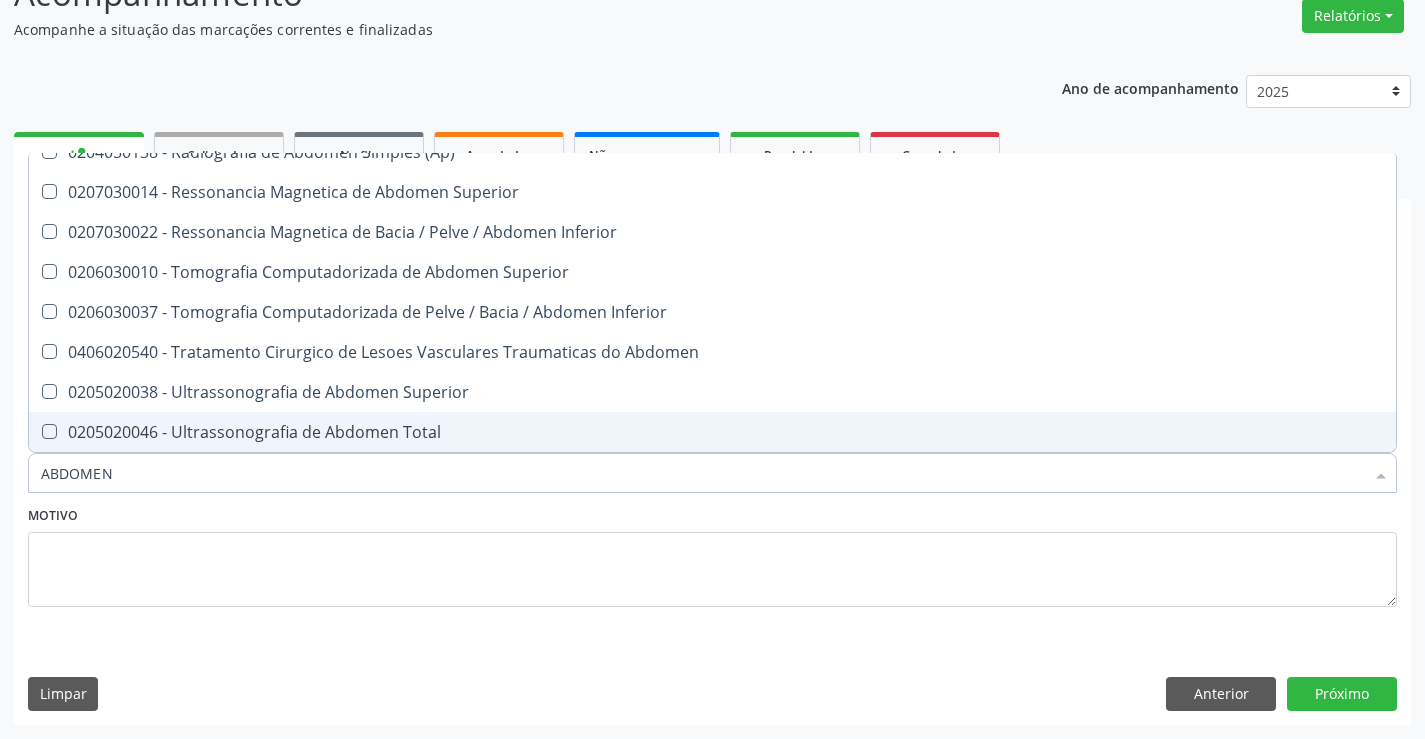 click on "0205020046 - Ultrassonografia de Abdomen Total" at bounding box center (712, 432) 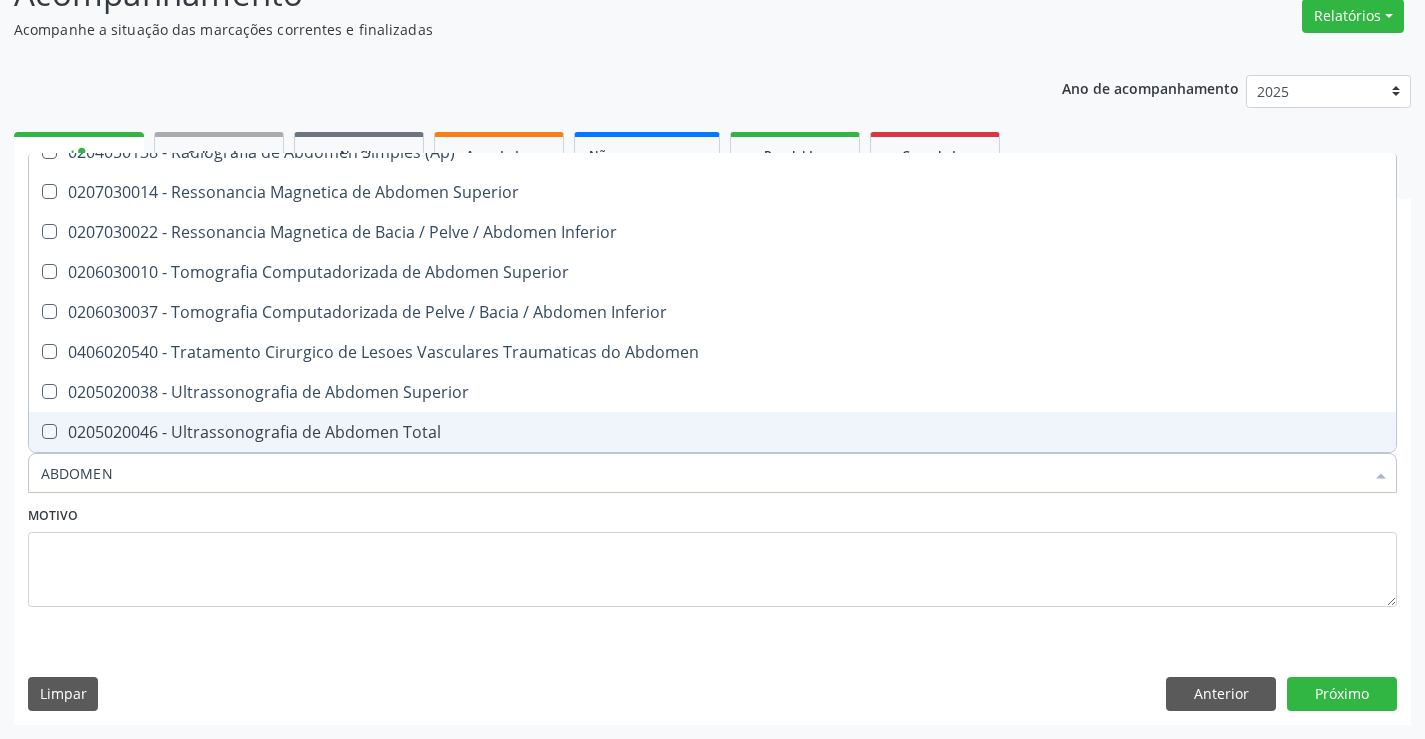 checkbox on "true" 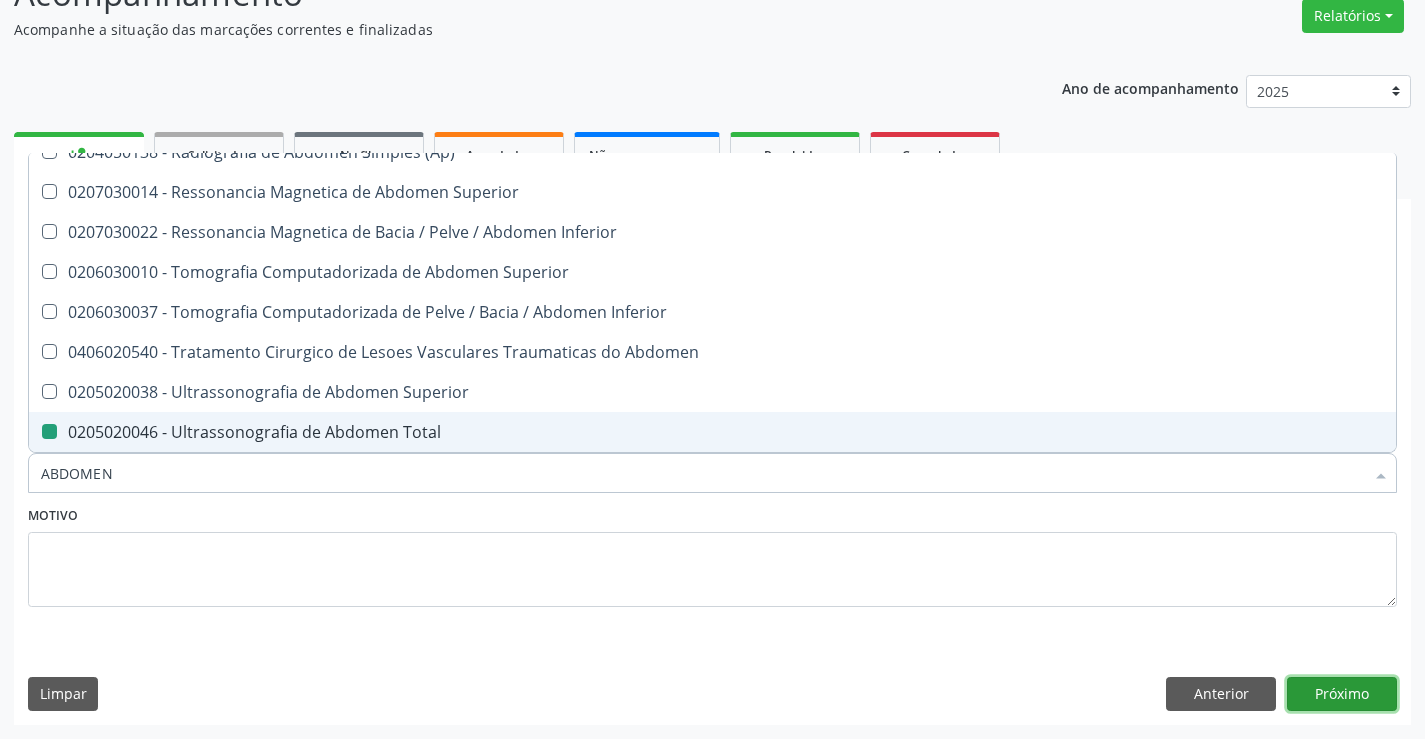 click on "Próximo" at bounding box center (1342, 694) 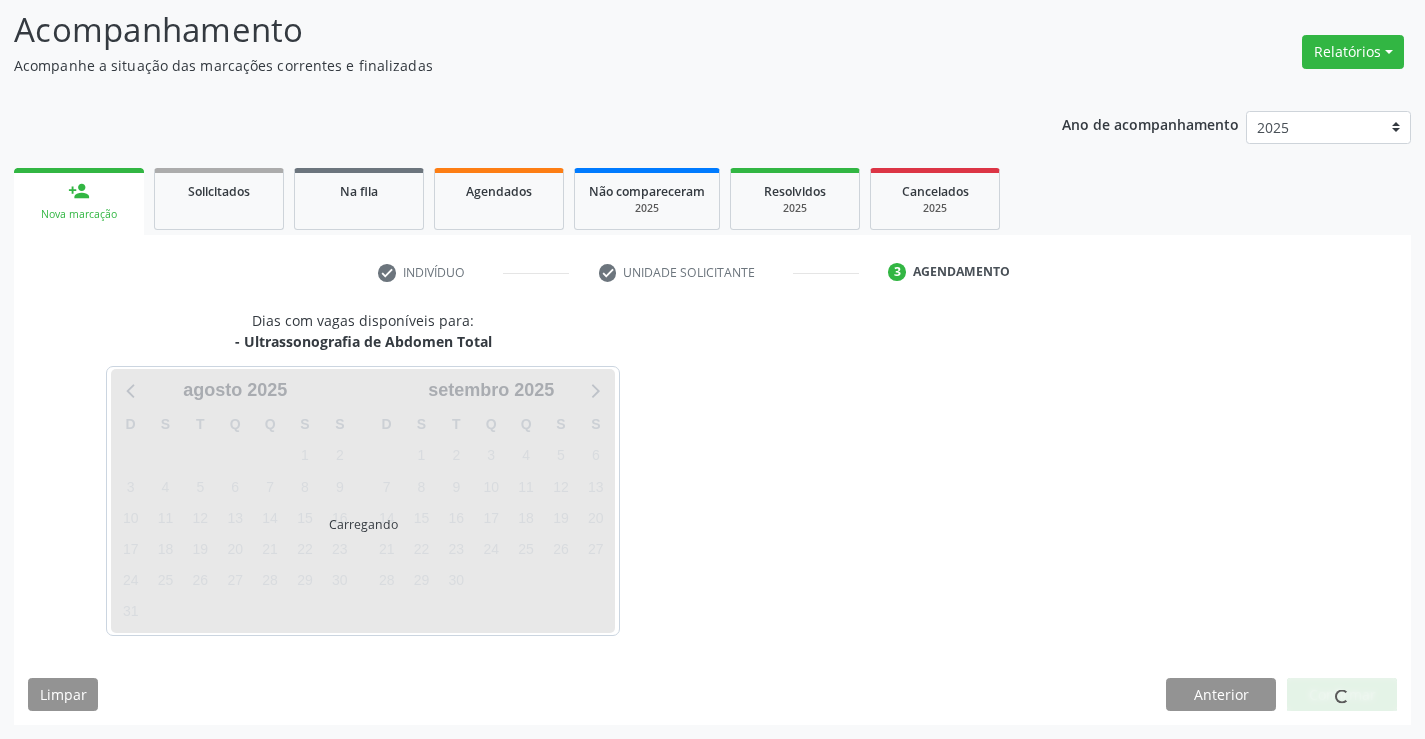 scroll, scrollTop: 131, scrollLeft: 0, axis: vertical 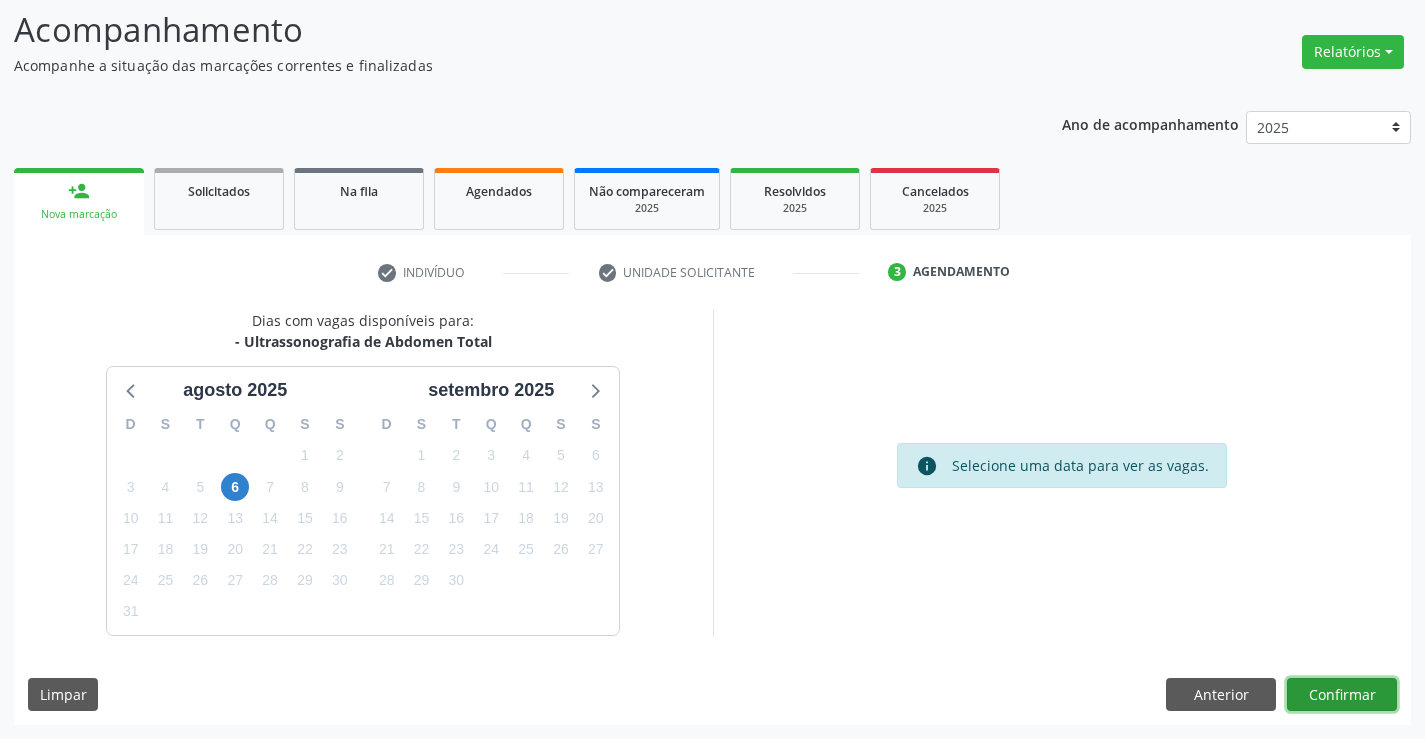 click on "Confirmar" at bounding box center [1342, 695] 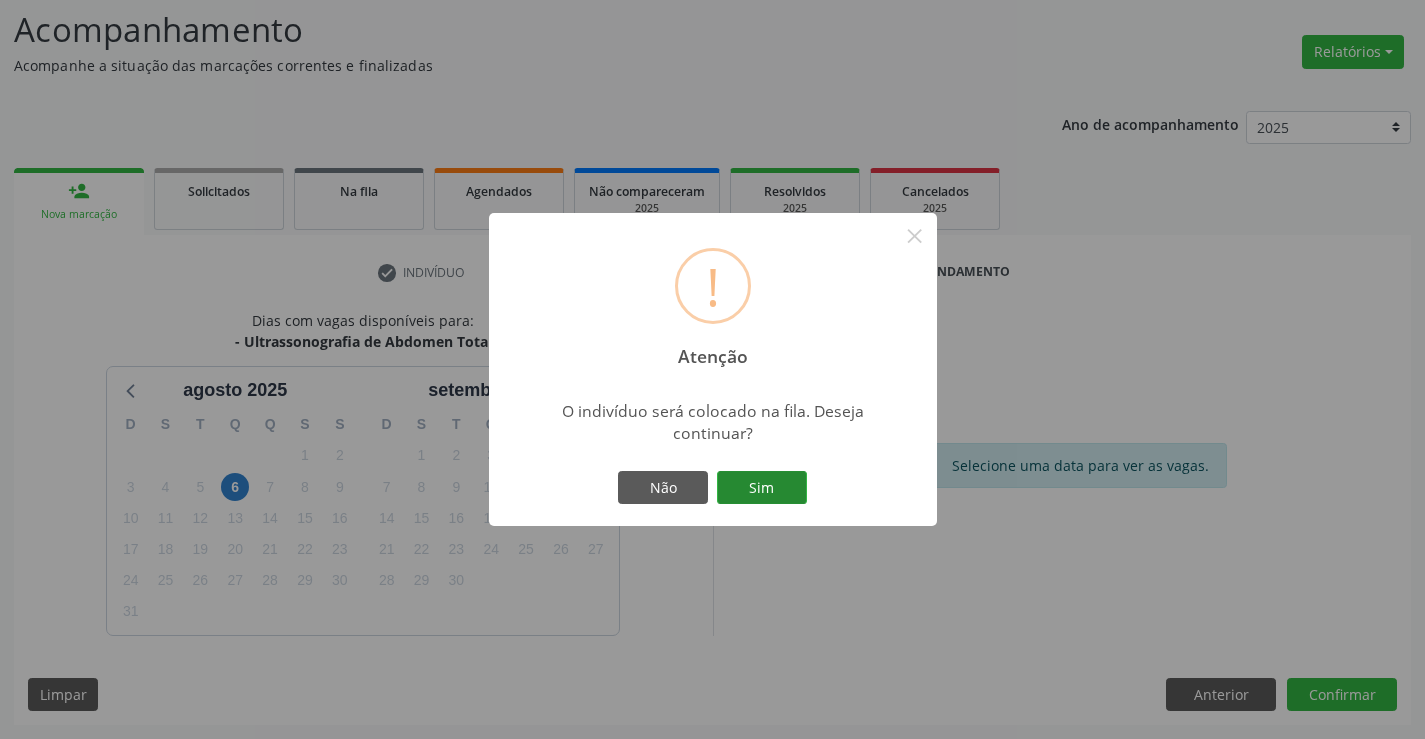 click on "Sim" at bounding box center [762, 488] 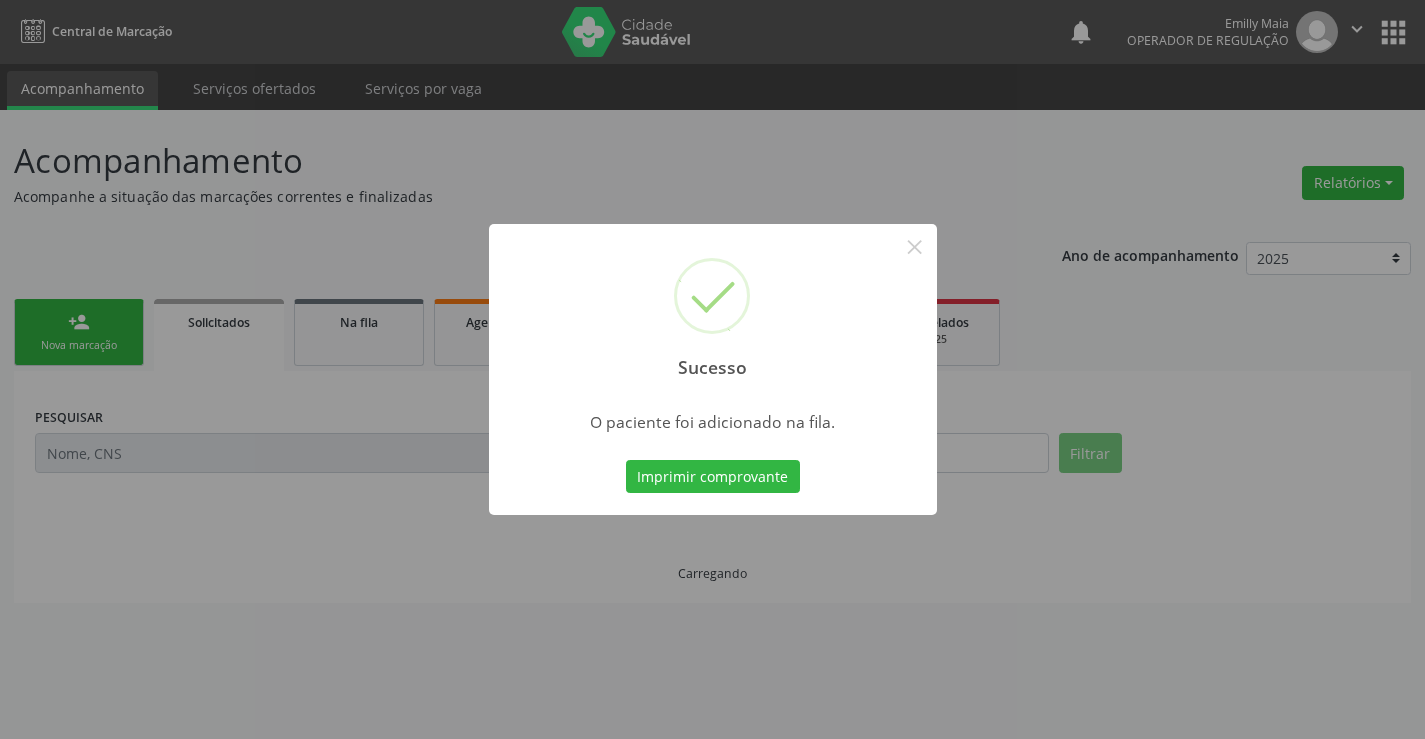 scroll, scrollTop: 0, scrollLeft: 0, axis: both 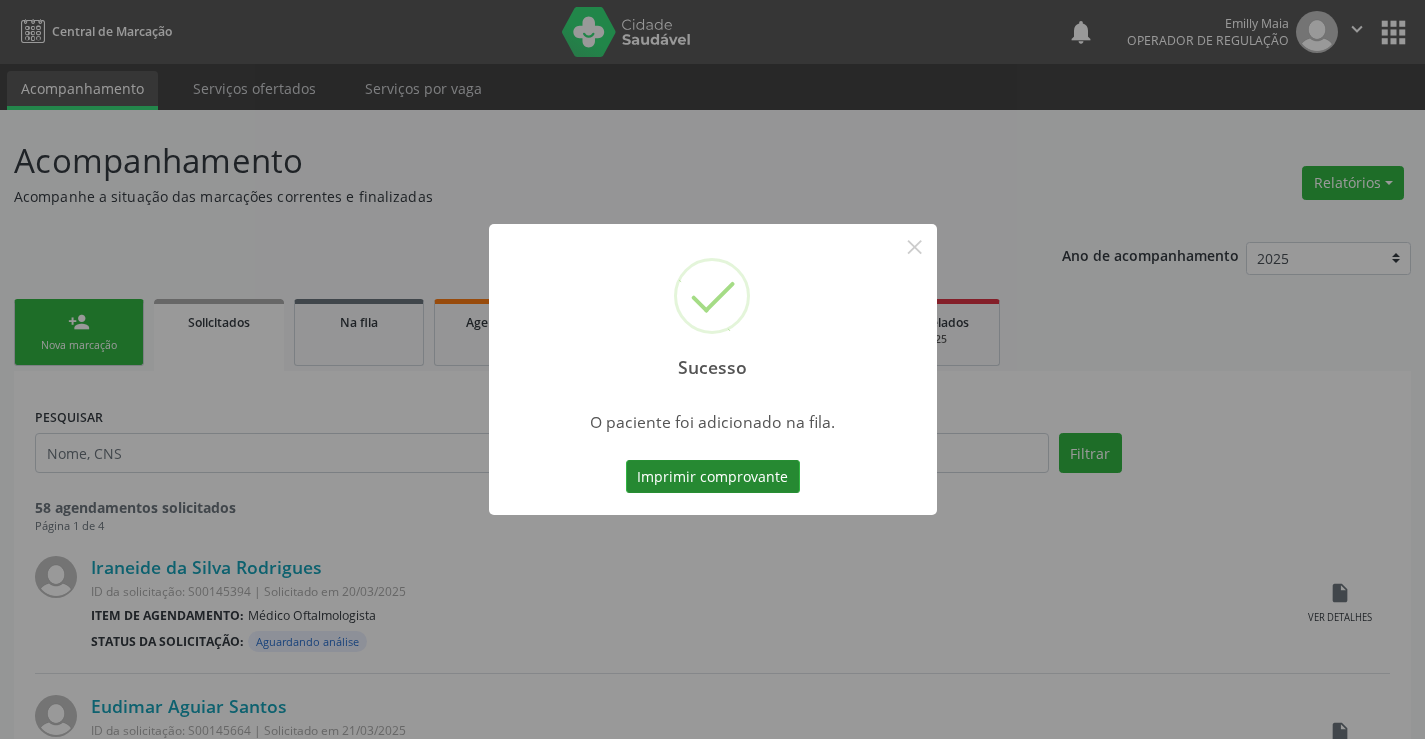 click on "Imprimir comprovante" at bounding box center [713, 477] 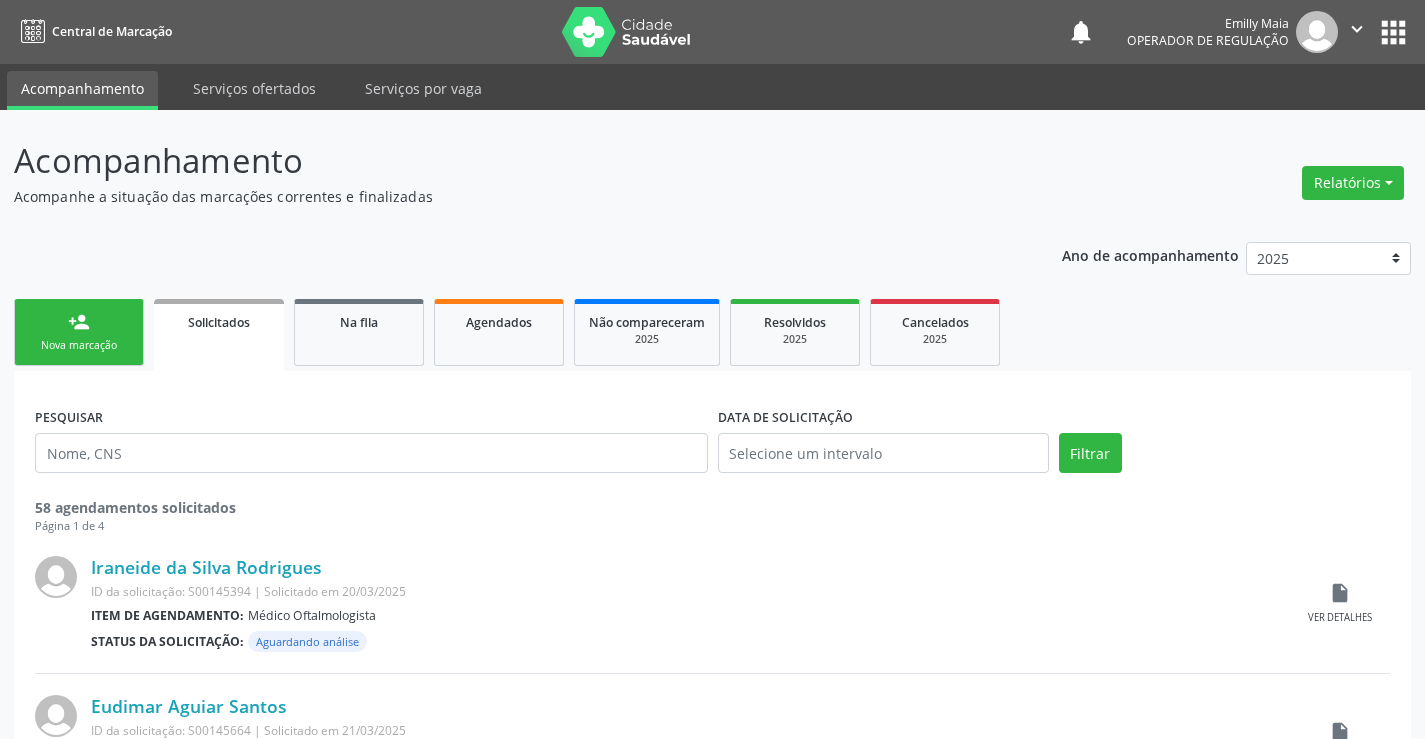 drag, startPoint x: 105, startPoint y: 323, endPoint x: 224, endPoint y: 4, distance: 340.4732 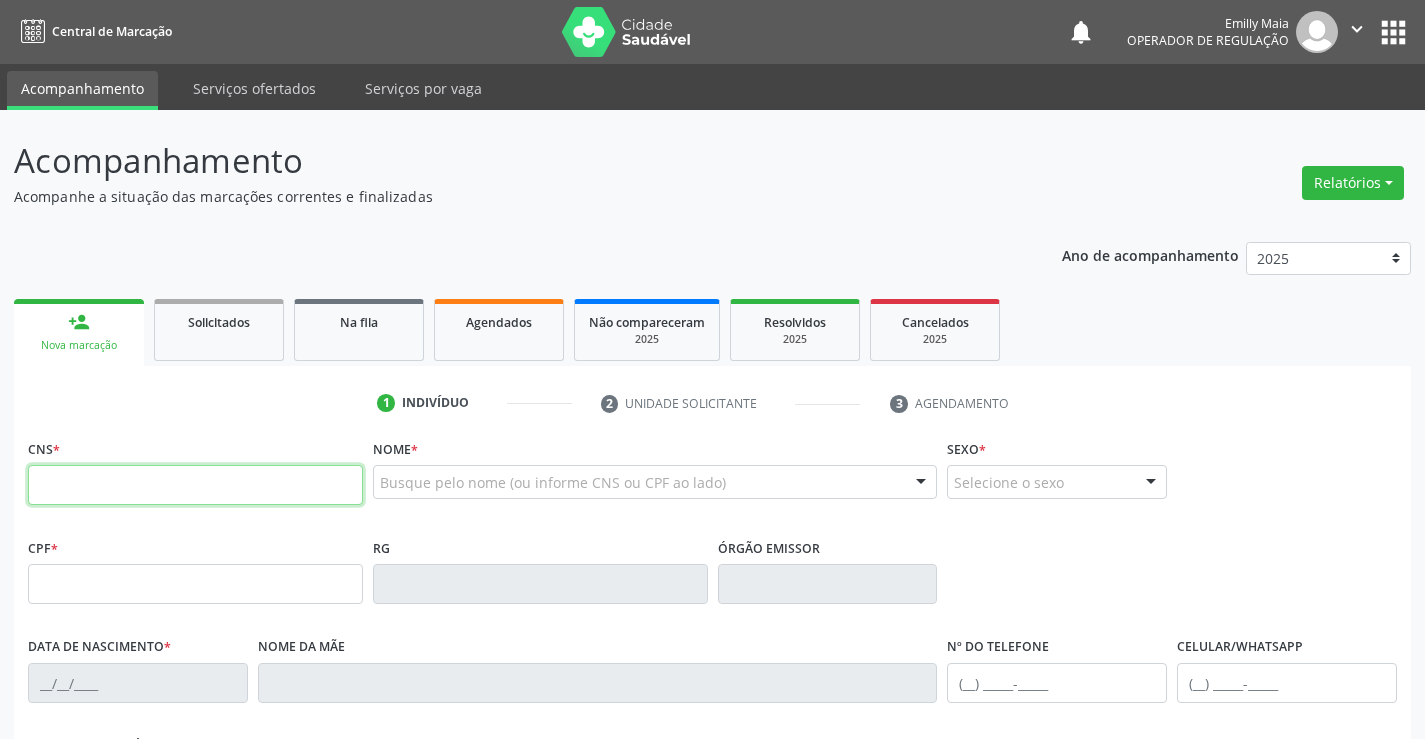 drag, startPoint x: 113, startPoint y: 501, endPoint x: 126, endPoint y: 424, distance: 78.08969 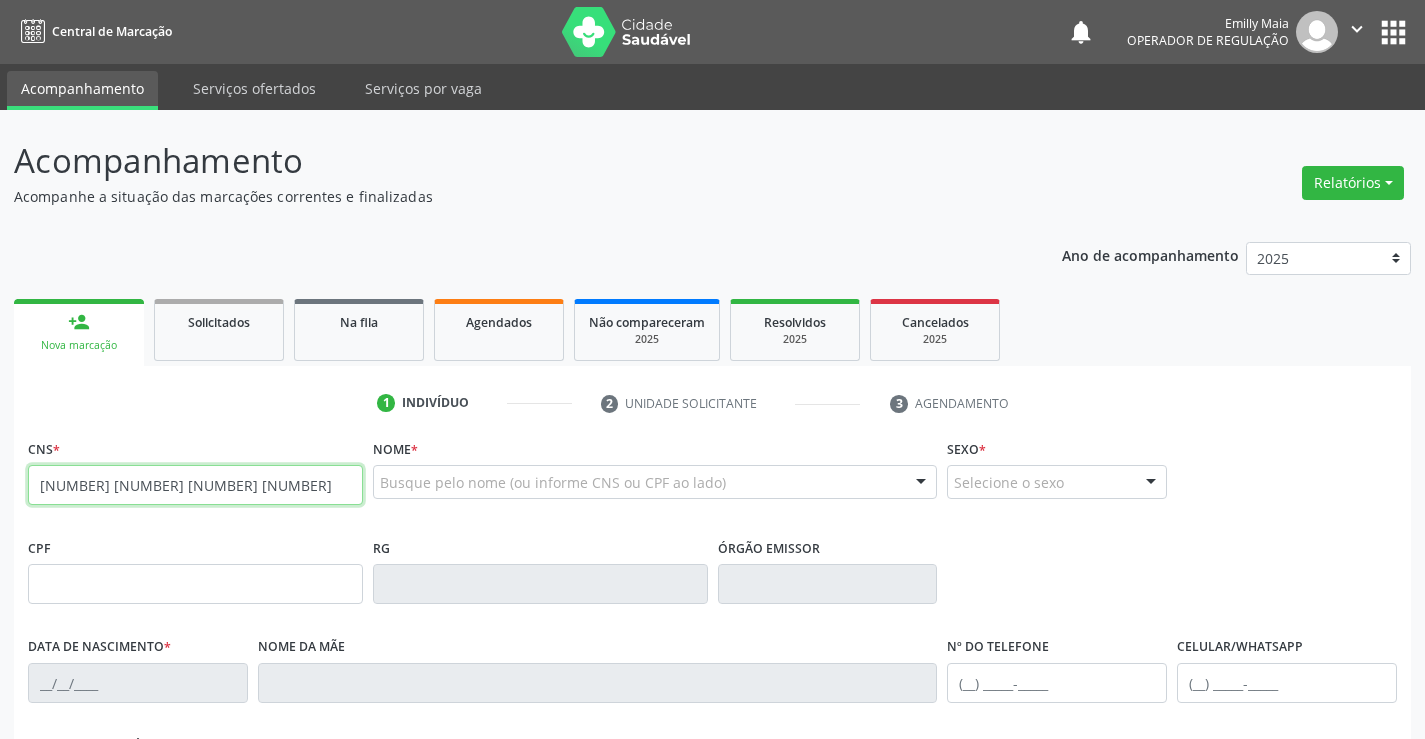 type on "707 8026 7138 1810" 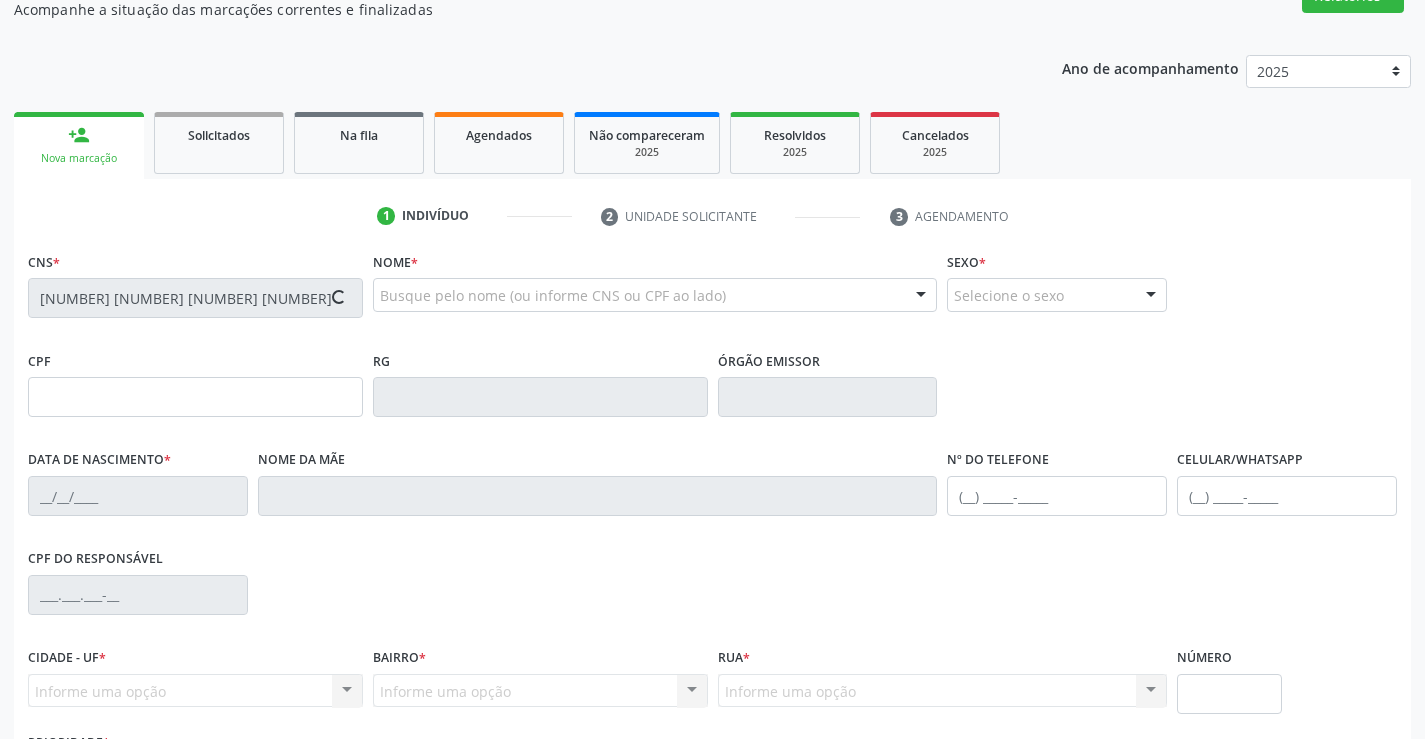 type on "11/08/1987" 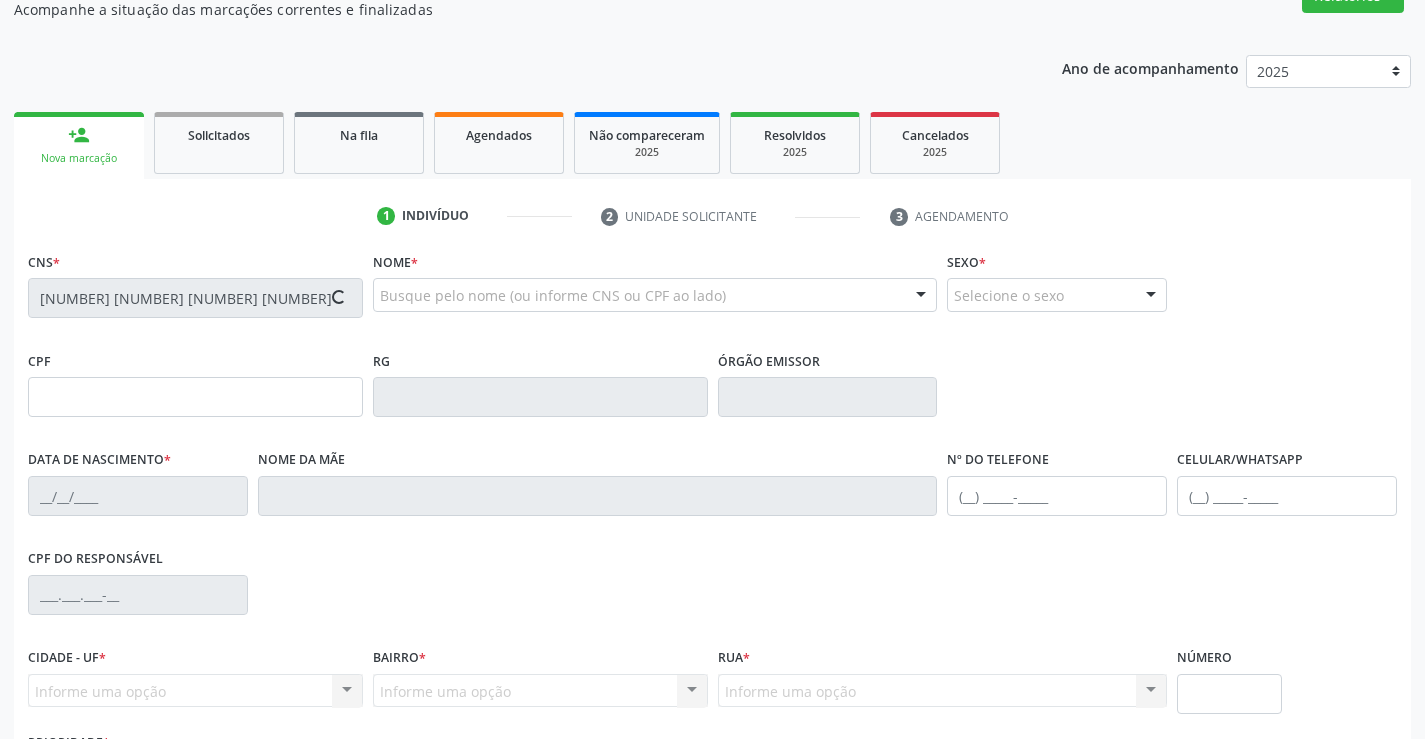 type on "(74) 98857-2427" 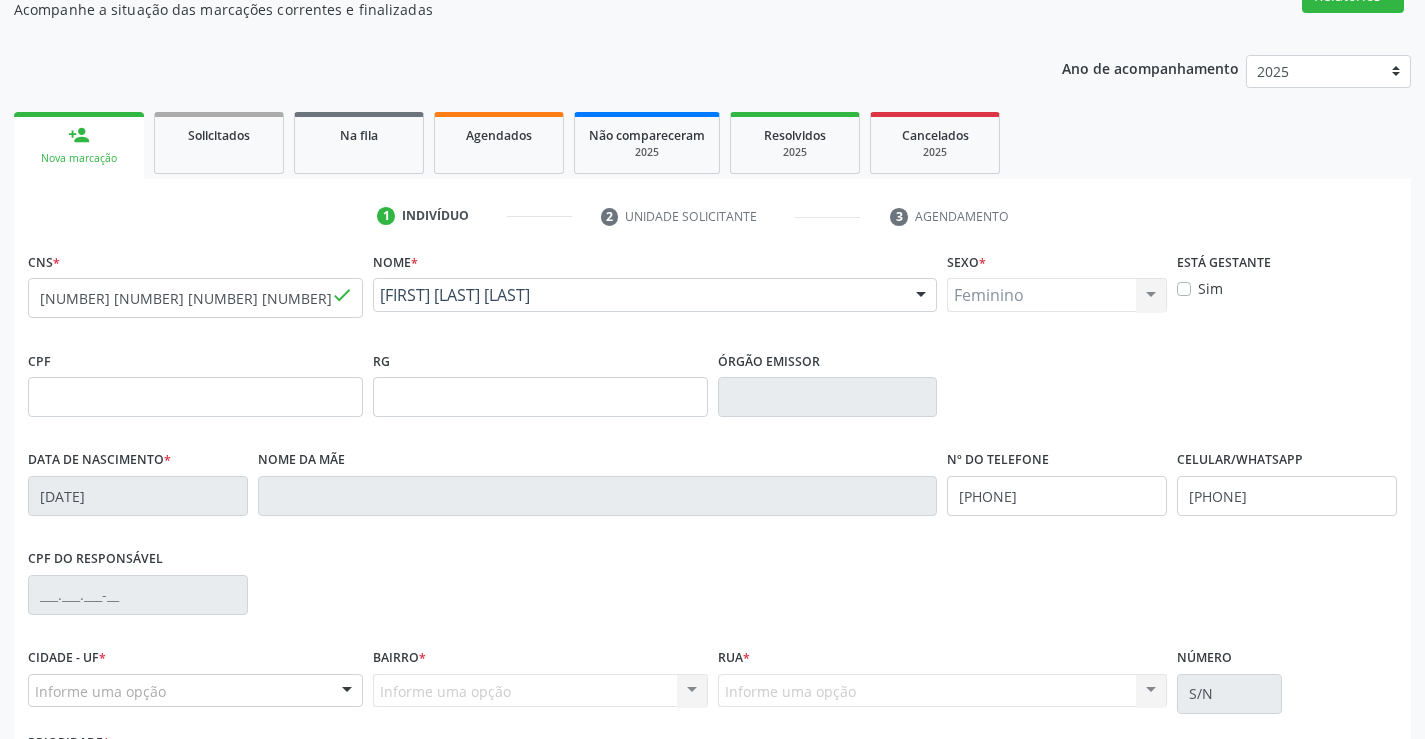 scroll, scrollTop: 345, scrollLeft: 0, axis: vertical 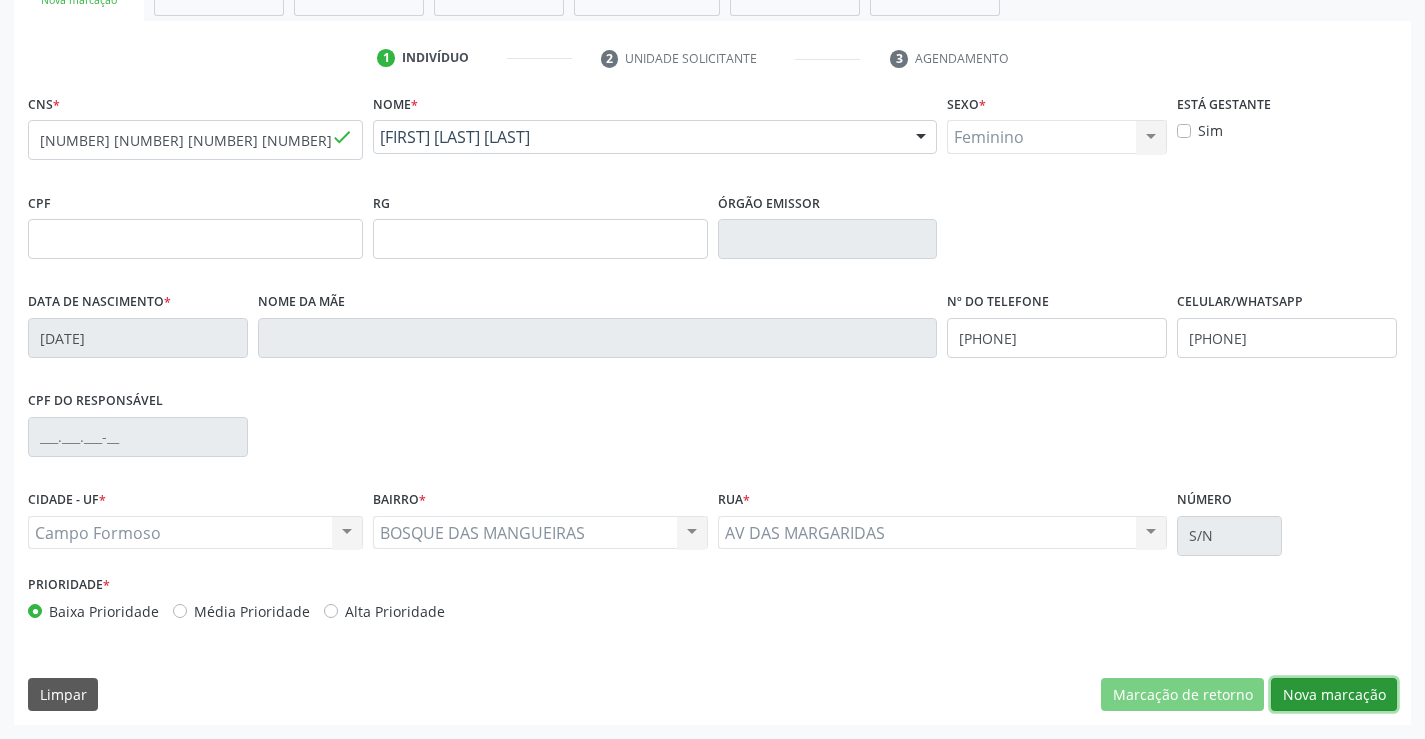 click on "Nova marcação" at bounding box center (1334, 695) 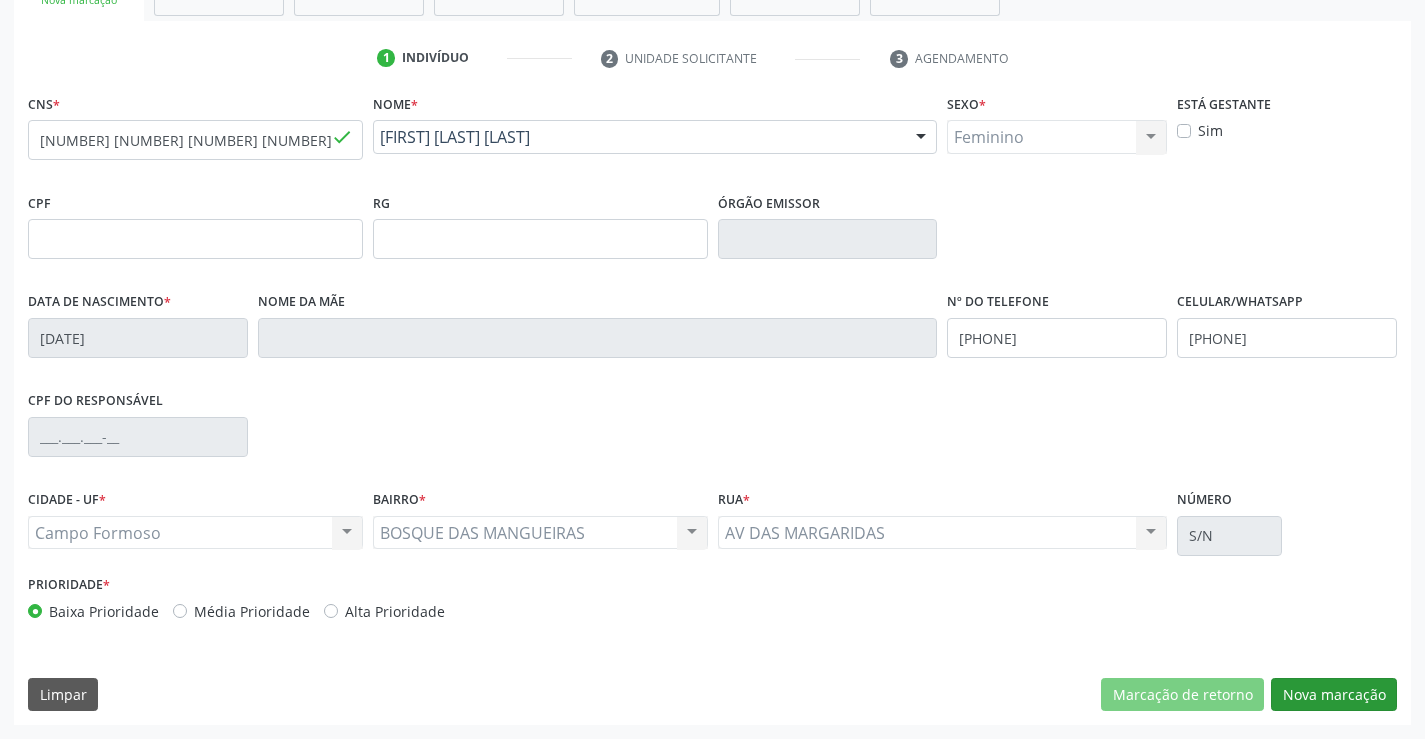 scroll, scrollTop: 167, scrollLeft: 0, axis: vertical 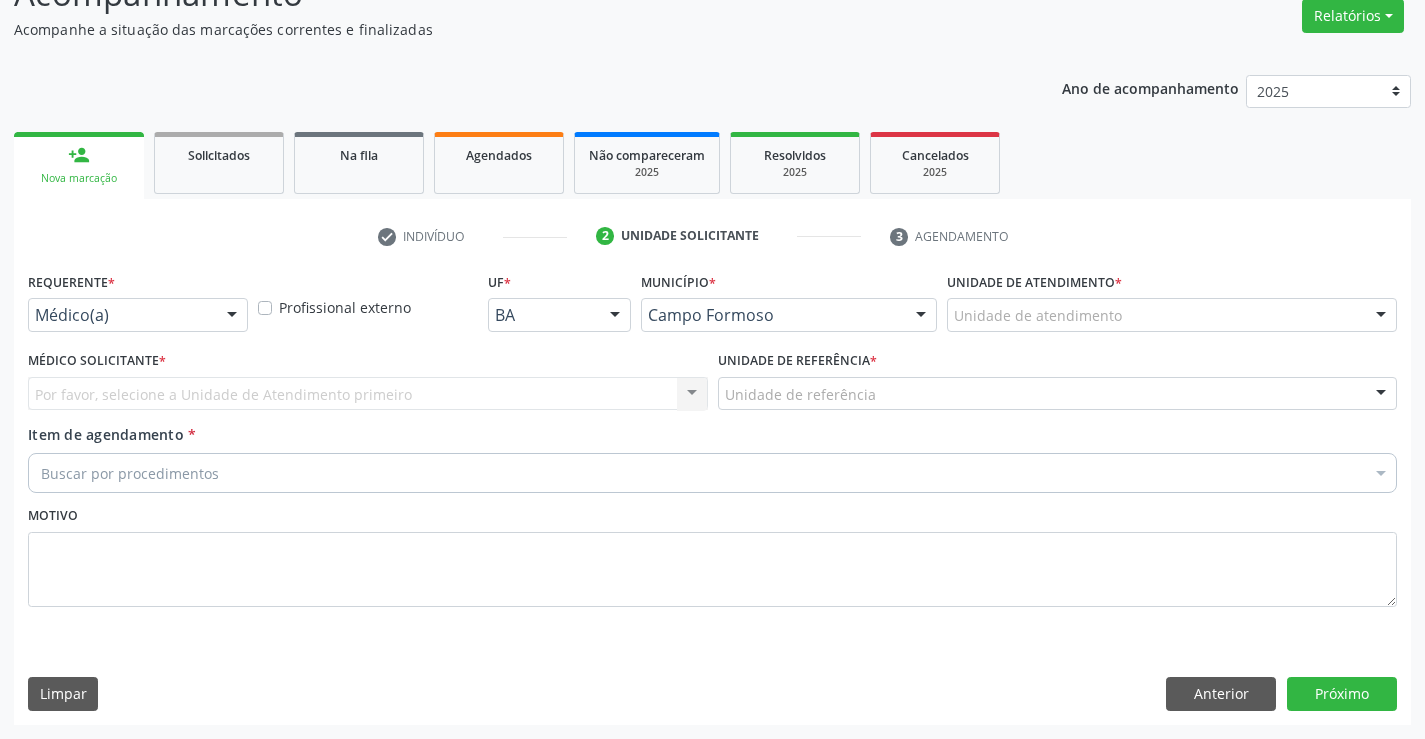 click at bounding box center [232, 316] 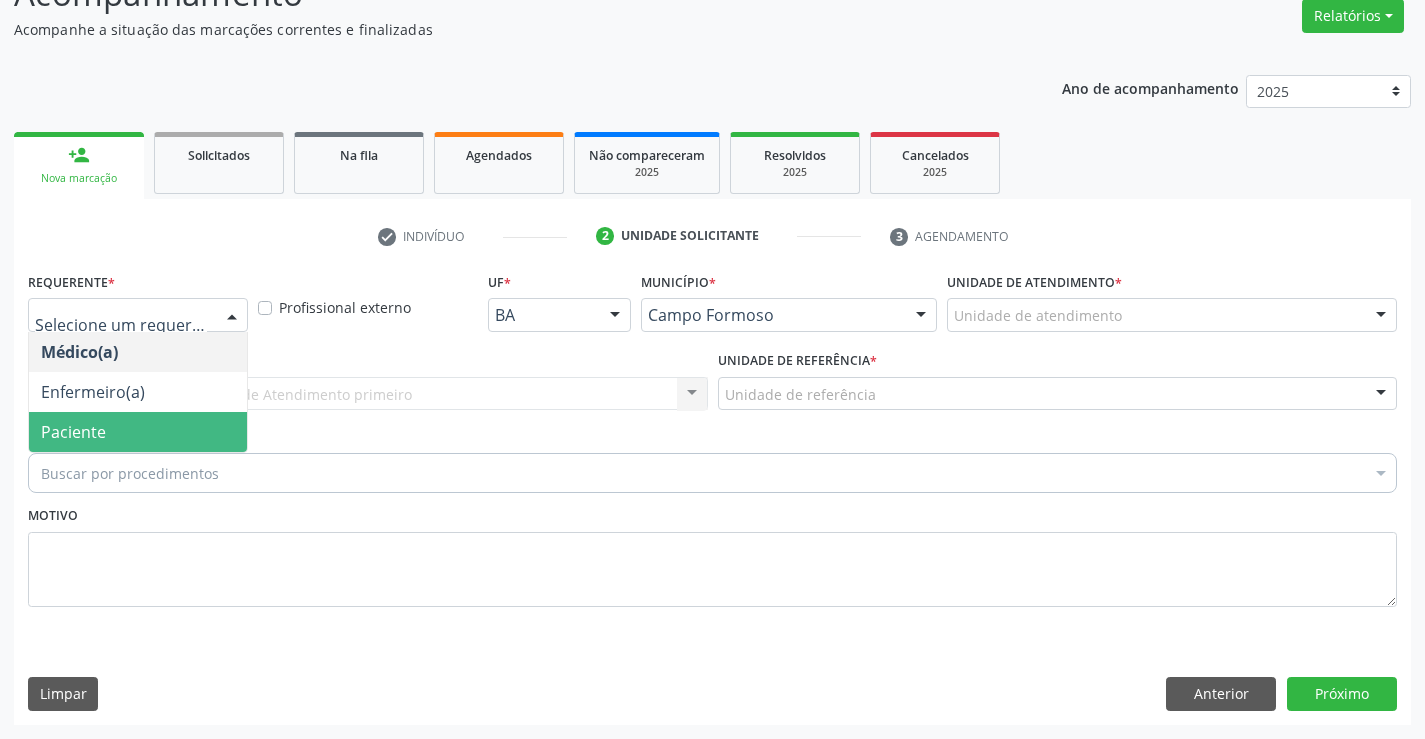click on "Paciente" at bounding box center (138, 432) 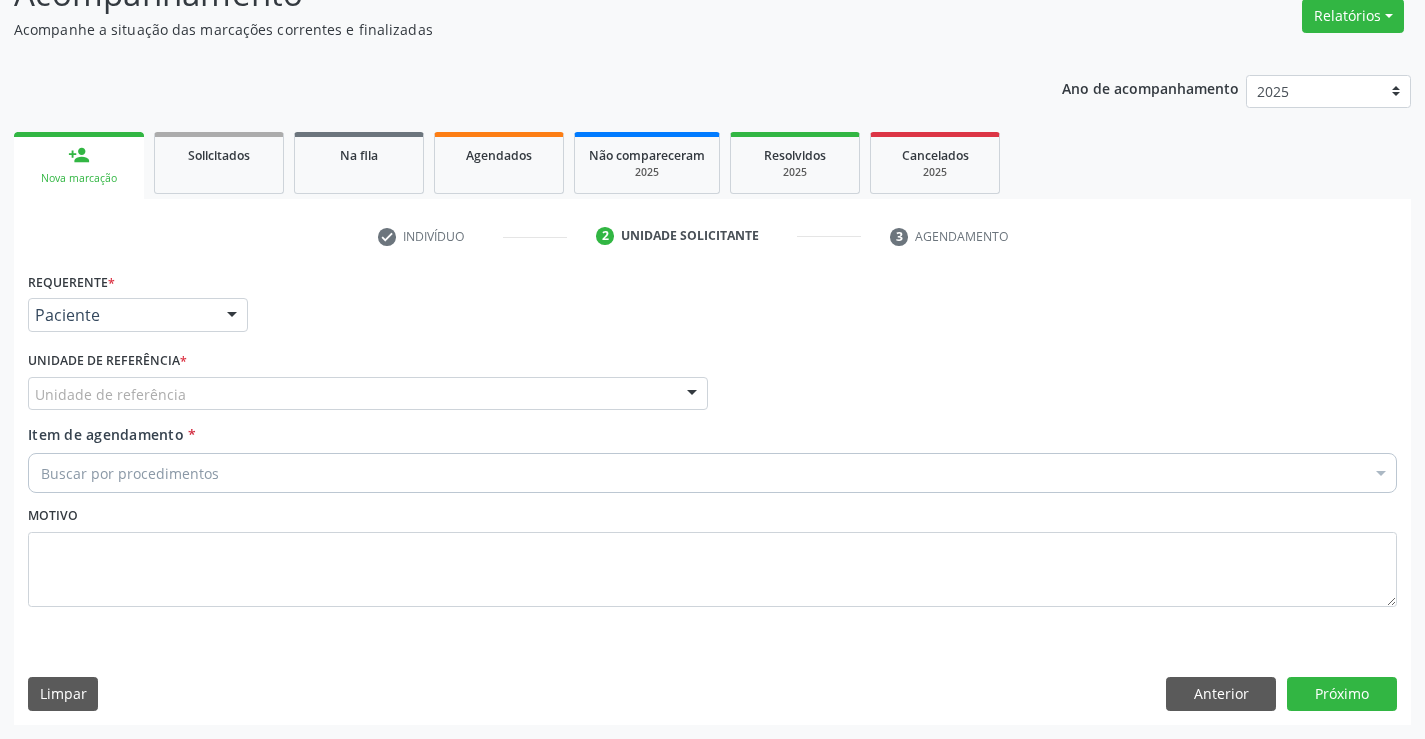 click on "Unidade de referência" at bounding box center [368, 394] 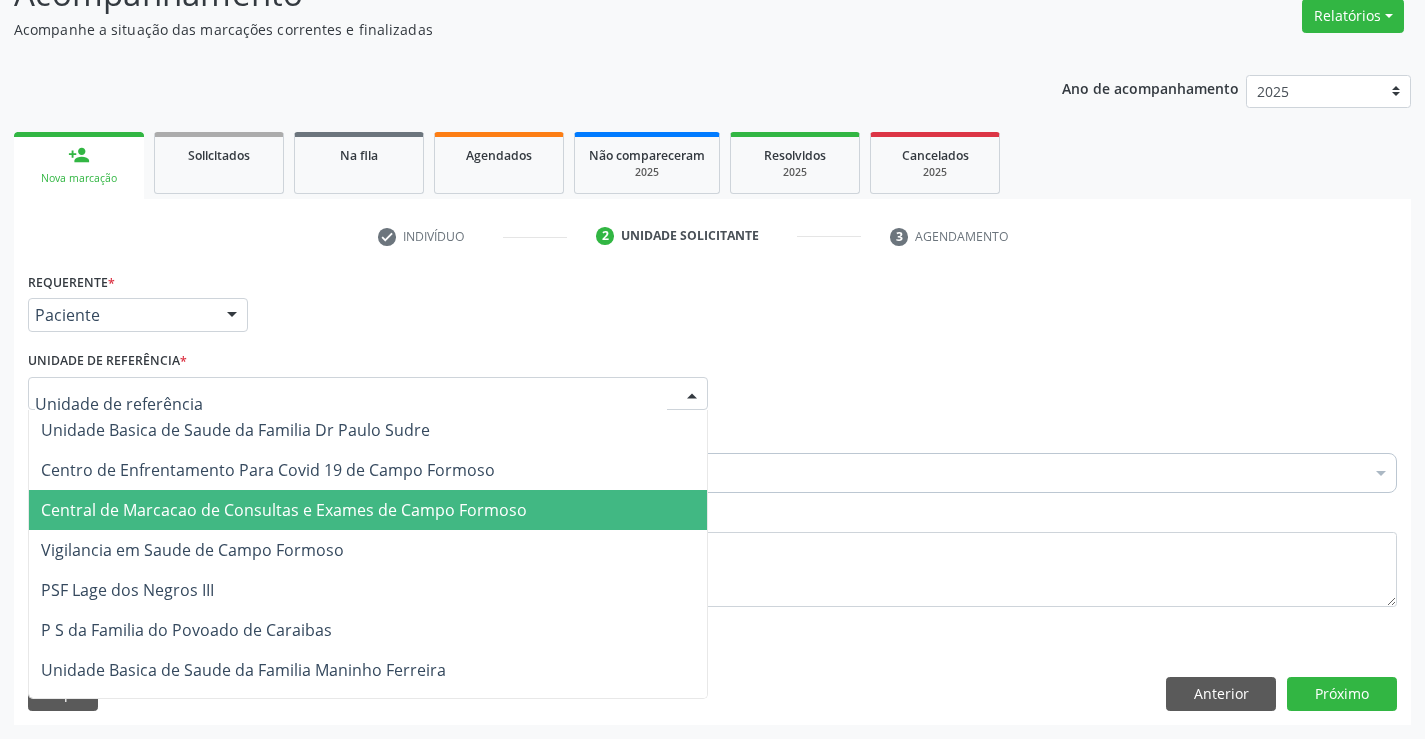 click on "Central de Marcacao de Consultas e Exames de Campo Formoso" at bounding box center [368, 510] 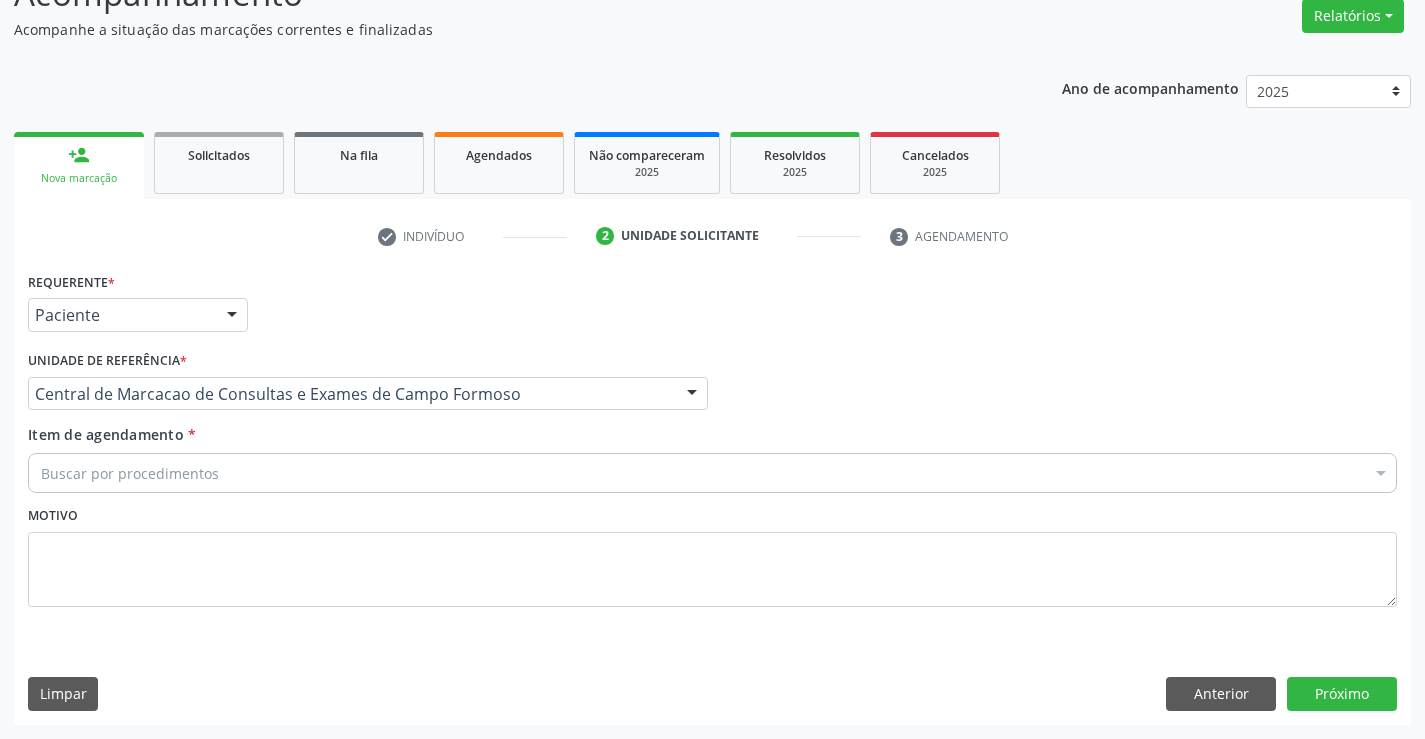 click on "Buscar por procedimentos" at bounding box center (712, 473) 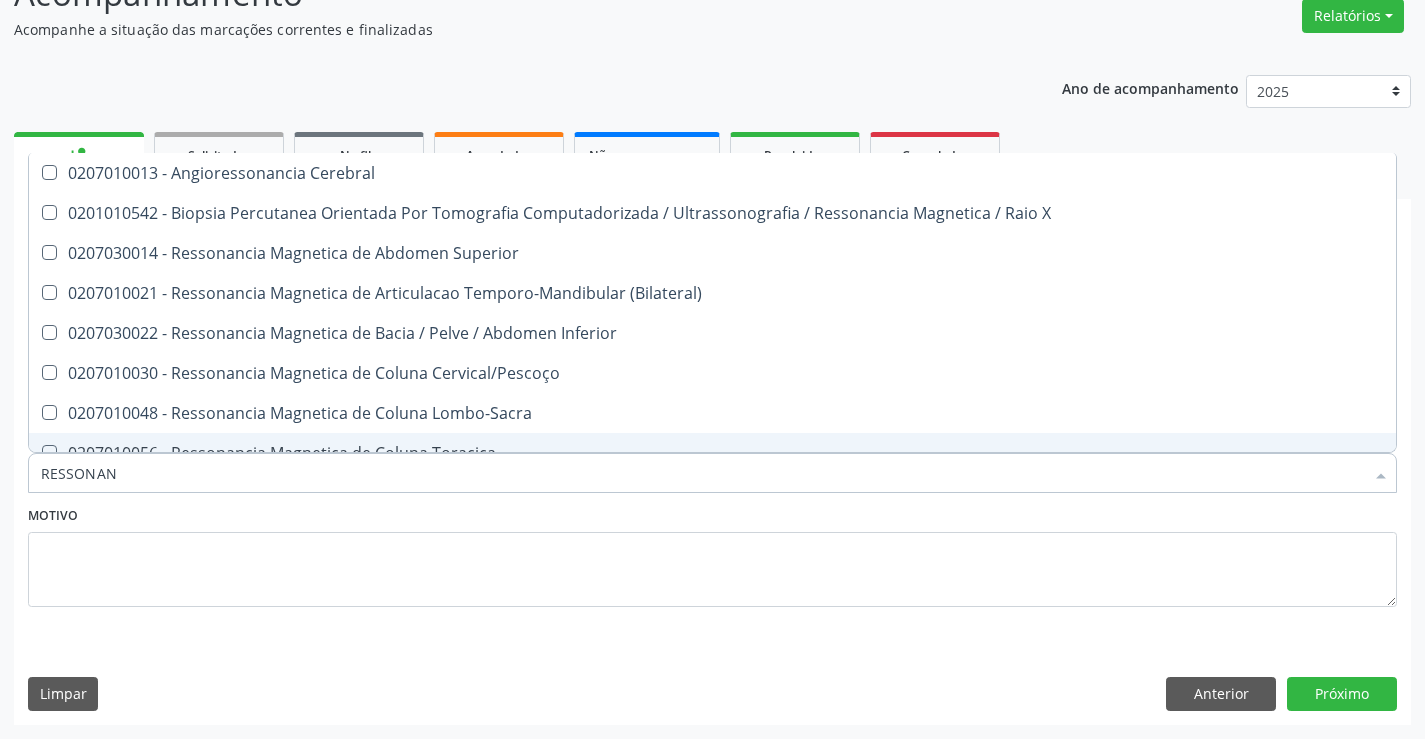 type on "RESSONANC" 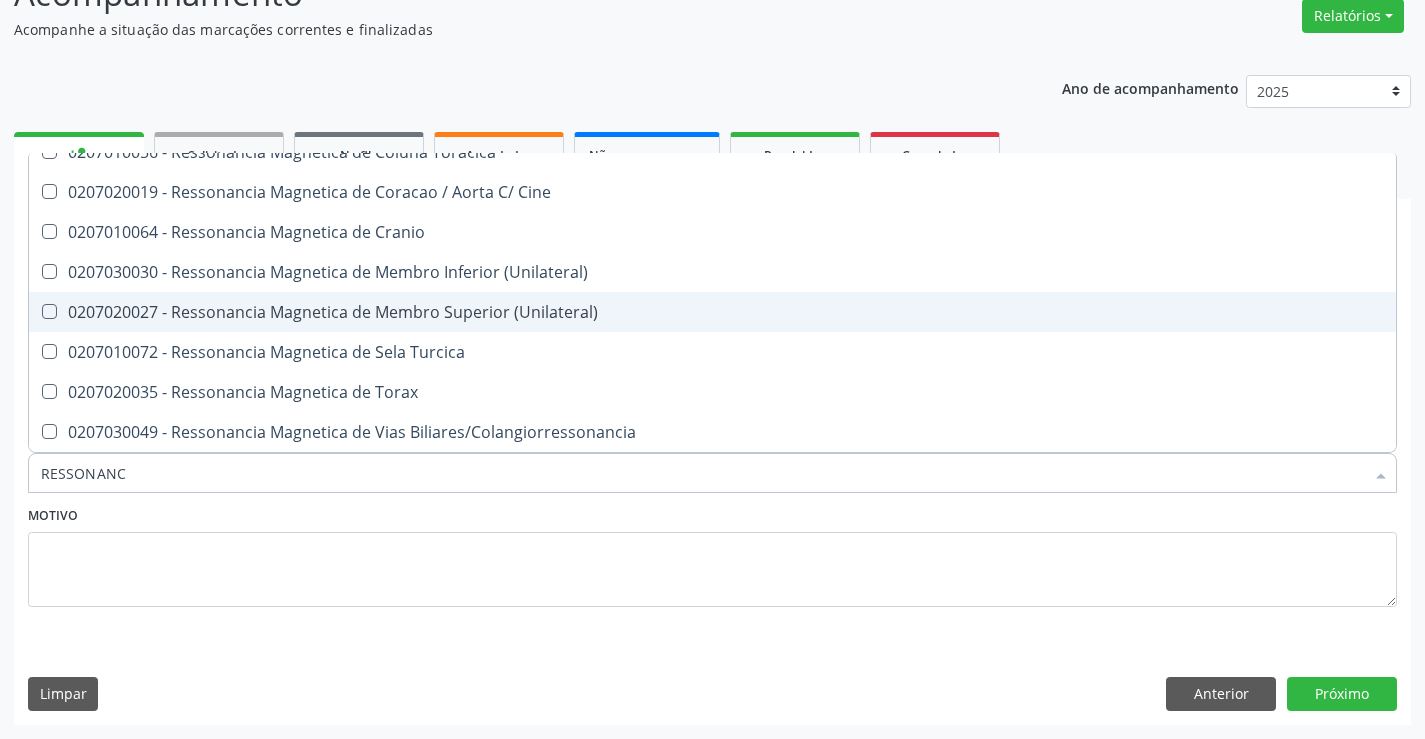 scroll, scrollTop: 101, scrollLeft: 0, axis: vertical 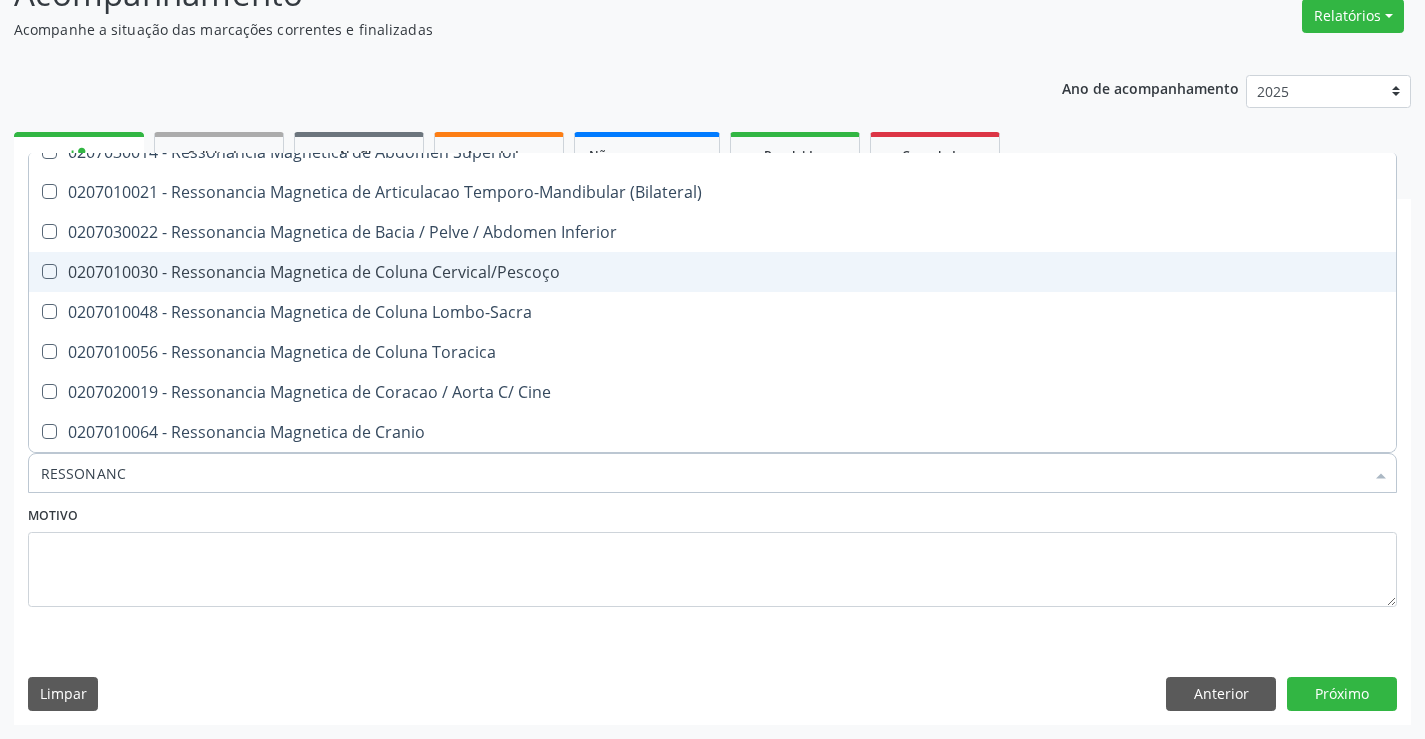 click on "0207010030 - Ressonancia Magnetica de Coluna Cervical/Pescoço" at bounding box center (712, 272) 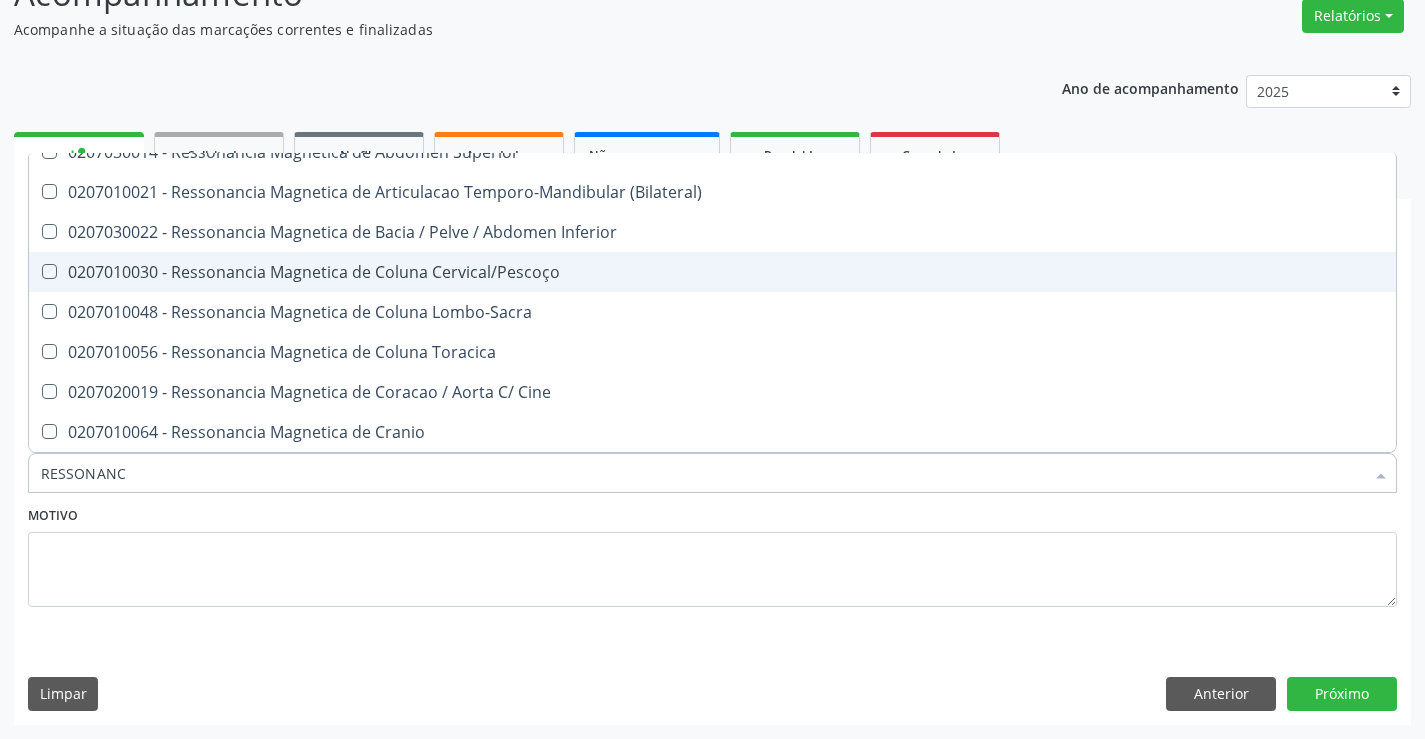 checkbox on "true" 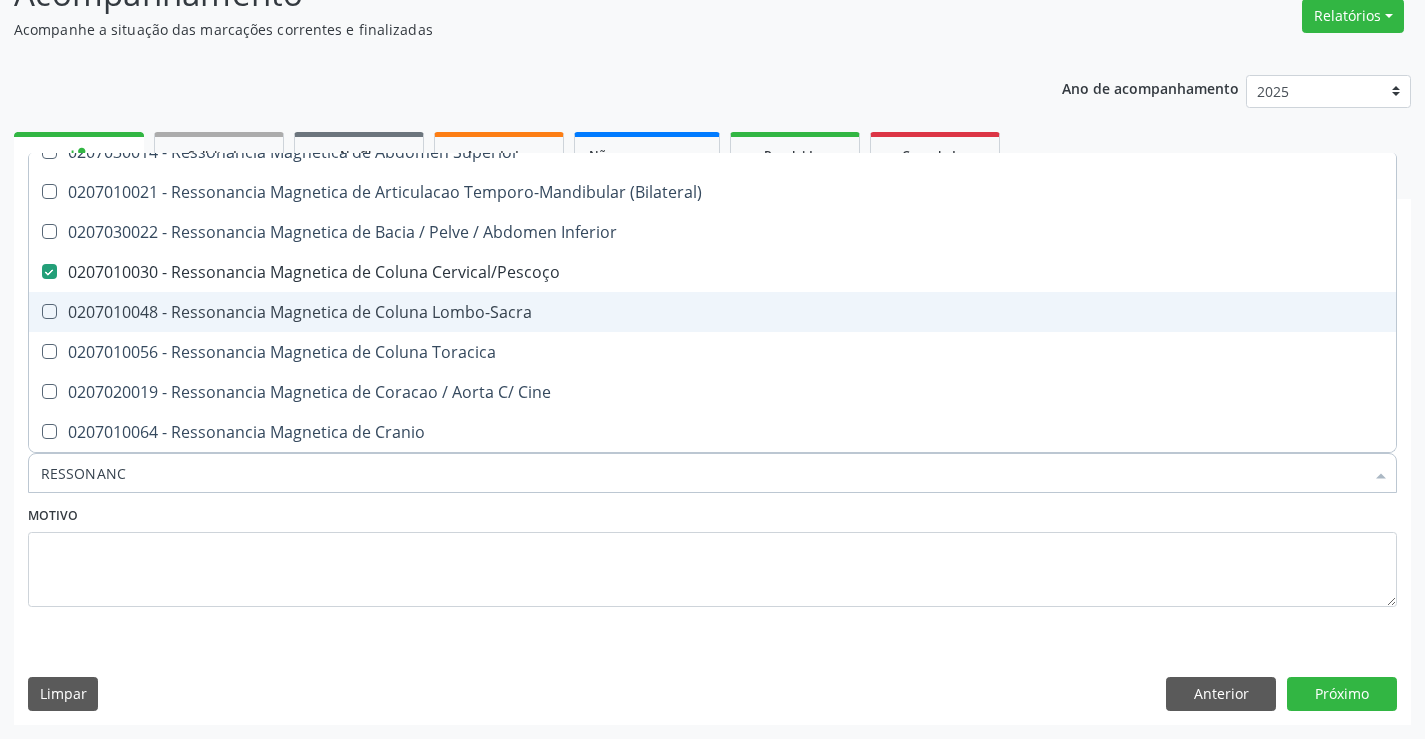 click on "0207010048 - Ressonancia Magnetica de Coluna Lombo-Sacra" at bounding box center [712, 312] 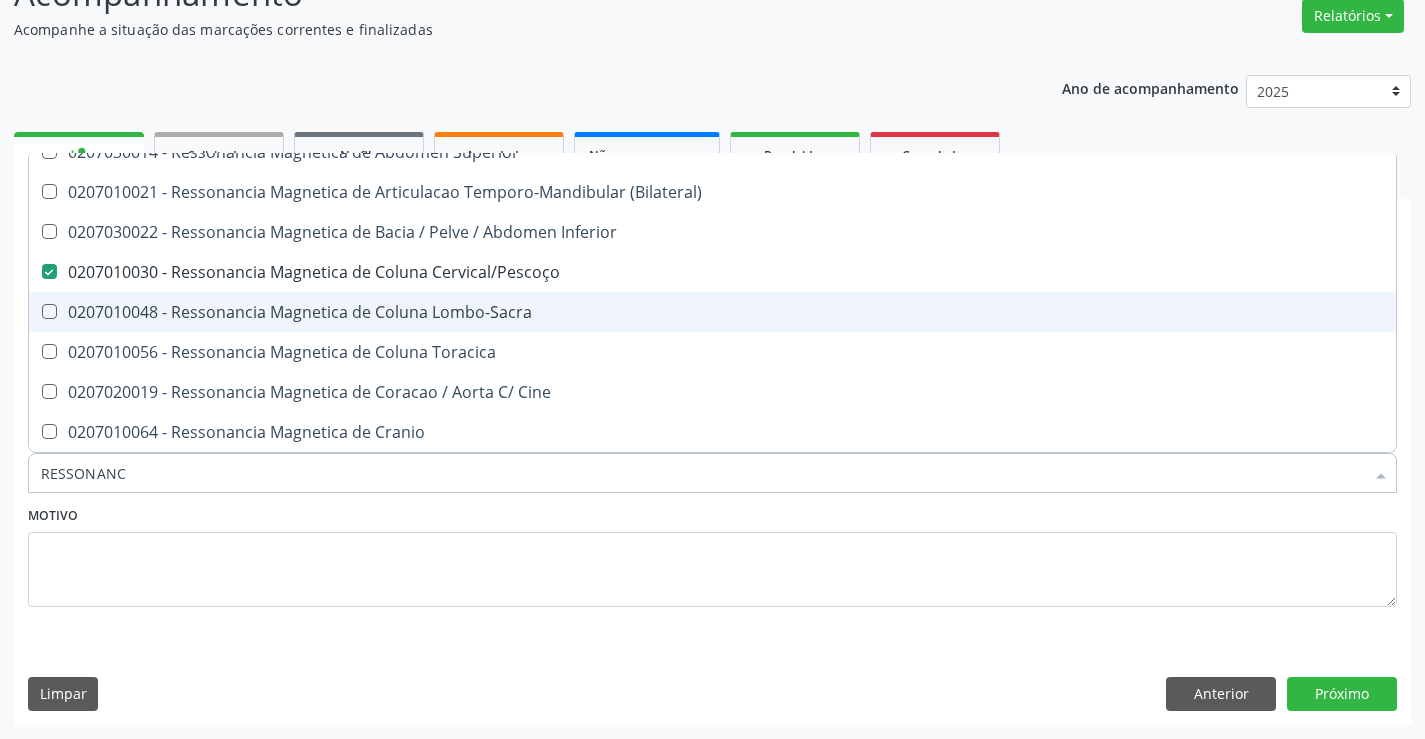 checkbox on "true" 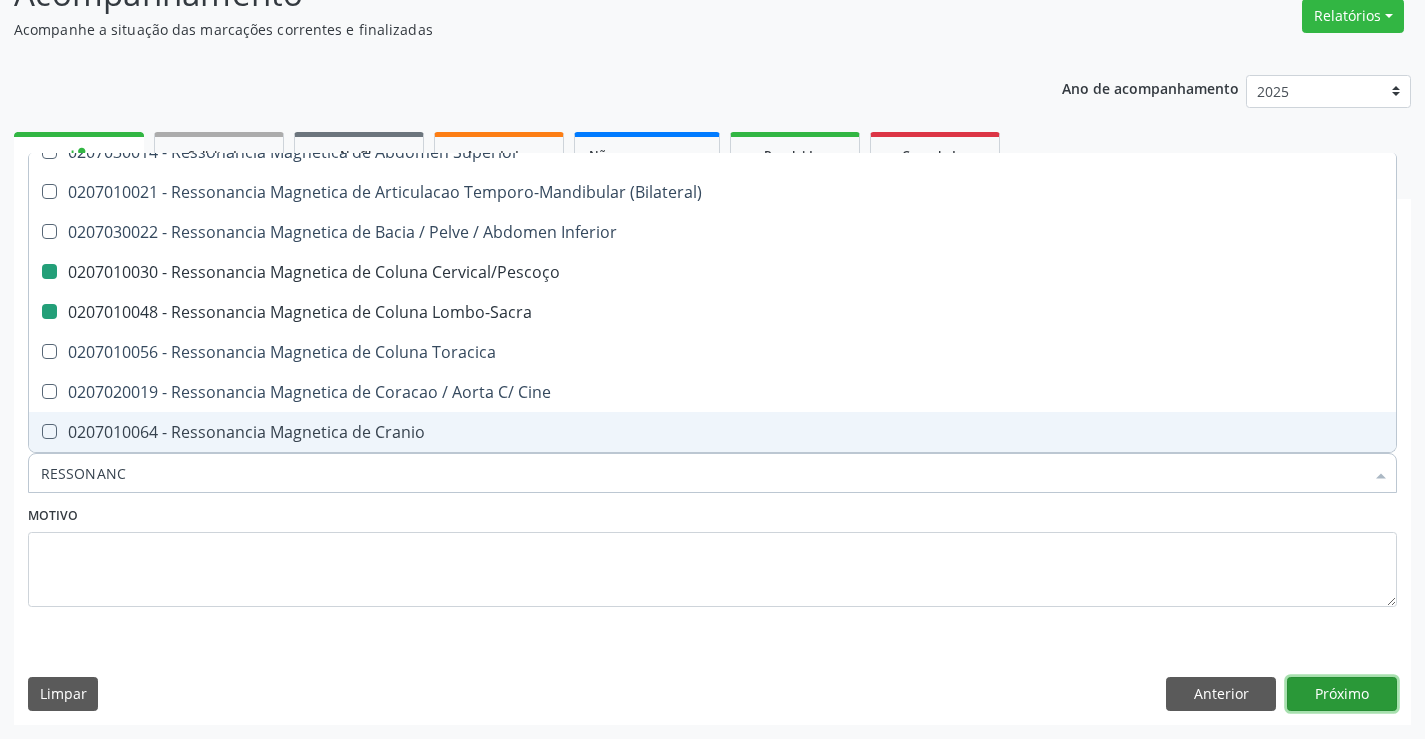 click on "Próximo" at bounding box center (1342, 694) 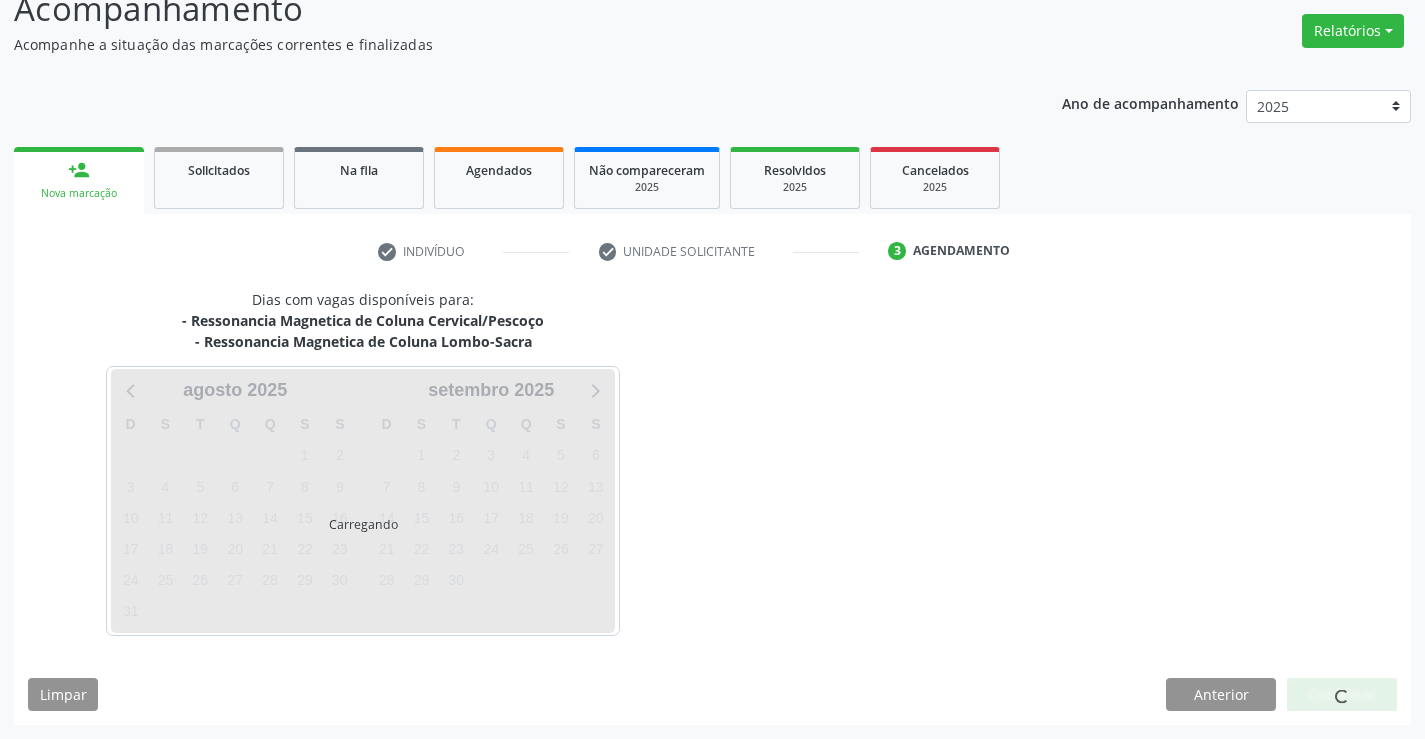 scroll, scrollTop: 152, scrollLeft: 0, axis: vertical 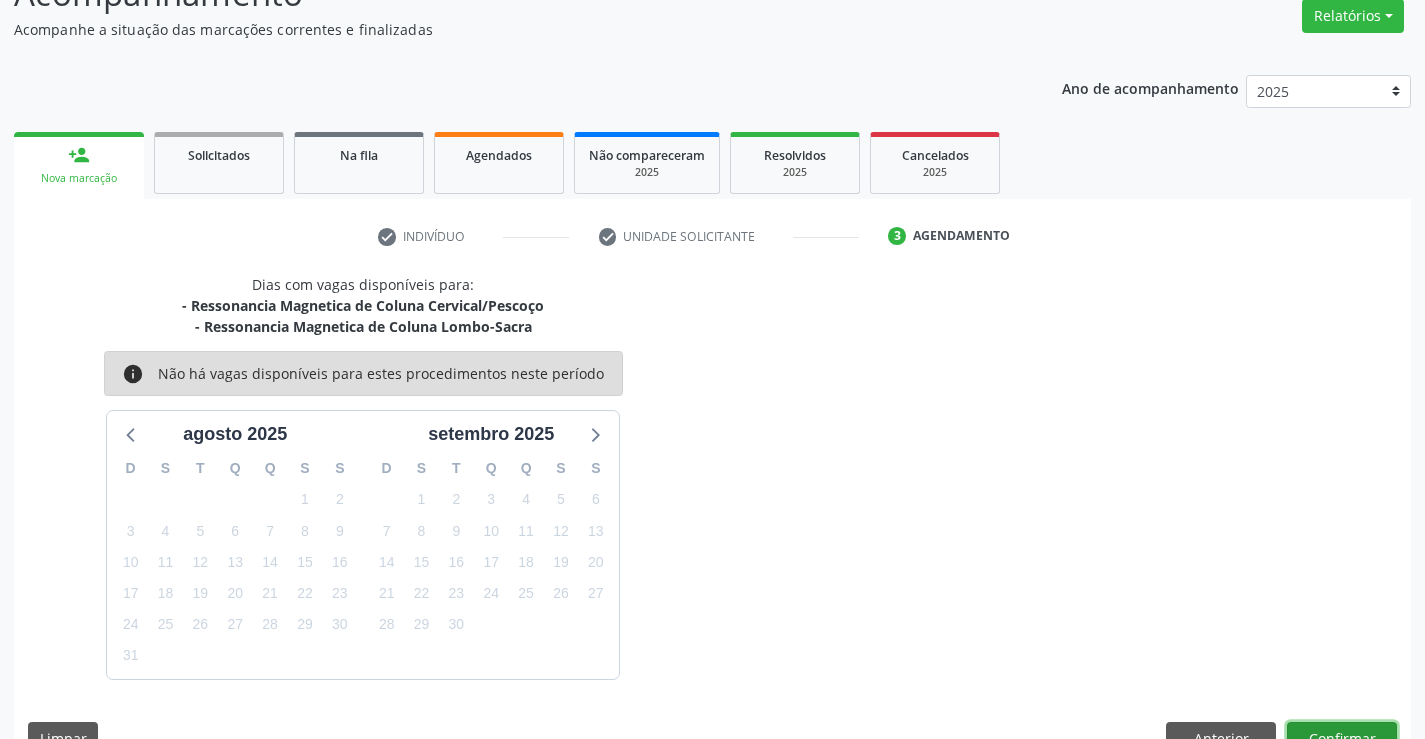 click on "Confirmar" at bounding box center [1342, 739] 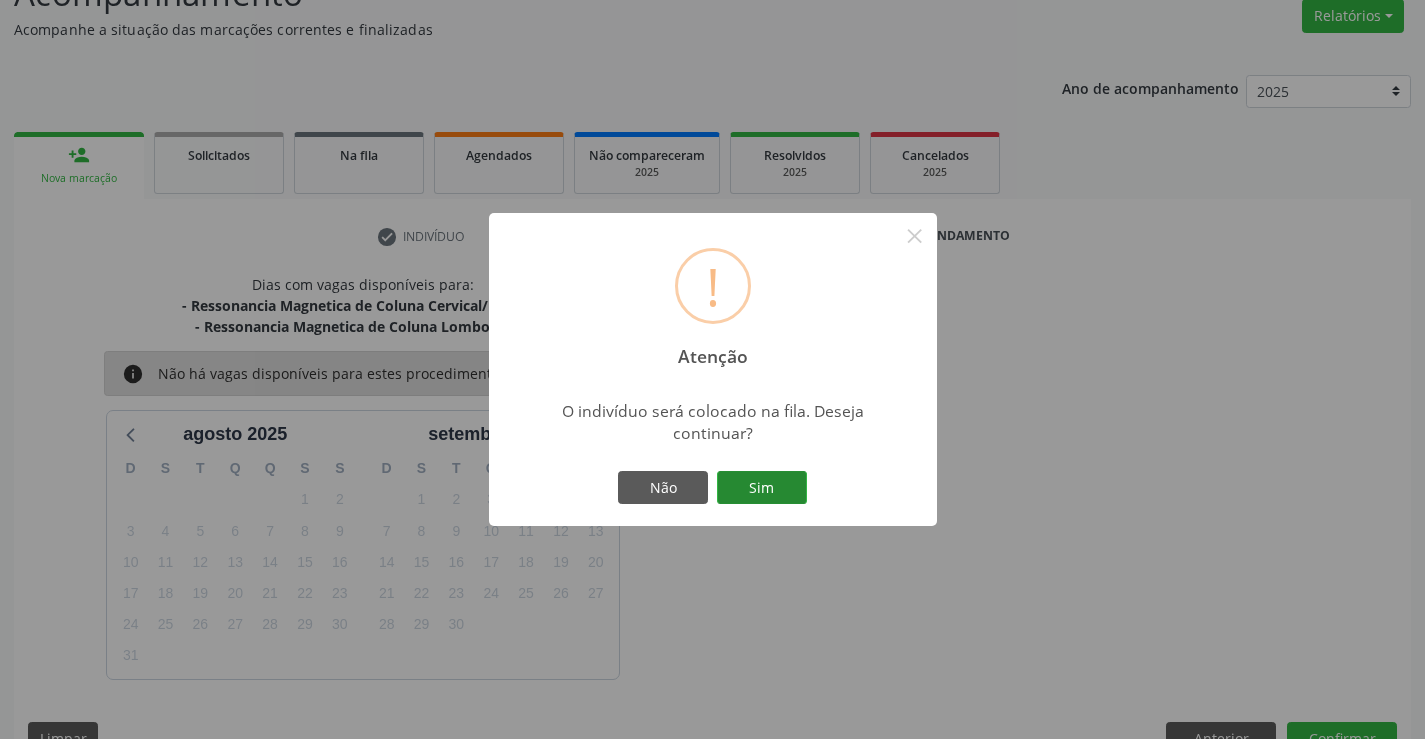 click on "Sim" at bounding box center (762, 488) 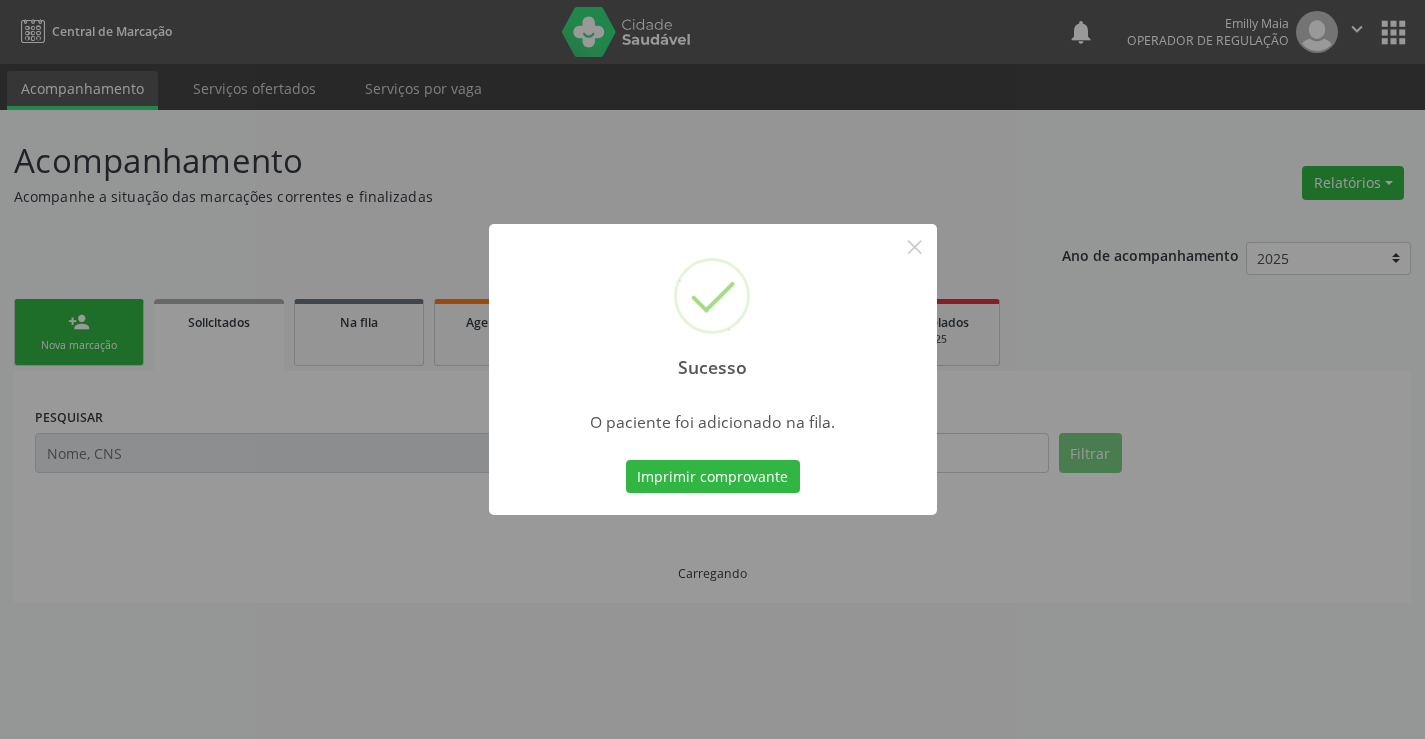 scroll, scrollTop: 0, scrollLeft: 0, axis: both 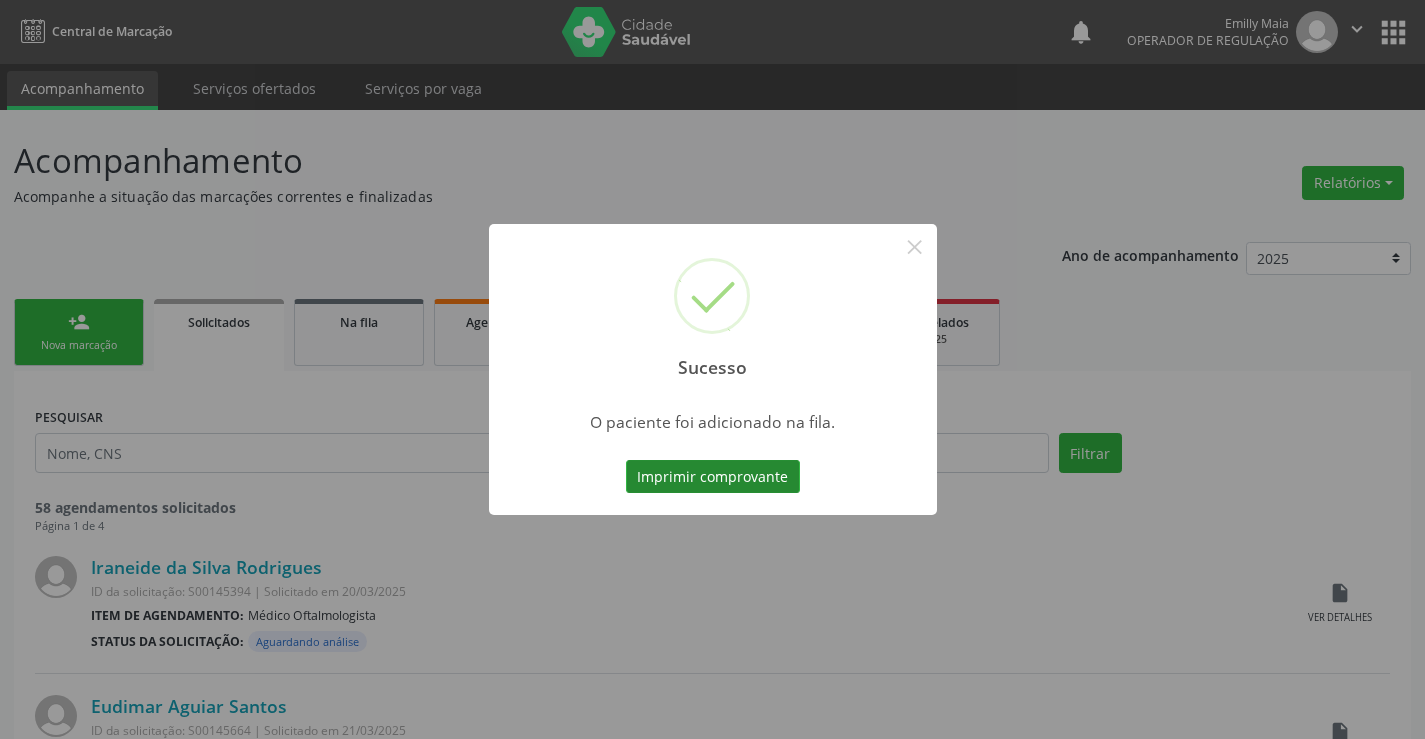 click on "Imprimir comprovante" at bounding box center (713, 477) 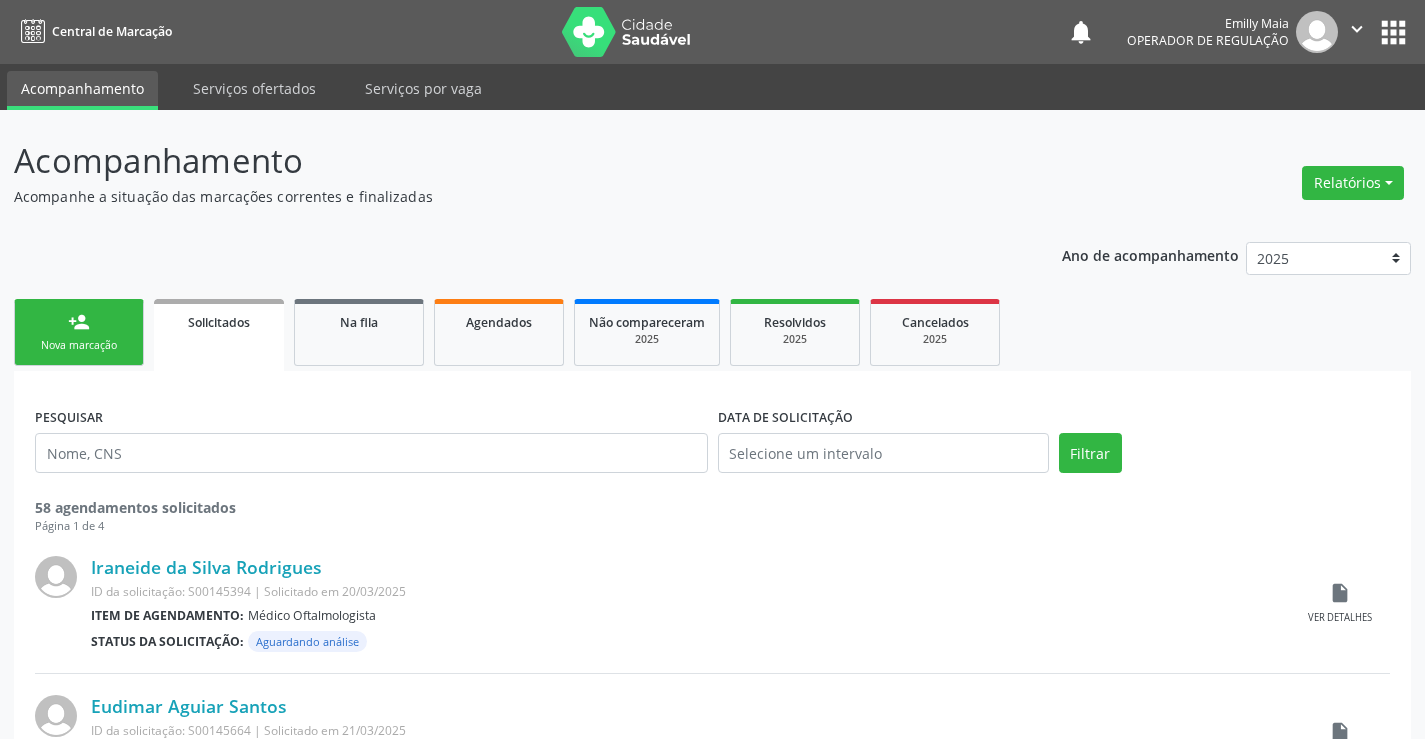 click on "person_add
Nova marcação" at bounding box center [79, 332] 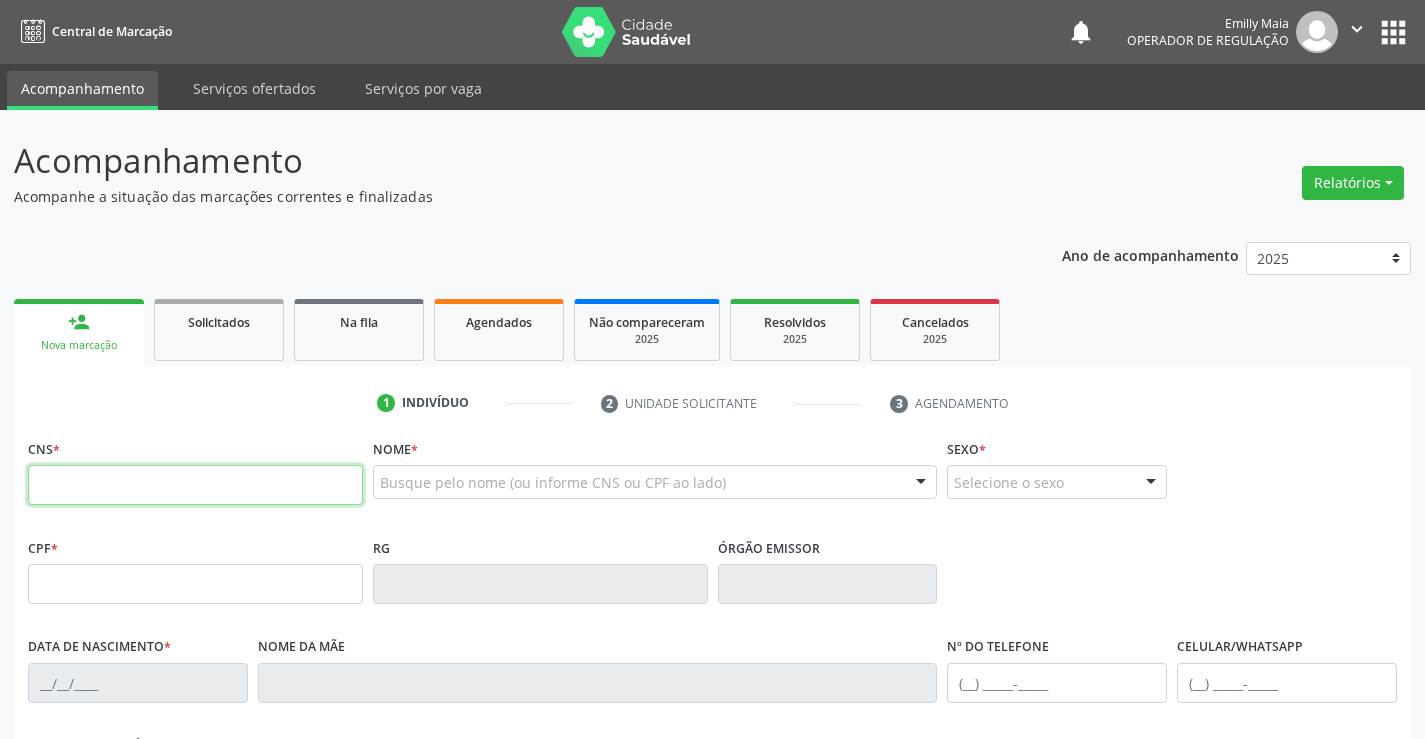 click at bounding box center [195, 485] 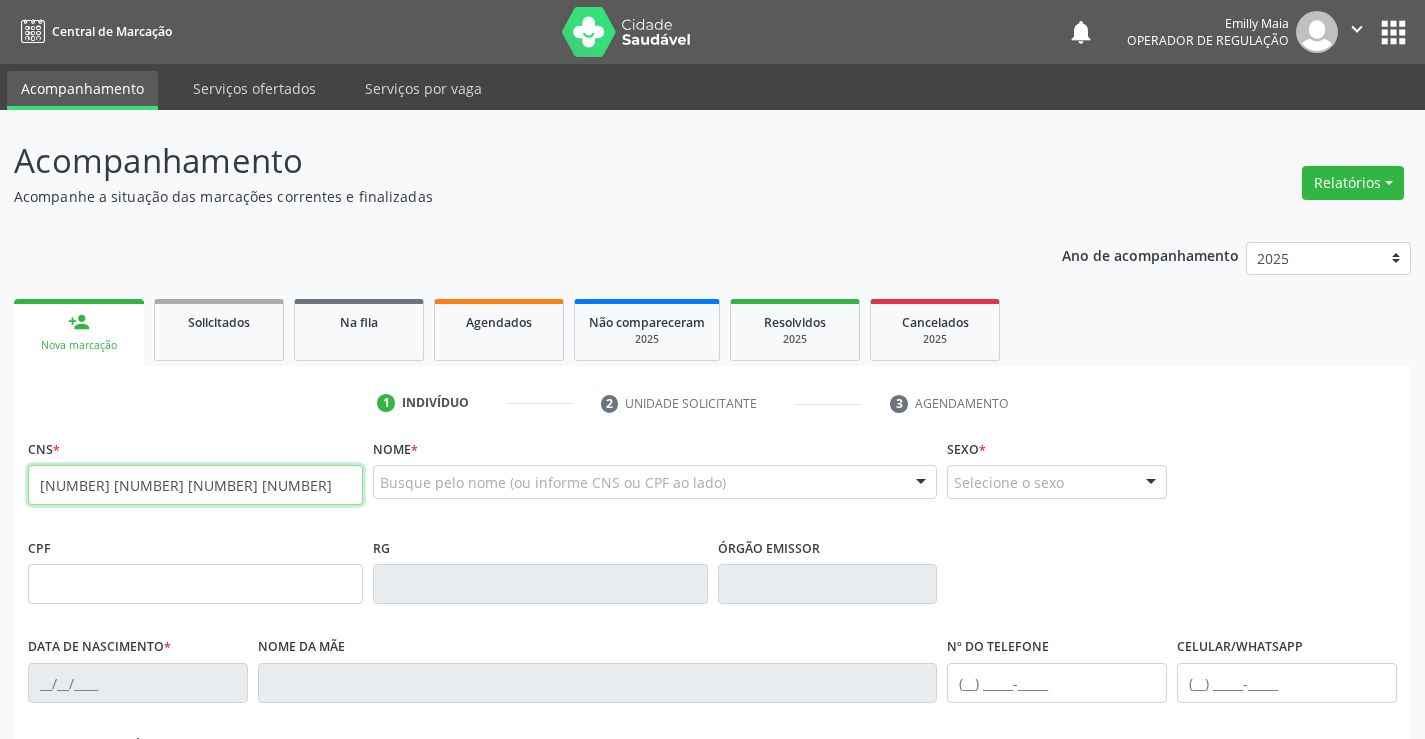 type on "704 3005 3687 0793" 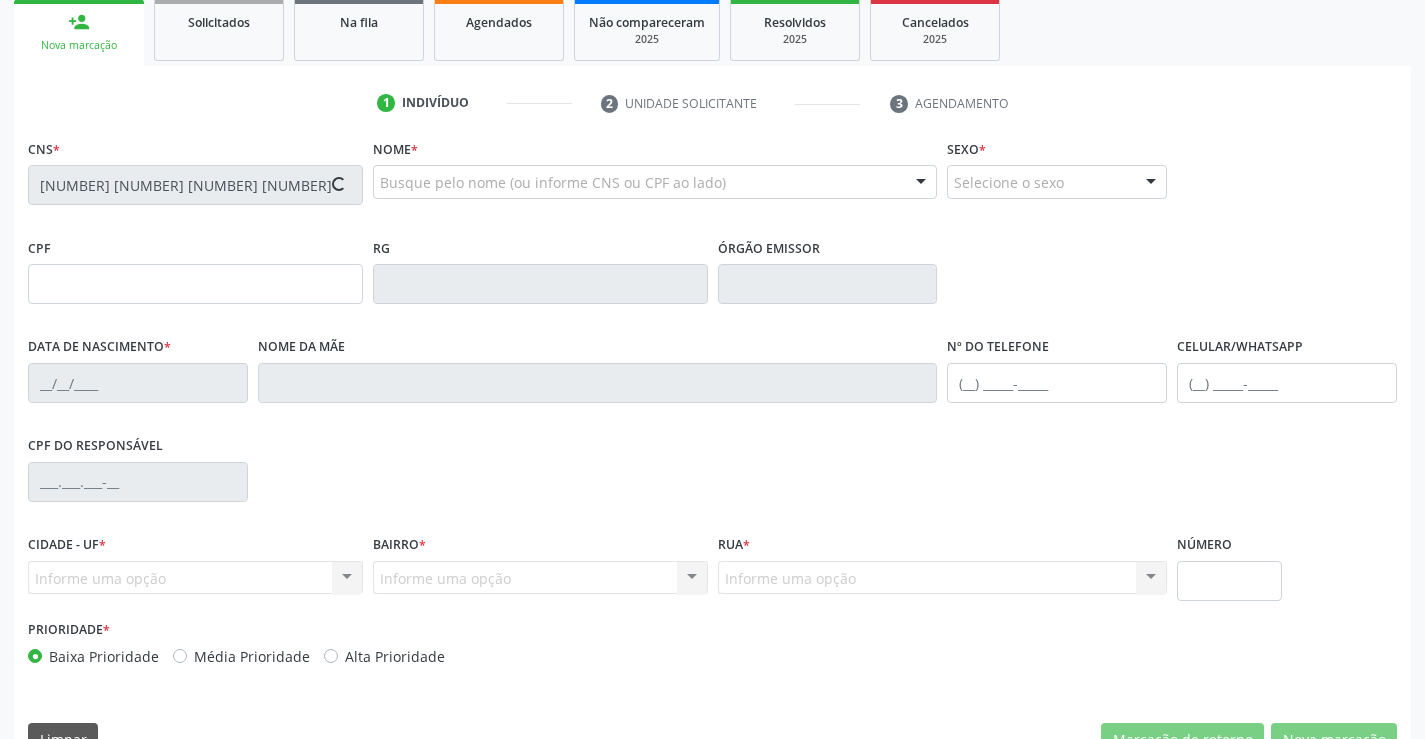 type on "081972438" 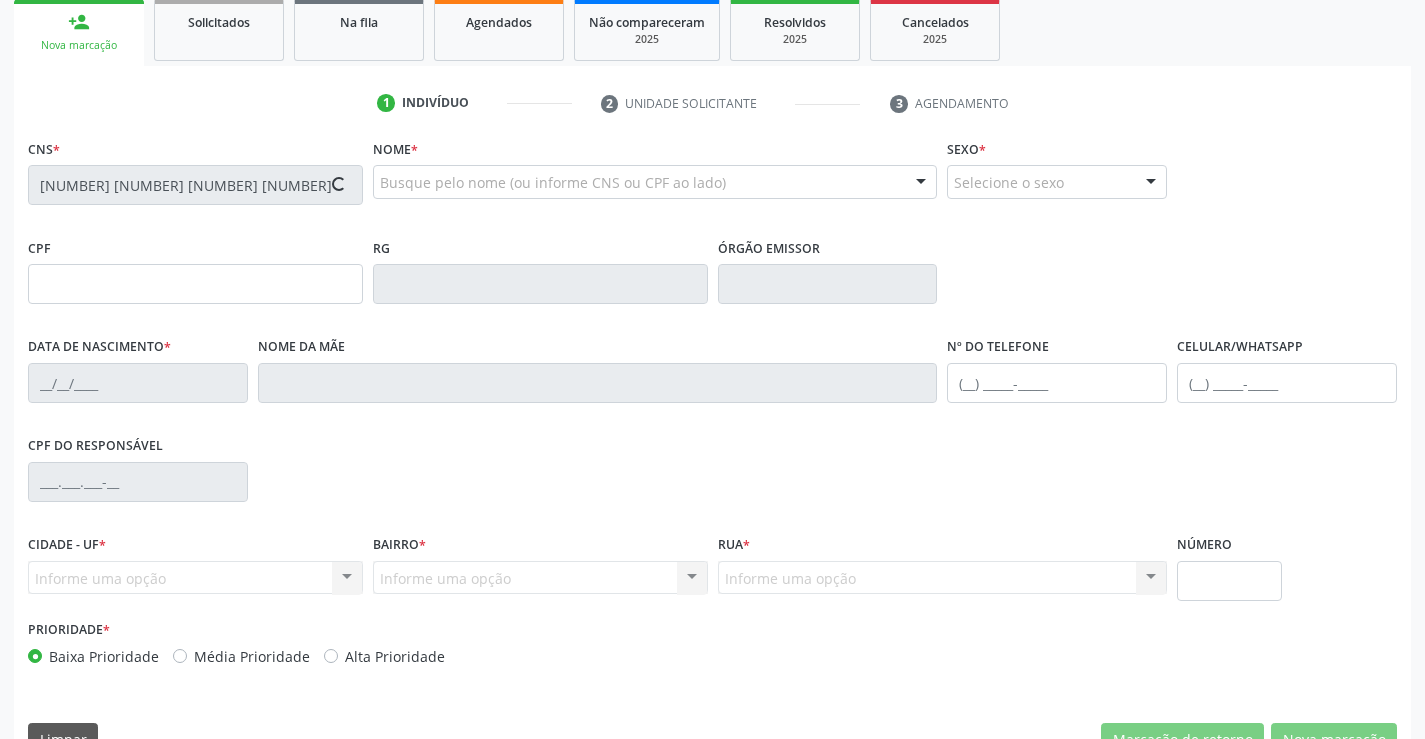 type on "29/11/1975" 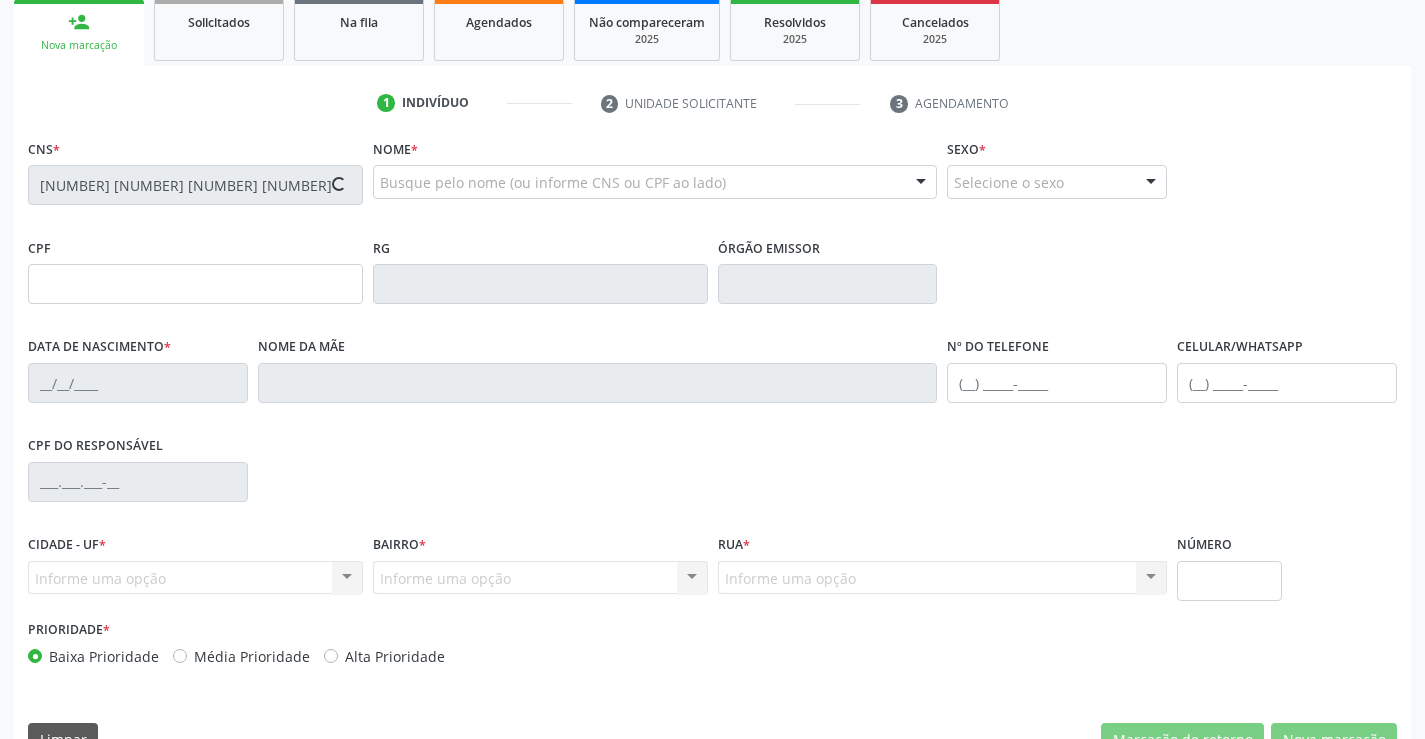 type on "(74) 8827-5475" 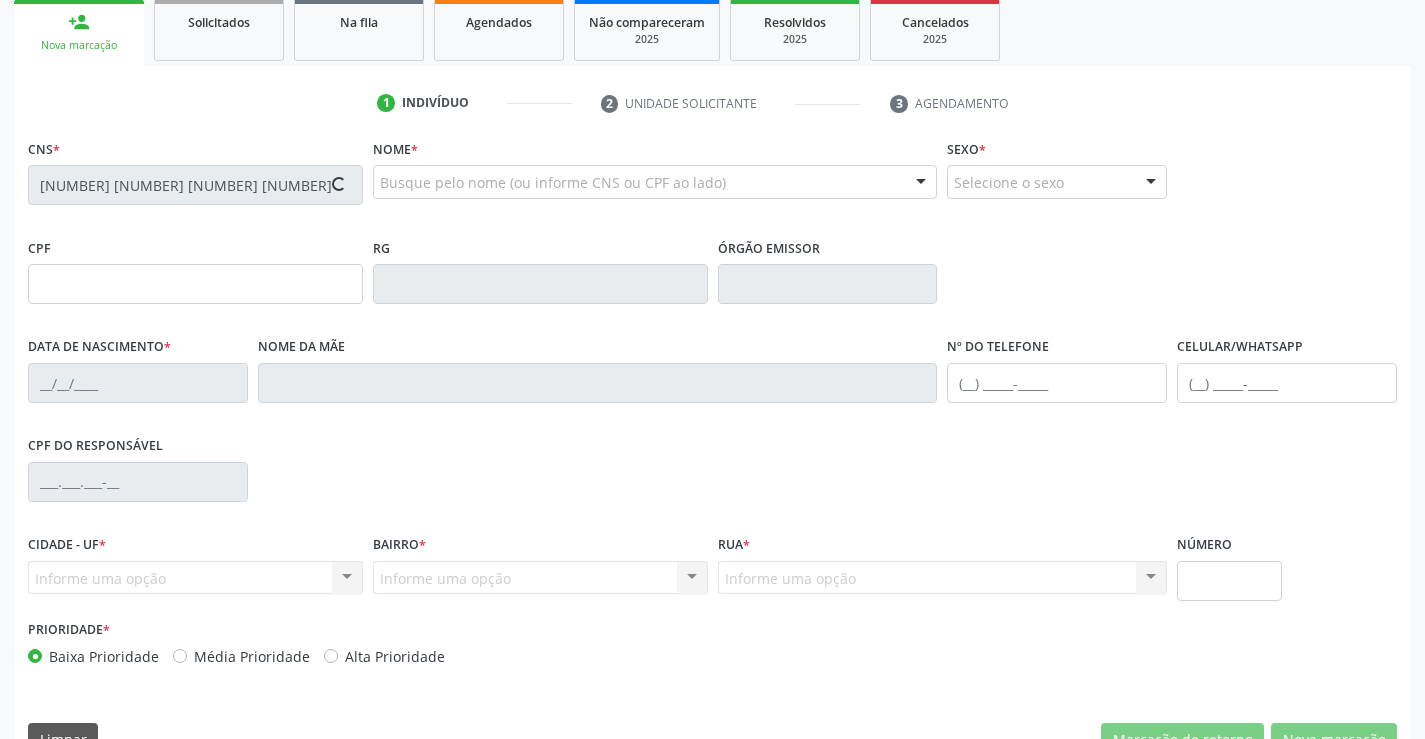 type on "(74) 8827-5475" 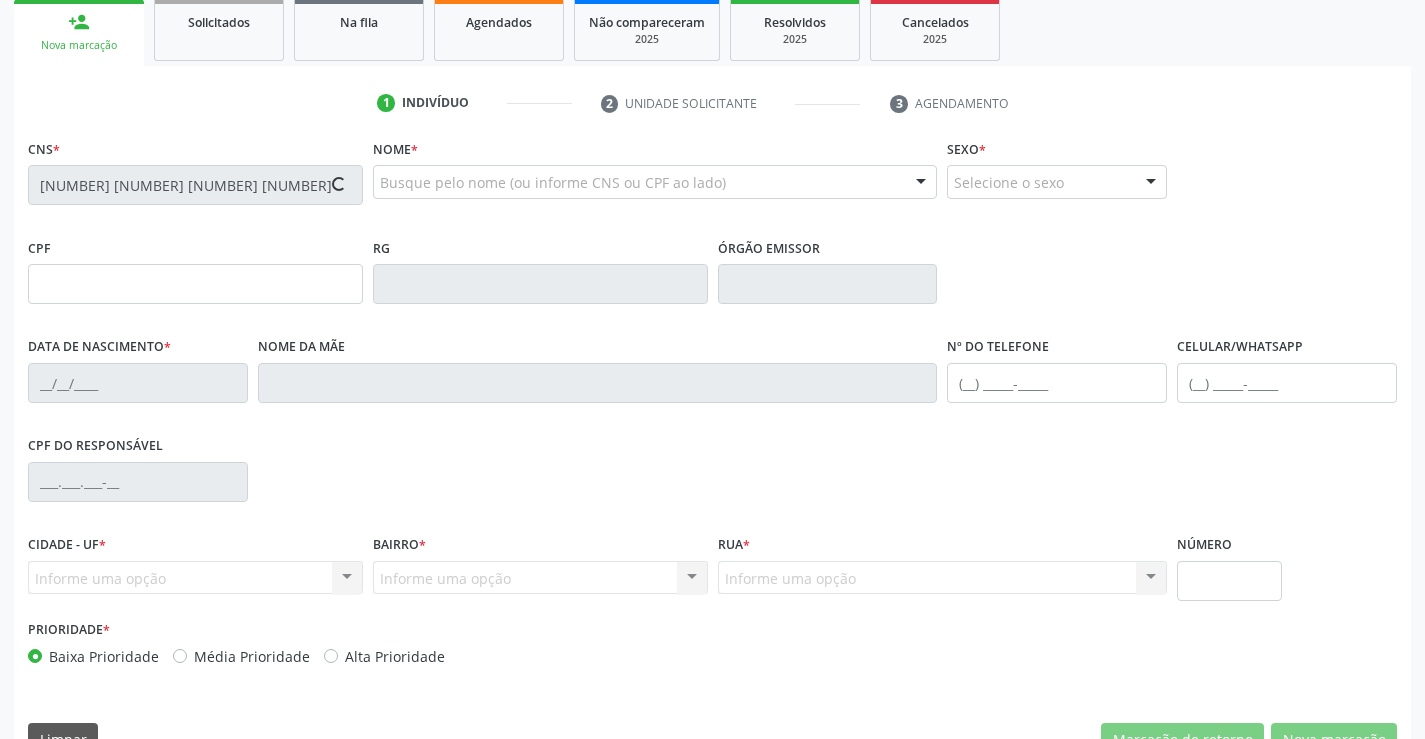type on "796.568.115-34" 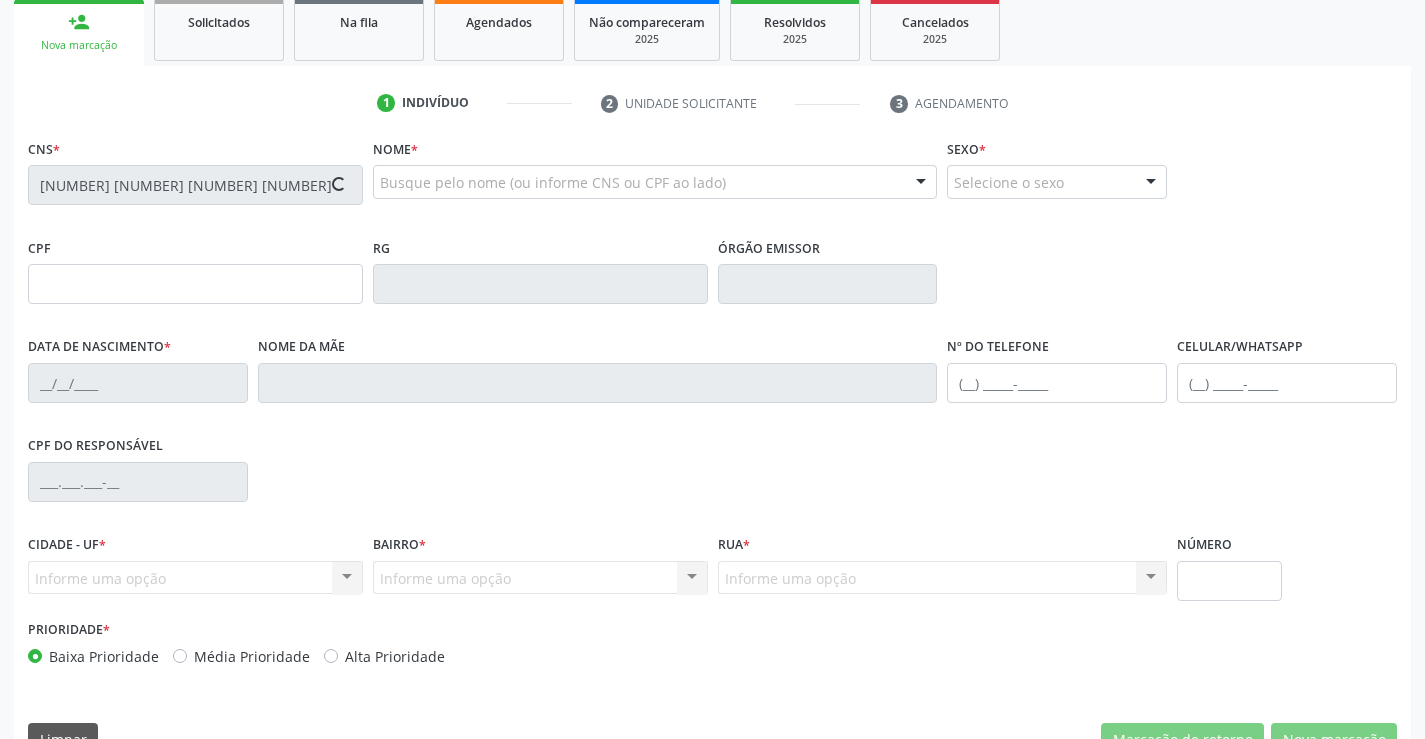 type on "S/N" 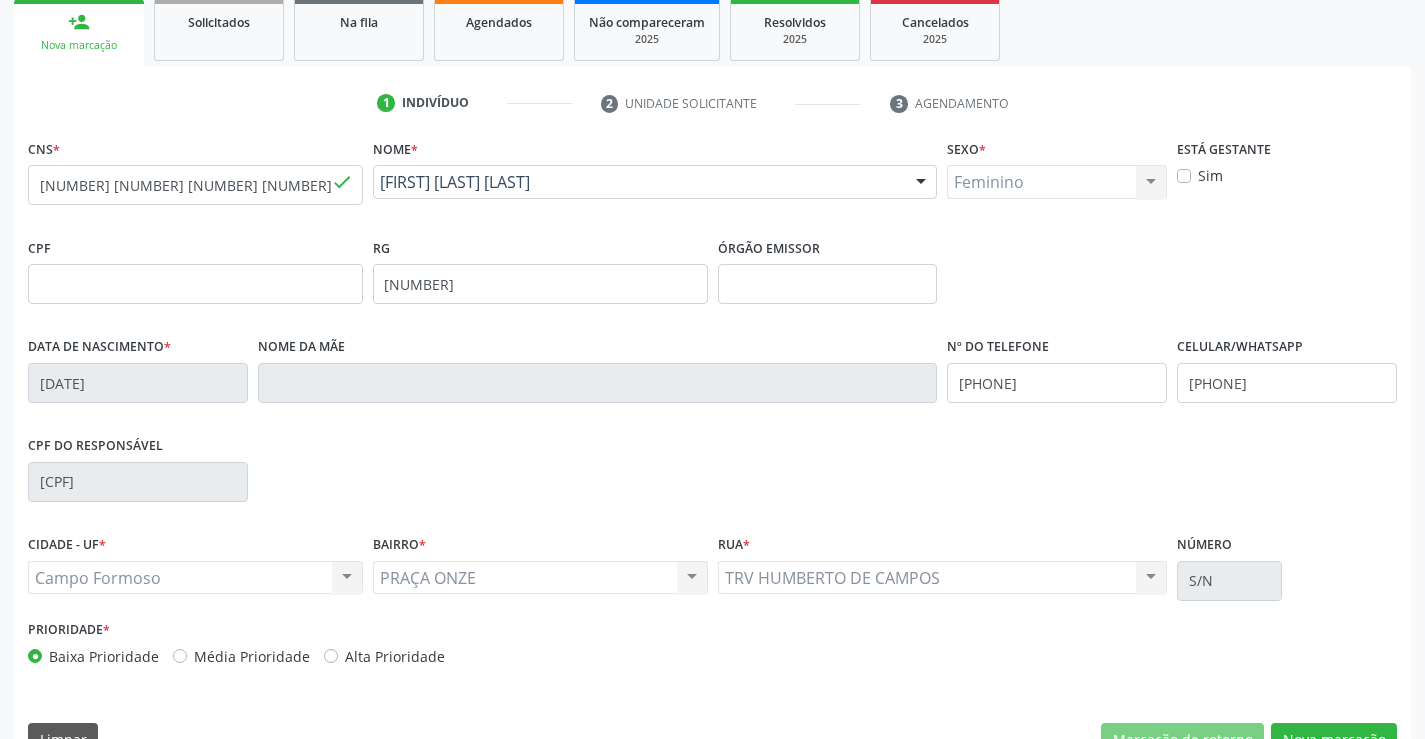 scroll, scrollTop: 345, scrollLeft: 0, axis: vertical 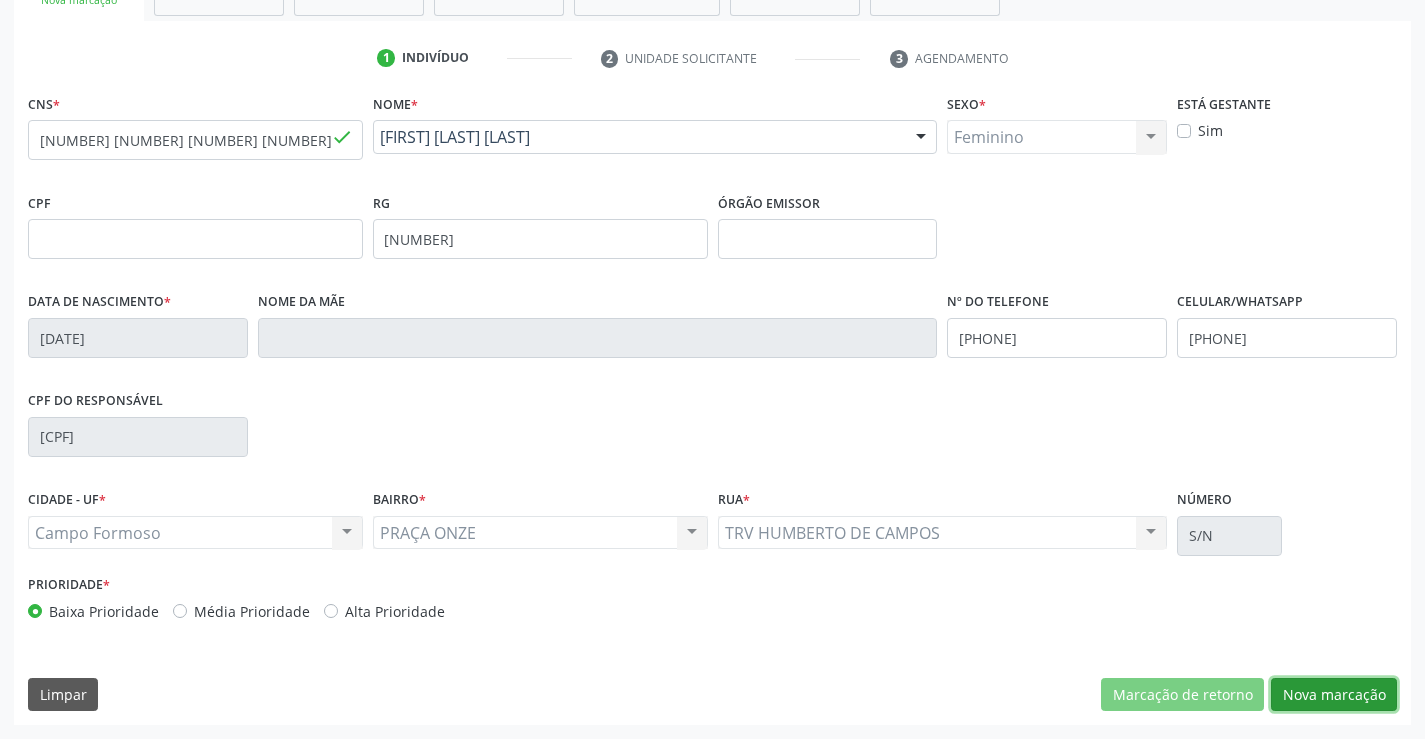 click on "Nova marcação" at bounding box center (1334, 695) 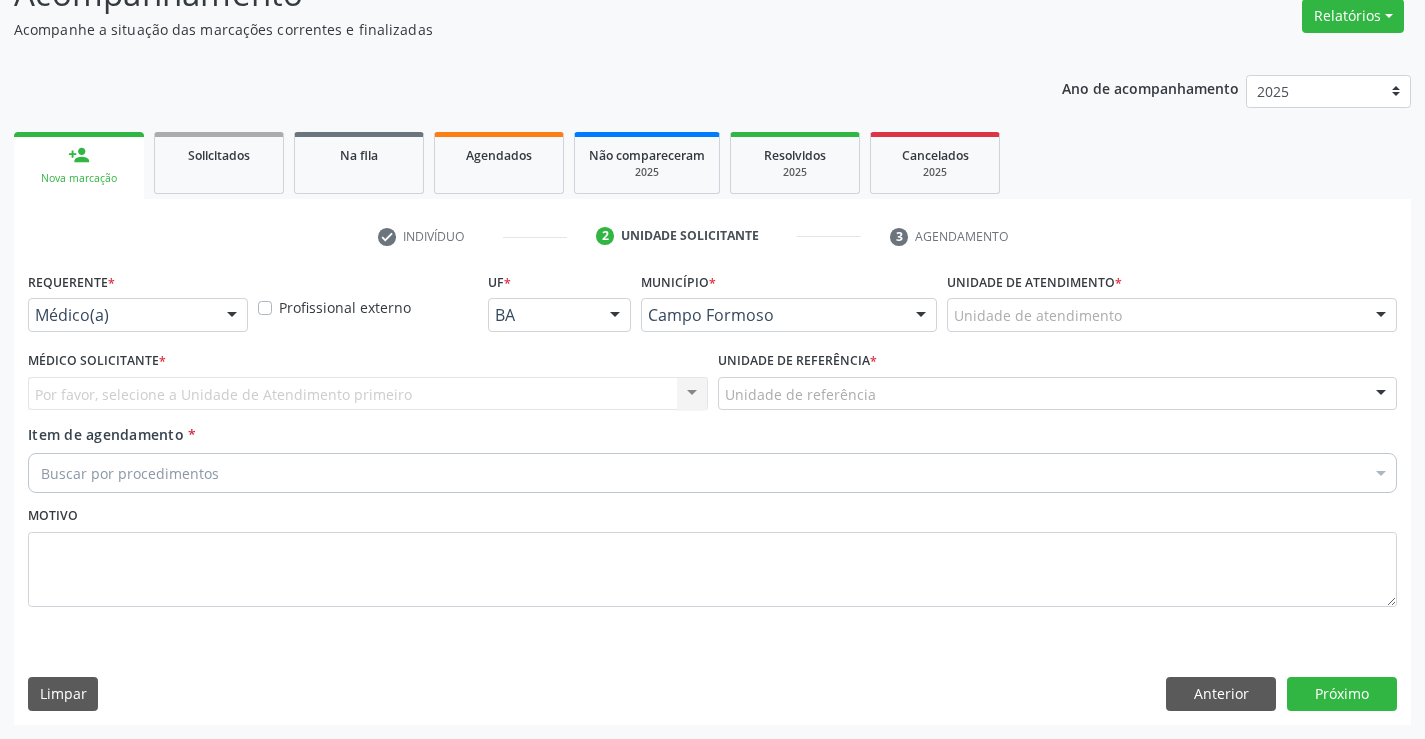 scroll, scrollTop: 167, scrollLeft: 0, axis: vertical 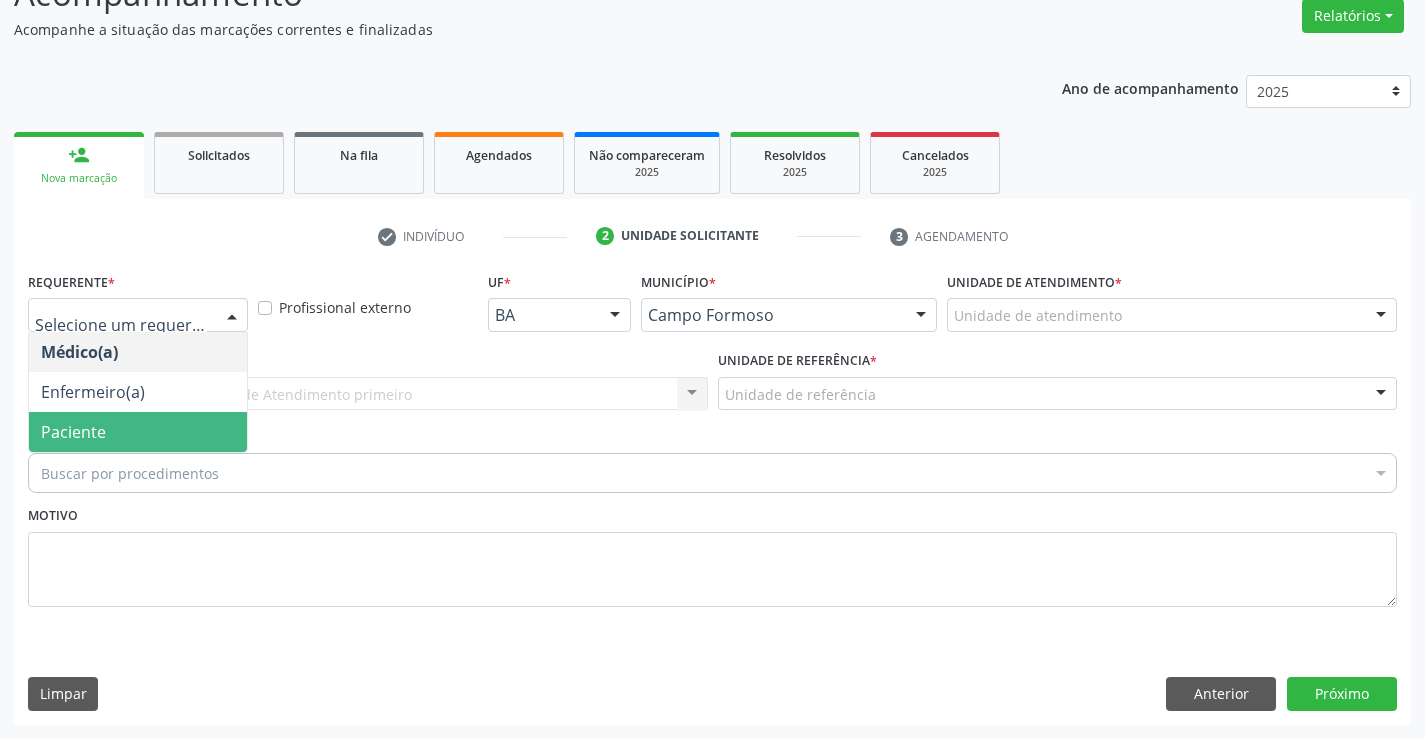 drag, startPoint x: 76, startPoint y: 431, endPoint x: 229, endPoint y: 404, distance: 155.36409 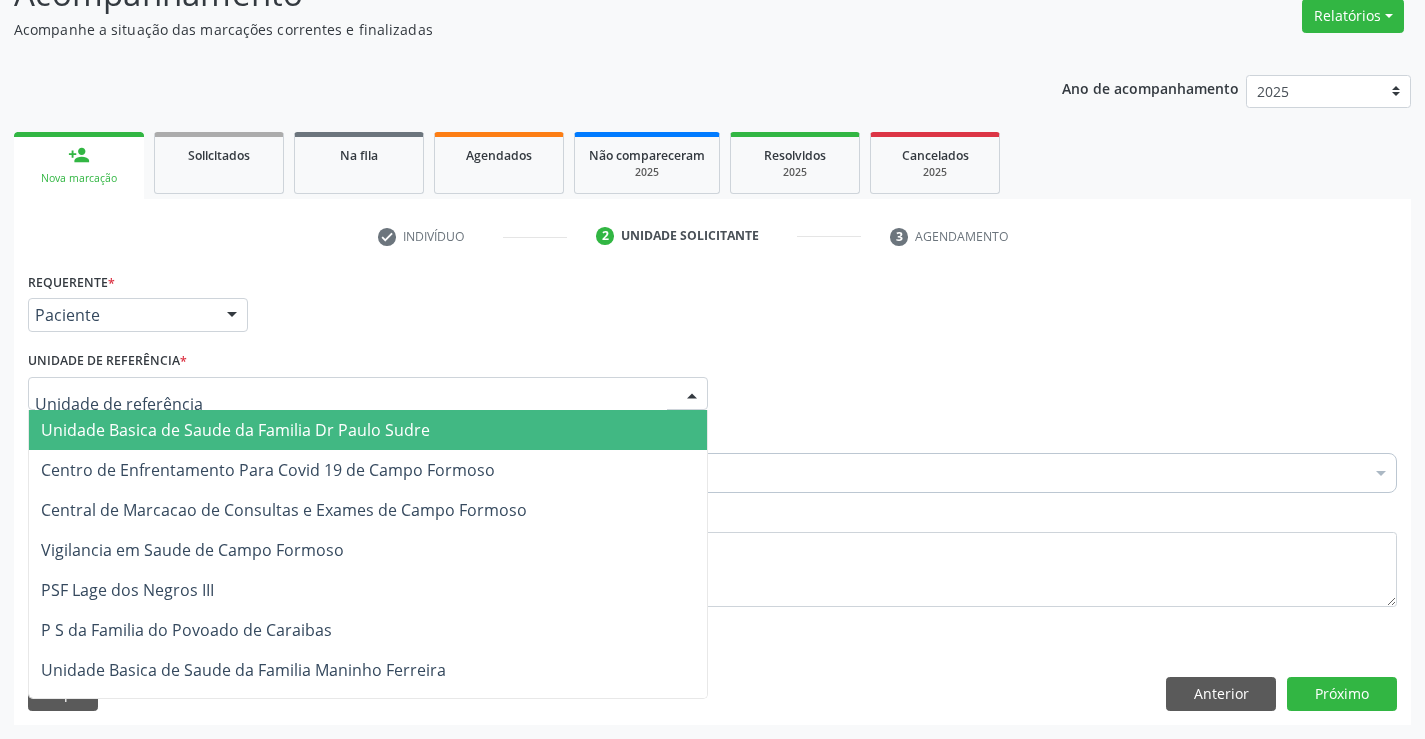 click at bounding box center [368, 394] 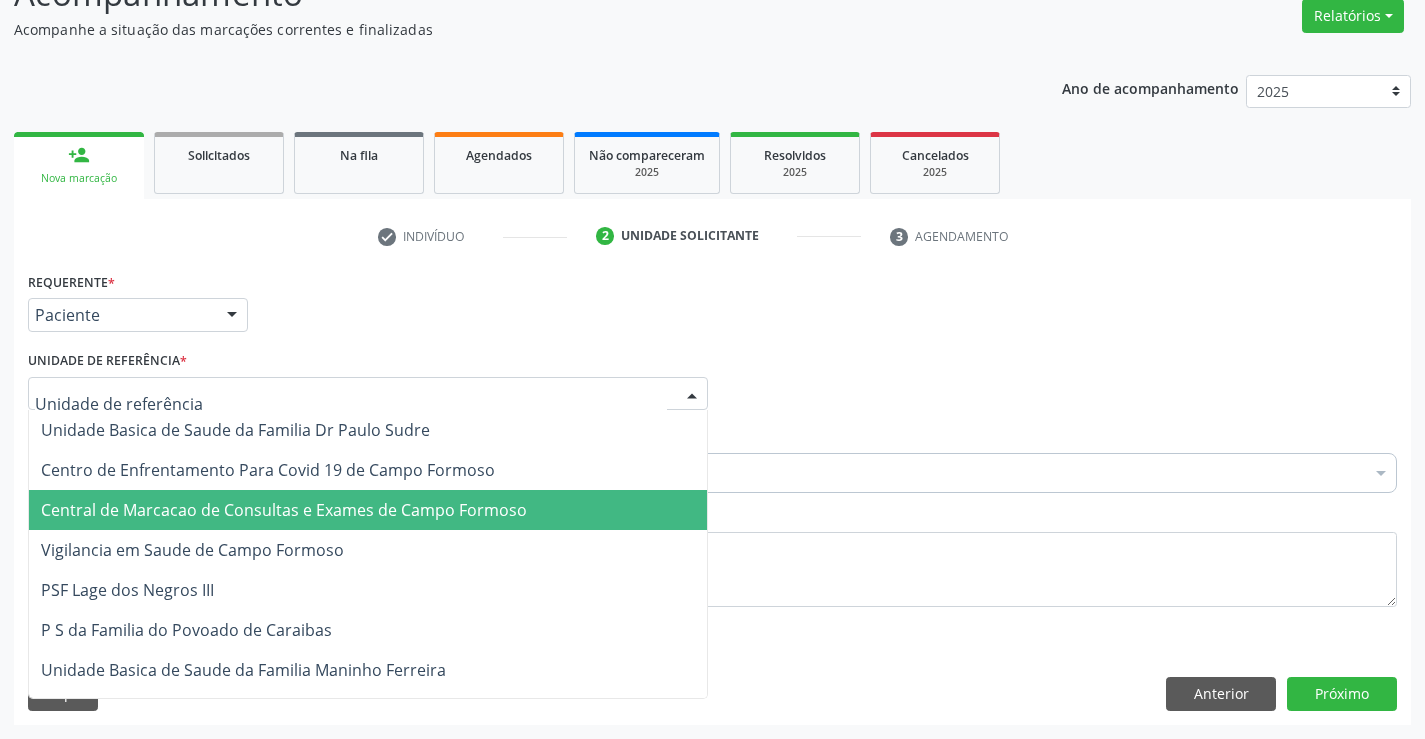 click on "Central de Marcacao de Consultas e Exames de Campo Formoso" at bounding box center (284, 510) 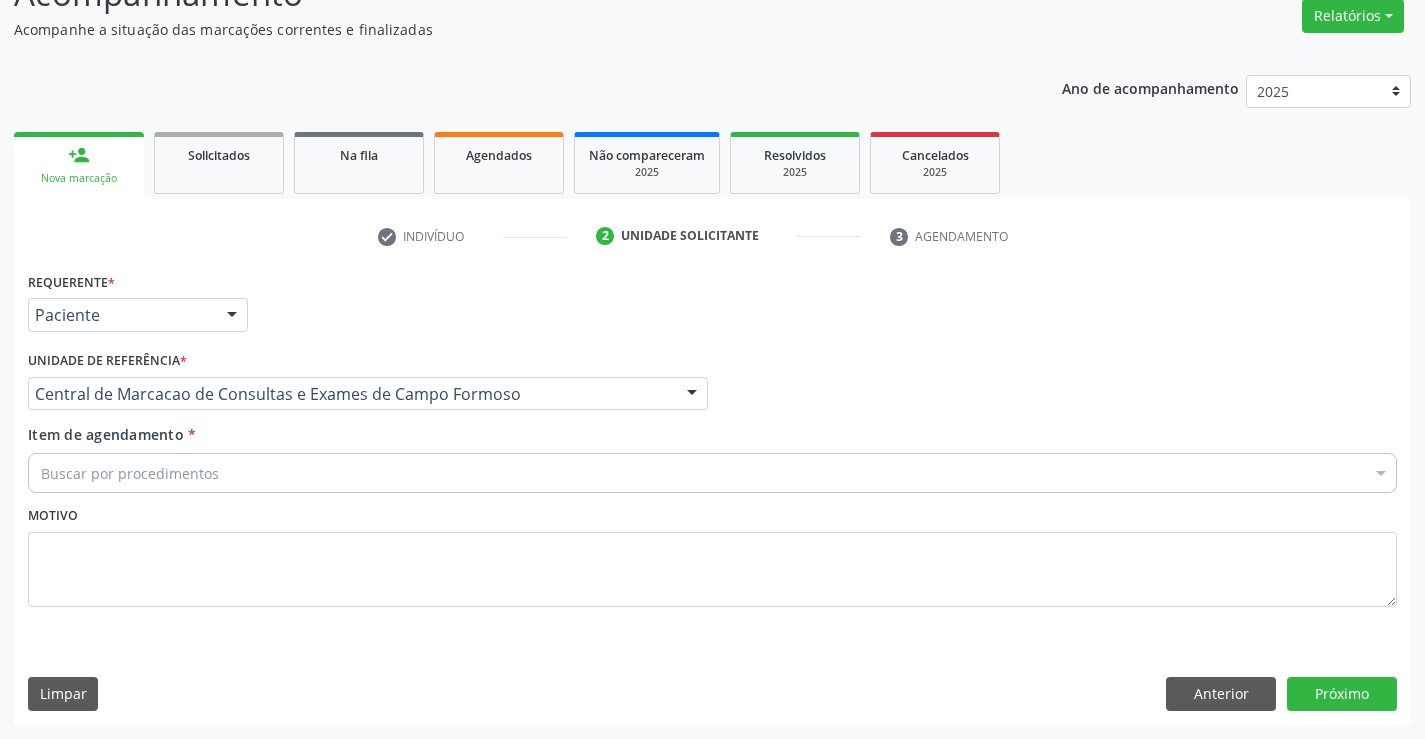 click on "Buscar por procedimentos" at bounding box center (712, 473) 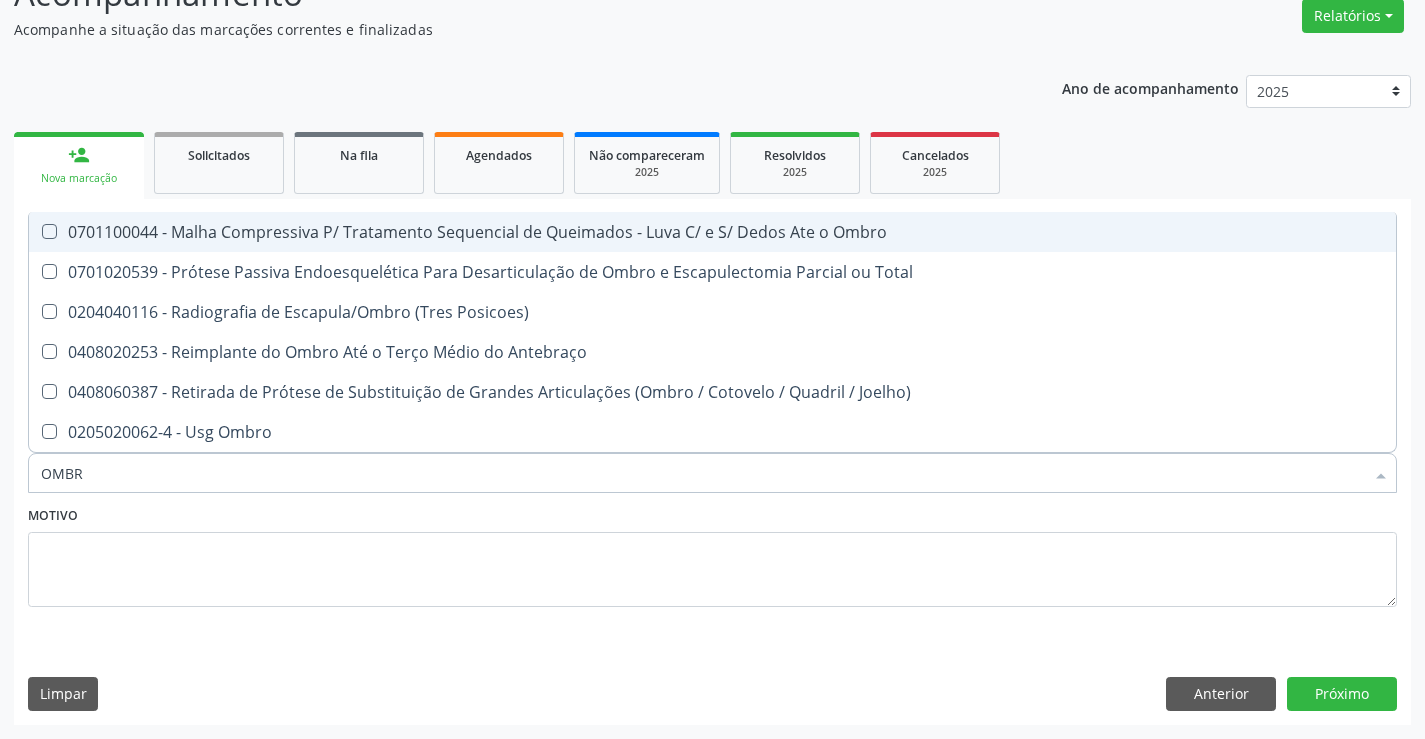 type on "OMBRO" 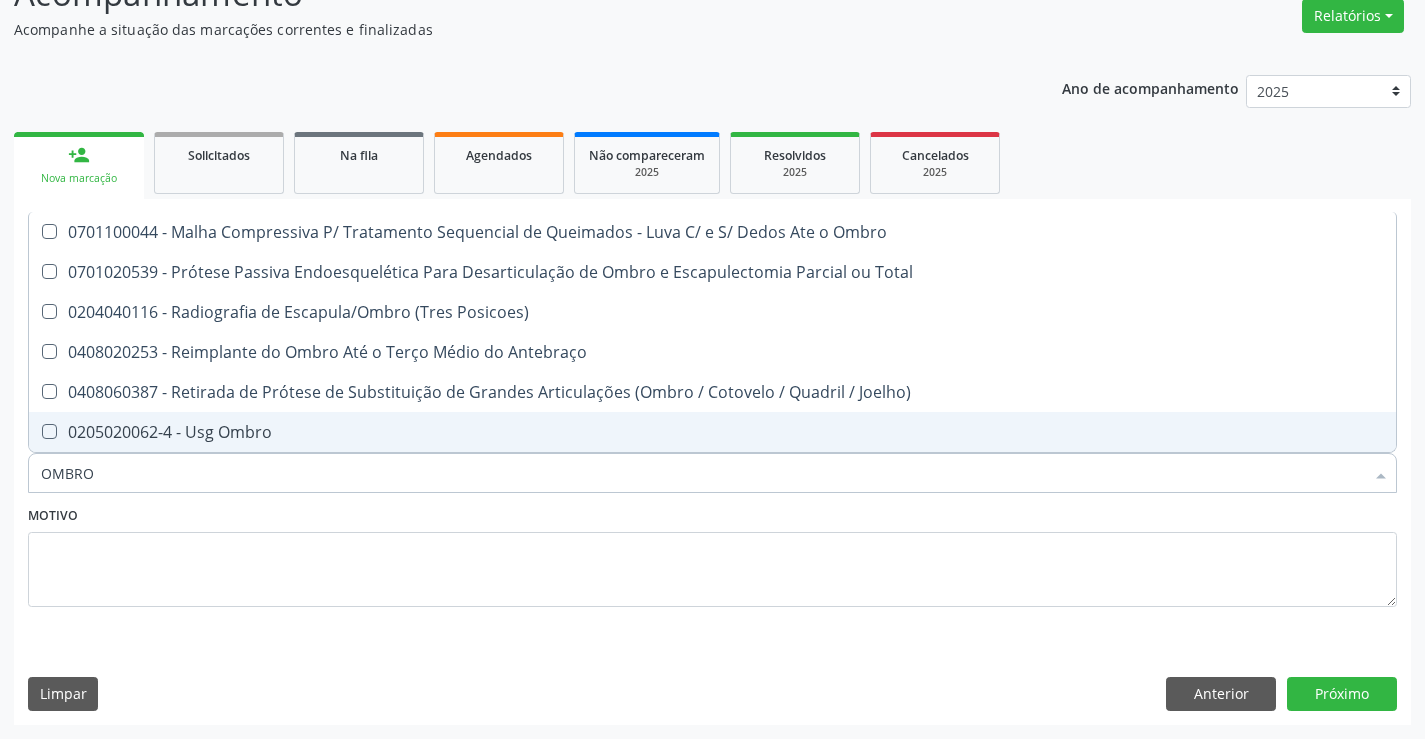 click on "0205020062-4 - Usg Ombro" at bounding box center [712, 432] 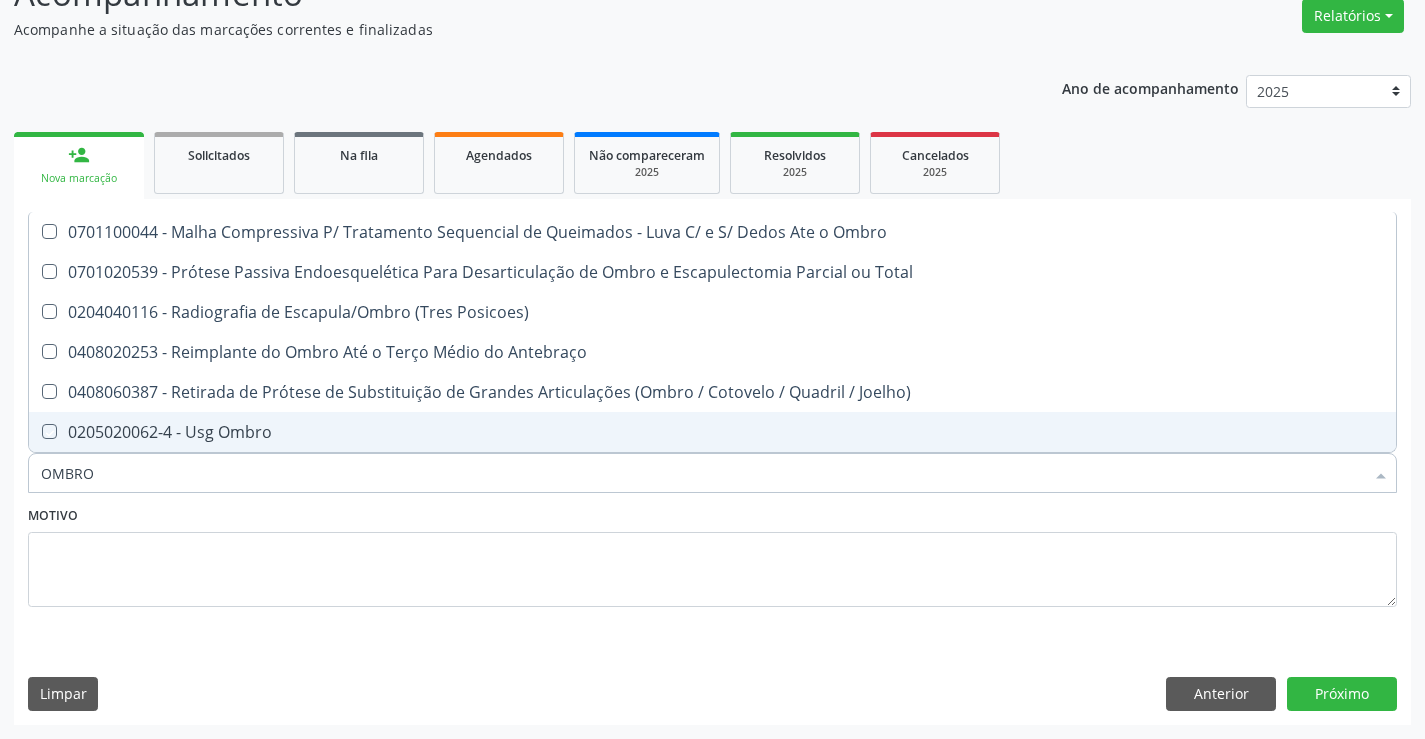 checkbox on "true" 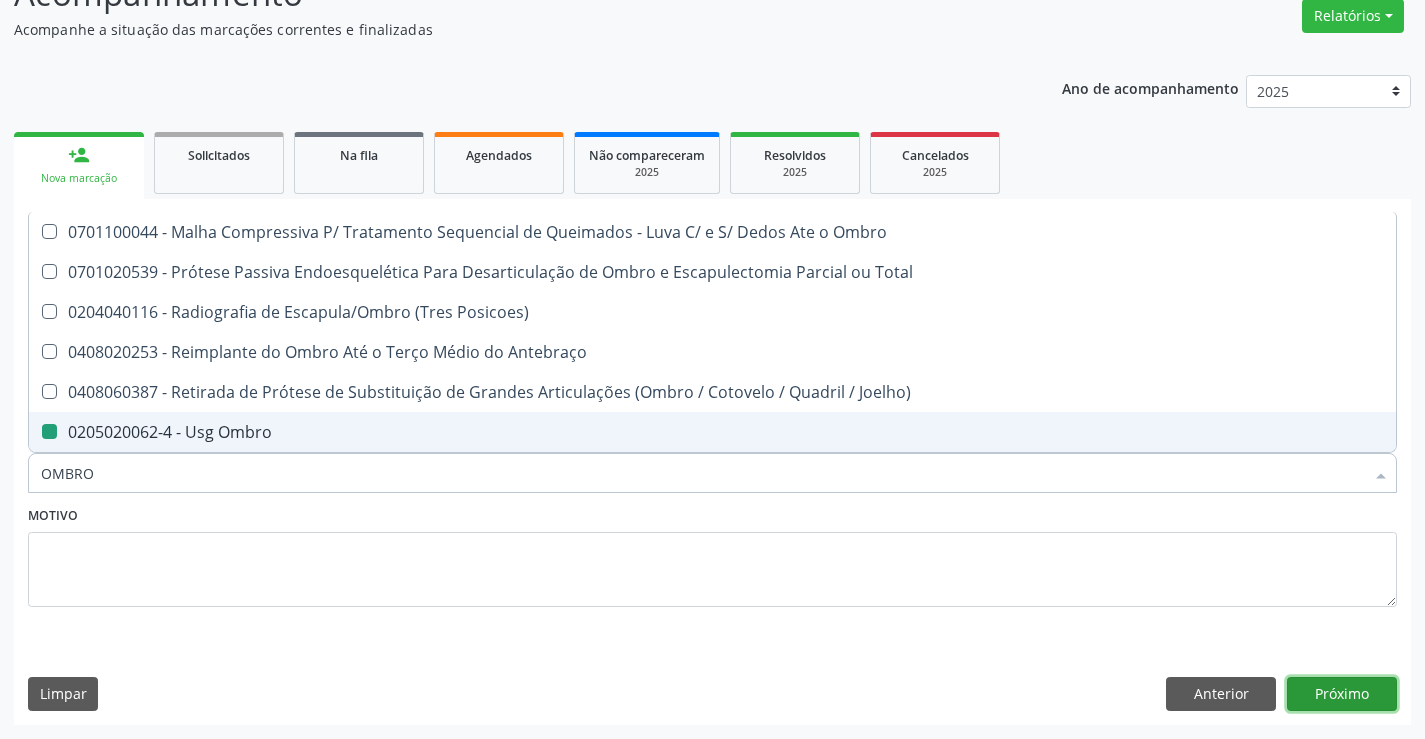 click on "Próximo" at bounding box center (1342, 694) 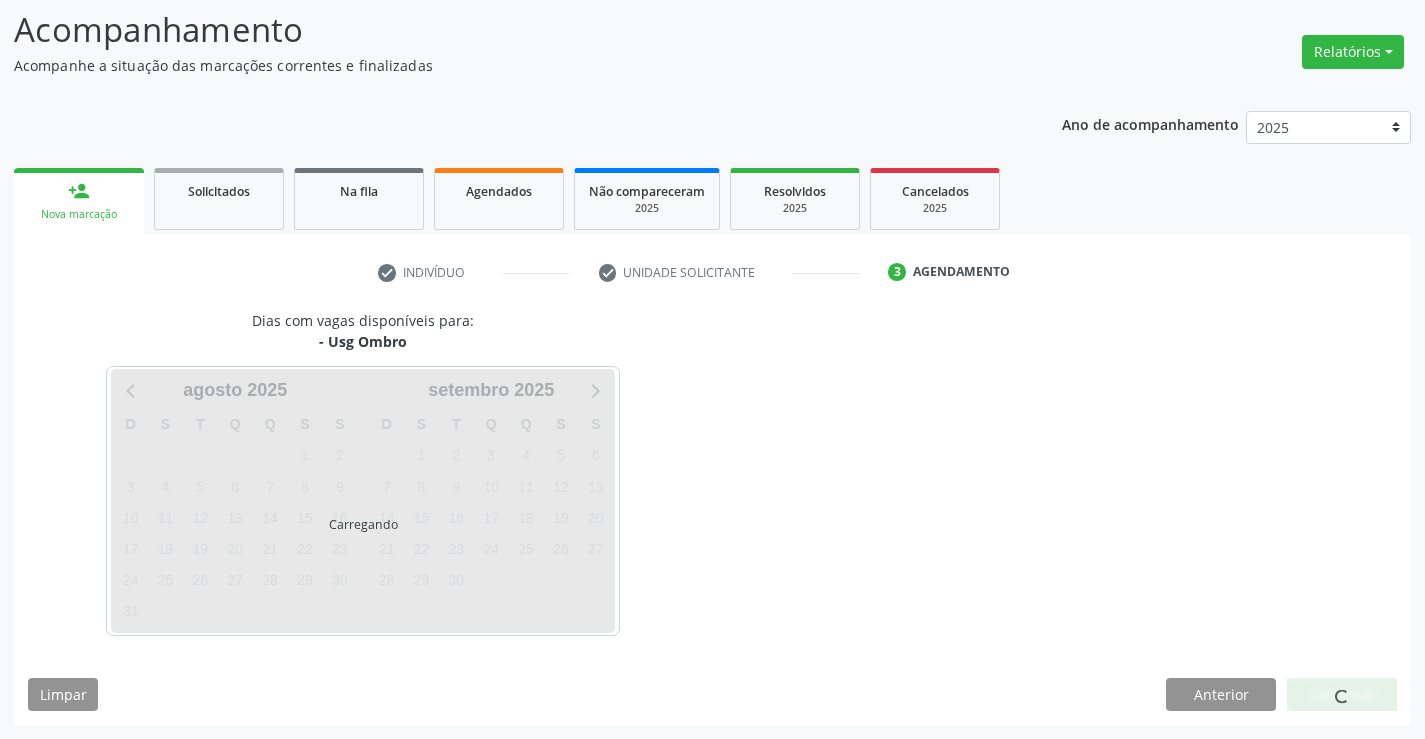scroll, scrollTop: 131, scrollLeft: 0, axis: vertical 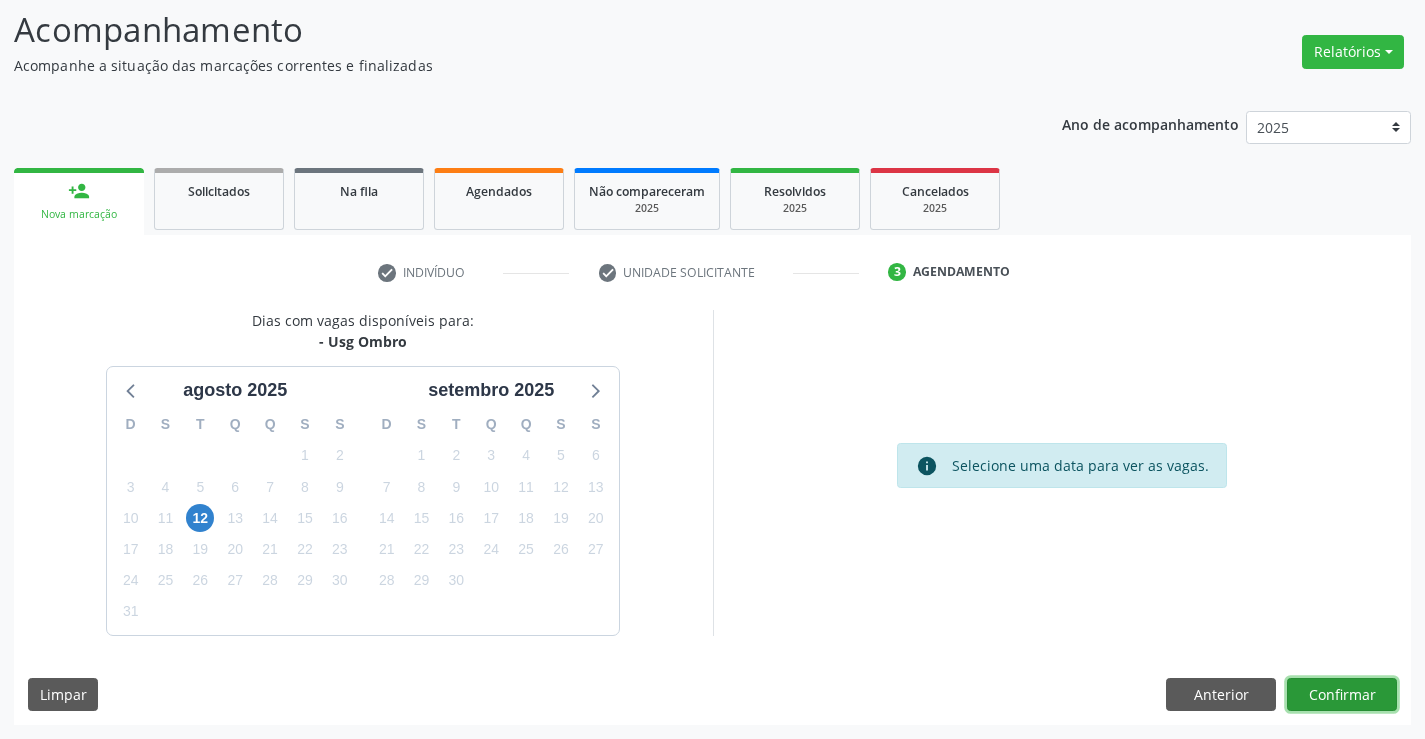 click on "Confirmar" at bounding box center (1342, 695) 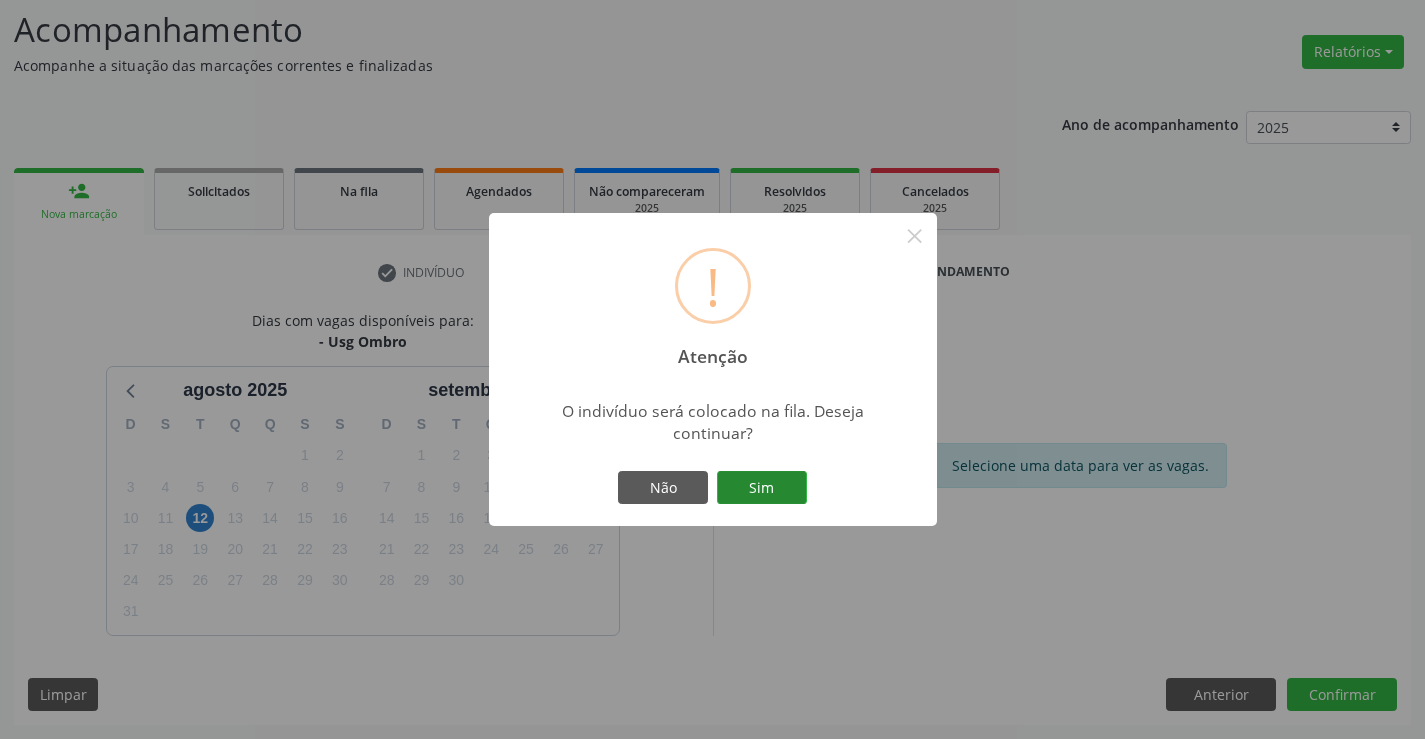 click on "Sim" at bounding box center [762, 488] 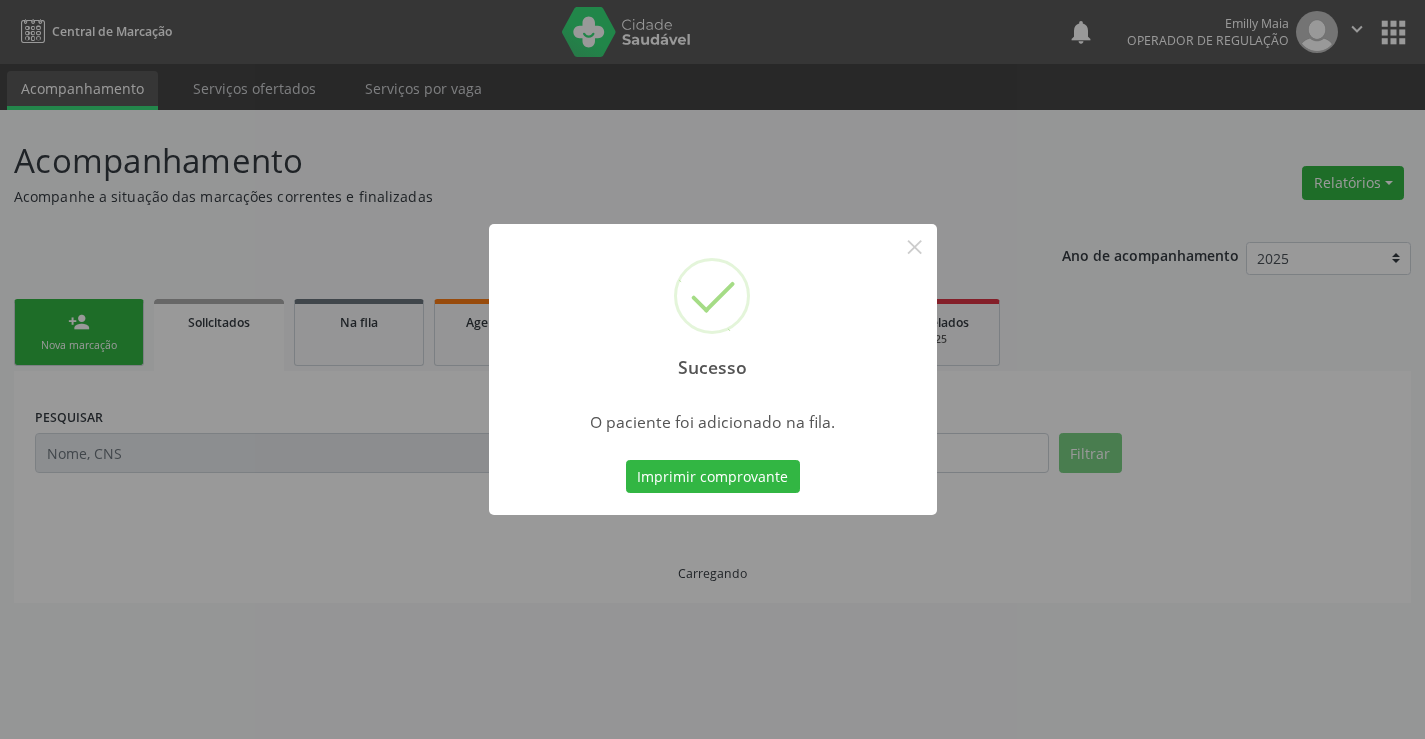 scroll, scrollTop: 0, scrollLeft: 0, axis: both 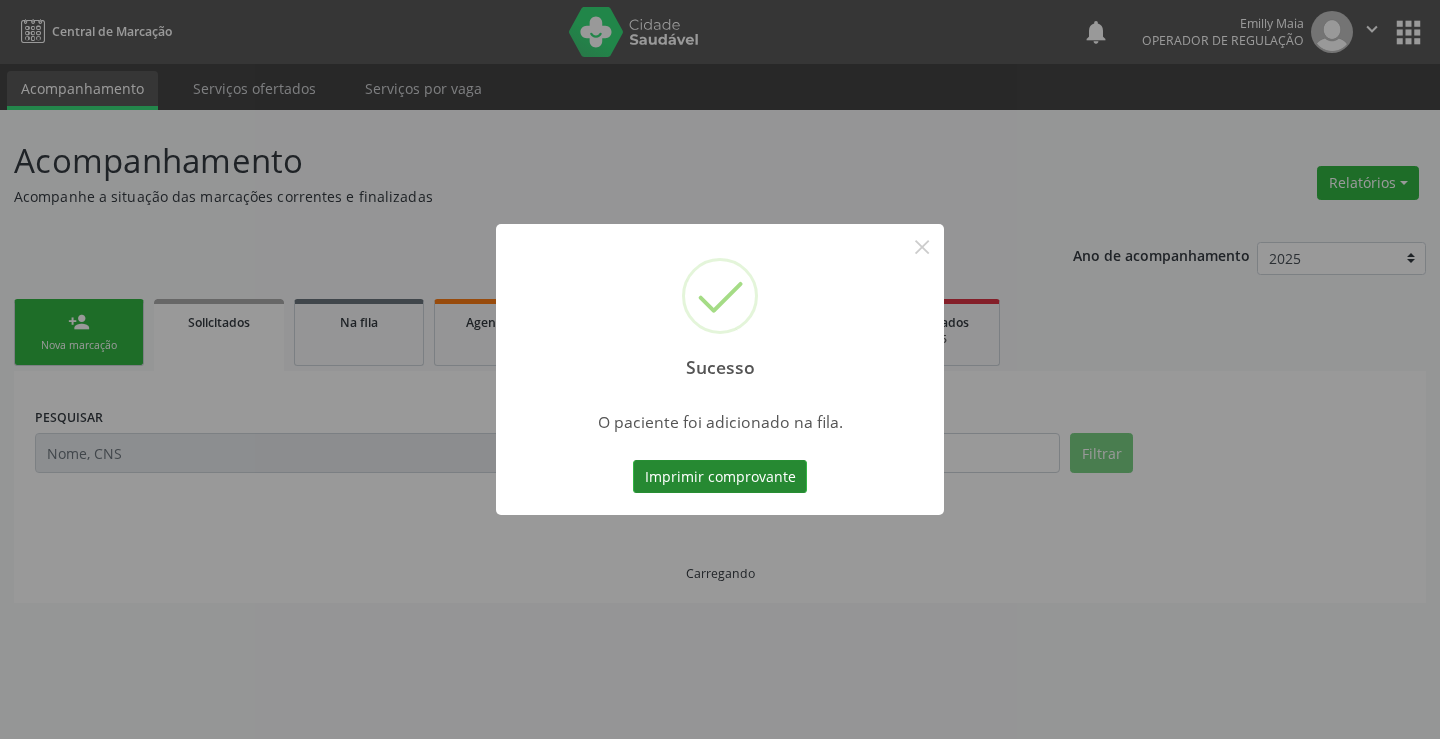 click on "Imprimir comprovante" at bounding box center [720, 477] 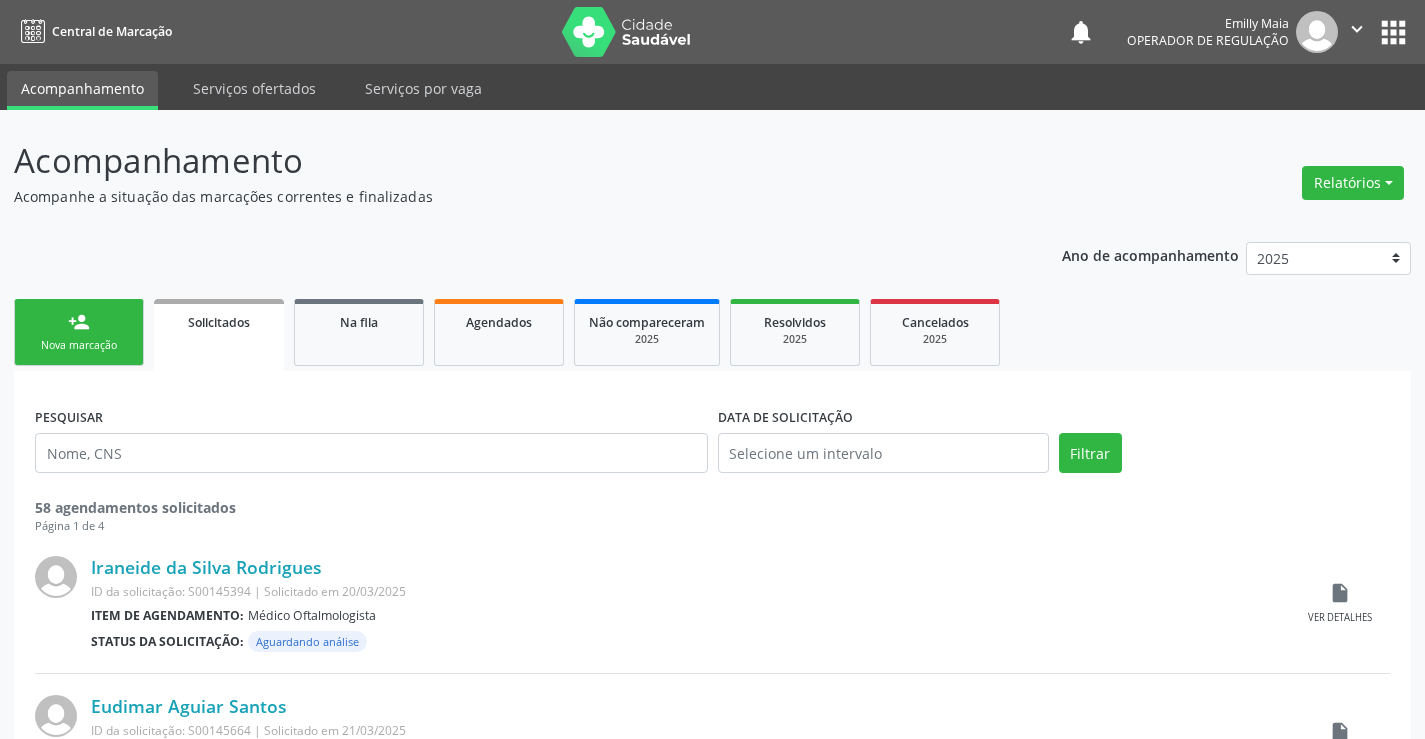 click on "person_add
Nova marcação" at bounding box center (79, 332) 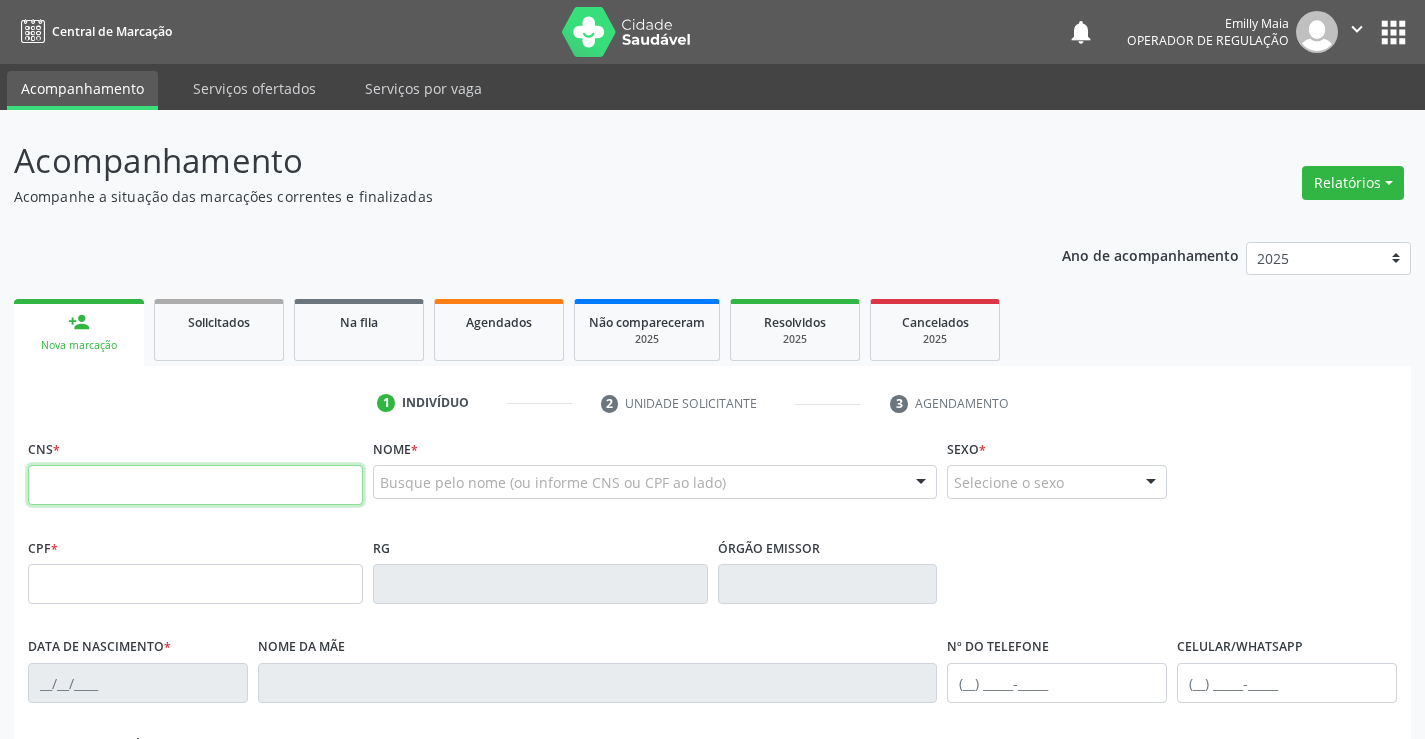 click at bounding box center [195, 485] 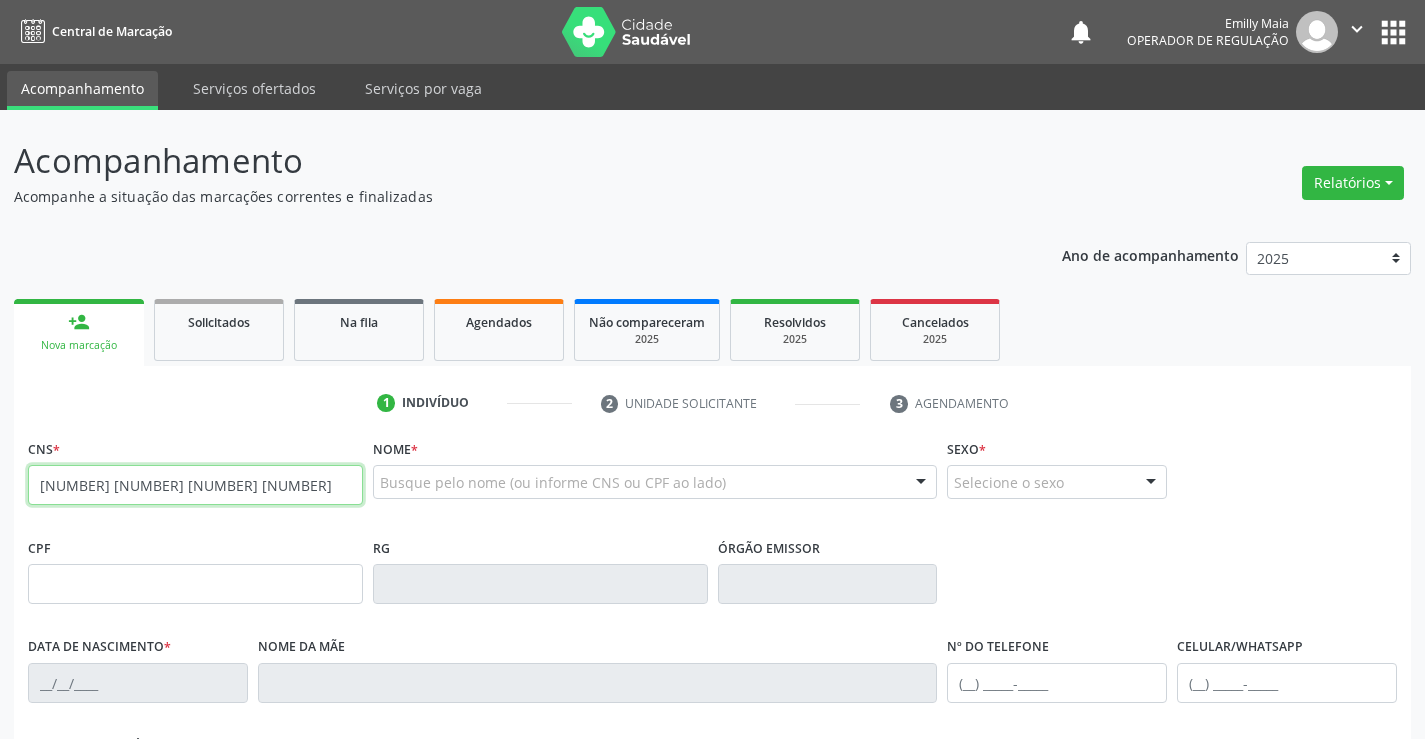 type on "700 2004 6079 6626" 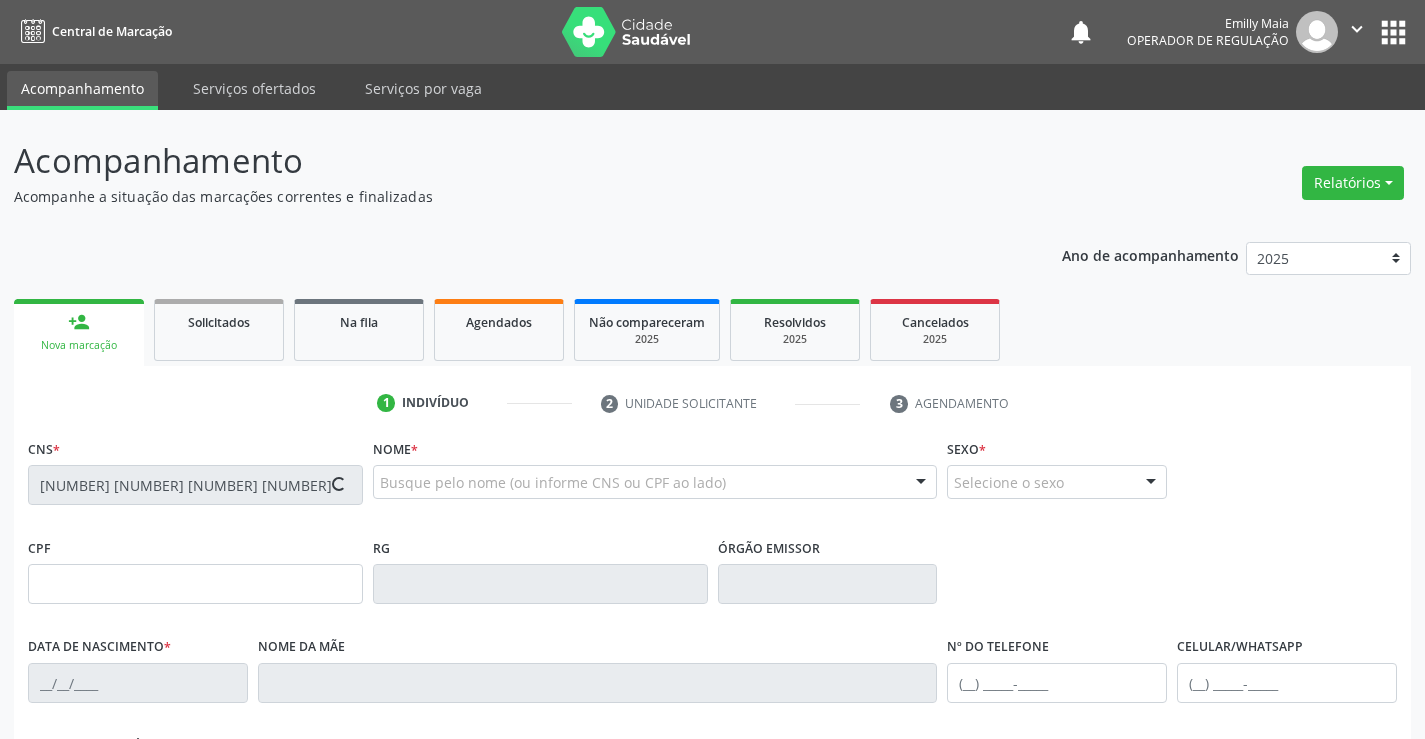 type on "2252258837" 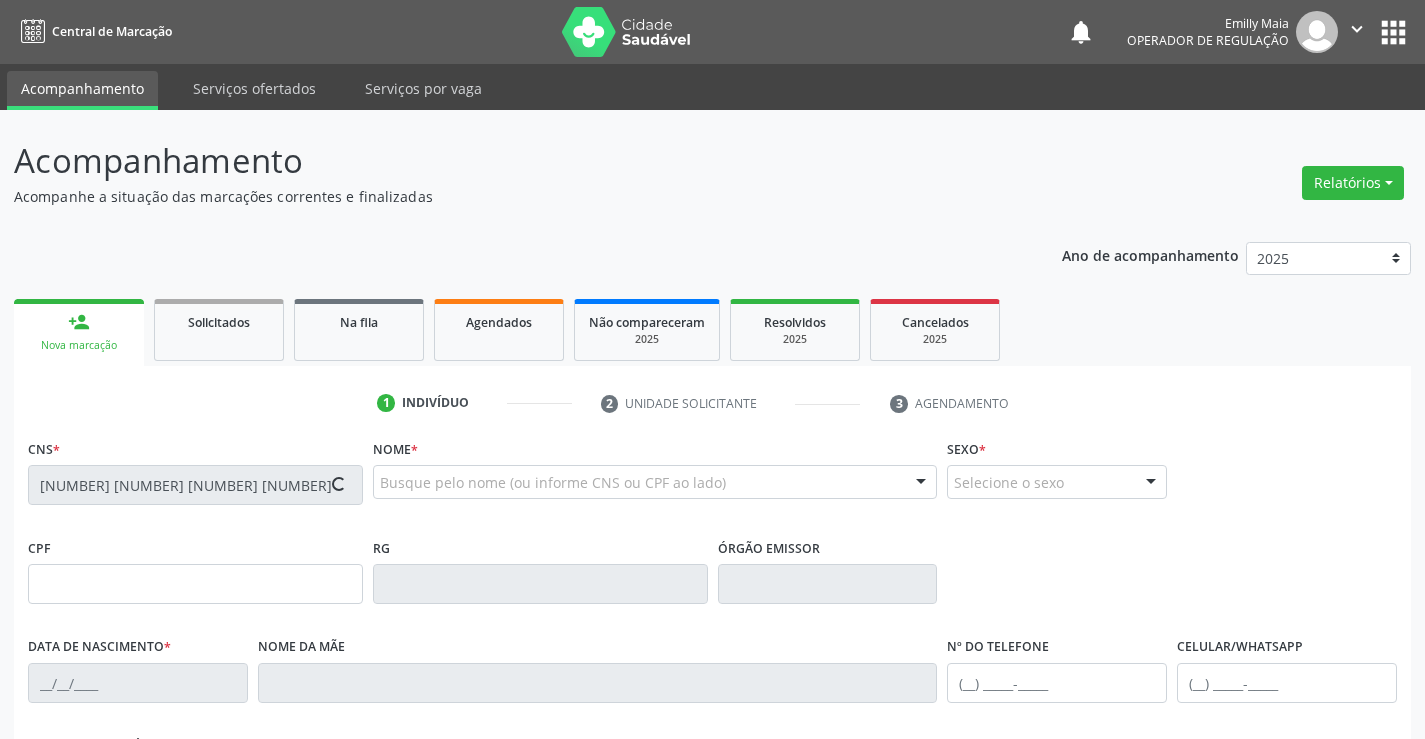 type on "07/06/2009" 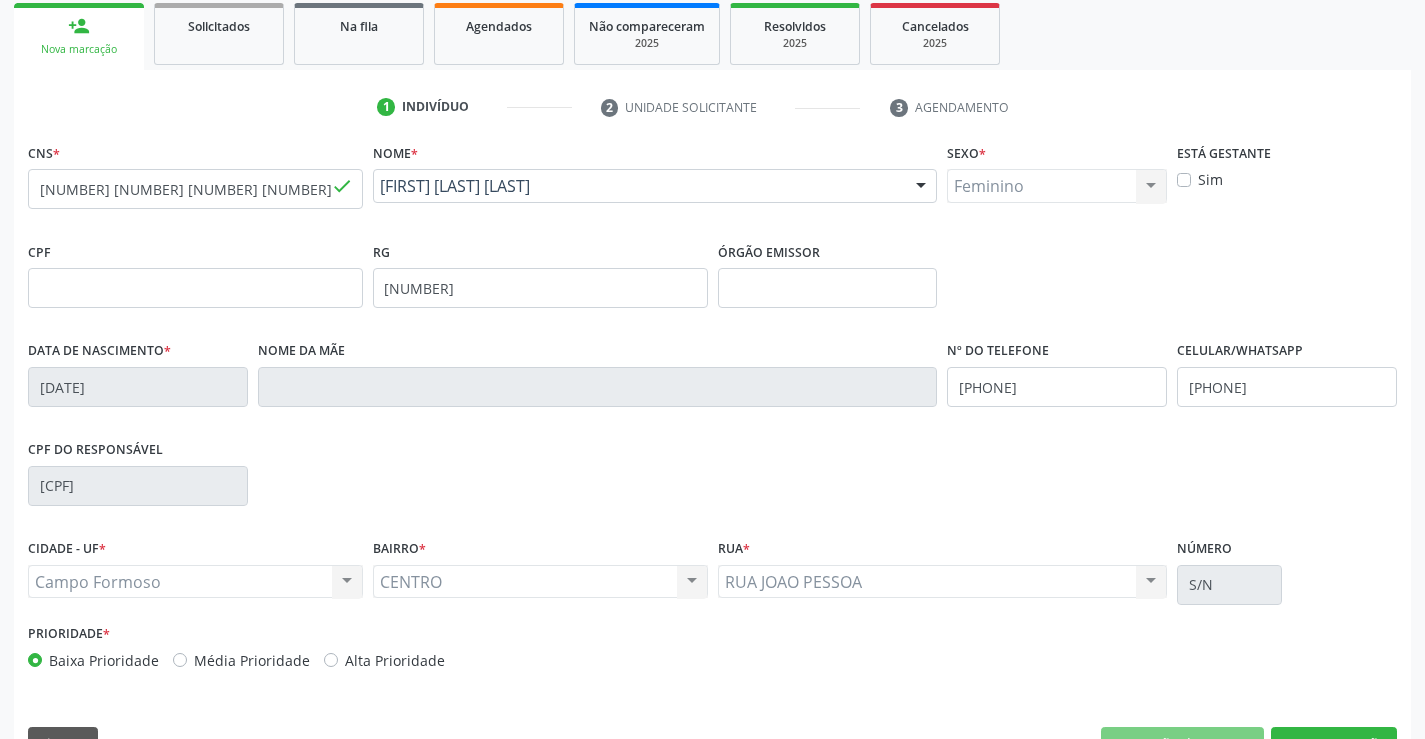scroll, scrollTop: 300, scrollLeft: 0, axis: vertical 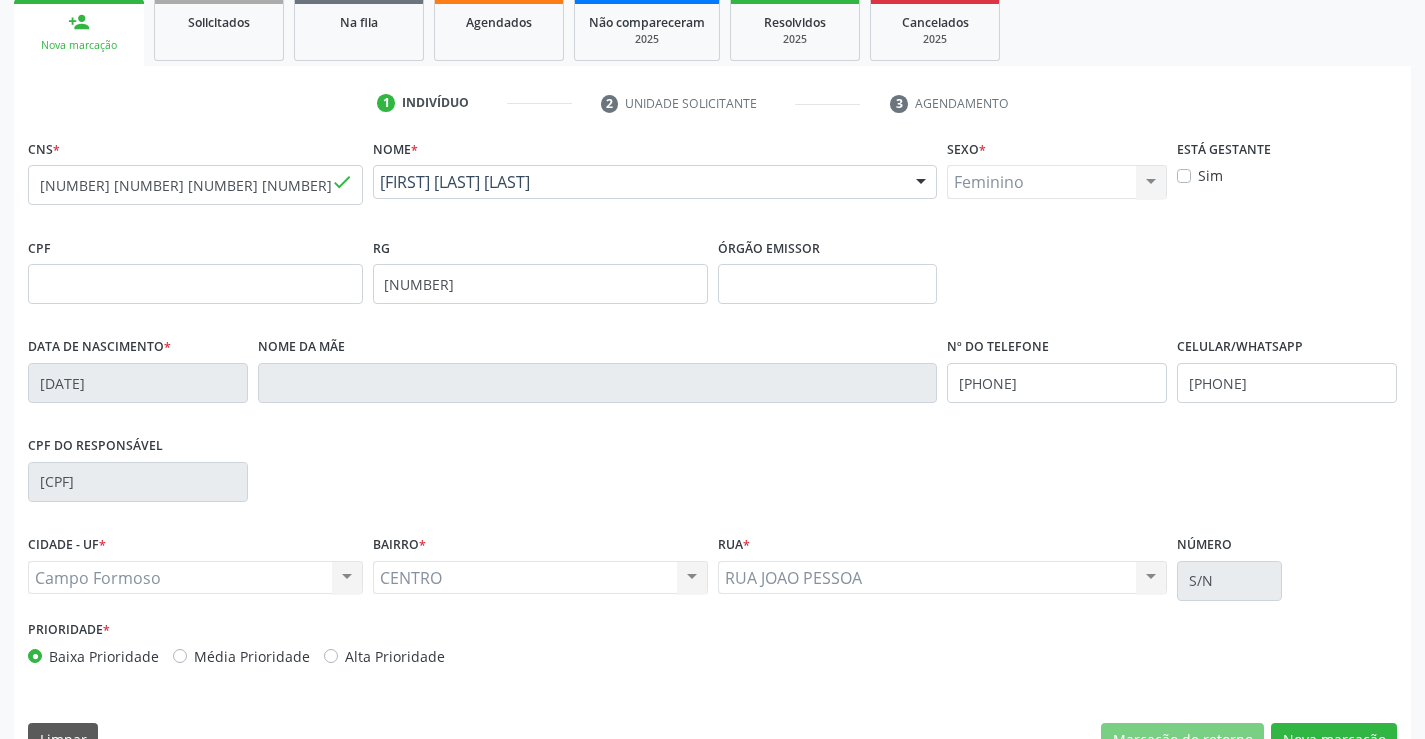 click on "Sim" at bounding box center (1210, 175) 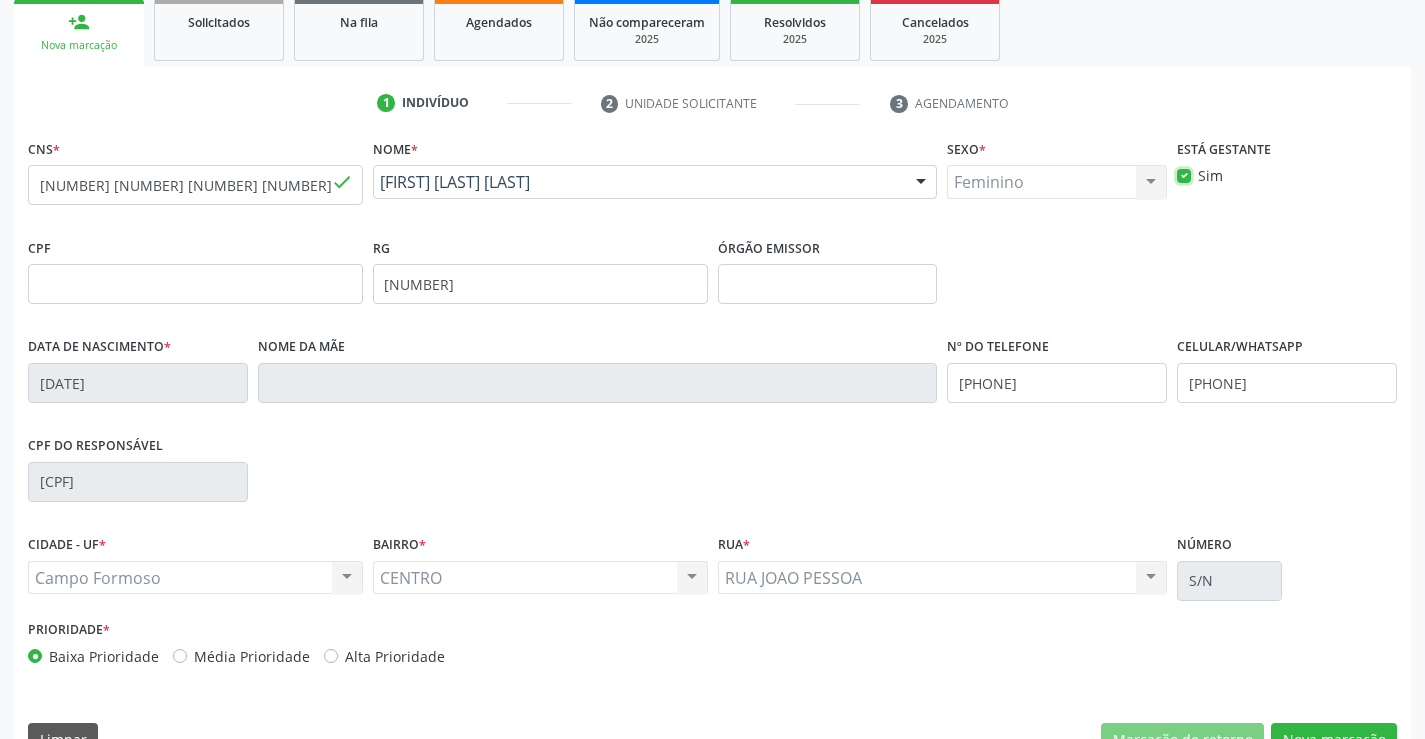 scroll, scrollTop: 345, scrollLeft: 0, axis: vertical 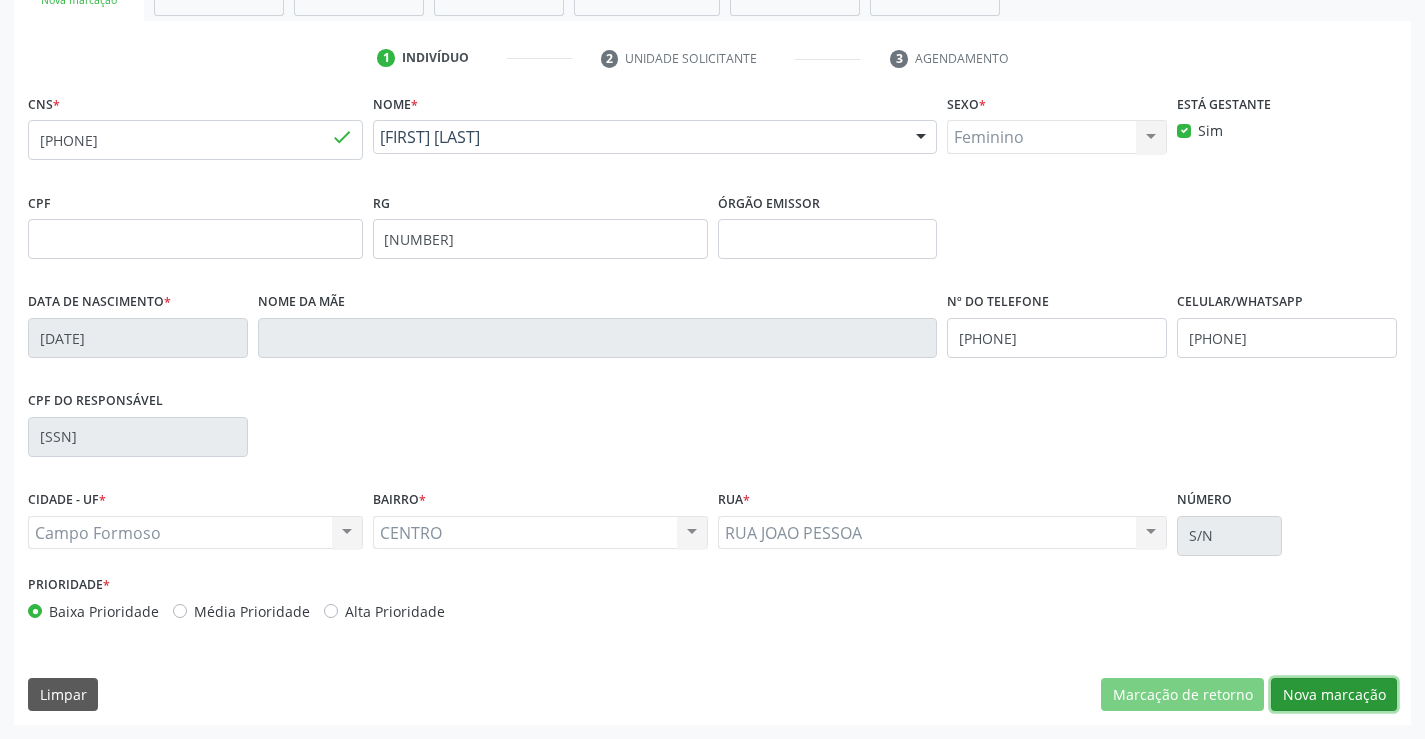 click on "Nova marcação" at bounding box center [1334, 695] 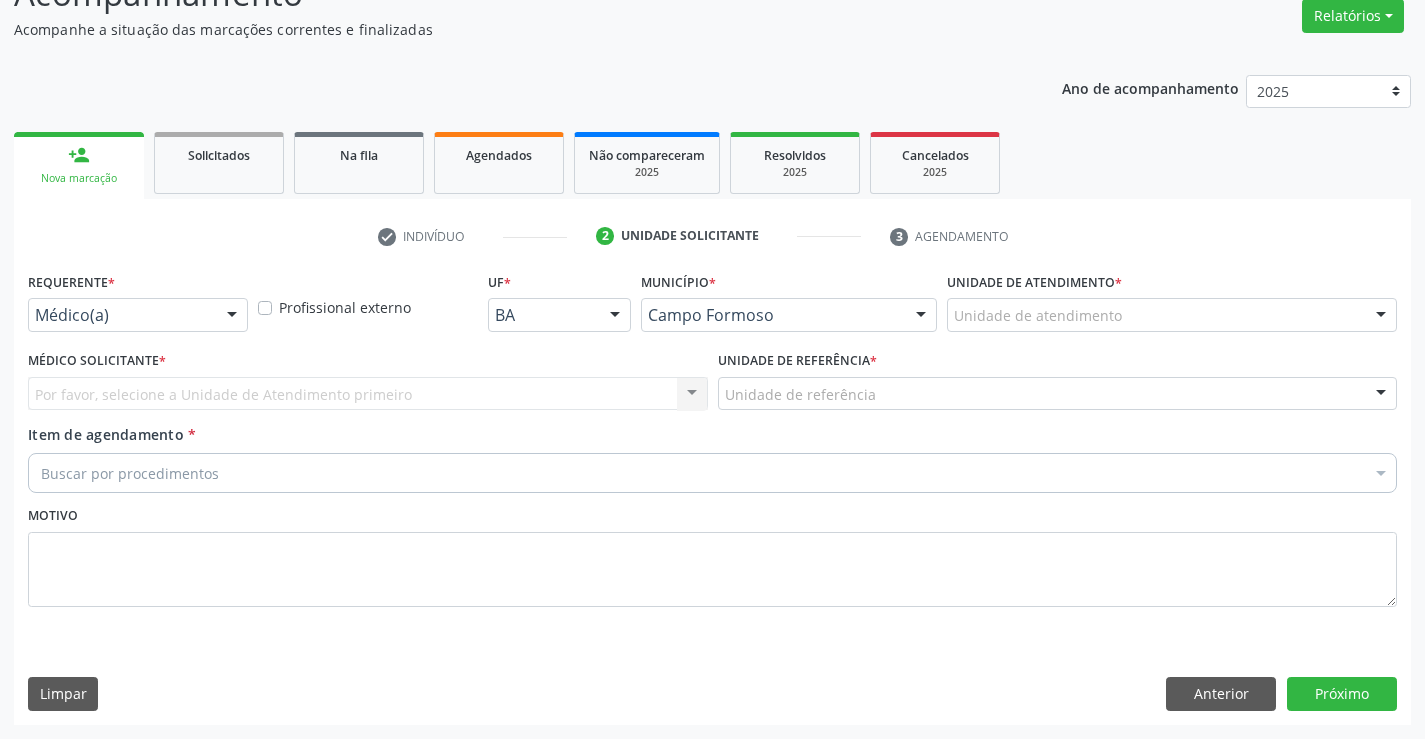 scroll, scrollTop: 167, scrollLeft: 0, axis: vertical 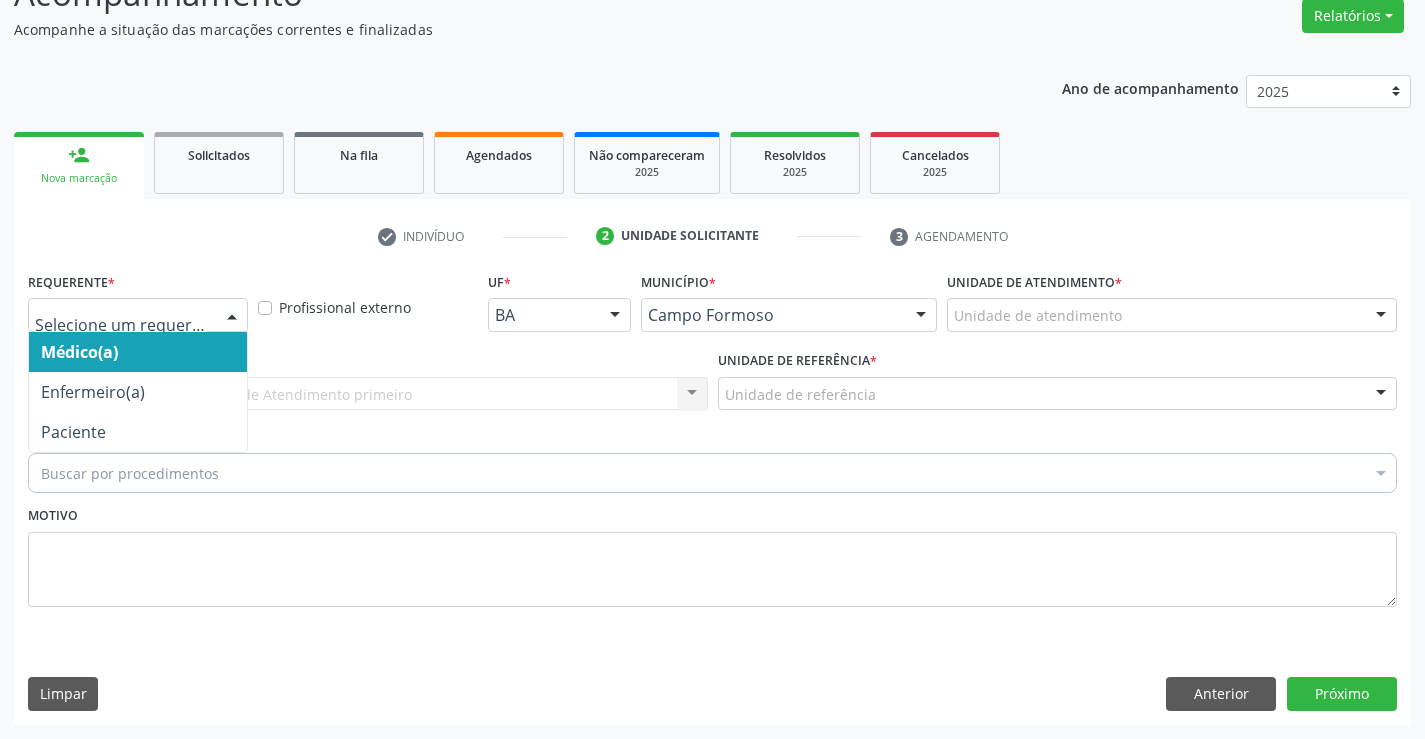 click at bounding box center (232, 316) 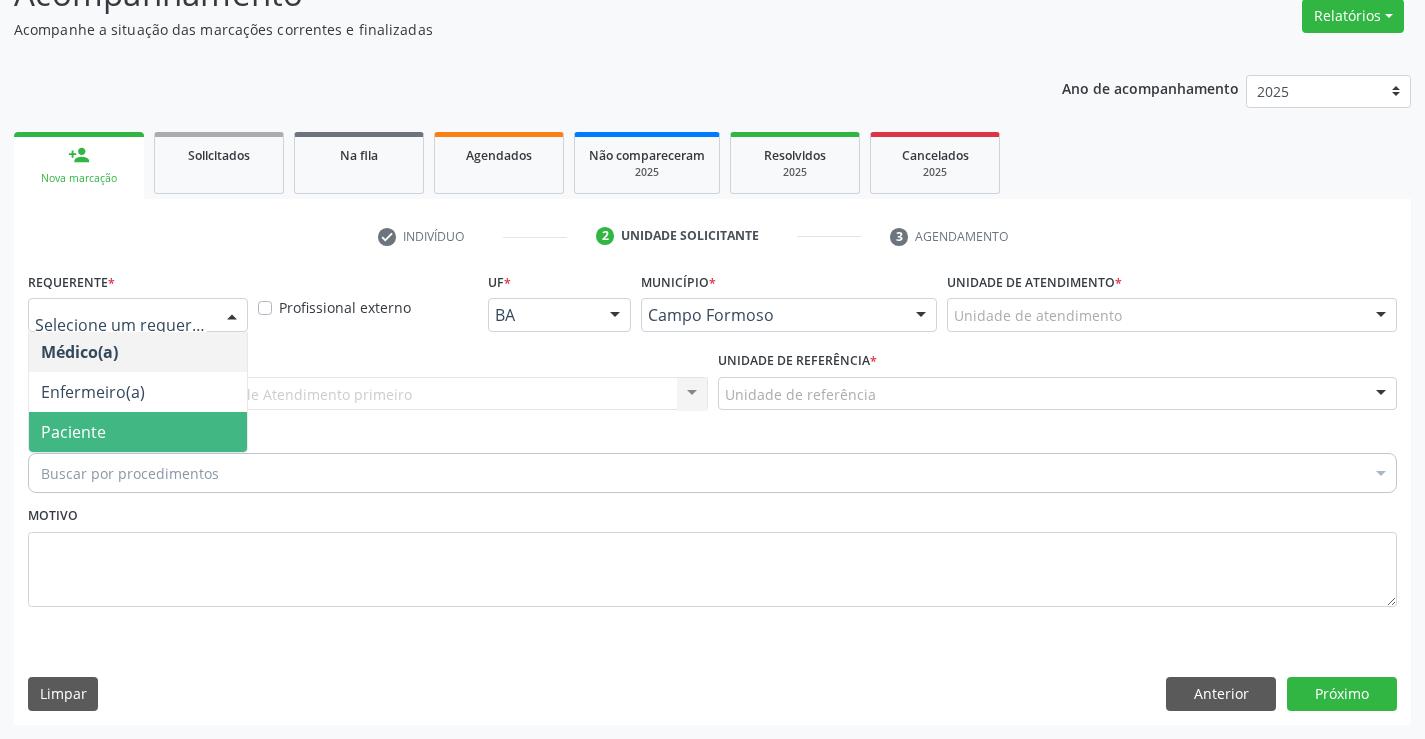 click on "Paciente" at bounding box center [138, 432] 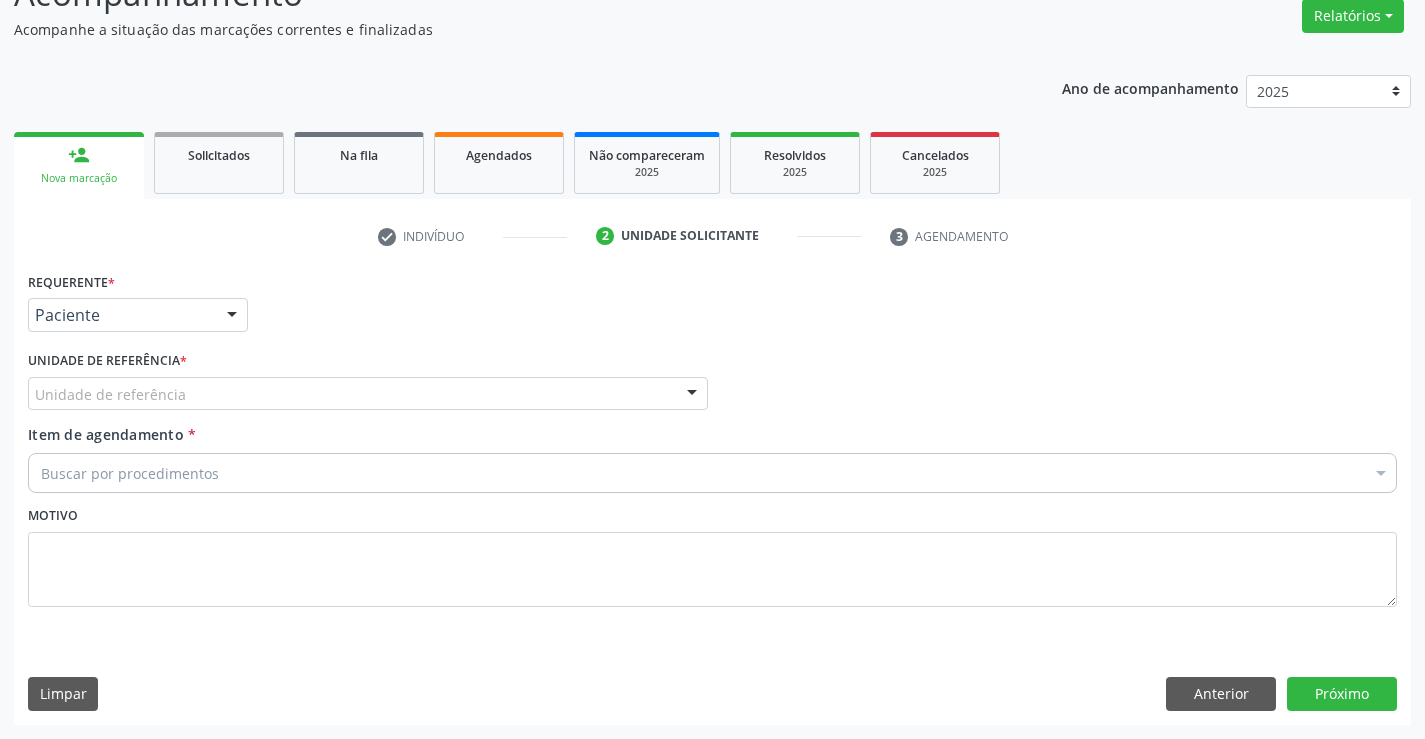 click on "Unidade de referência" at bounding box center [368, 394] 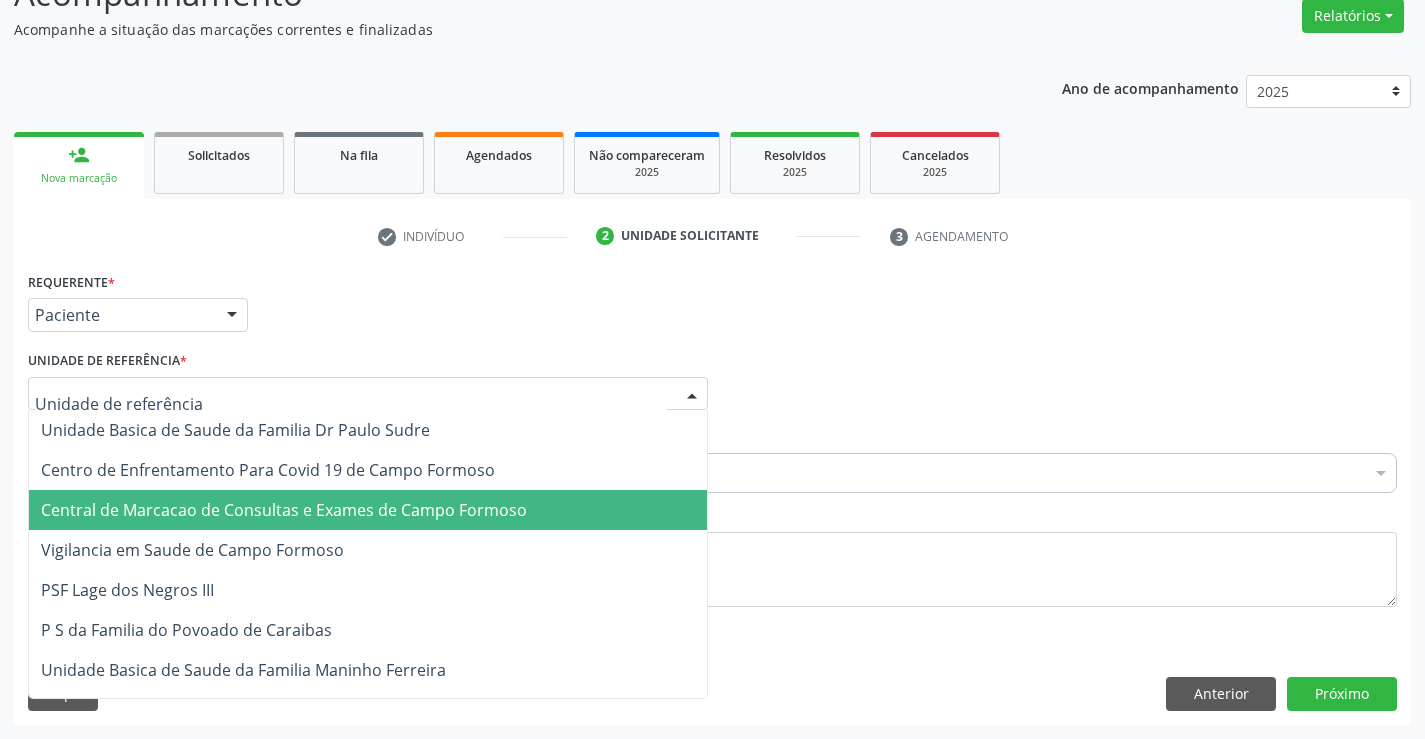 click on "Central de Marcacao de Consultas e Exames de Campo Formoso" at bounding box center (284, 510) 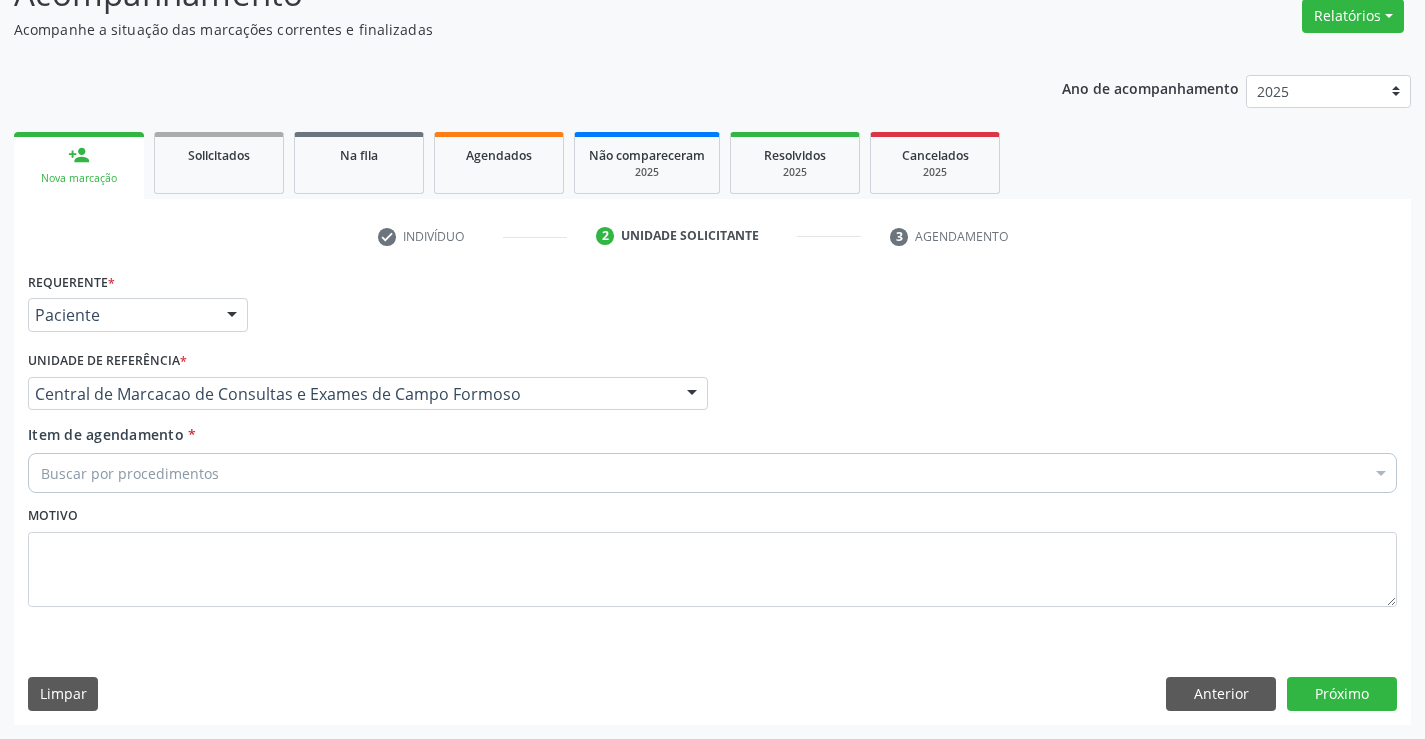 click on "Buscar por procedimentos" at bounding box center [712, 473] 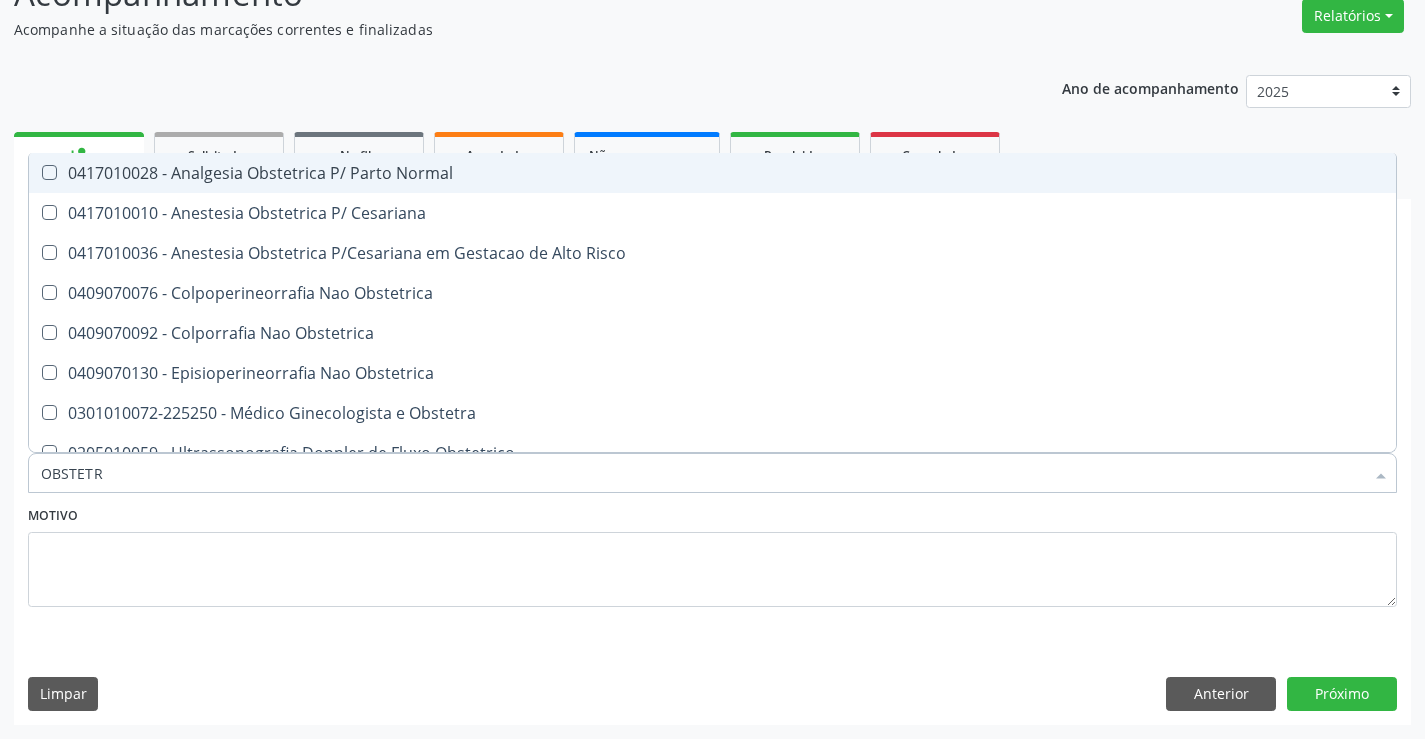 type on "OBSTETRA" 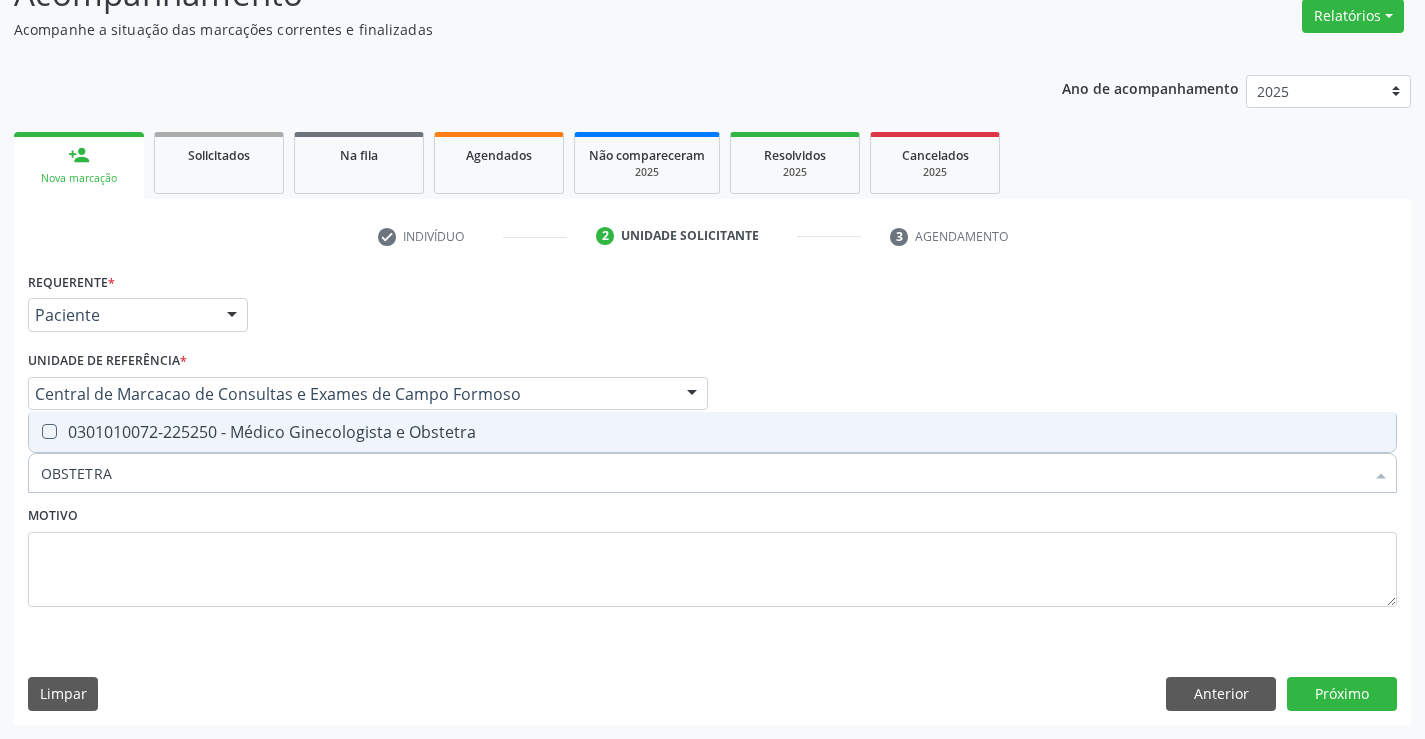 click on "0301010072-225250 - Médico Ginecologista e Obstetra" at bounding box center [712, 432] 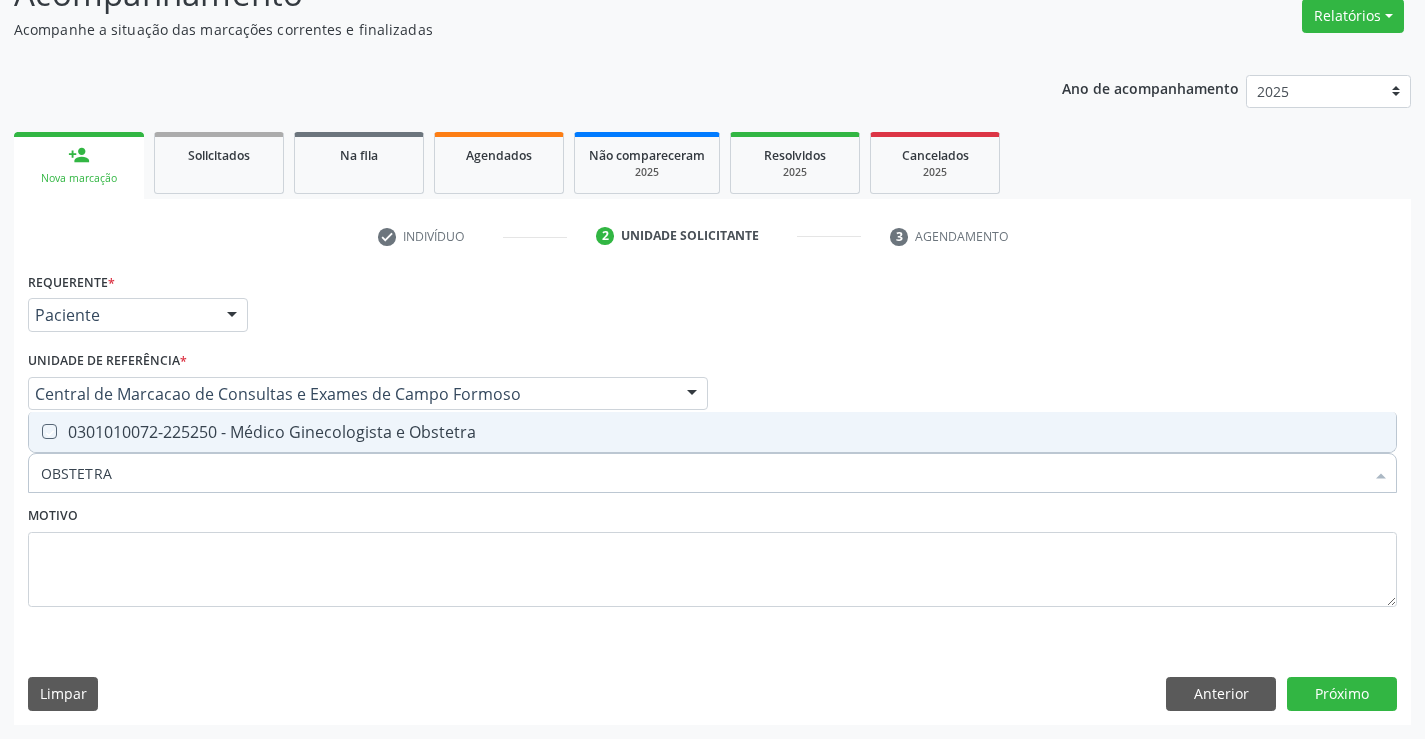 checkbox on "true" 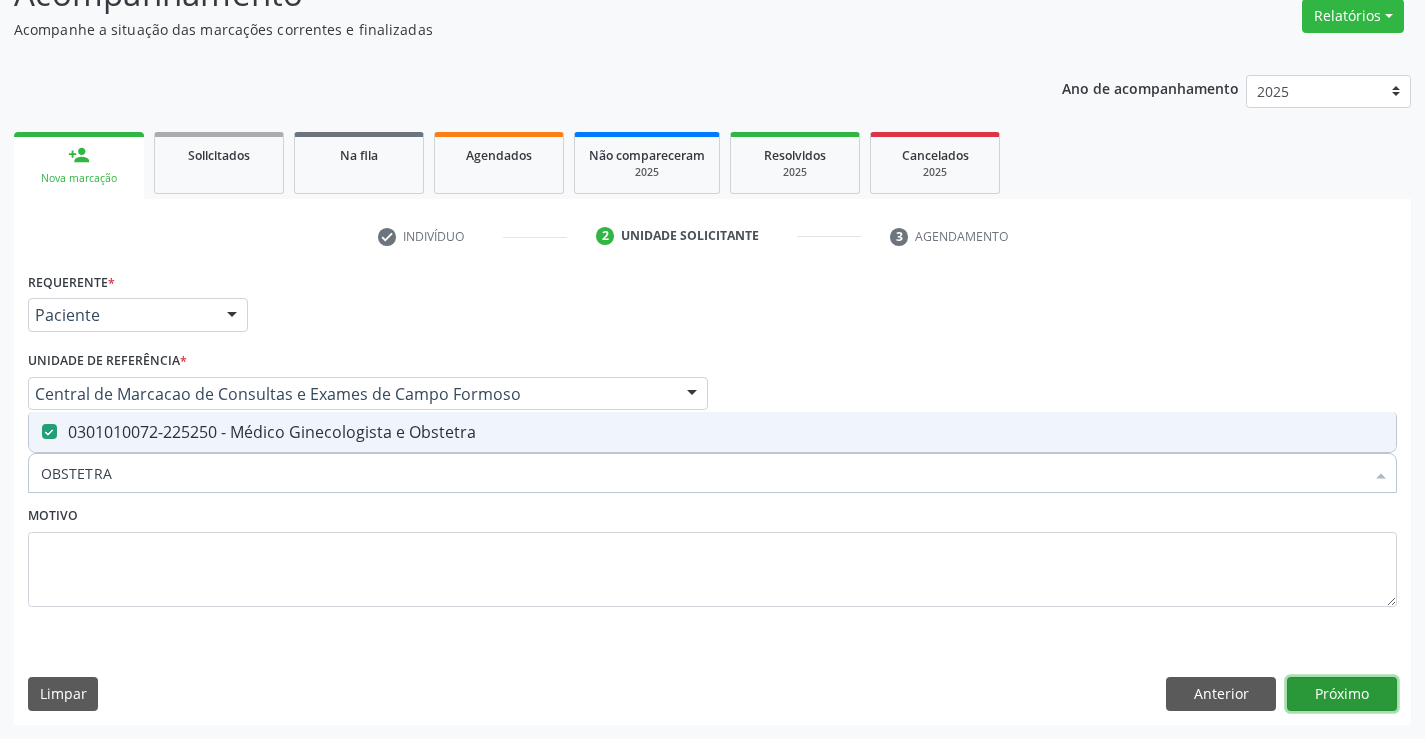 click on "Próximo" at bounding box center (1342, 694) 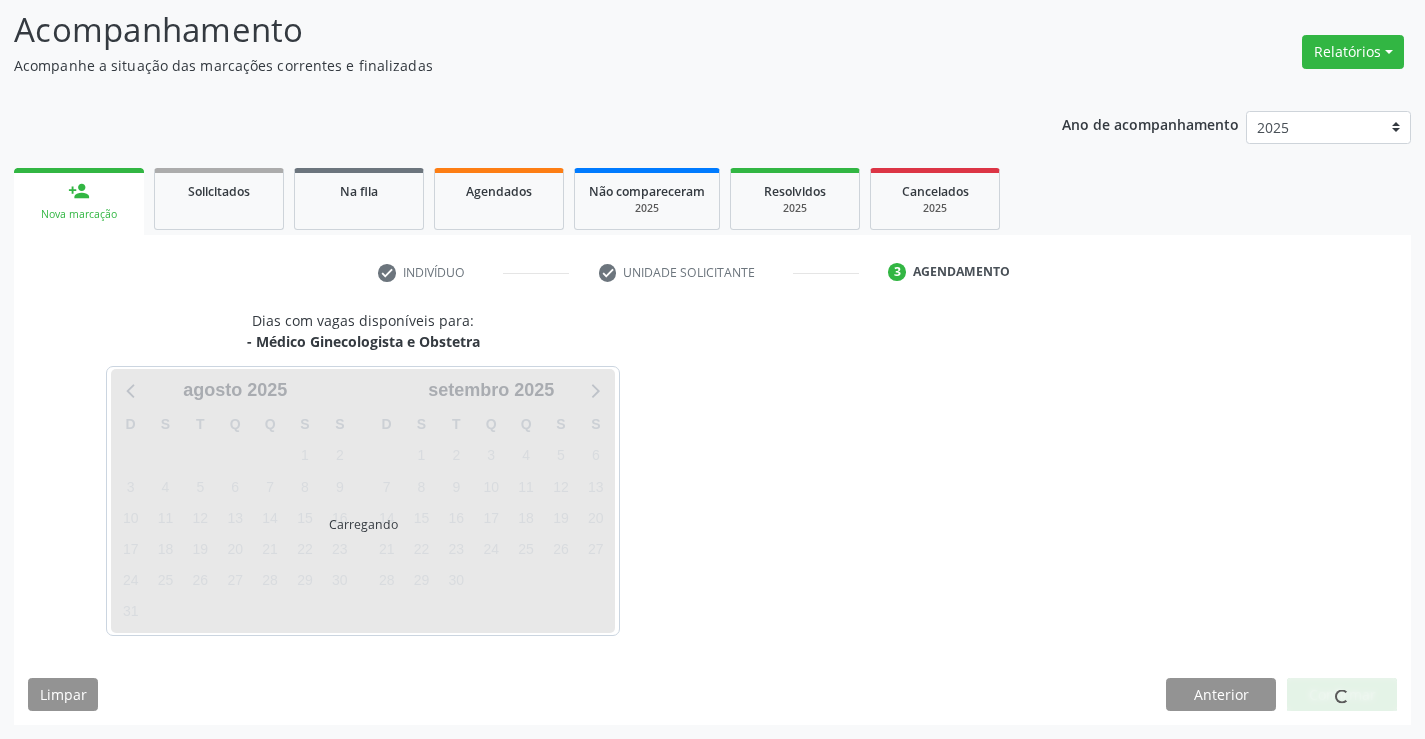 scroll, scrollTop: 131, scrollLeft: 0, axis: vertical 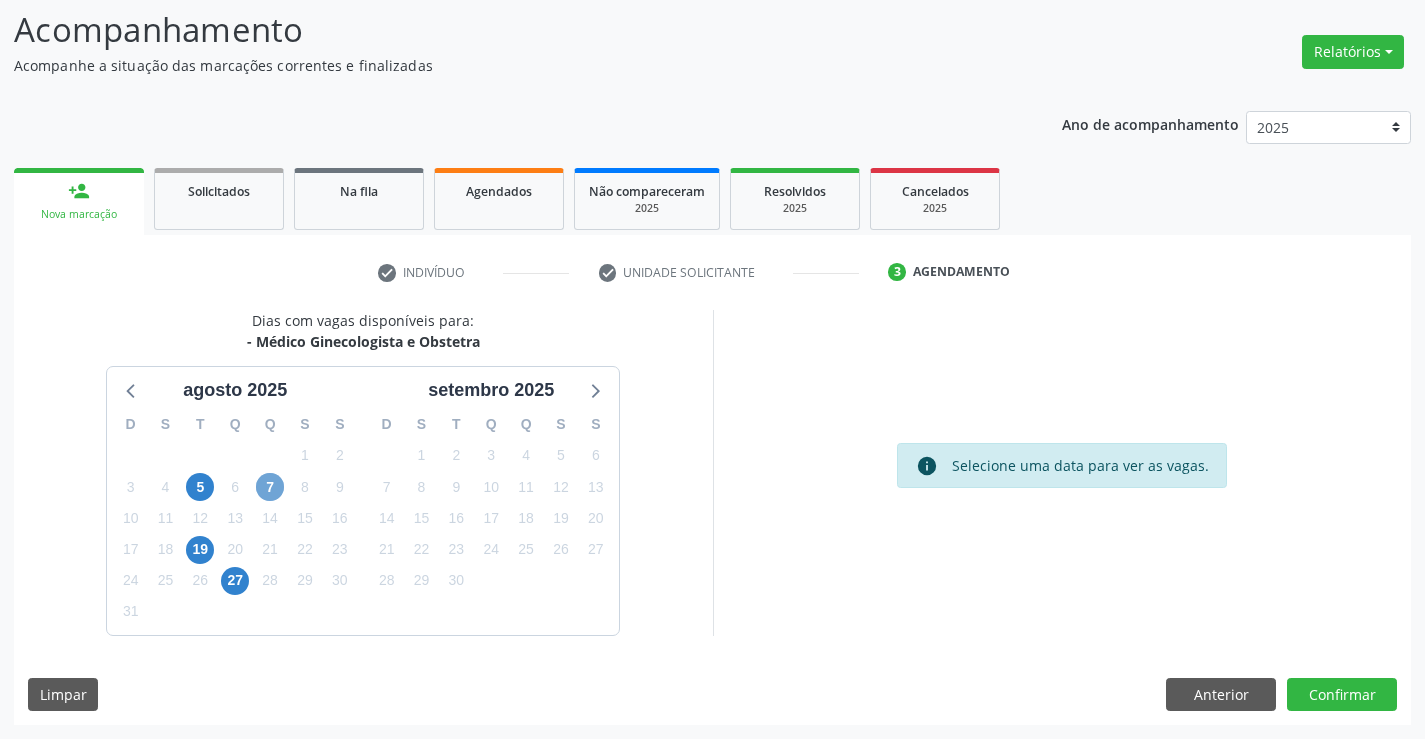 click on "7" at bounding box center [270, 487] 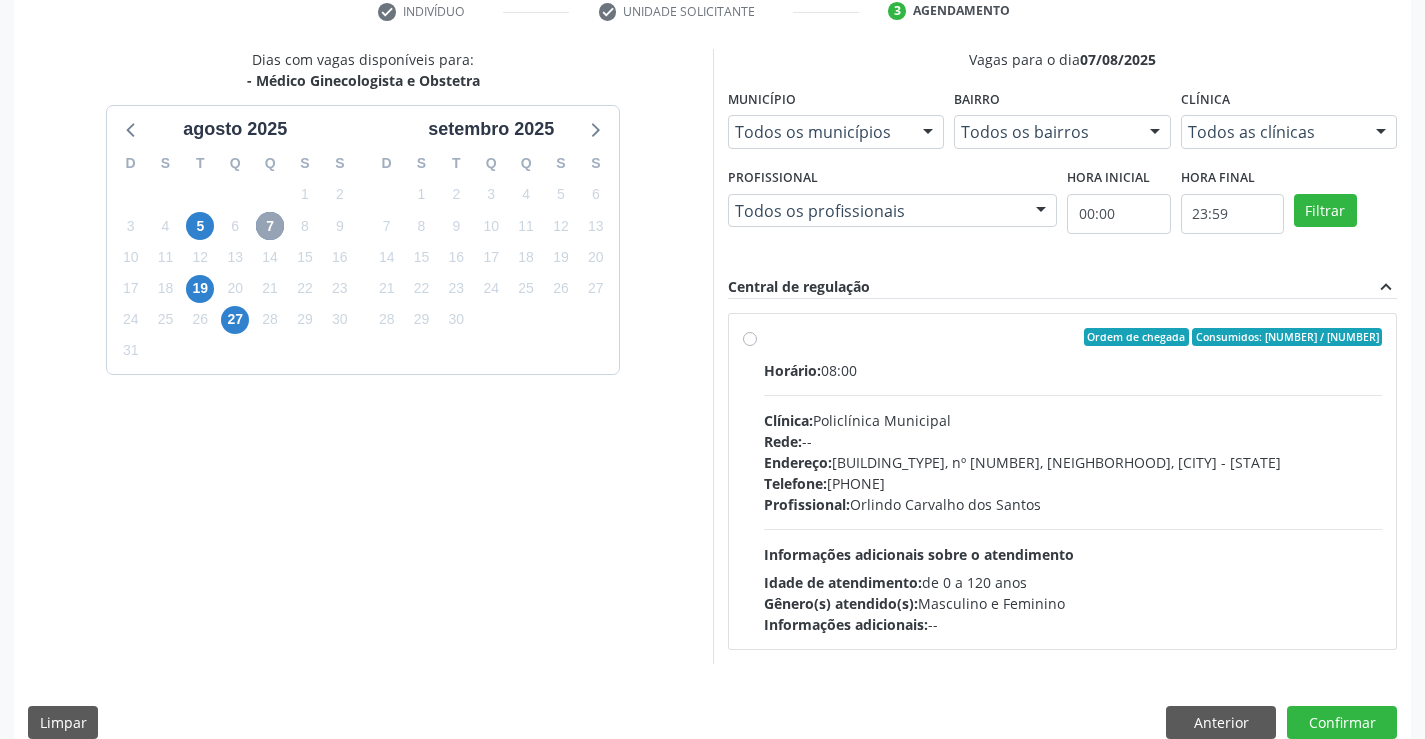 scroll, scrollTop: 420, scrollLeft: 0, axis: vertical 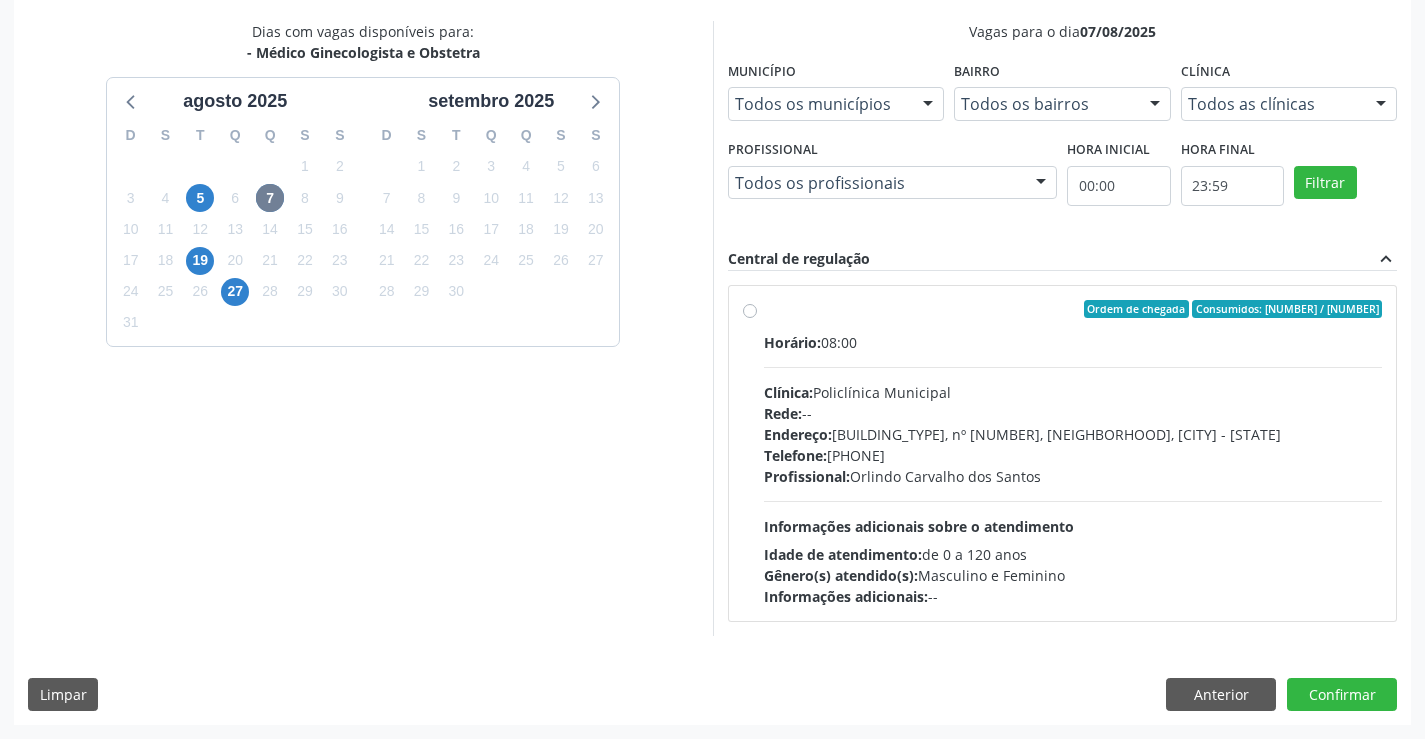 click on "Endereço:   [BUILDING_TYPE], nº [NUMBER], [NEIGHBORHOOD], [CITY] - [STATE]" at bounding box center (1073, 434) 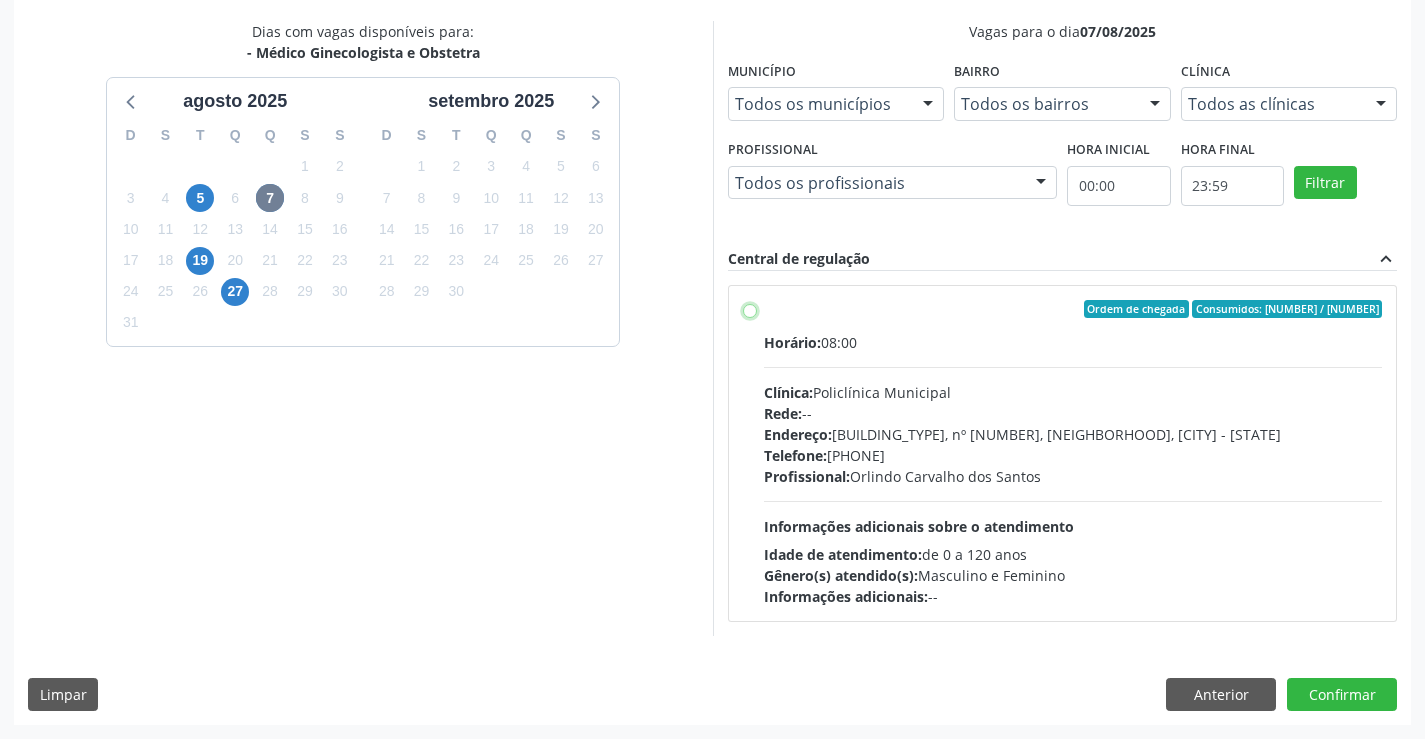 click on "Ordem de chegada
Consumidos: [NUMBER] / [NUMBER]
Horário:   [TIME]
Clínica:  [CLINIC_NAME]
Rede:
--
Endereço:   [BUILDING_TYPE], nº [NUMBER], [NEIGHBORHOOD], [CITY] - [STATE]
Telefone:   [PHONE]
Profissional:
[FIRST] [LAST]
Informações adicionais sobre o atendimento
Idade de atendimento:
de [AGE] a [AGE] anos
Gênero(s) atendido(s):
Masculino e Feminino
Informações adicionais:
--" at bounding box center (750, 309) 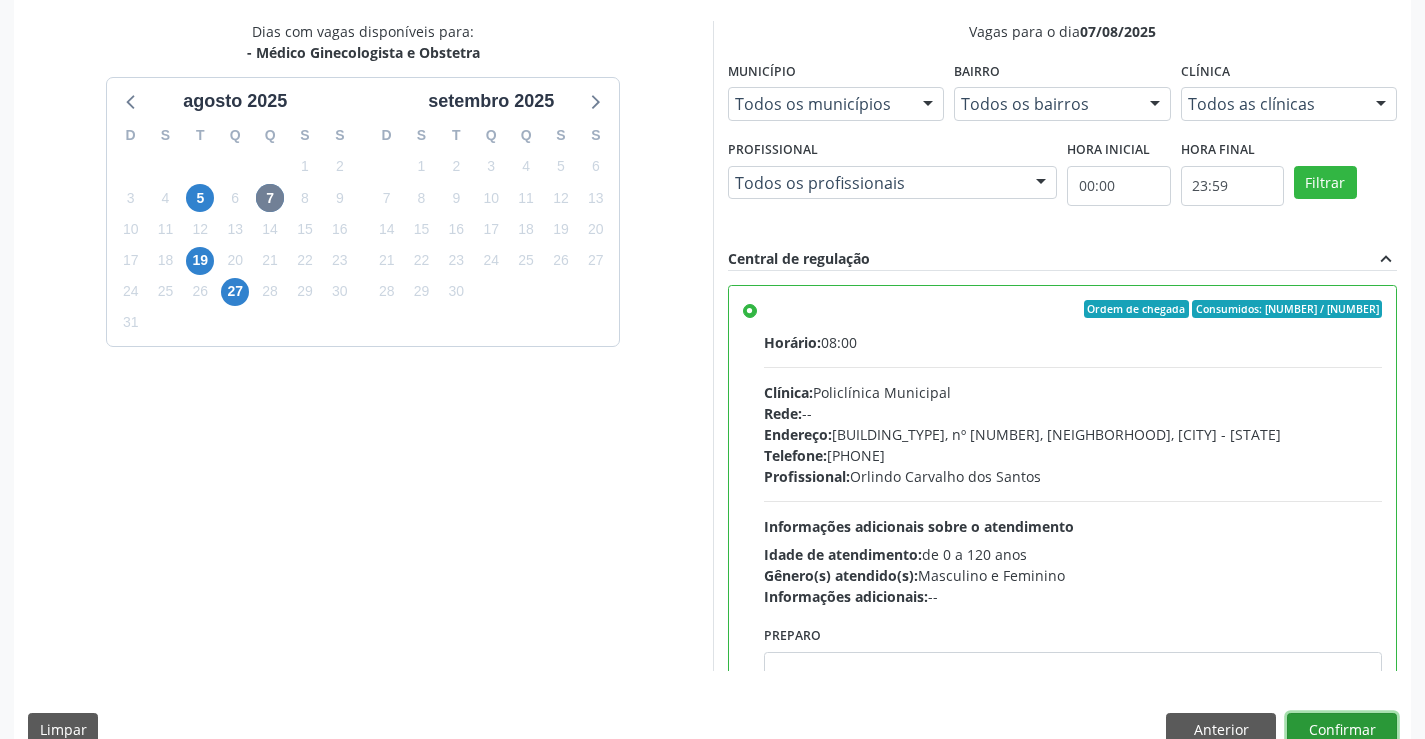 click on "Confirmar" at bounding box center (1342, 730) 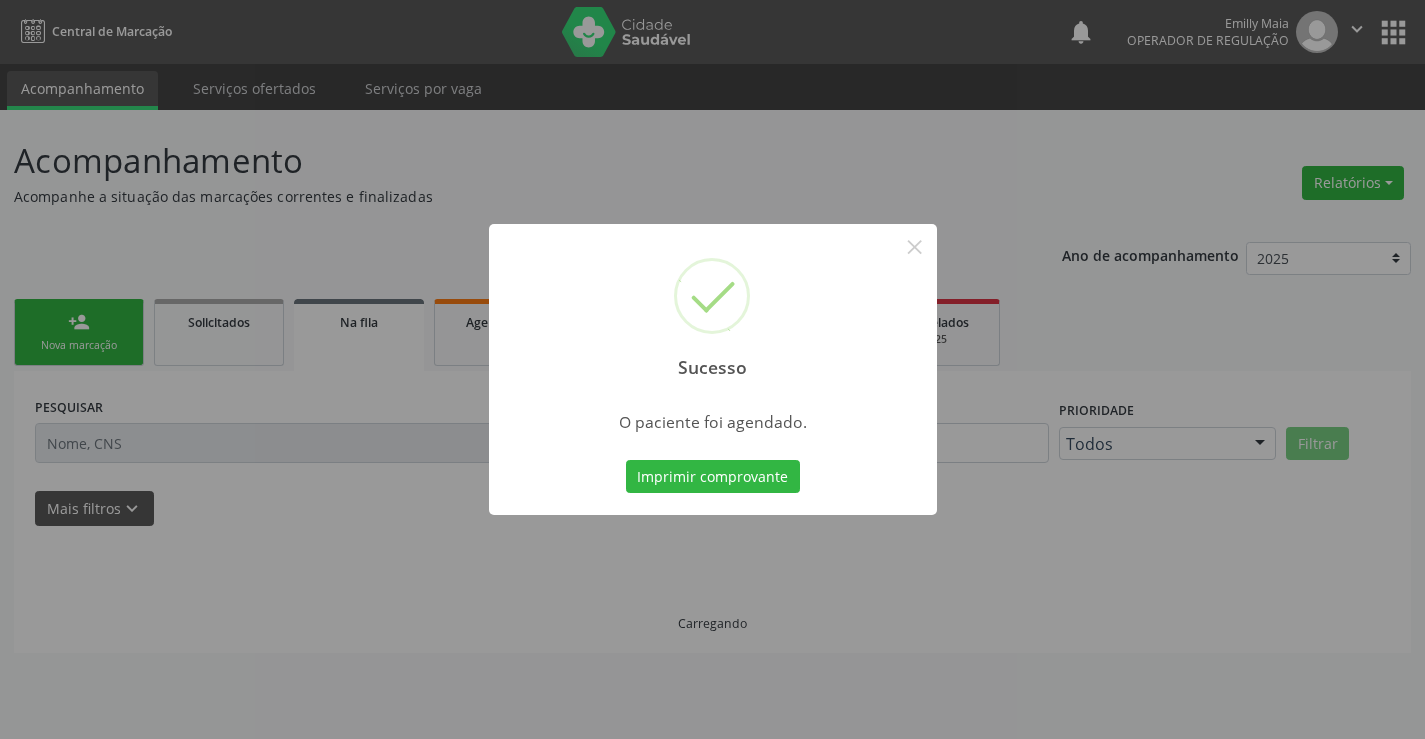 scroll, scrollTop: 0, scrollLeft: 0, axis: both 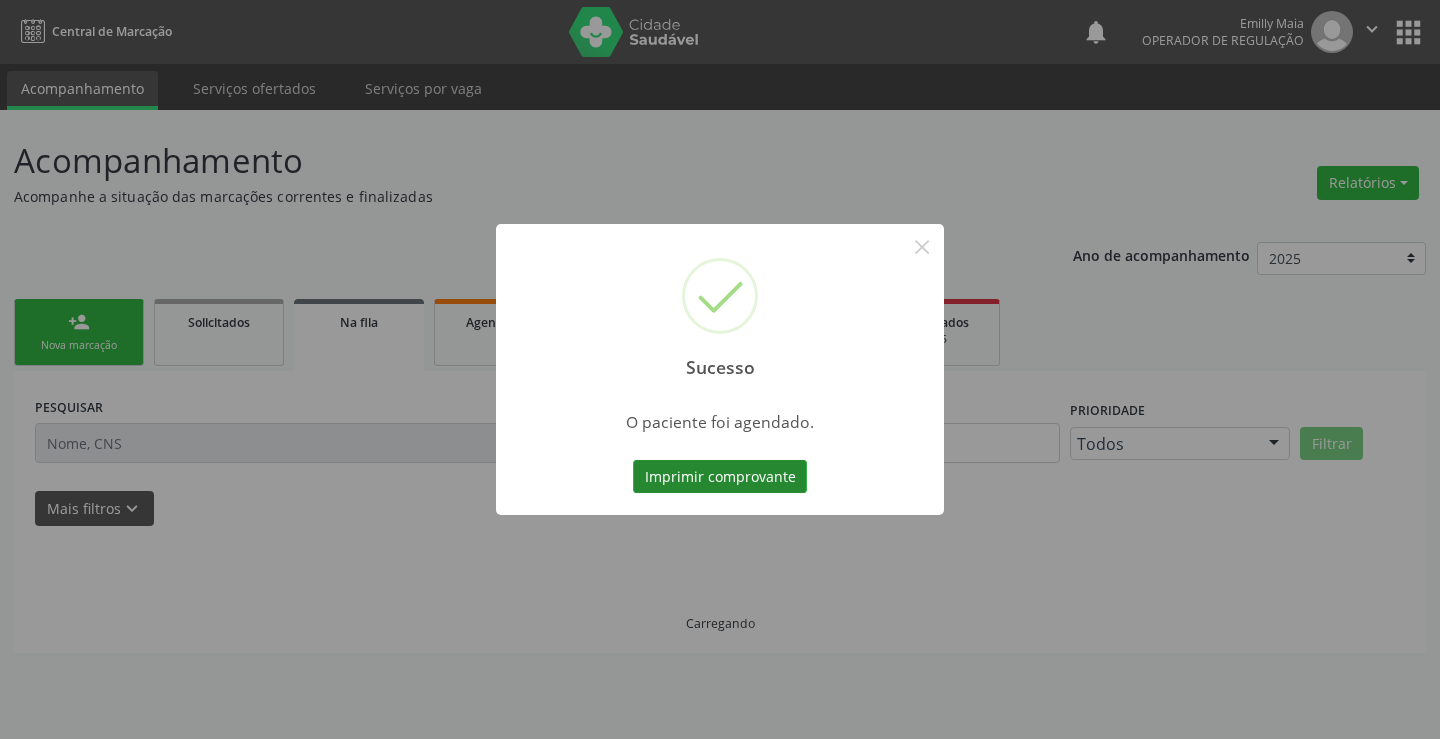 click on "Imprimir comprovante" at bounding box center [720, 477] 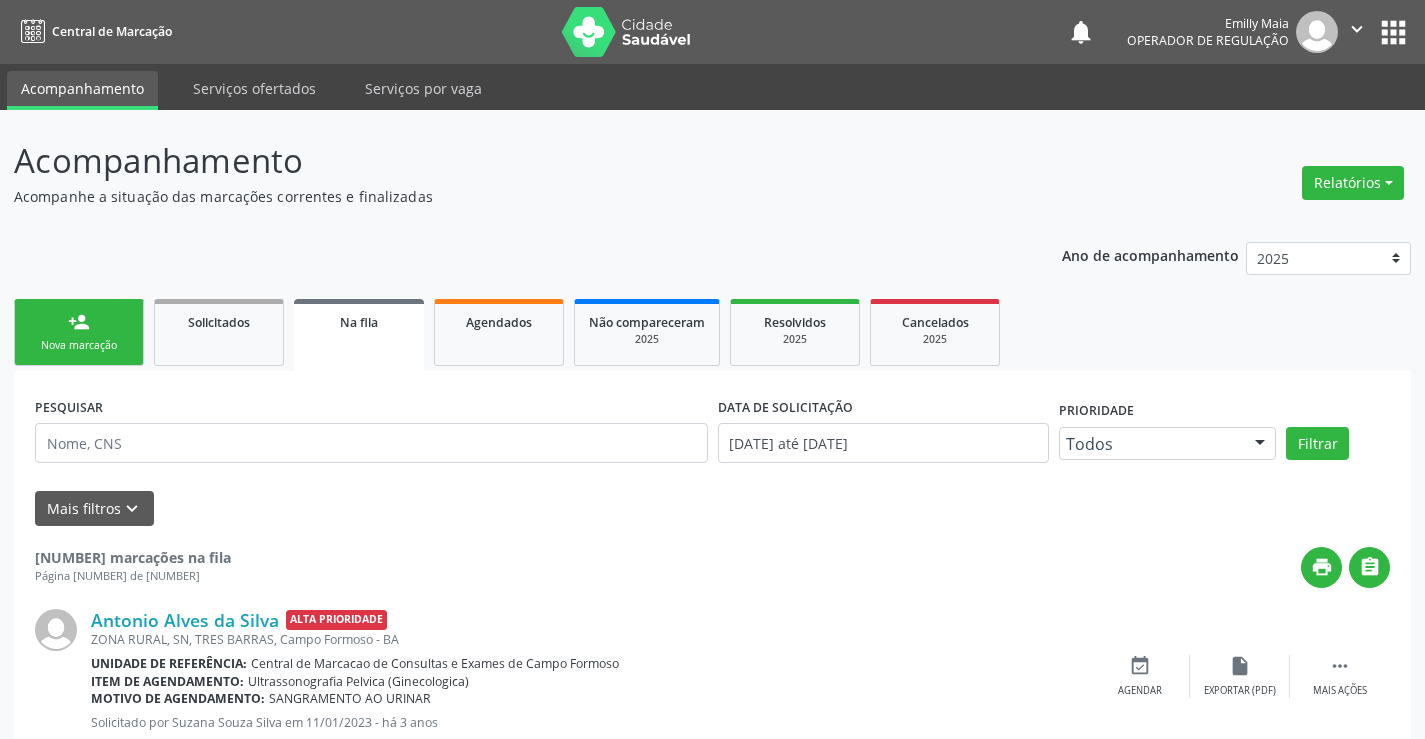 click on "Nova marcação" at bounding box center (79, 345) 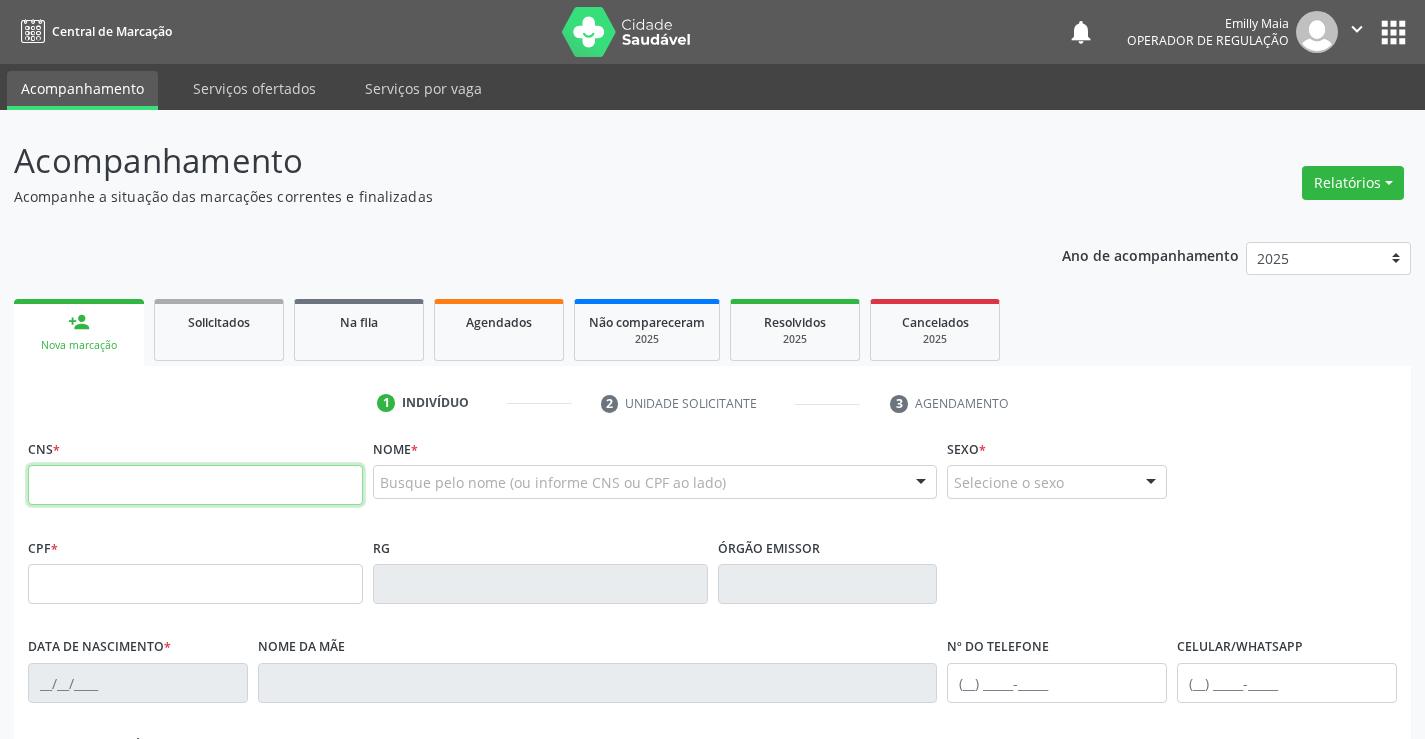 click at bounding box center (195, 485) 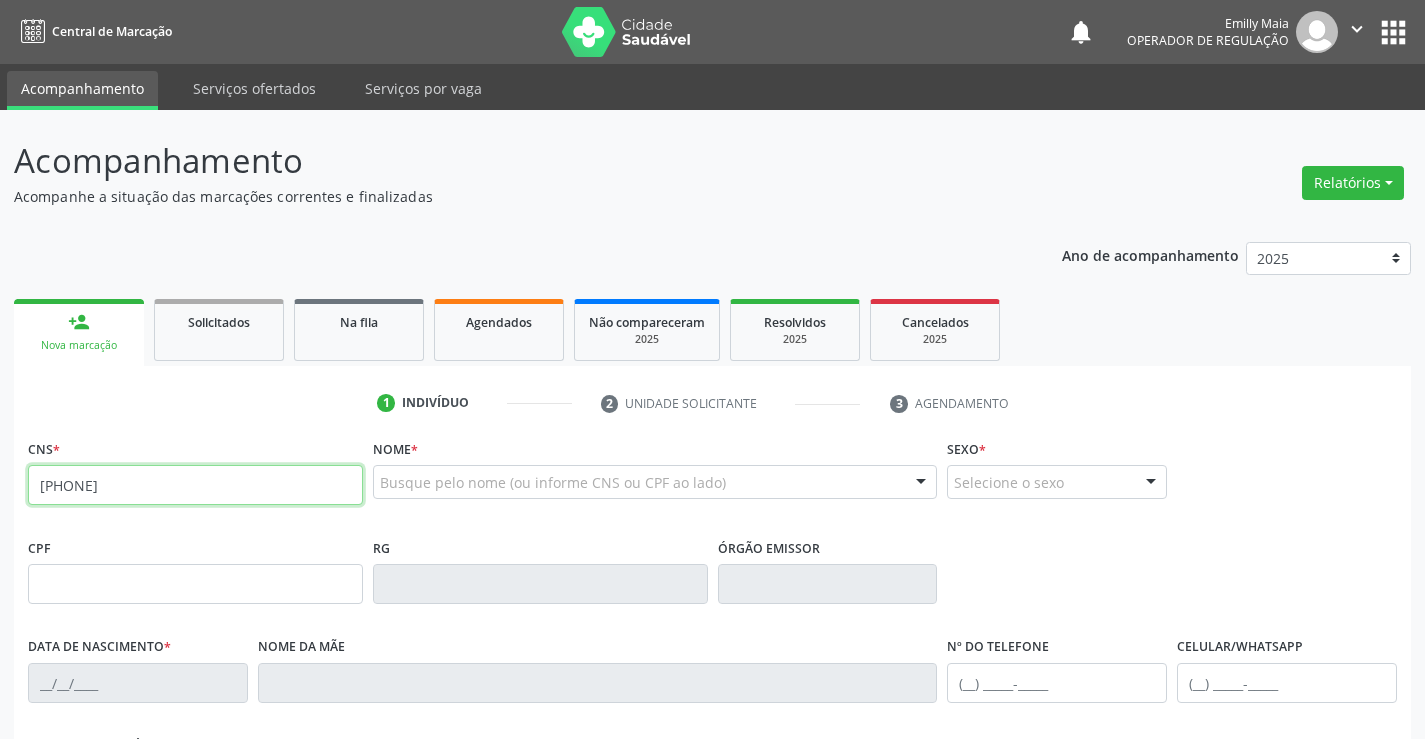 type on "[PHONE]" 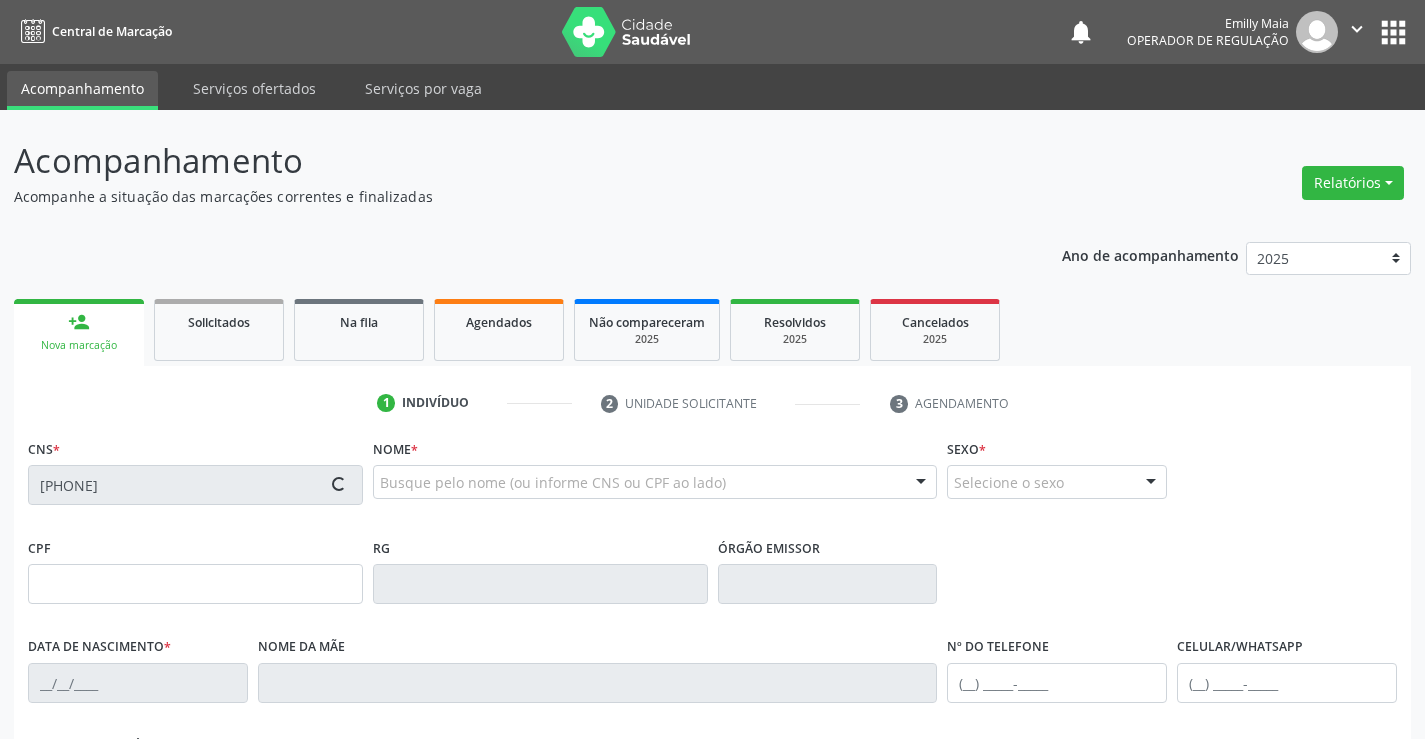 type on "[DATE]" 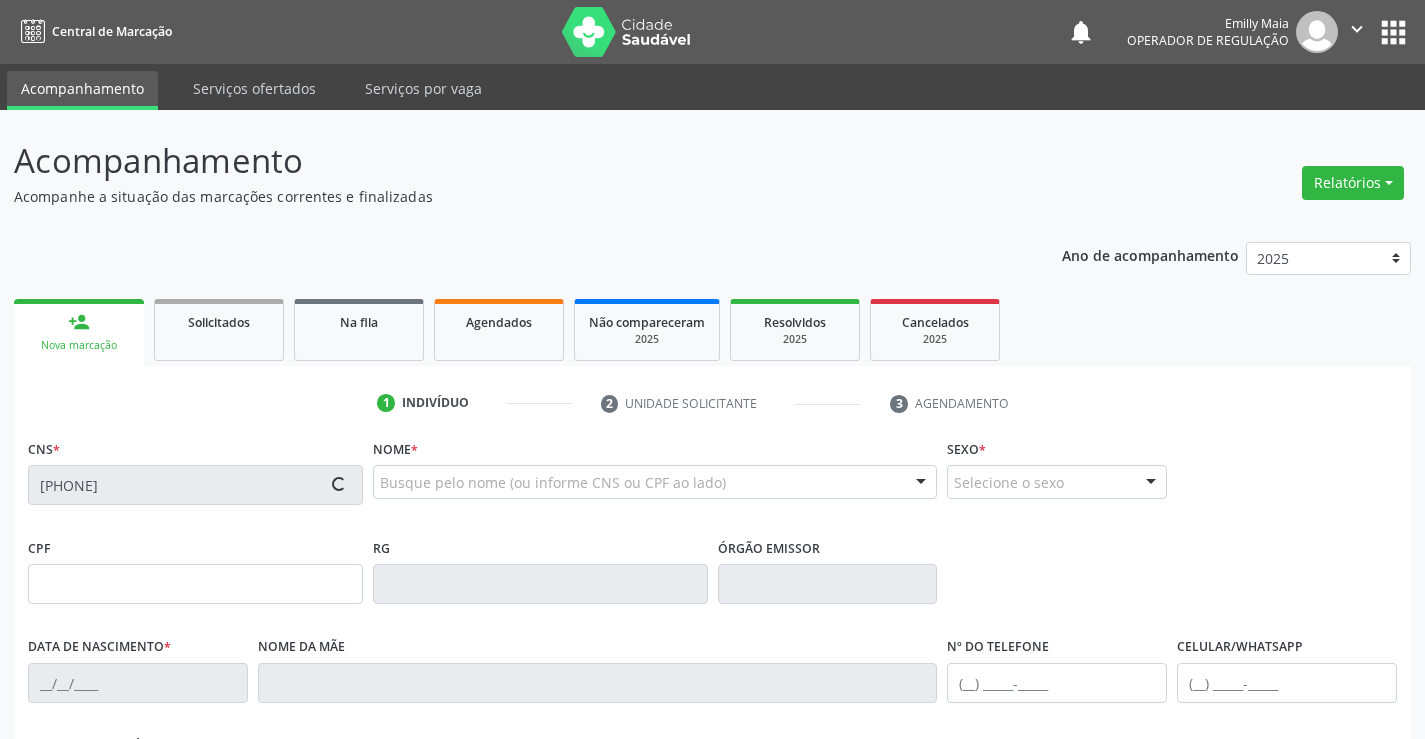 type on "[PHONE]" 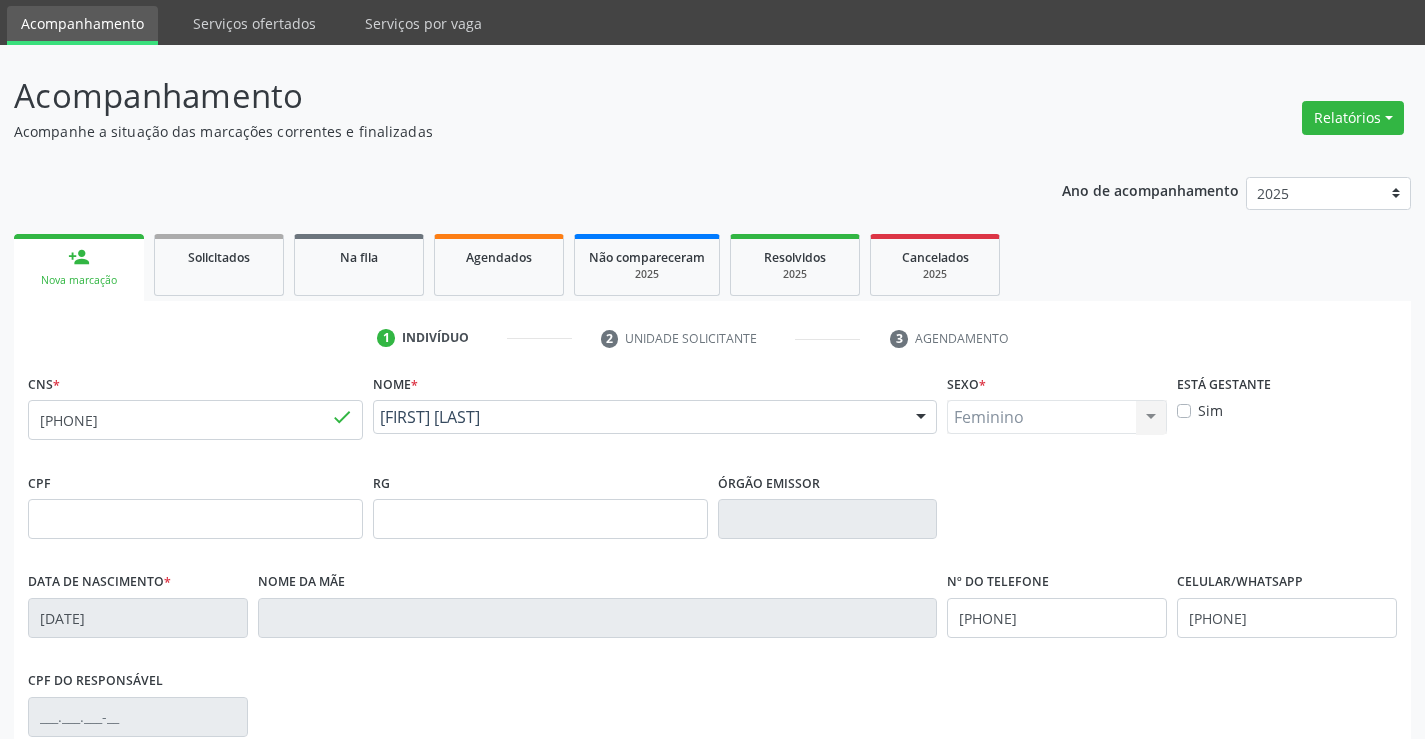 scroll, scrollTop: 100, scrollLeft: 0, axis: vertical 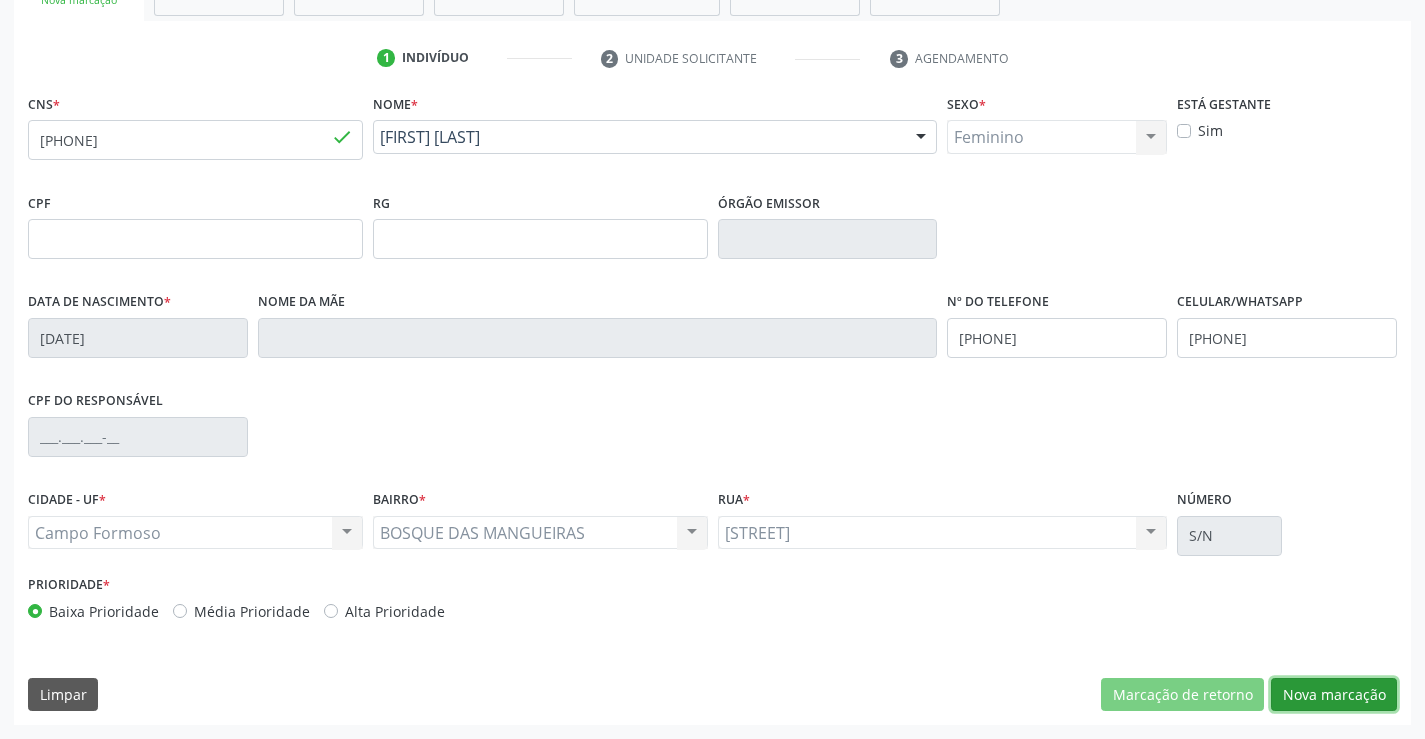 click on "Nova marcação" at bounding box center [1334, 695] 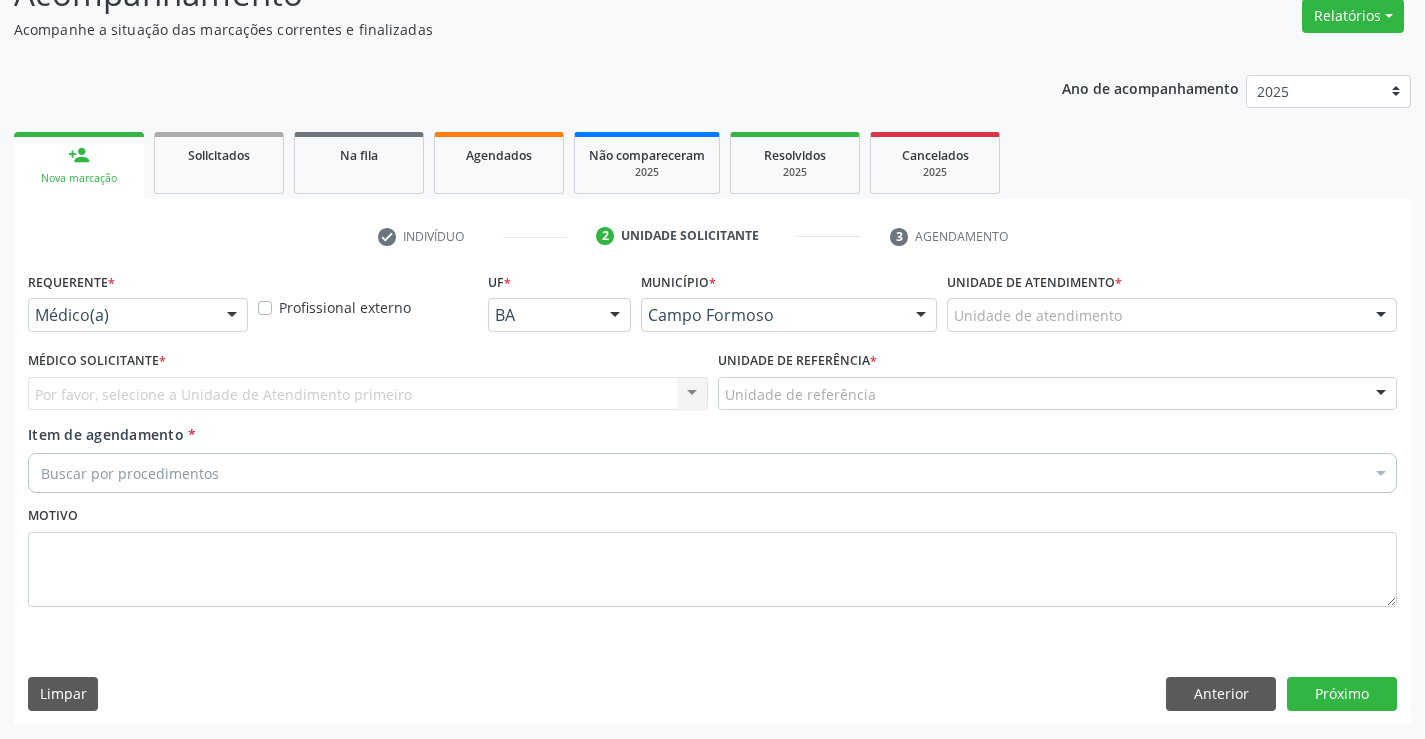 scroll, scrollTop: 167, scrollLeft: 0, axis: vertical 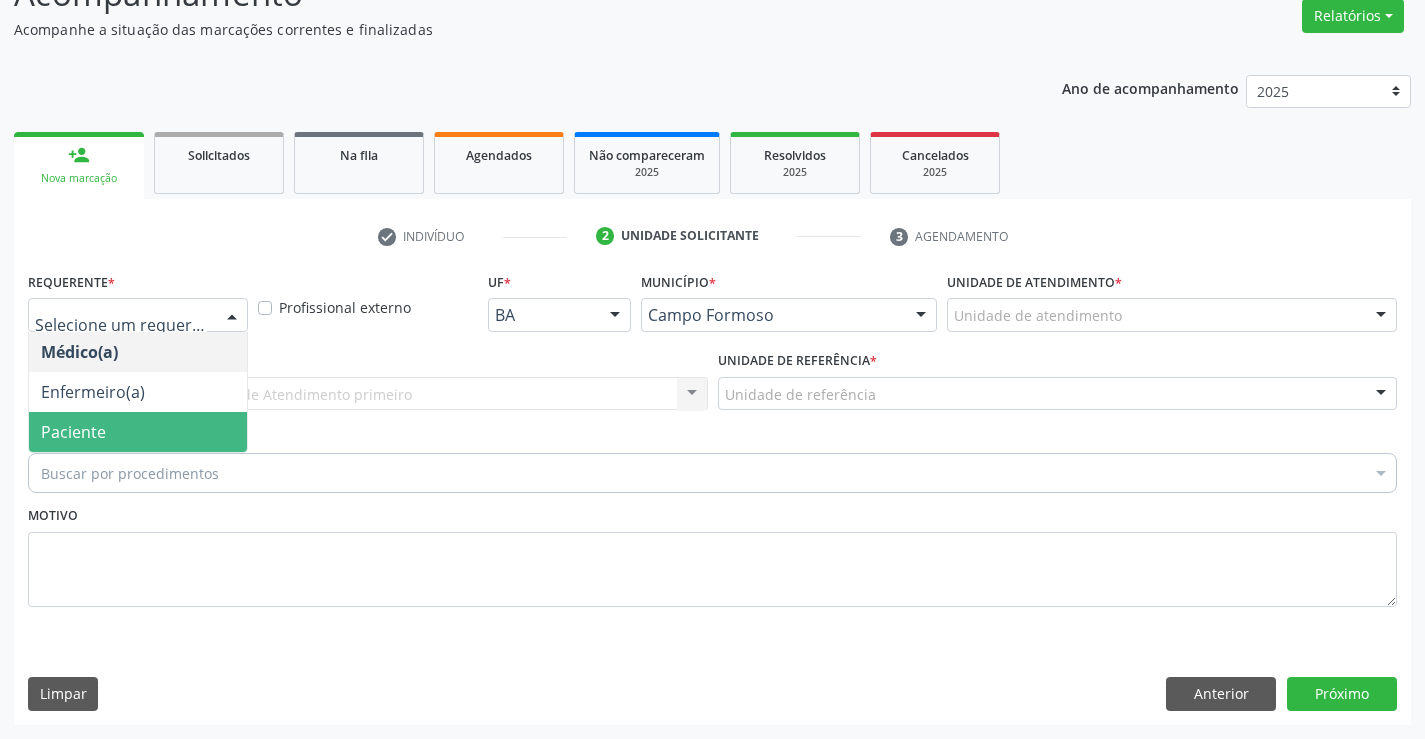click on "Paciente" at bounding box center [138, 432] 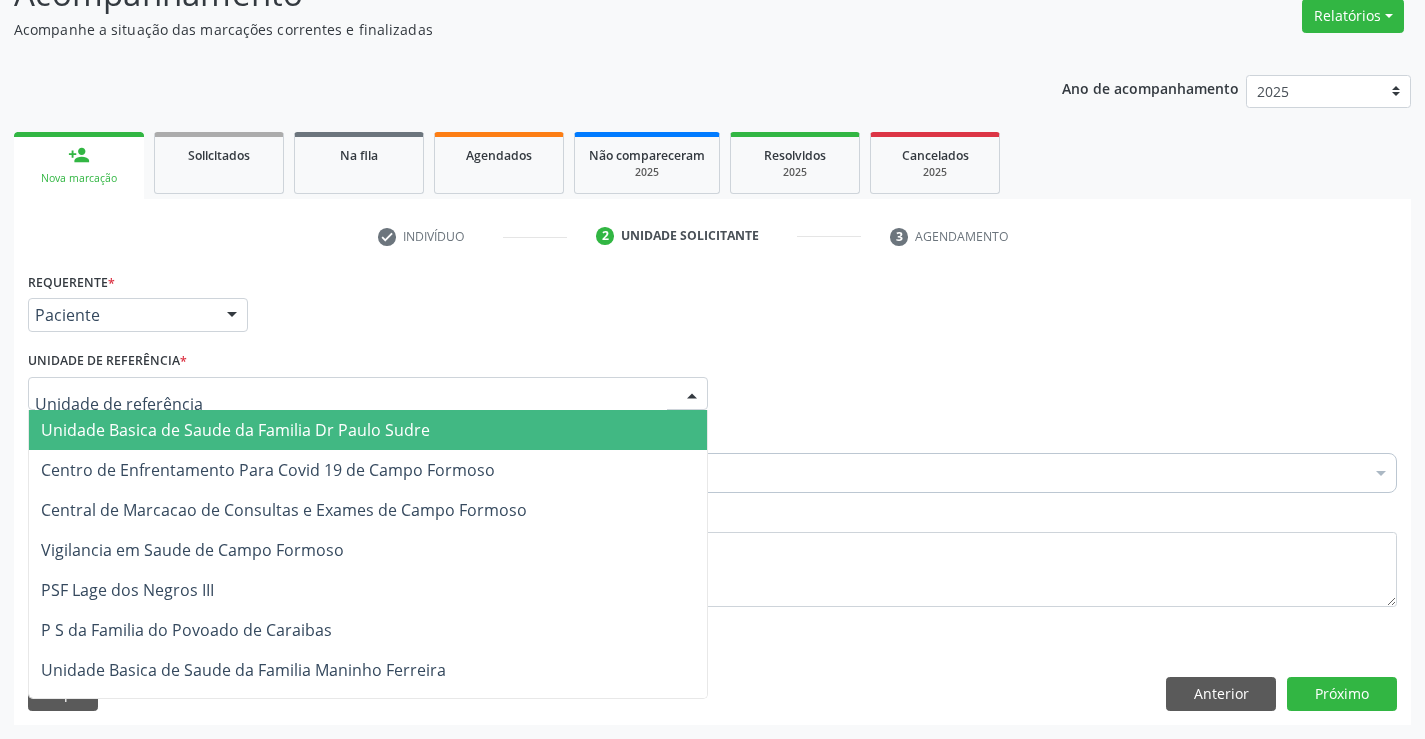 click at bounding box center [368, 394] 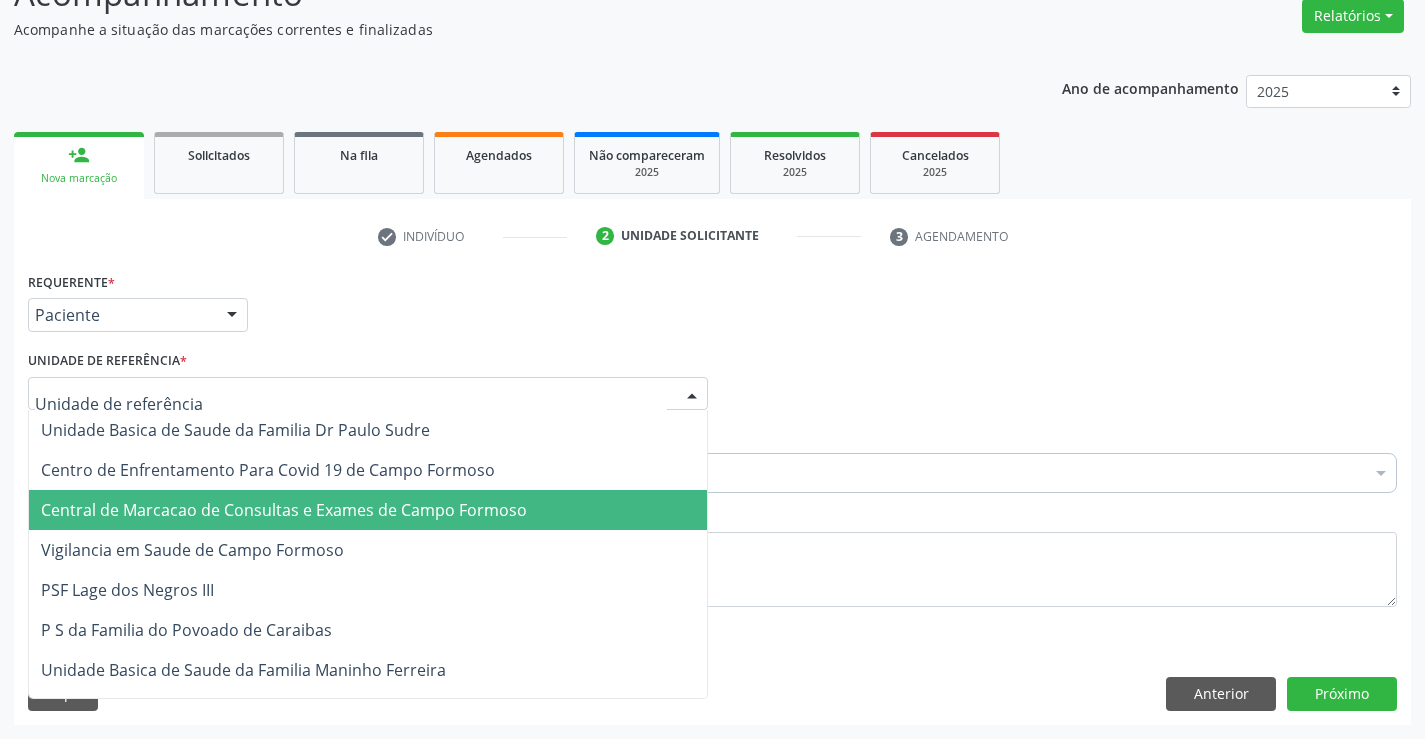 click on "Central de Marcacao de Consultas e Exames de Campo Formoso" at bounding box center (284, 510) 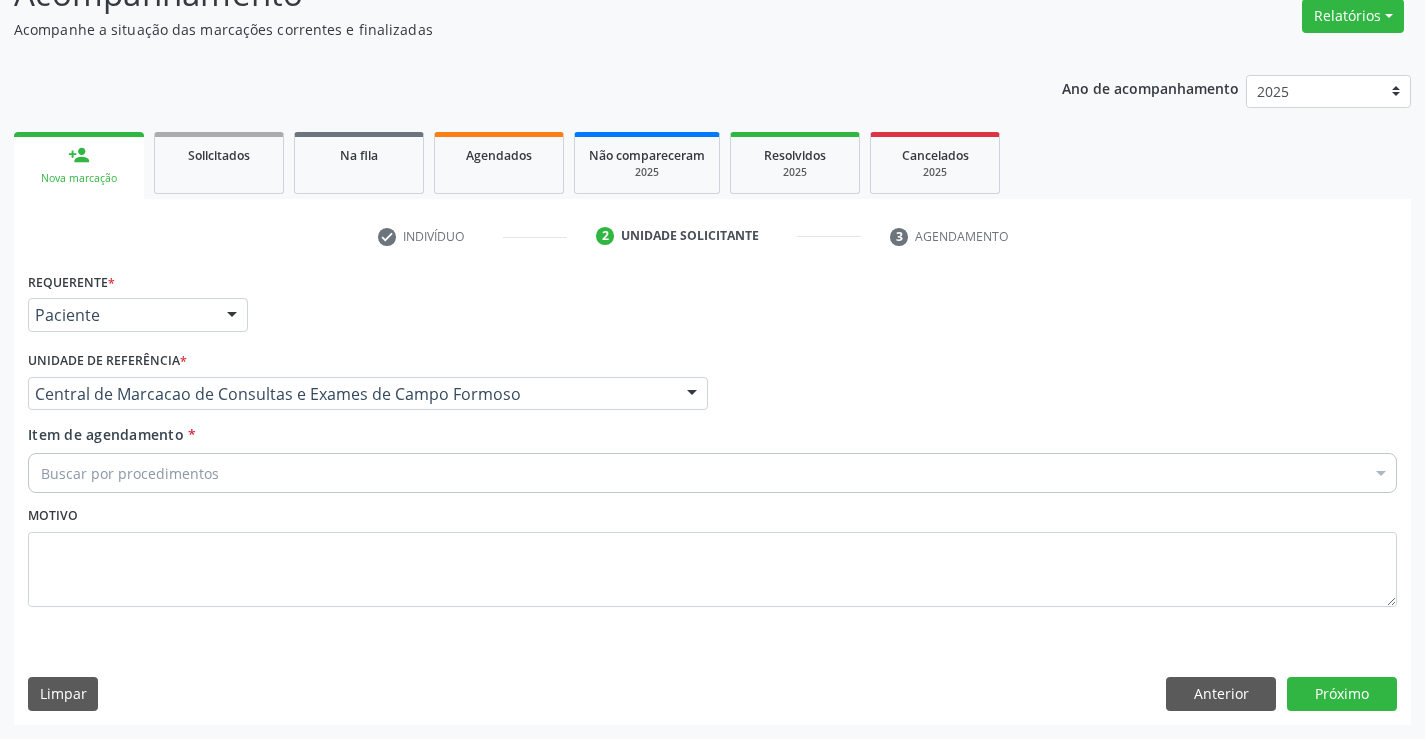 click on "Buscar por procedimentos" at bounding box center [712, 473] 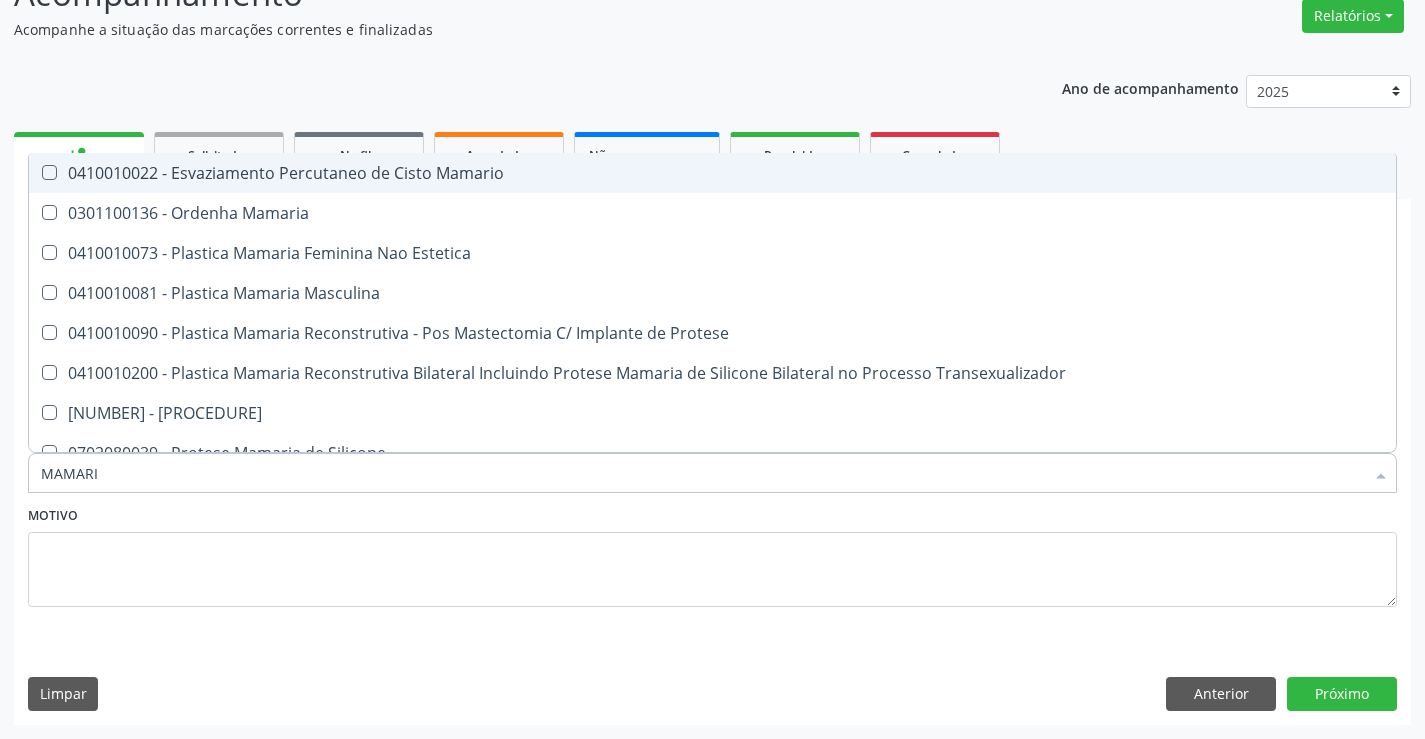 type on "MAMARIA" 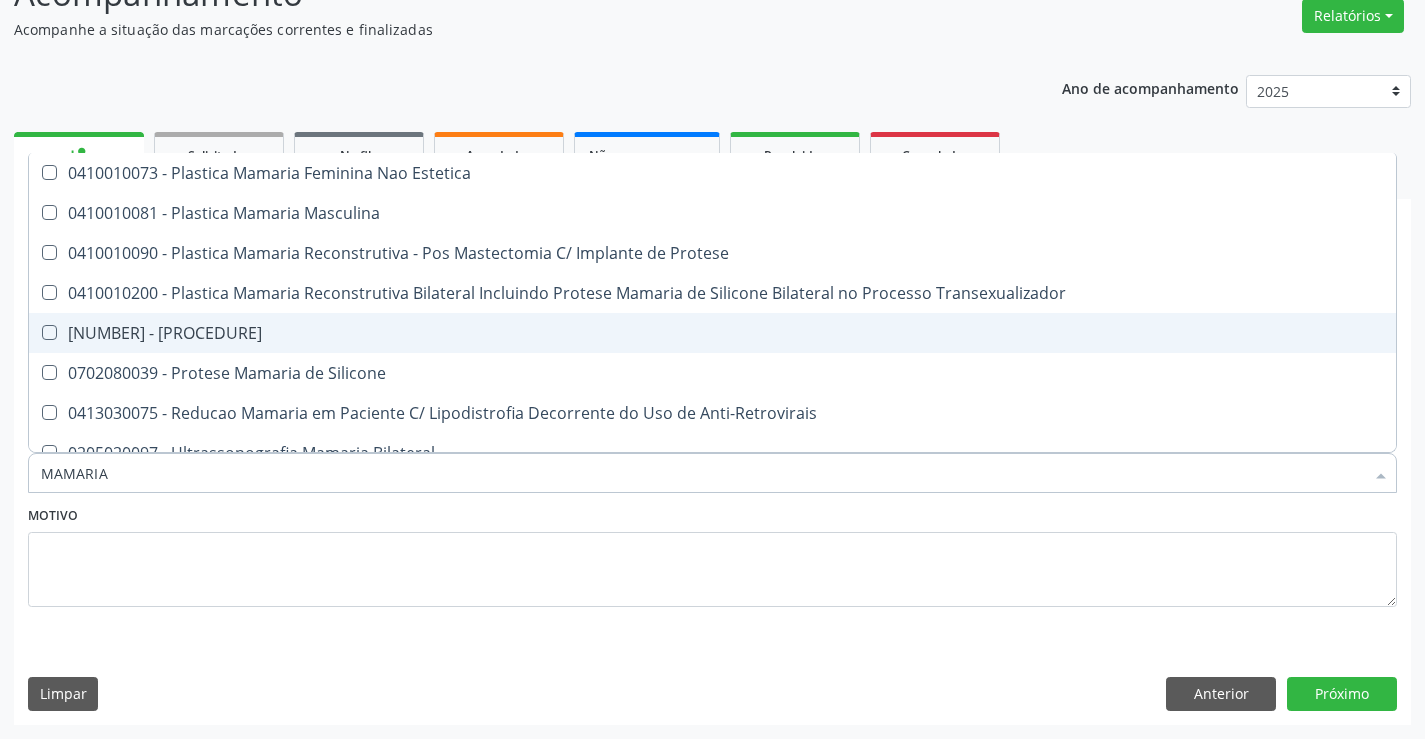 scroll, scrollTop: 61, scrollLeft: 0, axis: vertical 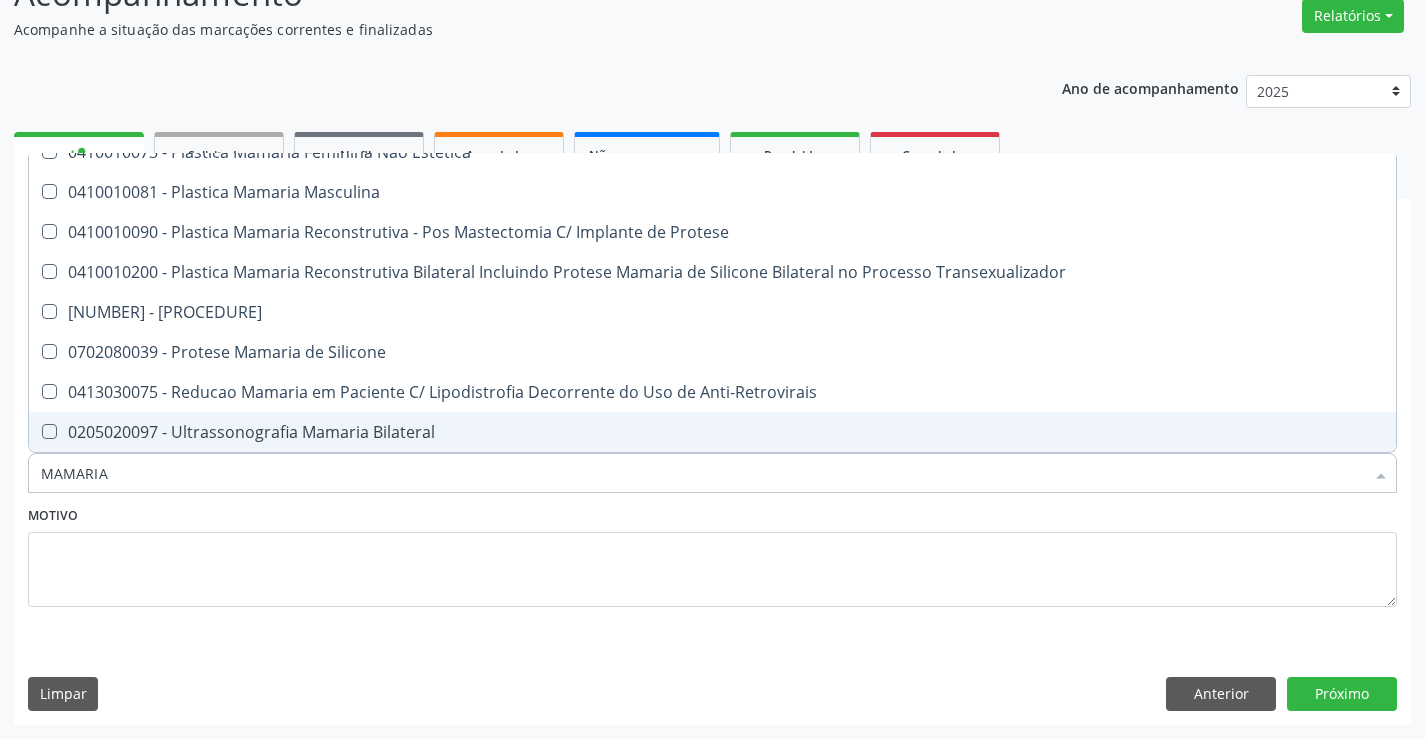 click on "0205020097 - Ultrassonografia Mamaria Bilateral" at bounding box center [712, 432] 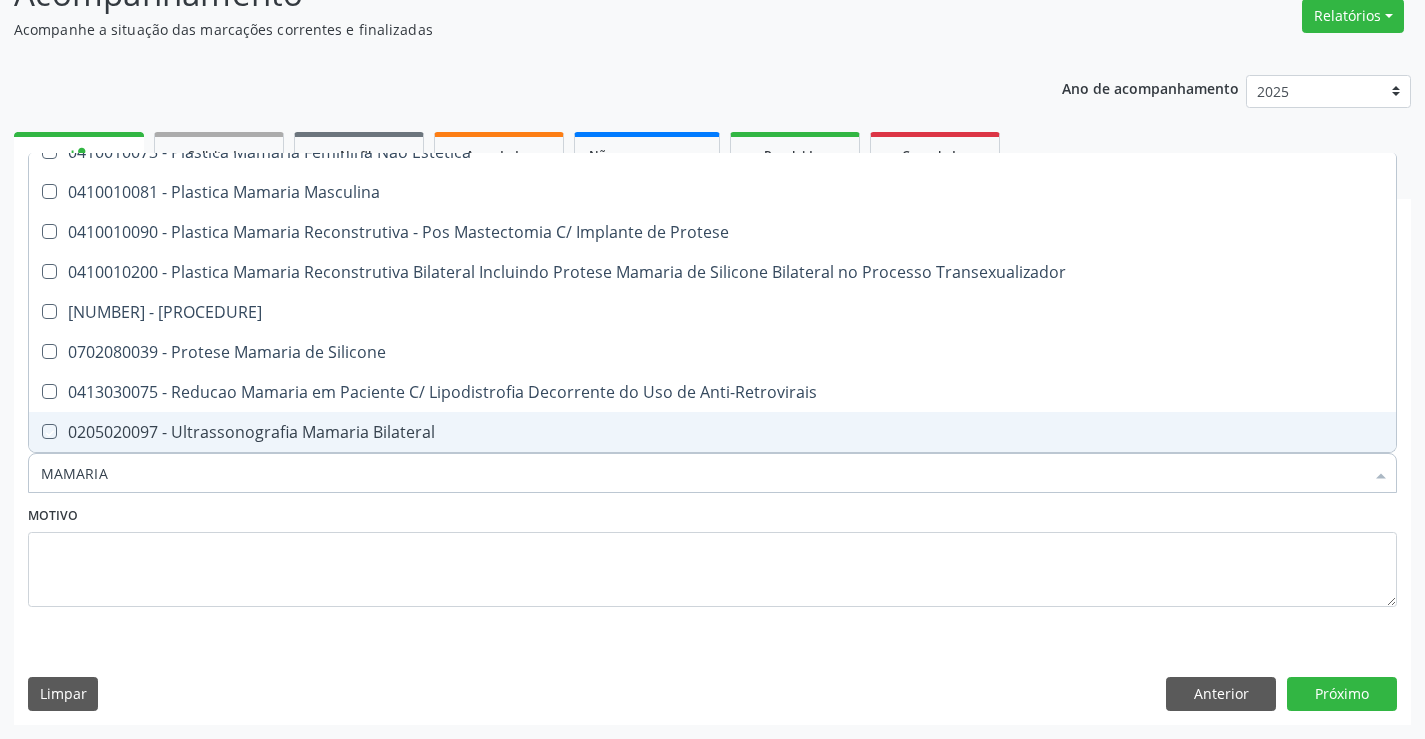 checkbox on "true" 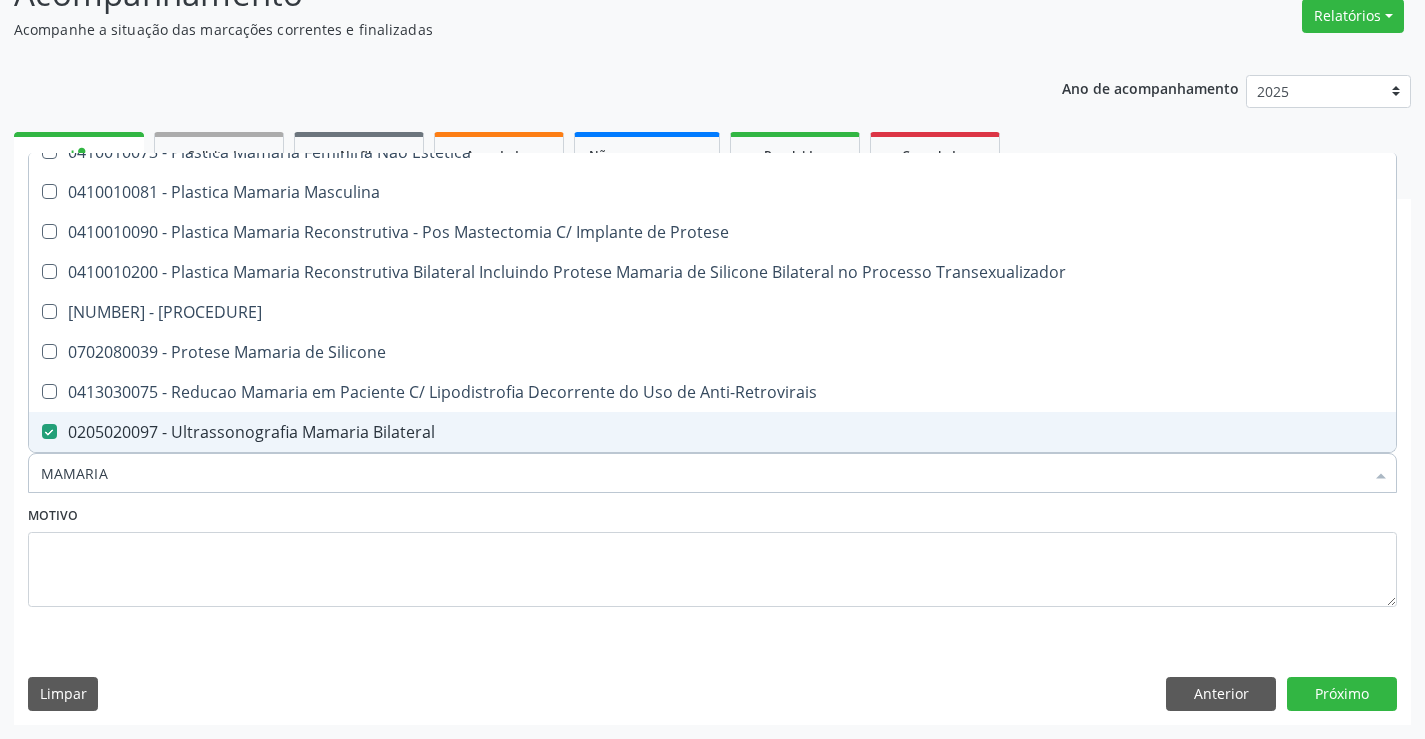 click on "MAMARIA" at bounding box center [702, 473] 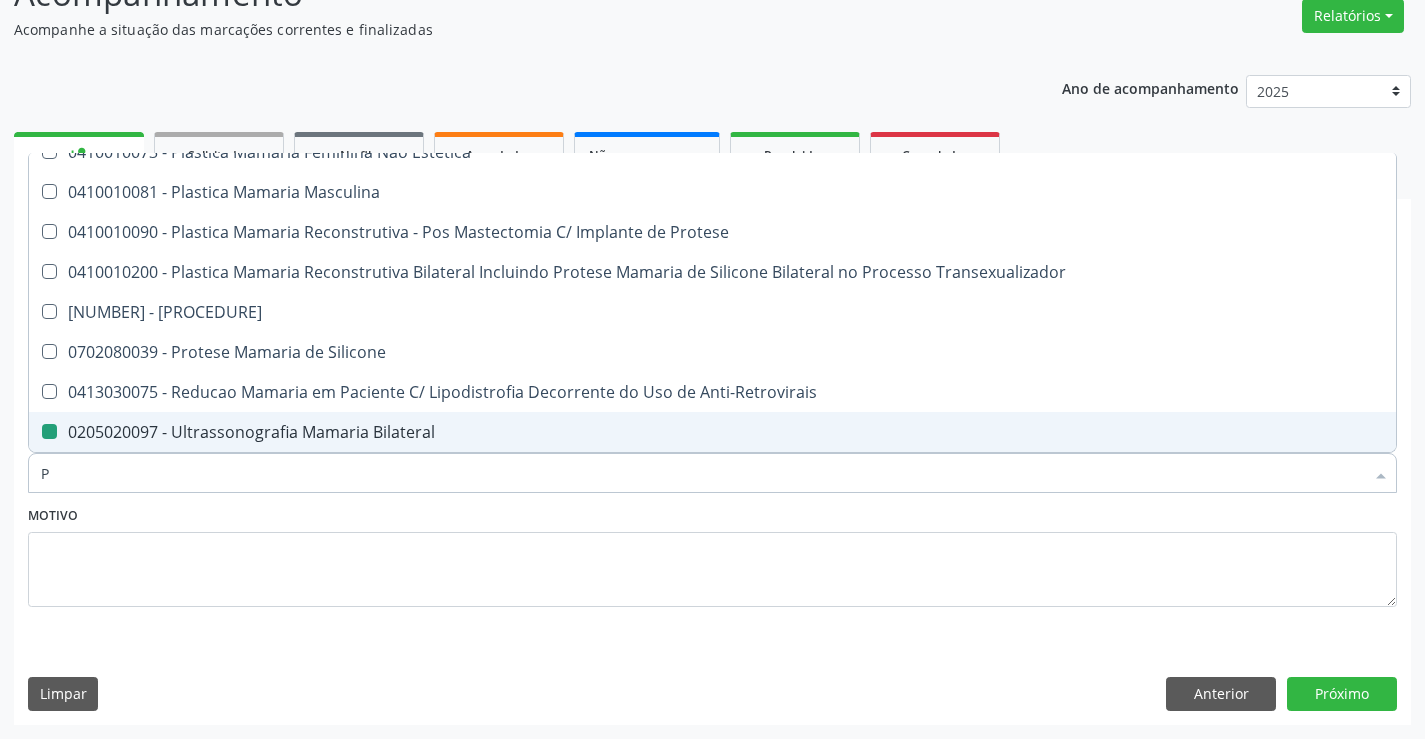 type on "PE" 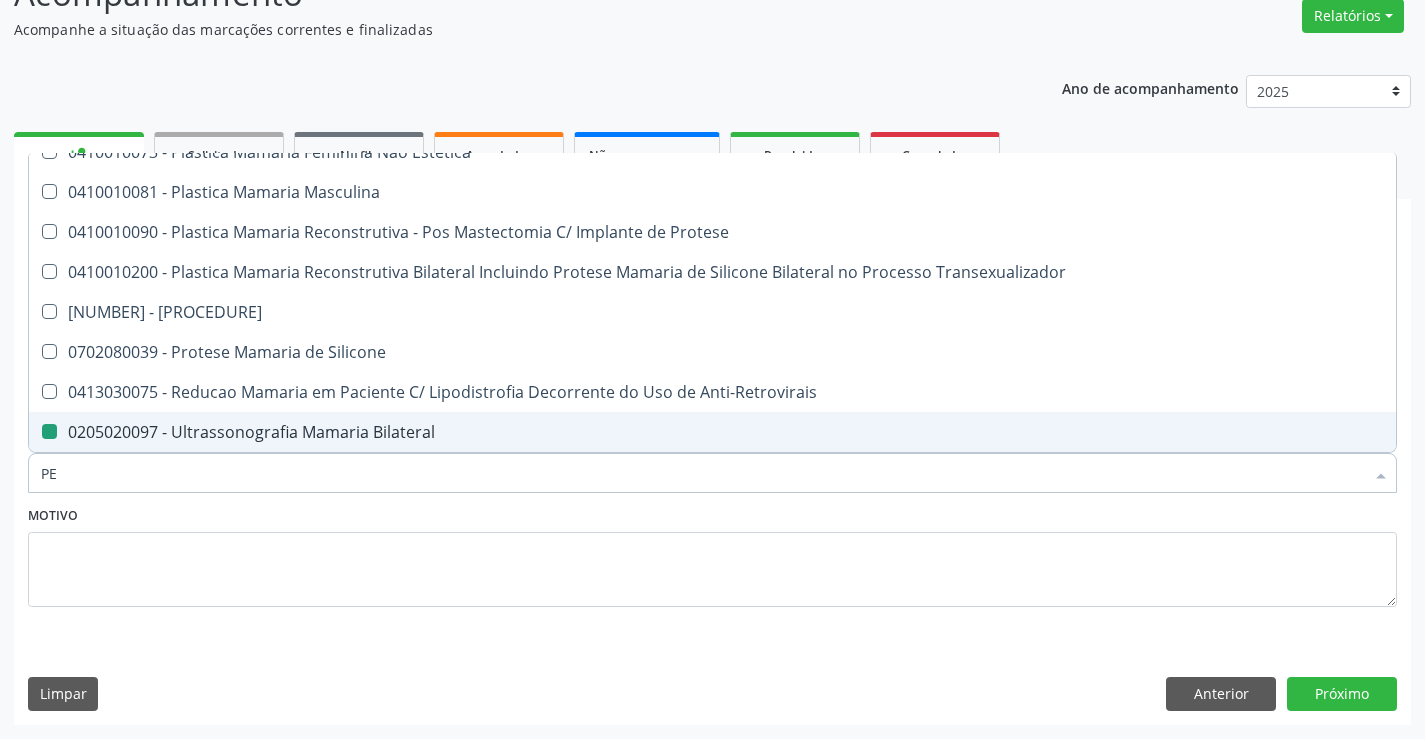 checkbox on "false" 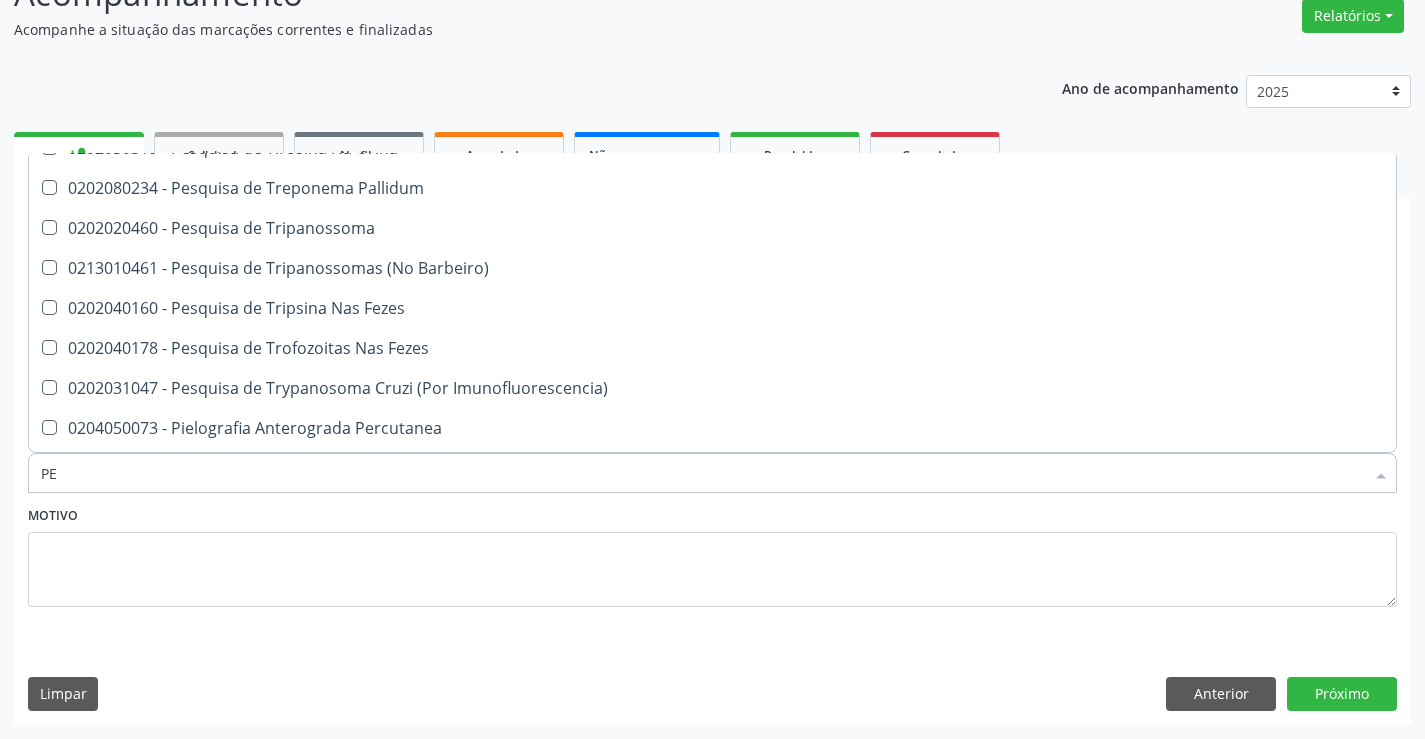 scroll, scrollTop: 21261, scrollLeft: 0, axis: vertical 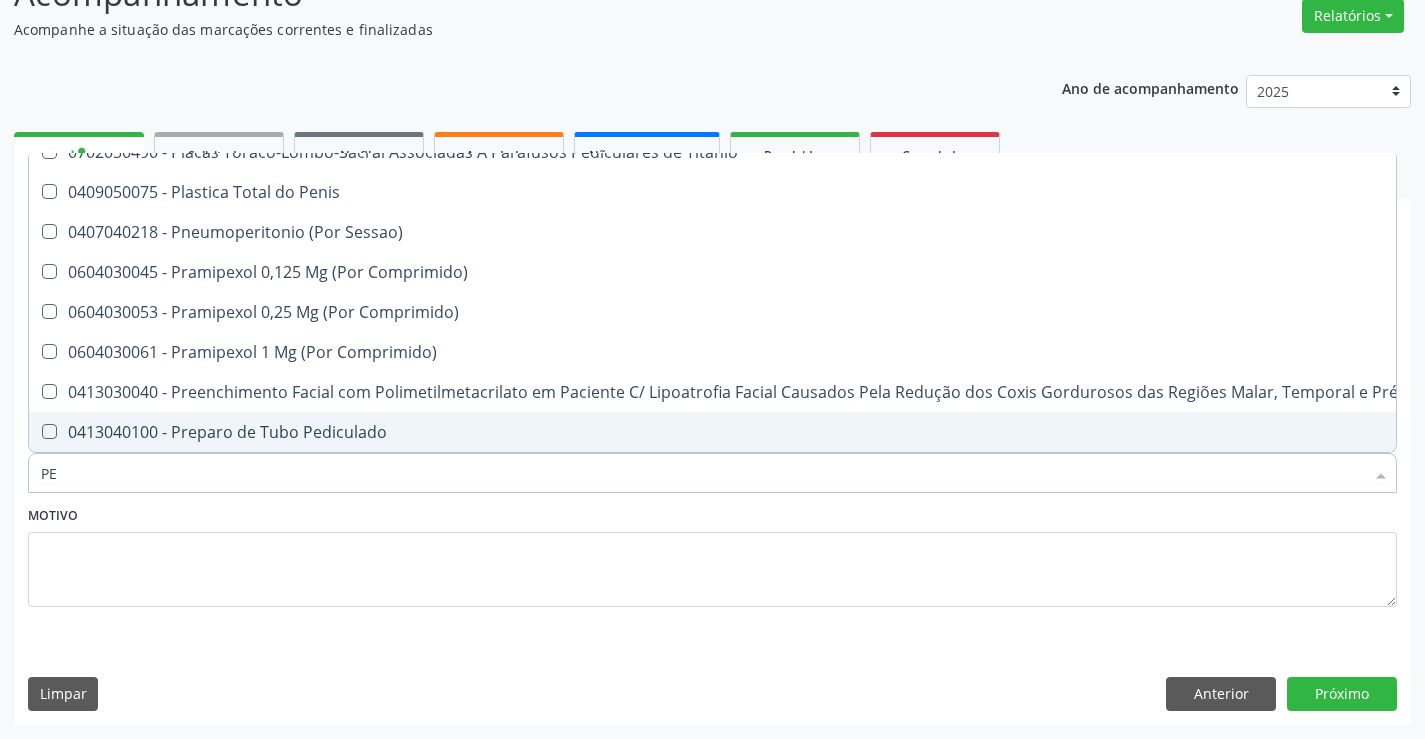 type on "P" 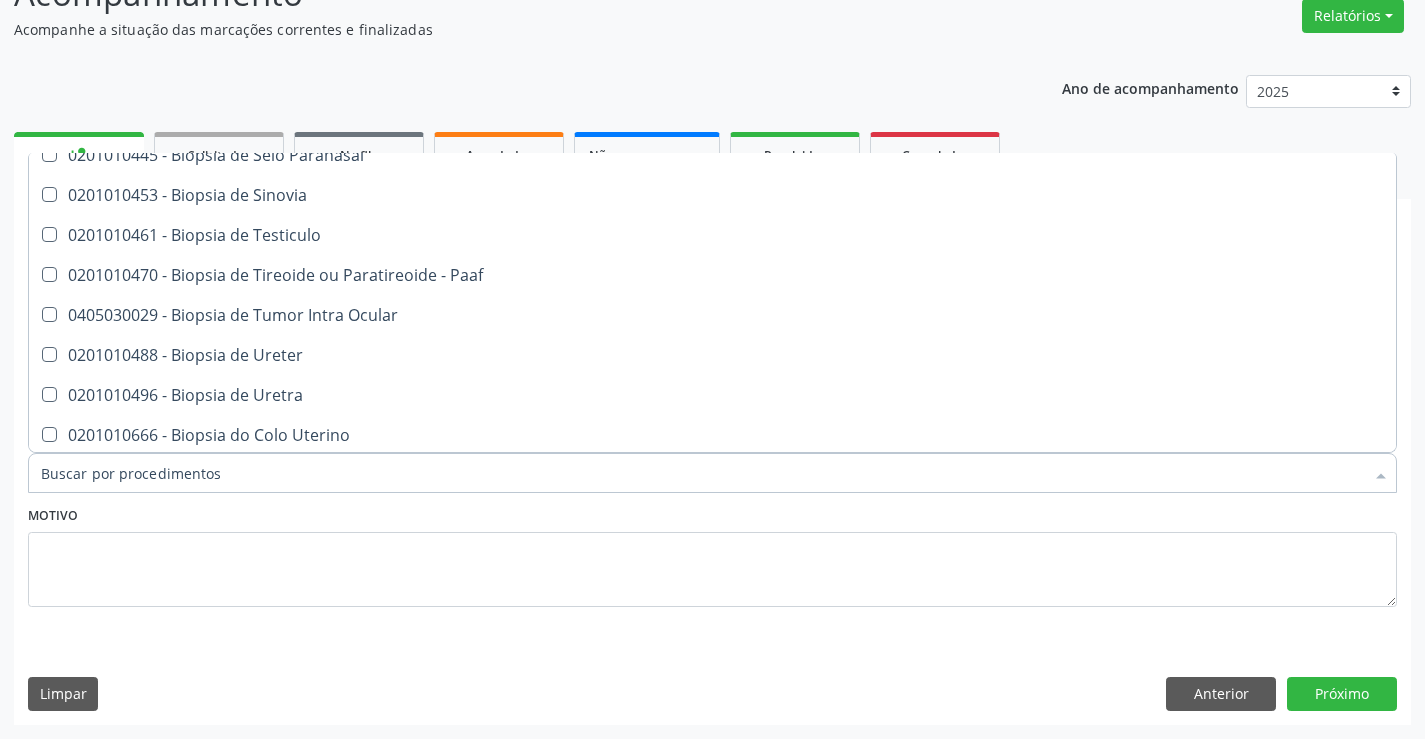 scroll, scrollTop: 21344, scrollLeft: 0, axis: vertical 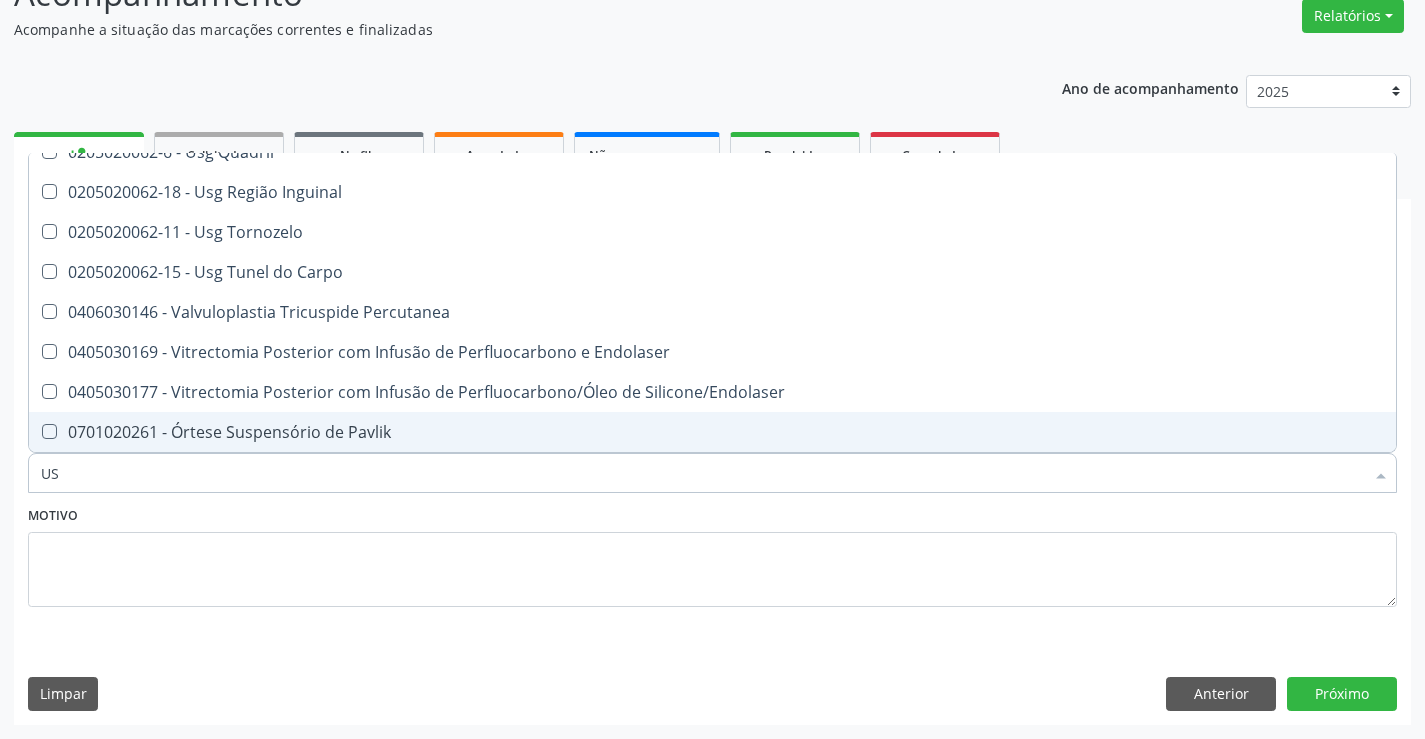 type on "USG" 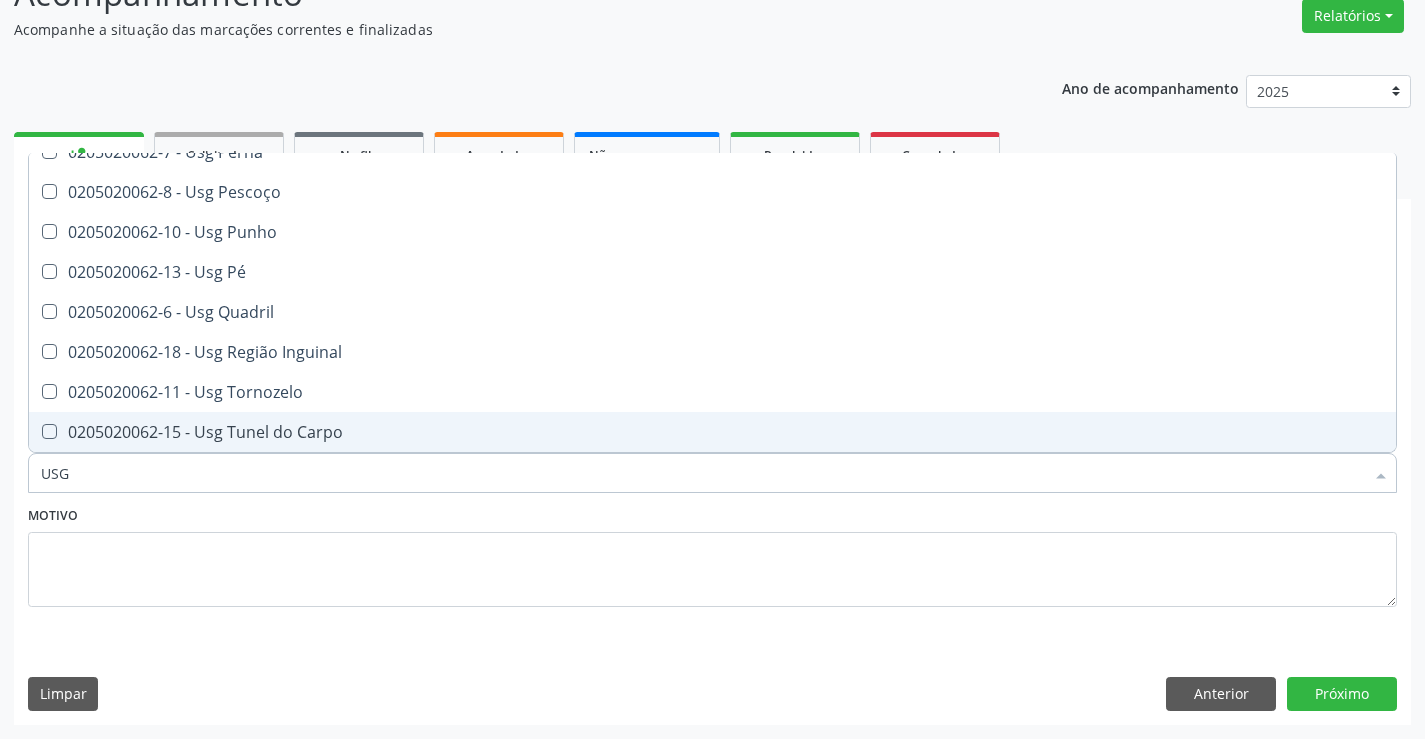 scroll, scrollTop: 461, scrollLeft: 0, axis: vertical 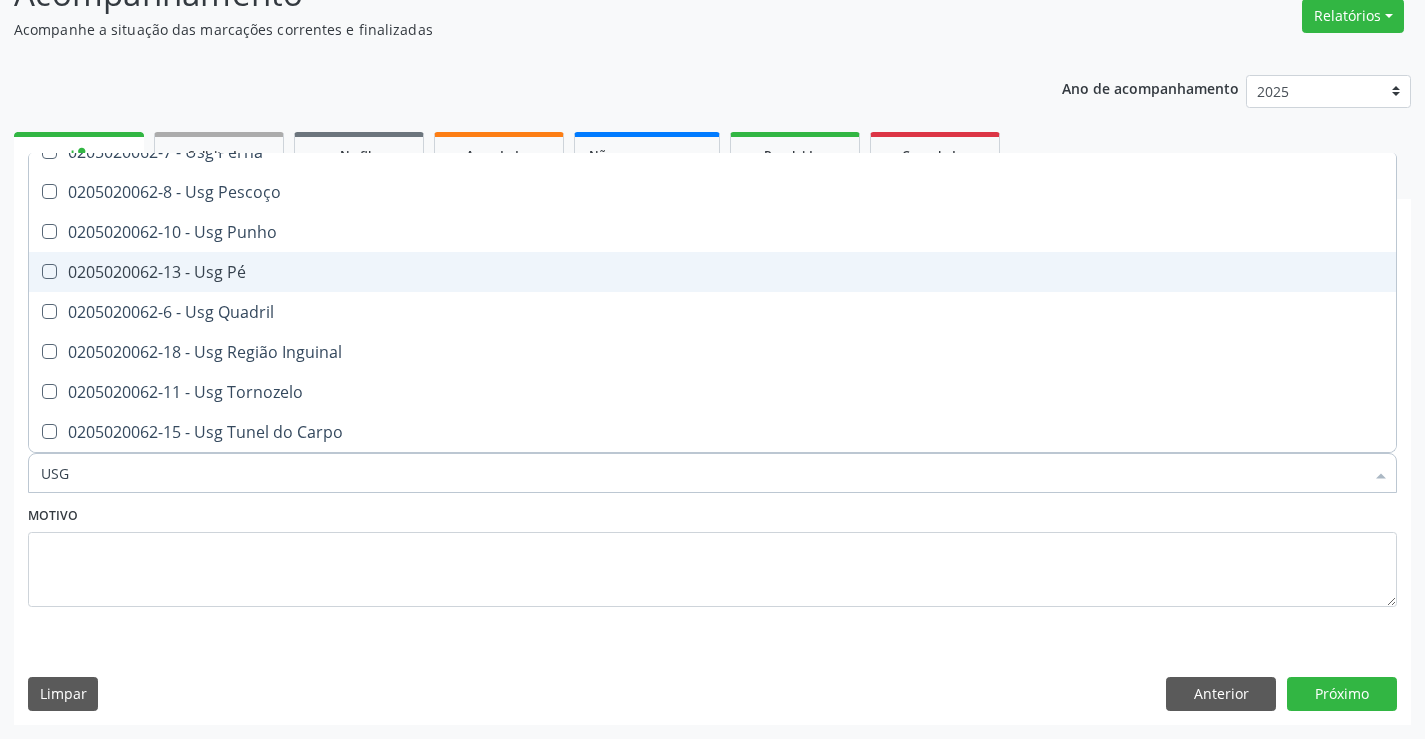 click on "0205020062-13 - Usg Pé" at bounding box center [712, 272] 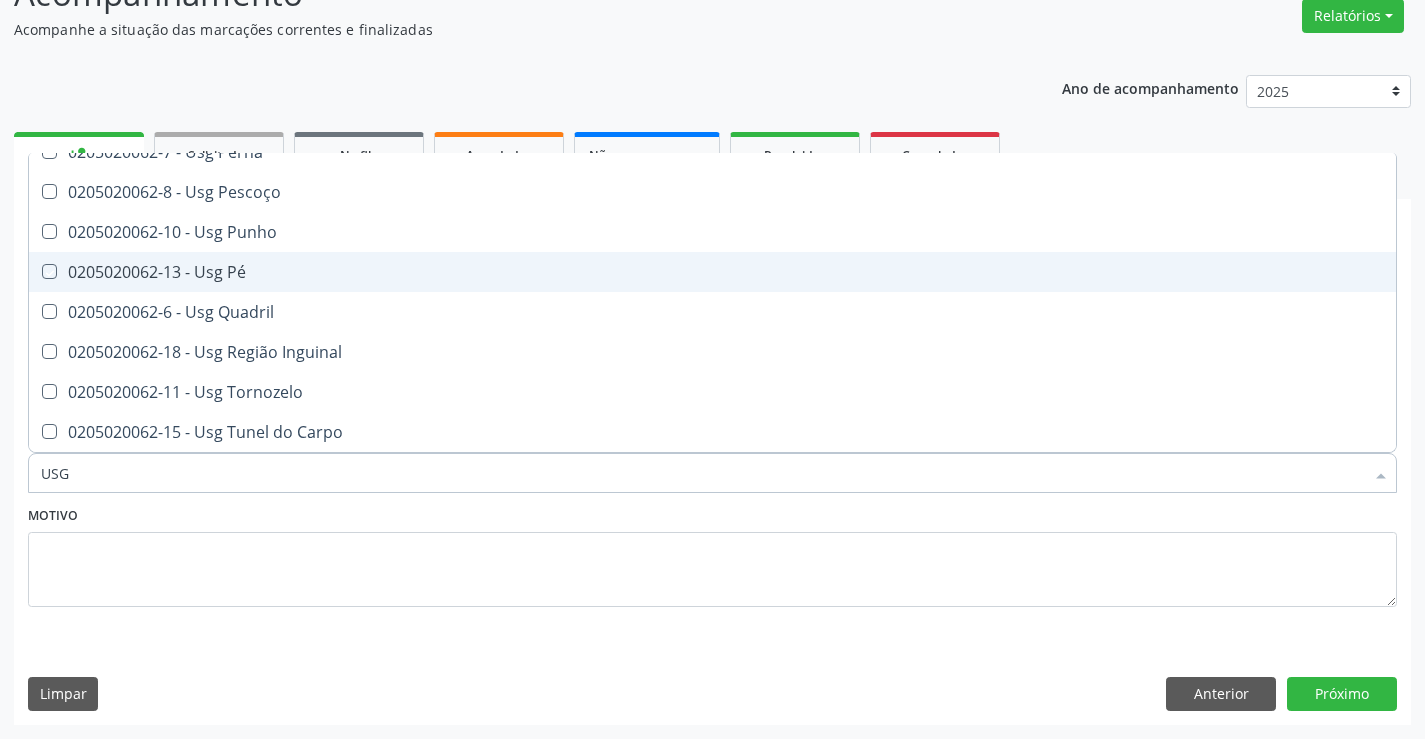checkbox on "true" 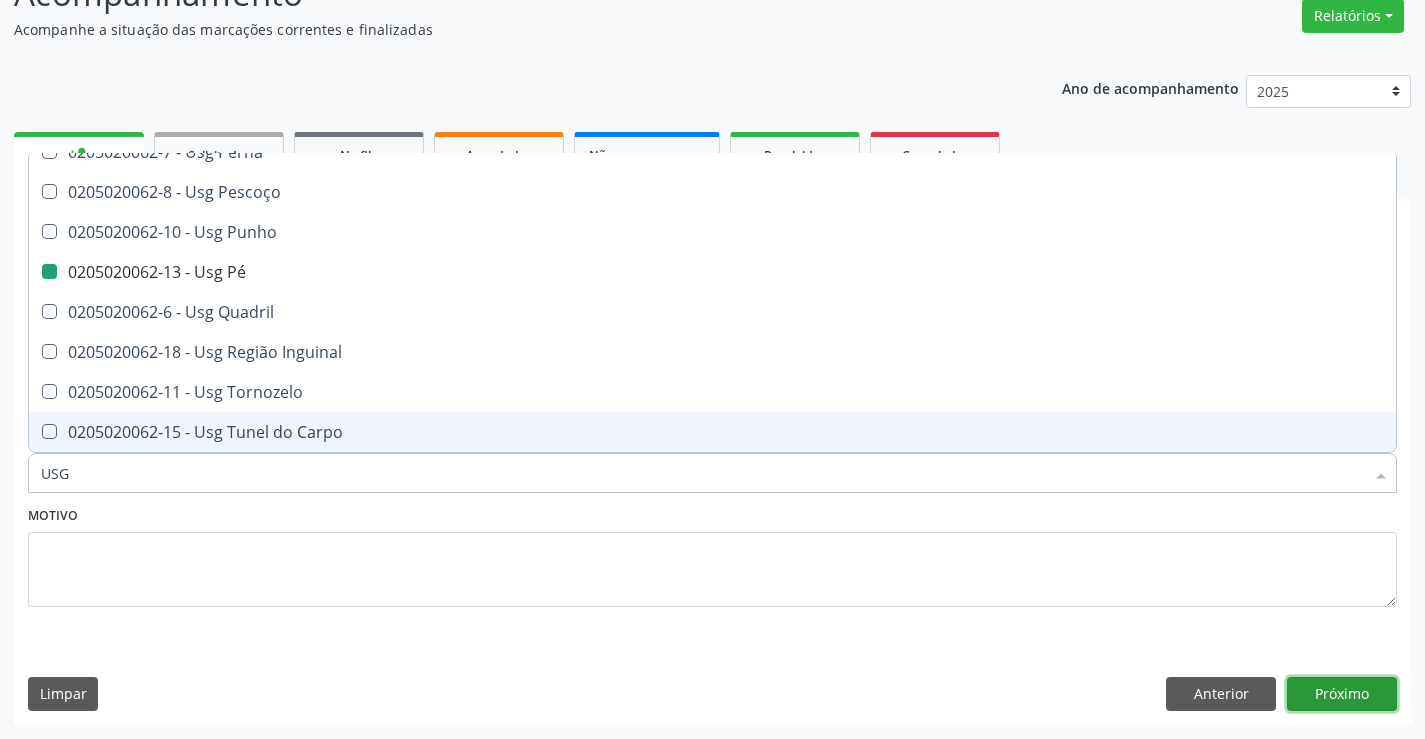 click on "Próximo" at bounding box center [1342, 694] 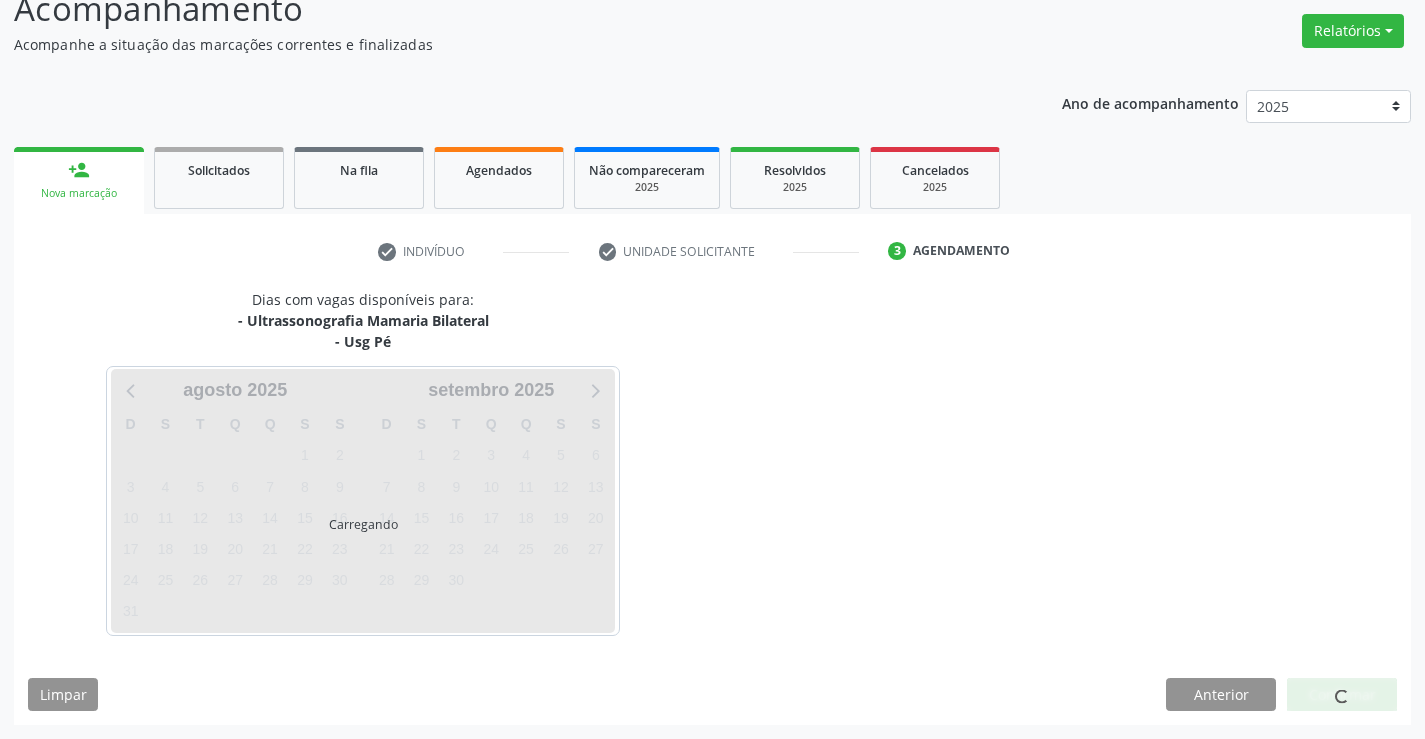 scroll, scrollTop: 152, scrollLeft: 0, axis: vertical 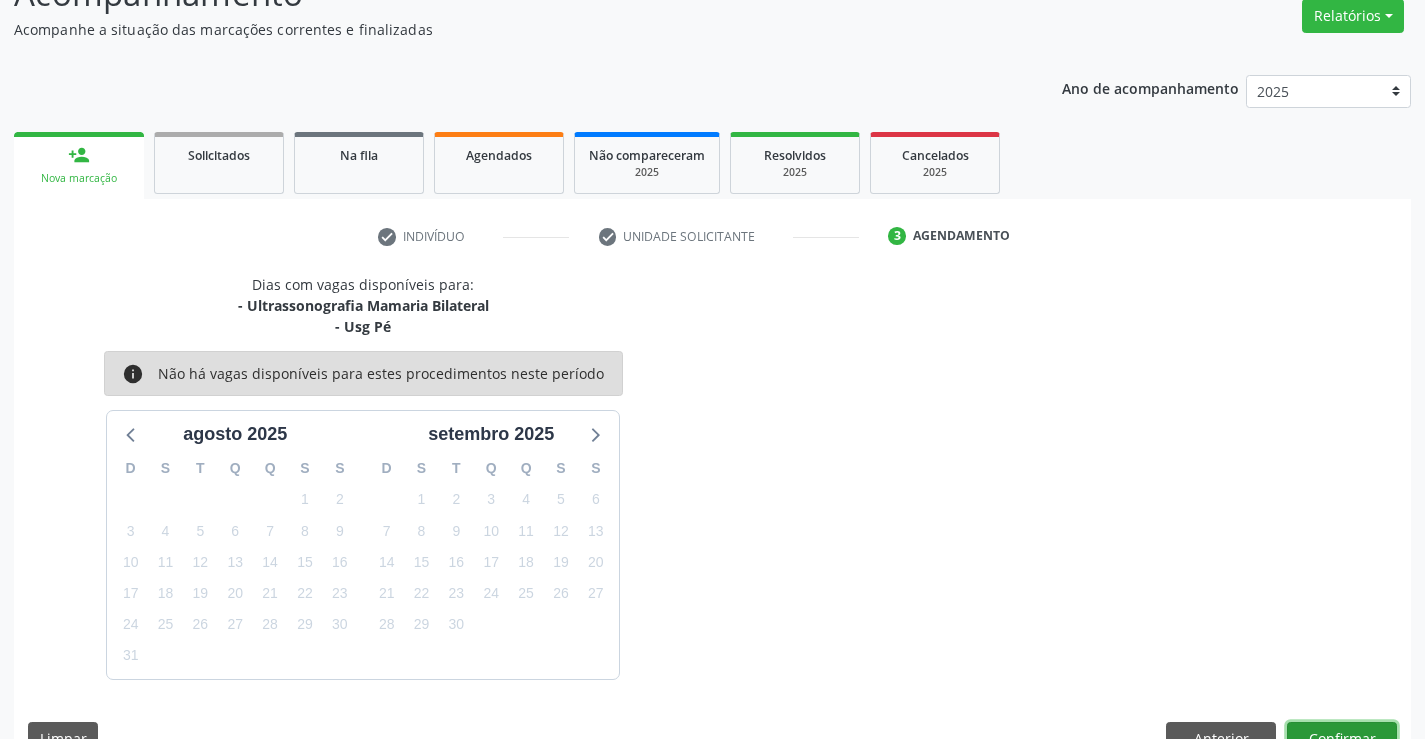 click on "Confirmar" at bounding box center [1342, 739] 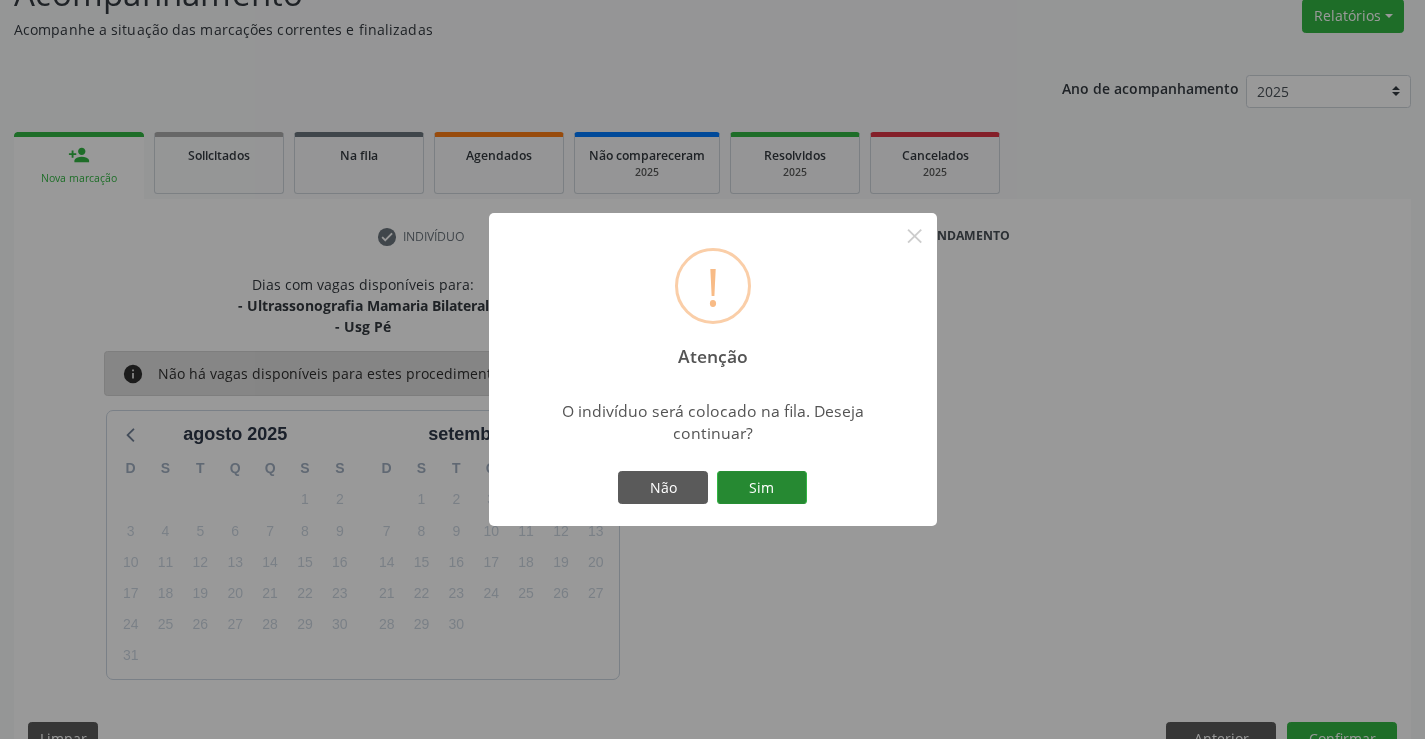 click on "Sim" at bounding box center (762, 488) 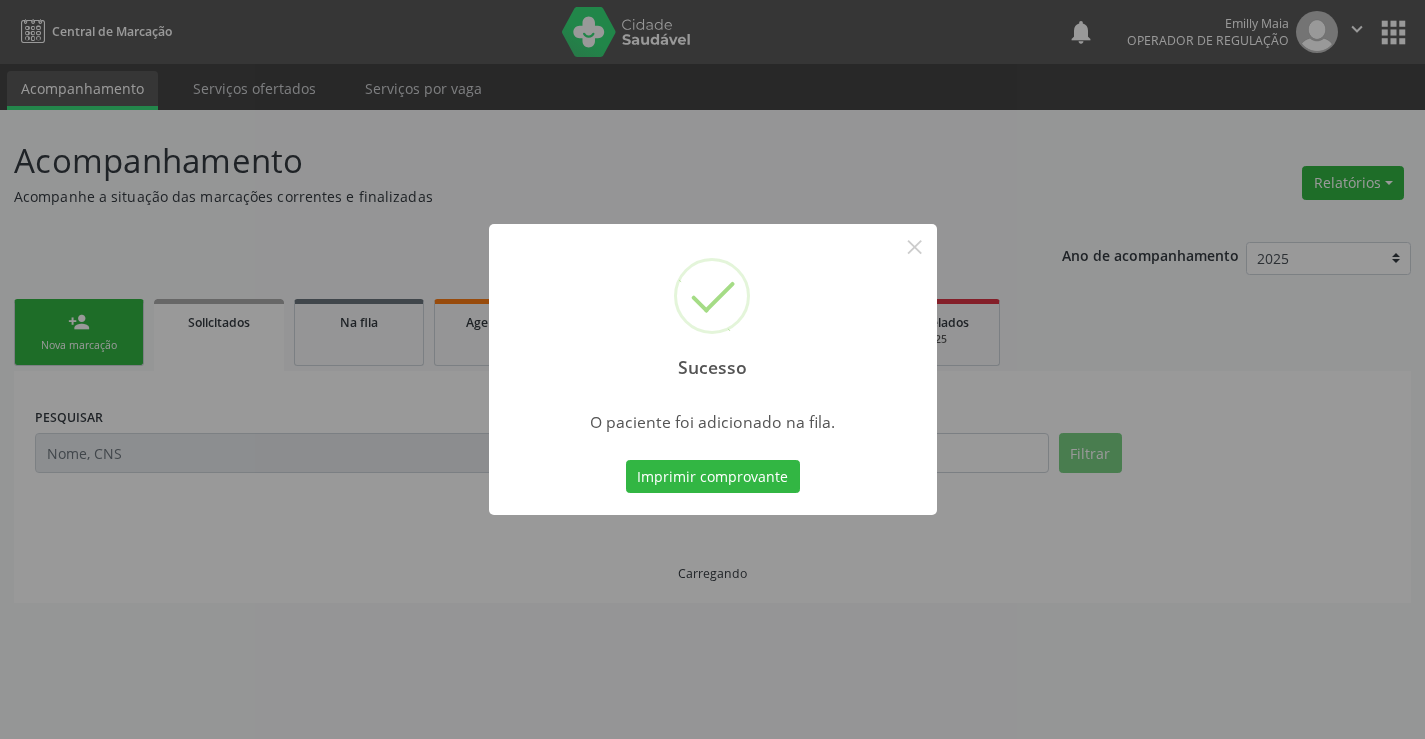 scroll, scrollTop: 0, scrollLeft: 0, axis: both 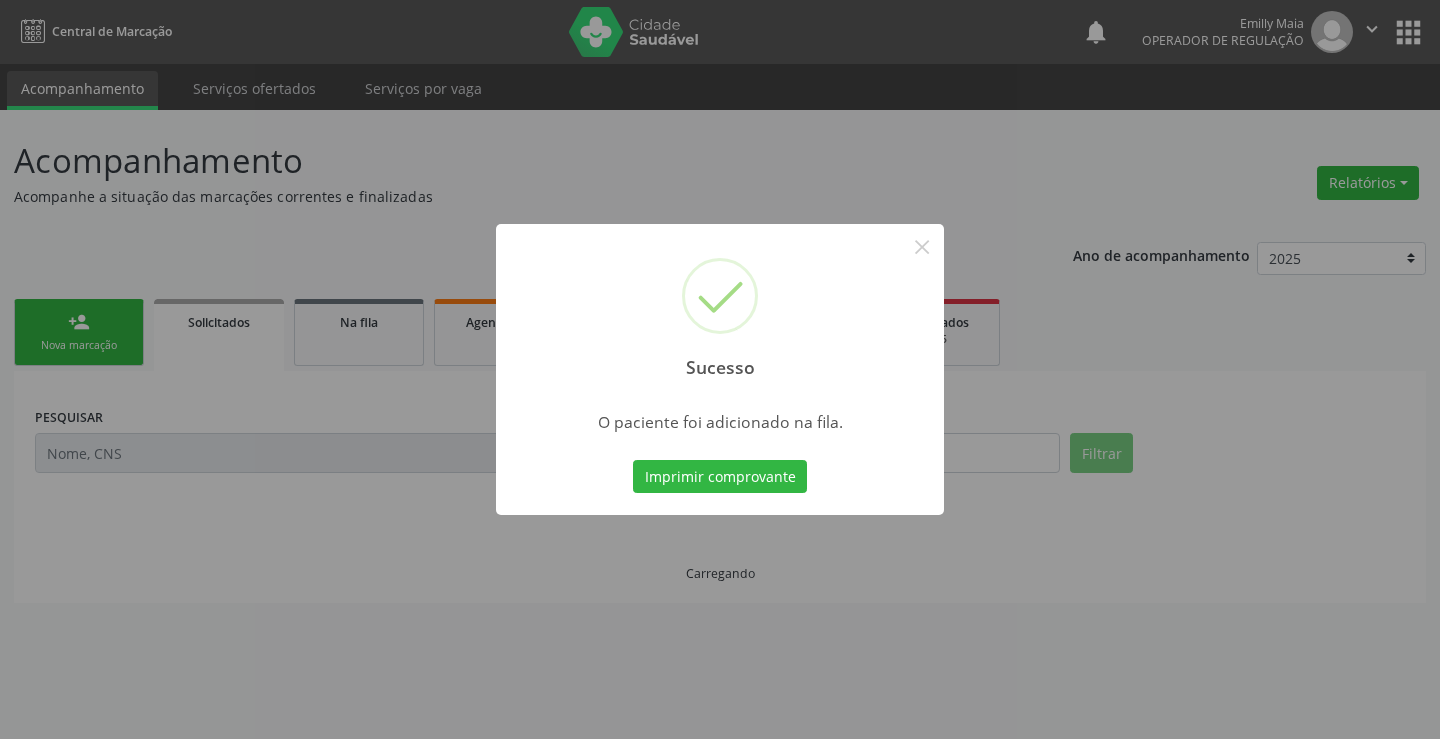 click on "Imprimir comprovante Cancel" at bounding box center [720, 477] 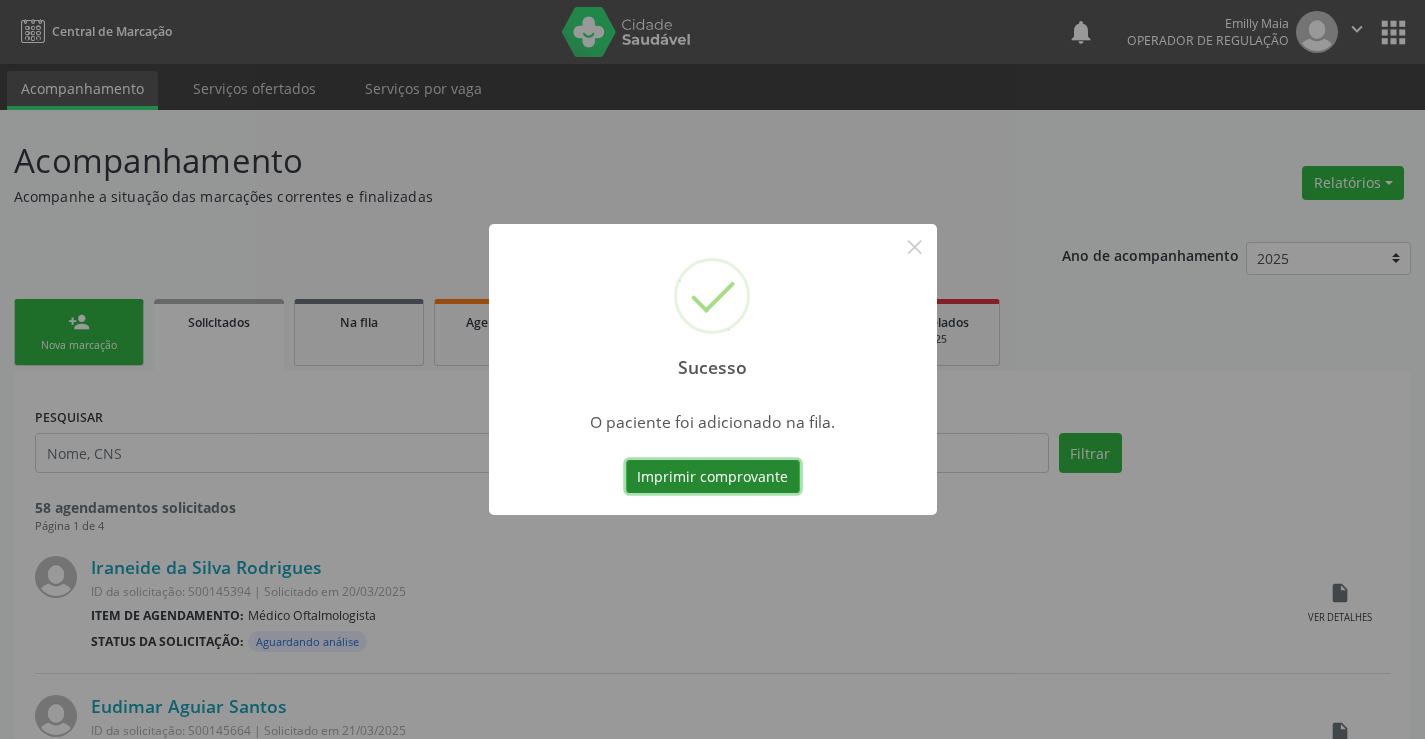 click on "Imprimir comprovante" at bounding box center [713, 477] 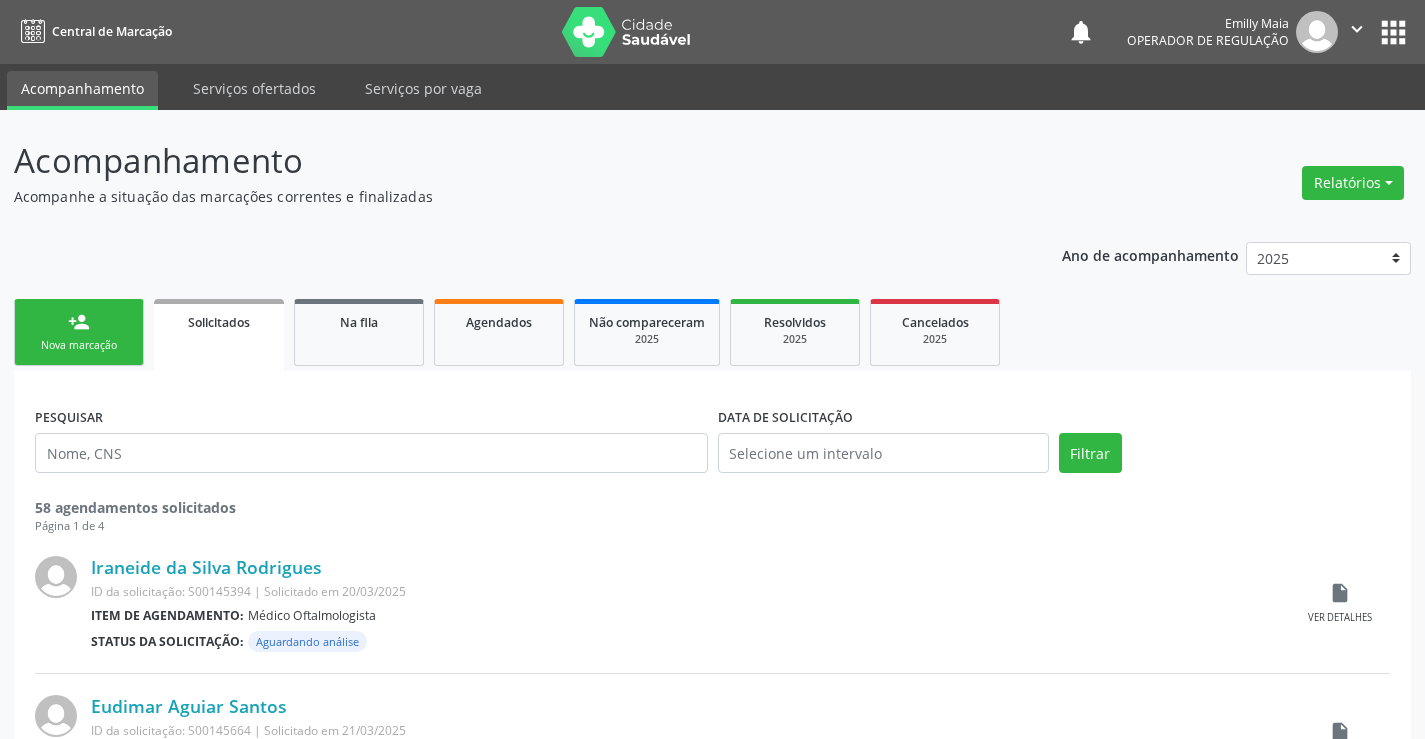 click on "person_add
Nova marcação" at bounding box center [79, 332] 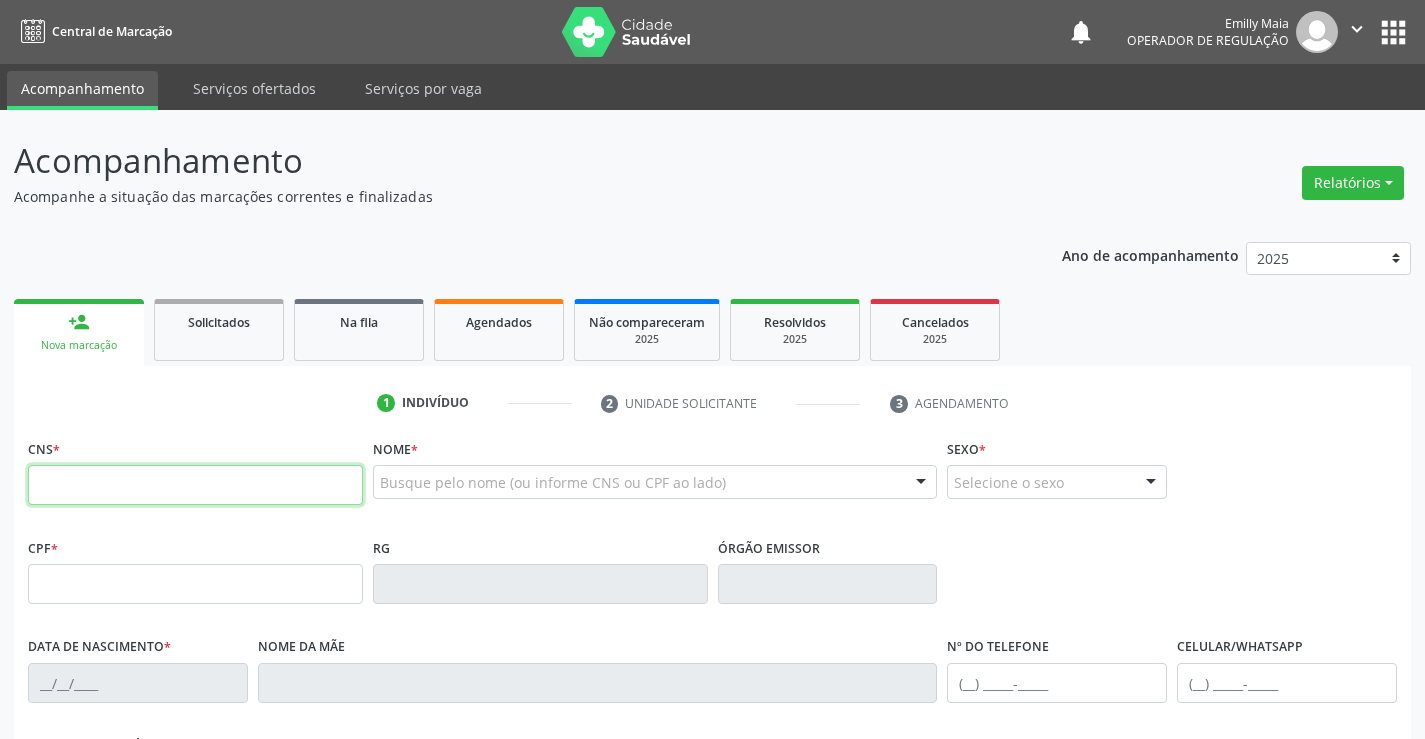 click at bounding box center (195, 485) 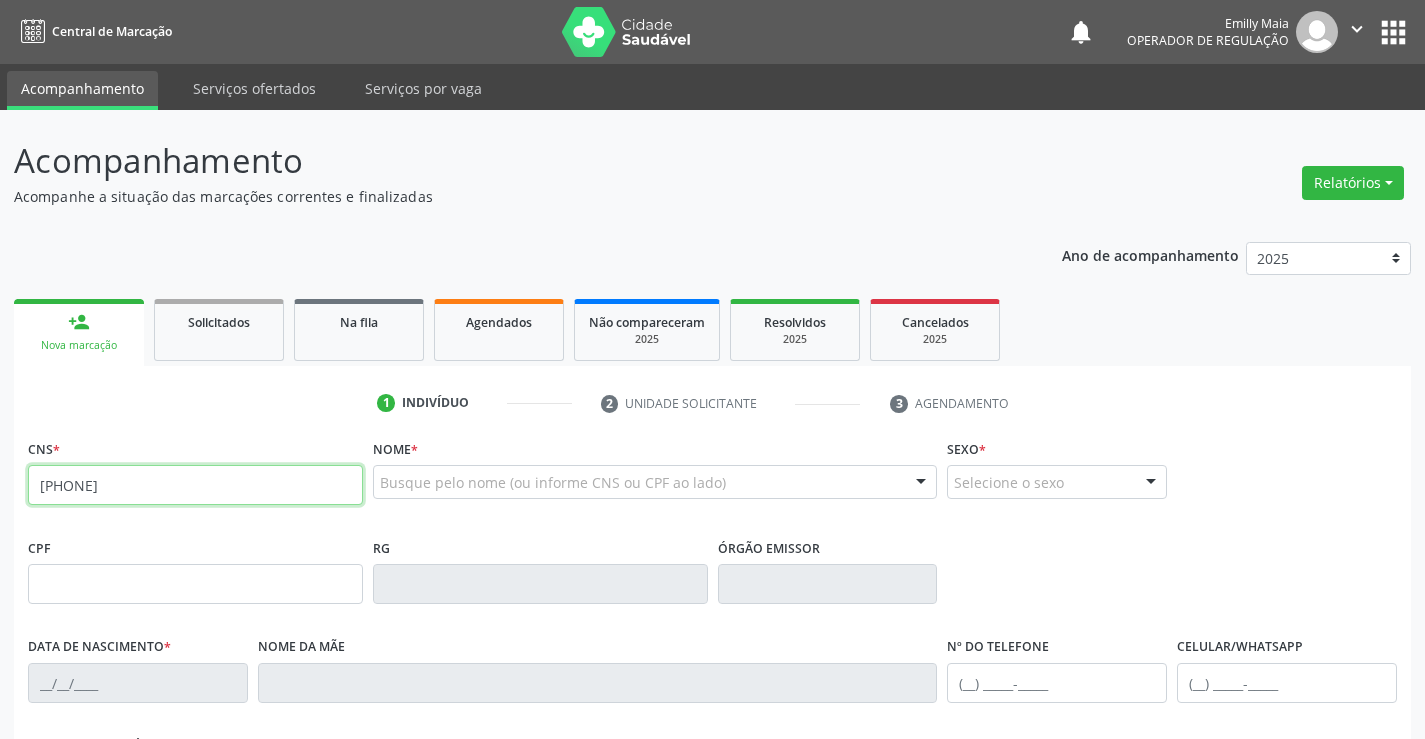 type on "[PHONE]" 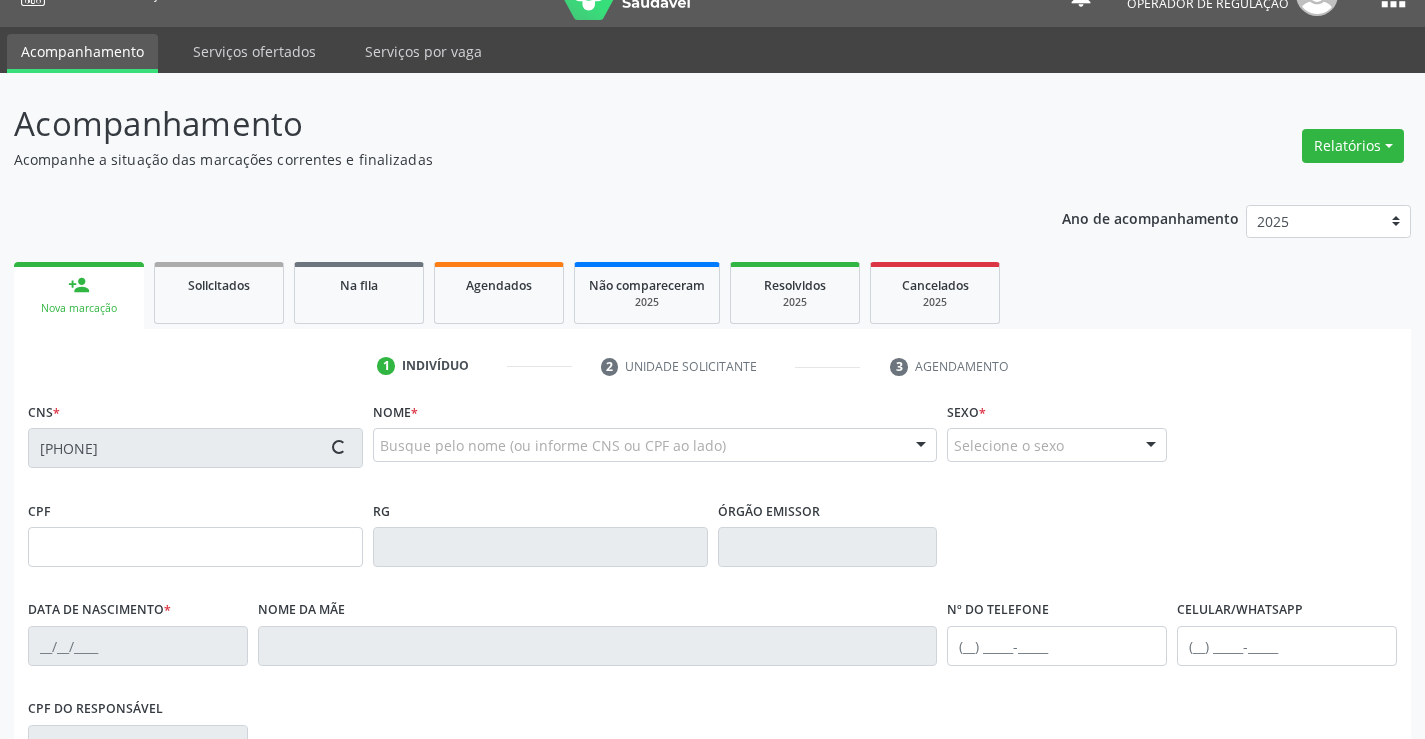 scroll, scrollTop: 100, scrollLeft: 0, axis: vertical 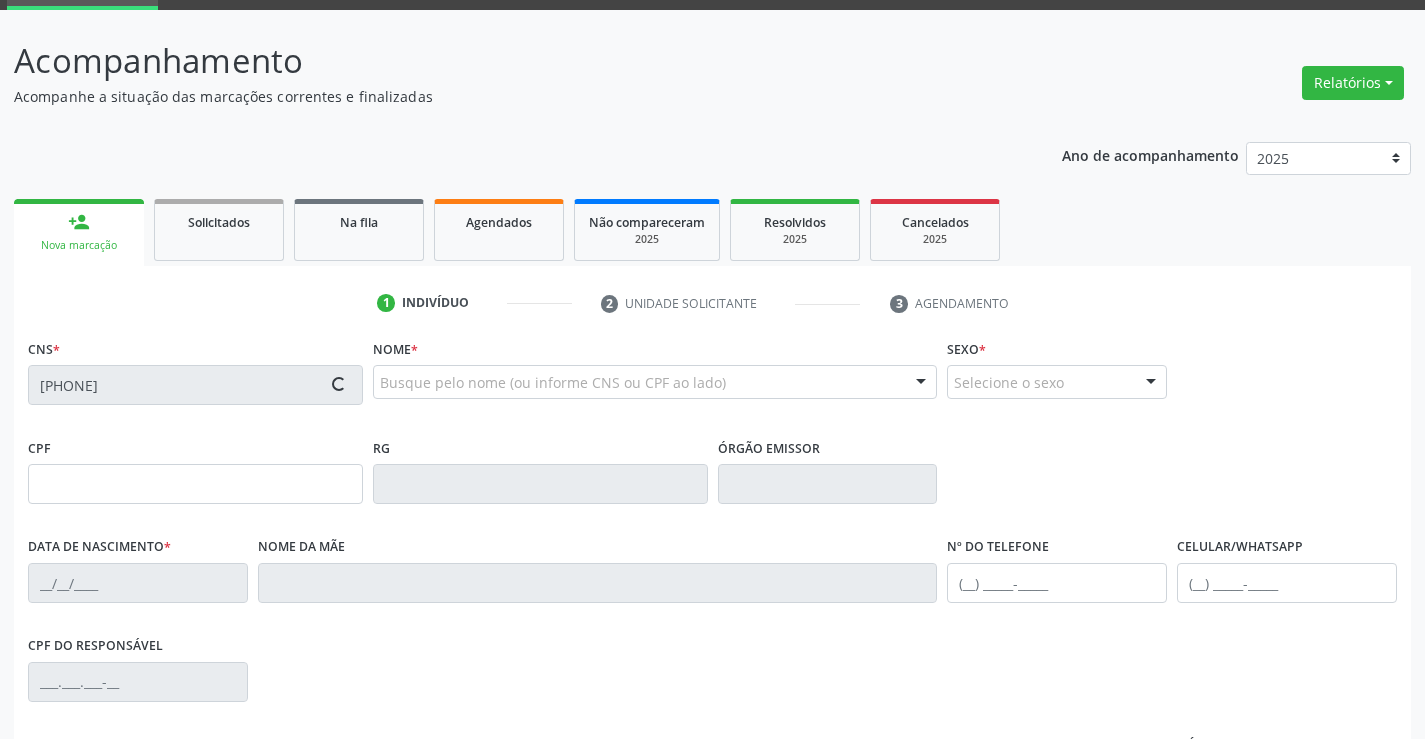 type on "[SSN]" 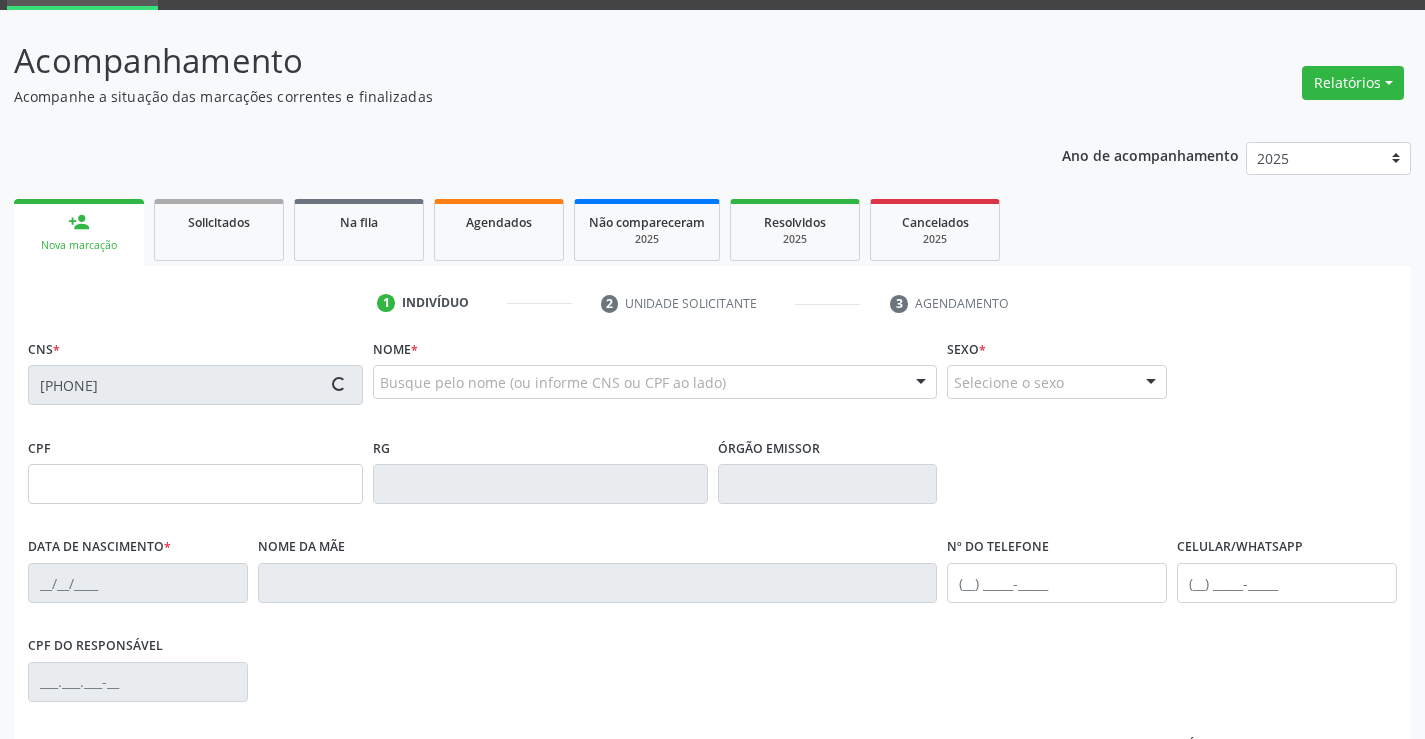 type on "[DATE]" 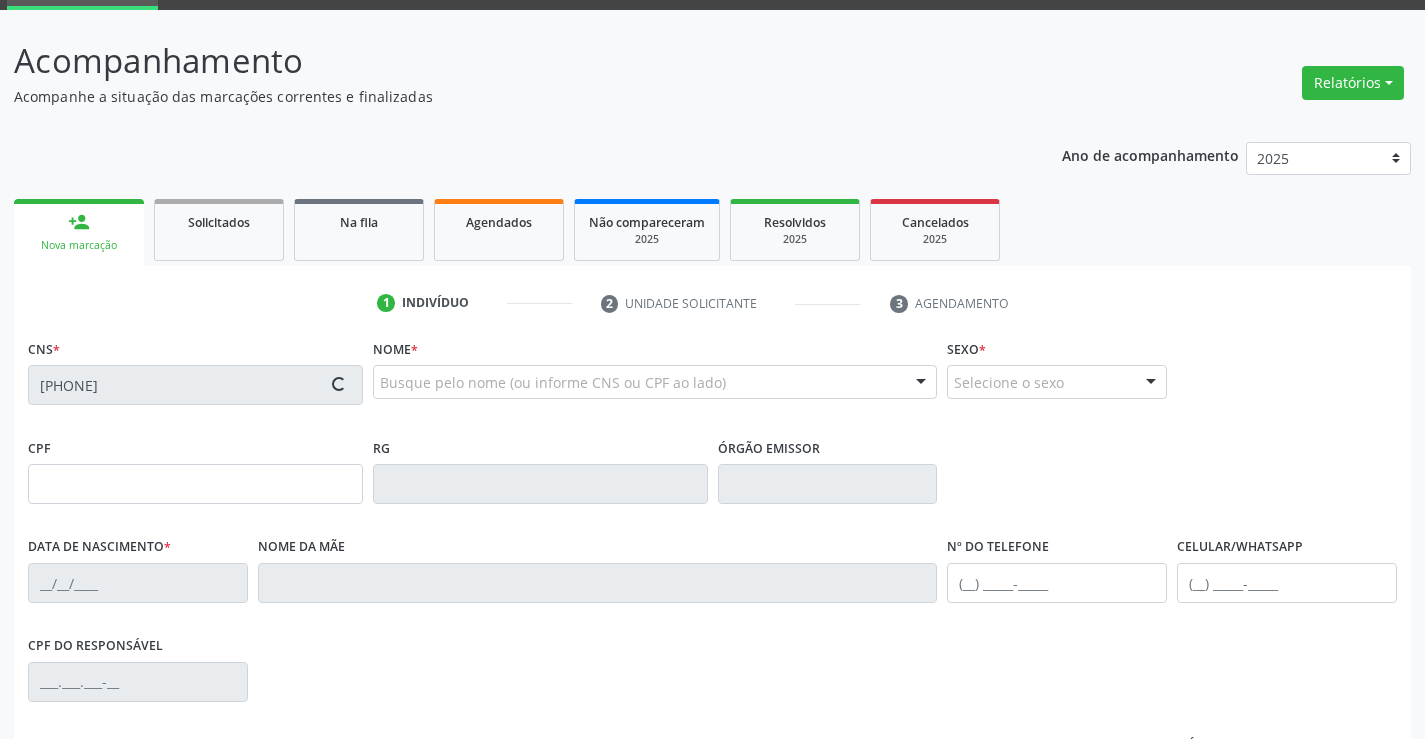 type on "[PHONE]" 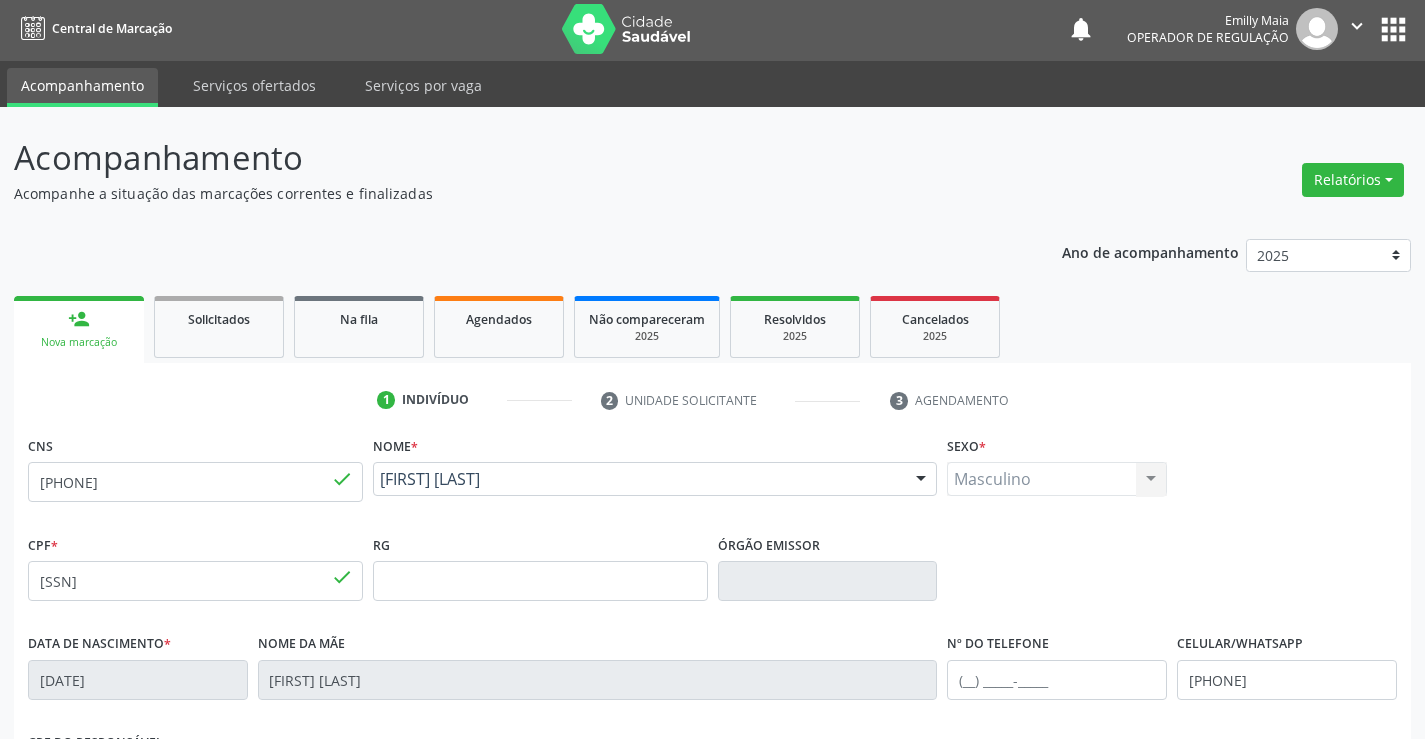 scroll, scrollTop: 0, scrollLeft: 0, axis: both 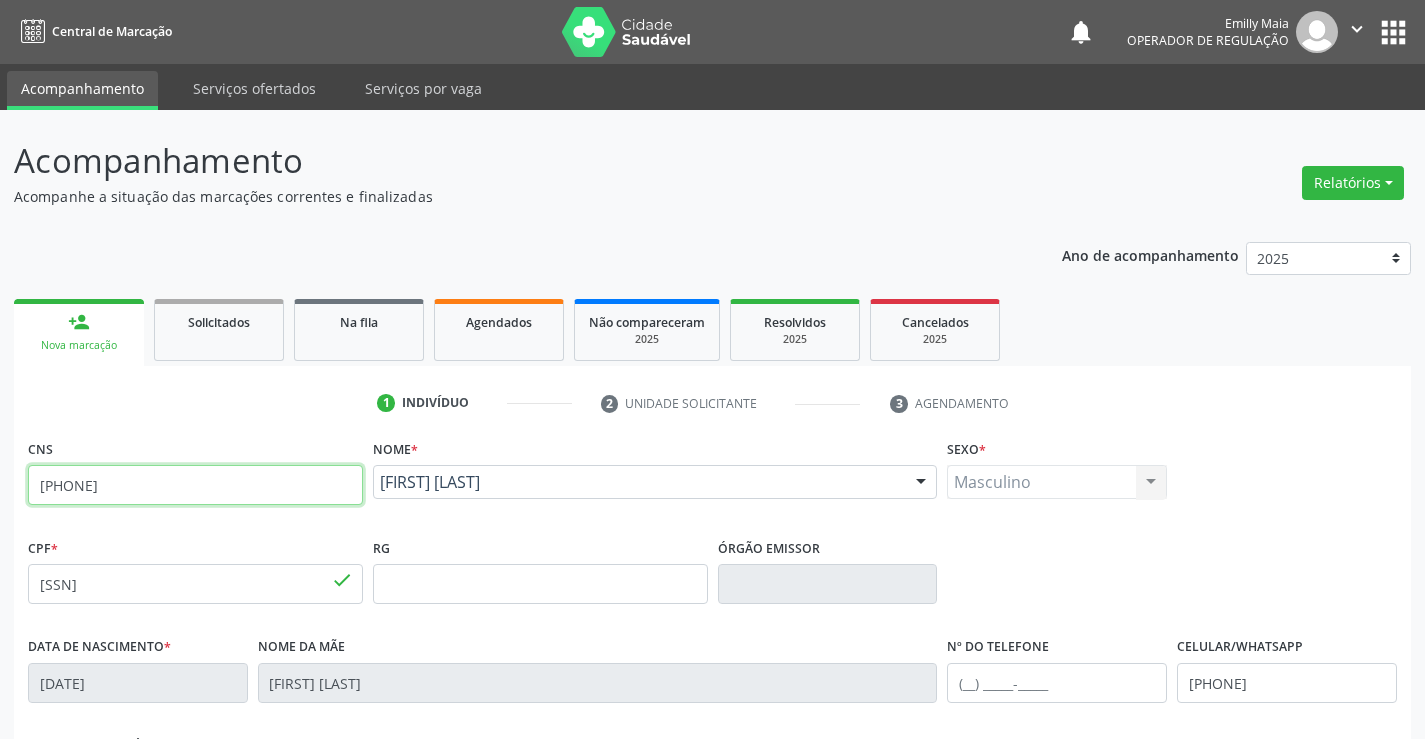 click on "[PHONE]" at bounding box center (195, 485) 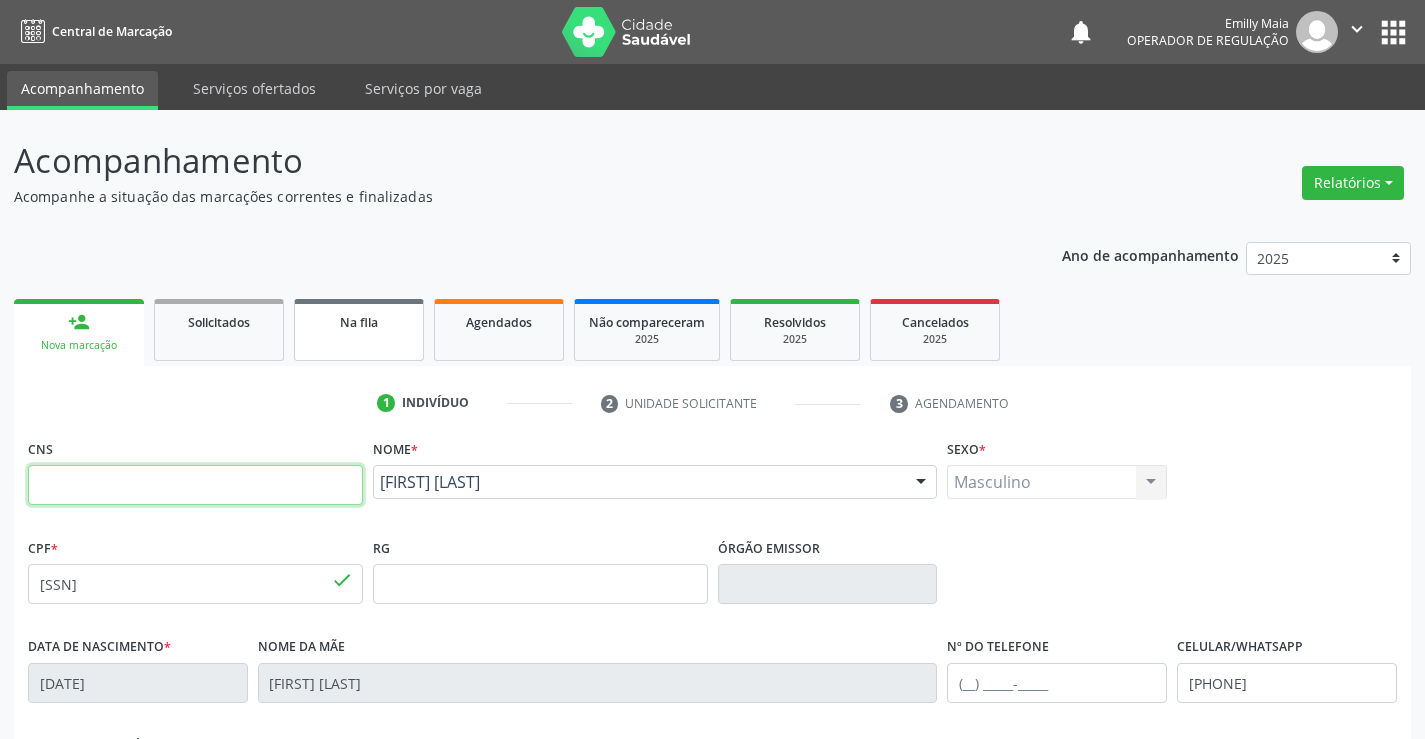 type 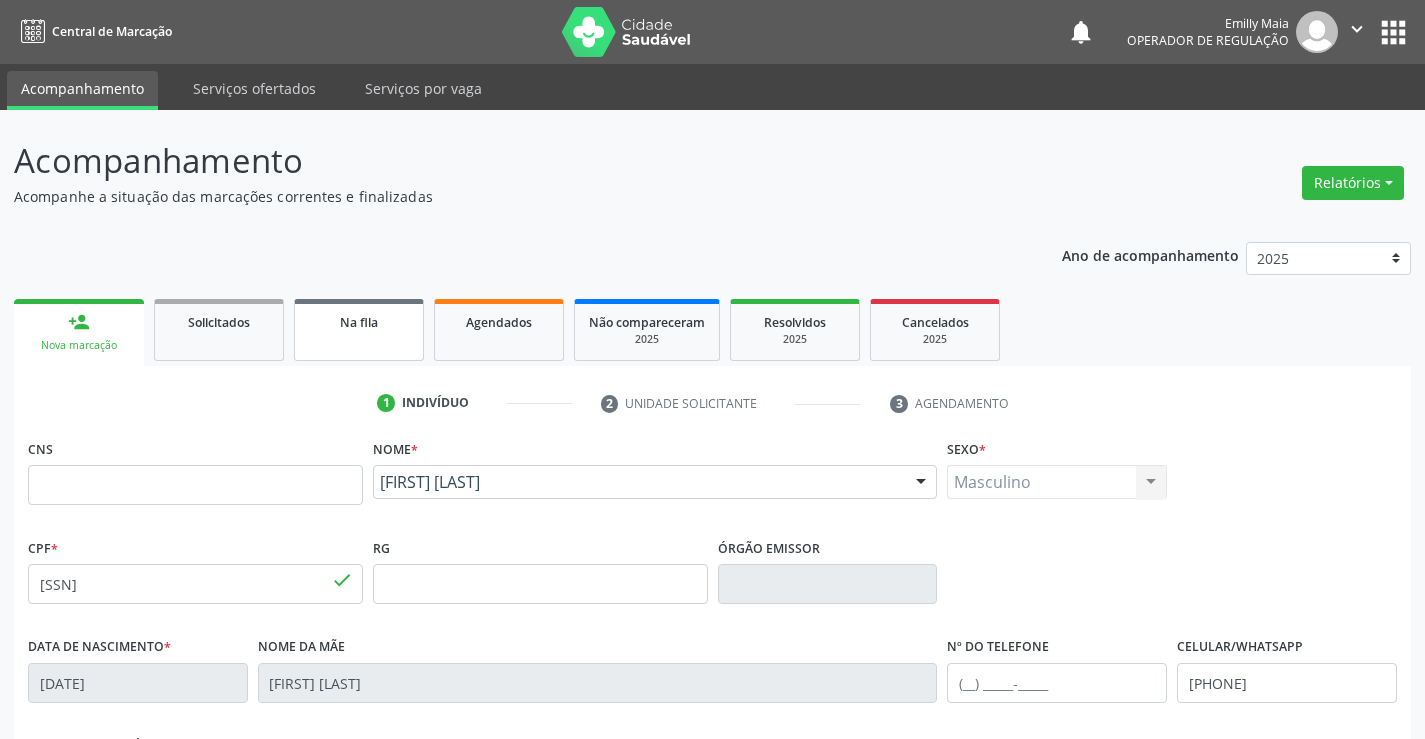 click on "Na fila" at bounding box center (359, 330) 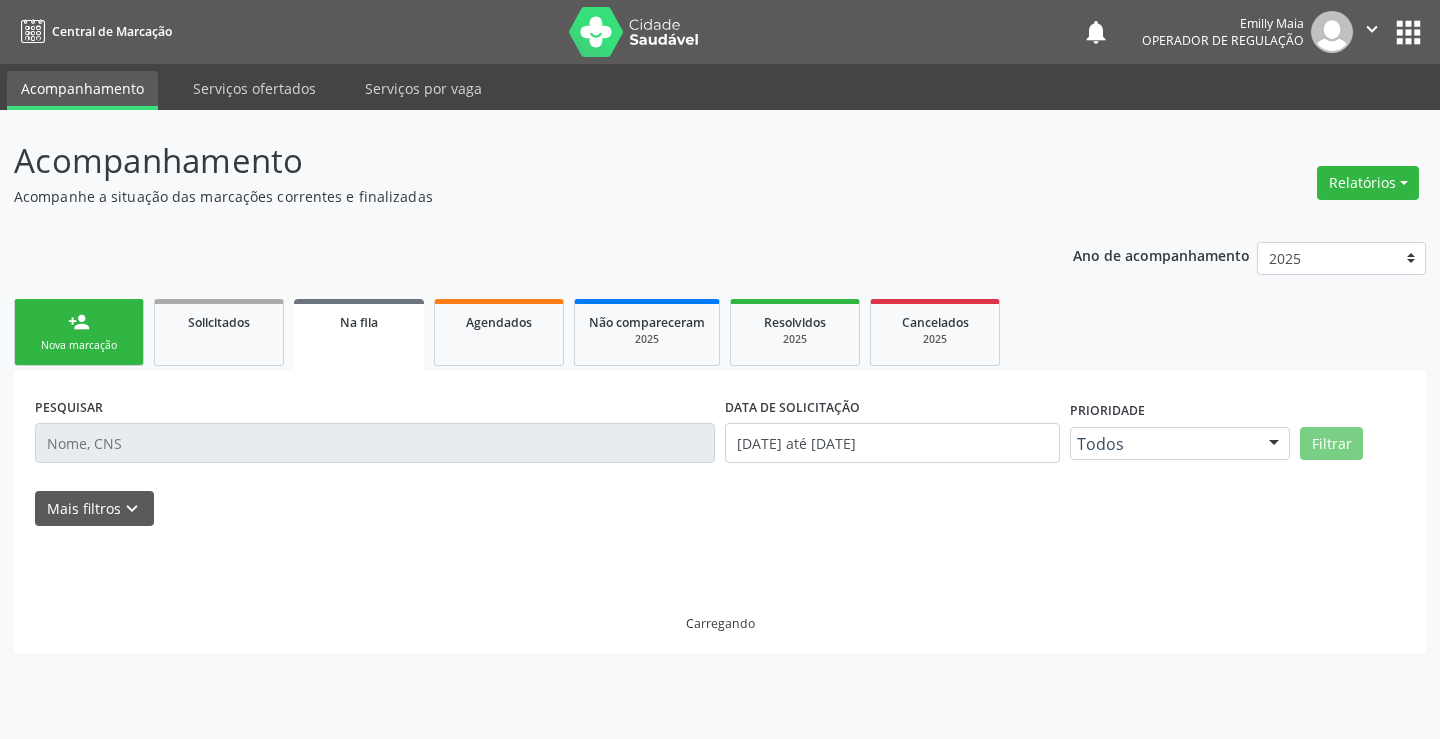 click on "PESQUISAR" at bounding box center [375, 434] 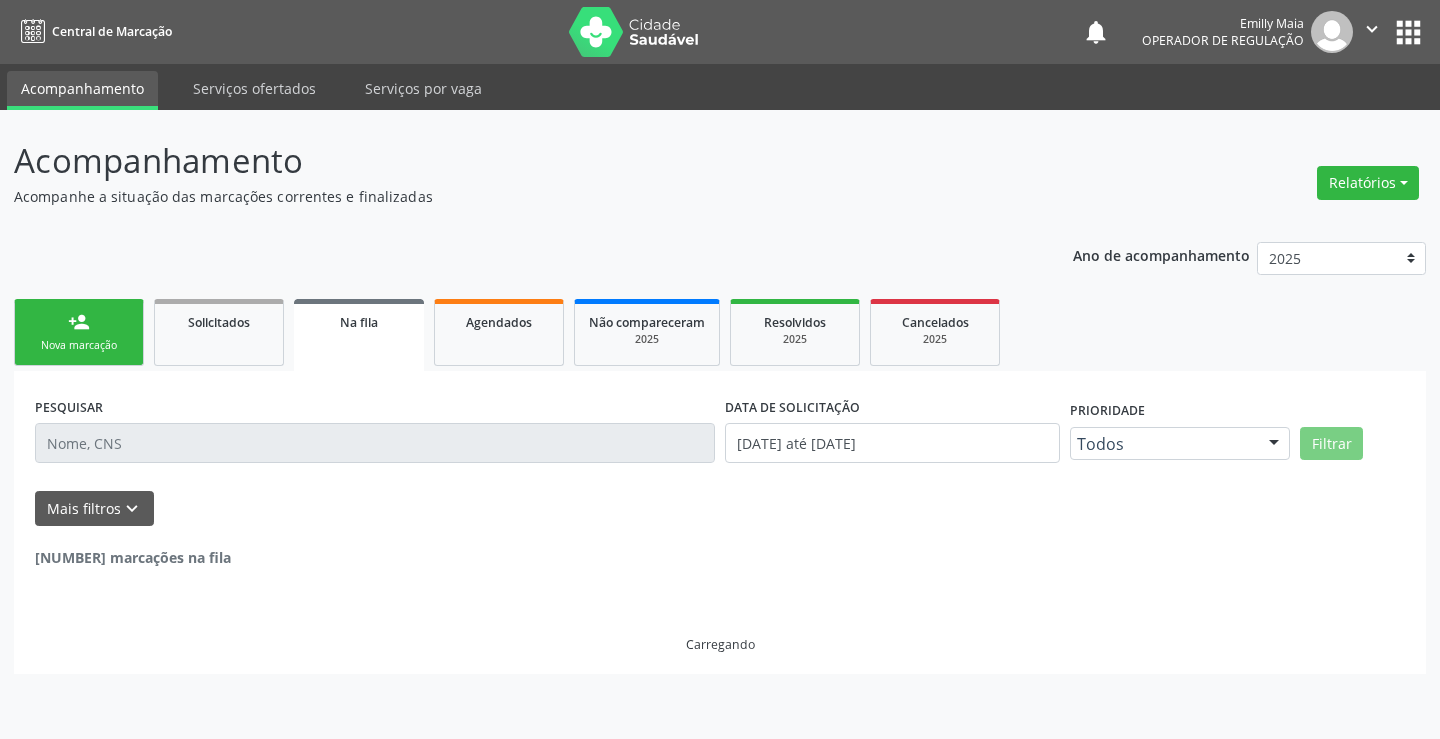 click at bounding box center (375, 443) 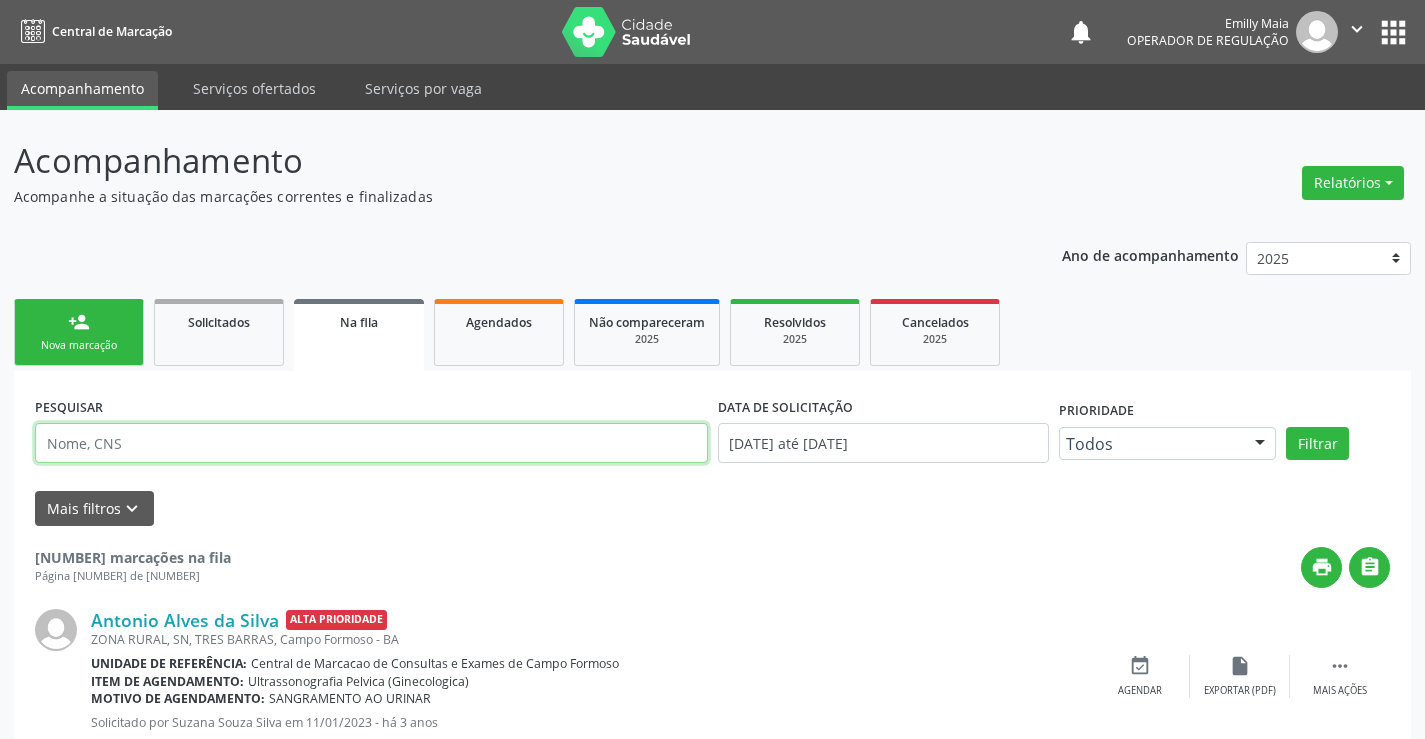 click at bounding box center (371, 443) 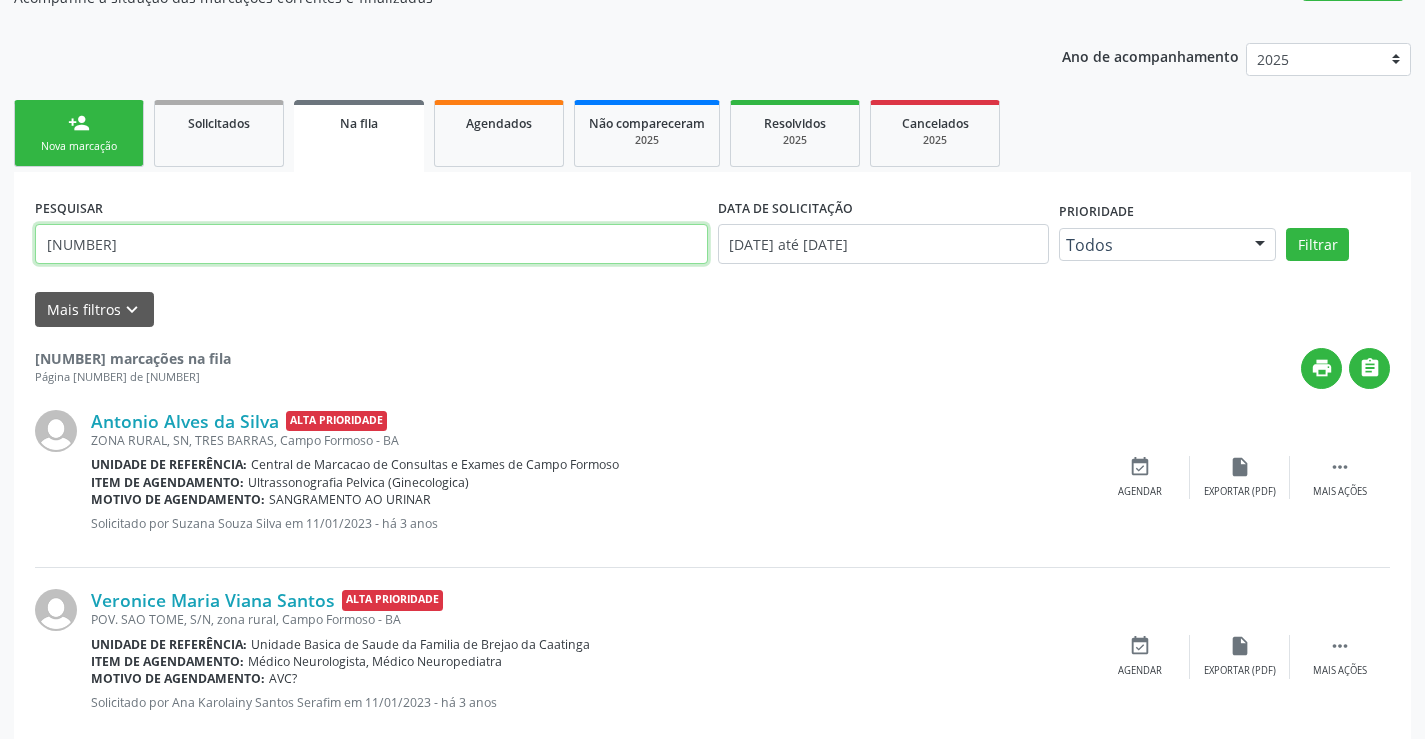 scroll, scrollTop: 200, scrollLeft: 0, axis: vertical 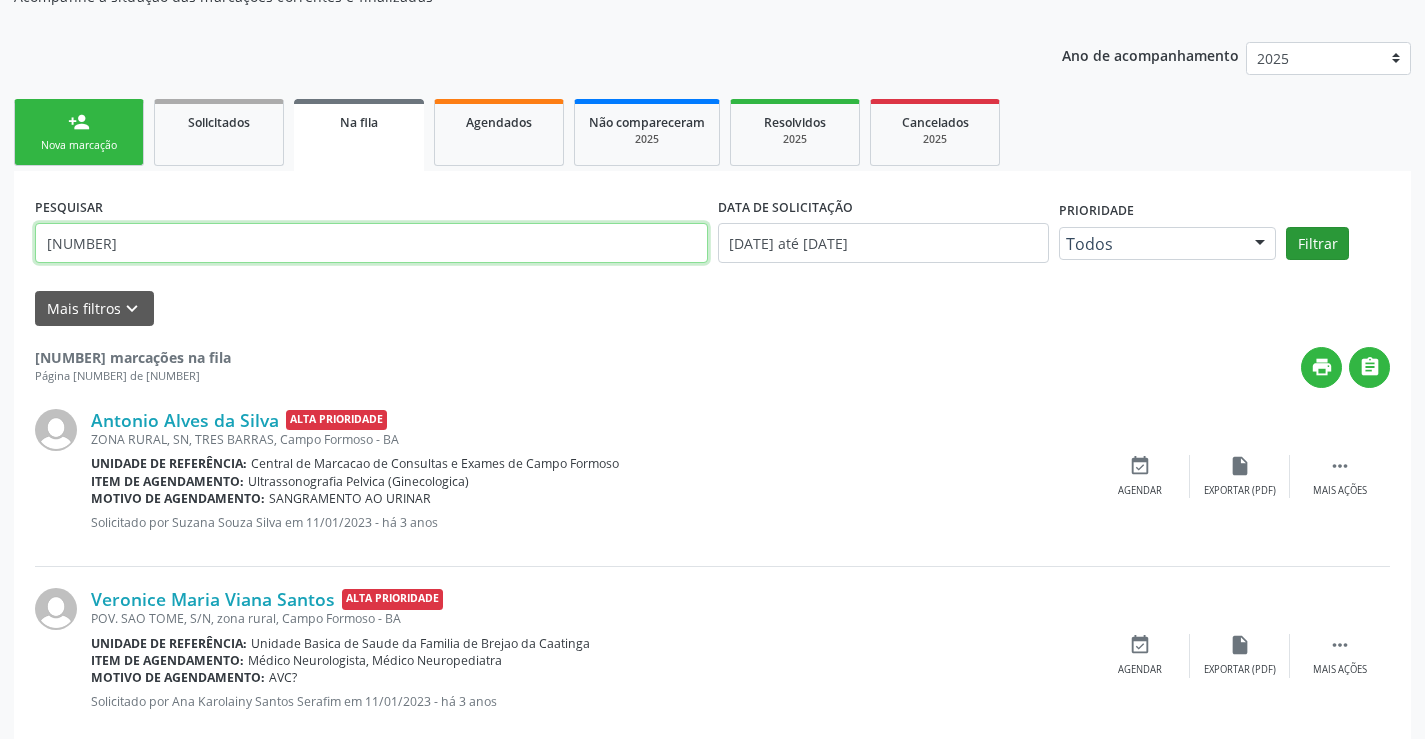 type on "[NUMBER]" 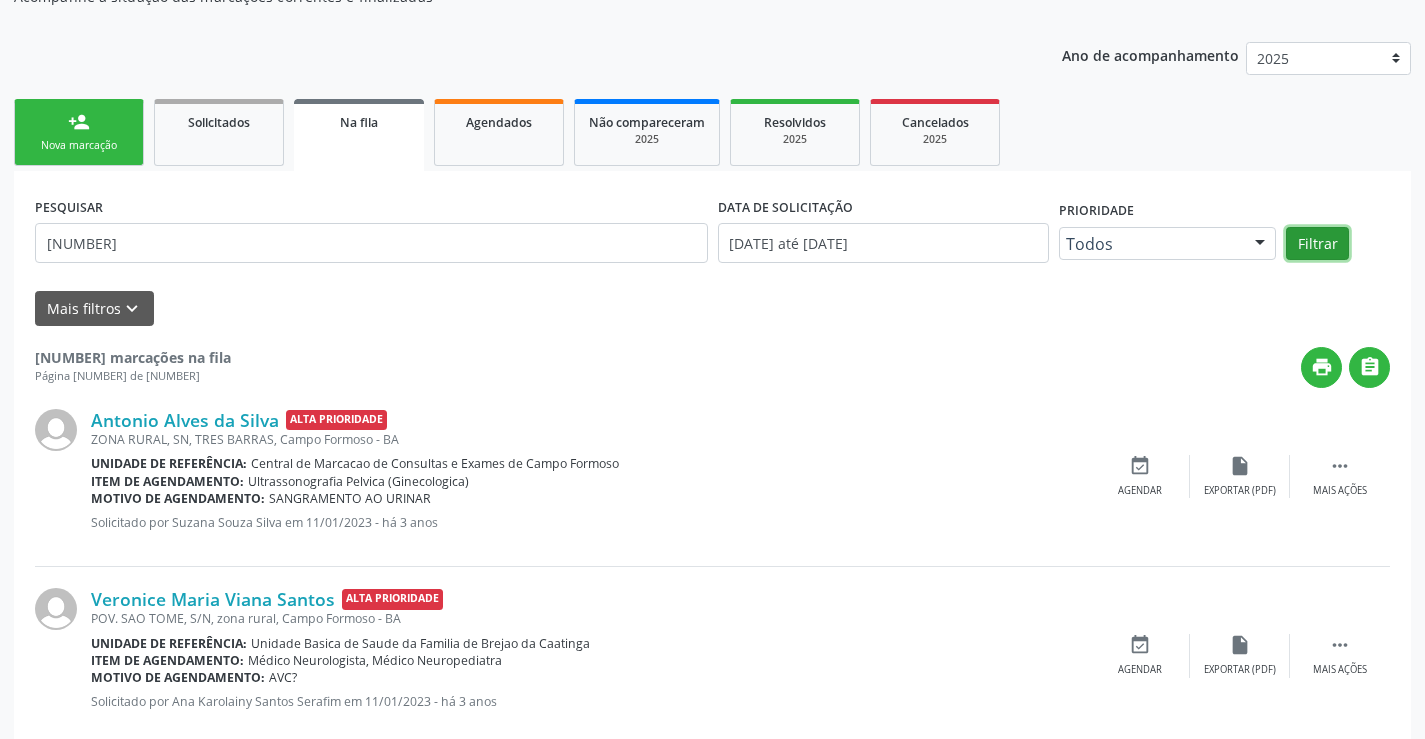 click on "Filtrar" at bounding box center [1317, 244] 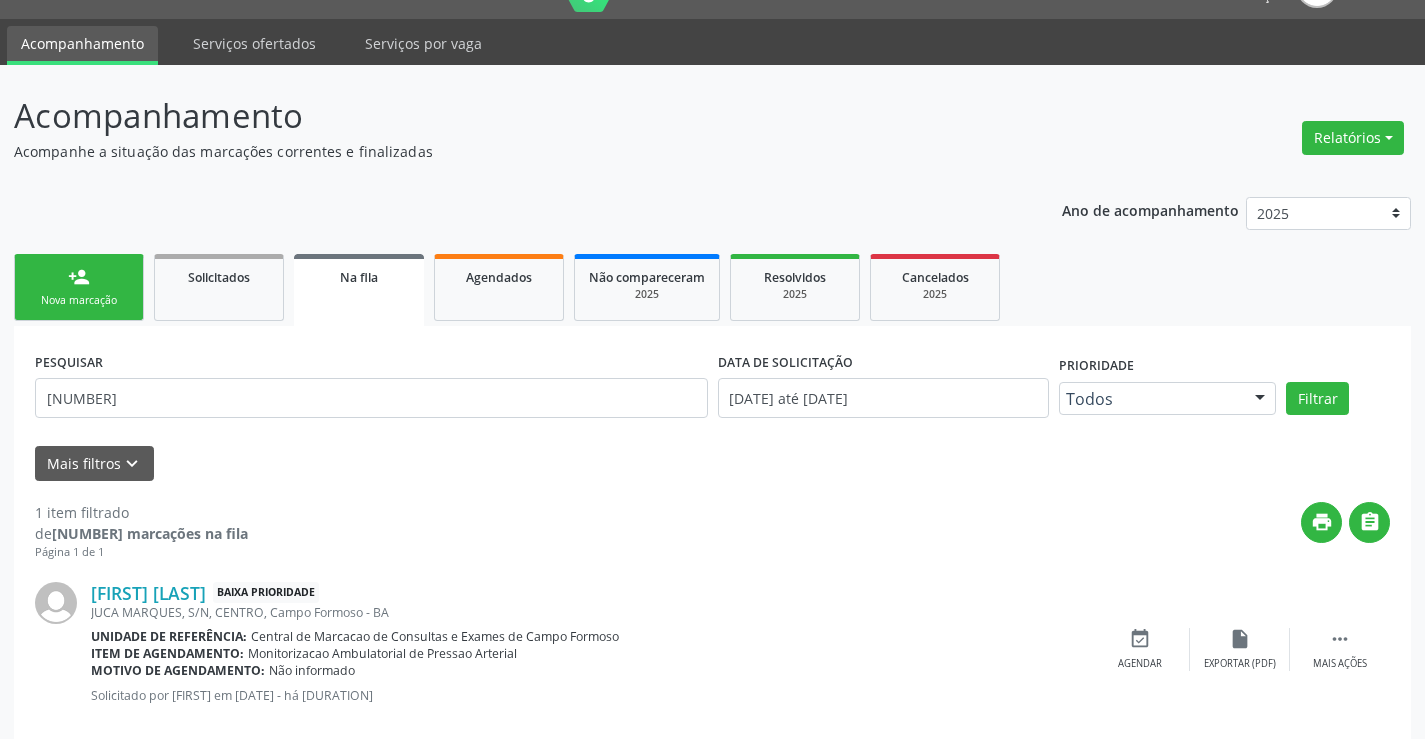 scroll, scrollTop: 80, scrollLeft: 0, axis: vertical 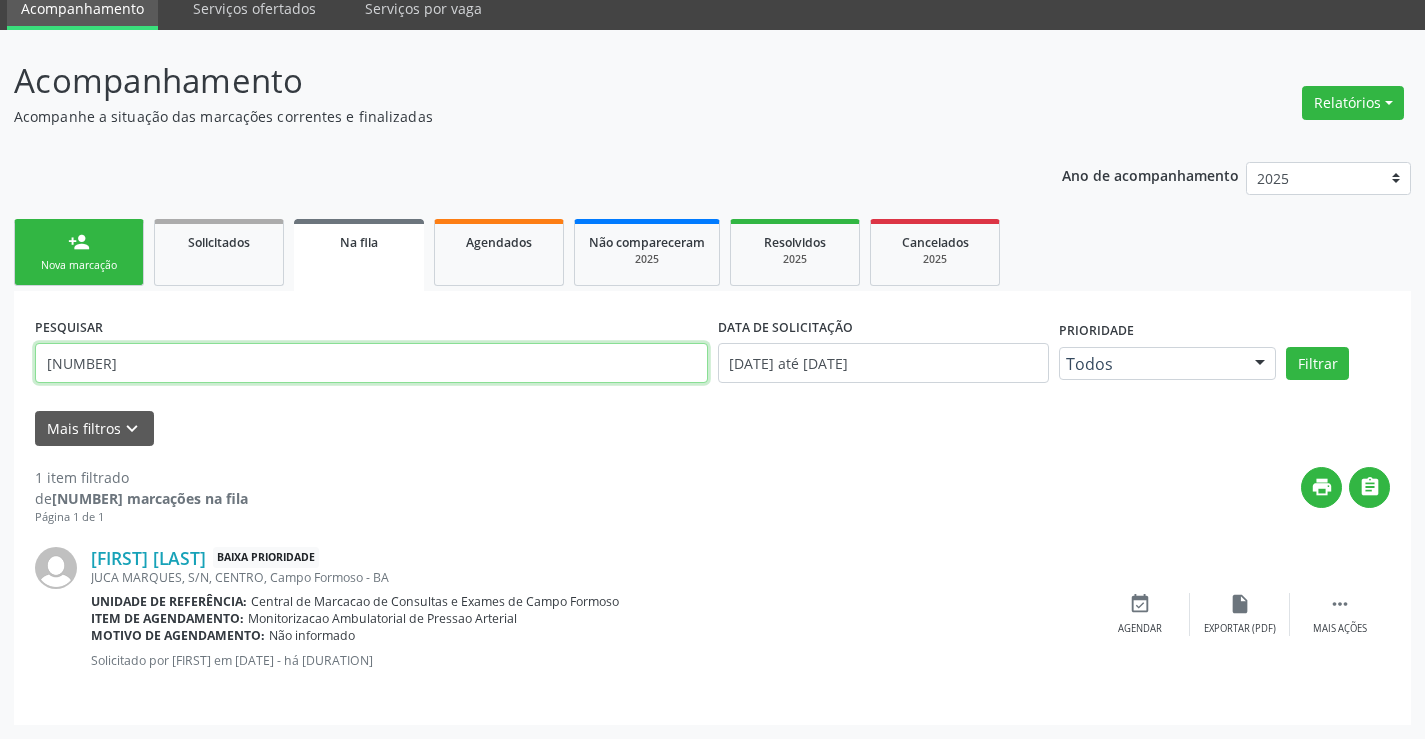 click on "[NUMBER]" at bounding box center [371, 363] 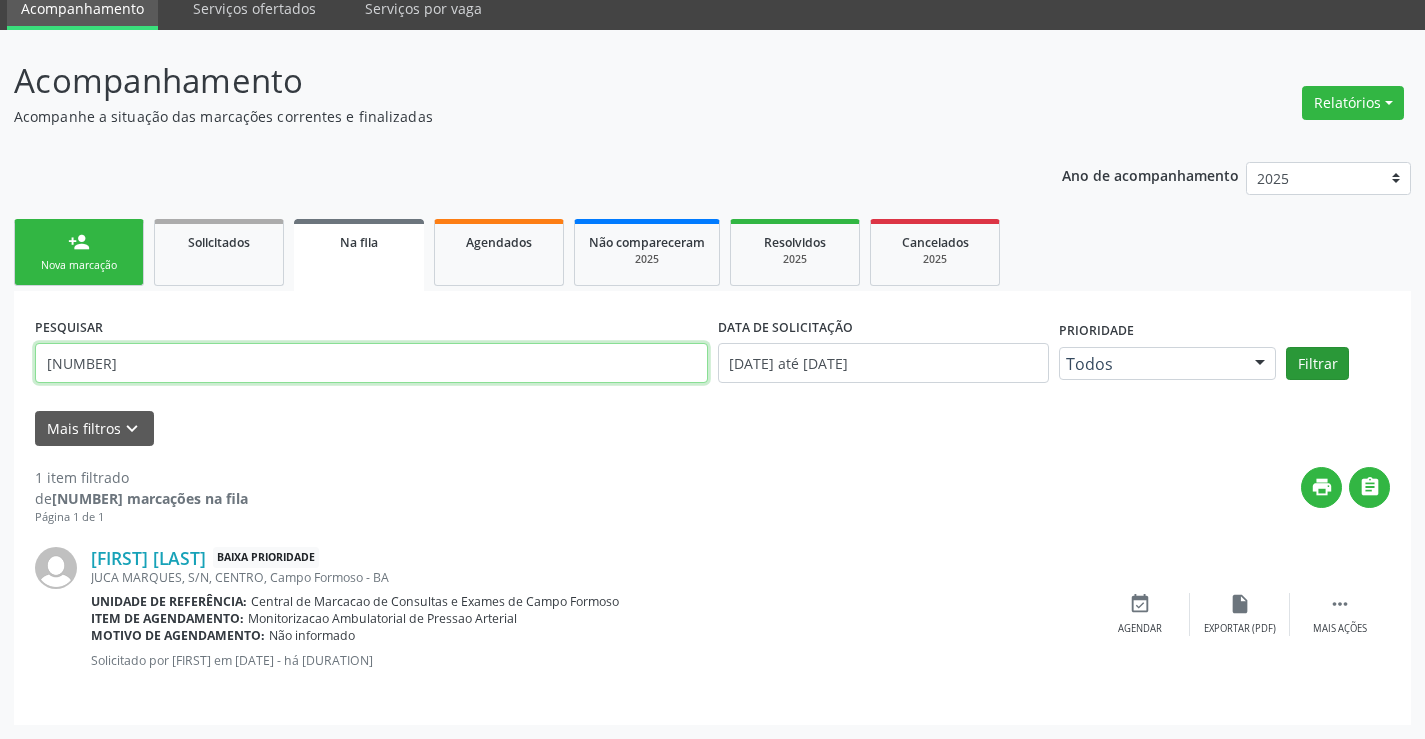 type on "[NUMBER]" 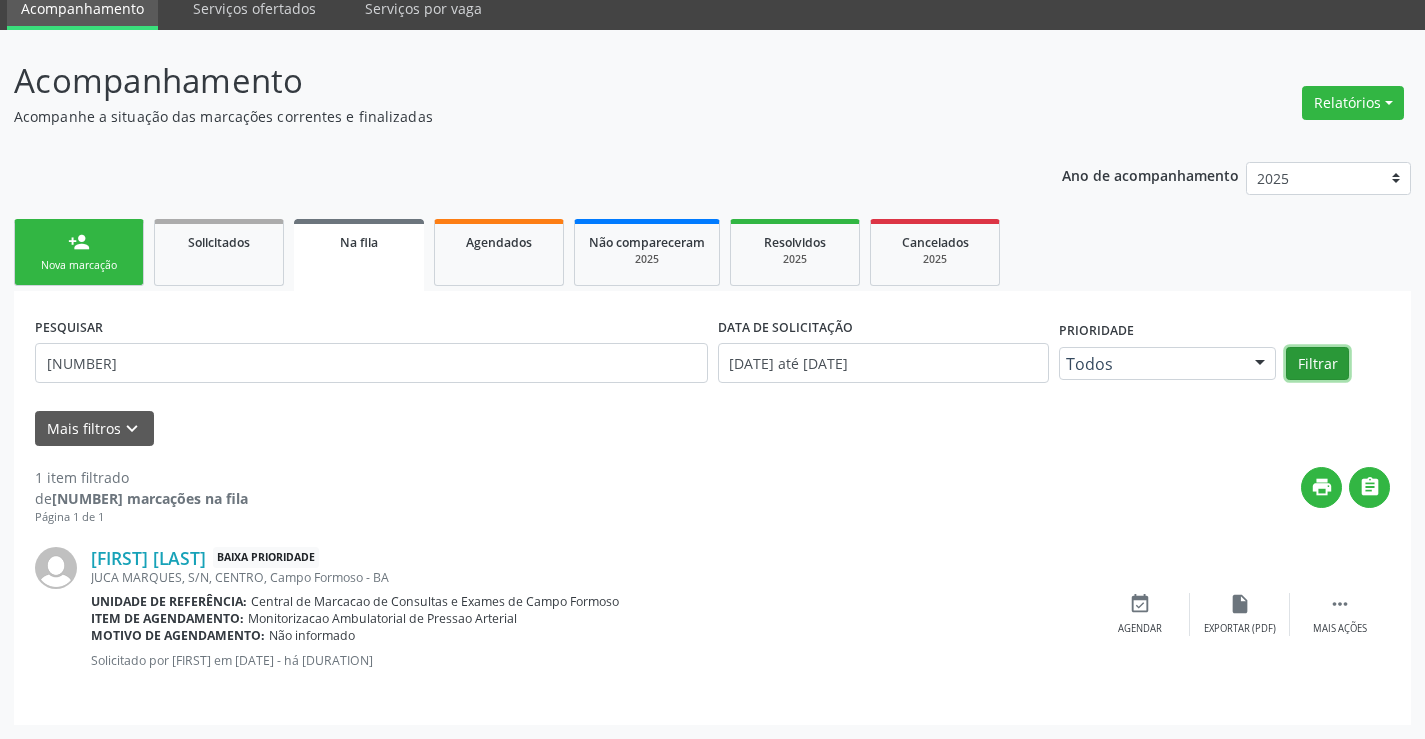 click on "Filtrar" at bounding box center [1317, 364] 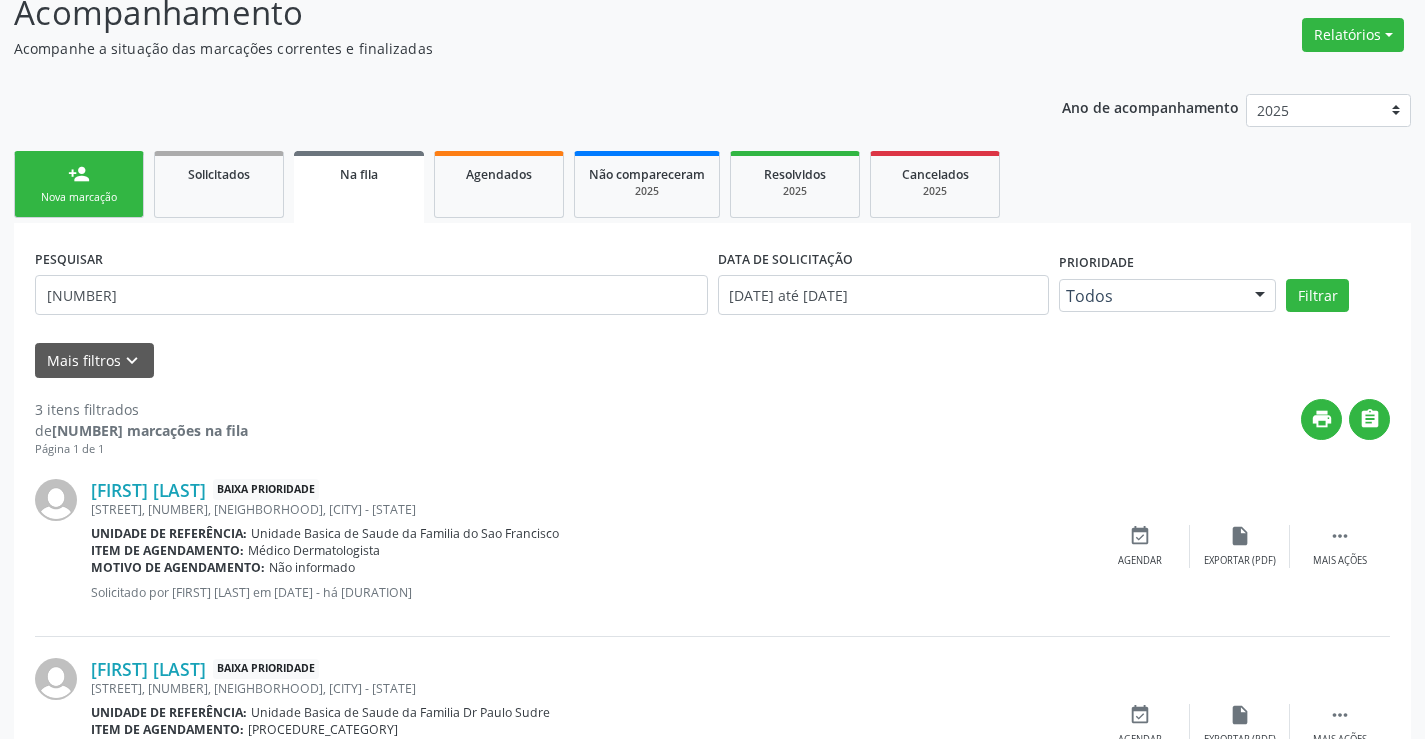 scroll, scrollTop: 138, scrollLeft: 0, axis: vertical 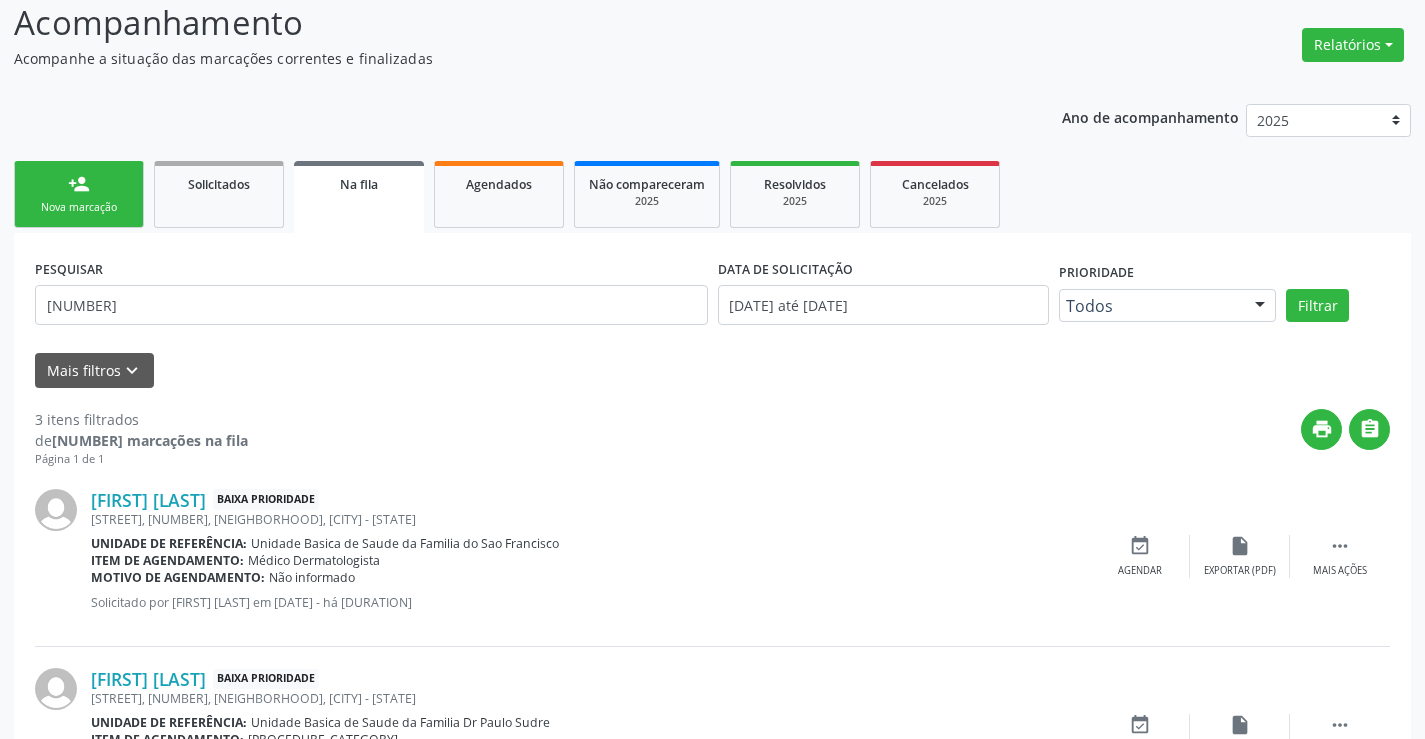 click on "Nova marcação" at bounding box center (79, 207) 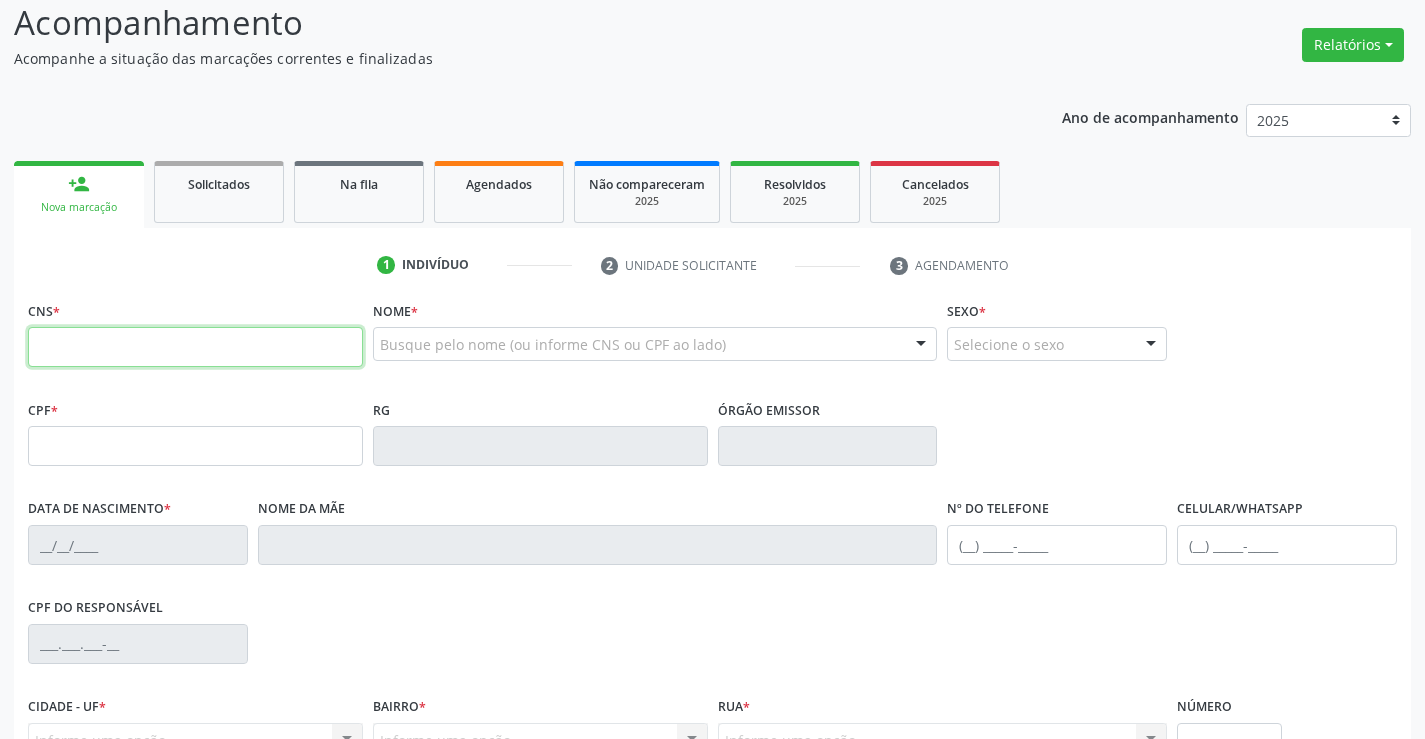 click at bounding box center [195, 347] 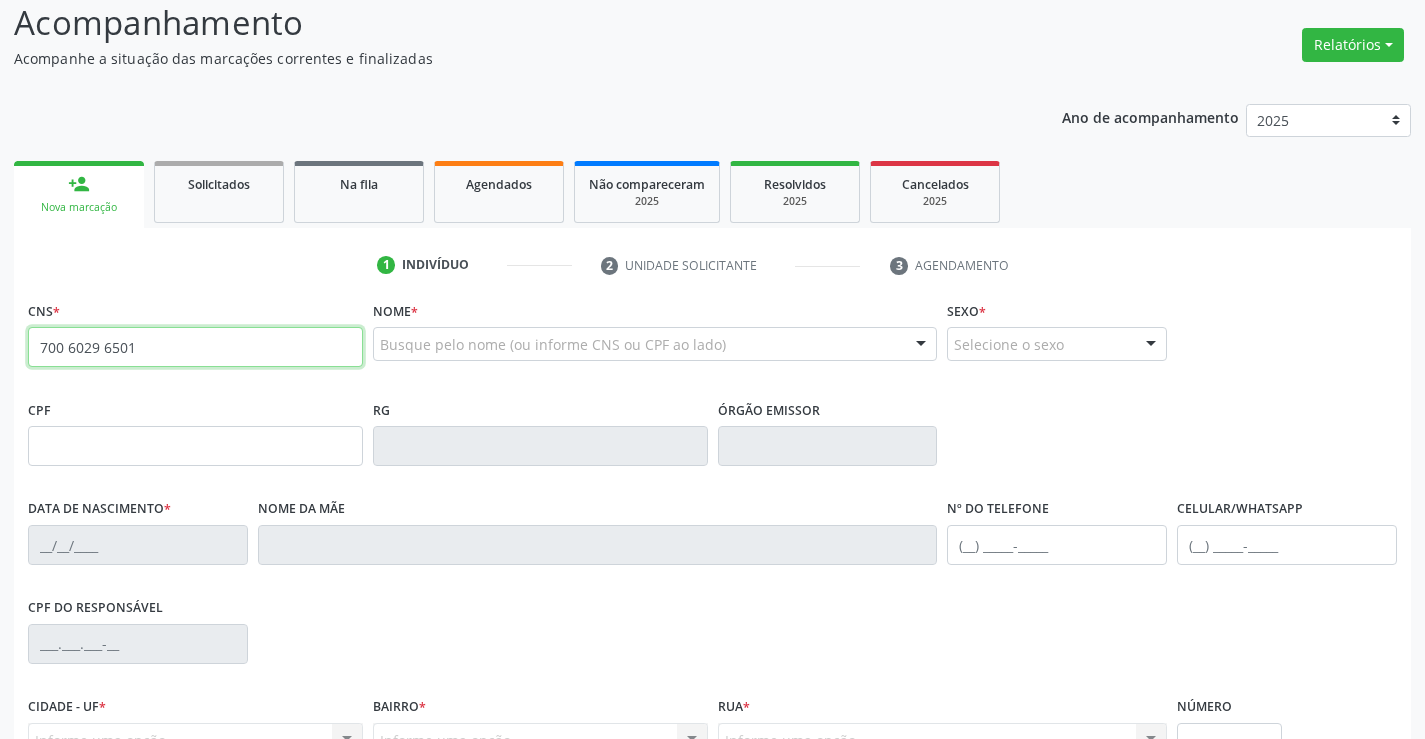 type on "700 6029 6501 6669" 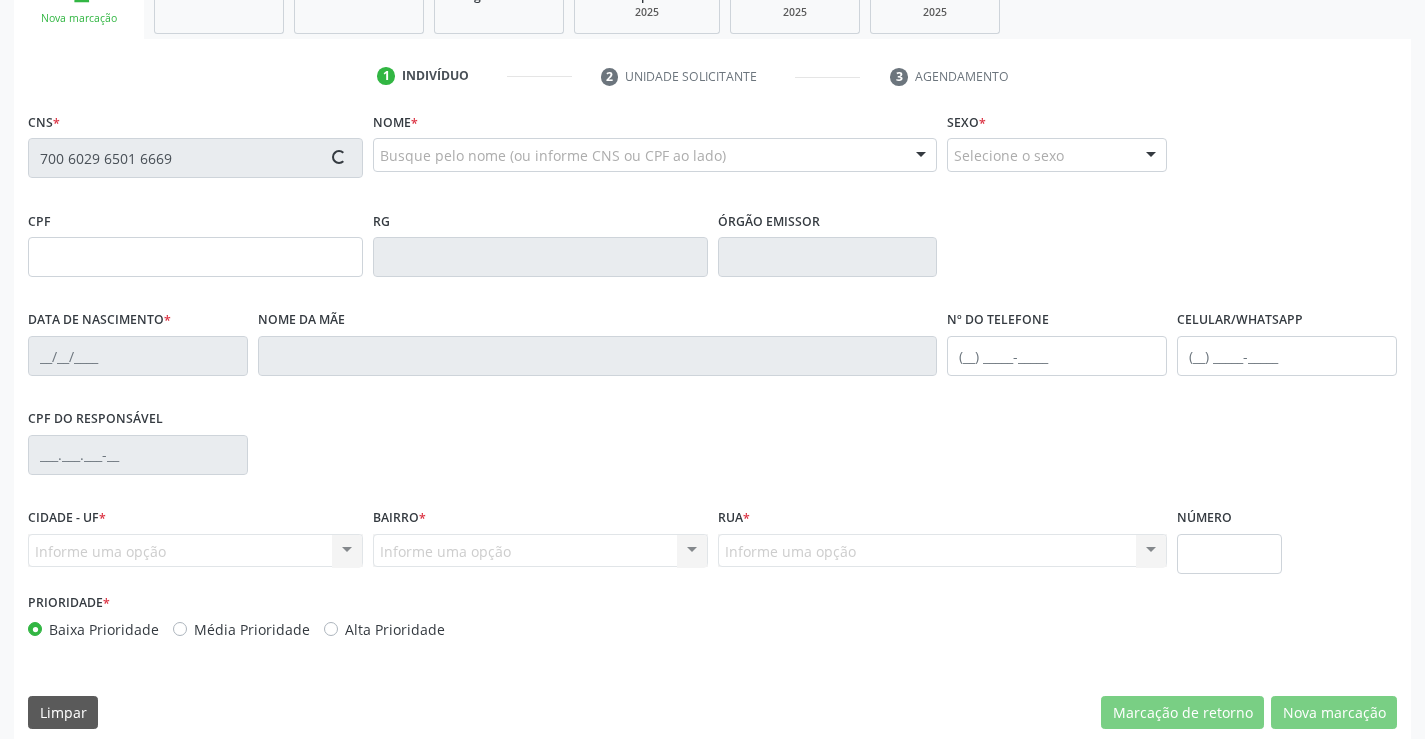 scroll, scrollTop: 345, scrollLeft: 0, axis: vertical 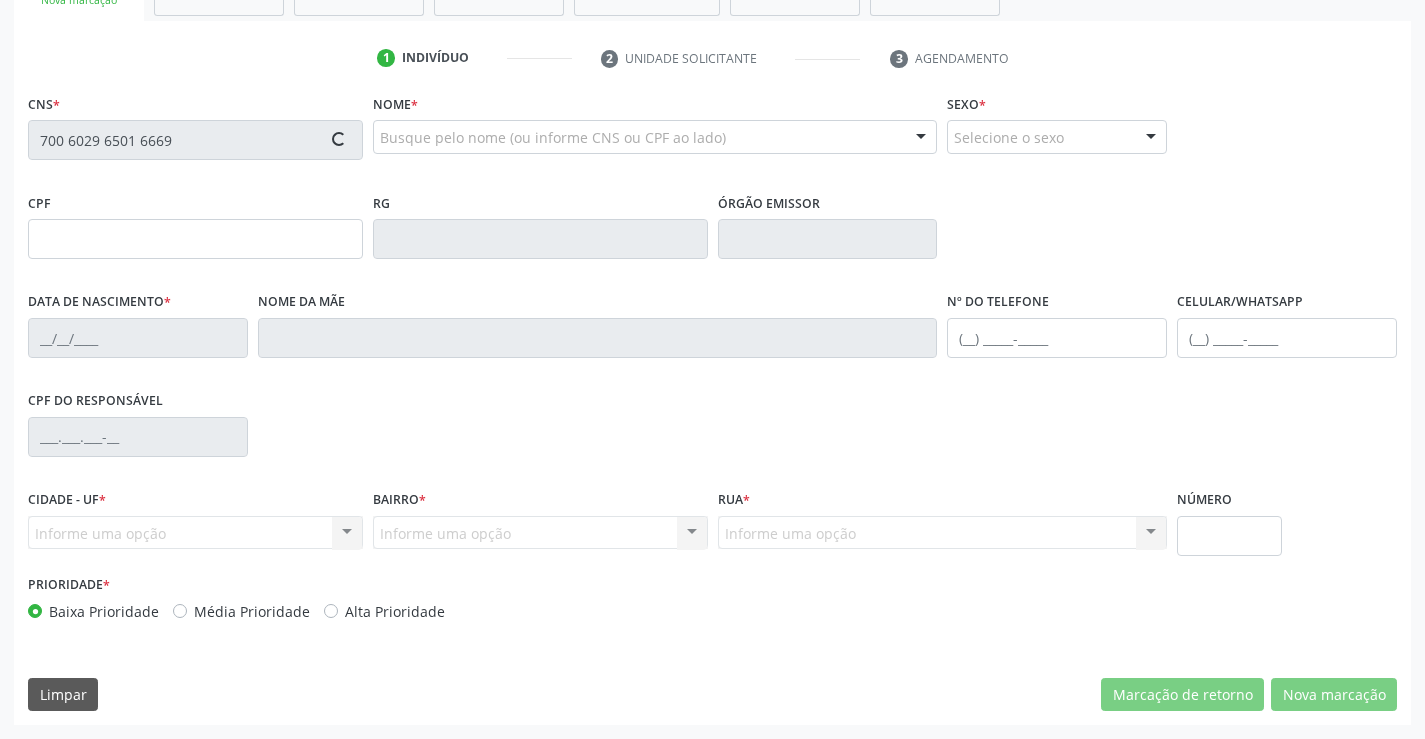 type on "0979652600" 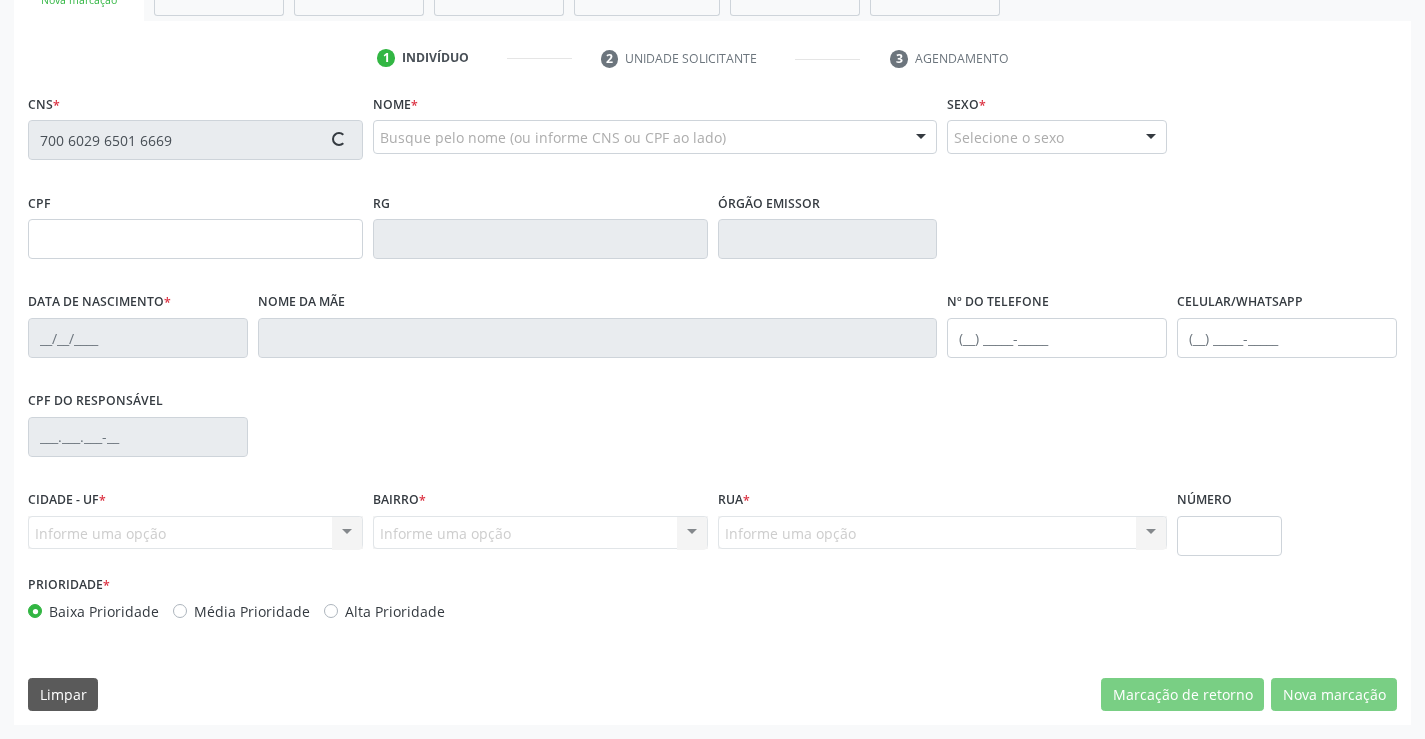 type on "[DATE]" 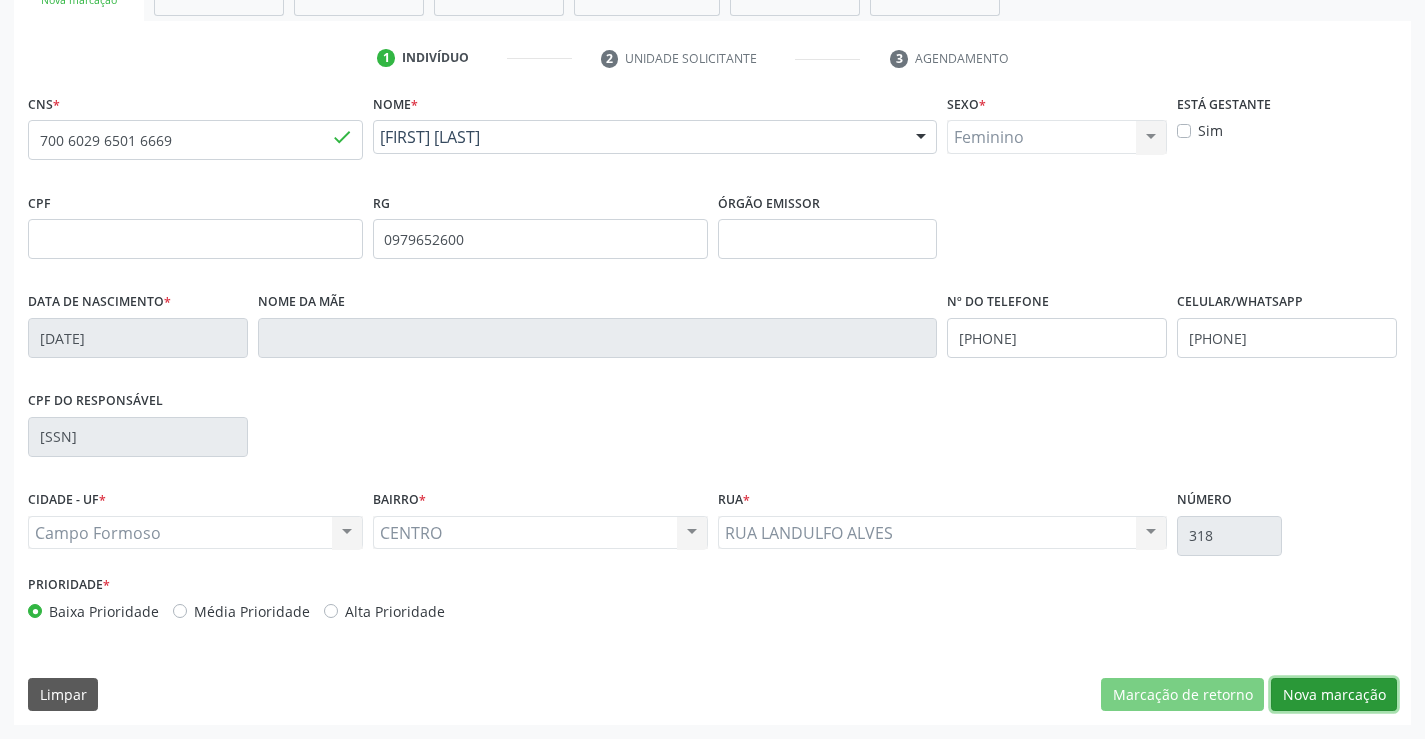 click on "Nova marcação" at bounding box center (1334, 695) 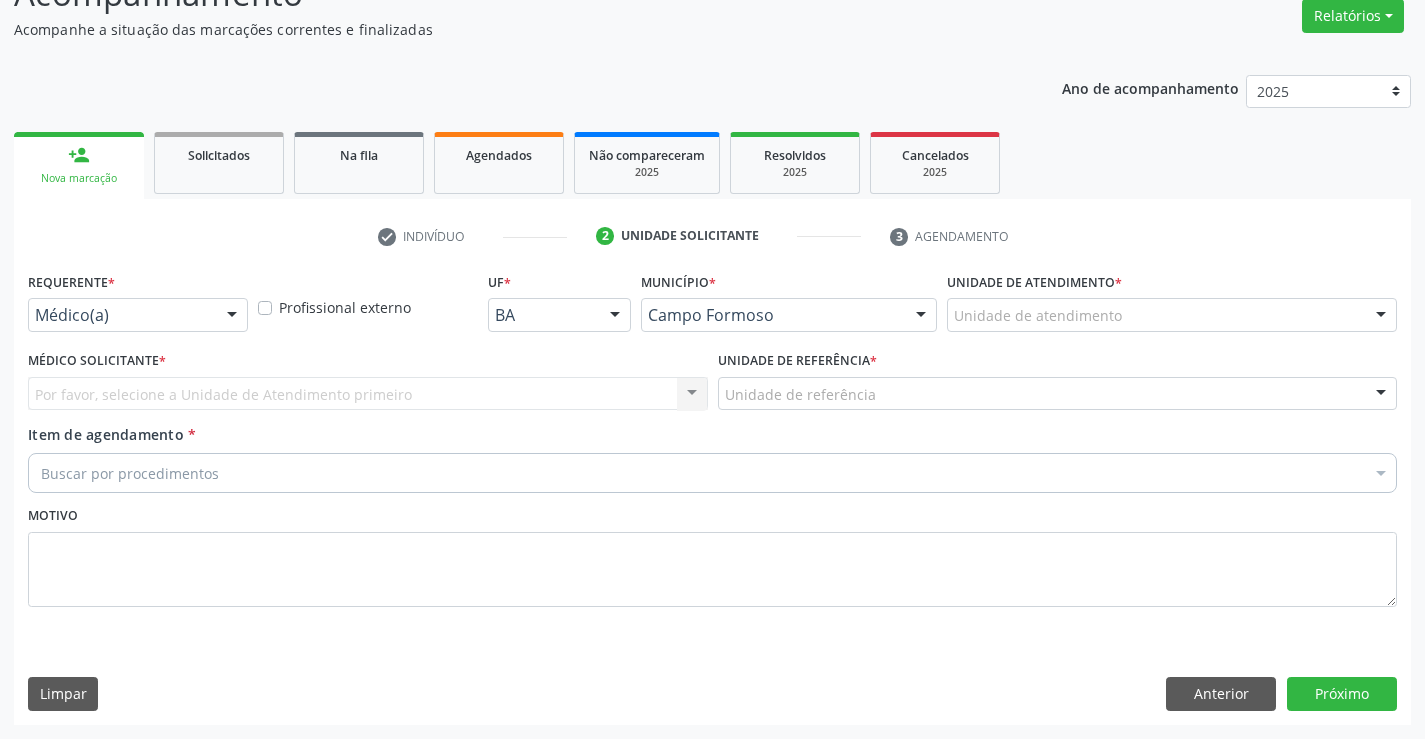 scroll, scrollTop: 167, scrollLeft: 0, axis: vertical 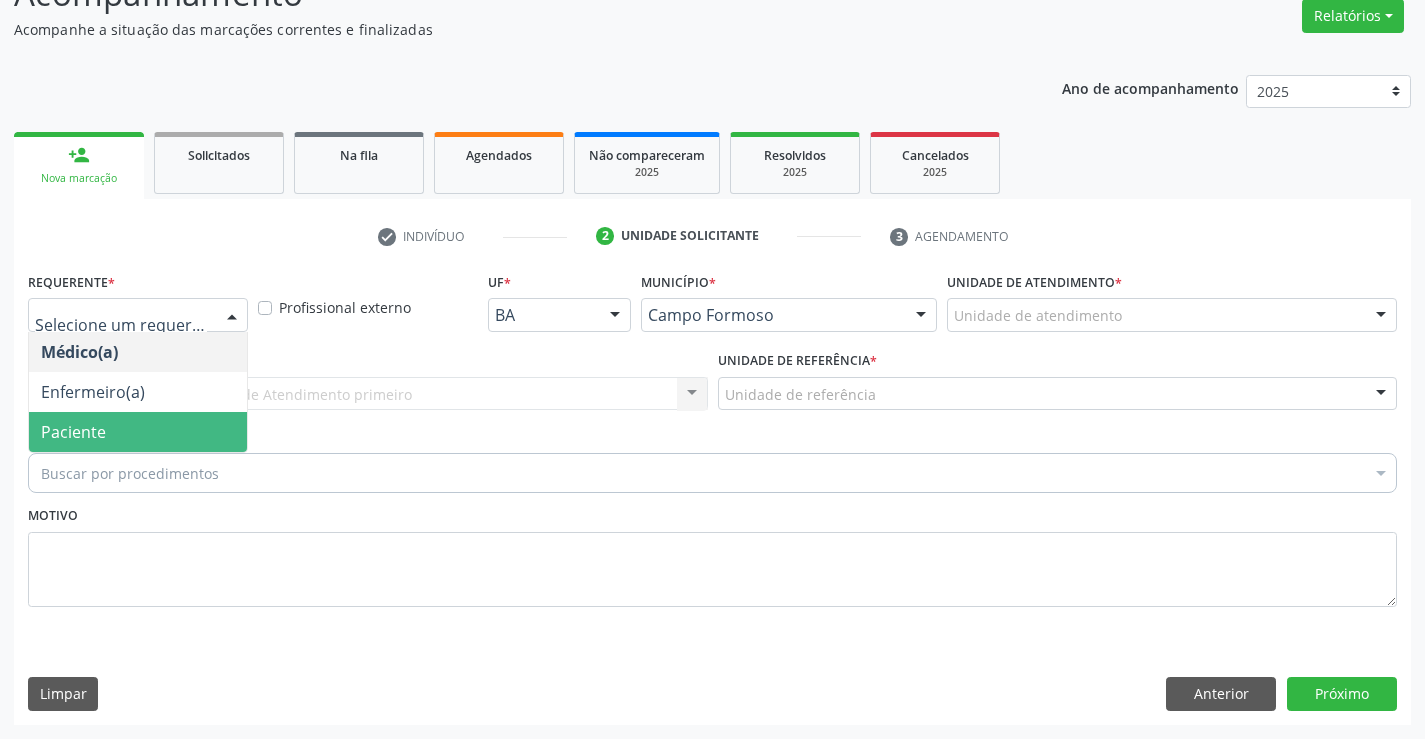 click on "Paciente" at bounding box center (138, 432) 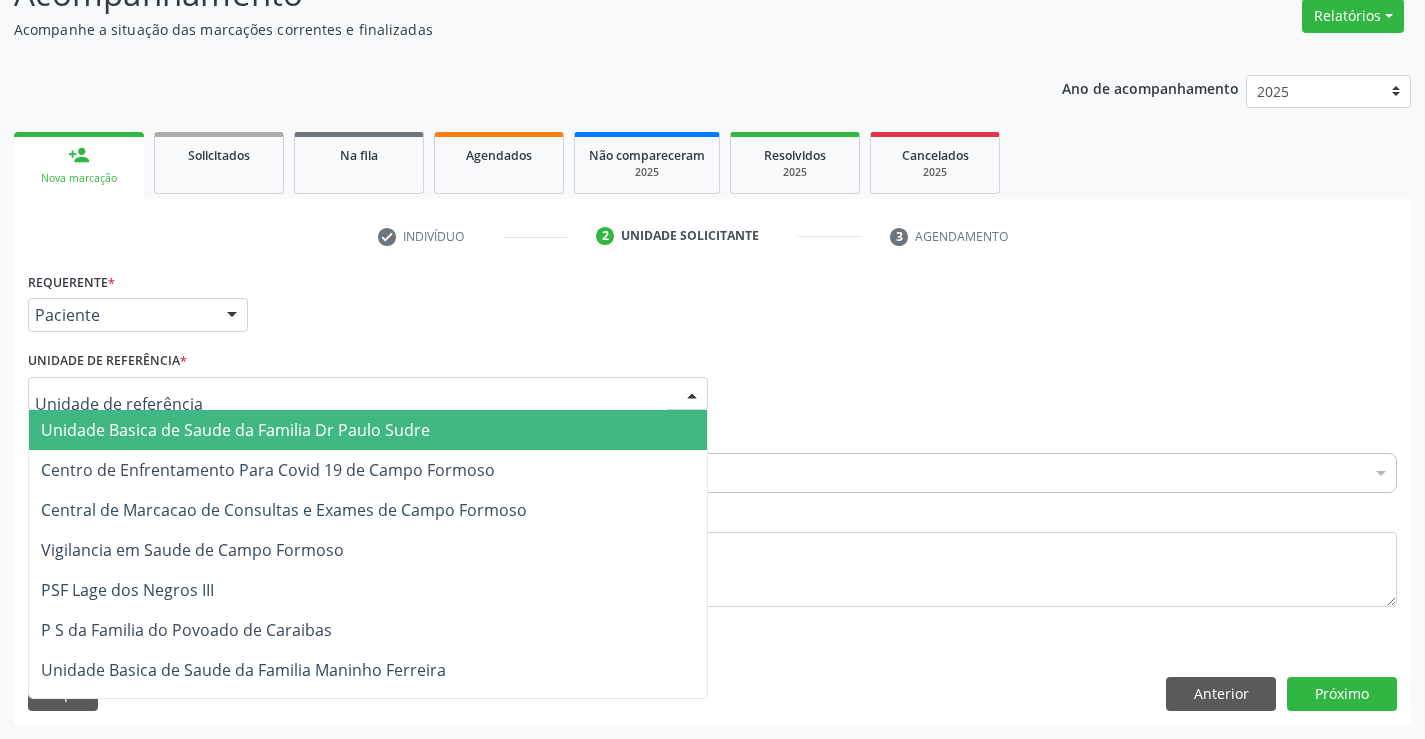 drag, startPoint x: 313, startPoint y: 395, endPoint x: 320, endPoint y: 498, distance: 103.23759 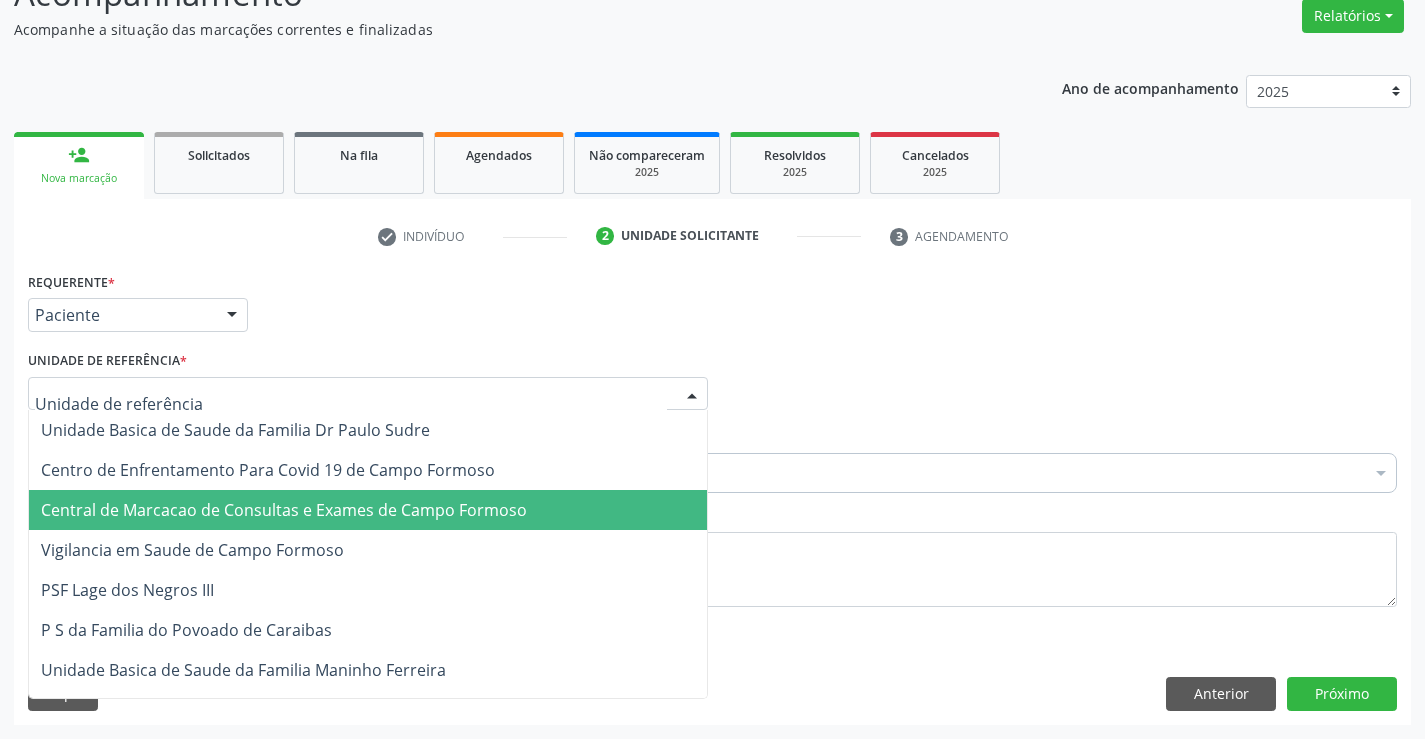 drag, startPoint x: 326, startPoint y: 518, endPoint x: 327, endPoint y: 504, distance: 14.035668 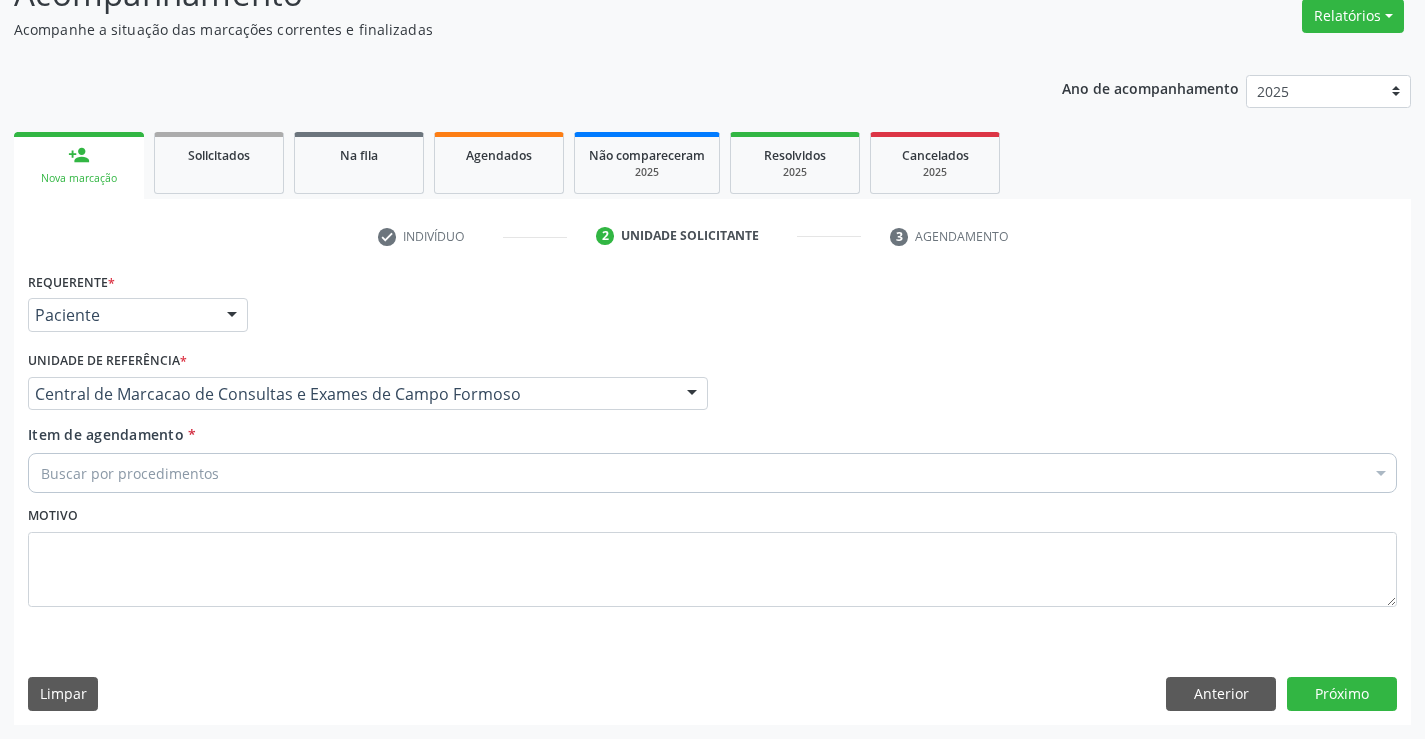 click on "Buscar por procedimentos" at bounding box center (712, 473) 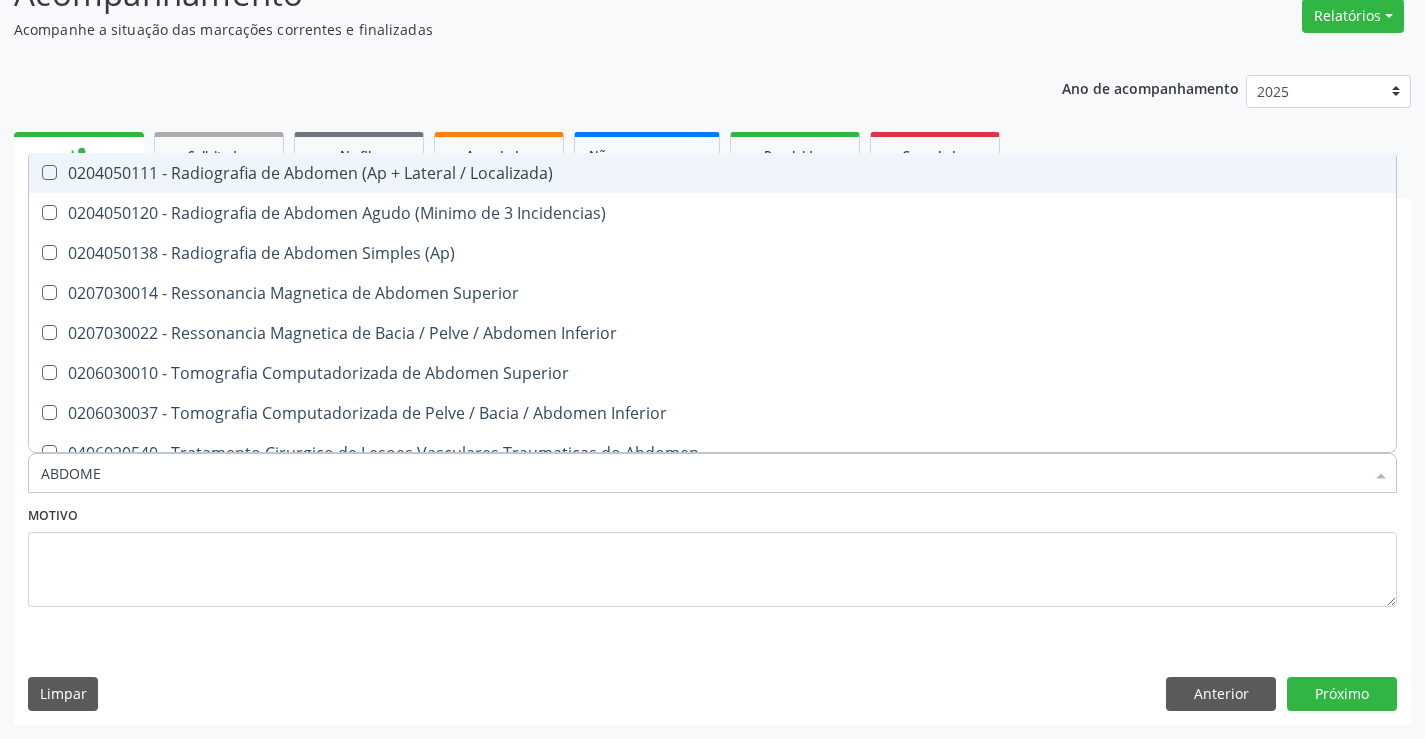 type on "ABDOMEN" 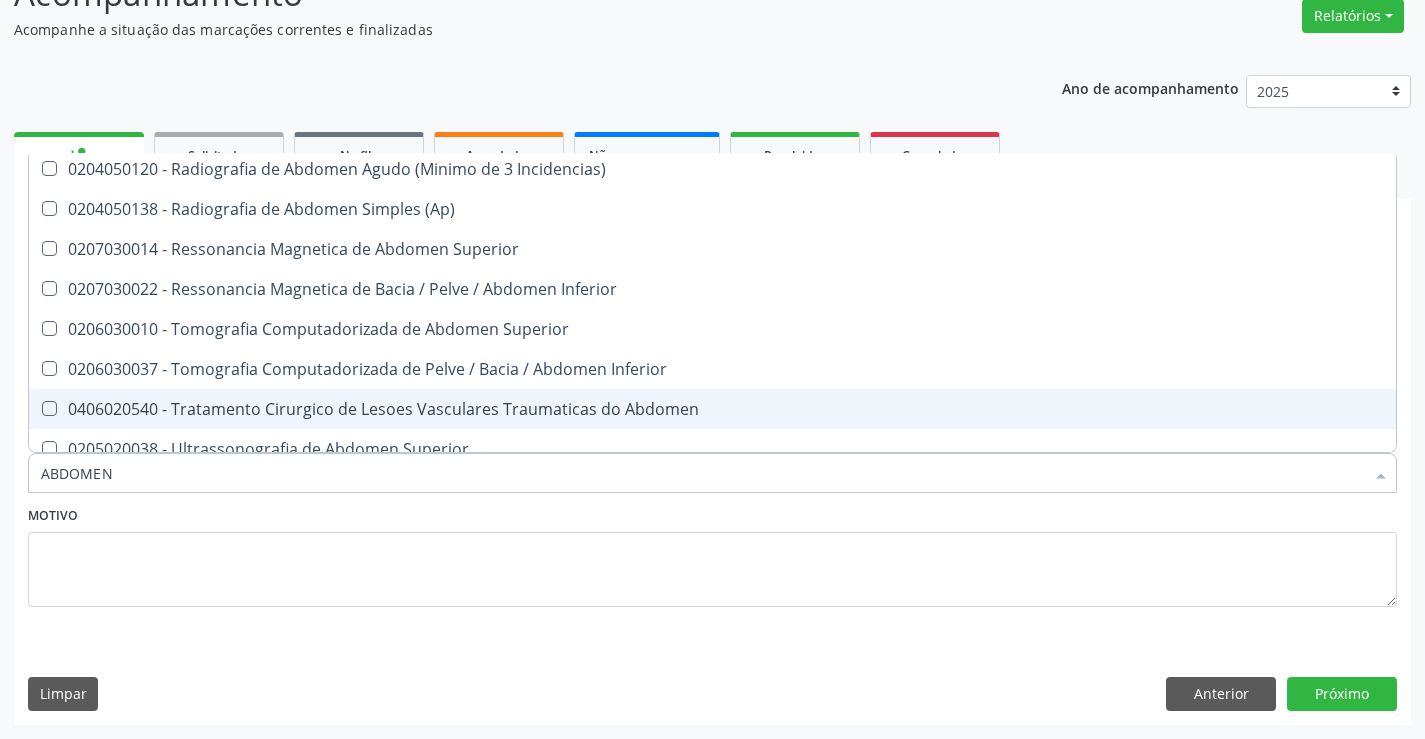 scroll, scrollTop: 101, scrollLeft: 0, axis: vertical 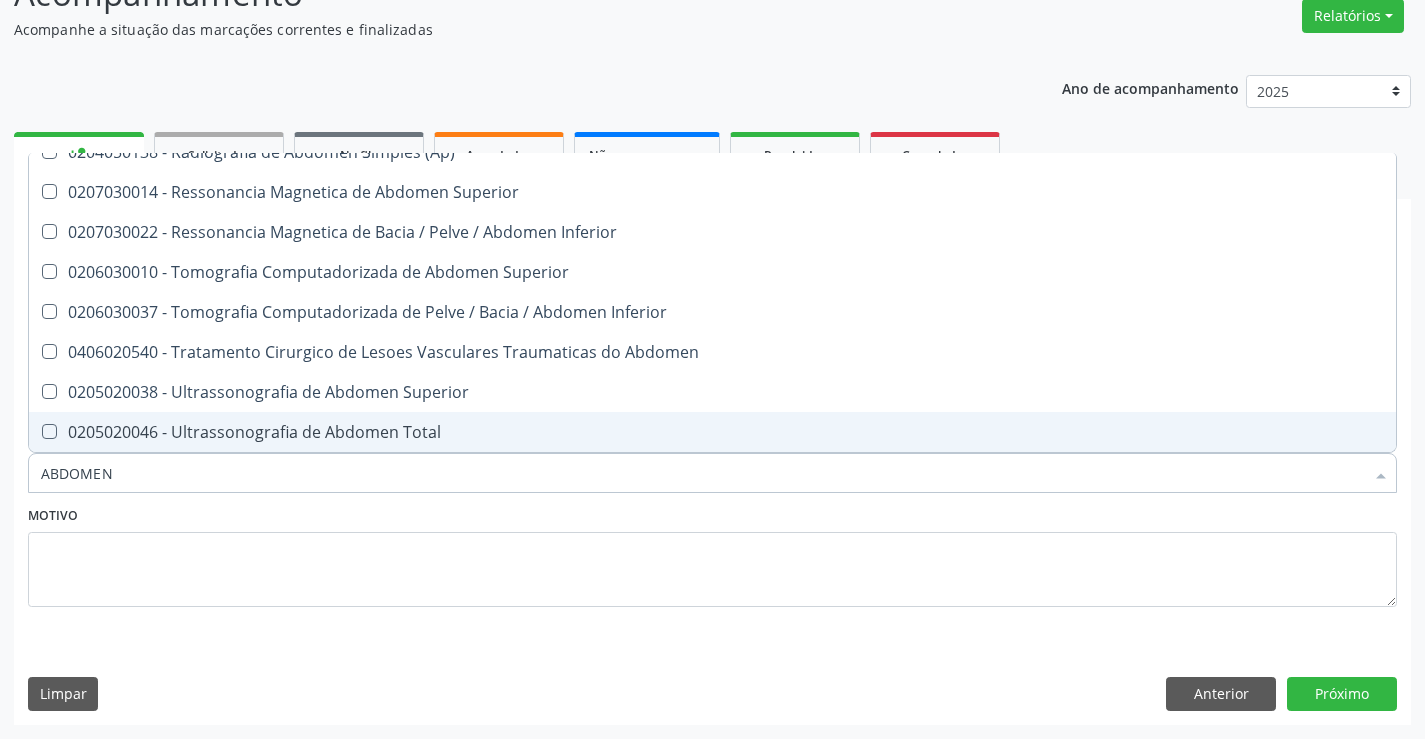 click on "0205020046 - Ultrassonografia de Abdomen Total" at bounding box center (712, 432) 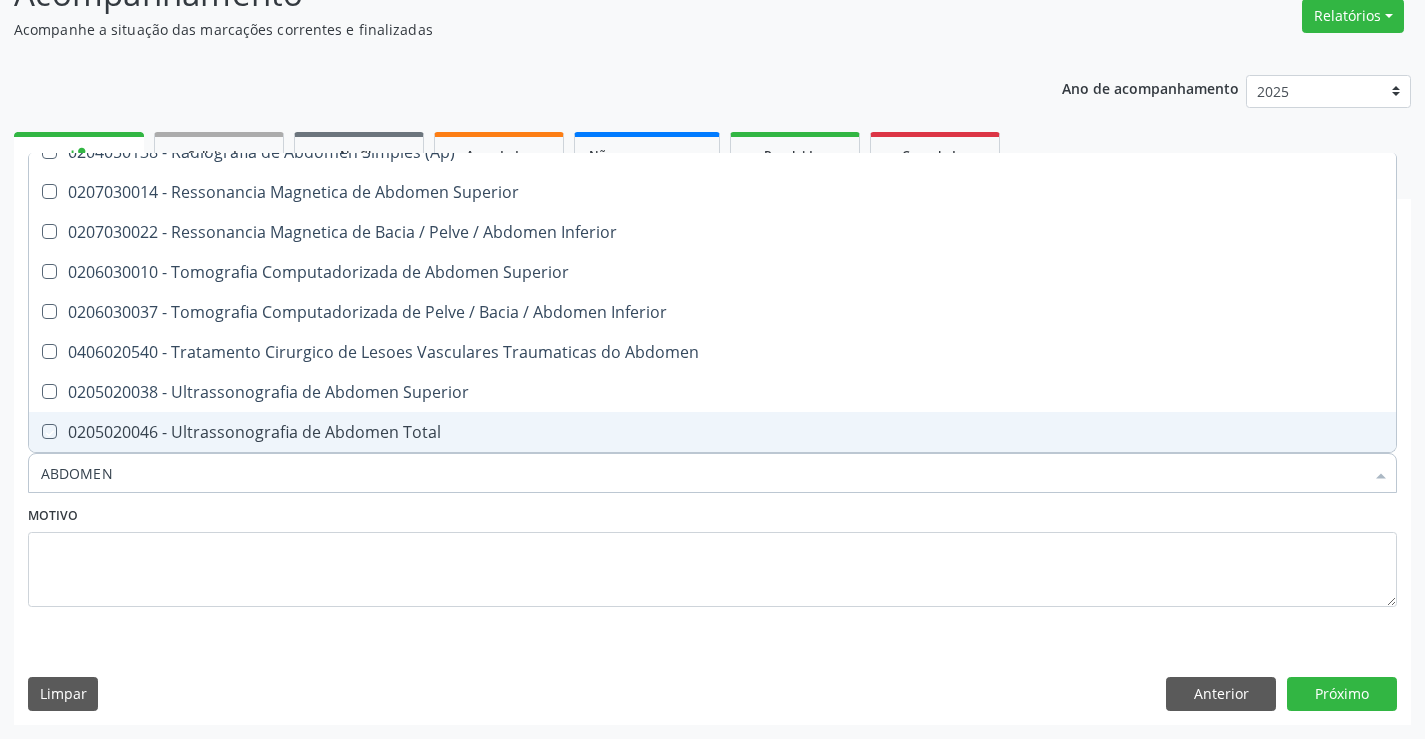checkbox on "true" 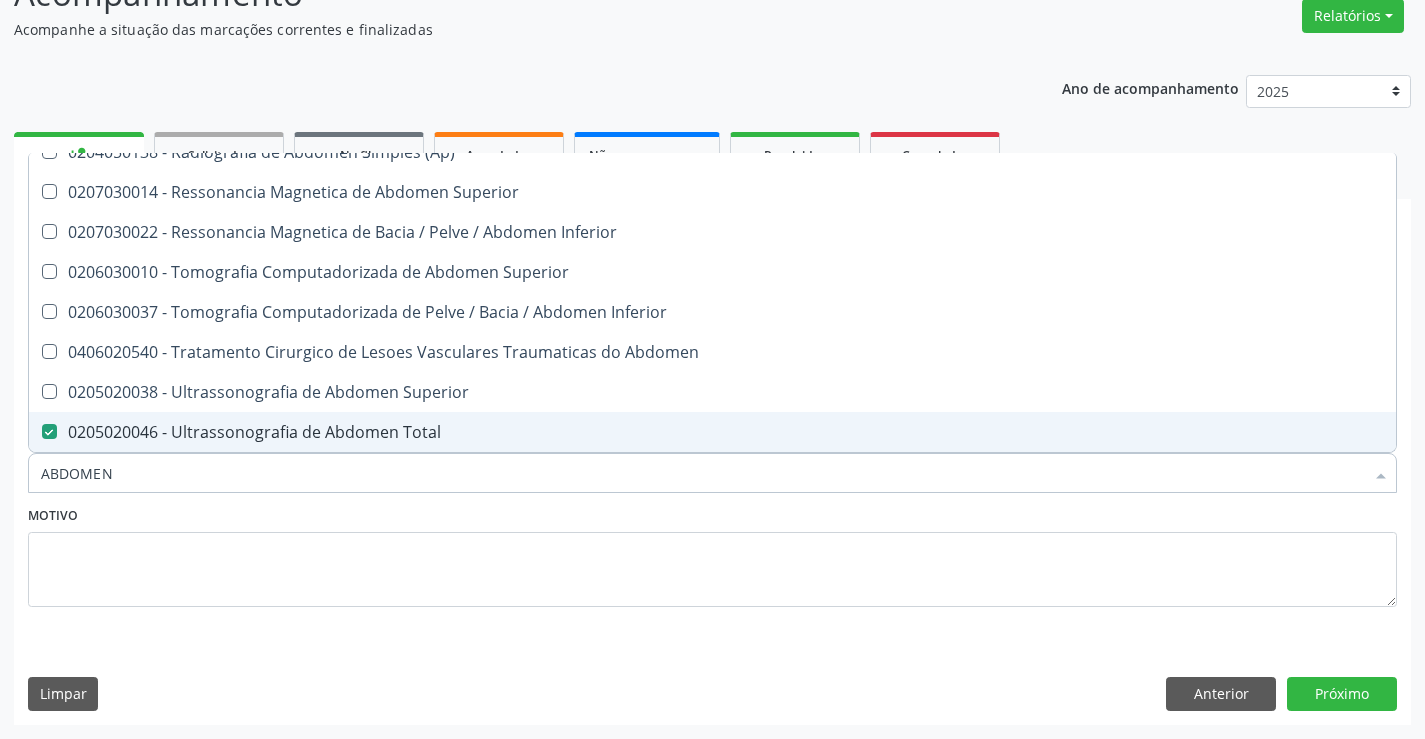 click on "ABDOMEN" at bounding box center (702, 473) 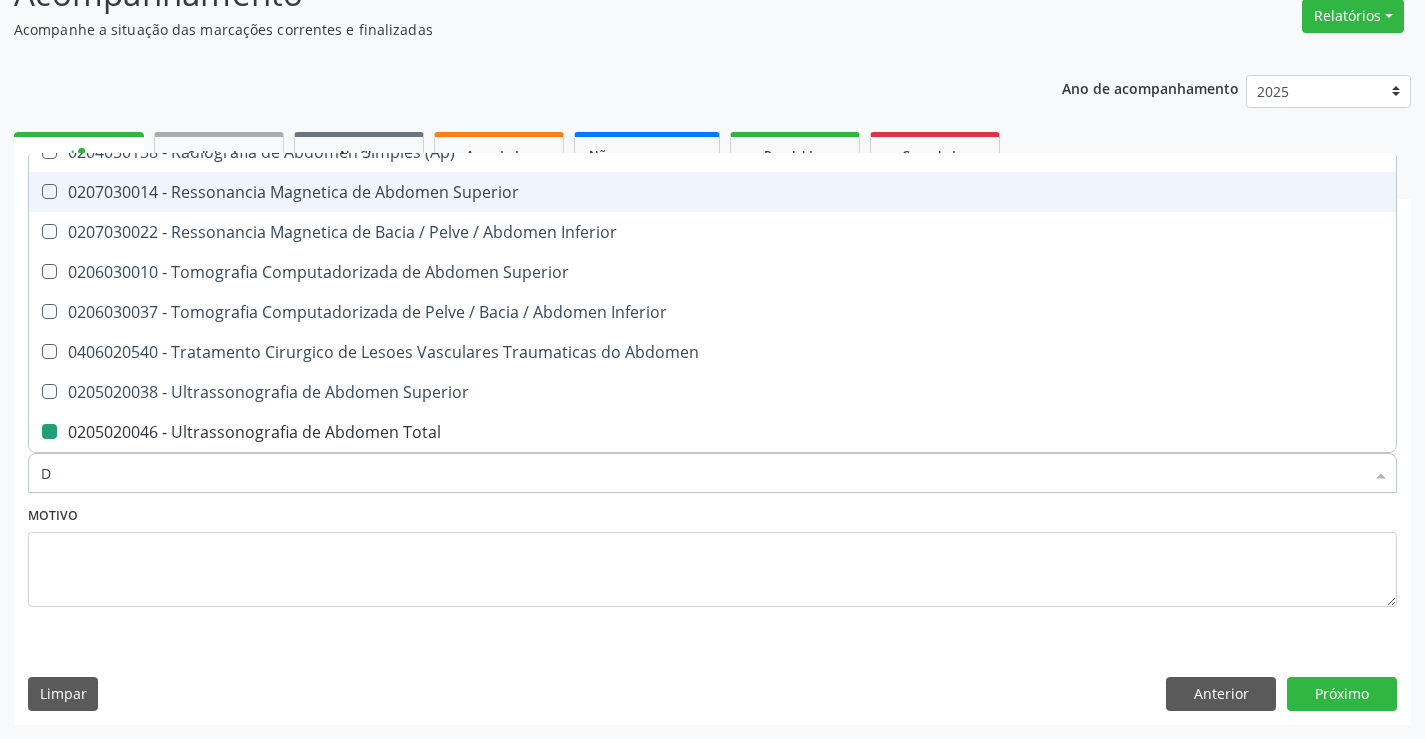 type on "DE" 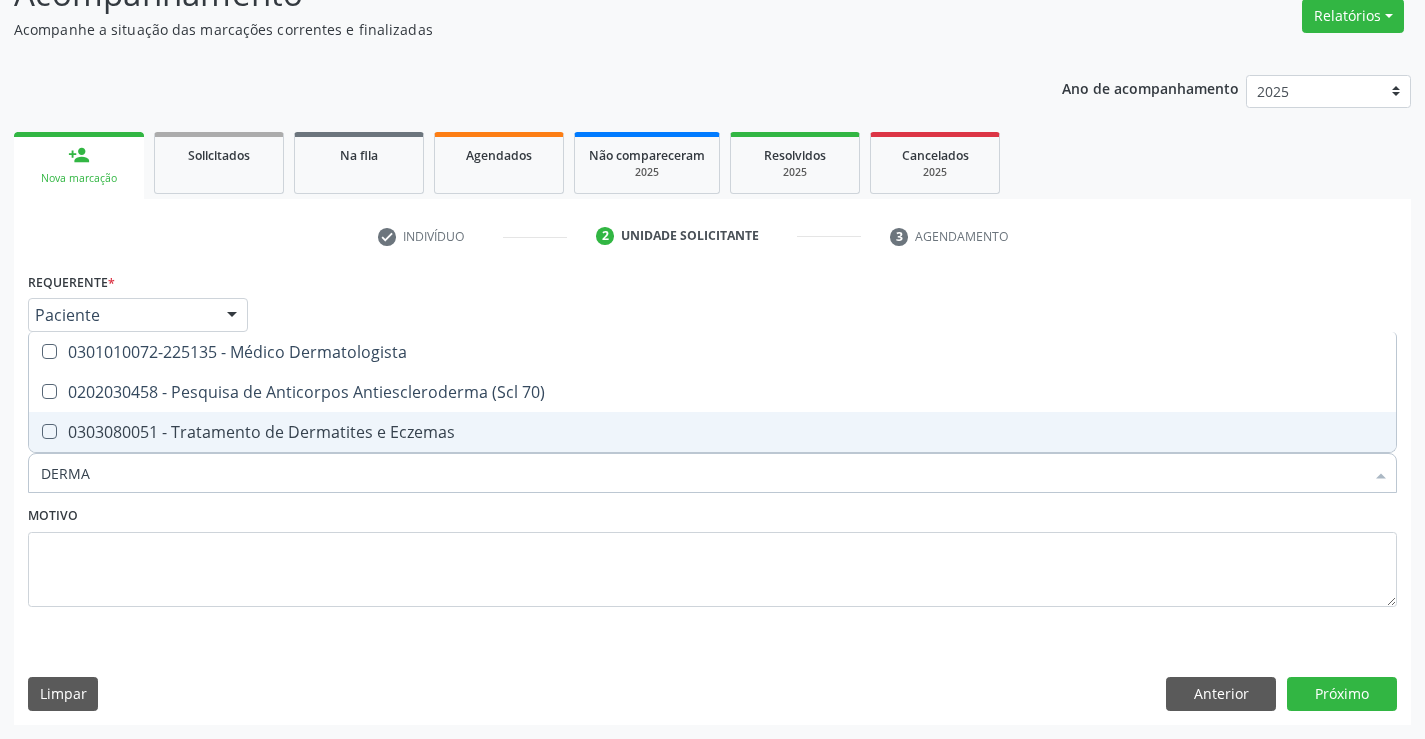 scroll, scrollTop: 0, scrollLeft: 0, axis: both 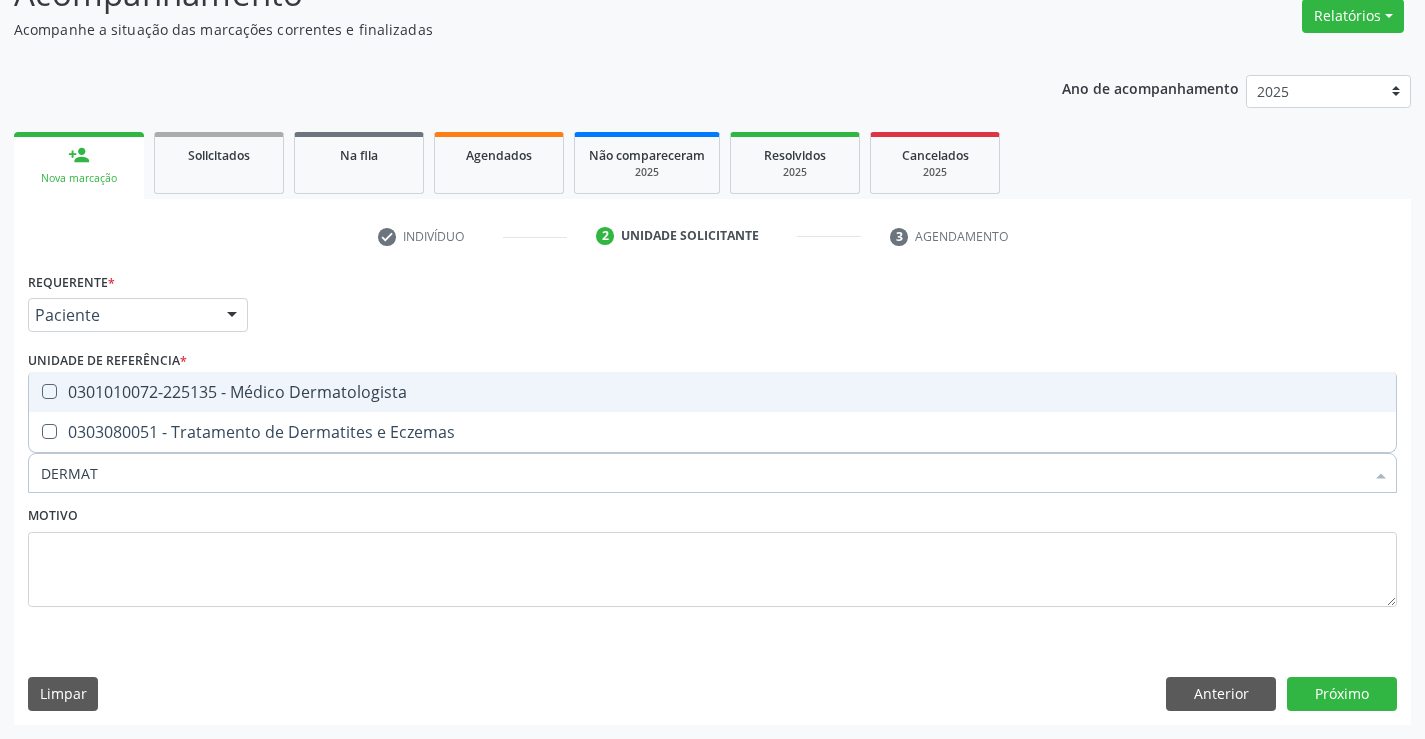click on "0301010072-225135 - Médico Dermatologista" at bounding box center [712, 392] 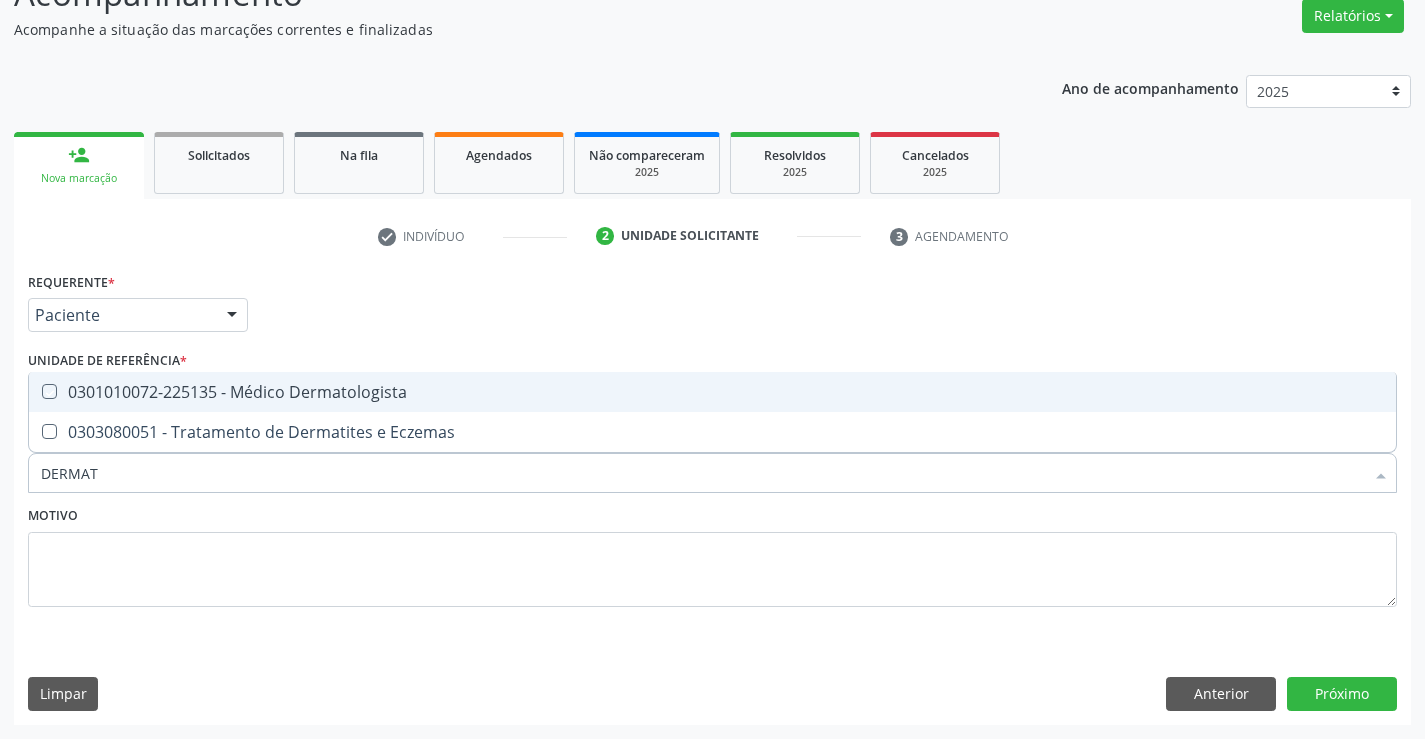 checkbox on "true" 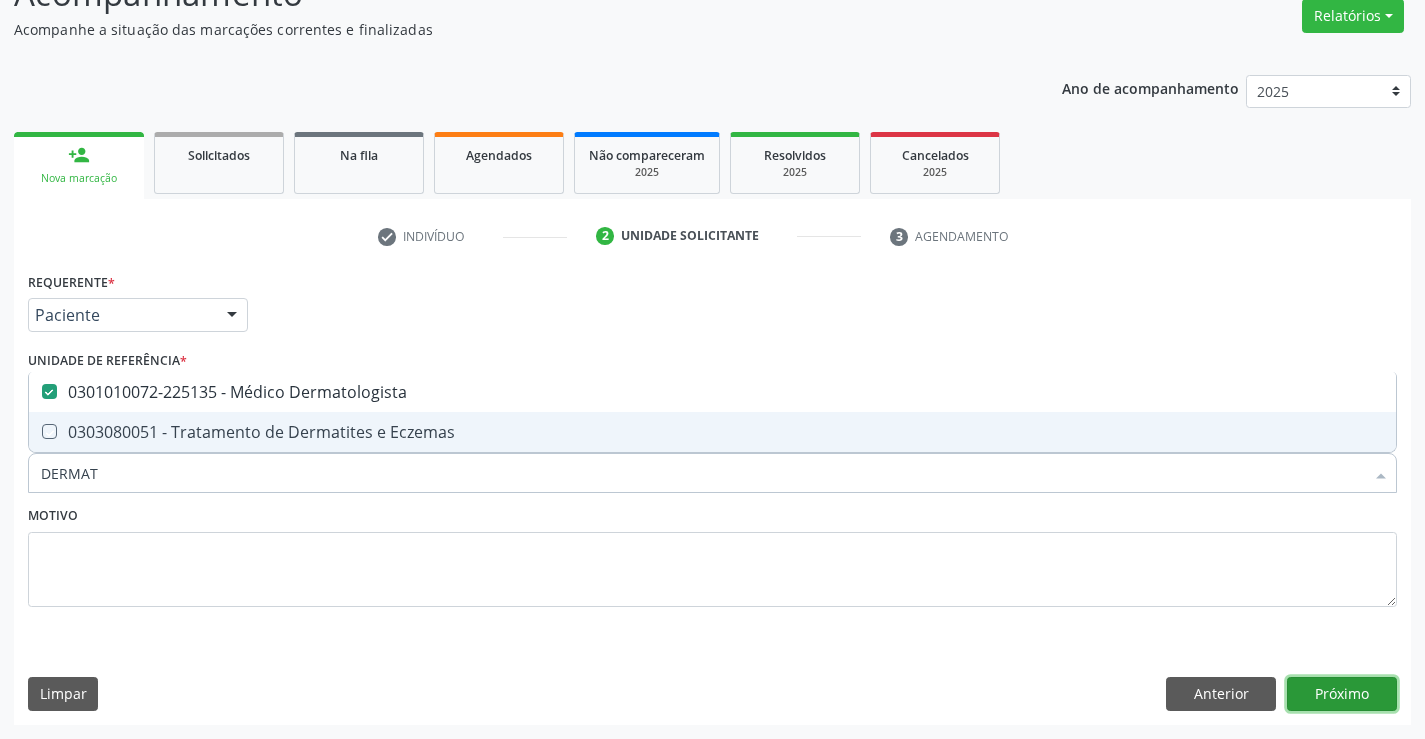 click on "Próximo" at bounding box center (1342, 694) 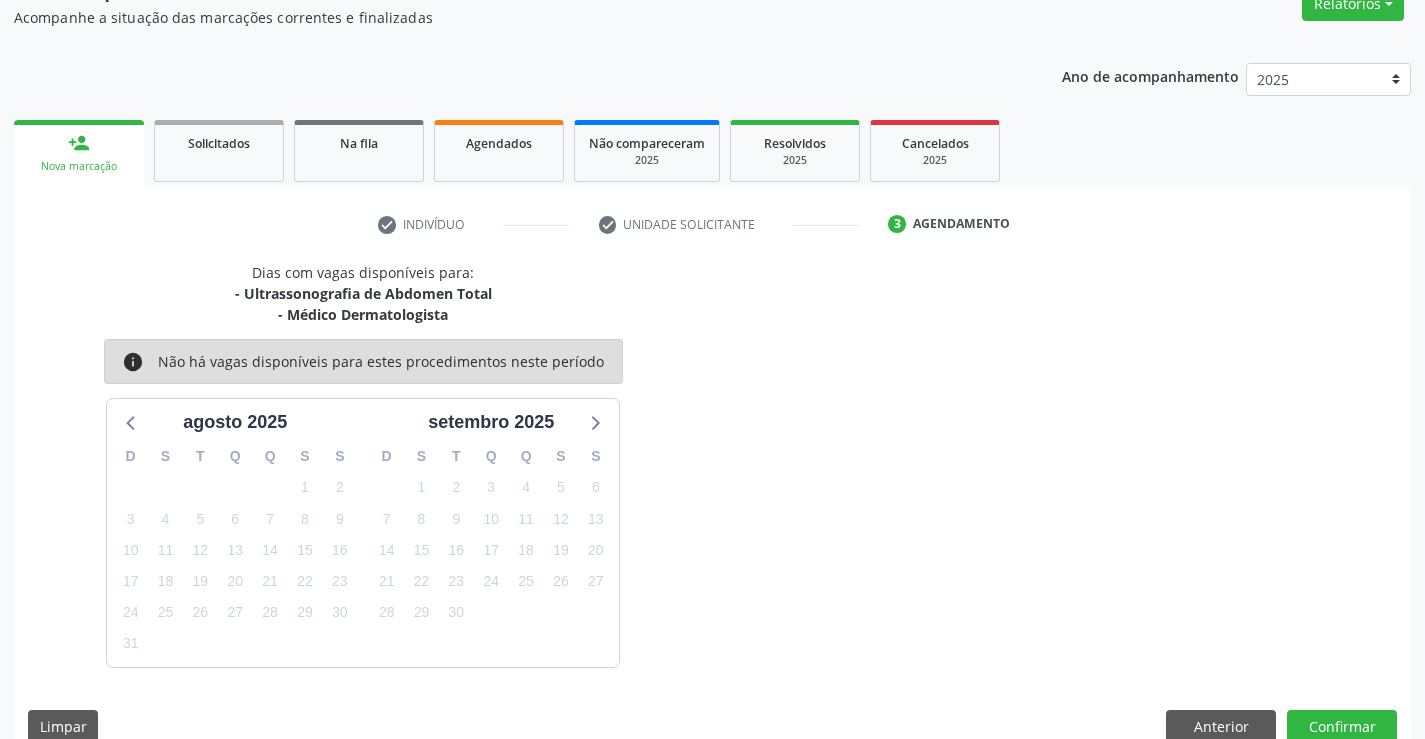 scroll, scrollTop: 211, scrollLeft: 0, axis: vertical 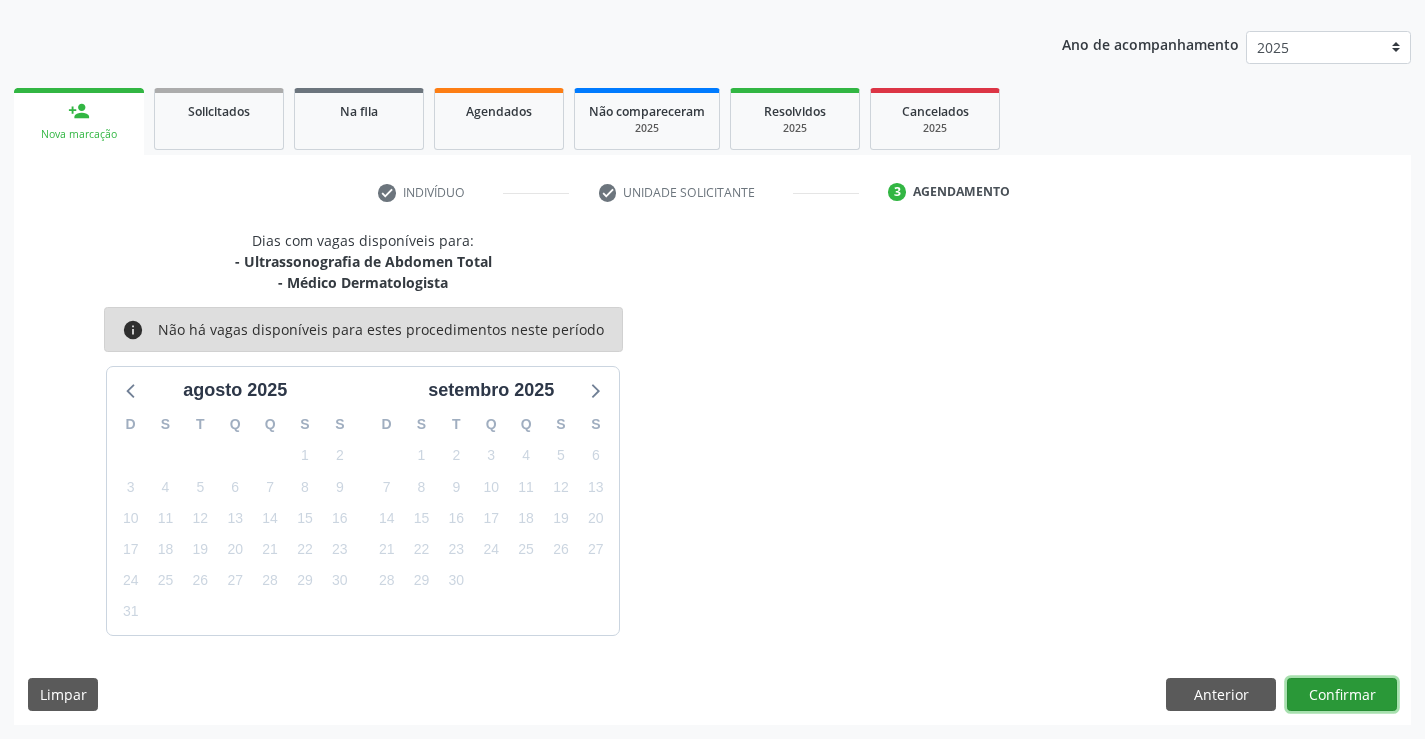 click on "Confirmar" at bounding box center (1342, 695) 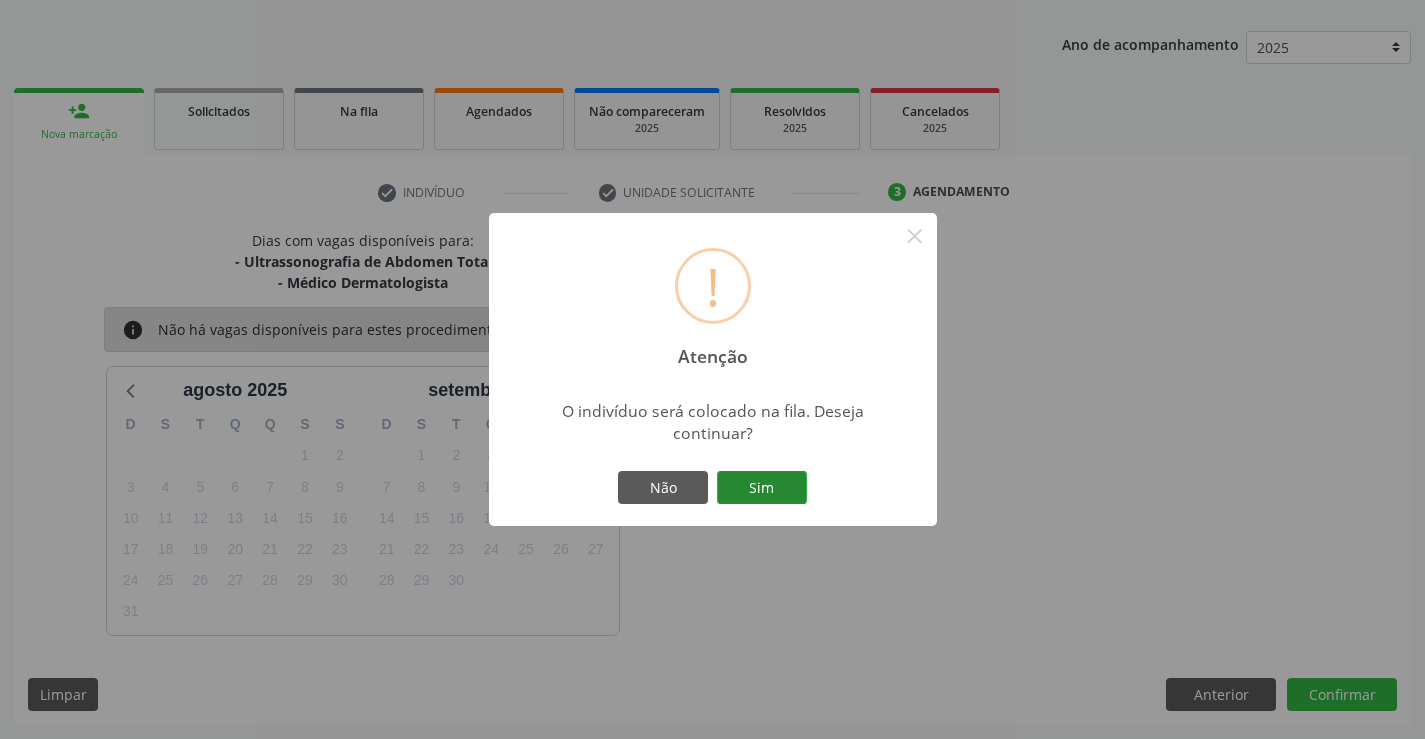 click on "Sim" at bounding box center (762, 488) 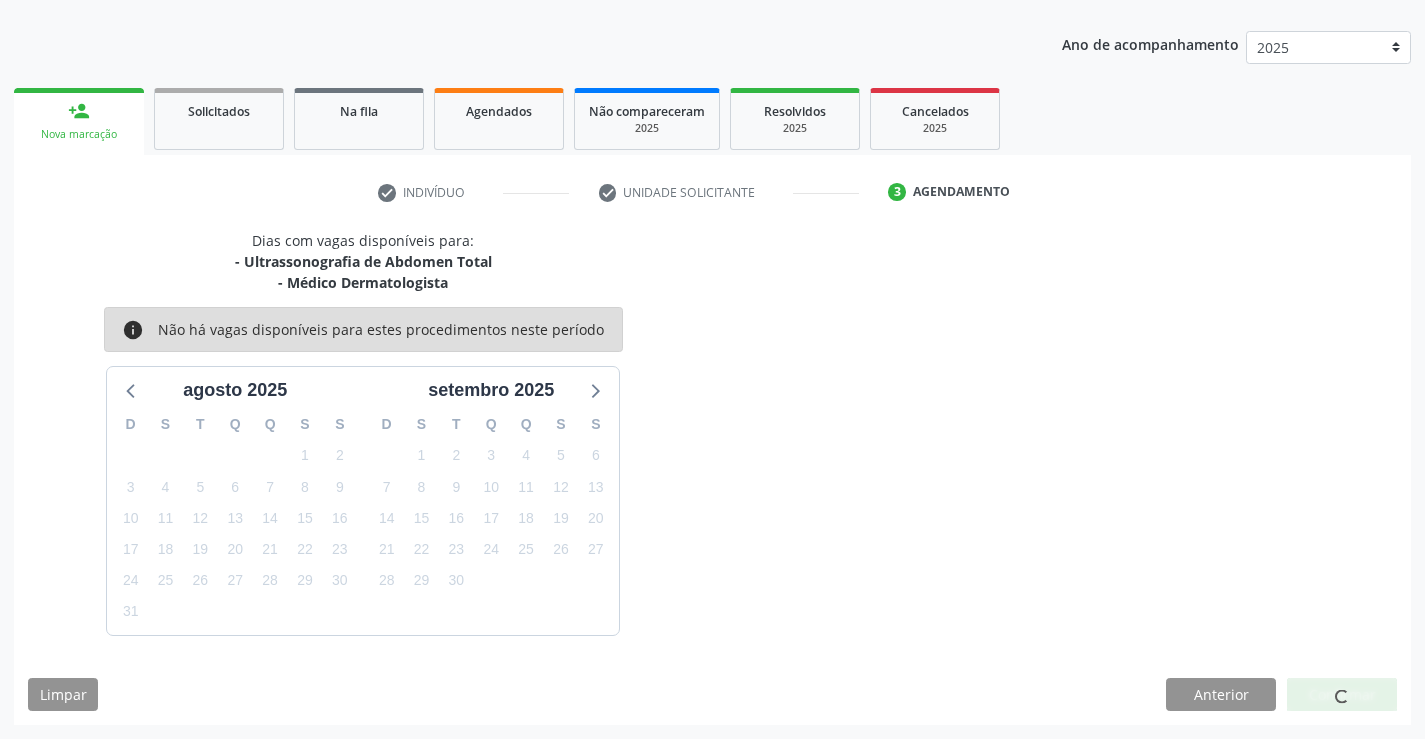 scroll, scrollTop: 0, scrollLeft: 0, axis: both 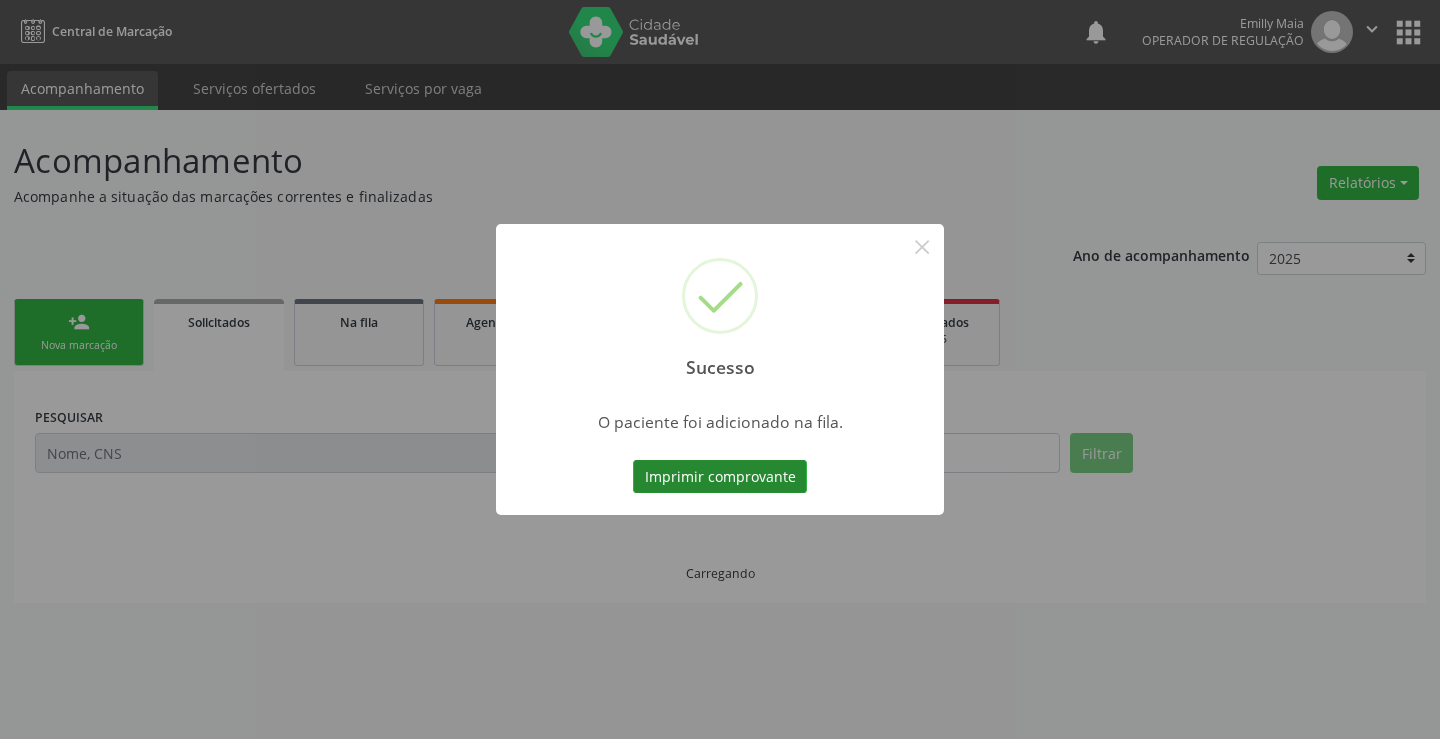 click on "Imprimir comprovante" at bounding box center [720, 477] 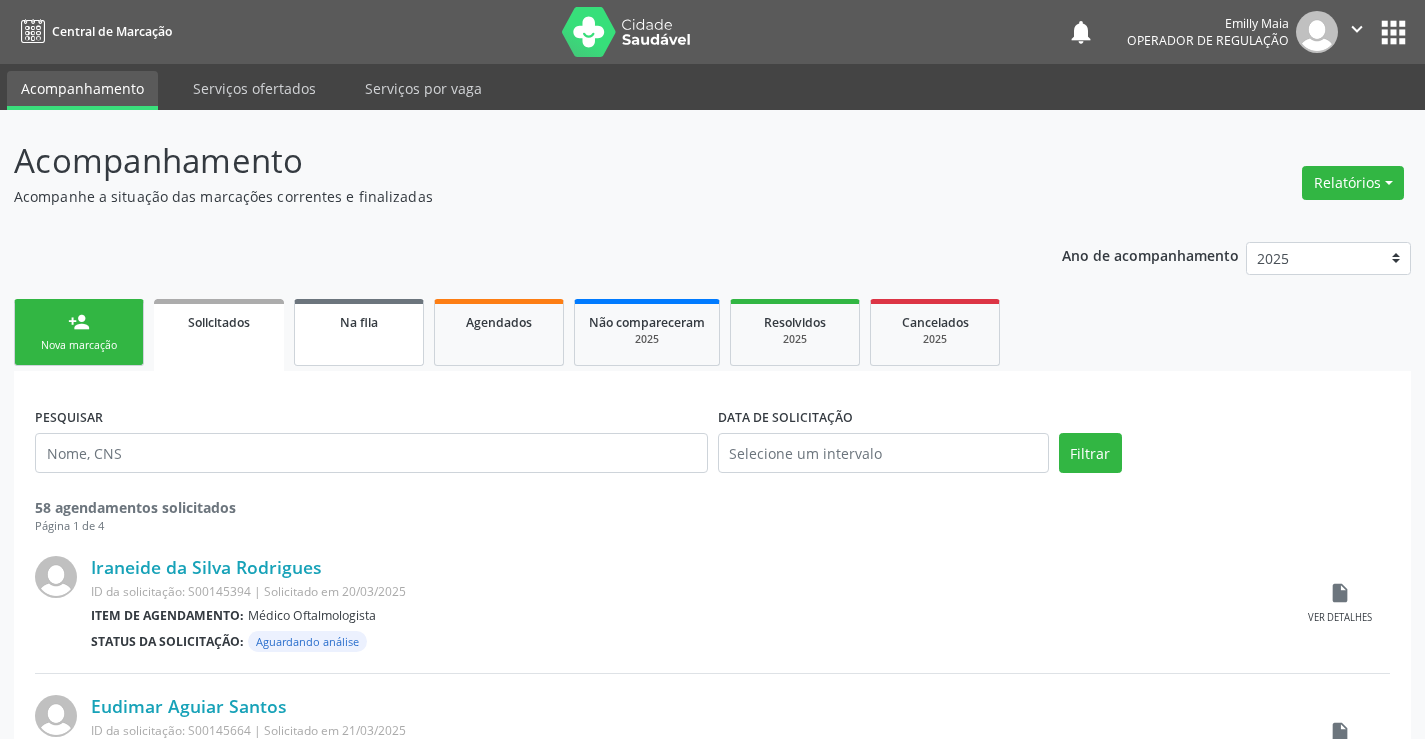 click on "Na fila" at bounding box center (359, 322) 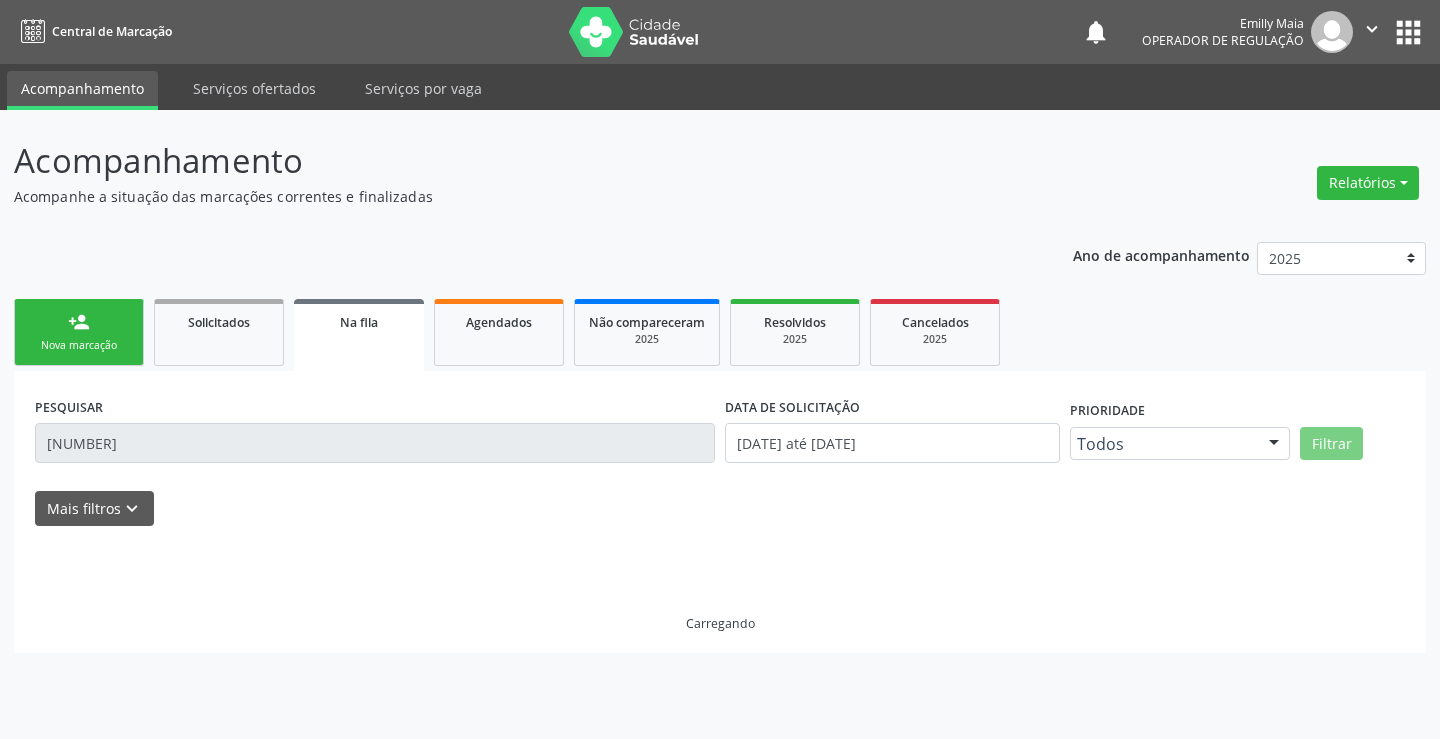 click on "PESQUISAR
[NUMBER]" at bounding box center (375, 434) 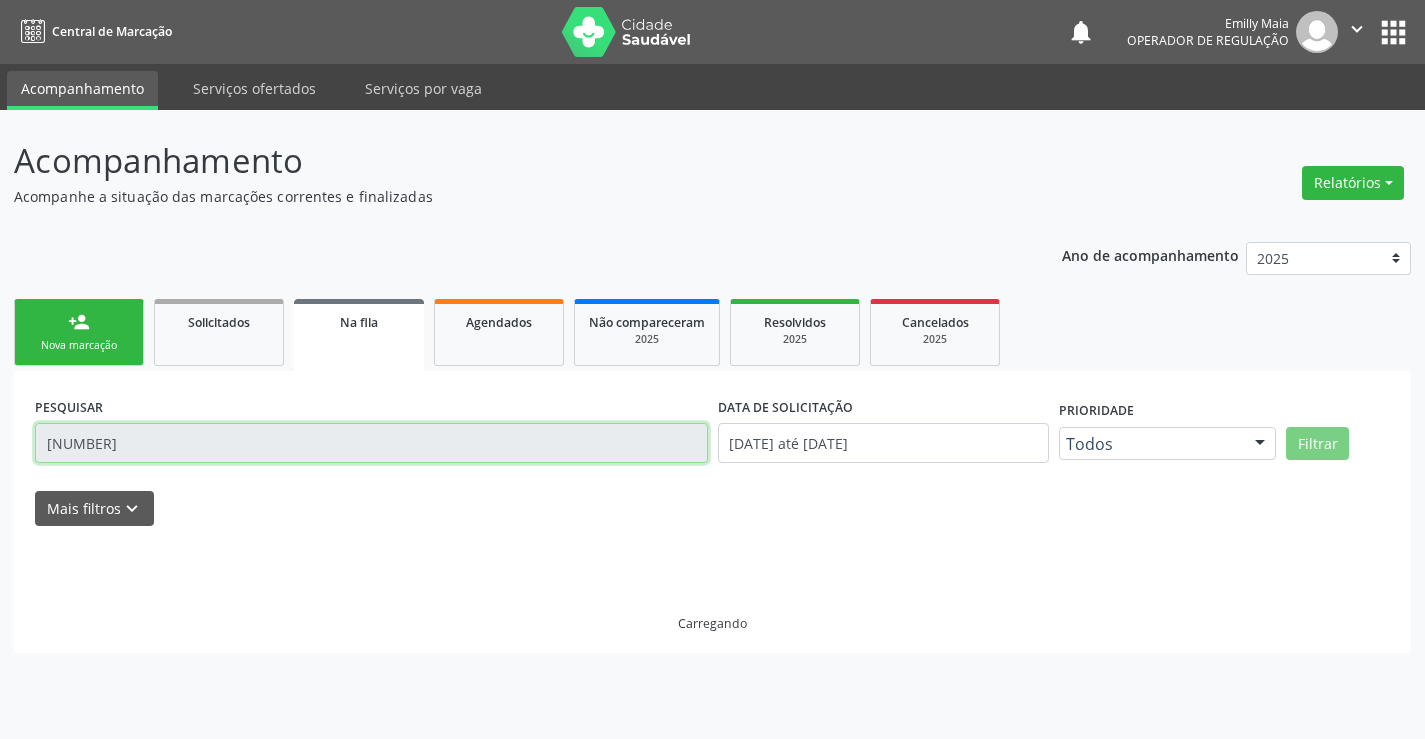 click on "[NUMBER]" at bounding box center [371, 443] 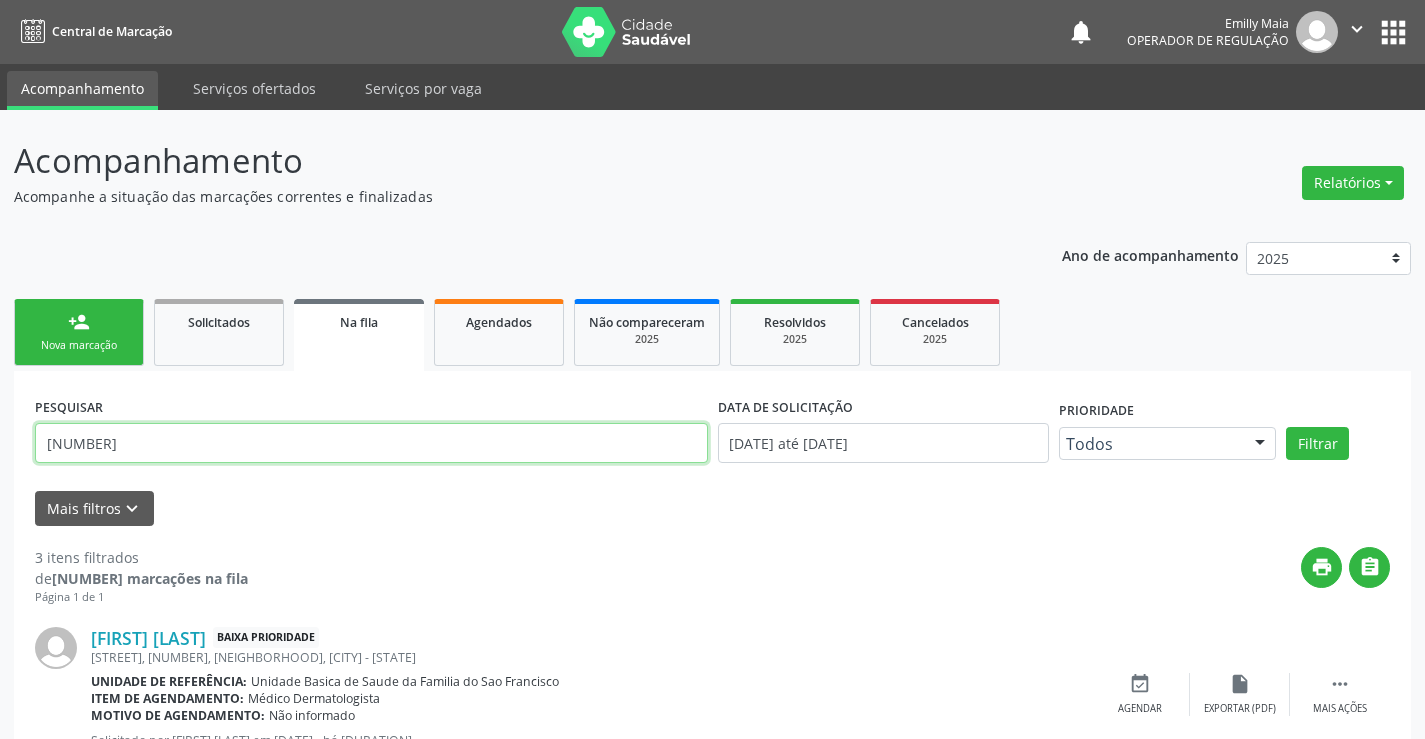 click on "[NUMBER]" at bounding box center [371, 443] 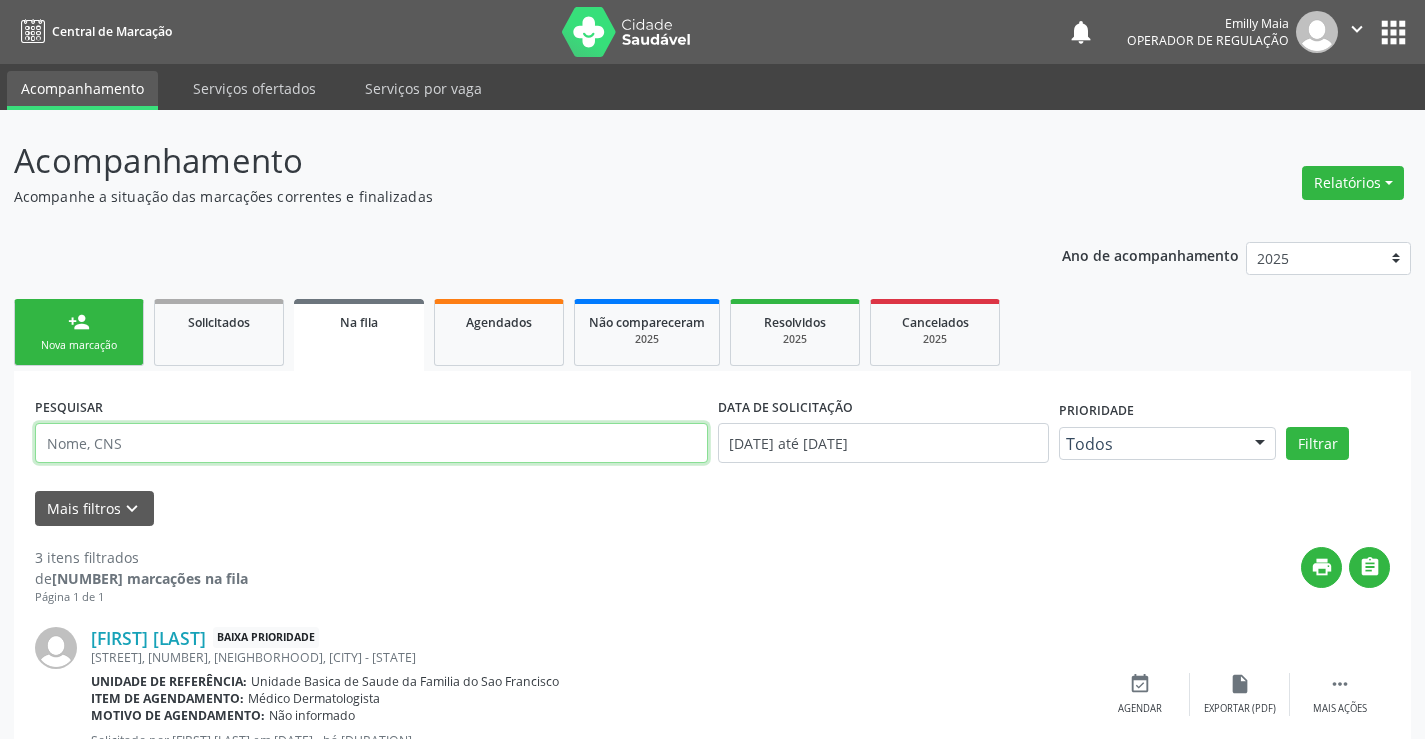 paste on "700 6029 6501 6669" 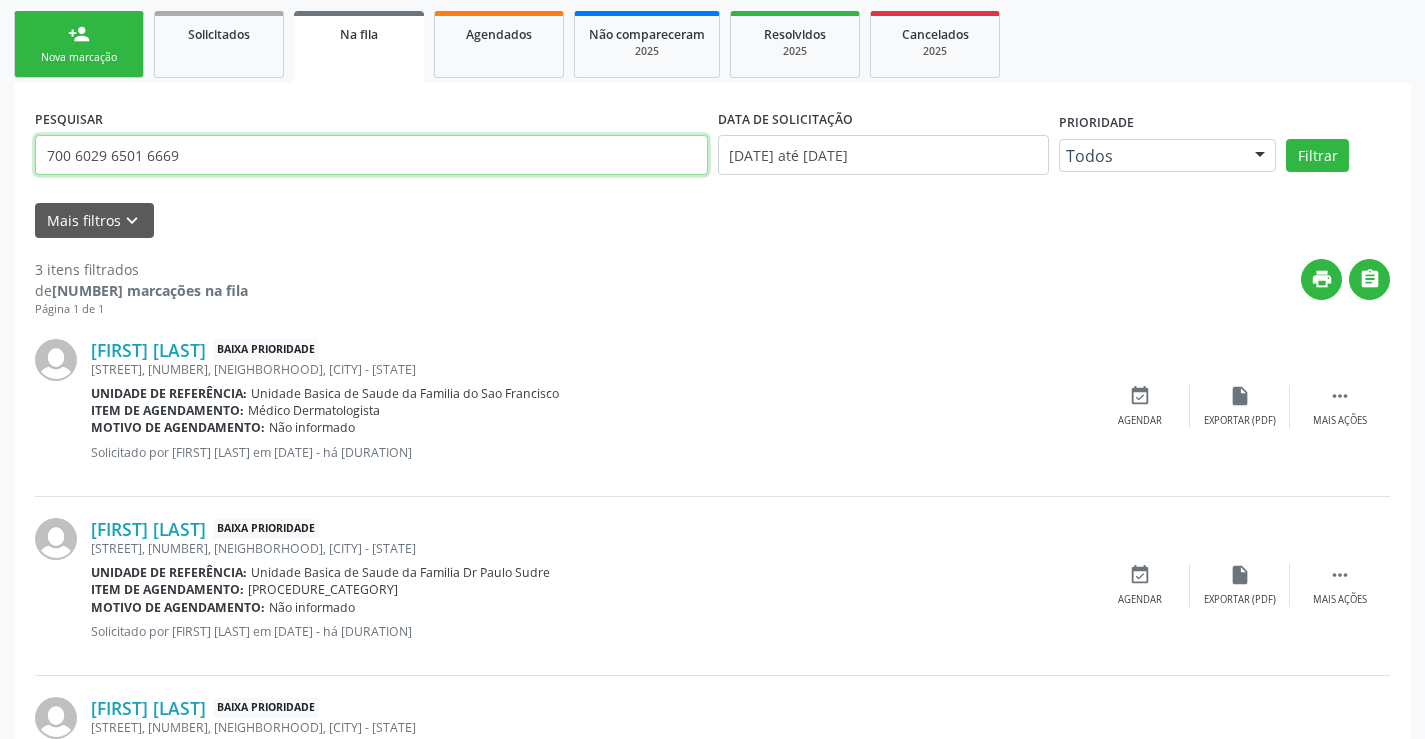 scroll, scrollTop: 300, scrollLeft: 0, axis: vertical 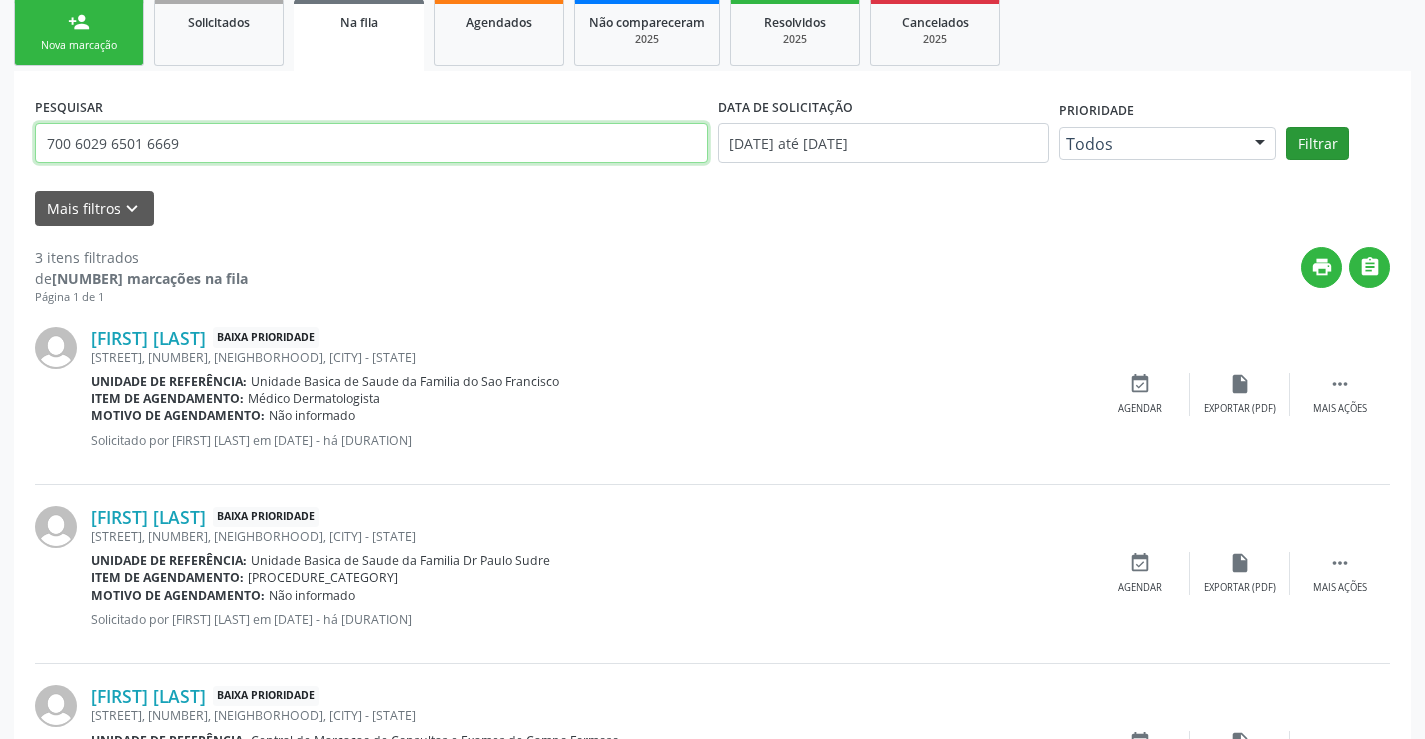 type on "700 6029 6501 6669" 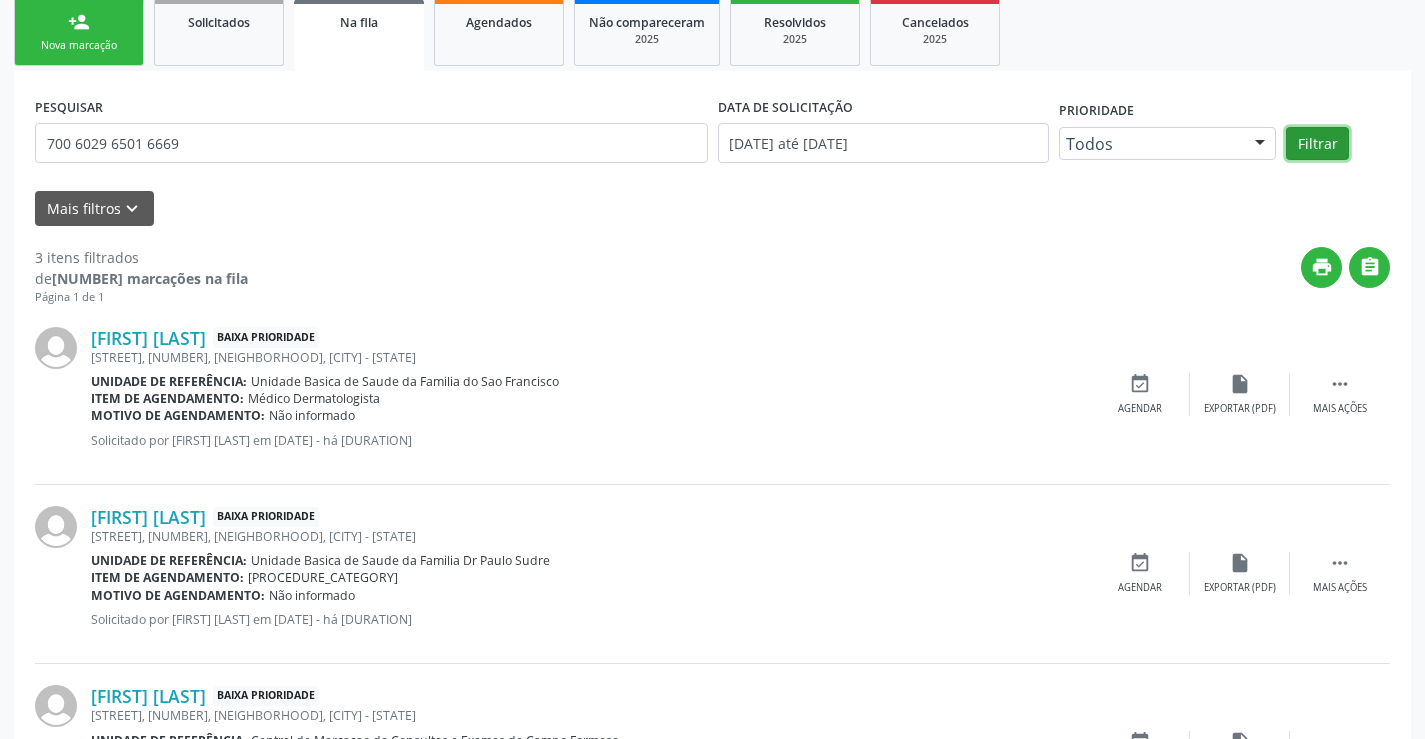 click on "Filtrar" at bounding box center [1317, 144] 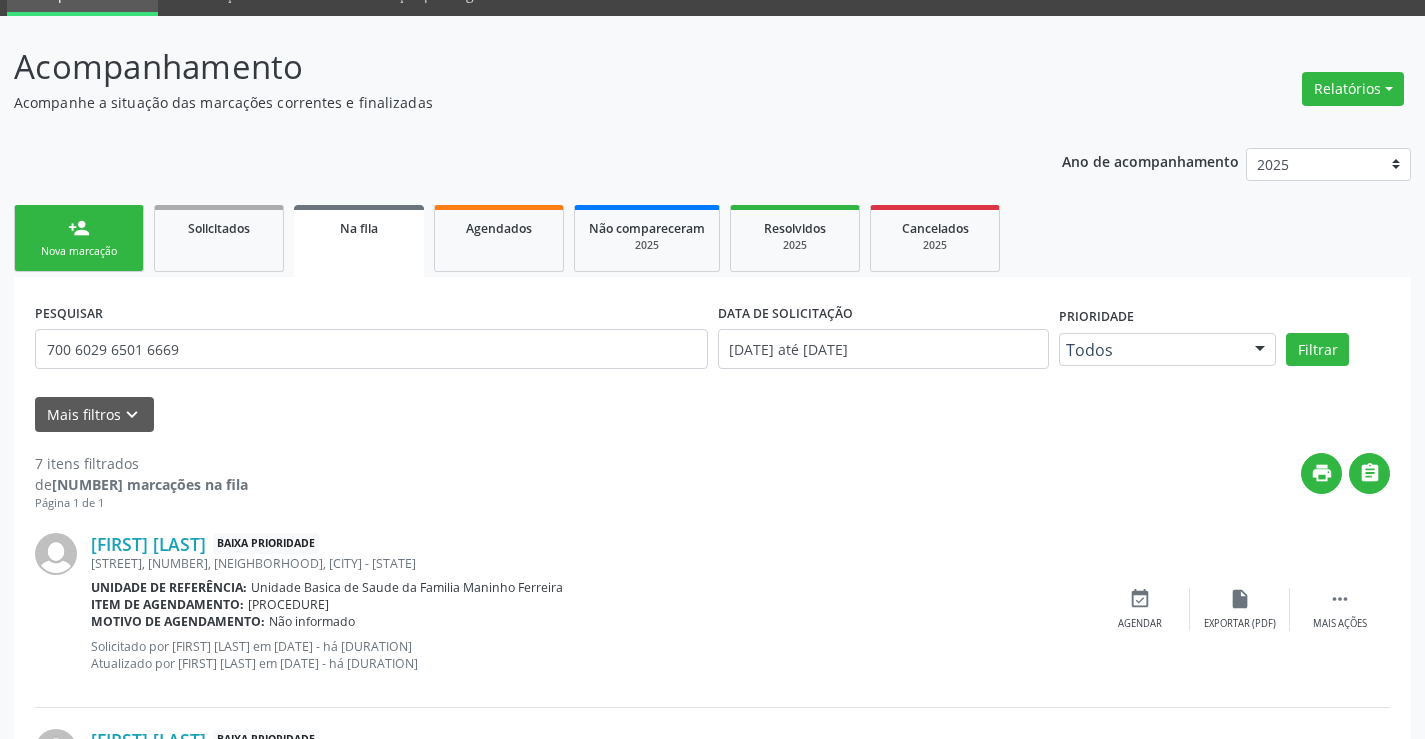 scroll, scrollTop: 0, scrollLeft: 0, axis: both 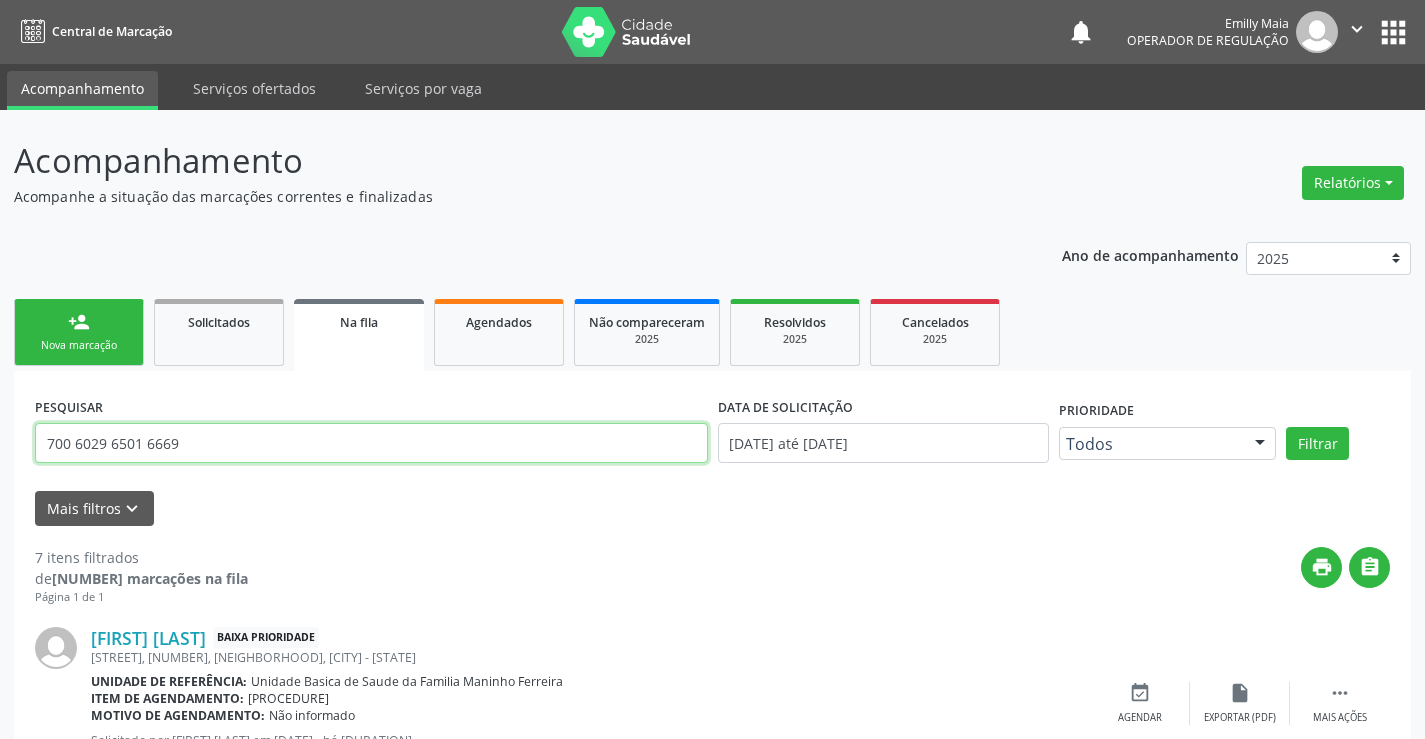 click on "700 6029 6501 6669" at bounding box center [371, 443] 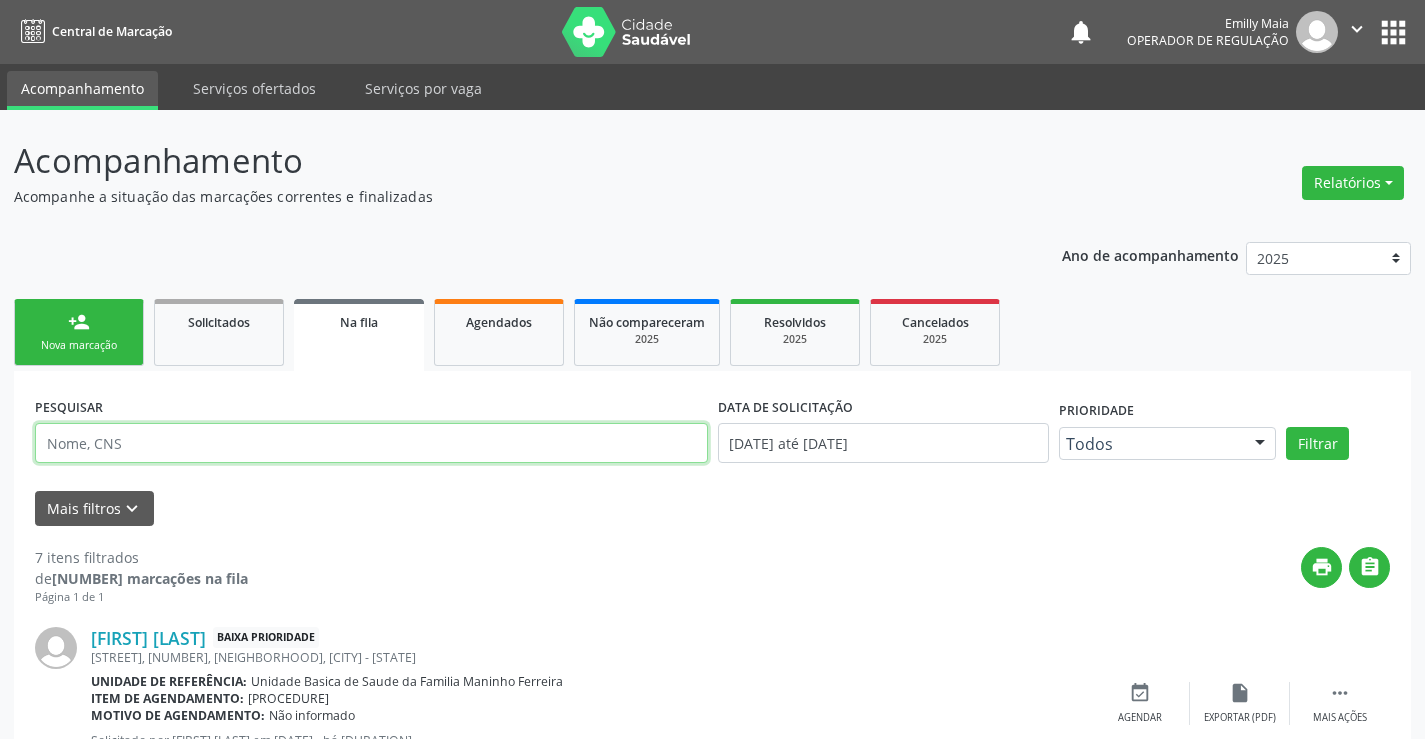 click at bounding box center (371, 443) 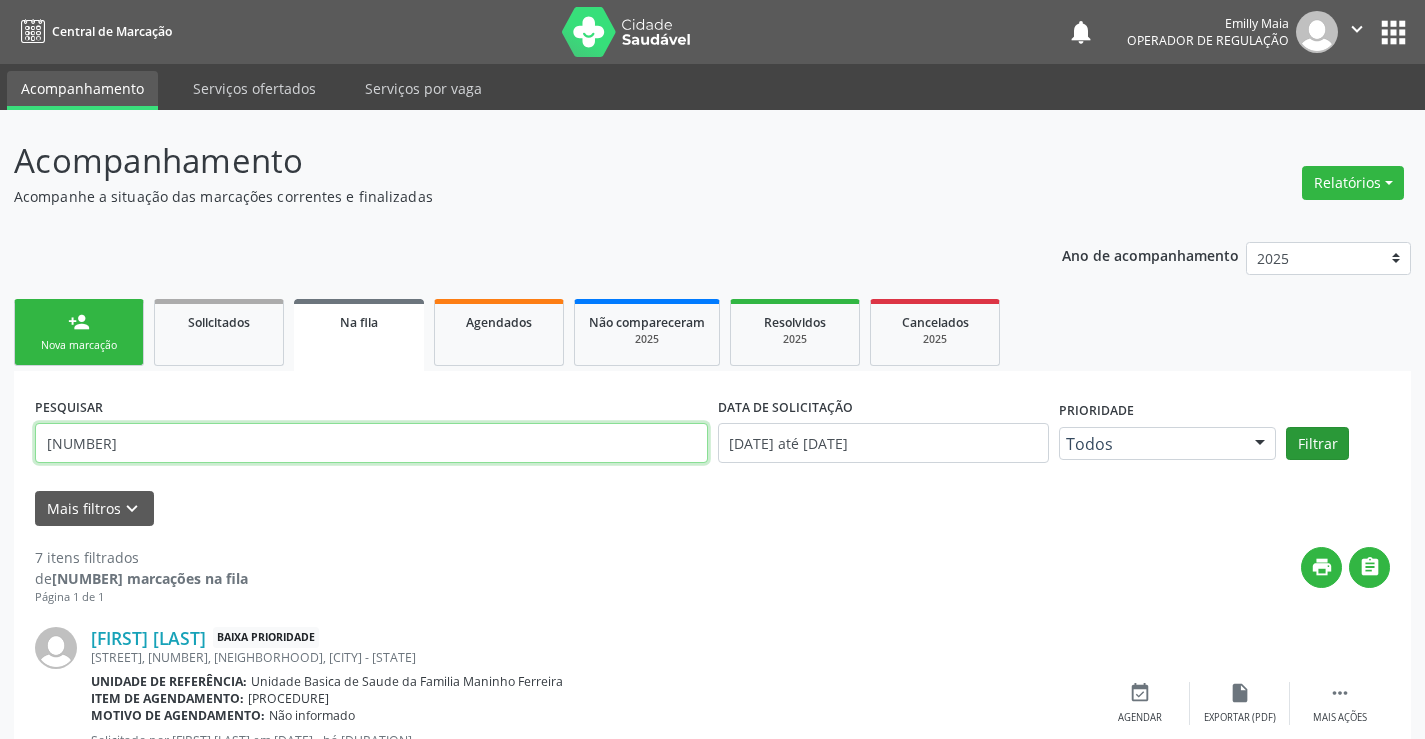 type on "[NUMBER]" 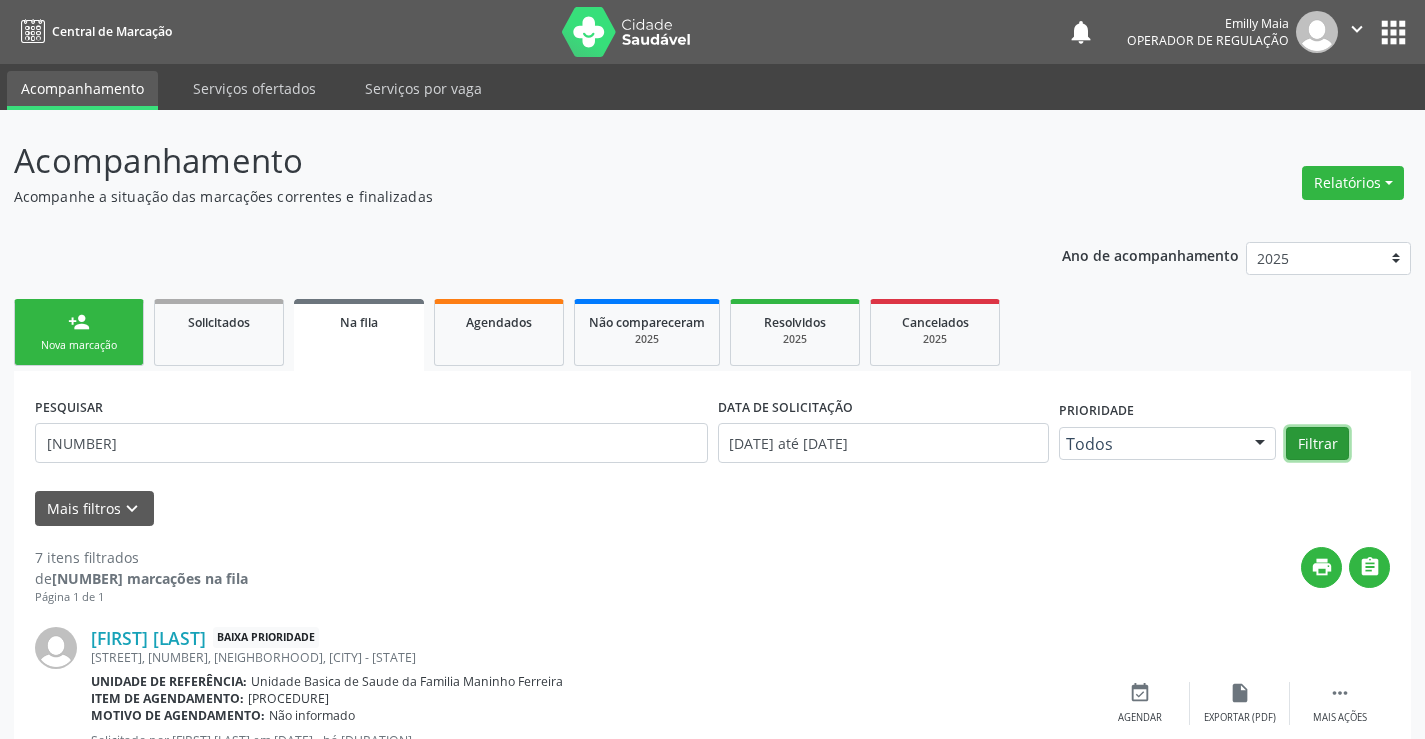 click on "Filtrar" at bounding box center (1317, 444) 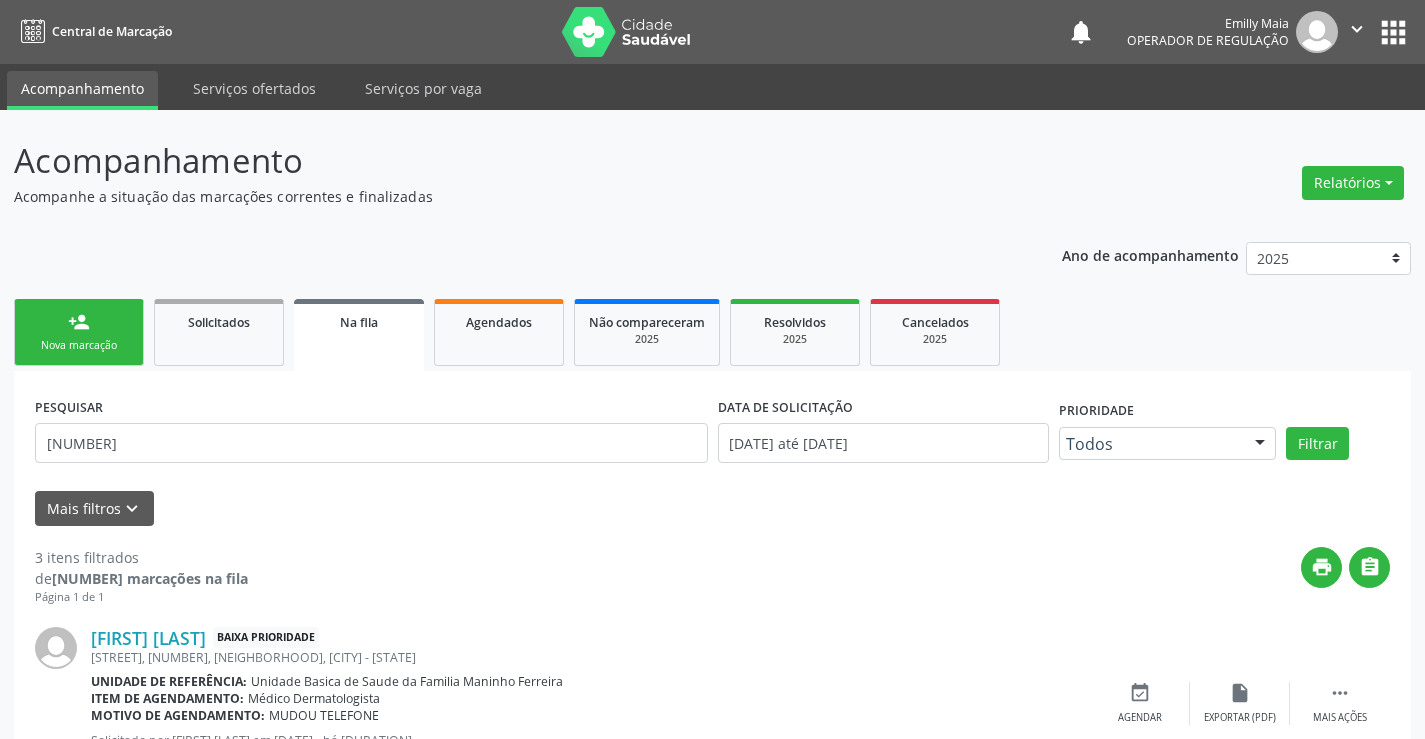 scroll, scrollTop: 455, scrollLeft: 0, axis: vertical 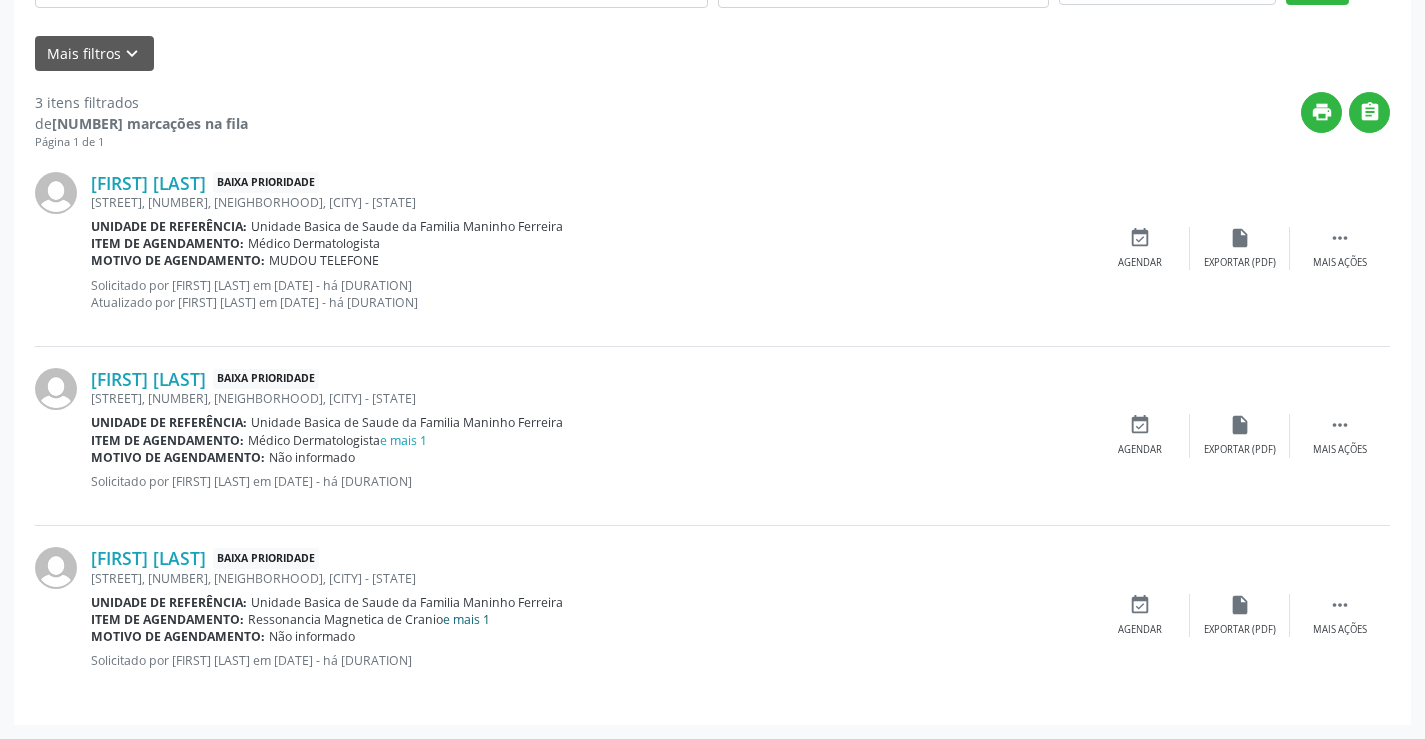 click on "e mais 1" at bounding box center (466, 619) 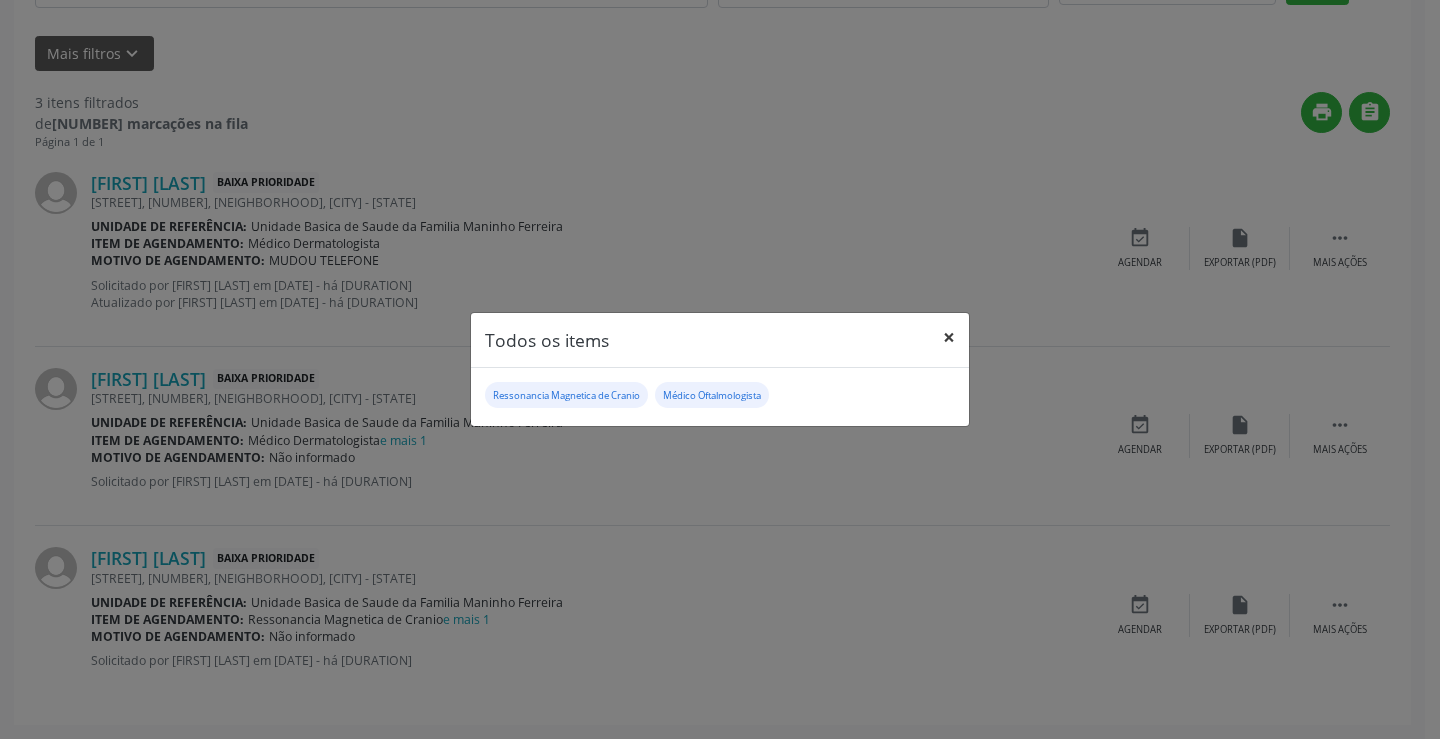 click on "×" at bounding box center (949, 337) 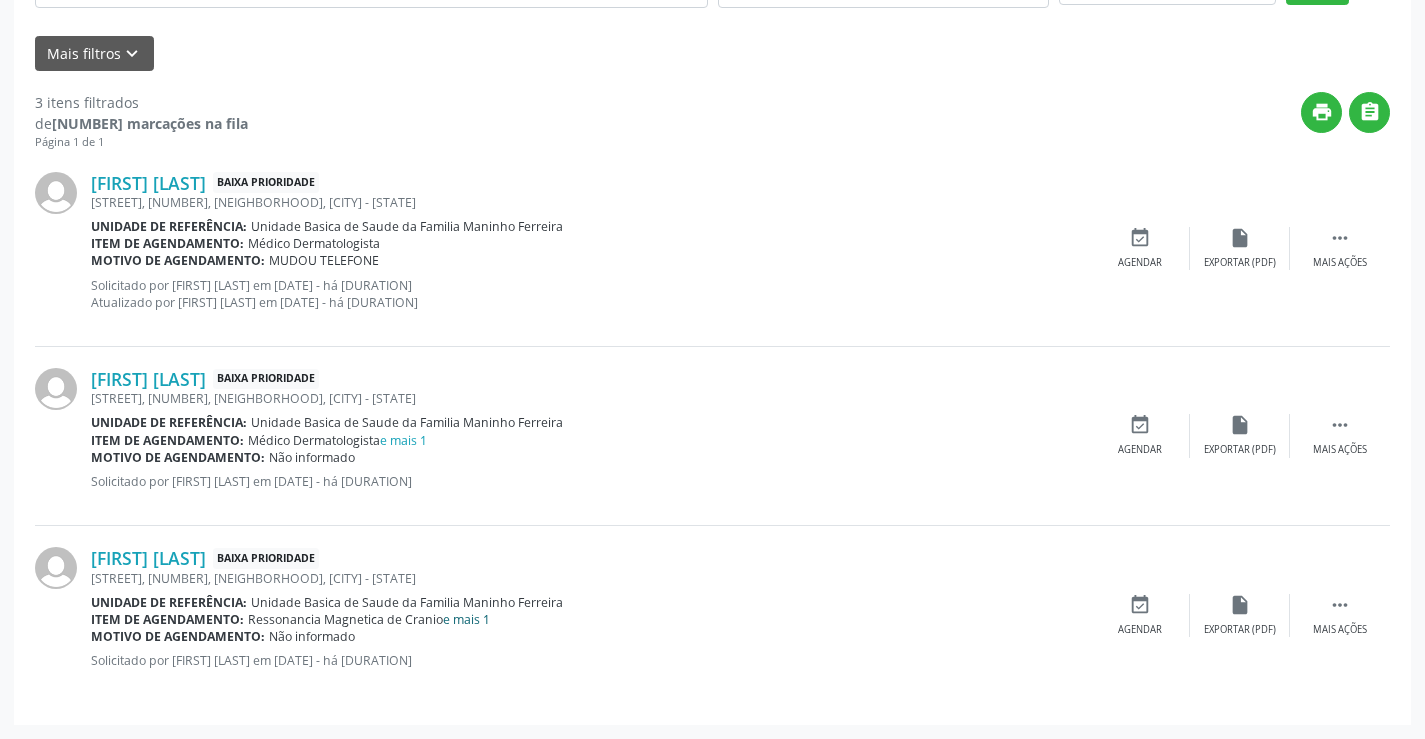 click on "e mais 1" at bounding box center [466, 619] 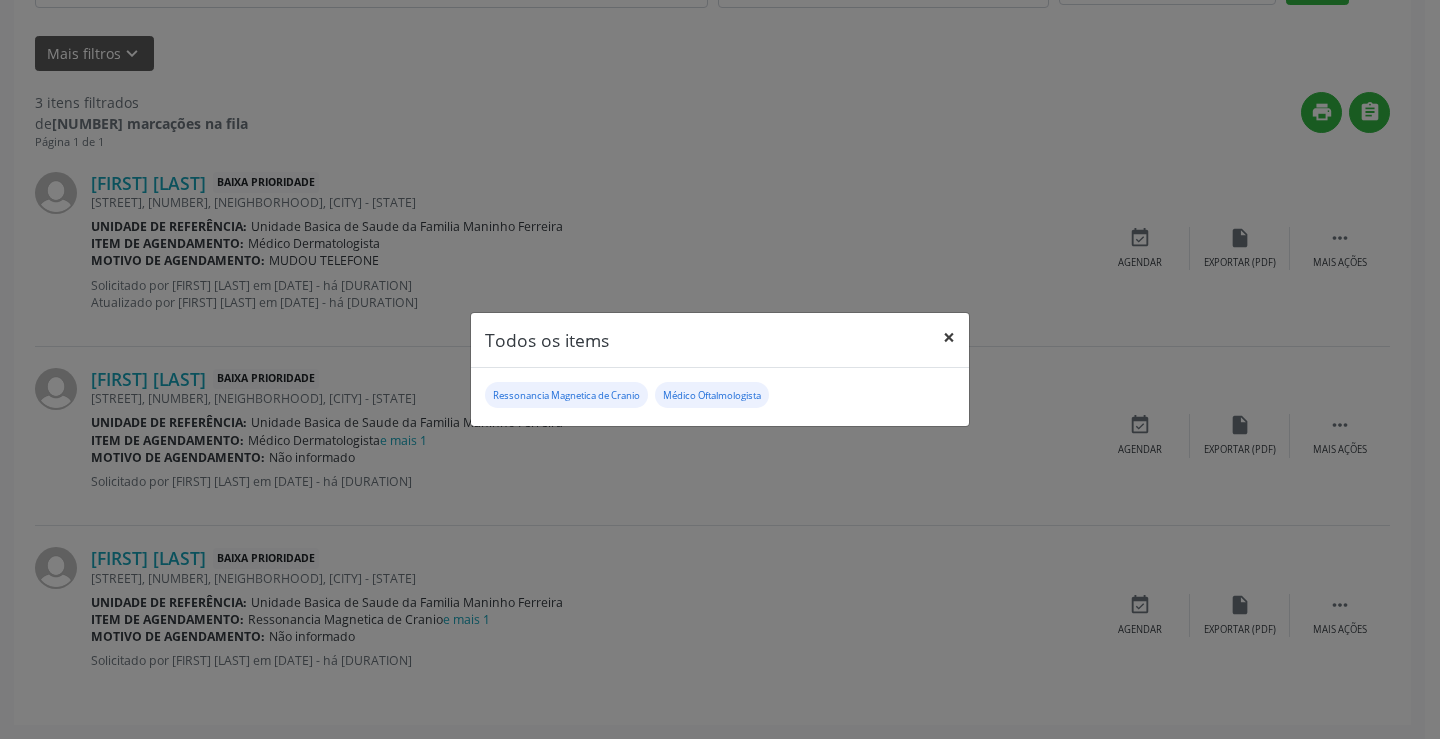 click on "×" at bounding box center (949, 337) 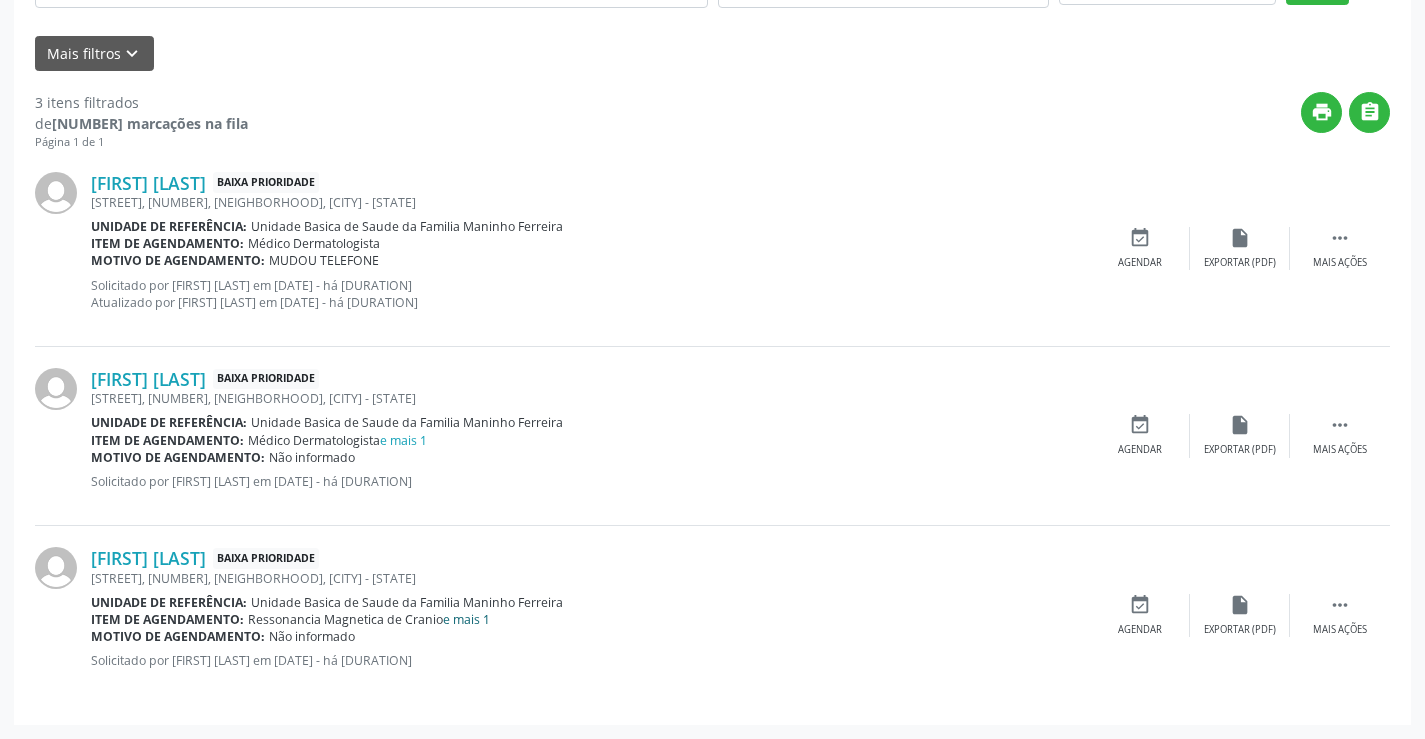 click on "e mais 1" at bounding box center [466, 619] 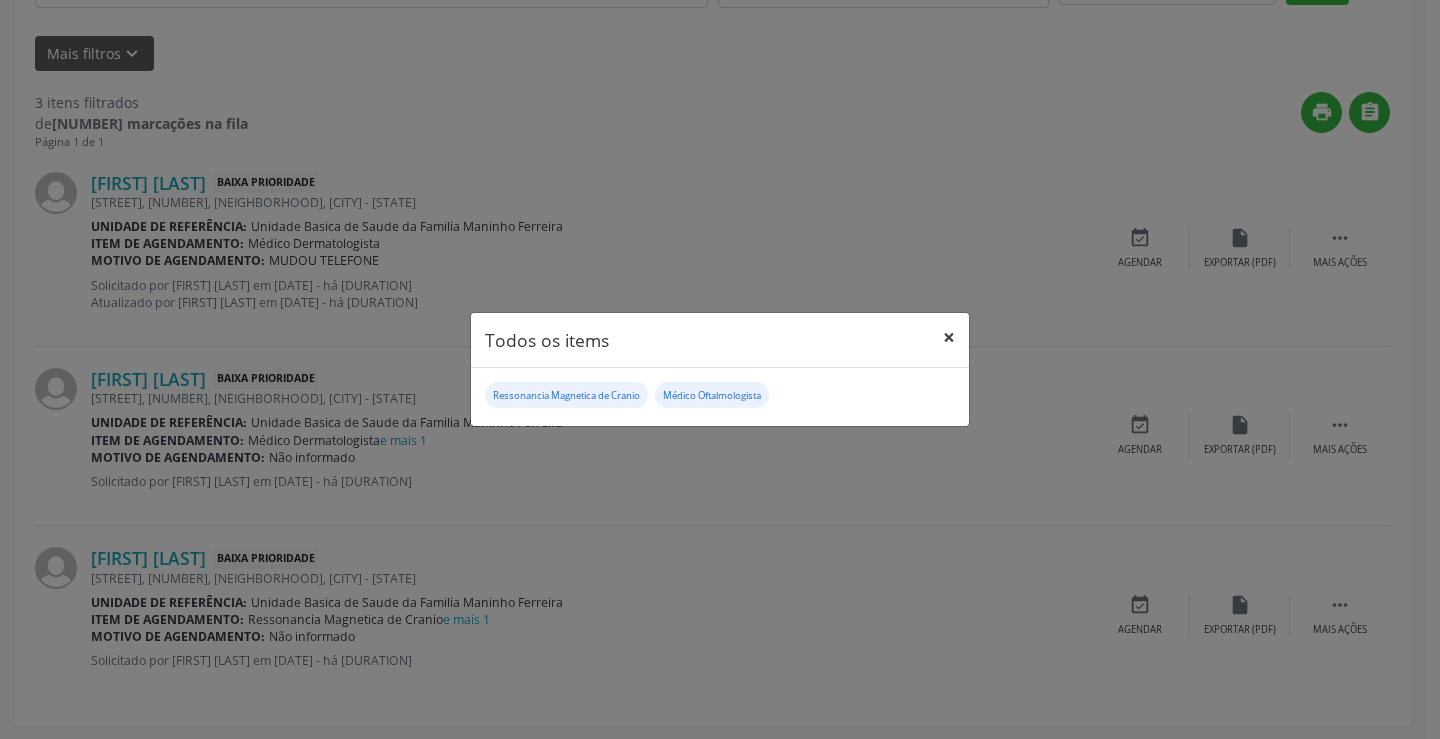 click on "×" at bounding box center [949, 337] 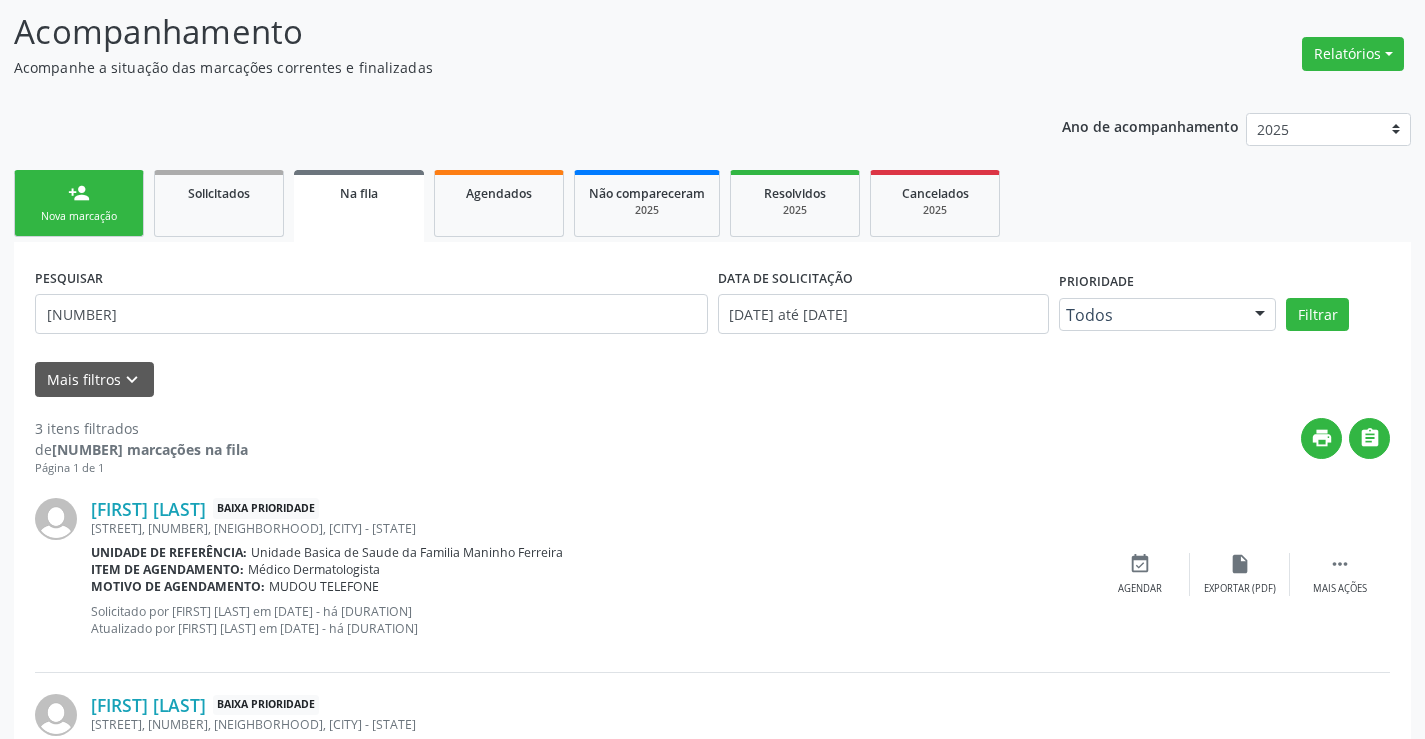 scroll, scrollTop: 0, scrollLeft: 0, axis: both 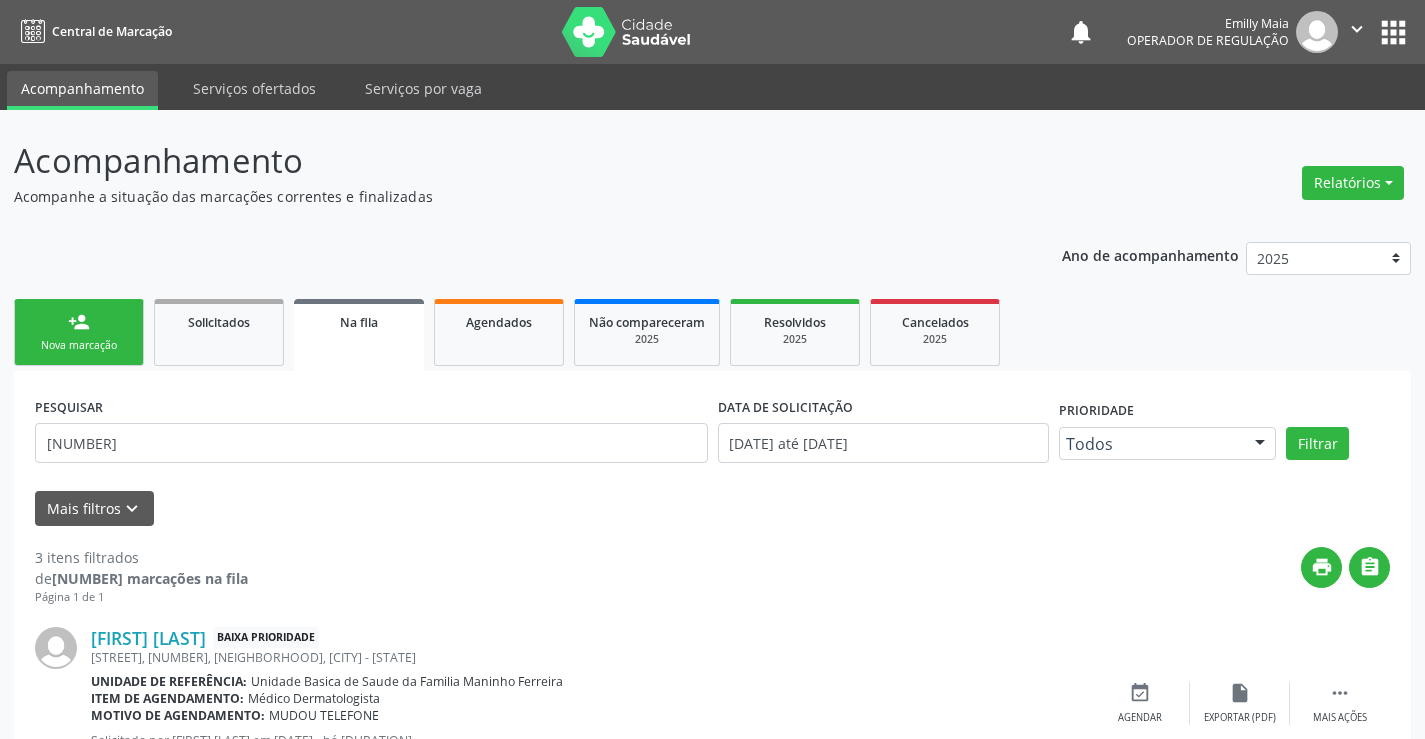 click on "Nova marcação" at bounding box center (79, 345) 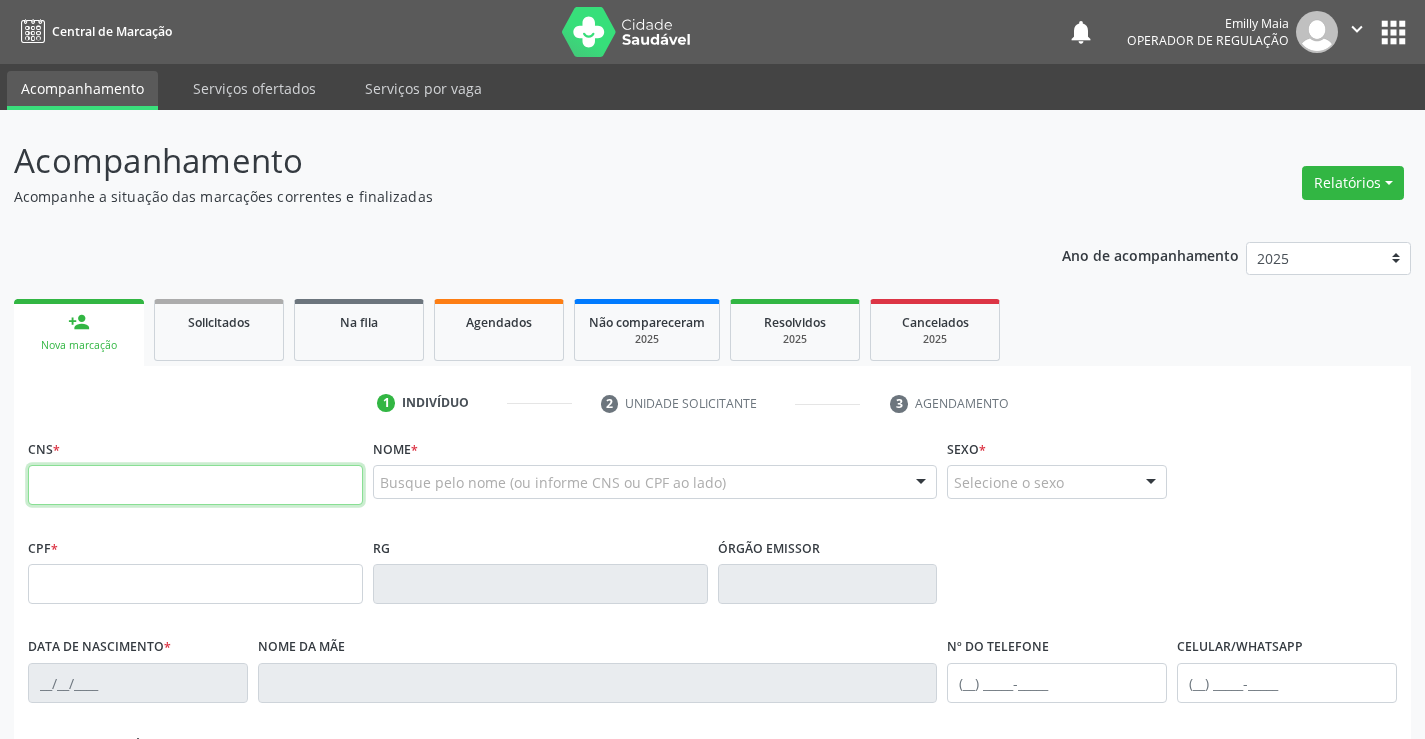 click at bounding box center [195, 485] 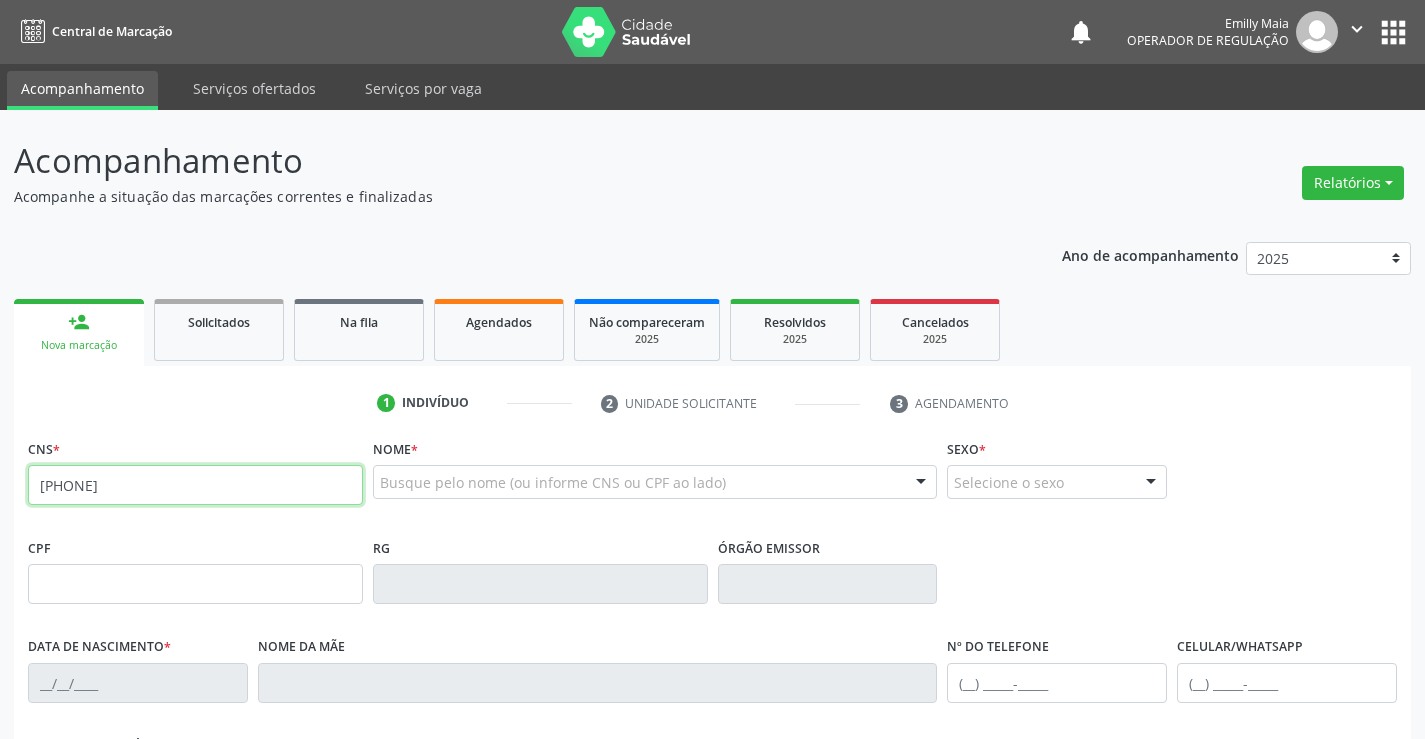 type on "[PHONE]" 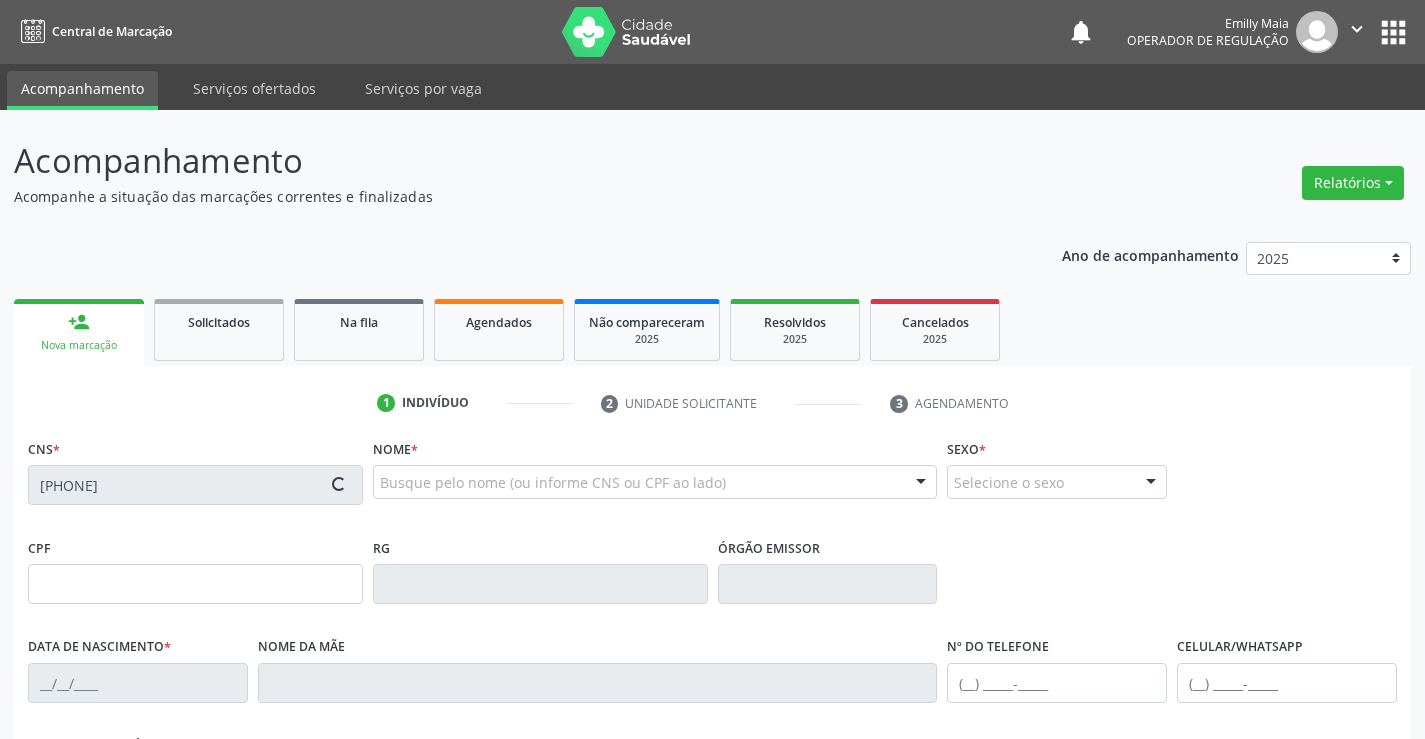 type on "[NUMBER]" 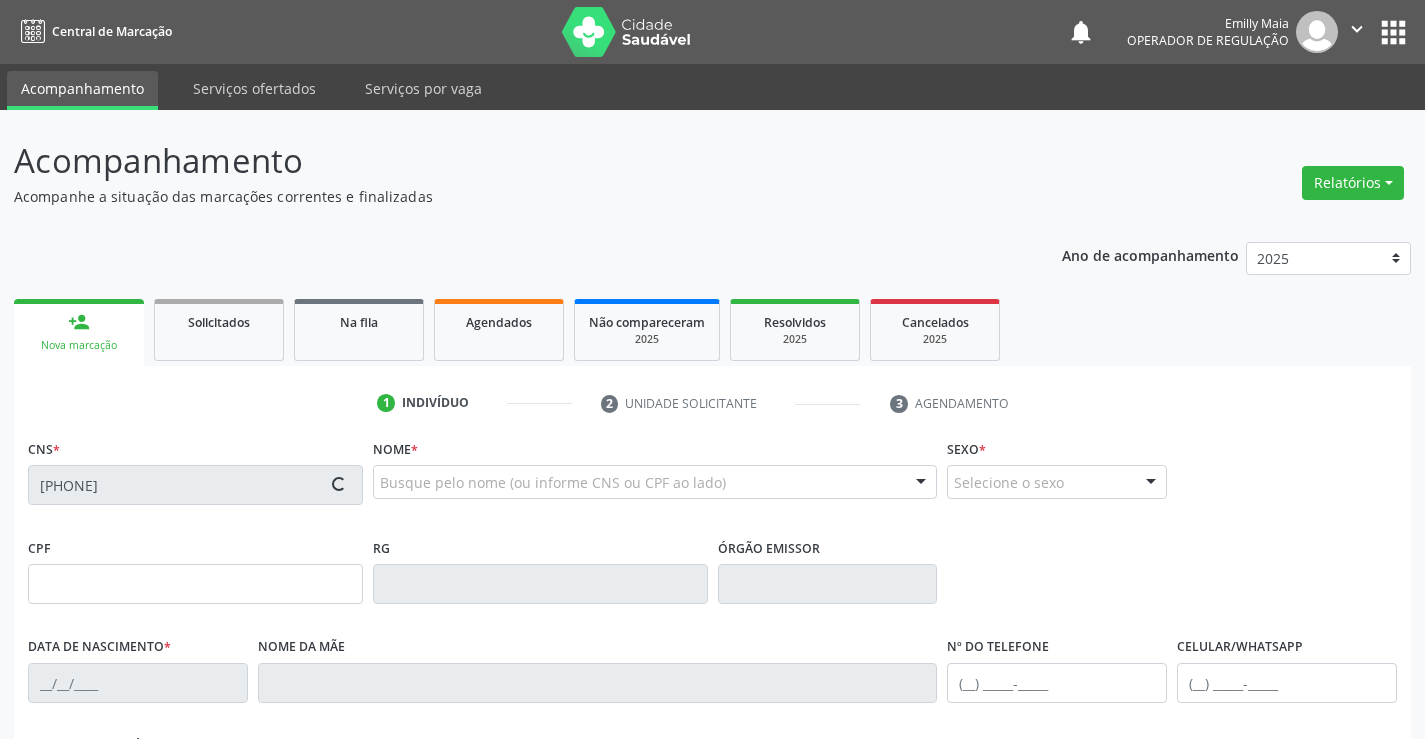 type on "[DATE]" 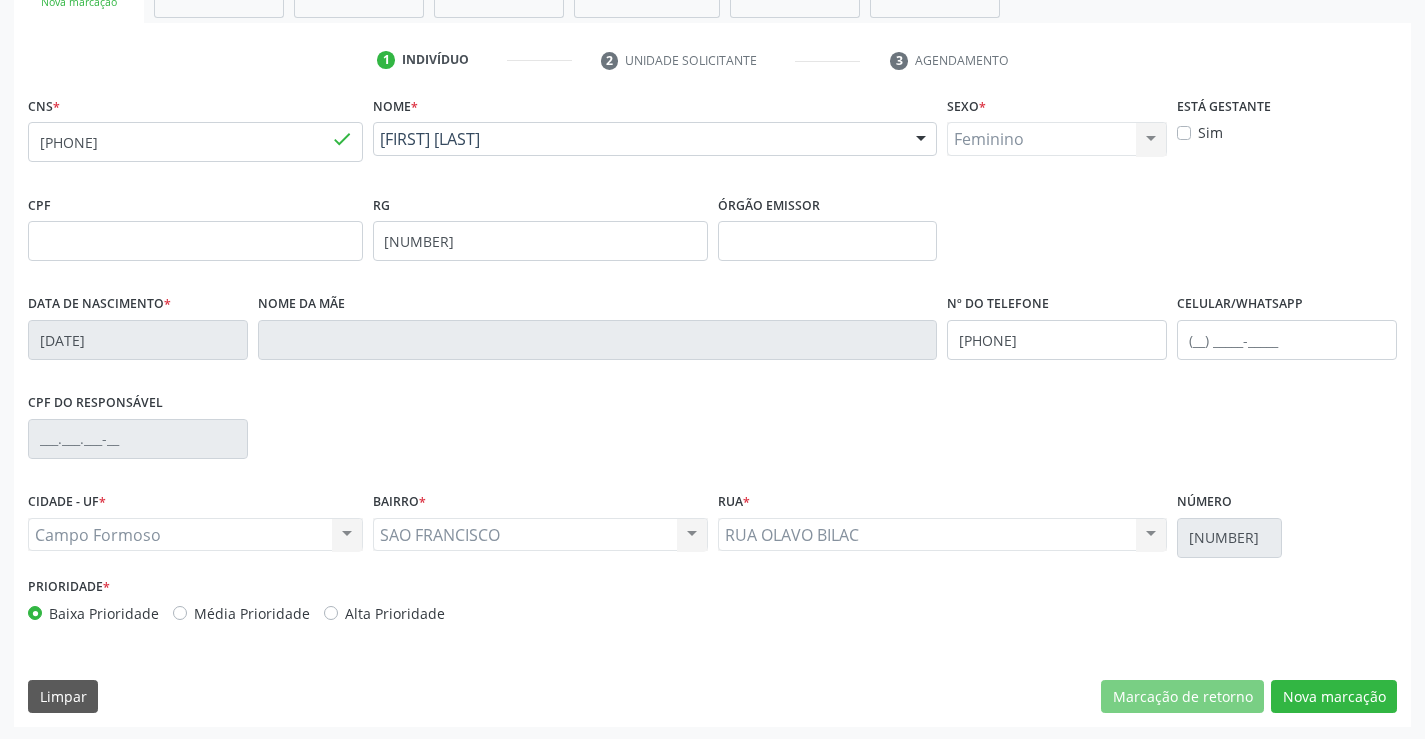 scroll, scrollTop: 345, scrollLeft: 0, axis: vertical 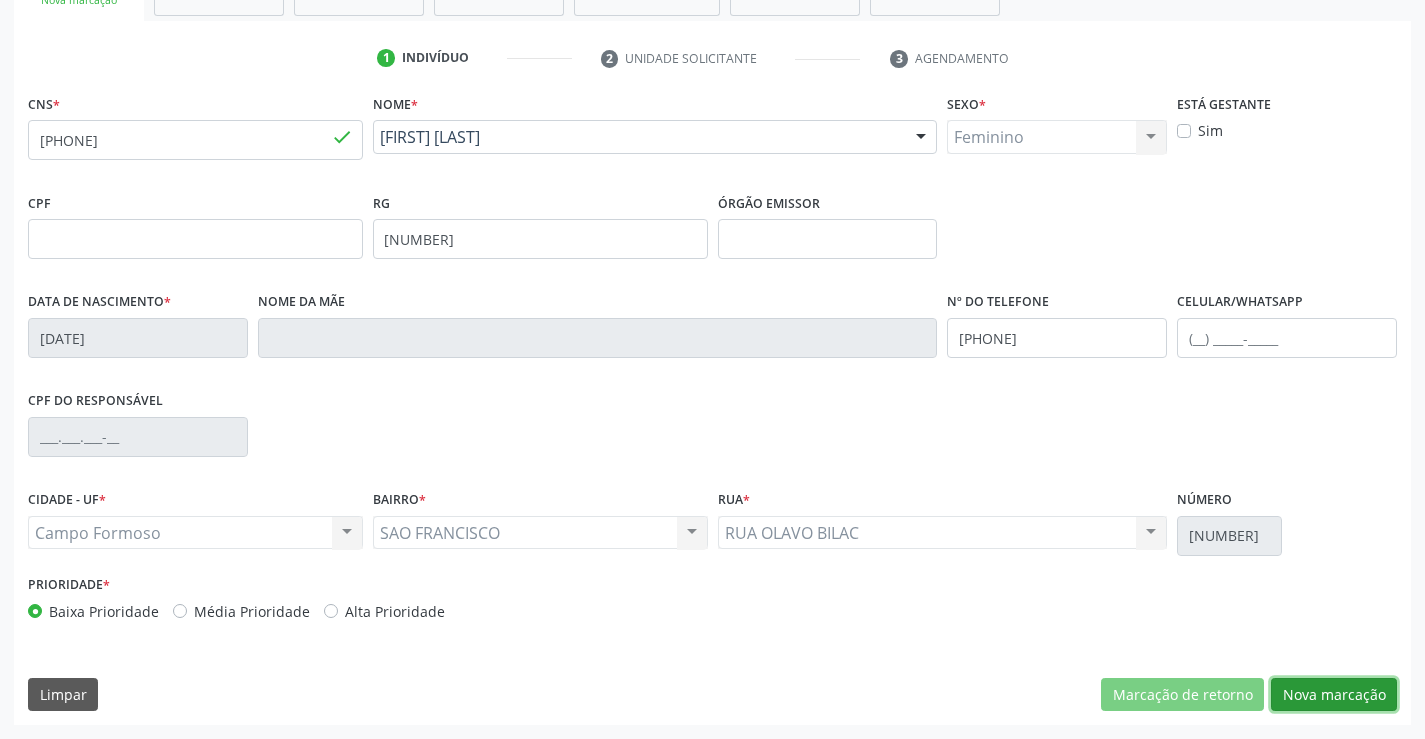 click on "Nova marcação" at bounding box center (1334, 695) 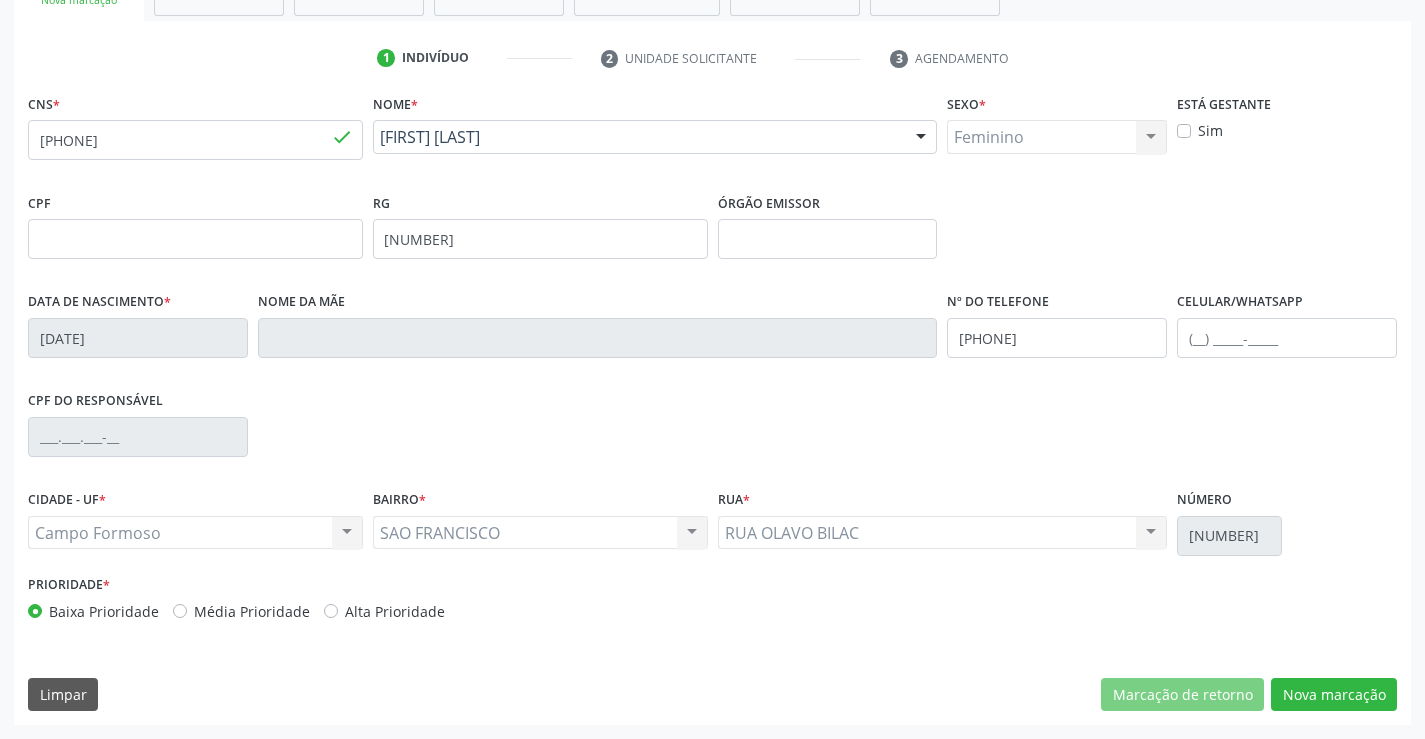 scroll, scrollTop: 167, scrollLeft: 0, axis: vertical 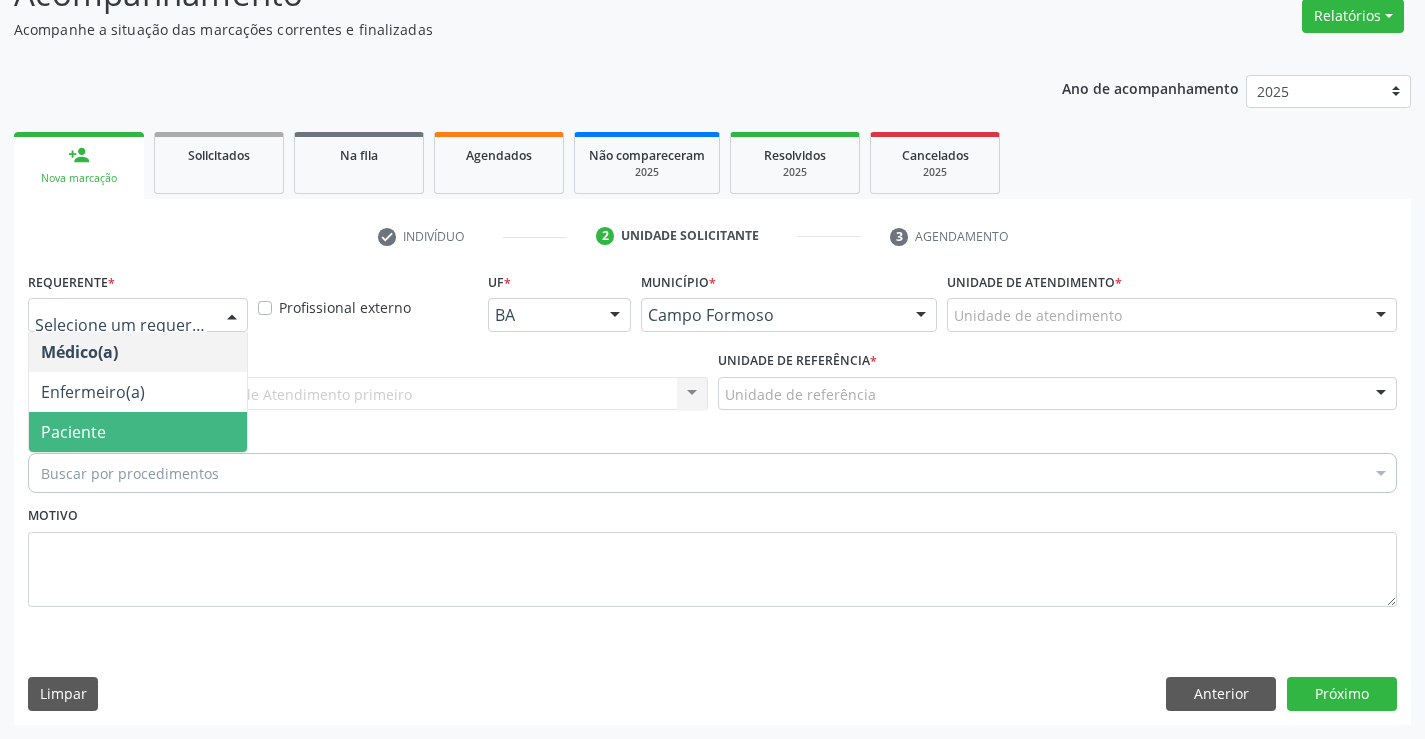 click on "Paciente" at bounding box center (138, 432) 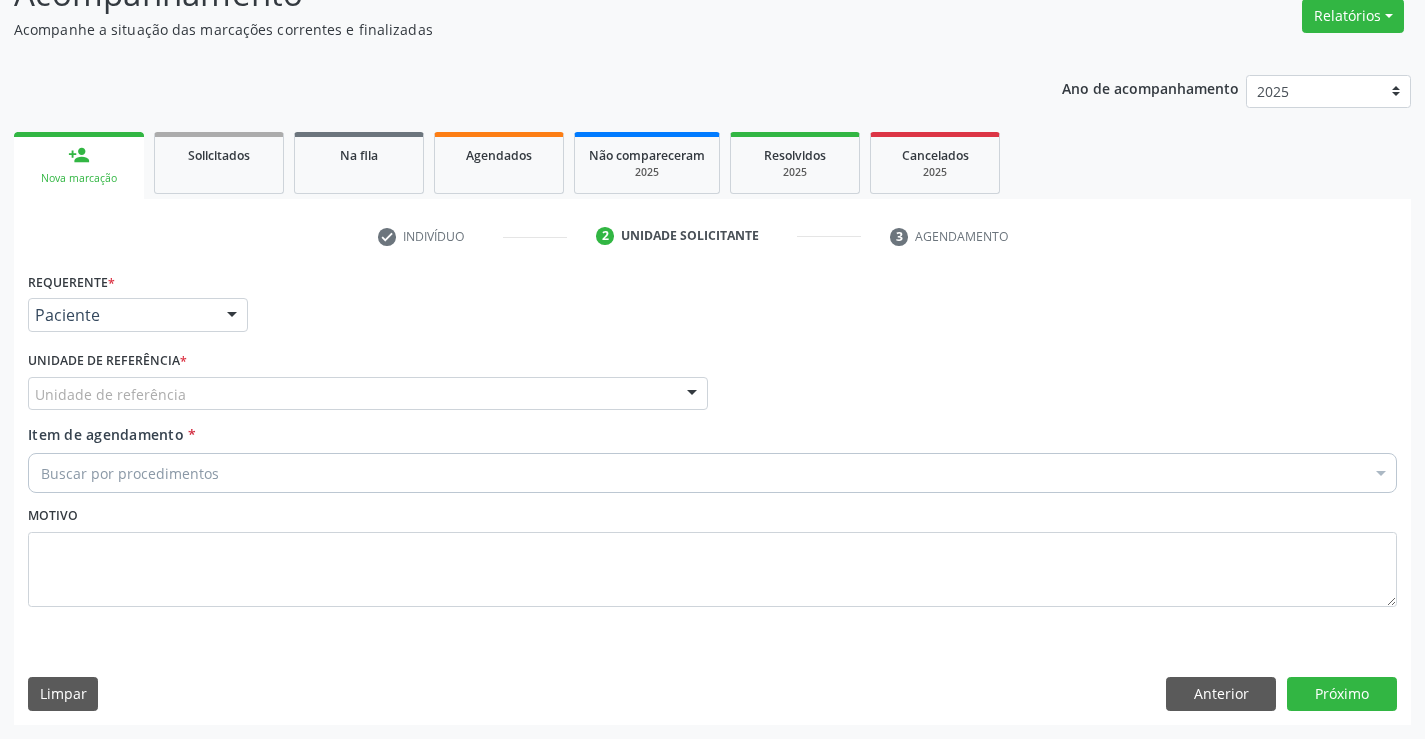 drag, startPoint x: 168, startPoint y: 395, endPoint x: 158, endPoint y: 446, distance: 51.971146 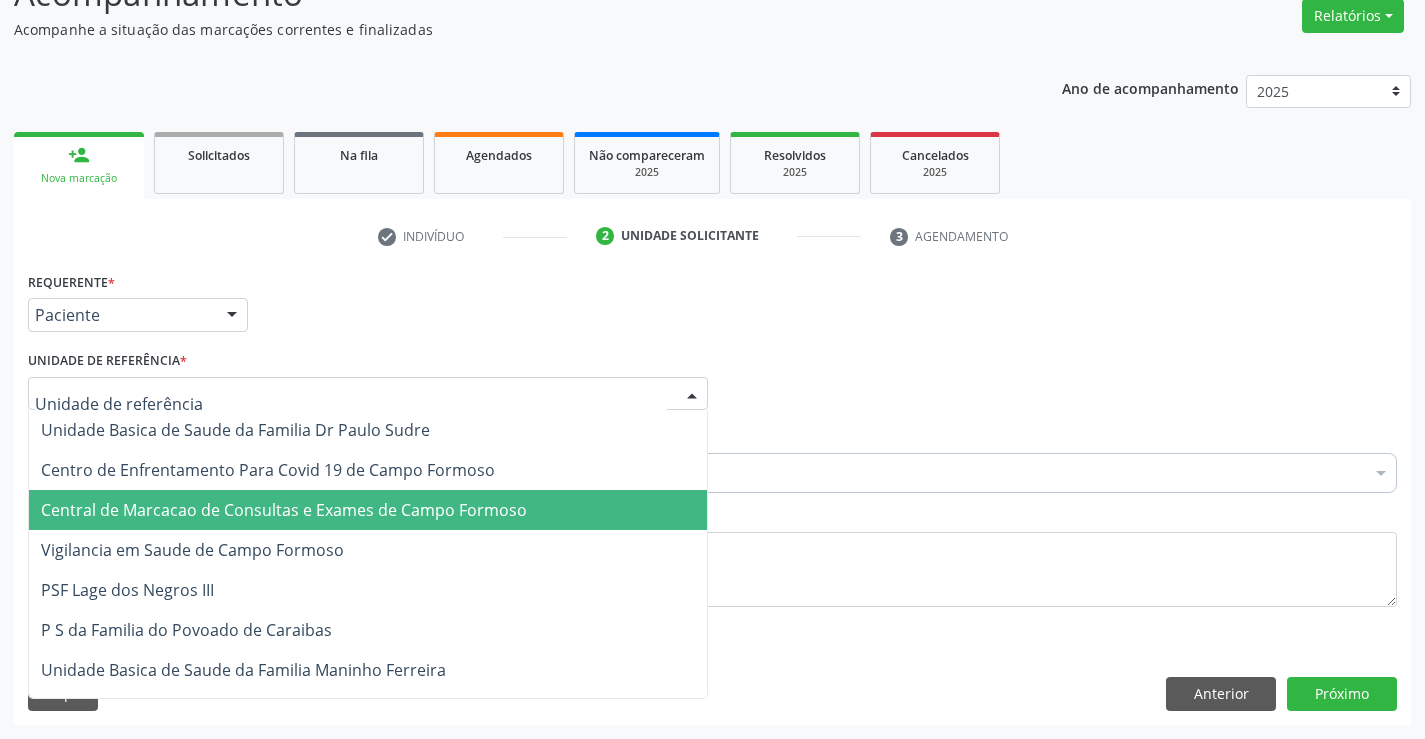 click on "Central de Marcacao de Consultas e Exames de Campo Formoso" at bounding box center (368, 510) 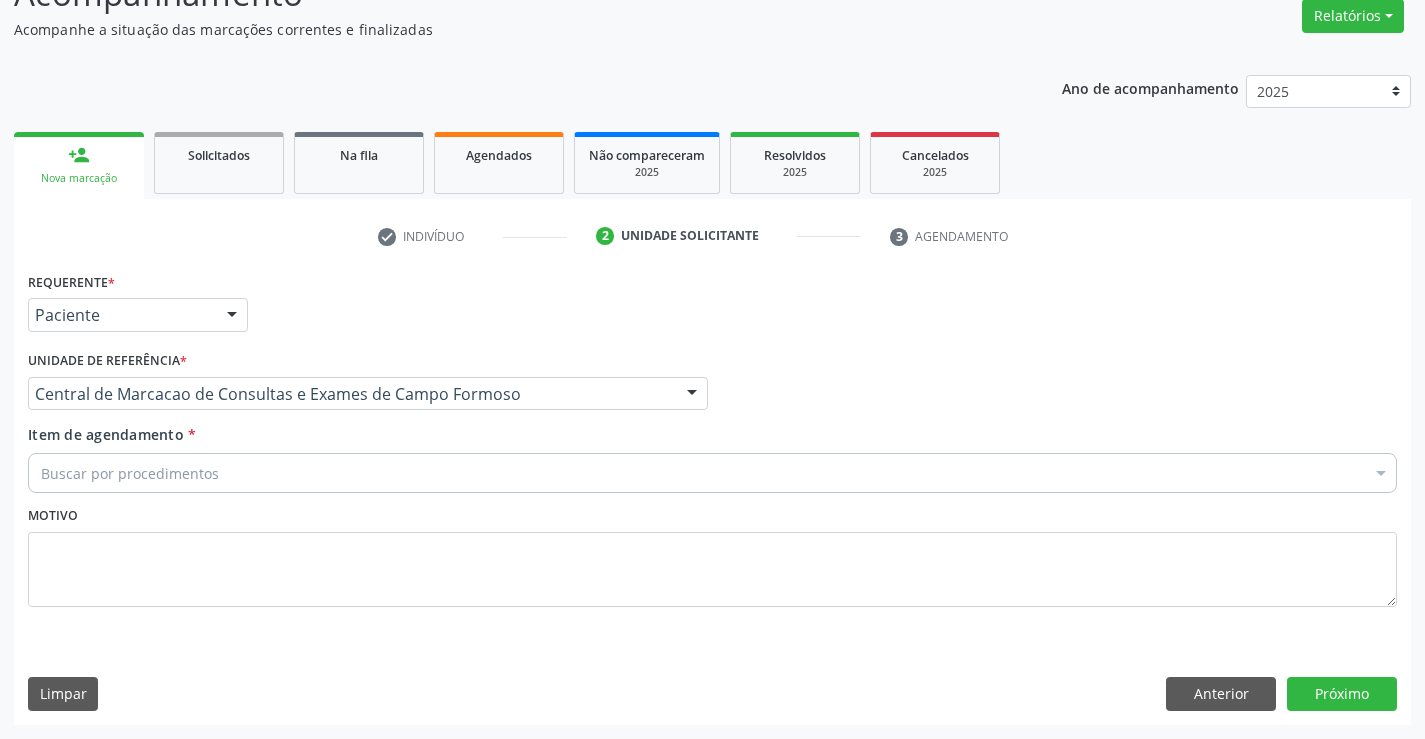 click on "Item de agendamento
*
Buscar por procedimentos
Selecionar todos
0202040089 - 3X Pesquisa de Larvas Nas Fezes
0604320140 - Abatacepte 125 Mg Injetável (Por Seringa Preenchida)
0604320124 - Abatacepte 250 Mg Injetável (Por Frasco Ampola).
0603050018 - Abciximabe
0406010013 - Abertura de Comunicacao Inter-Atrial
0406010021 - Abertura de Estenose Aortica Valvar
0406011265 - Abertura de Estenose Aortica Valvar (Criança e Adolescente)
0406010030 - Abertura de Estenose Pulmonar Valvar
0406011273 - Abertura de Estenose Pulmonar Valvar (Criança e Adolescente)
0301080011 - Abordagem Cognitiva Comportamental do Fumante (Por Atendimento / Paciente)
0307020010 - Acesso A Polpa Dentaria e Medicacao (Por Dente)
0604660030 - Acetazolamida 250 Mg (Por Comprimido)" at bounding box center (712, 455) 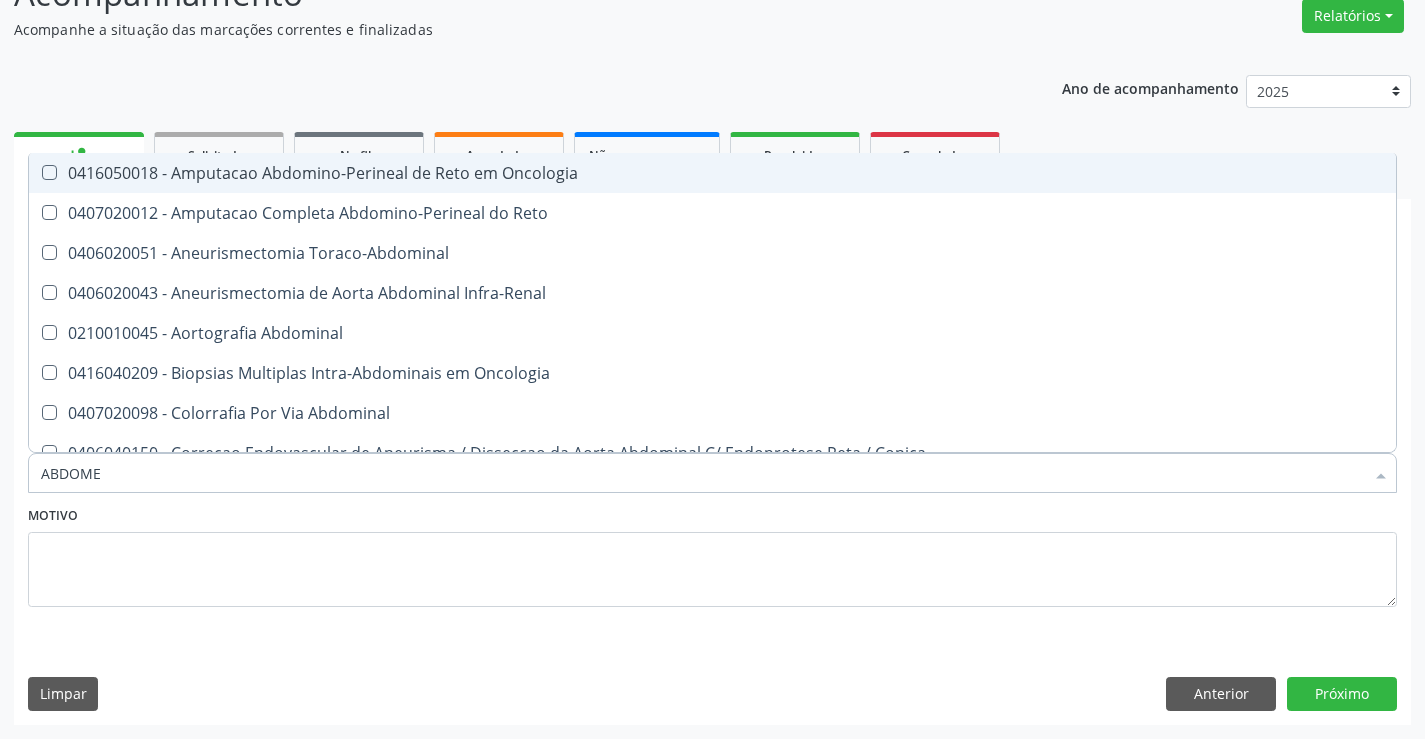 type on "ABDOMEN" 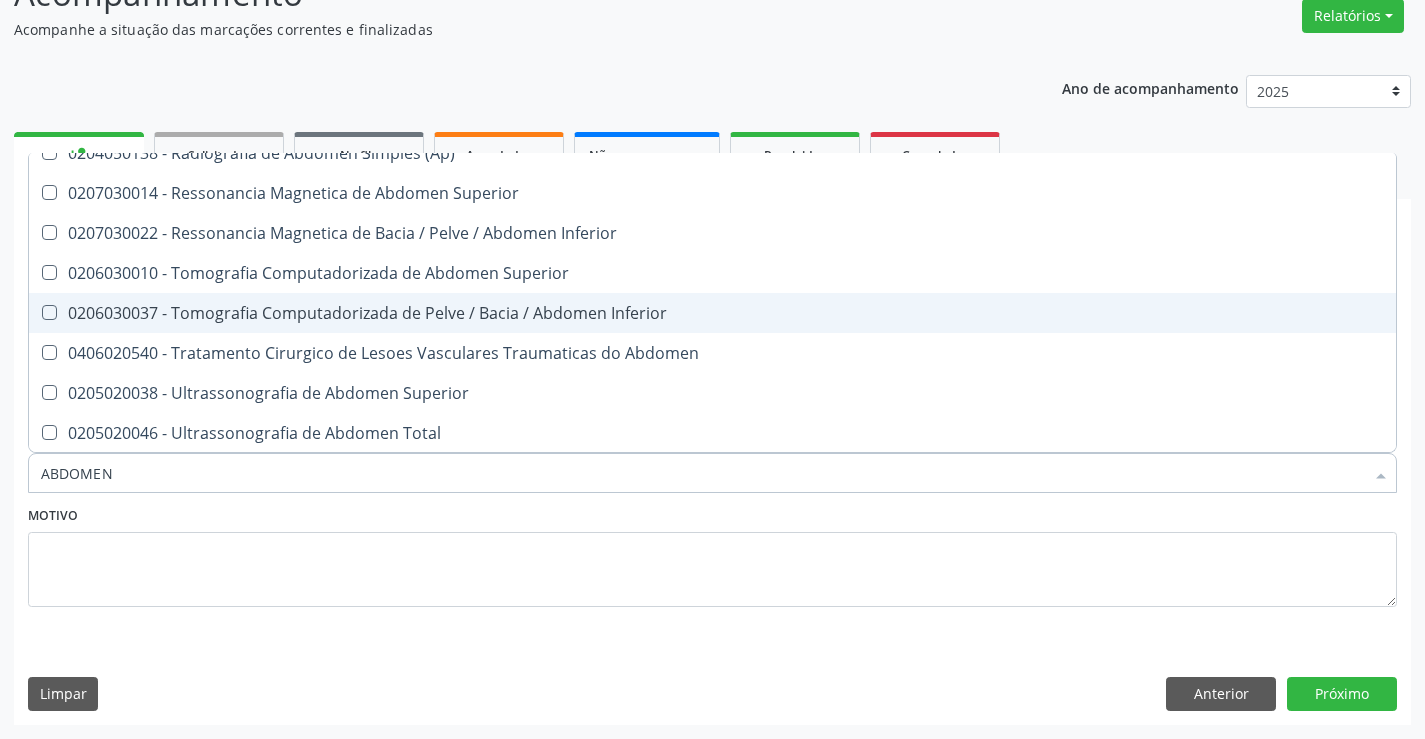 scroll, scrollTop: 101, scrollLeft: 0, axis: vertical 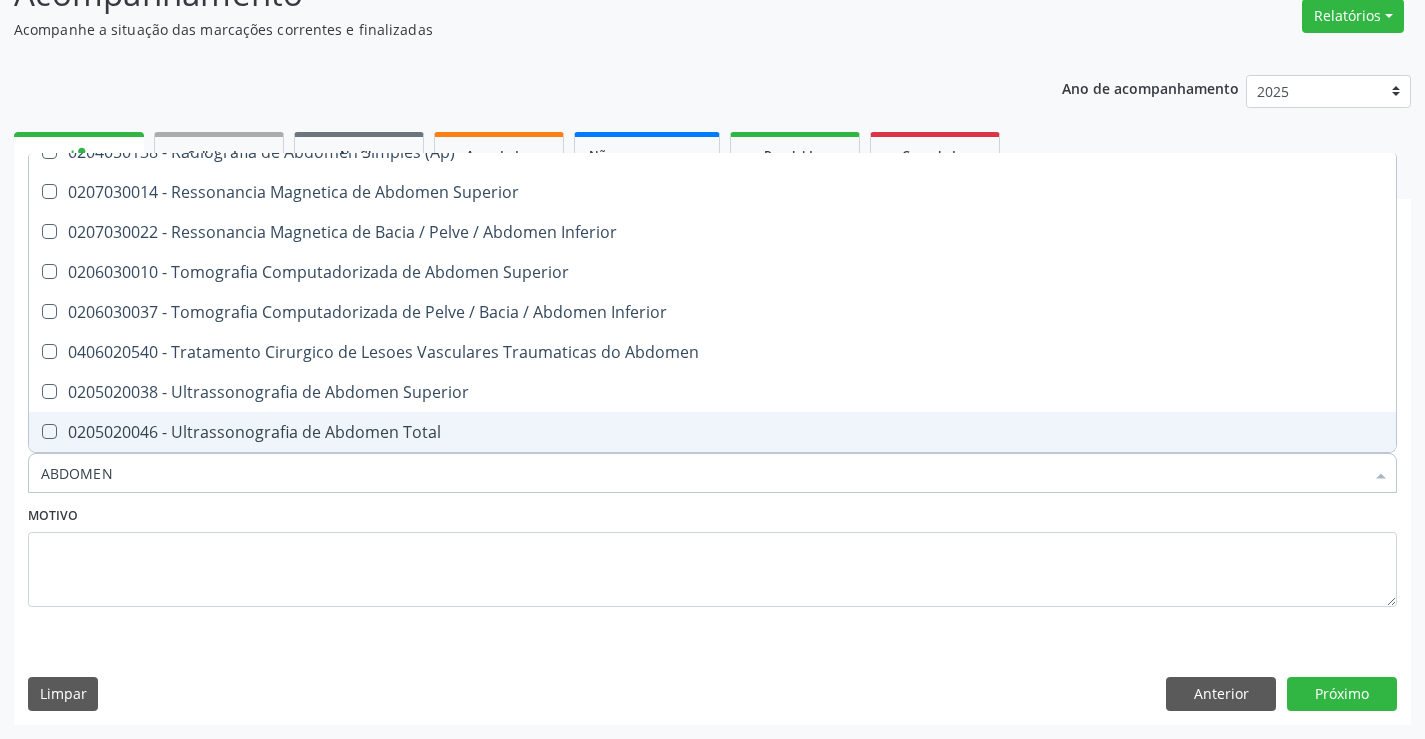 click on "0205020046 - Ultrassonografia de Abdomen Total" at bounding box center (712, 432) 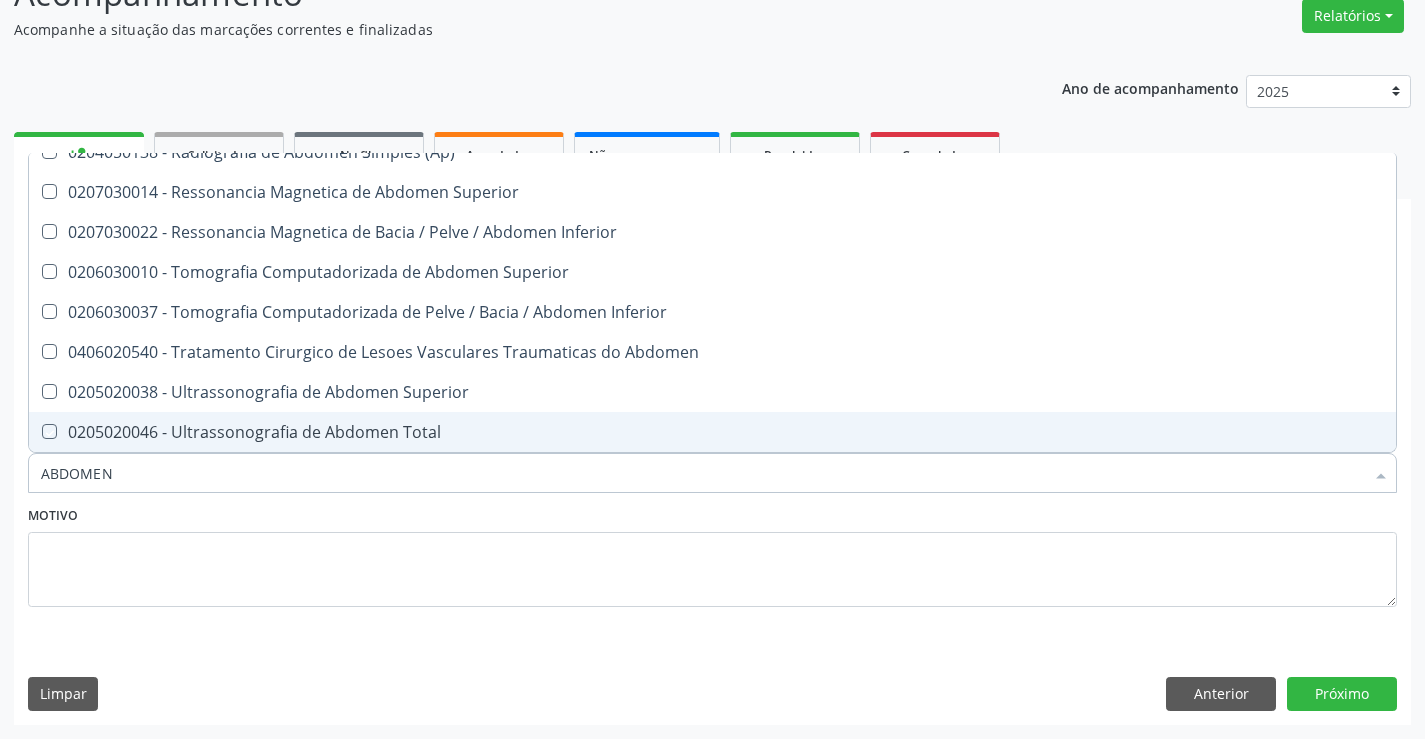 checkbox on "true" 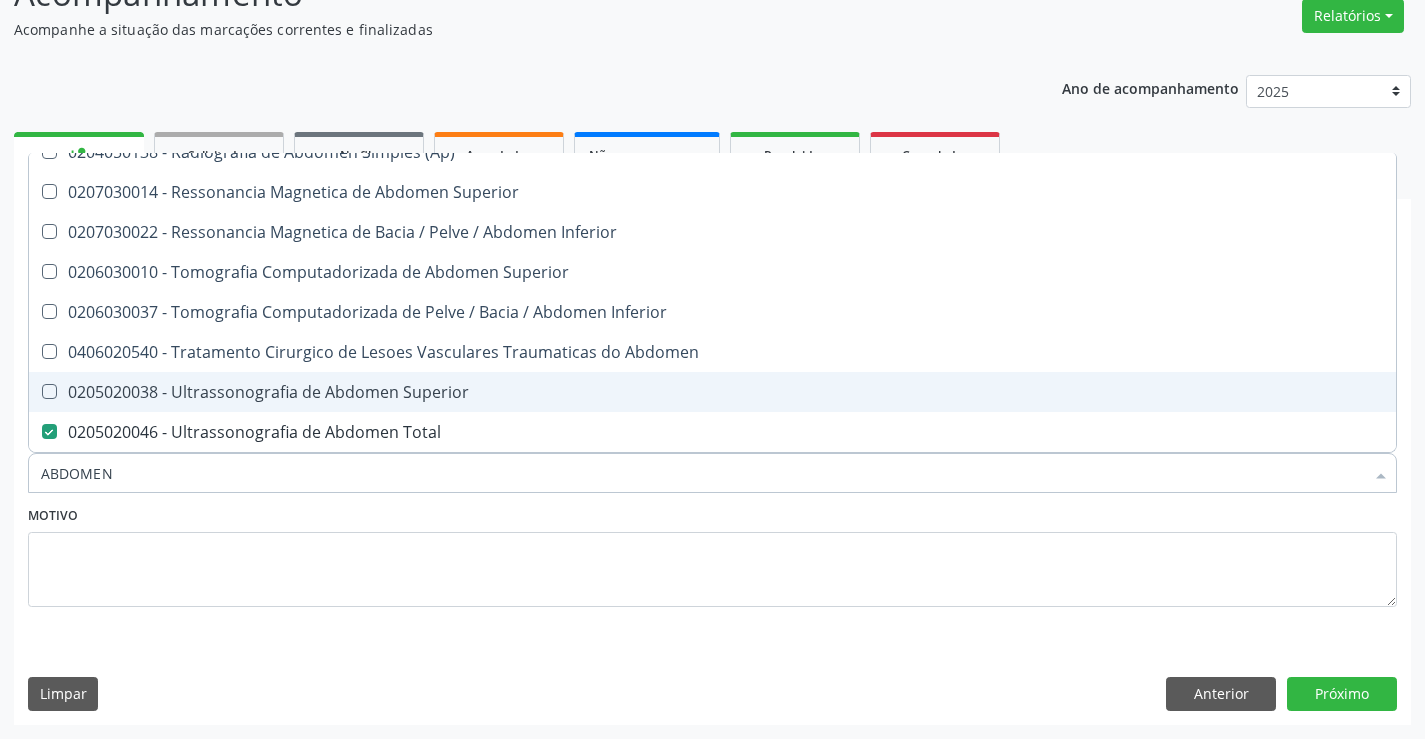 drag, startPoint x: 337, startPoint y: 390, endPoint x: 299, endPoint y: 433, distance: 57.384666 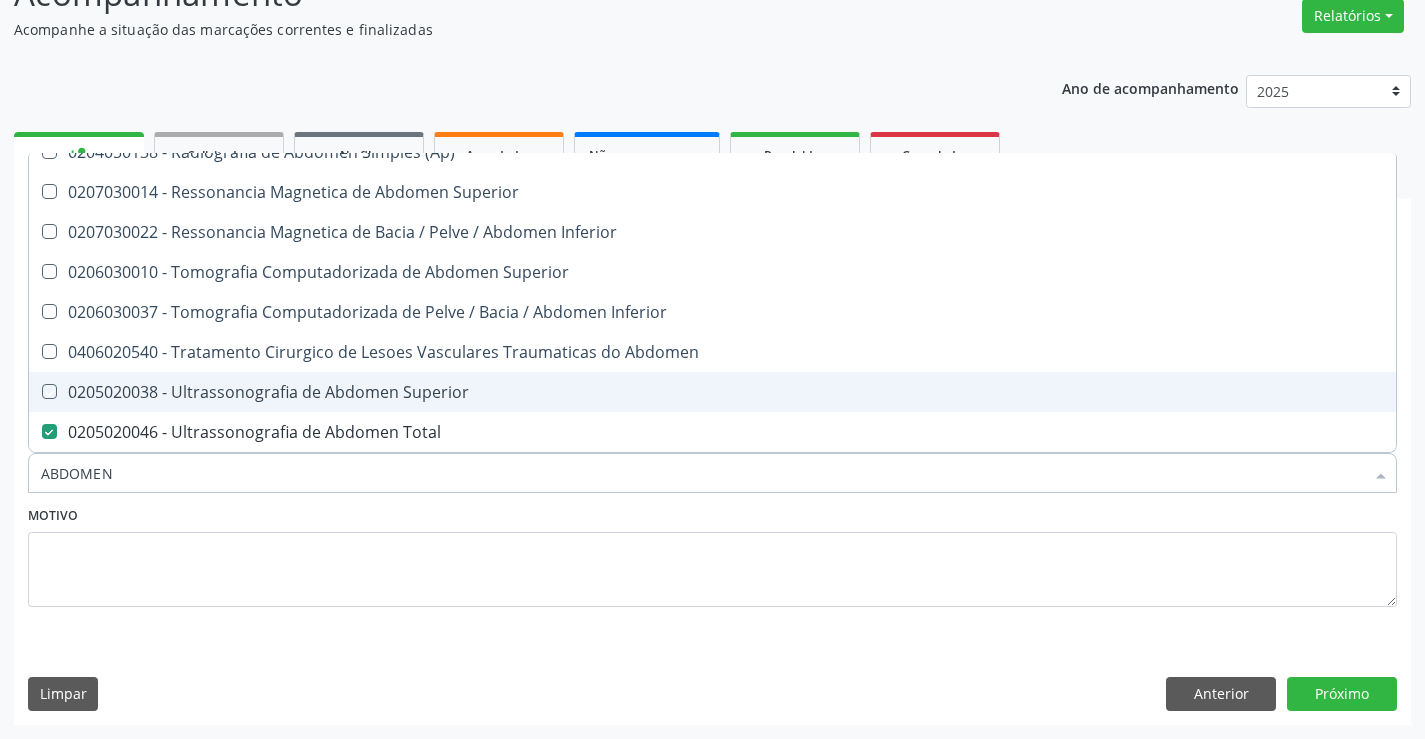 checkbox on "true" 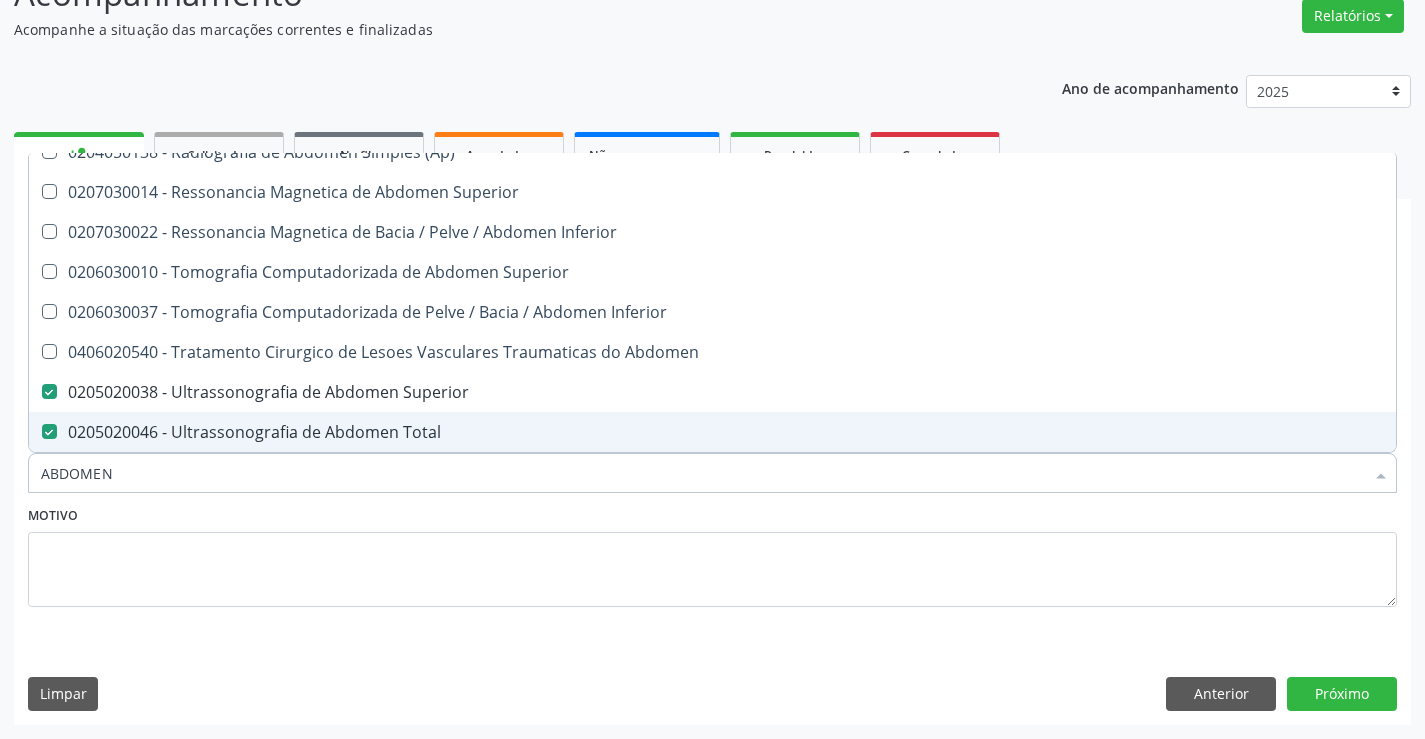 click on "0205020046 - Ultrassonografia de Abdomen Total" at bounding box center (712, 432) 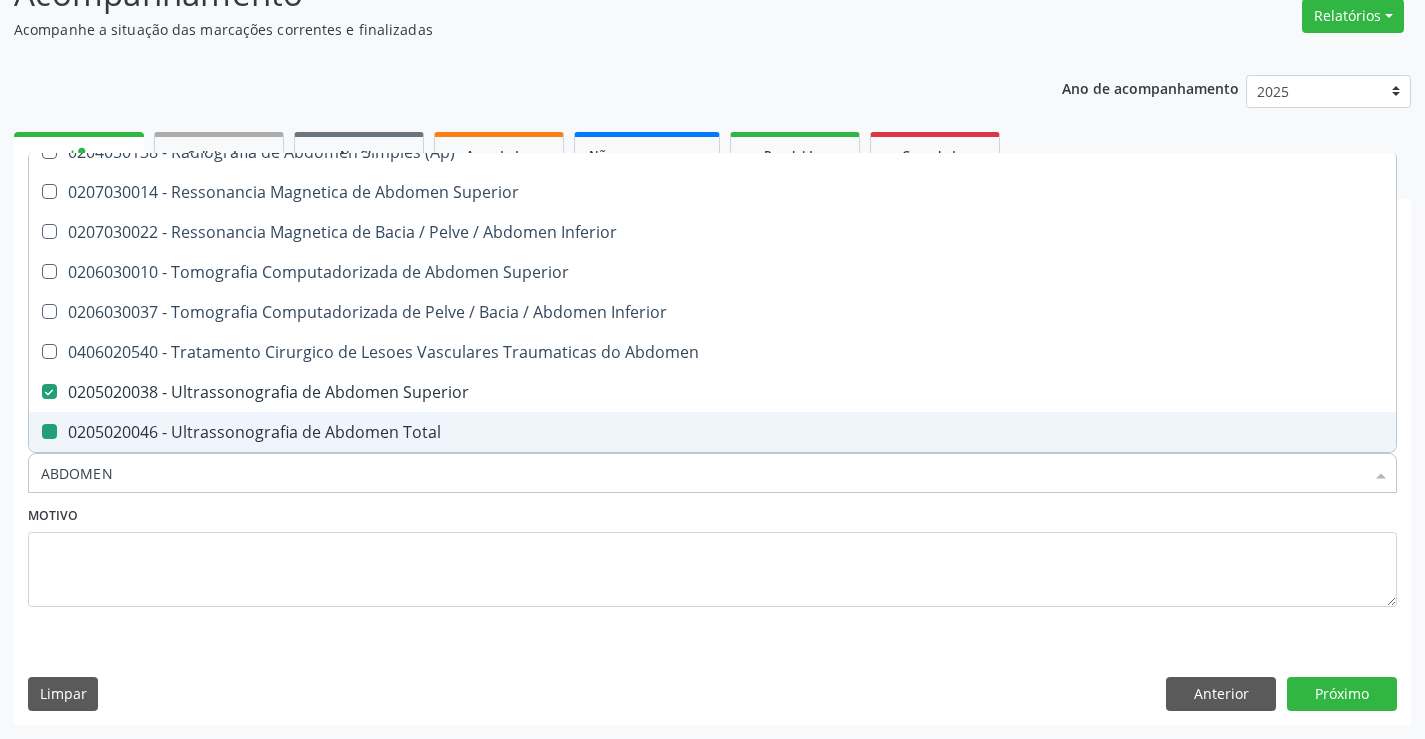 checkbox on "false" 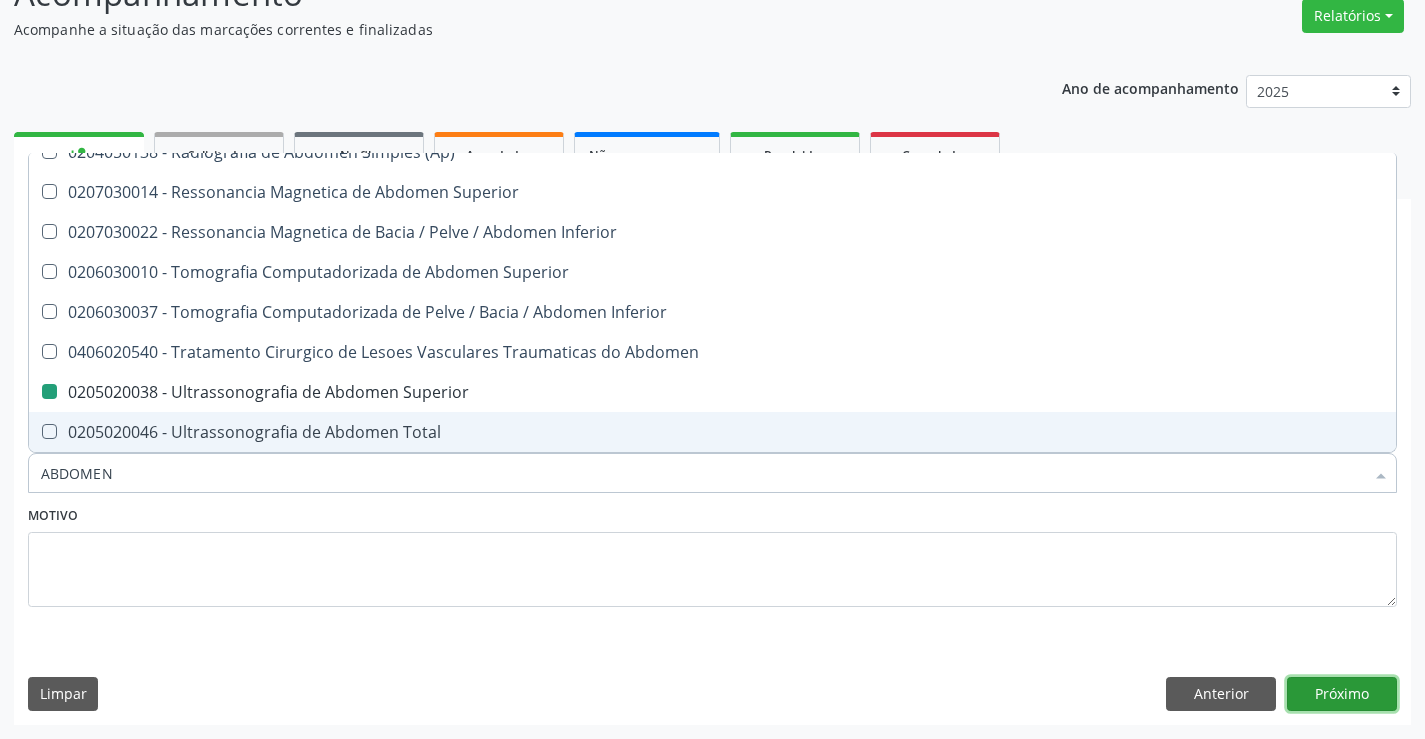 click on "Próximo" at bounding box center [1342, 694] 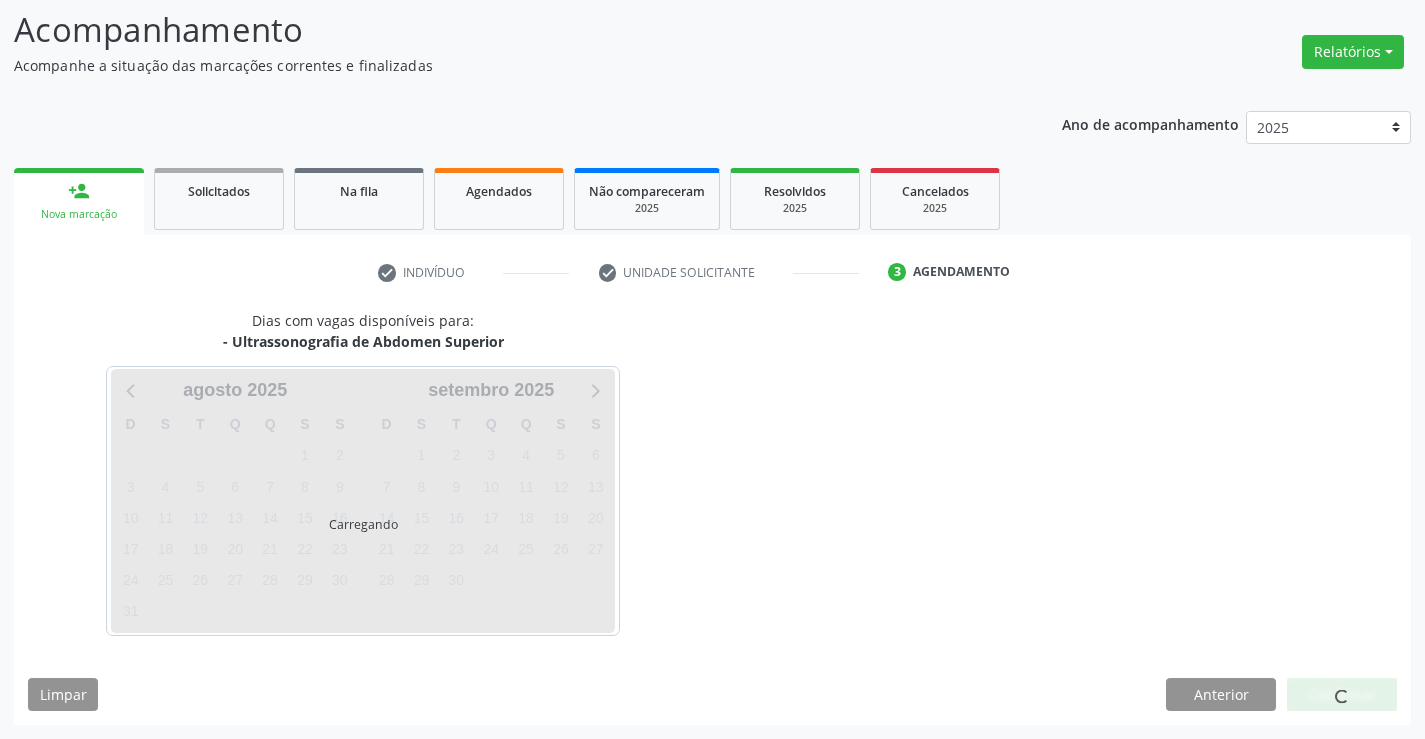 scroll, scrollTop: 131, scrollLeft: 0, axis: vertical 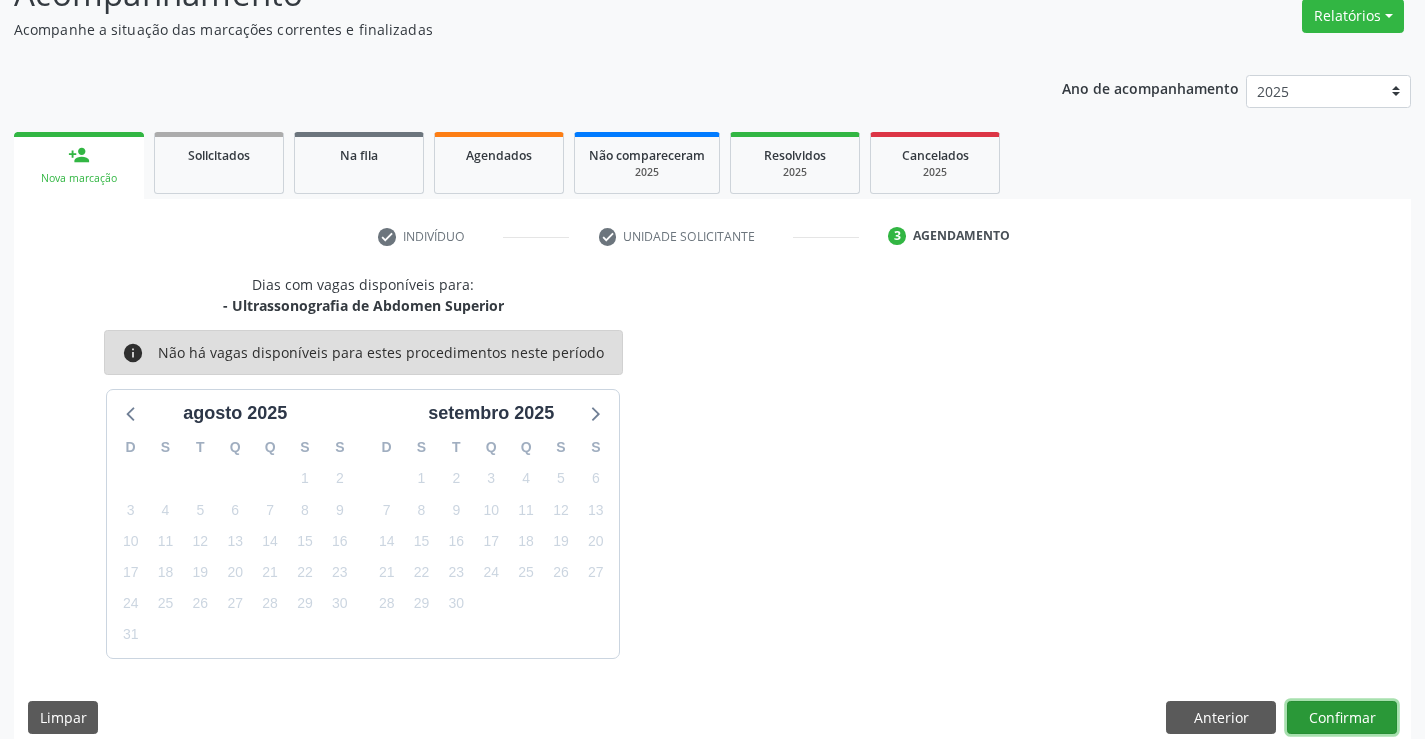 click on "Confirmar" at bounding box center (1342, 718) 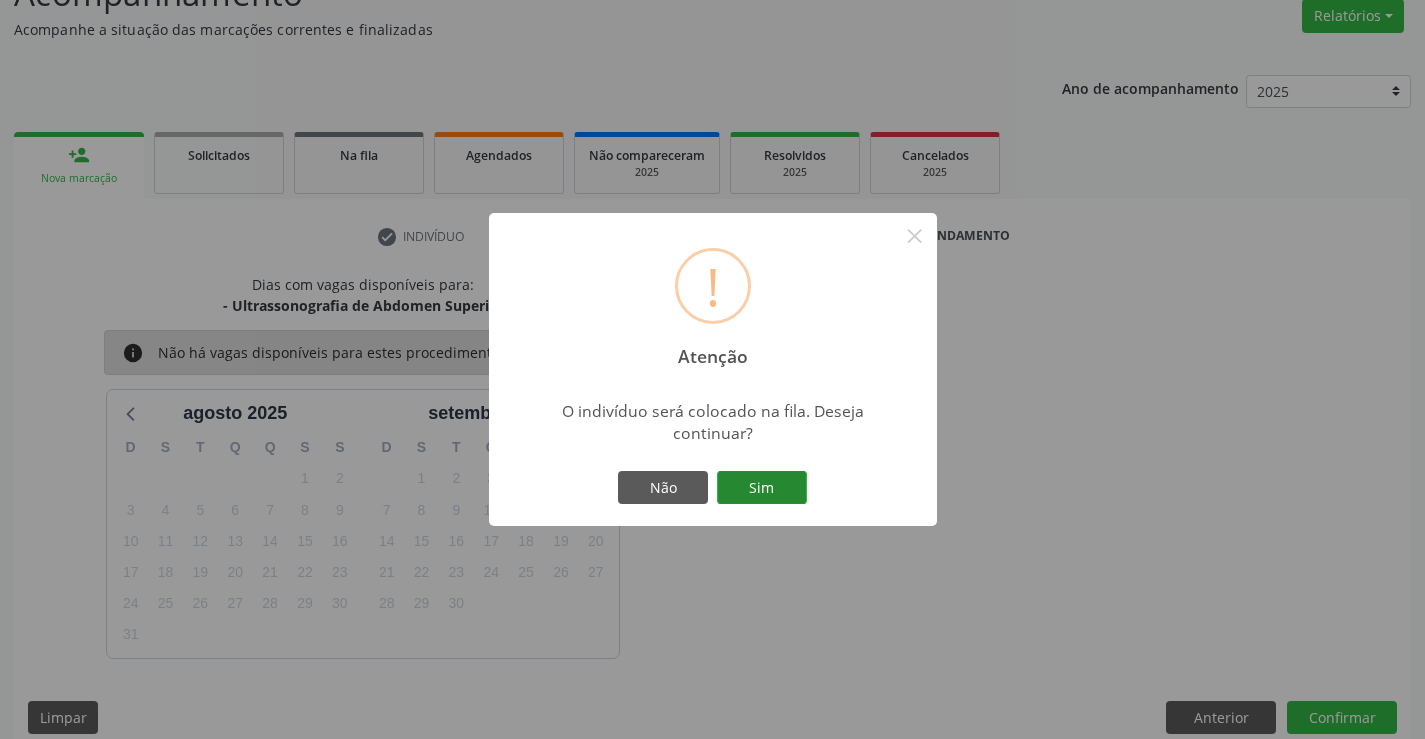 click on "Sim" at bounding box center (762, 488) 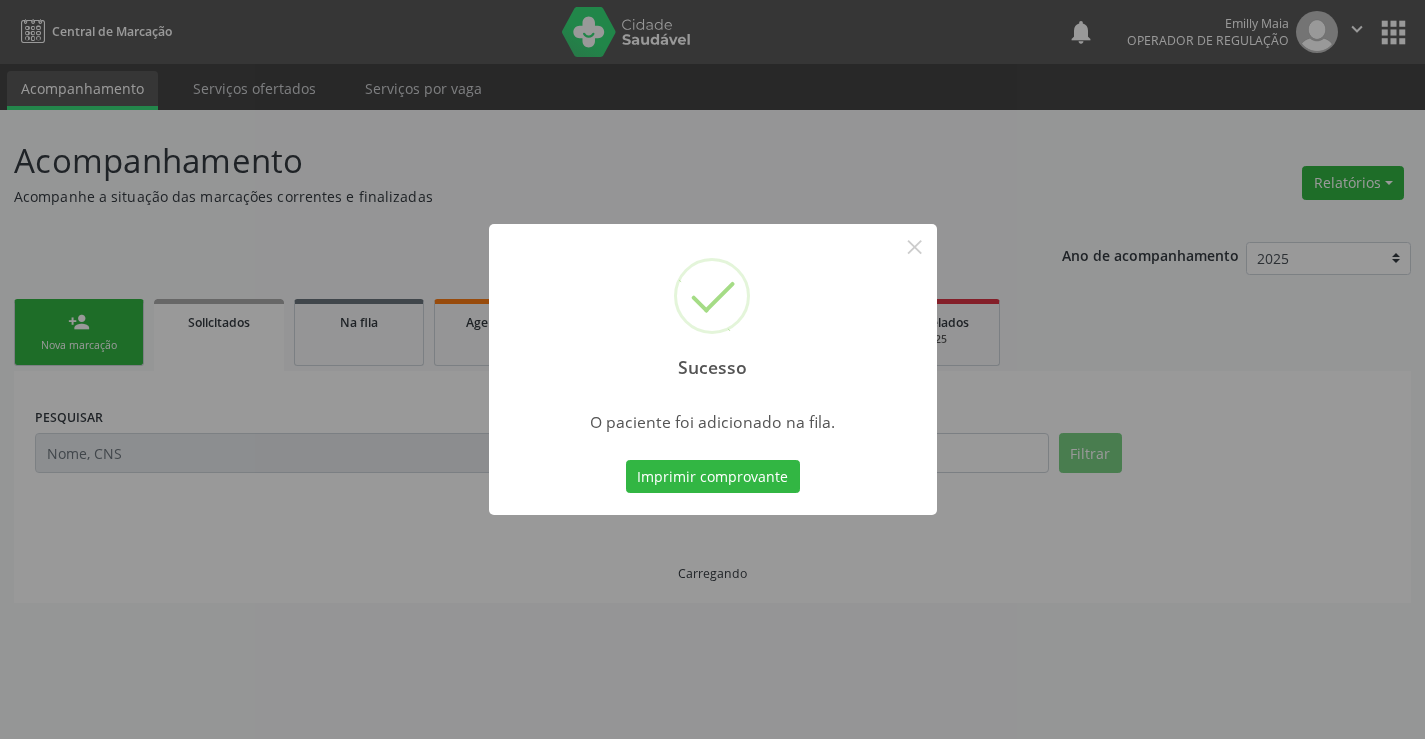 scroll, scrollTop: 0, scrollLeft: 0, axis: both 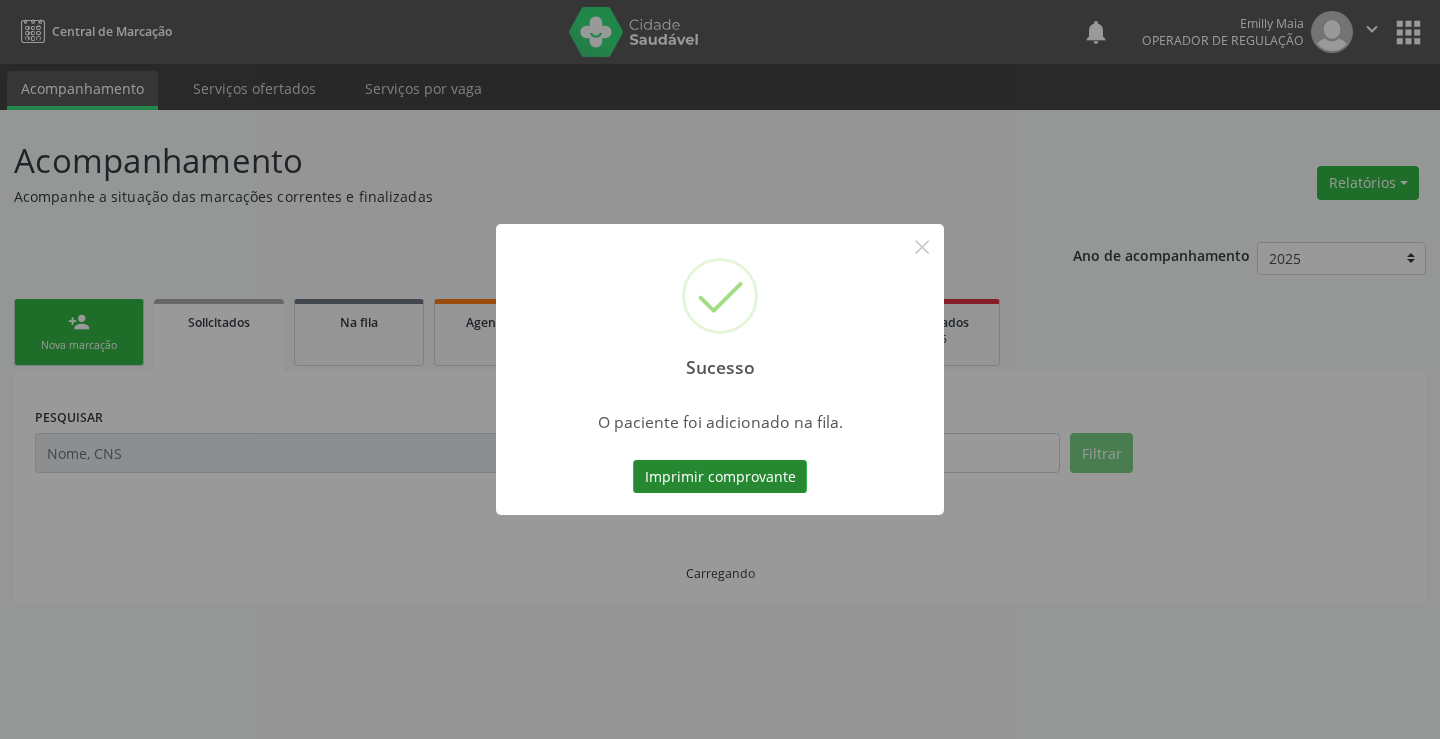 click on "Imprimir comprovante" at bounding box center [720, 477] 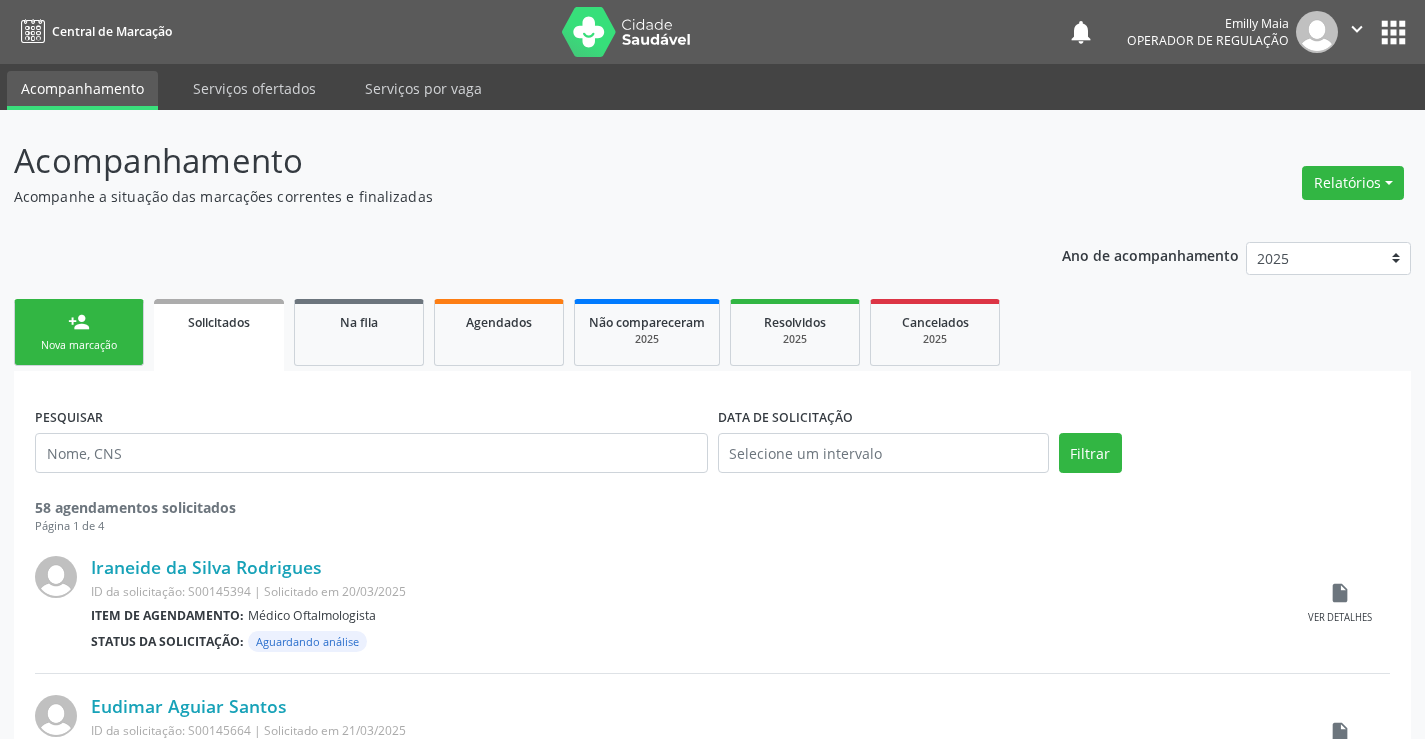 click on "person_add
Nova marcação" at bounding box center (79, 332) 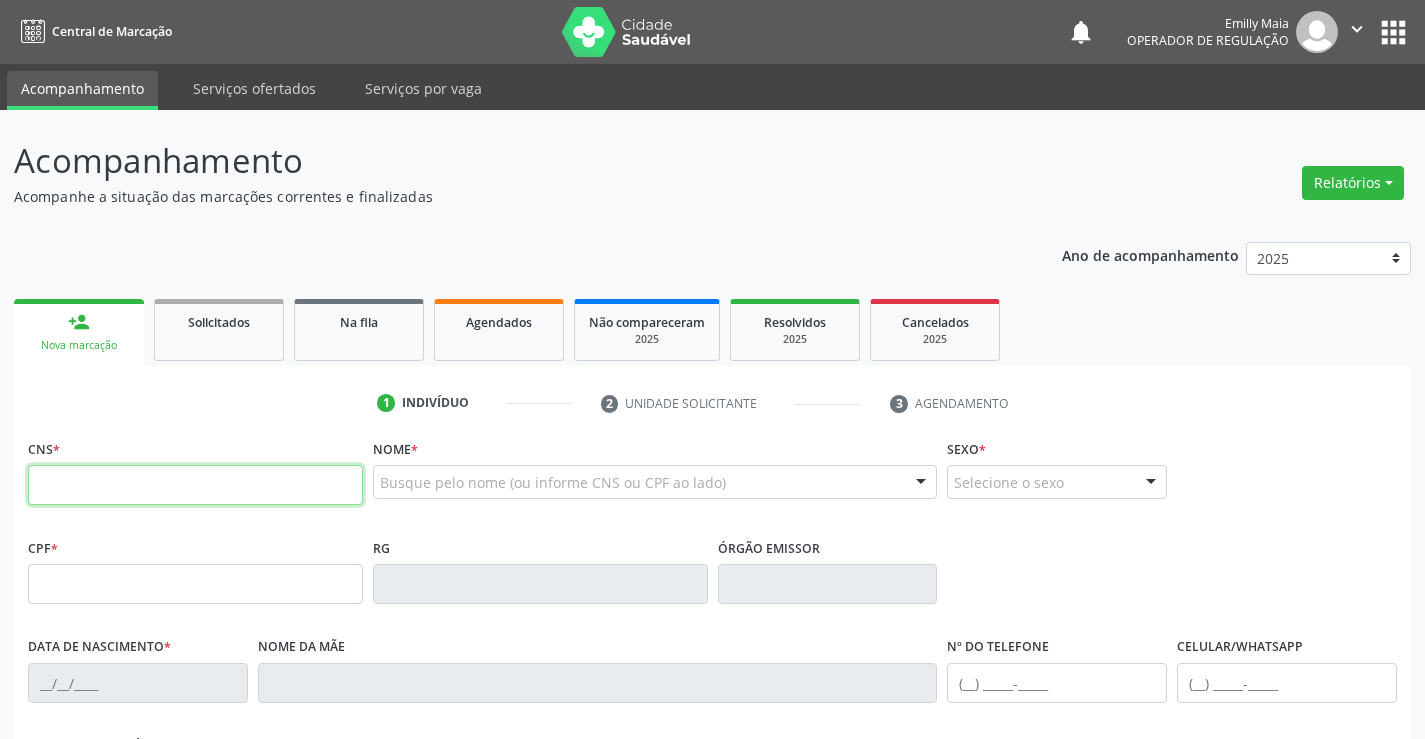 click at bounding box center (195, 485) 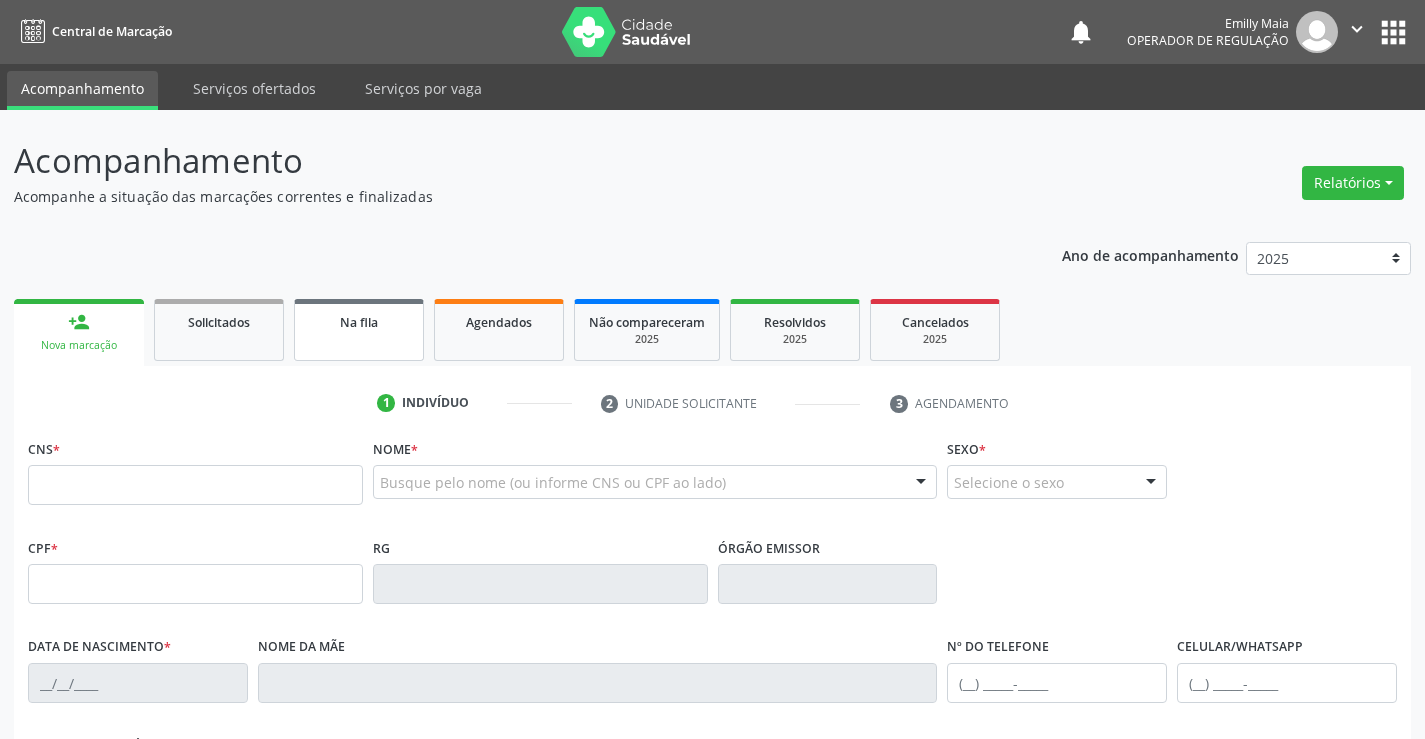 click on "Na fila" at bounding box center [359, 321] 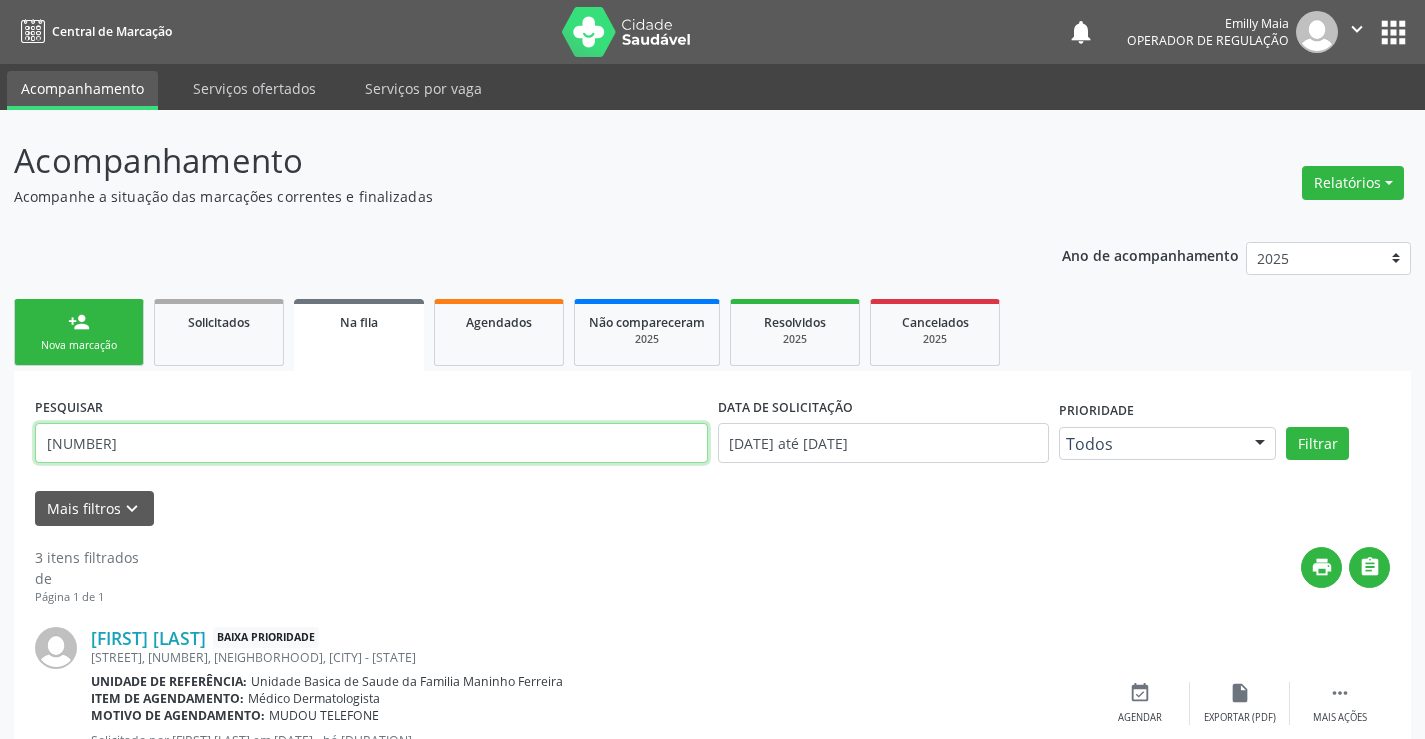 click on "706109849994730" at bounding box center (371, 443) 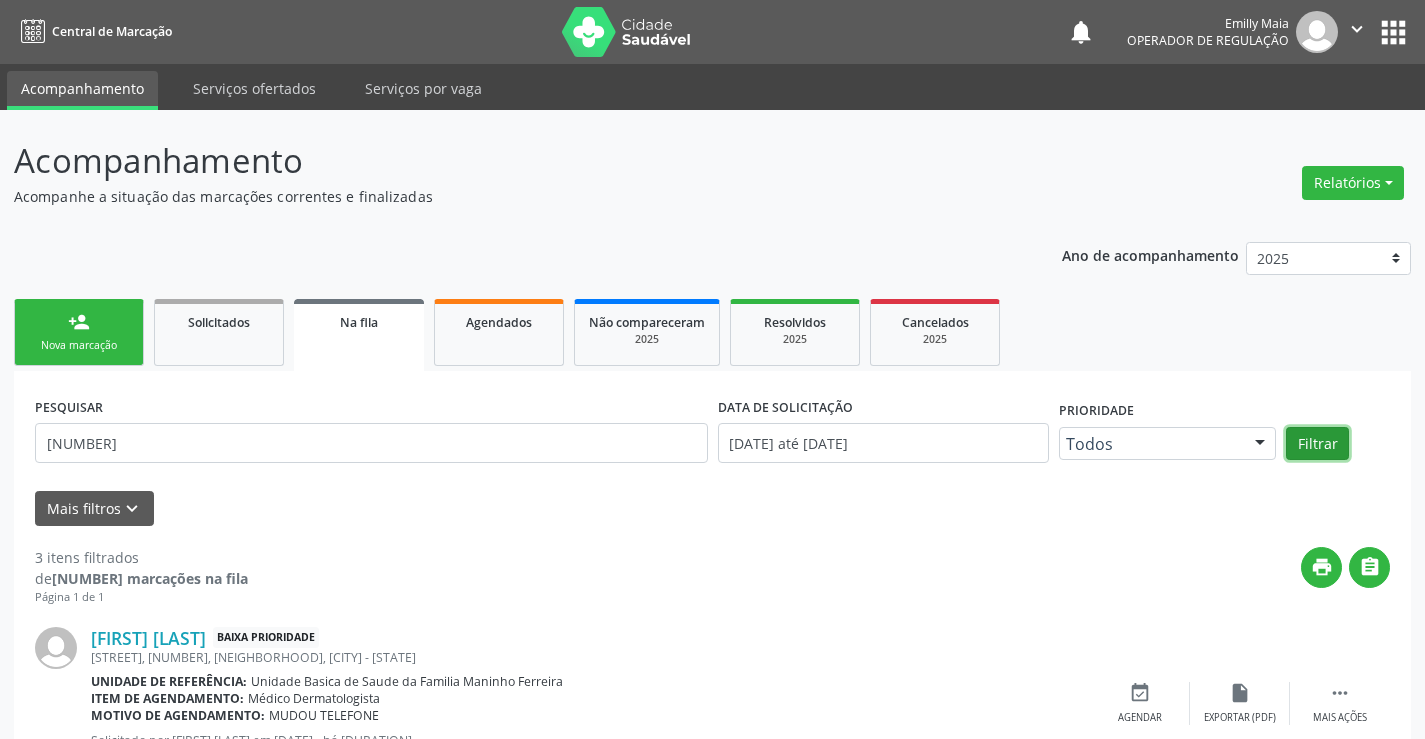 click on "Filtrar" at bounding box center [1317, 444] 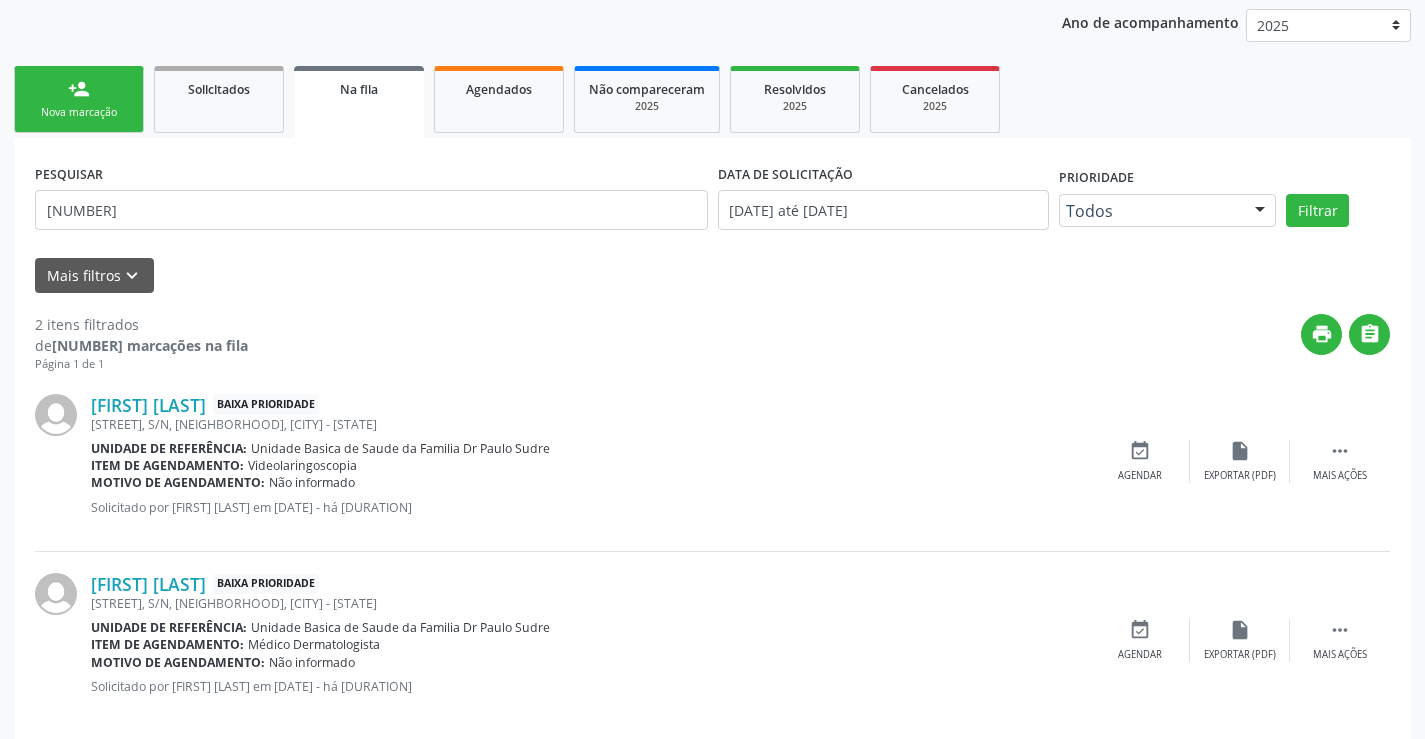 scroll, scrollTop: 259, scrollLeft: 0, axis: vertical 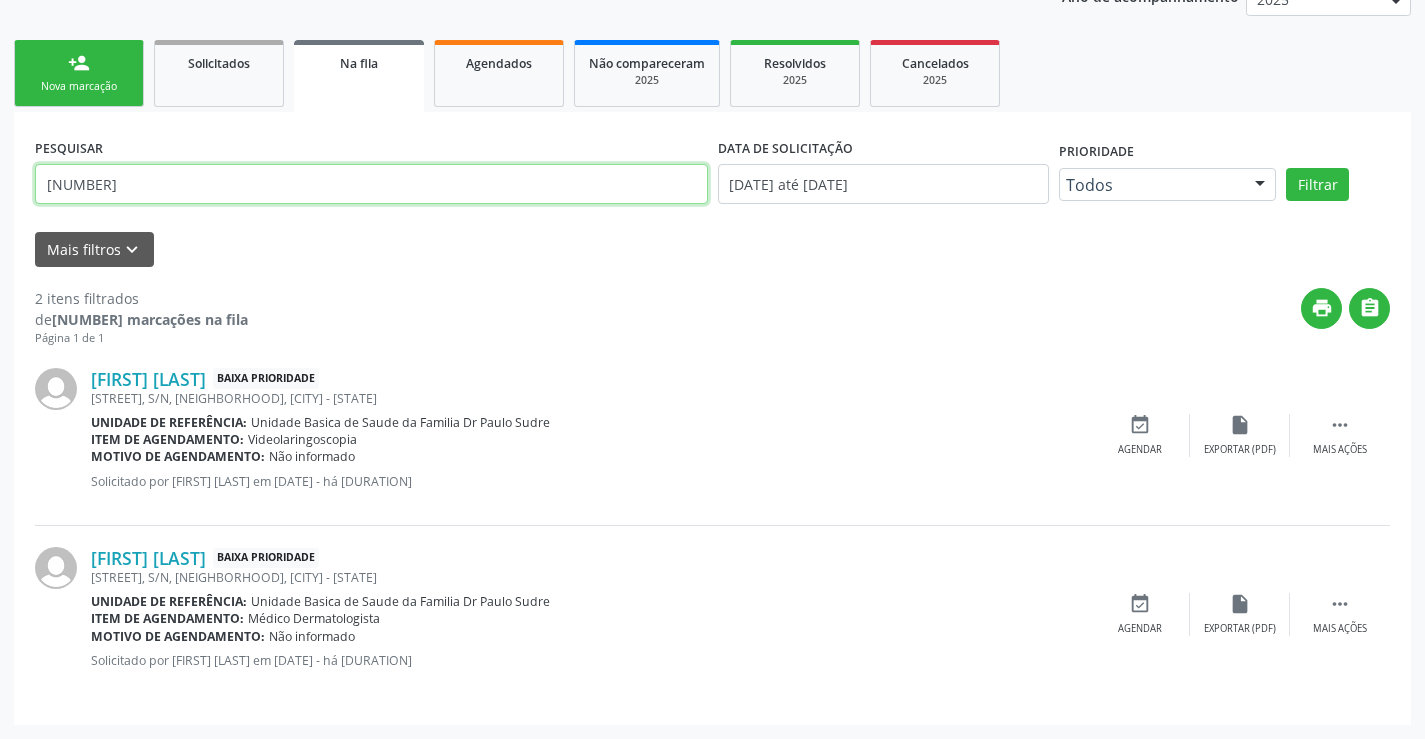 click on "700803958311285" at bounding box center (371, 184) 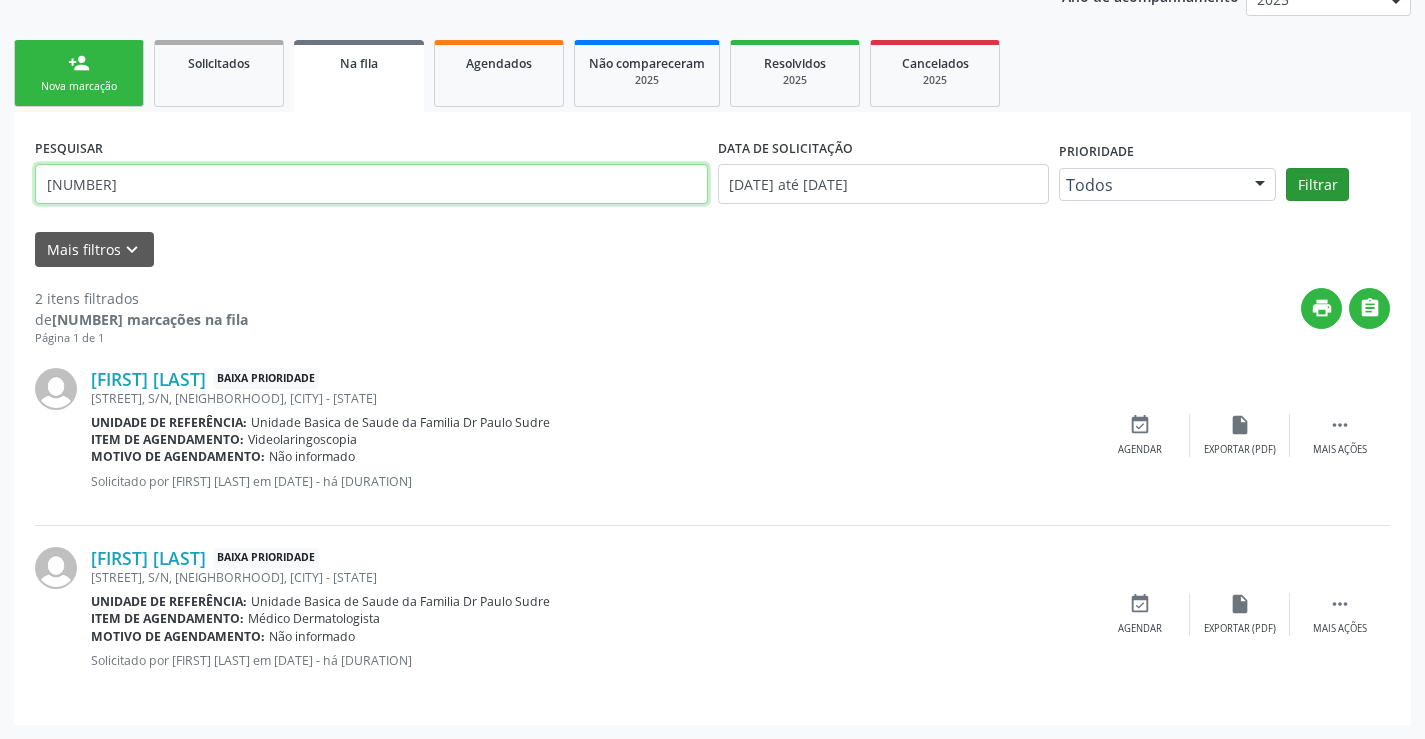 type on "704705781766732" 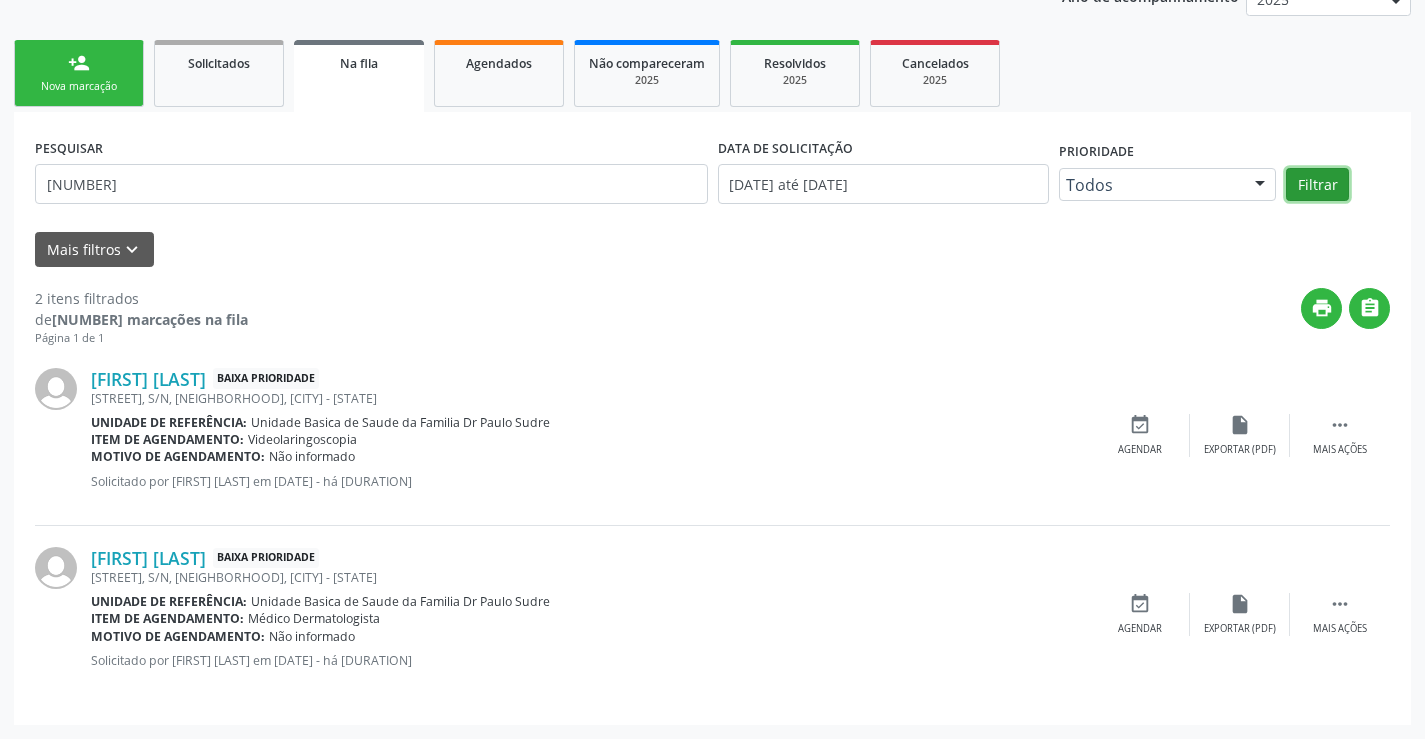 click on "Filtrar" at bounding box center [1317, 185] 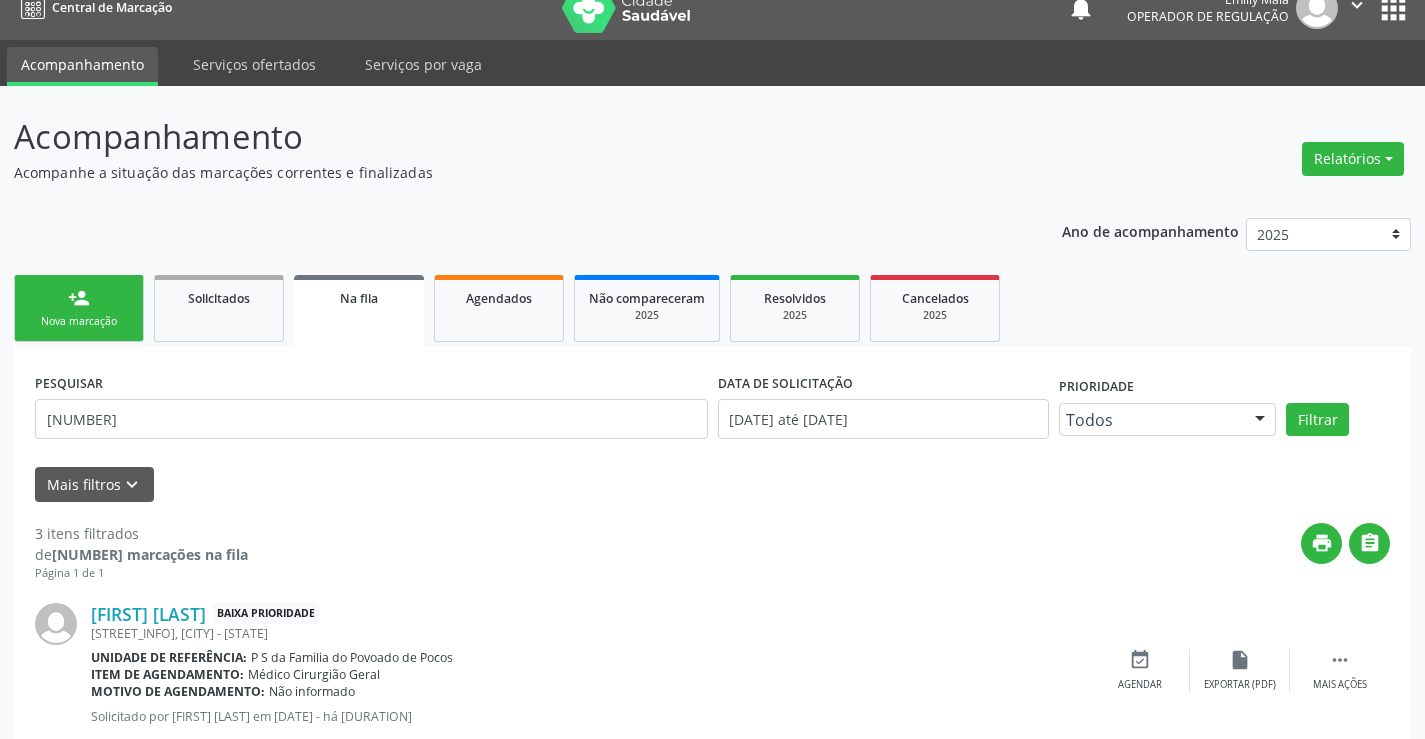 scroll, scrollTop: 0, scrollLeft: 0, axis: both 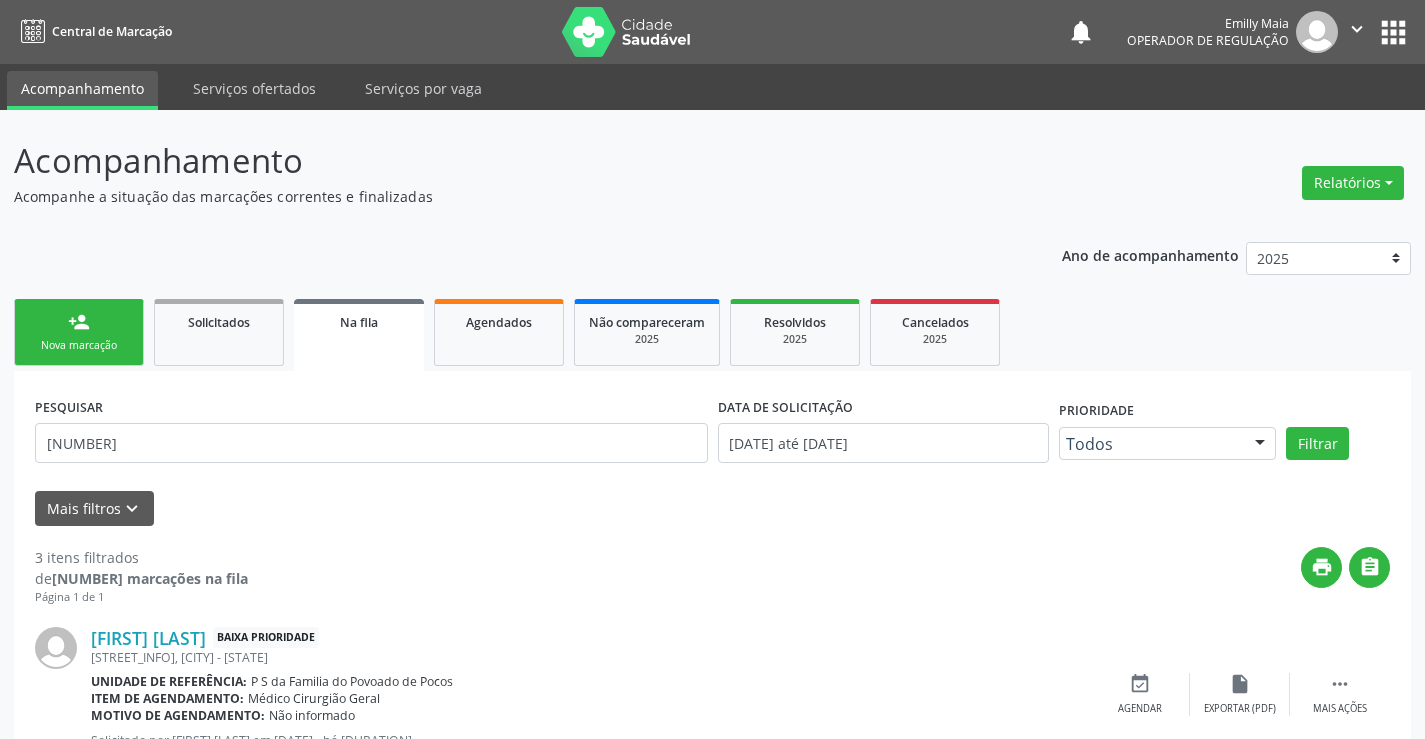 click on "person_add" at bounding box center [79, 322] 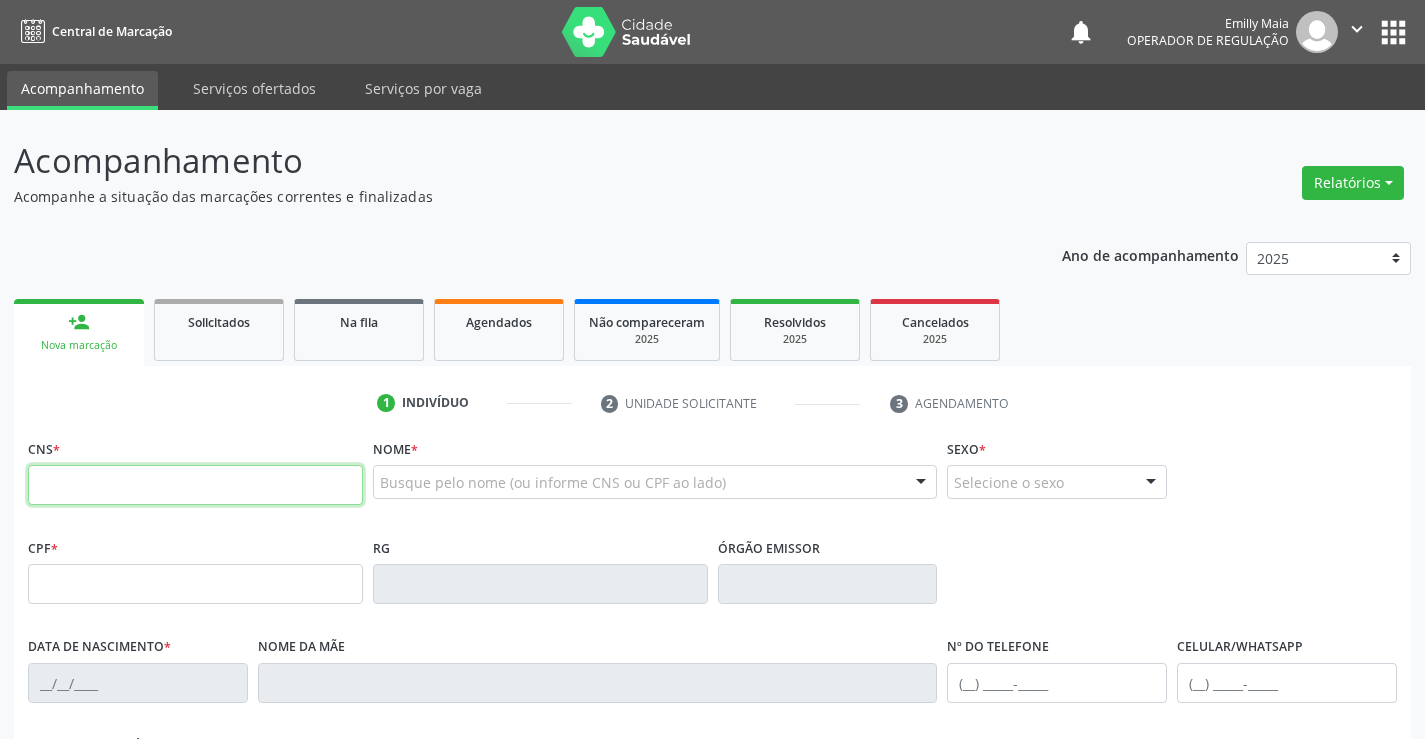 drag, startPoint x: 304, startPoint y: 484, endPoint x: 386, endPoint y: 408, distance: 111.8034 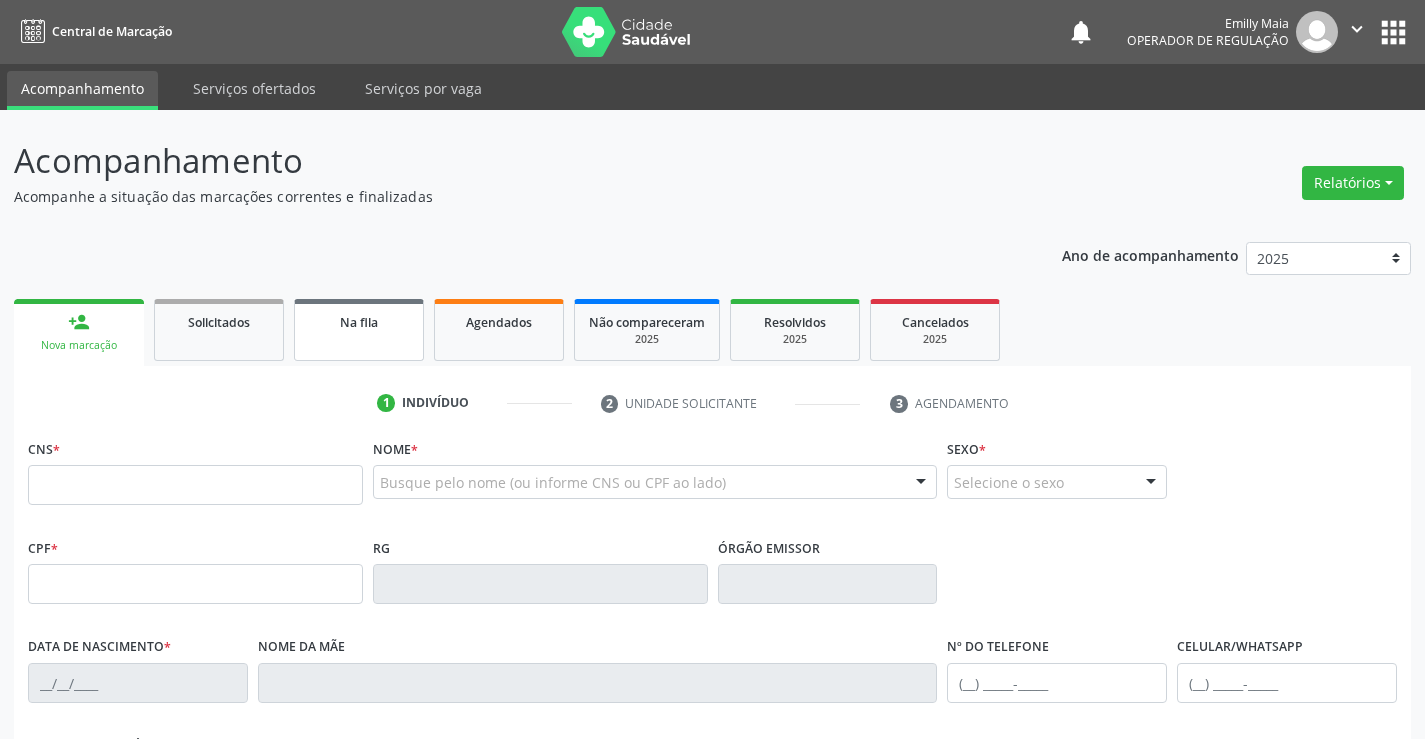 click on "Na fila" at bounding box center [359, 330] 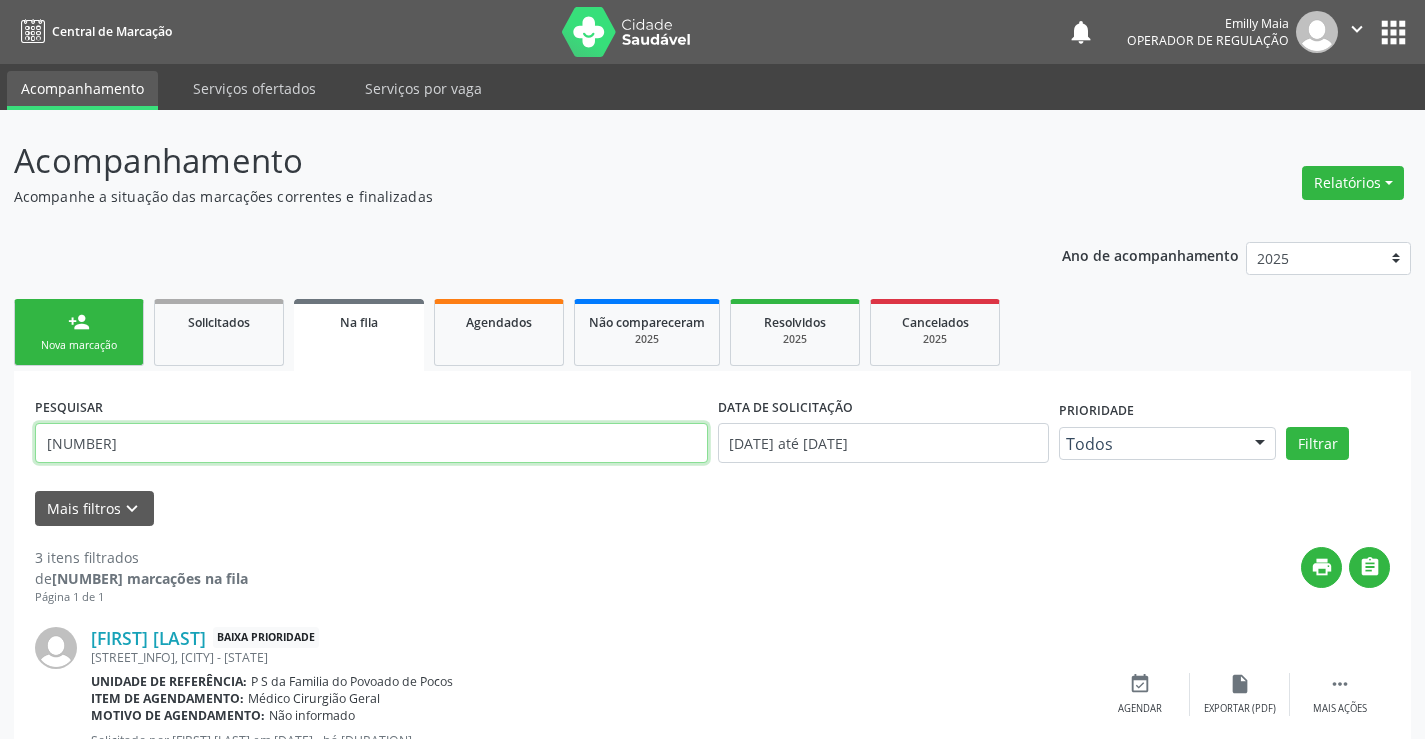 click on "704705781766732" at bounding box center [371, 443] 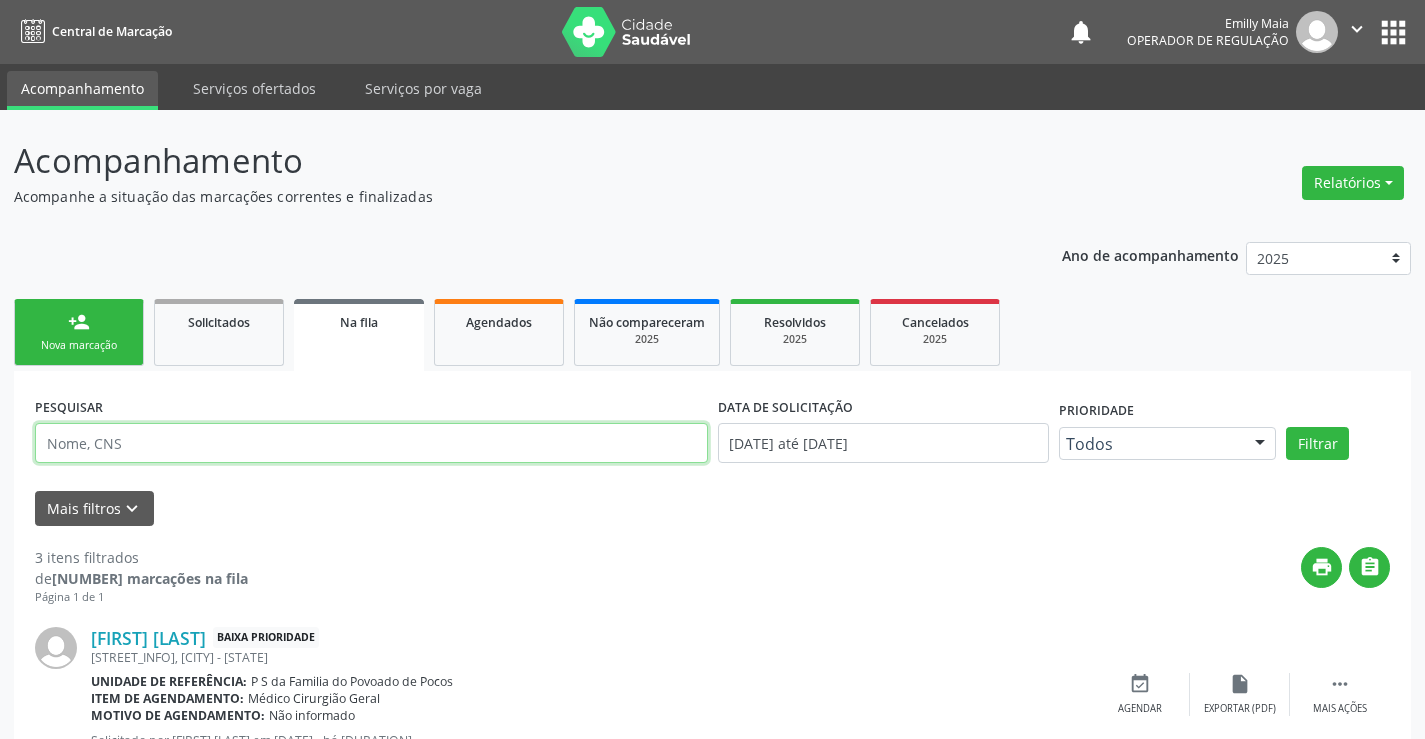 click at bounding box center [371, 443] 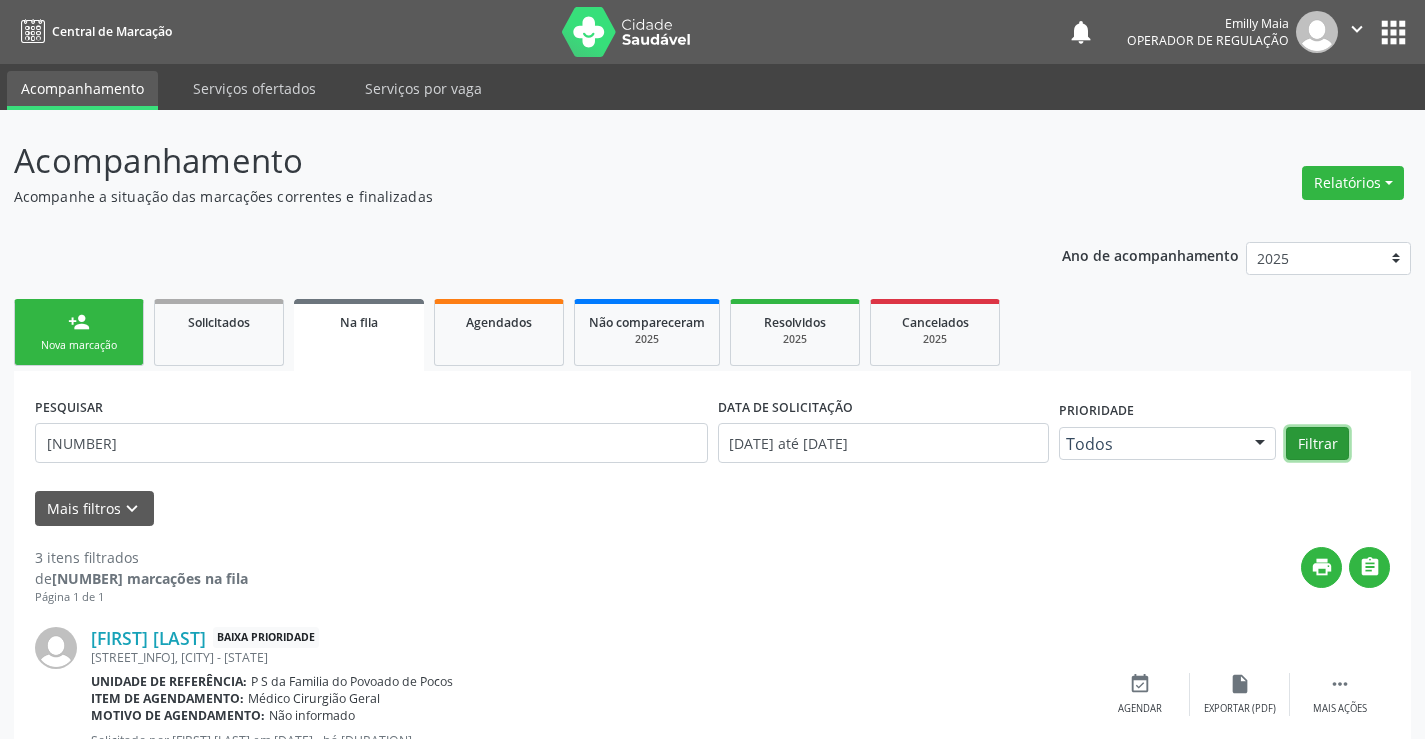 click on "Filtrar" at bounding box center (1317, 444) 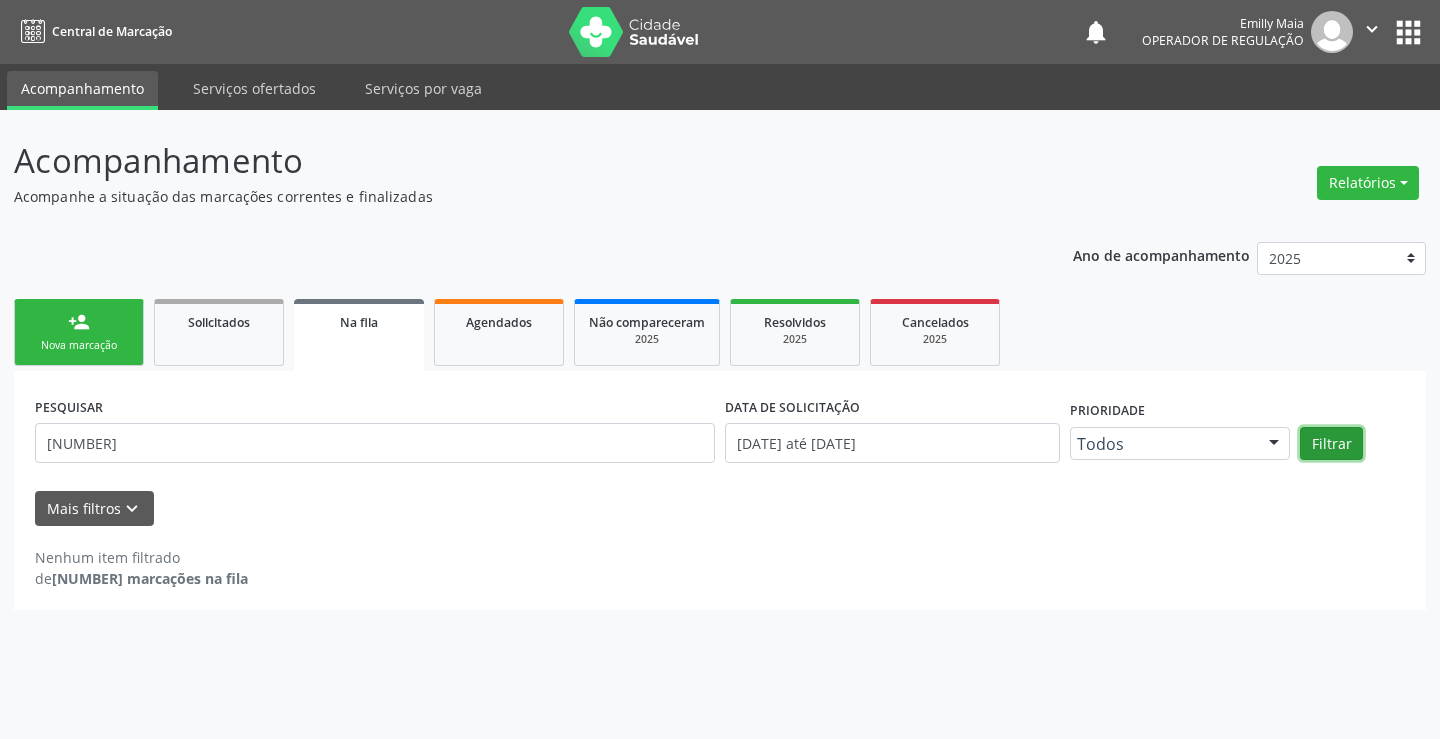 click on "Filtrar" at bounding box center (1331, 444) 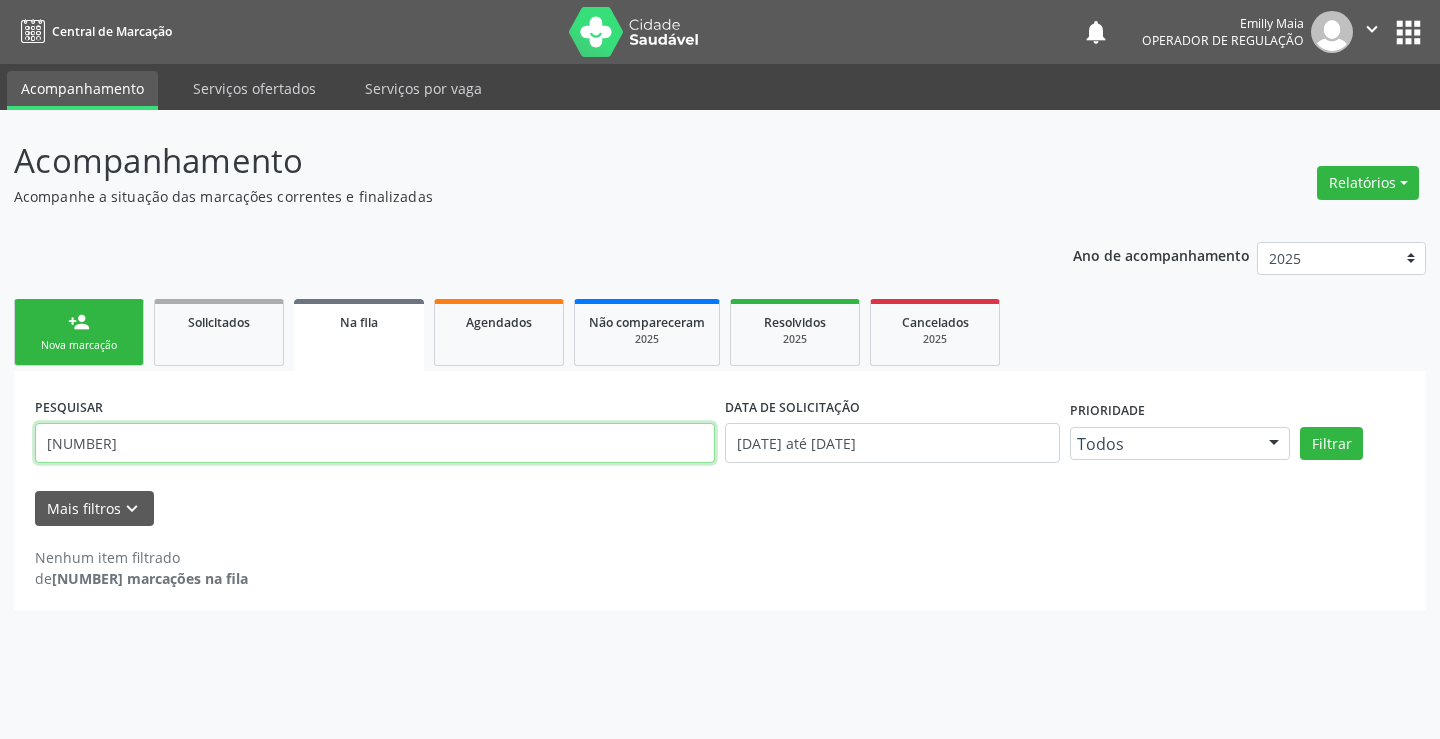 click on "70080395831285" at bounding box center (375, 443) 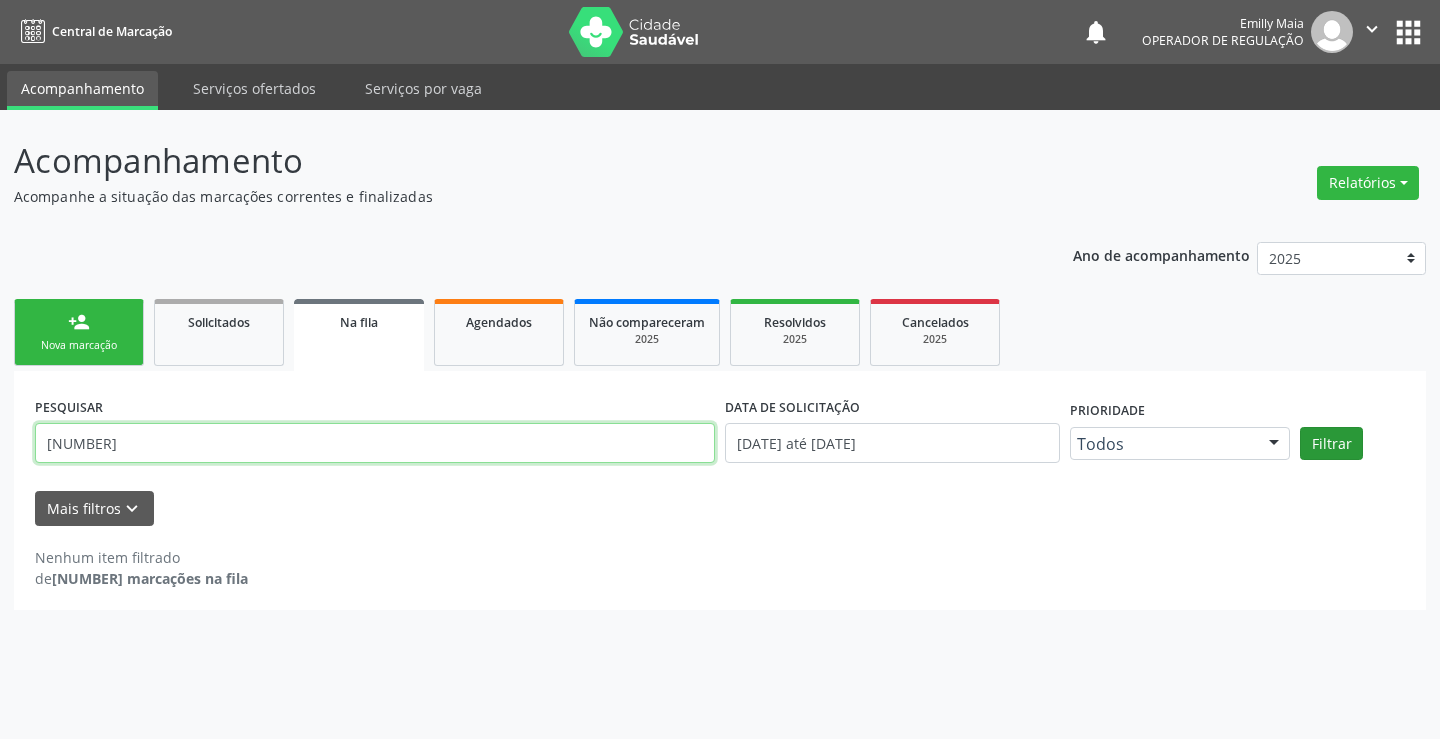type on "700803958311285" 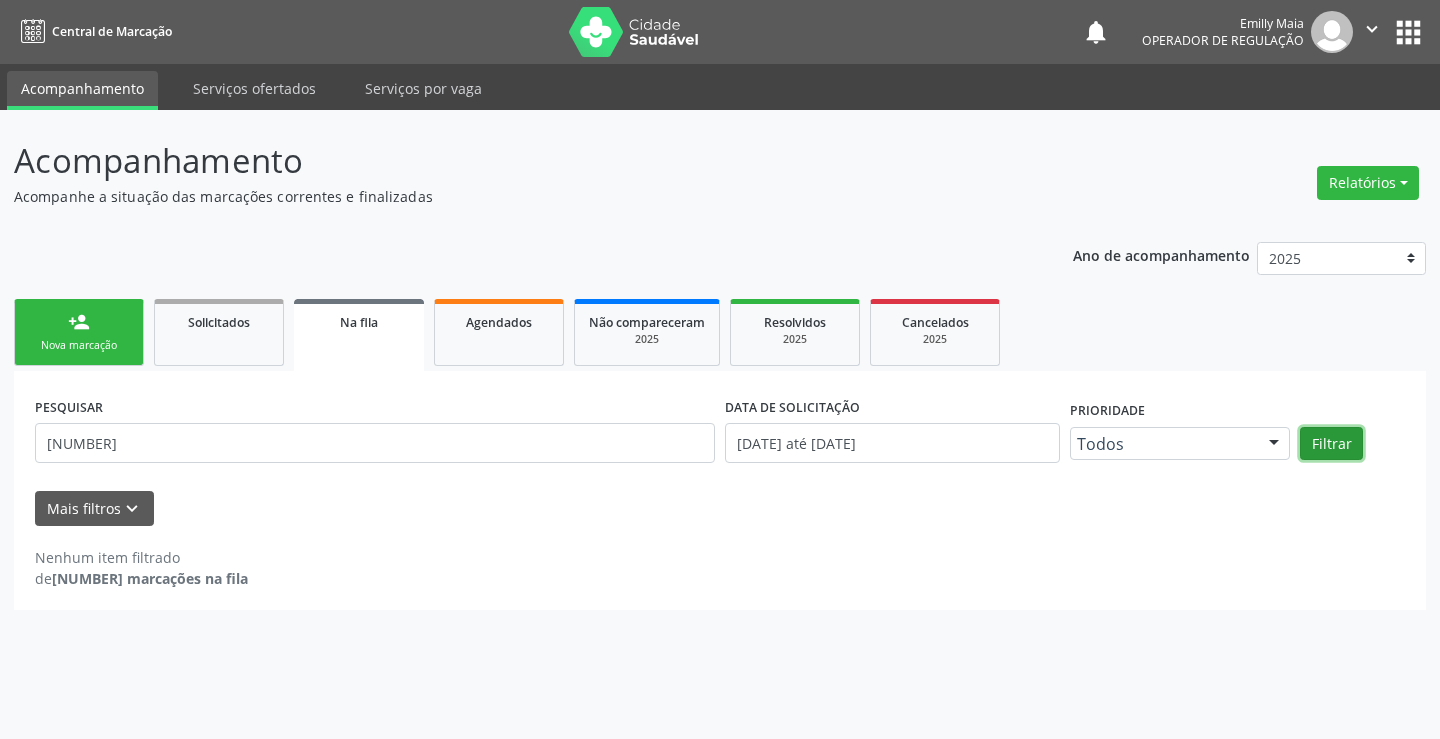 click on "Filtrar" at bounding box center [1331, 444] 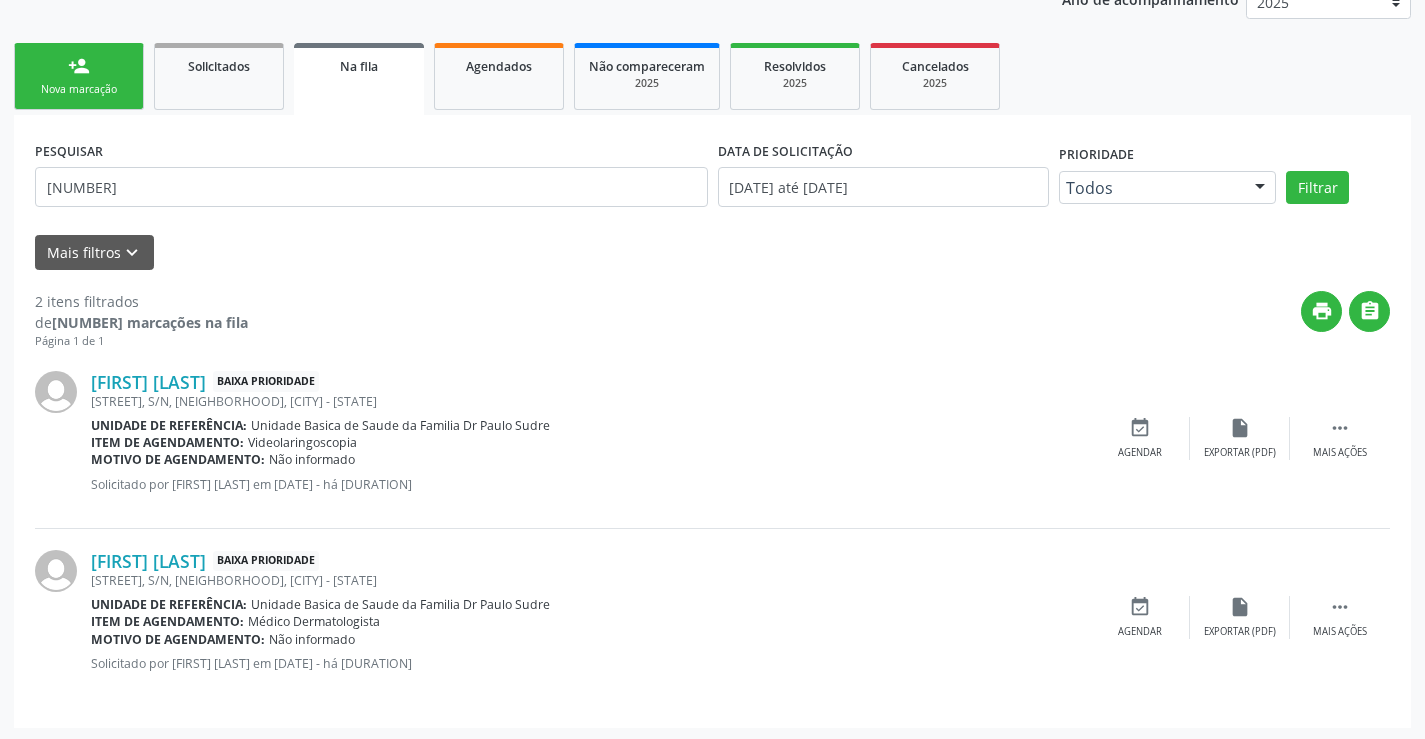 scroll, scrollTop: 259, scrollLeft: 0, axis: vertical 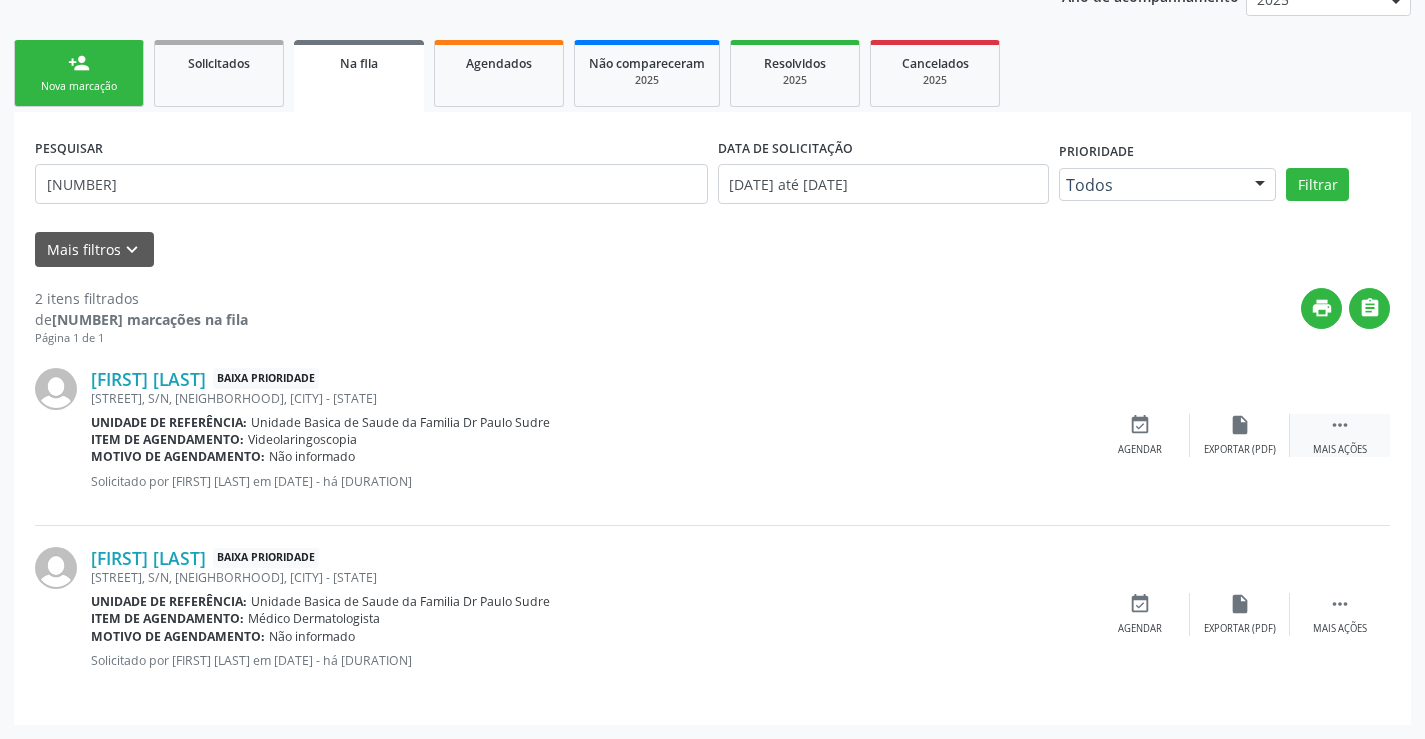 click on "" at bounding box center [1340, 425] 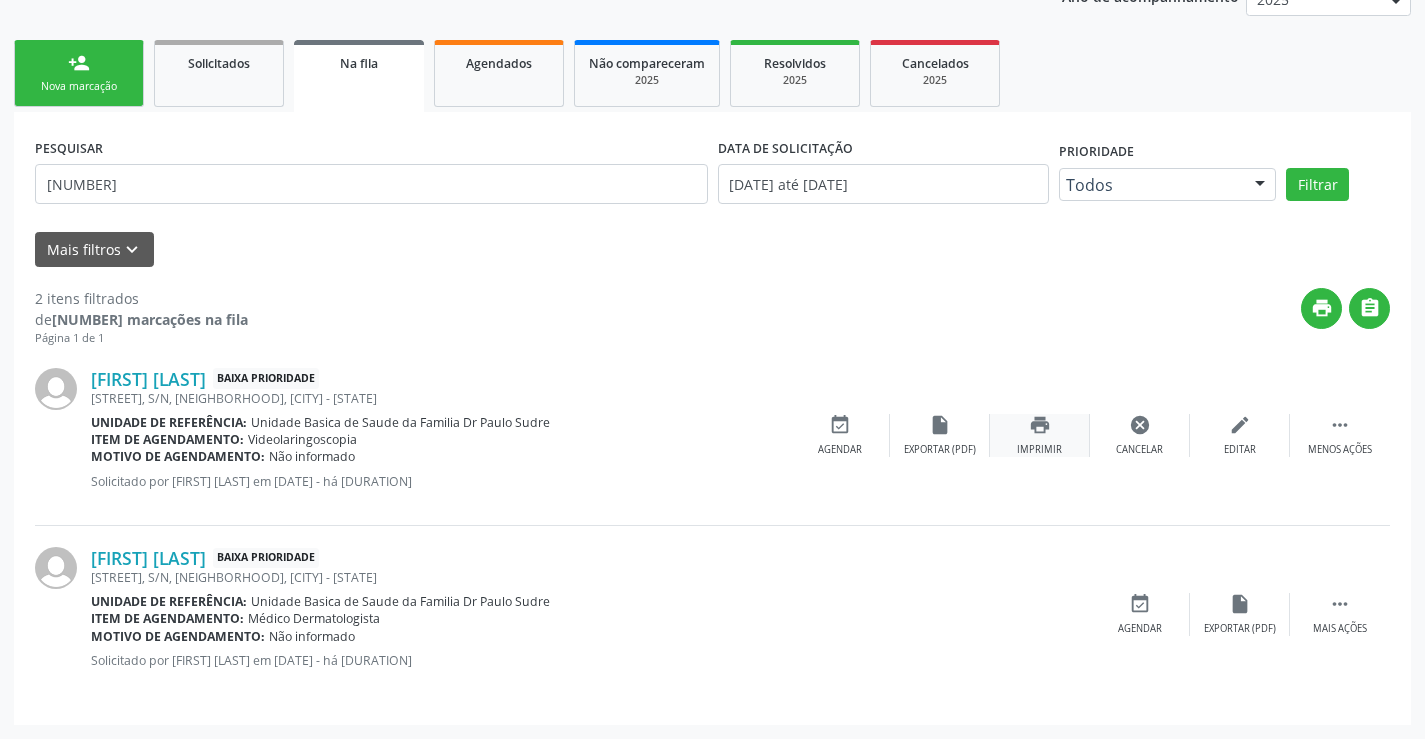 click on "print" at bounding box center [1040, 425] 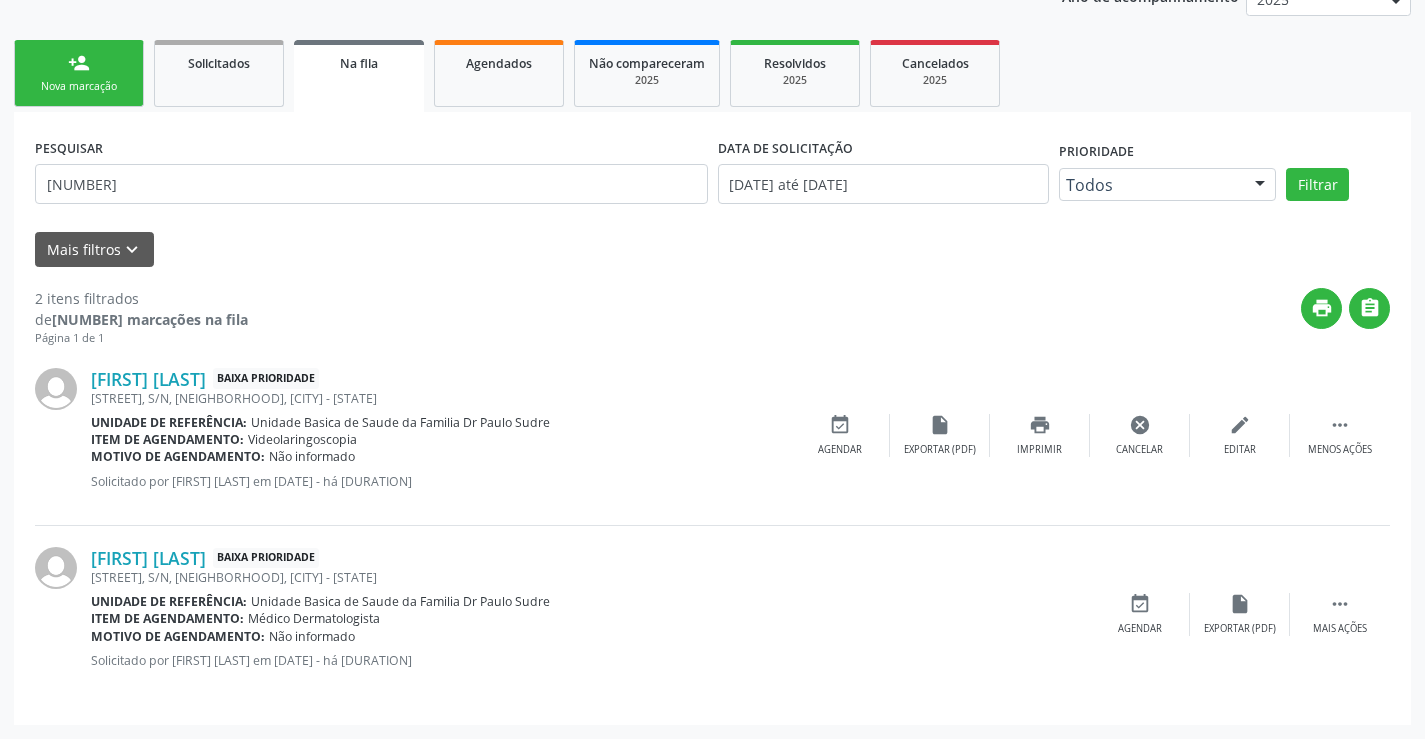 click on "person_add" at bounding box center [79, 63] 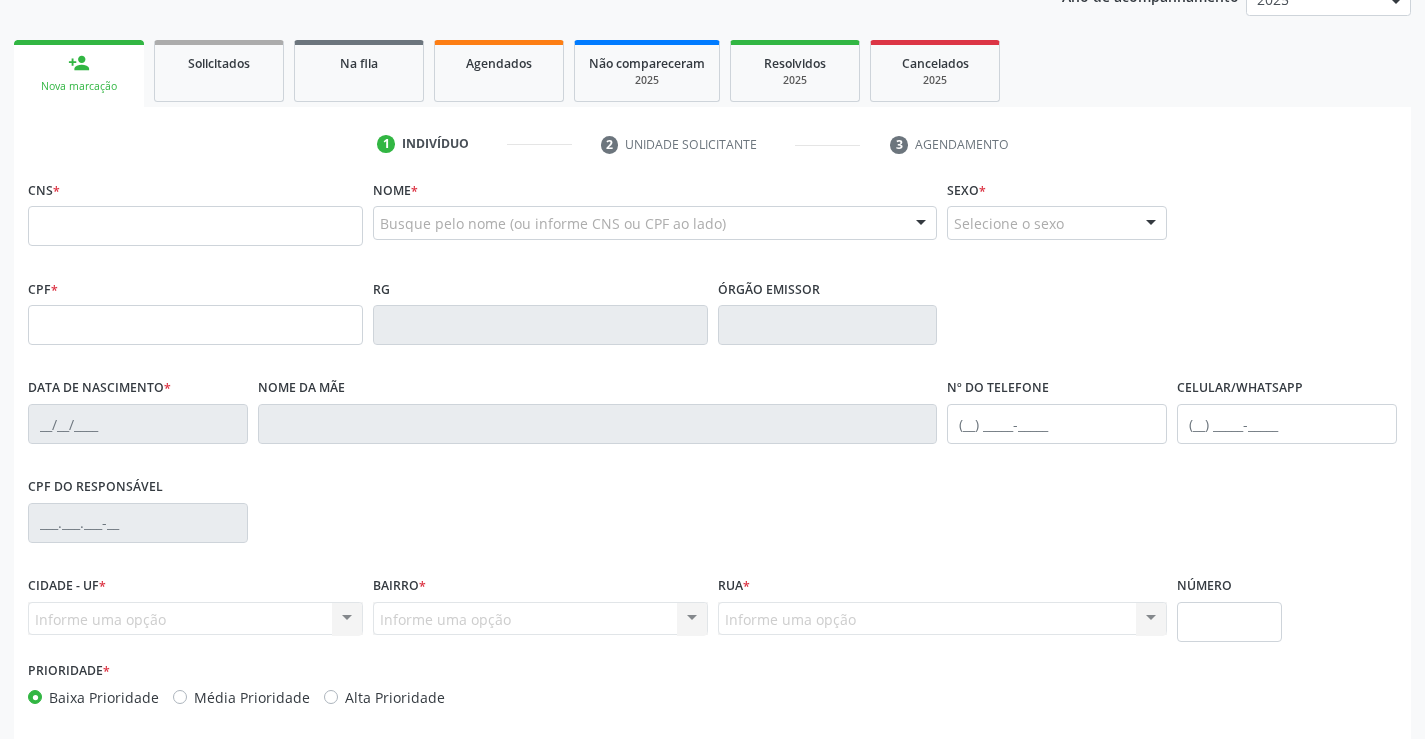 click on "Ano de acompanhamento
2025 2024 2023
person_add
Nova marcação
Solicitados   Na fila   Agendados   Não compareceram
2025
Resolvidos
2025
Cancelados
2025
1
Indivíduo
2
Unidade solicitante
3
Agendamento
CNS
*
Nome
*
Busque pelo nome (ou informe CNS ou CPF ao lado)
Nenhum resultado encontrado para: "   "
Digite o nome
Sexo
*
Selecione o sexo
Masculino   Feminino
Nenhum resultado encontrado para: "   "
Não há nenhuma opção para ser exibida.
CPF
*
RG
Órgão emissor
Data de nascimento
*
Nome da mãe
Nº do Telefone" at bounding box center (712, 390) 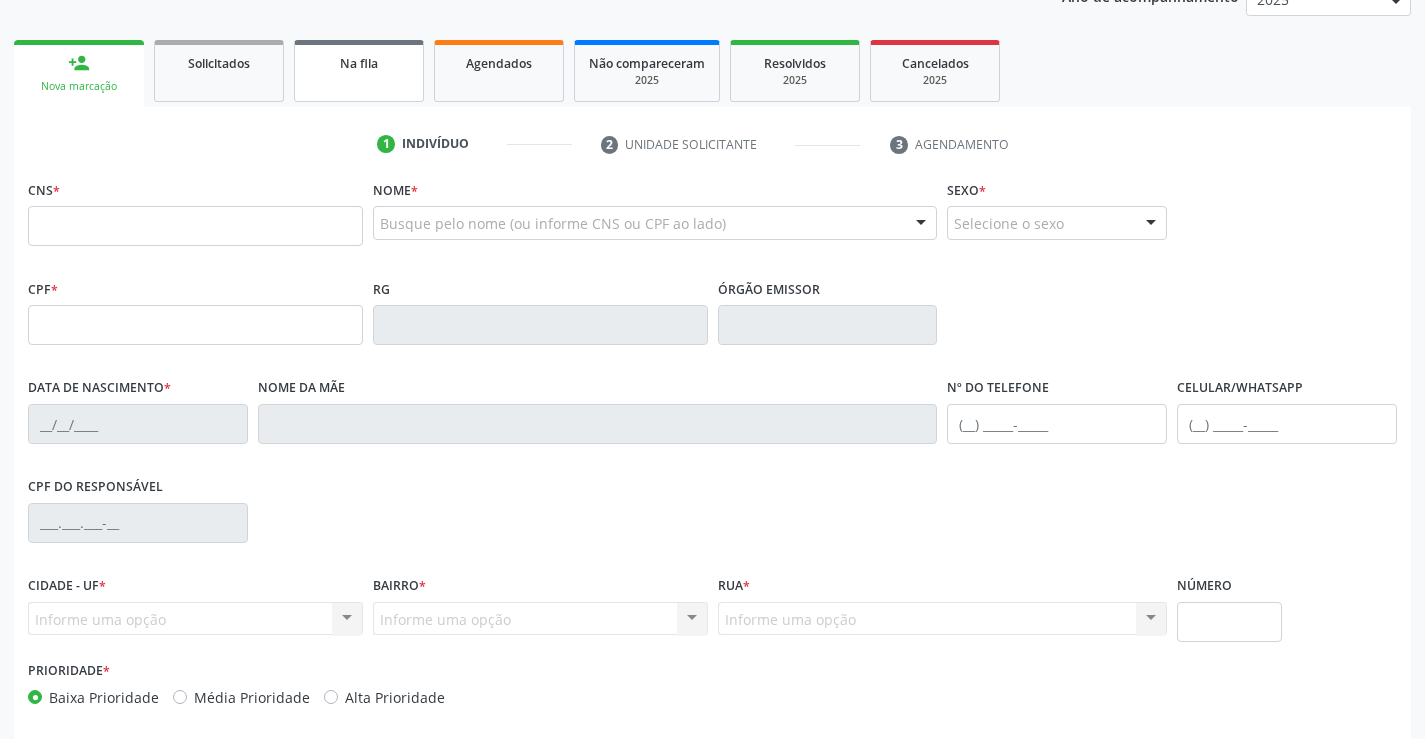 click on "Na fila" at bounding box center [359, 63] 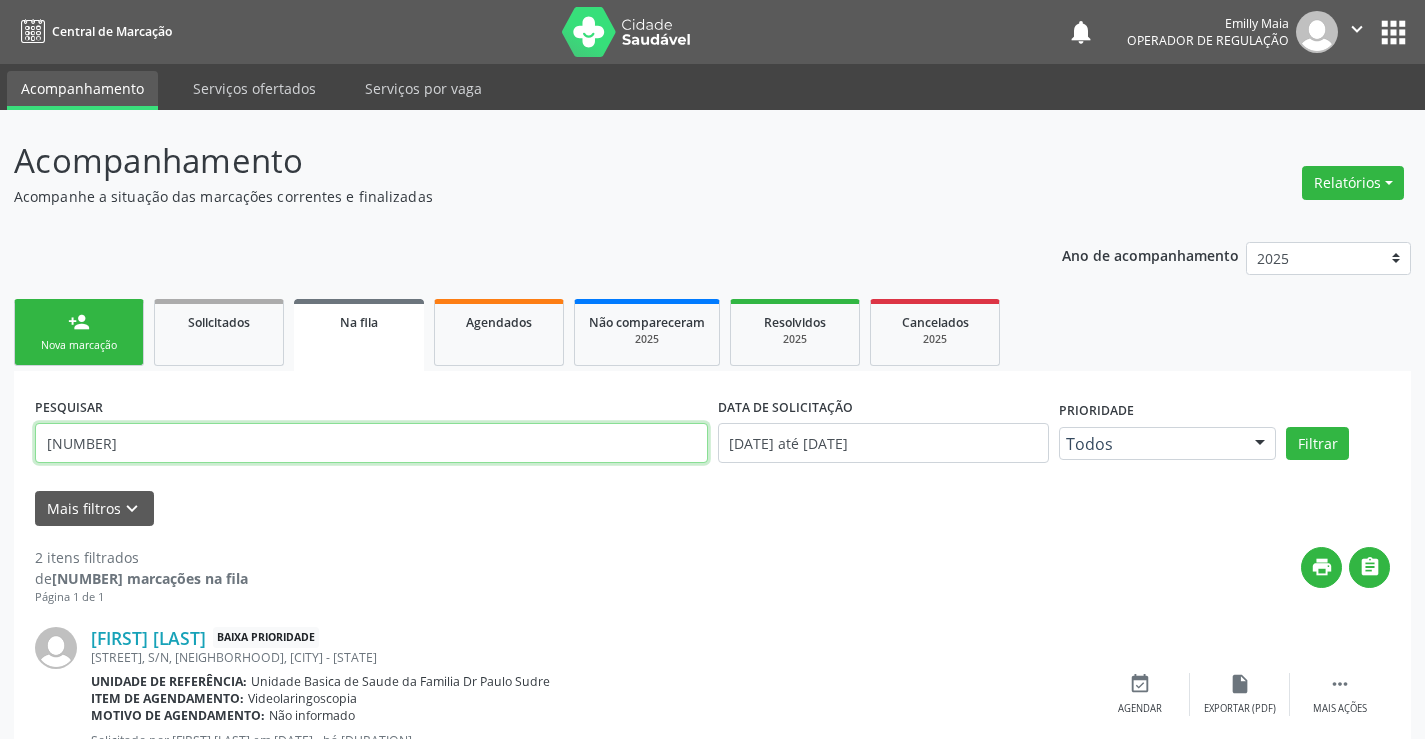 click on "700803958311285" at bounding box center [371, 443] 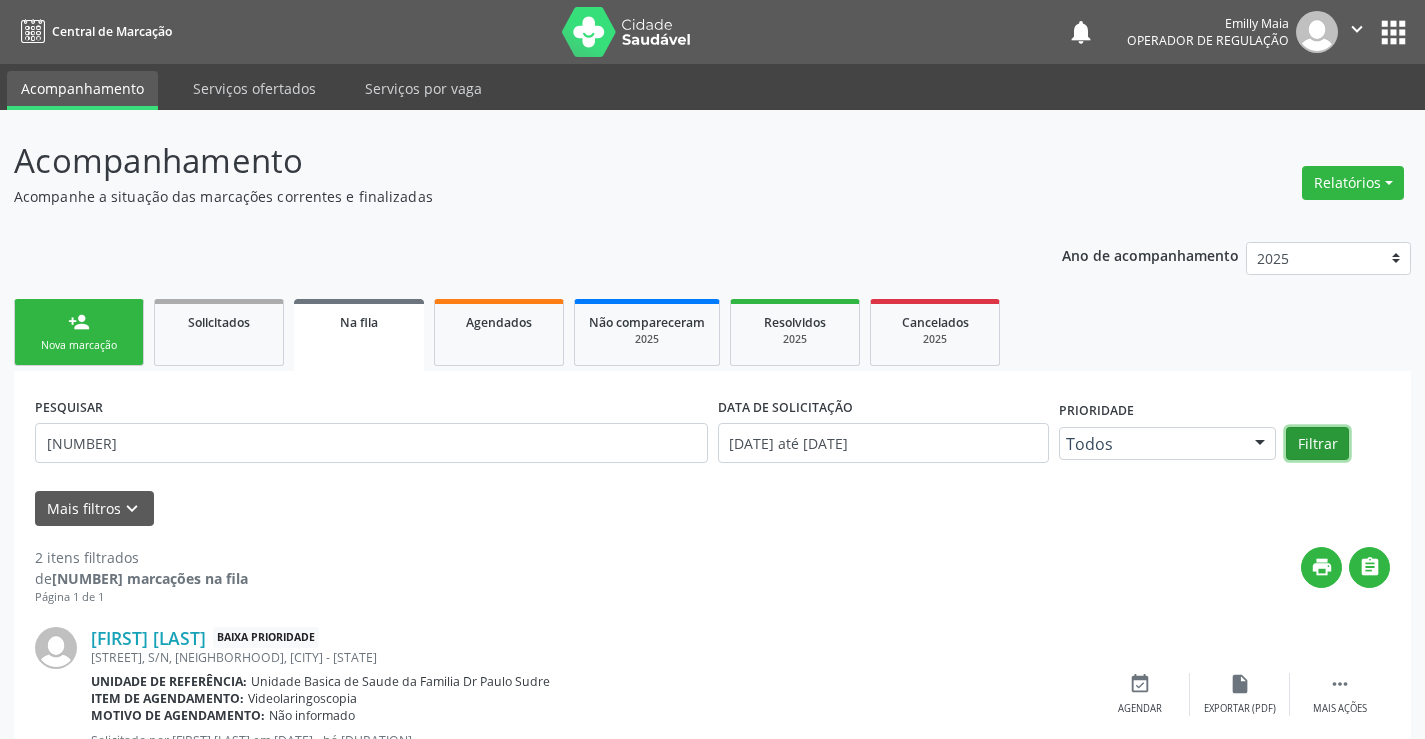 click on "Filtrar" at bounding box center (1317, 444) 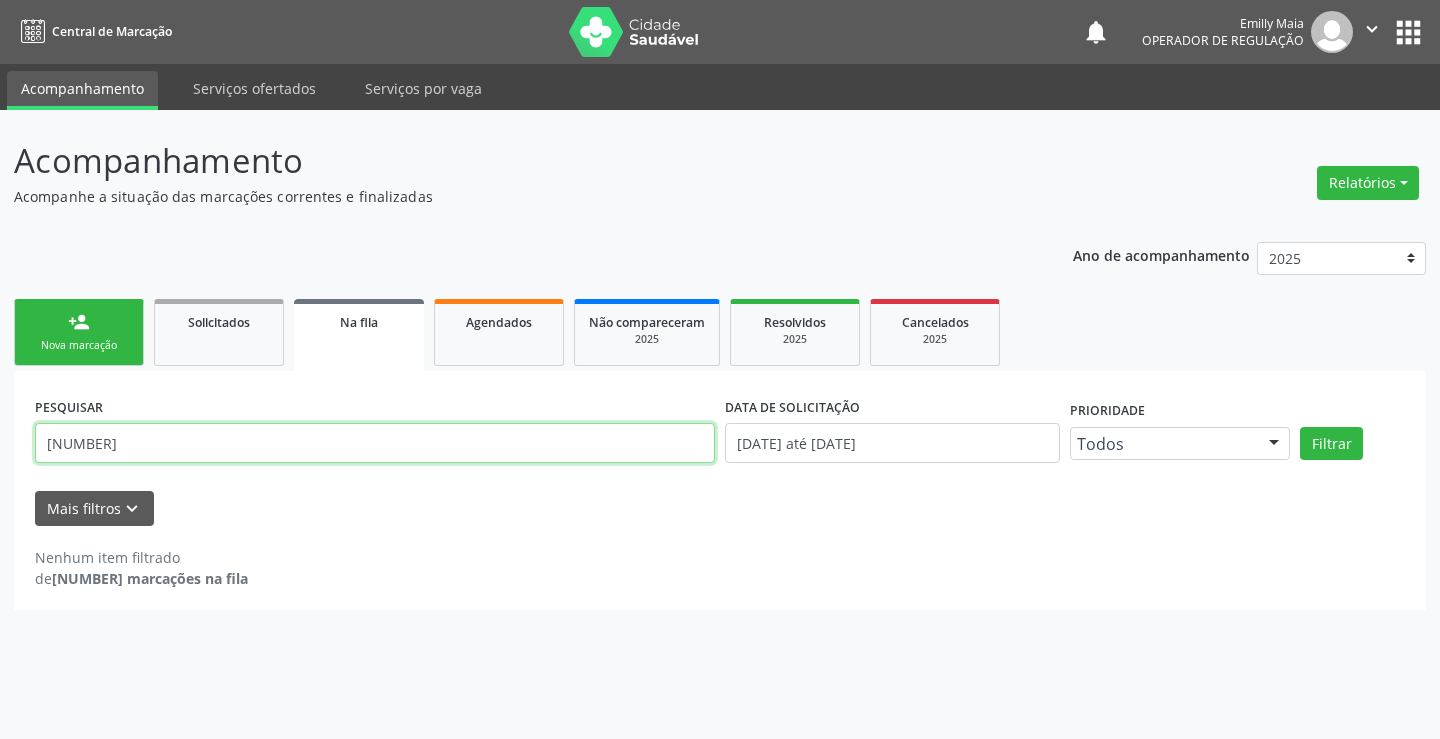 click on "7850436386" at bounding box center [375, 443] 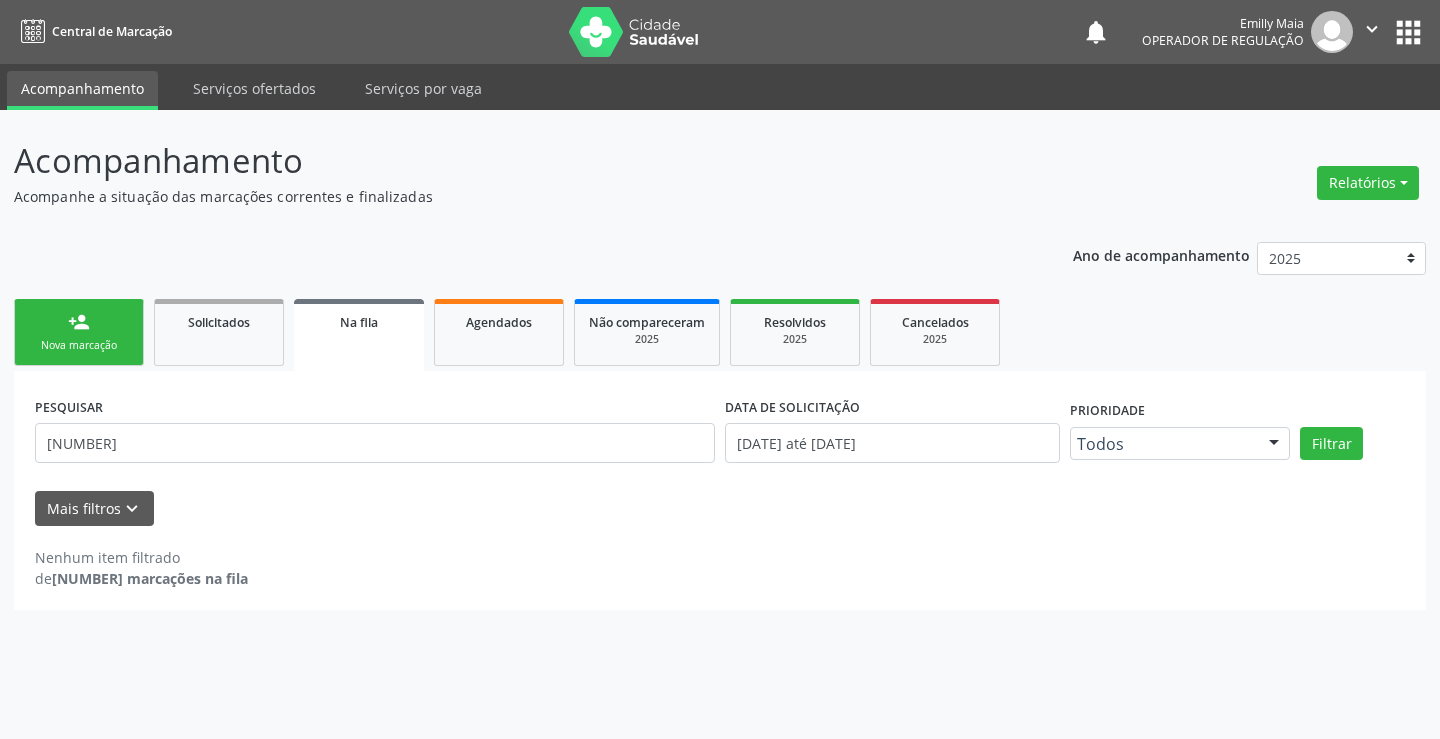 click on "PESQUISAR
708504363860370
DATA DE SOLICITAÇÃO
01/01/2023 até 06/08/2025
Prioridade
Todos         Todos   Baixa Prioridade   Média Prioridade   Alta Prioridade
Nenhum resultado encontrado para: "   "
Não há nenhuma opção para ser exibida.
Filtrar" at bounding box center [720, 434] 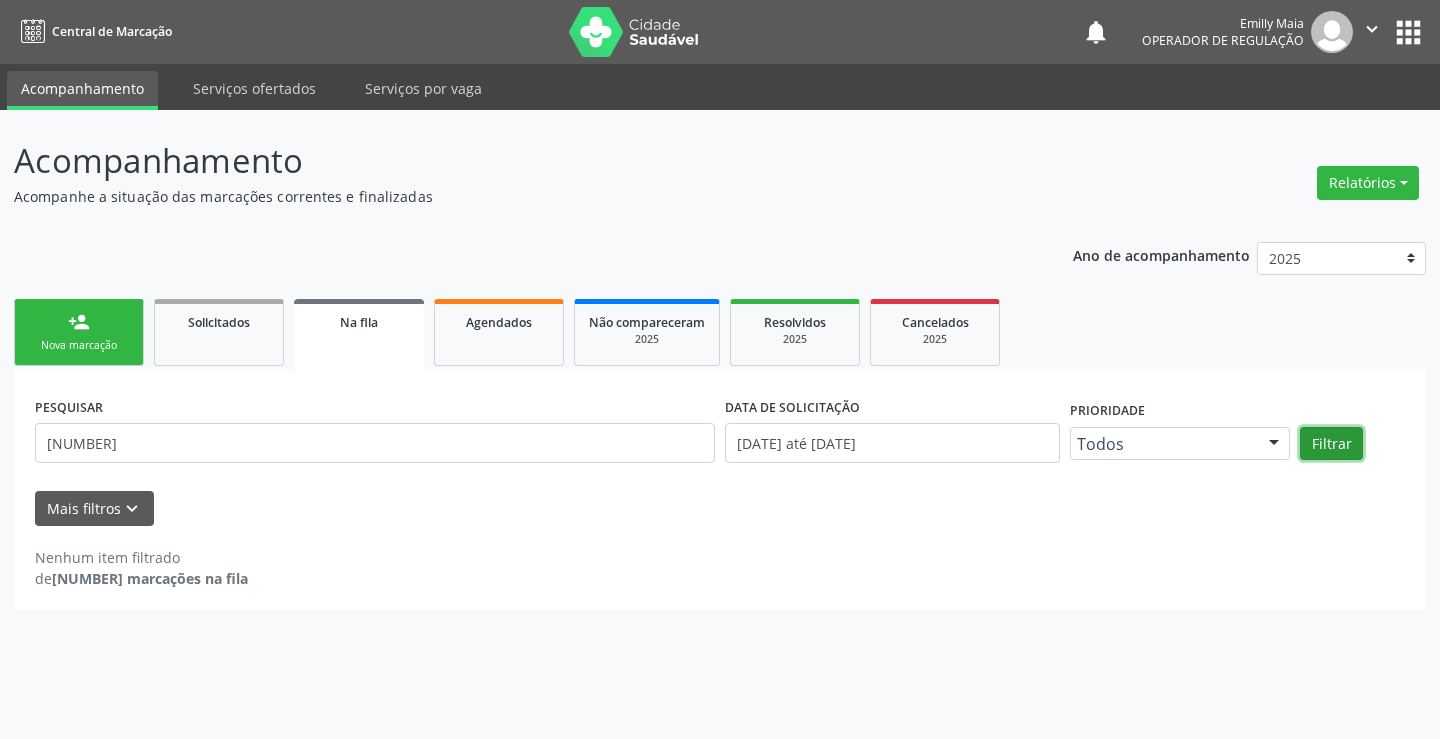 click on "Filtrar" at bounding box center (1331, 444) 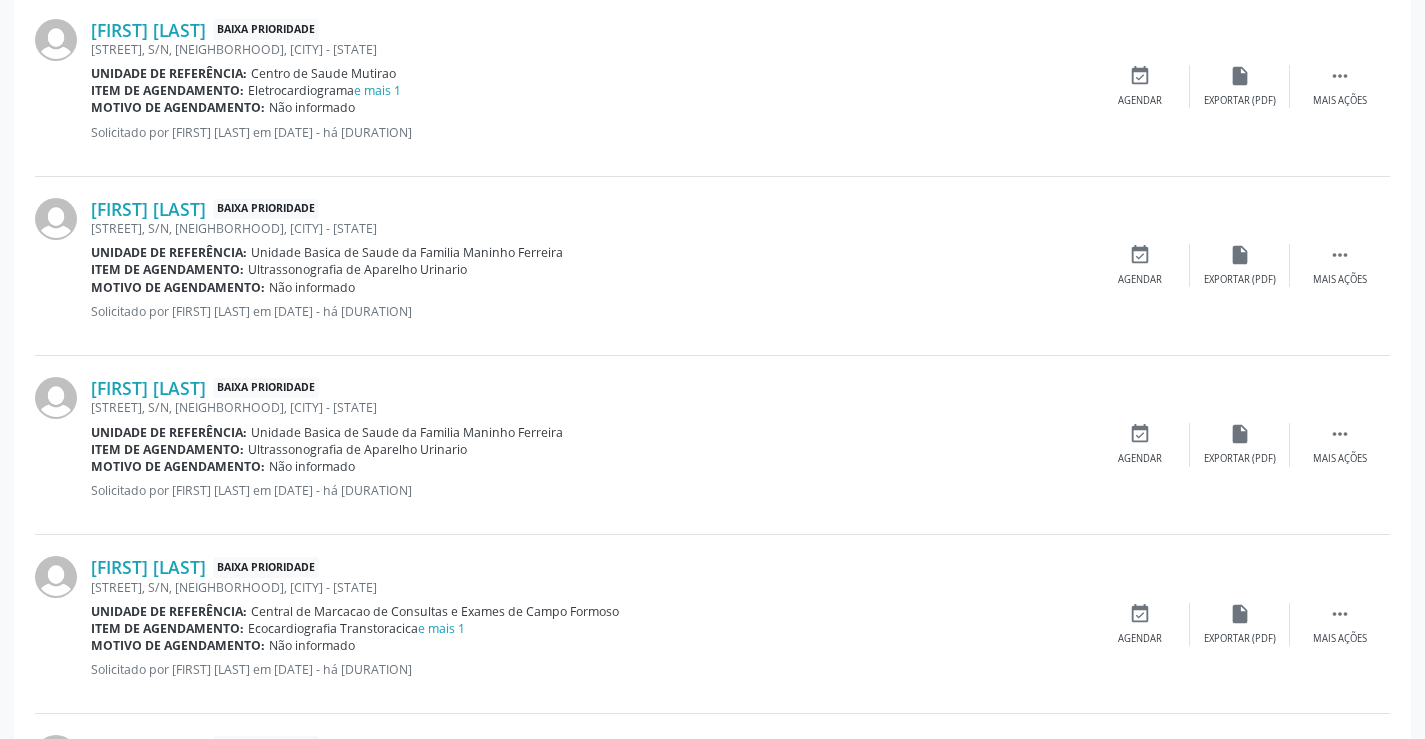 scroll, scrollTop: 797, scrollLeft: 0, axis: vertical 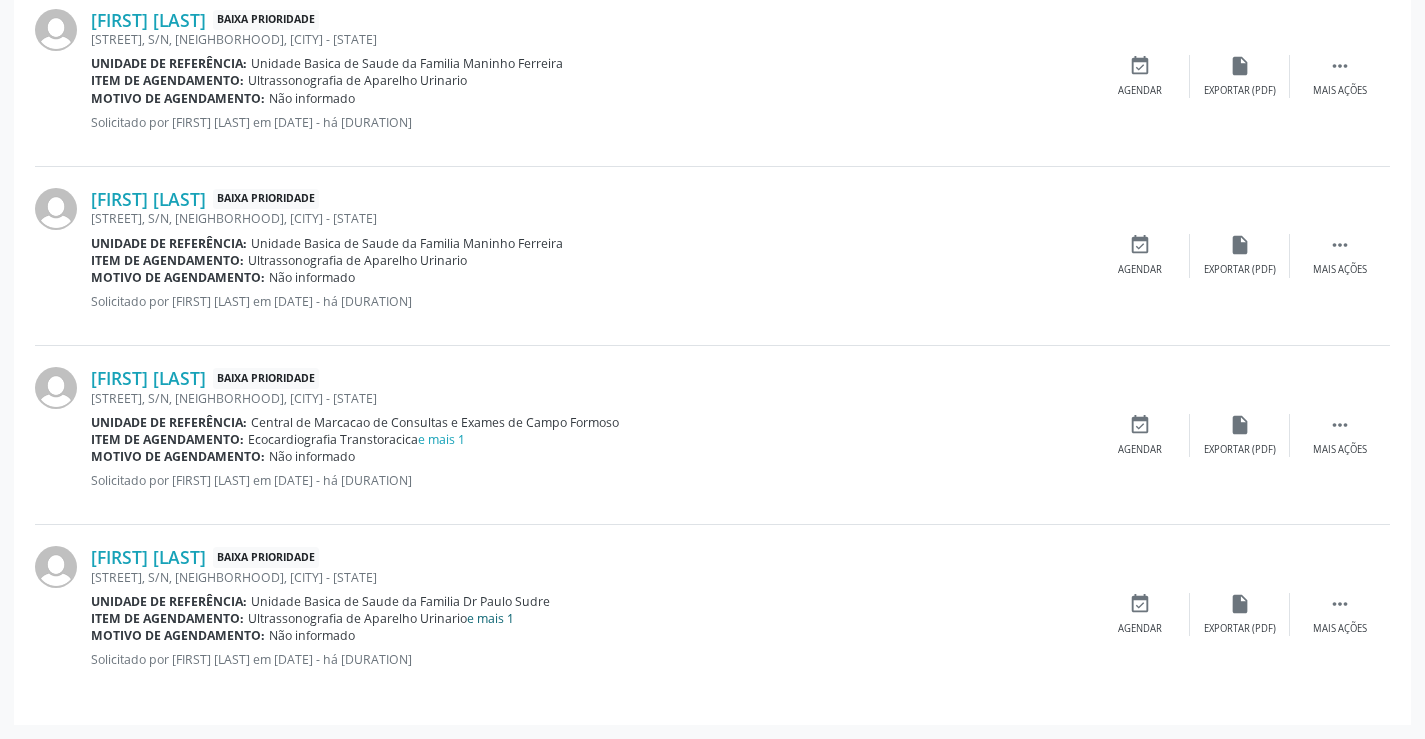 click on "e mais 1" at bounding box center [490, 618] 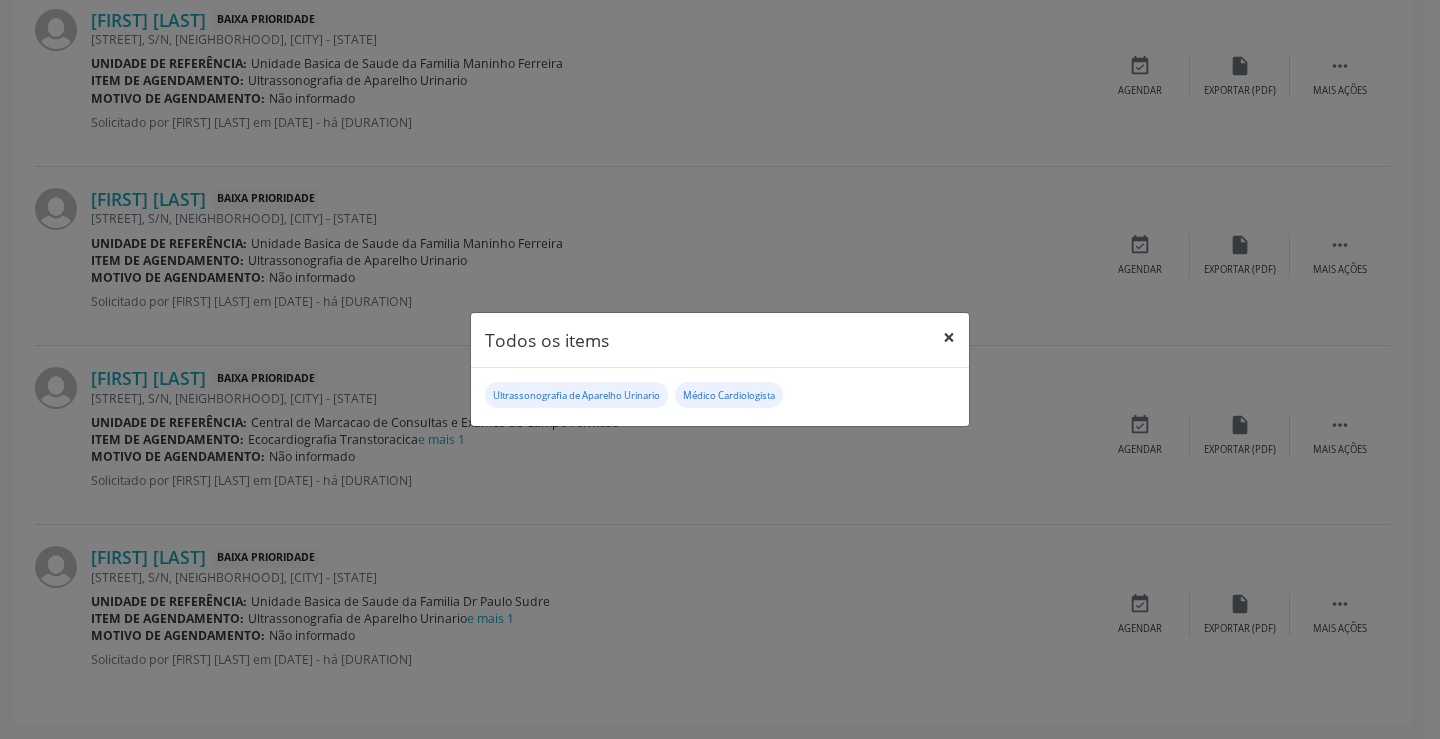 click on "×" at bounding box center [949, 337] 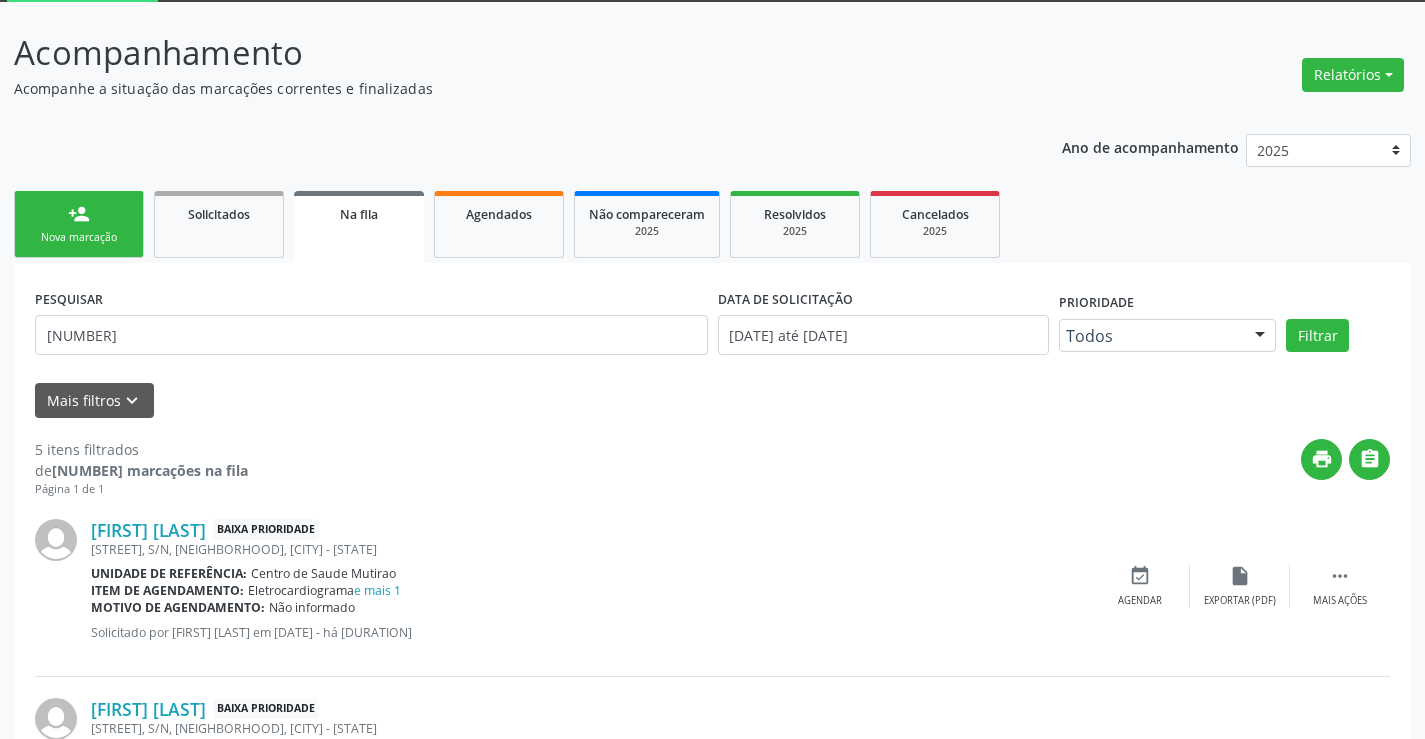 scroll, scrollTop: 0, scrollLeft: 0, axis: both 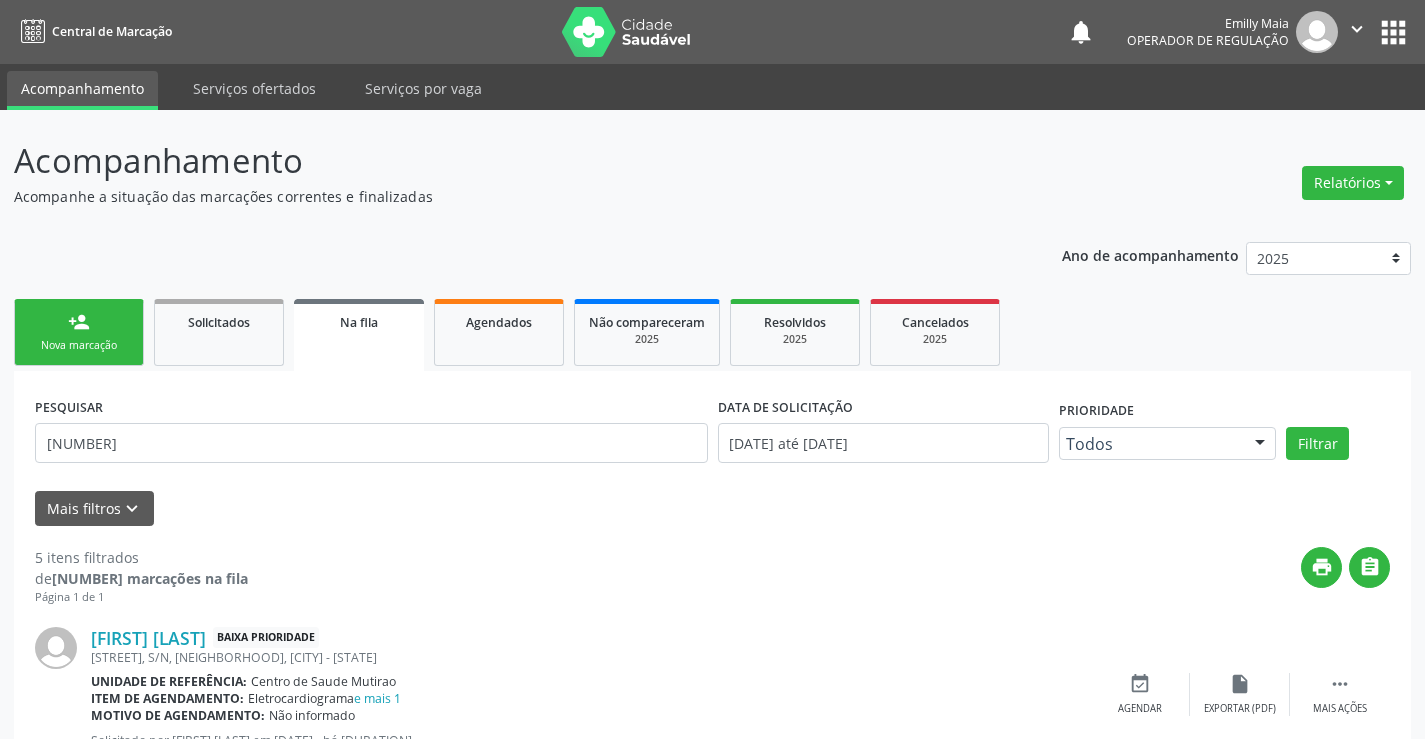 click on "Nova marcação" at bounding box center (79, 345) 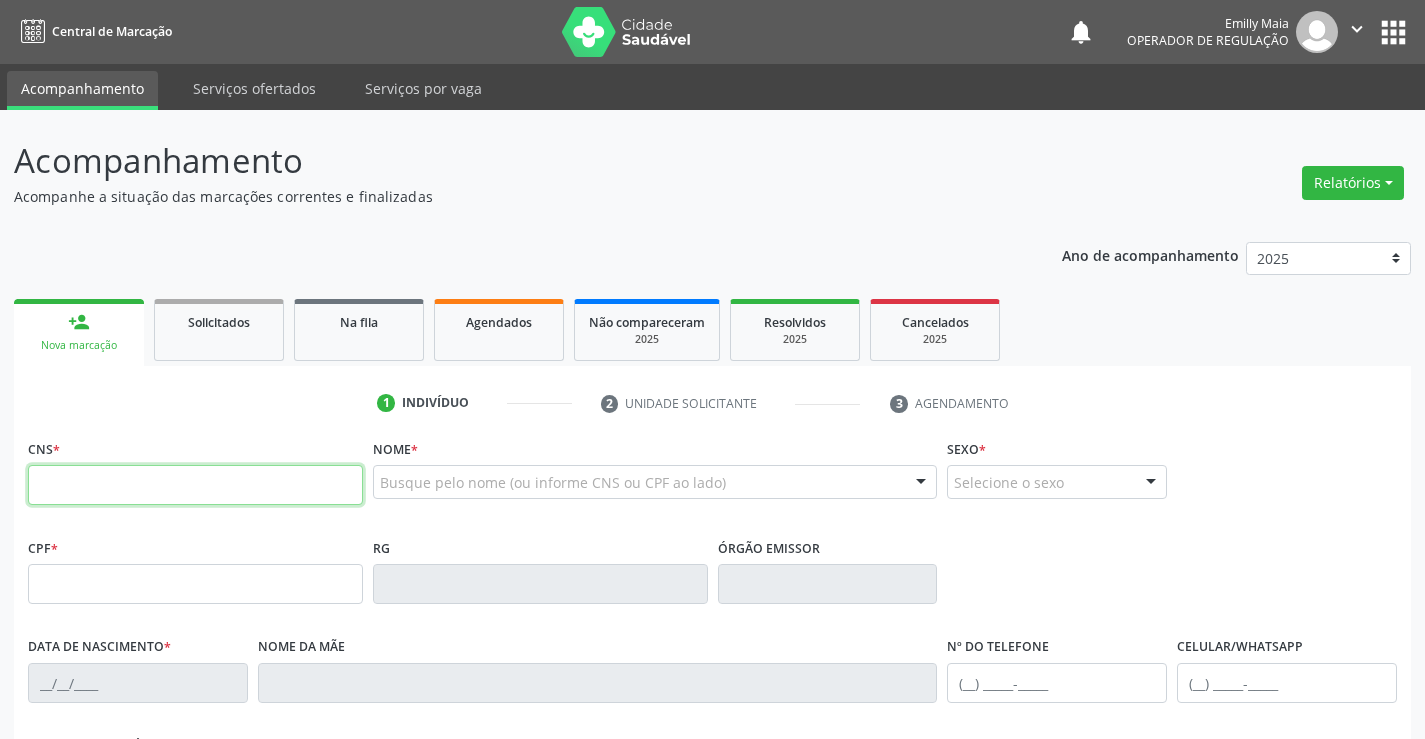 click at bounding box center (195, 485) 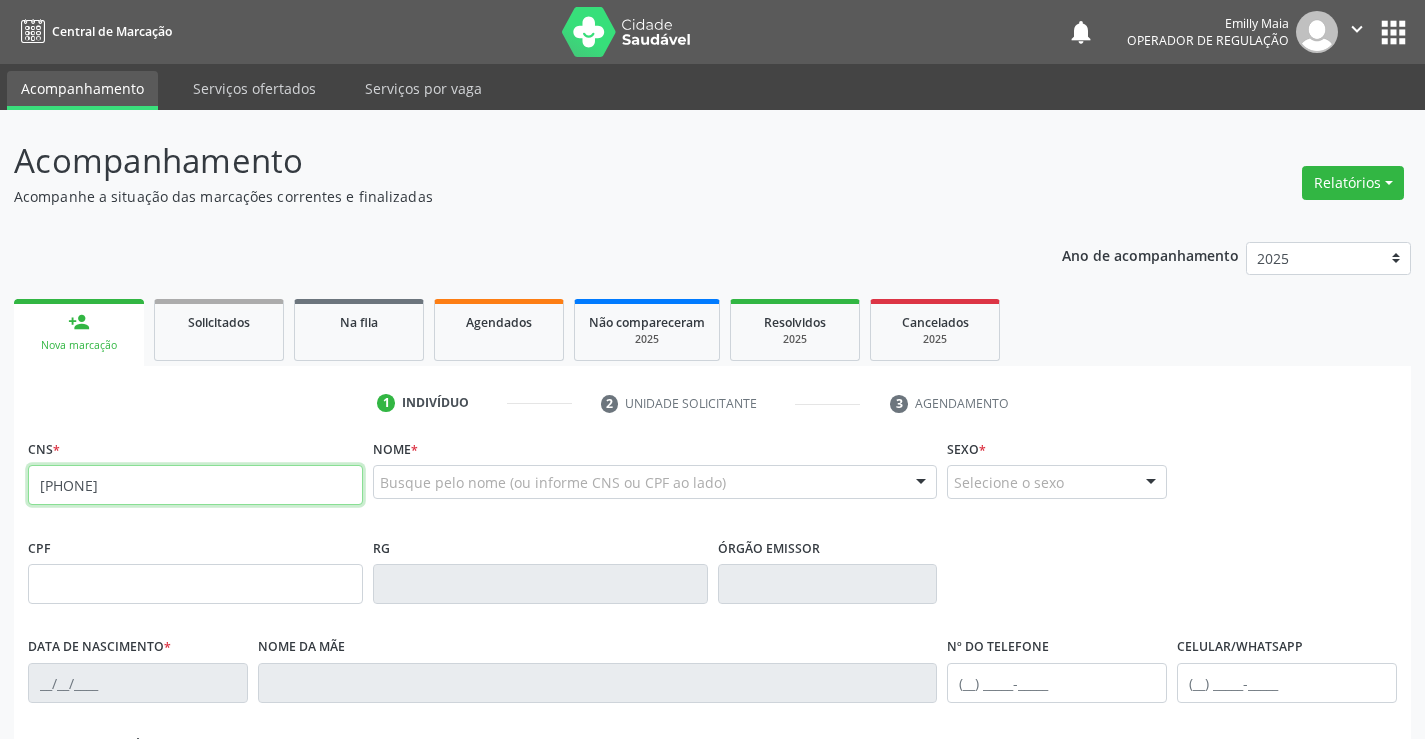 type on "704 3005 7251 7194" 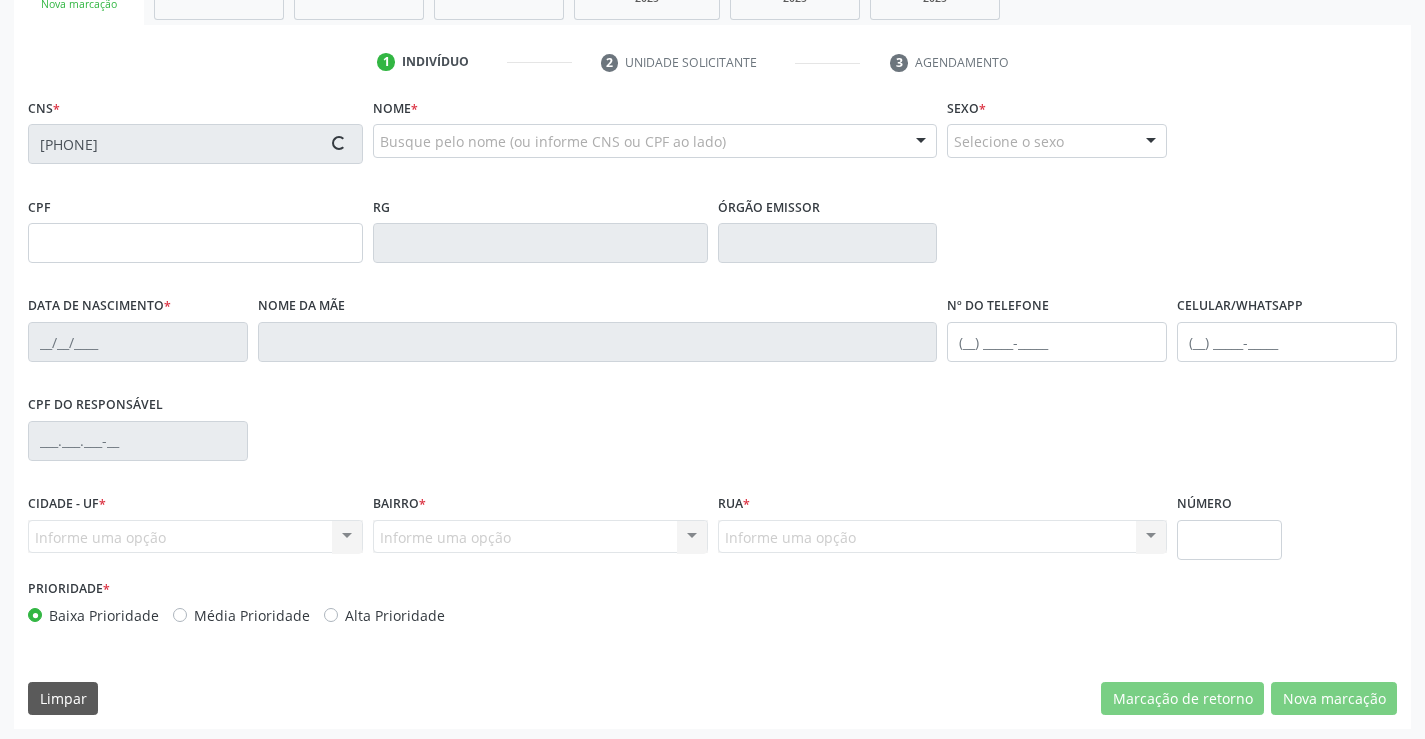 scroll, scrollTop: 345, scrollLeft: 0, axis: vertical 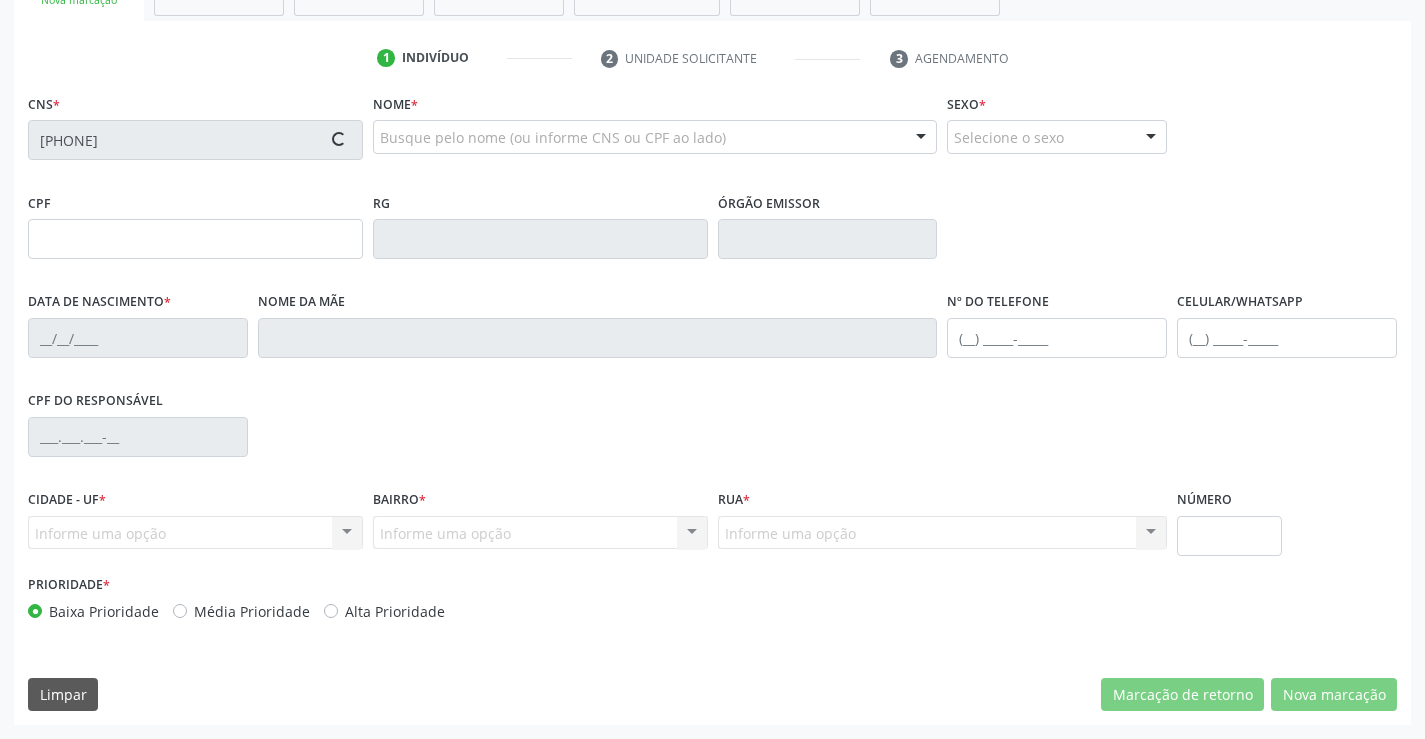 type on "0834577519" 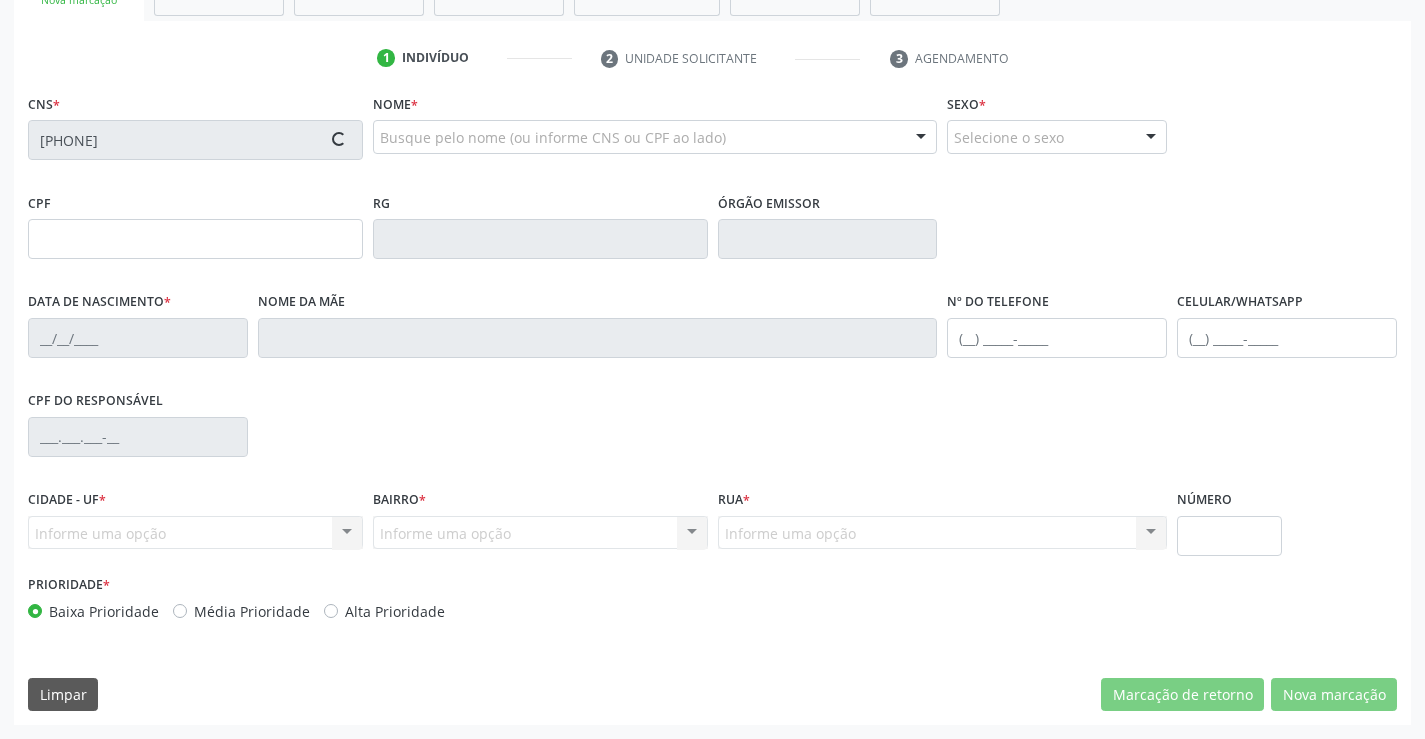 type on "S/N" 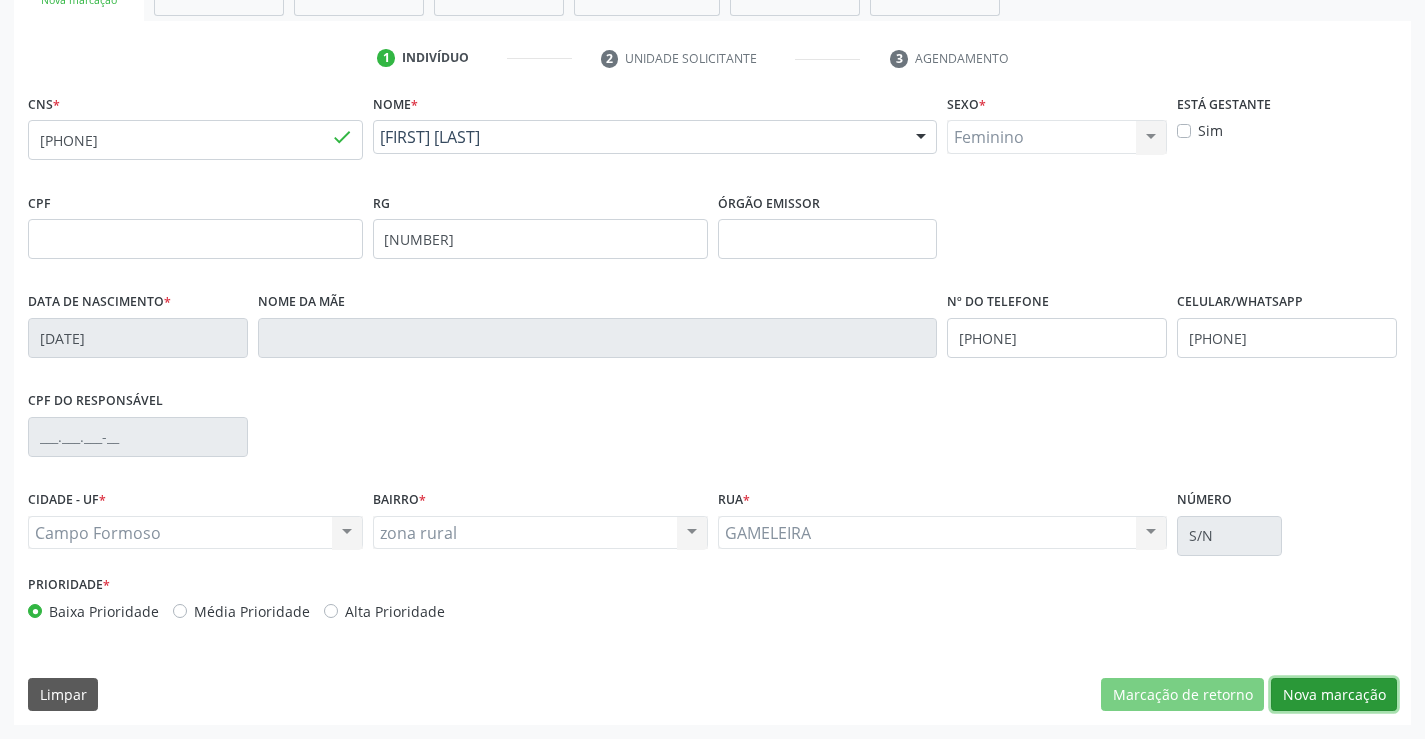 click on "Nova marcação" at bounding box center [1334, 695] 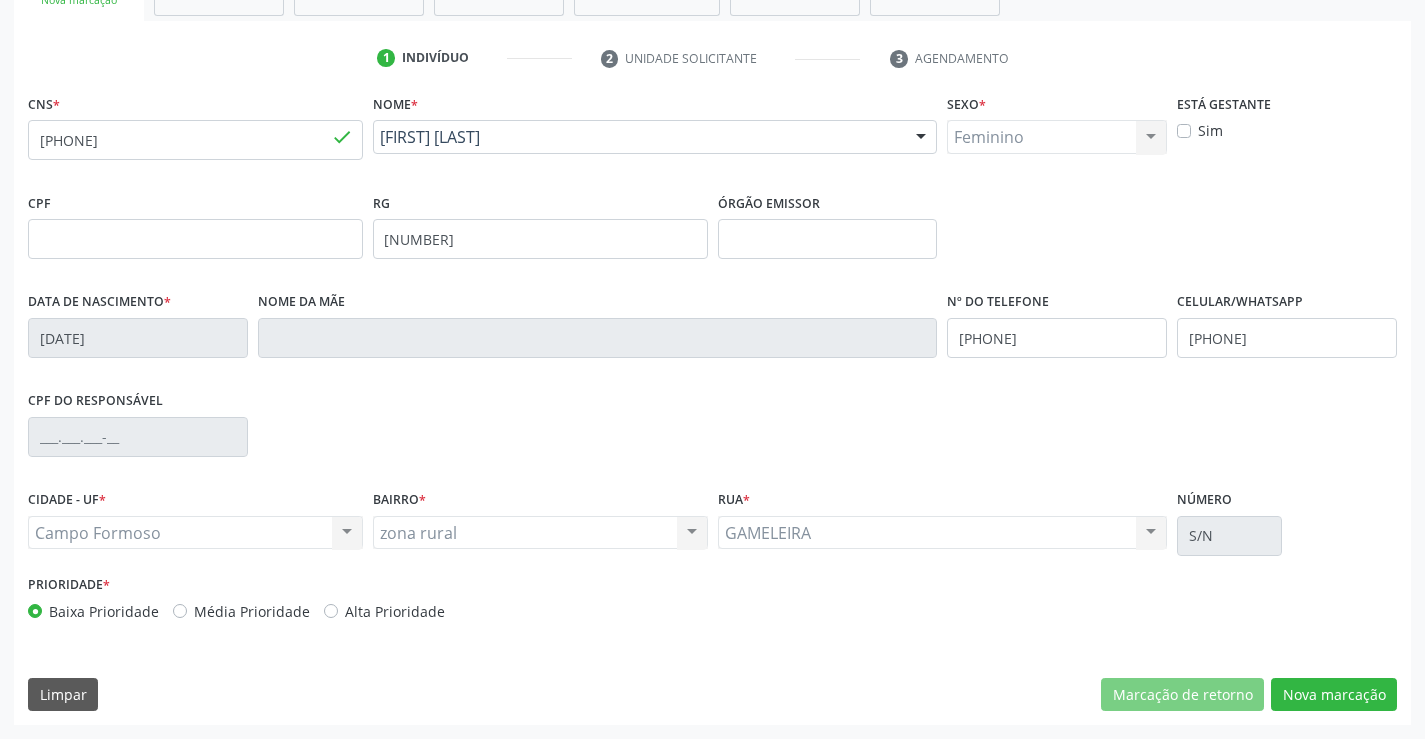 scroll, scrollTop: 167, scrollLeft: 0, axis: vertical 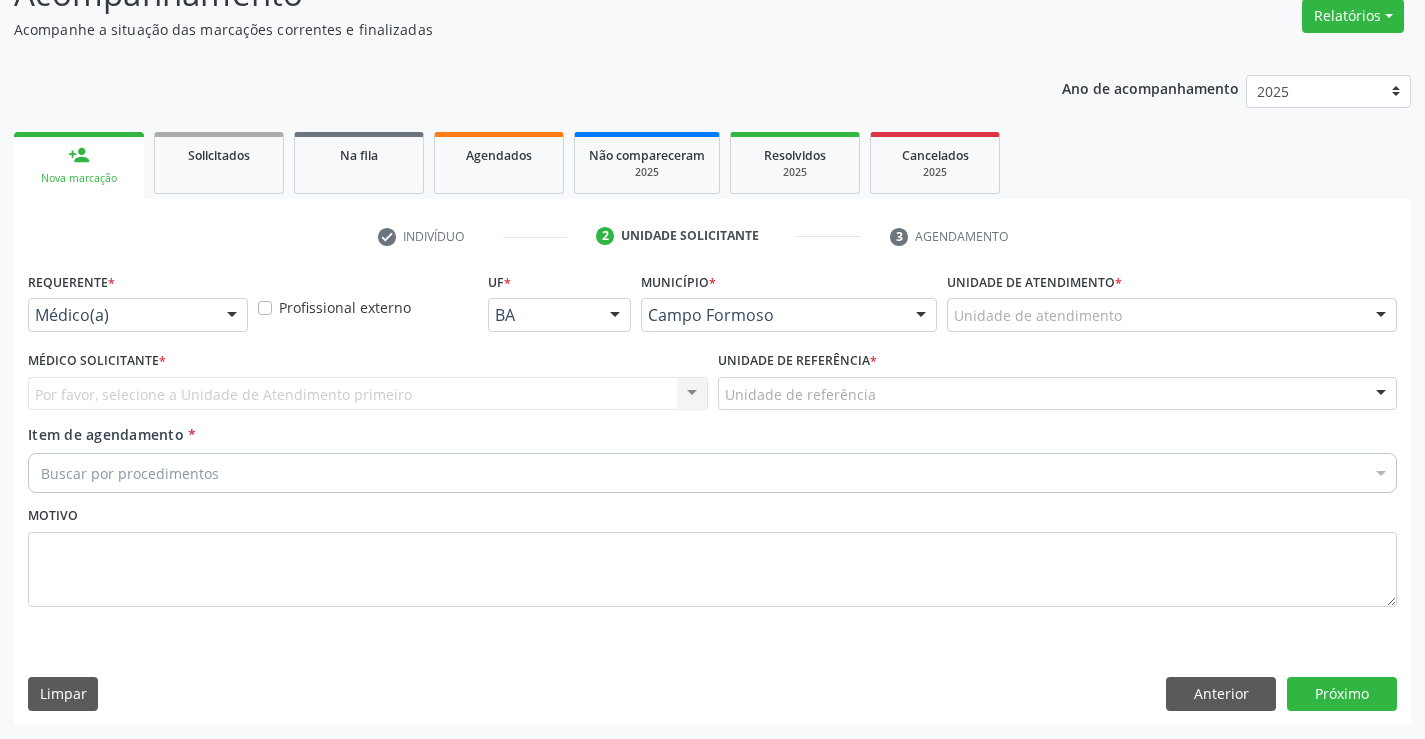 click on "Requerente
*
Médico(a)         Médico(a)   Enfermeiro(a)   Paciente
Nenhum resultado encontrado para: "   "
Não há nenhuma opção para ser exibida." at bounding box center (138, 306) 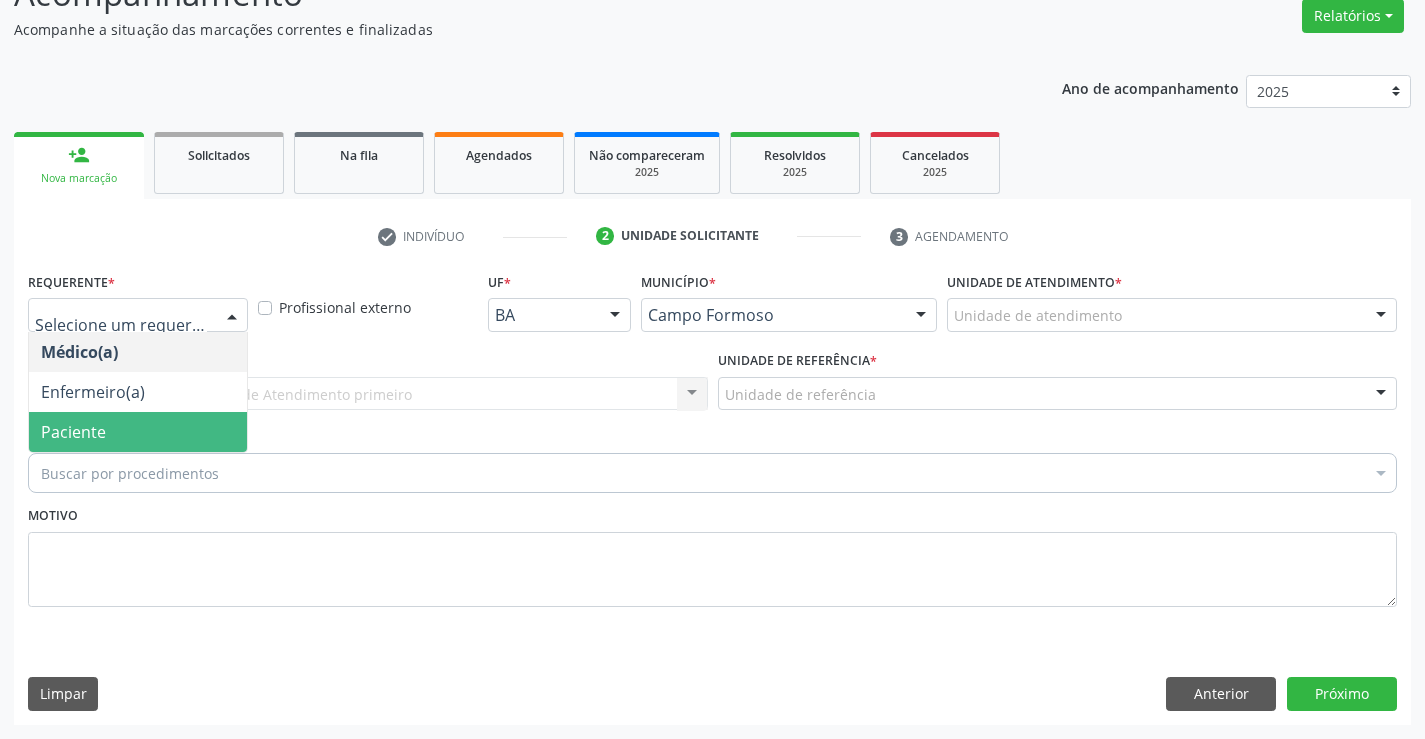 drag, startPoint x: 149, startPoint y: 421, endPoint x: 395, endPoint y: 403, distance: 246.65765 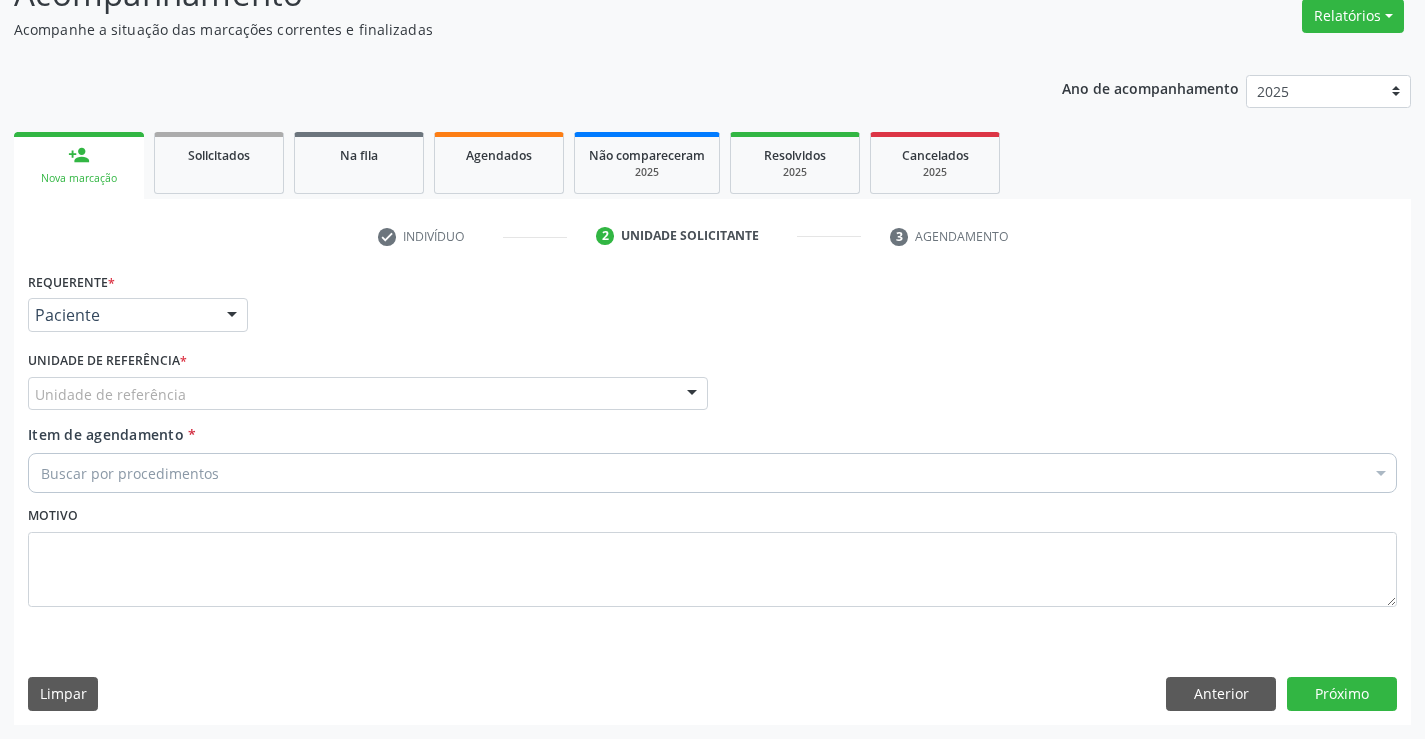 drag, startPoint x: 395, startPoint y: 388, endPoint x: 392, endPoint y: 409, distance: 21.213203 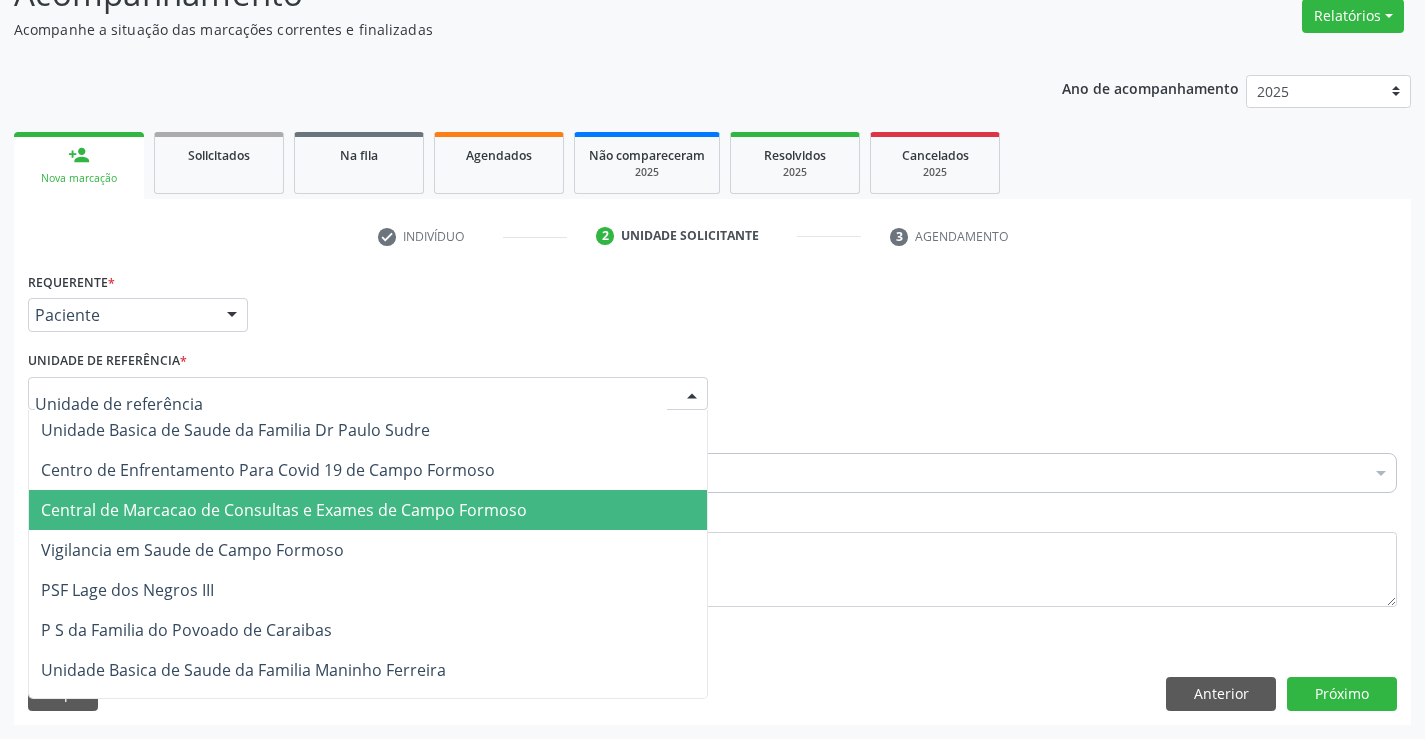 click on "Central de Marcacao de Consultas e Exames de Campo Formoso" at bounding box center [284, 510] 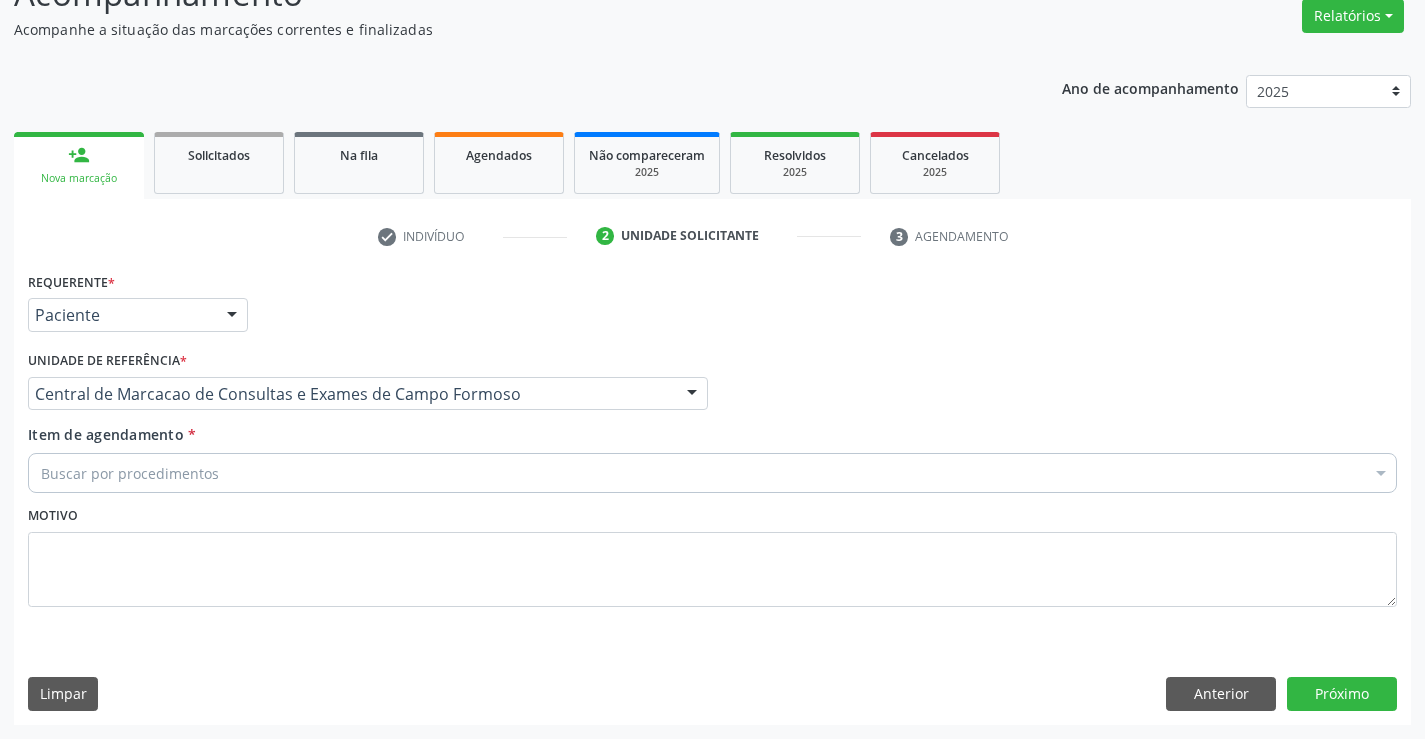 click on "Buscar por procedimentos" at bounding box center [712, 473] 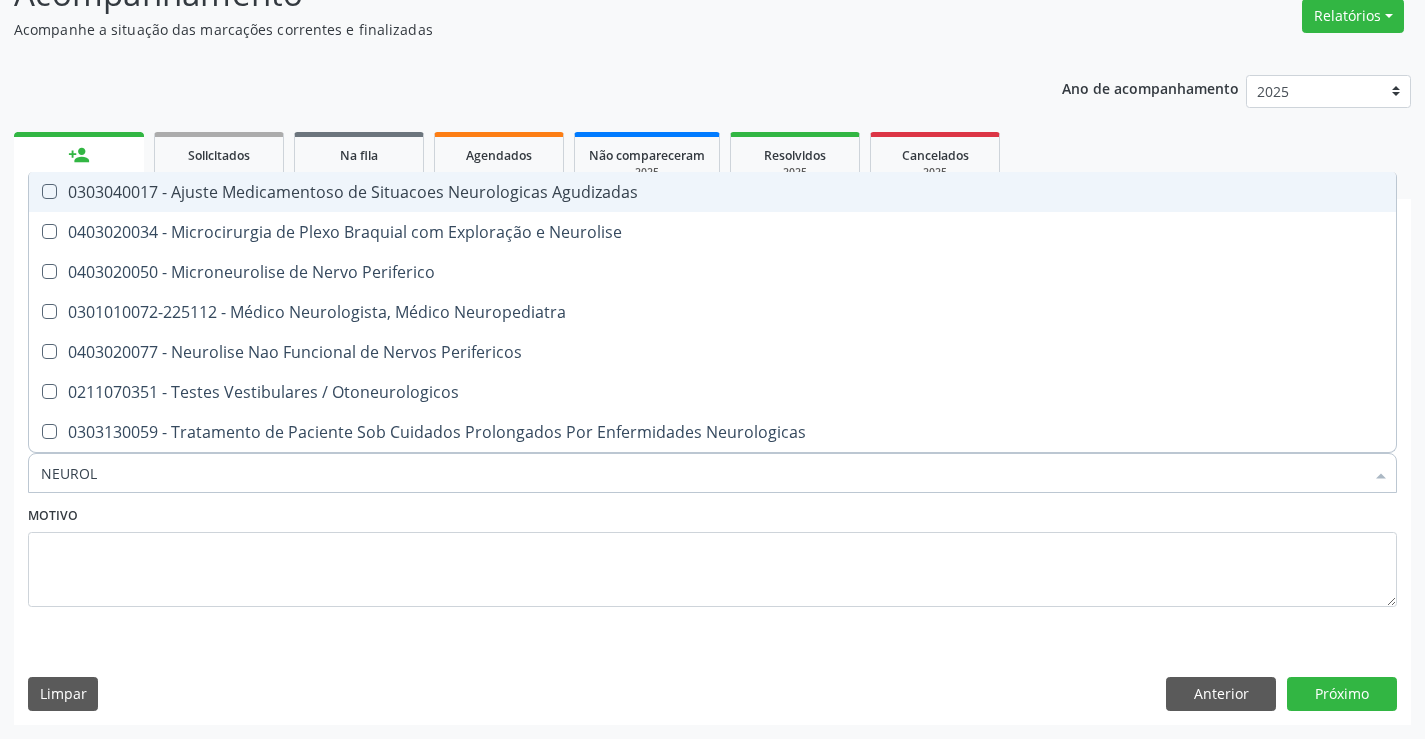 type on "NEUROLO" 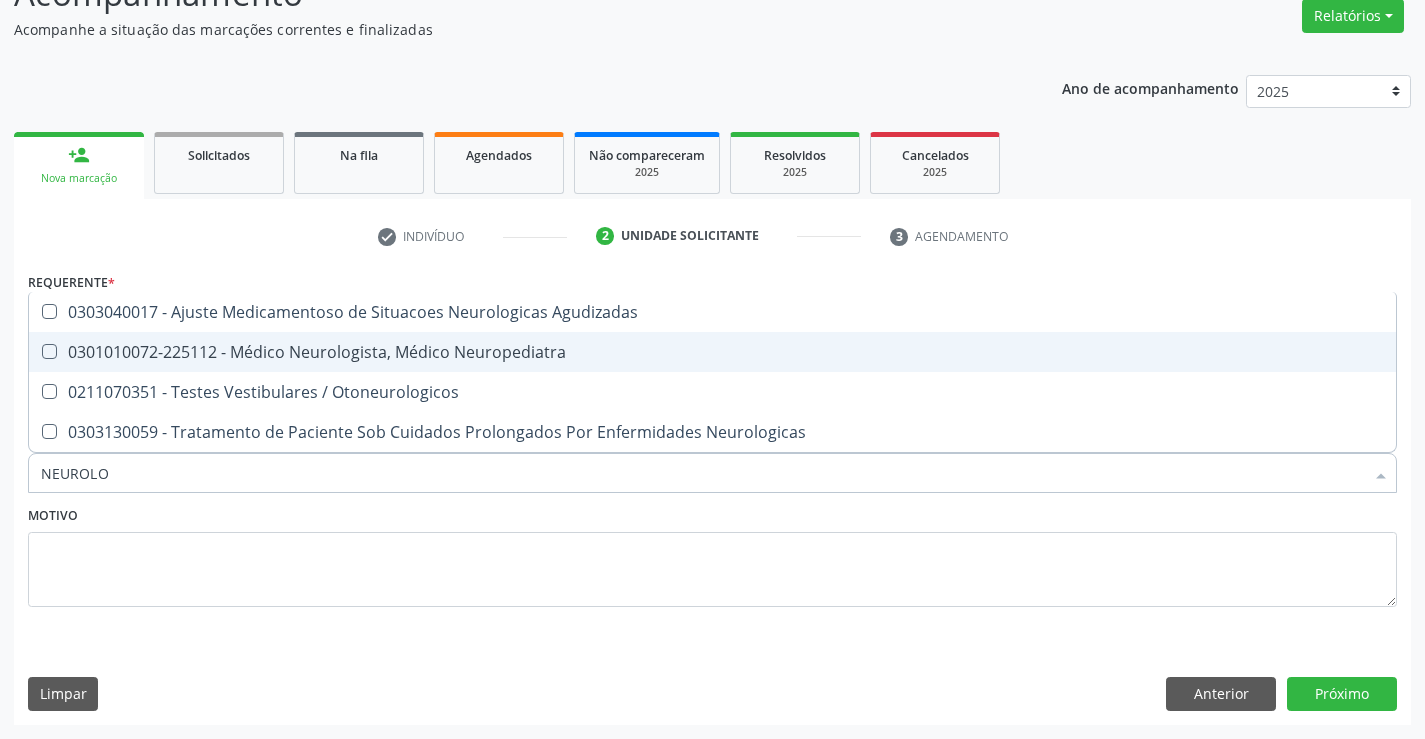 click on "0301010072-225112 - Médico Neurologista, Médico Neuropediatra" at bounding box center (712, 352) 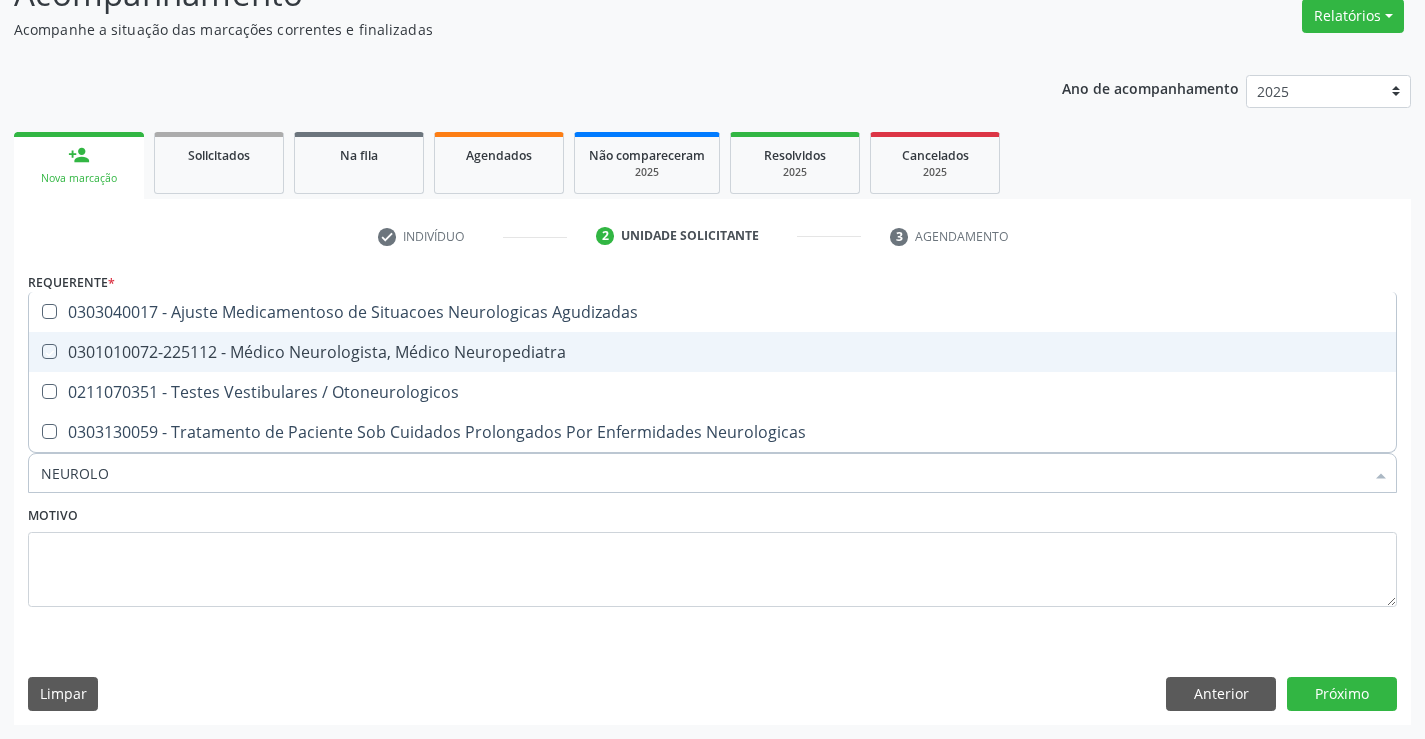 checkbox on "true" 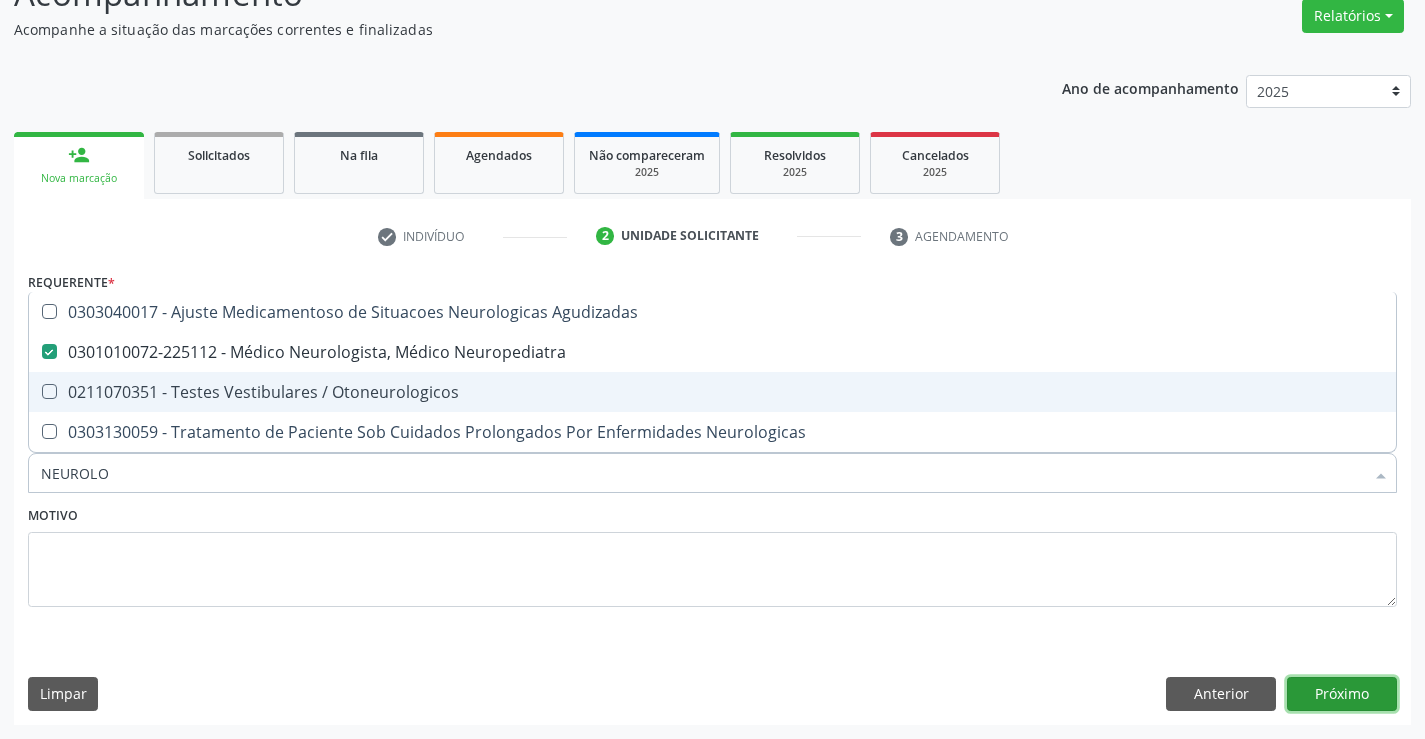 click on "Próximo" at bounding box center (1342, 694) 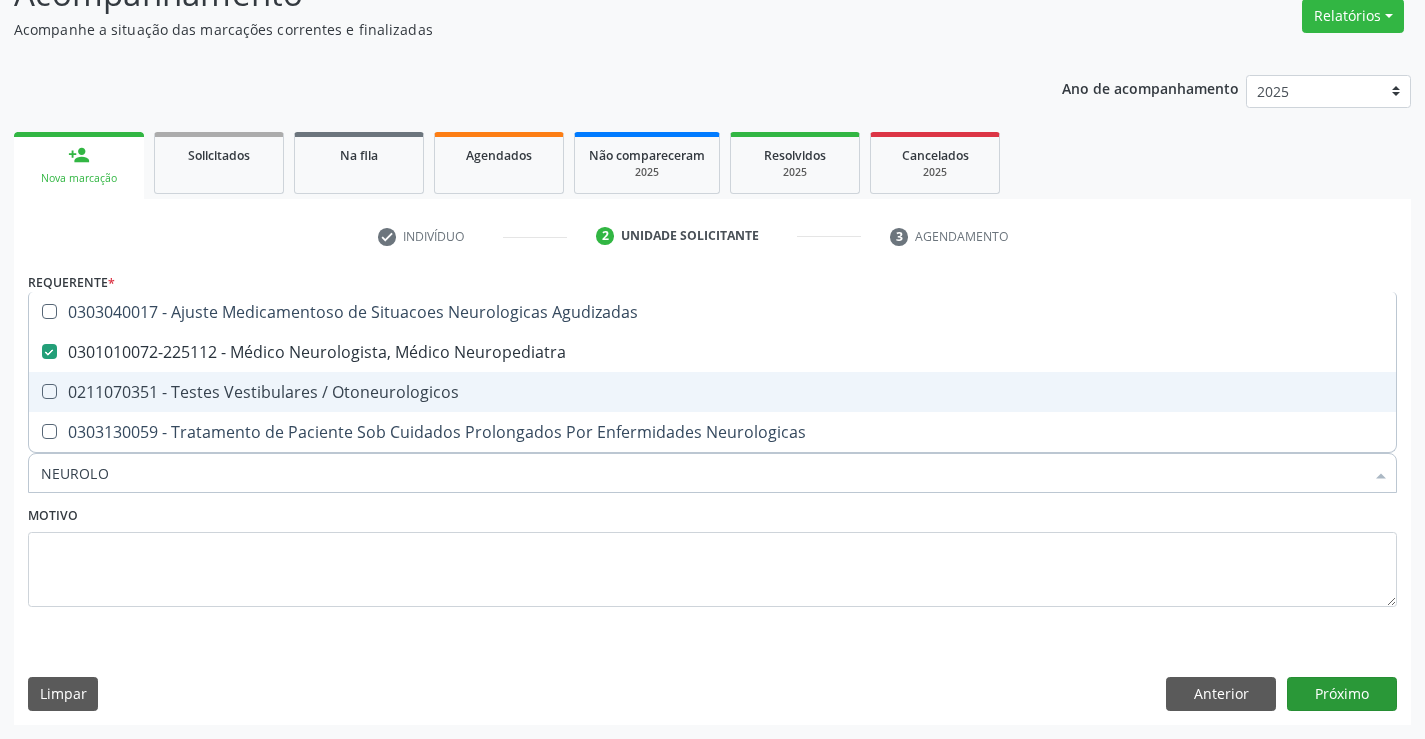 scroll, scrollTop: 131, scrollLeft: 0, axis: vertical 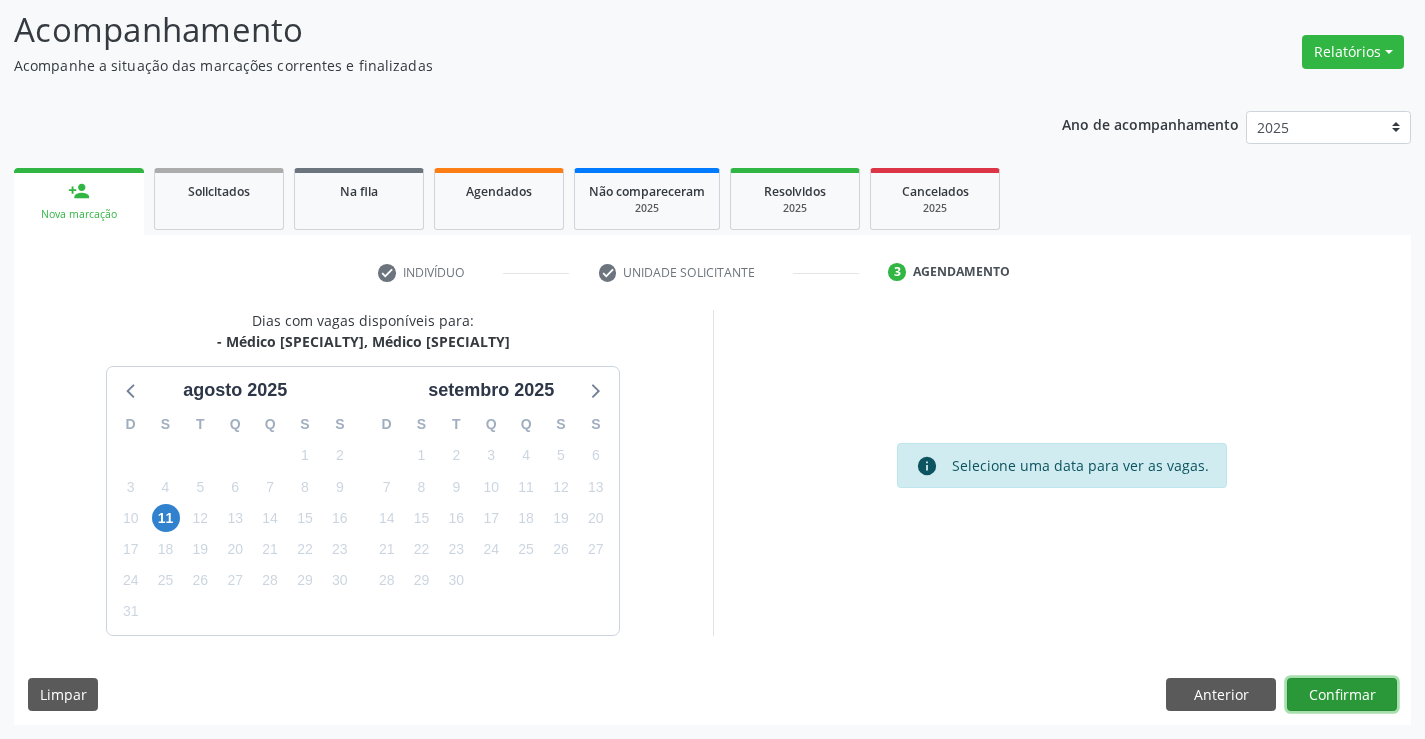 click on "Confirmar" at bounding box center (1342, 695) 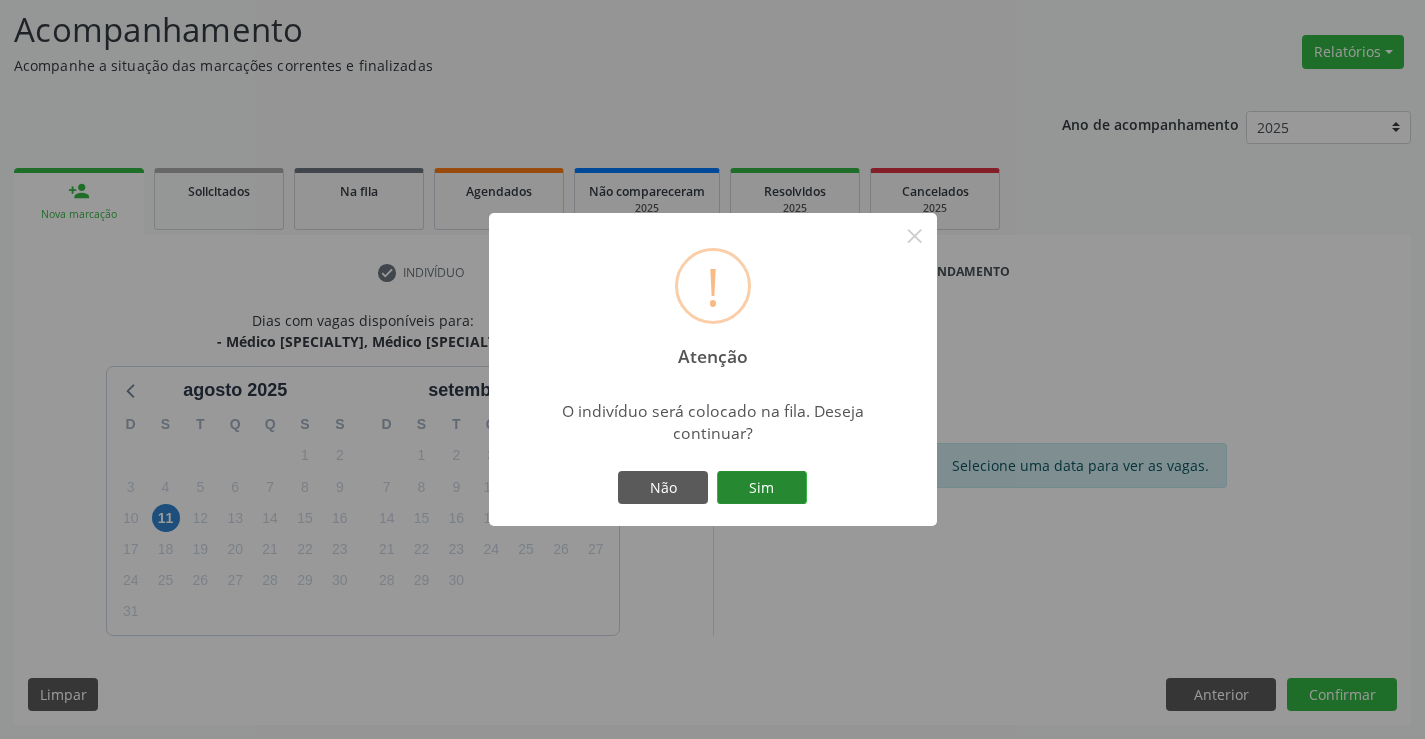 click on "Sim" at bounding box center (762, 488) 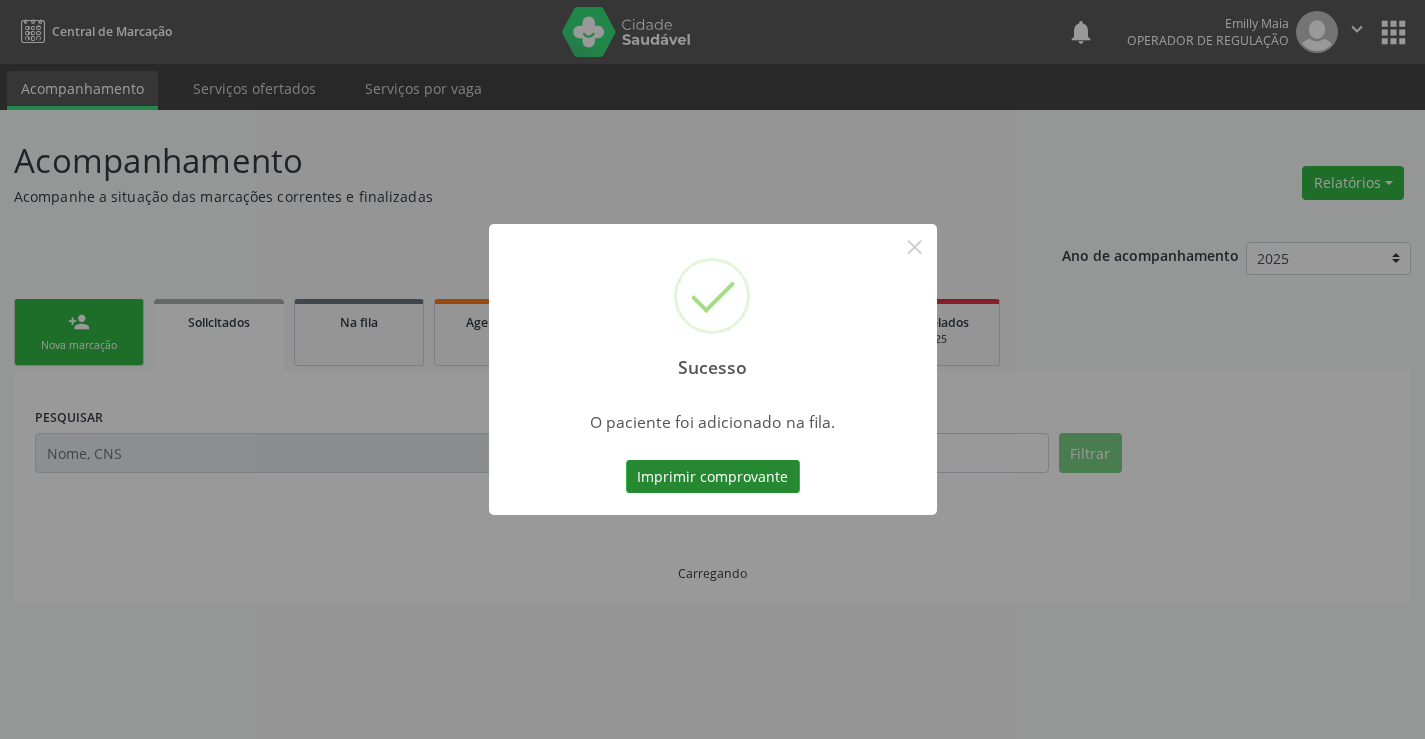 scroll, scrollTop: 0, scrollLeft: 0, axis: both 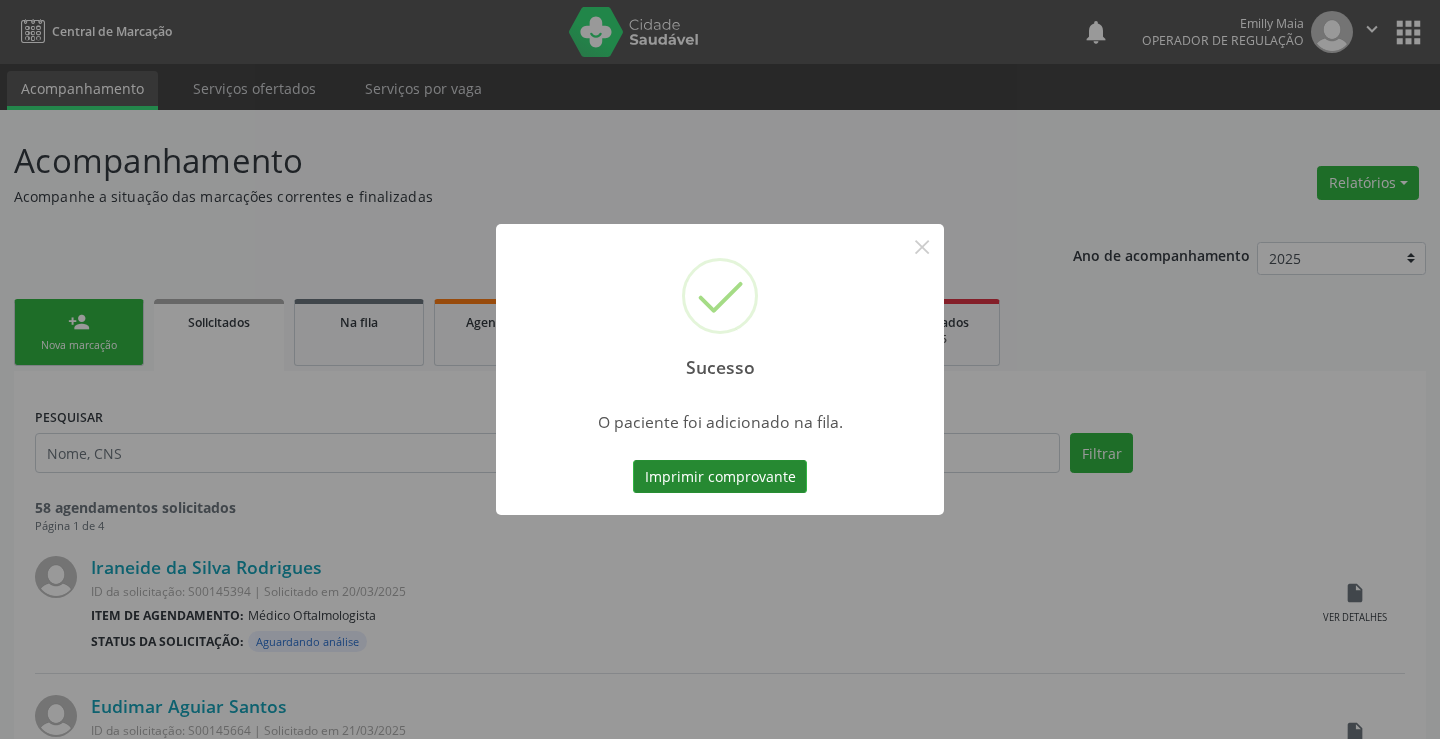 click on "Imprimir comprovante" at bounding box center (720, 477) 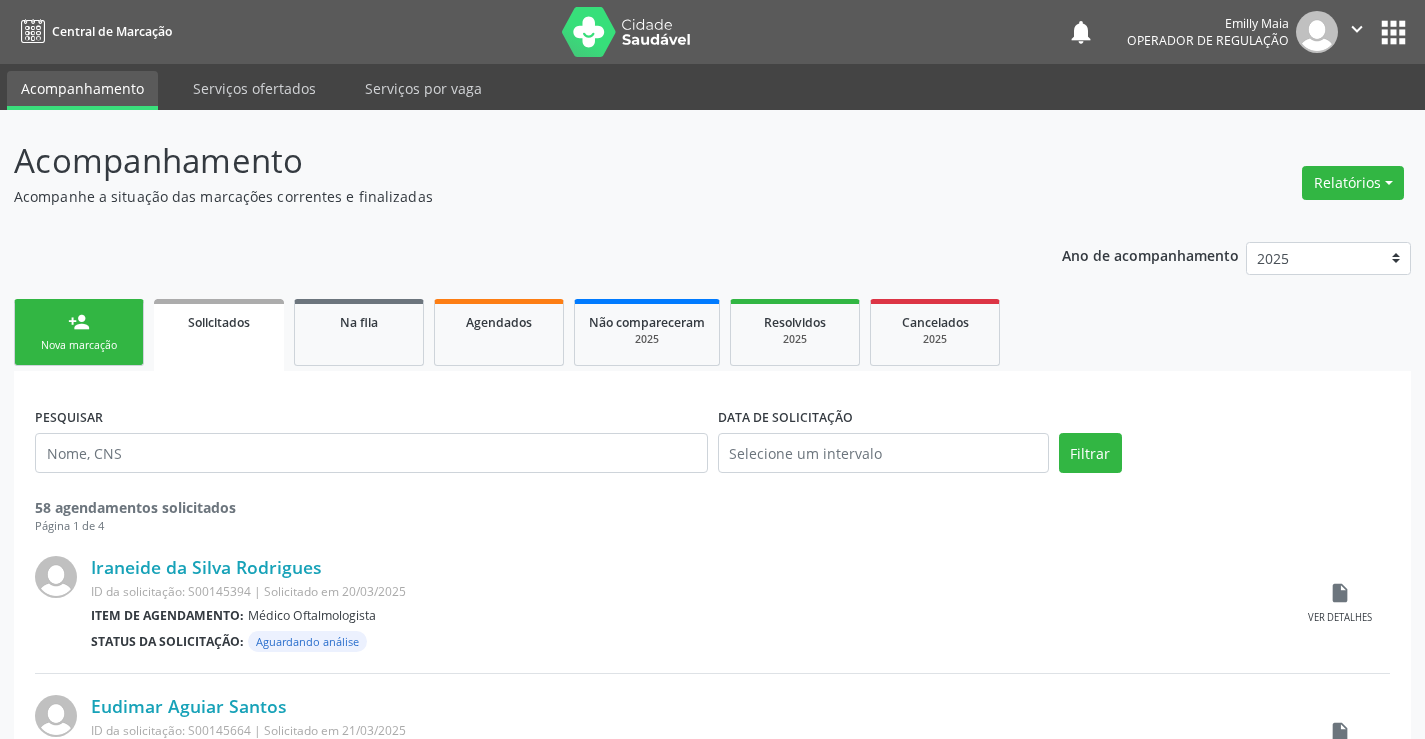 scroll, scrollTop: 0, scrollLeft: 0, axis: both 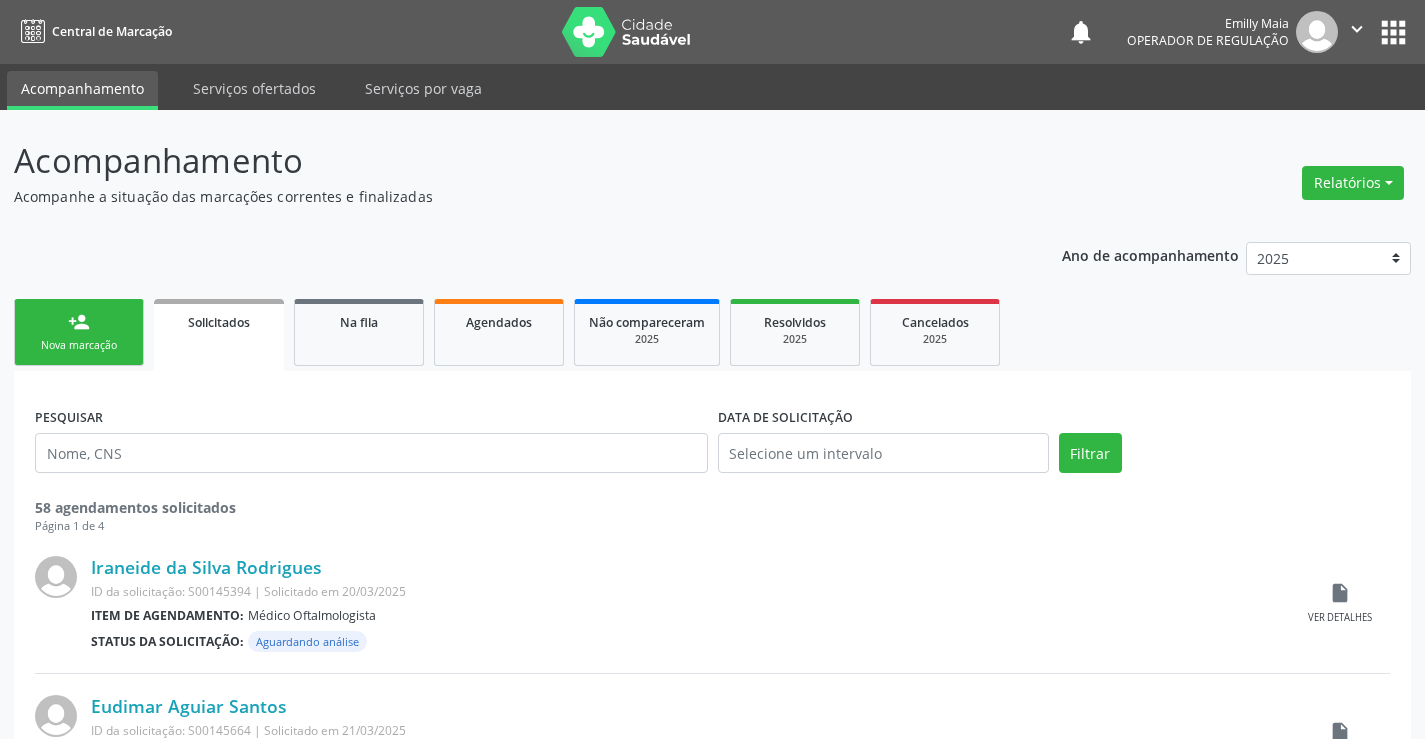 click on "Nova marcação" at bounding box center (79, 345) 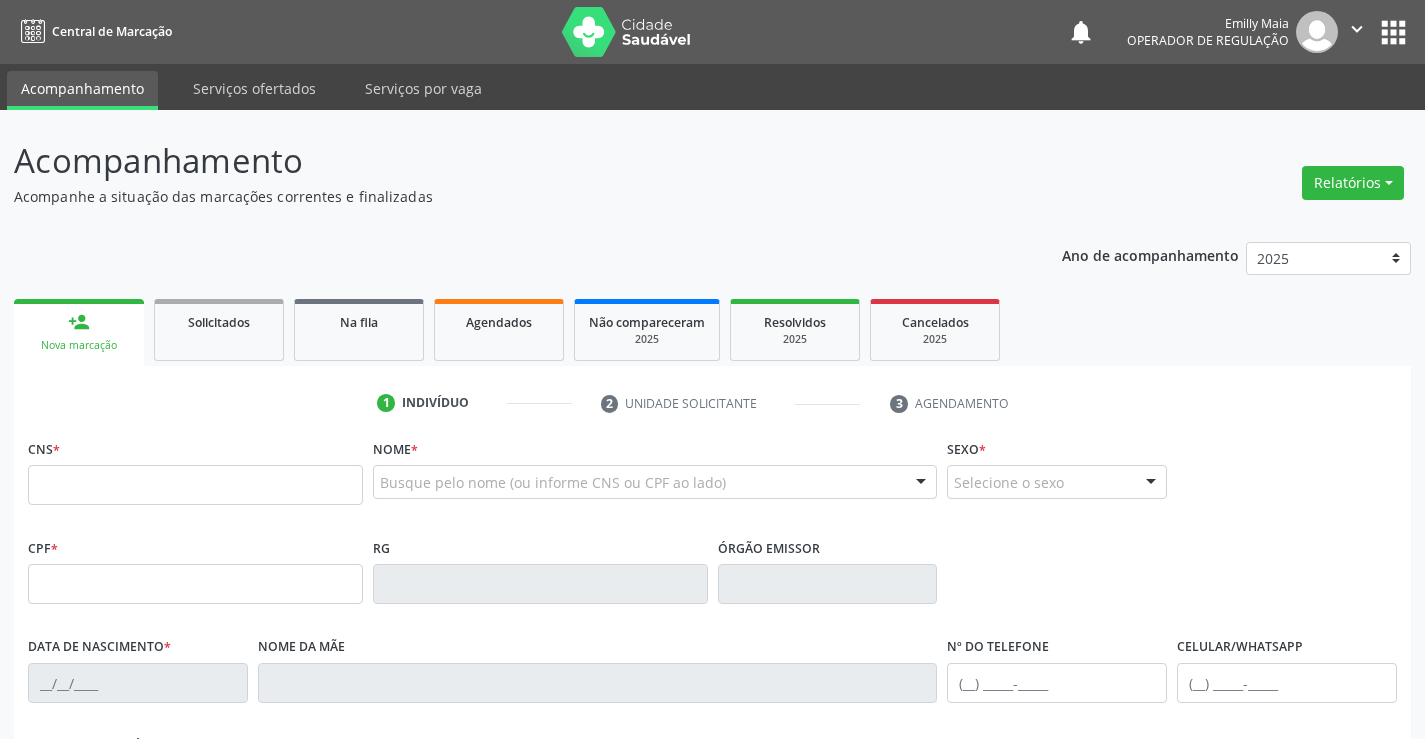 click on "CNS
*" at bounding box center (195, 476) 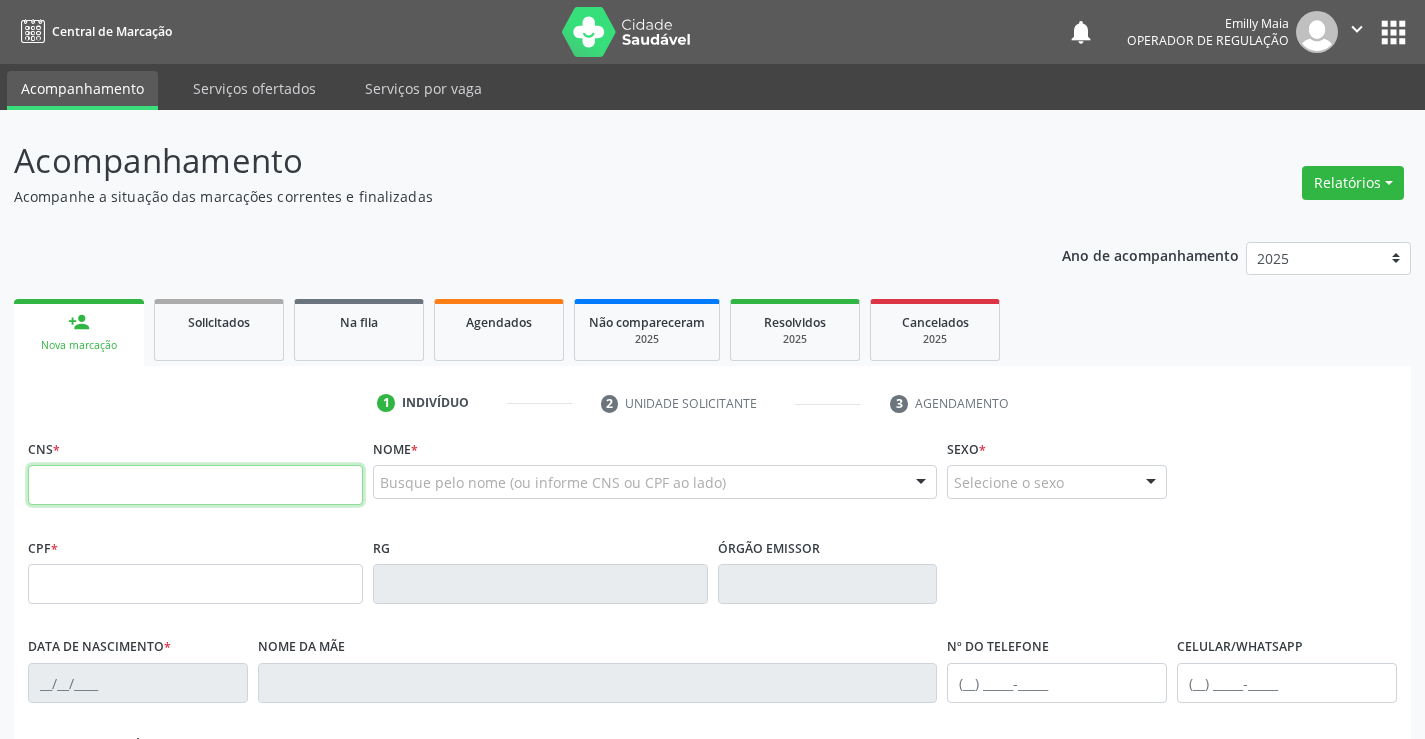 click at bounding box center [195, 485] 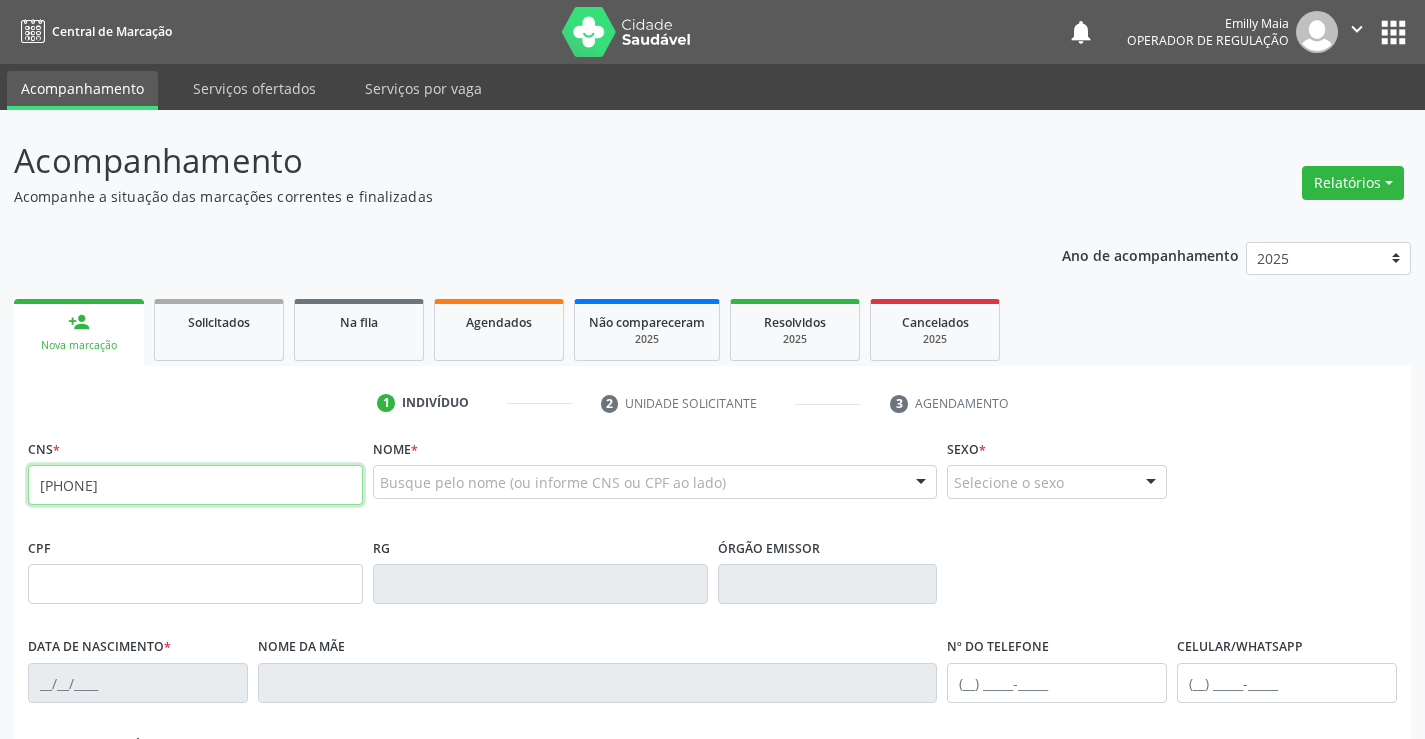 type on "705 0046 8942 6657" 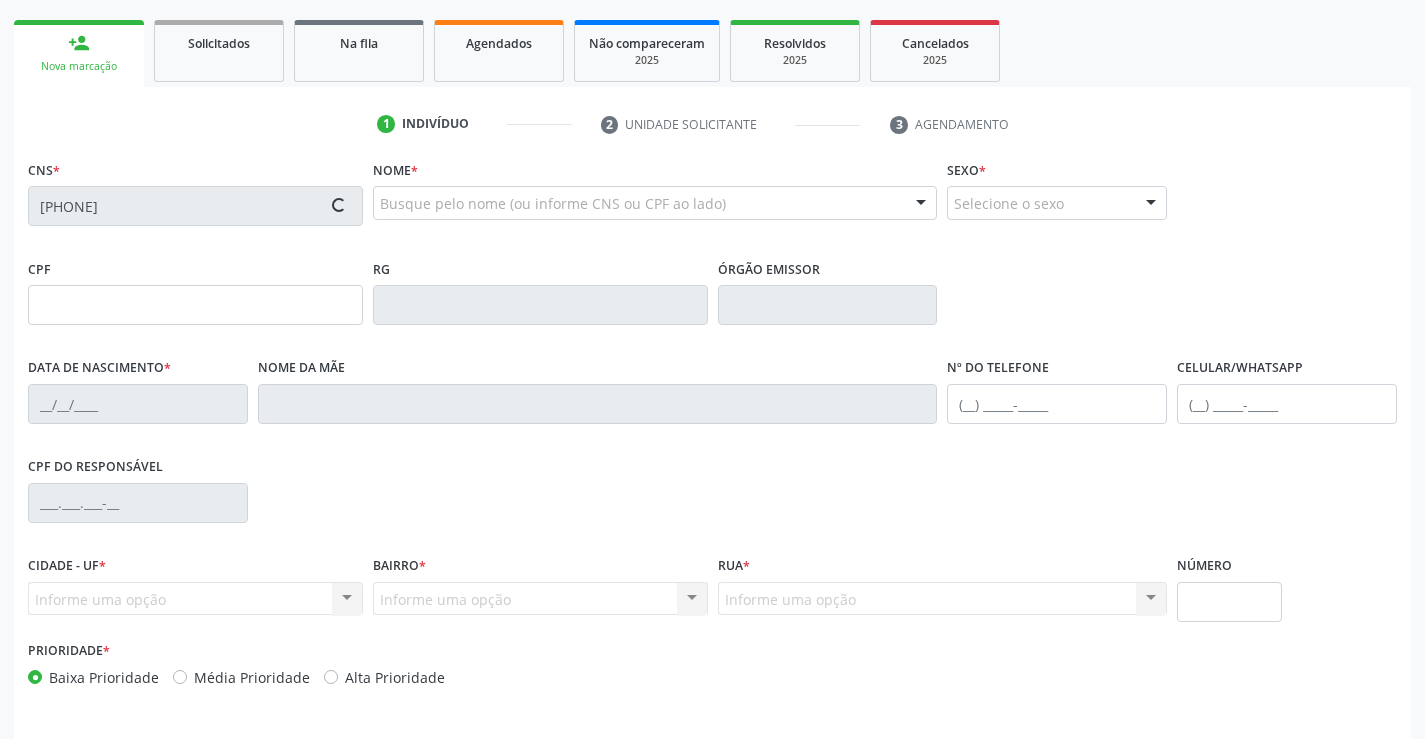 scroll, scrollTop: 345, scrollLeft: 0, axis: vertical 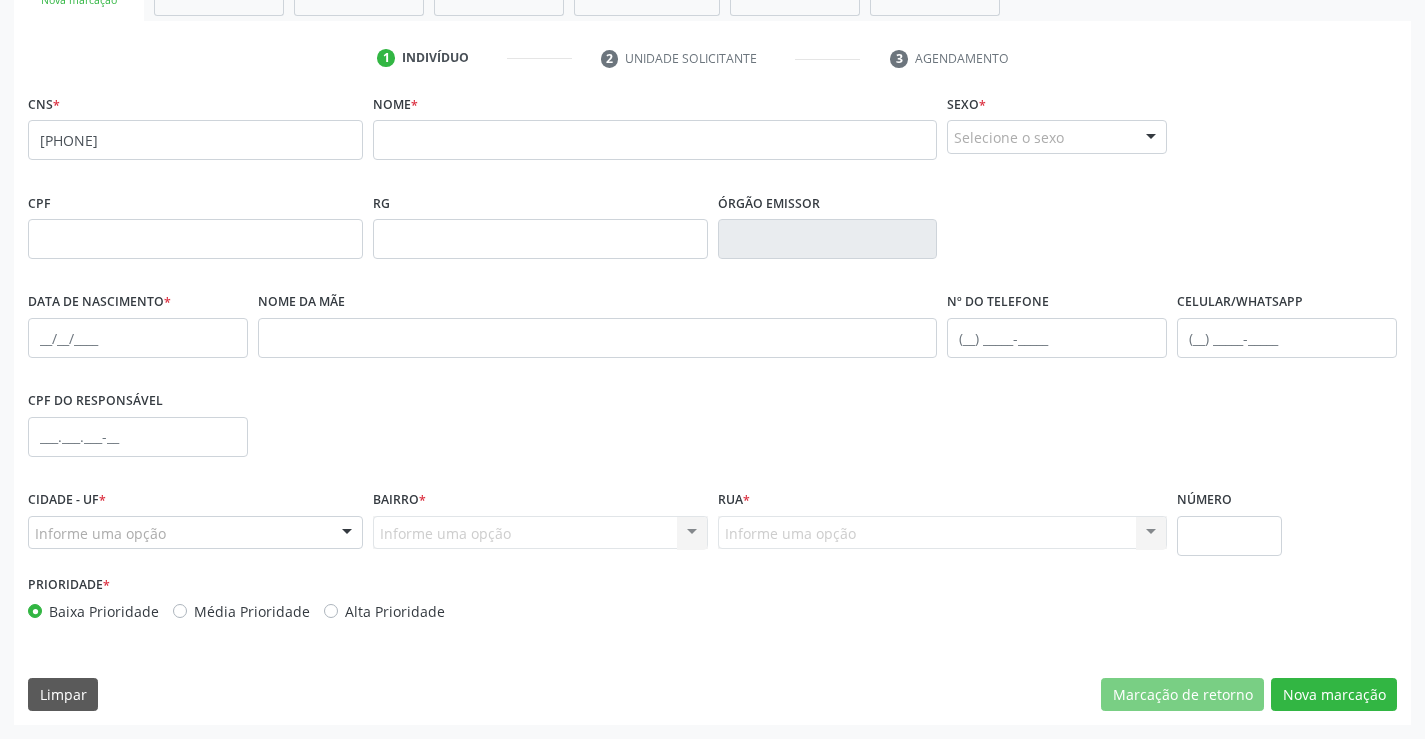 click on "Nome
*" at bounding box center (395, 104) 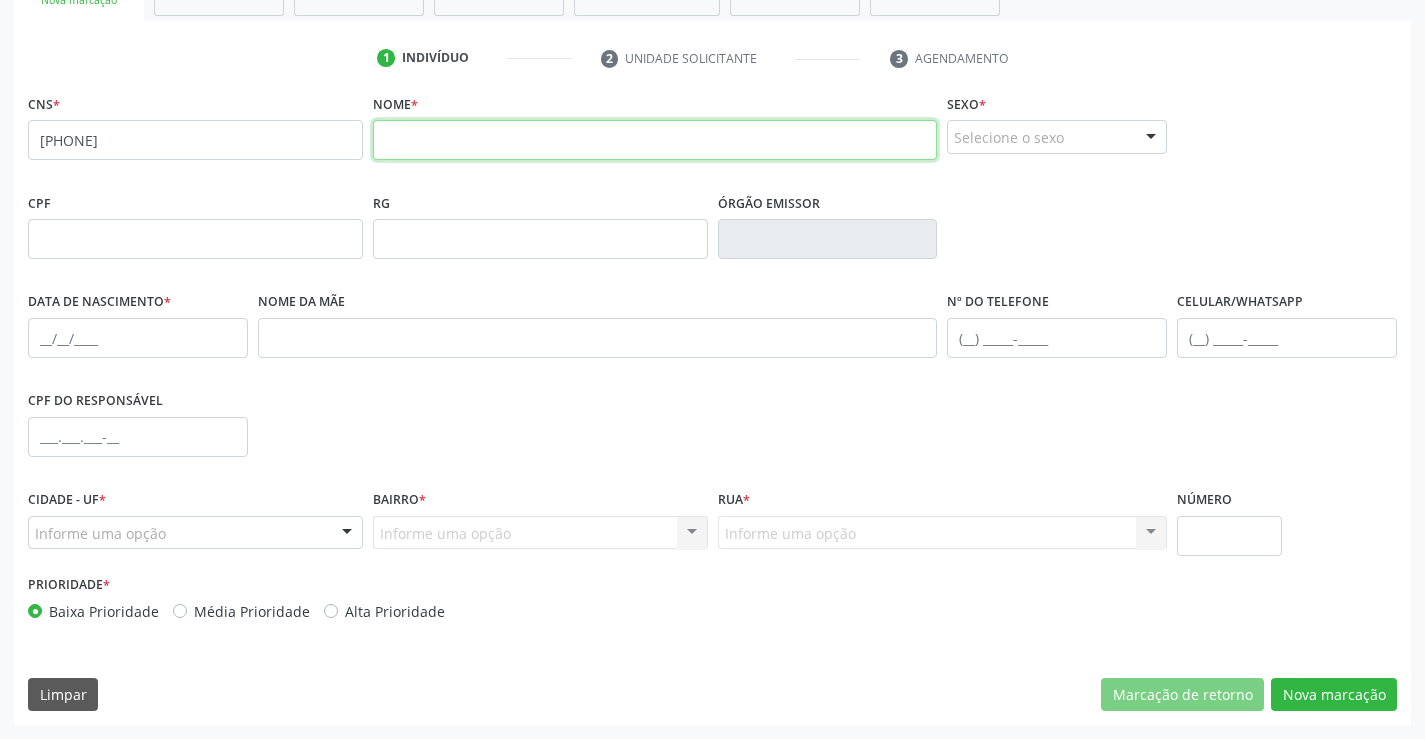 click at bounding box center (655, 140) 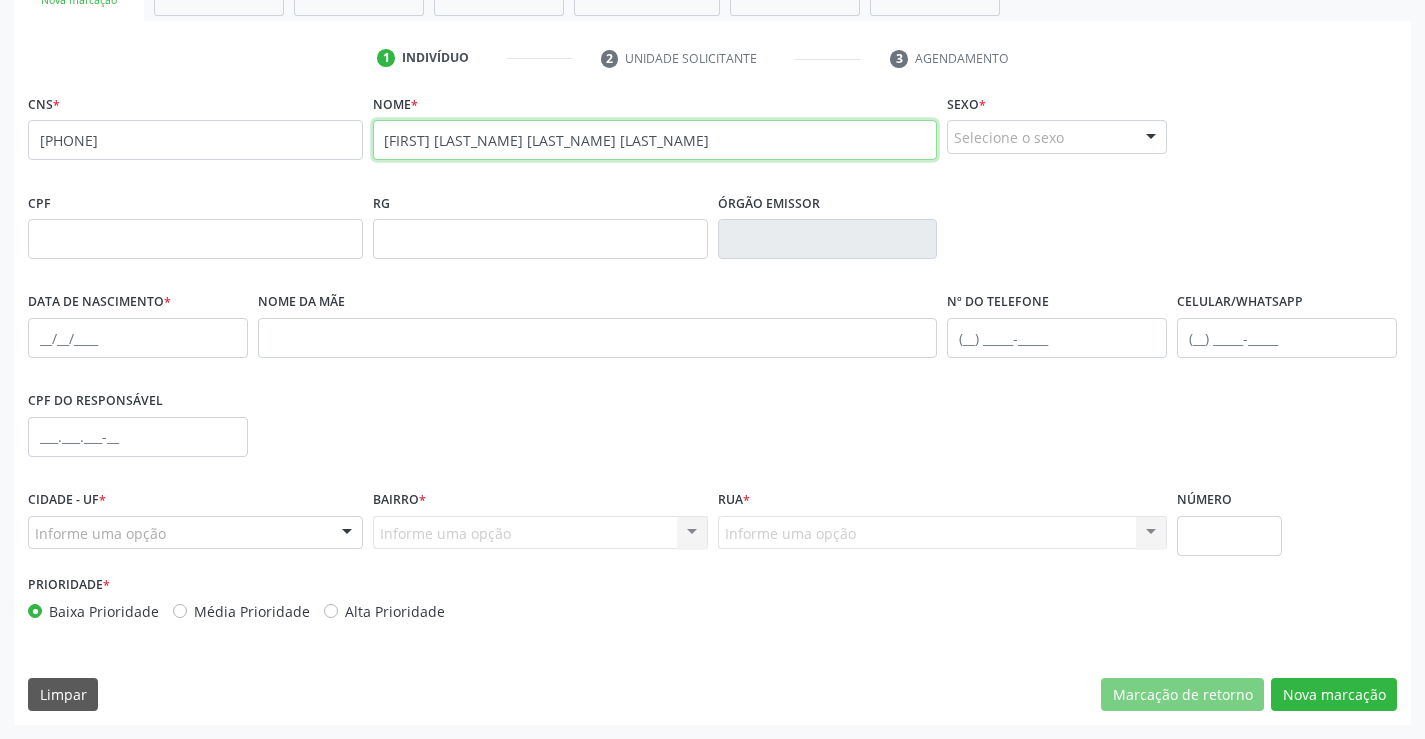 type on "AIRTON SILVA MONTEIRO SEVERO" 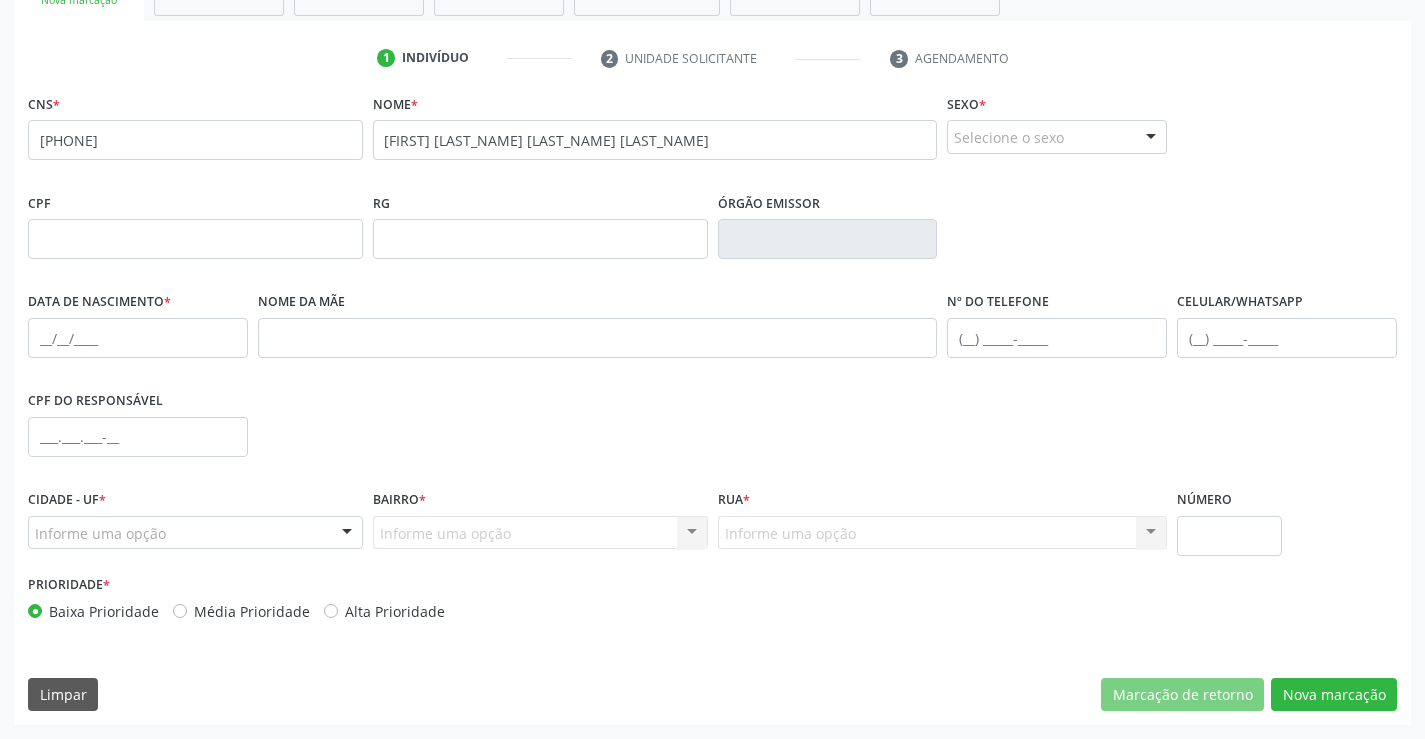 click on "Selecione o sexo" at bounding box center (1057, 137) 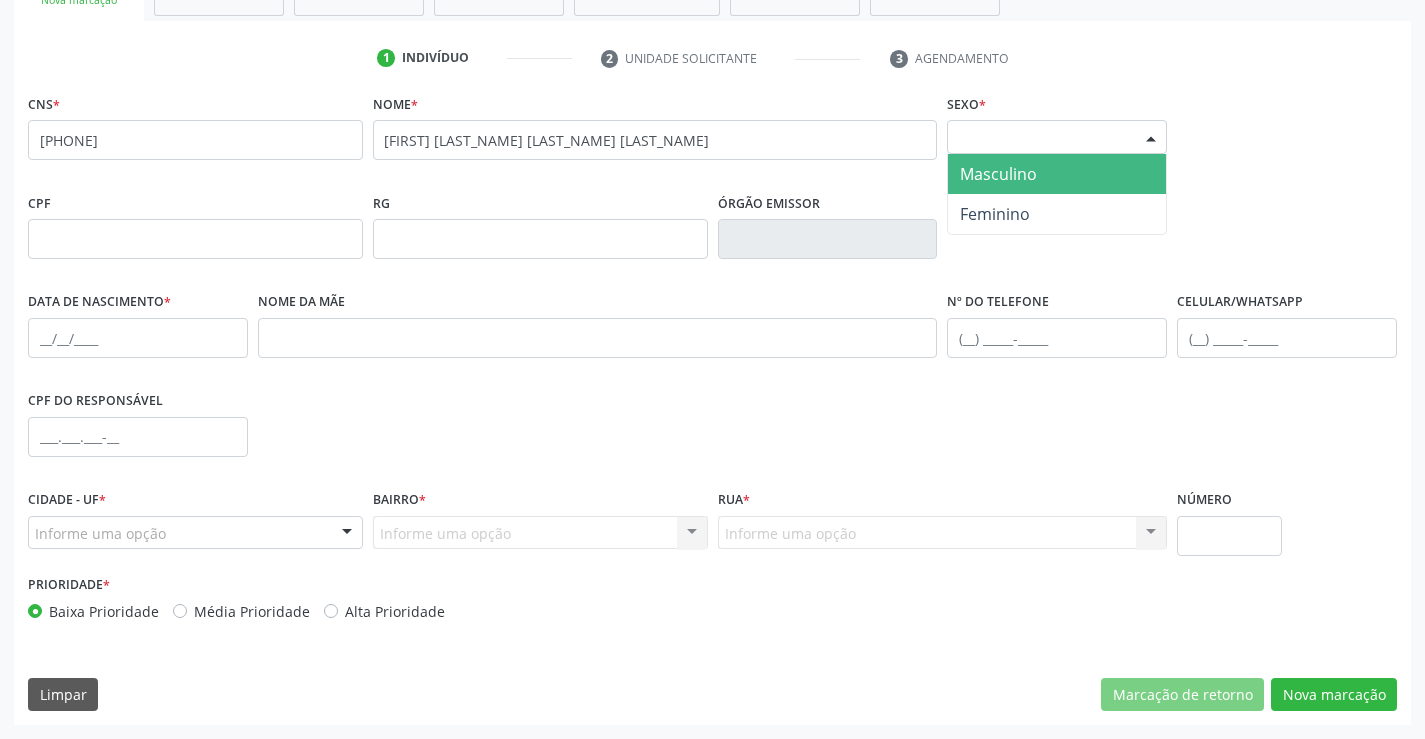 click on "Masculino" at bounding box center [998, 174] 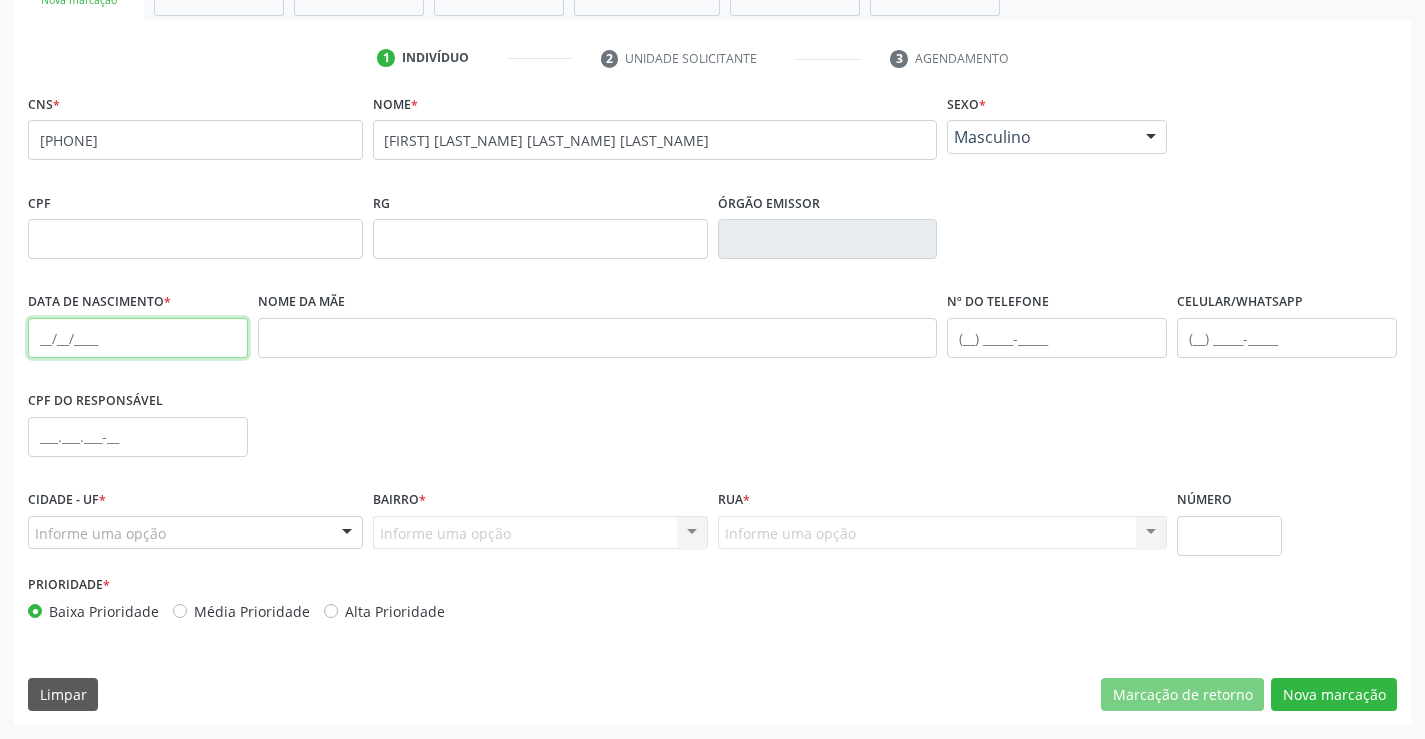 drag, startPoint x: 49, startPoint y: 336, endPoint x: 158, endPoint y: 356, distance: 110.81967 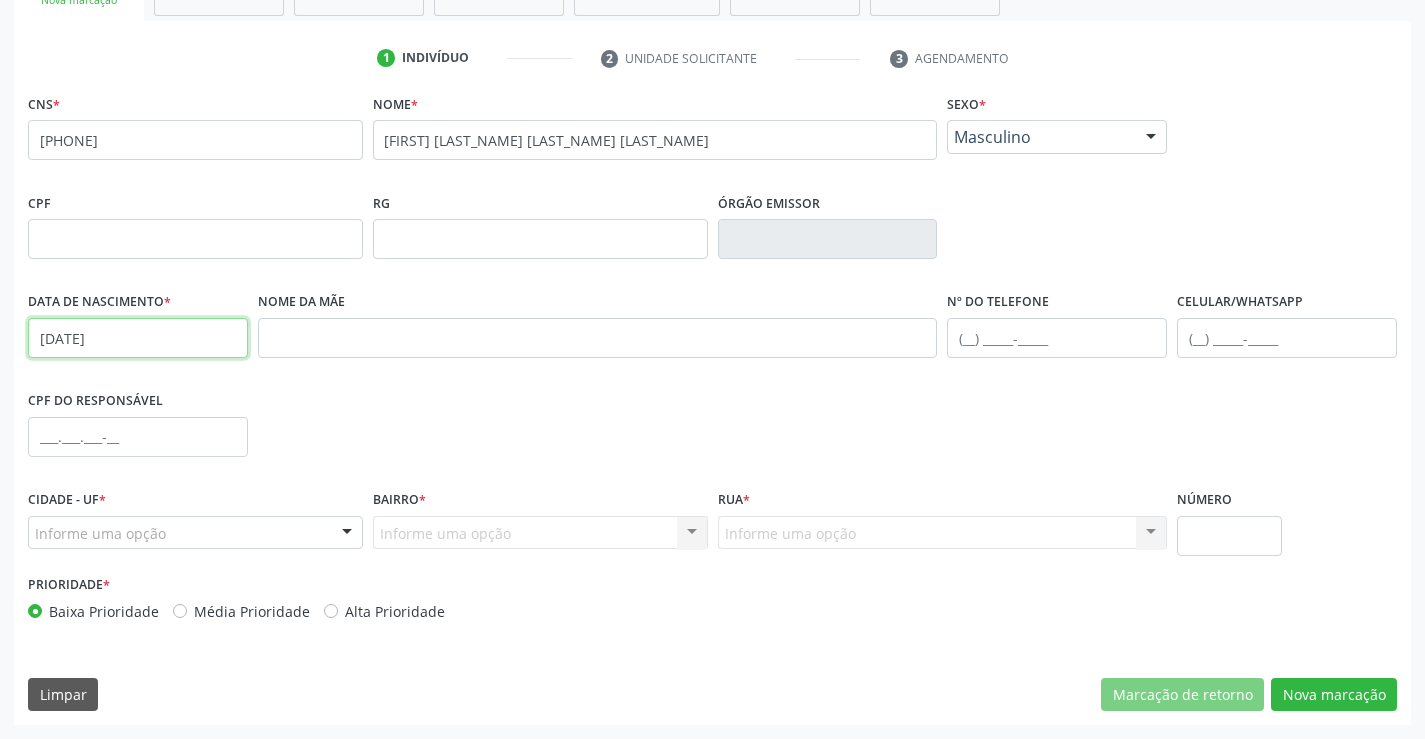 type on "07/12/1994" 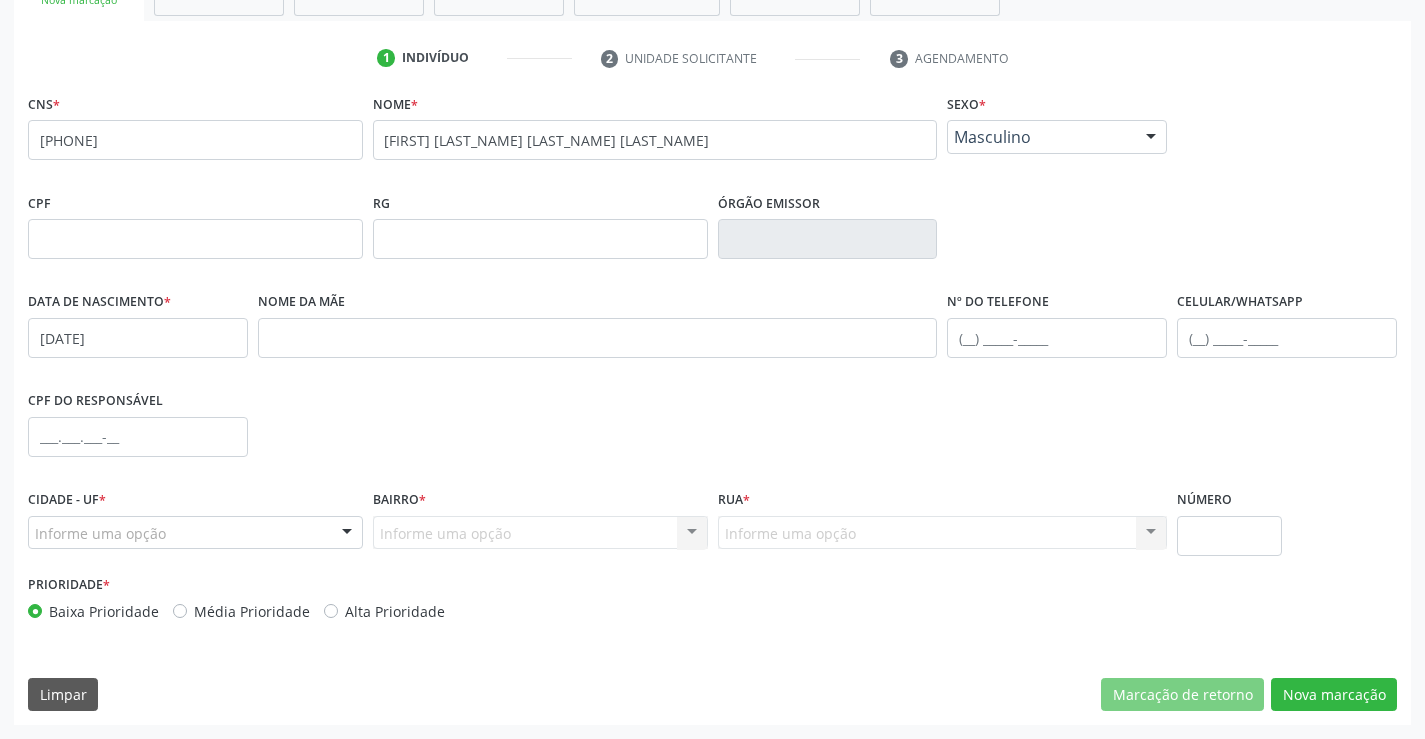 click at bounding box center (347, 534) 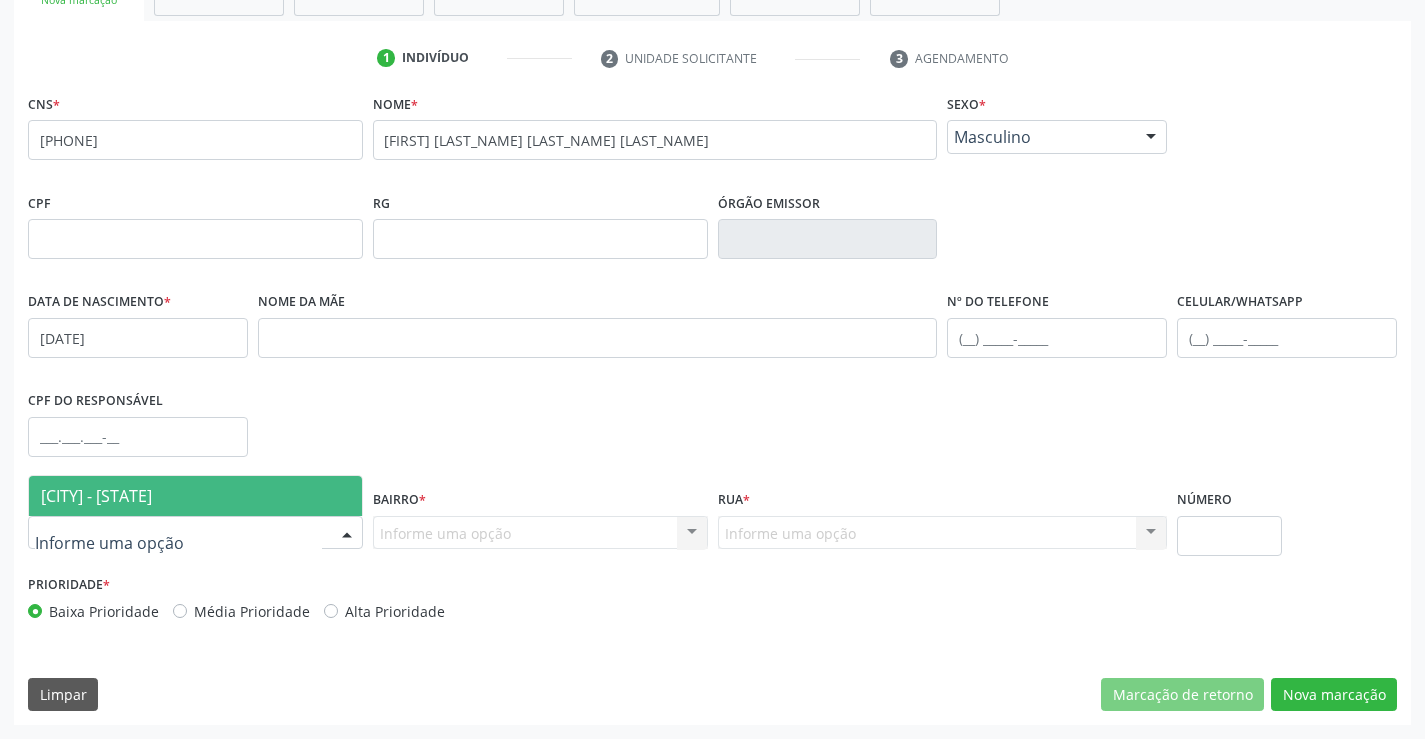 click on "[CITY] - [STATE]" at bounding box center (195, 496) 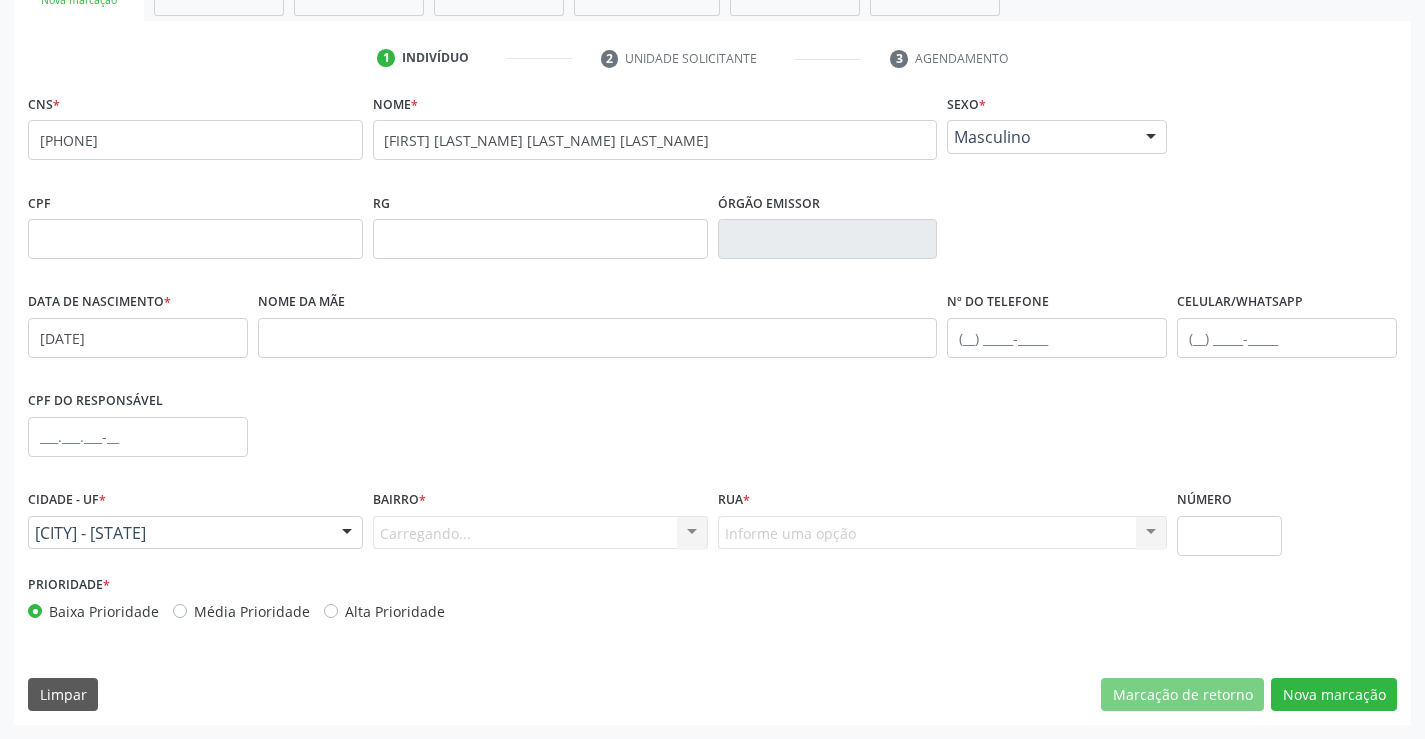 click on "Carregando...
Nenhum resultado encontrado para: "   "
Nenhuma opção encontrada. Digite para adicionar." at bounding box center (540, 533) 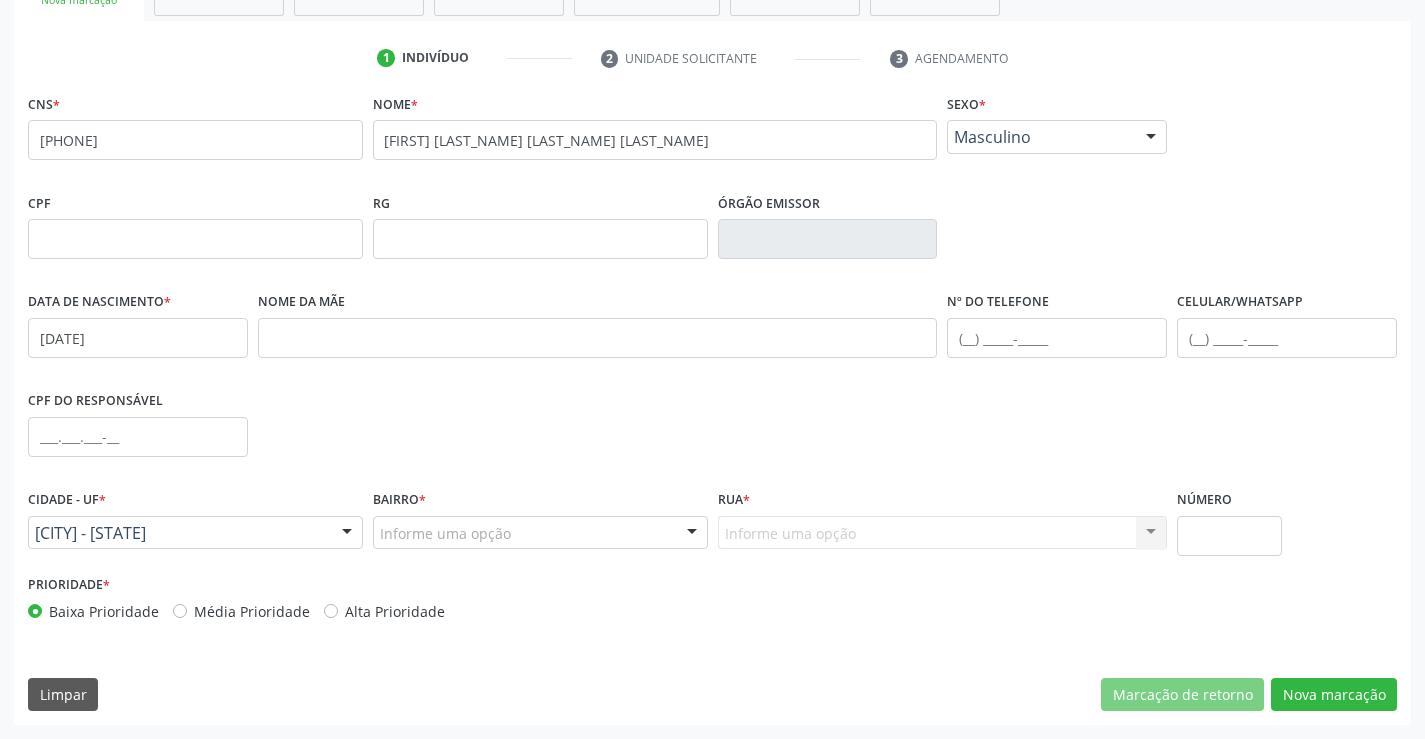 click at bounding box center (692, 534) 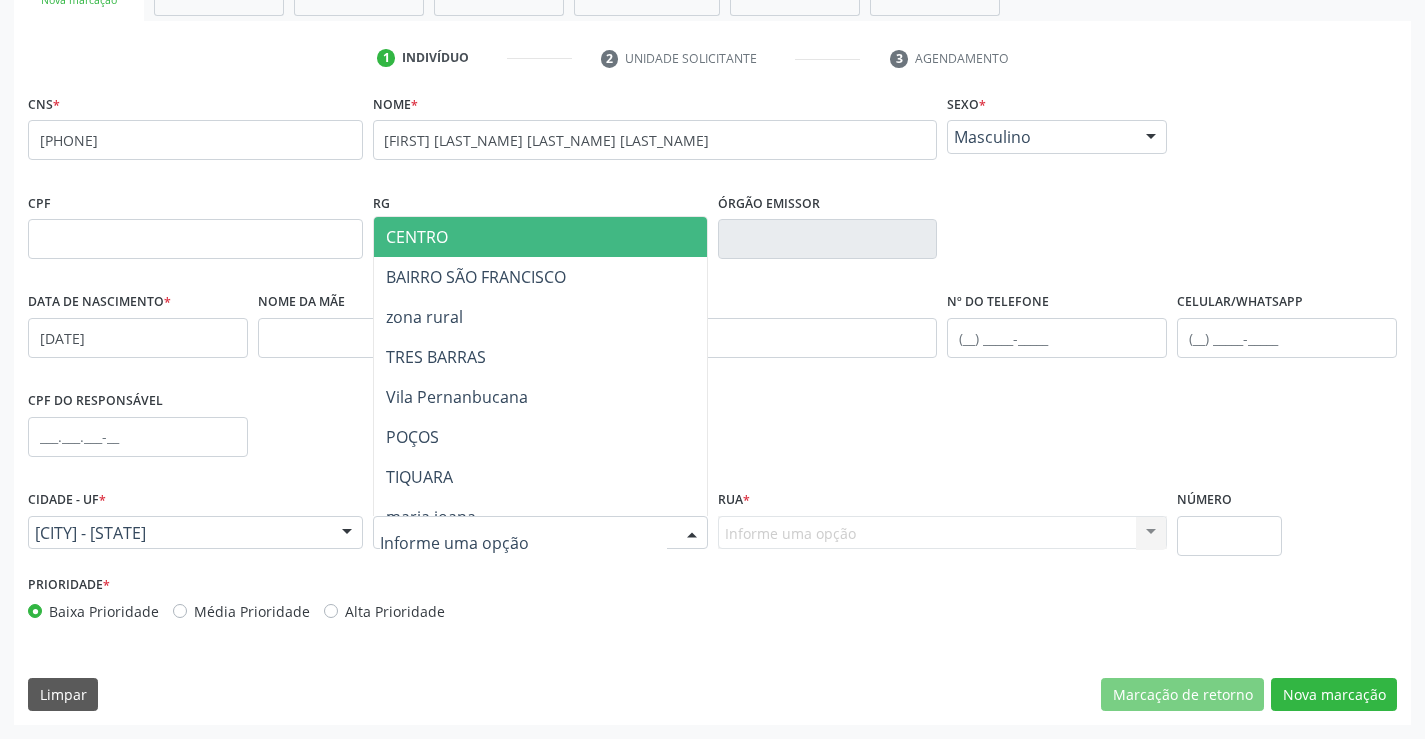 click on "CENTRO" at bounding box center [578, 237] 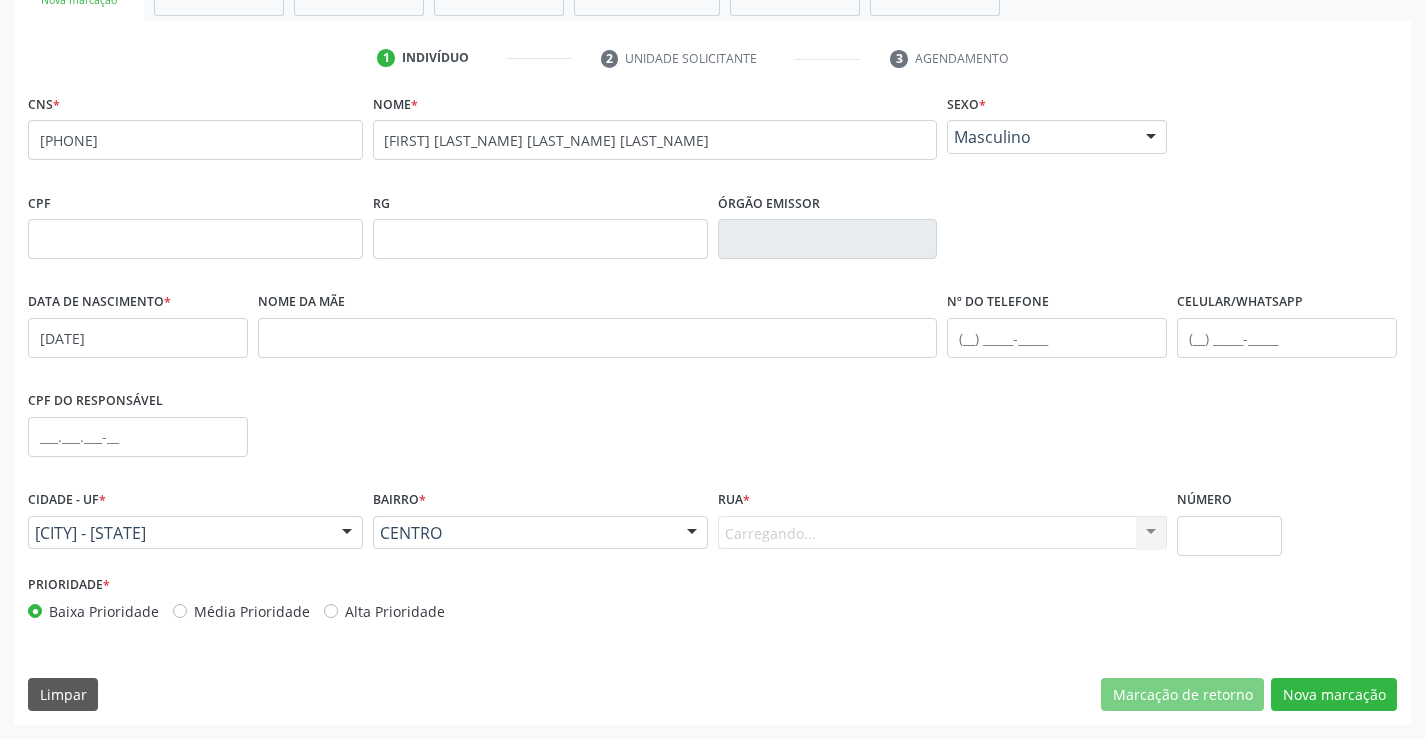 click on "Carregando...
Nenhum resultado encontrado para: "   "
Nenhuma opção encontrada. Digite para adicionar." at bounding box center (943, 533) 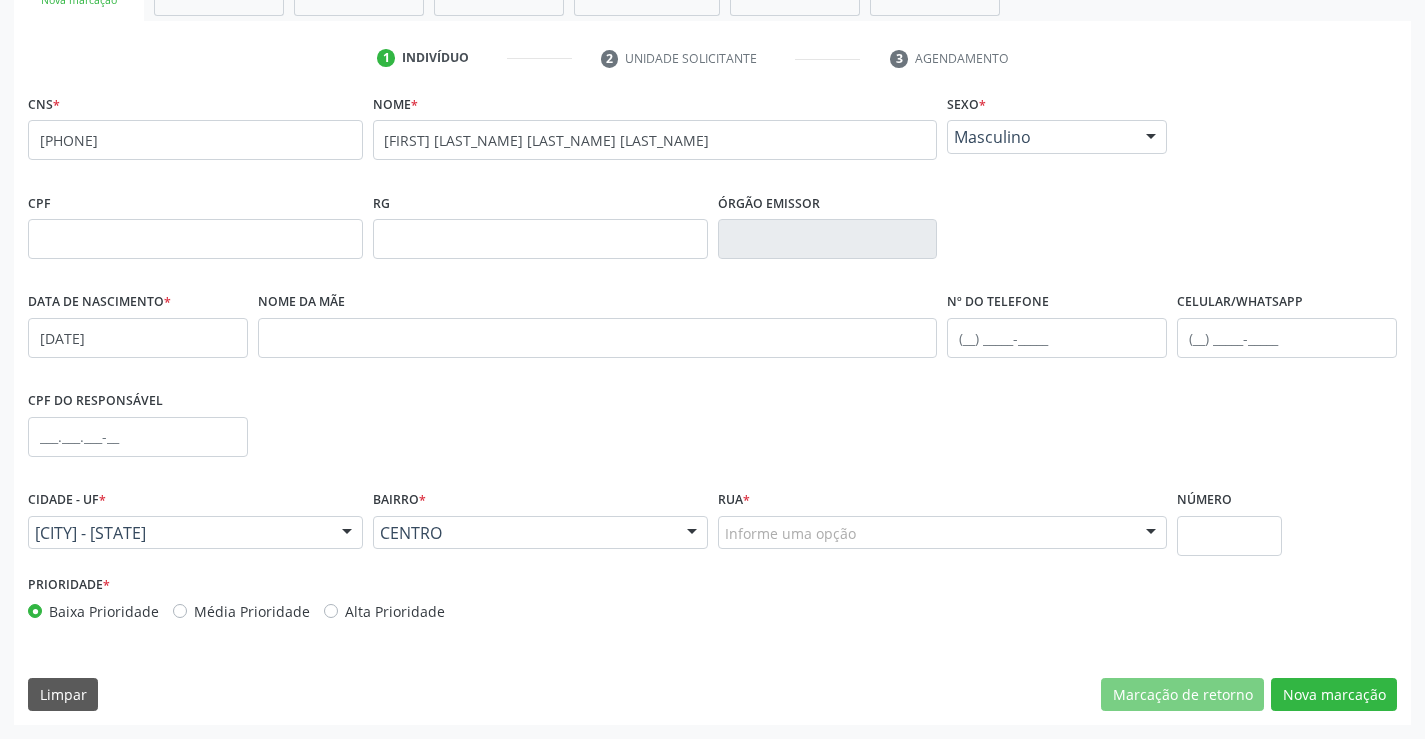 click at bounding box center (1151, 534) 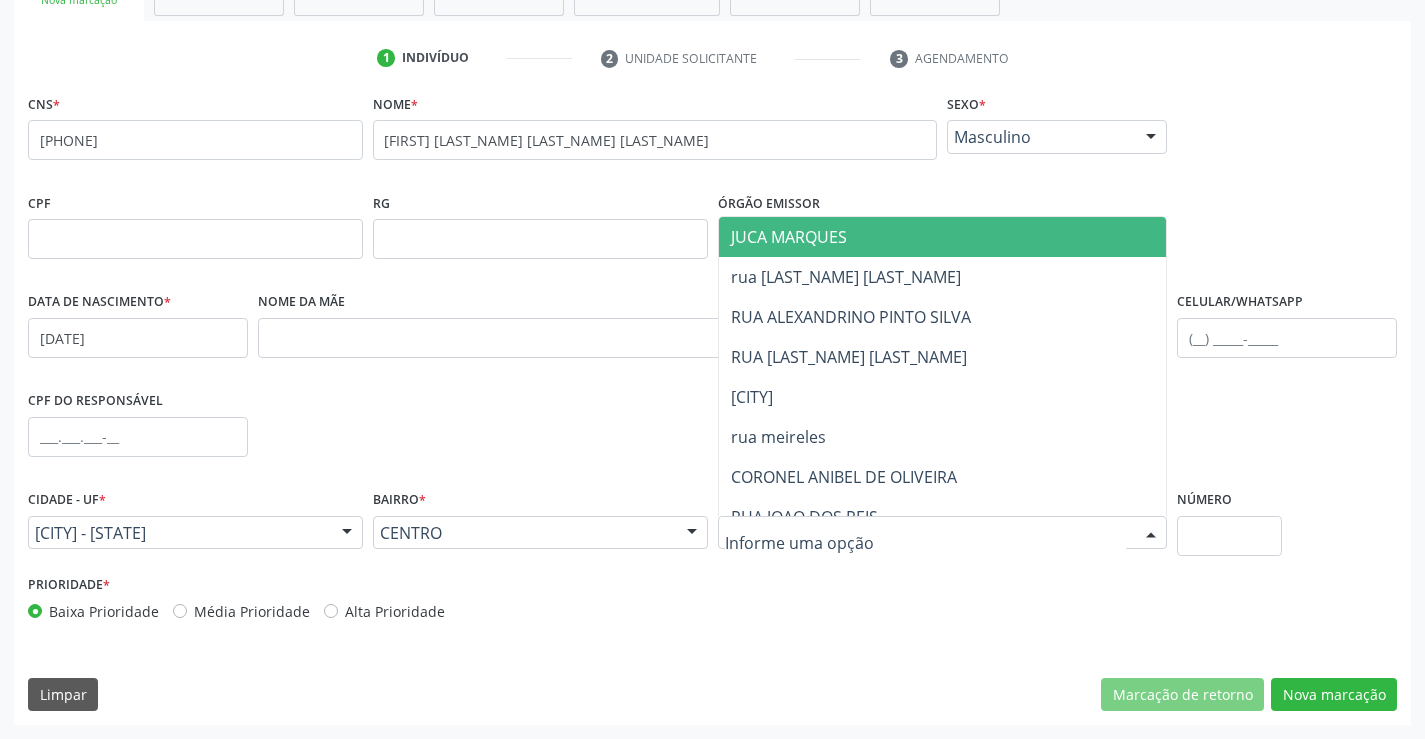 click on "JUCA MARQUES" at bounding box center (943, 237) 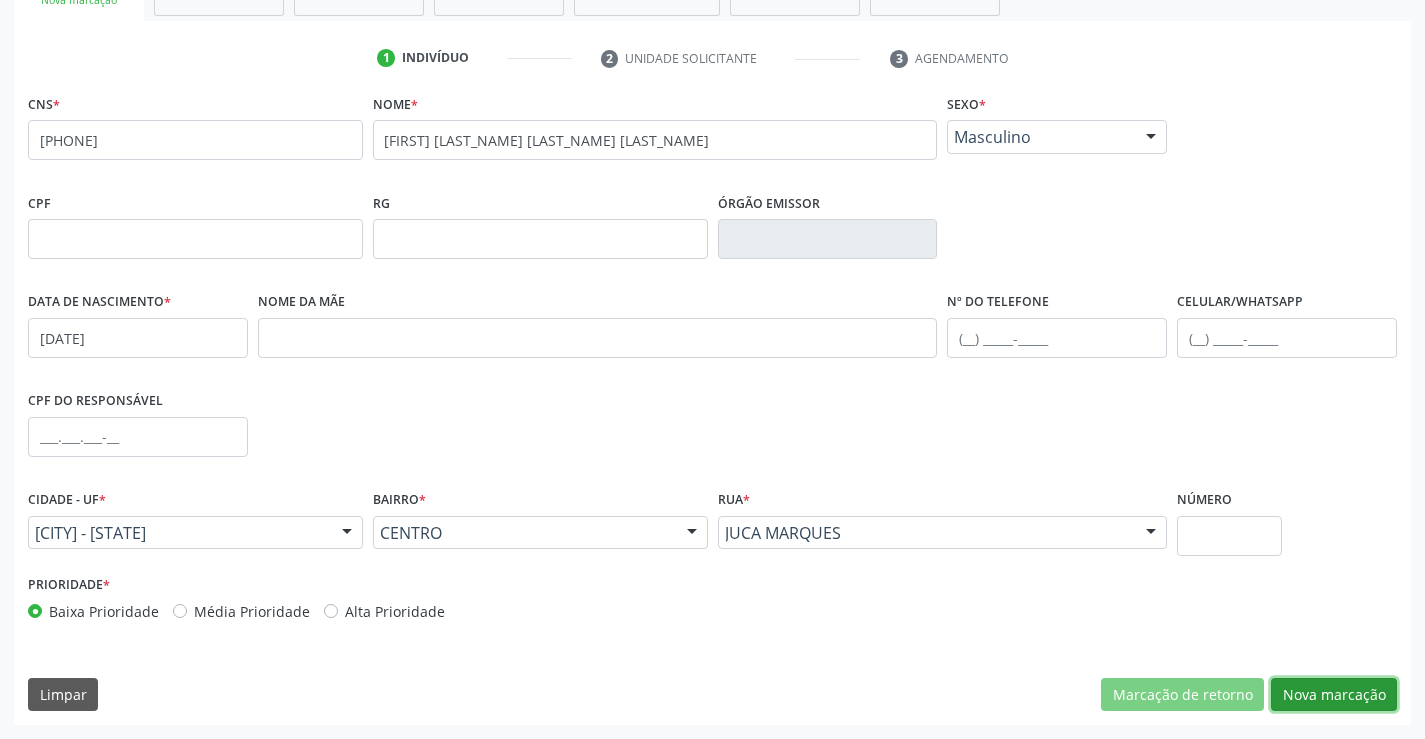 click on "Nova marcação" at bounding box center [1334, 695] 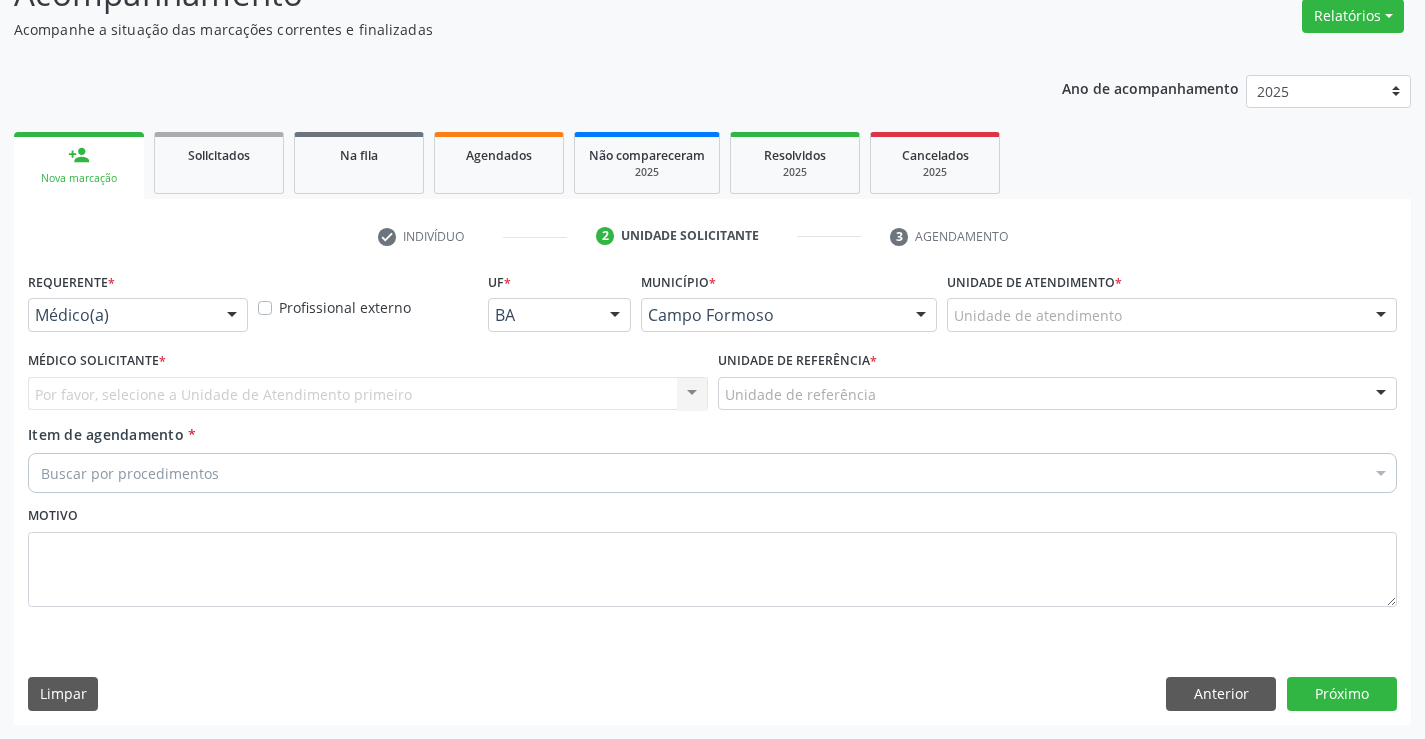scroll, scrollTop: 167, scrollLeft: 0, axis: vertical 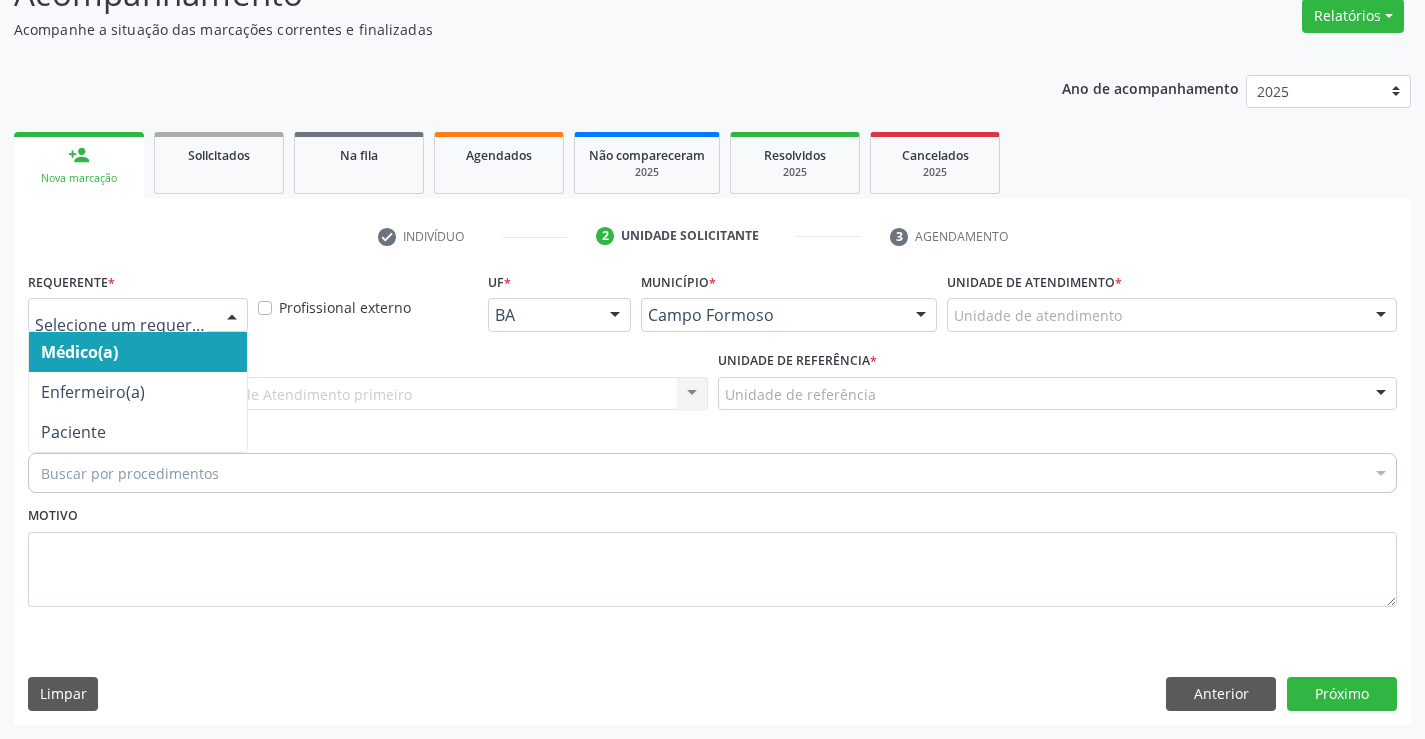 click at bounding box center (138, 315) 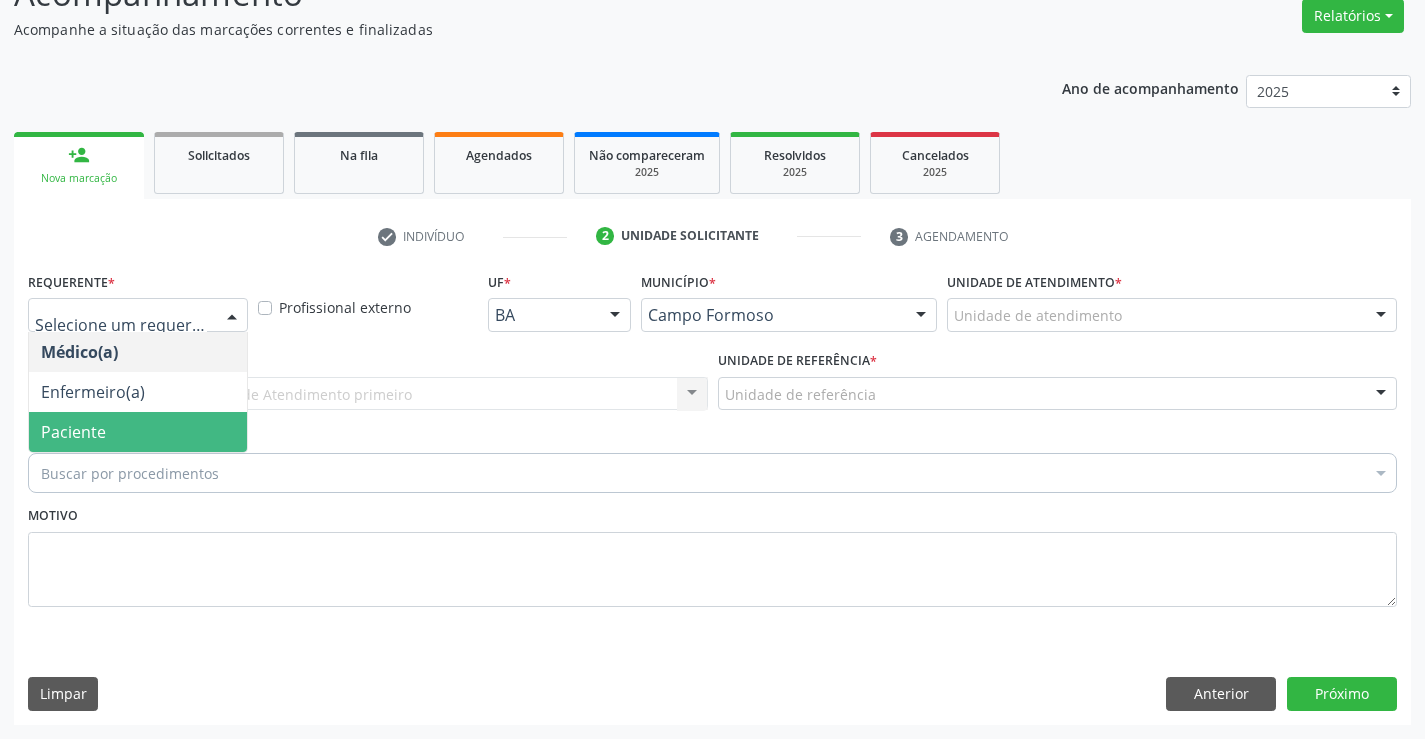 drag, startPoint x: 173, startPoint y: 420, endPoint x: 326, endPoint y: 396, distance: 154.87091 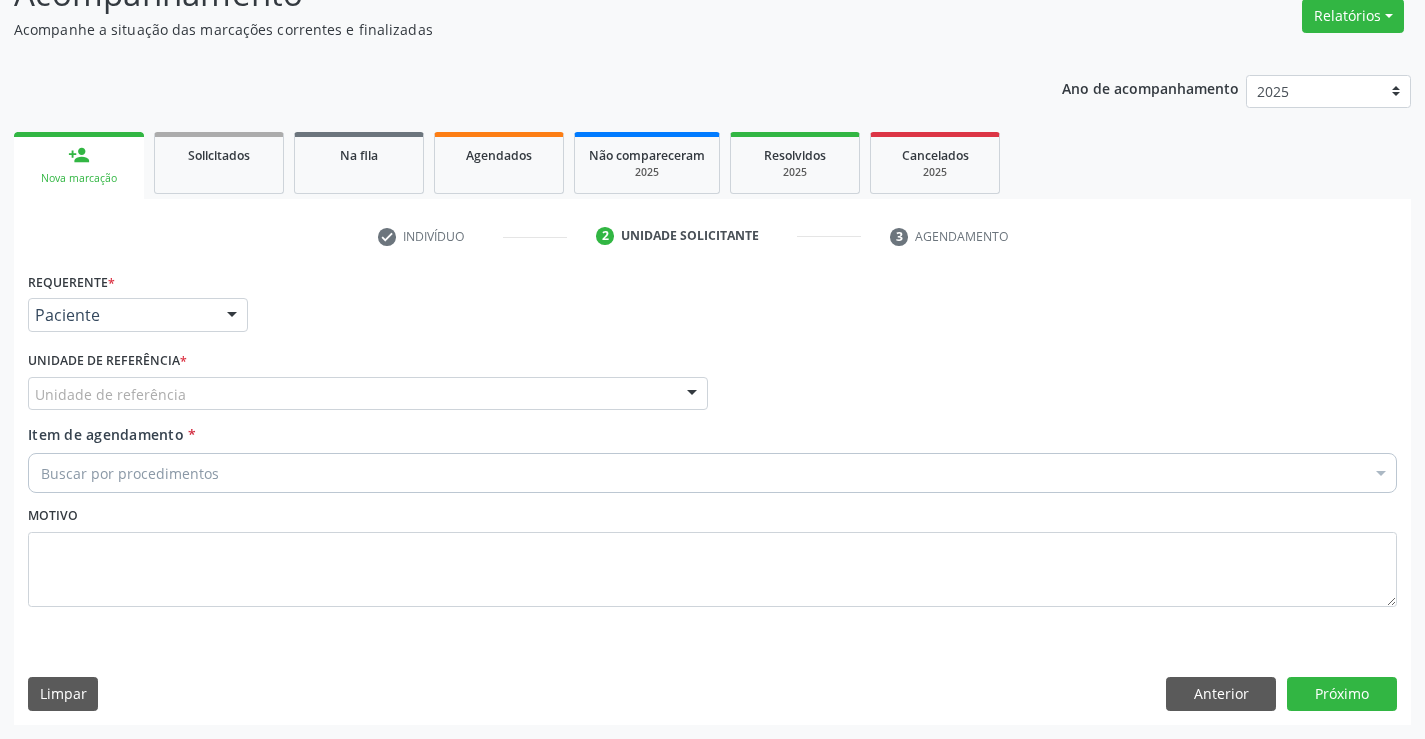 click on "Unidade de referência" at bounding box center [368, 394] 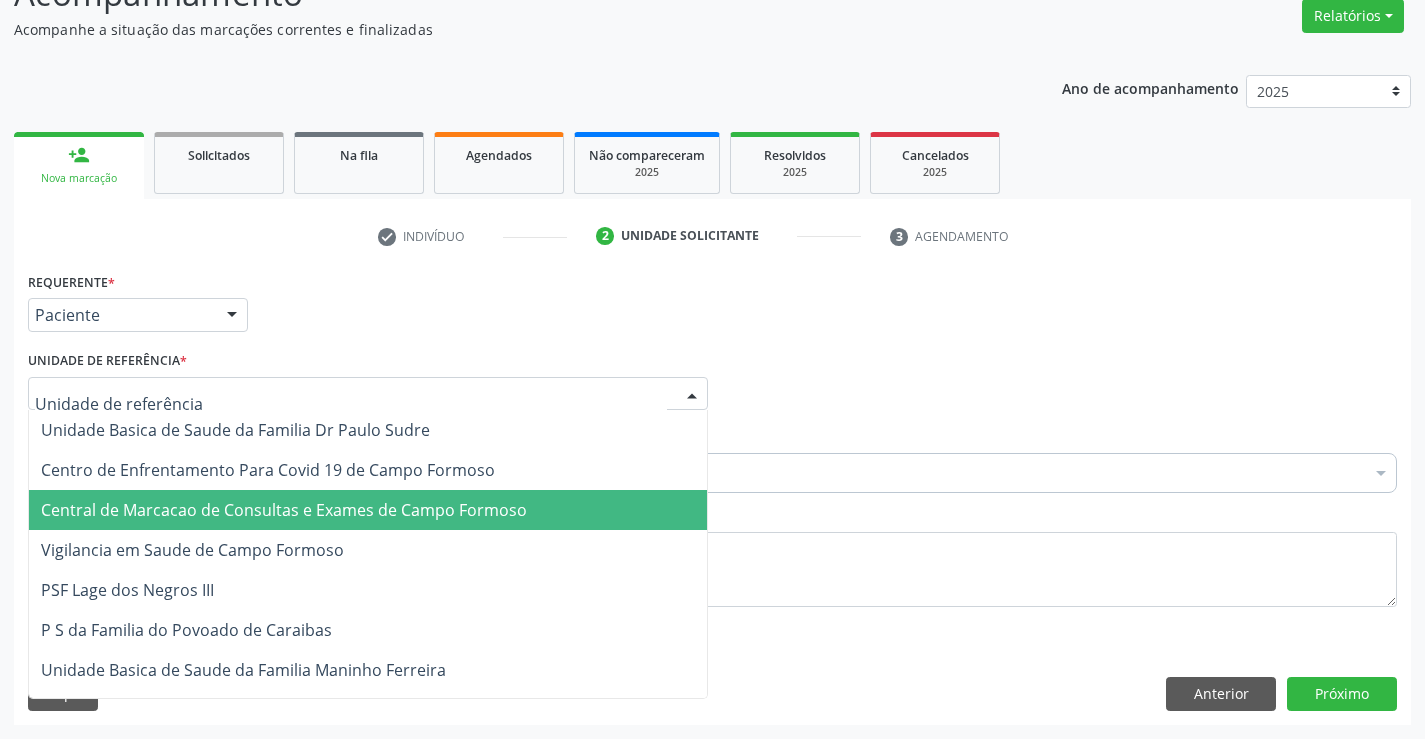 click on "Central de Marcacao de Consultas e Exames de Campo Formoso" at bounding box center (284, 510) 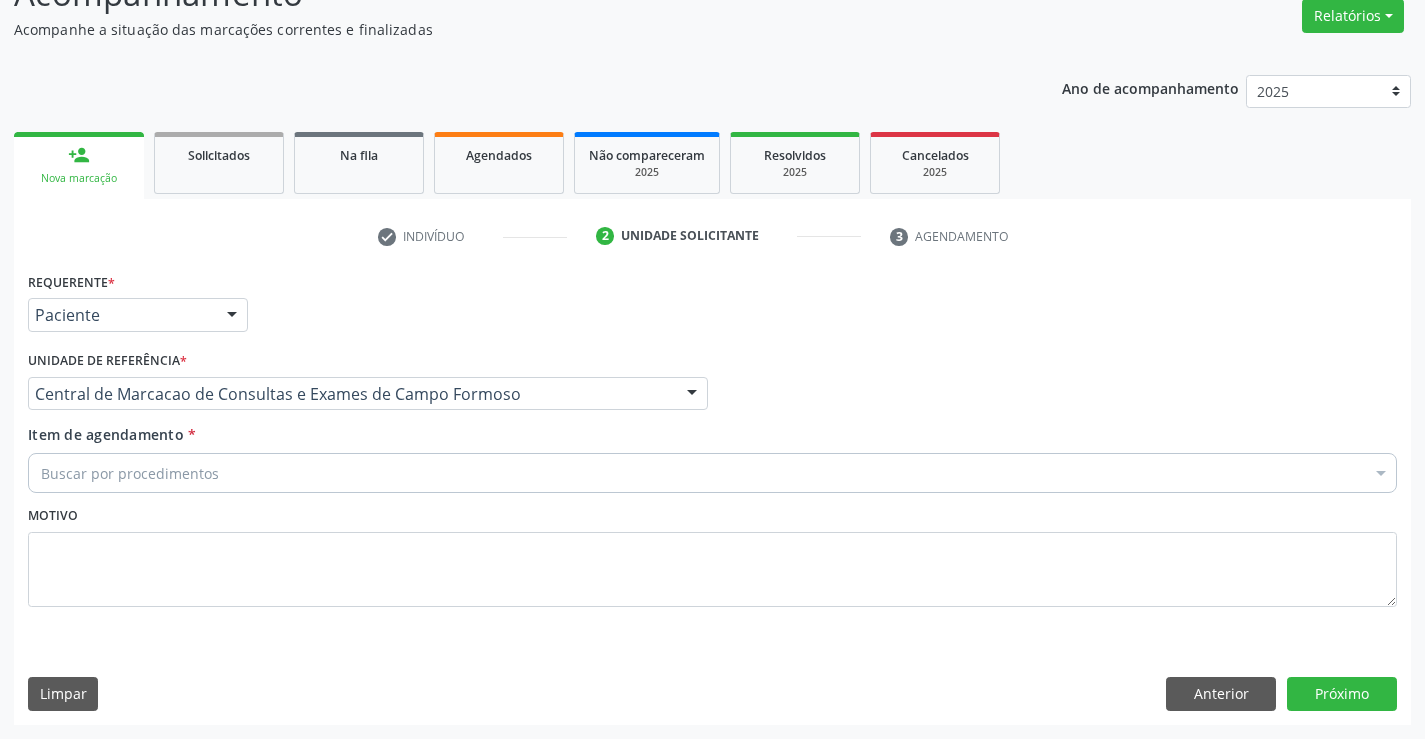 click on "Buscar por procedimentos" at bounding box center (712, 473) 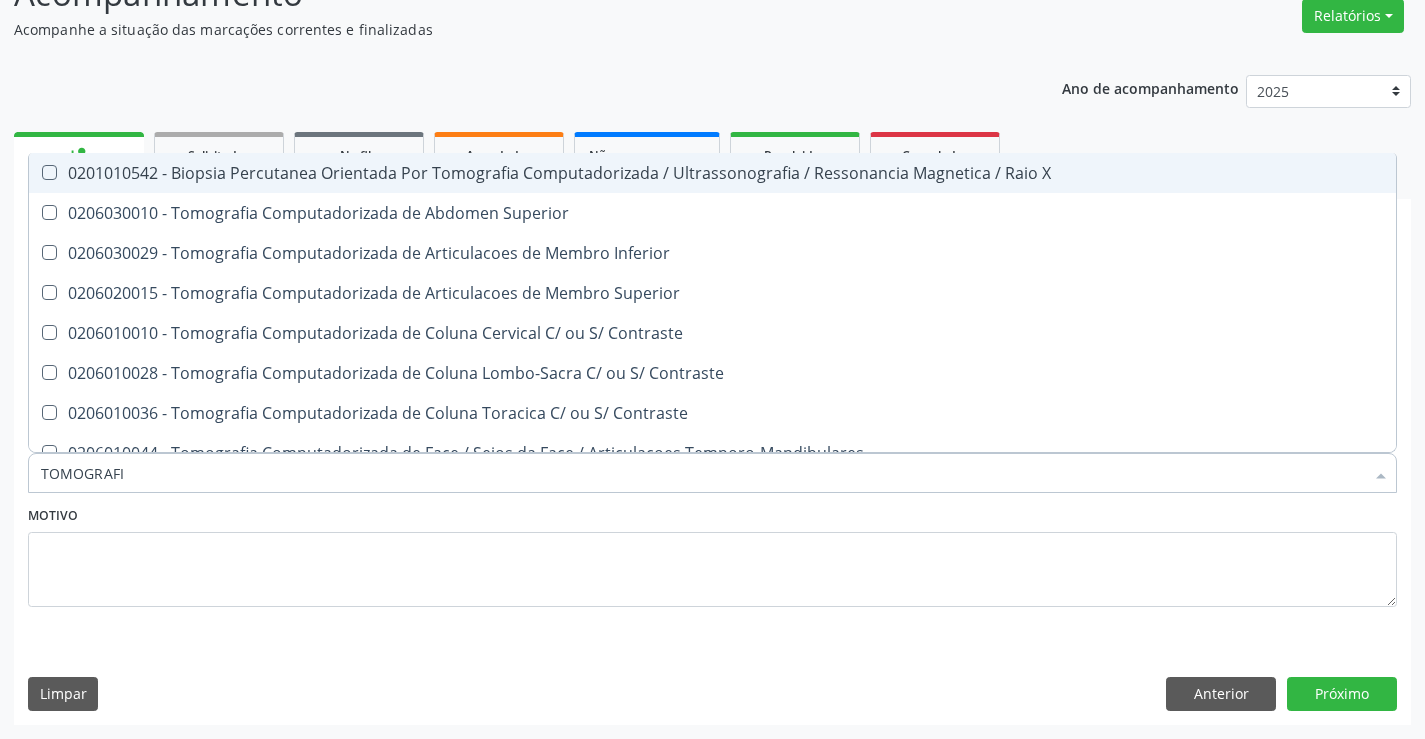 type on "TOMOGRAFIA" 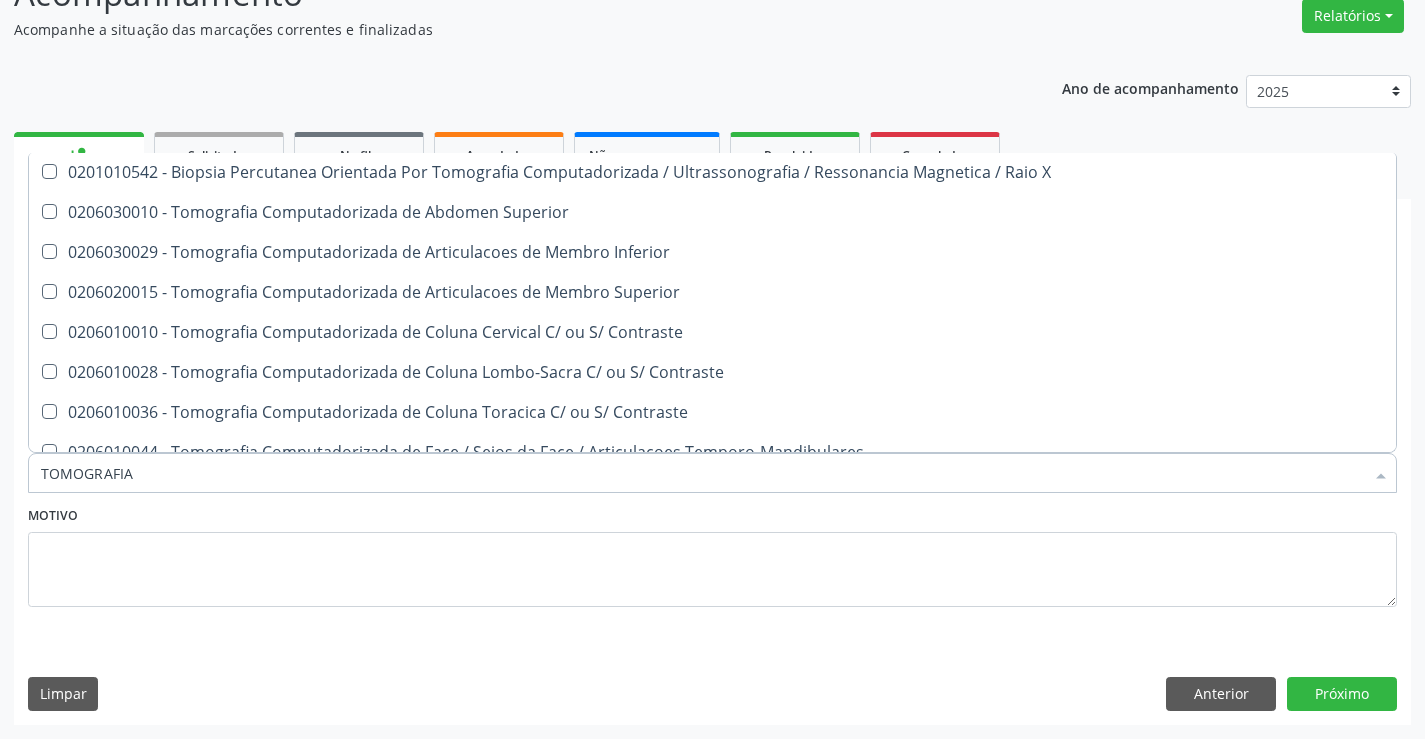 scroll, scrollTop: 0, scrollLeft: 0, axis: both 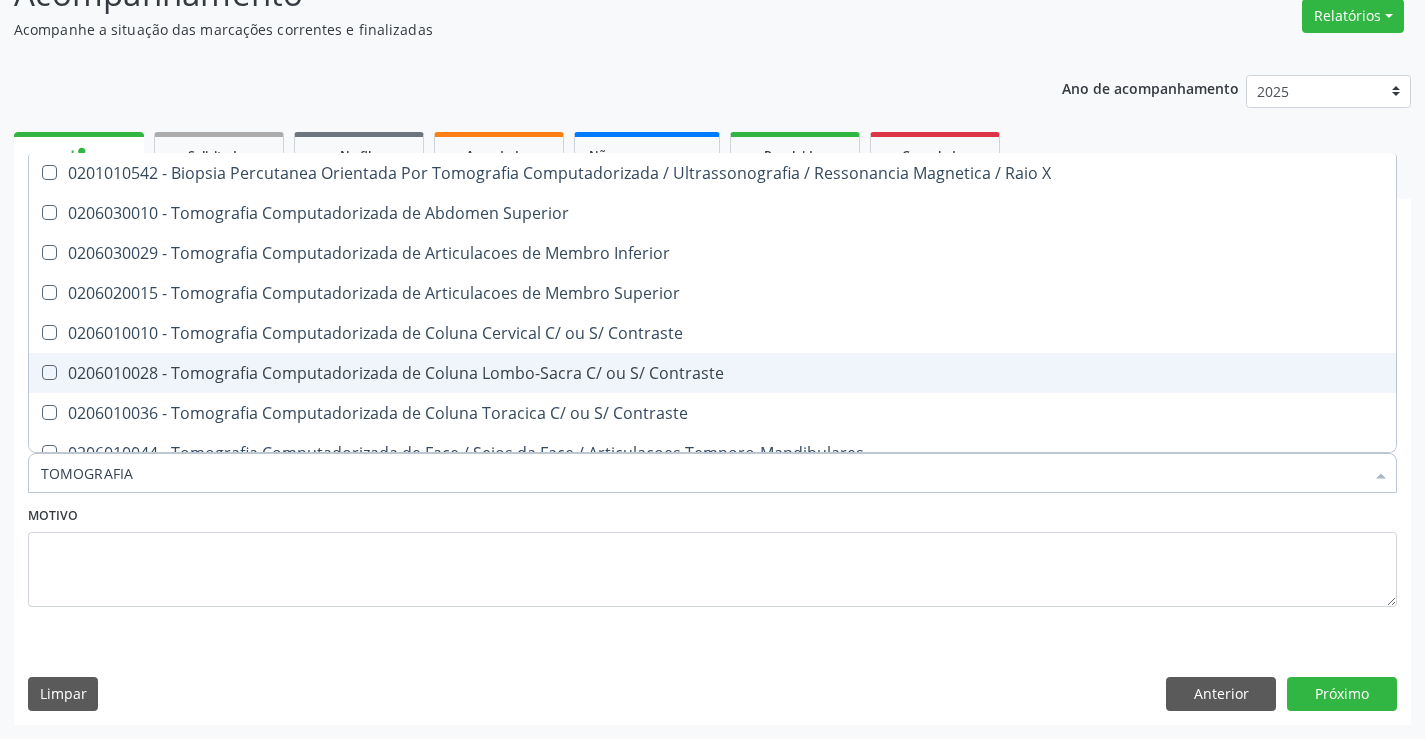 click on "0206010028 - Tomografia Computadorizada de Coluna Lombo-Sacra C/ ou S/ Contraste" at bounding box center [712, 373] 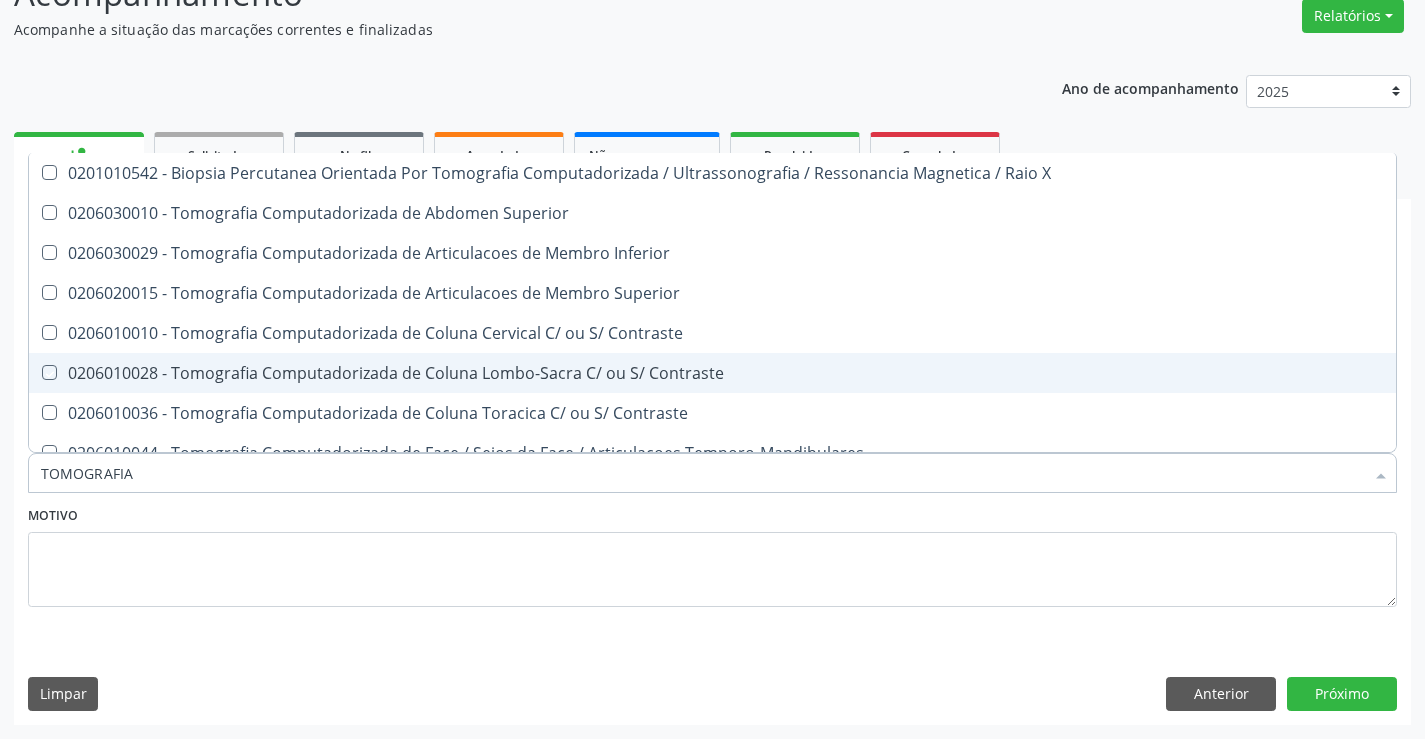 checkbox on "true" 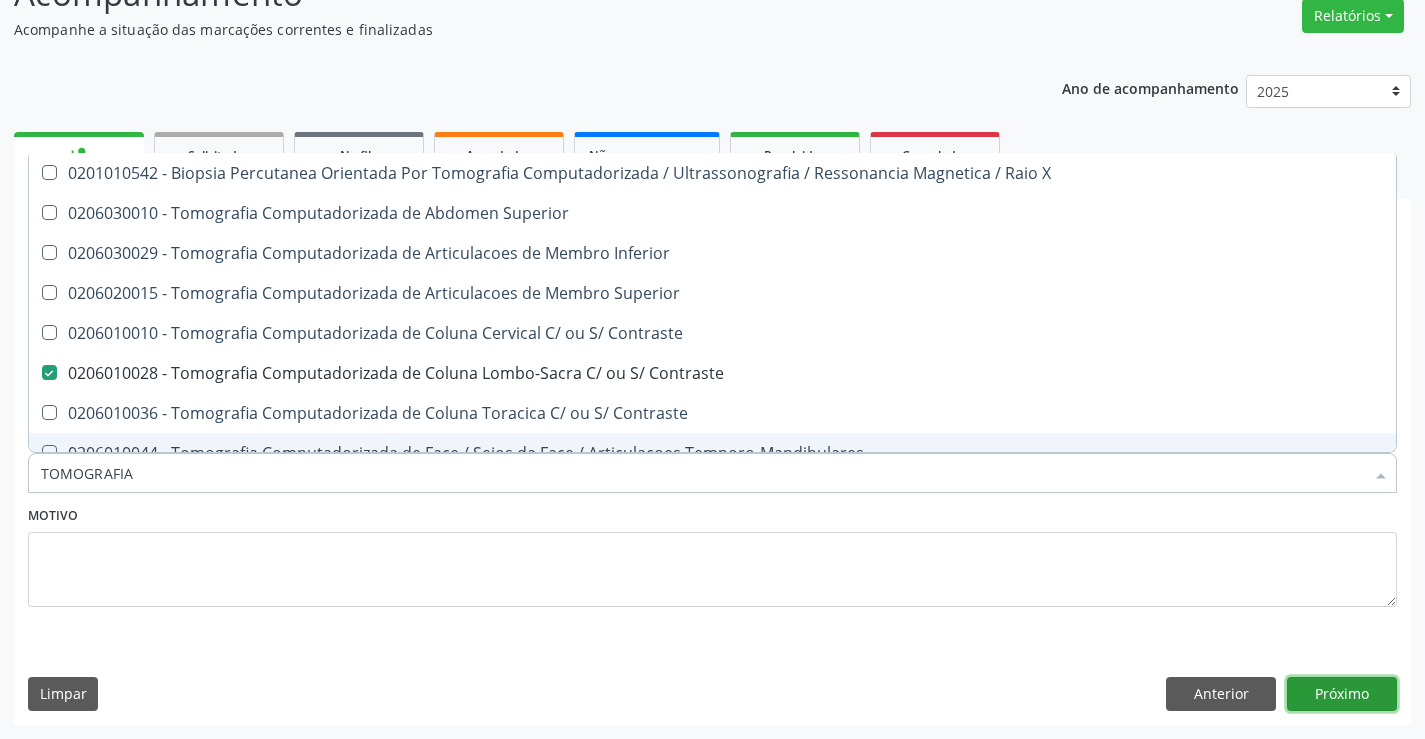 click on "Próximo" at bounding box center [1342, 694] 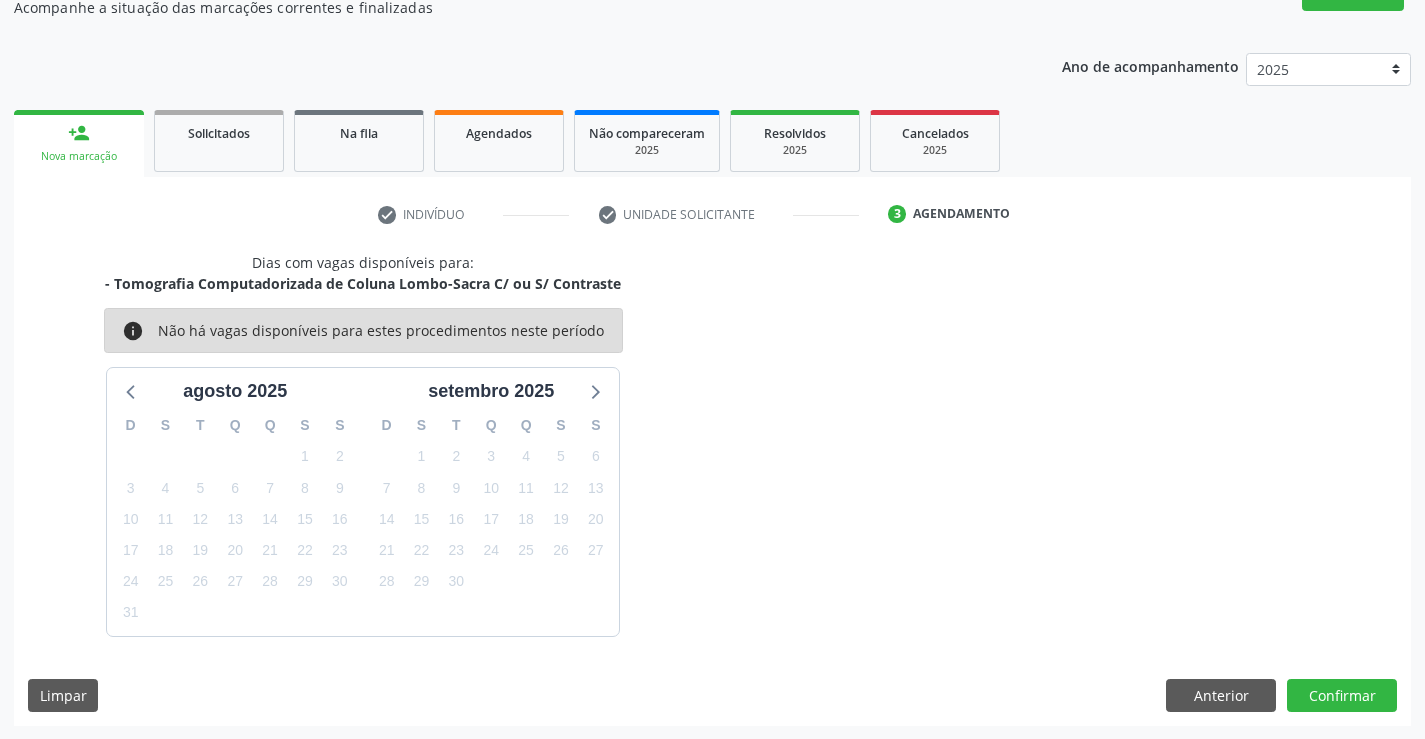 scroll, scrollTop: 190, scrollLeft: 0, axis: vertical 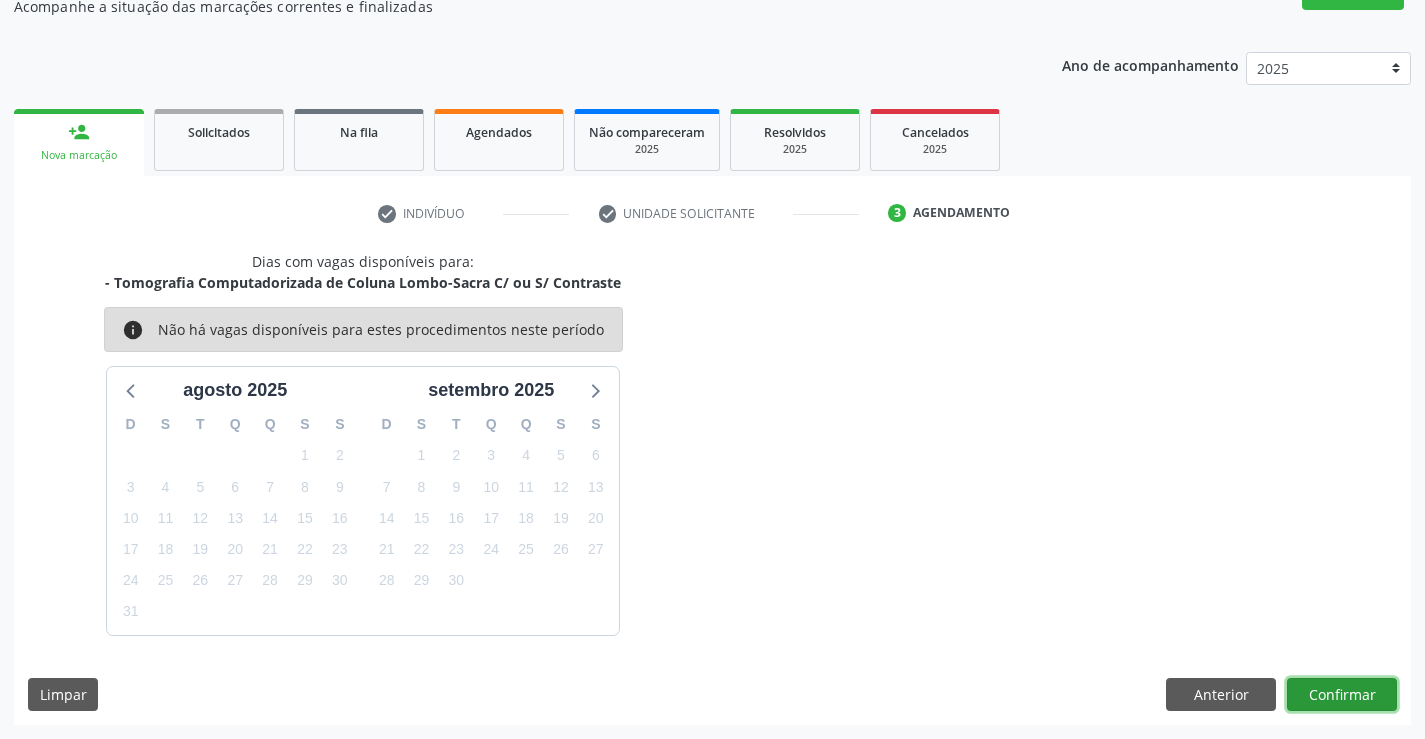 click on "Confirmar" at bounding box center (1342, 695) 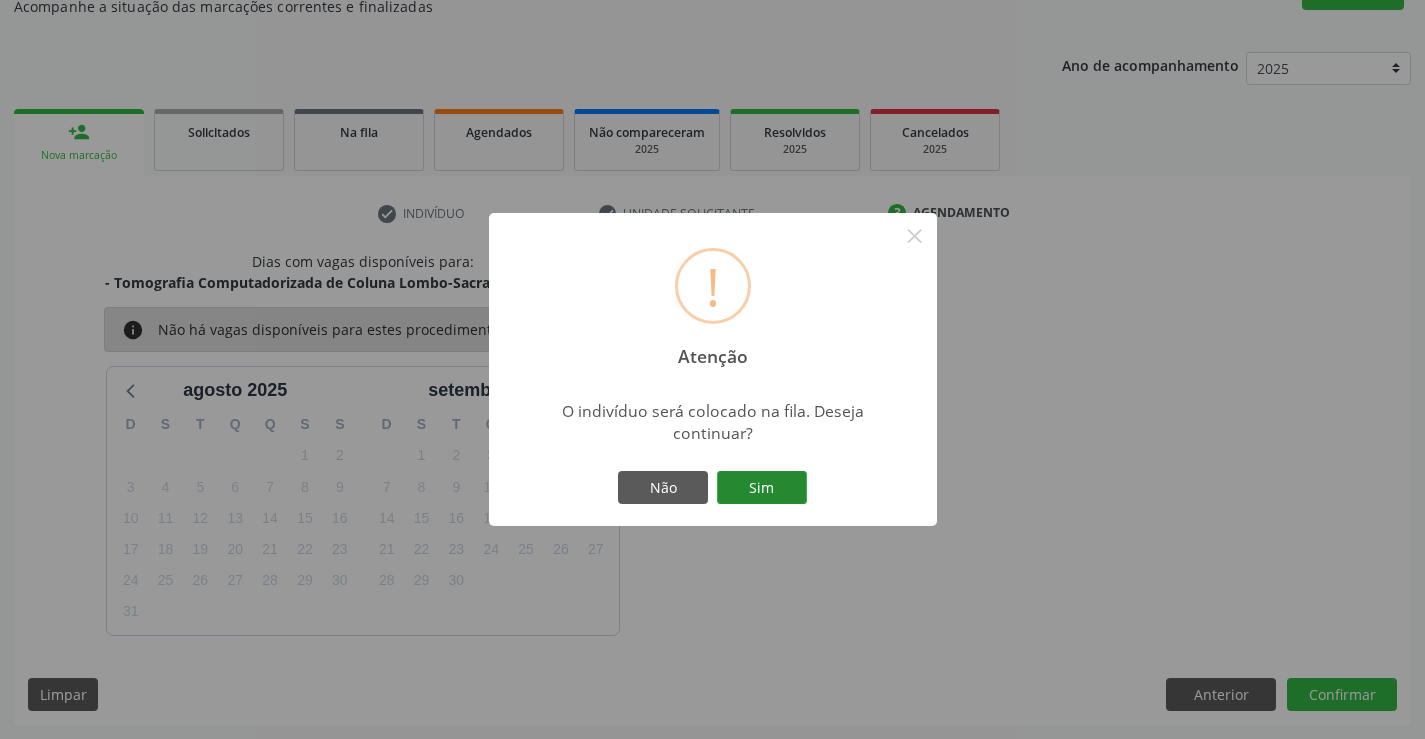 click on "Sim" at bounding box center [762, 488] 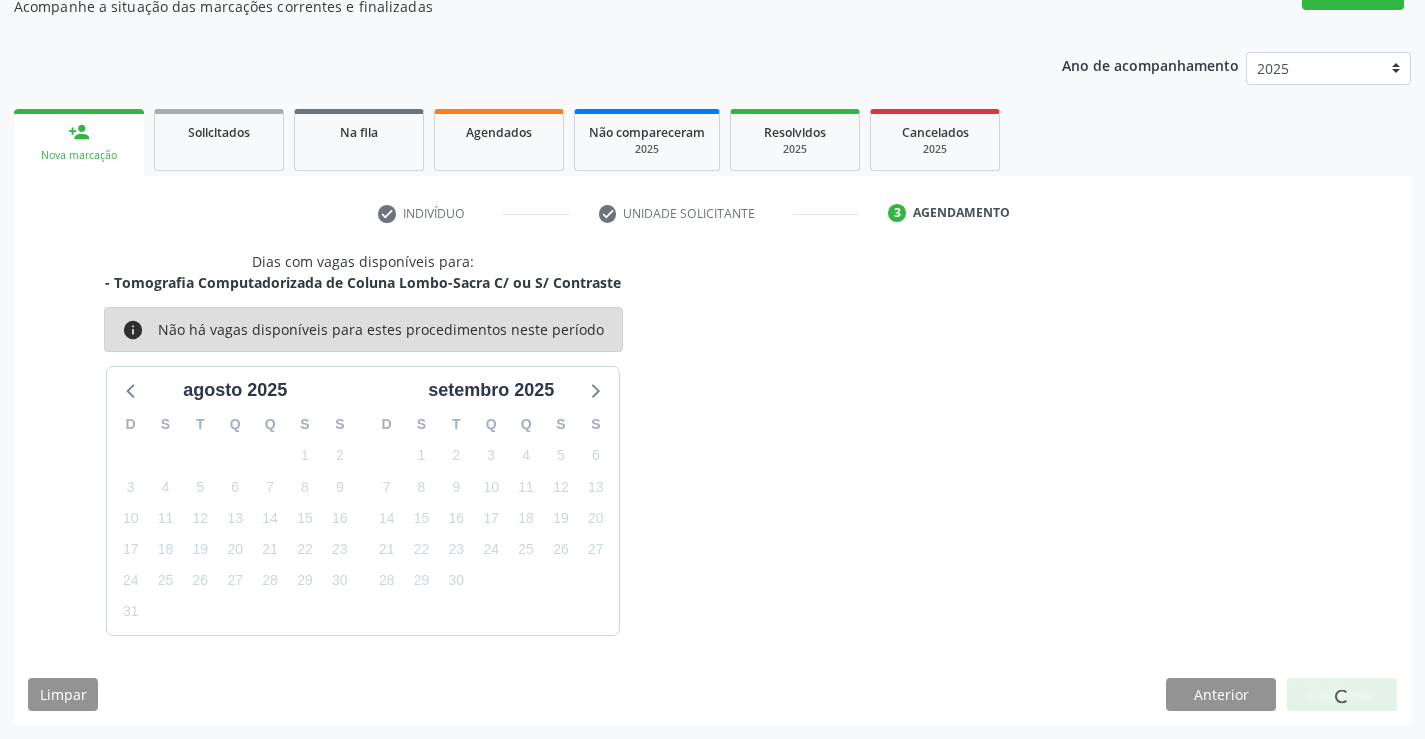 scroll, scrollTop: 0, scrollLeft: 0, axis: both 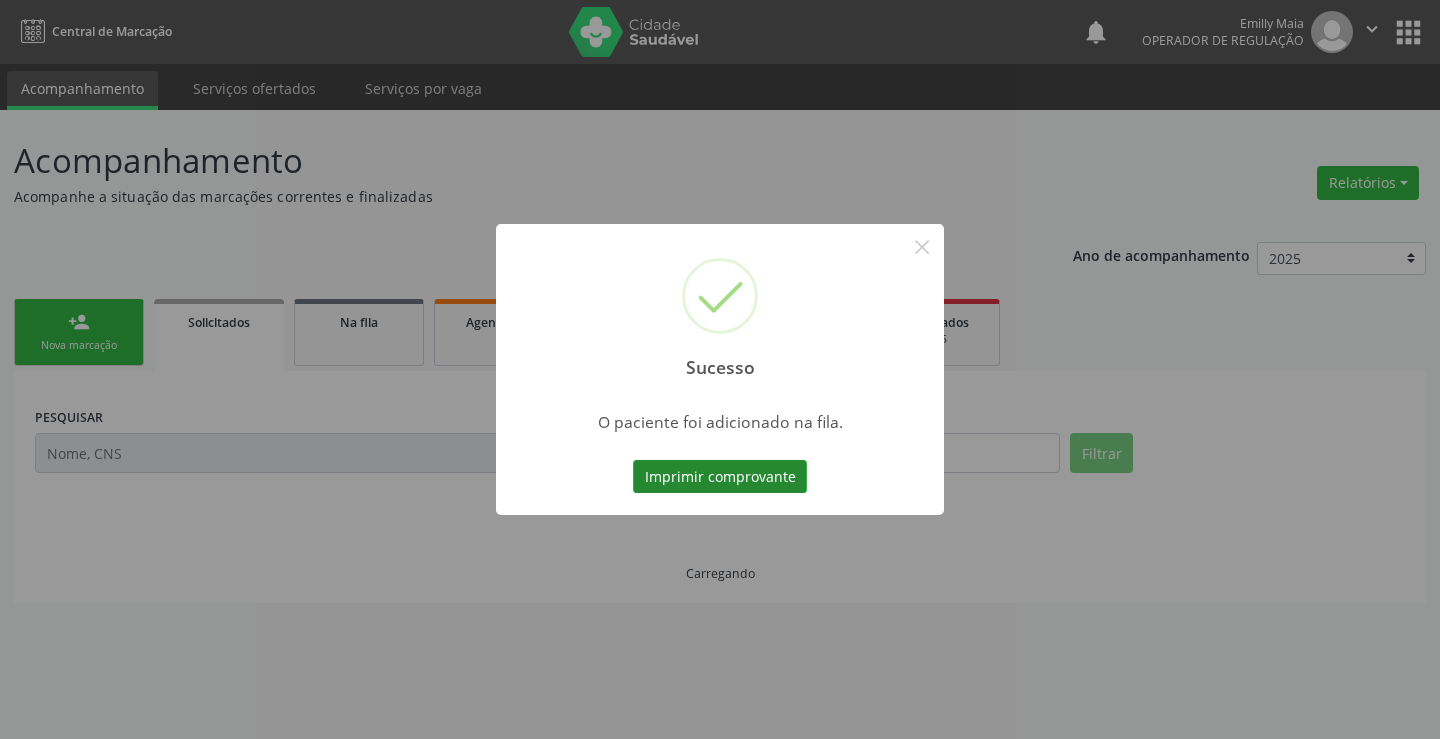 click on "Imprimir comprovante" at bounding box center [720, 477] 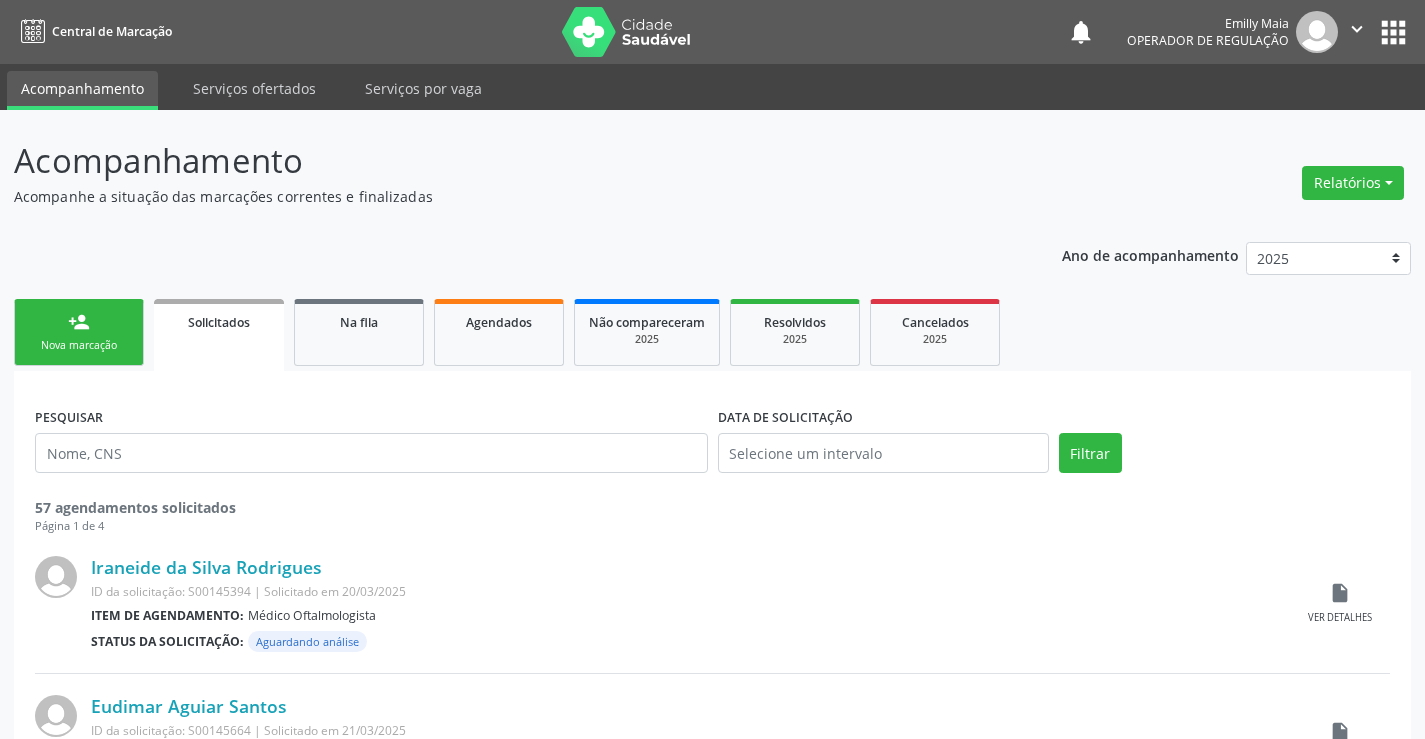 click on "person_add
Nova marcação" at bounding box center (79, 332) 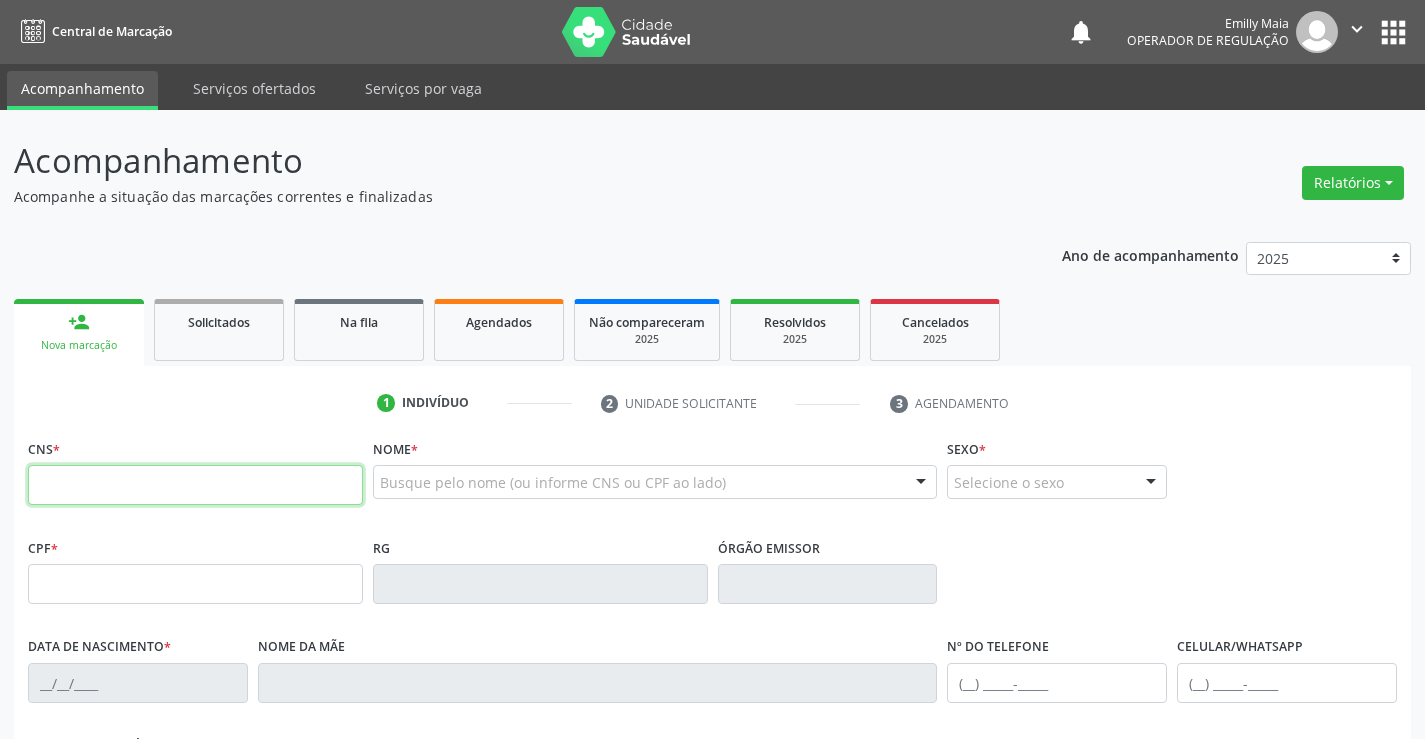 click at bounding box center (195, 485) 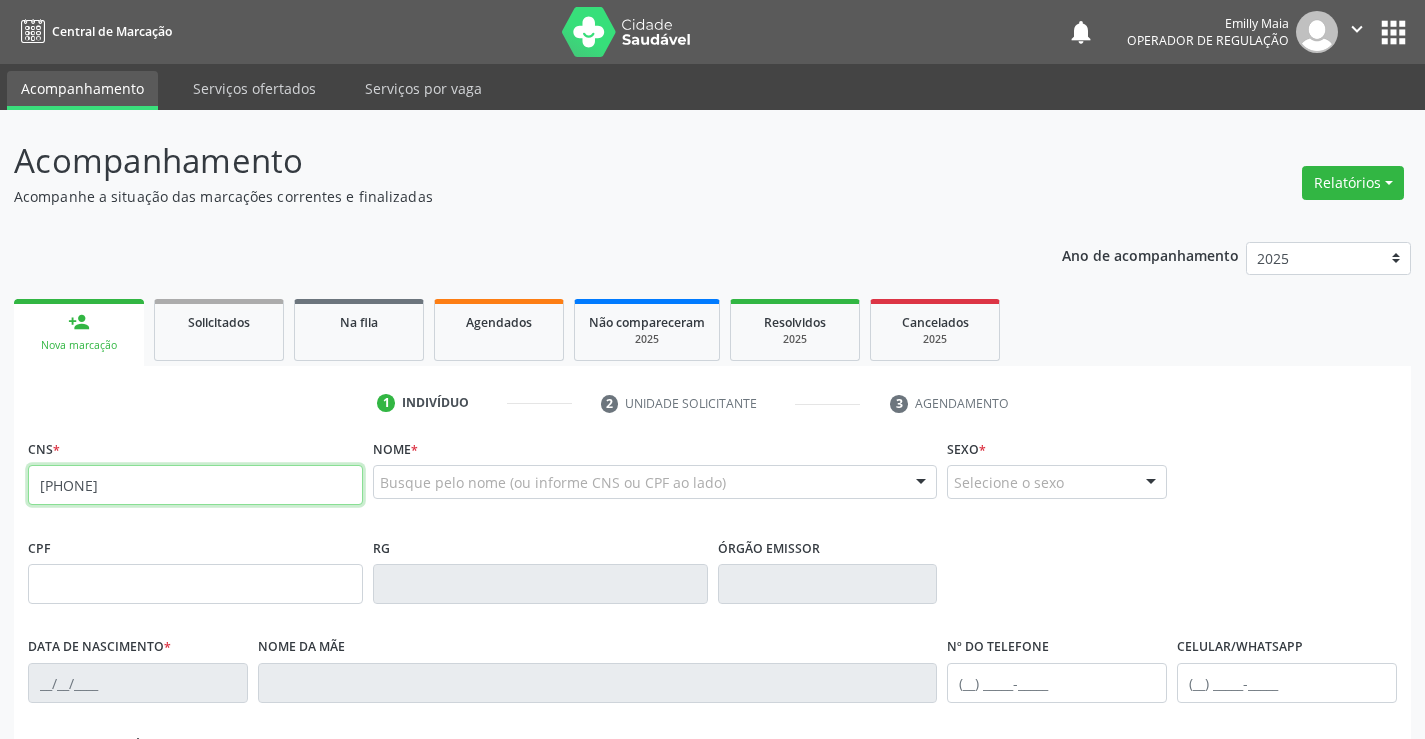 type on "706 0038 3659 4149" 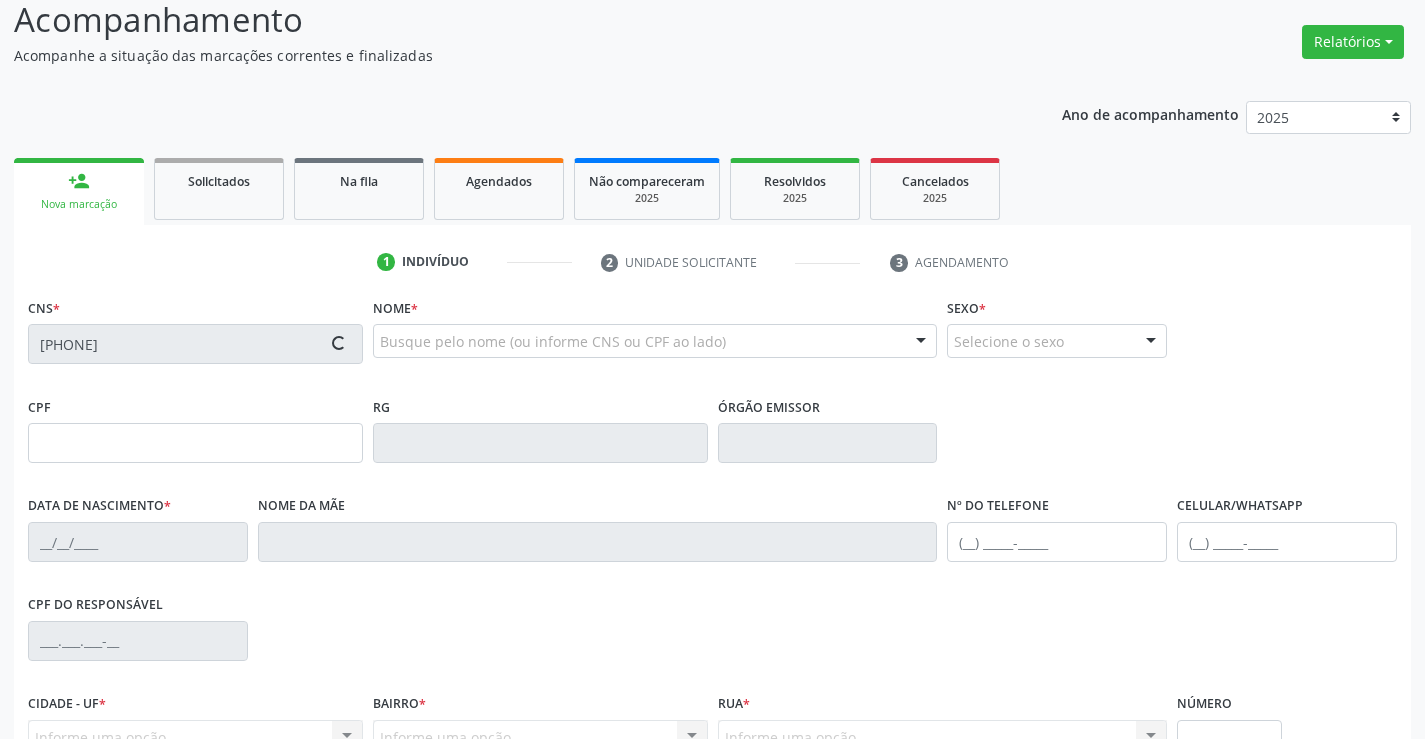 scroll, scrollTop: 345, scrollLeft: 0, axis: vertical 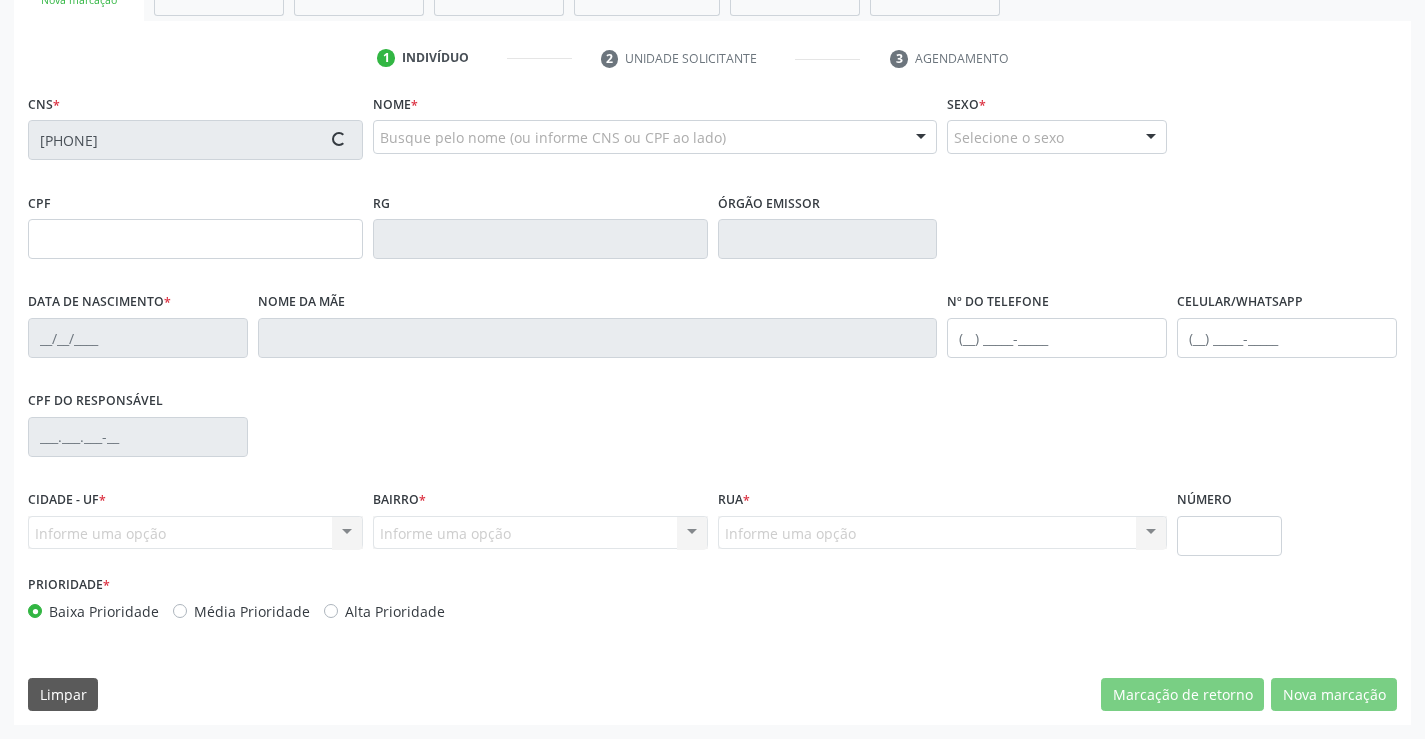 type on "0787802506" 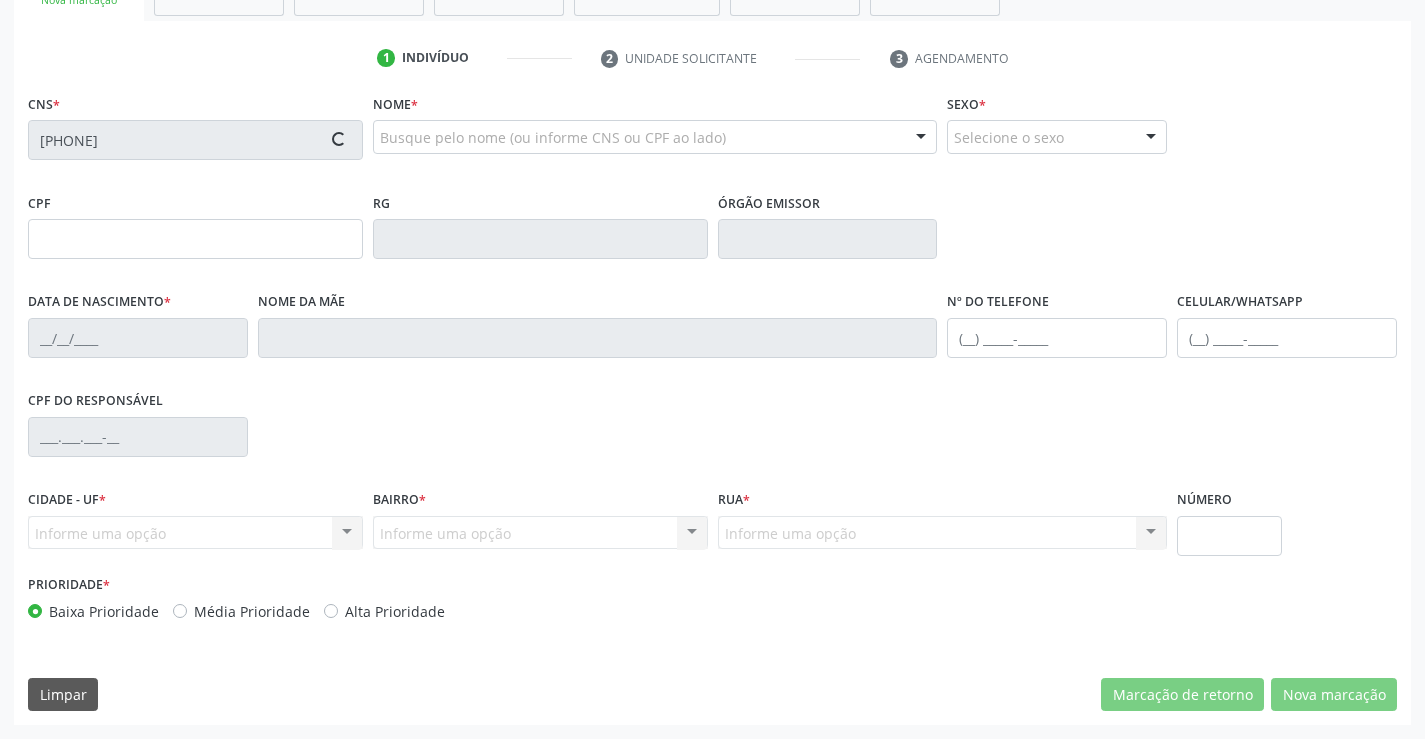 type on "02/08/1959" 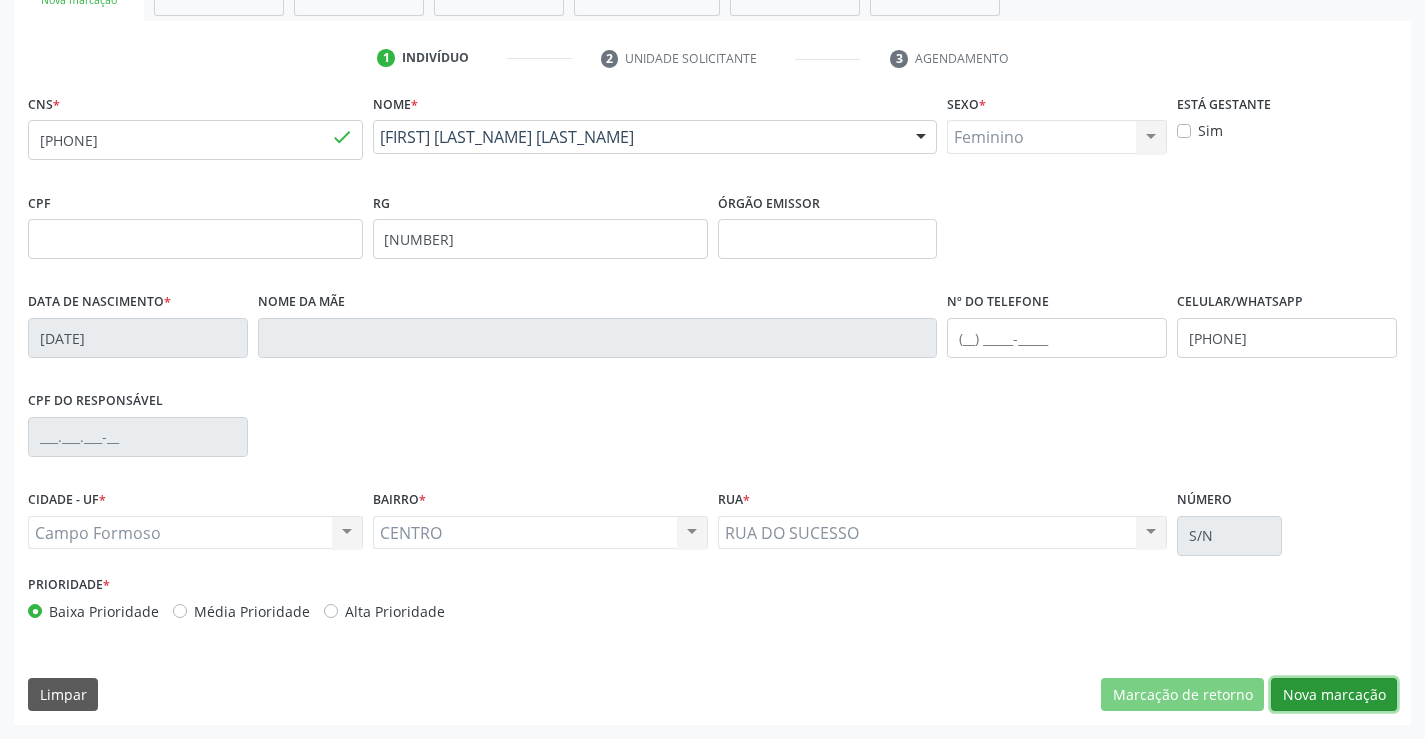 click on "Nova marcação" at bounding box center [1334, 695] 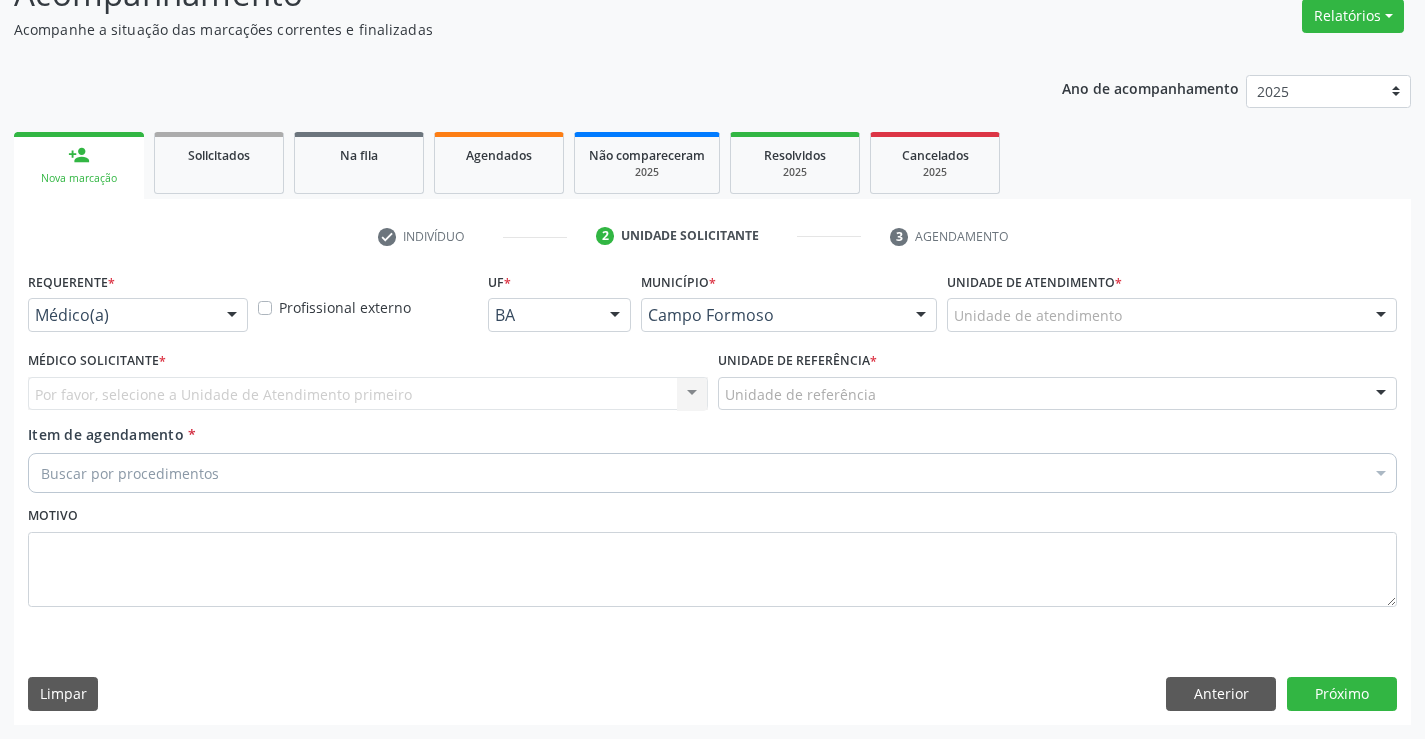 scroll, scrollTop: 167, scrollLeft: 0, axis: vertical 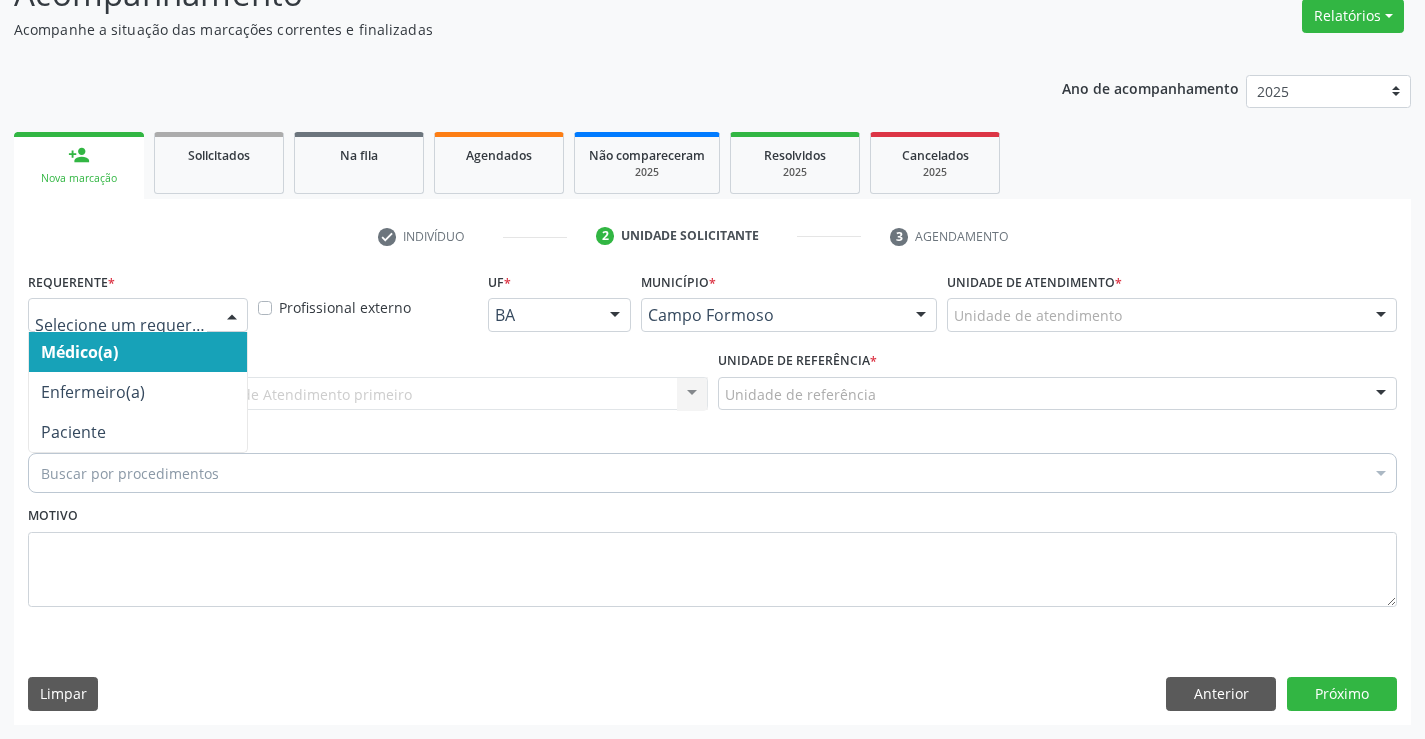 click at bounding box center (138, 315) 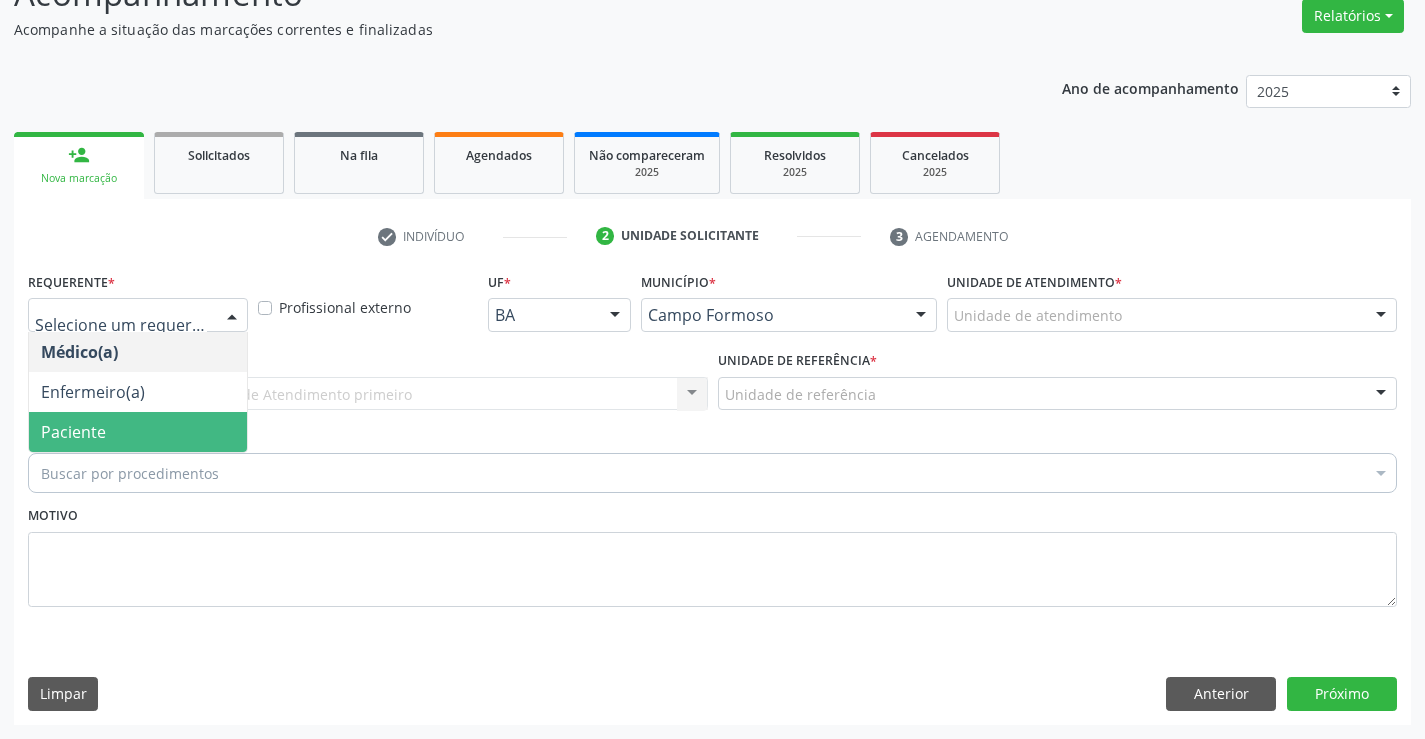 click on "Paciente" at bounding box center (138, 432) 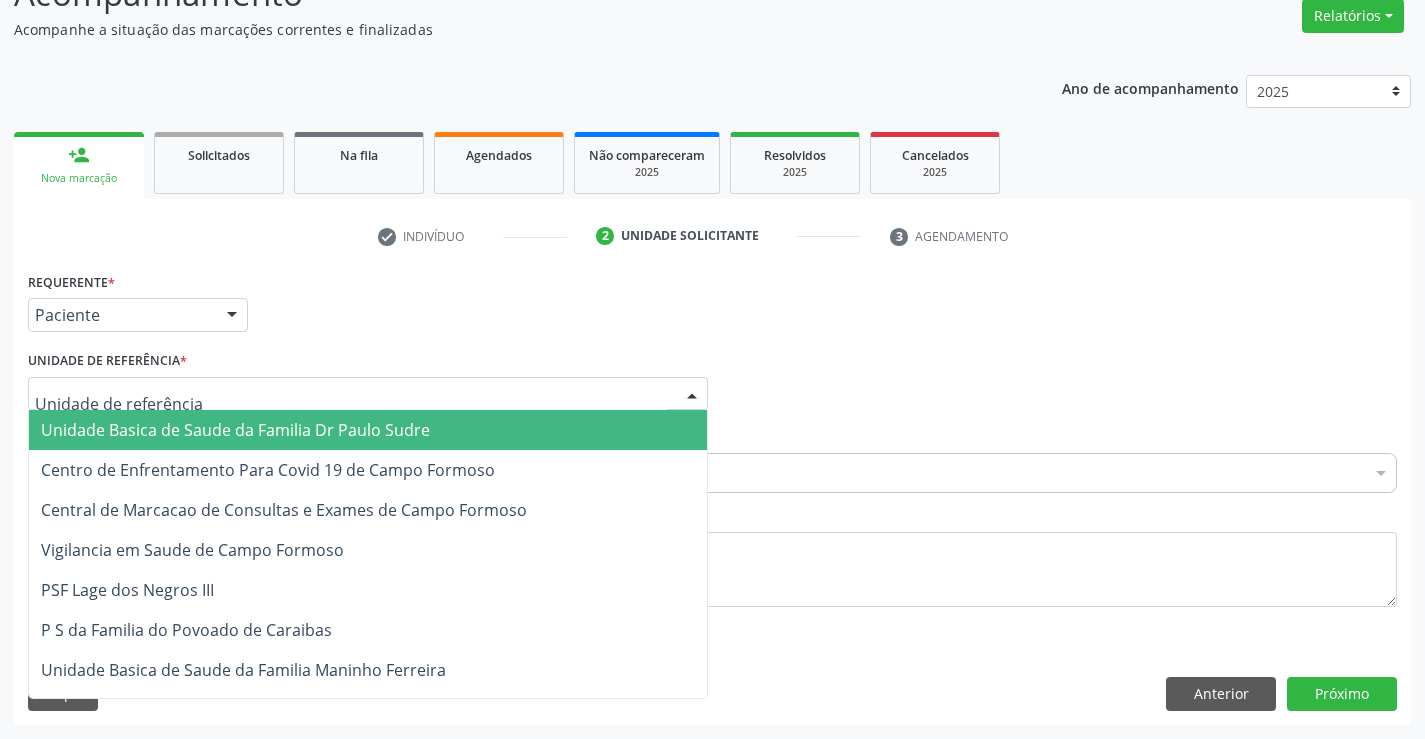 click at bounding box center [368, 394] 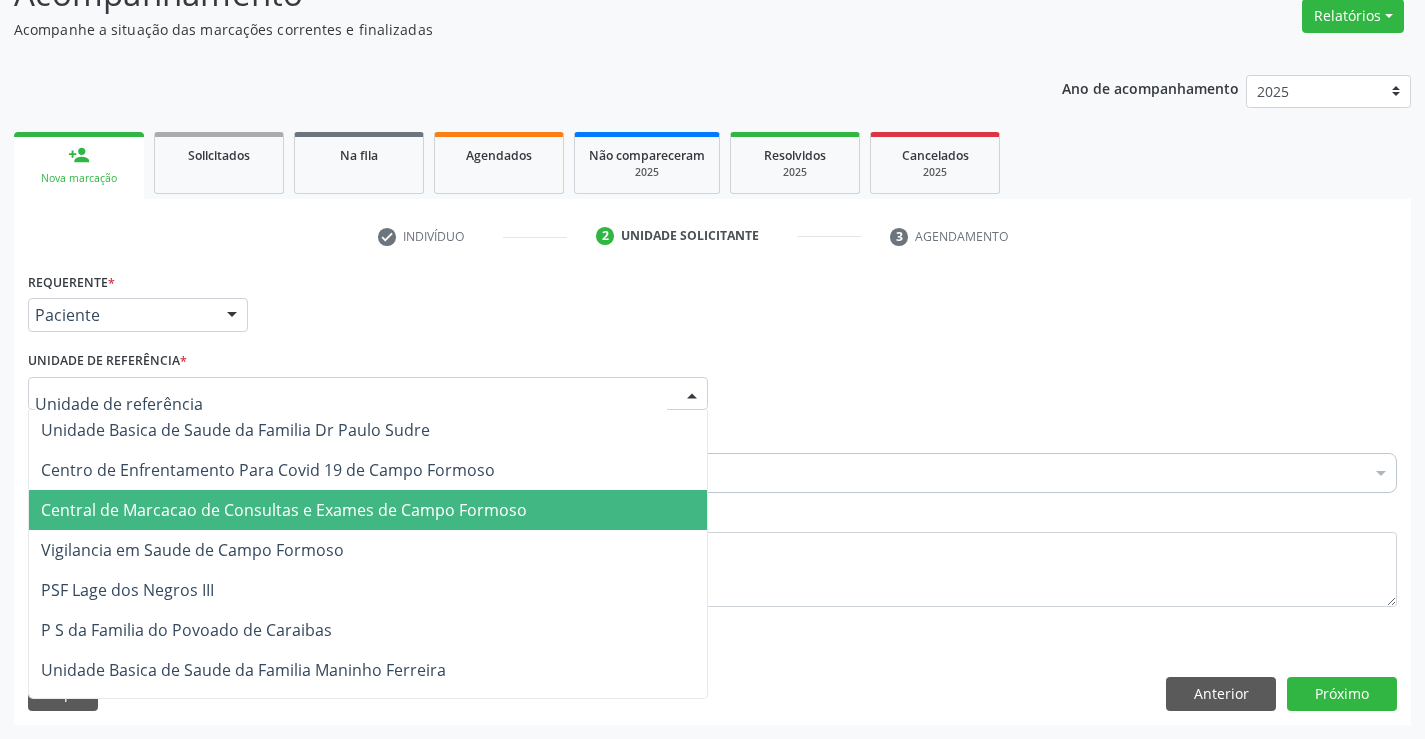 click on "Central de Marcacao de Consultas e Exames de Campo Formoso" at bounding box center (284, 510) 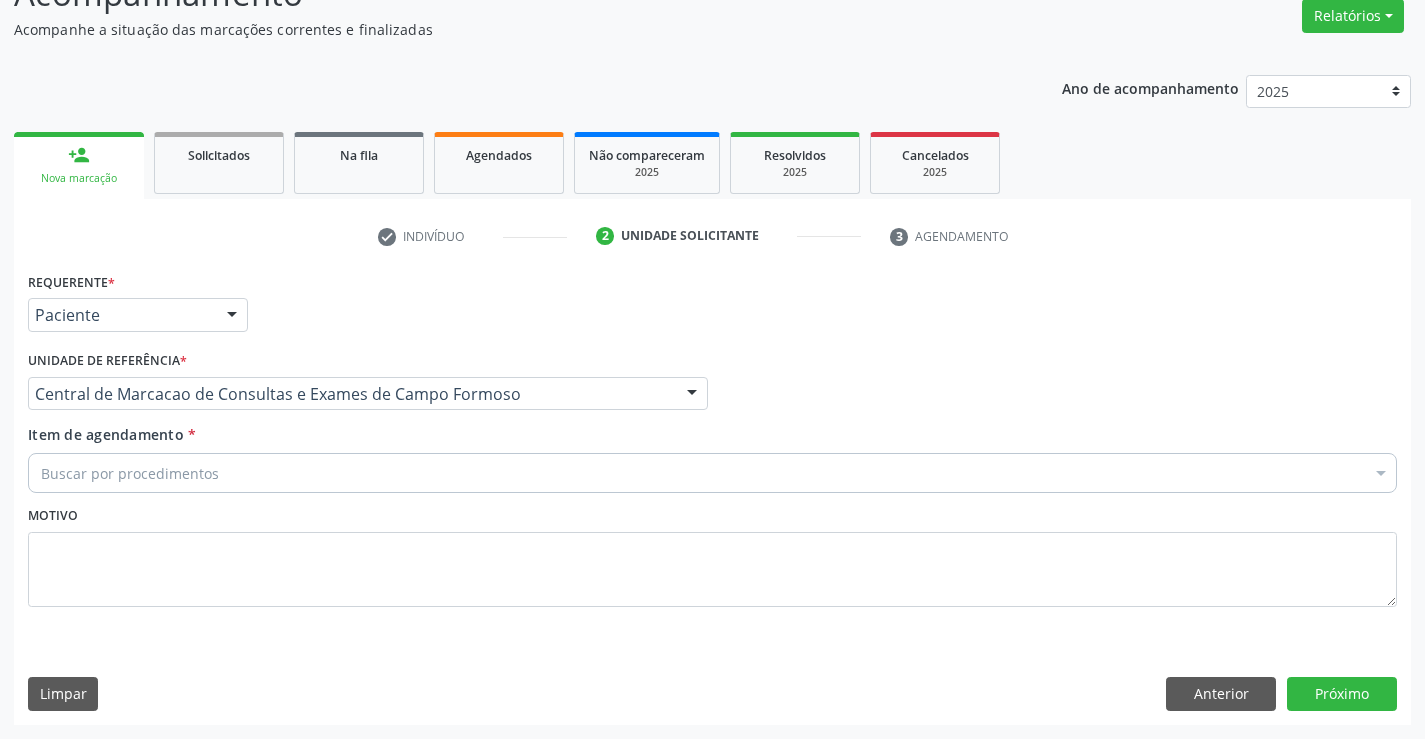 click on "Buscar por procedimentos" at bounding box center (712, 473) 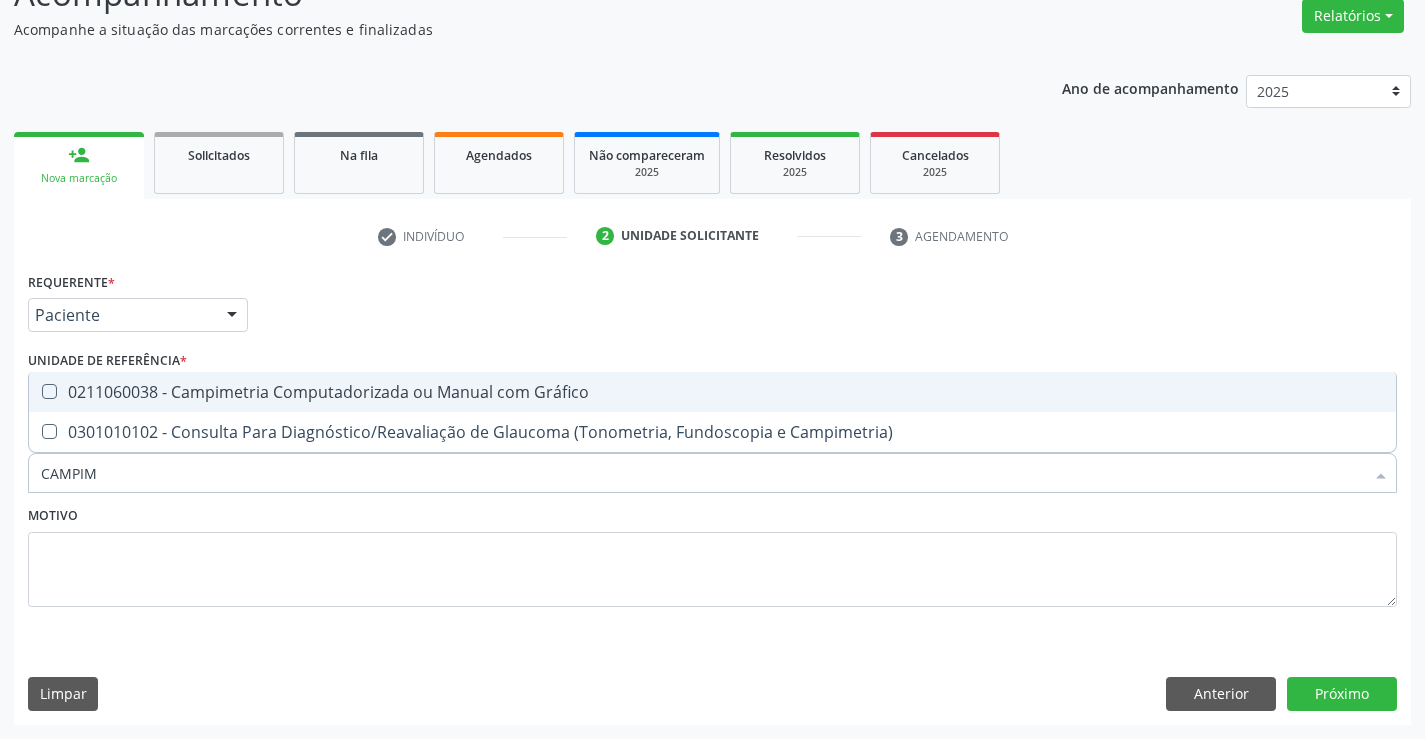 type on "CAMPIME" 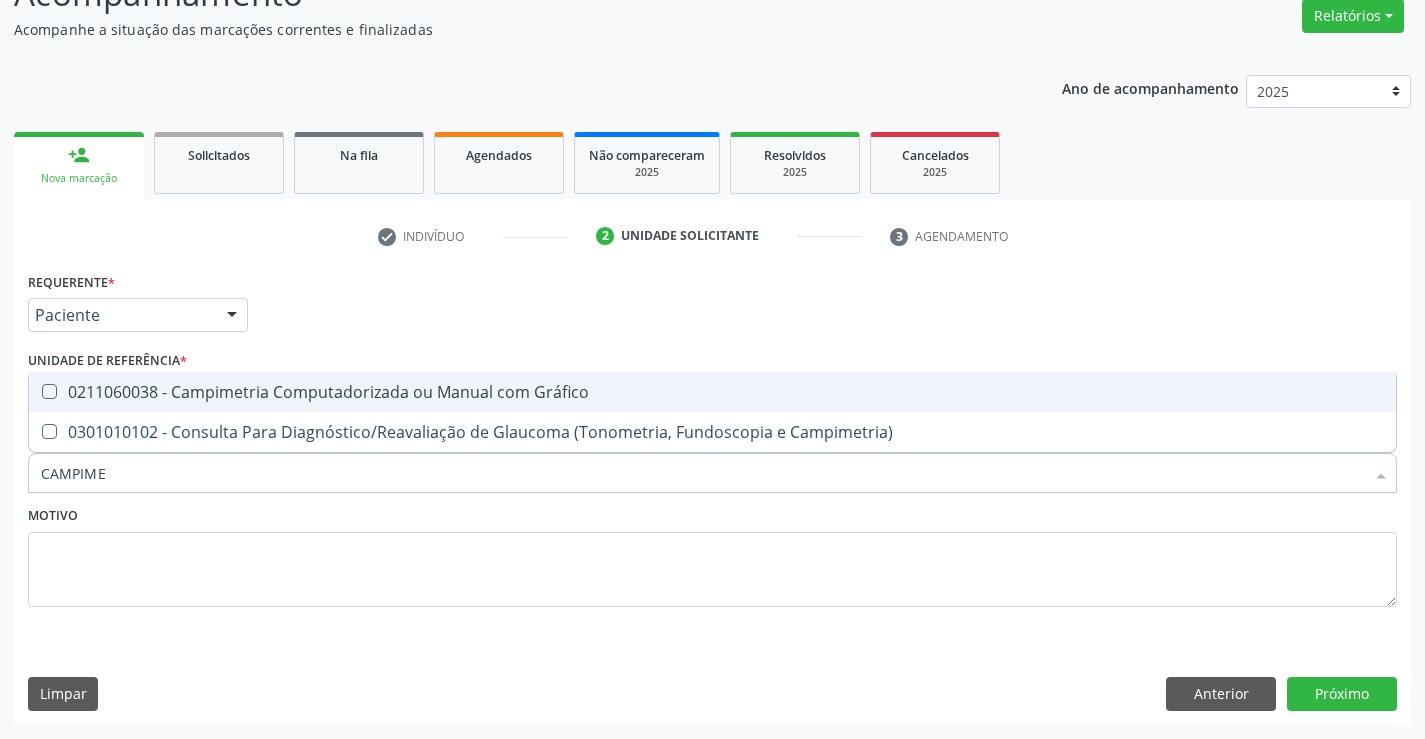click on "0211060038 - Campimetria Computadorizada ou Manual com Gráfico" at bounding box center [712, 392] 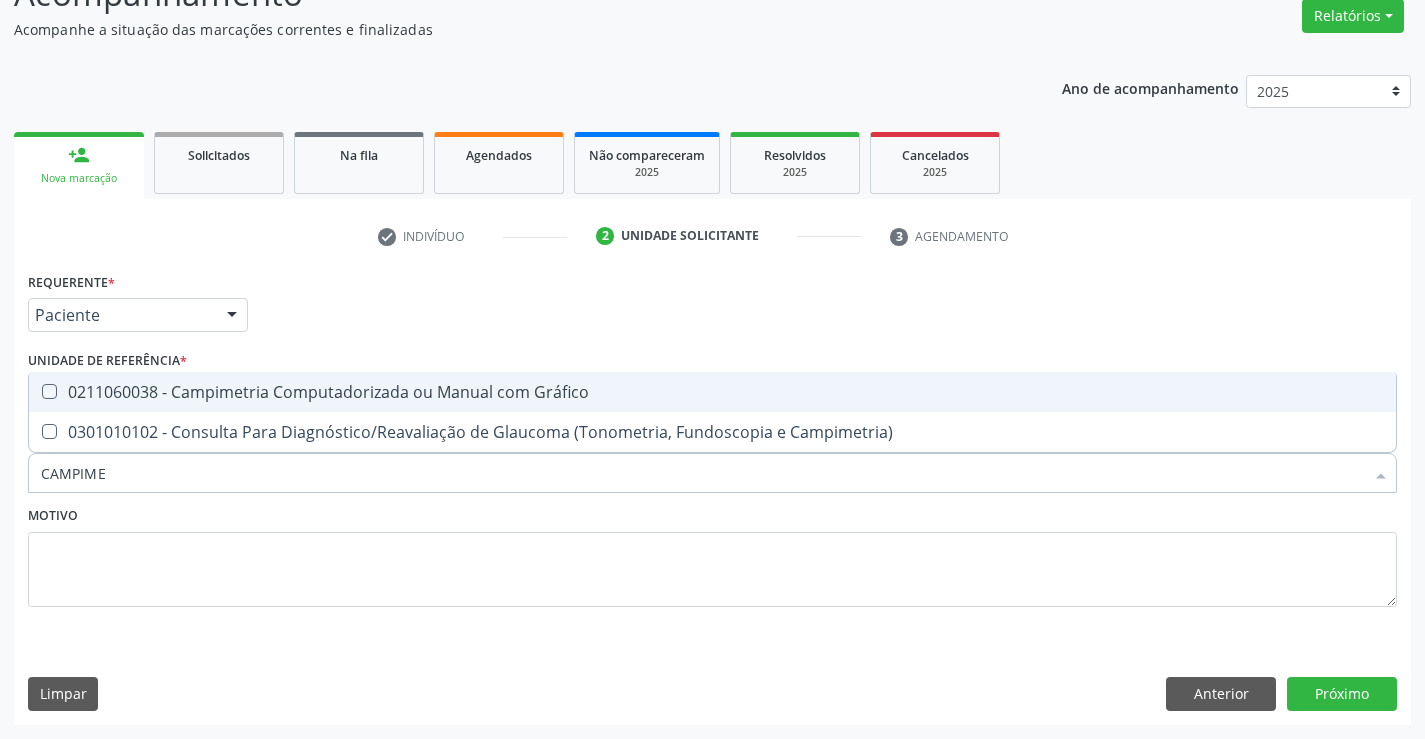checkbox on "true" 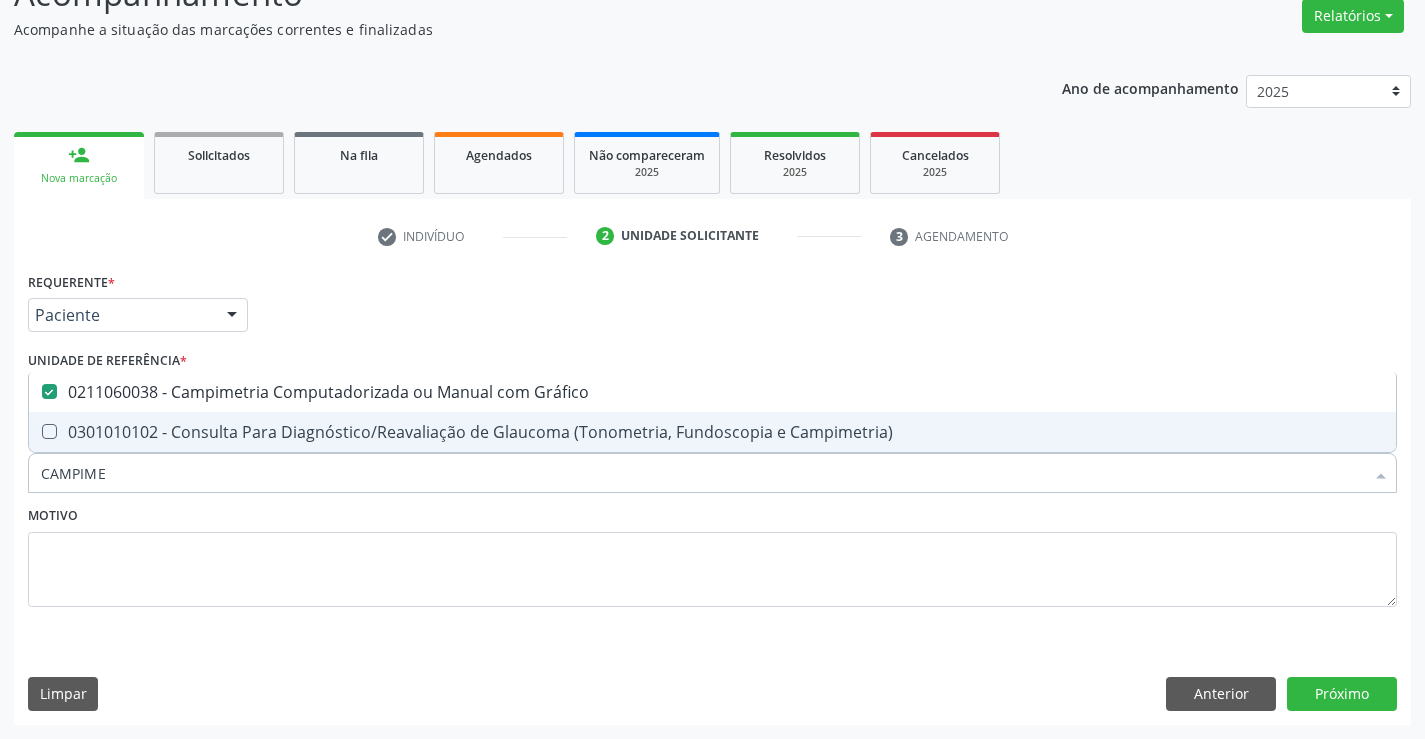 click on "CAMPIME" at bounding box center (702, 473) 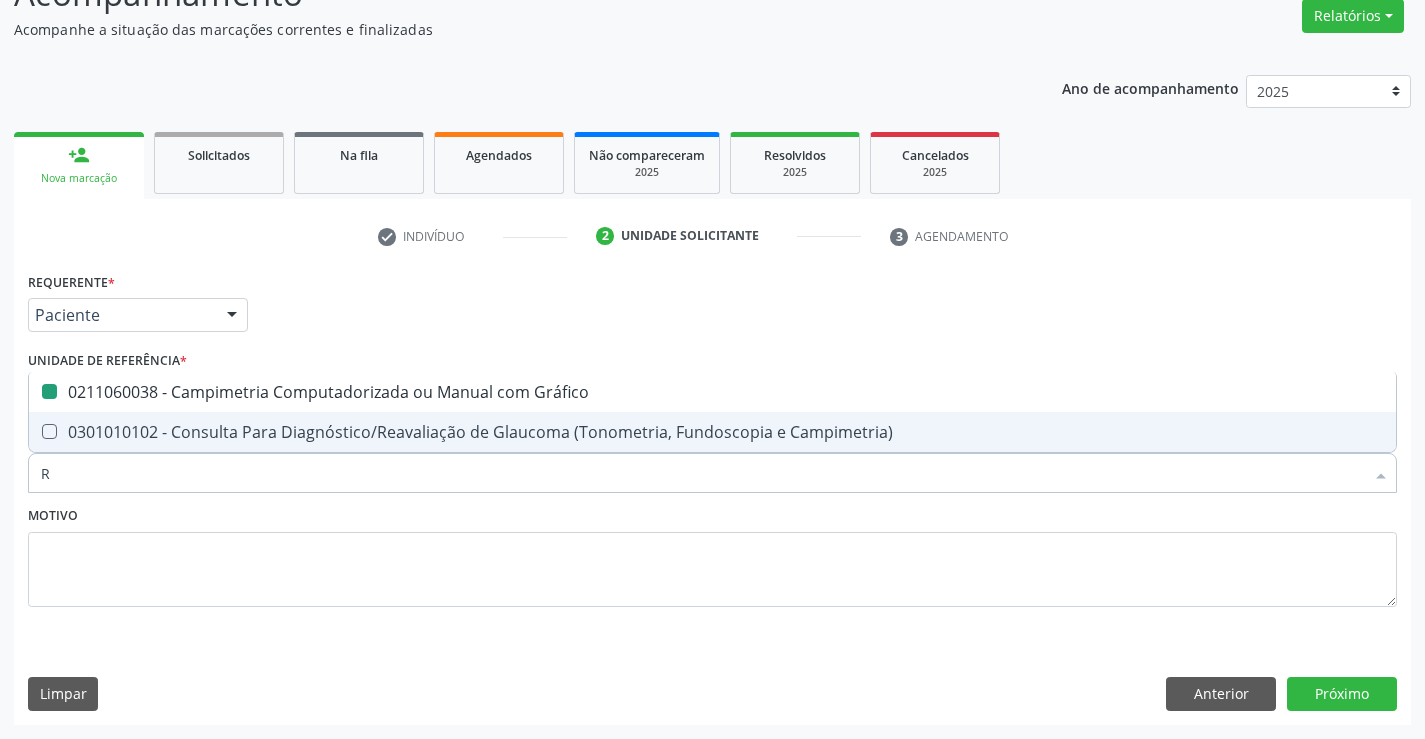 type on "RE" 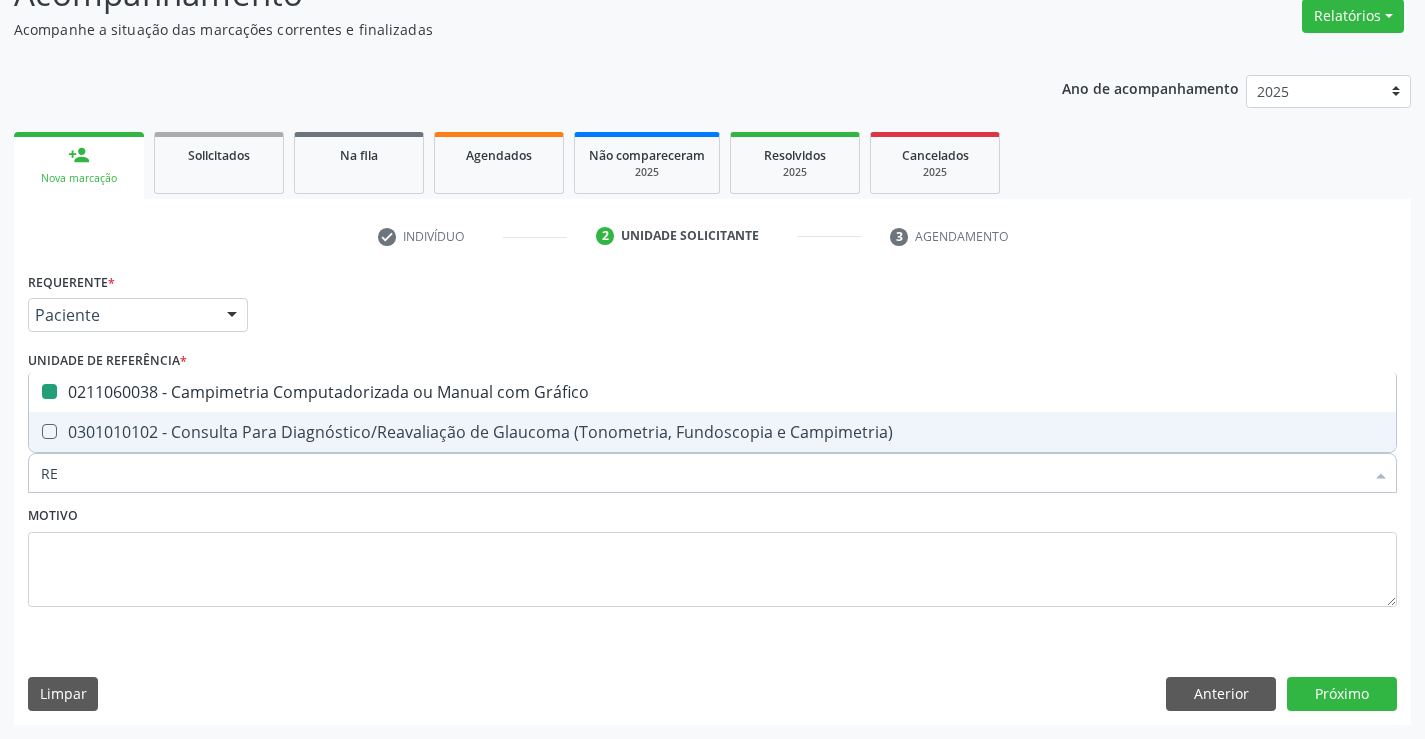 checkbox on "false" 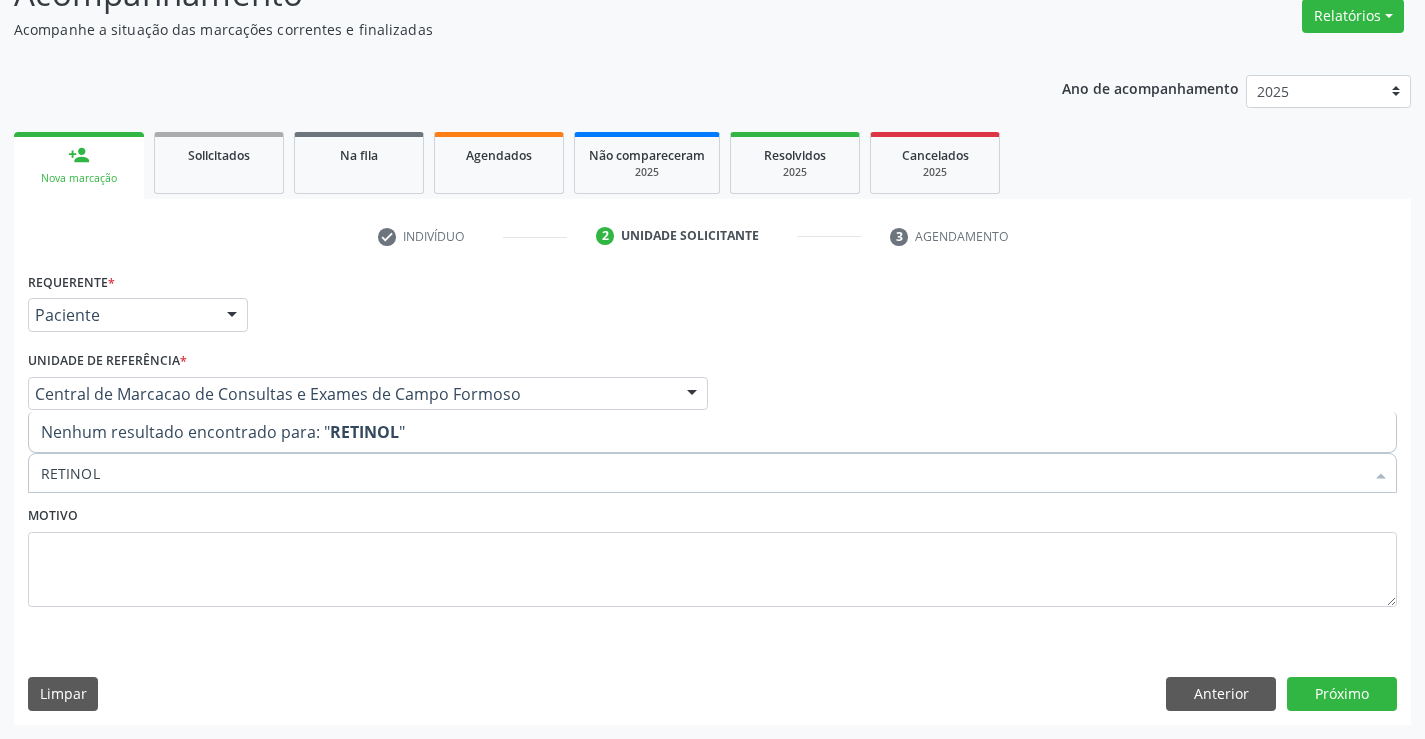 type on "RETINO" 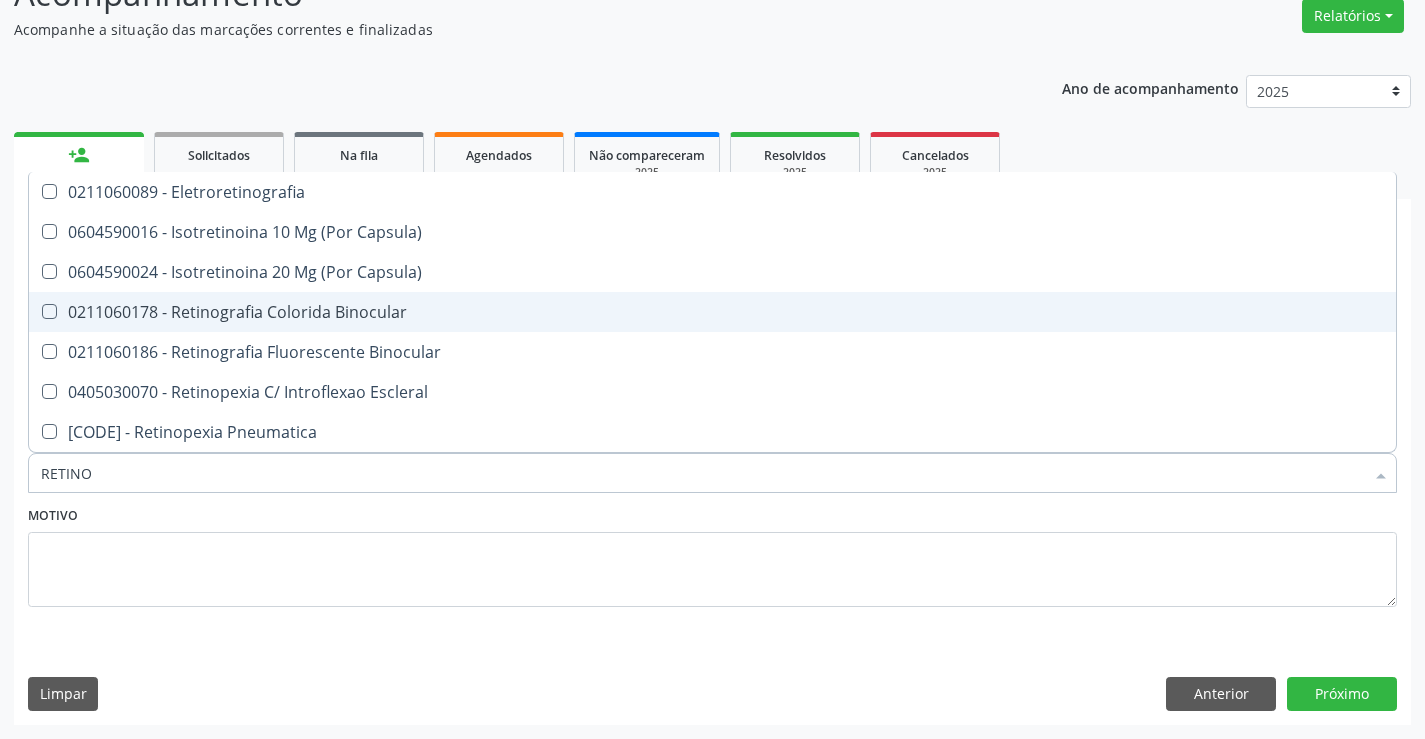 click on "0211060178 - Retinografia Colorida Binocular" at bounding box center [712, 312] 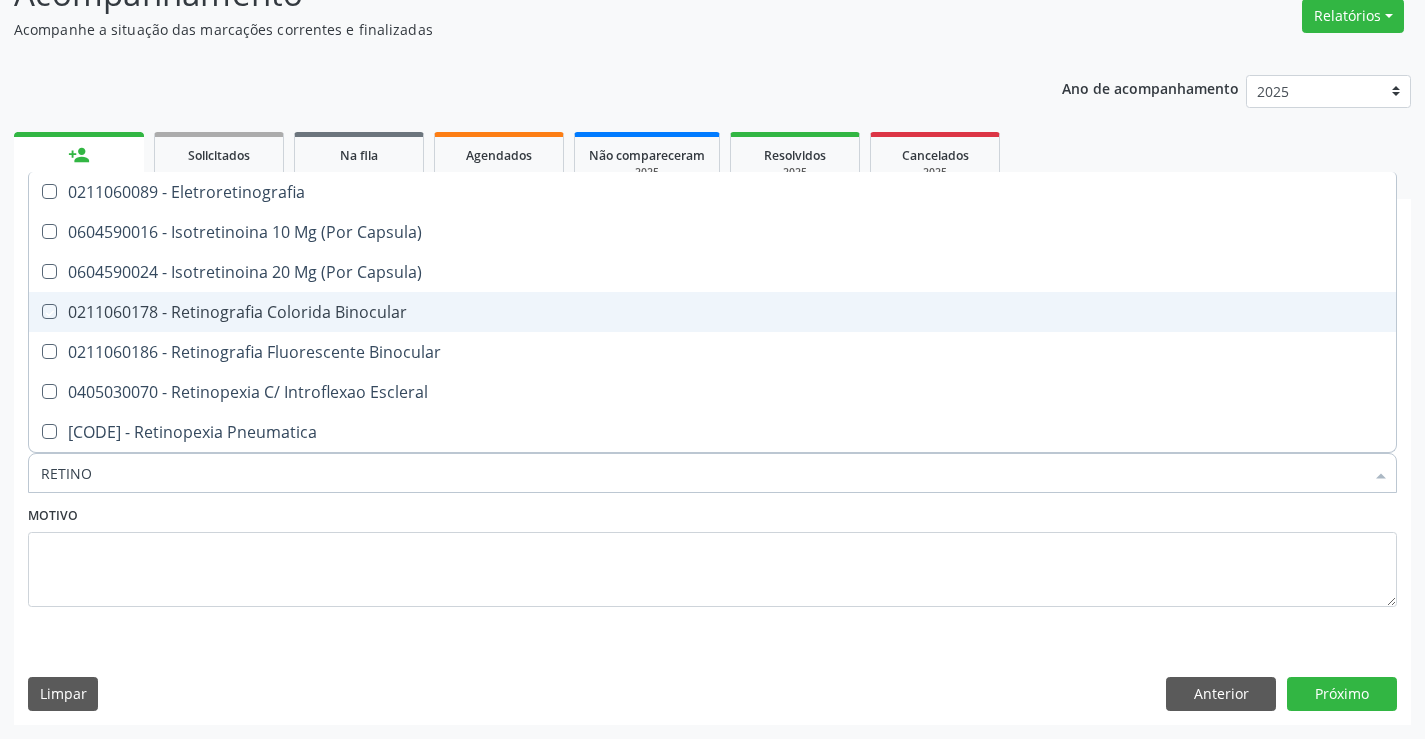 checkbox on "true" 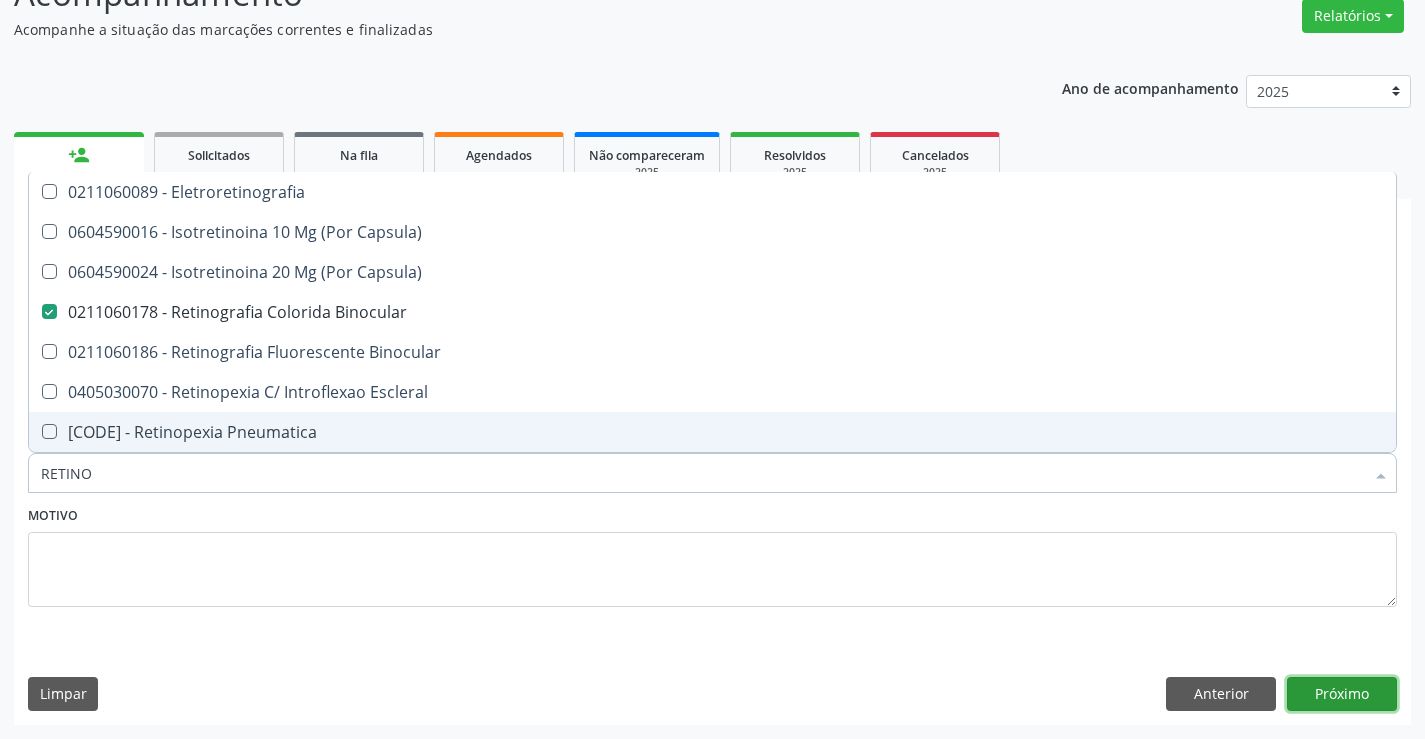 click on "Próximo" at bounding box center (1342, 694) 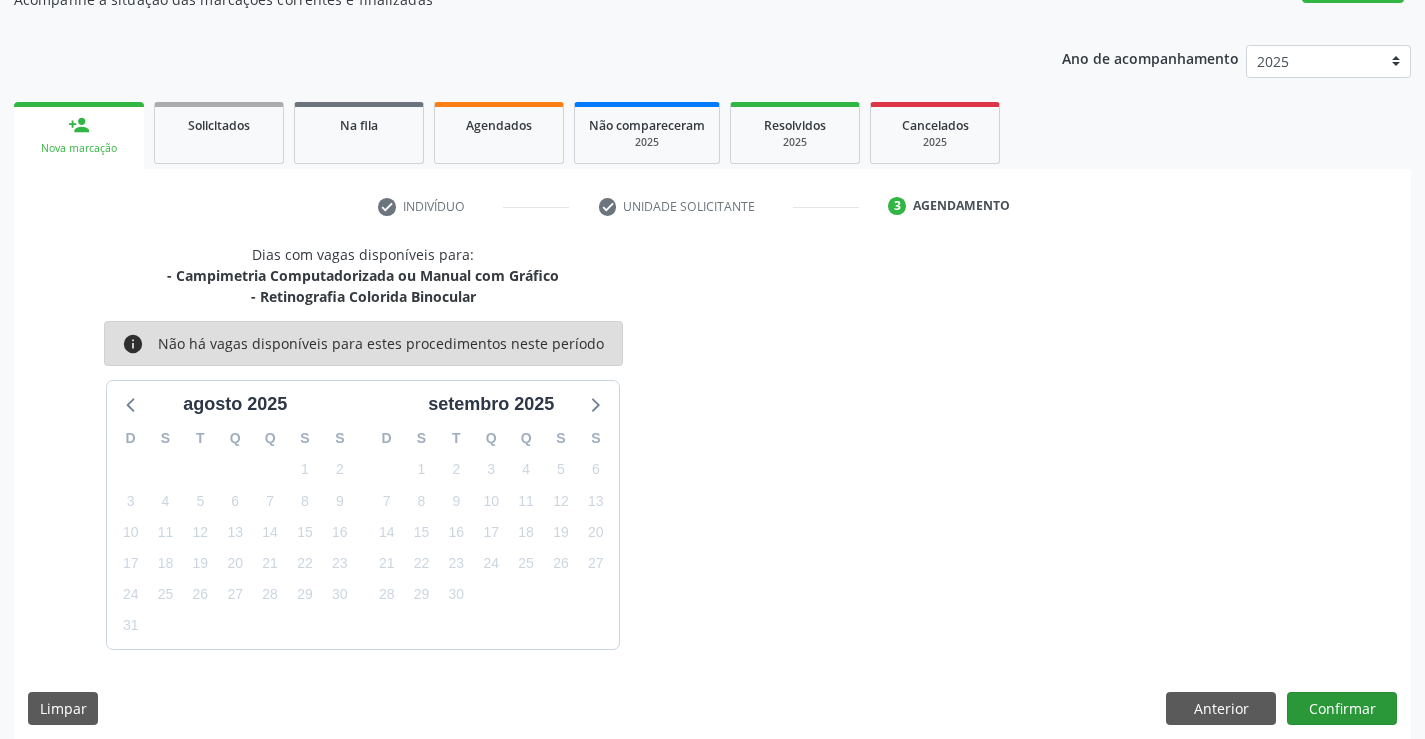 scroll, scrollTop: 211, scrollLeft: 0, axis: vertical 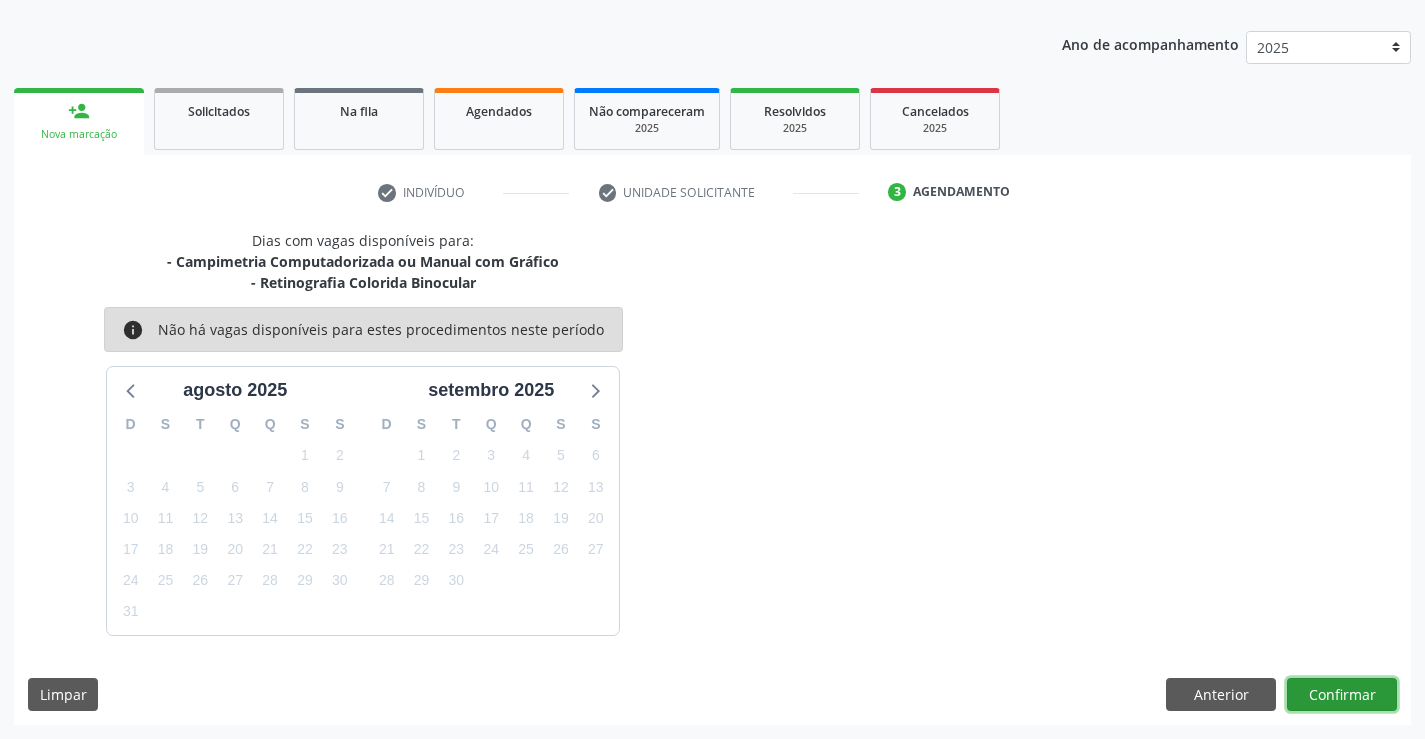 click on "Confirmar" at bounding box center [1342, 695] 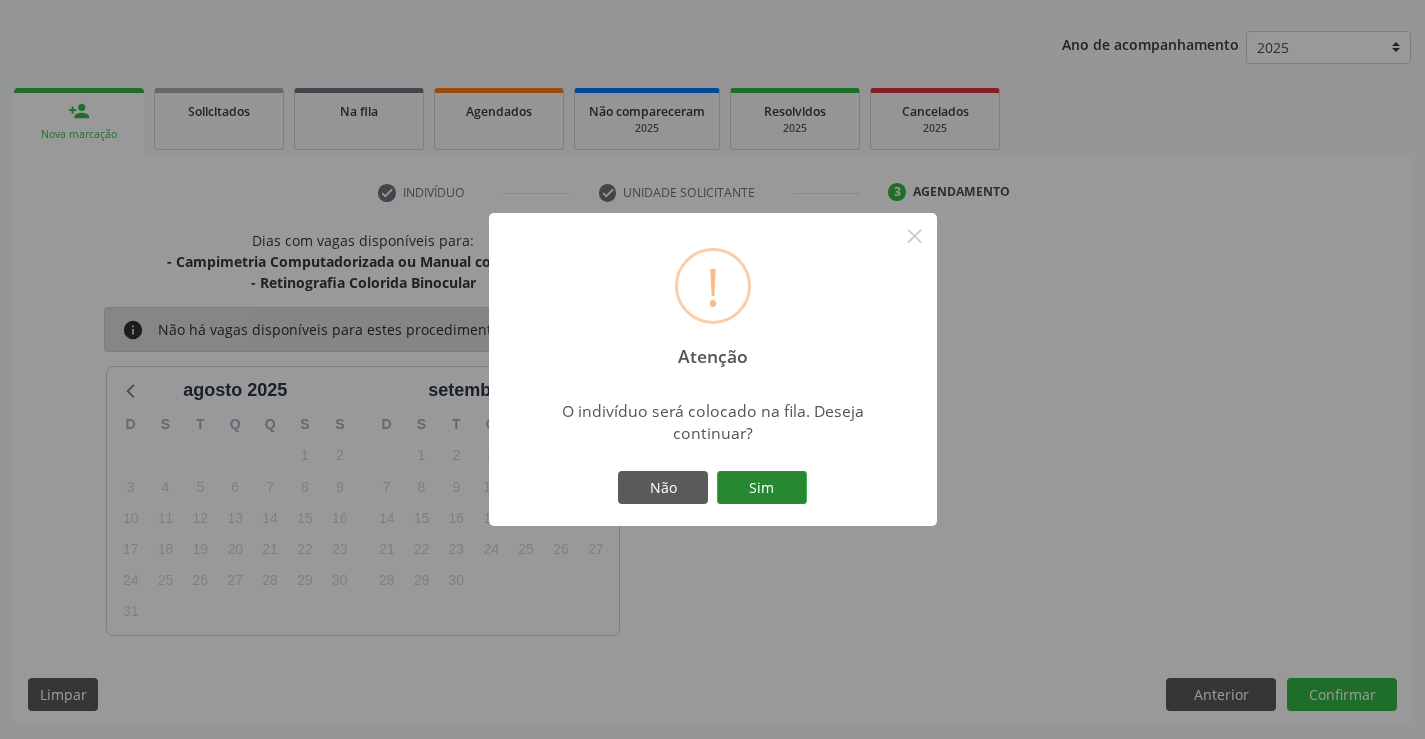 click on "Sim" at bounding box center [762, 488] 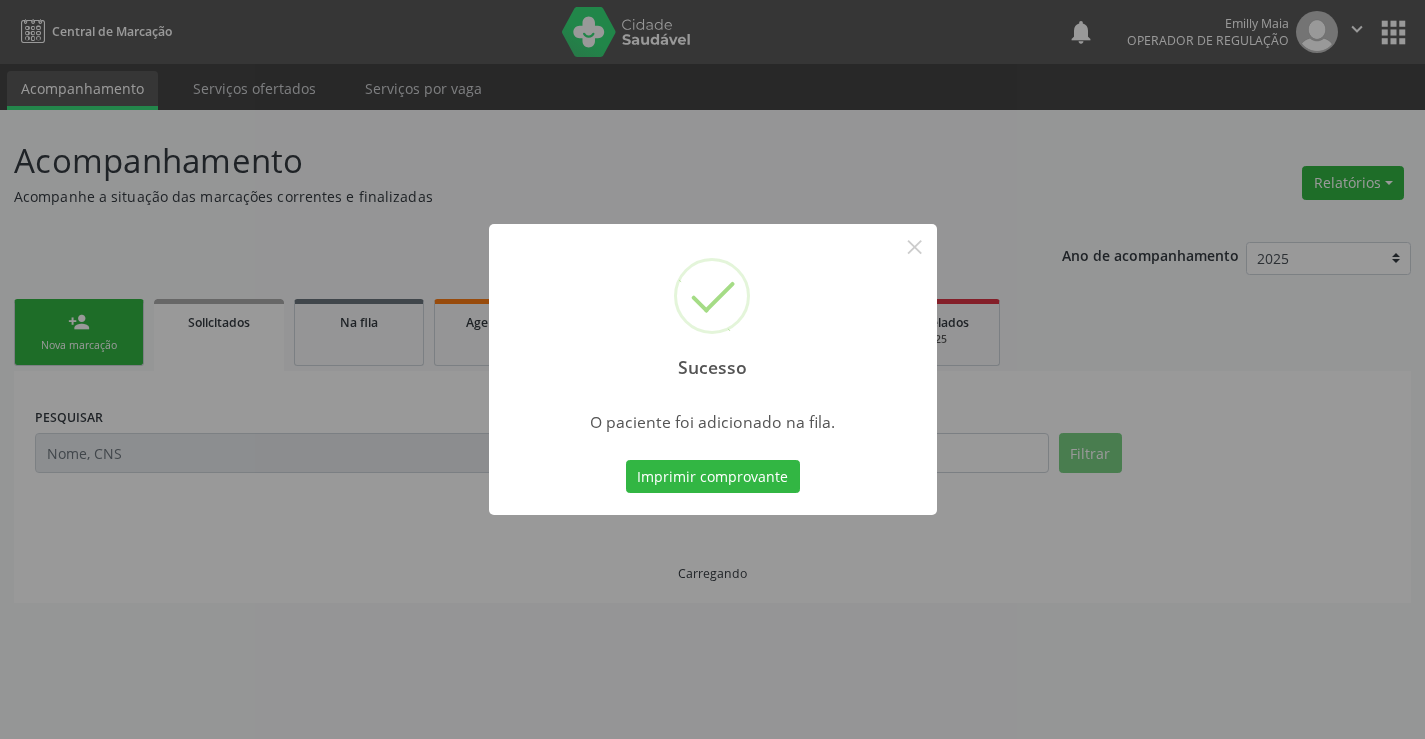 scroll, scrollTop: 0, scrollLeft: 0, axis: both 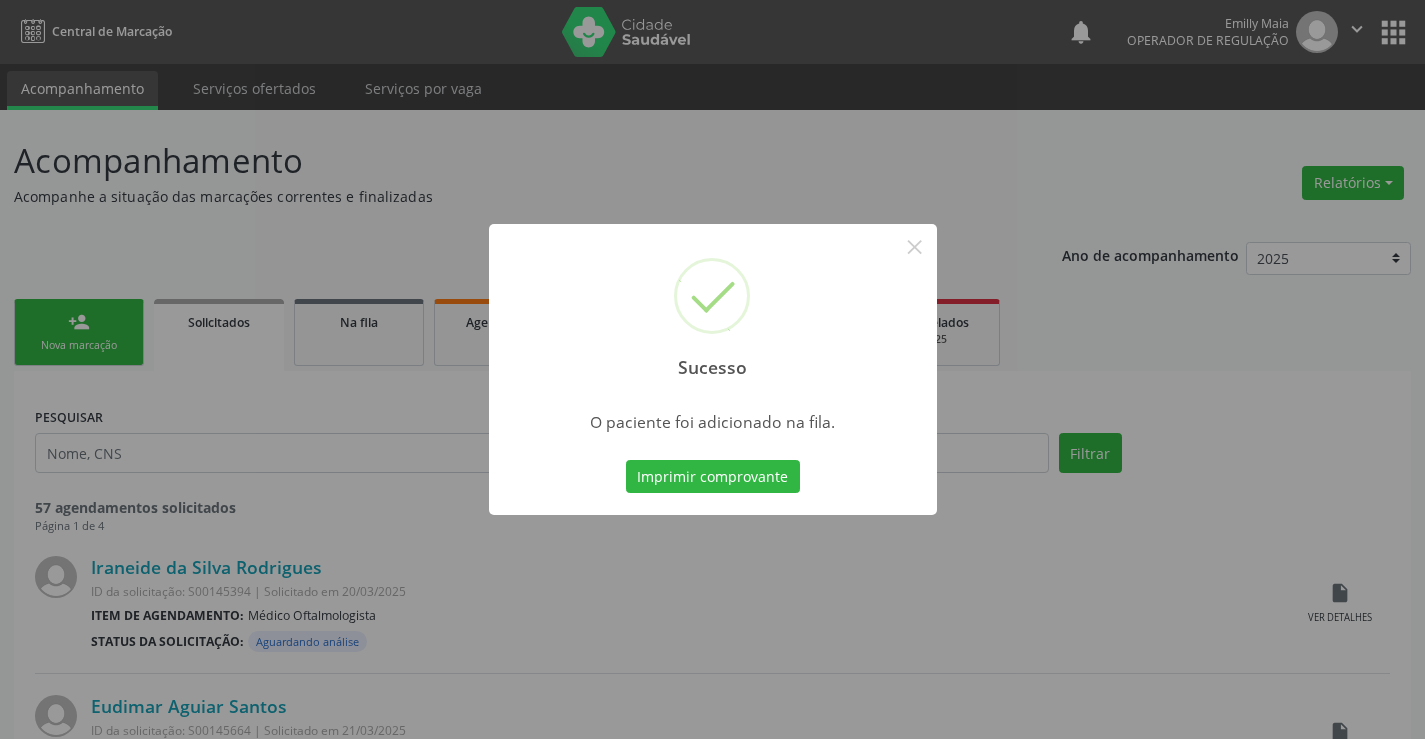click on "Imprimir comprovante" at bounding box center [713, 477] 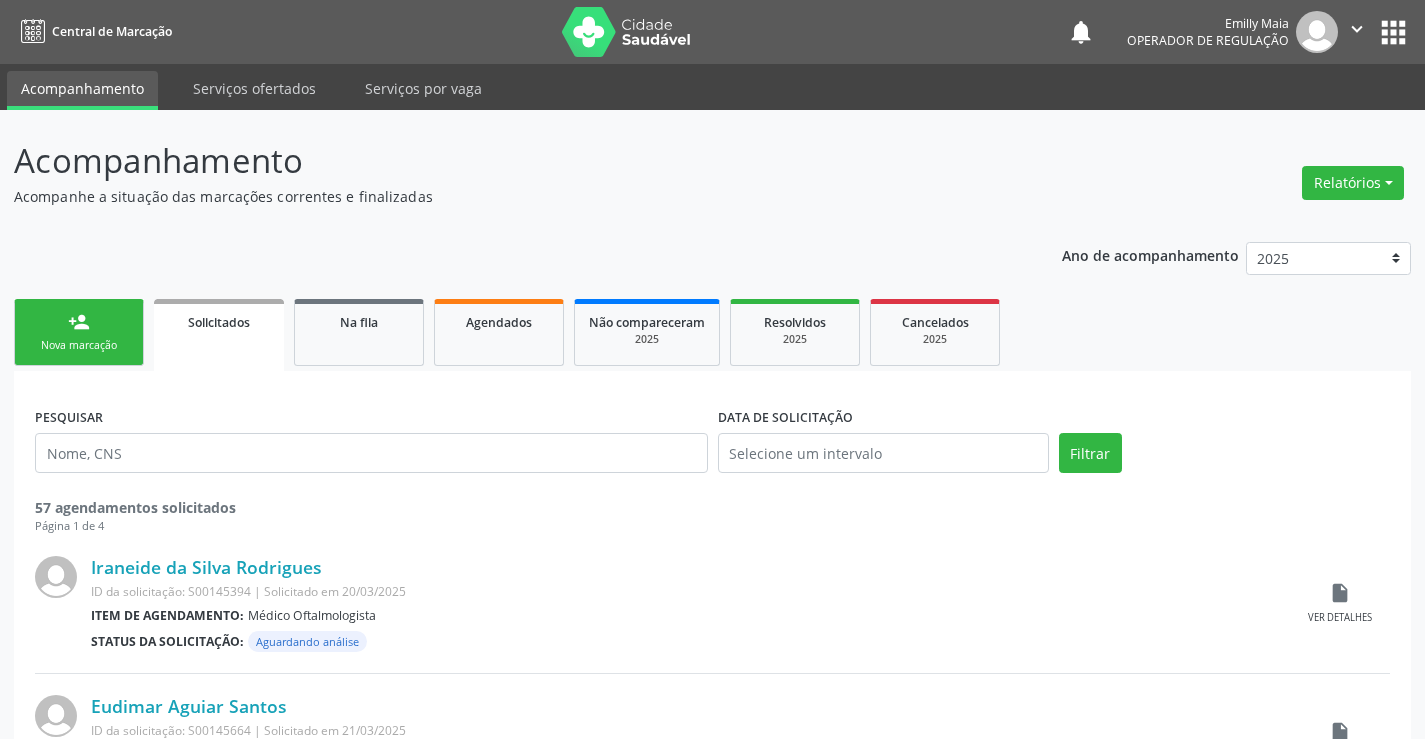 click on "Nova marcação" at bounding box center (79, 345) 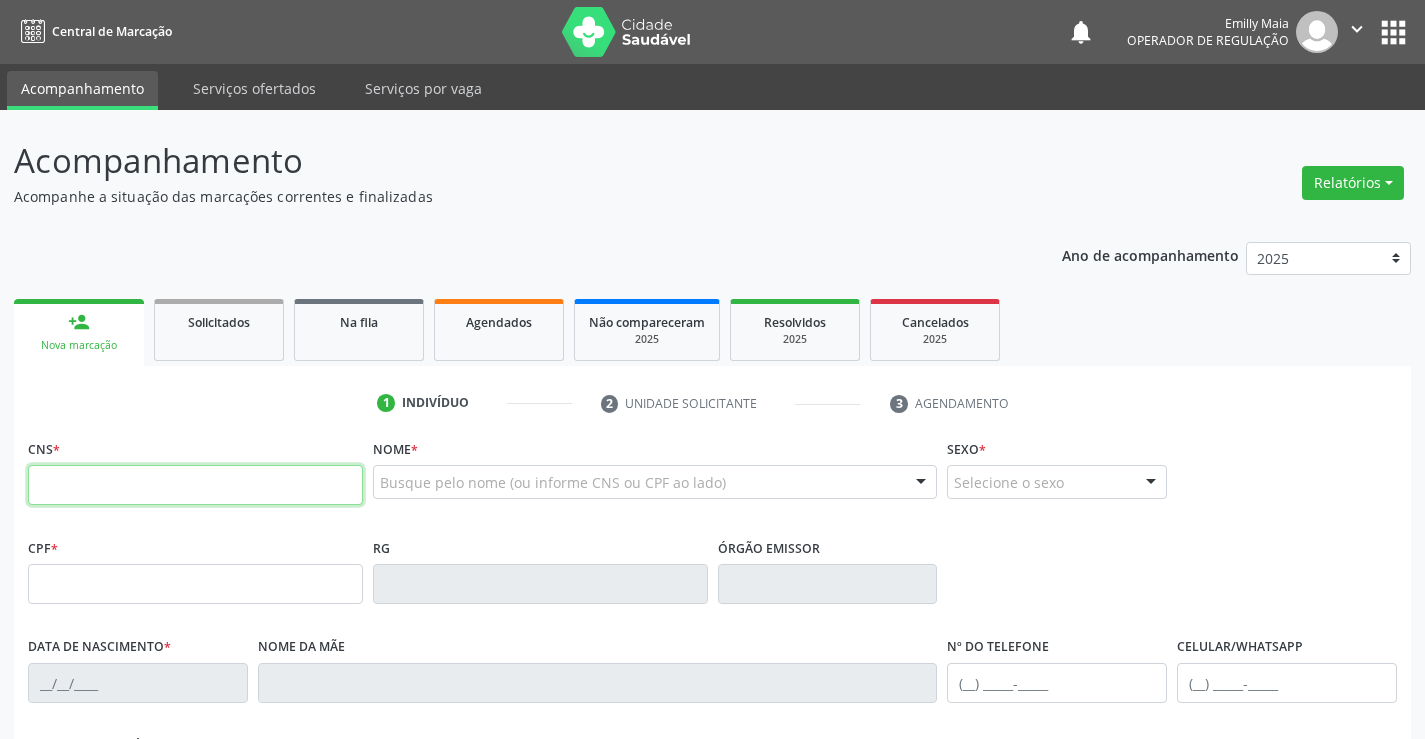 click at bounding box center (195, 485) 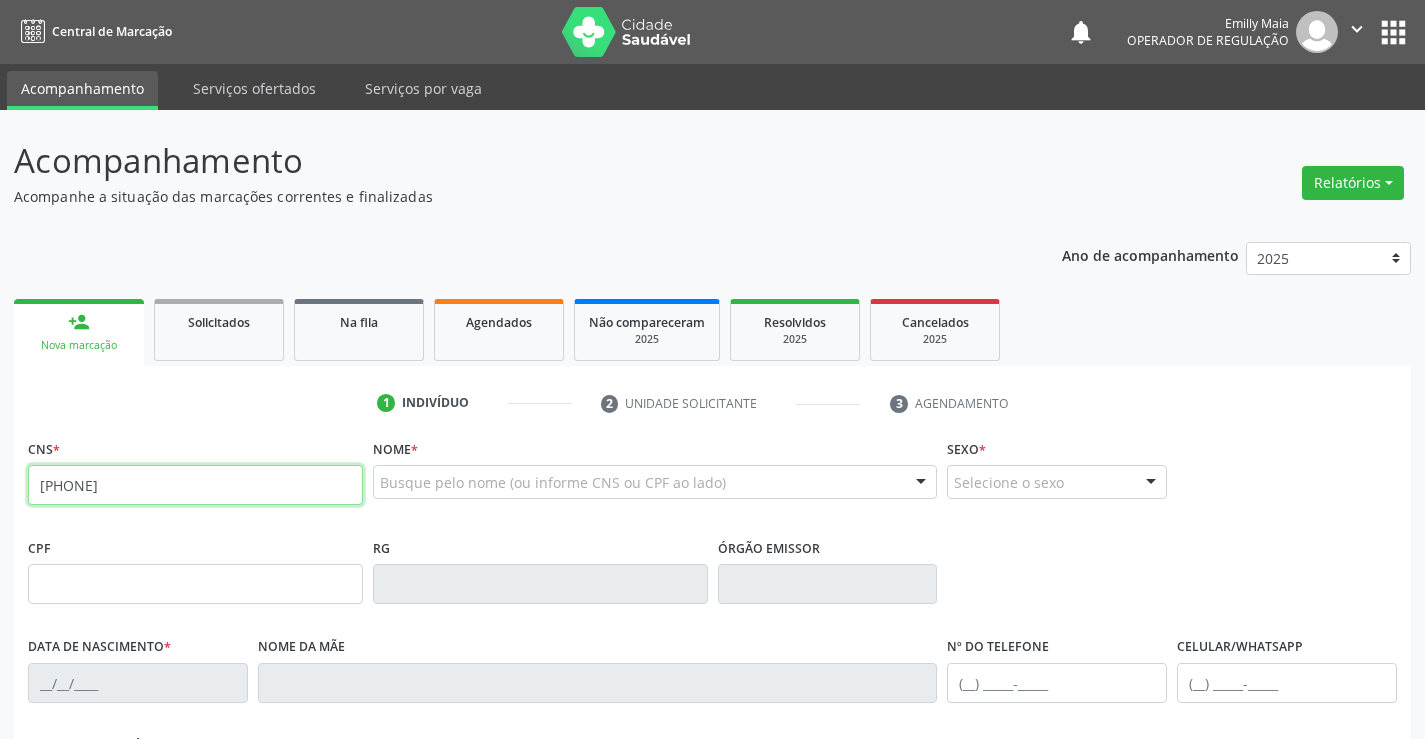 type on "706 0038 3659 4149" 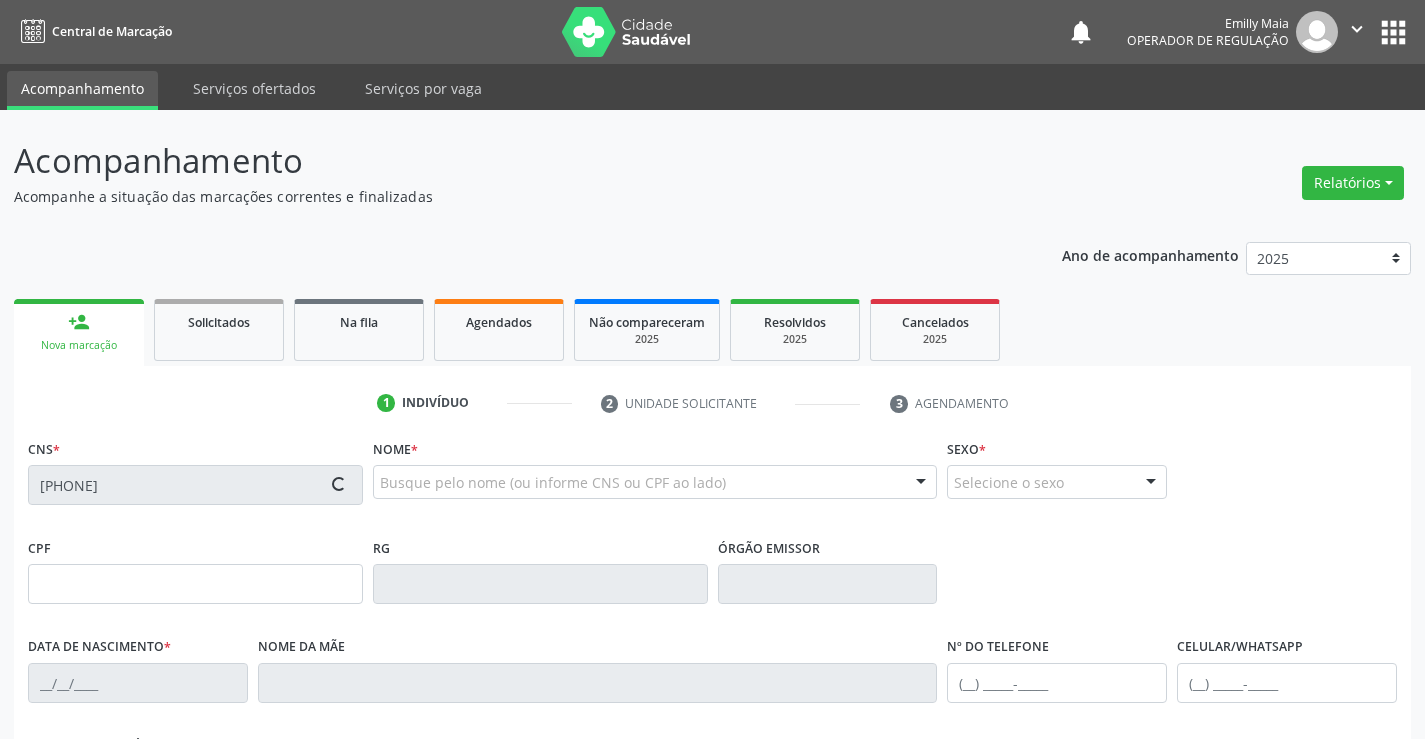 type on "0787802506" 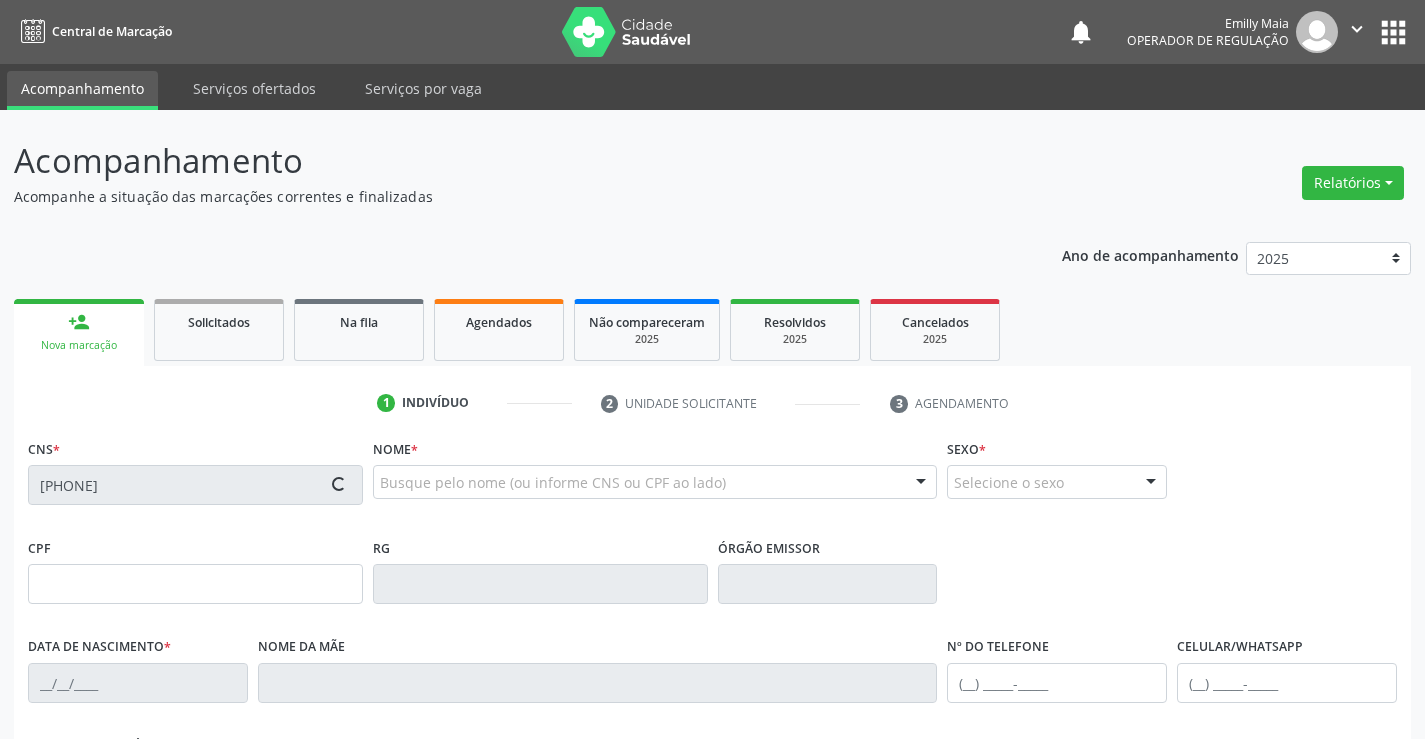 type on "02/08/1959" 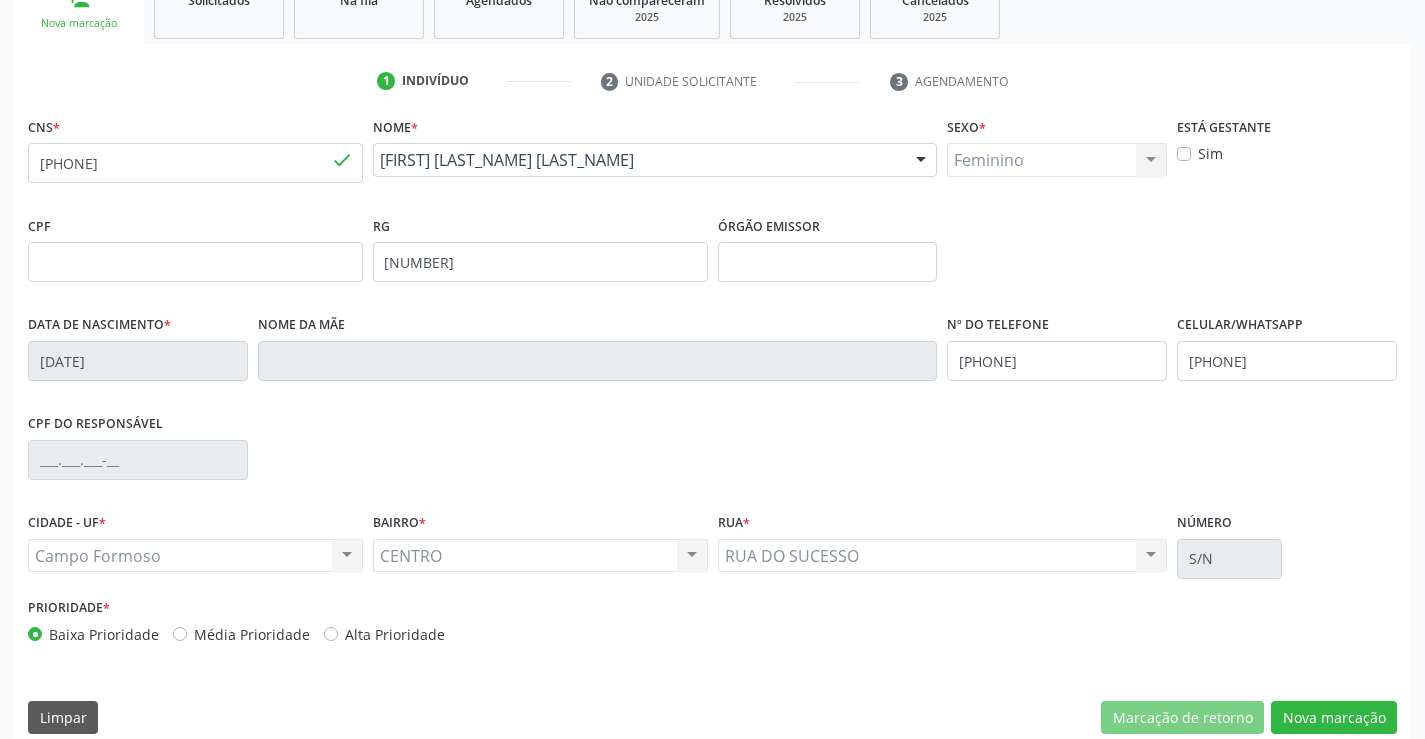 scroll, scrollTop: 345, scrollLeft: 0, axis: vertical 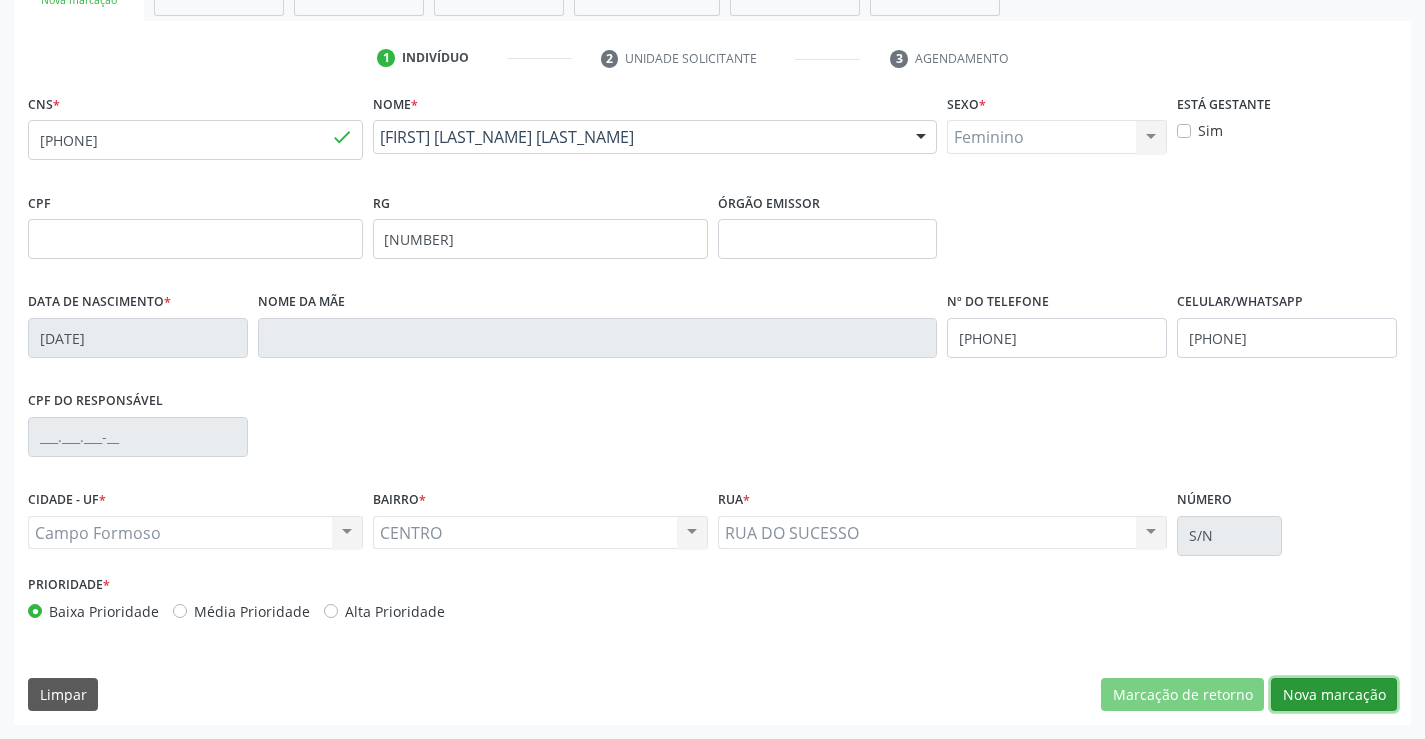 click on "Nova marcação" at bounding box center [1334, 695] 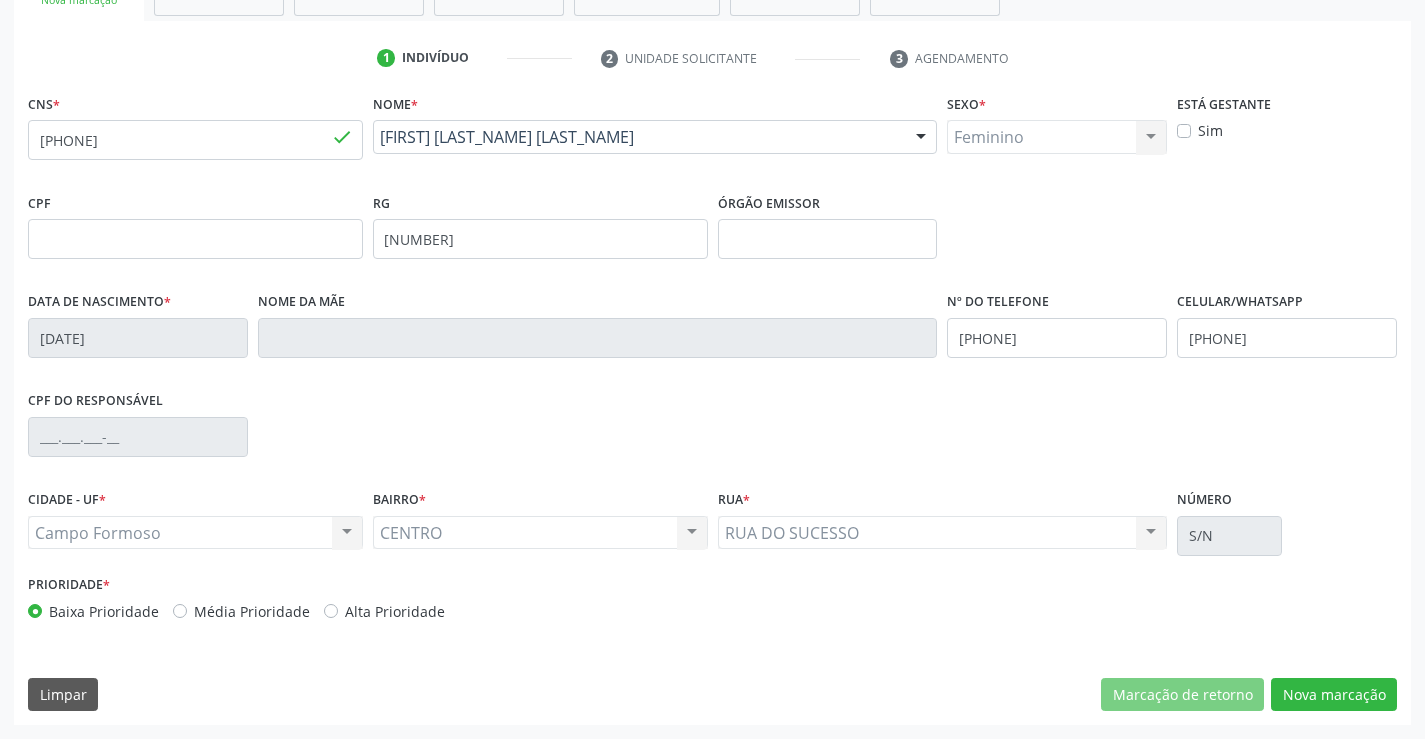scroll, scrollTop: 167, scrollLeft: 0, axis: vertical 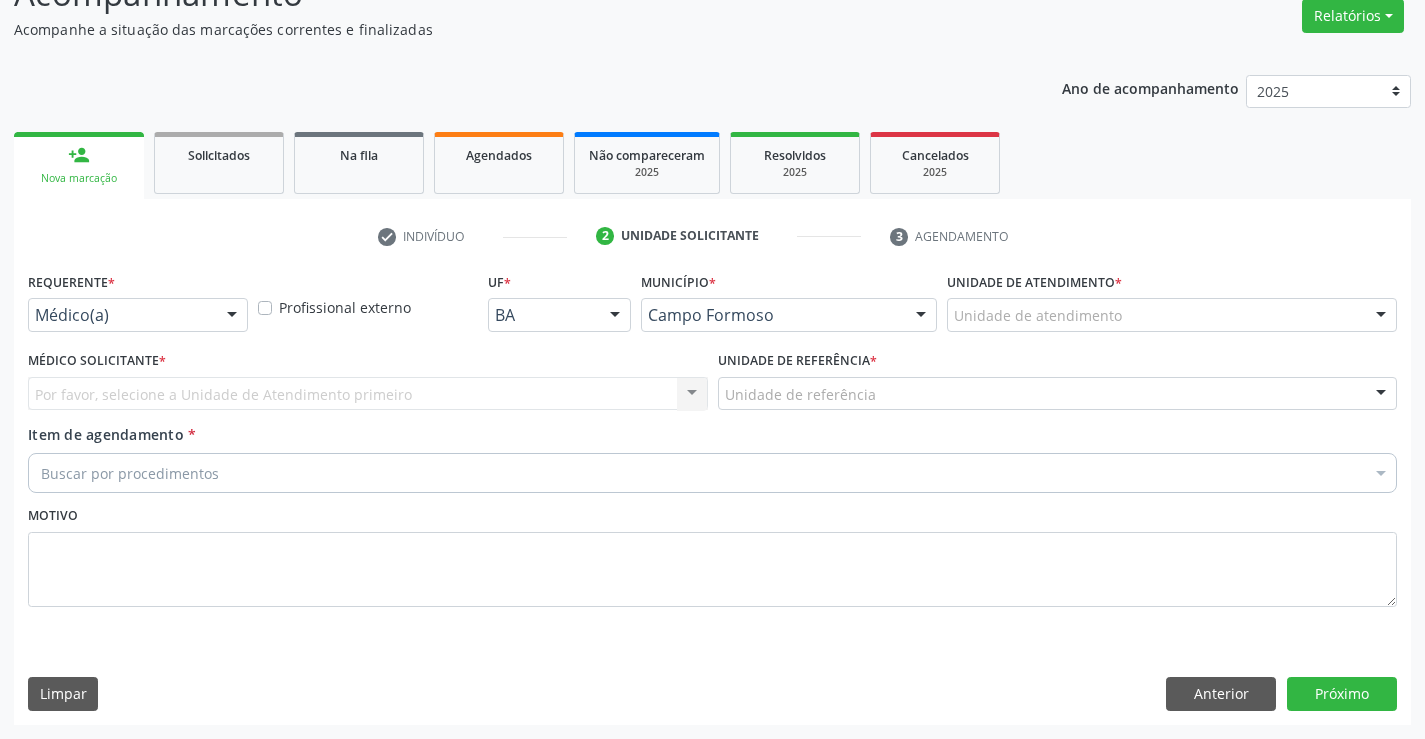 click at bounding box center [232, 316] 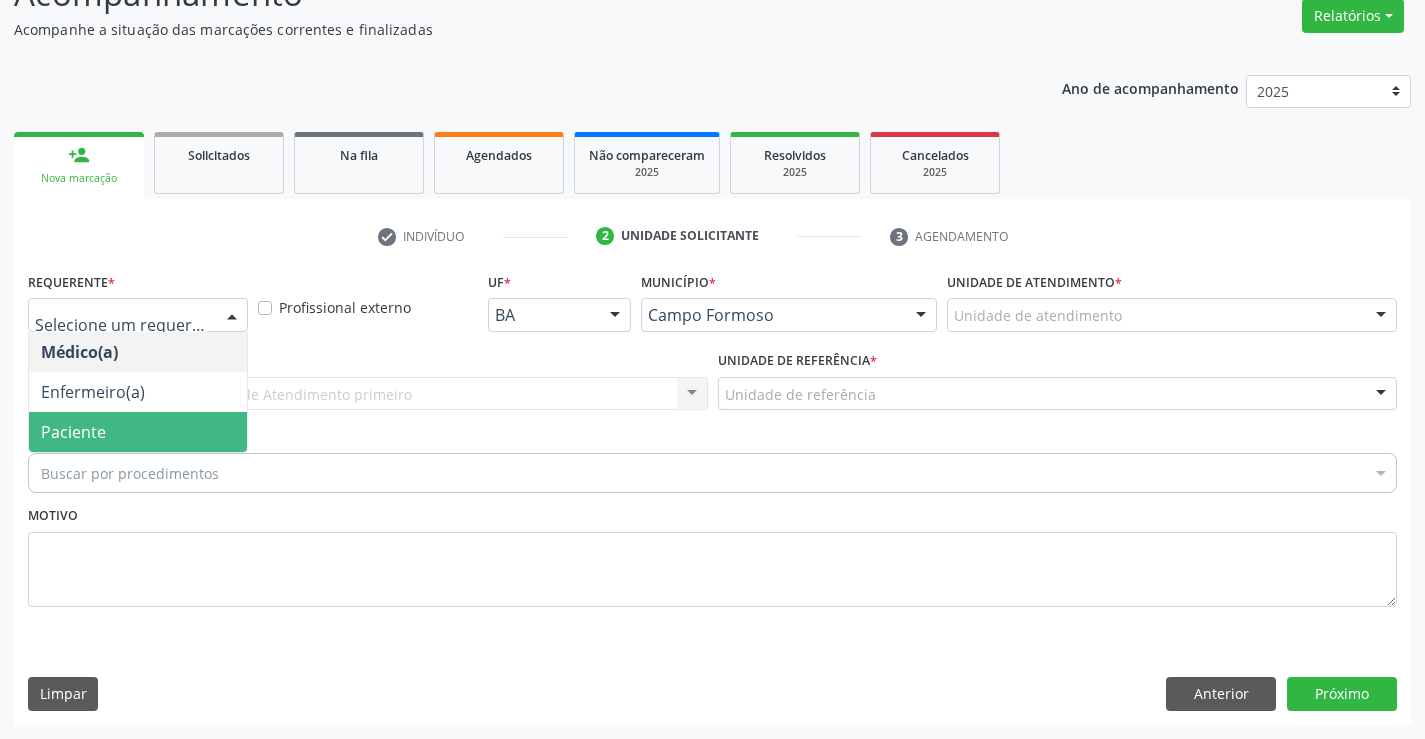 drag, startPoint x: 133, startPoint y: 435, endPoint x: 214, endPoint y: 418, distance: 82.764725 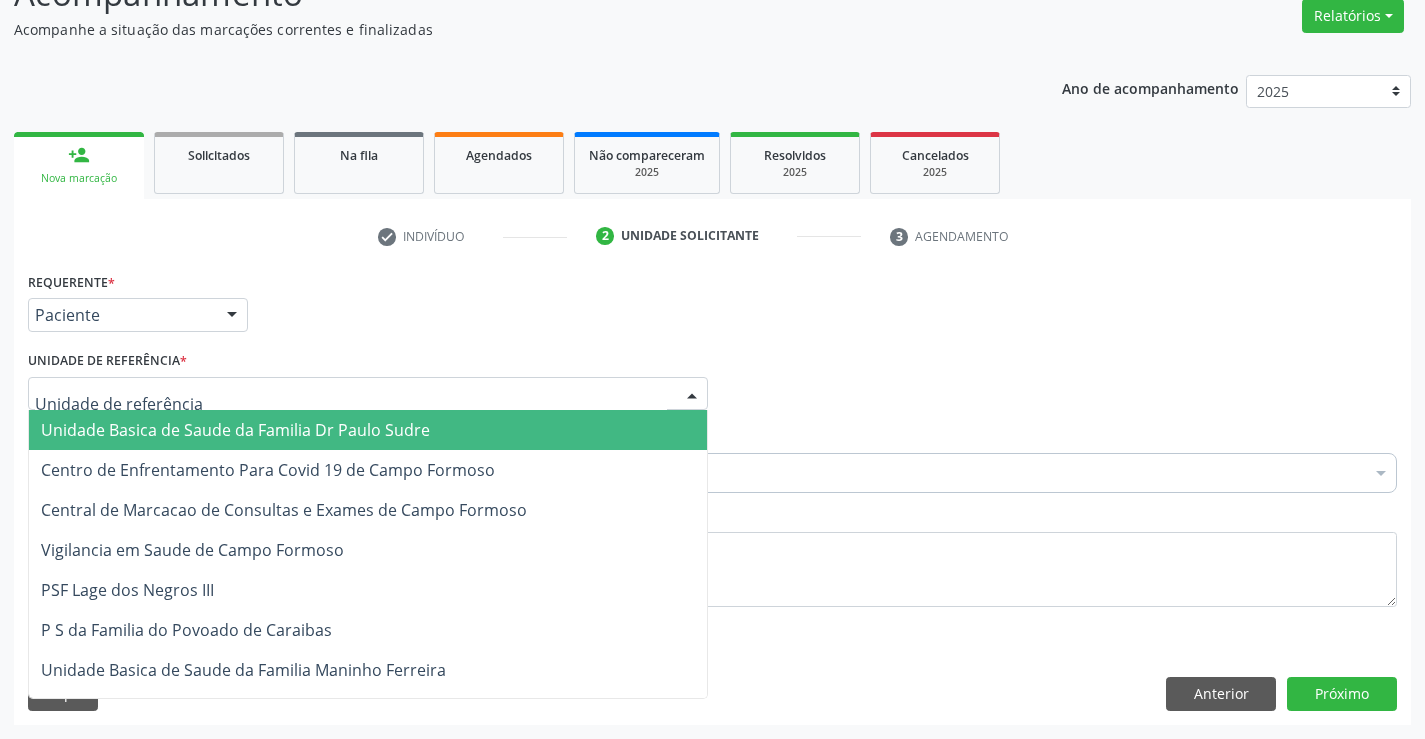 click at bounding box center (368, 394) 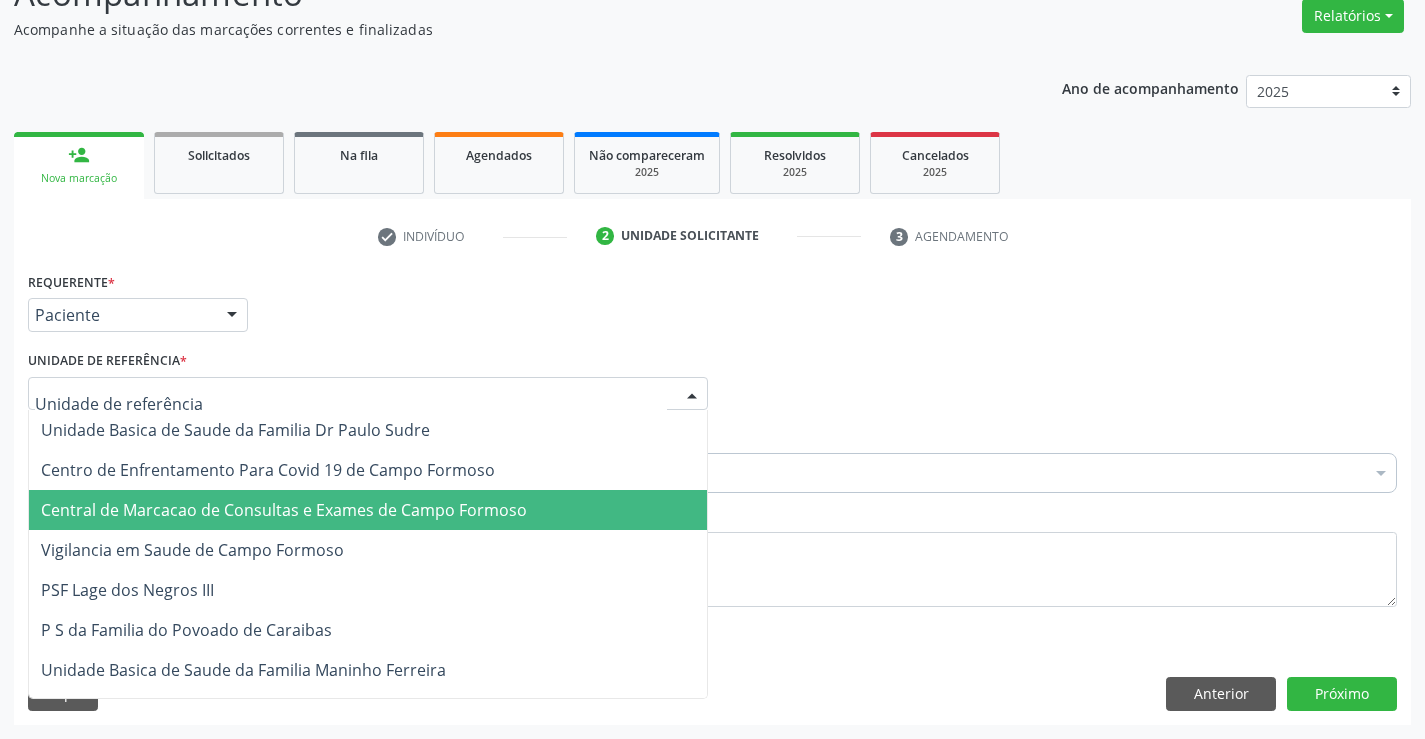 click on "Central de Marcacao de Consultas e Exames de Campo Formoso" at bounding box center [368, 510] 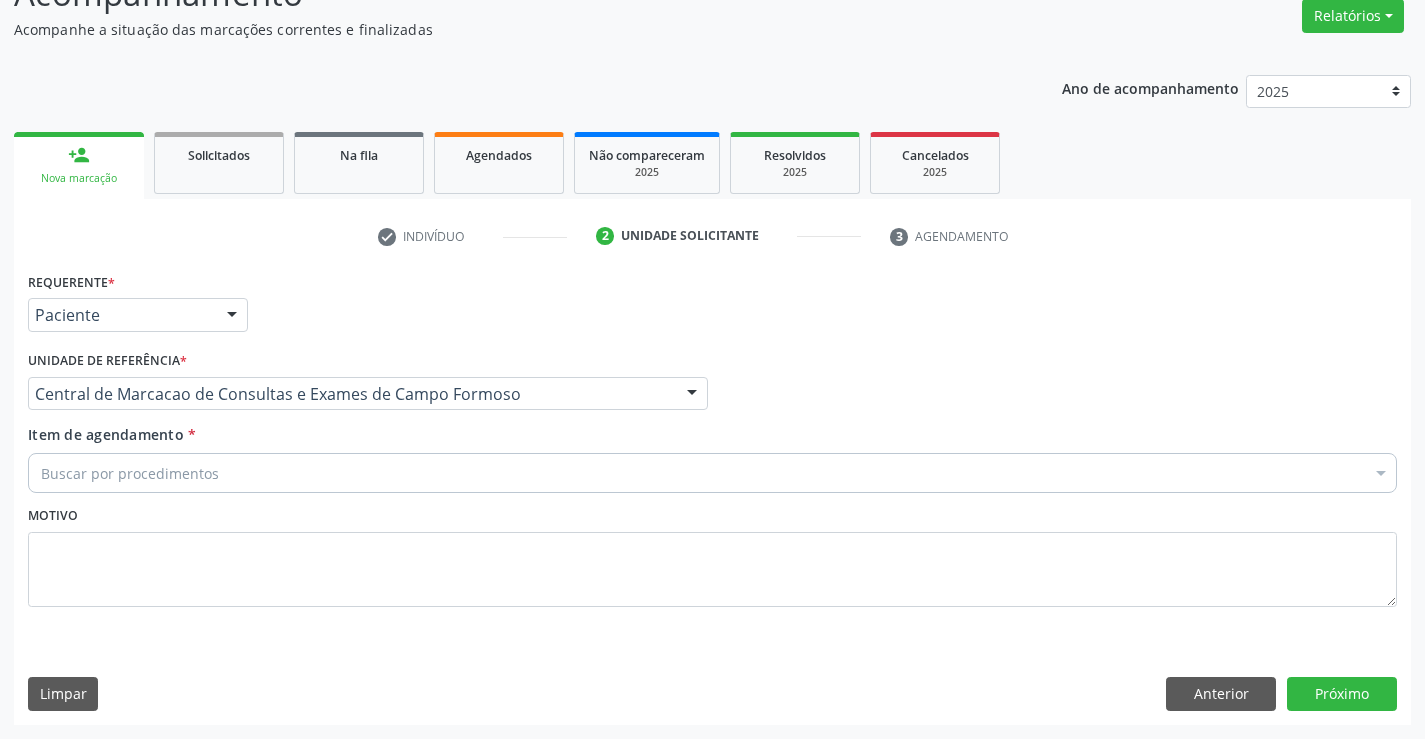 click on "Buscar por procedimentos" at bounding box center (712, 473) 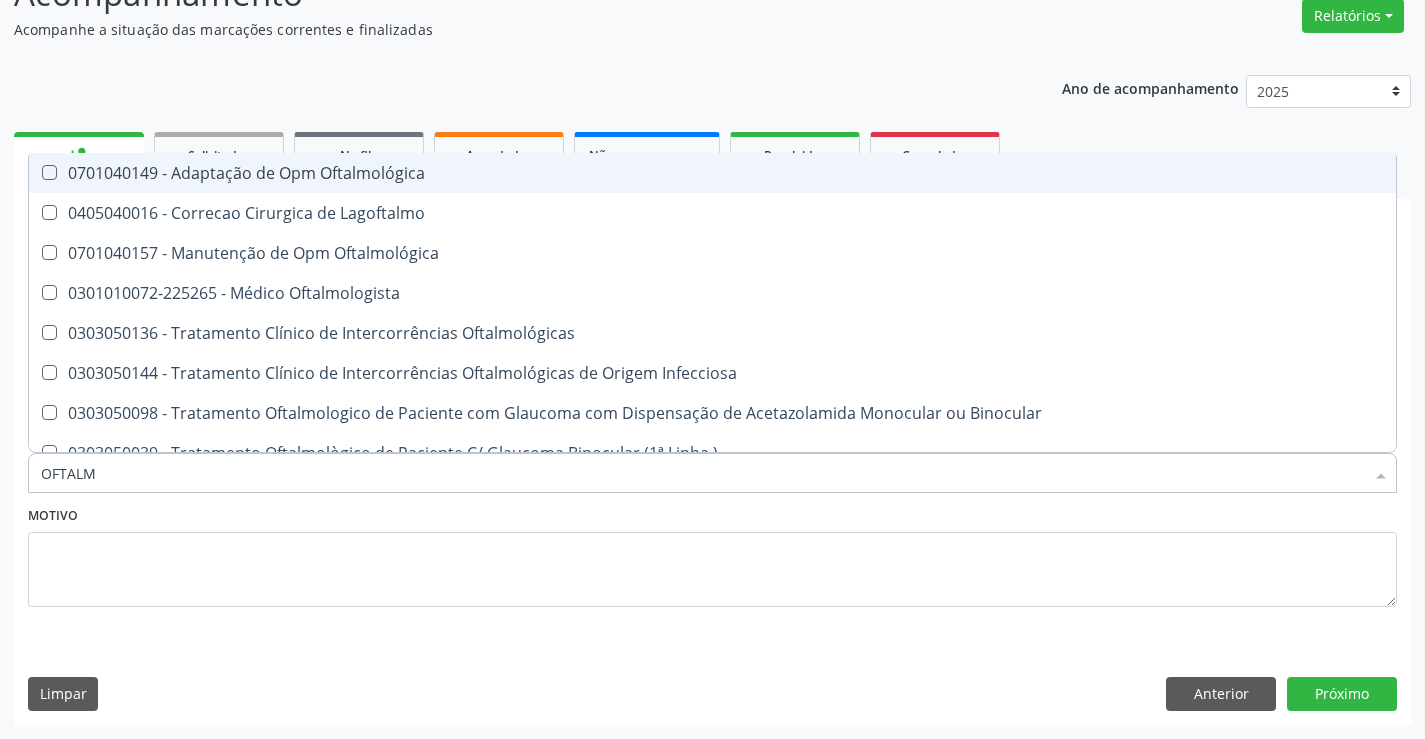 type on "OFTALMO" 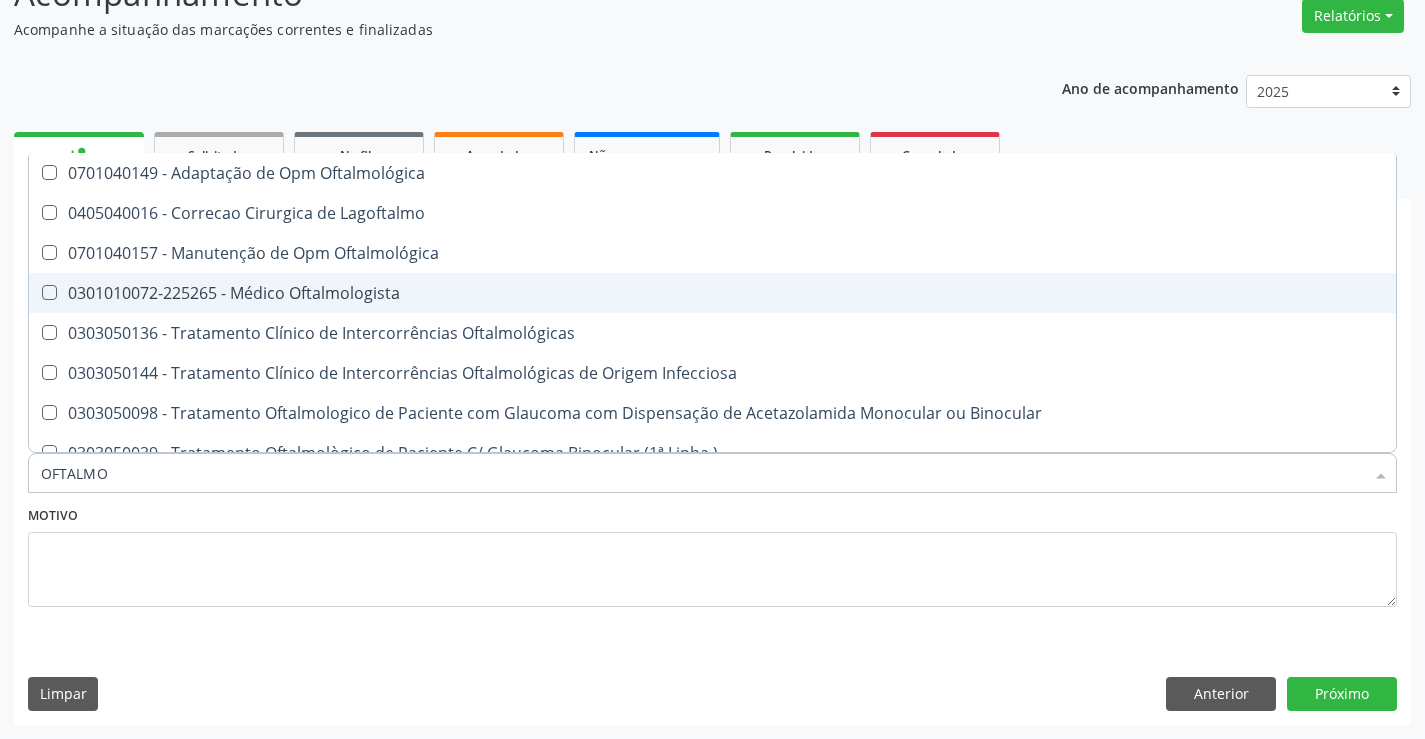 click on "0301010072-225265 - Médico Oftalmologista" at bounding box center [712, 293] 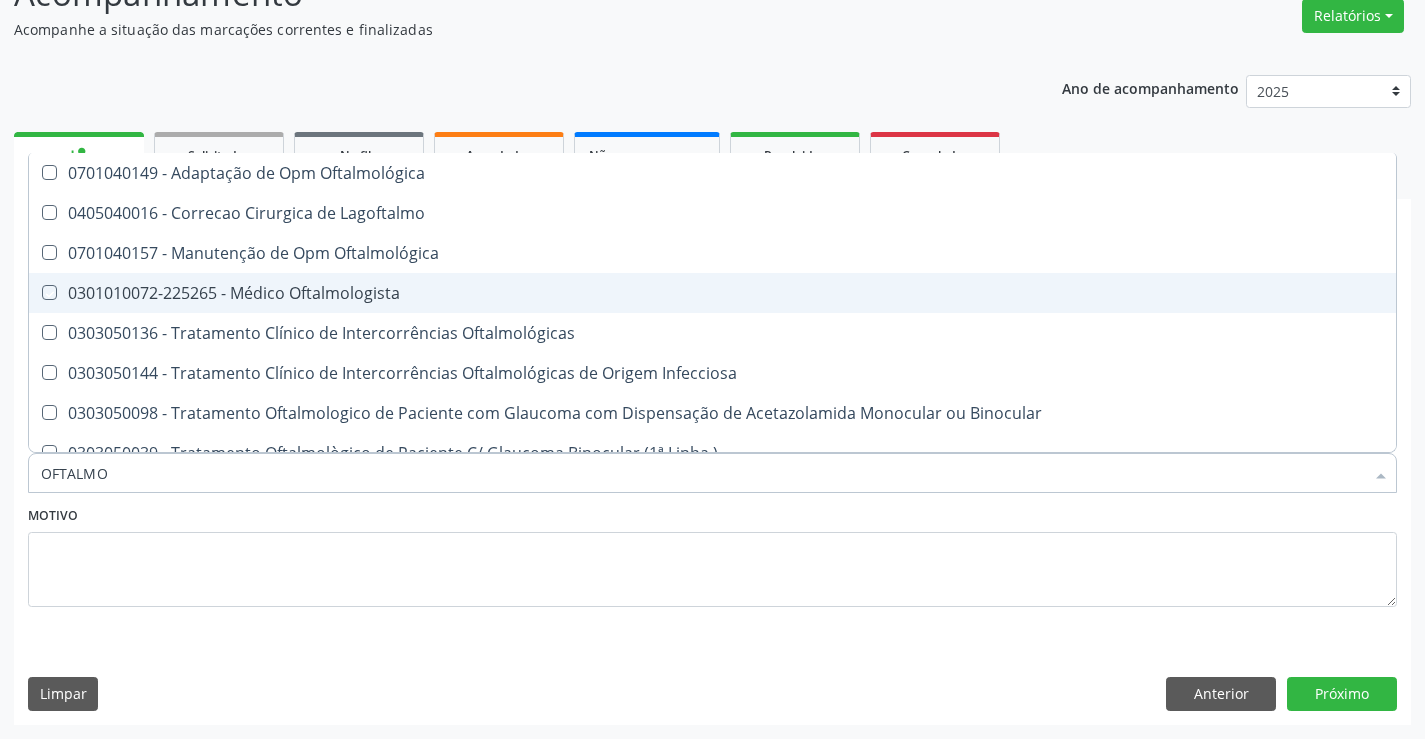 checkbox on "true" 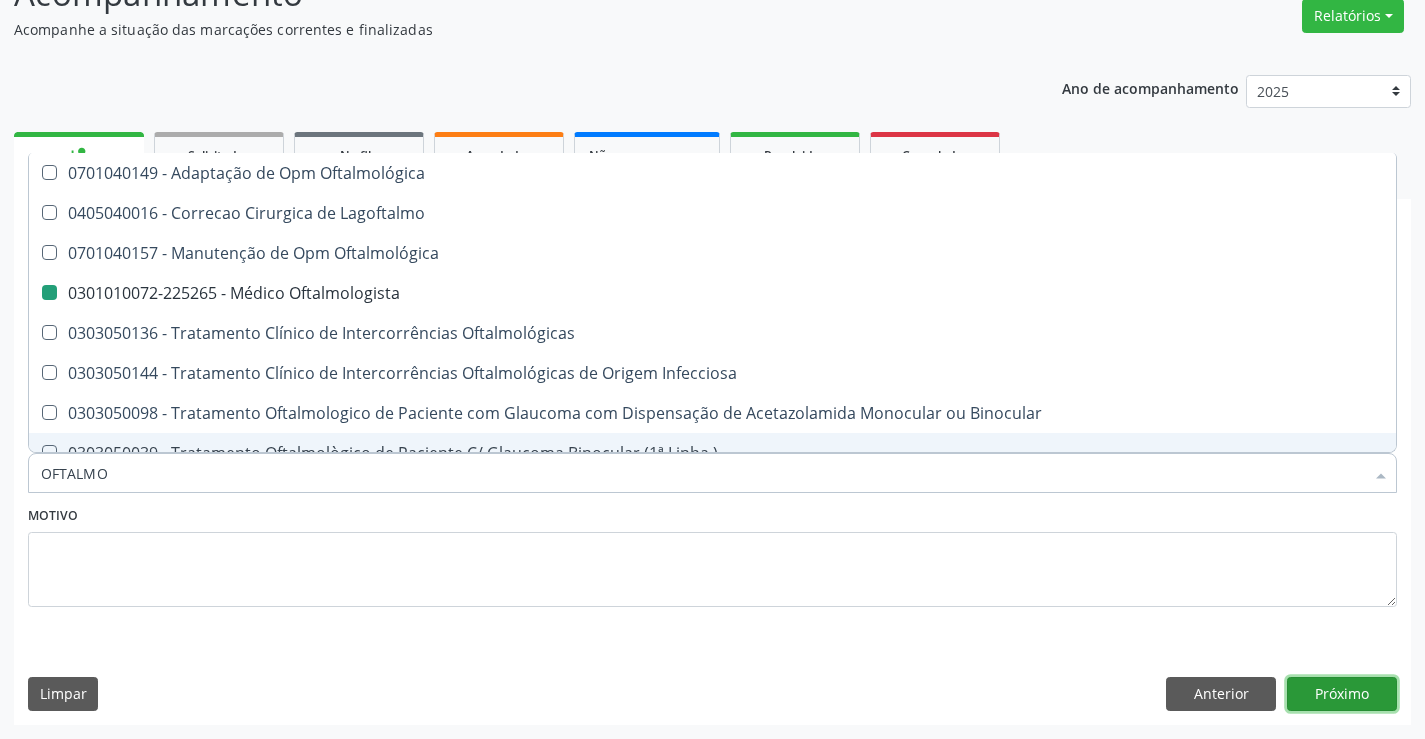 click on "Próximo" at bounding box center [1342, 694] 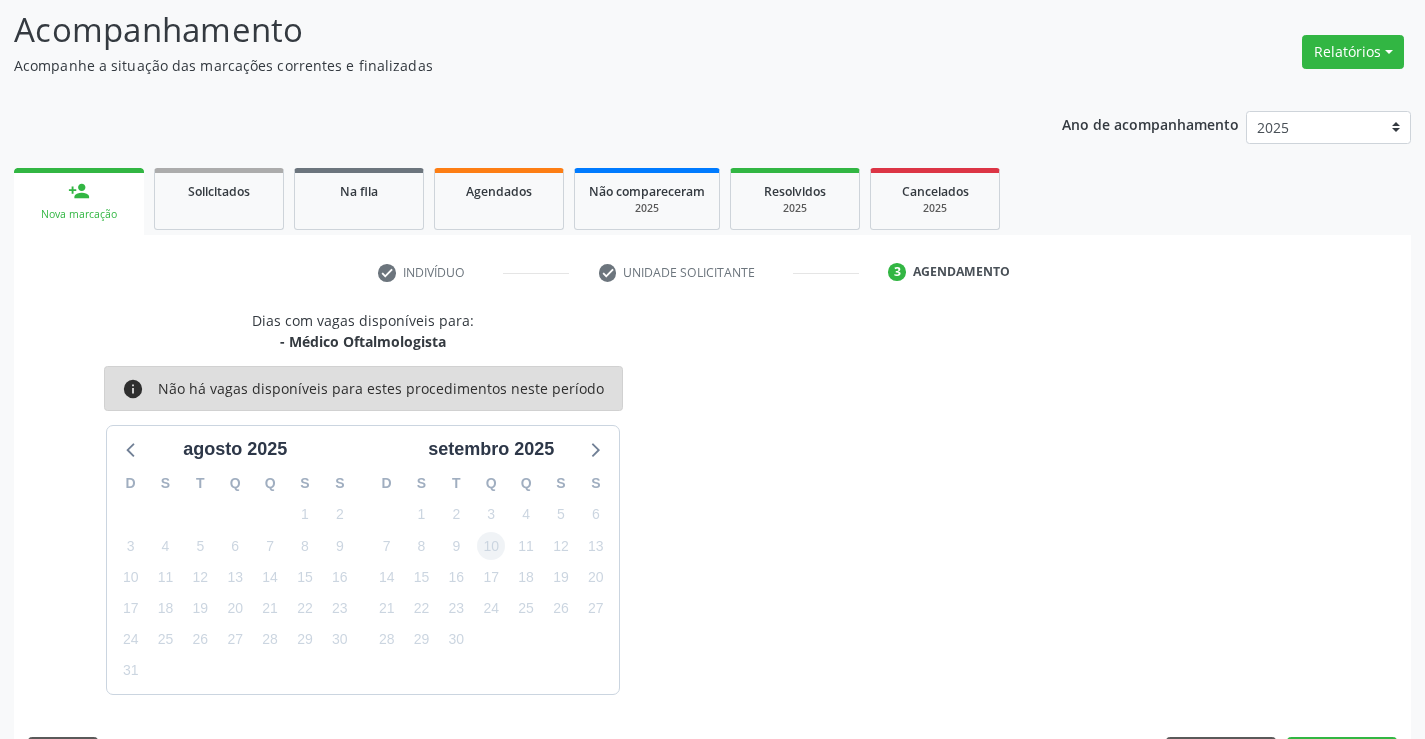 scroll, scrollTop: 167, scrollLeft: 0, axis: vertical 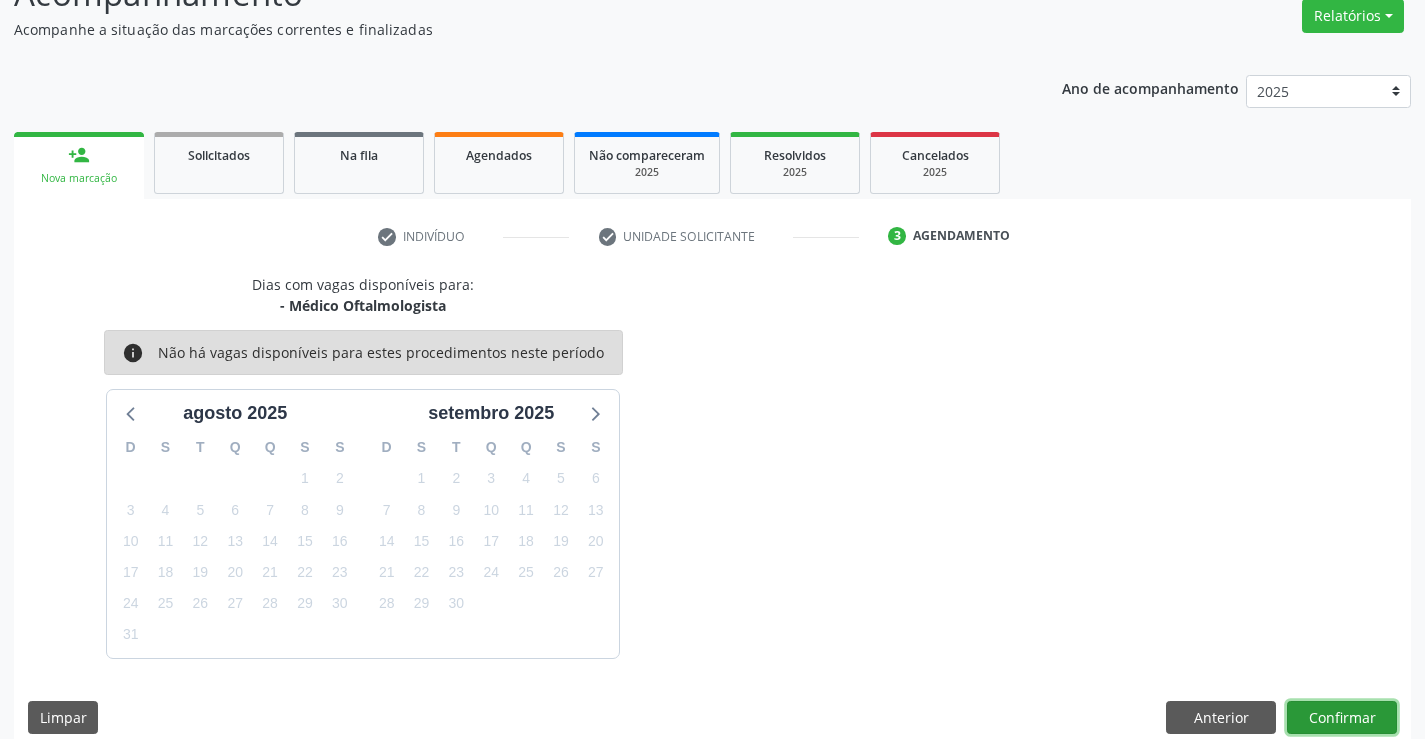 drag, startPoint x: 1313, startPoint y: 711, endPoint x: 1301, endPoint y: 709, distance: 12.165525 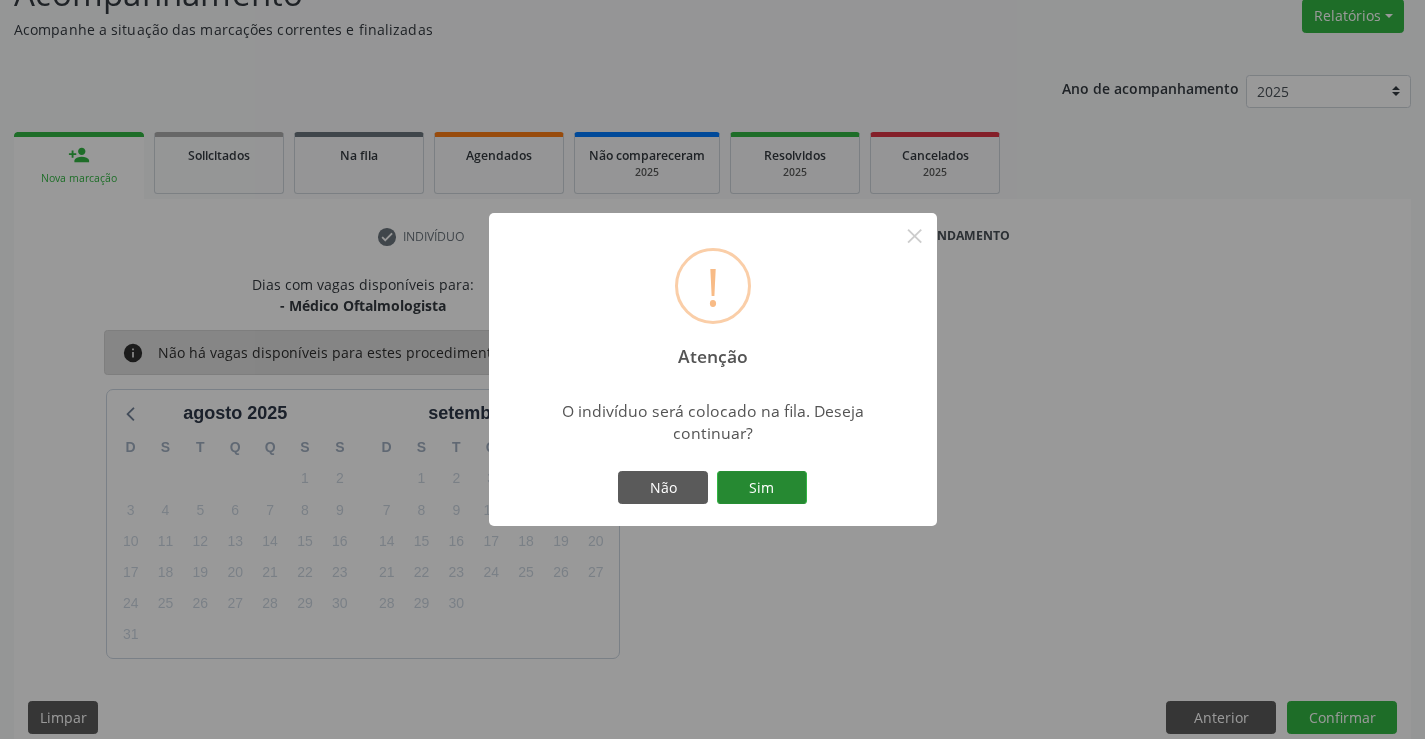 click on "Sim" at bounding box center (762, 488) 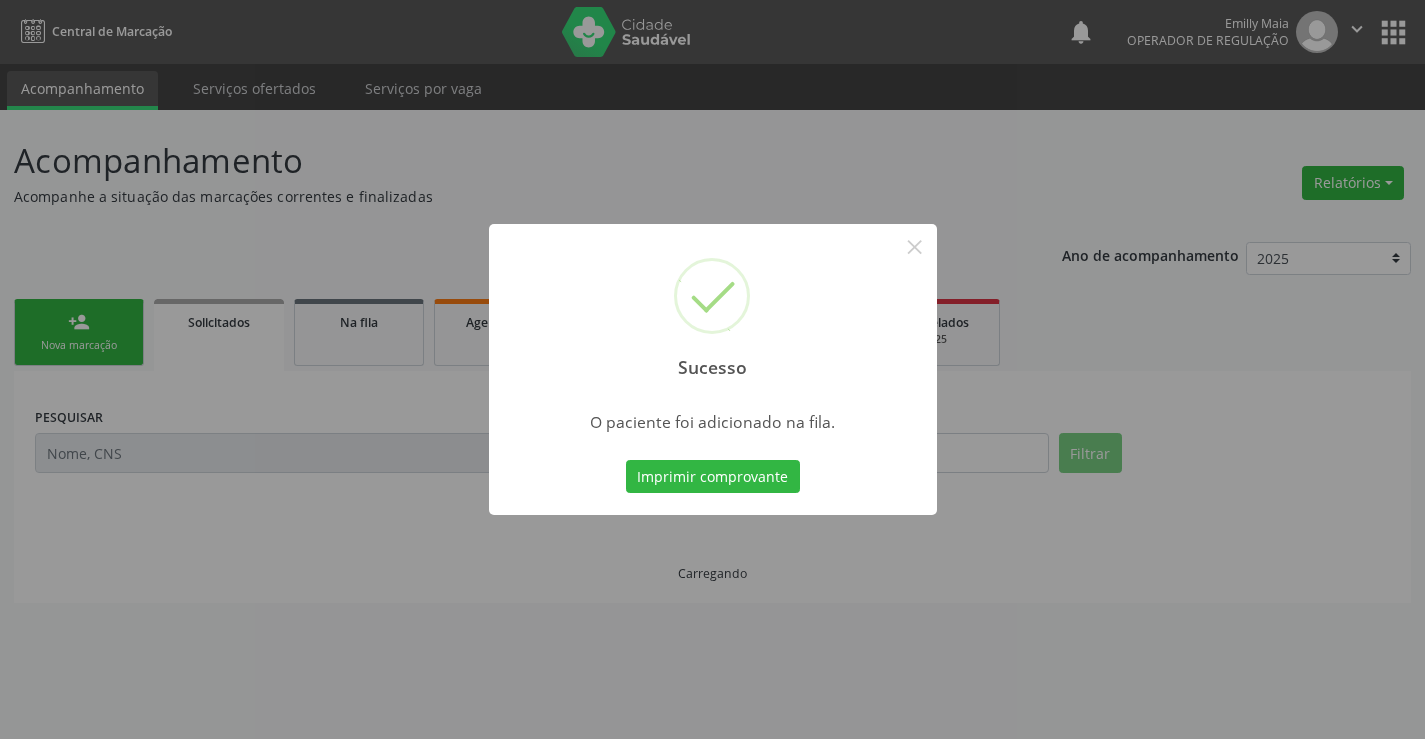 scroll, scrollTop: 0, scrollLeft: 0, axis: both 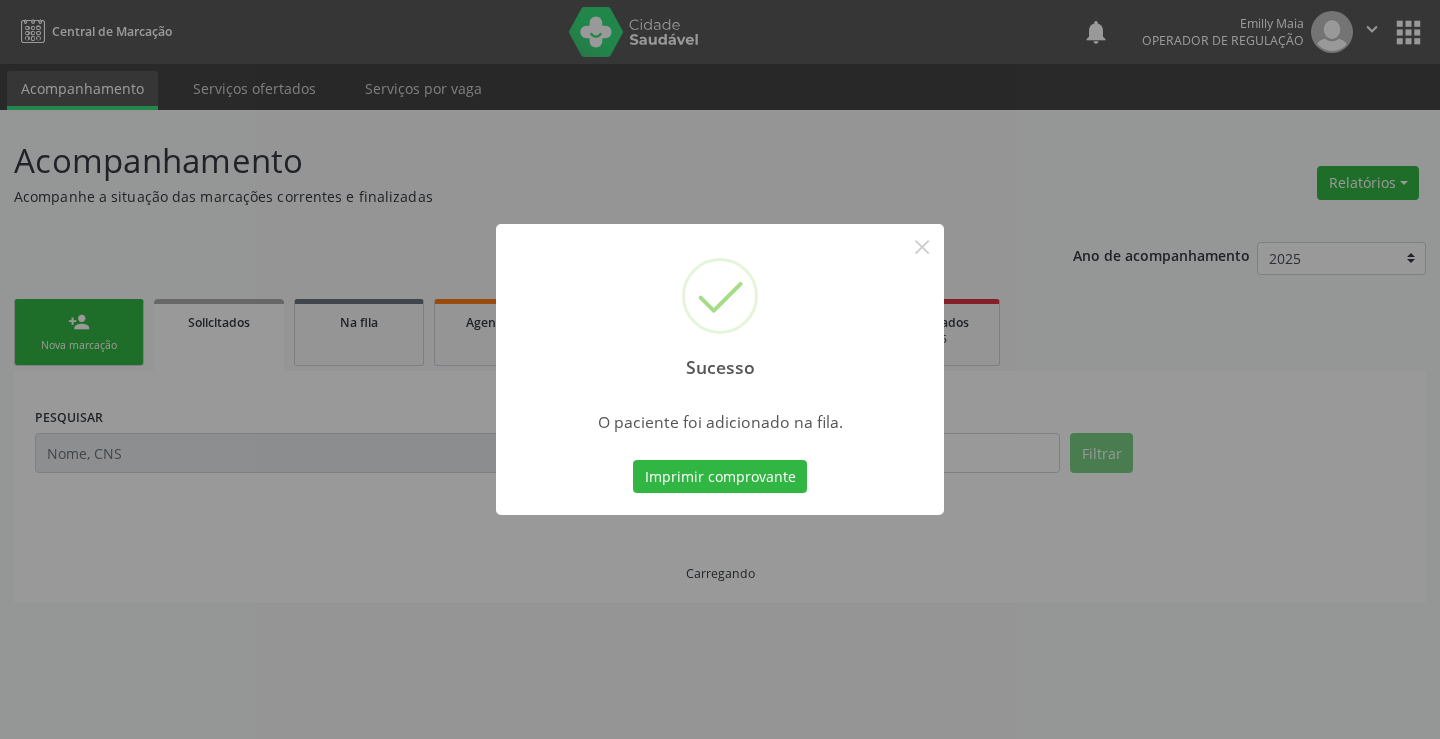 type 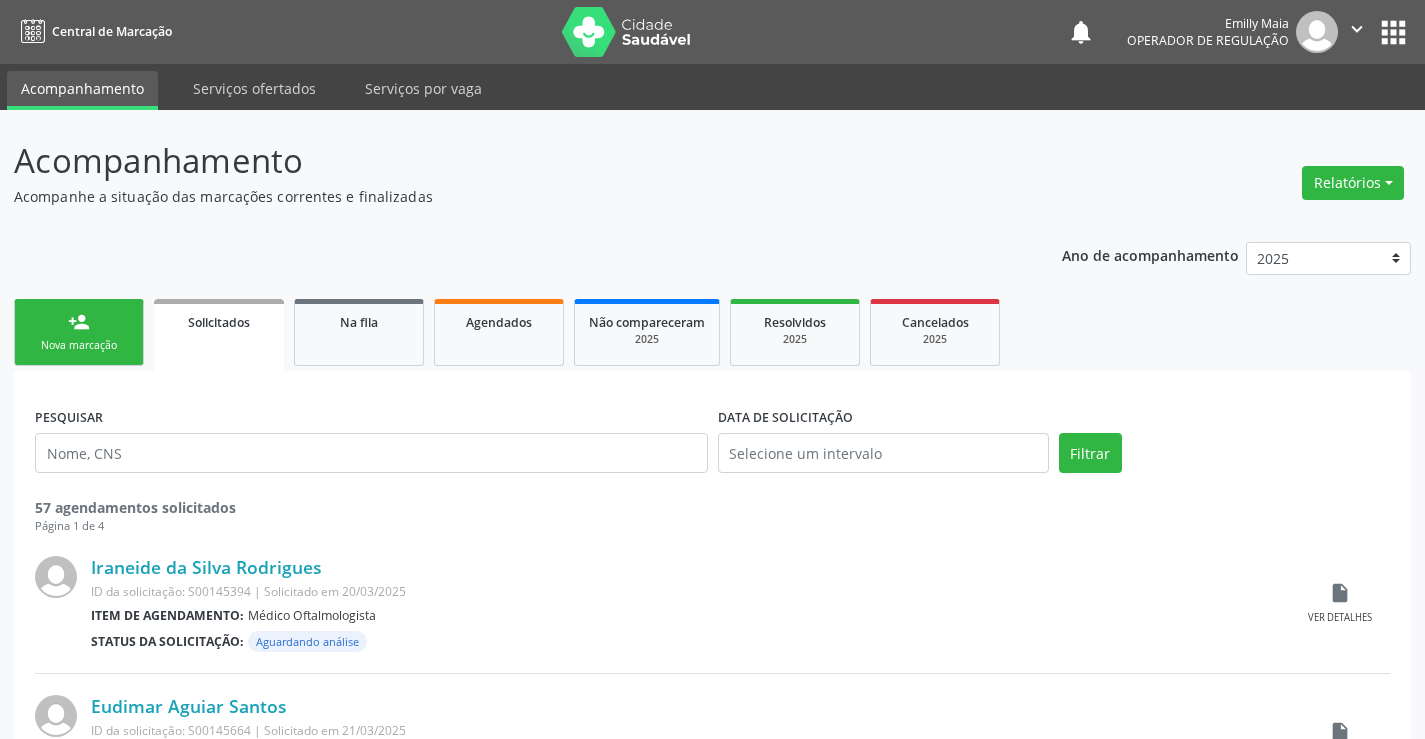 click on "person_add
Nova marcação" at bounding box center (79, 332) 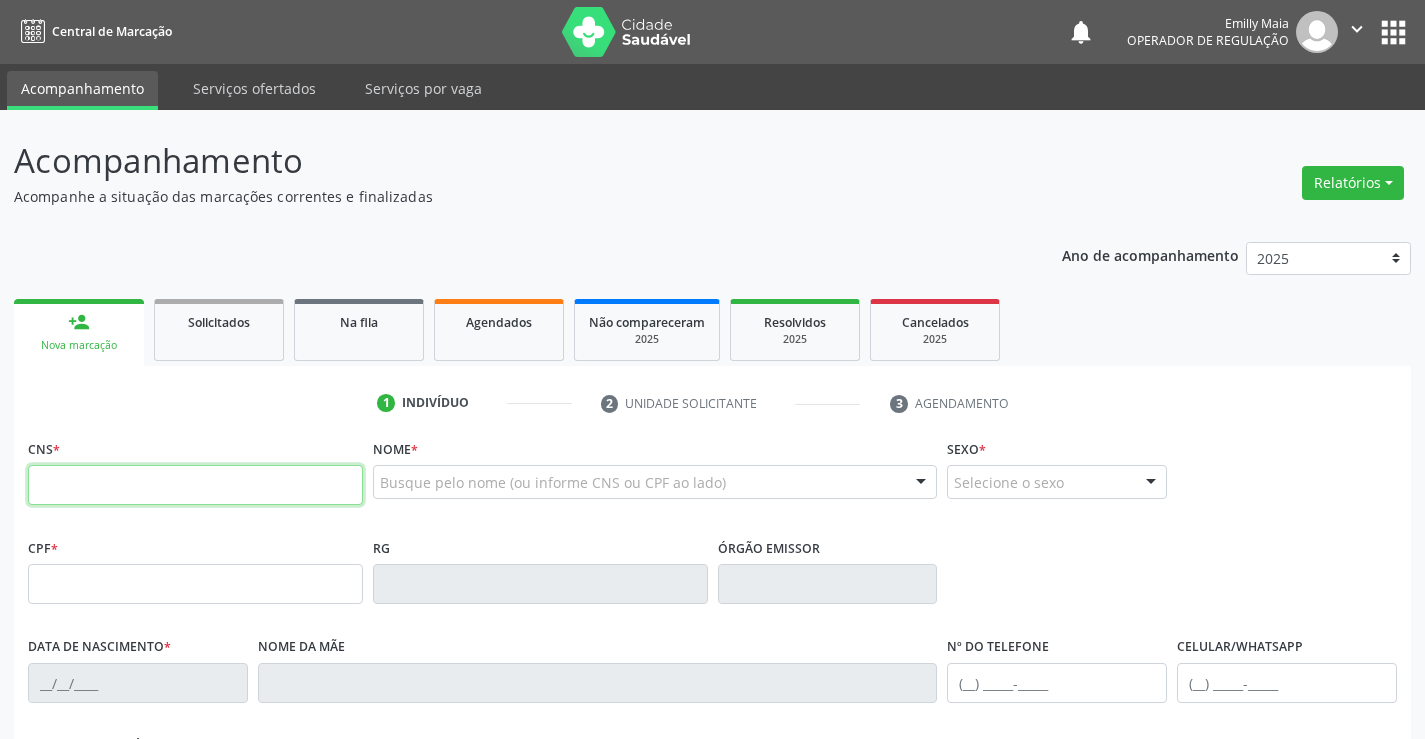 click at bounding box center (195, 485) 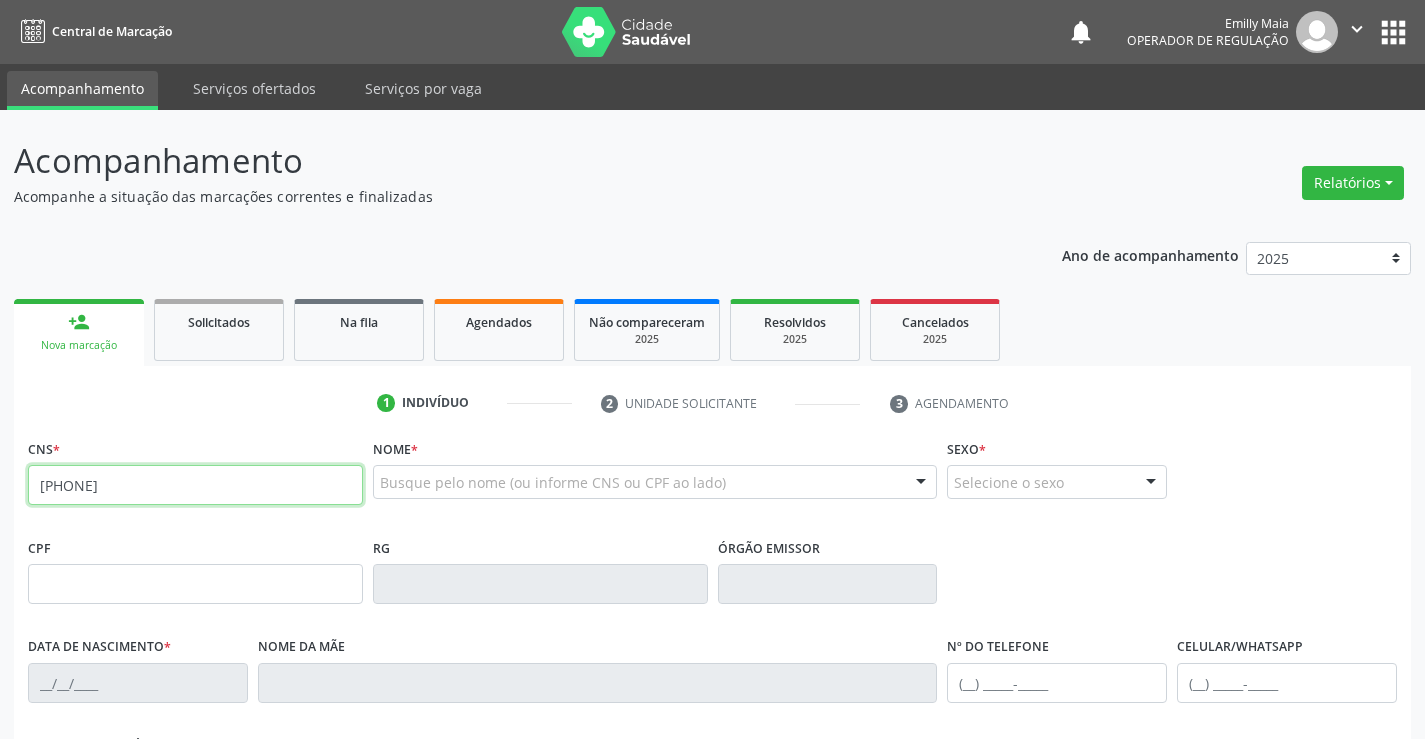 type on "702 9005 3146 5775" 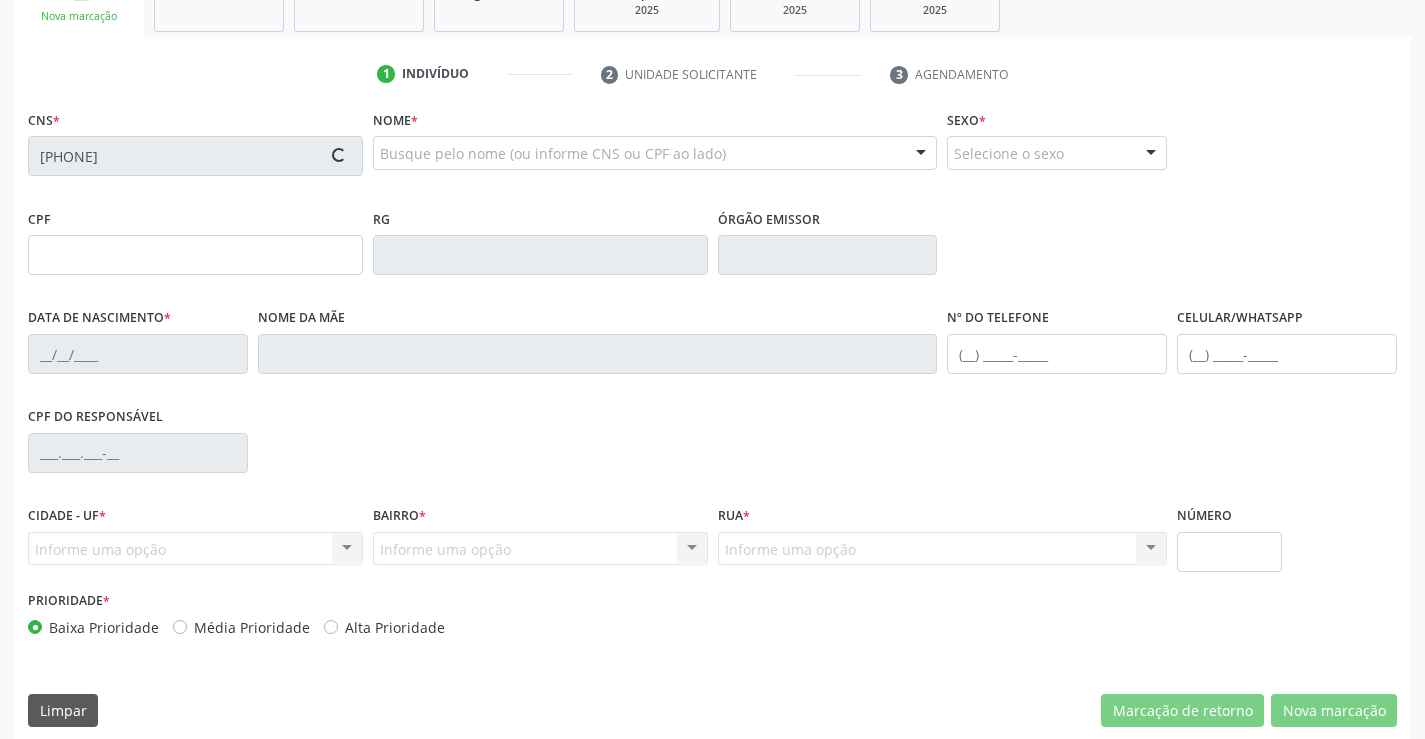 scroll, scrollTop: 345, scrollLeft: 0, axis: vertical 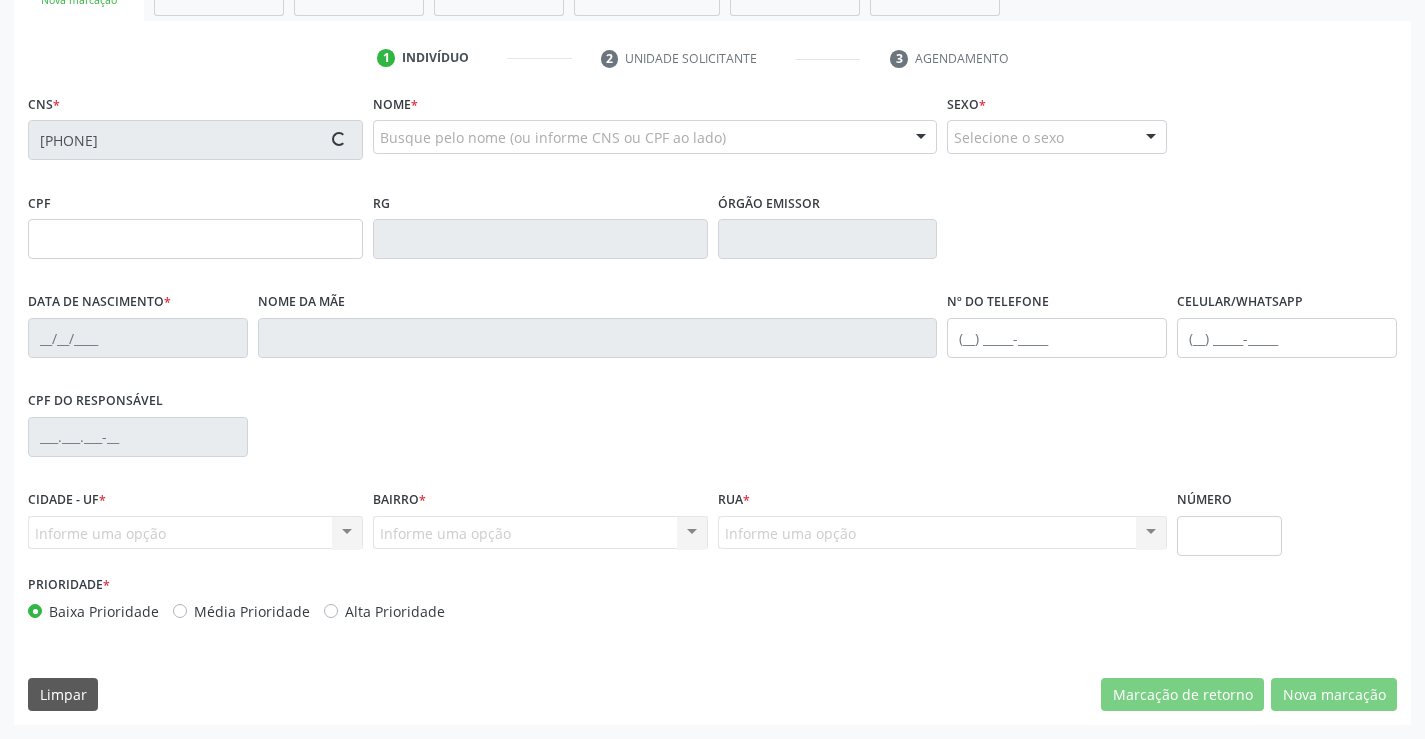type on "508647630" 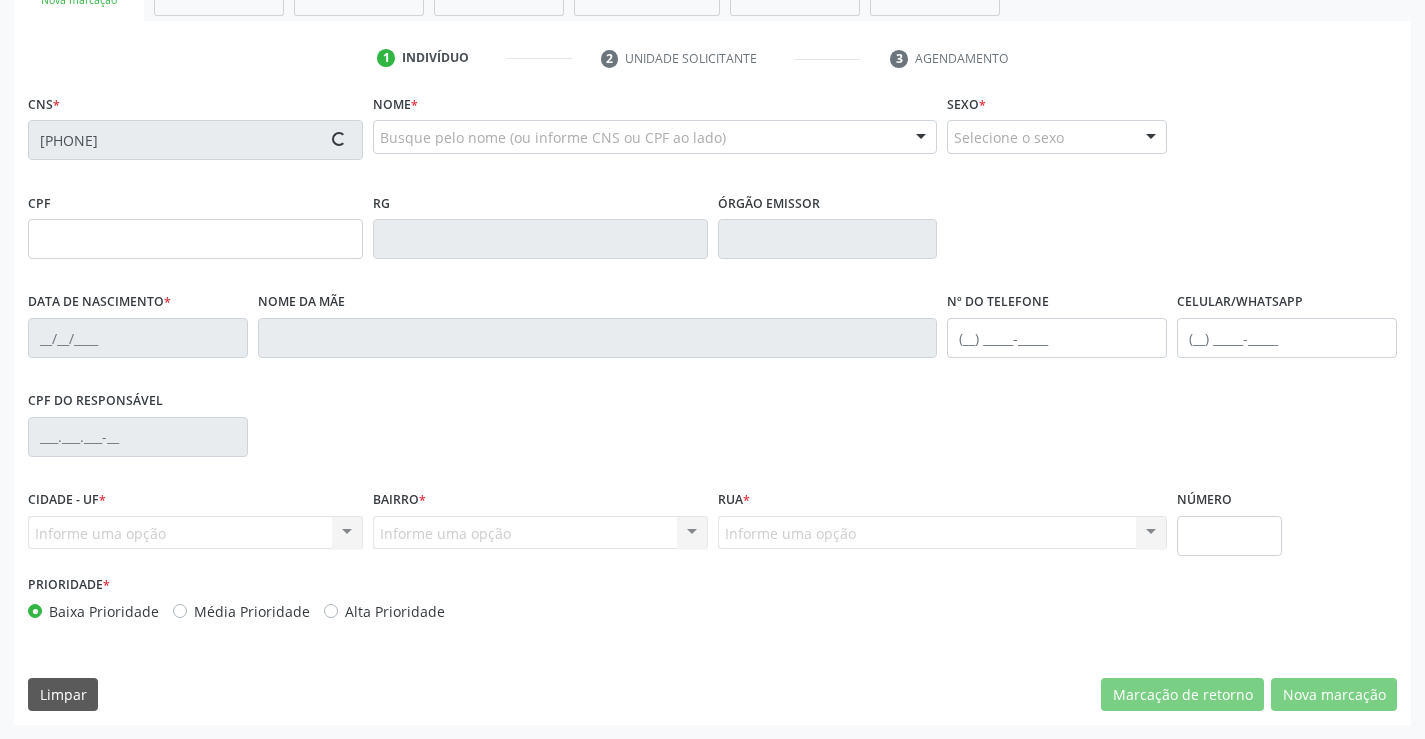 type on "(74) 99101-4435" 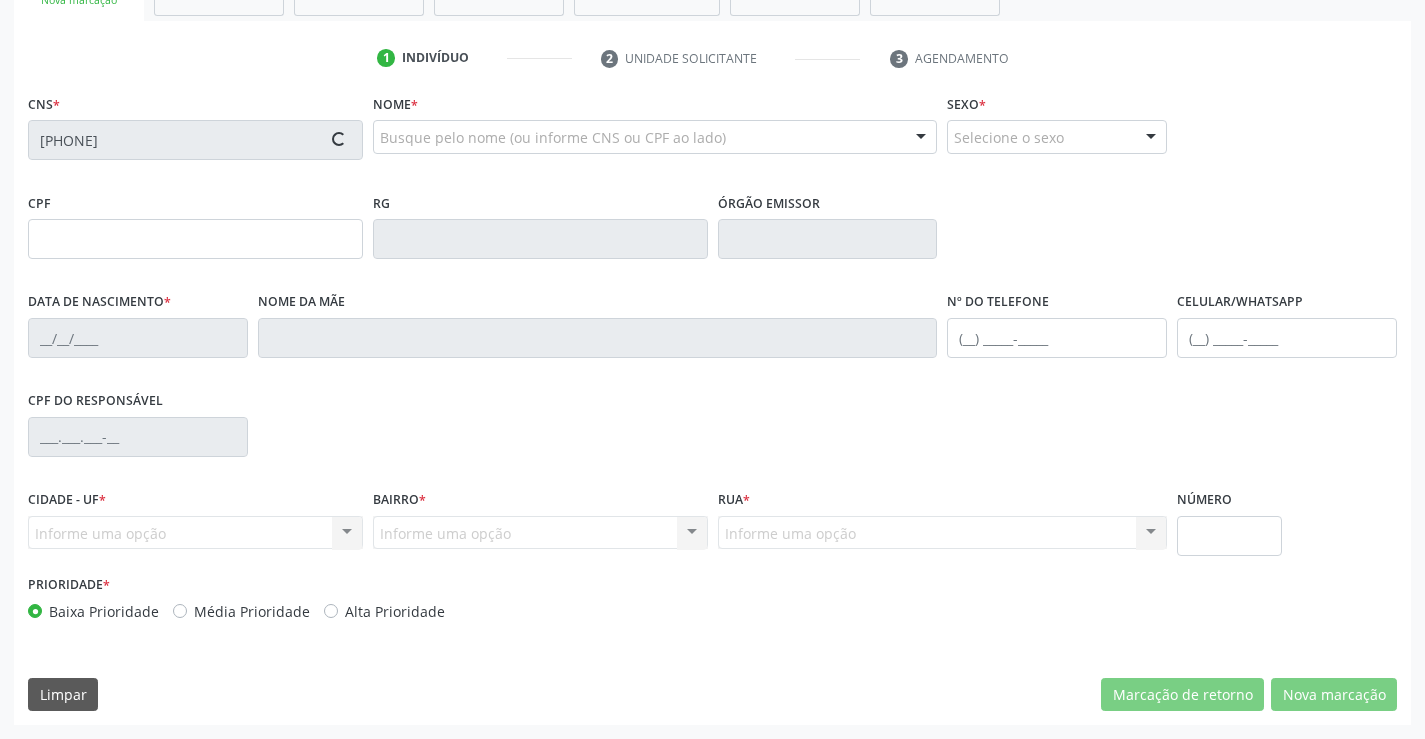 type on "638.392.455-91" 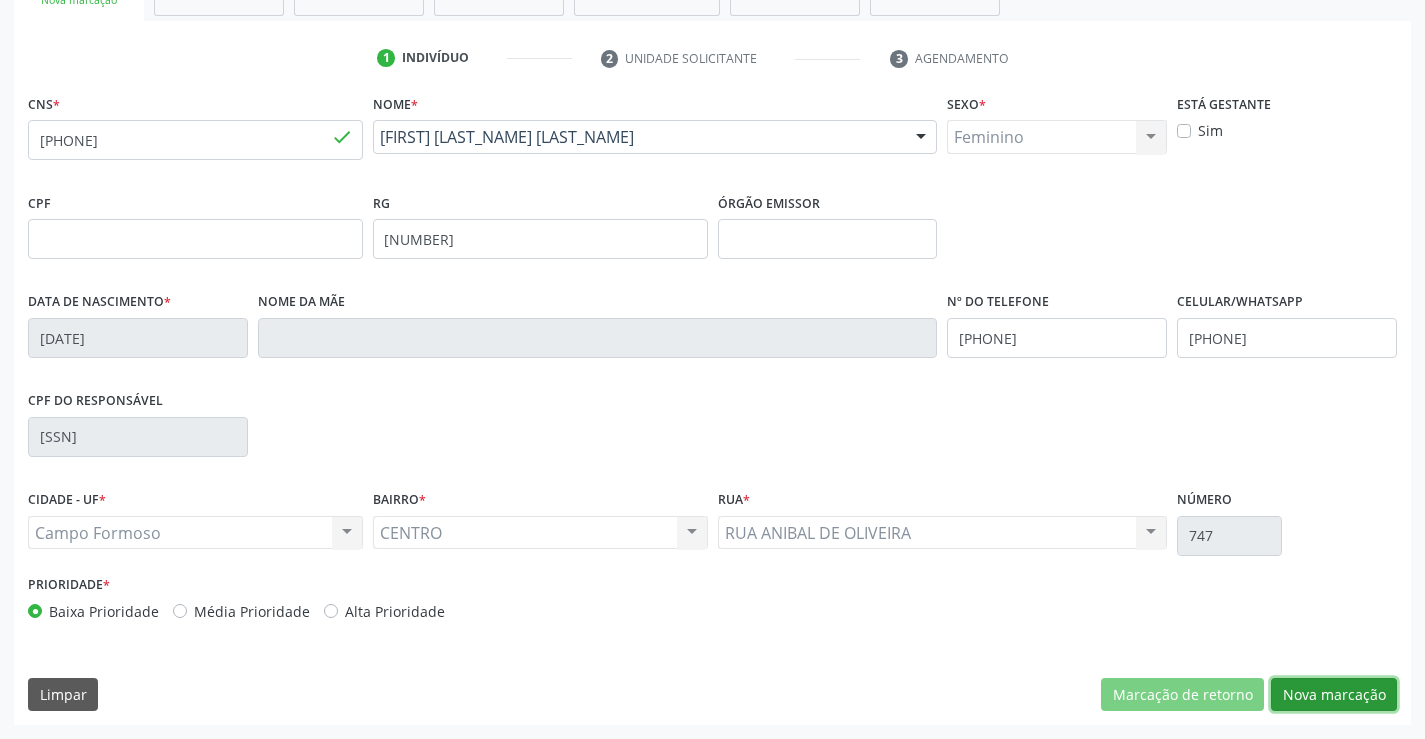 click on "Nova marcação" at bounding box center [1334, 695] 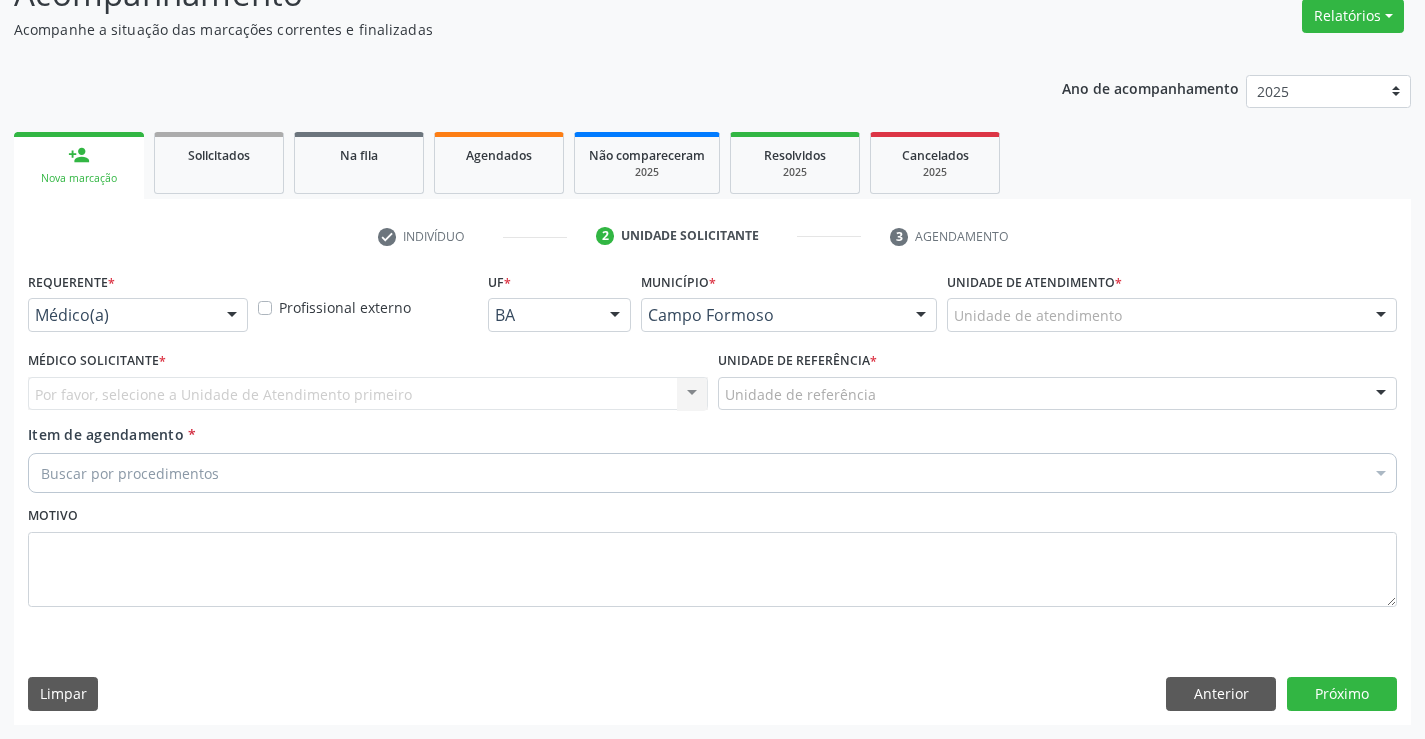 scroll, scrollTop: 167, scrollLeft: 0, axis: vertical 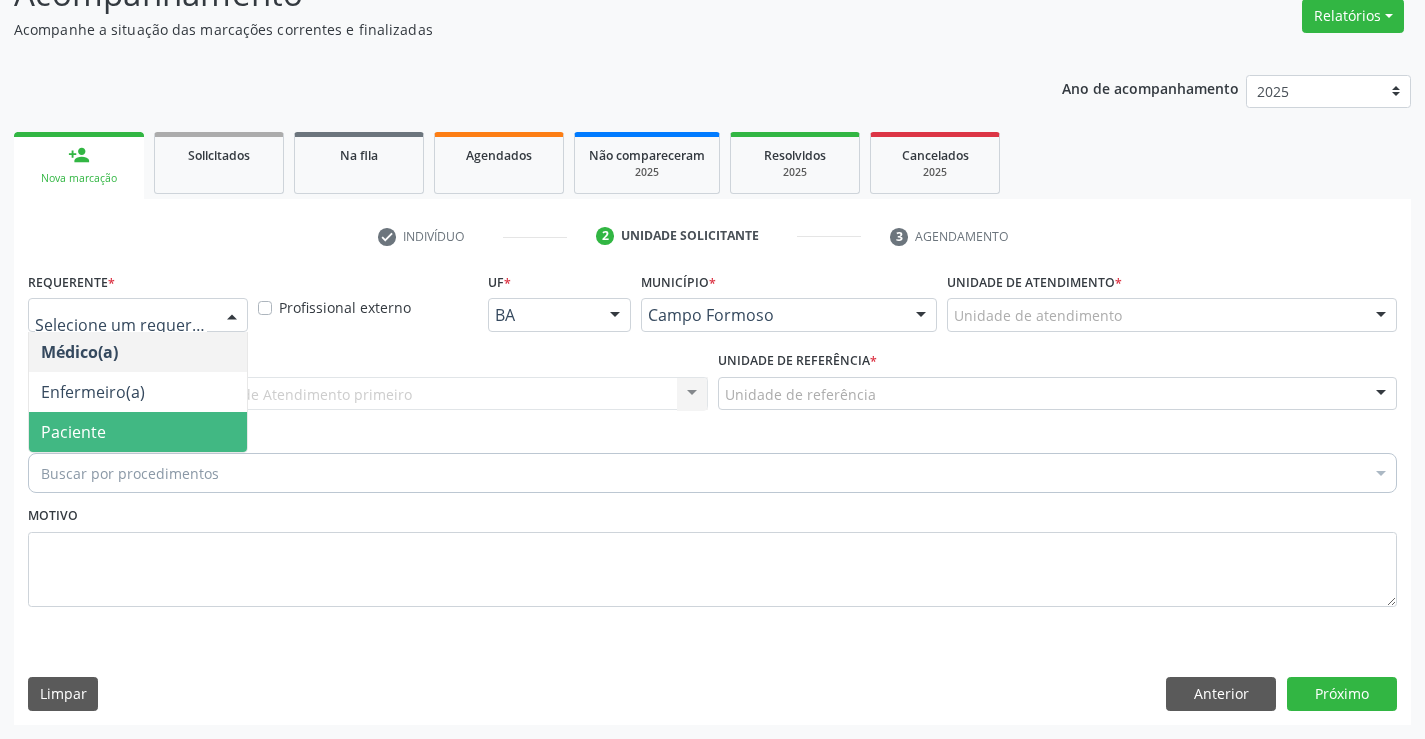 click on "Paciente" at bounding box center (138, 432) 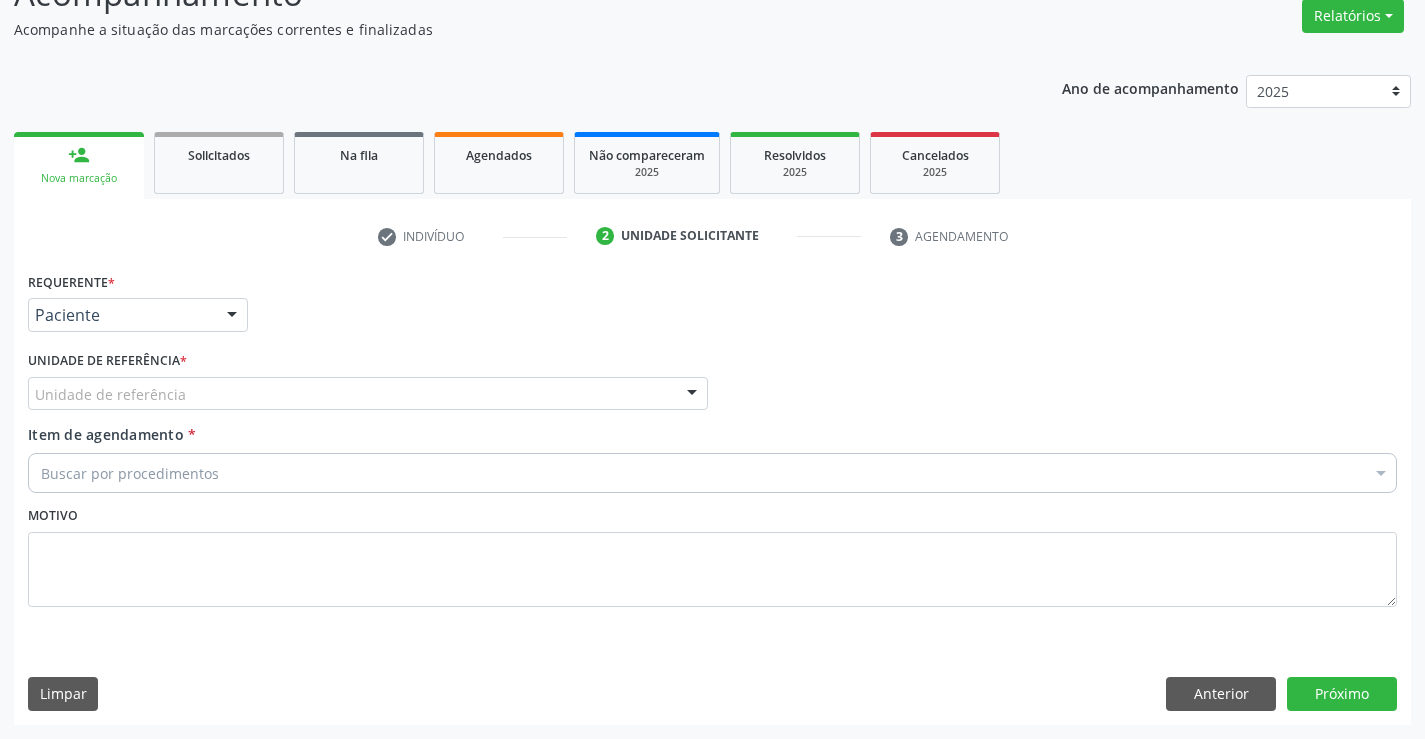 click on "Unidade de referência" at bounding box center [368, 394] 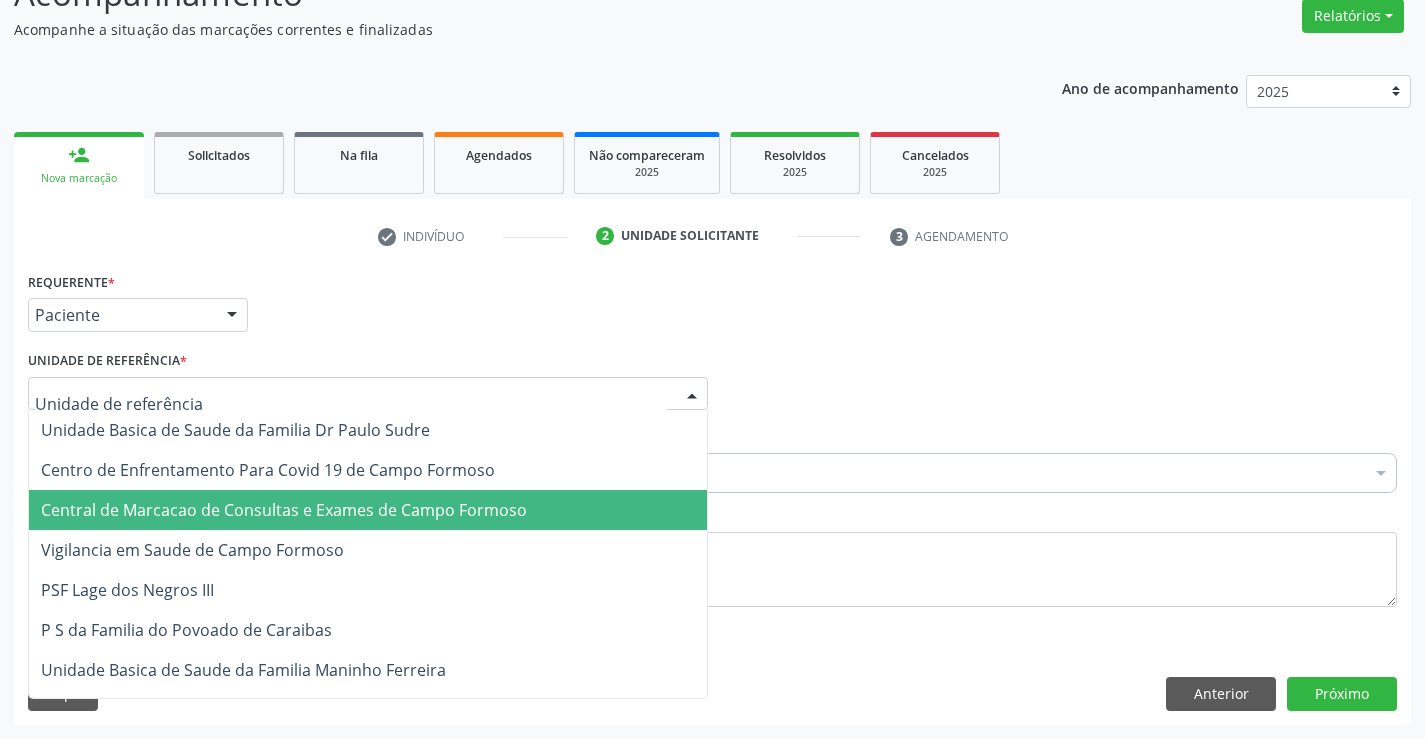 click on "Central de Marcacao de Consultas e Exames de Campo Formoso" at bounding box center (284, 510) 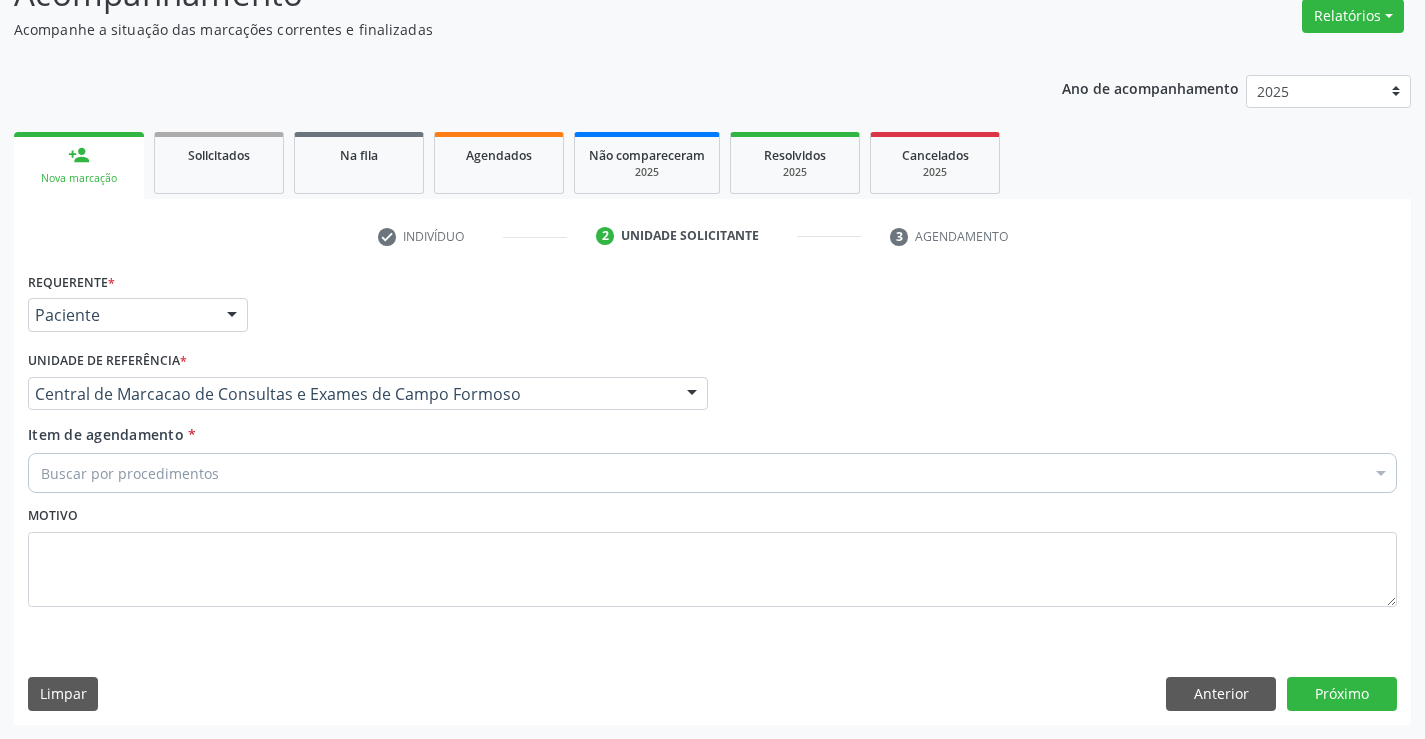 click on "Buscar por procedimentos" at bounding box center [712, 473] 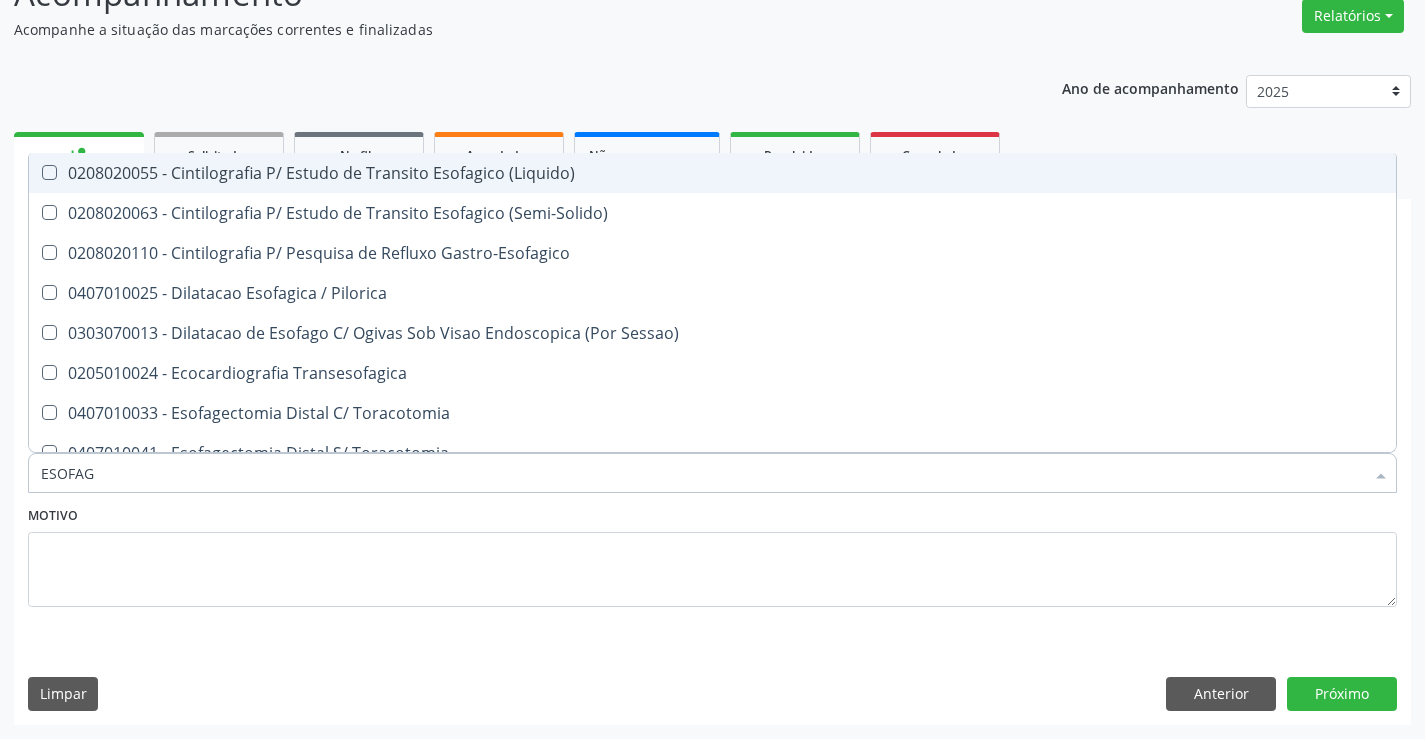 type on "ESOFAGO" 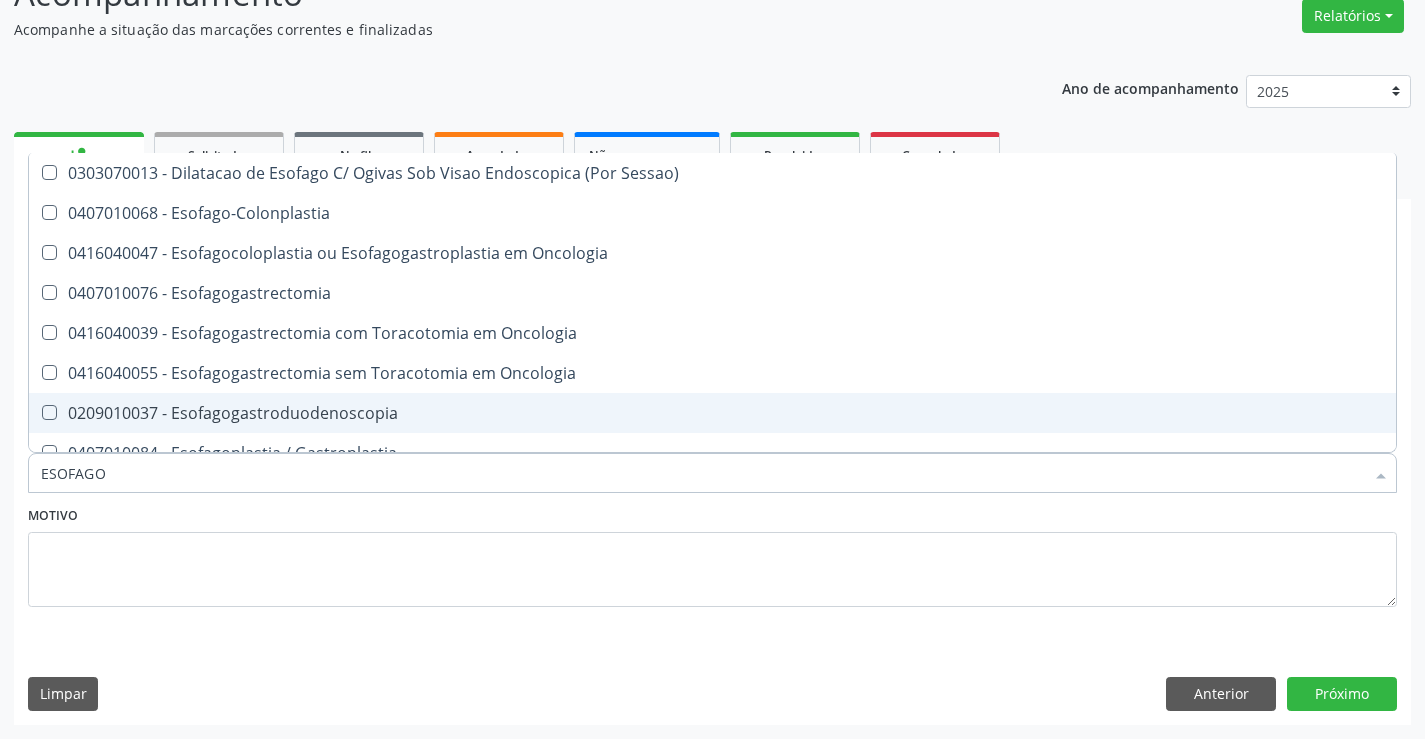 click on "0209010037 - Esofagogastroduodenoscopia" at bounding box center [712, 413] 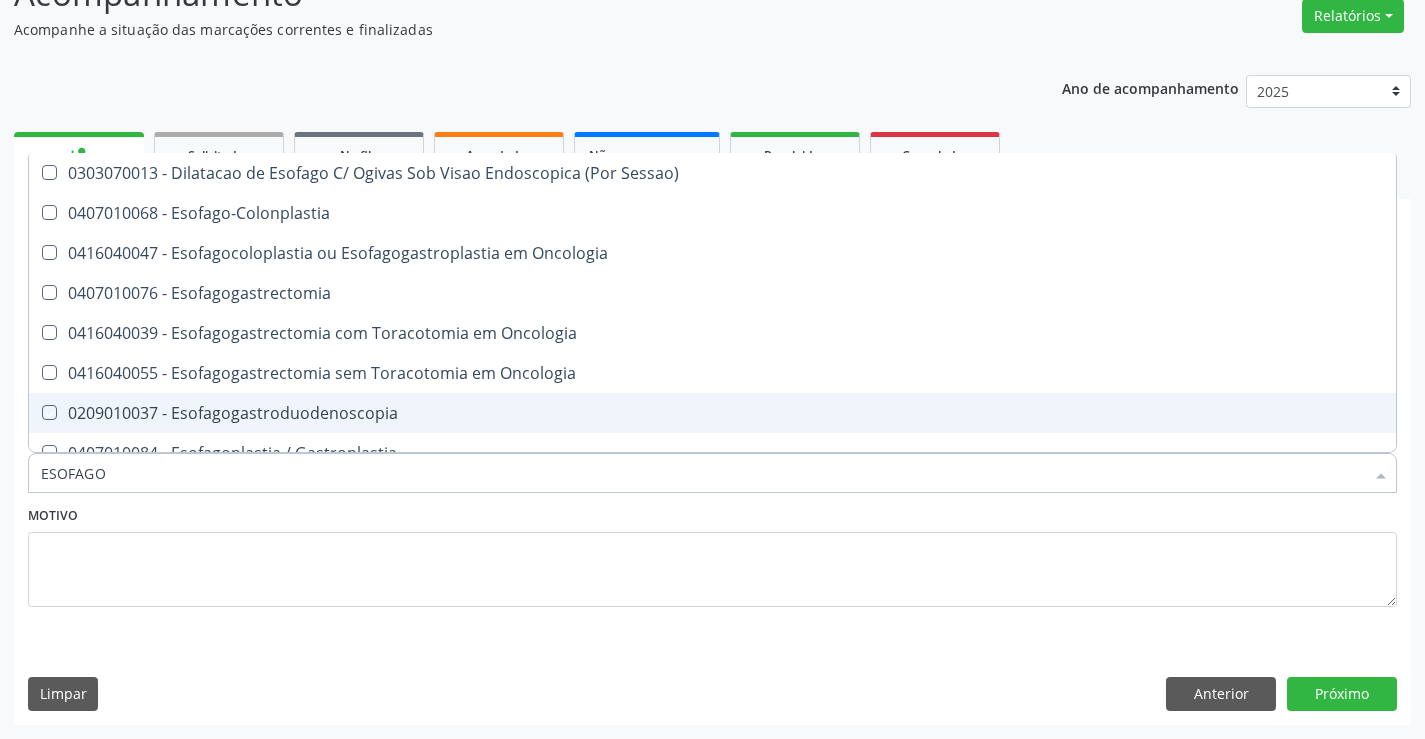 checkbox on "true" 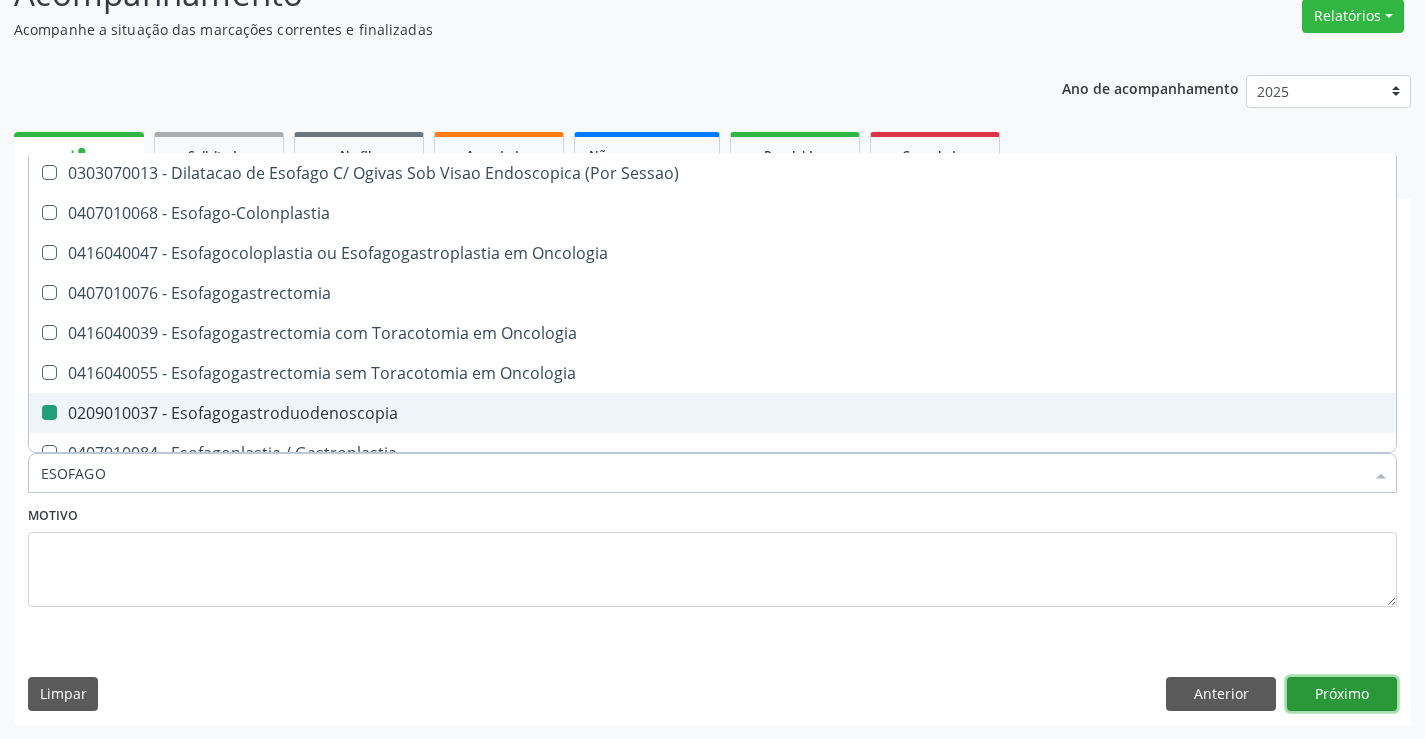 click on "Próximo" at bounding box center [1342, 694] 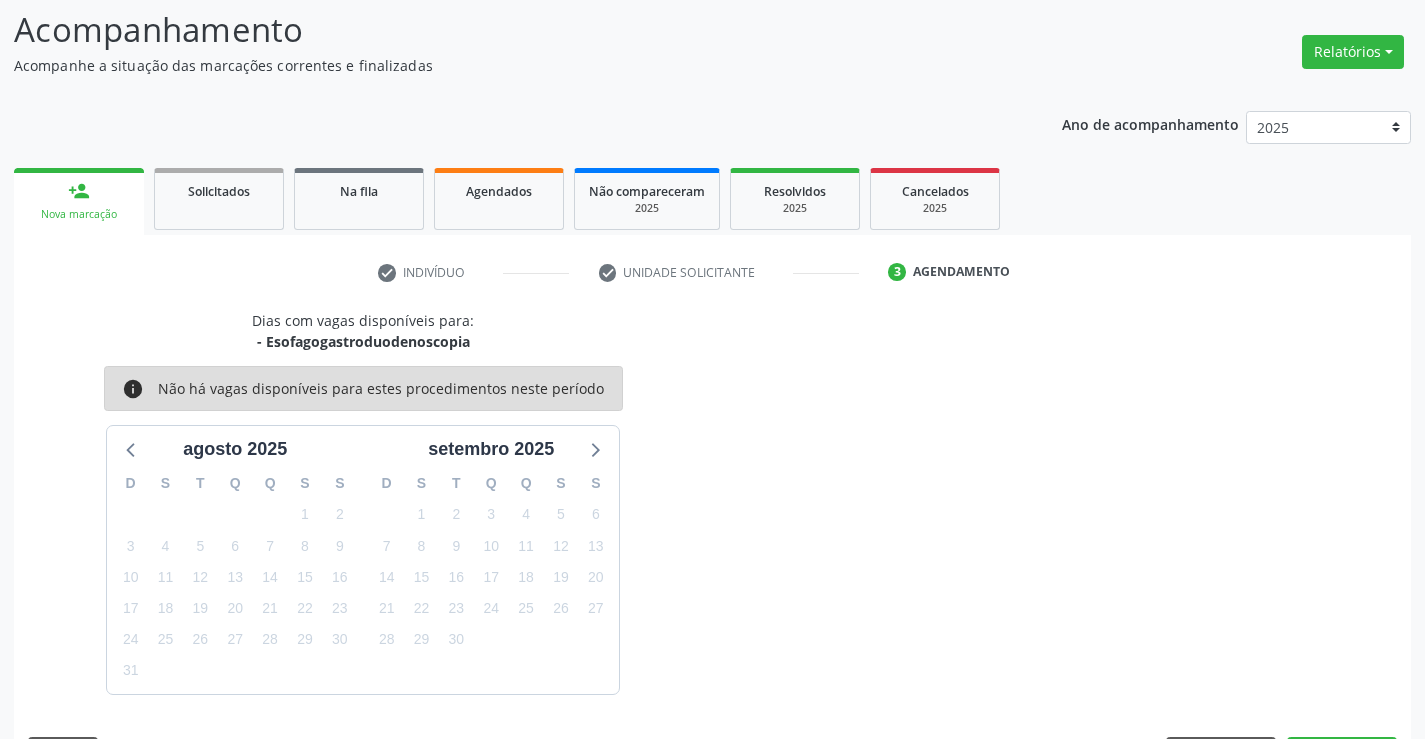 scroll, scrollTop: 167, scrollLeft: 0, axis: vertical 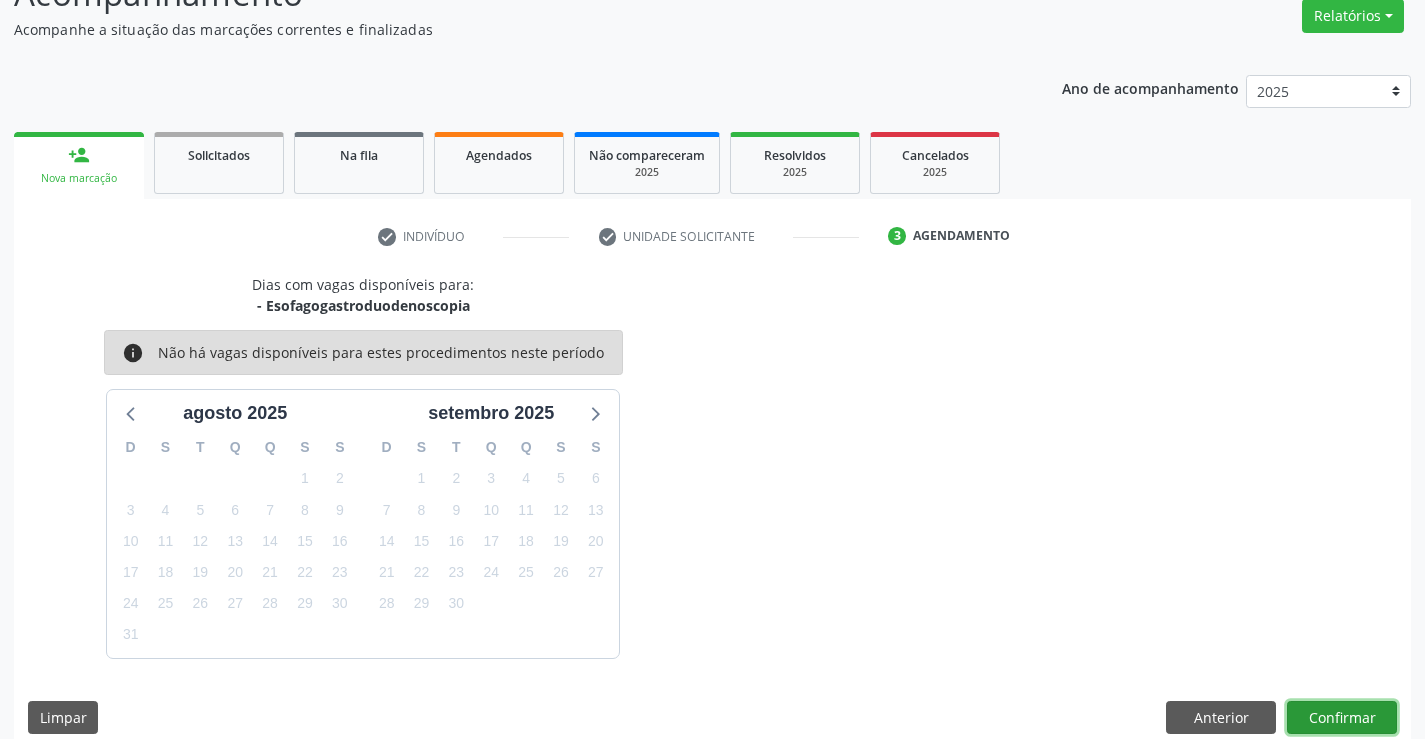 click on "Confirmar" at bounding box center [1342, 718] 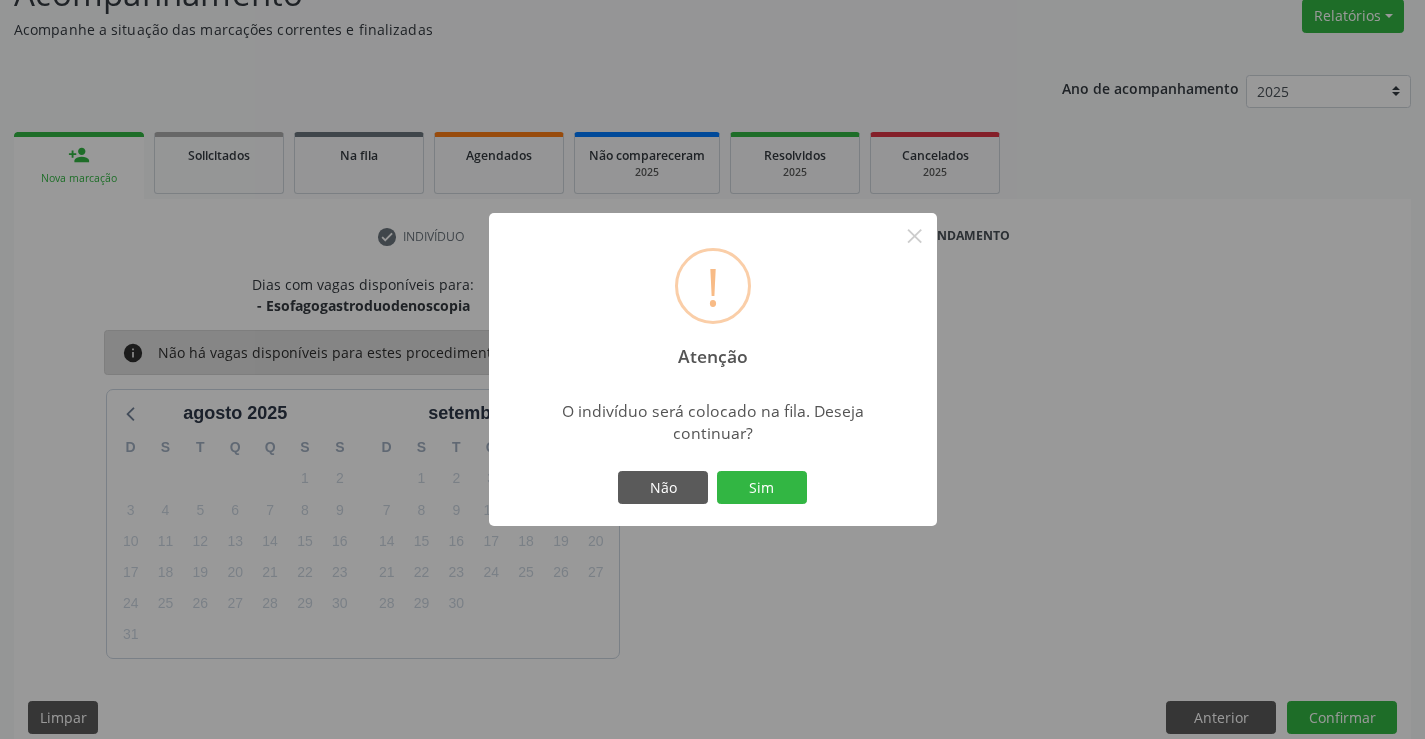 click on "Não Sim" at bounding box center (713, 488) 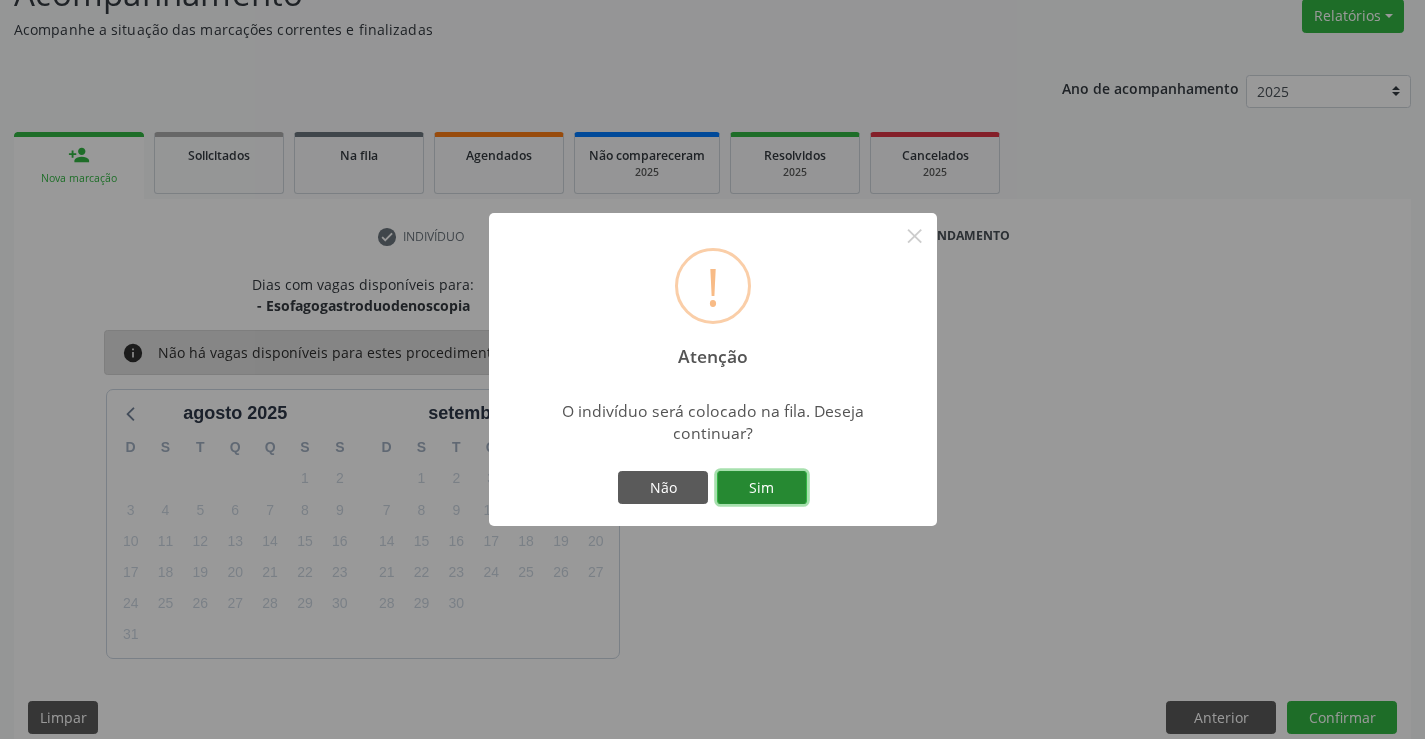 click on "Sim" at bounding box center (762, 488) 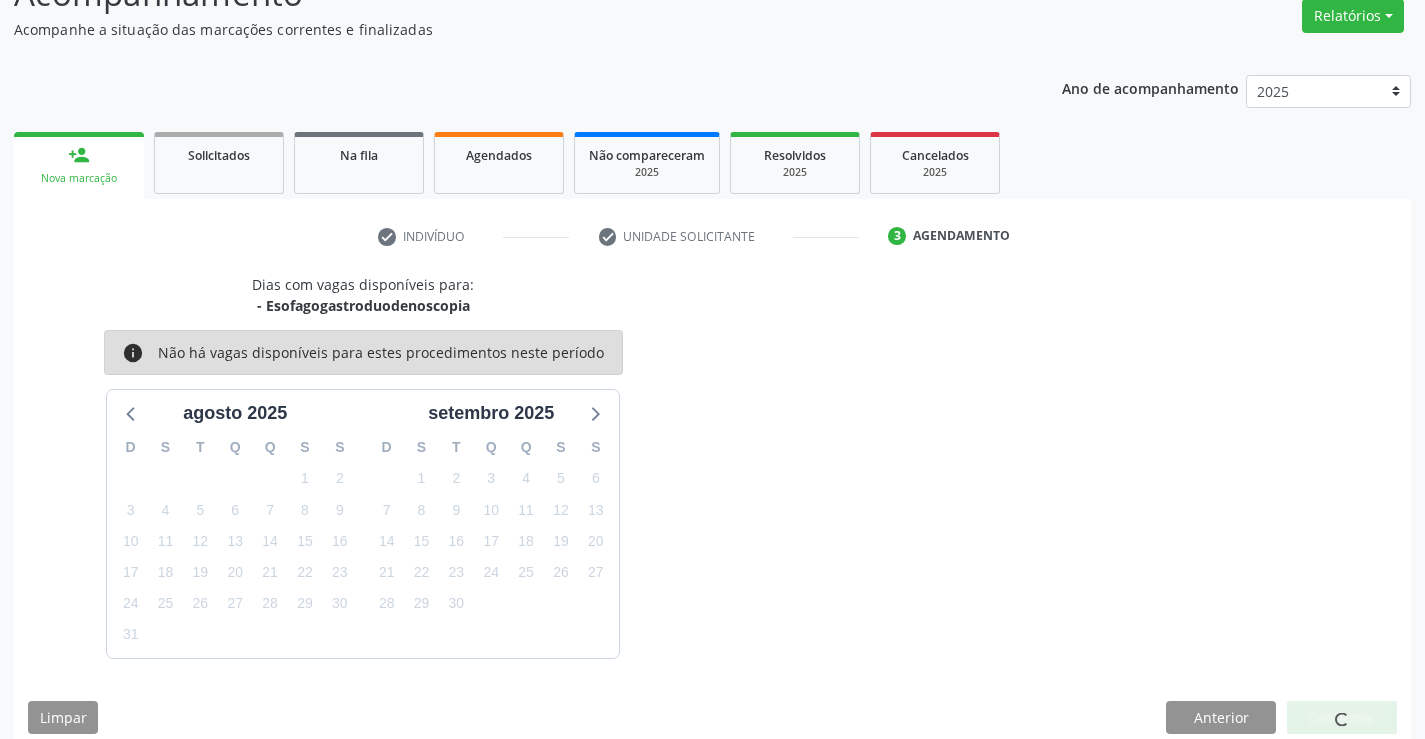 scroll, scrollTop: 0, scrollLeft: 0, axis: both 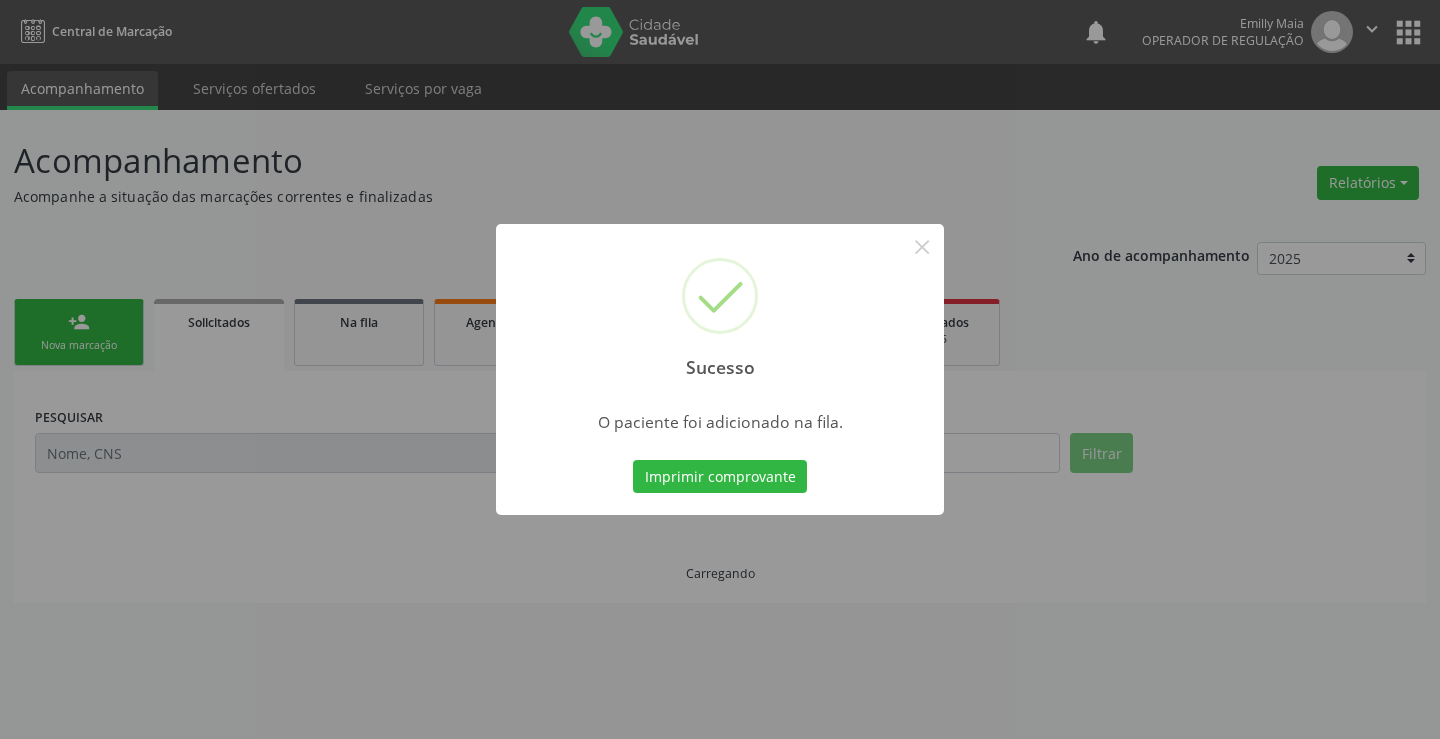 click on "Imprimir comprovante Cancel" at bounding box center (720, 477) 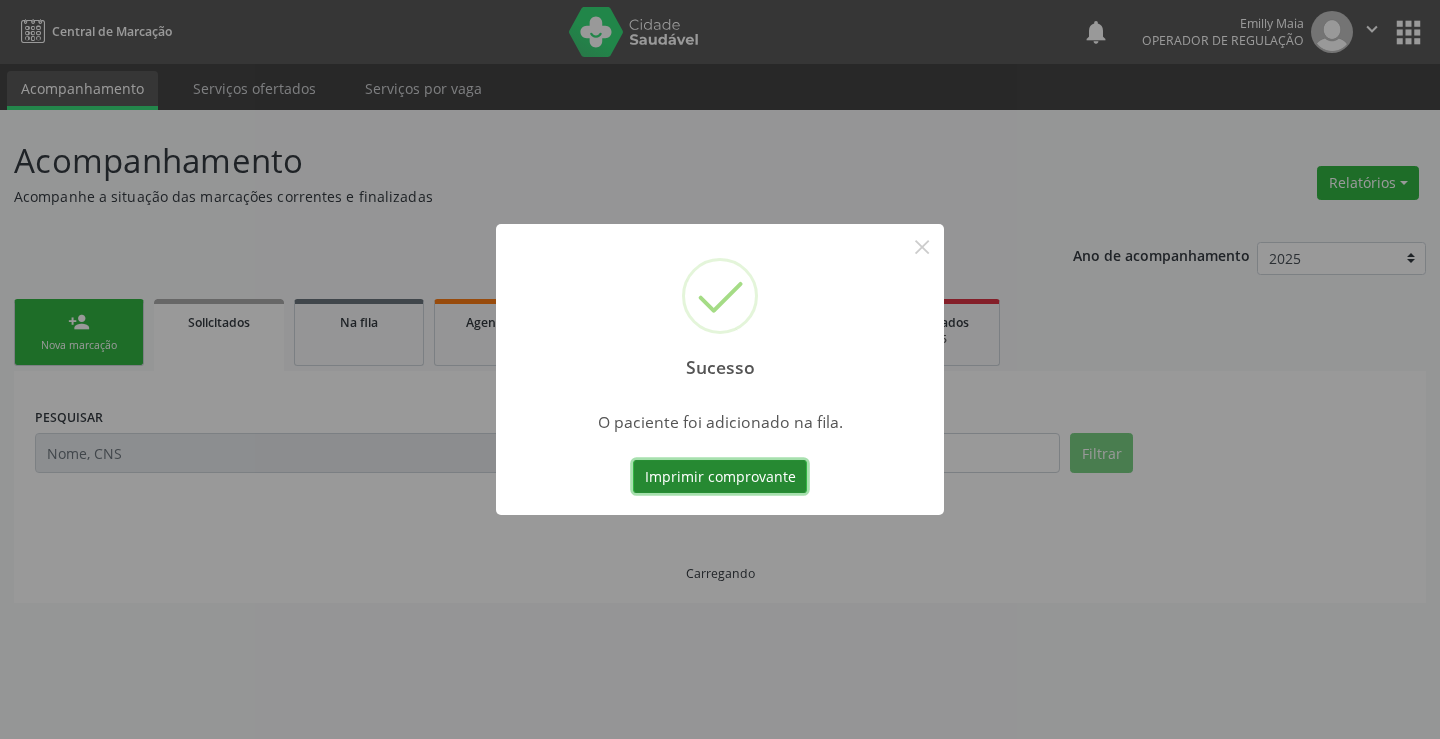 click on "Imprimir comprovante" at bounding box center [720, 477] 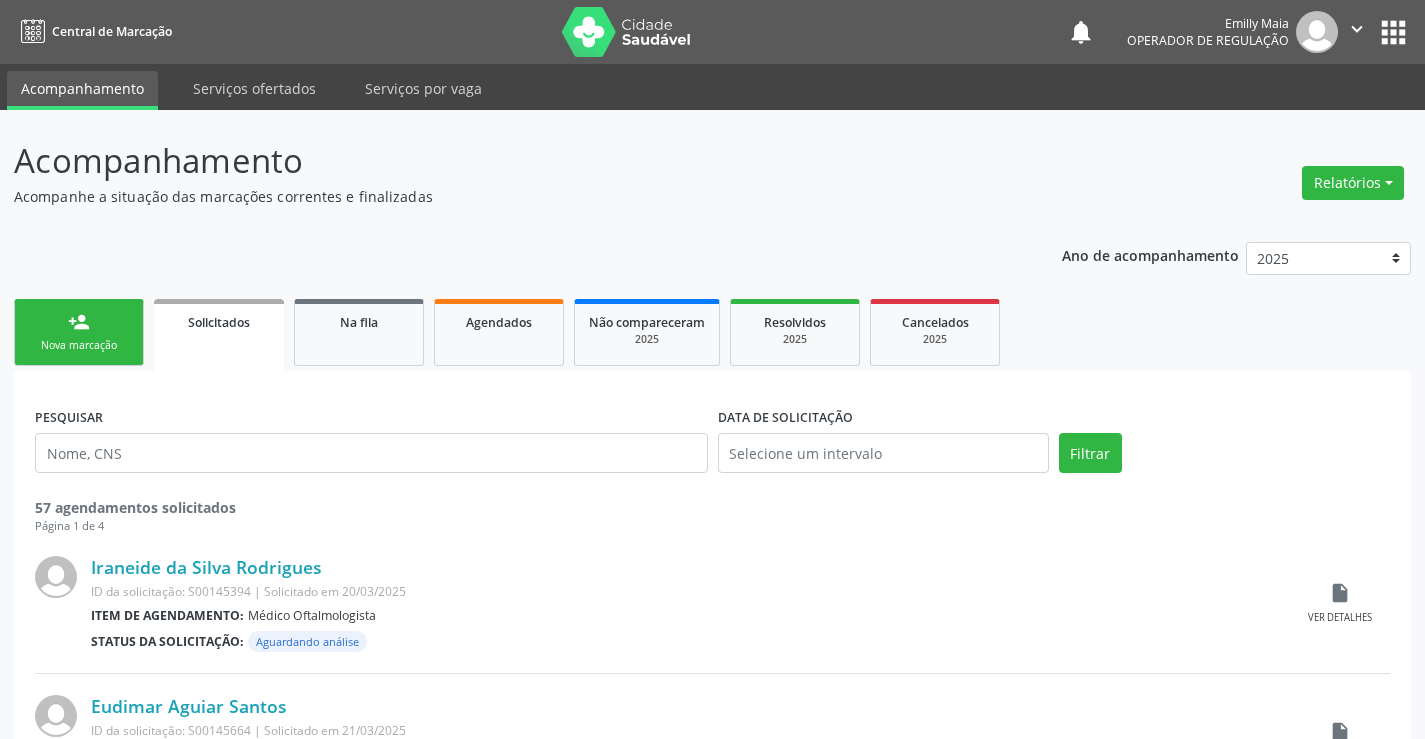 click on "Nova marcação" at bounding box center (79, 345) 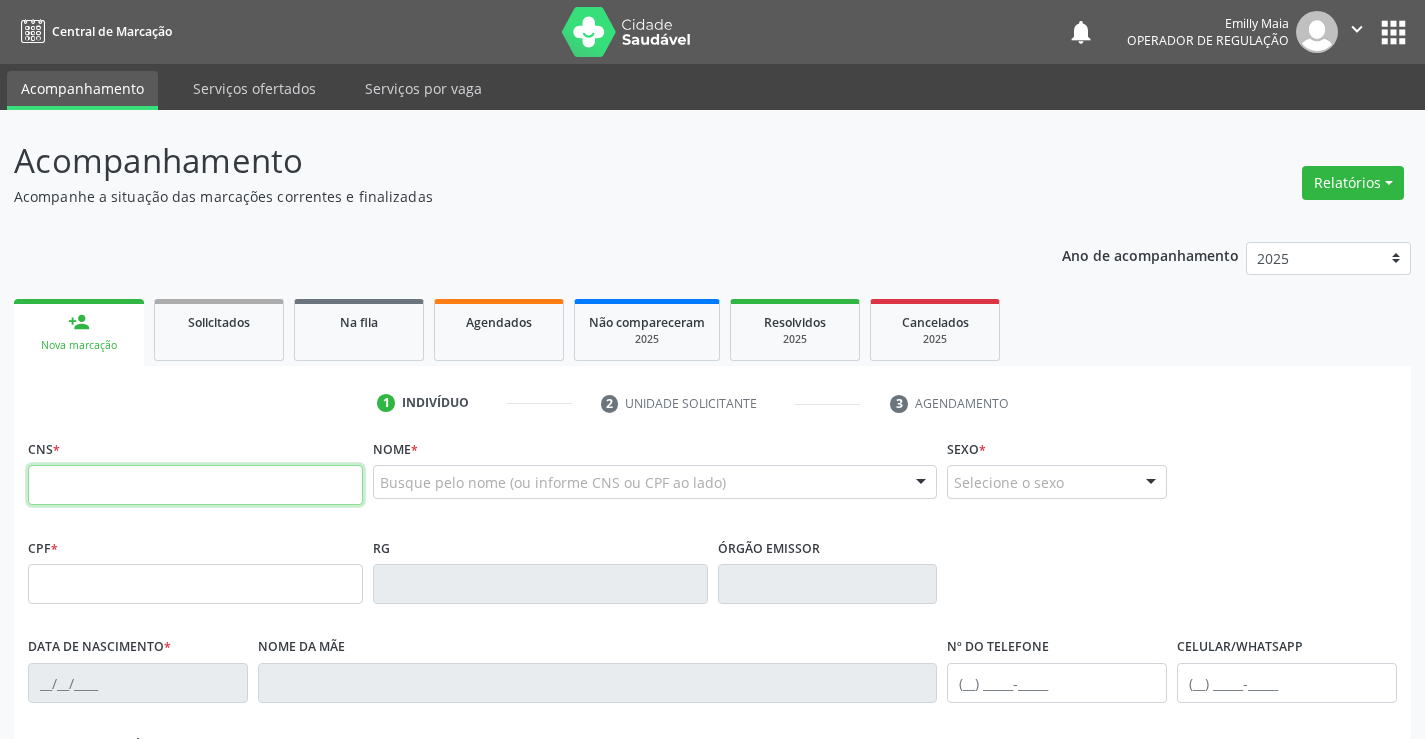 click at bounding box center (195, 485) 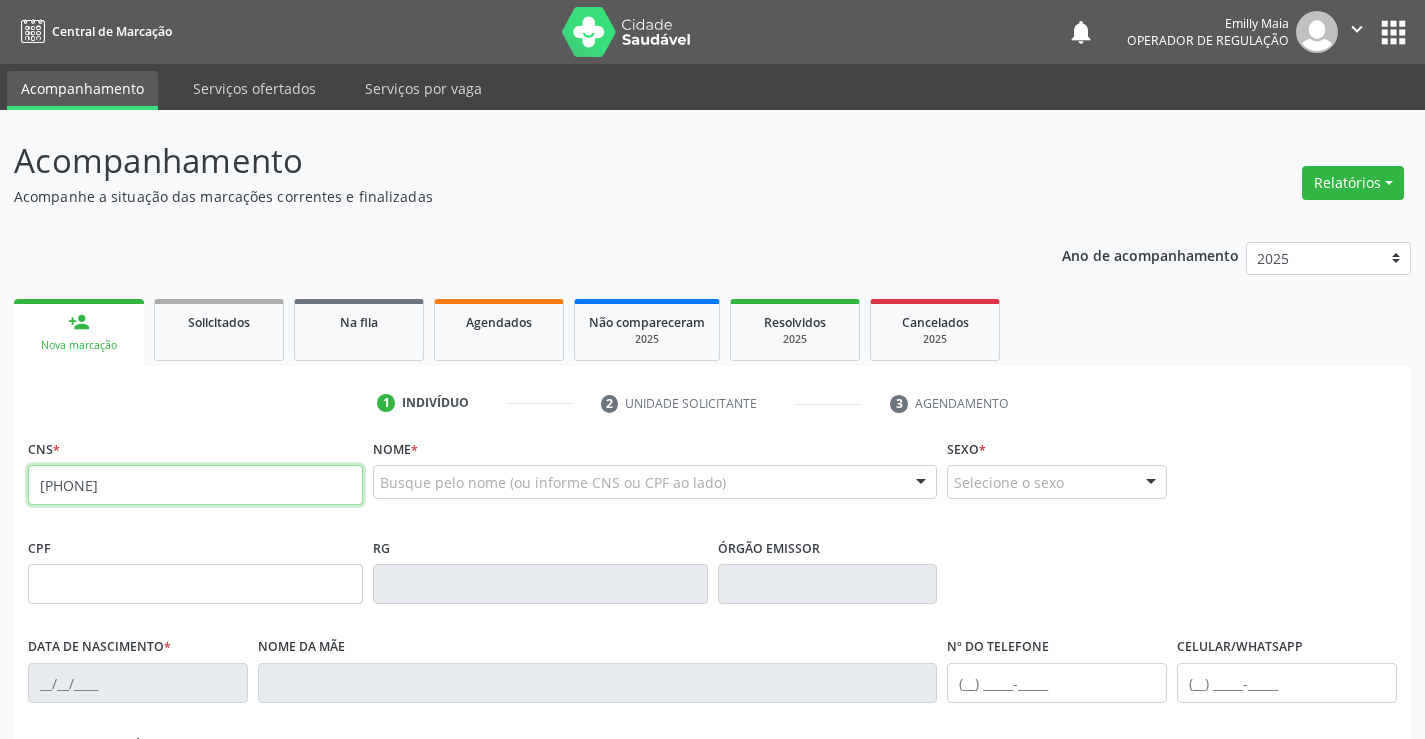 type on "700 5081 8715 4055" 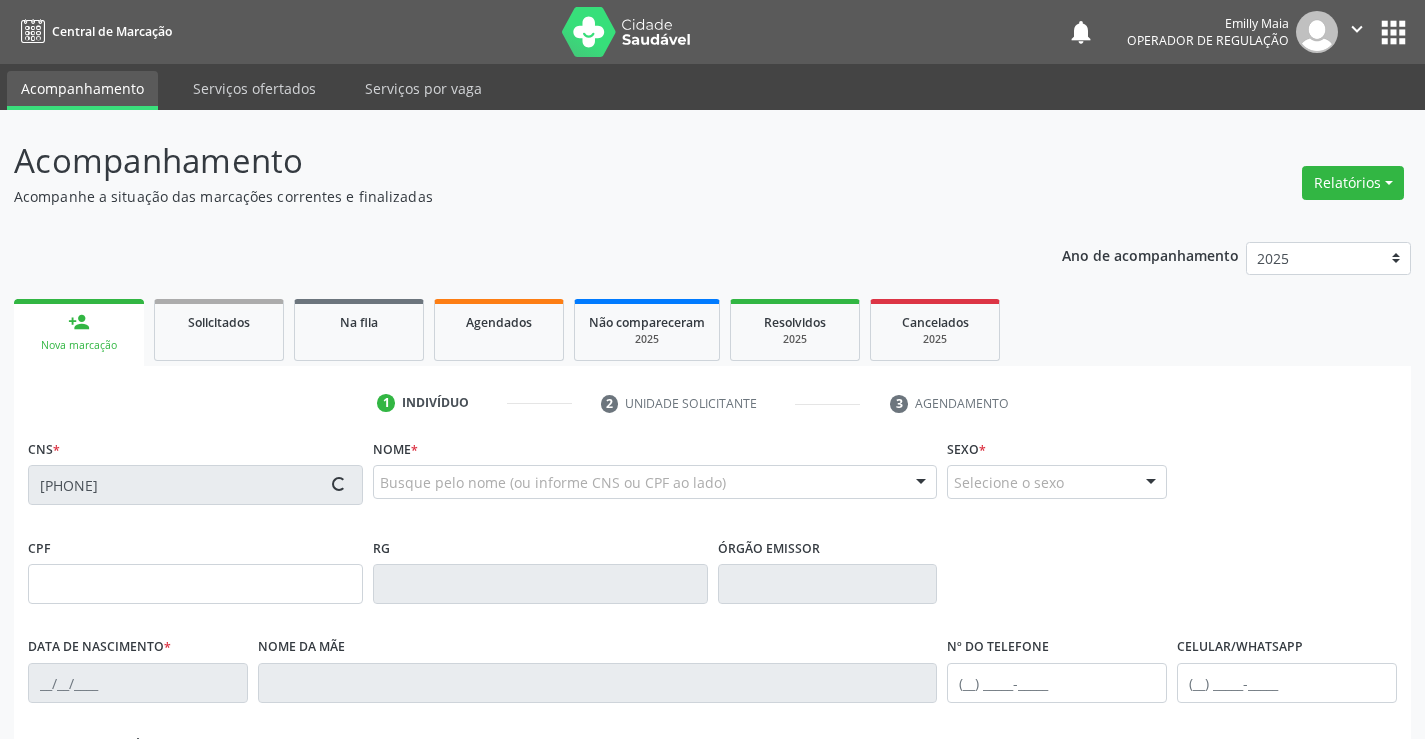 type on "07/07/1996" 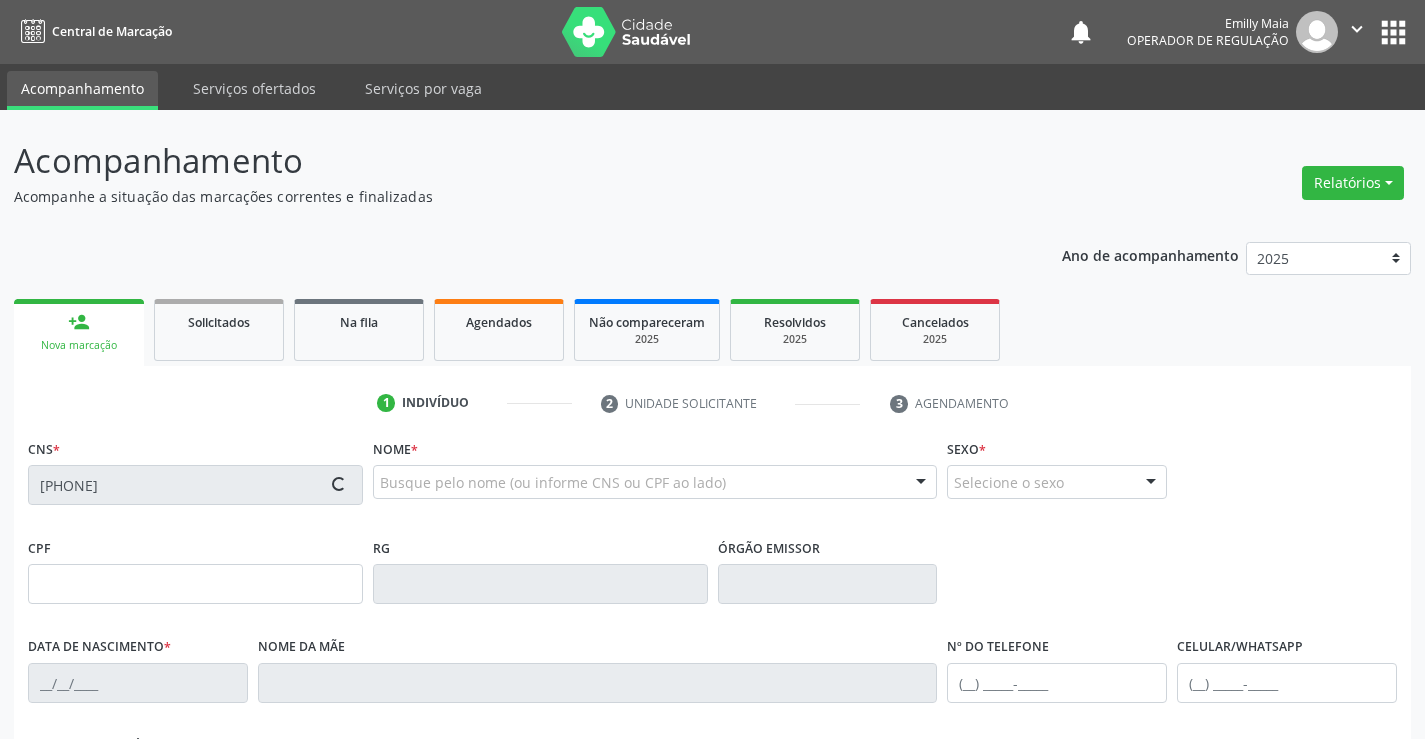 type on "S/N" 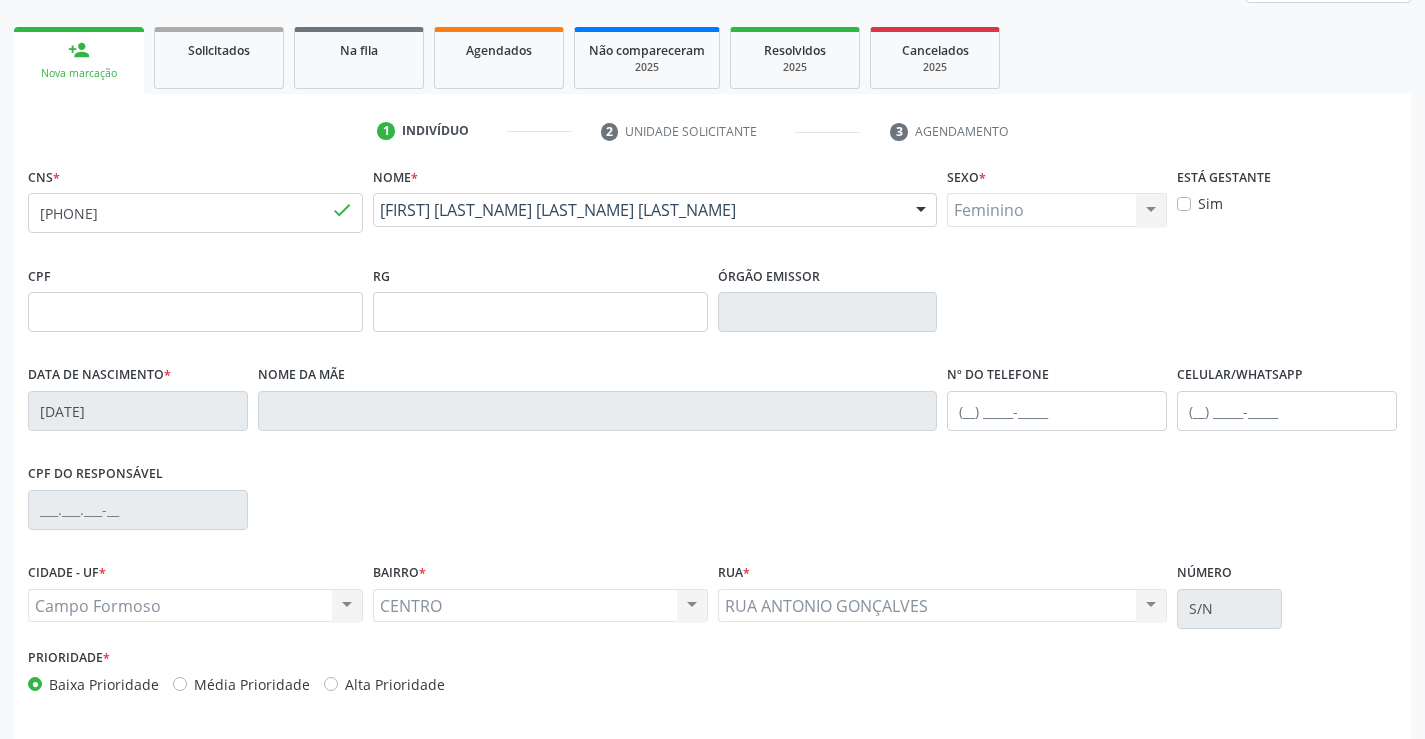 scroll, scrollTop: 345, scrollLeft: 0, axis: vertical 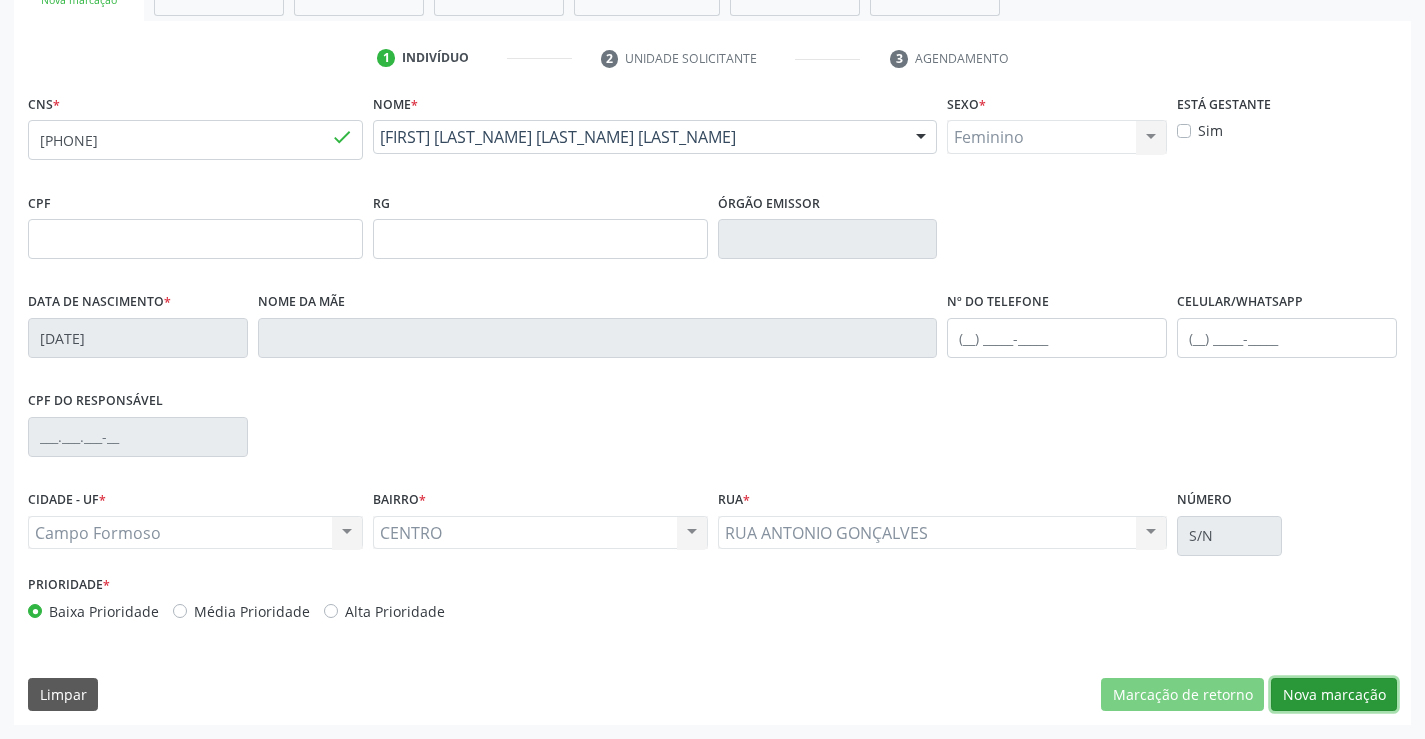 click on "Nova marcação" at bounding box center [1334, 695] 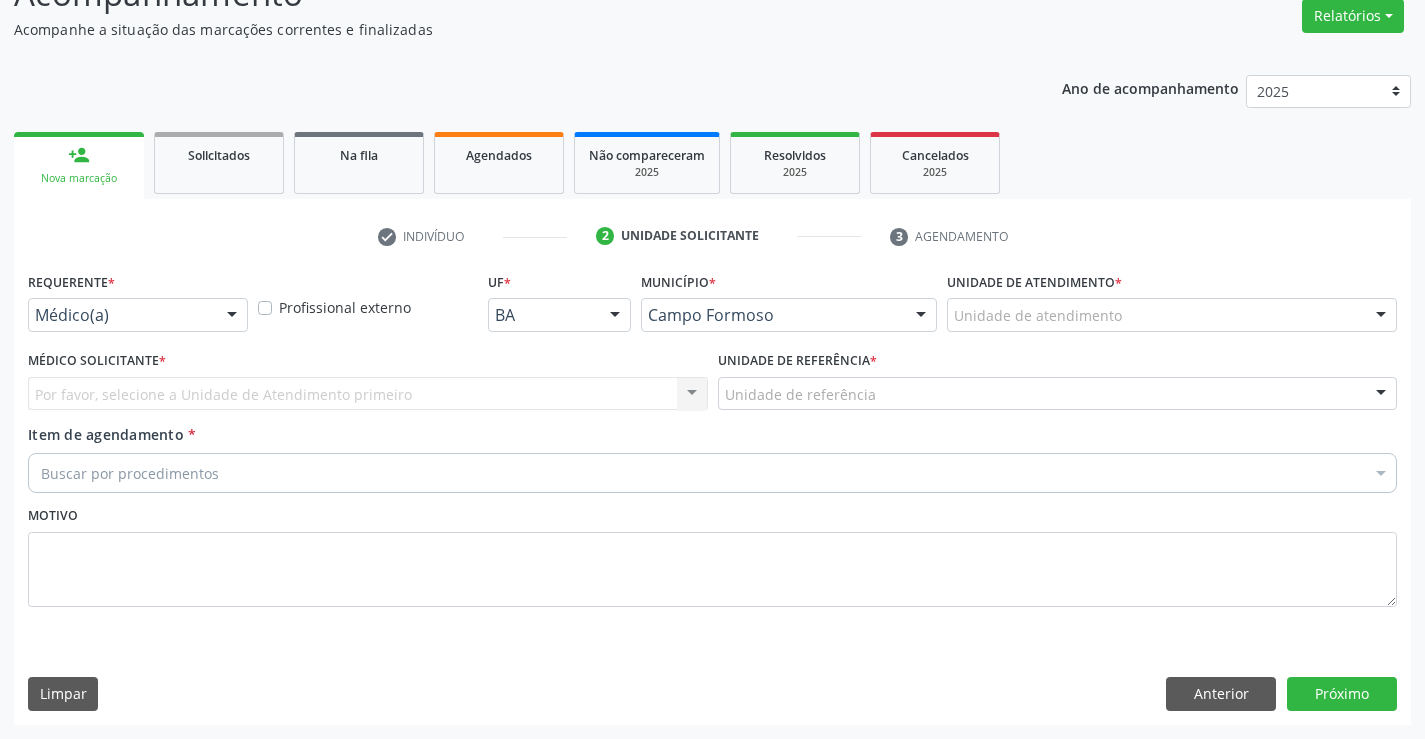 scroll, scrollTop: 167, scrollLeft: 0, axis: vertical 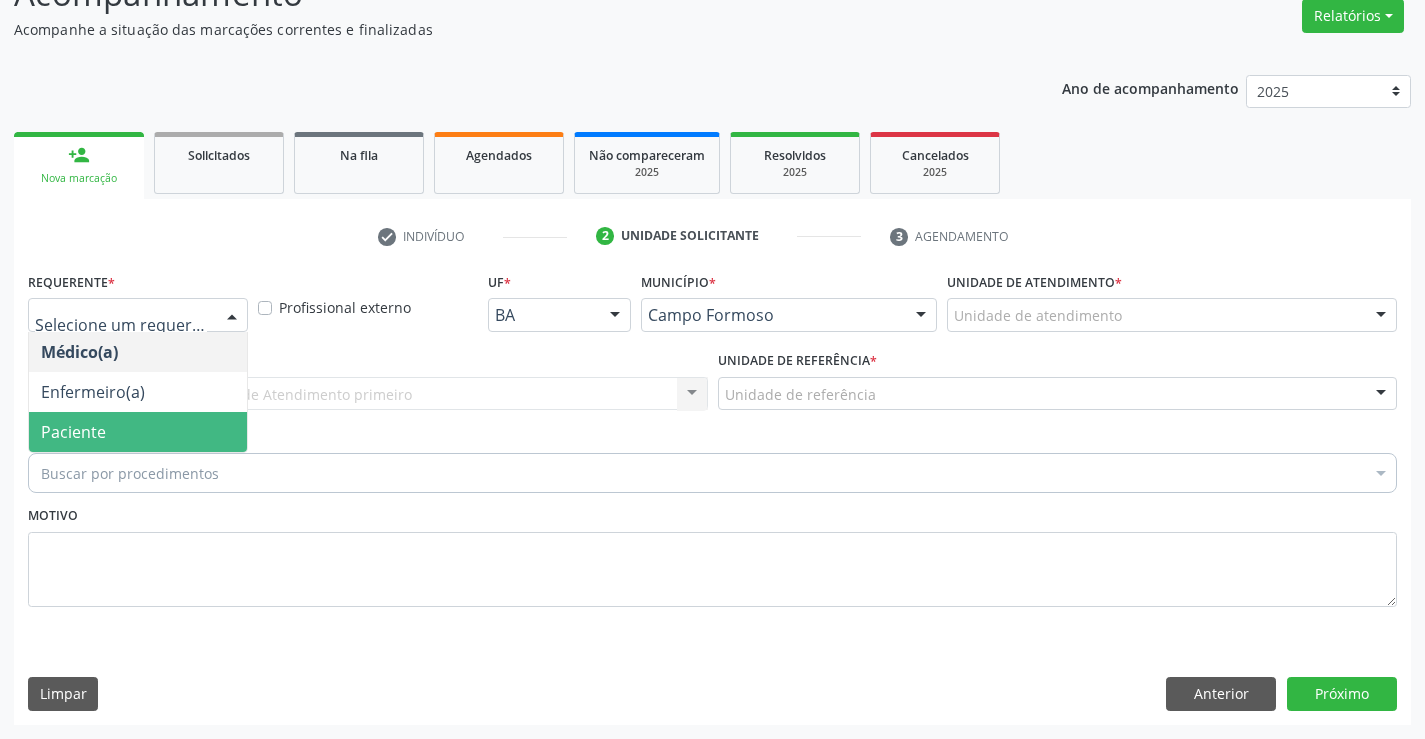 click on "Paciente" at bounding box center (138, 432) 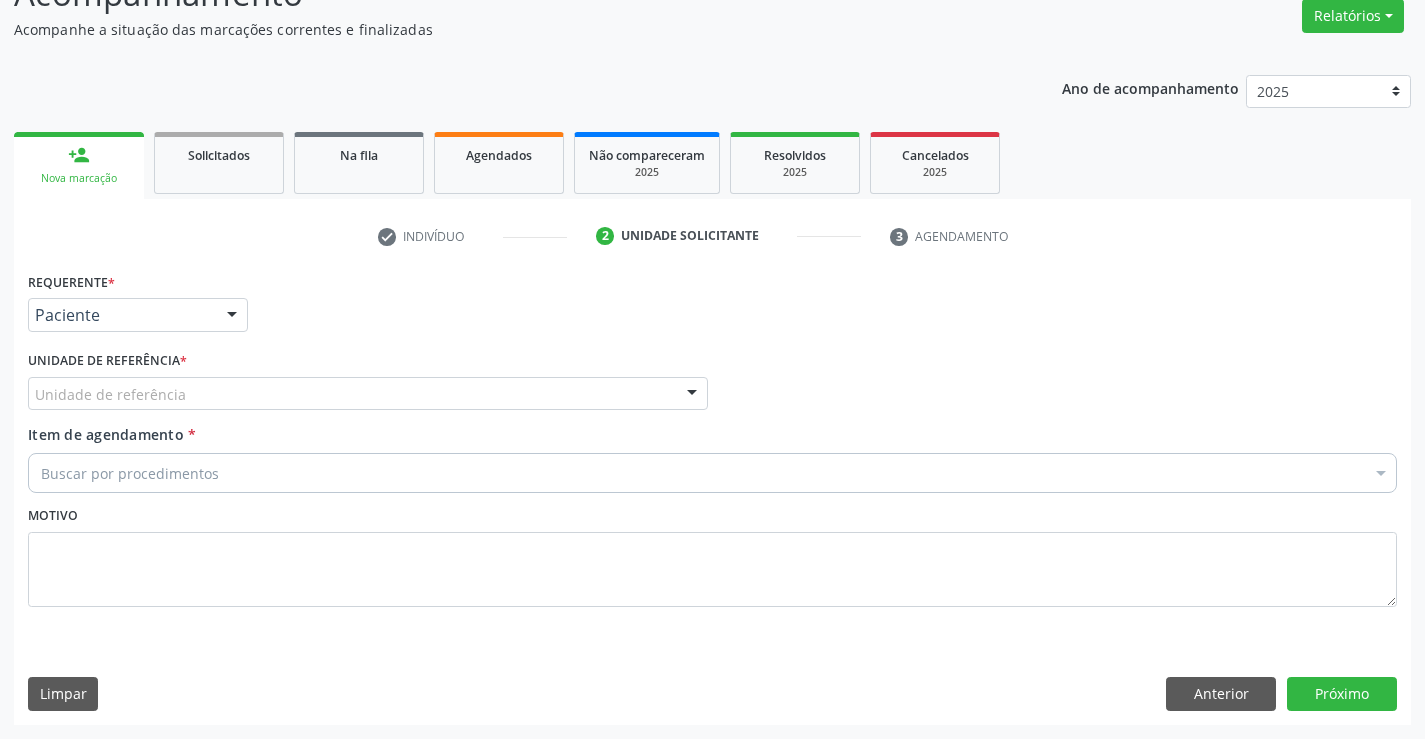 click on "Requerente
*
Paciente         Médico(a)   Enfermeiro(a)   Paciente
Nenhum resultado encontrado para: "   "
Não há nenhuma opção para ser exibida." at bounding box center [138, 306] 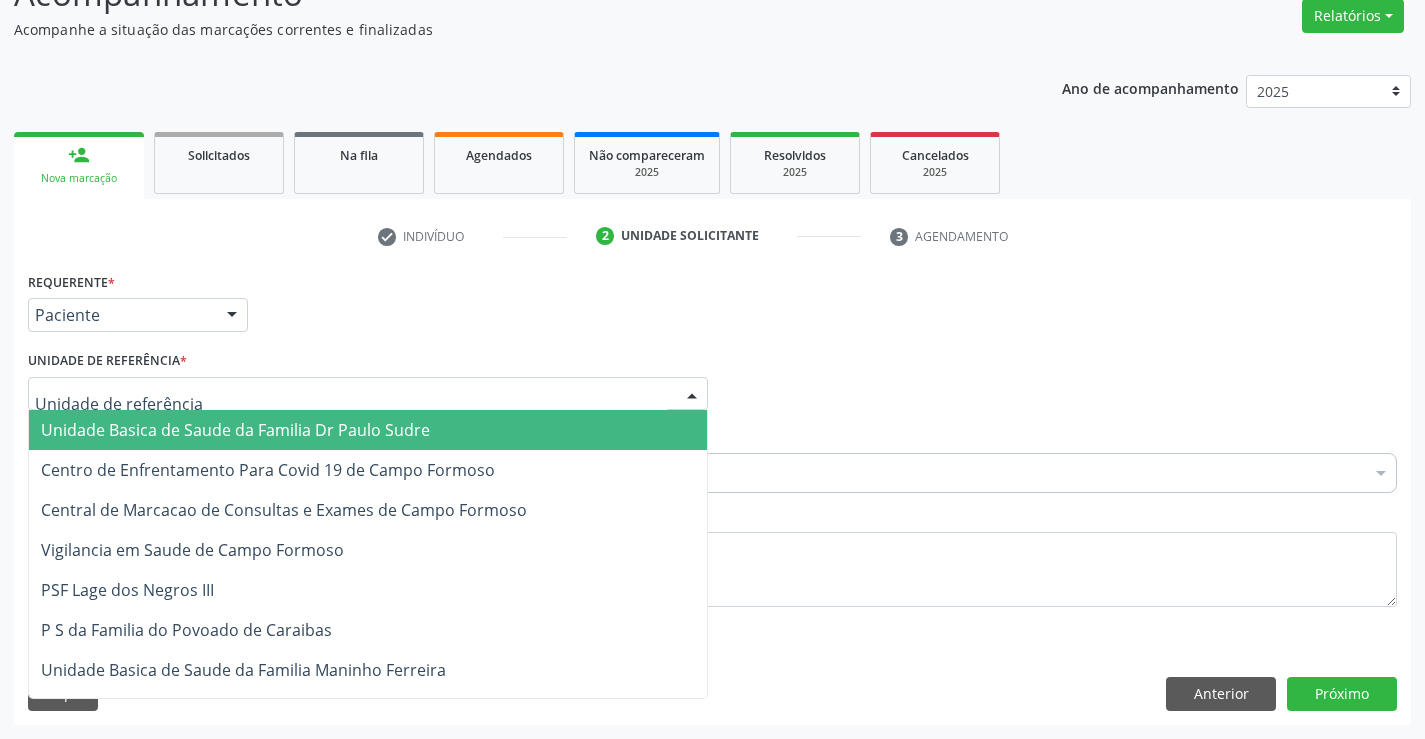 click at bounding box center [368, 394] 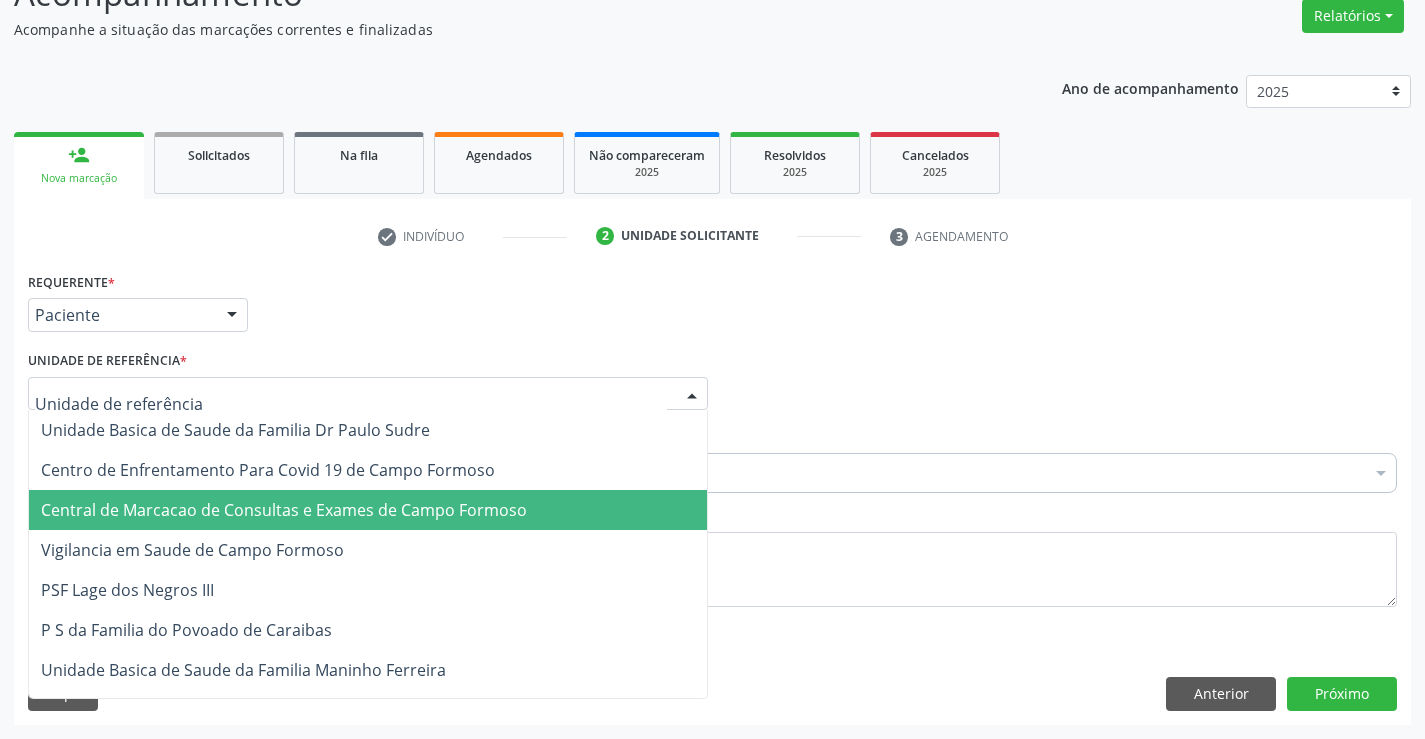 click on "Central de Marcacao de Consultas e Exames de Campo Formoso" at bounding box center [284, 510] 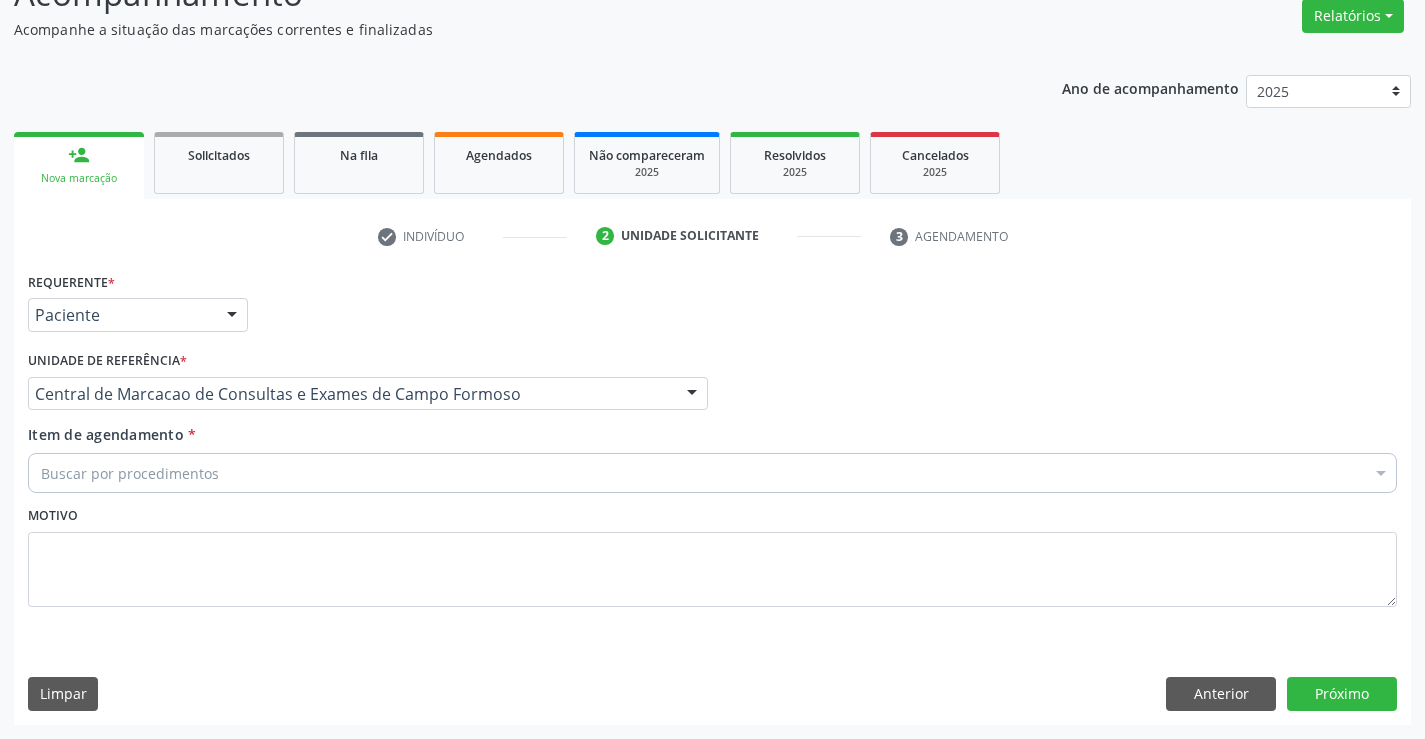 click on "Buscar por procedimentos" at bounding box center (712, 473) 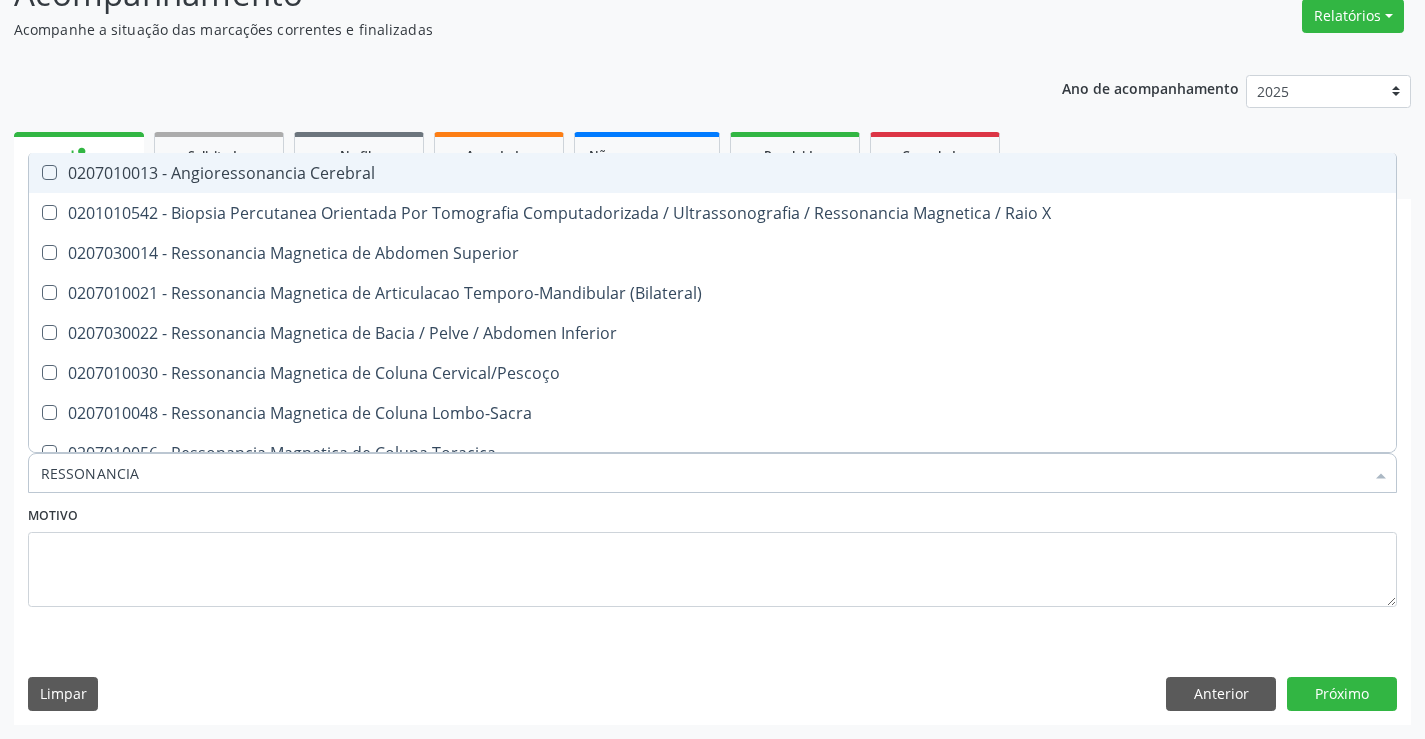 type on "RESSONANCIA" 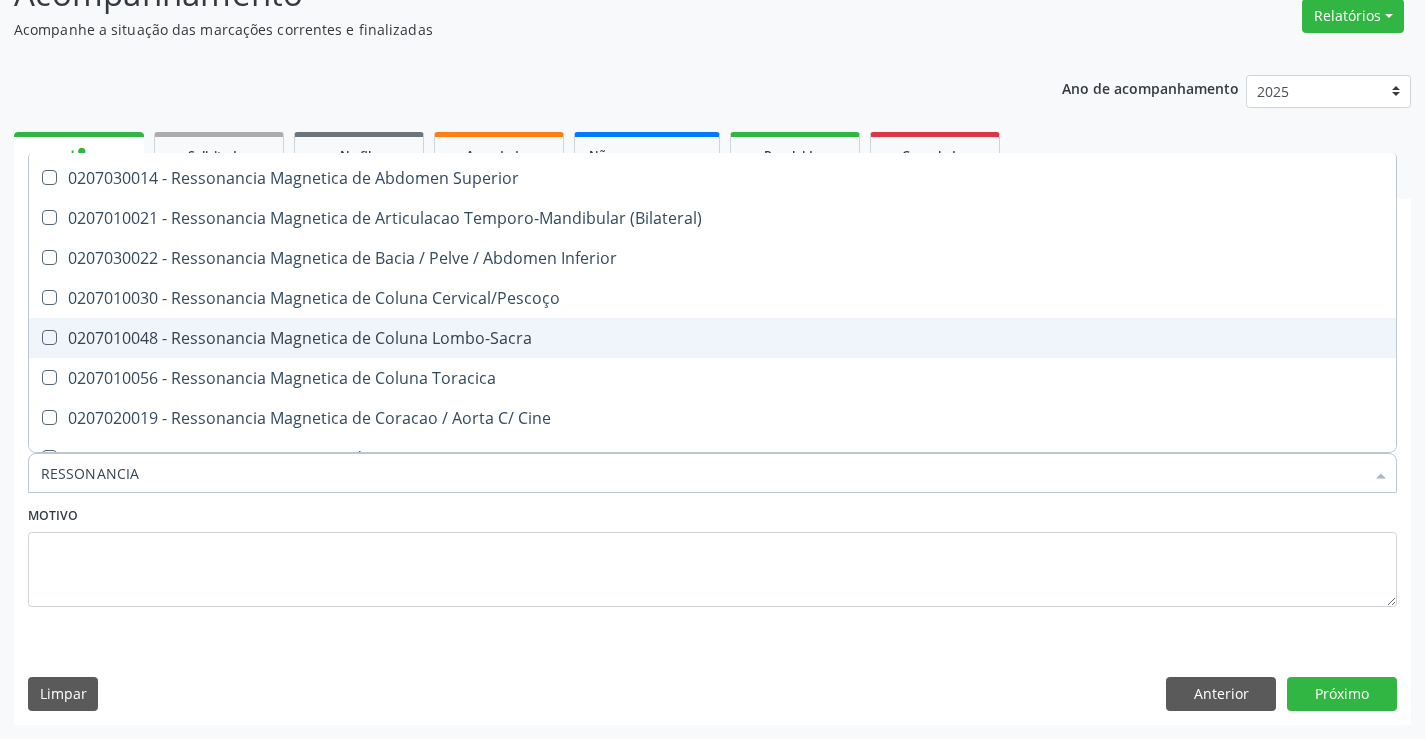 scroll, scrollTop: 200, scrollLeft: 0, axis: vertical 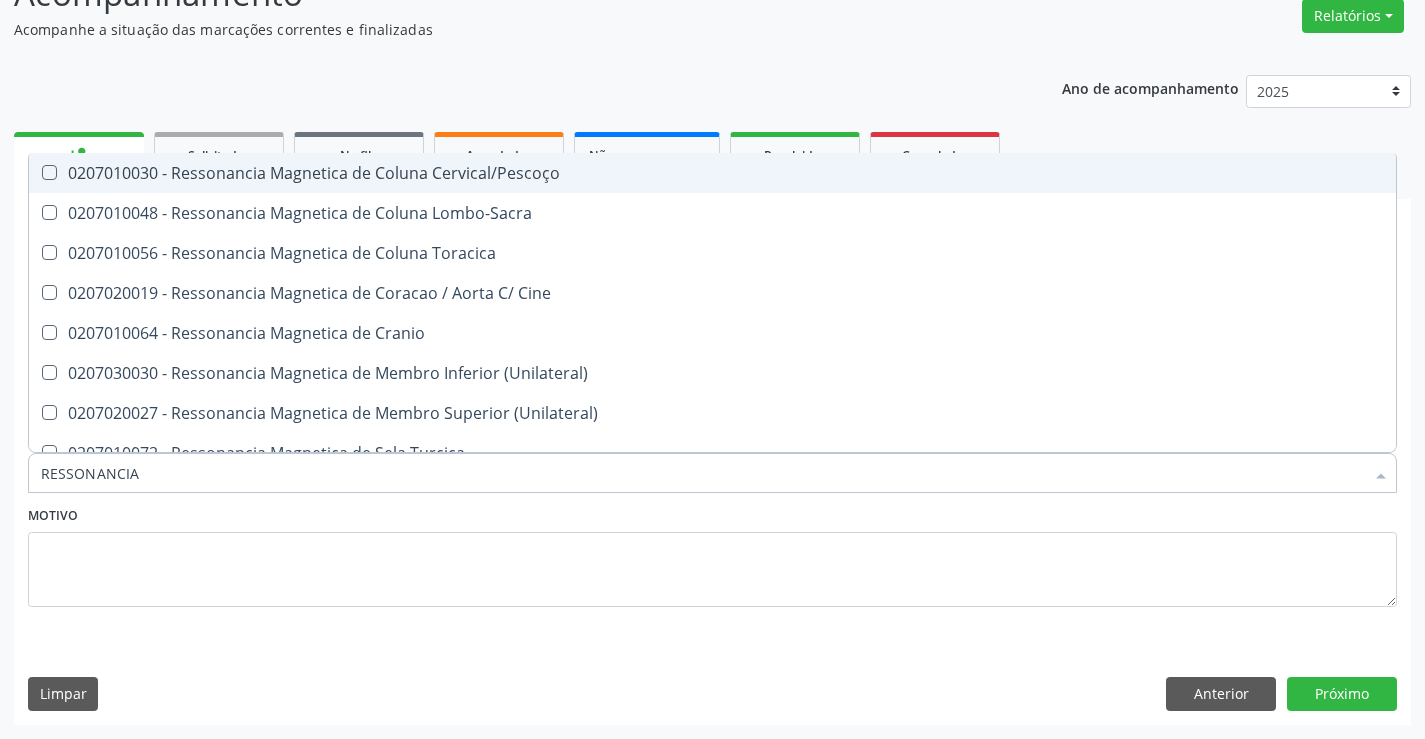 click on "0207010030 - Ressonancia Magnetica de Coluna Cervical/Pescoço" at bounding box center [712, 173] 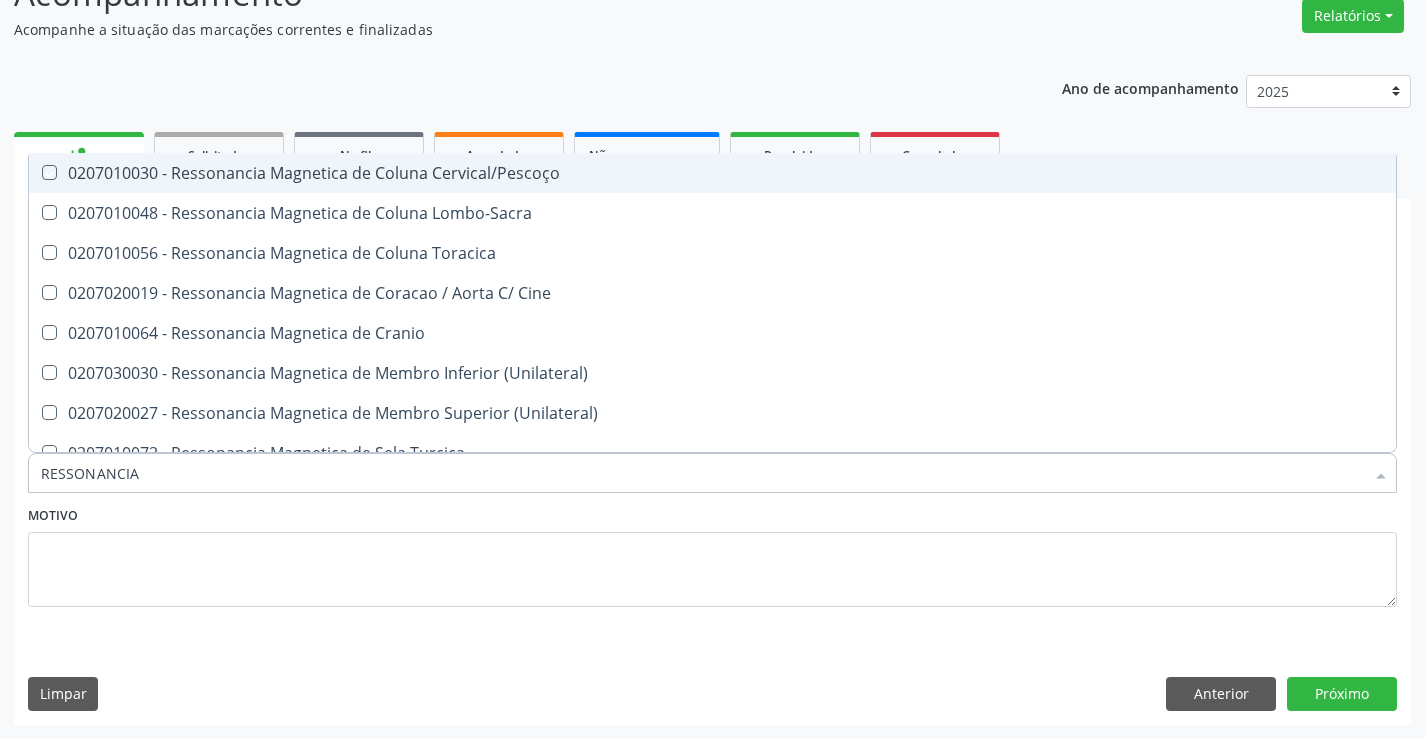 checkbox on "true" 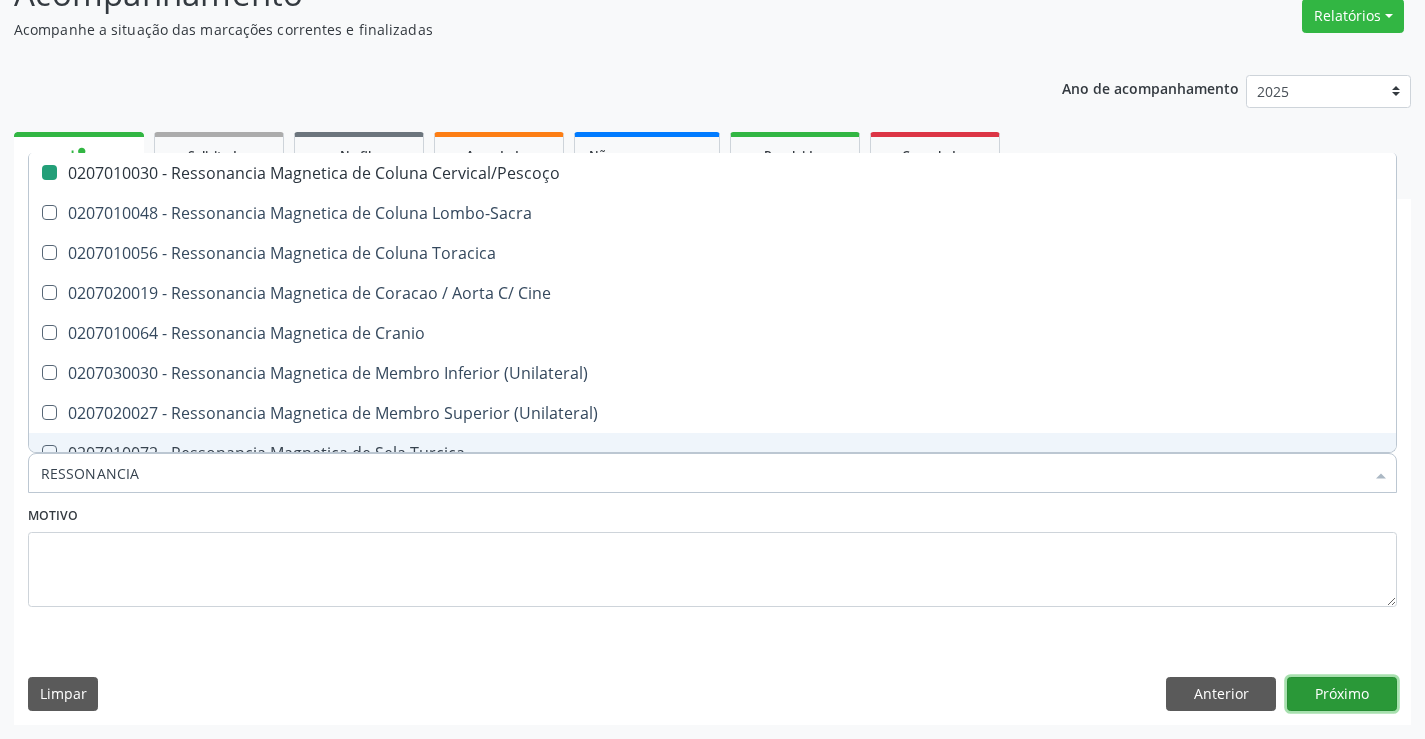 click on "Próximo" at bounding box center (1342, 694) 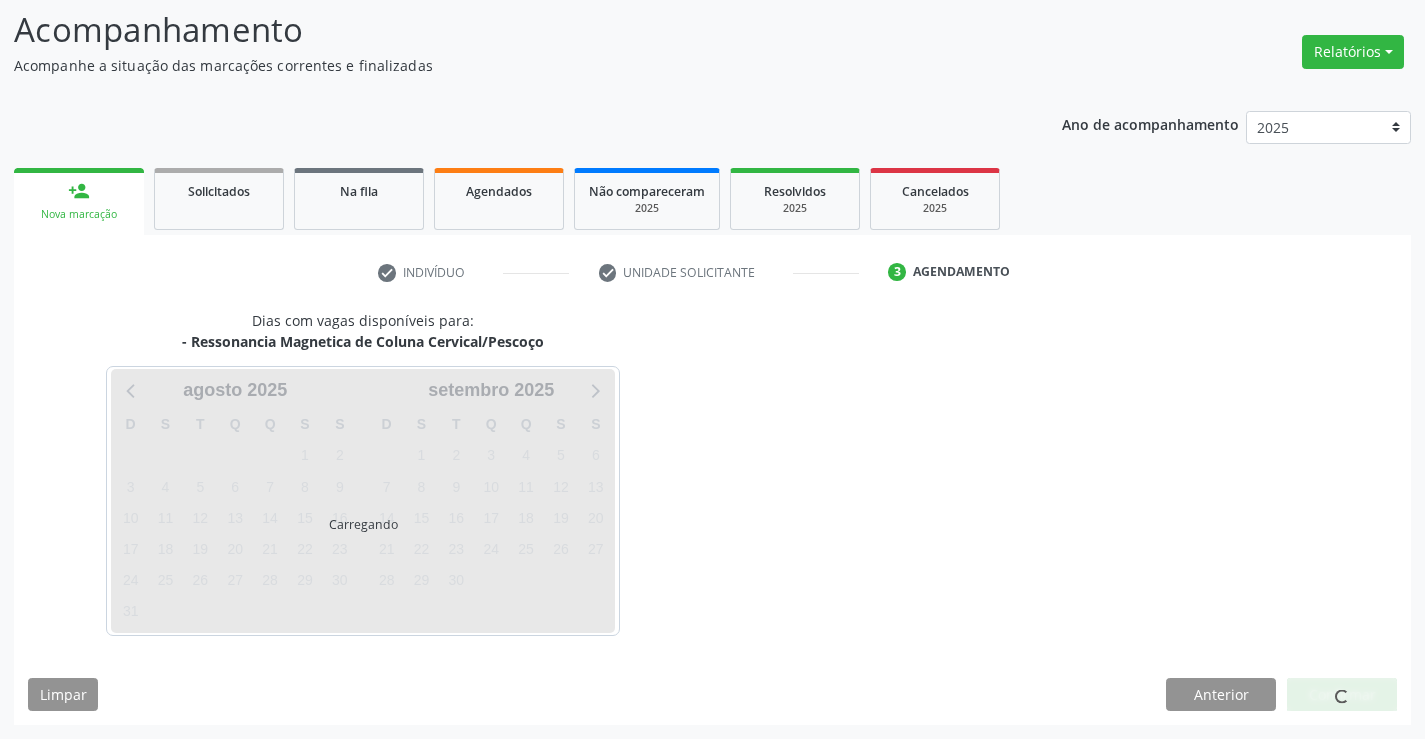 scroll, scrollTop: 131, scrollLeft: 0, axis: vertical 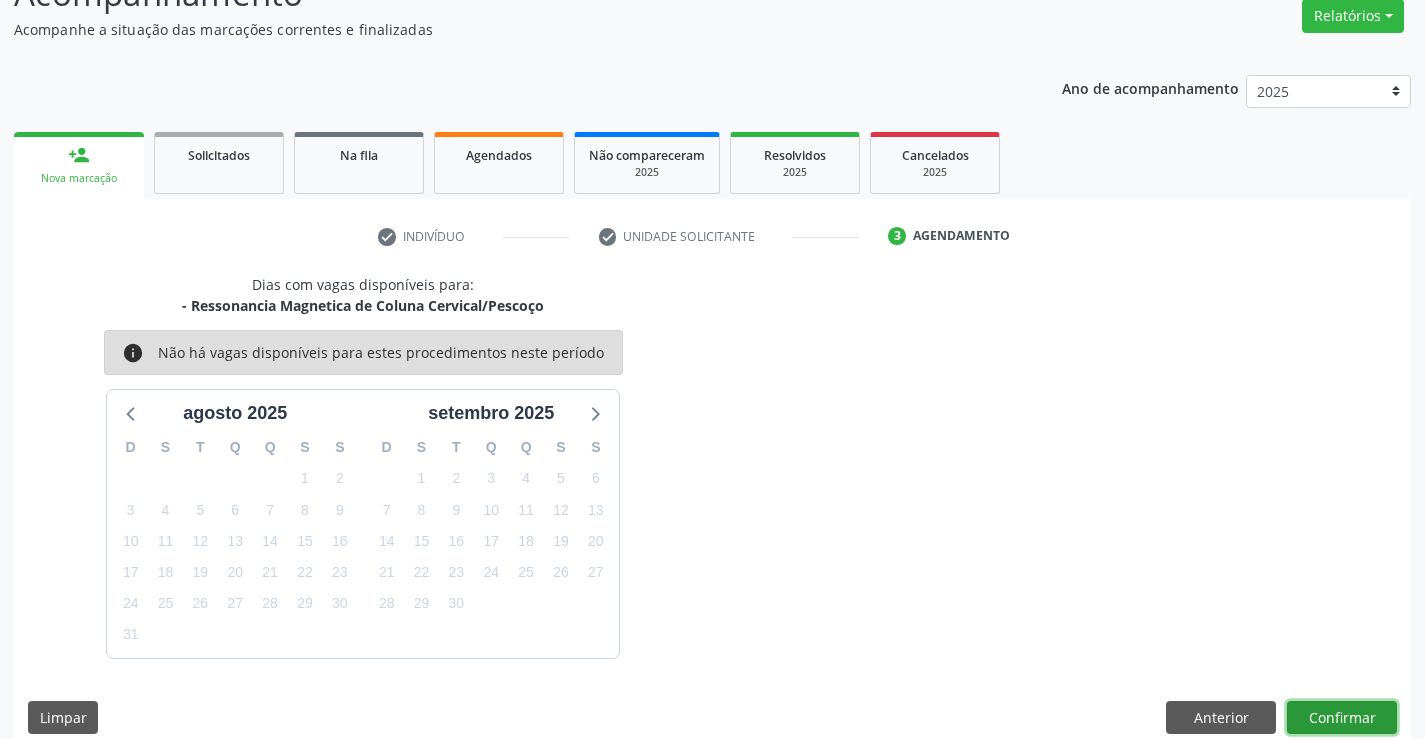 click on "Confirmar" at bounding box center [1342, 718] 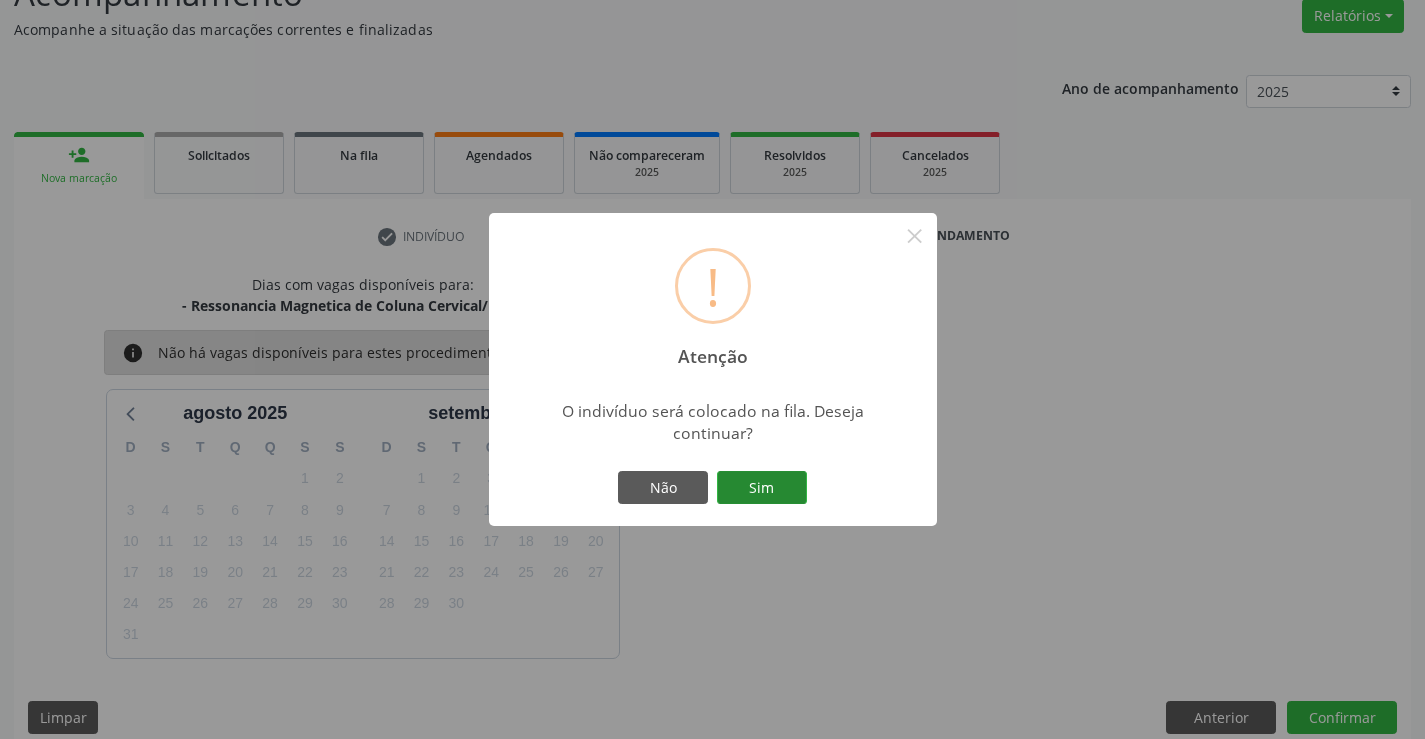 click on "Sim" at bounding box center [762, 488] 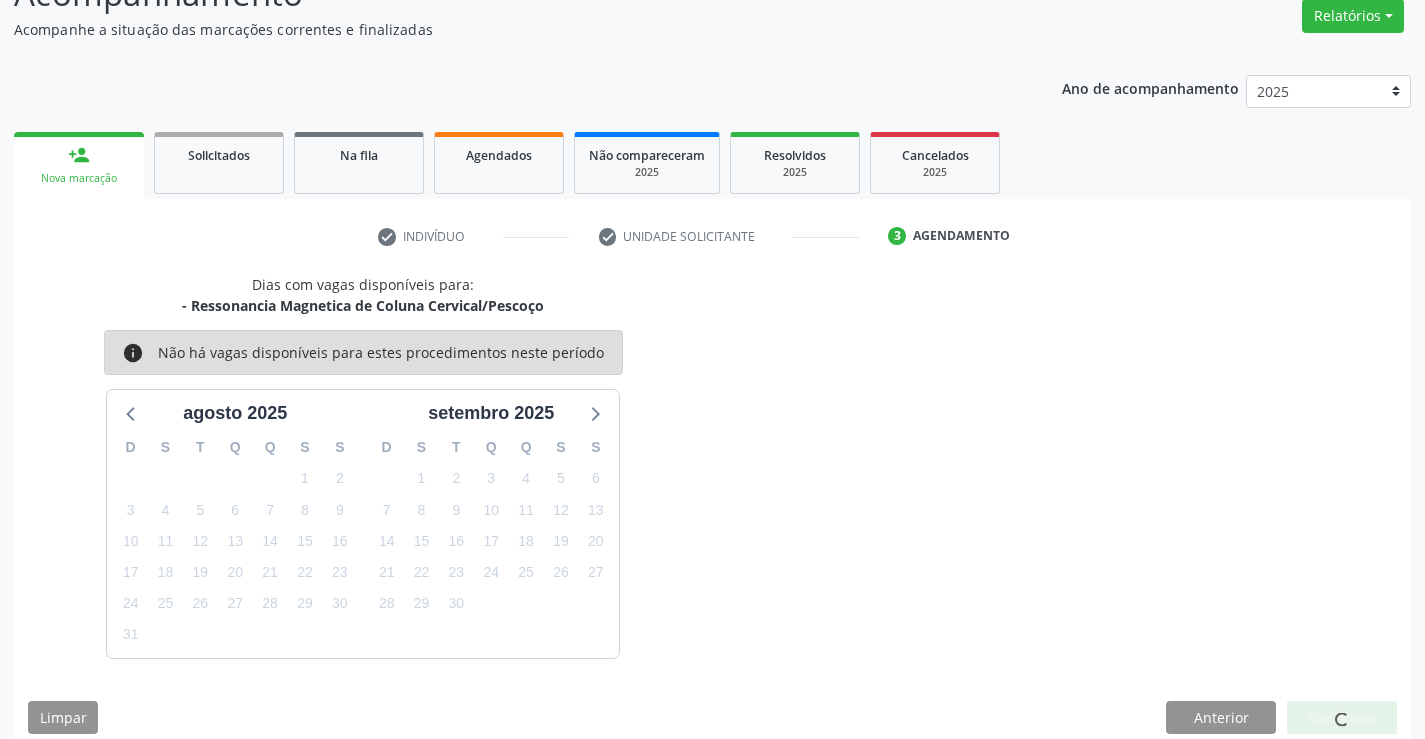 scroll, scrollTop: 0, scrollLeft: 0, axis: both 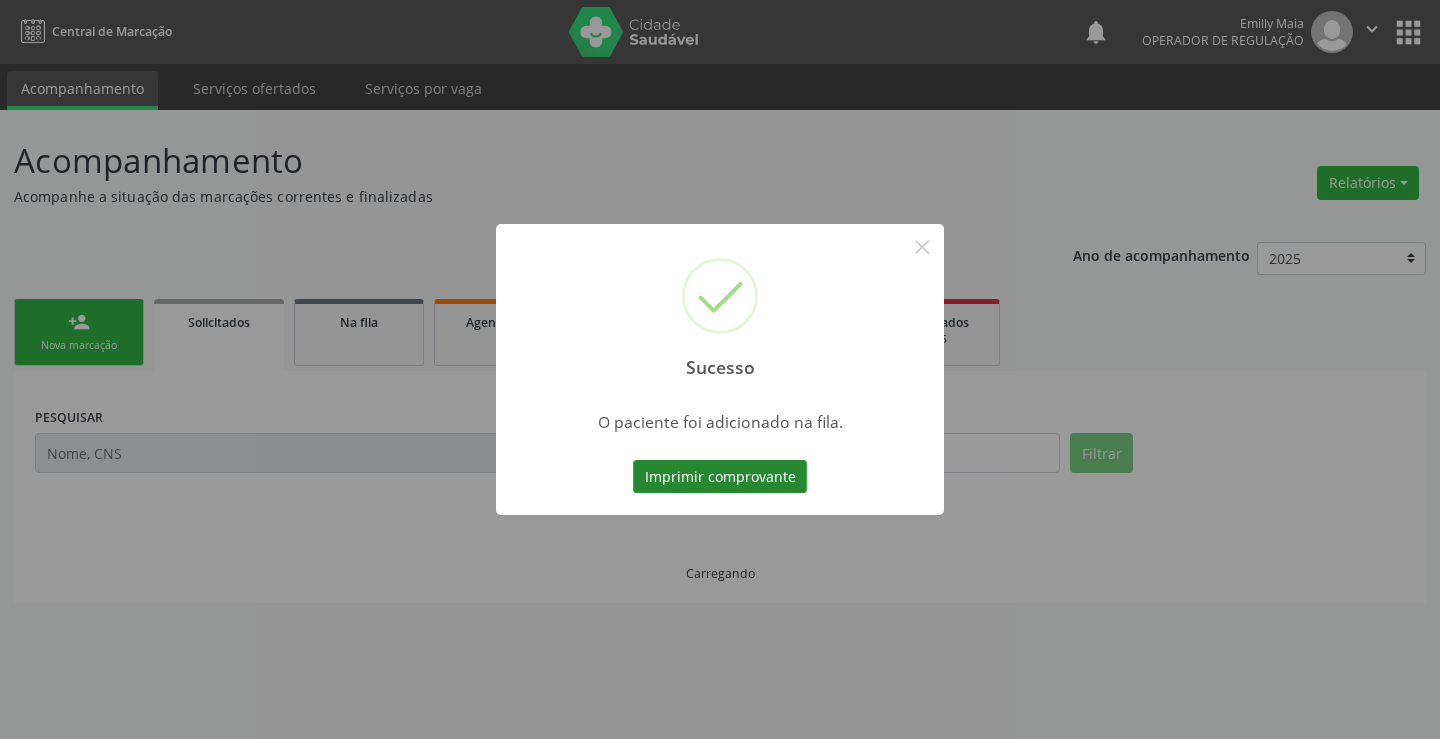 click on "Imprimir comprovante" at bounding box center (720, 477) 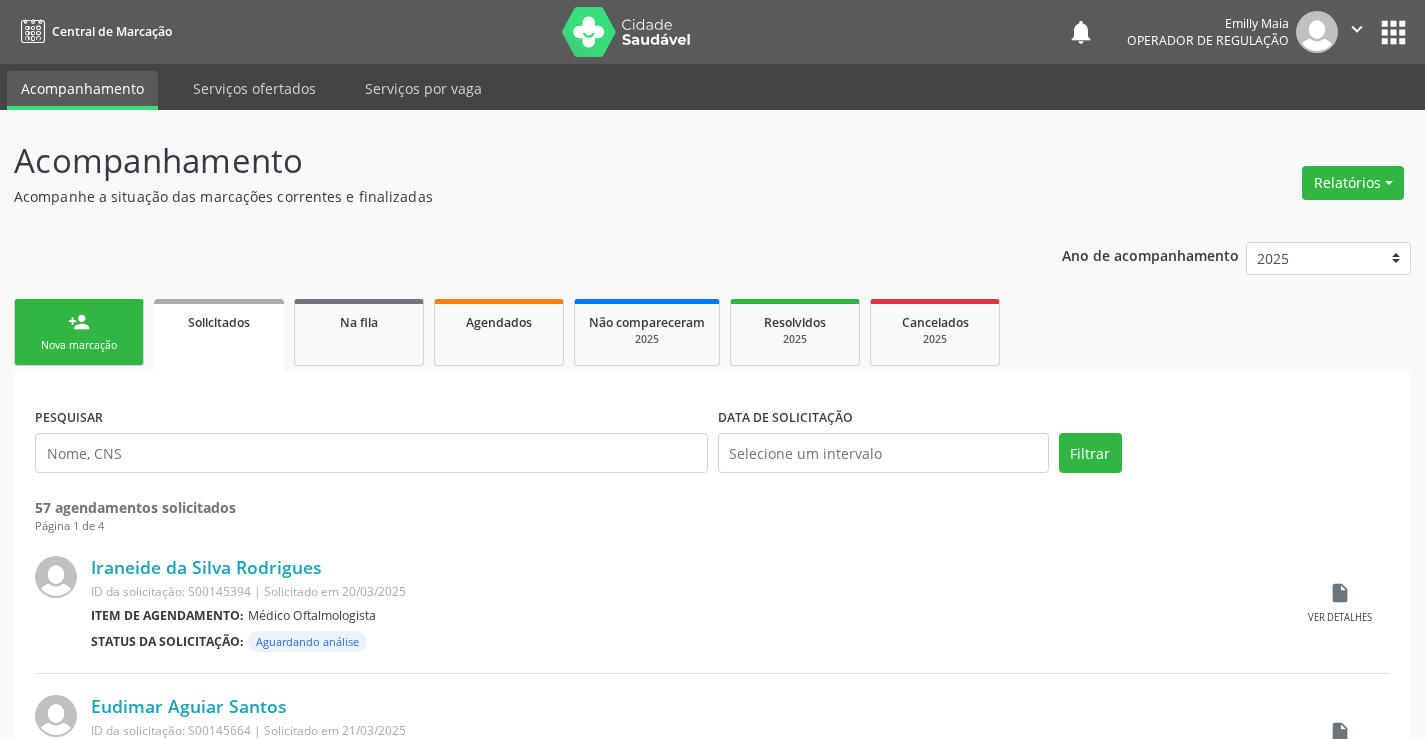 scroll, scrollTop: 0, scrollLeft: 0, axis: both 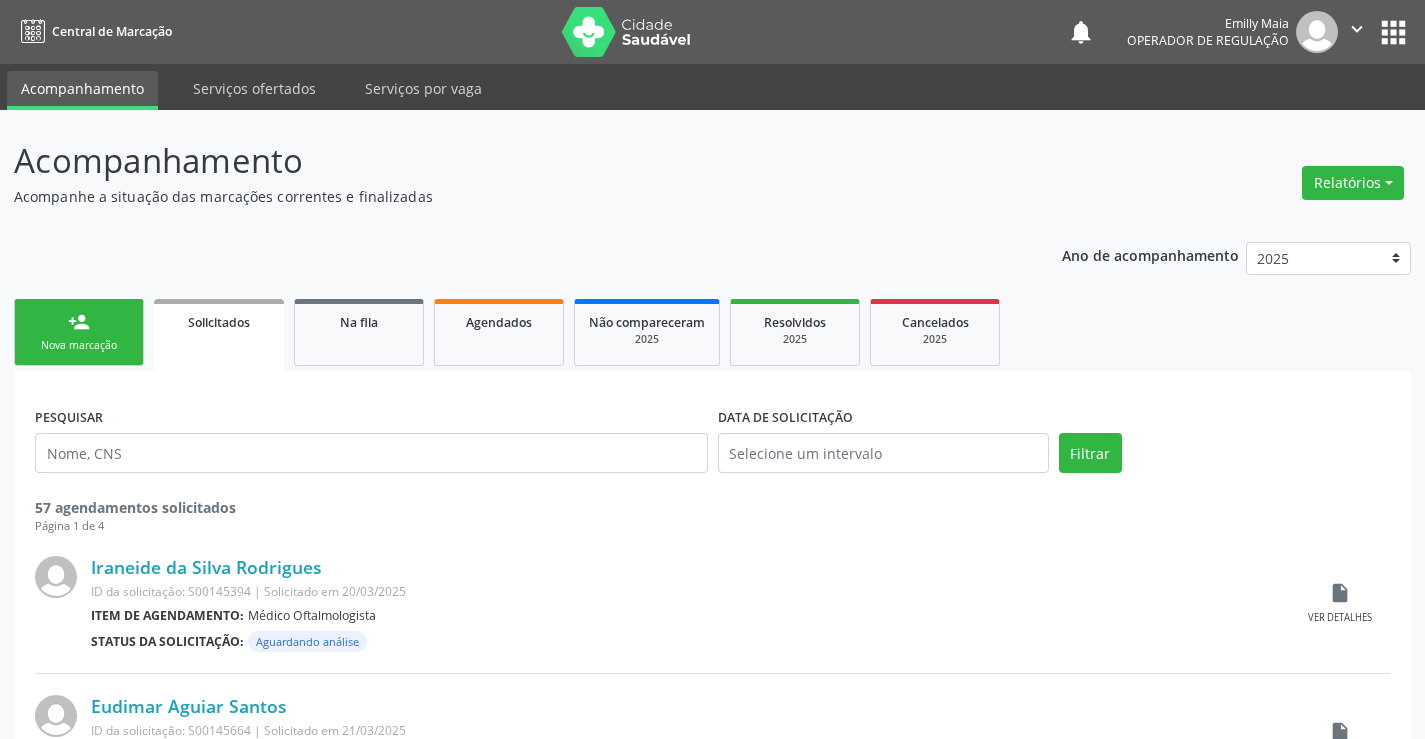 click on "person_add
Nova marcação" at bounding box center (79, 332) 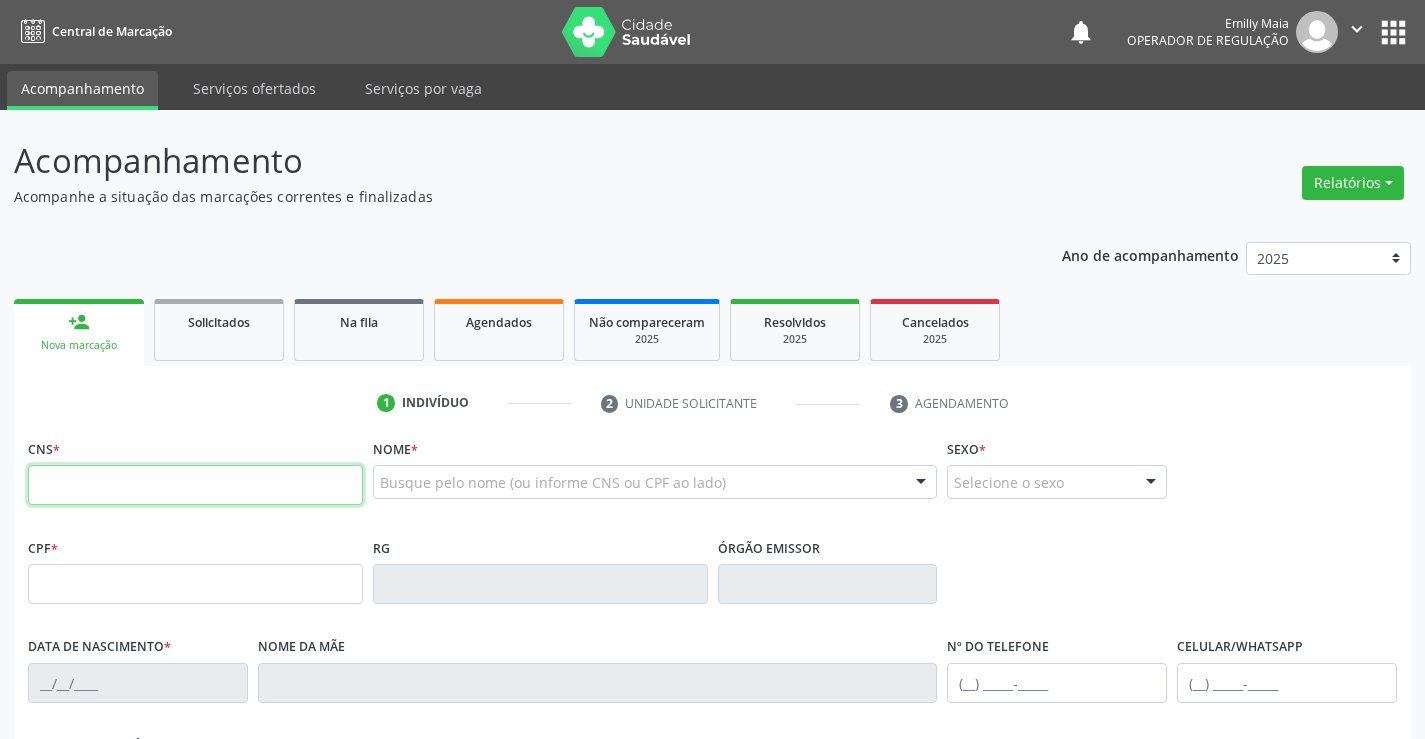 click at bounding box center (195, 485) 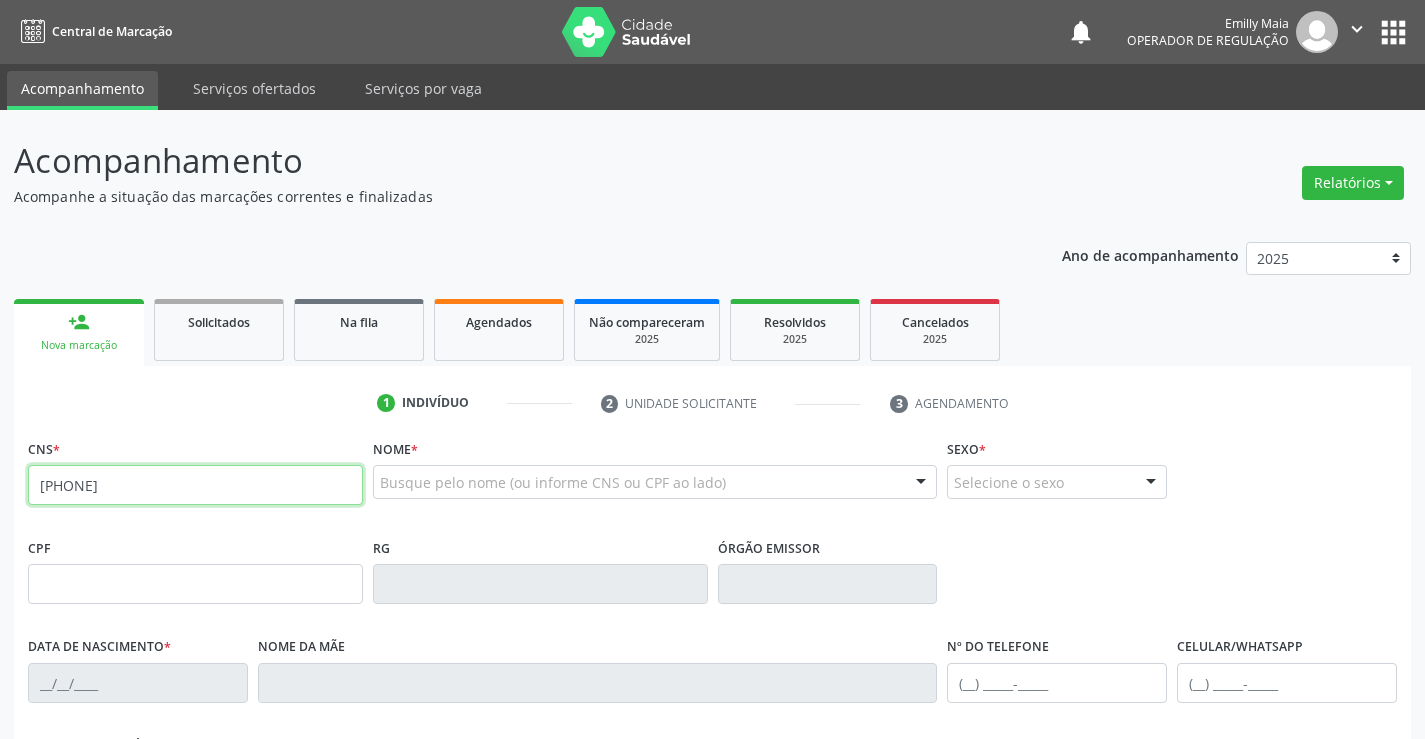 type on "708 4092 5364 3265" 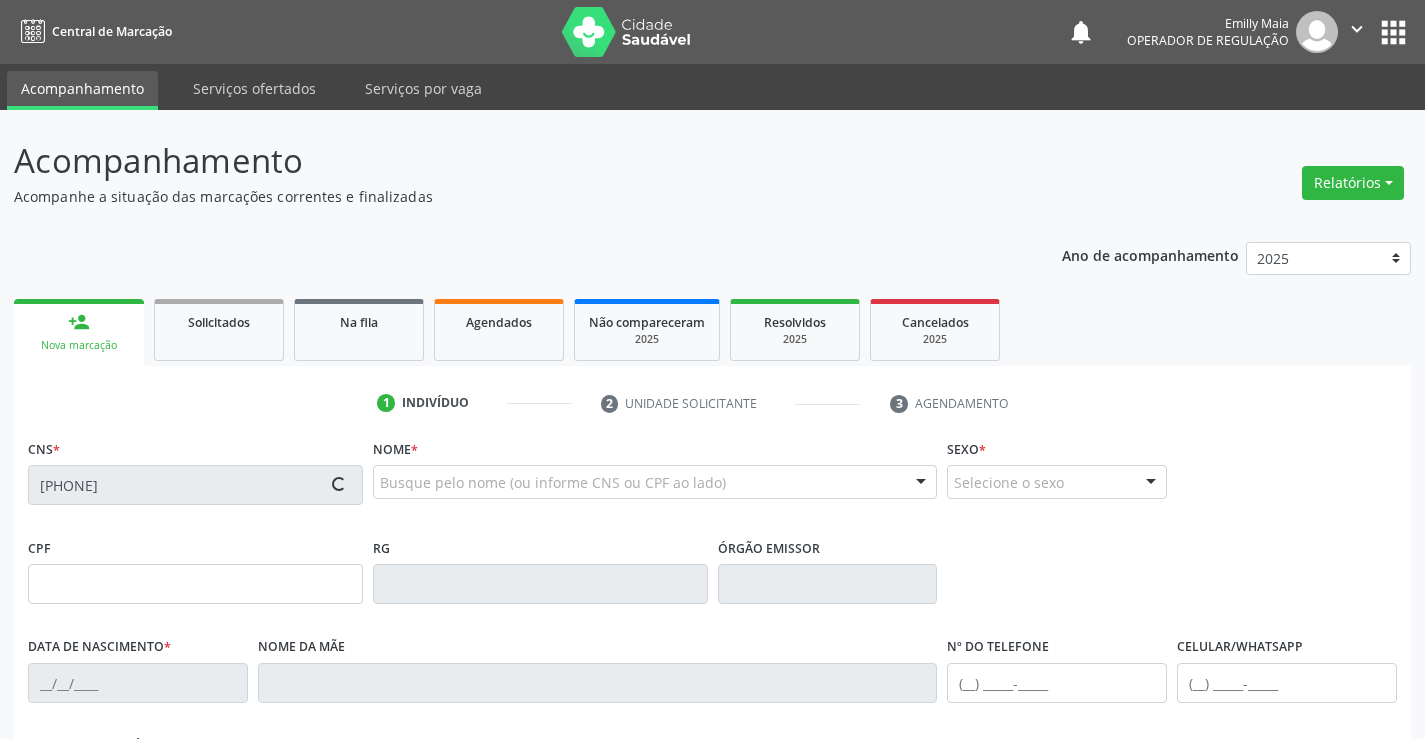 type on "0221738037" 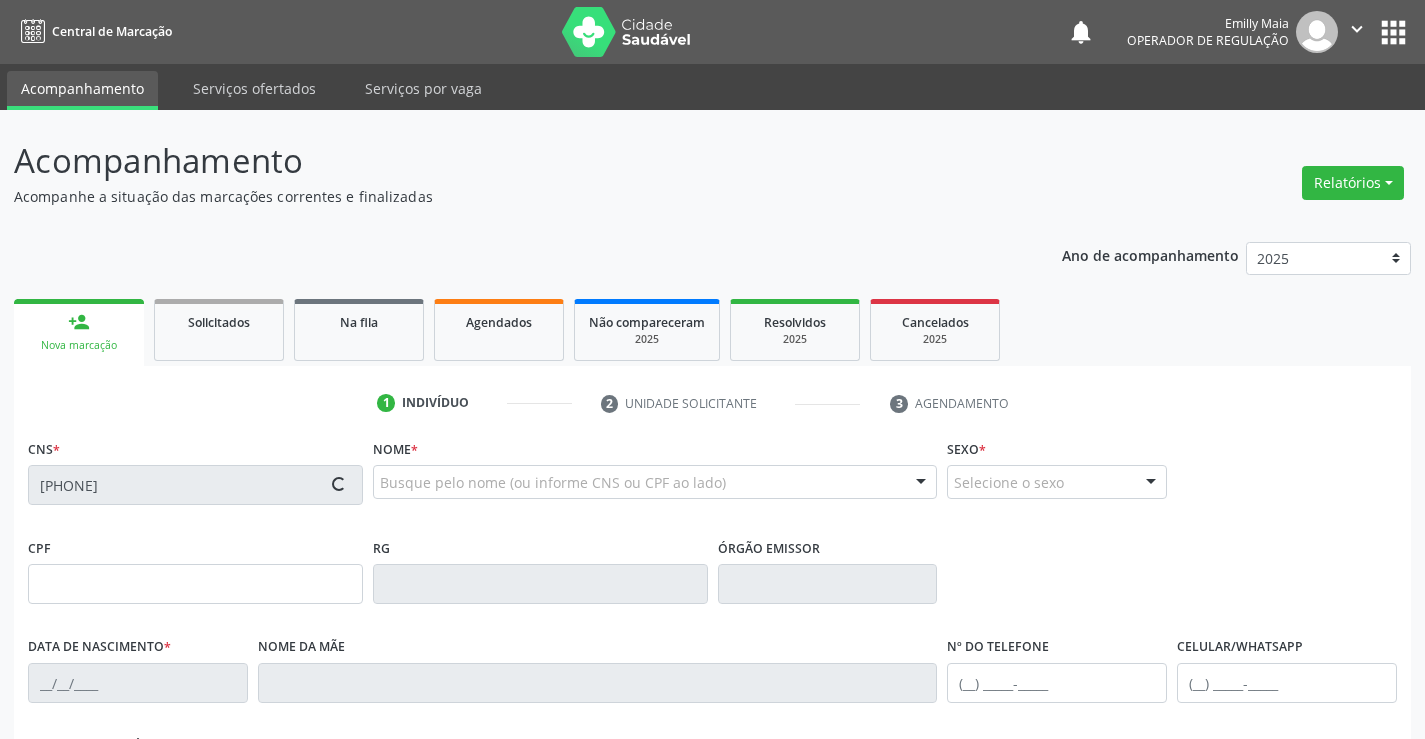 type on "08/11/1952" 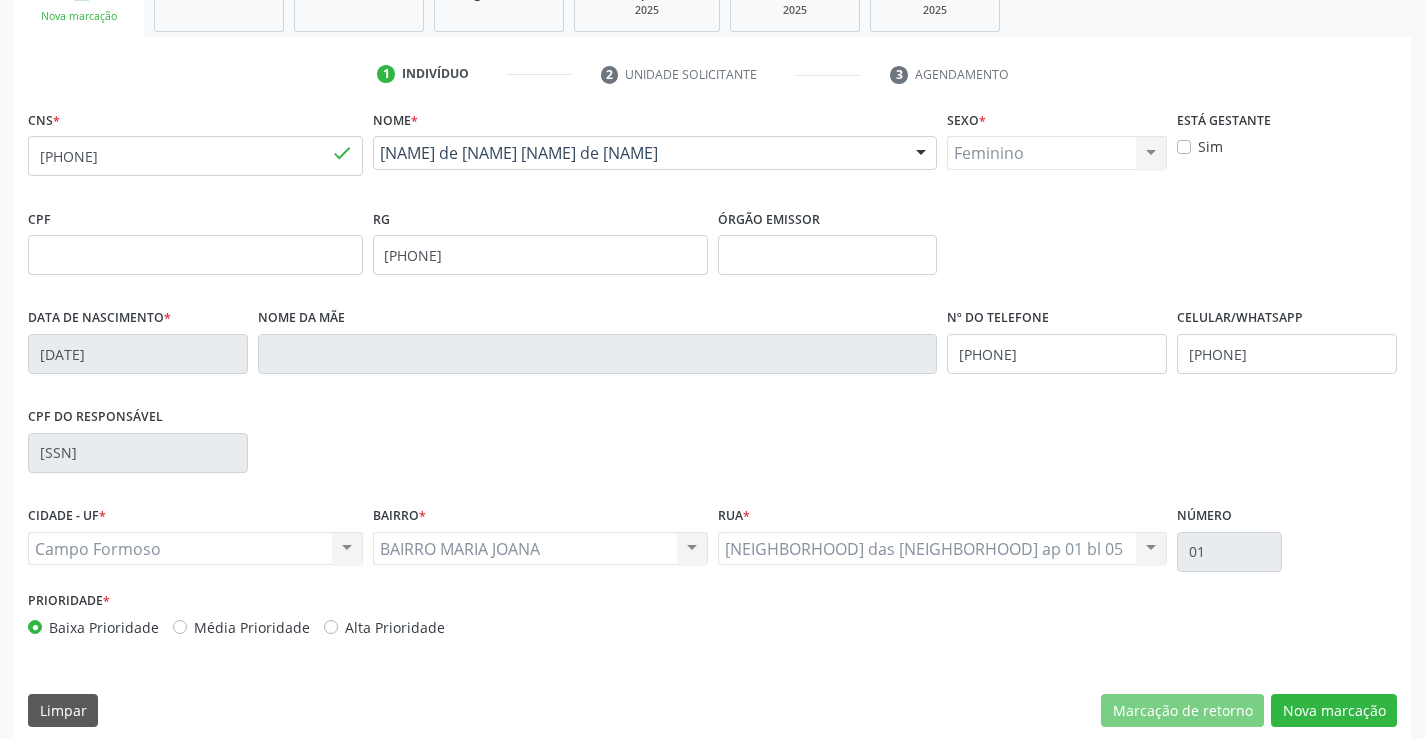 scroll, scrollTop: 345, scrollLeft: 0, axis: vertical 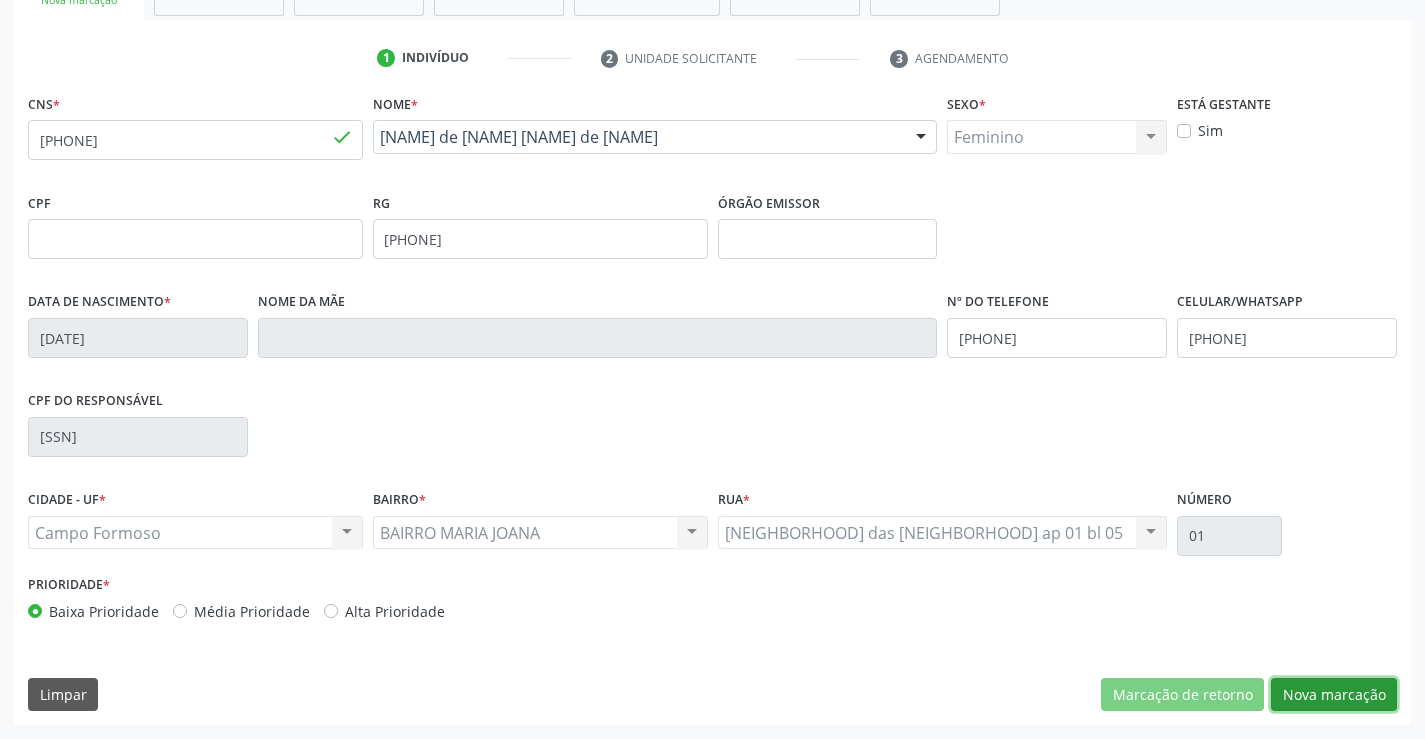 drag, startPoint x: 1299, startPoint y: 694, endPoint x: 898, endPoint y: 535, distance: 431.37222 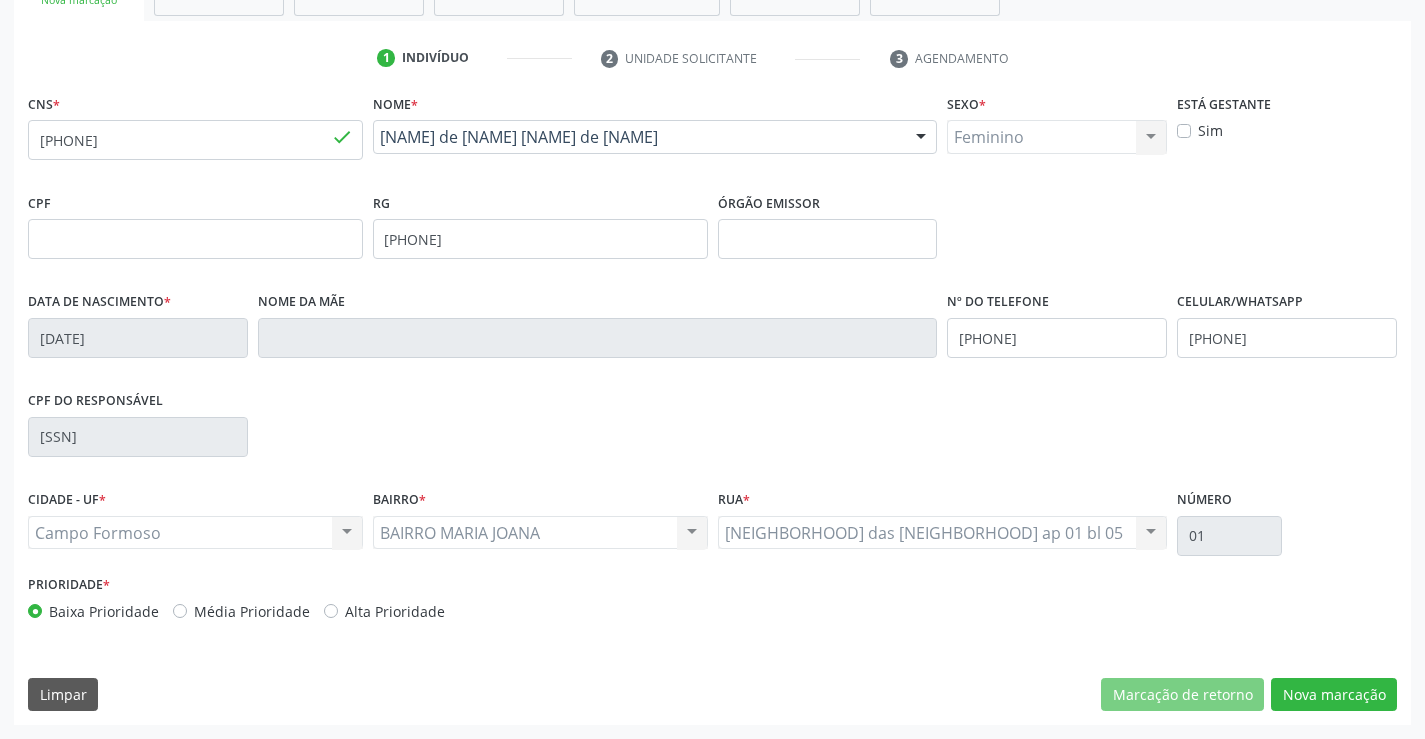 scroll, scrollTop: 167, scrollLeft: 0, axis: vertical 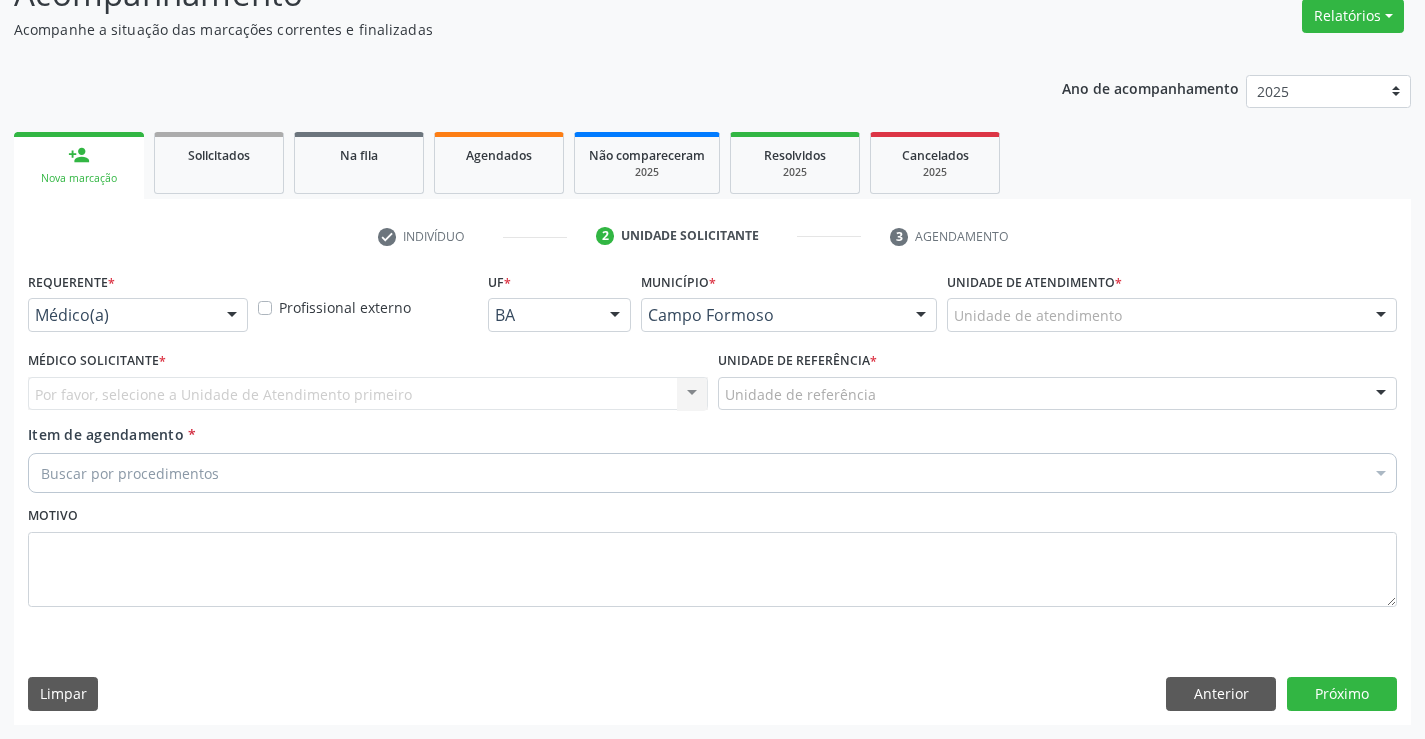 click at bounding box center [232, 316] 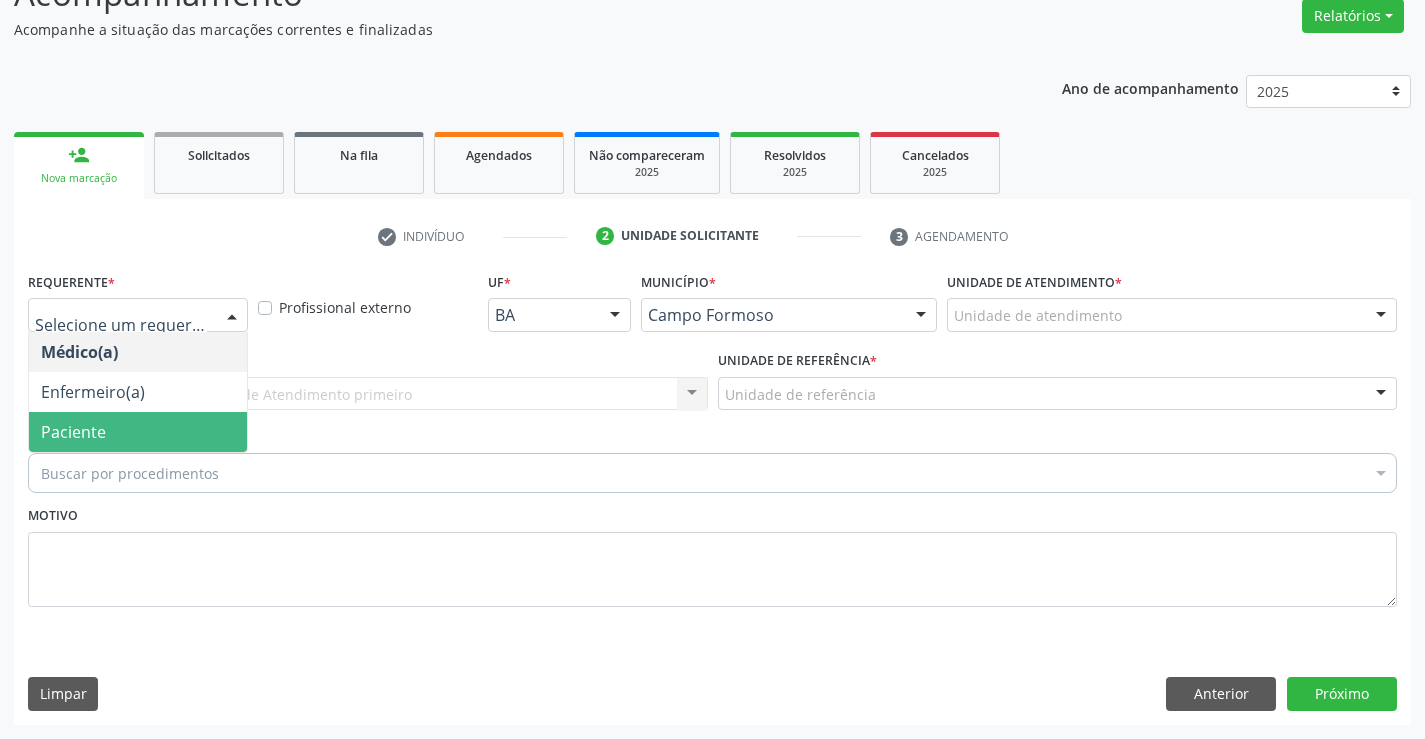 click on "Paciente" at bounding box center [138, 432] 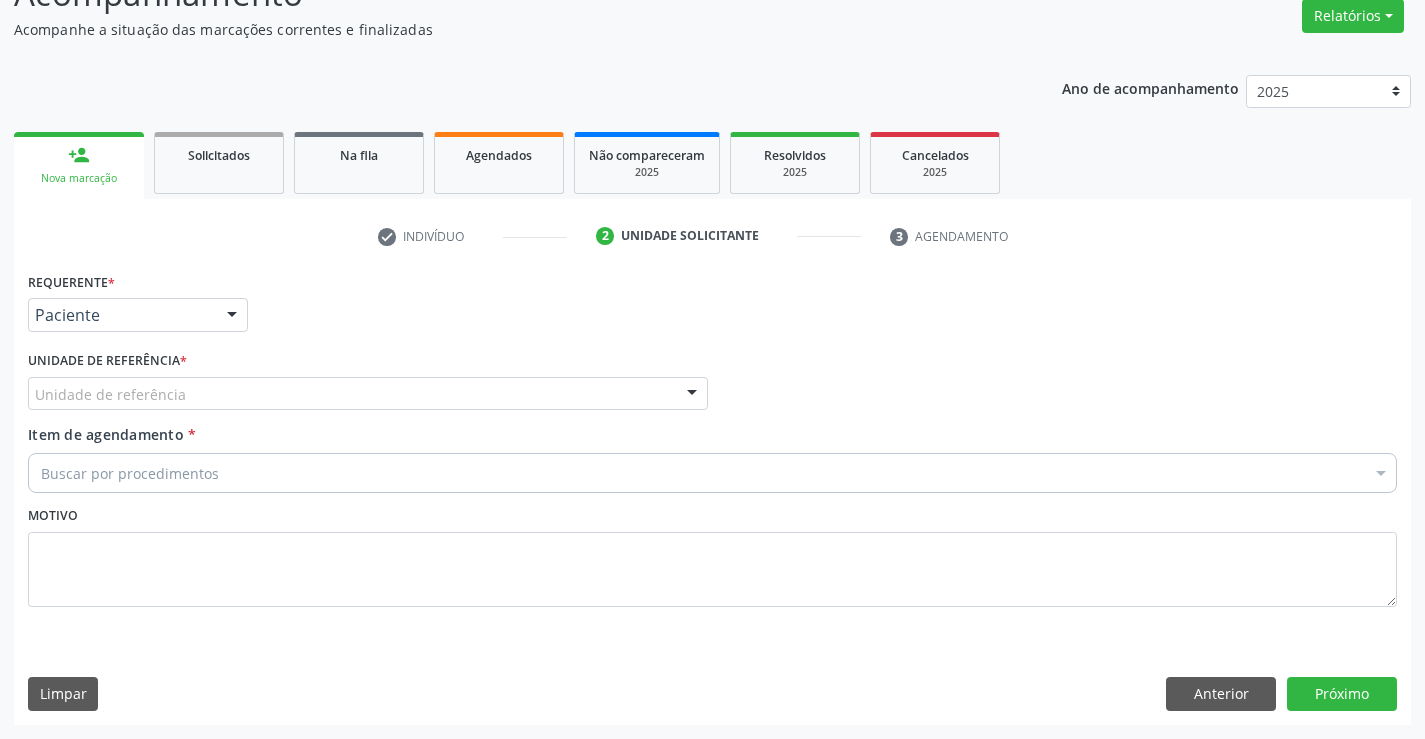 click on "Unidade de referência" at bounding box center (368, 394) 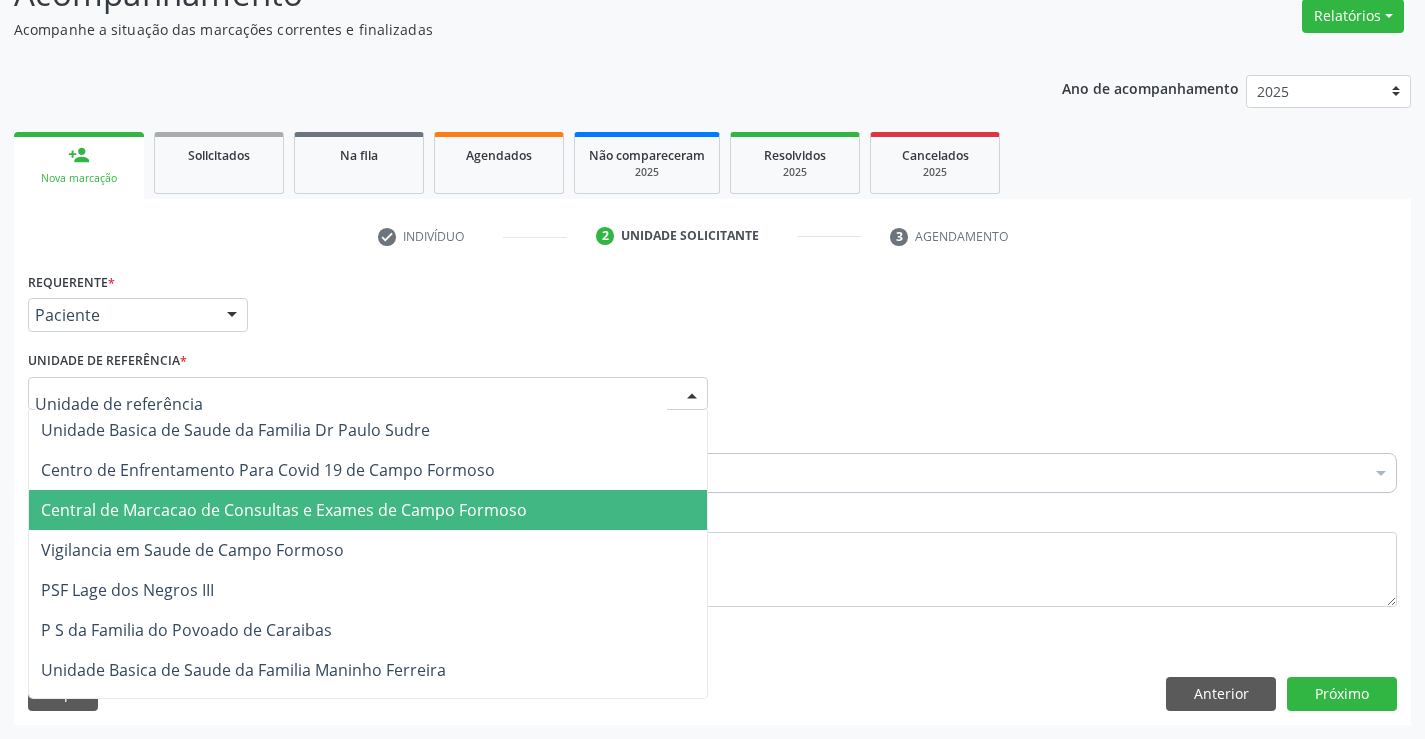 click on "Central de Marcacao de Consultas e Exames de Campo Formoso" at bounding box center (284, 510) 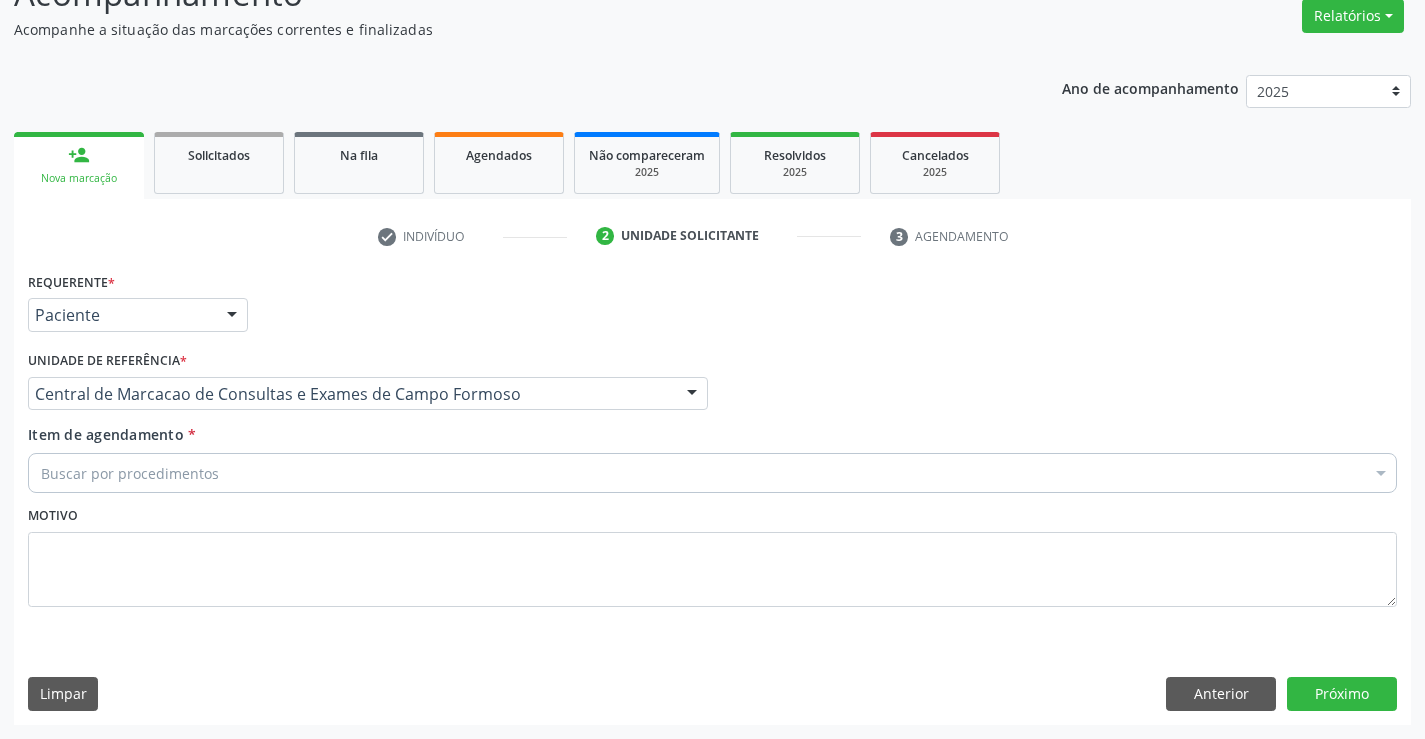 click on "Item de agendamento
*
Buscar por procedimentos
Selecionar todos
[NUMBER] - [PROCEDURE]
[NUMBER] - [PROCEDURE]
[NUMBER] - [PROCEDURE]
[NUMBER] - [PROCEDURE]
[NUMBER] - [PROCEDURE]
[NUMBER] - [PROCEDURE]
[NUMBER] - [PROCEDURE]
[NUMBER] - [PROCEDURE]
[NUMBER] - [PROCEDURE]
[NUMBER] - [PROCEDURE]
[NUMBER] - [PROCEDURE]
[NUMBER] - [PROCEDURE]" at bounding box center (712, 462) 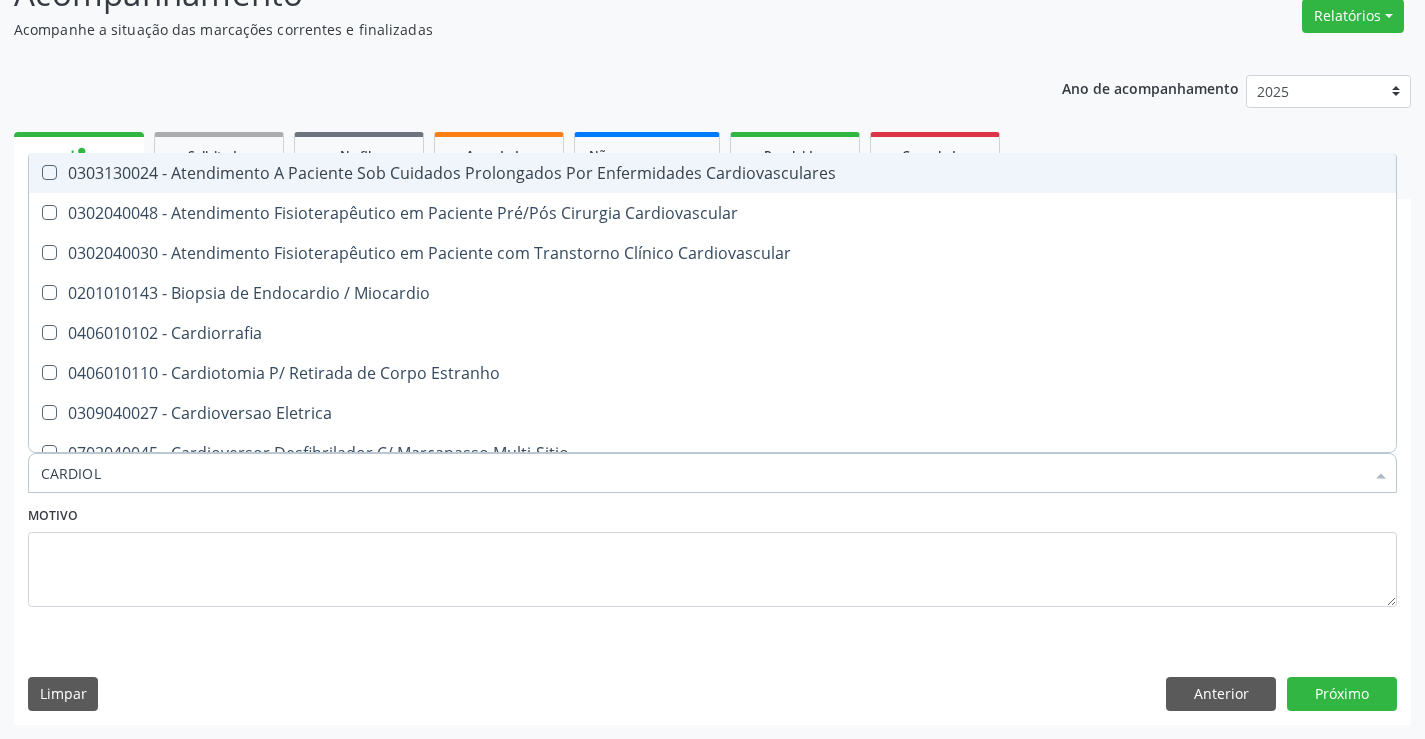 type on "CARDIOLO" 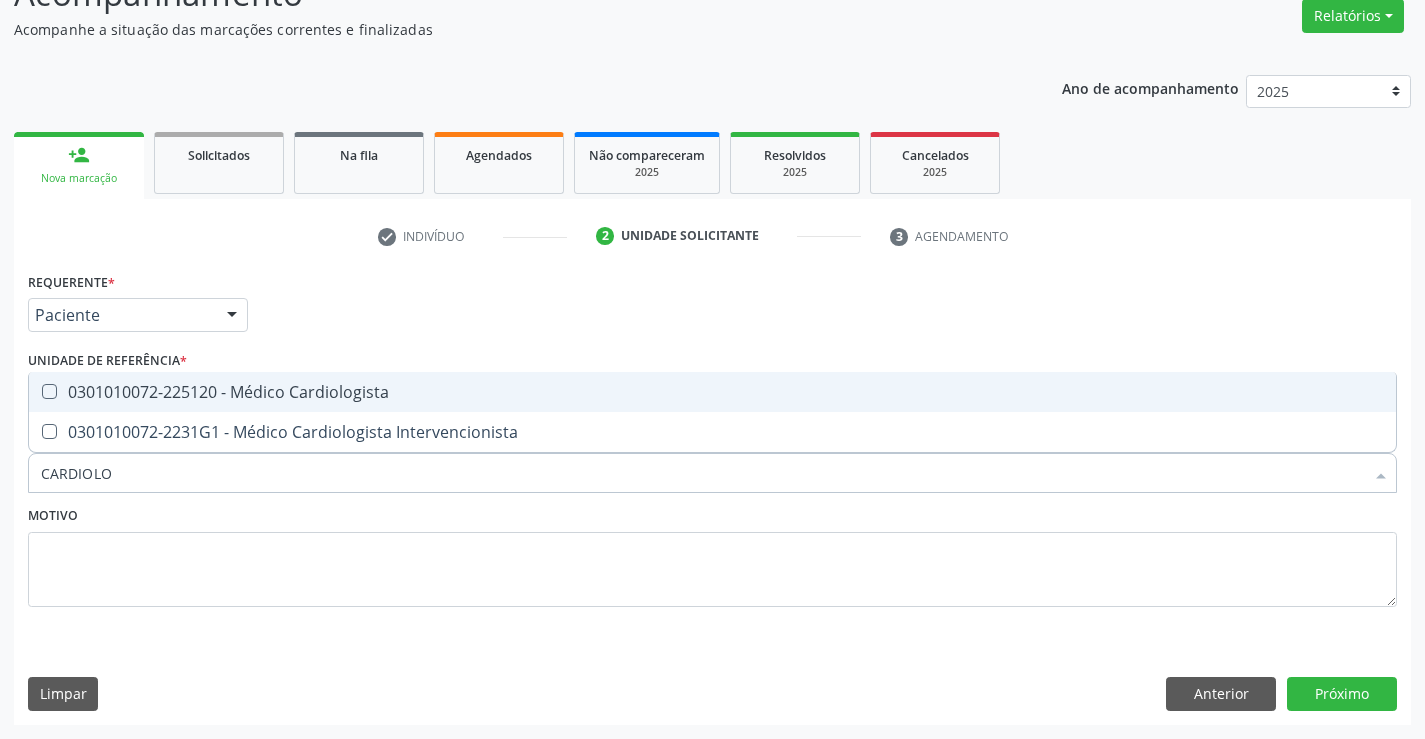 click on "0301010072-225120 - Médico Cardiologista" at bounding box center [712, 392] 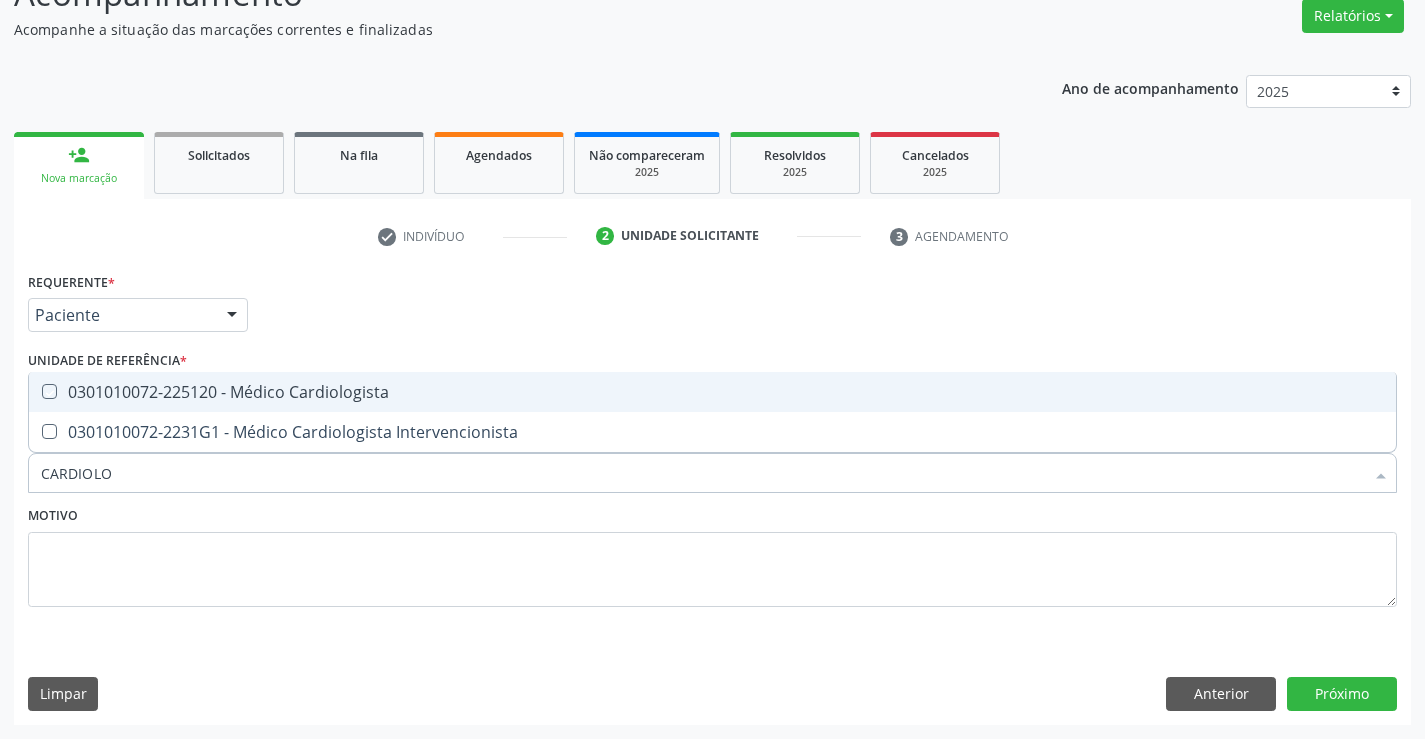 checkbox on "true" 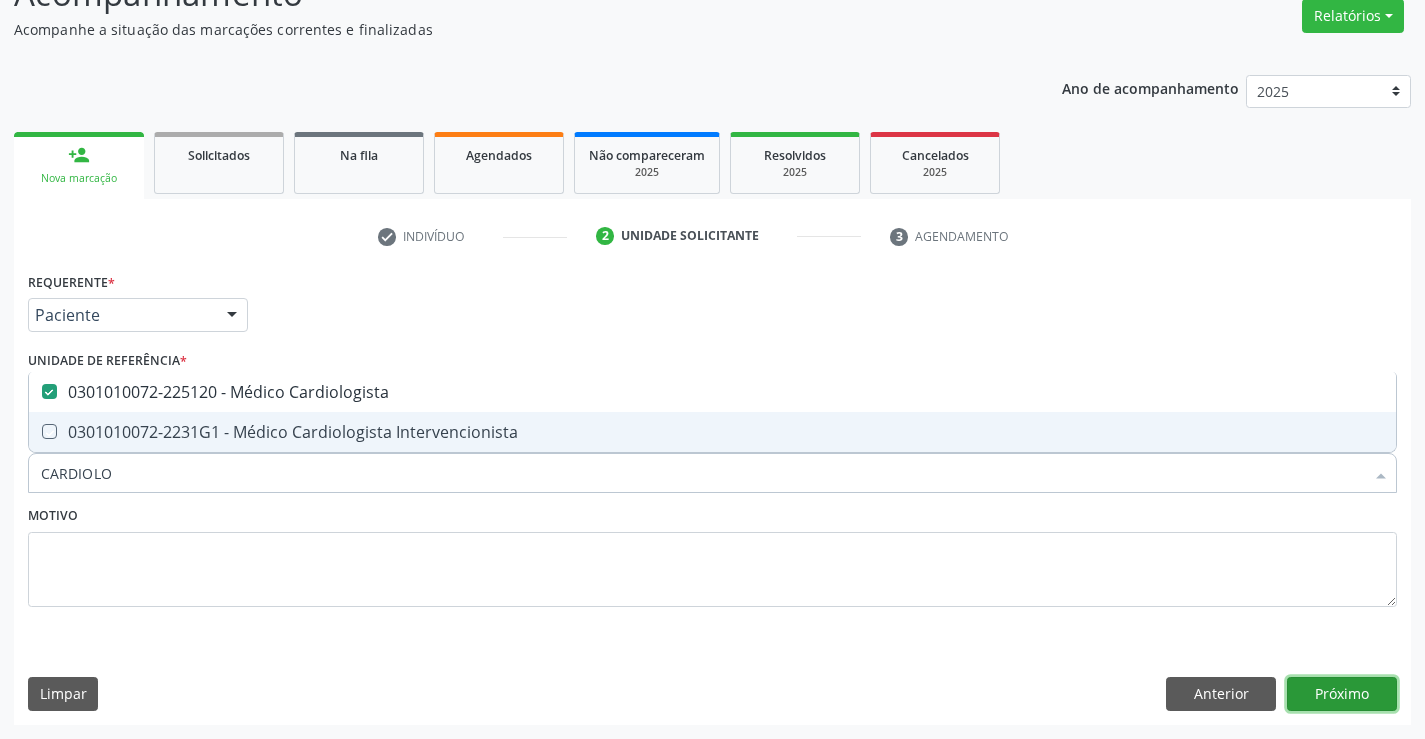 click on "Próximo" at bounding box center [1342, 694] 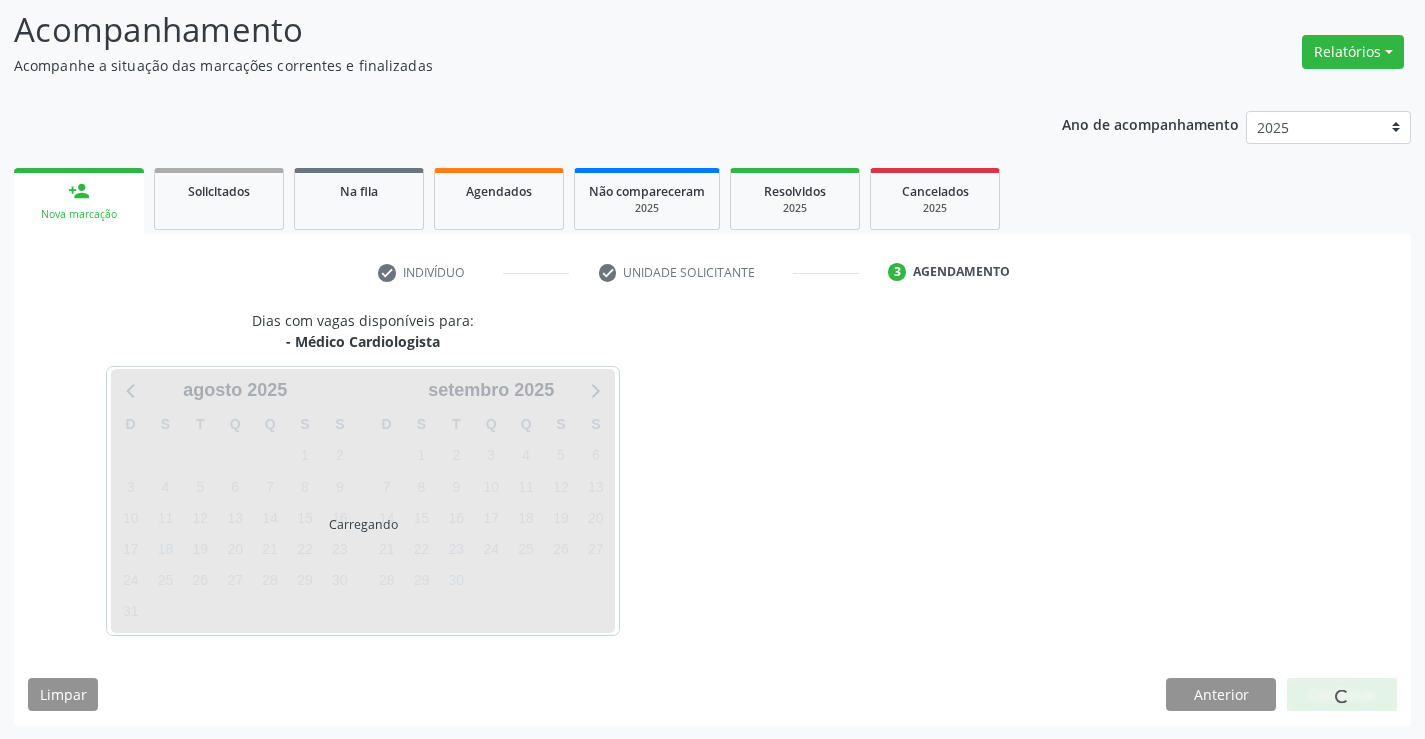 scroll, scrollTop: 131, scrollLeft: 0, axis: vertical 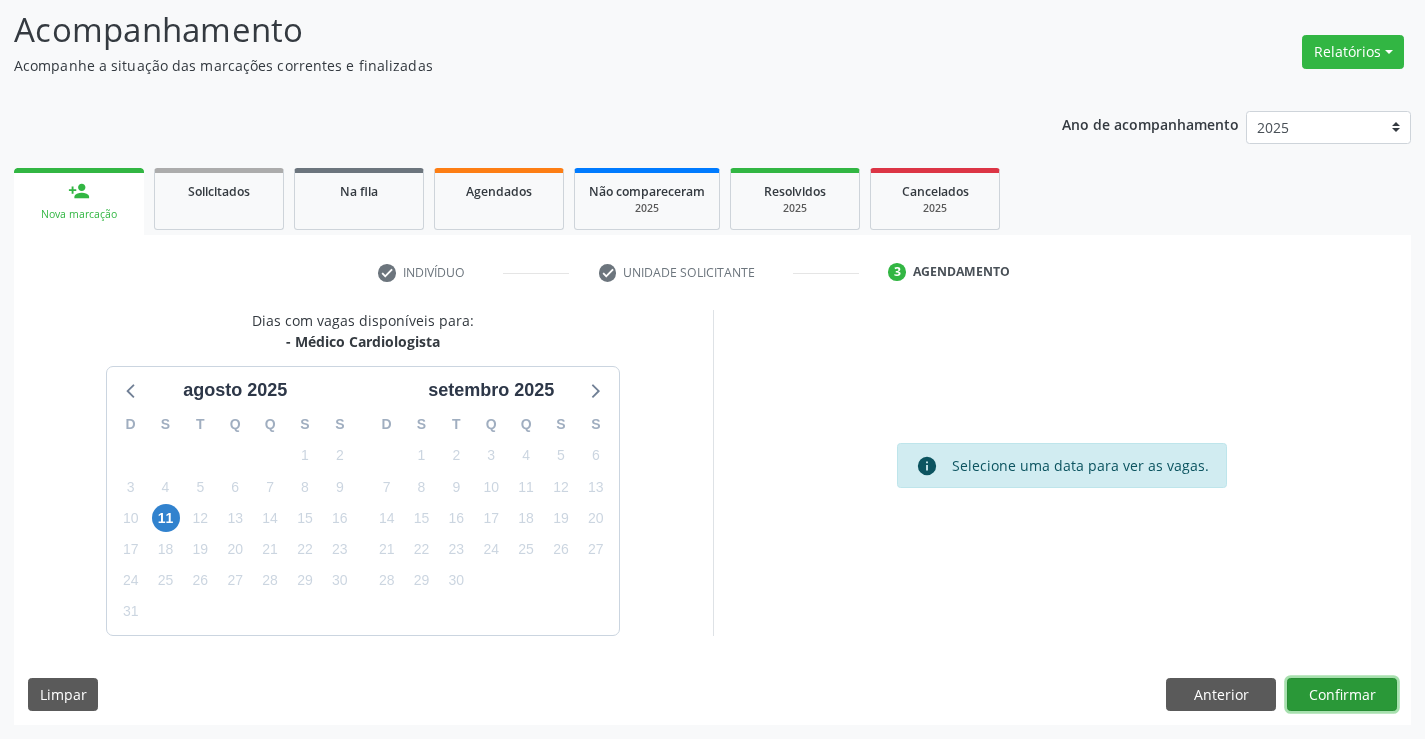 click on "Confirmar" at bounding box center (1342, 695) 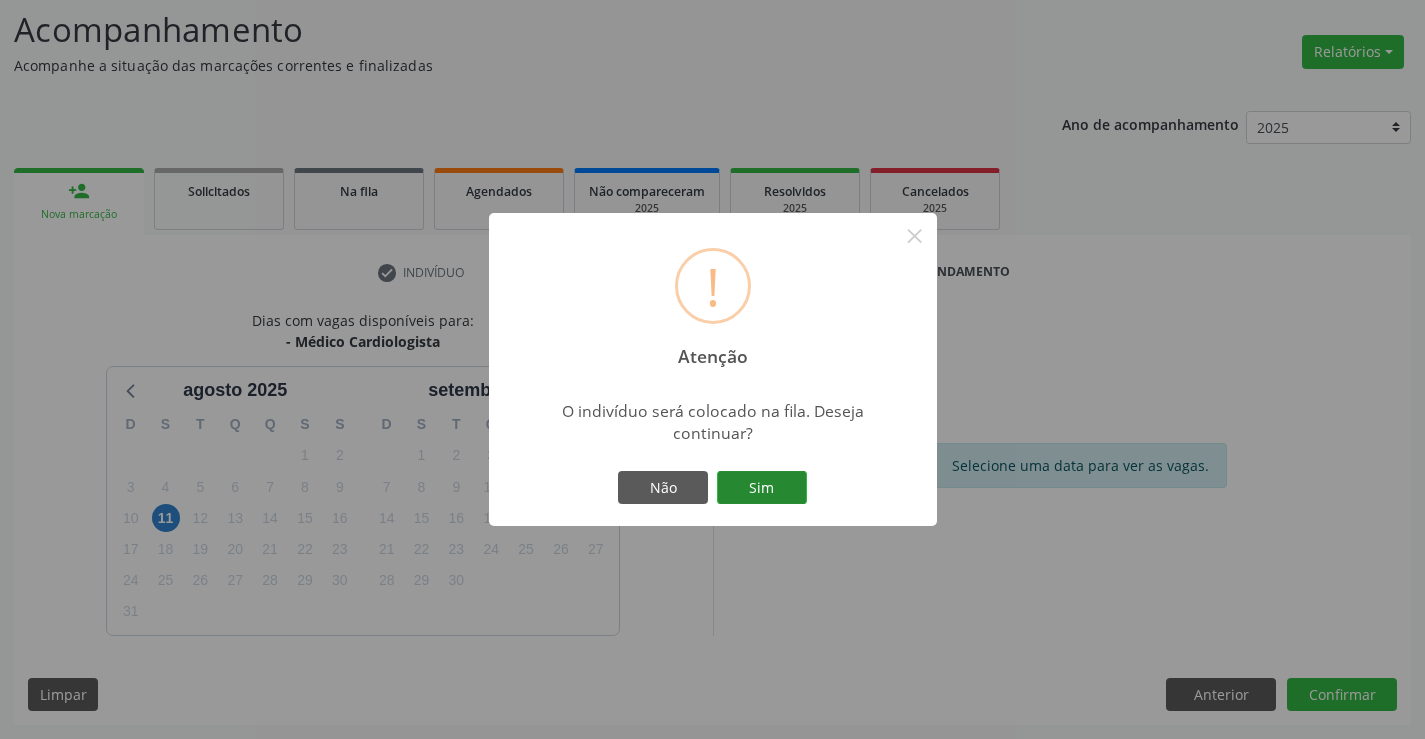 click on "Sim" at bounding box center [762, 488] 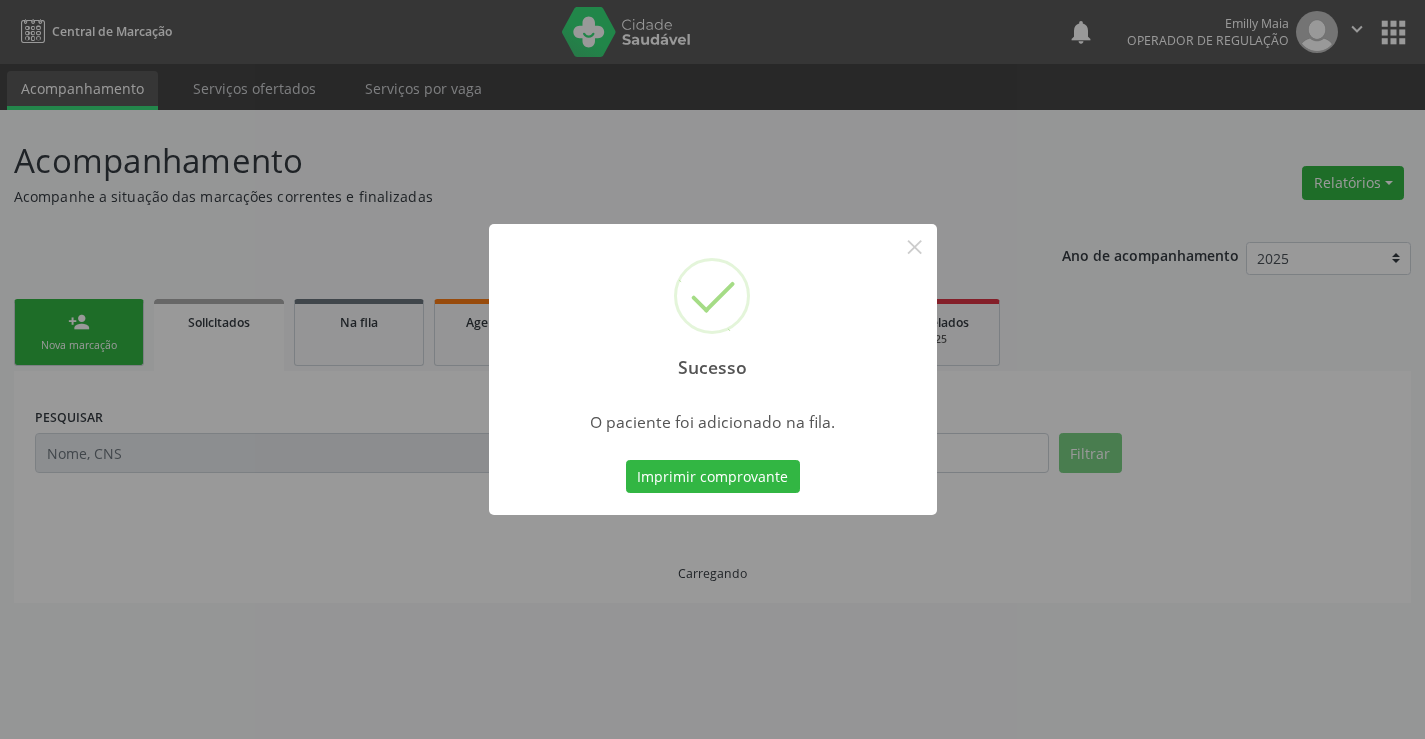 scroll, scrollTop: 0, scrollLeft: 0, axis: both 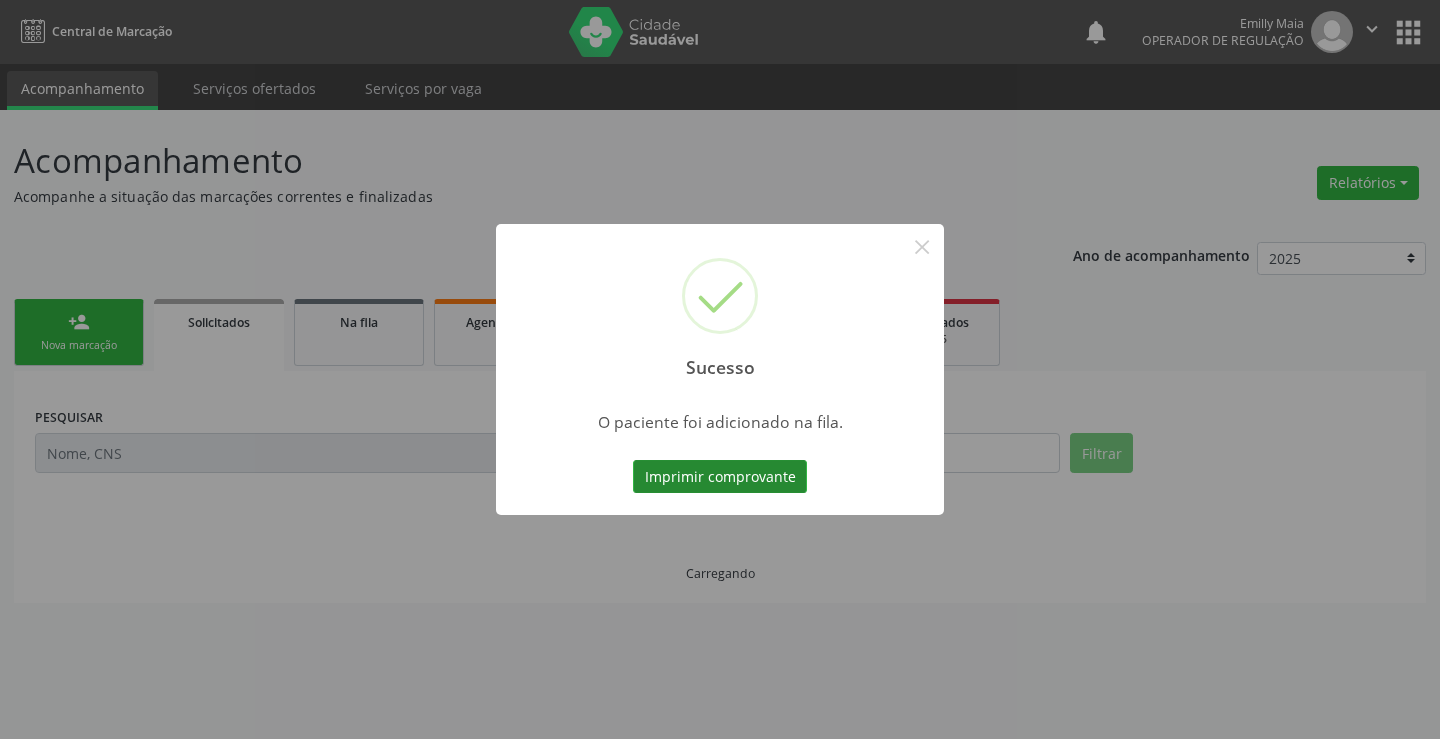 click on "Imprimir comprovante" at bounding box center (720, 477) 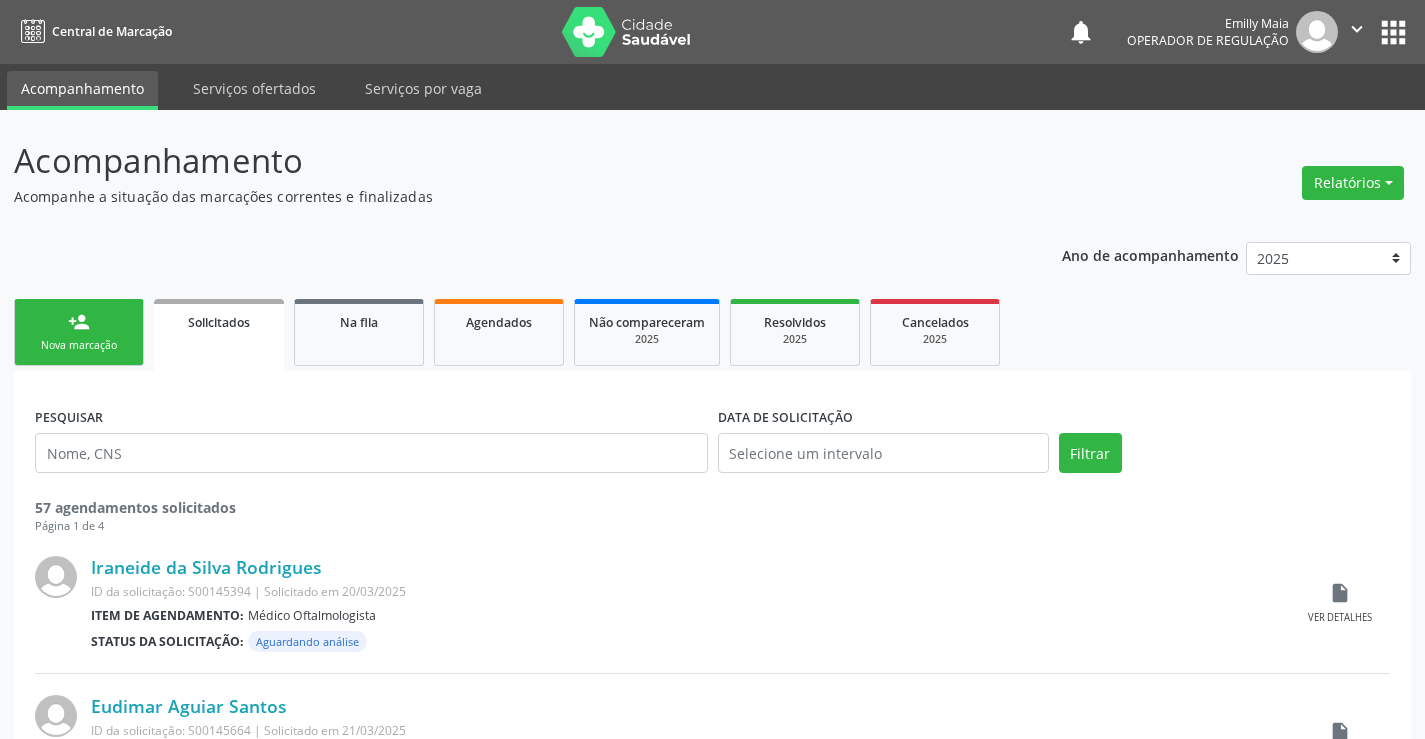 click on "person_add" at bounding box center (79, 322) 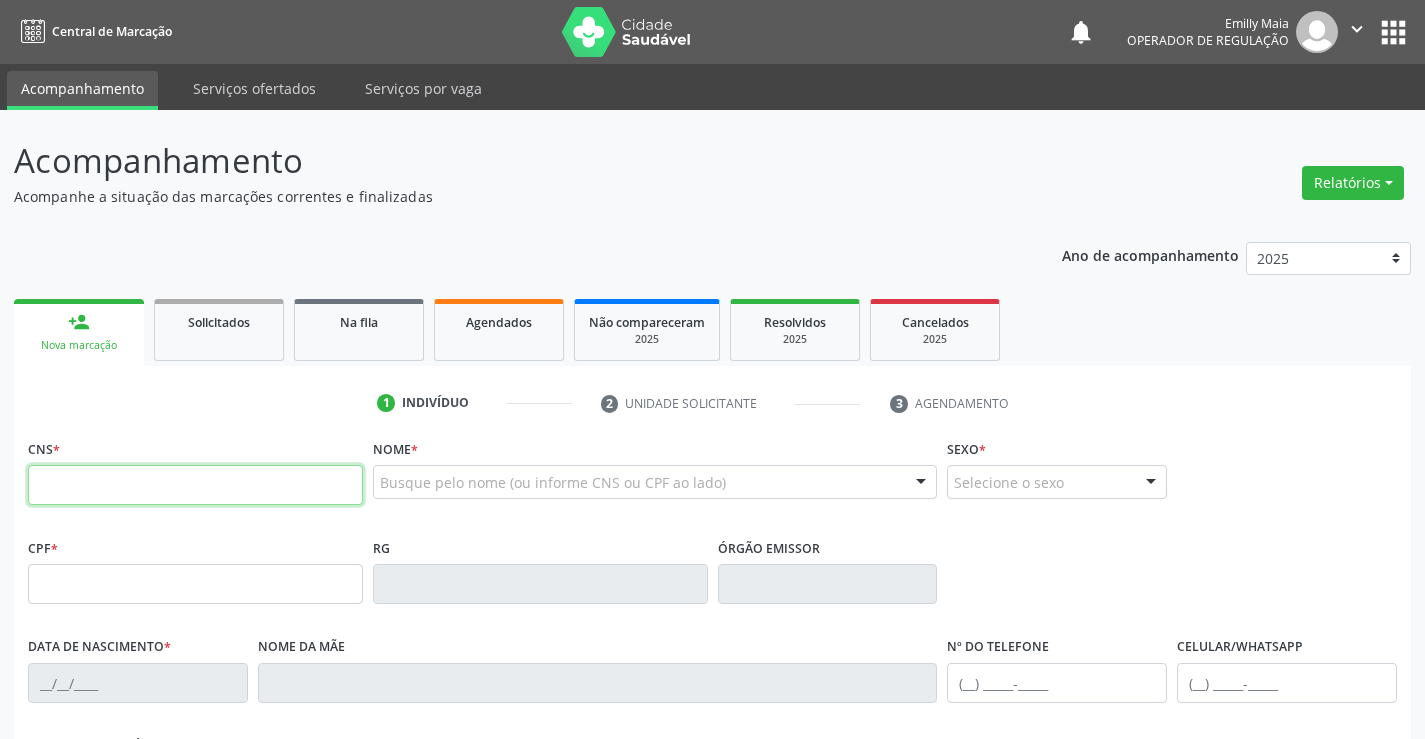 click at bounding box center [195, 485] 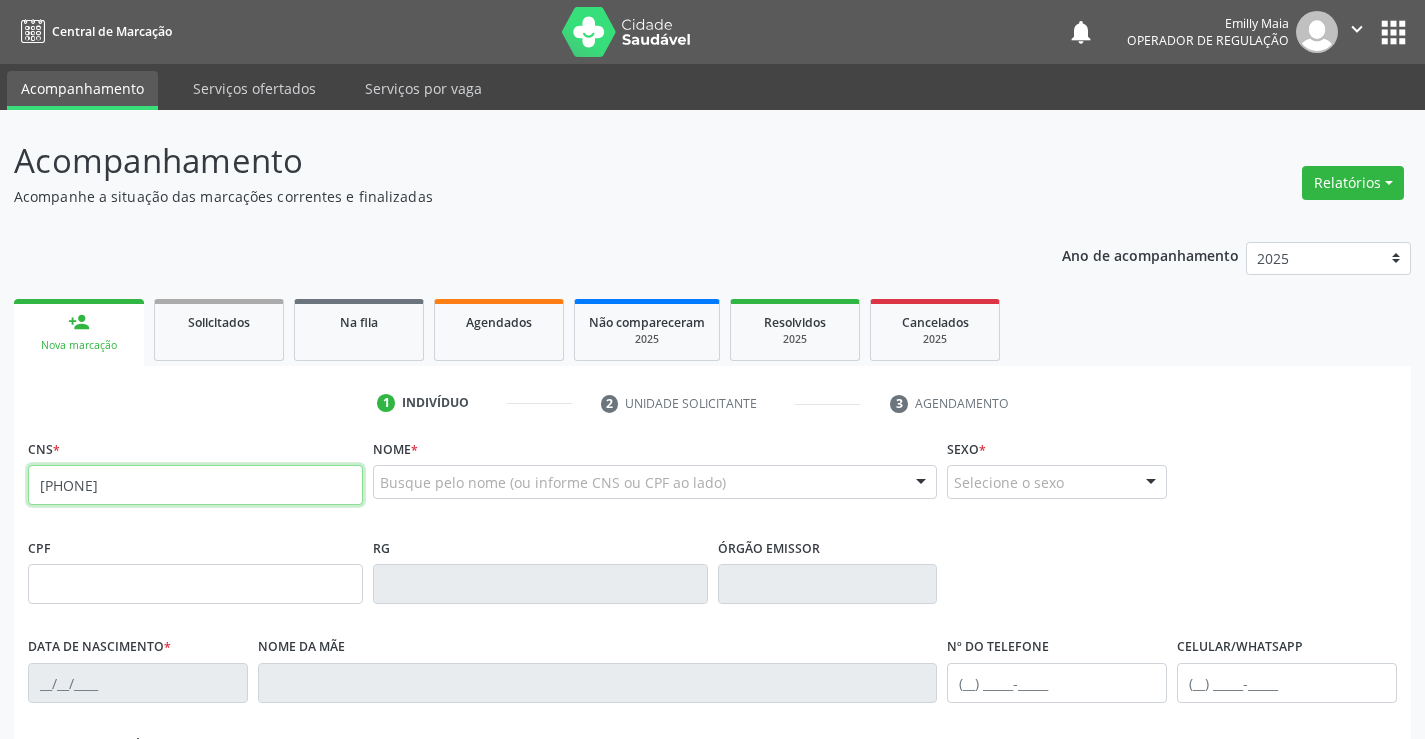 type on "708 6020 2401 6884" 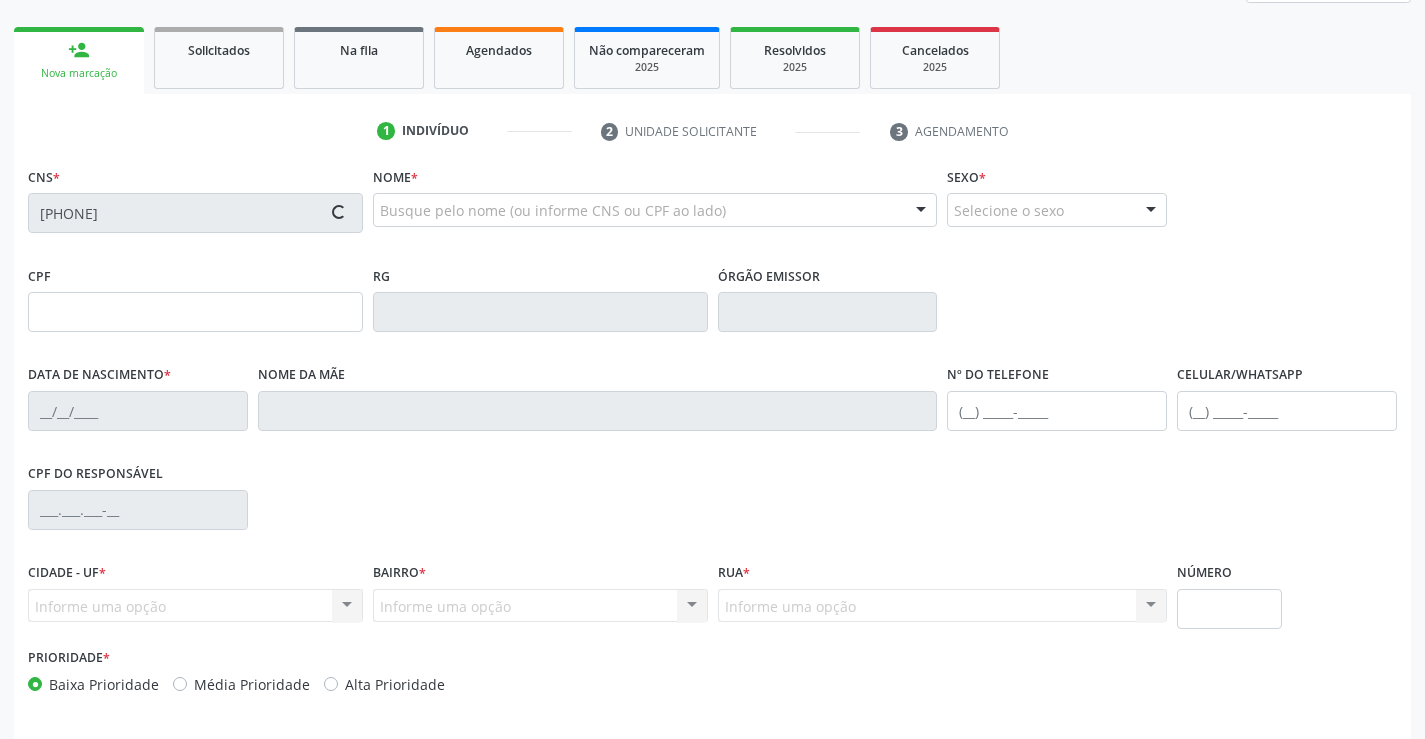 scroll, scrollTop: 345, scrollLeft: 0, axis: vertical 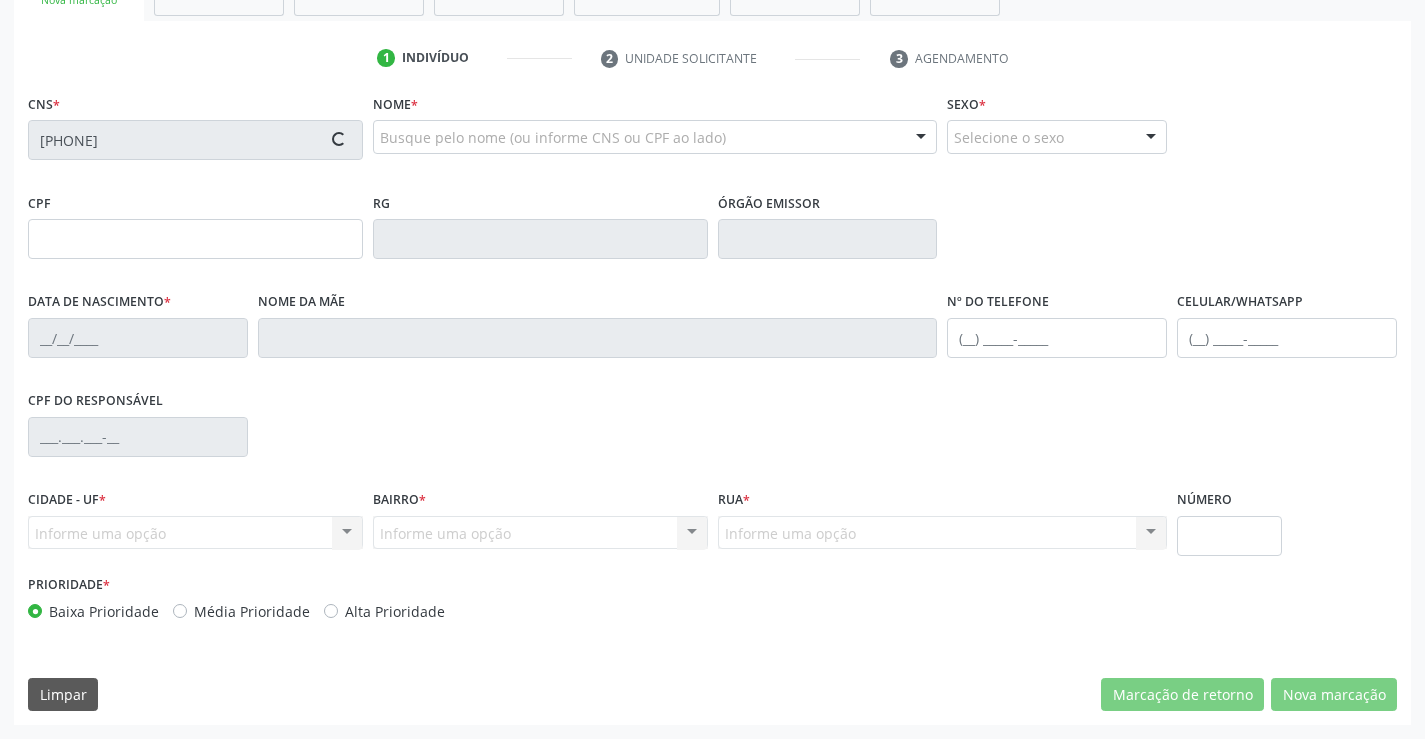 type on "0189725516" 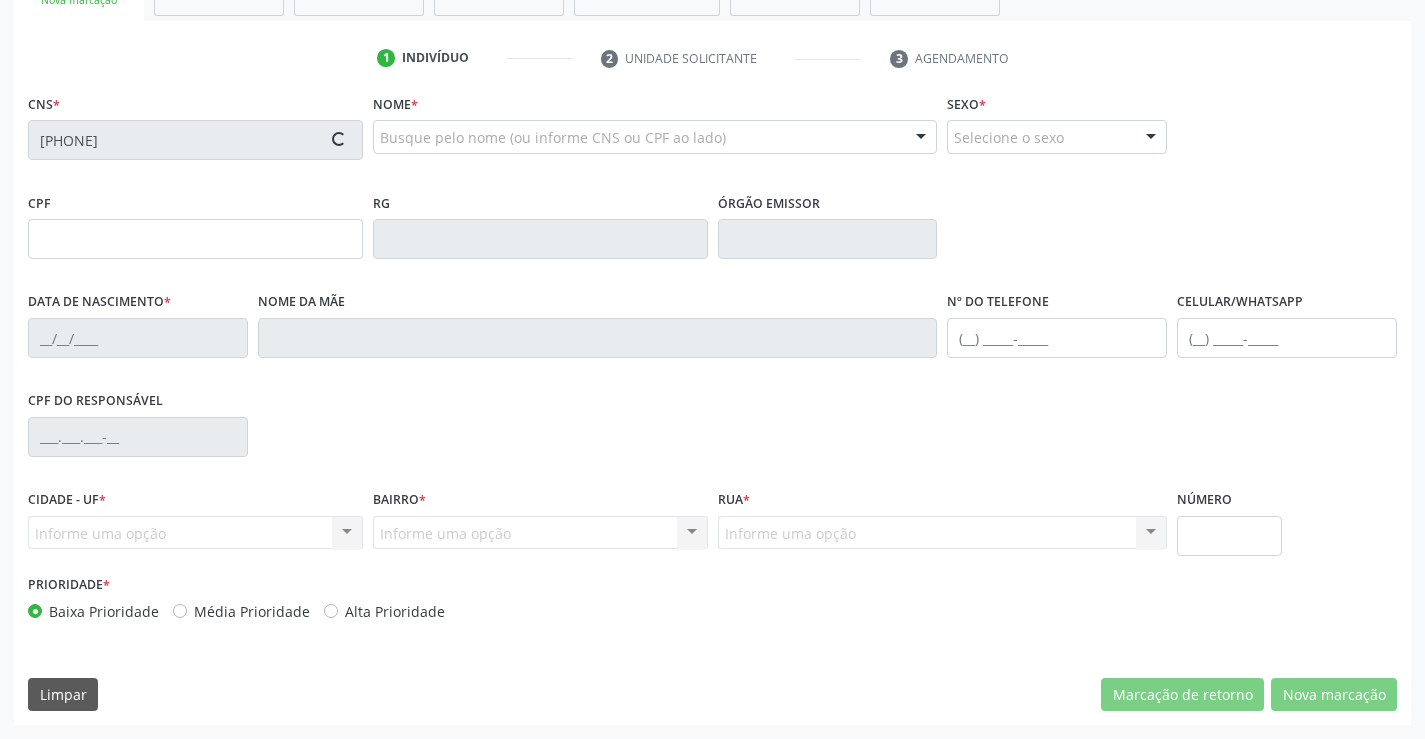 type on "10/03/1958" 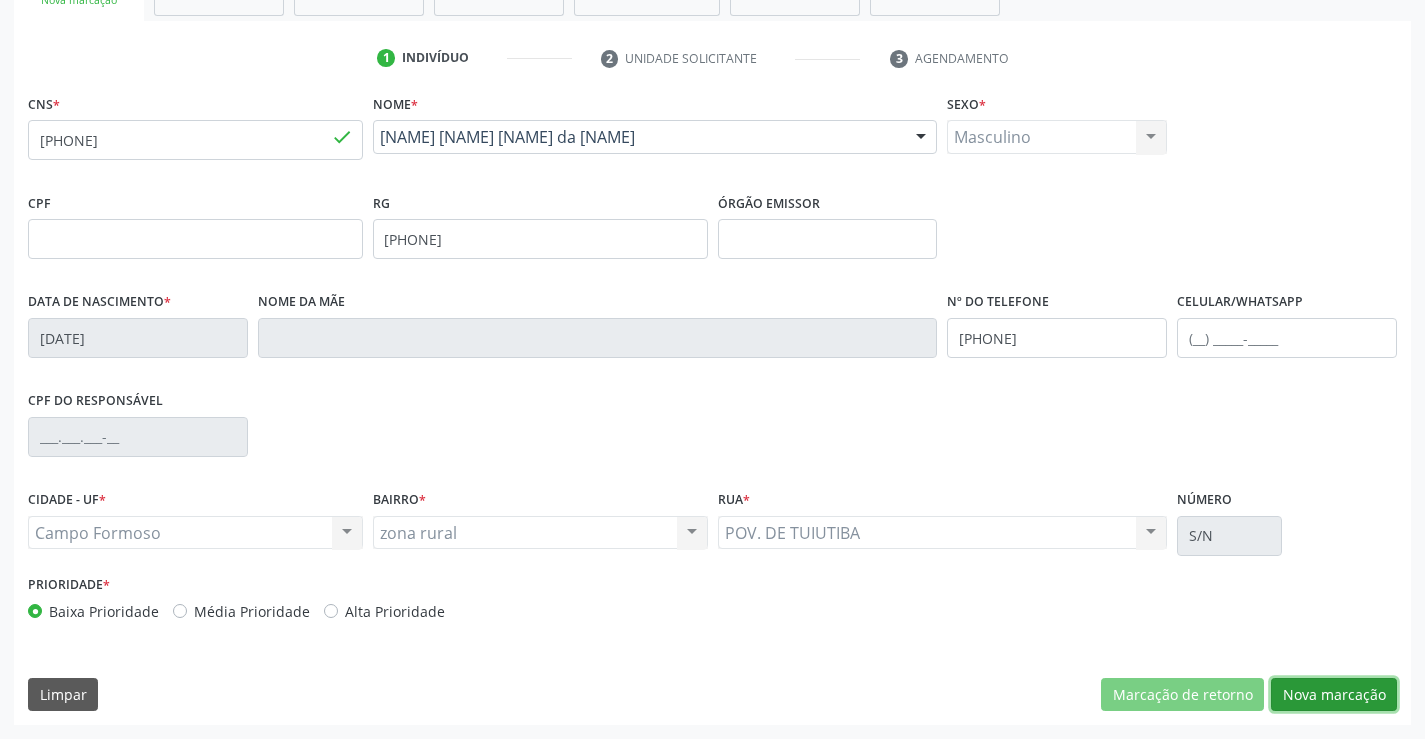 click on "Nova marcação" at bounding box center (1334, 695) 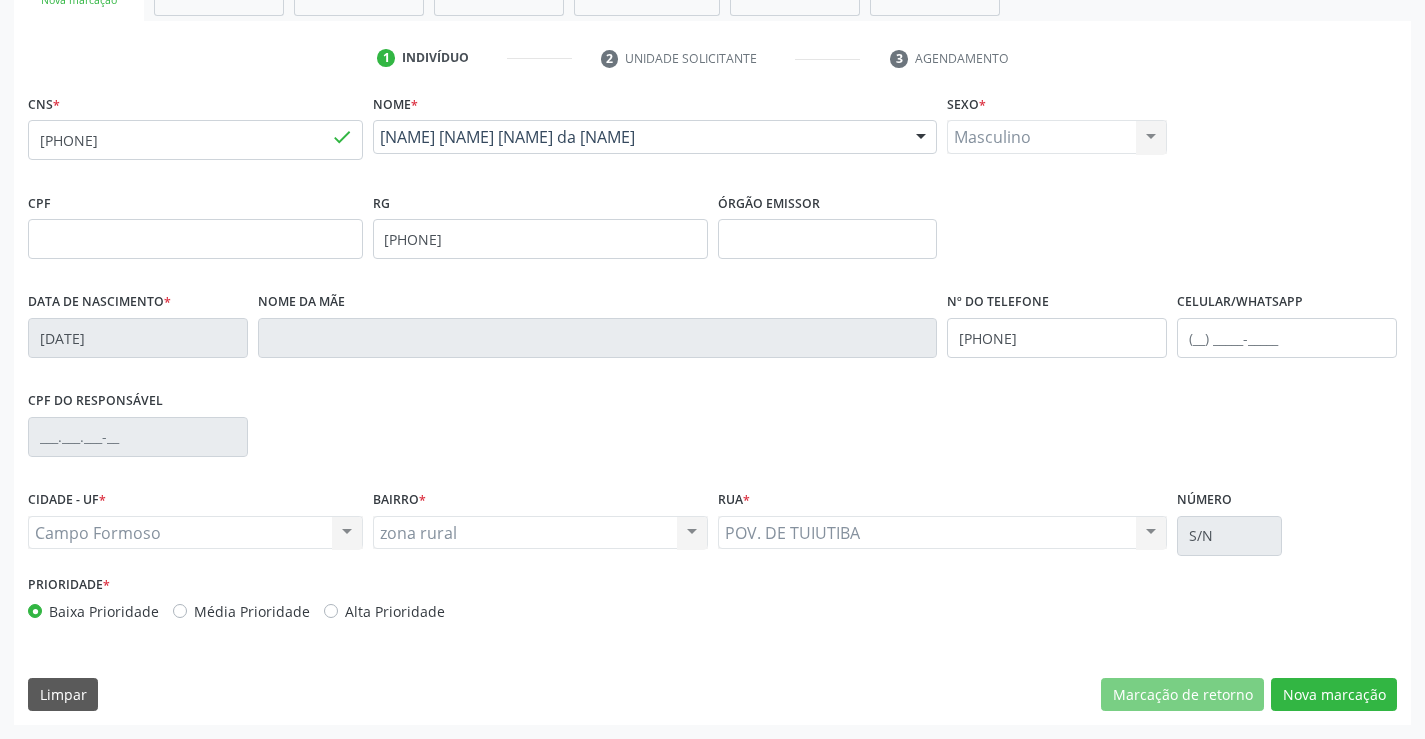 scroll, scrollTop: 167, scrollLeft: 0, axis: vertical 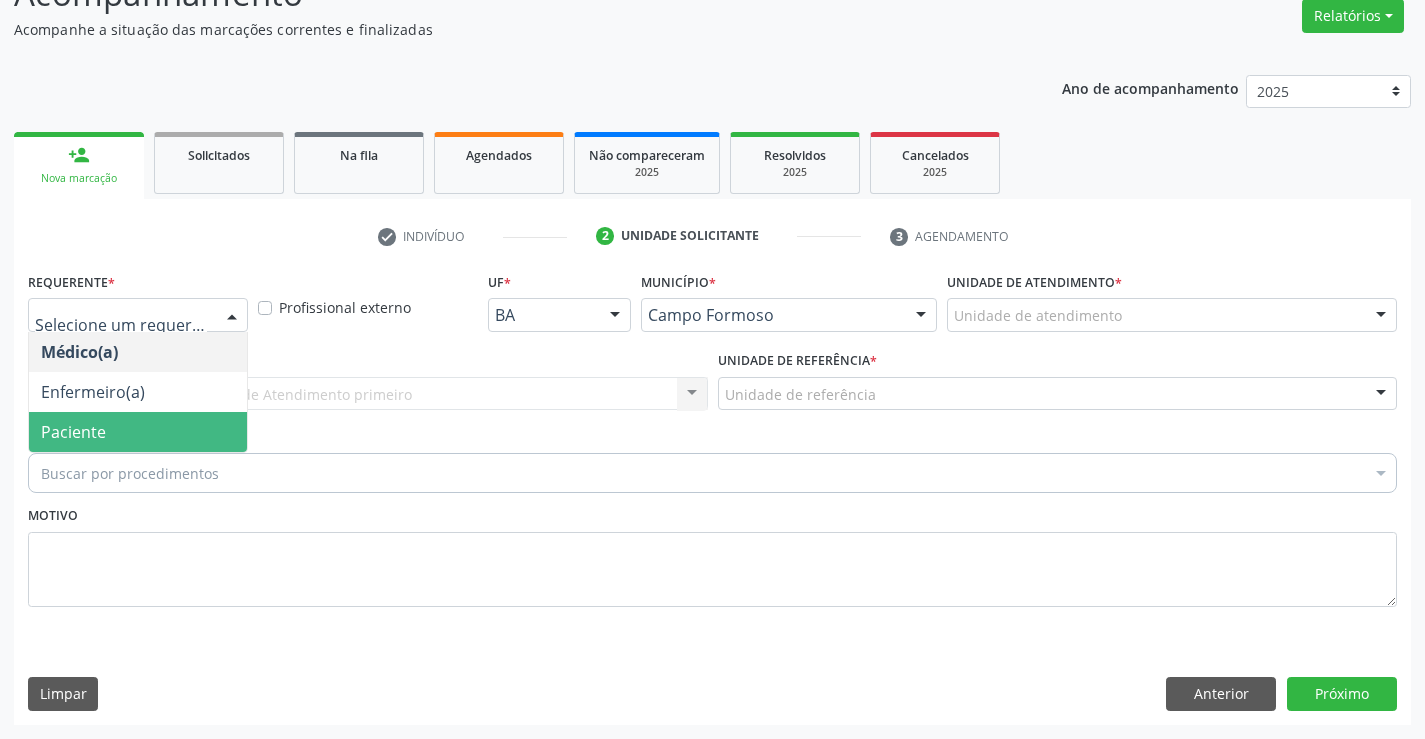 click on "Paciente" at bounding box center [138, 432] 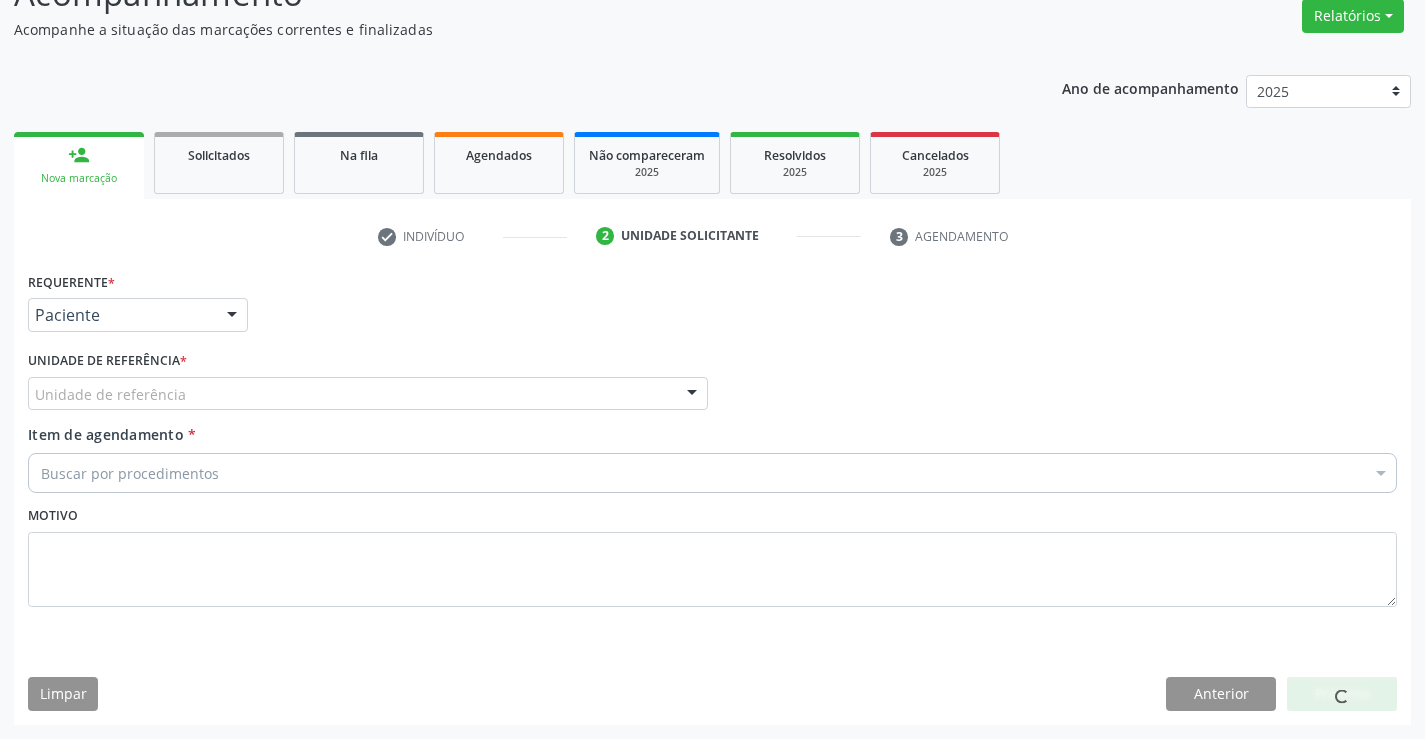 click on "Unidade de referência" at bounding box center [368, 394] 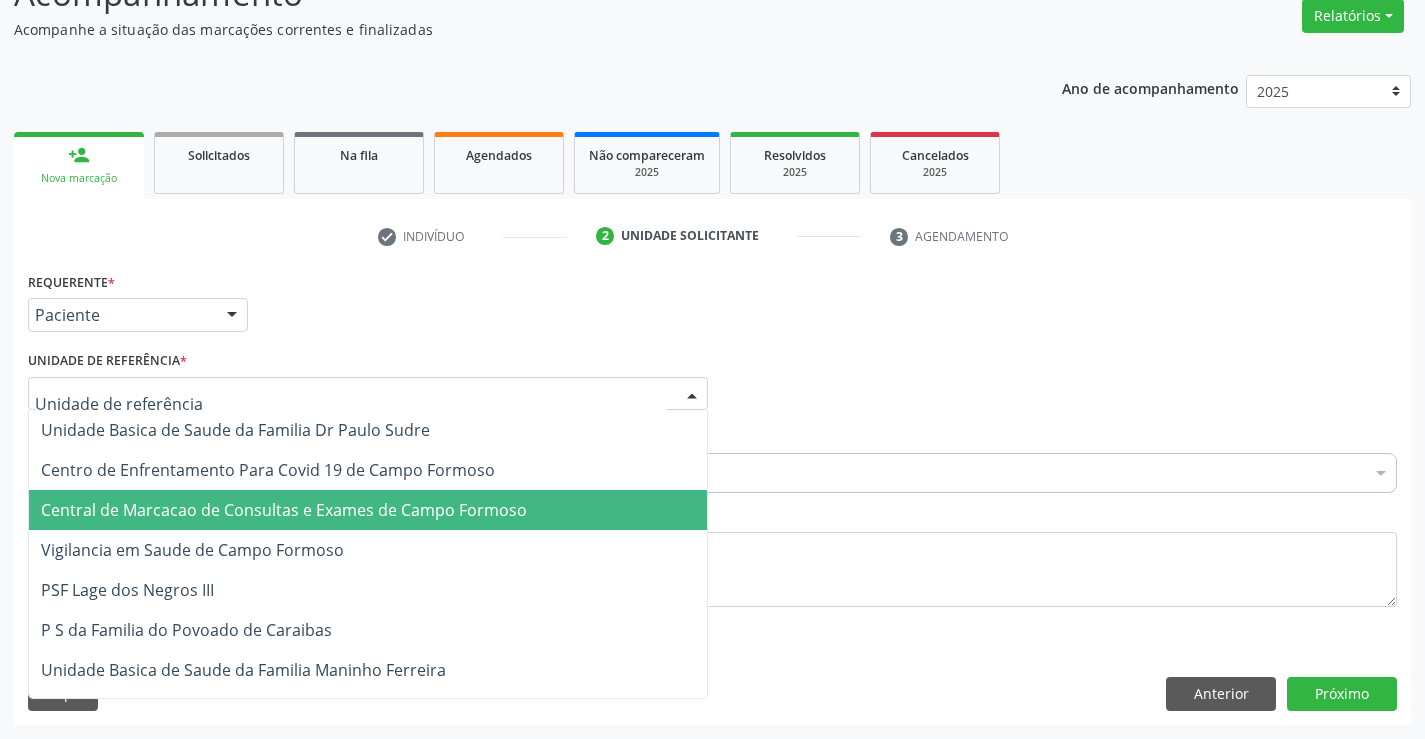 click on "Central de Marcacao de Consultas e Exames de Campo Formoso" at bounding box center (284, 510) 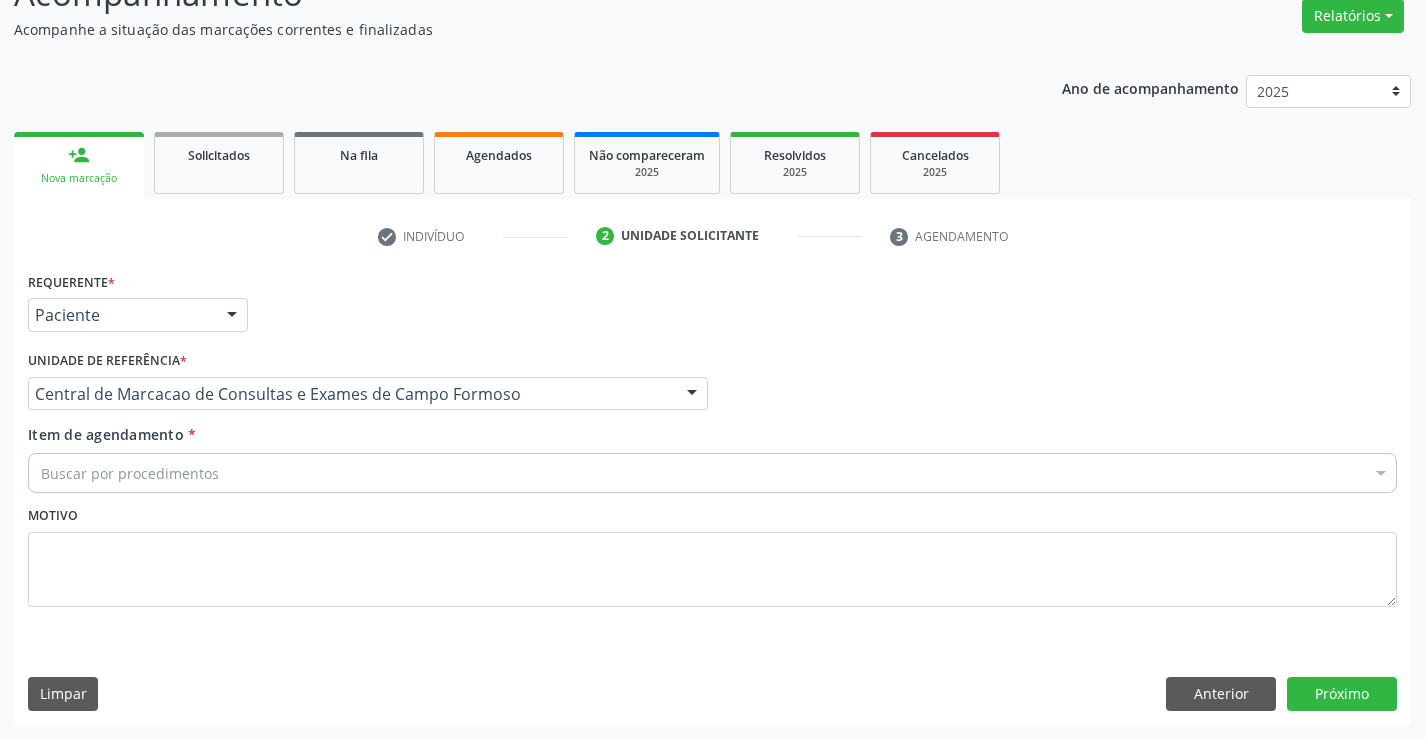 click on "Buscar por procedimentos" at bounding box center [712, 473] 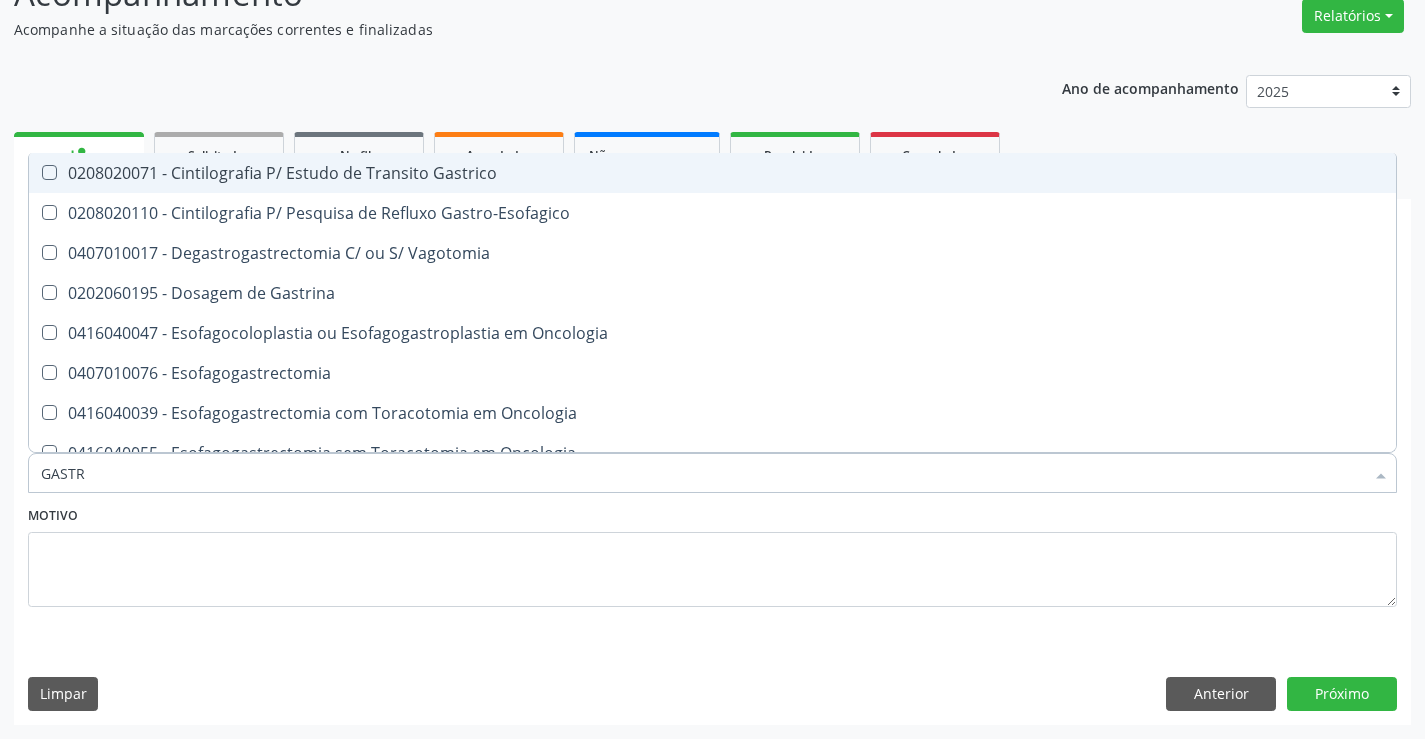 type on "GASTRO" 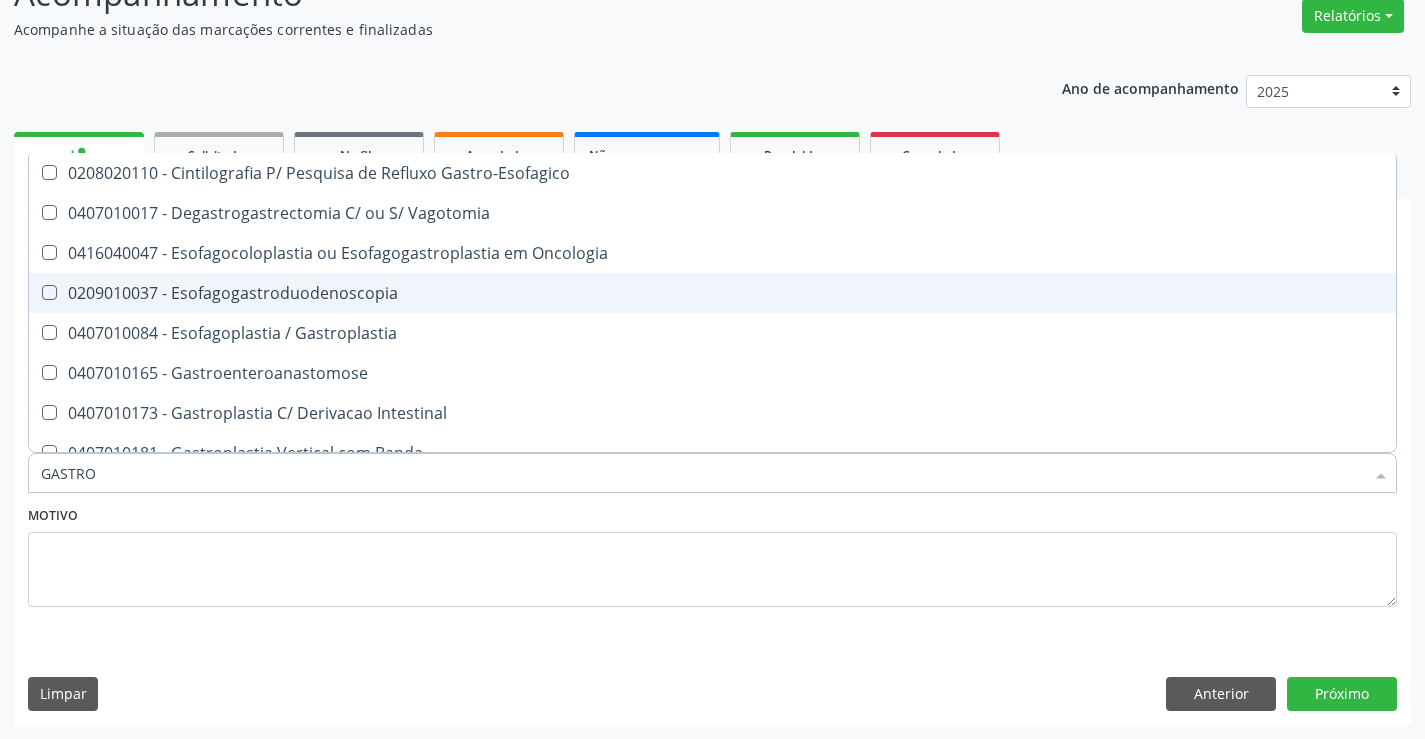click on "0209010037 - Esofagogastroduodenoscopia" at bounding box center [712, 293] 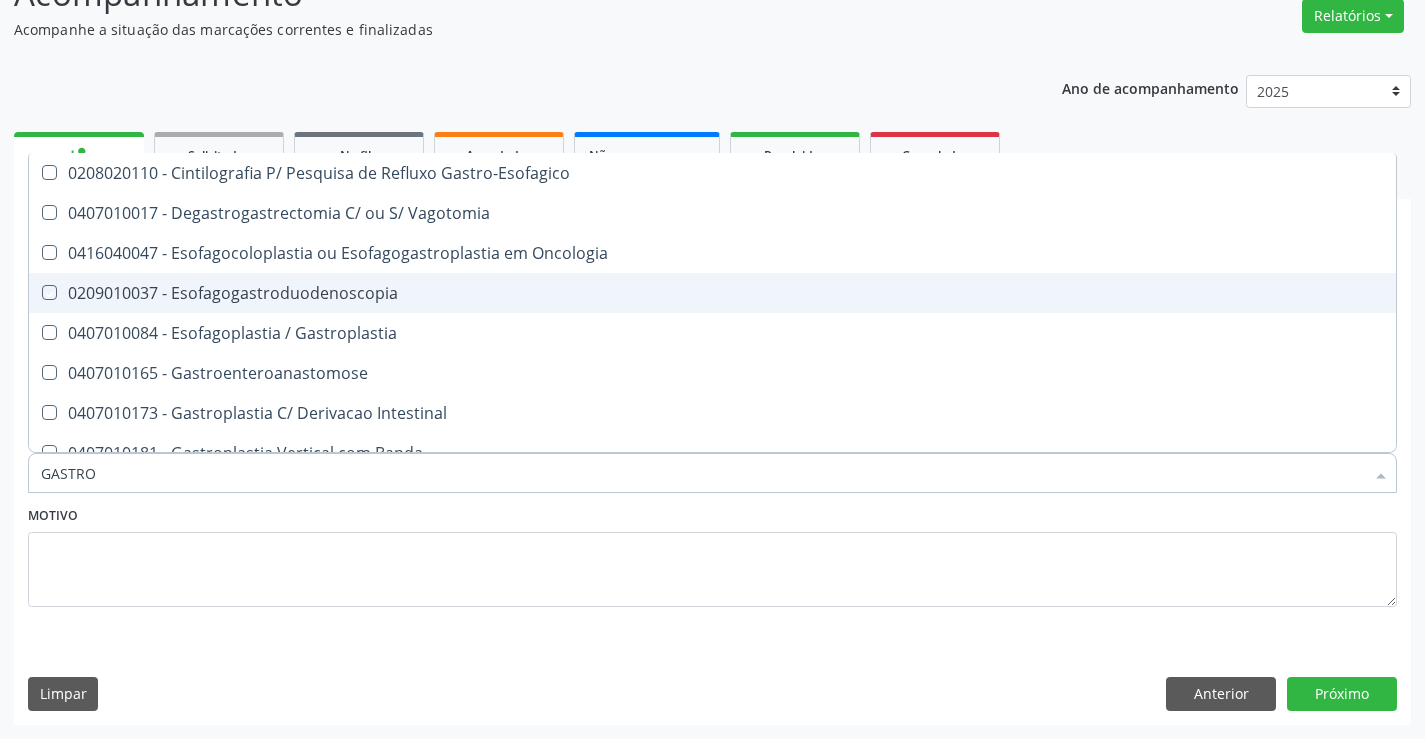 checkbox on "true" 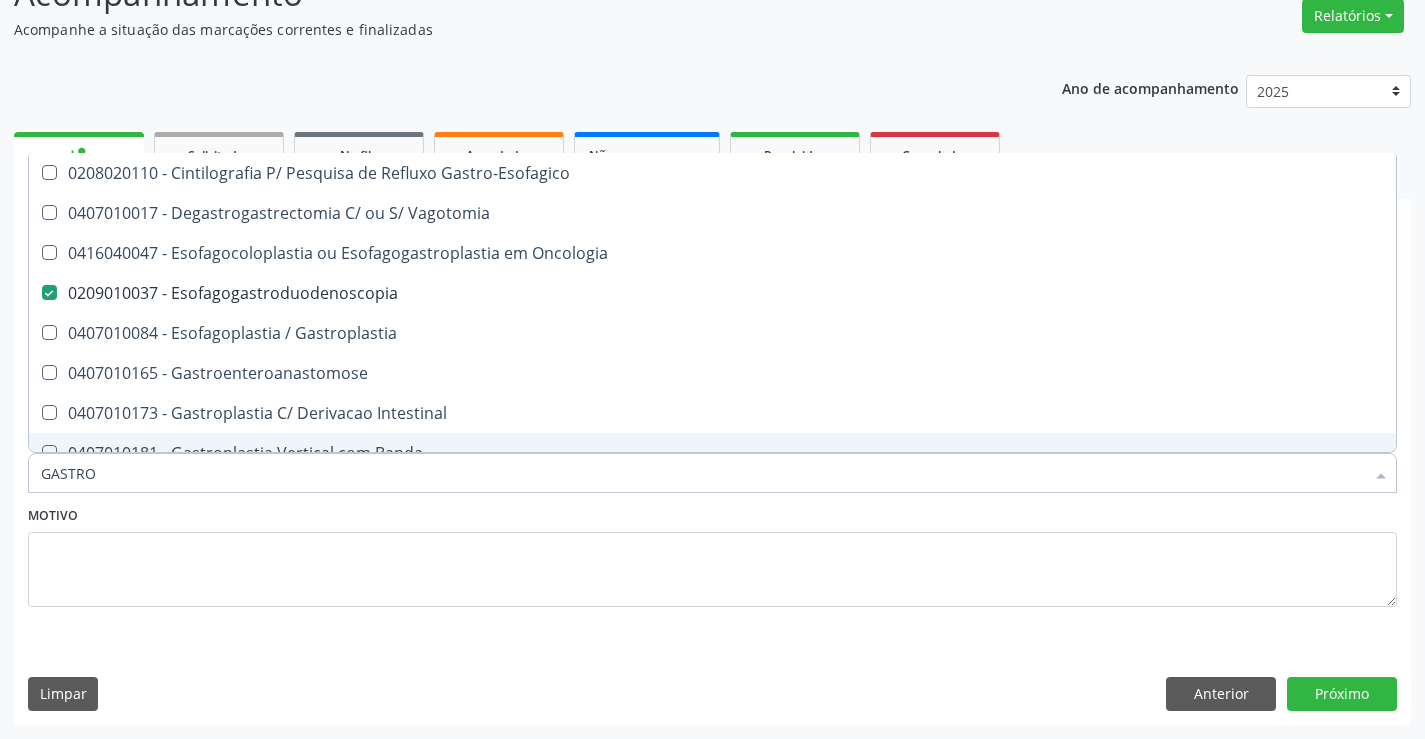 click on "GASTRO" at bounding box center (702, 473) 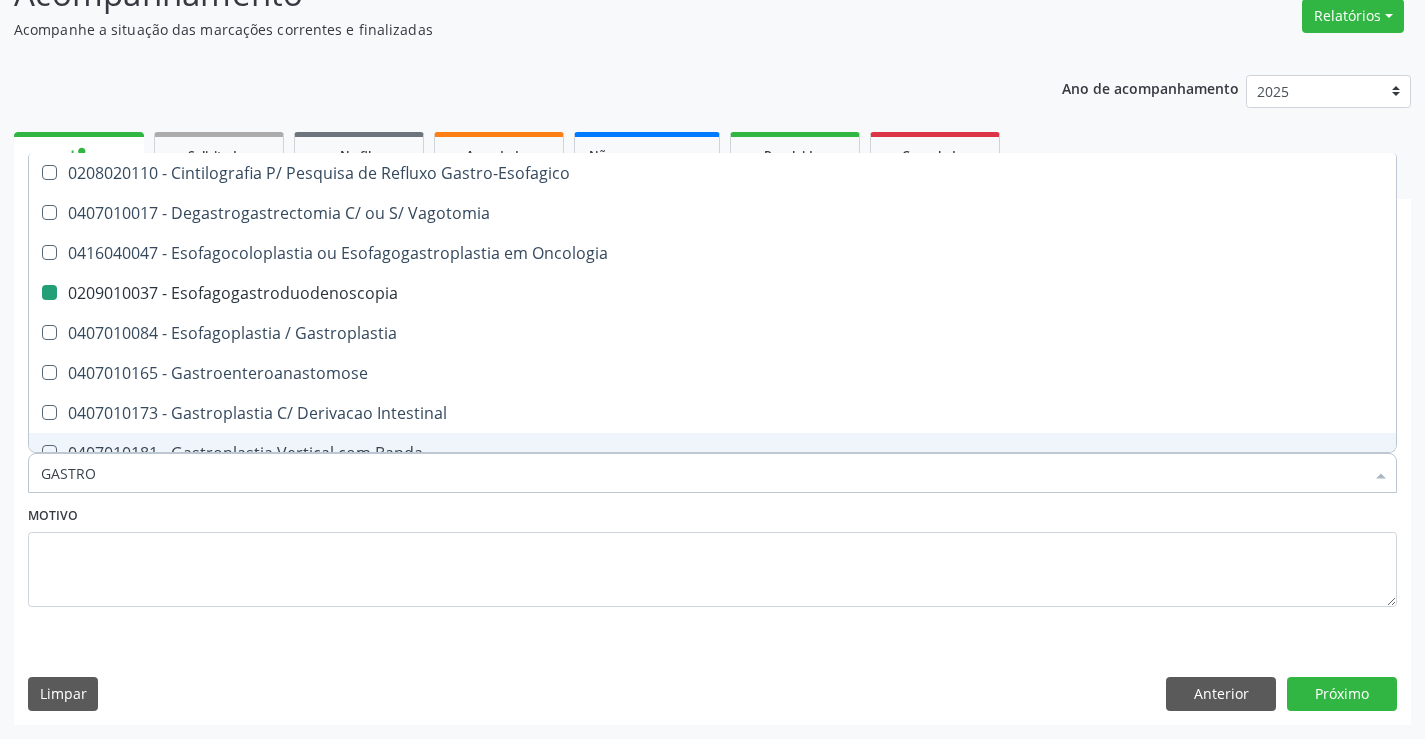 type on "E" 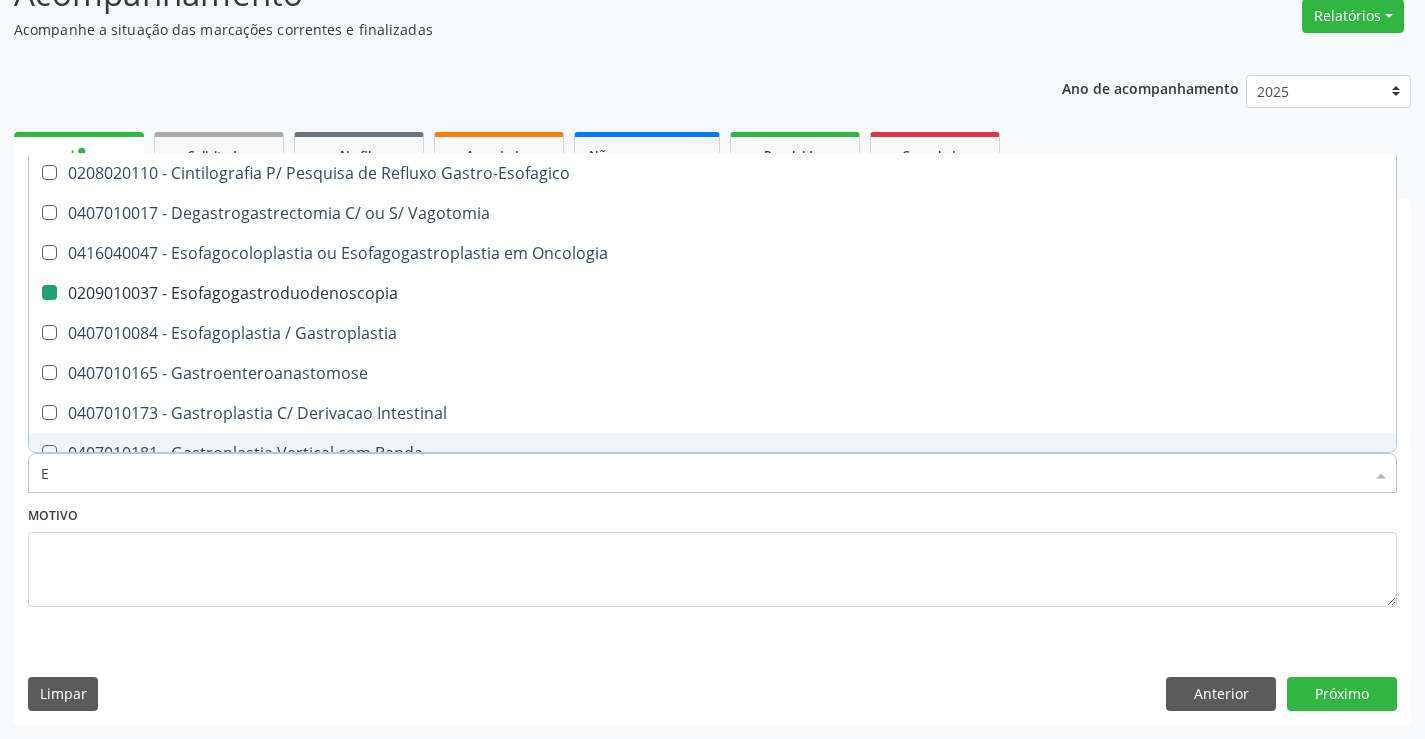 checkbox on "false" 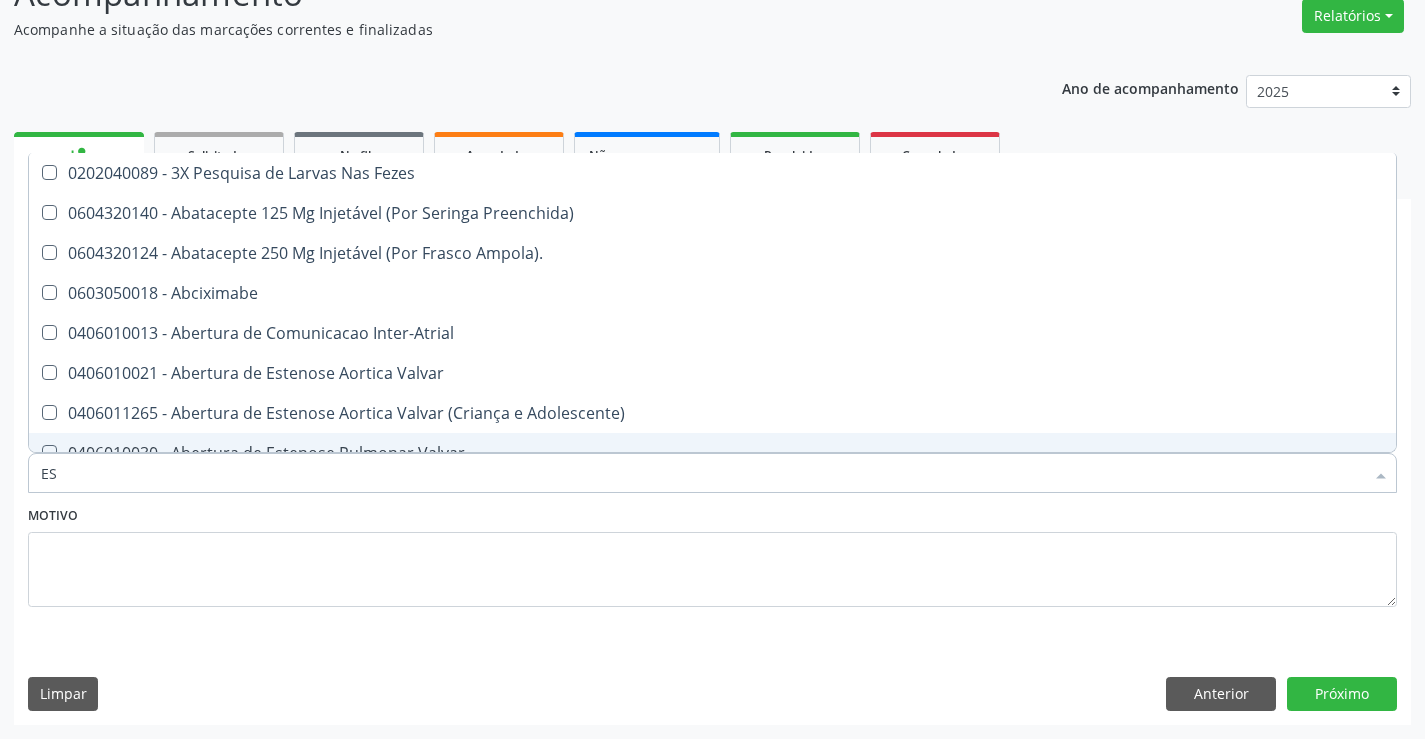 type on "ESO" 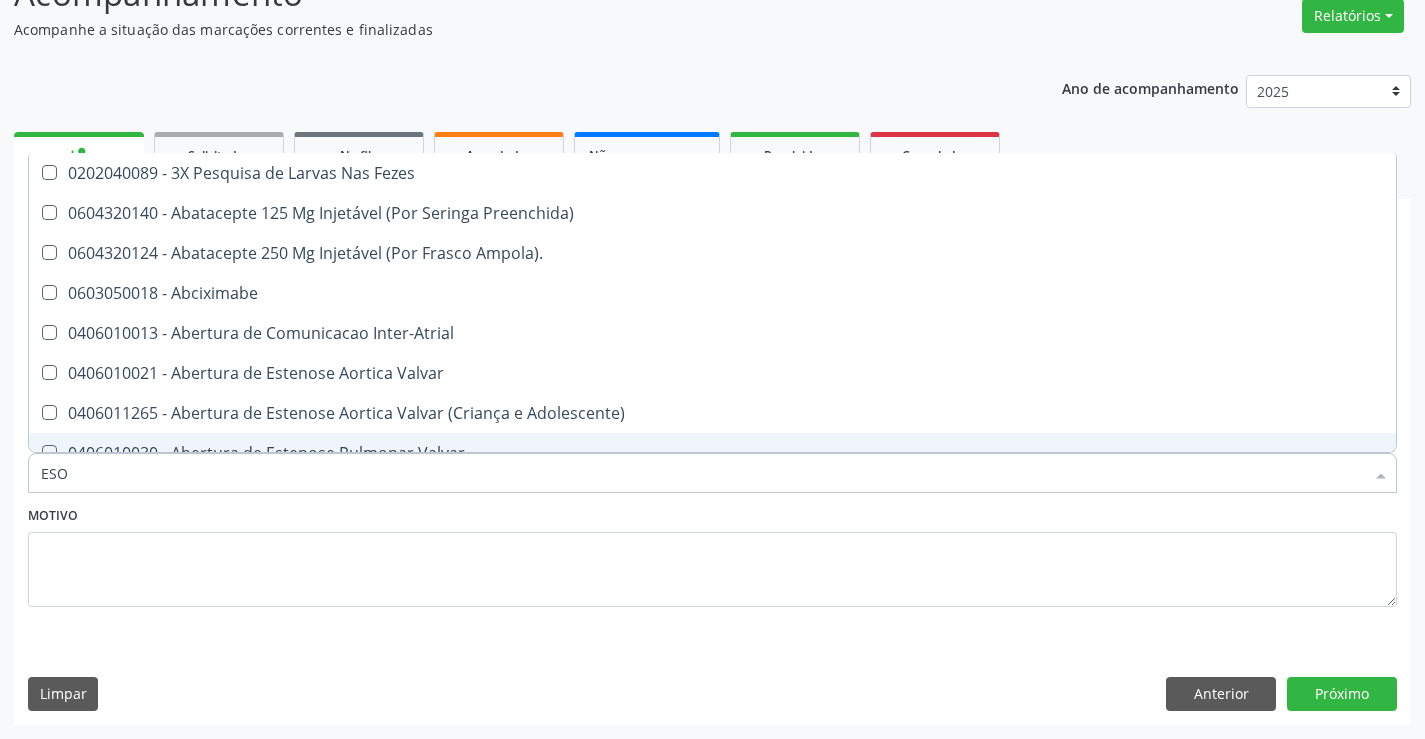 checkbox on "true" 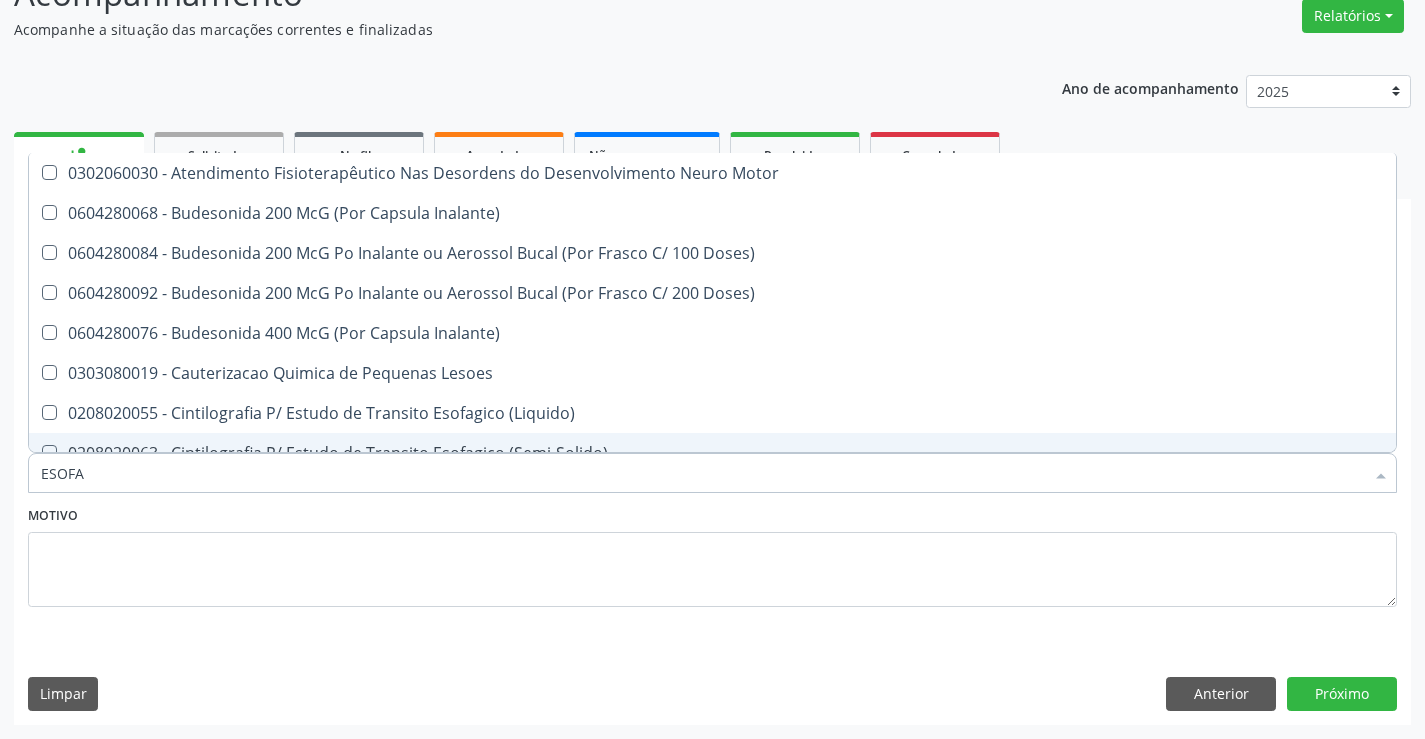type on "ESOFAG" 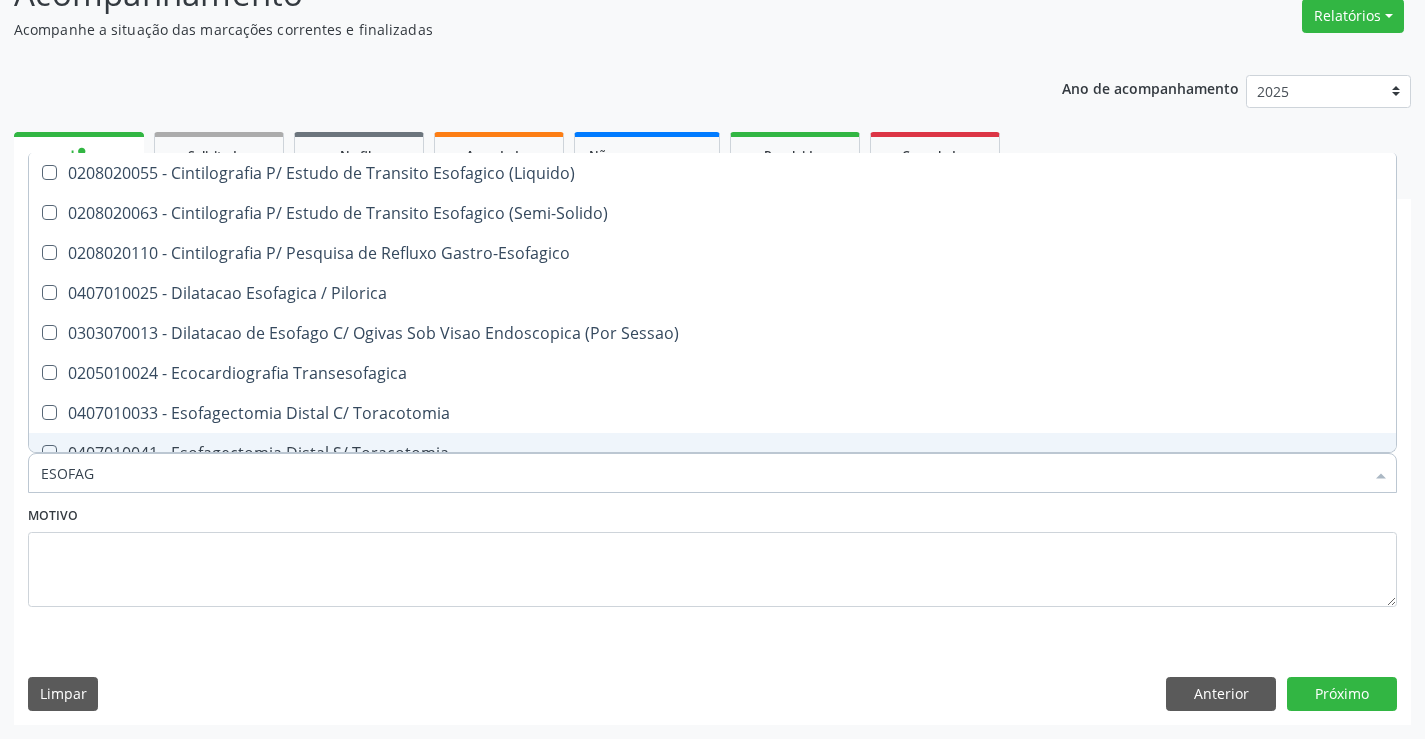 checkbox on "true" 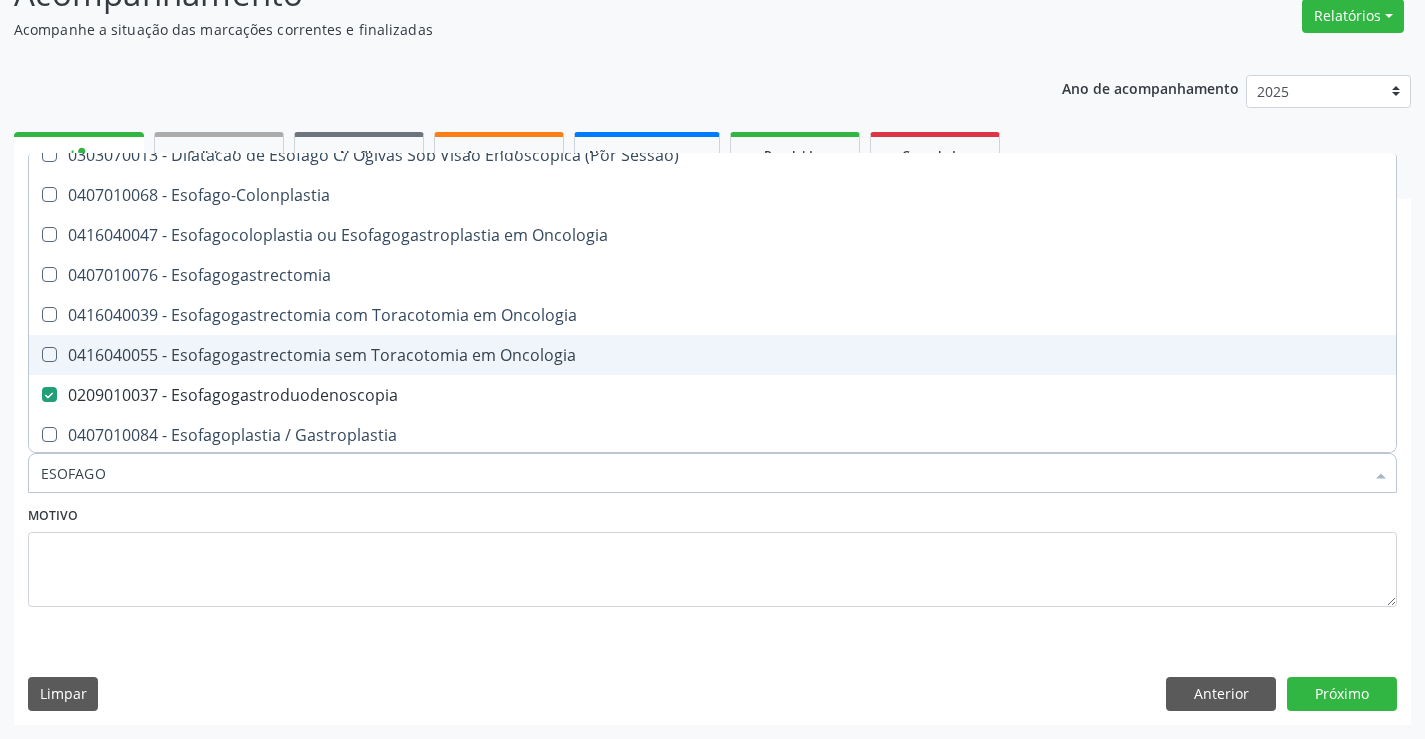 scroll, scrollTop: 0, scrollLeft: 0, axis: both 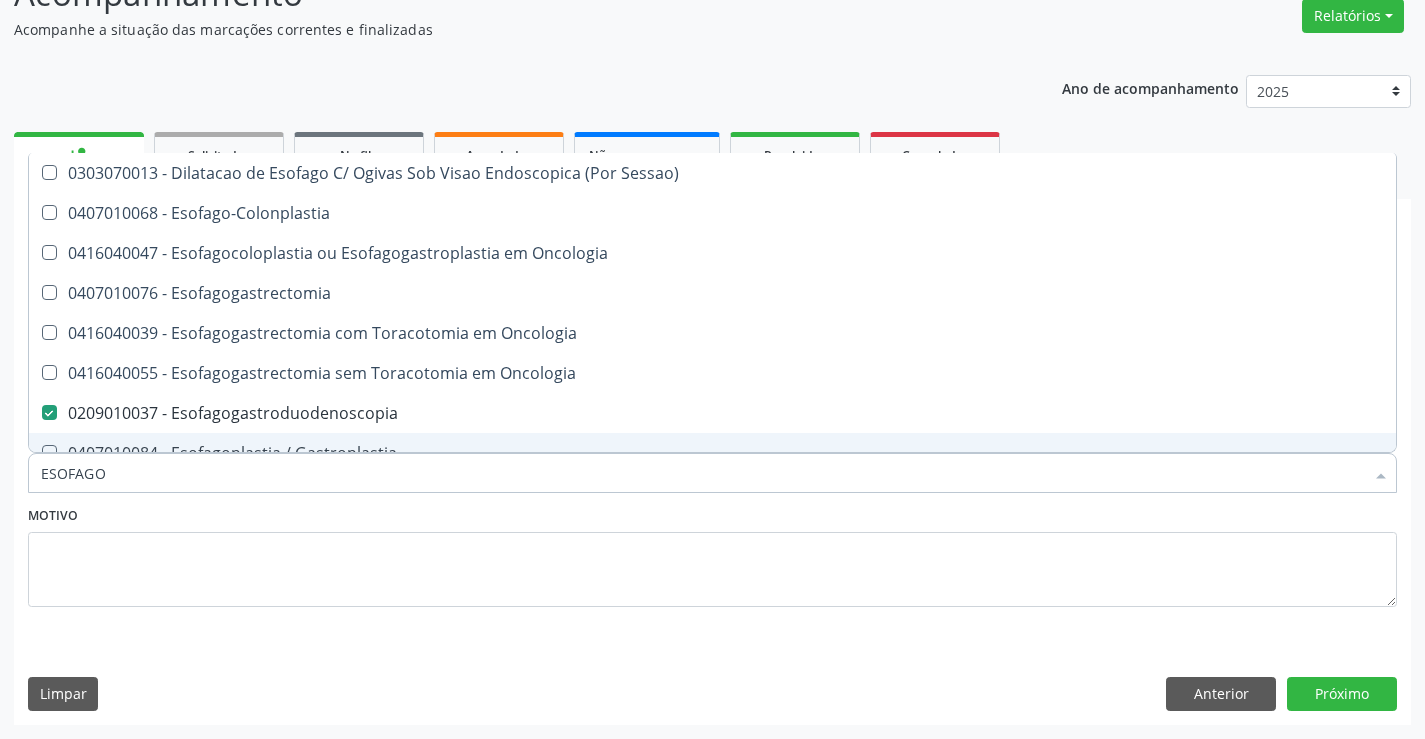 click on "ESOFAGO" at bounding box center [702, 473] 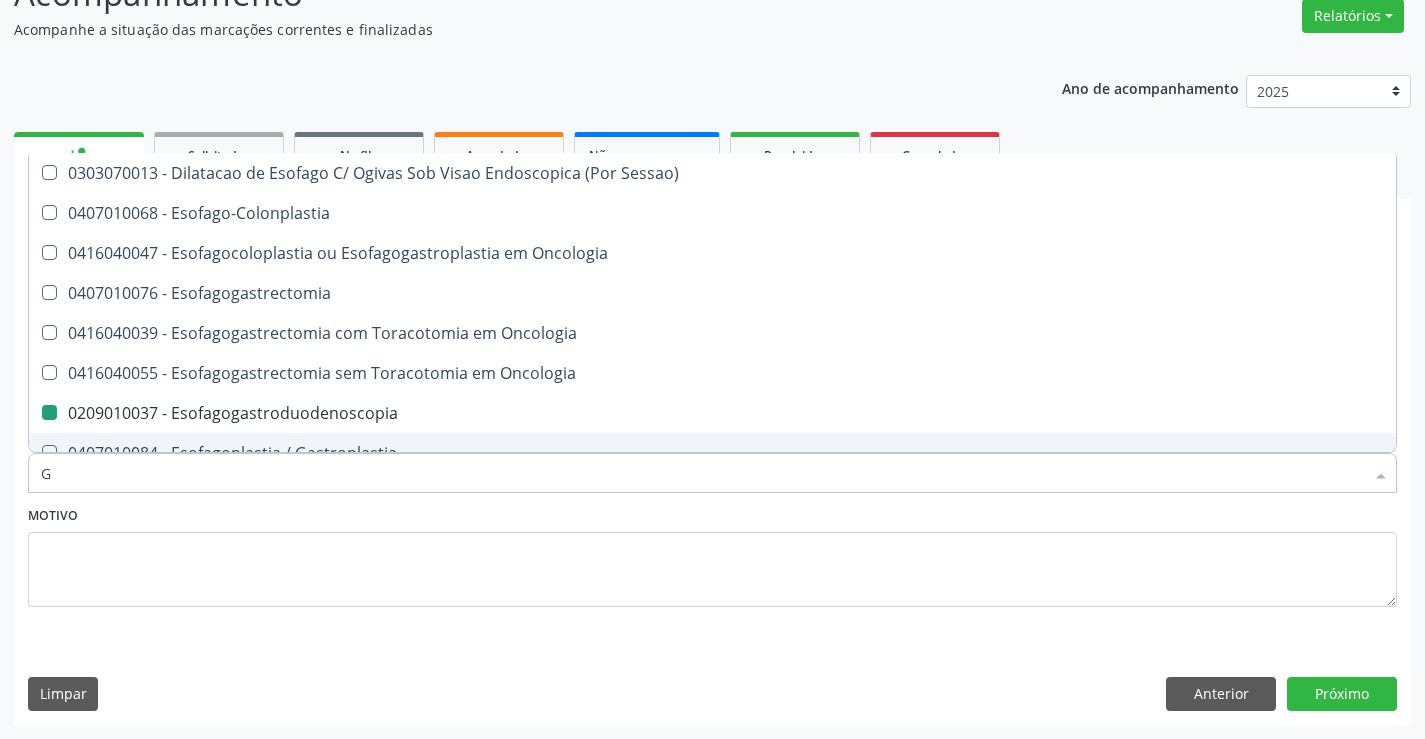 type on "GA" 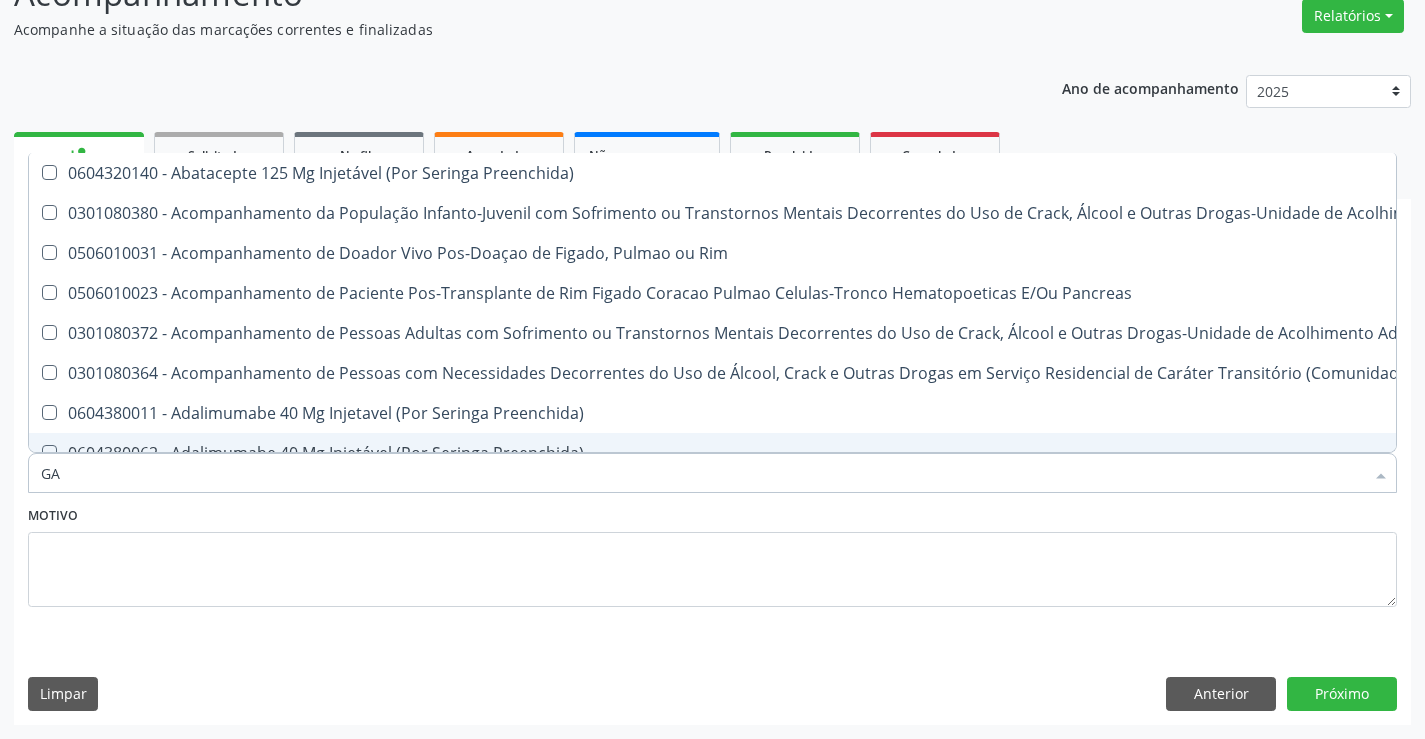 type on "GAS" 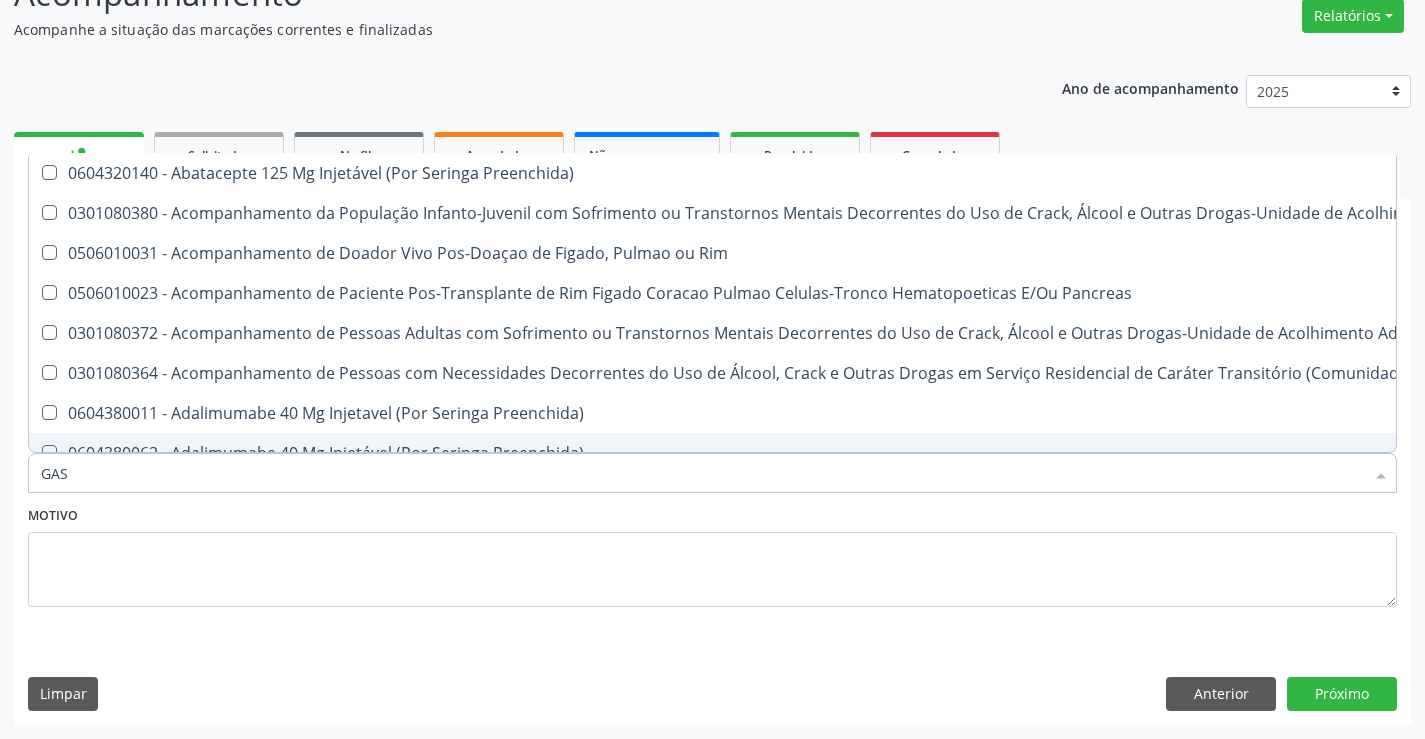 type on "GAST" 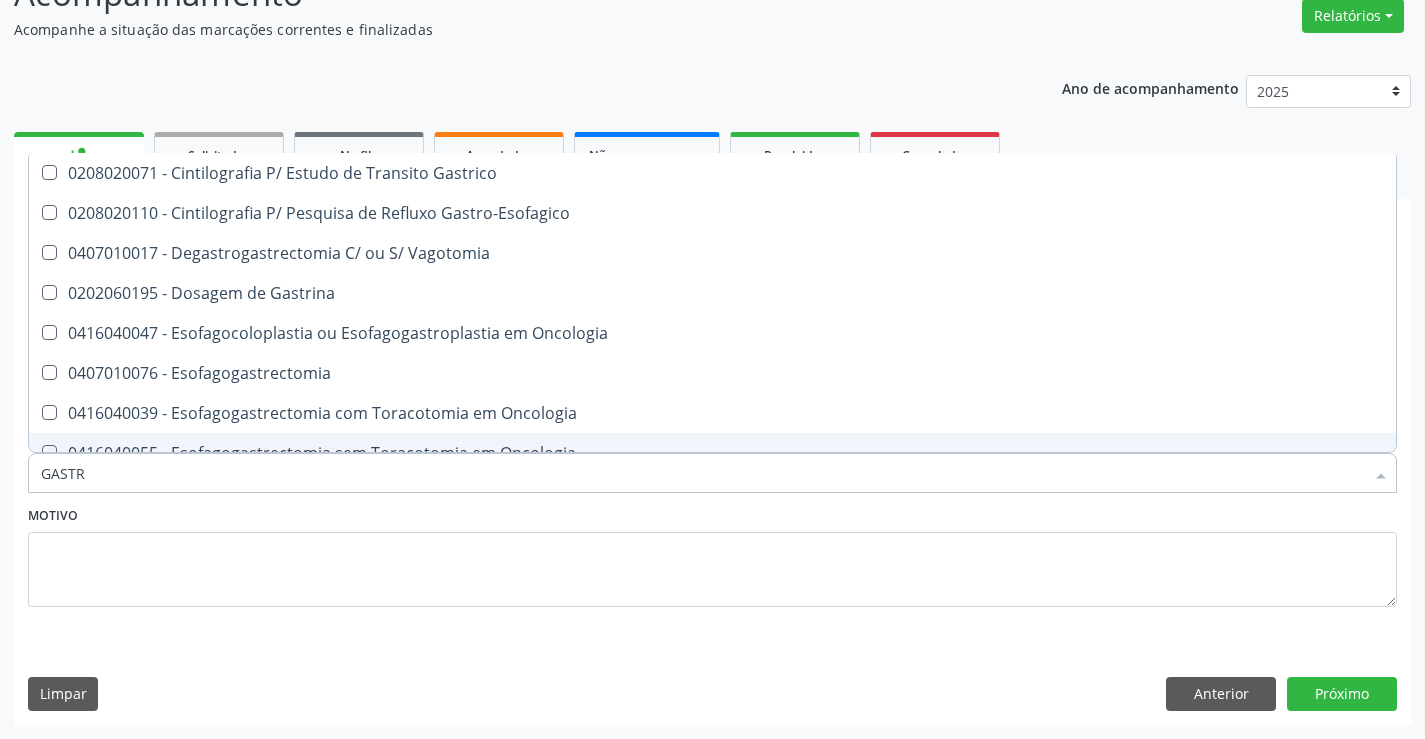 type on "GASTRO" 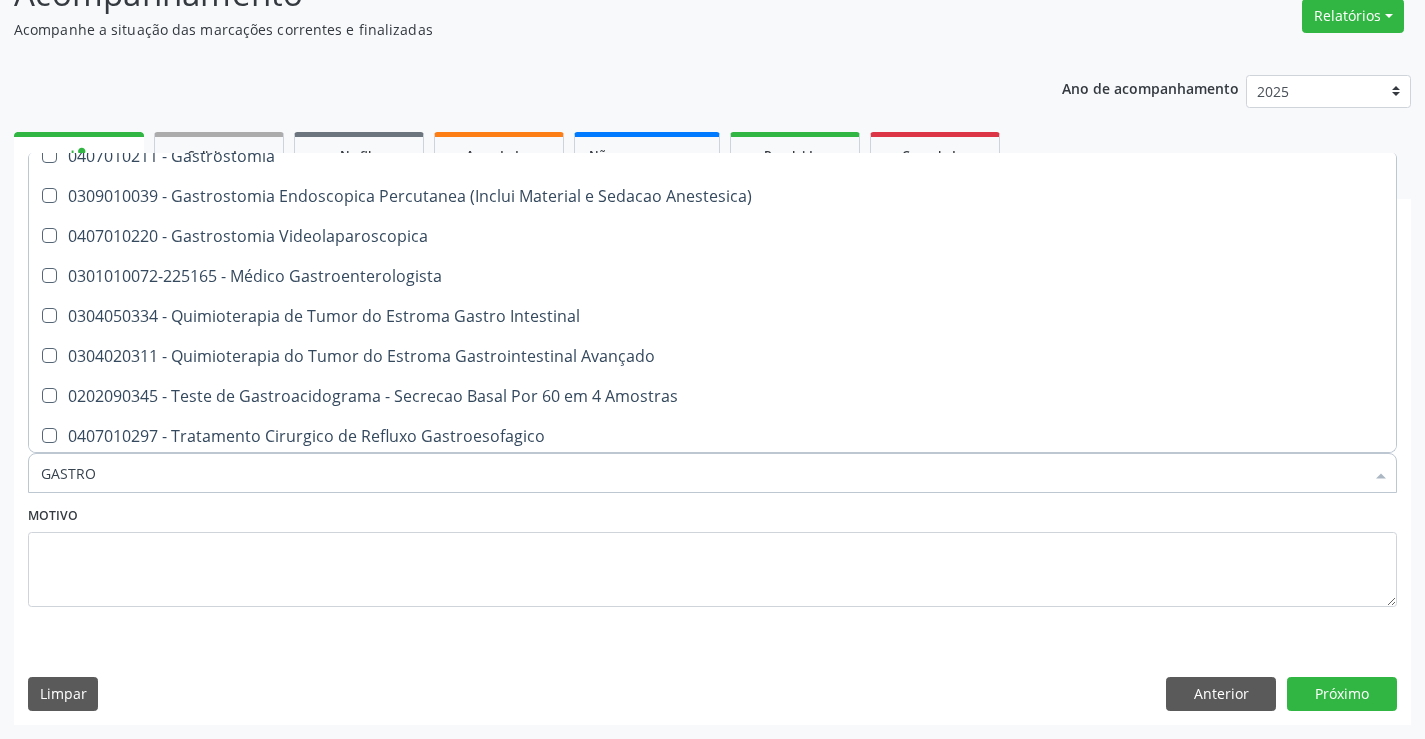 scroll, scrollTop: 421, scrollLeft: 0, axis: vertical 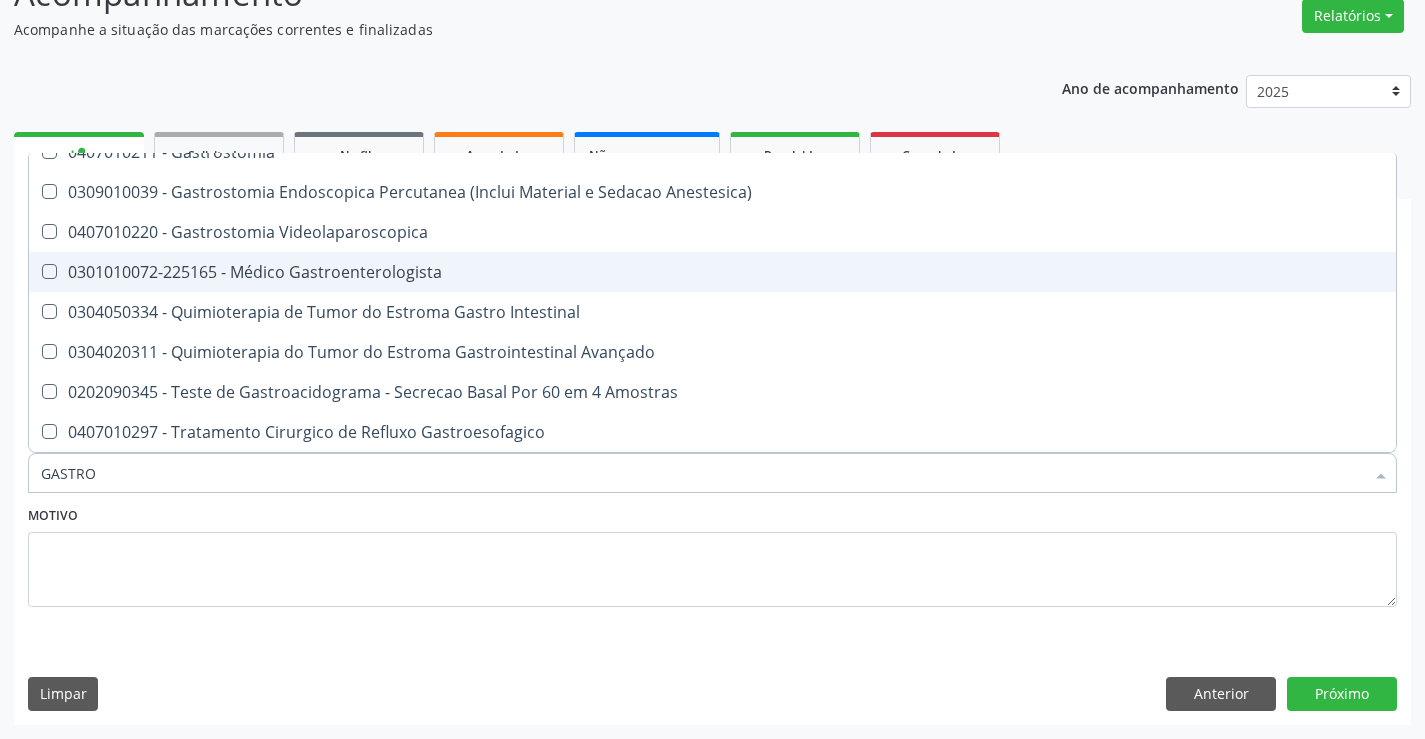 click on "0301010072-225165 - Médico Gastroenterologista" at bounding box center (712, 272) 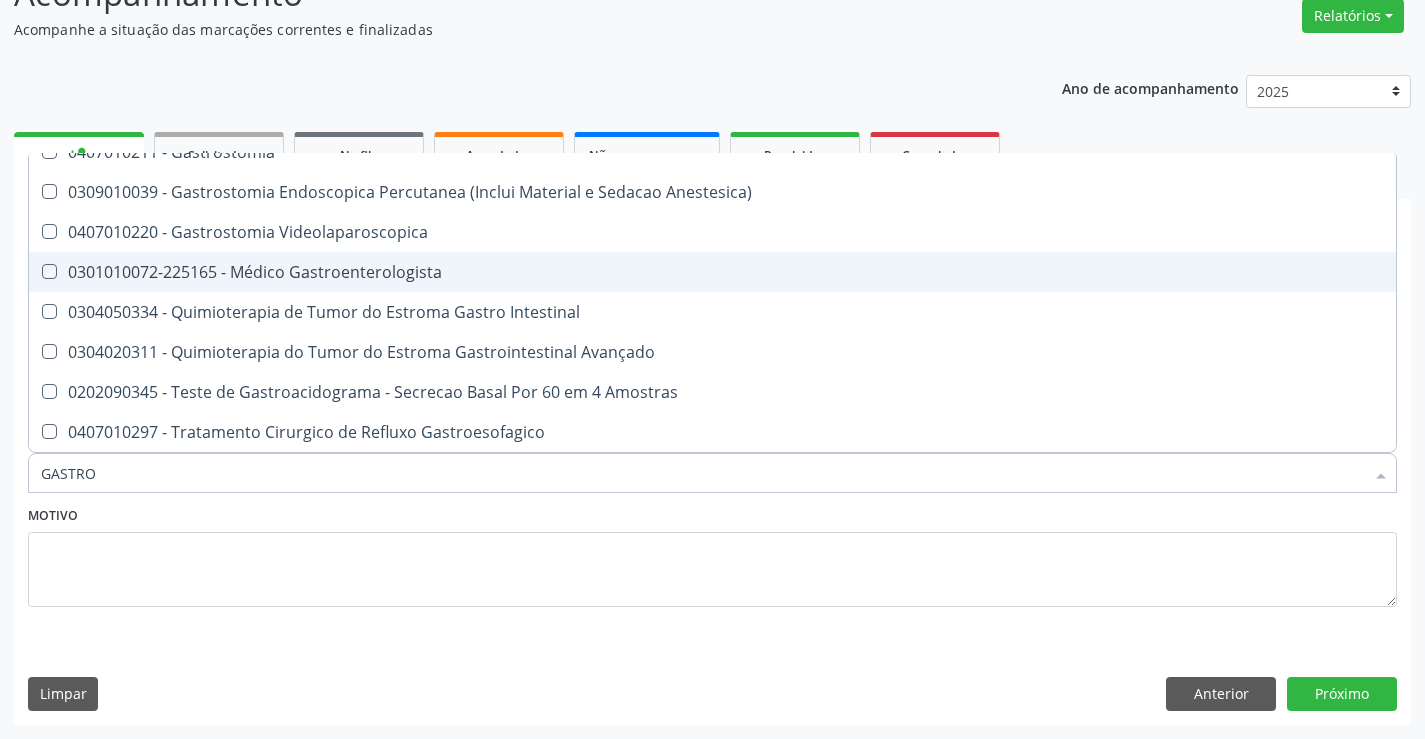checkbox on "true" 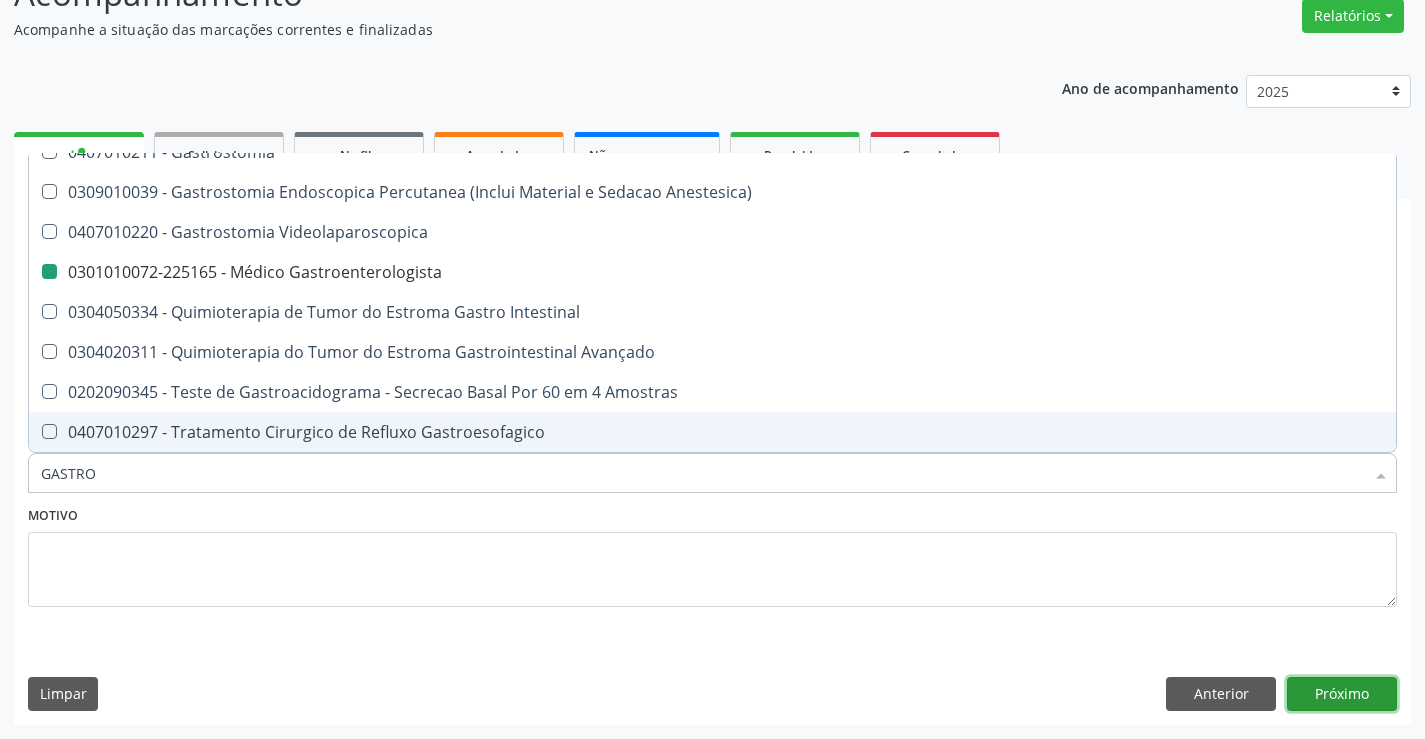 click on "Próximo" at bounding box center (1342, 694) 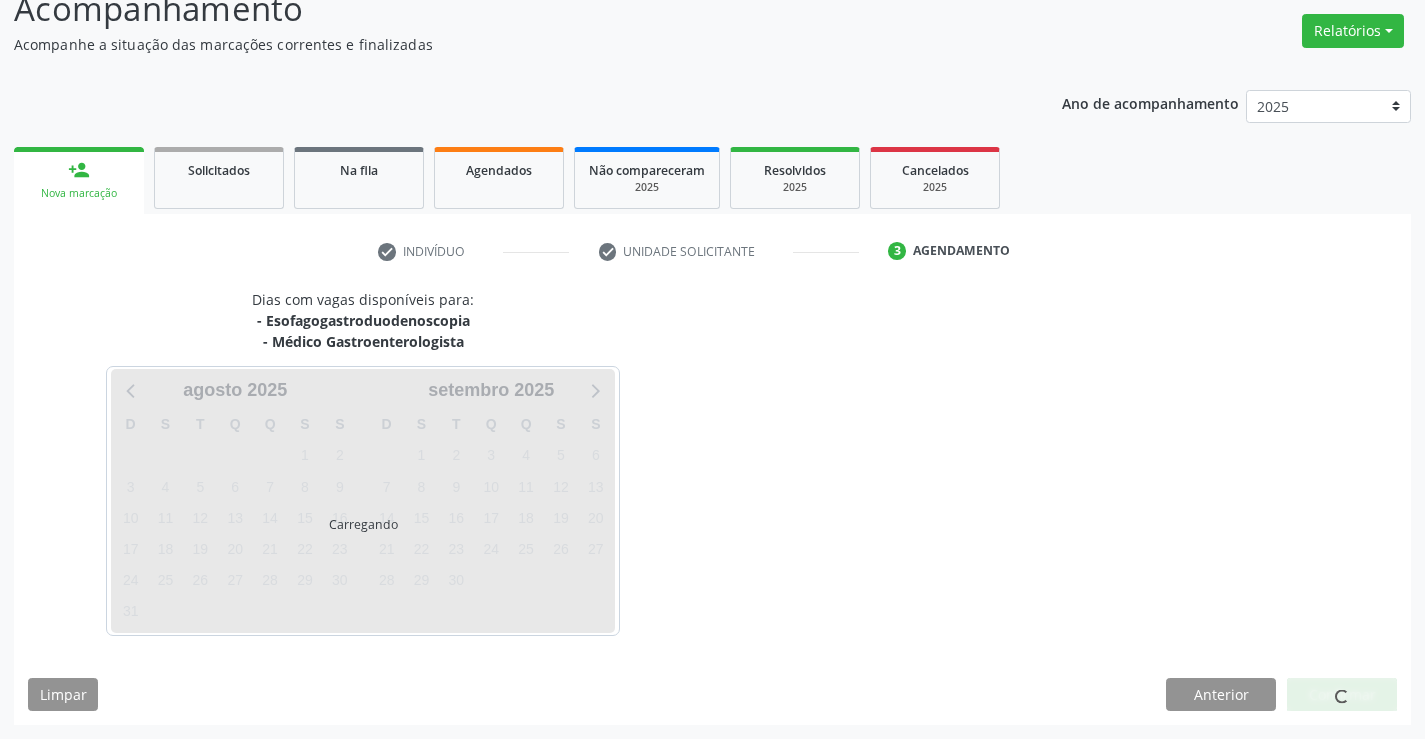 scroll, scrollTop: 152, scrollLeft: 0, axis: vertical 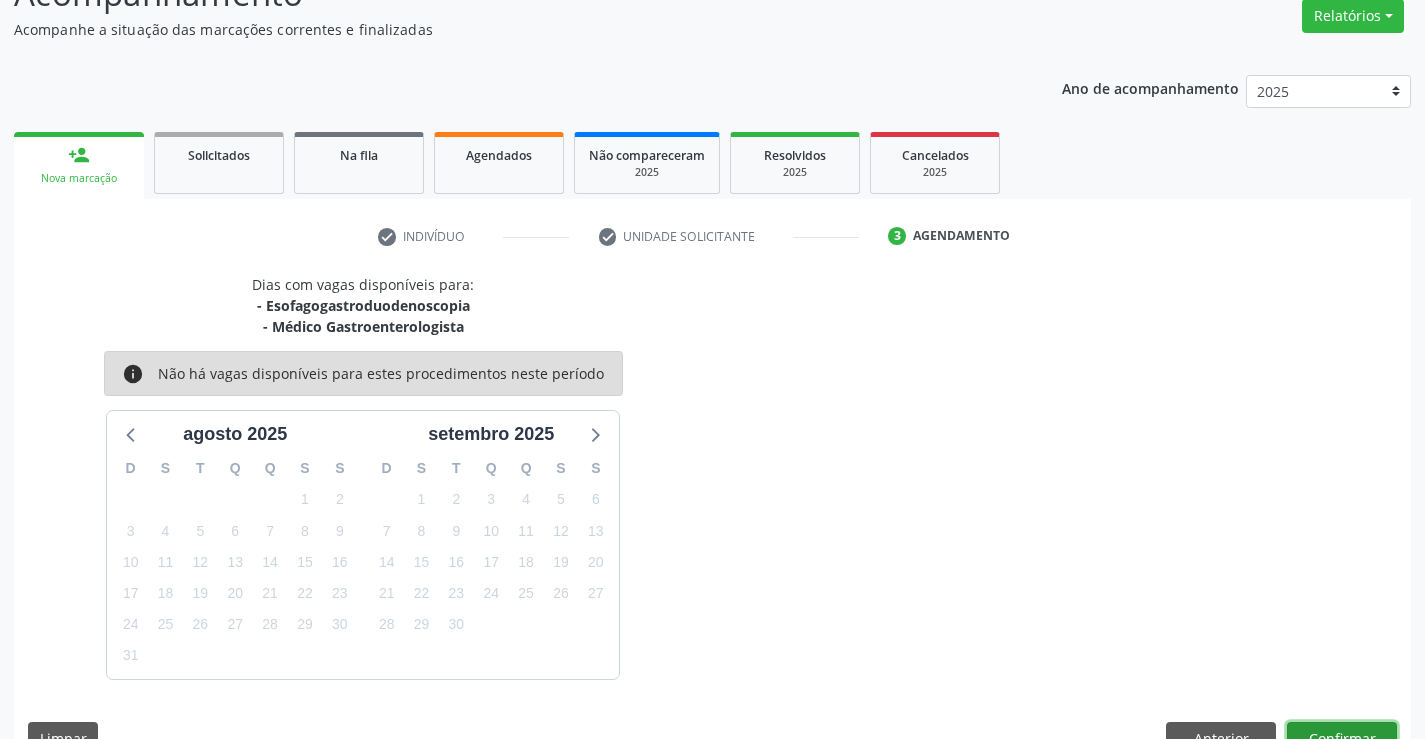 click on "Confirmar" at bounding box center [1342, 739] 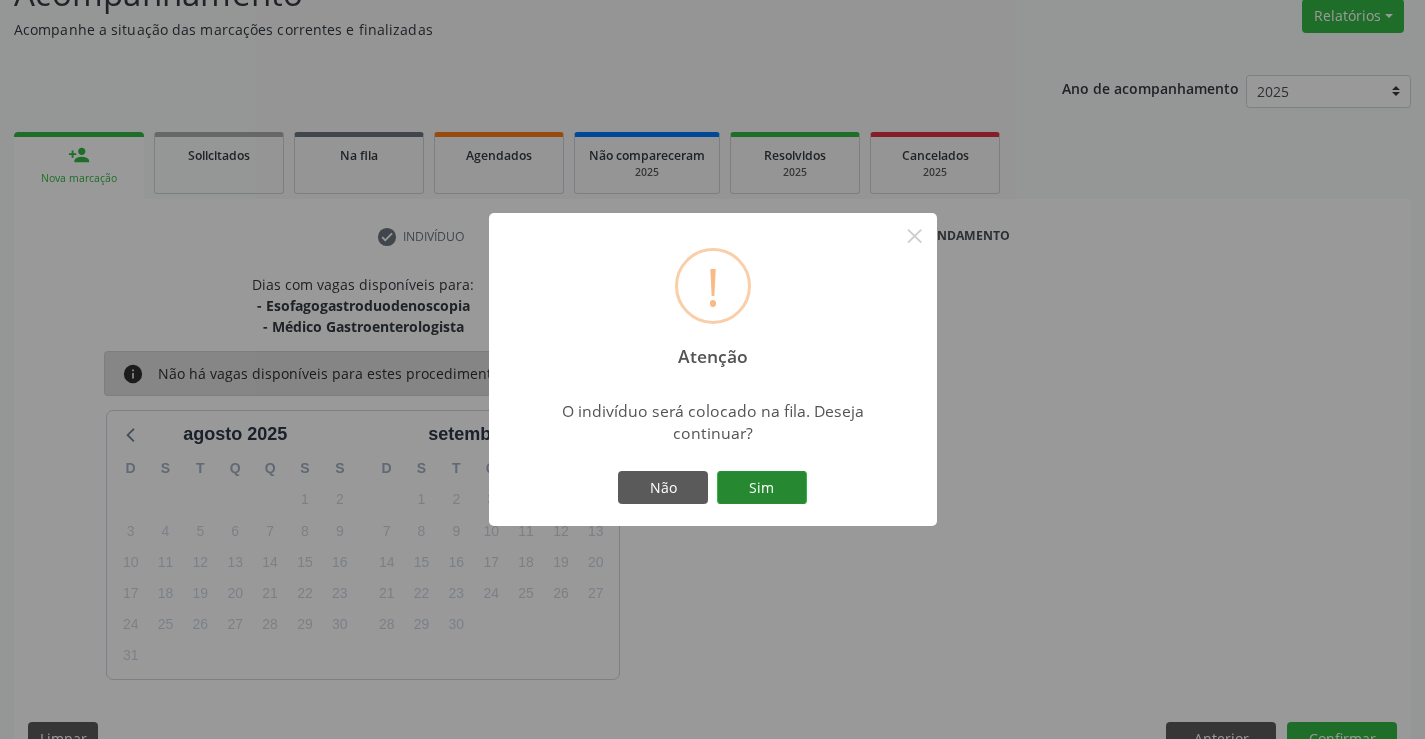 click on "Sim" at bounding box center [762, 488] 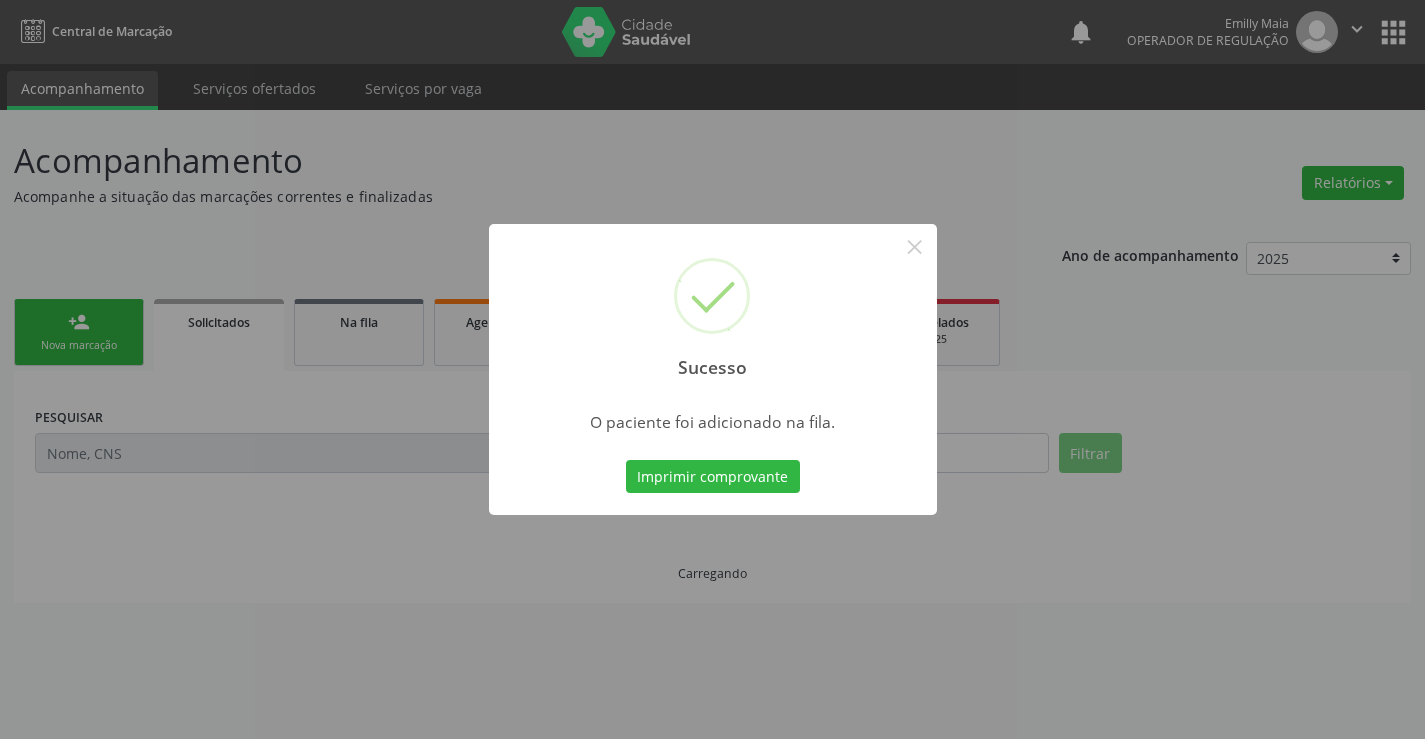 scroll, scrollTop: 0, scrollLeft: 0, axis: both 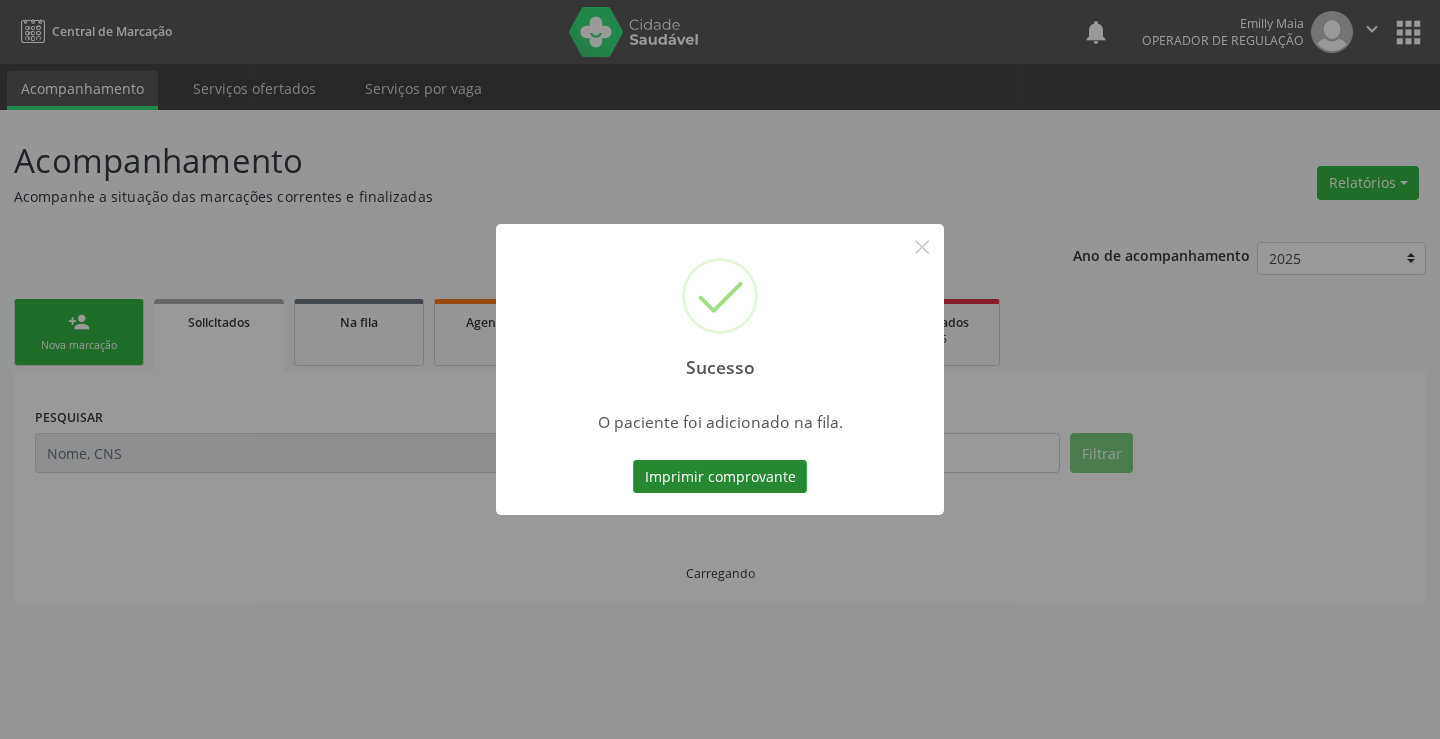 click on "Imprimir comprovante" at bounding box center [720, 477] 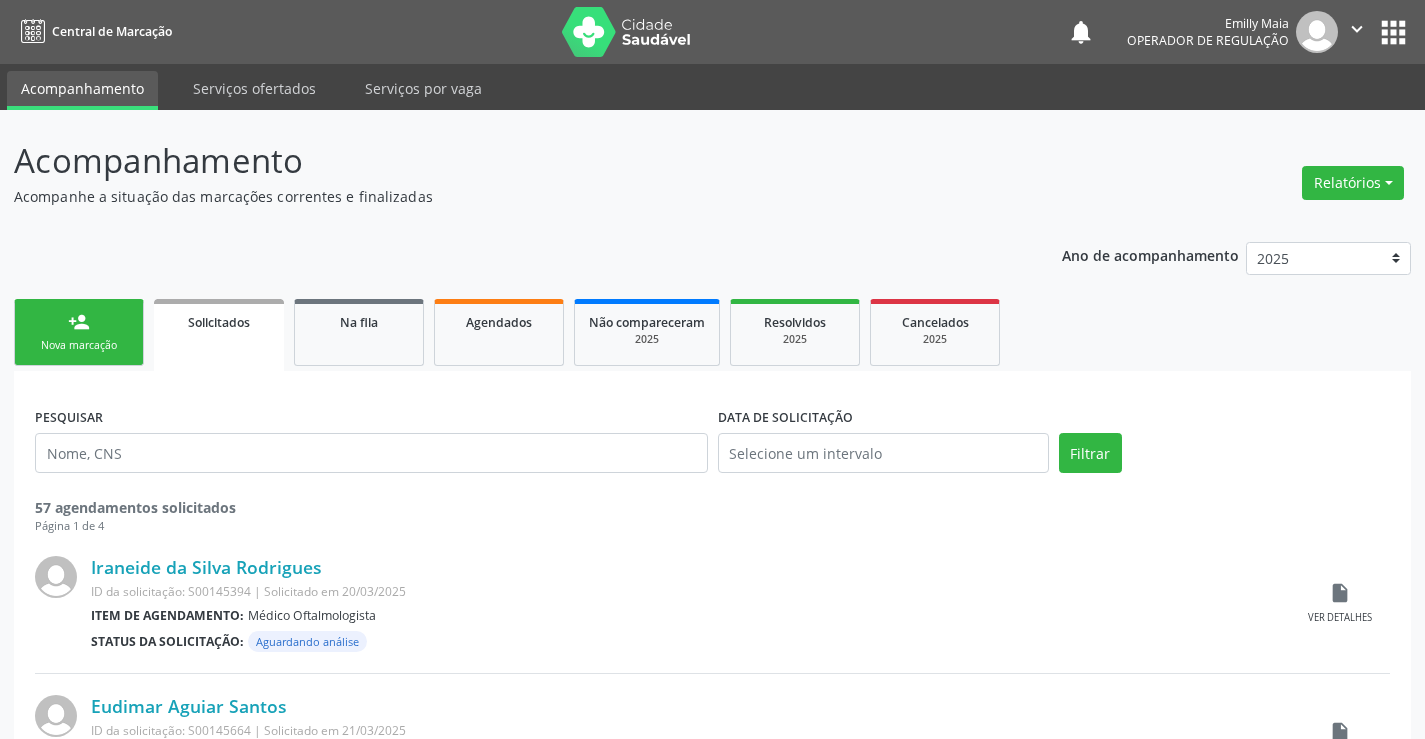 click on "person_add
Nova marcação" at bounding box center [79, 332] 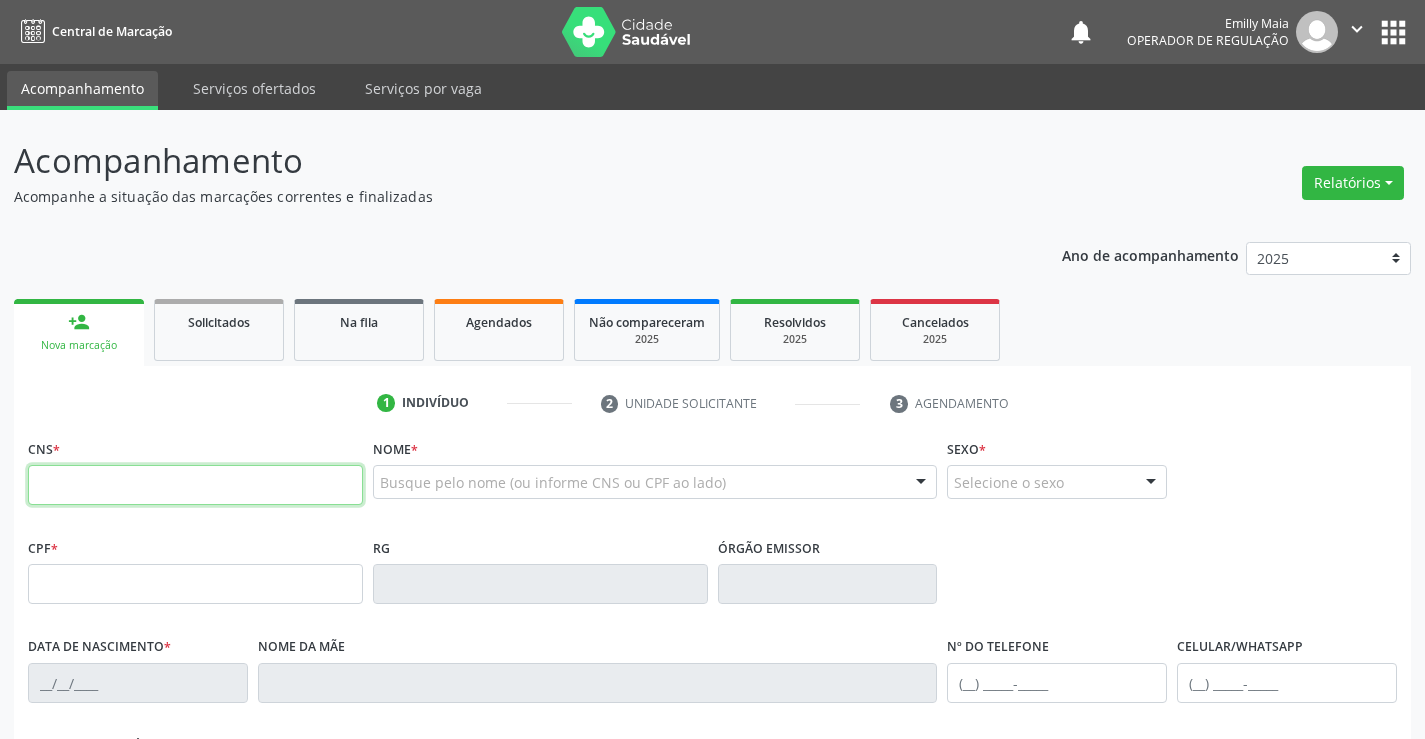 click at bounding box center (195, 485) 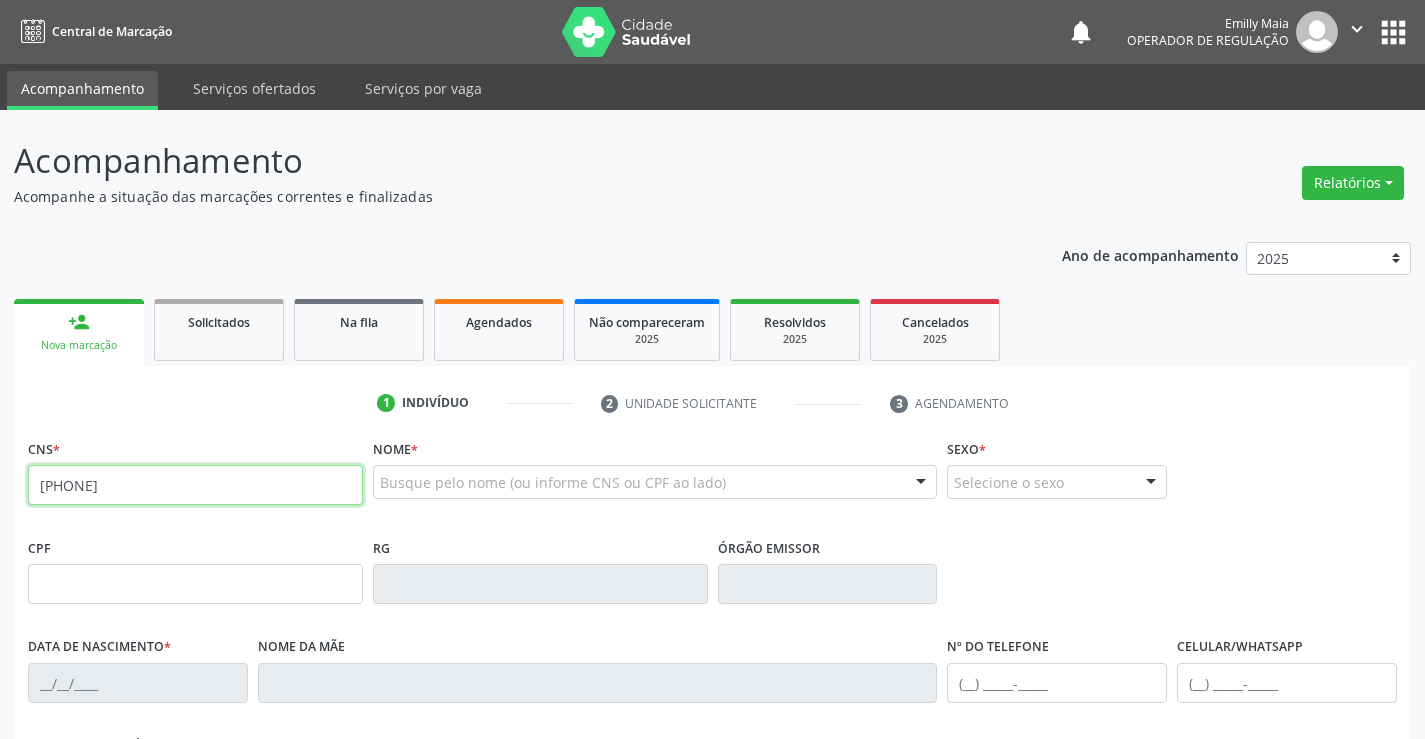 type on "703 2026 5297 7293" 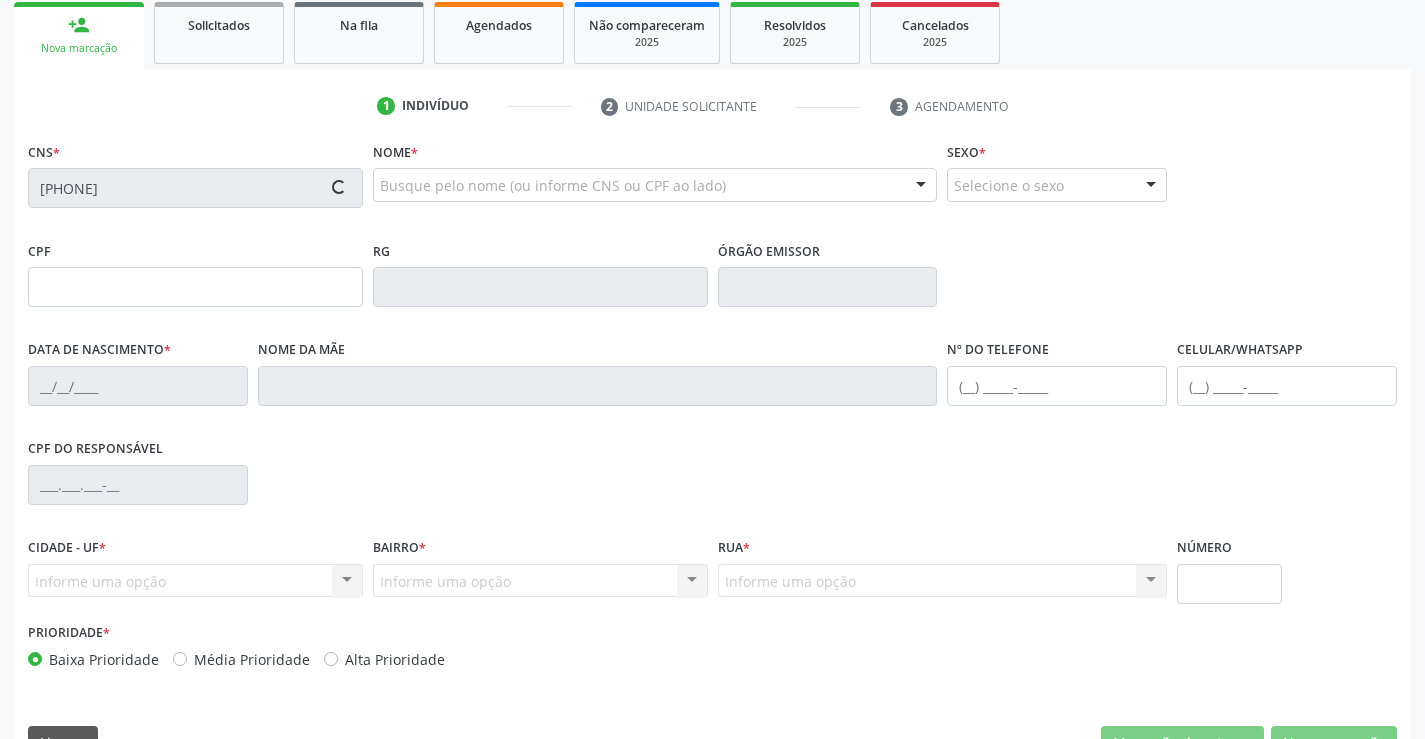 scroll, scrollTop: 345, scrollLeft: 0, axis: vertical 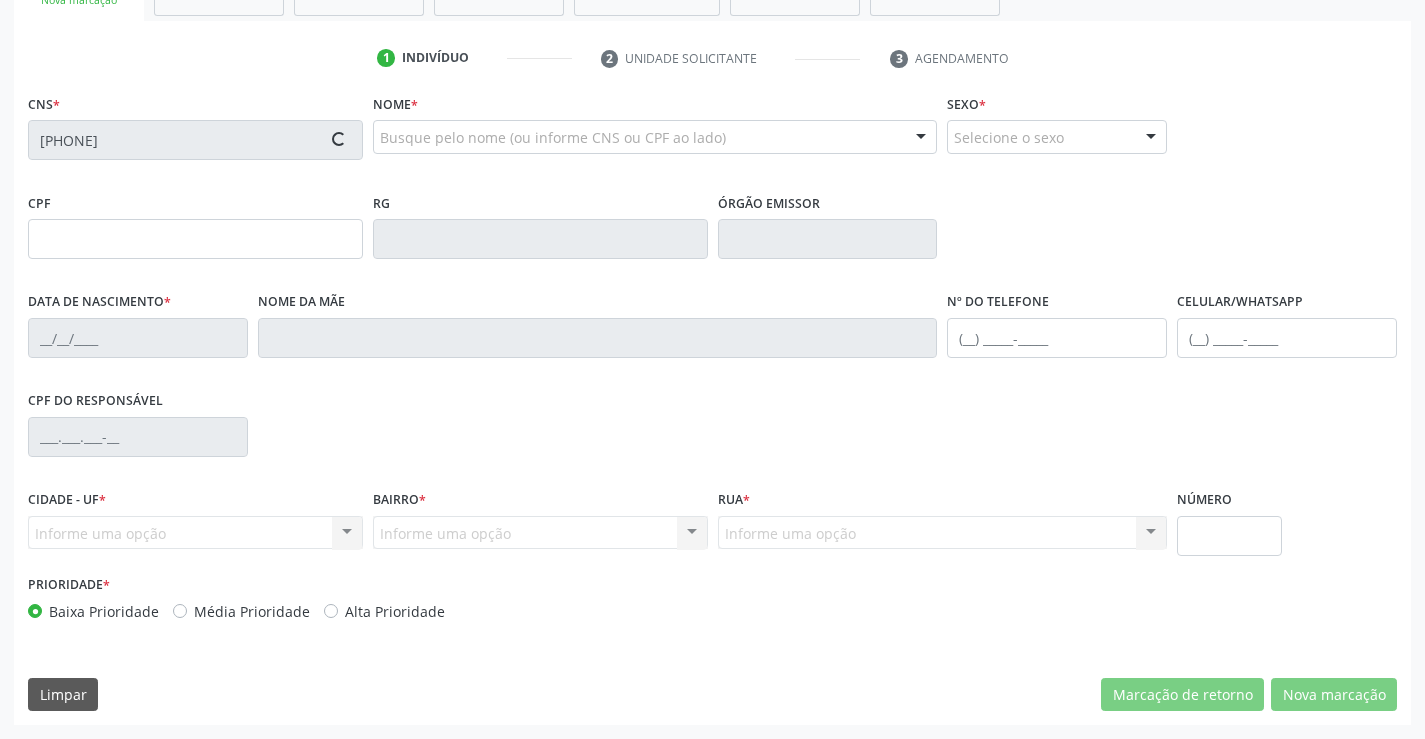 type on "0674208935" 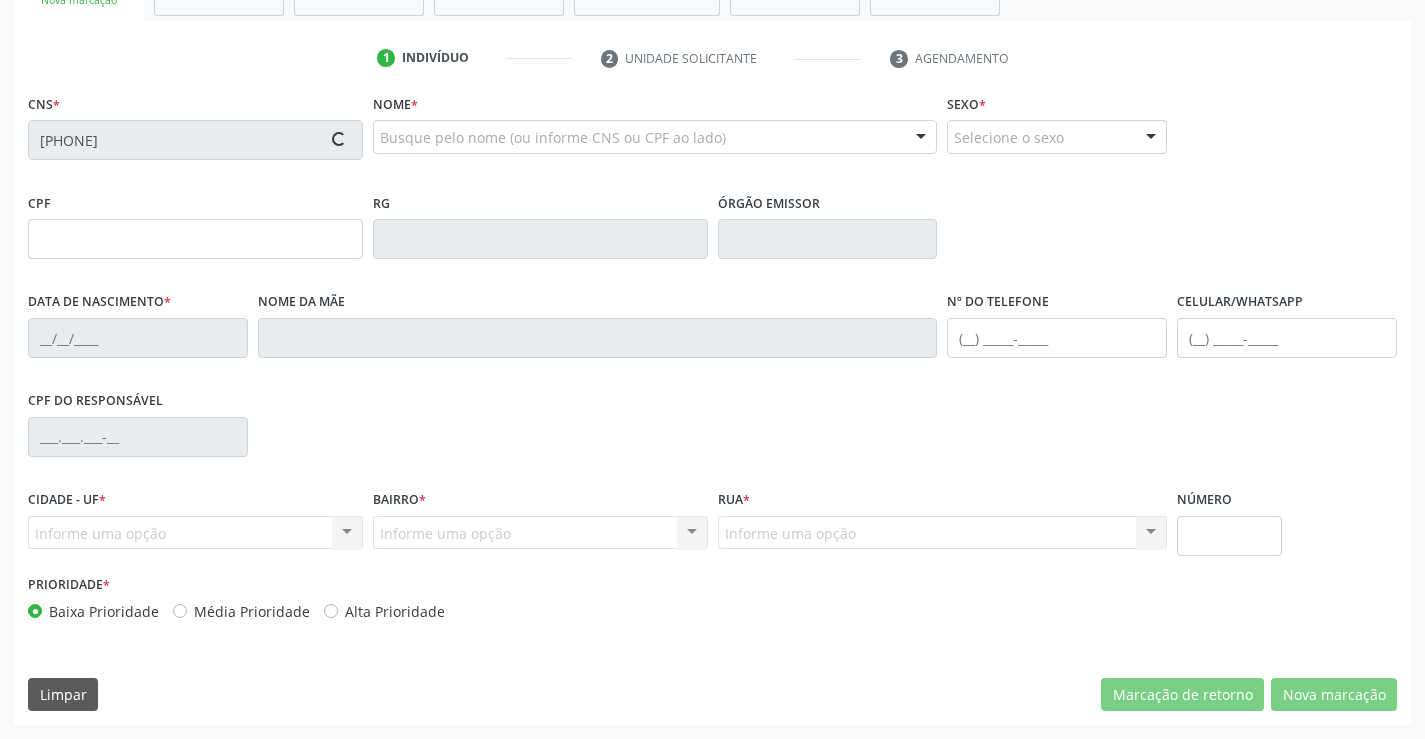 type on "17/01/1942" 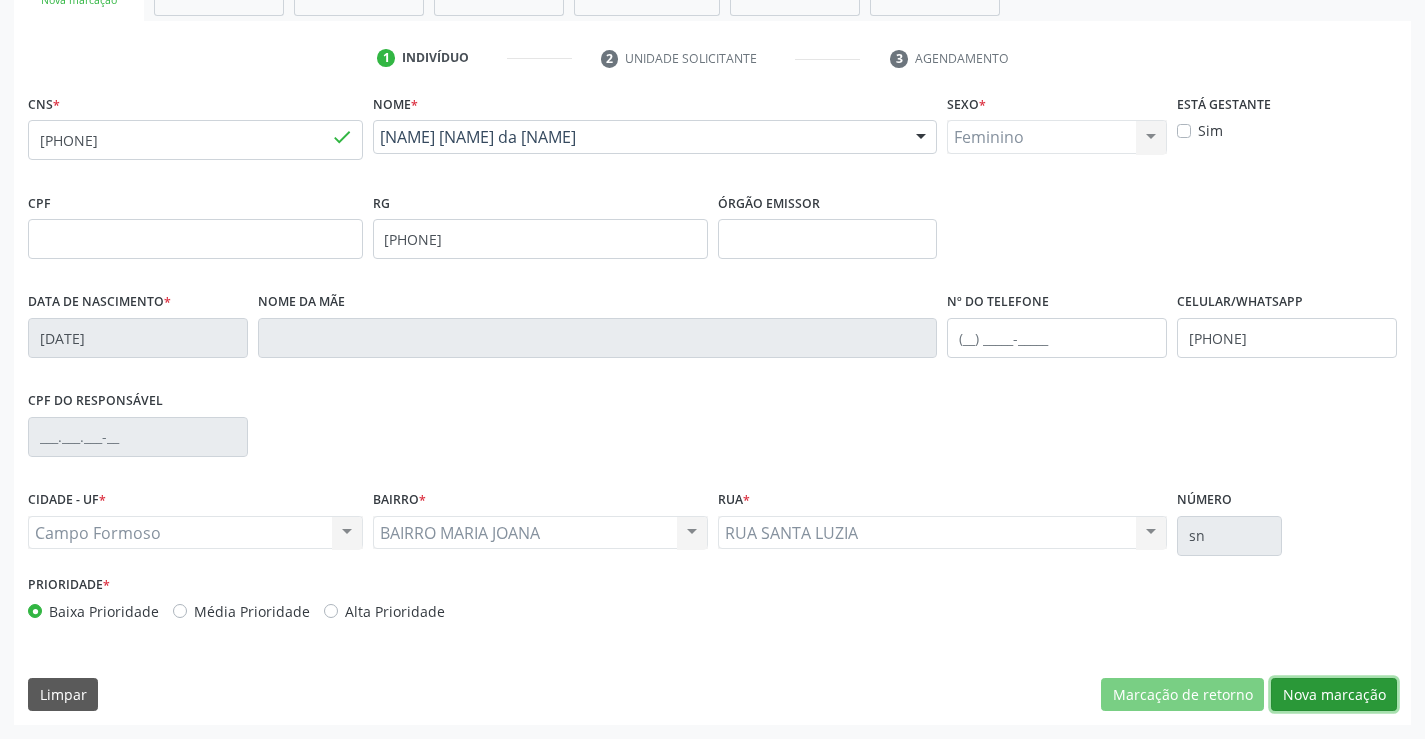 click on "Nova marcação" at bounding box center [1334, 695] 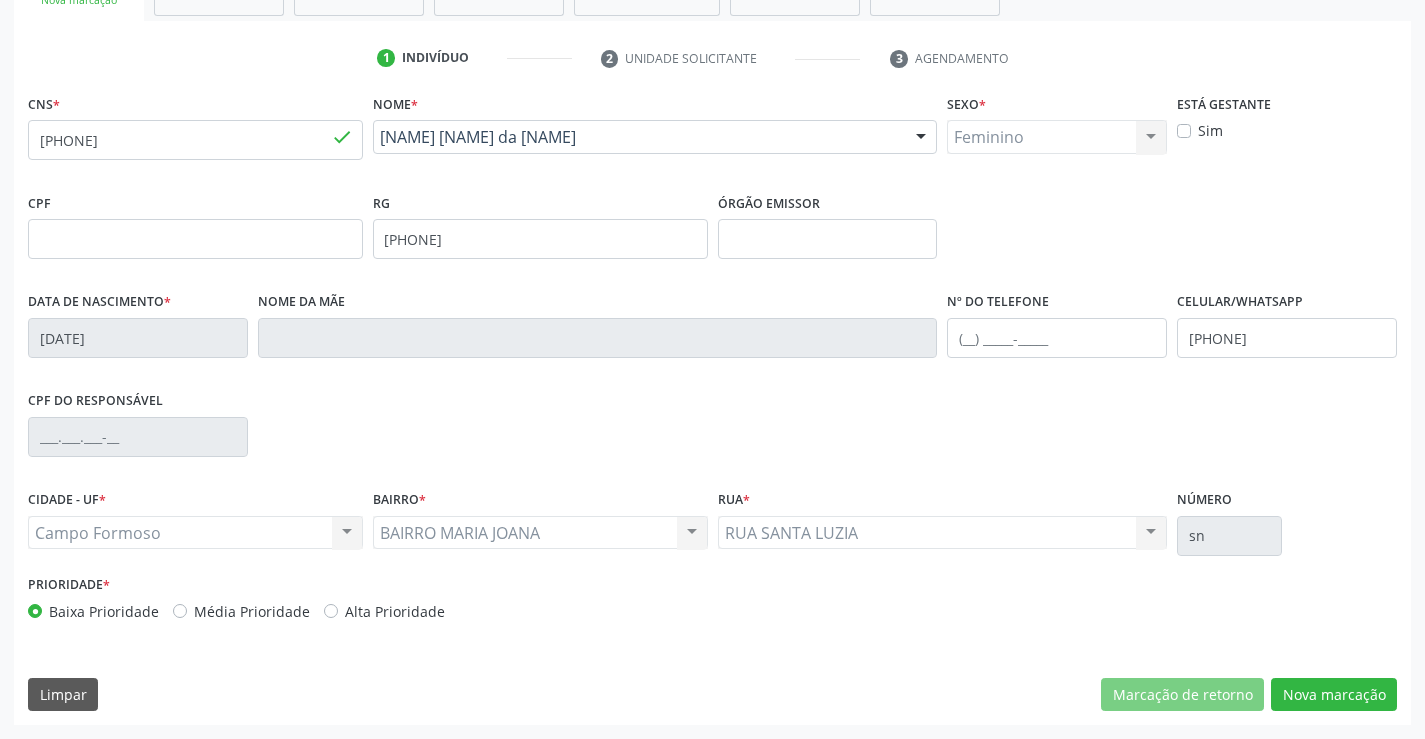 scroll, scrollTop: 167, scrollLeft: 0, axis: vertical 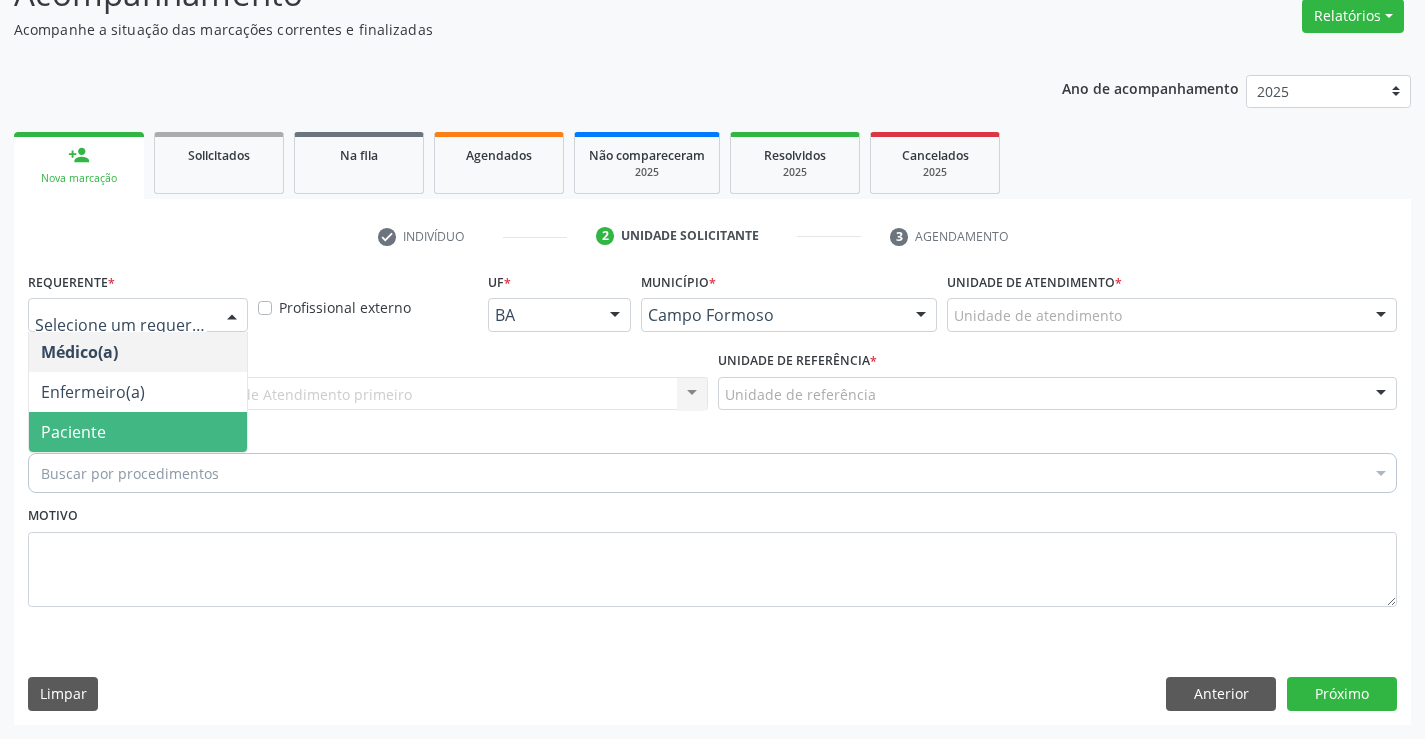 click on "Paciente" at bounding box center [138, 432] 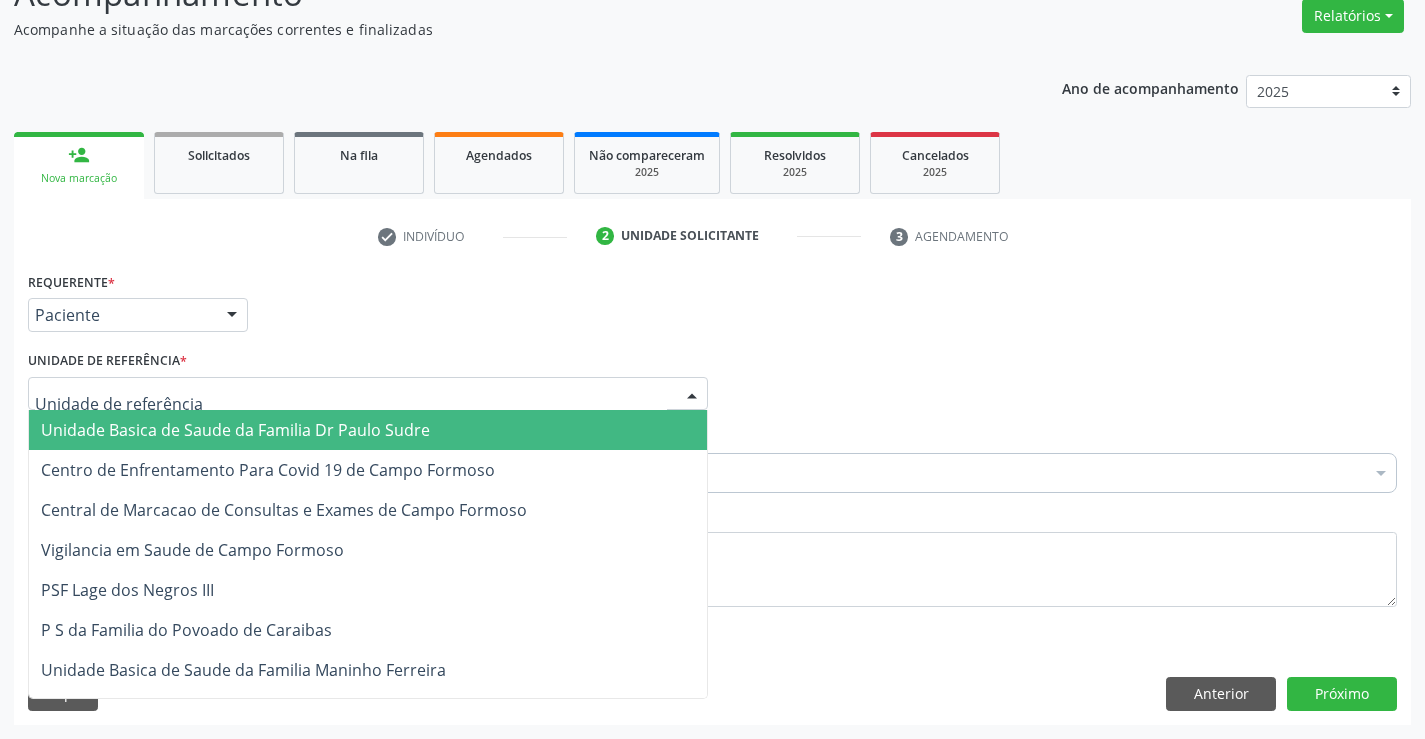 click at bounding box center (368, 394) 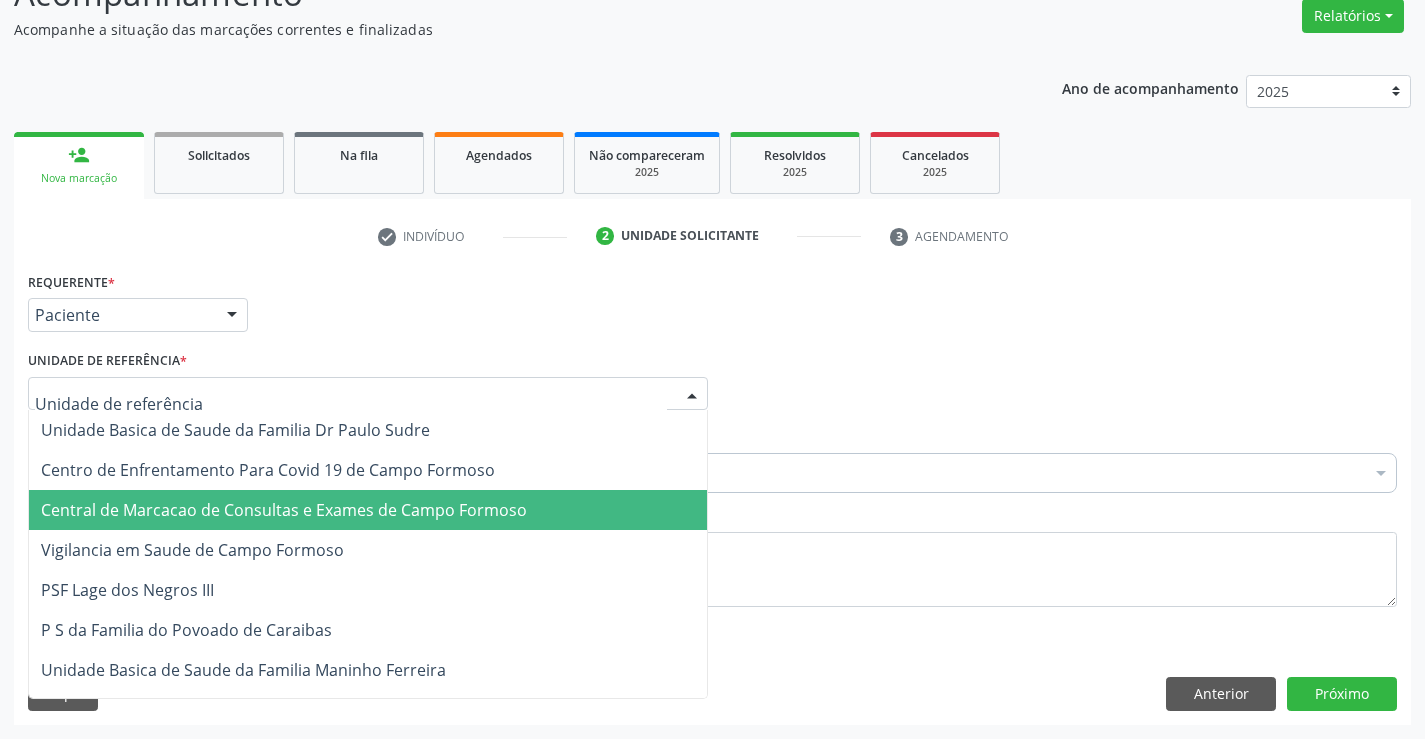 drag, startPoint x: 288, startPoint y: 507, endPoint x: 315, endPoint y: 467, distance: 48.259712 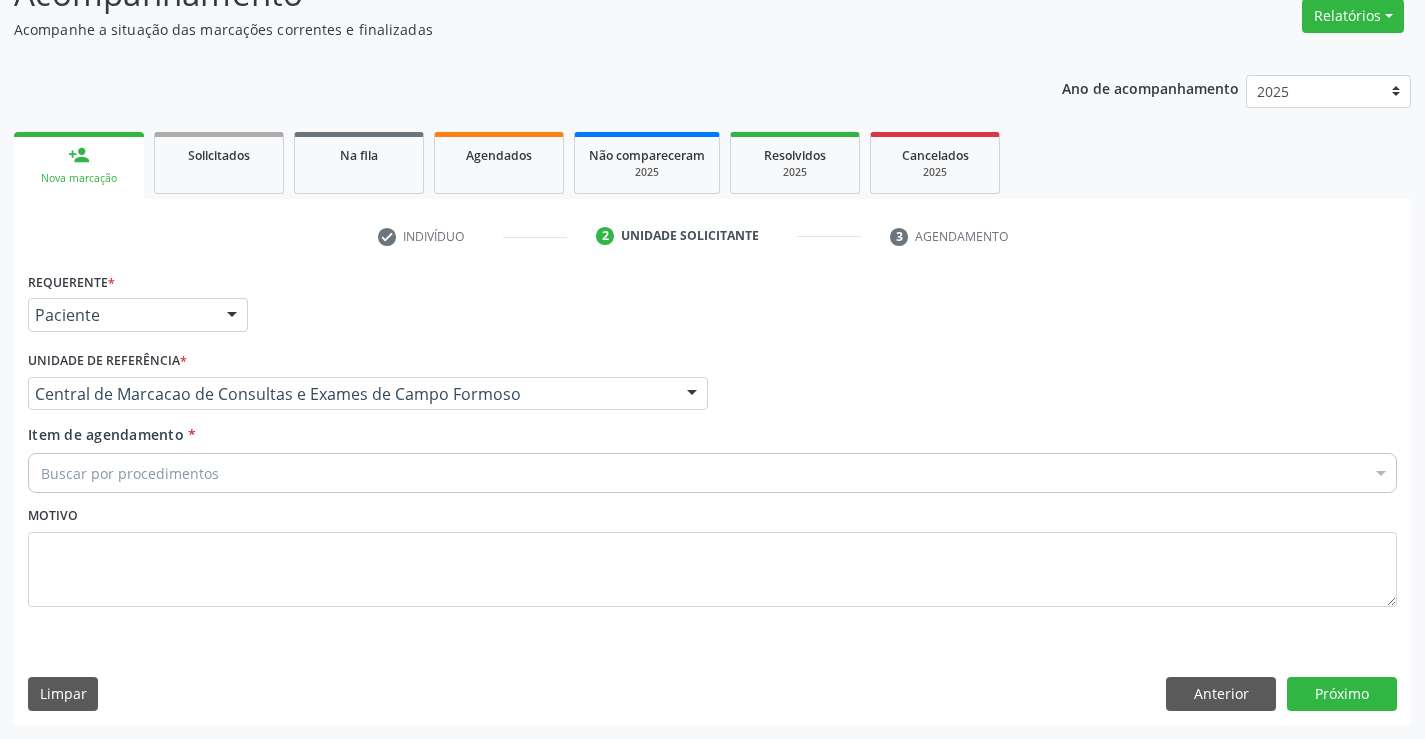 click on "Requerente
*
Paciente         Médico(a)   Enfermeiro(a)   Paciente
Nenhum resultado encontrado para: "   "
Não há nenhuma opção para ser exibida.
UF
BA         BA
Nenhum resultado encontrado para: "   "
Não há nenhuma opção para ser exibida.
Município
Campo Formoso         Campo Formoso
Nenhum resultado encontrado para: "   "
Não há nenhuma opção para ser exibida.
Médico Solicitante
Por favor, selecione a Unidade de Atendimento primeiro
Nenhum resultado encontrado para: "   "
Não há nenhuma opção para ser exibida.
Unidade de referência
*
Central de Marcacao de Consultas e Exames de Campo Formoso         Unidade Basica de Saude da Familia Dr Paulo Sudre   Centro de Enfrentamento Para Covid 19 de Campo Formoso" at bounding box center (712, 451) 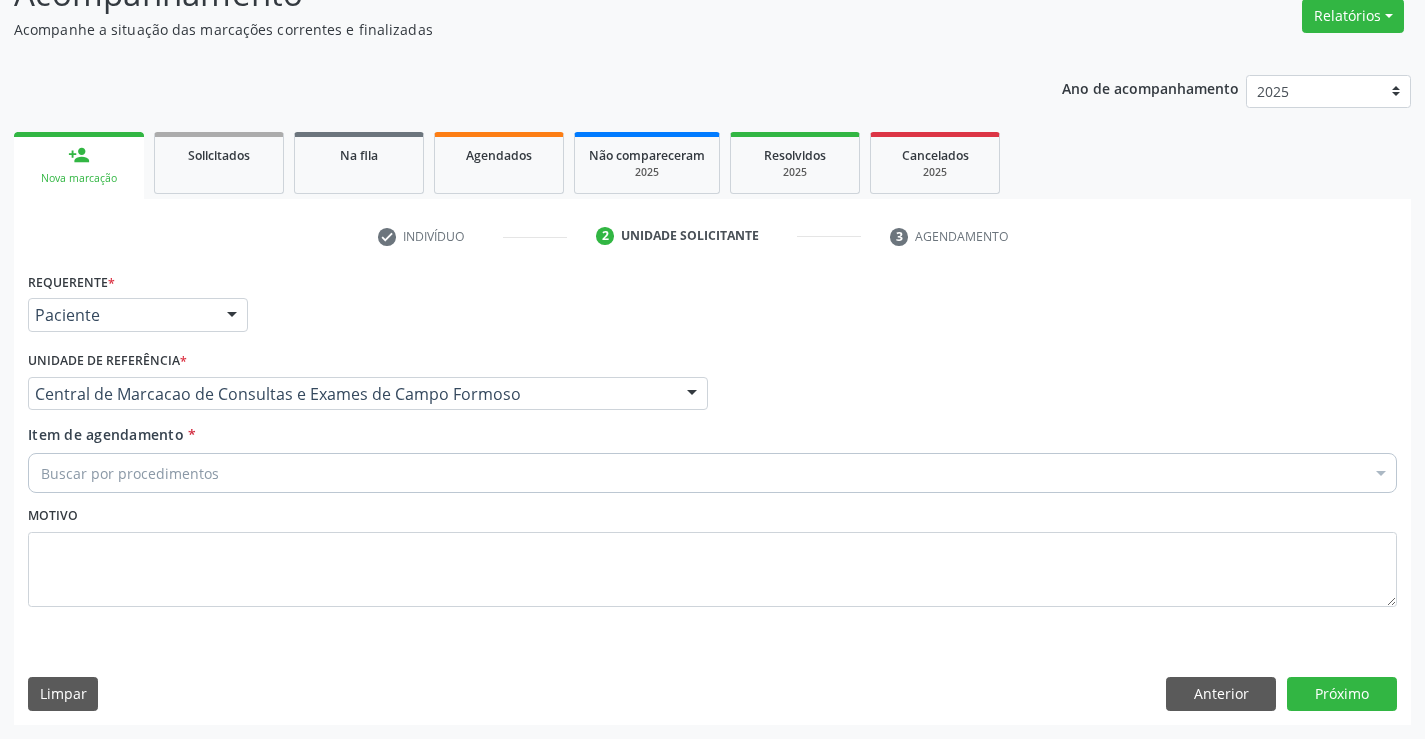 click on "Buscar por procedimentos" at bounding box center (712, 473) 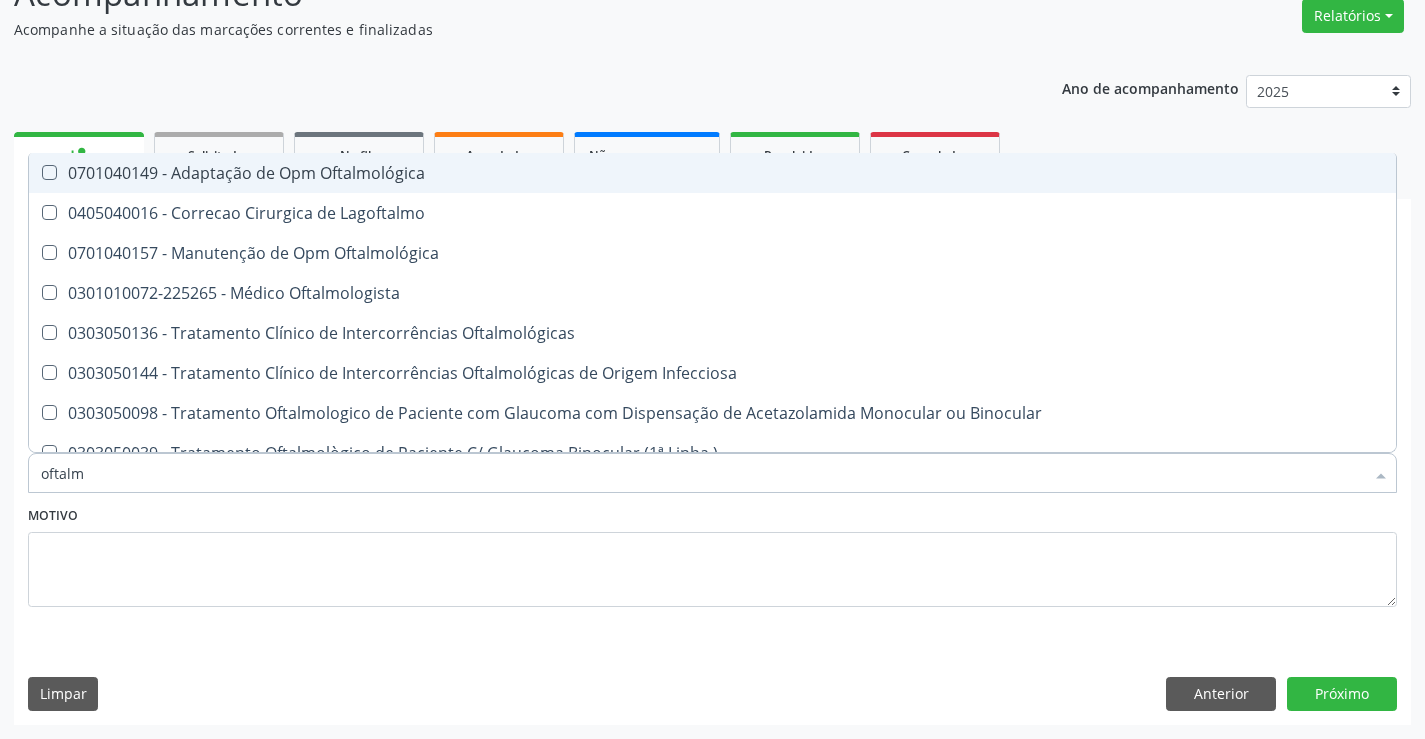 type on "oftalmo" 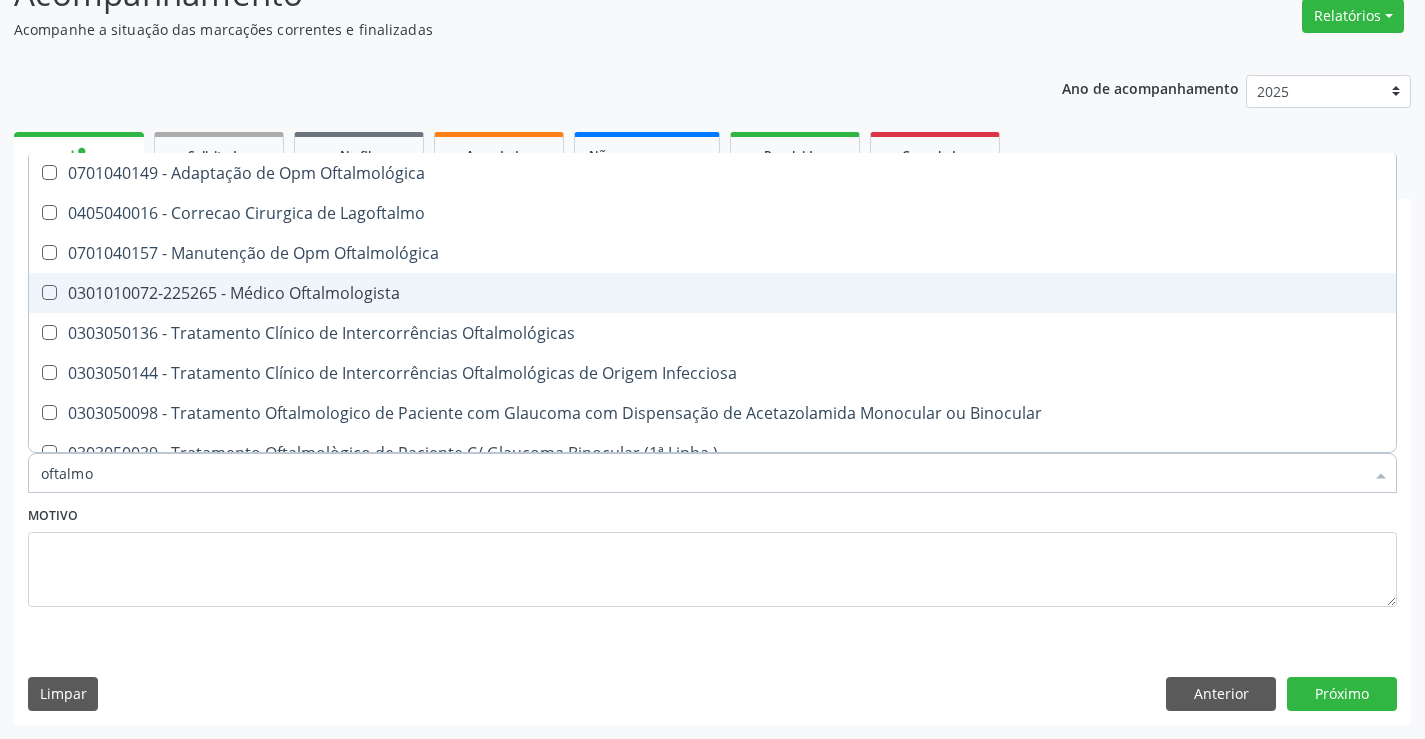 click on "0301010072-225265 - Médico Oftalmologista" at bounding box center (712, 293) 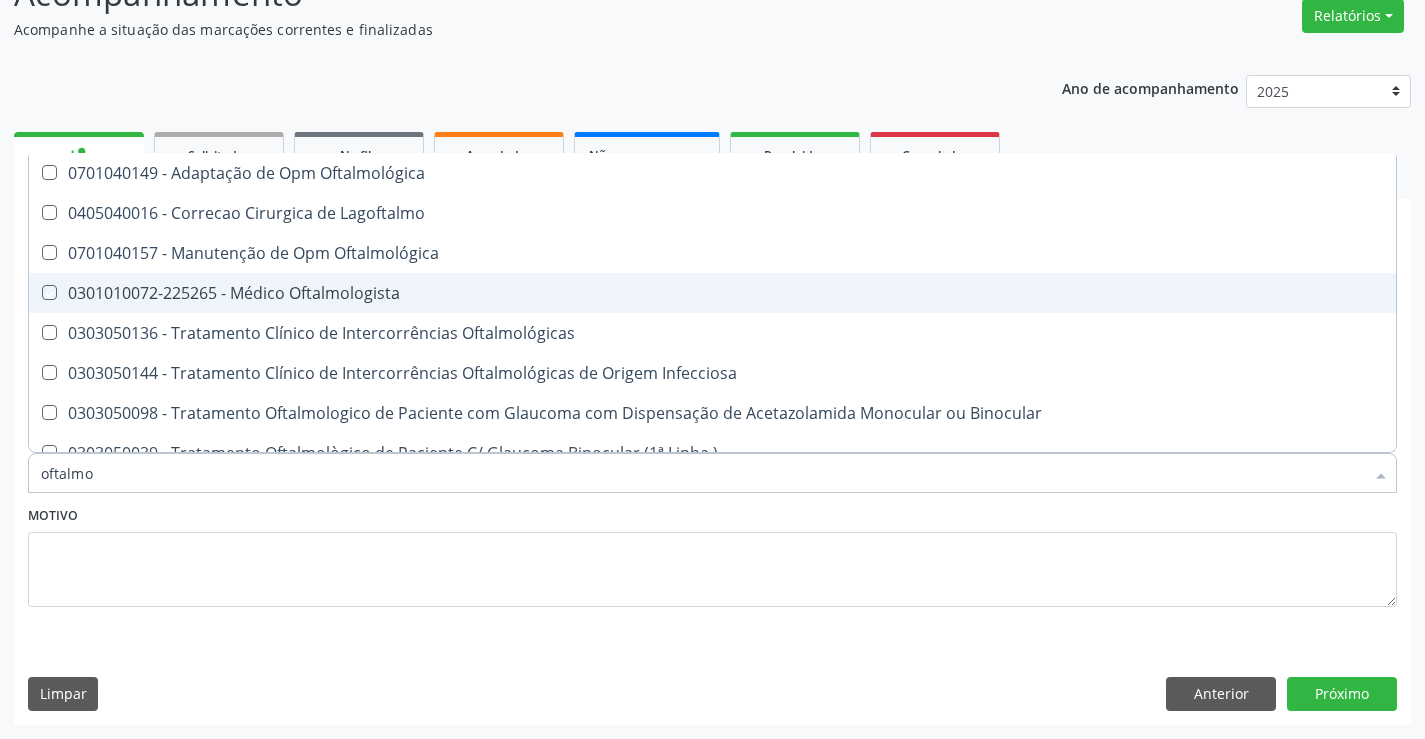 checkbox on "true" 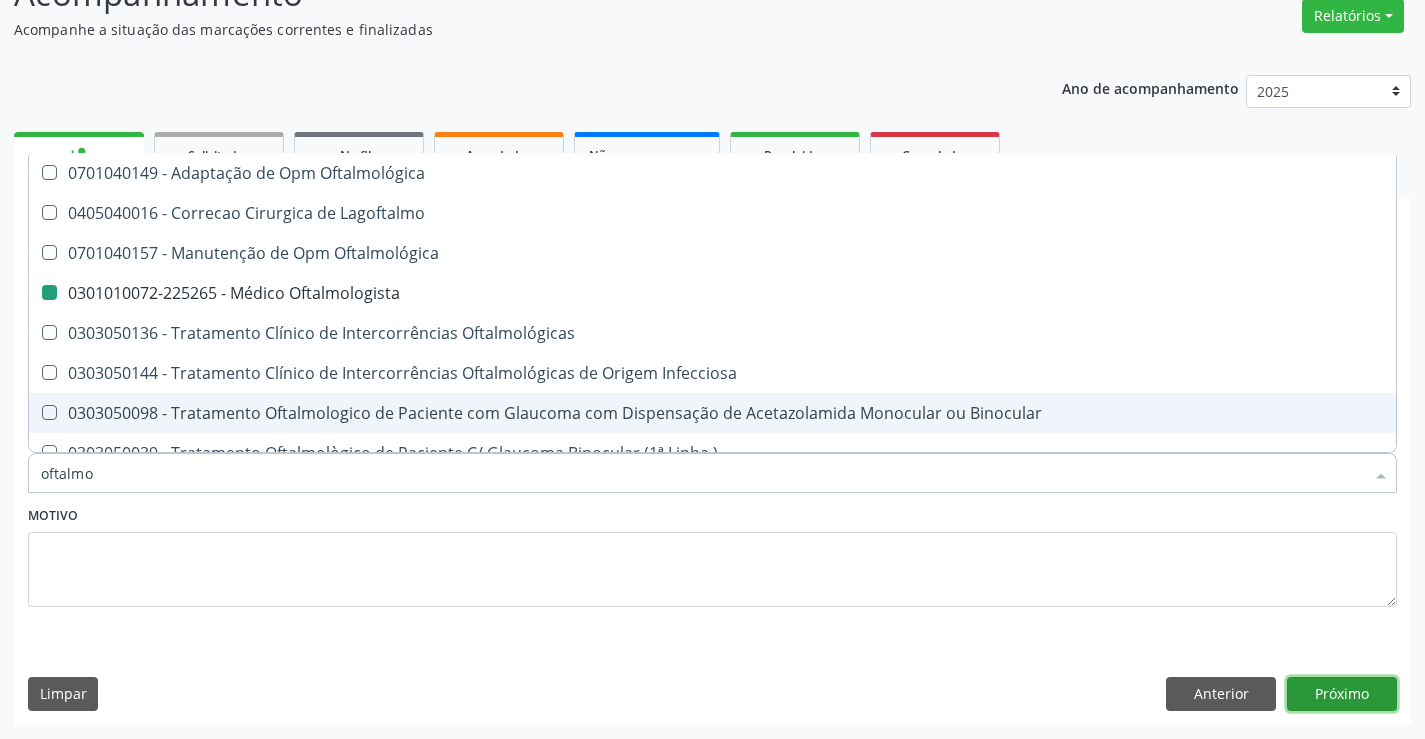 click on "Próximo" at bounding box center (1342, 694) 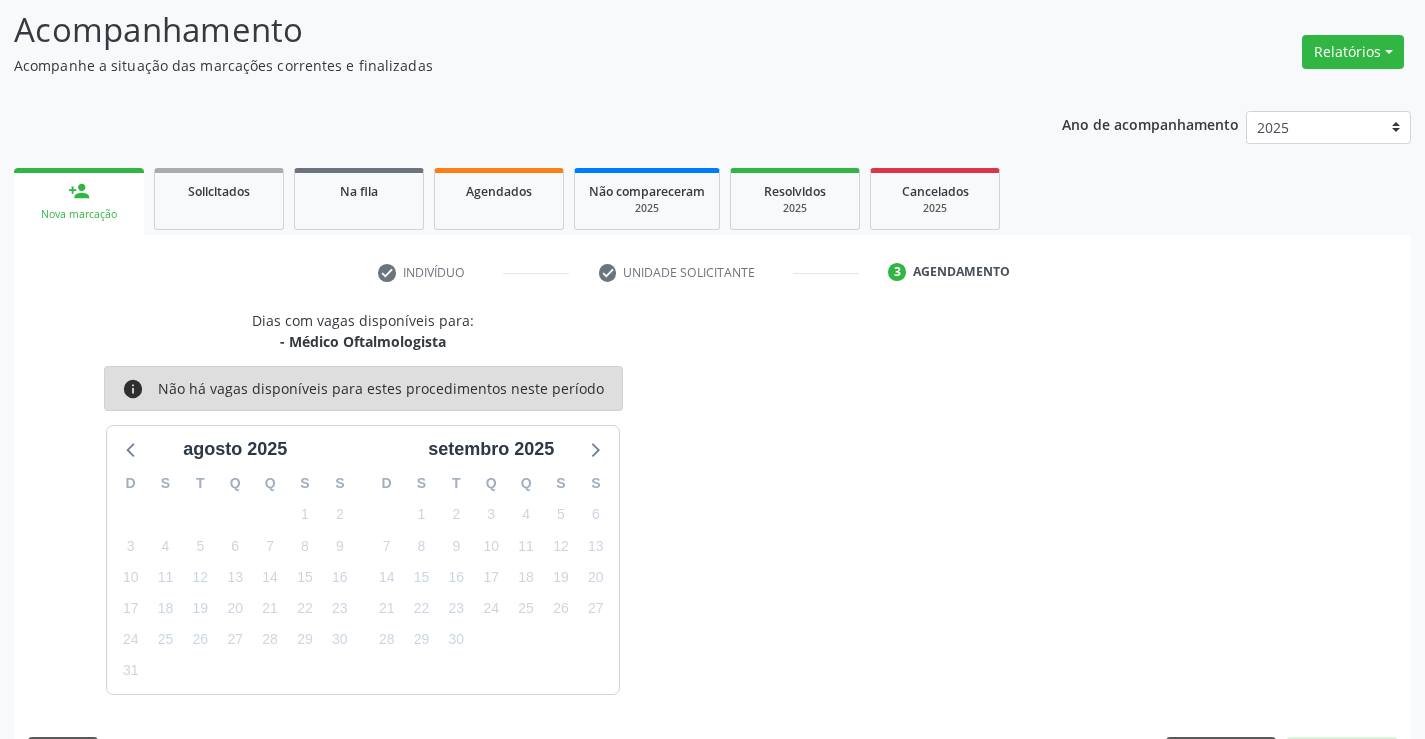 scroll, scrollTop: 167, scrollLeft: 0, axis: vertical 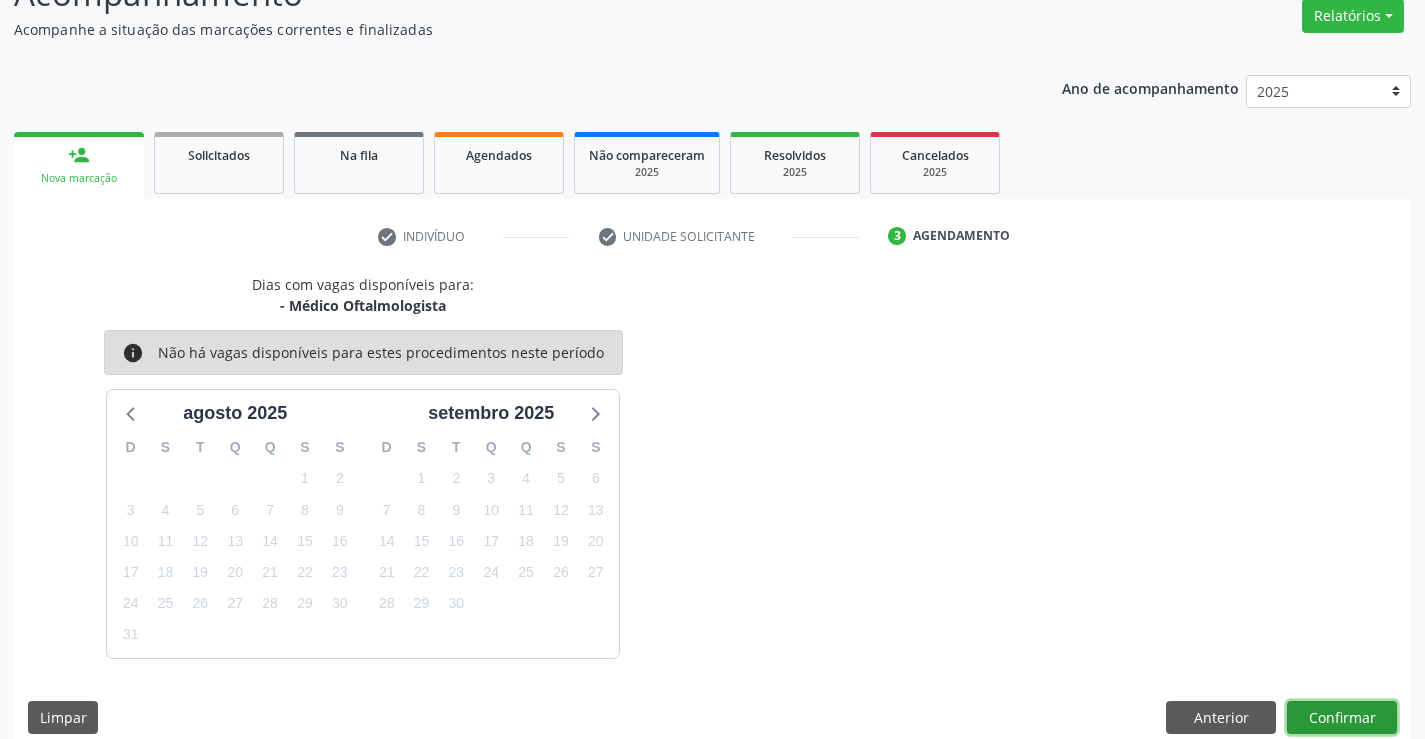 click on "Confirmar" at bounding box center (1342, 718) 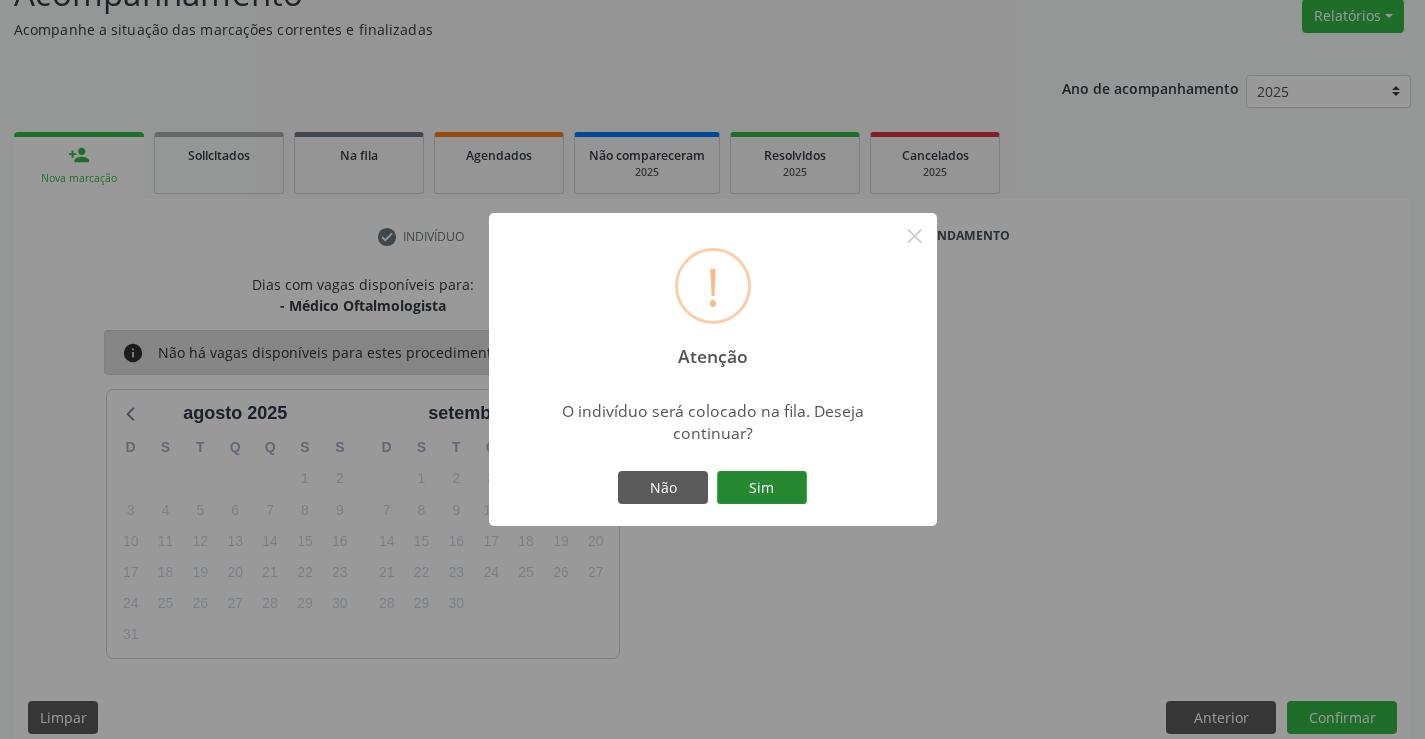 click on "Sim" at bounding box center (762, 488) 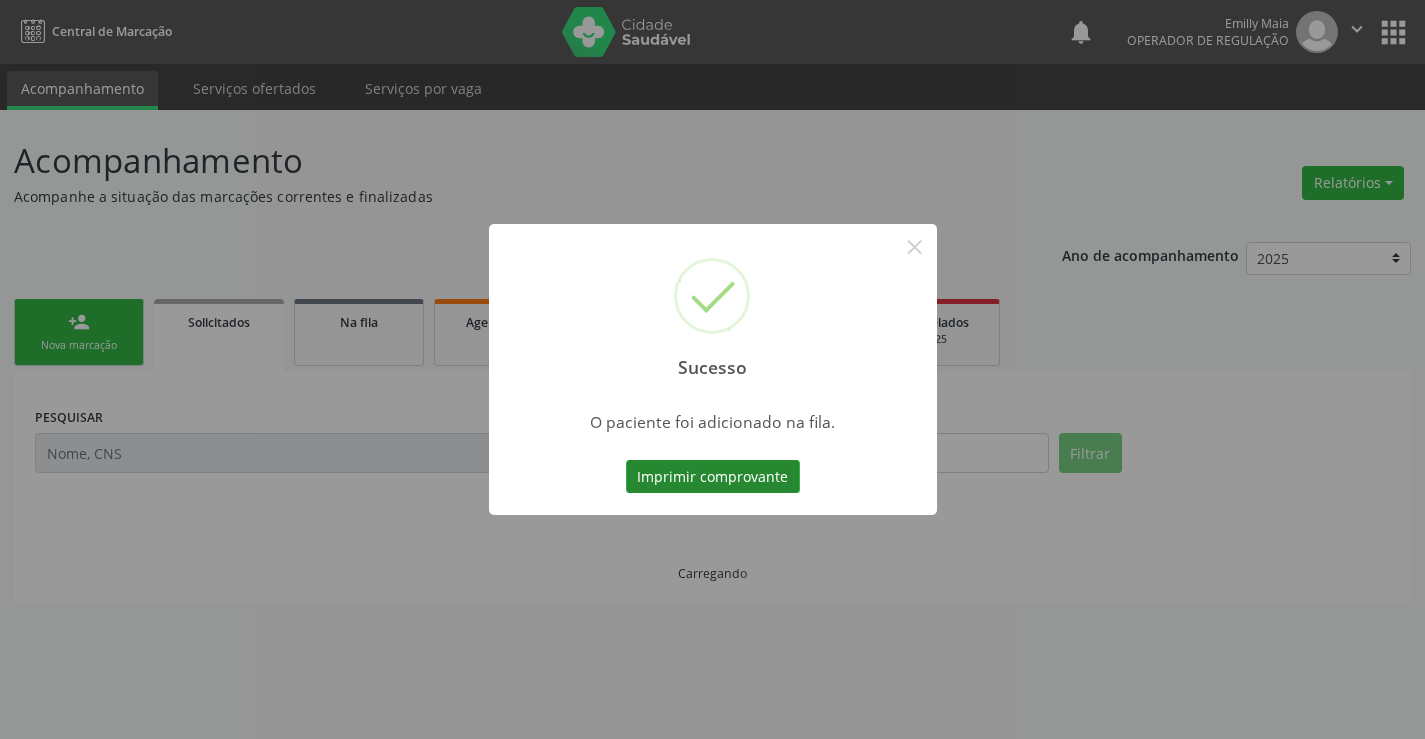 scroll, scrollTop: 0, scrollLeft: 0, axis: both 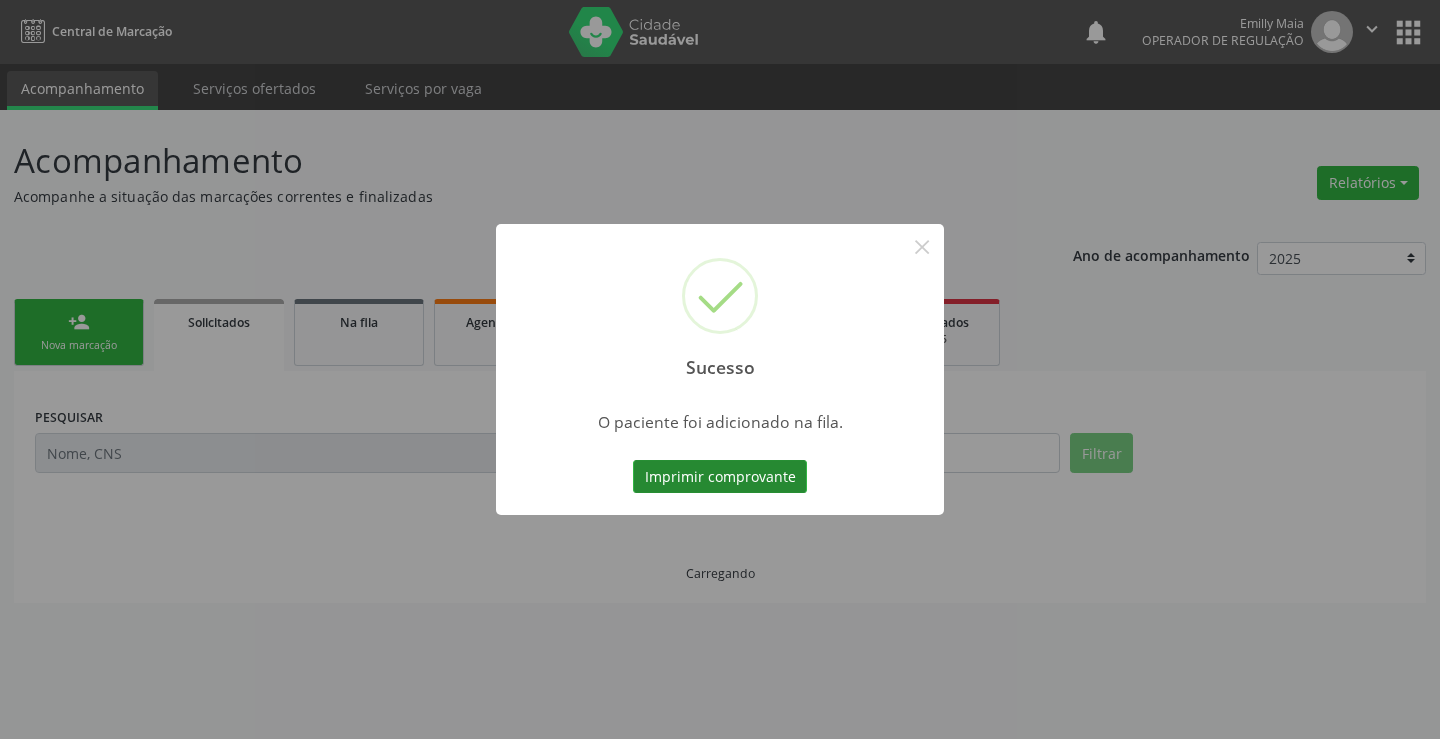 click on "Imprimir comprovante" at bounding box center [720, 477] 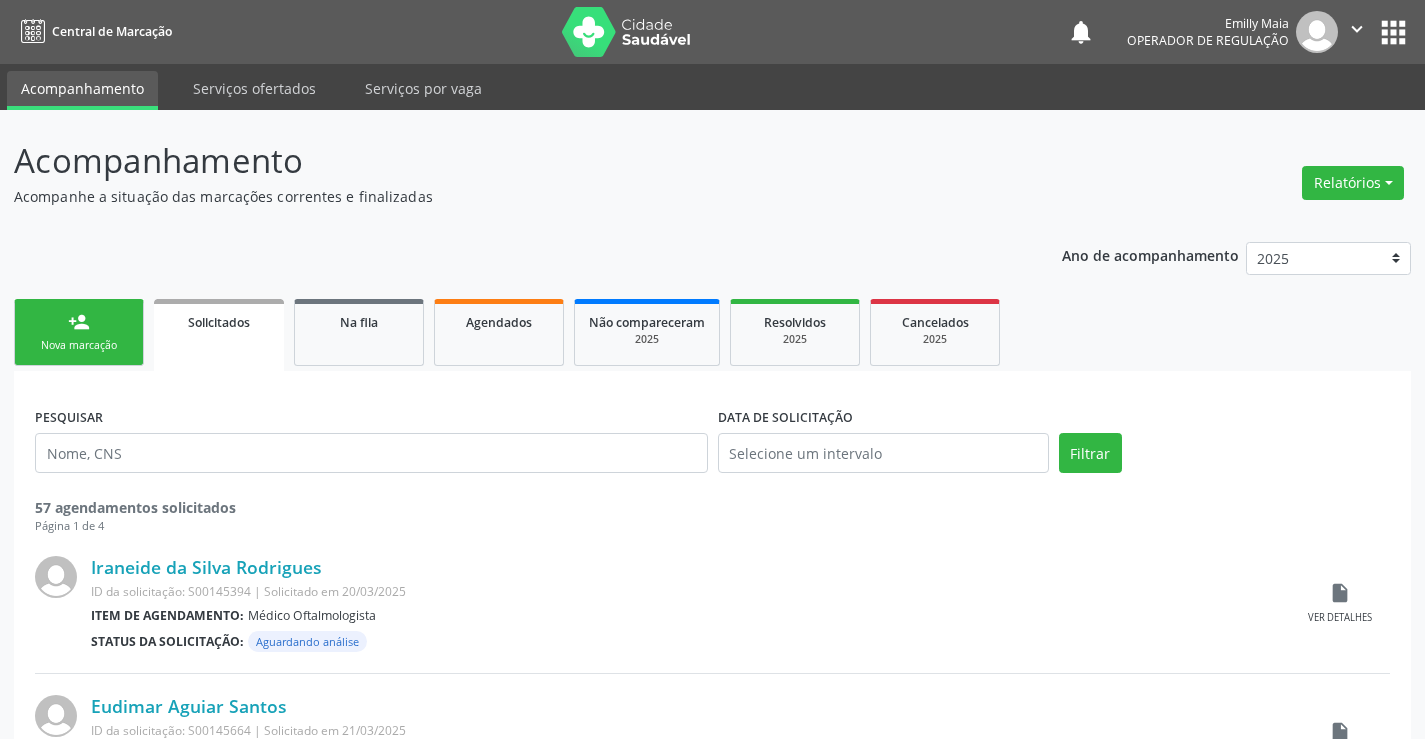 click on "person_add
Nova marcação" at bounding box center [79, 332] 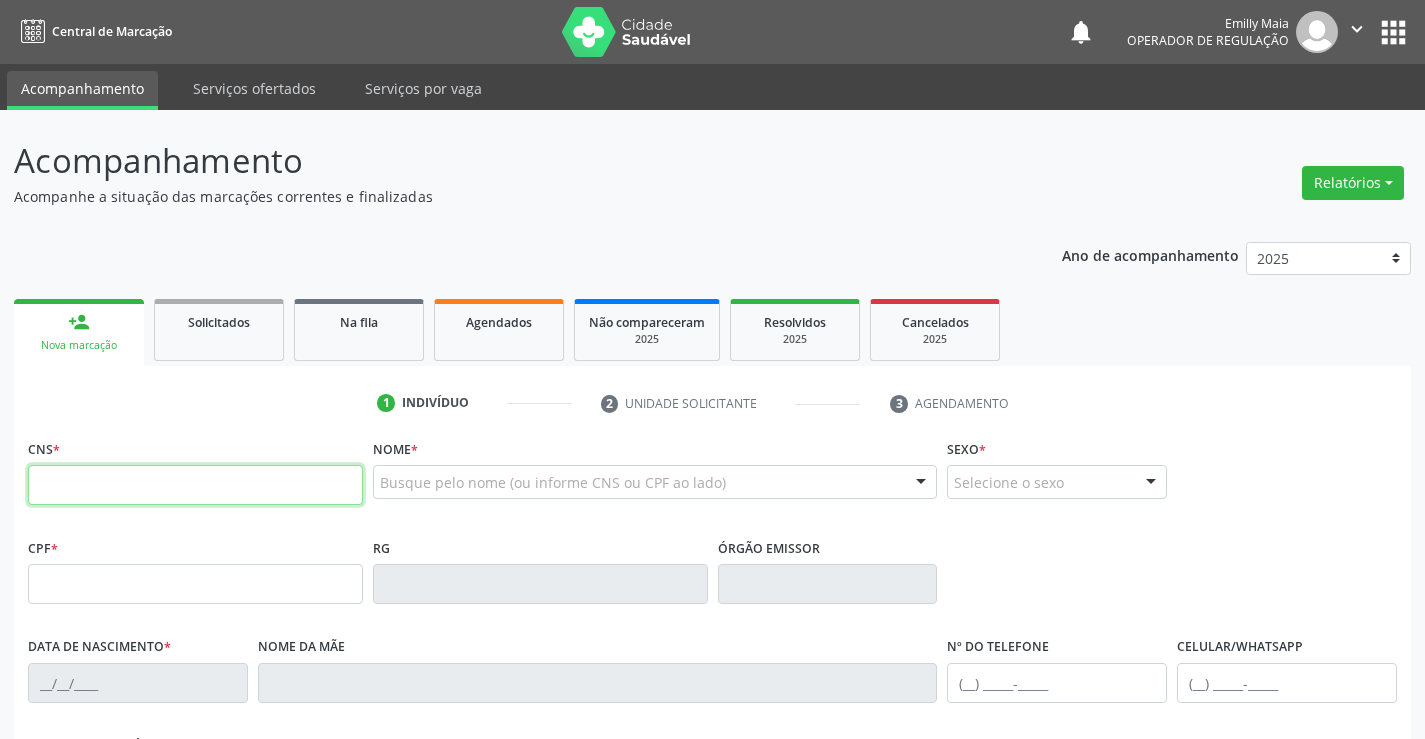 click at bounding box center (195, 485) 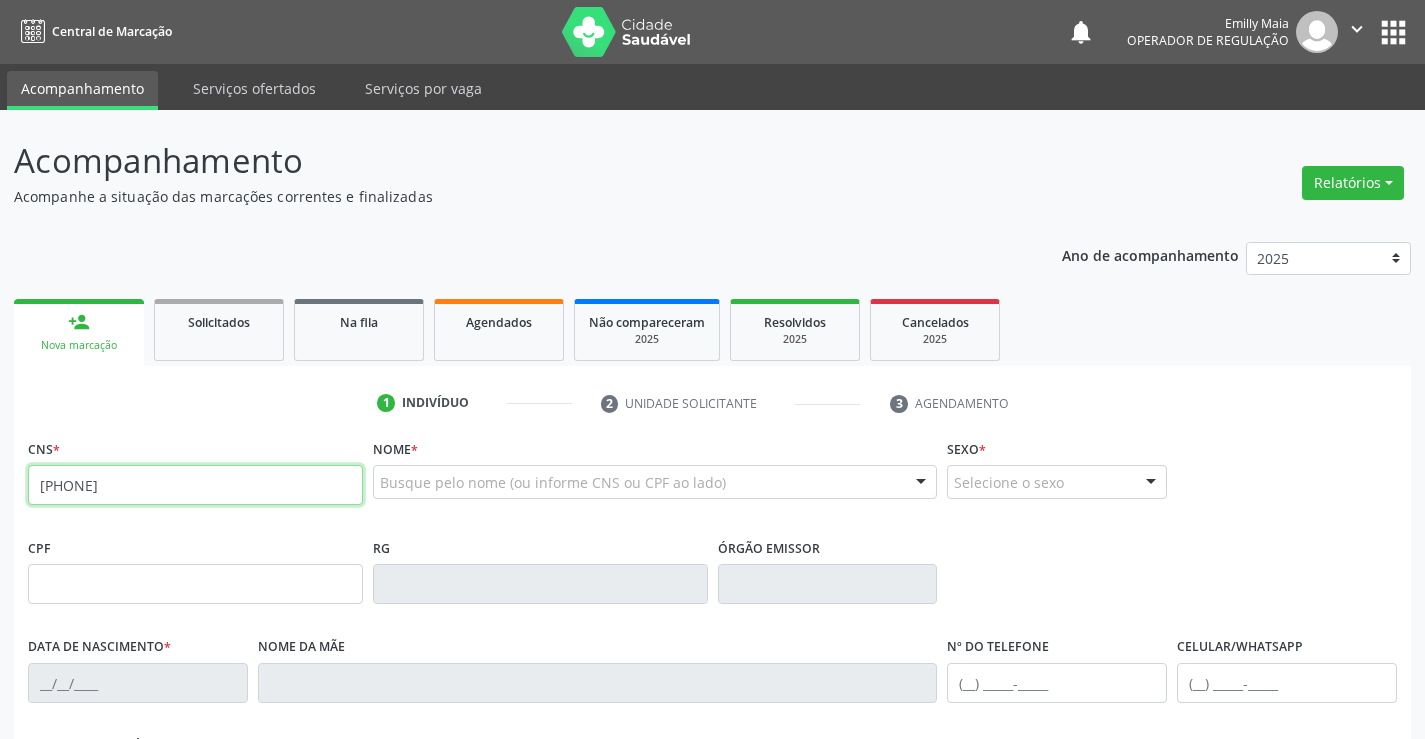 type on "708 7091 9624 3191" 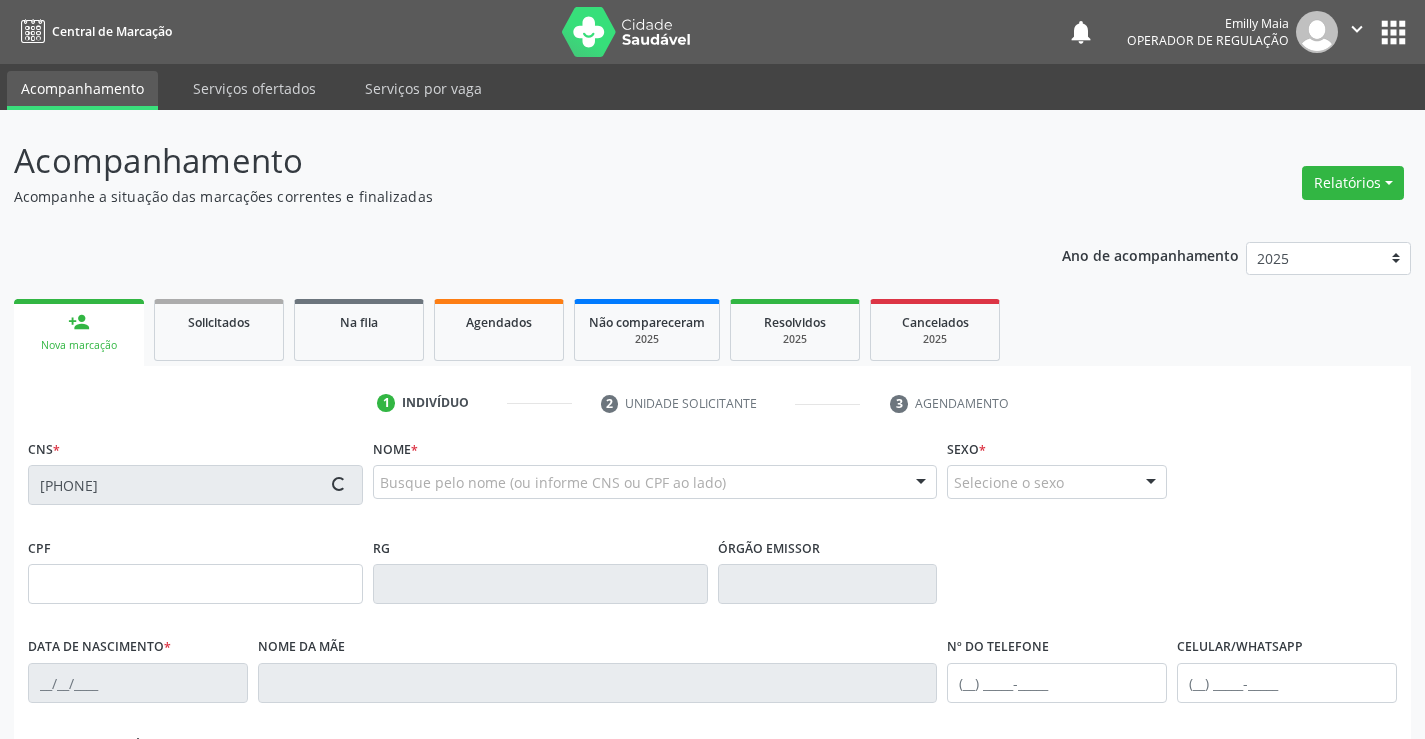 type on "0677507372" 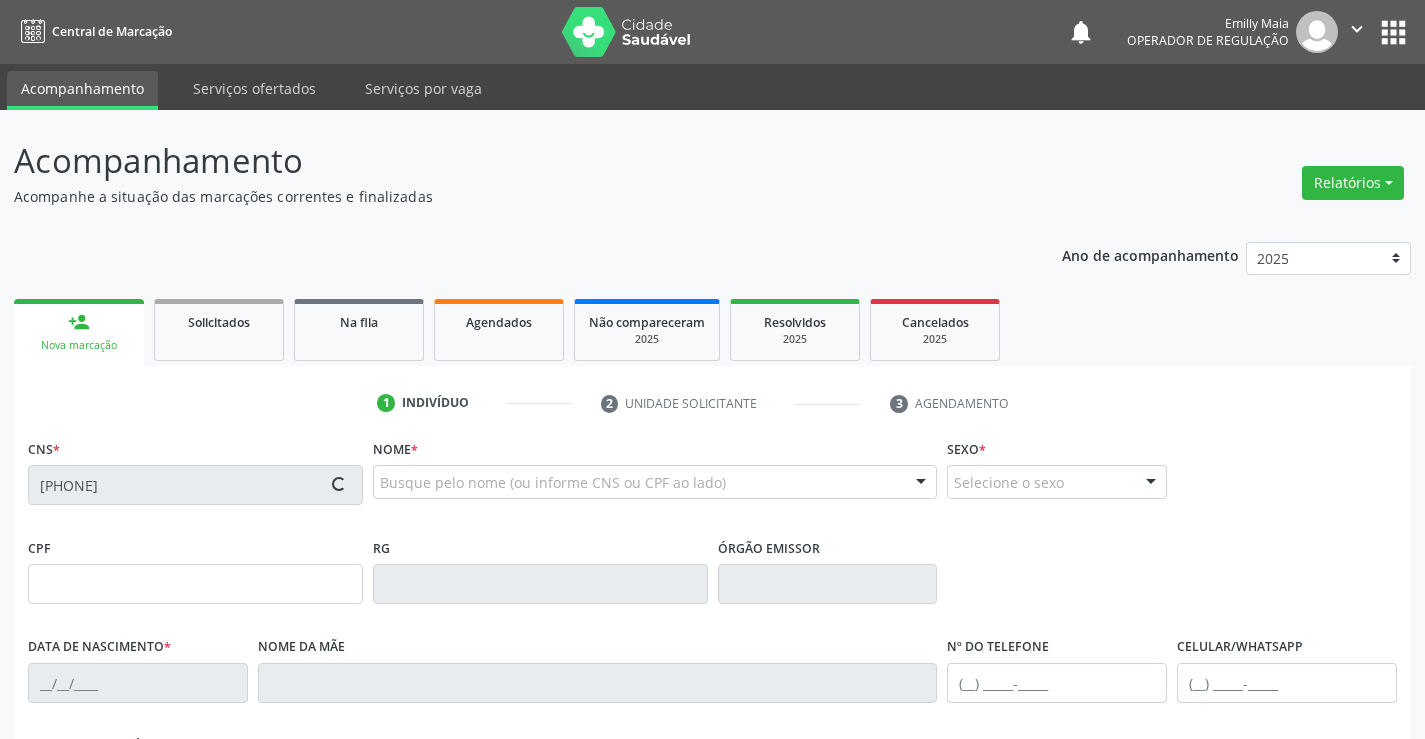 type on "03/02/1975" 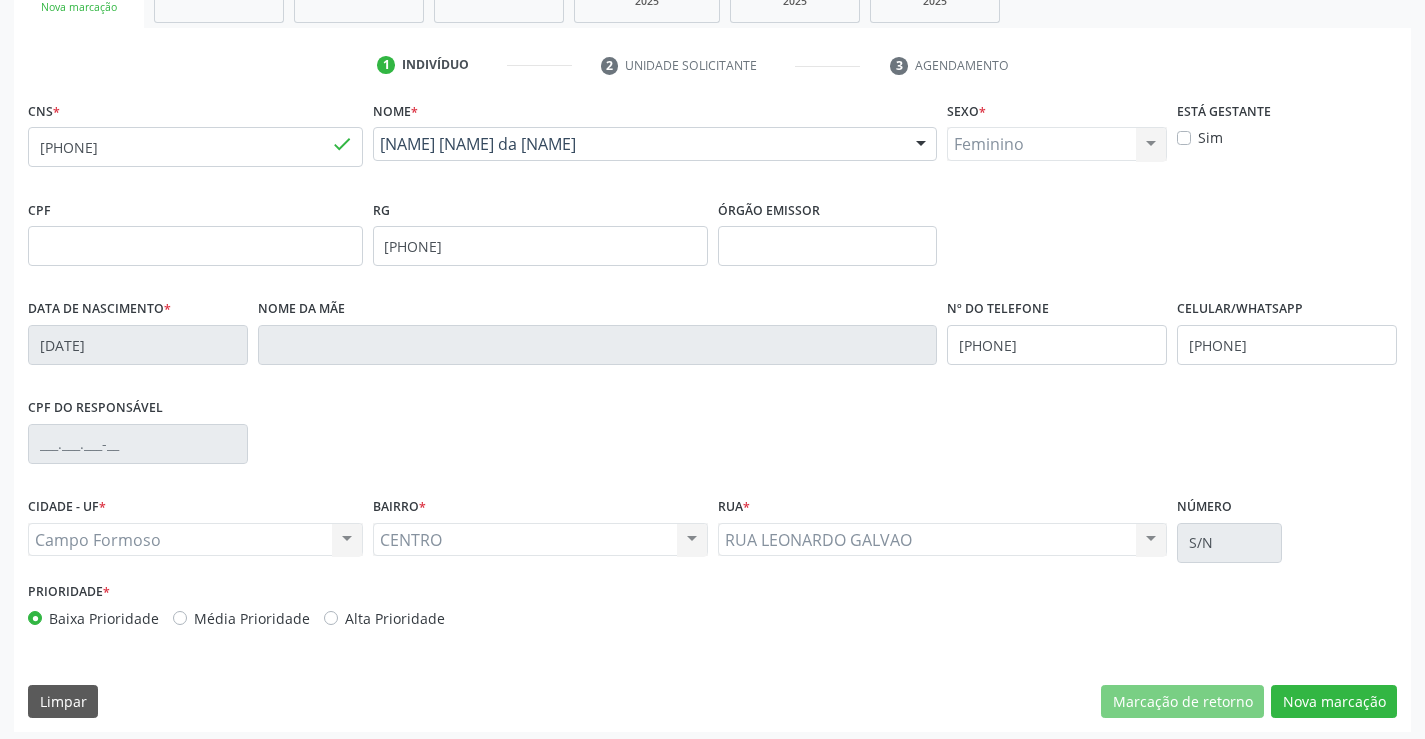 scroll, scrollTop: 345, scrollLeft: 0, axis: vertical 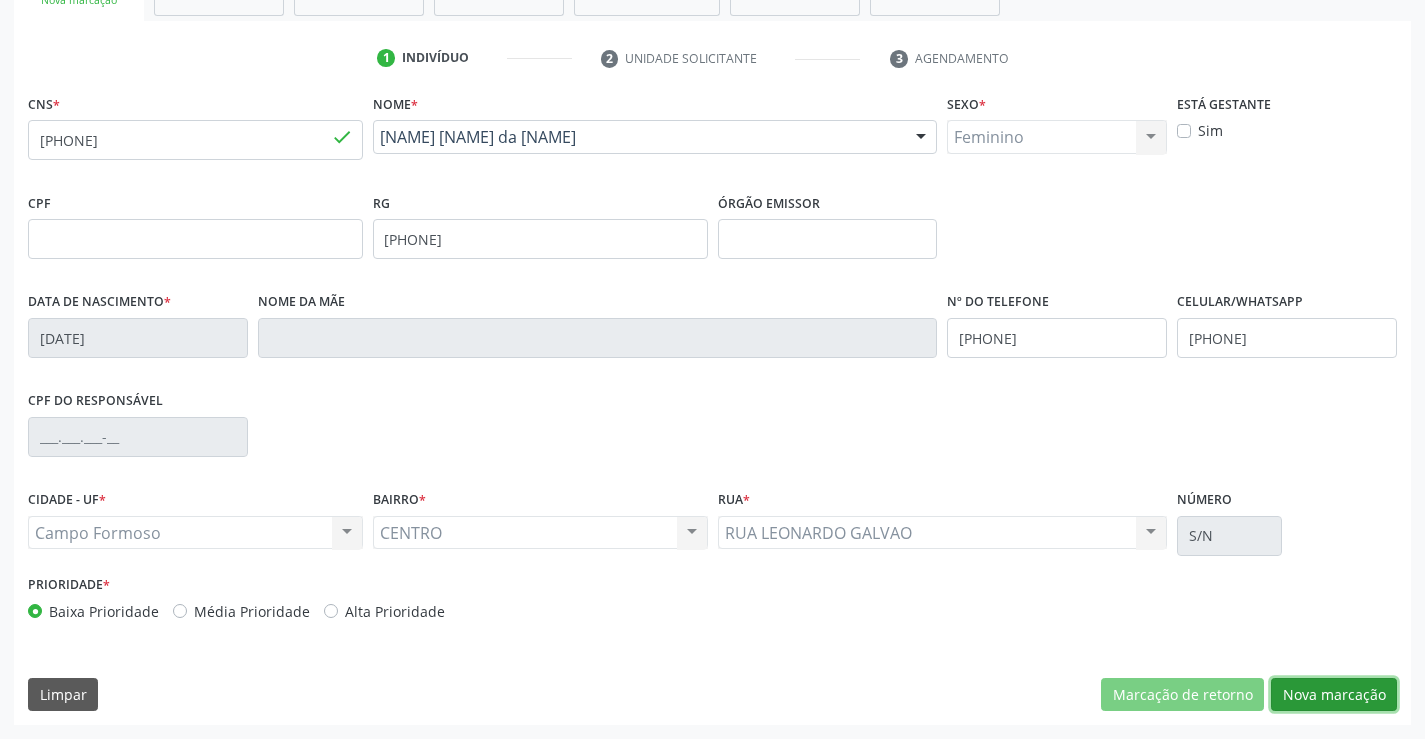 click on "Nova marcação" at bounding box center [1334, 695] 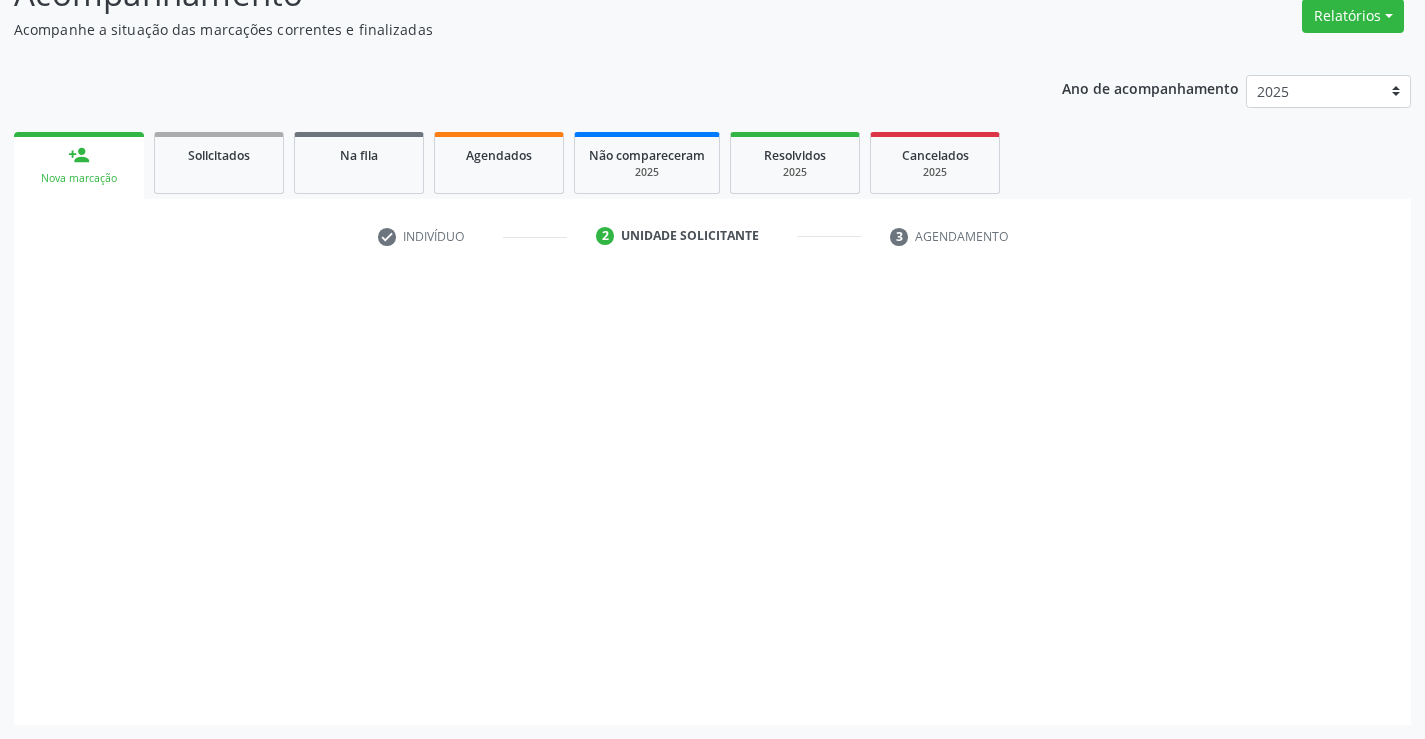 scroll, scrollTop: 167, scrollLeft: 0, axis: vertical 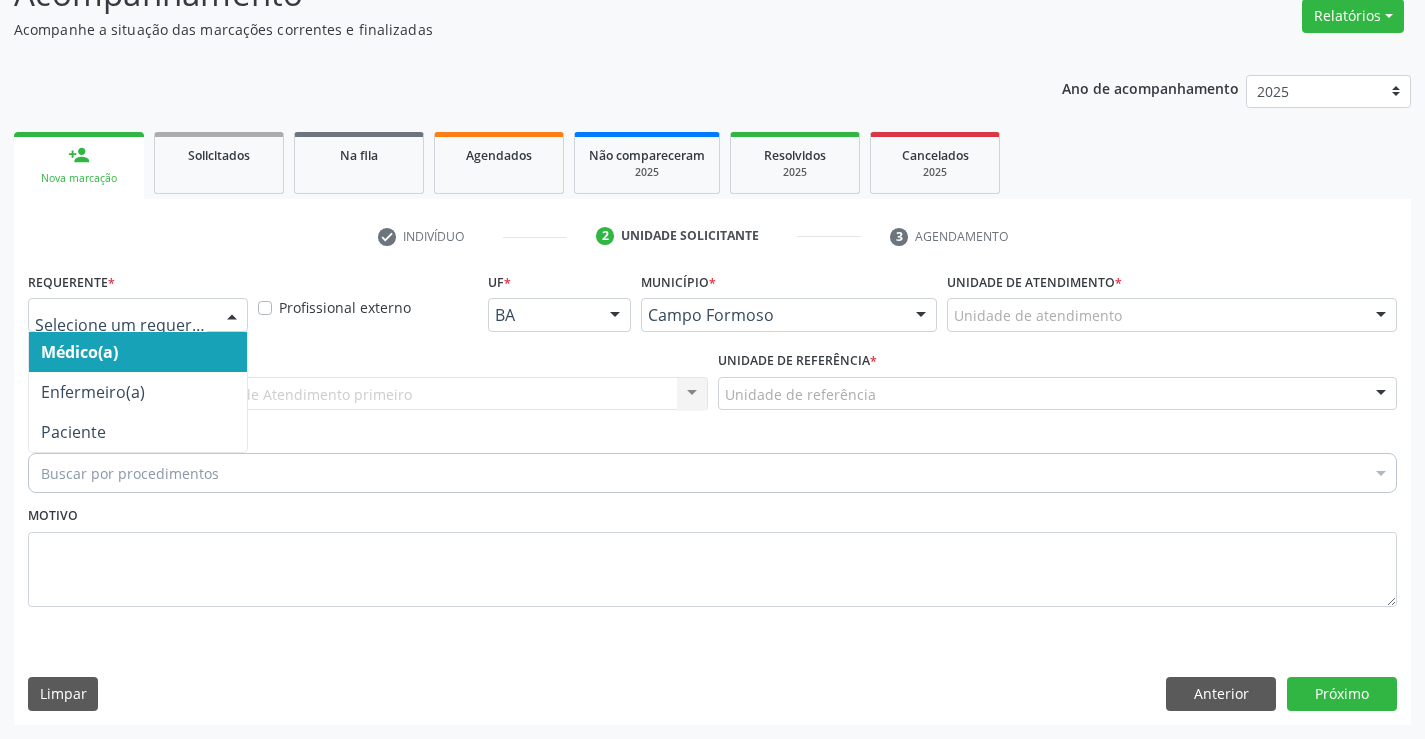drag, startPoint x: 232, startPoint y: 320, endPoint x: 219, endPoint y: 321, distance: 13.038404 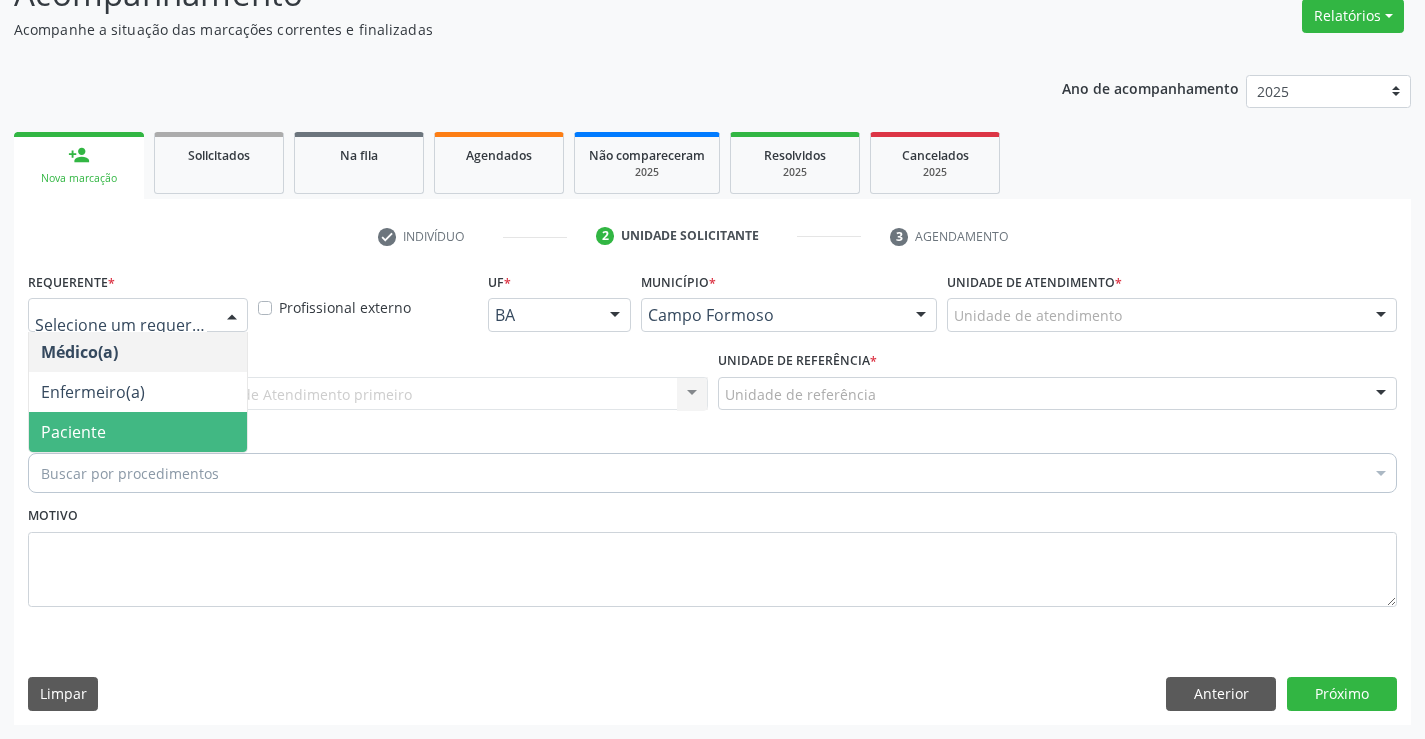 drag, startPoint x: 172, startPoint y: 440, endPoint x: 302, endPoint y: 399, distance: 136.31215 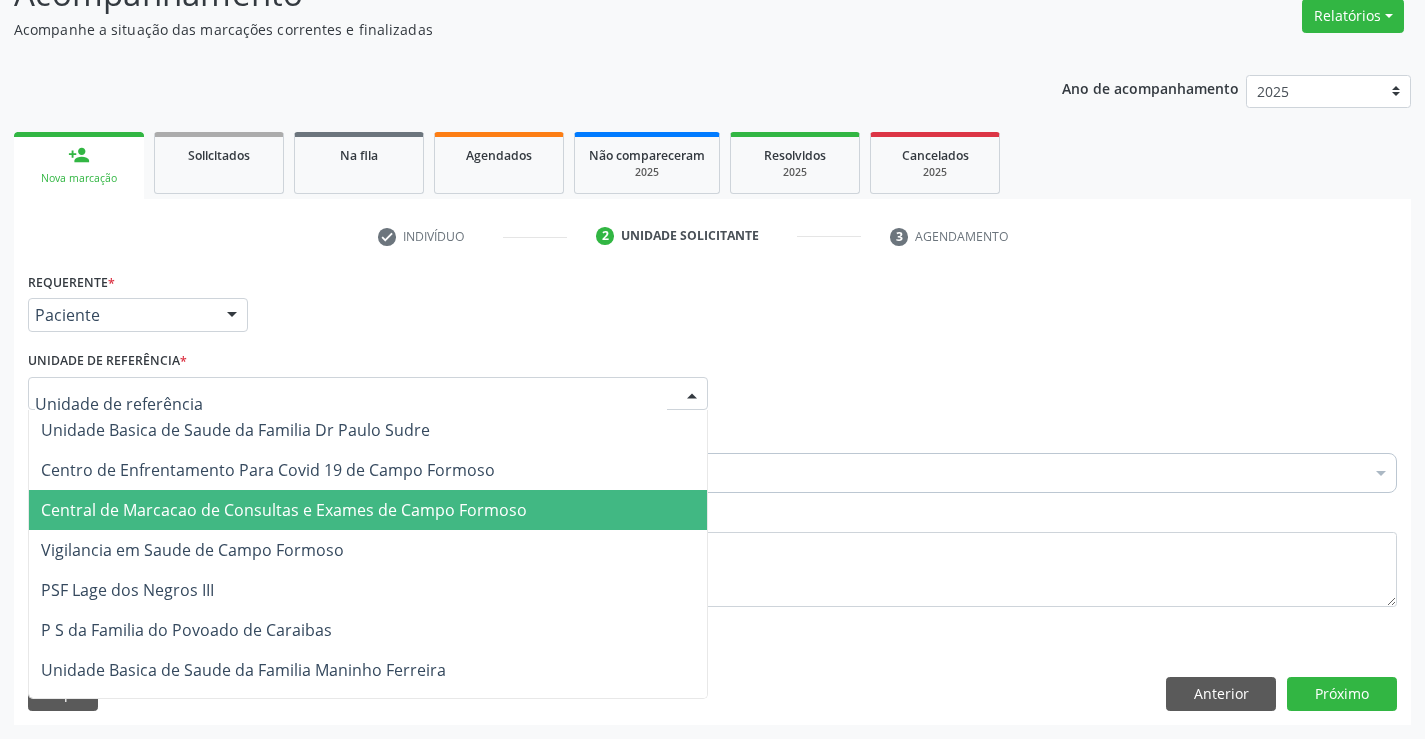 drag, startPoint x: 311, startPoint y: 500, endPoint x: 323, endPoint y: 485, distance: 19.209373 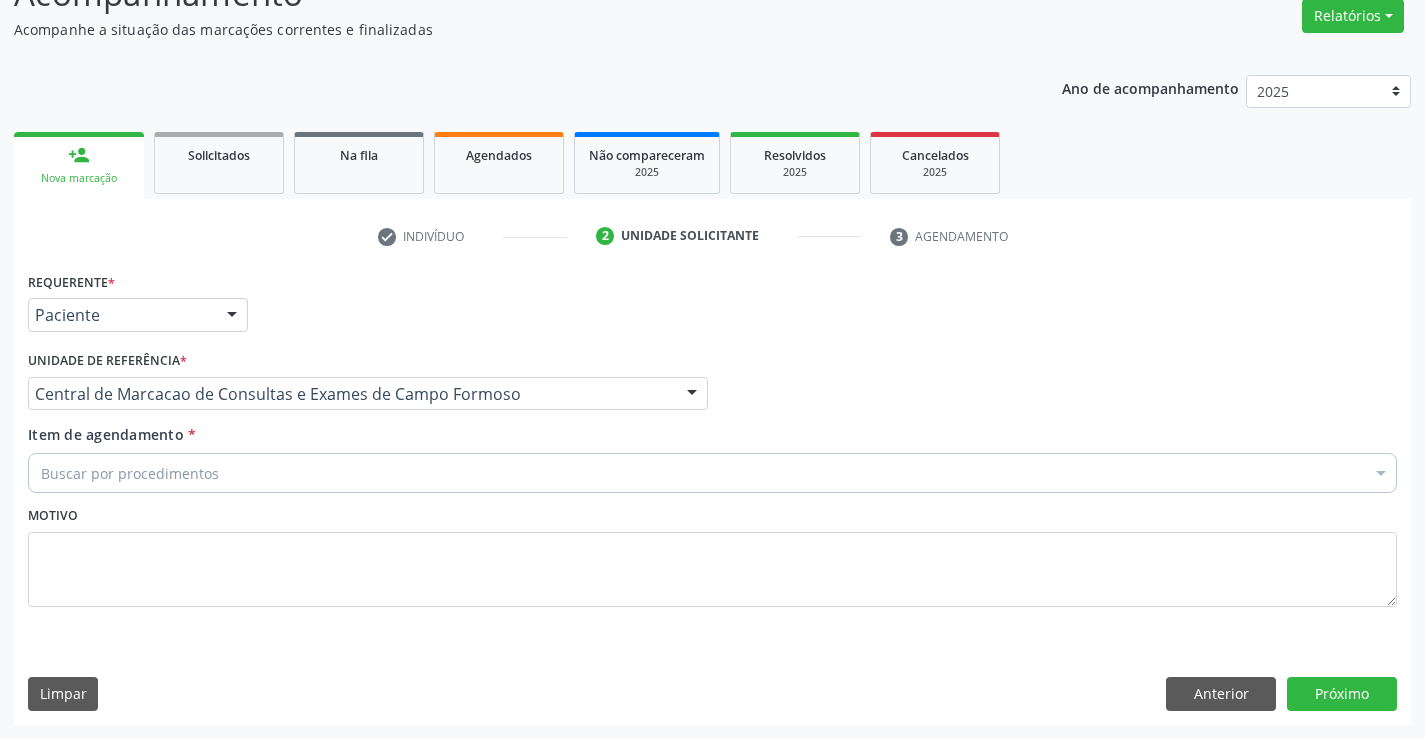 click on "Buscar por procedimentos" at bounding box center (712, 473) 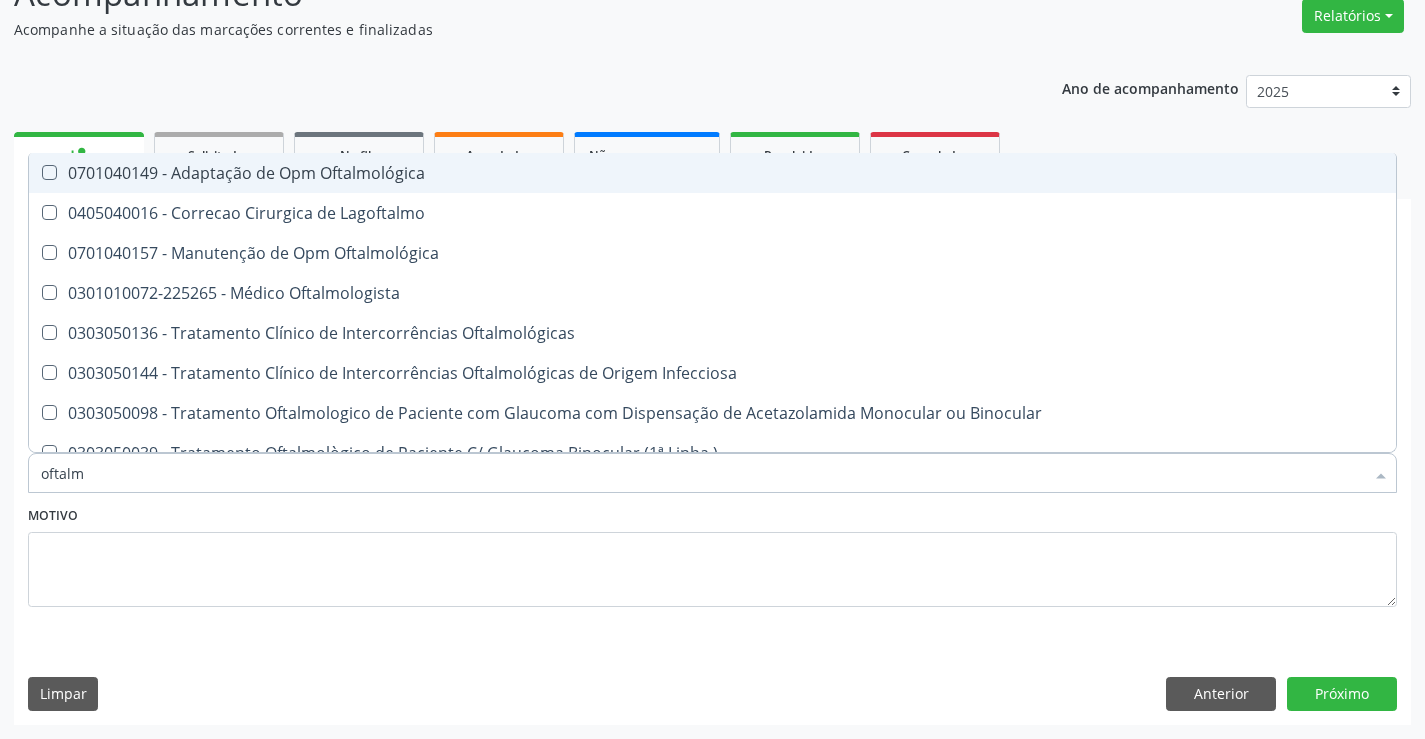 type on "oftalmo" 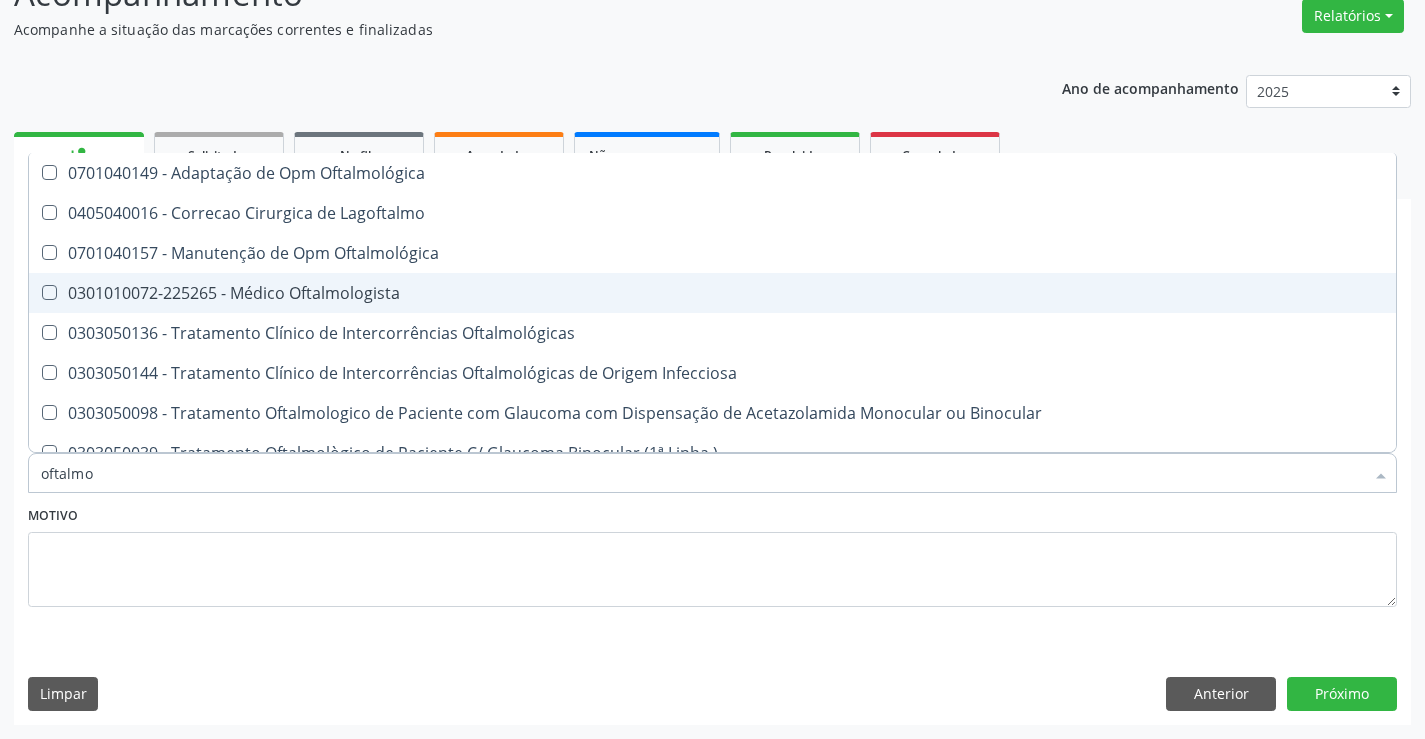 click on "0301010072-225265 - Médico Oftalmologista" at bounding box center (712, 293) 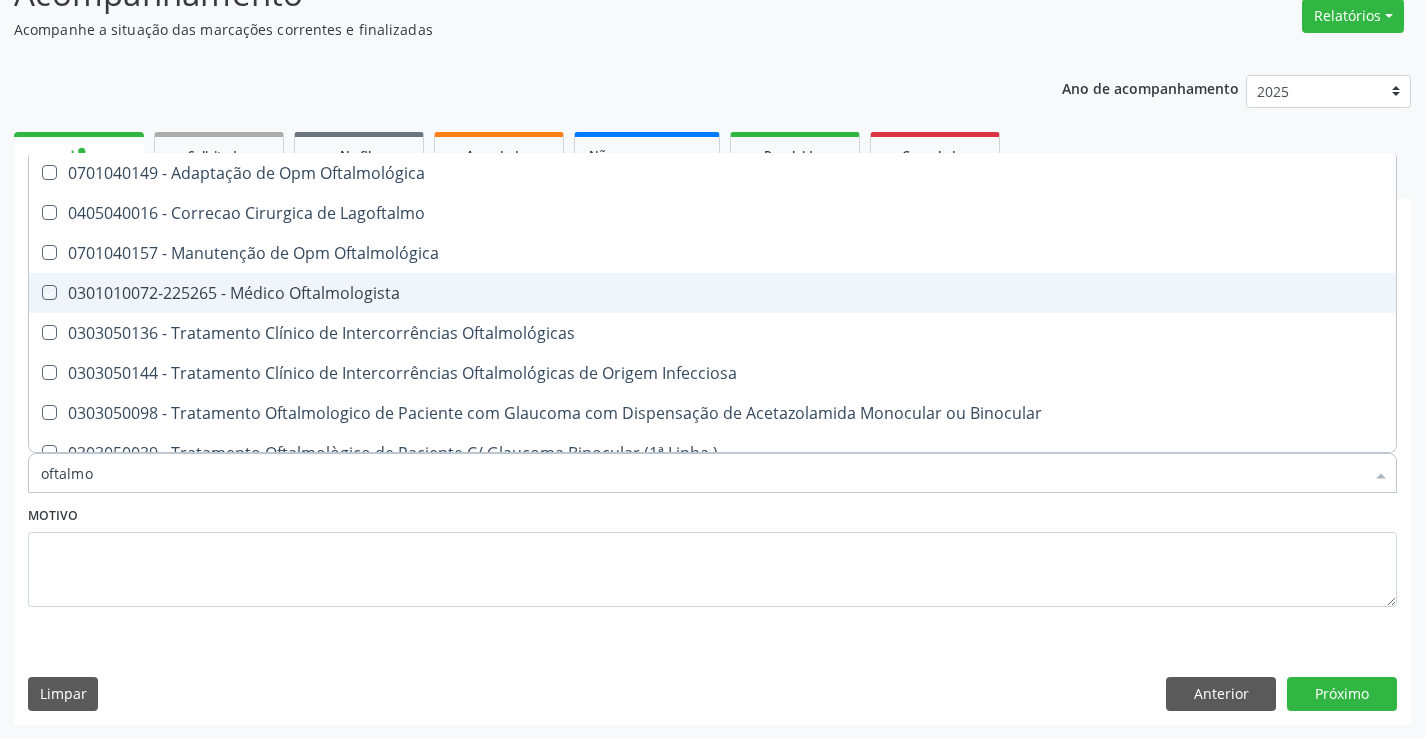 checkbox on "true" 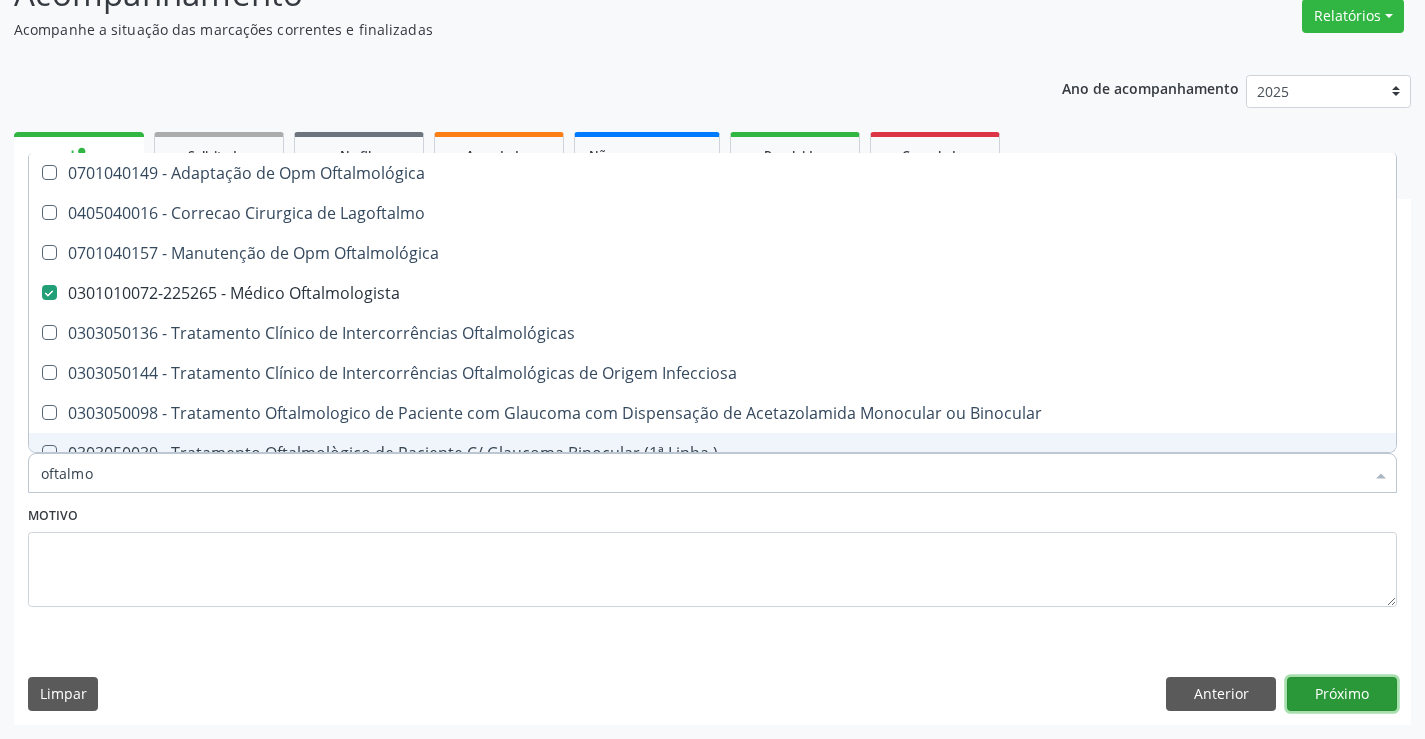 click on "Próximo" at bounding box center [1342, 694] 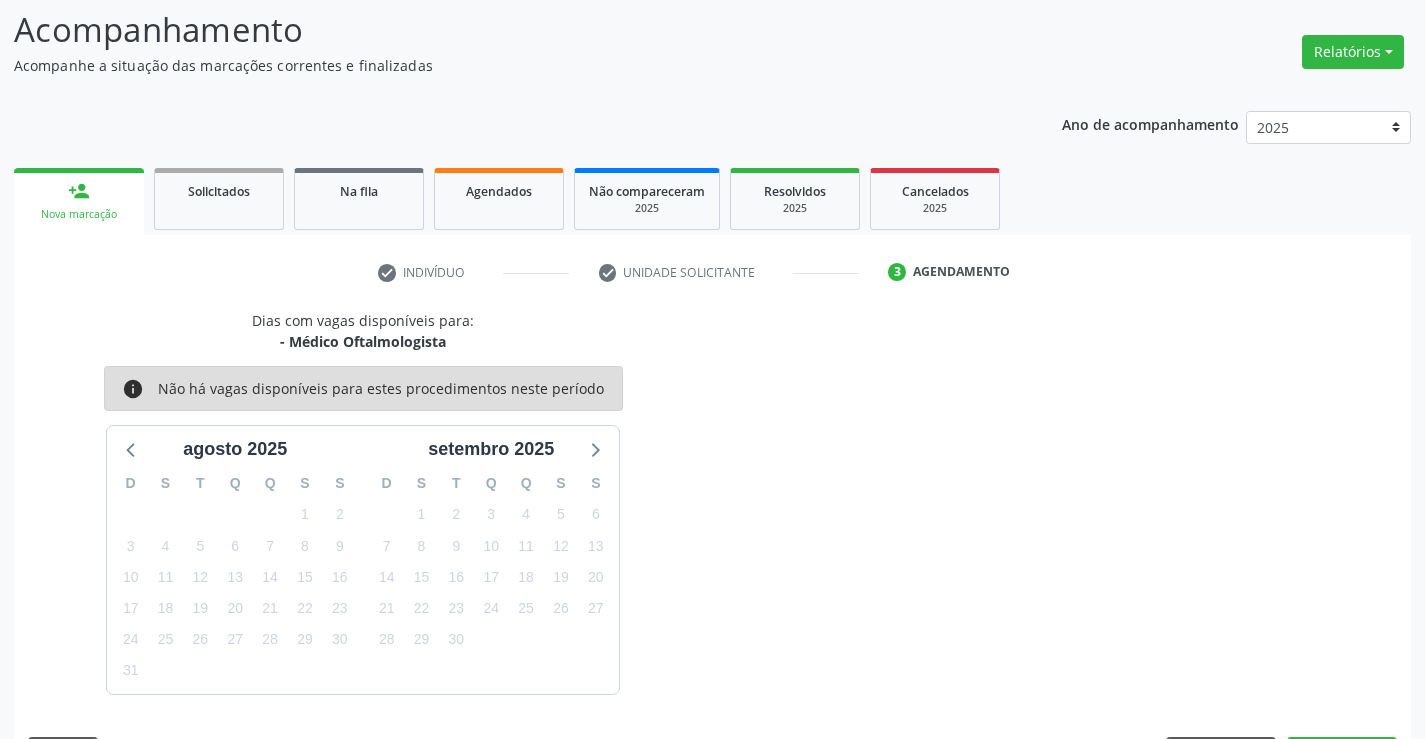 scroll, scrollTop: 167, scrollLeft: 0, axis: vertical 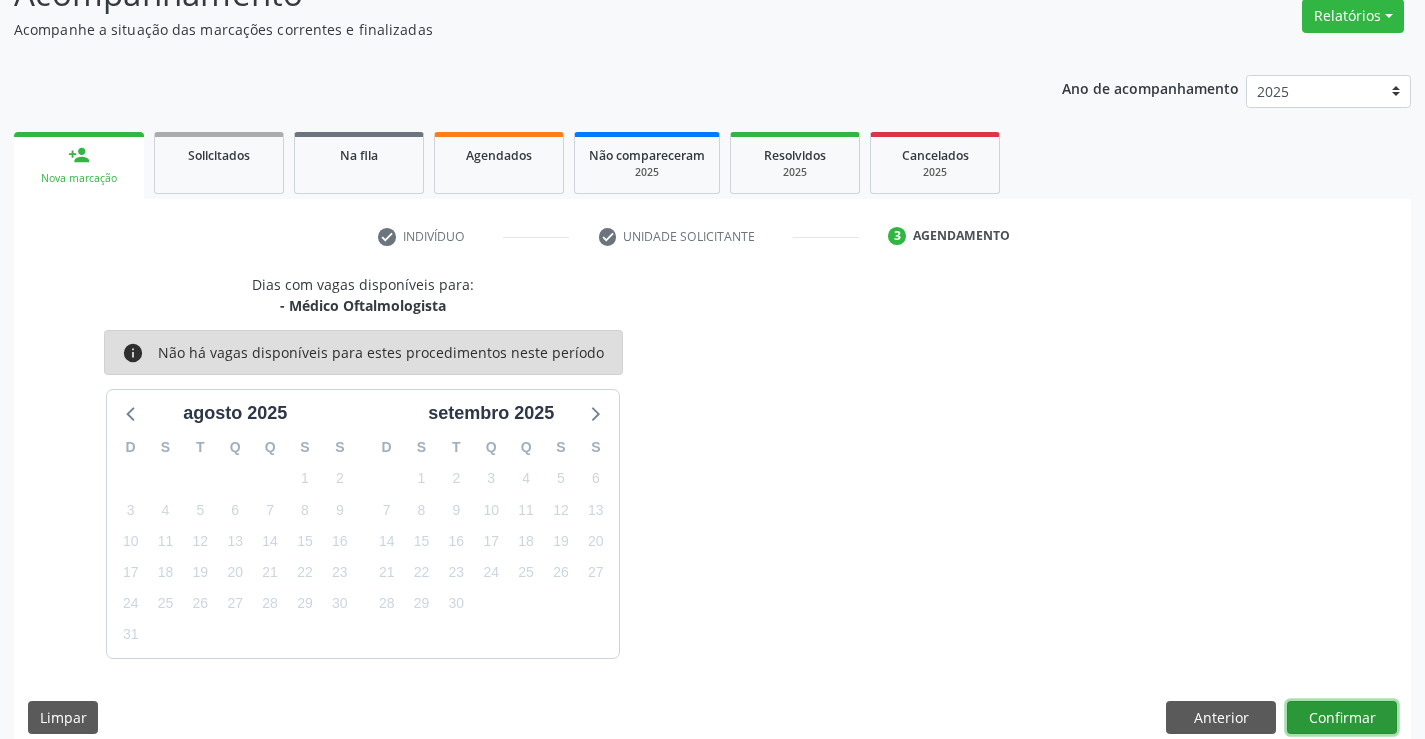 click on "Confirmar" at bounding box center [1342, 718] 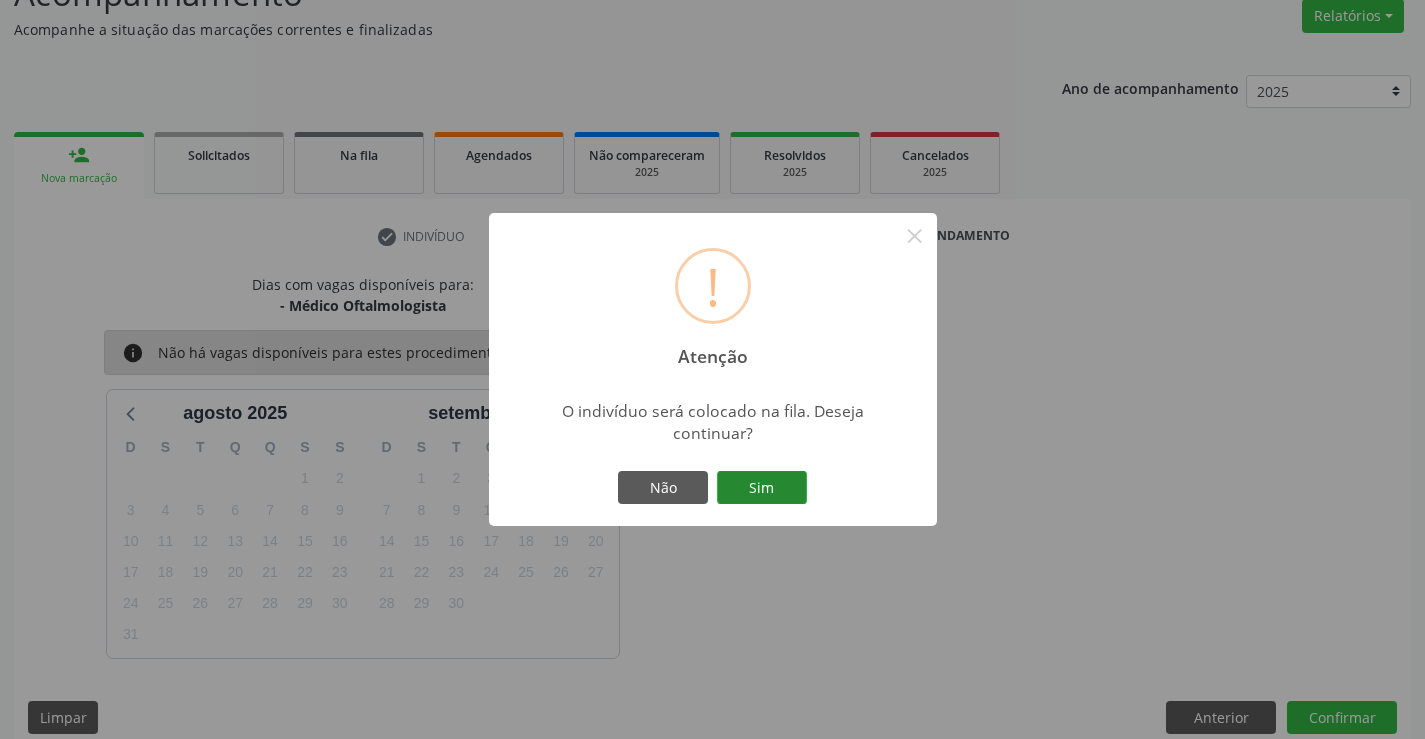 click on "Sim" at bounding box center [762, 488] 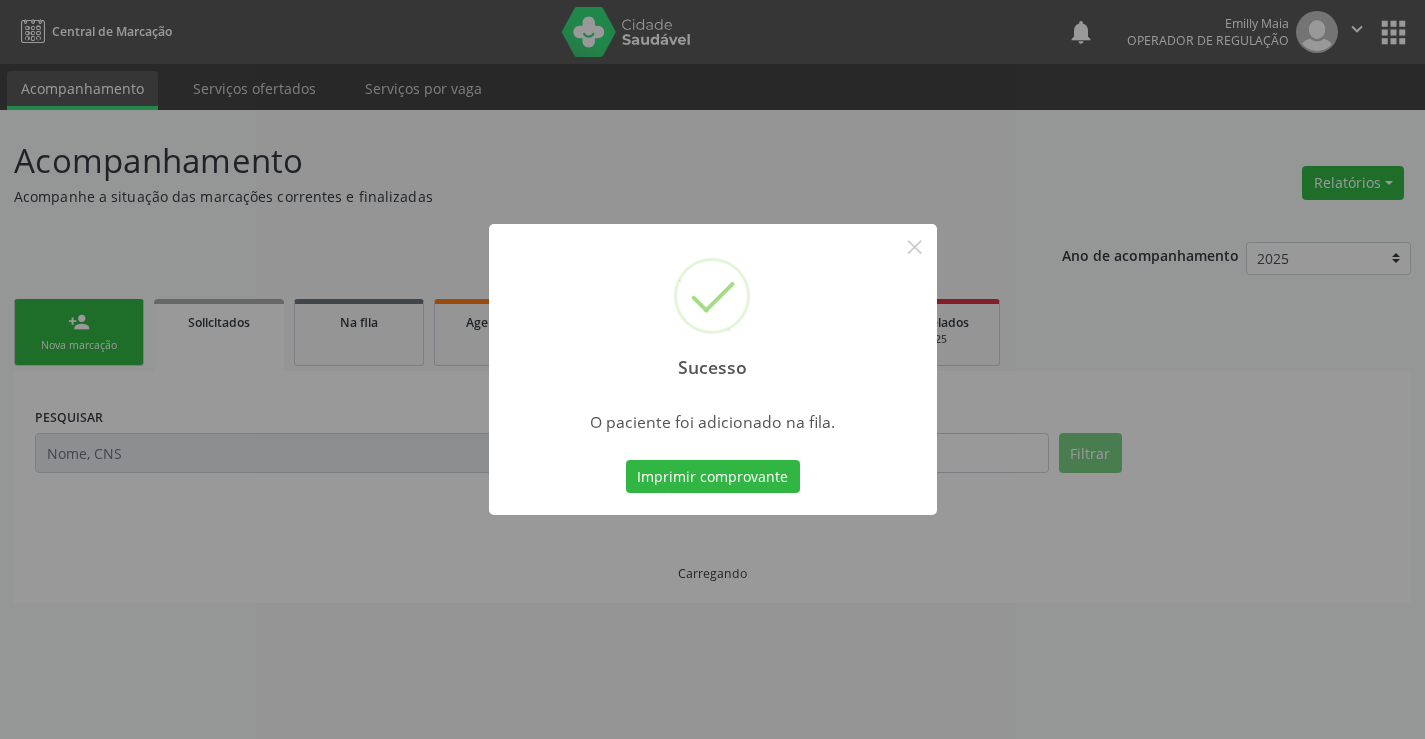 scroll, scrollTop: 0, scrollLeft: 0, axis: both 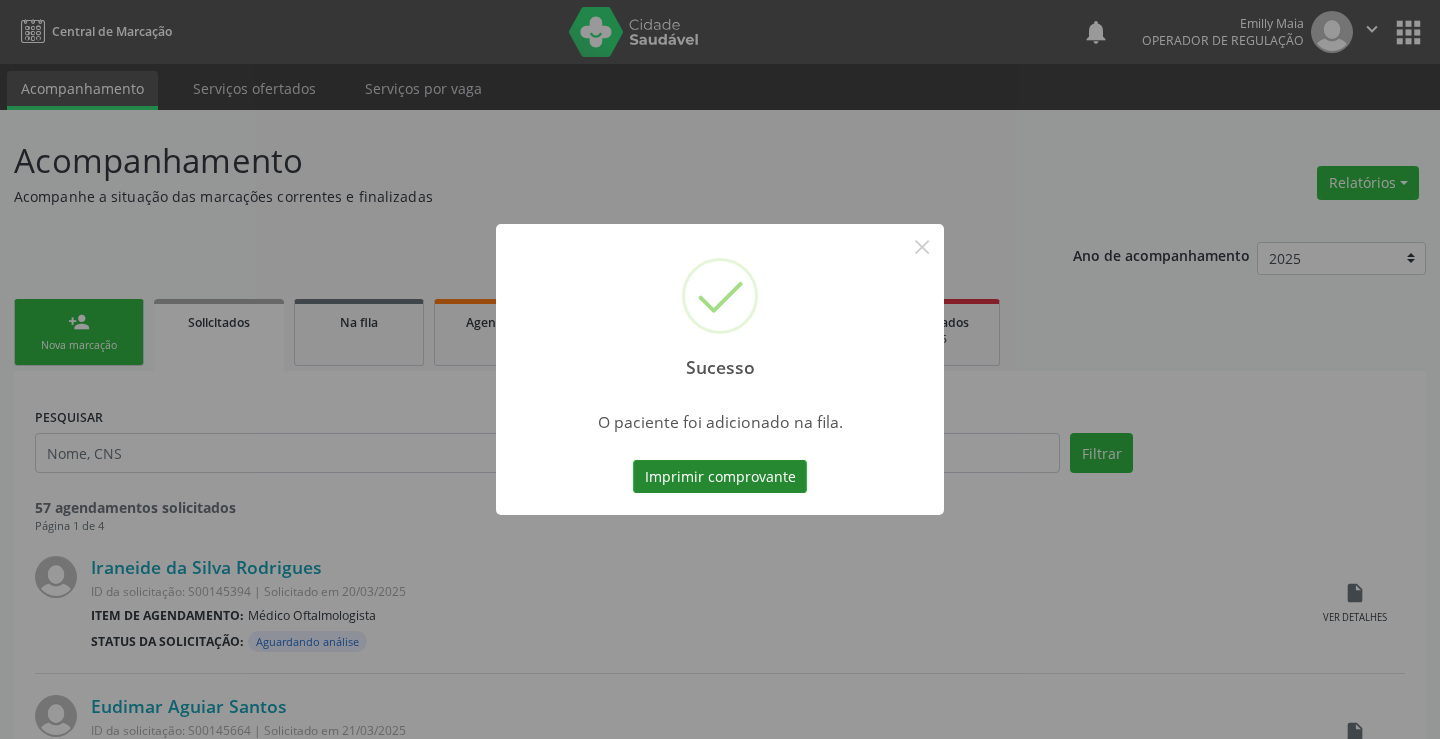 click on "Imprimir comprovante" at bounding box center [720, 477] 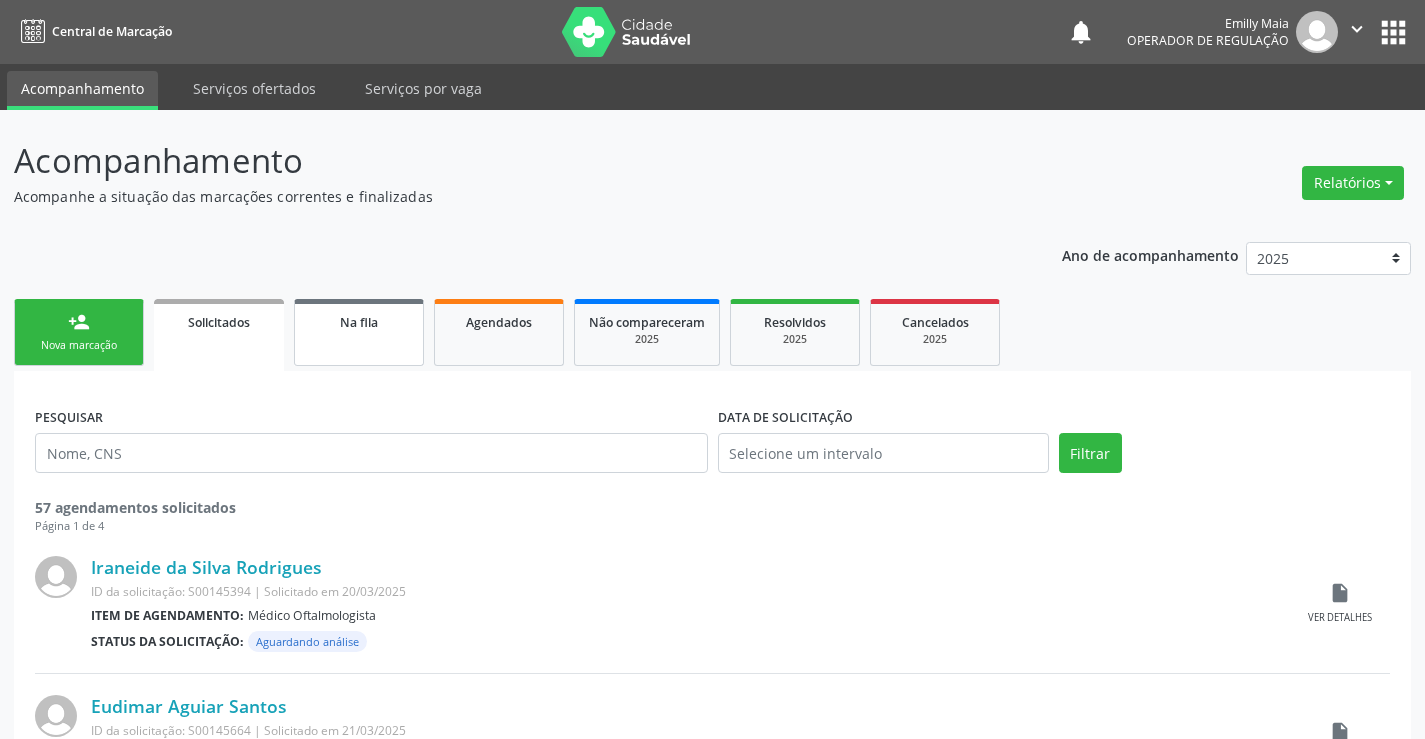 click on "Na fila" at bounding box center (359, 321) 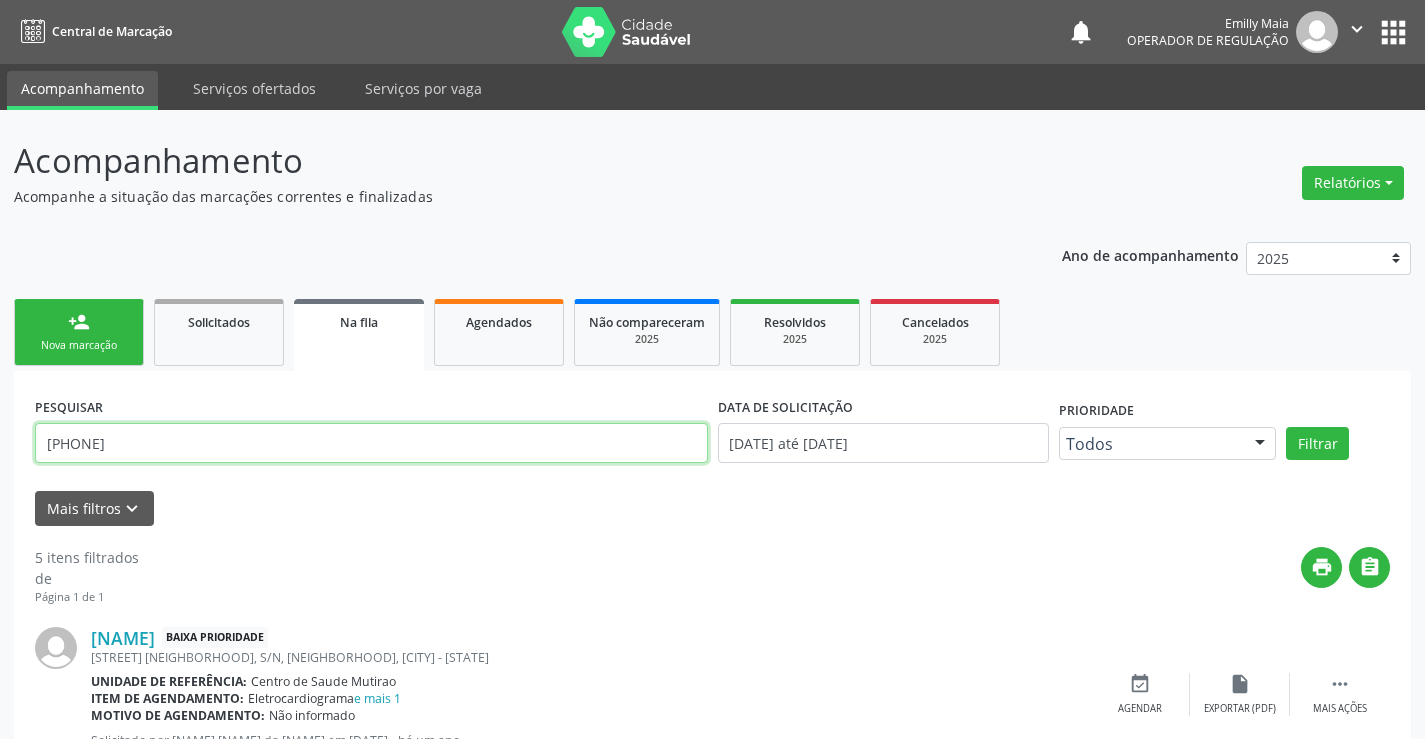 click on "[NUMBER]" at bounding box center [371, 443] 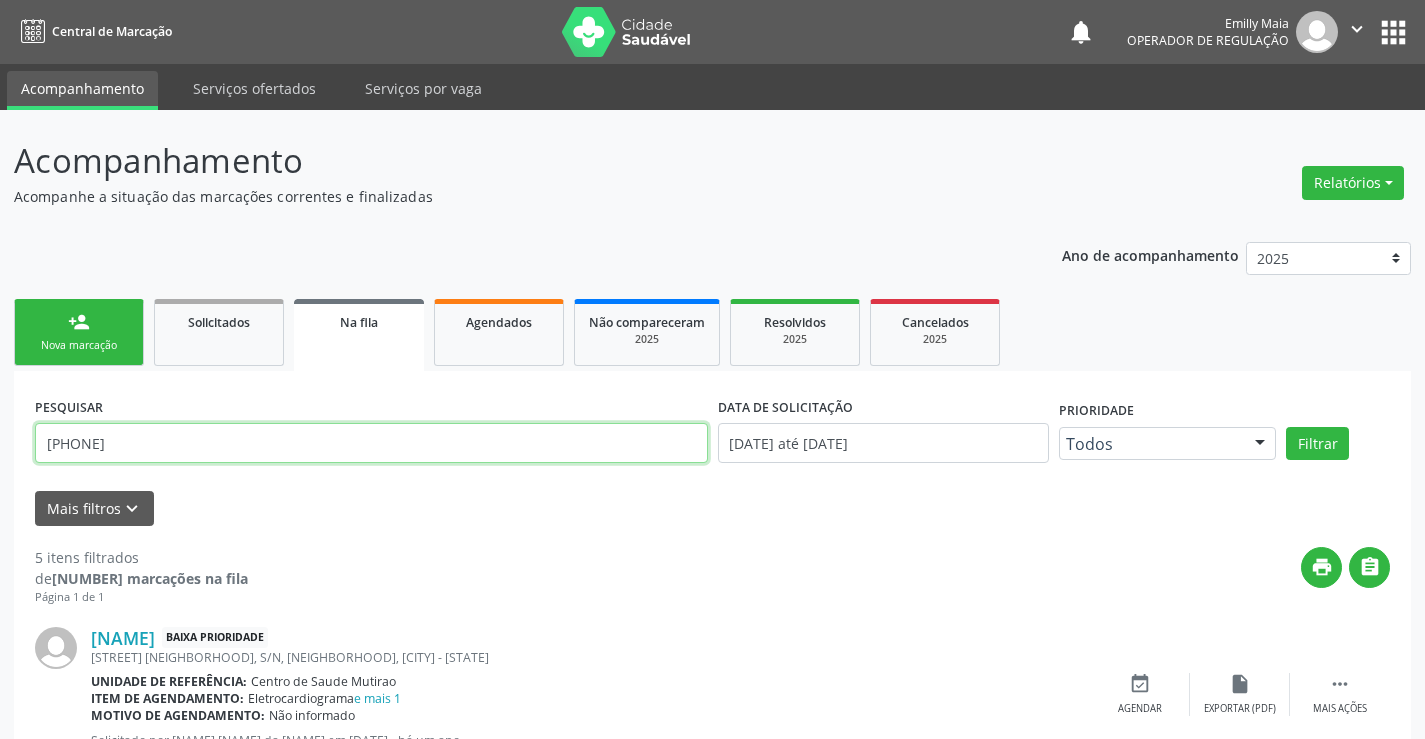 drag, startPoint x: 304, startPoint y: 447, endPoint x: 239, endPoint y: 451, distance: 65.12296 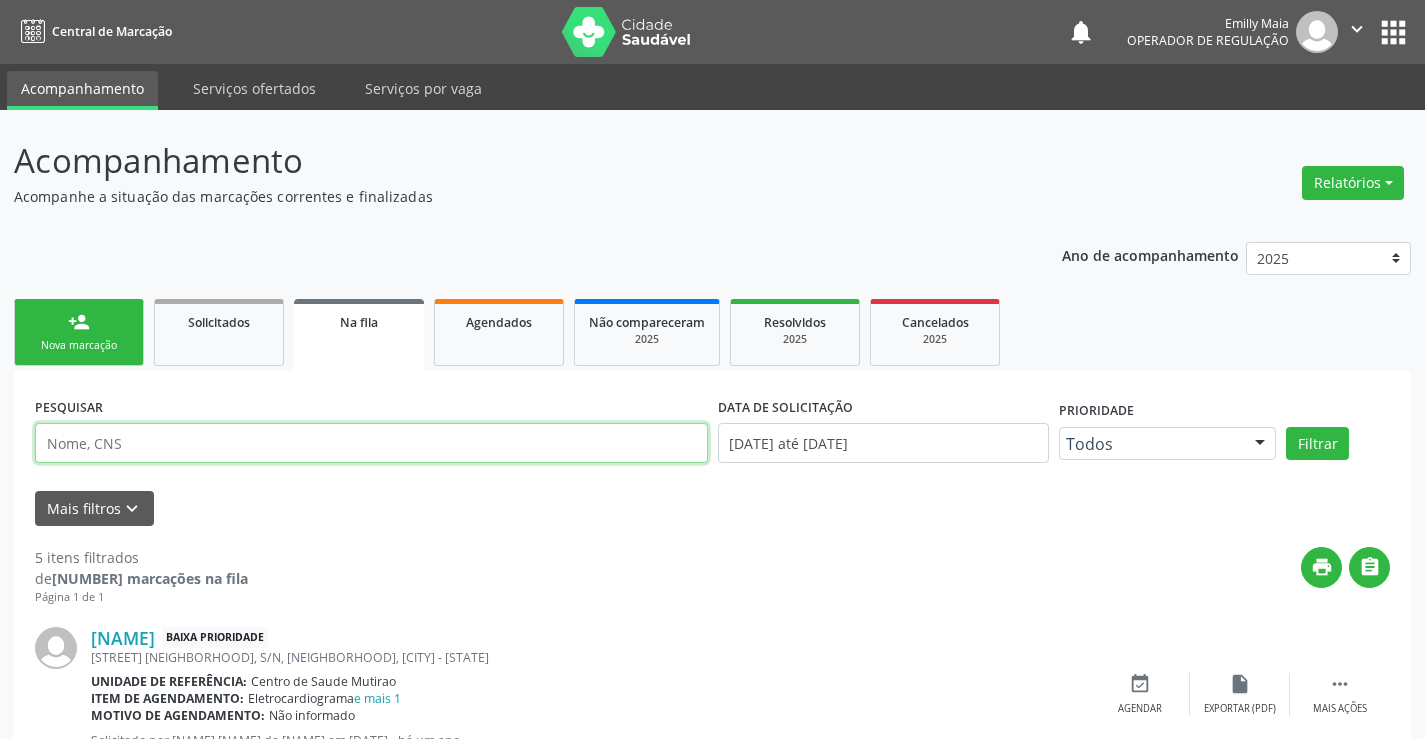 click at bounding box center [371, 443] 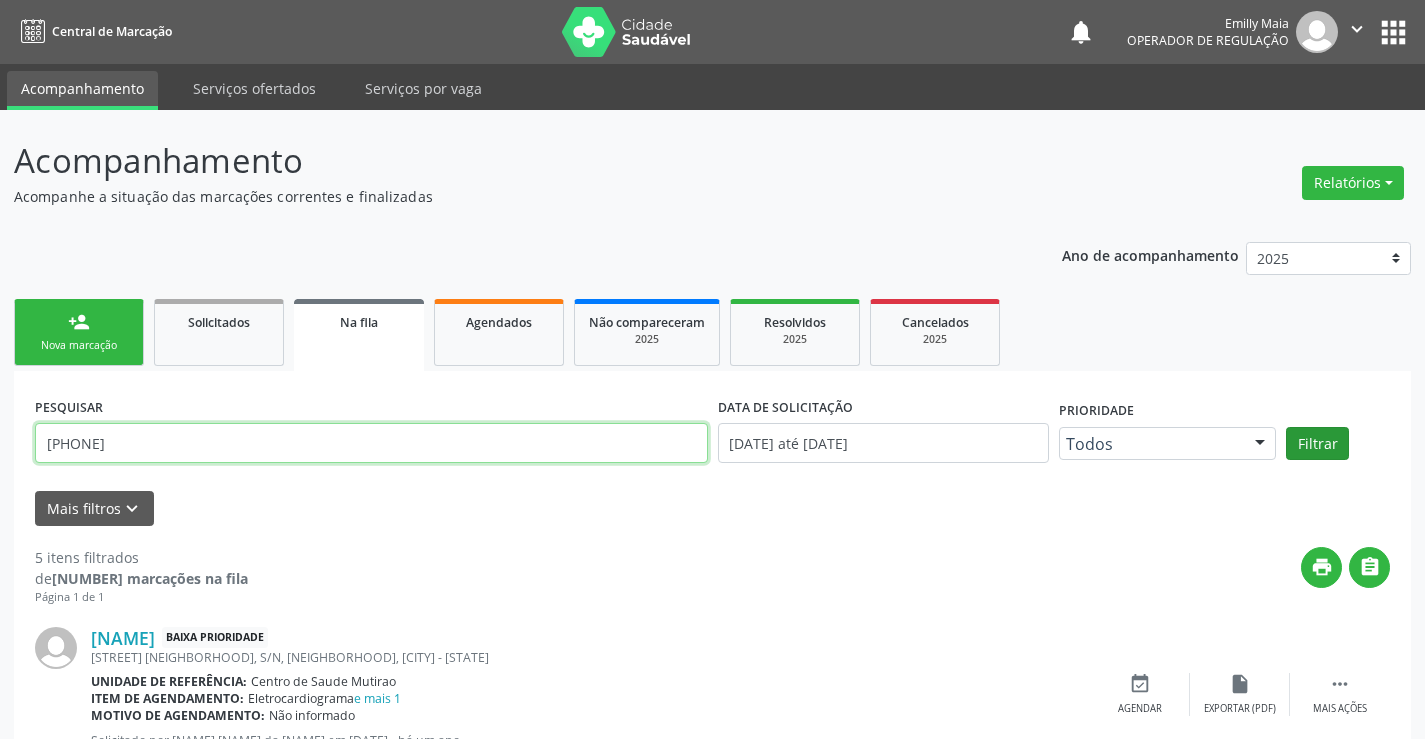type on "708 7091 9624 3191" 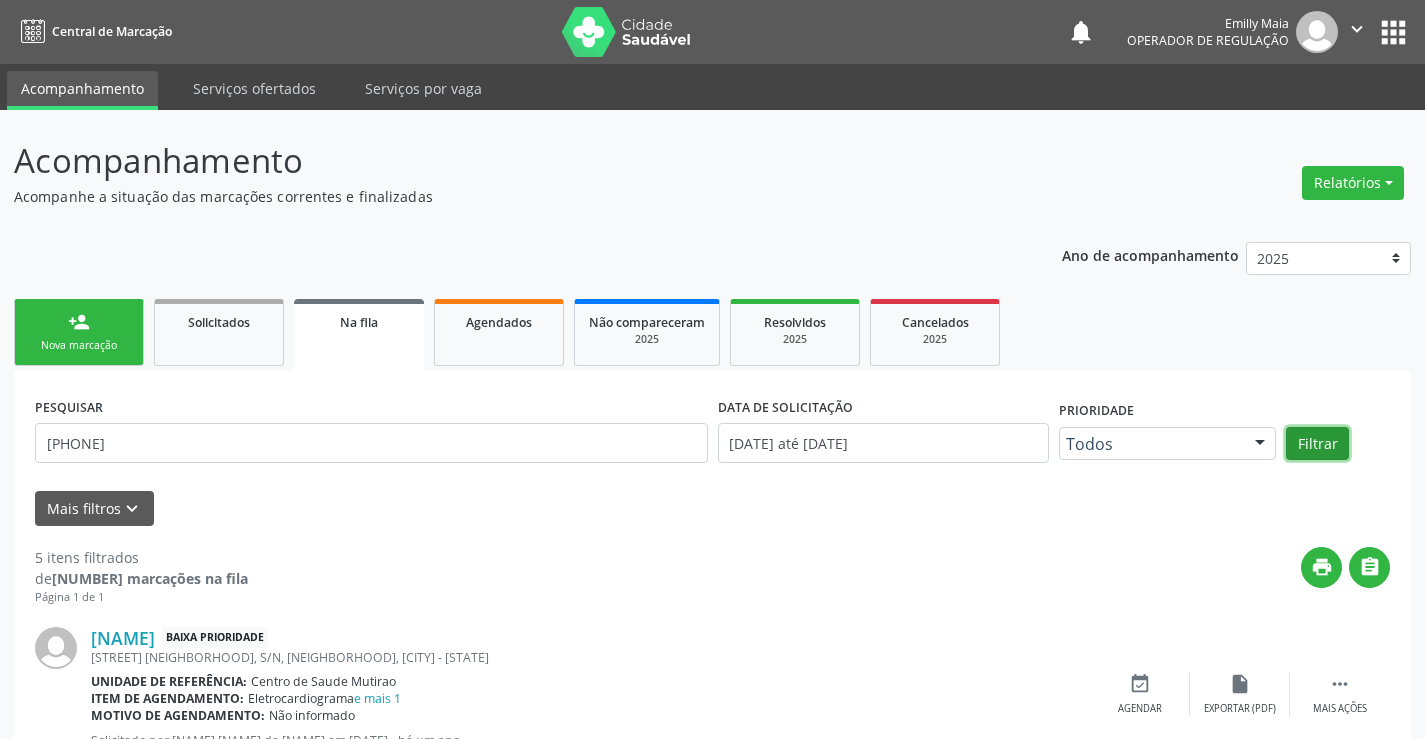click on "Filtrar" at bounding box center [1317, 444] 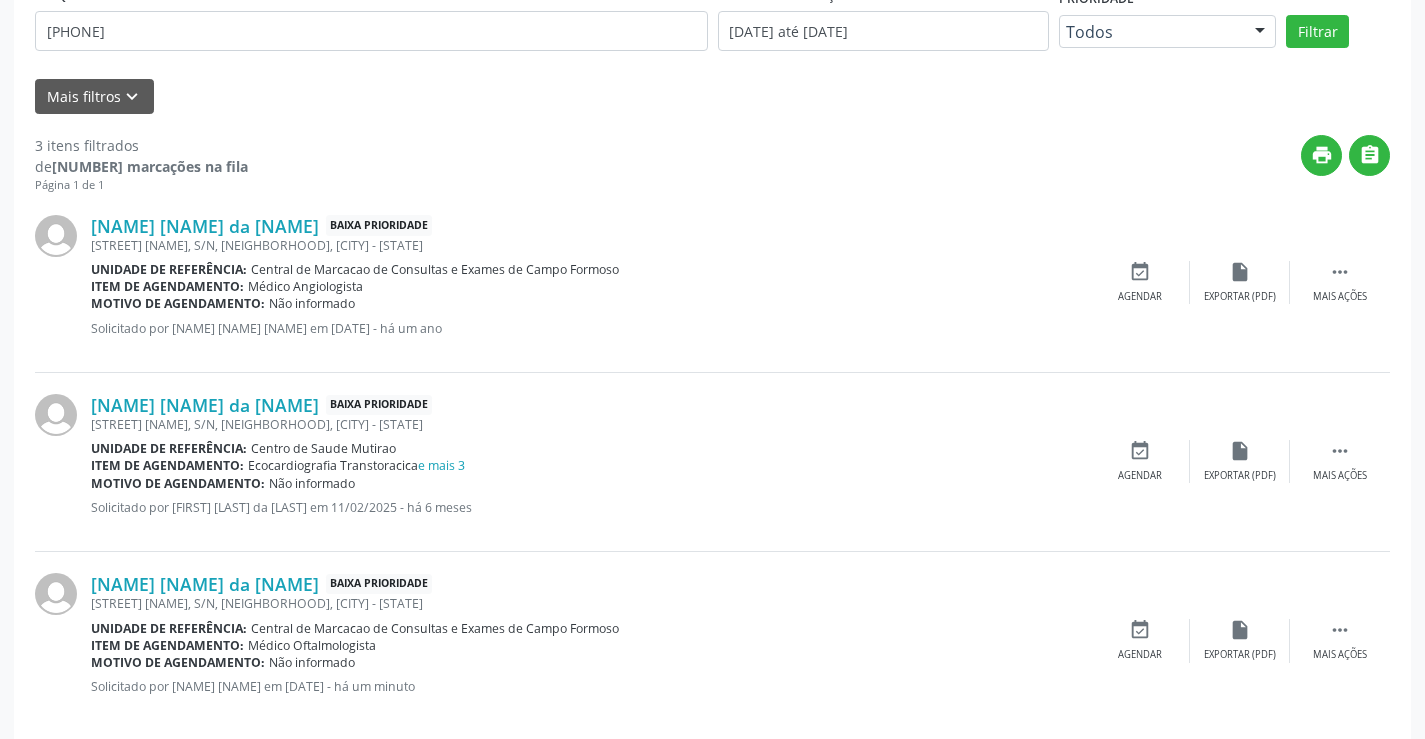 scroll, scrollTop: 438, scrollLeft: 0, axis: vertical 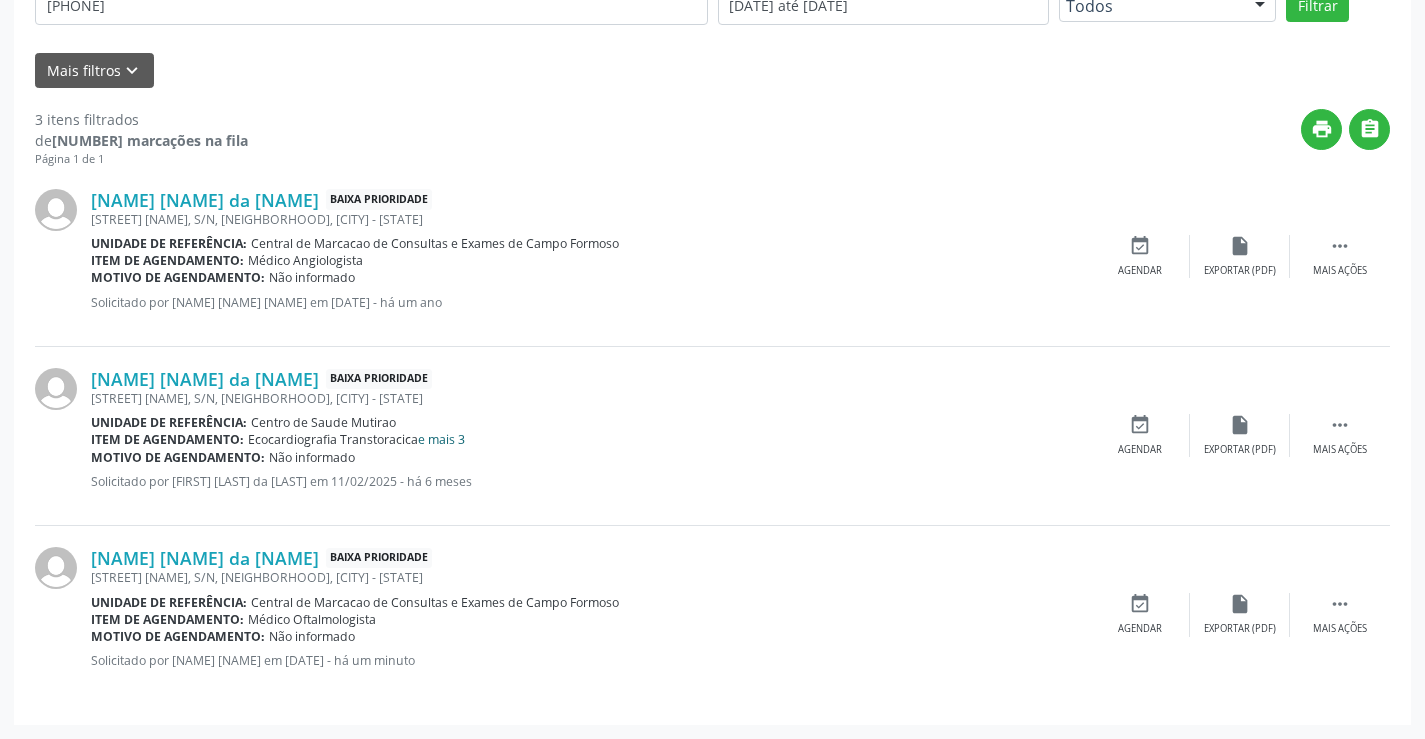 click on "e mais 3" at bounding box center (441, 439) 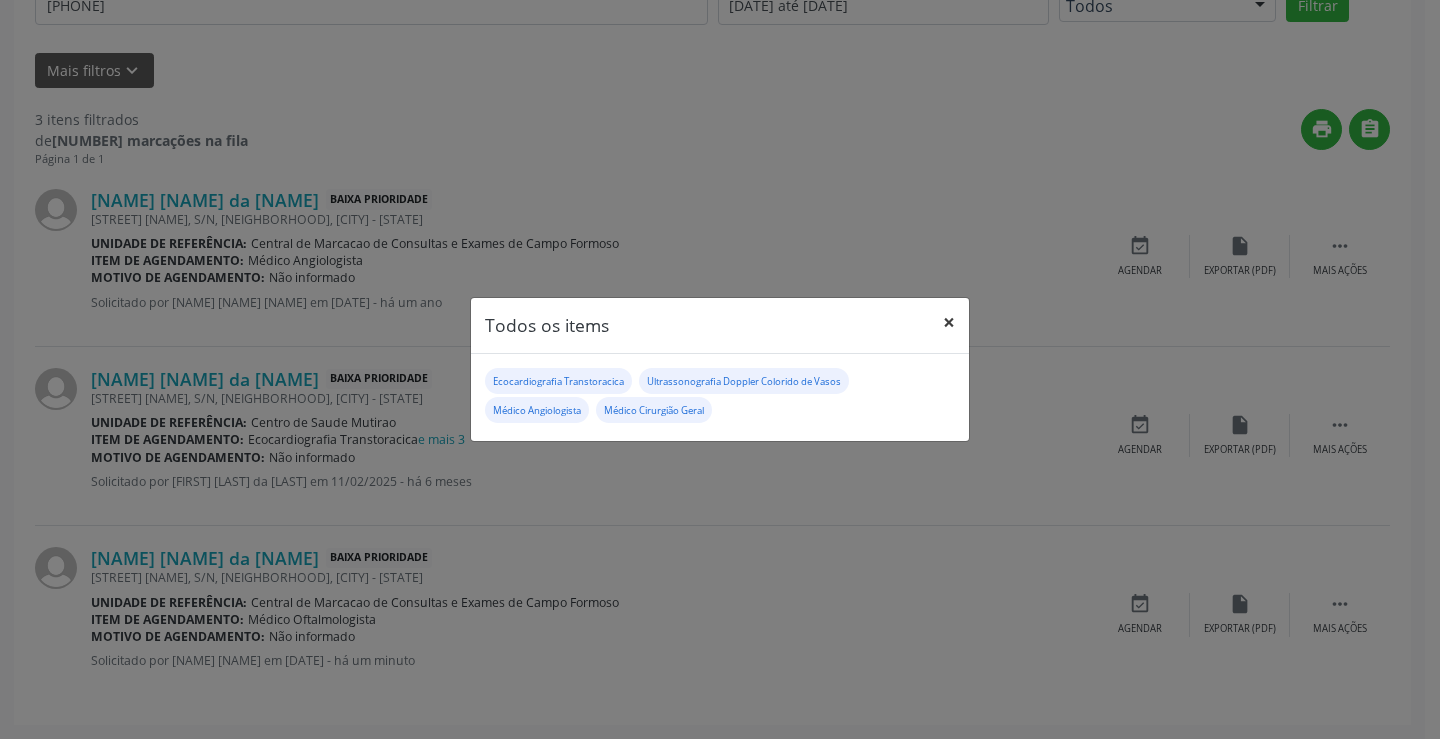 click on "×" at bounding box center [949, 322] 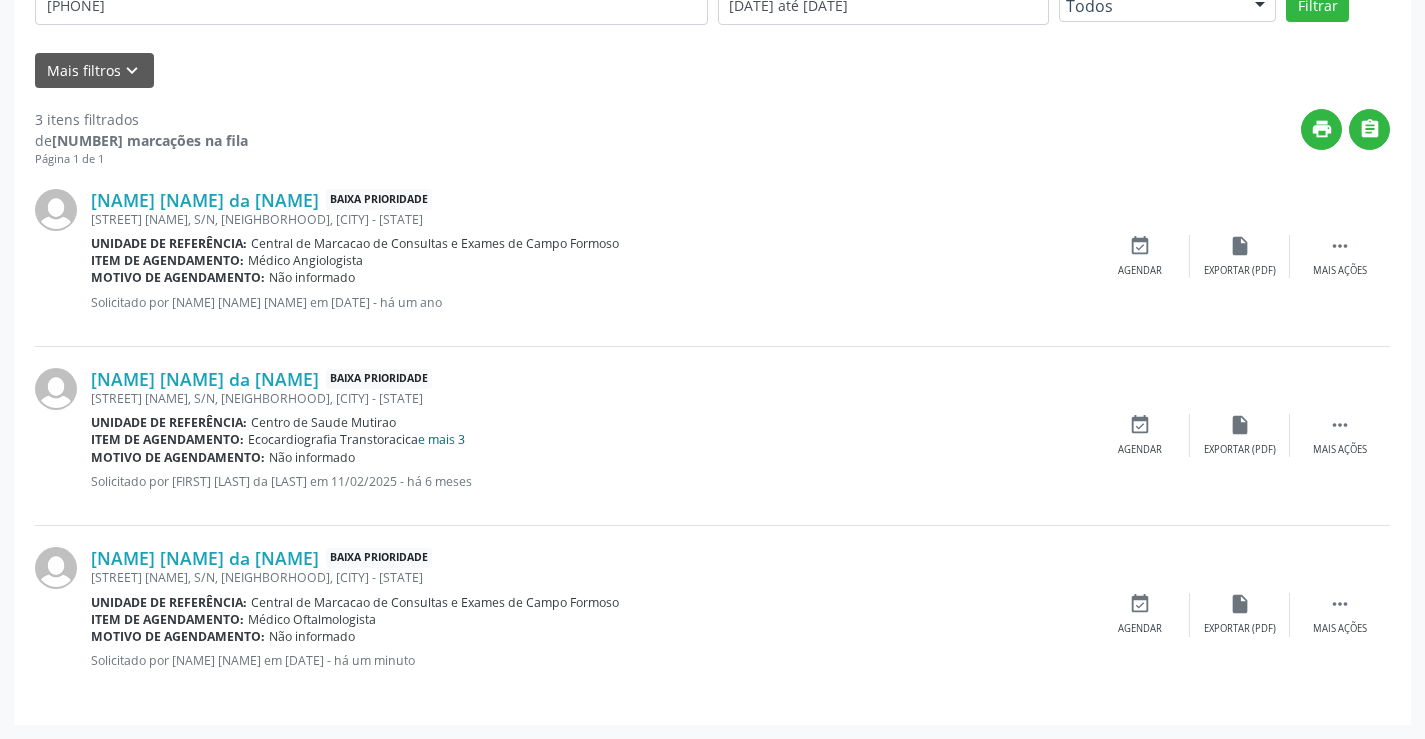 click on "e mais 3" at bounding box center [441, 439] 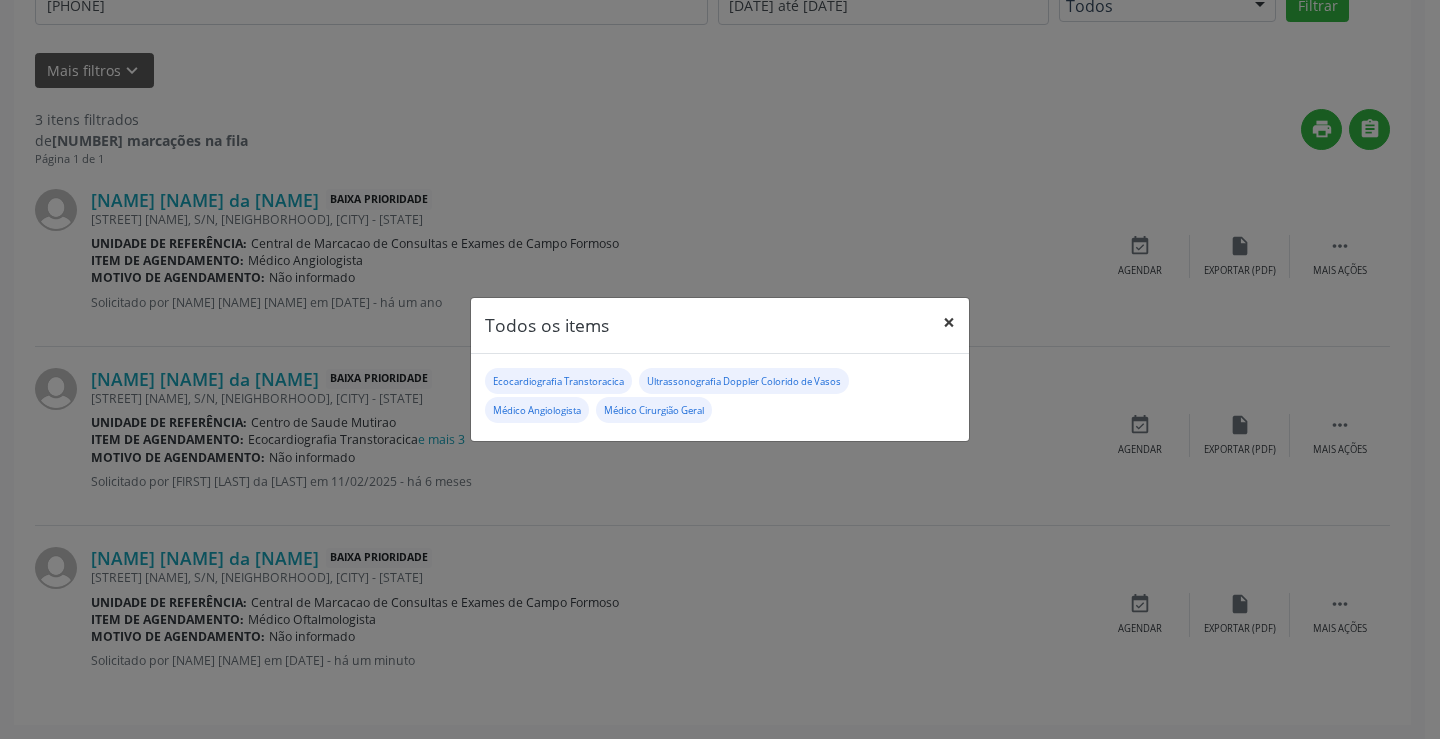 click on "×" at bounding box center (949, 322) 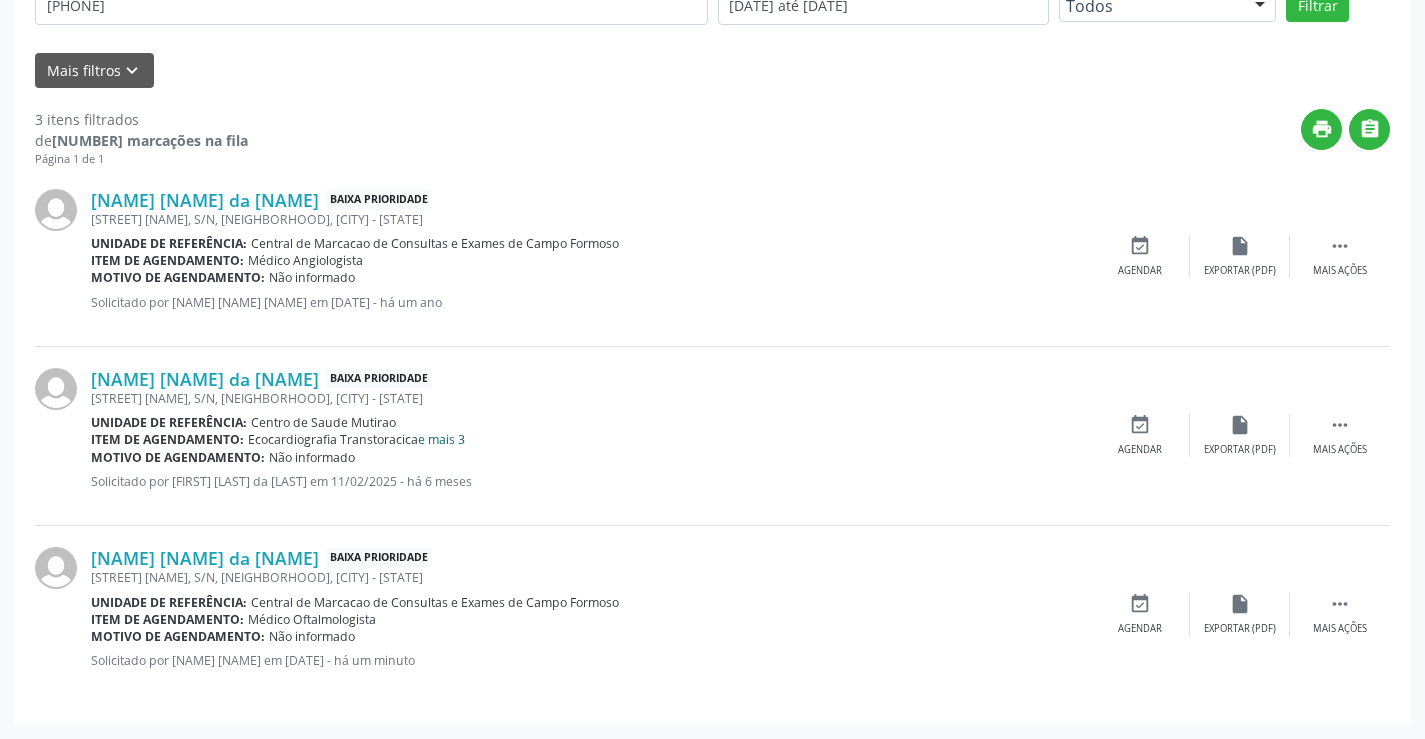 click on "e mais 3" at bounding box center (441, 439) 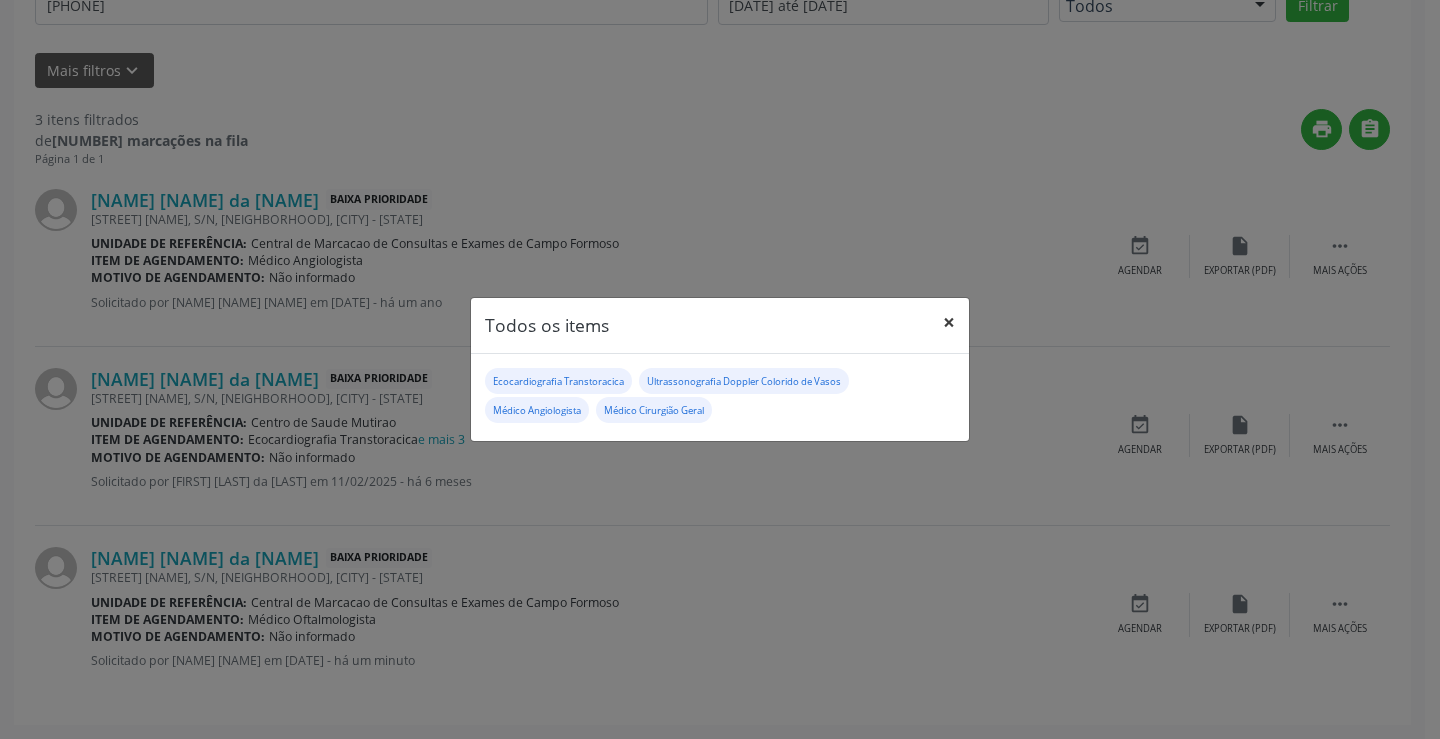 click on "×" at bounding box center (949, 322) 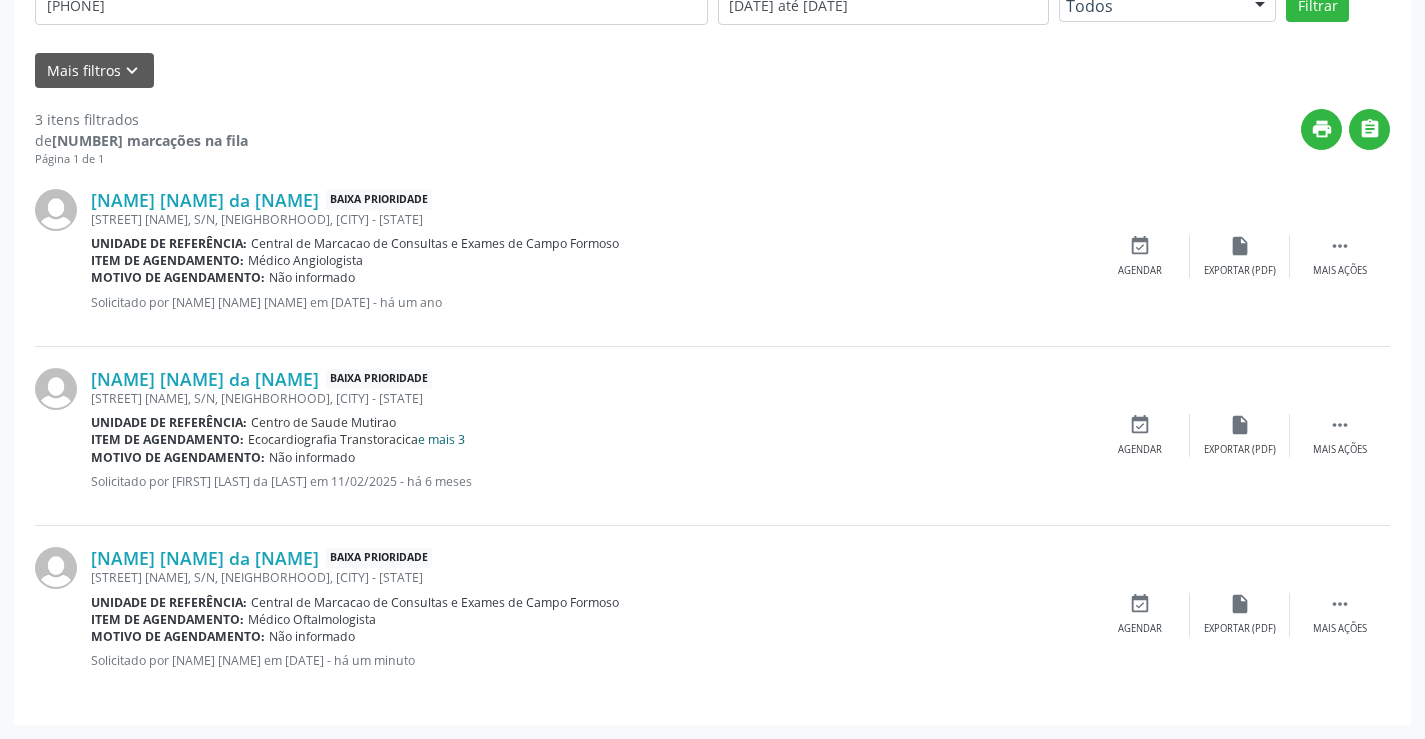 click on "e mais 3" at bounding box center (441, 439) 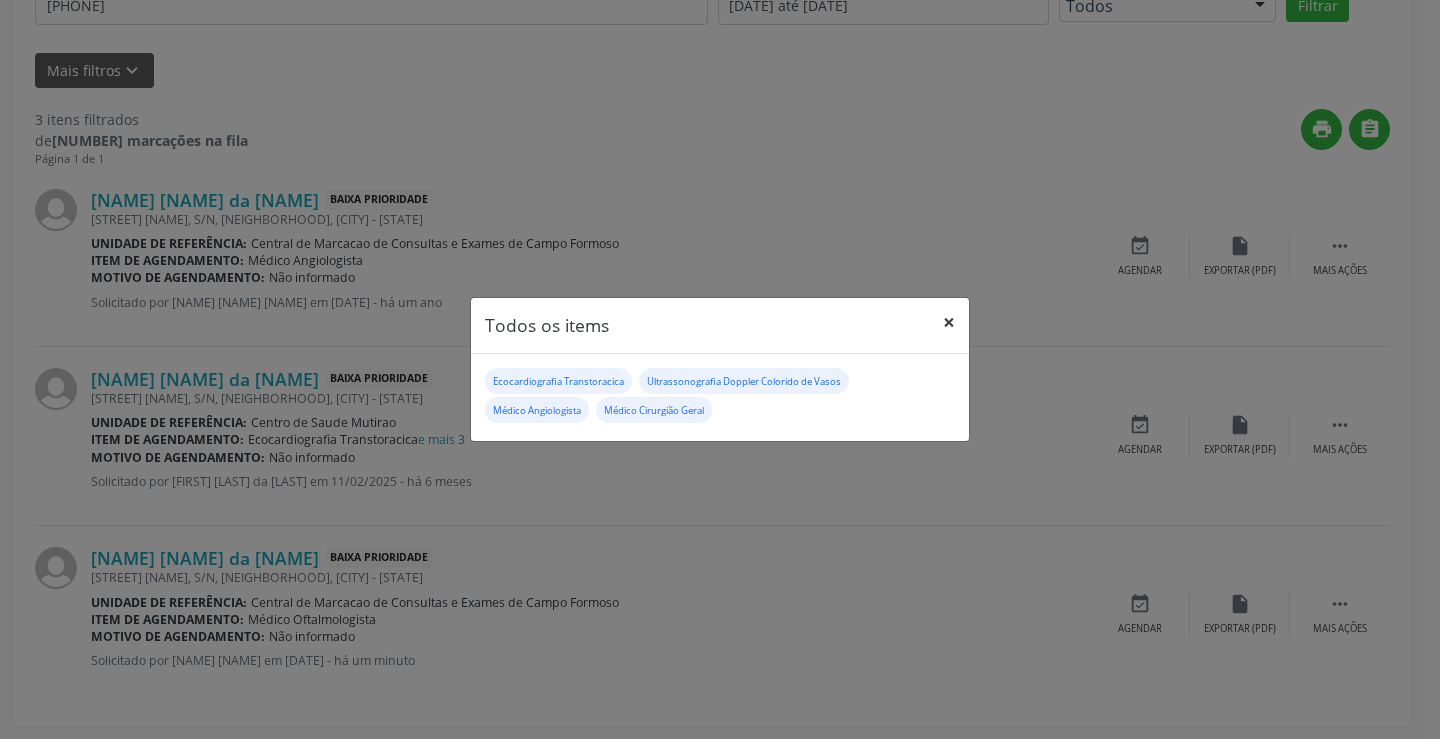 click on "×" at bounding box center (949, 322) 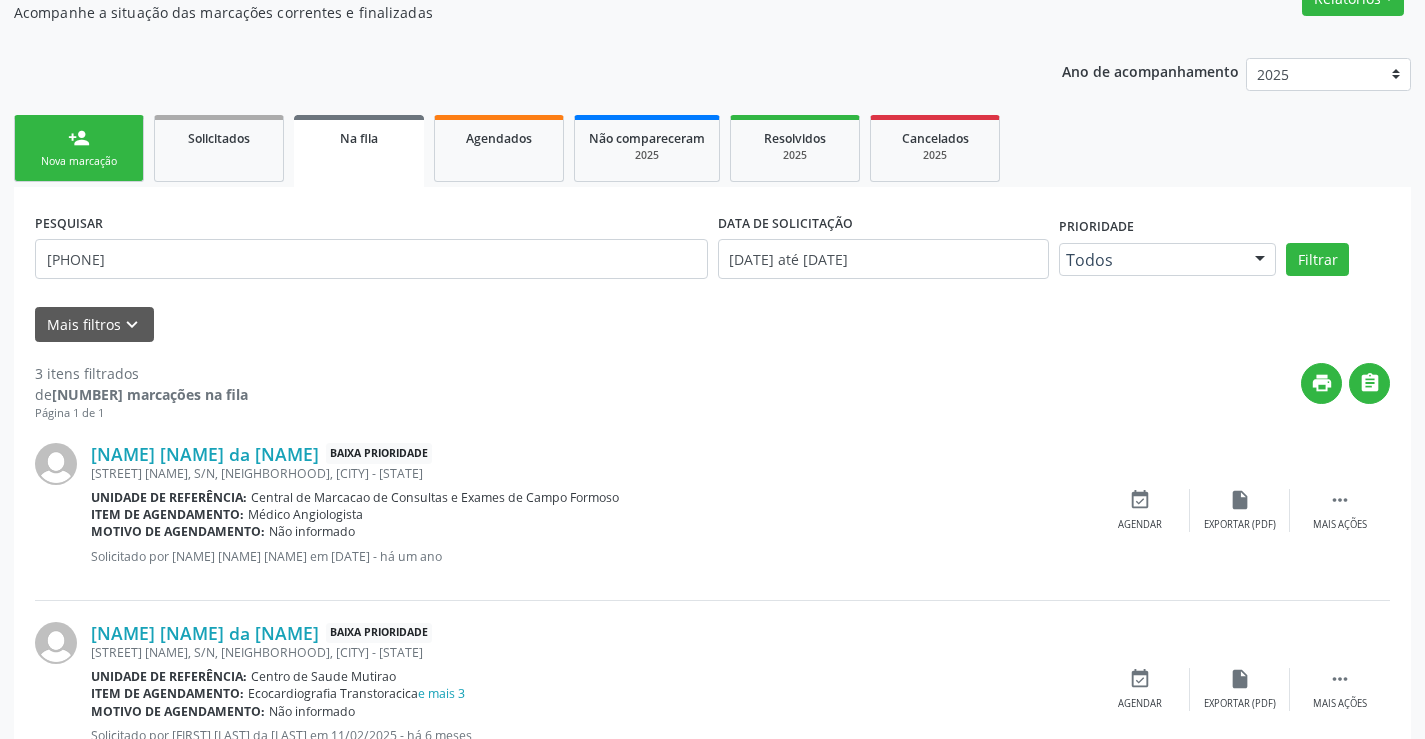 scroll, scrollTop: 0, scrollLeft: 0, axis: both 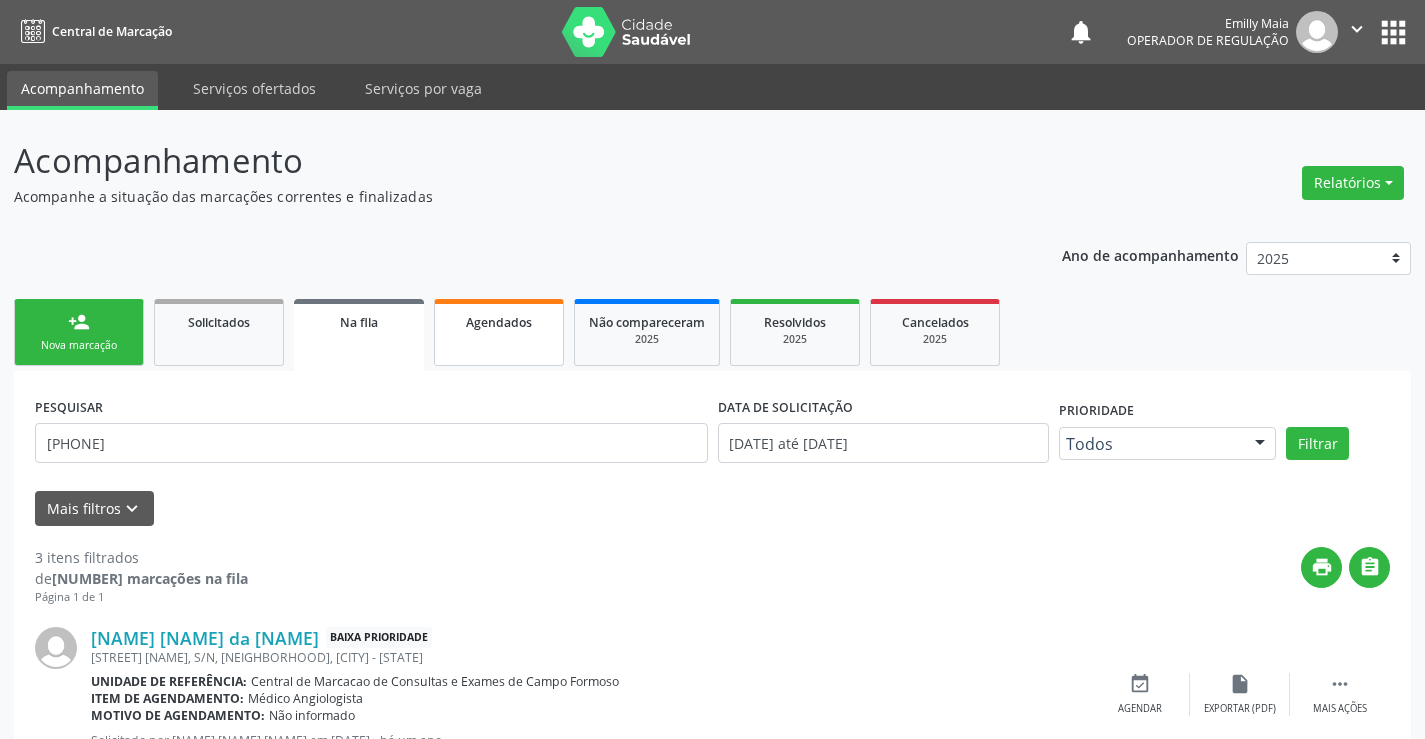 click on "Agendados" at bounding box center [499, 332] 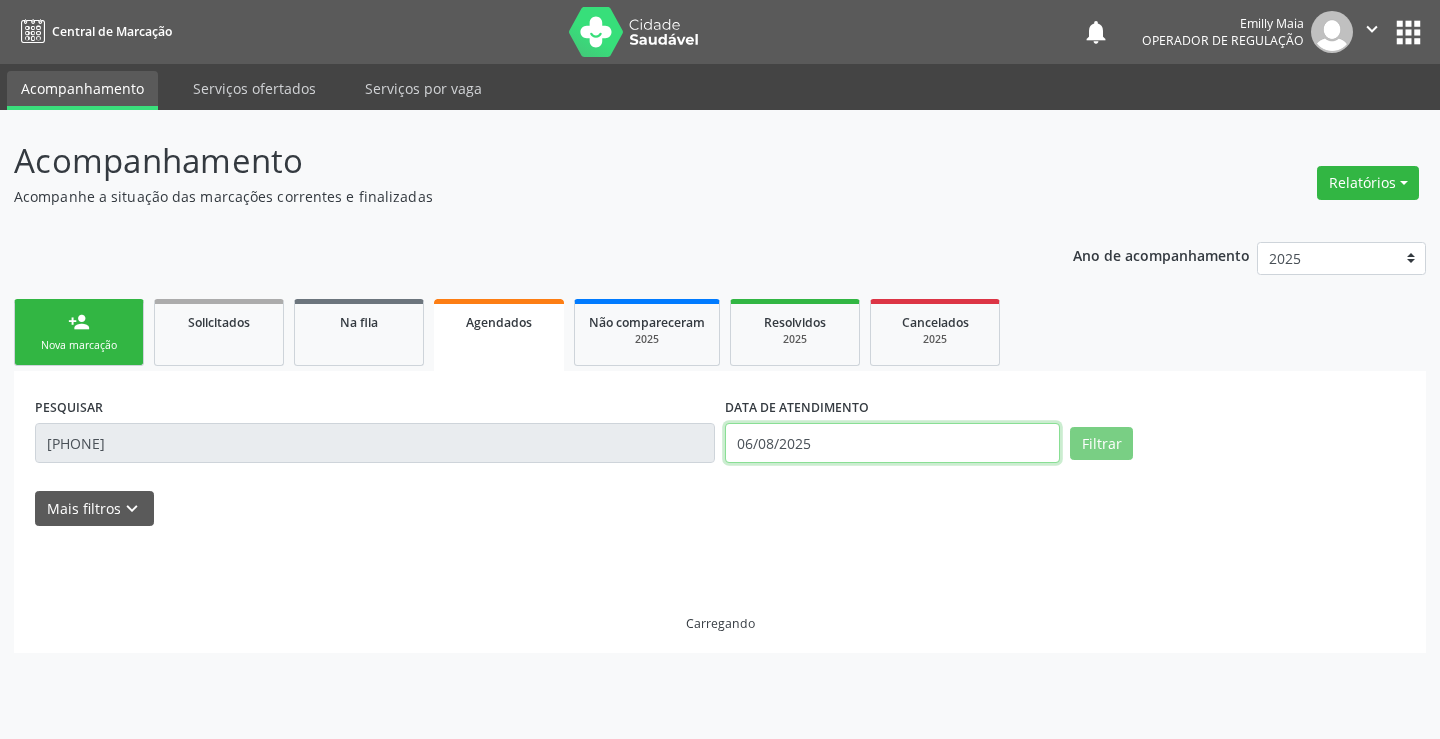 click on "06/08/2025" at bounding box center [892, 443] 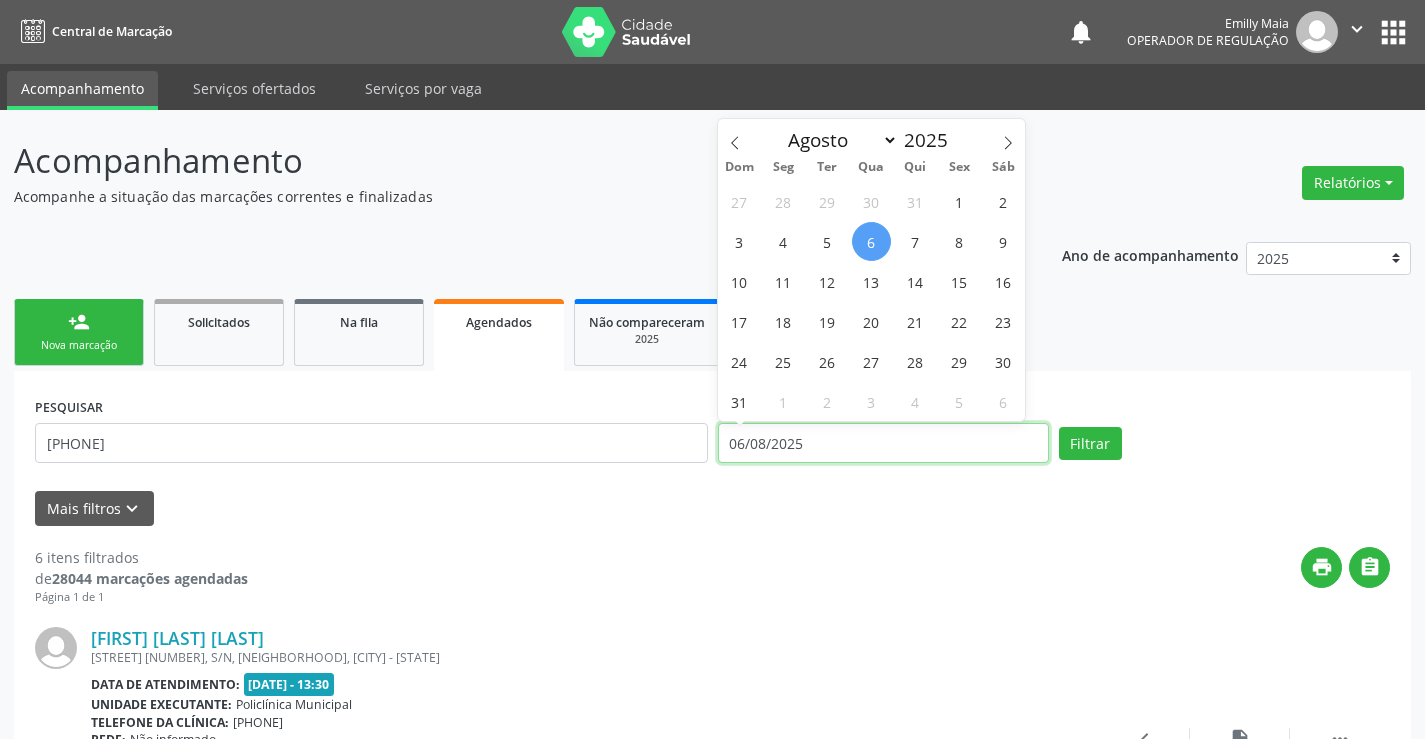 type 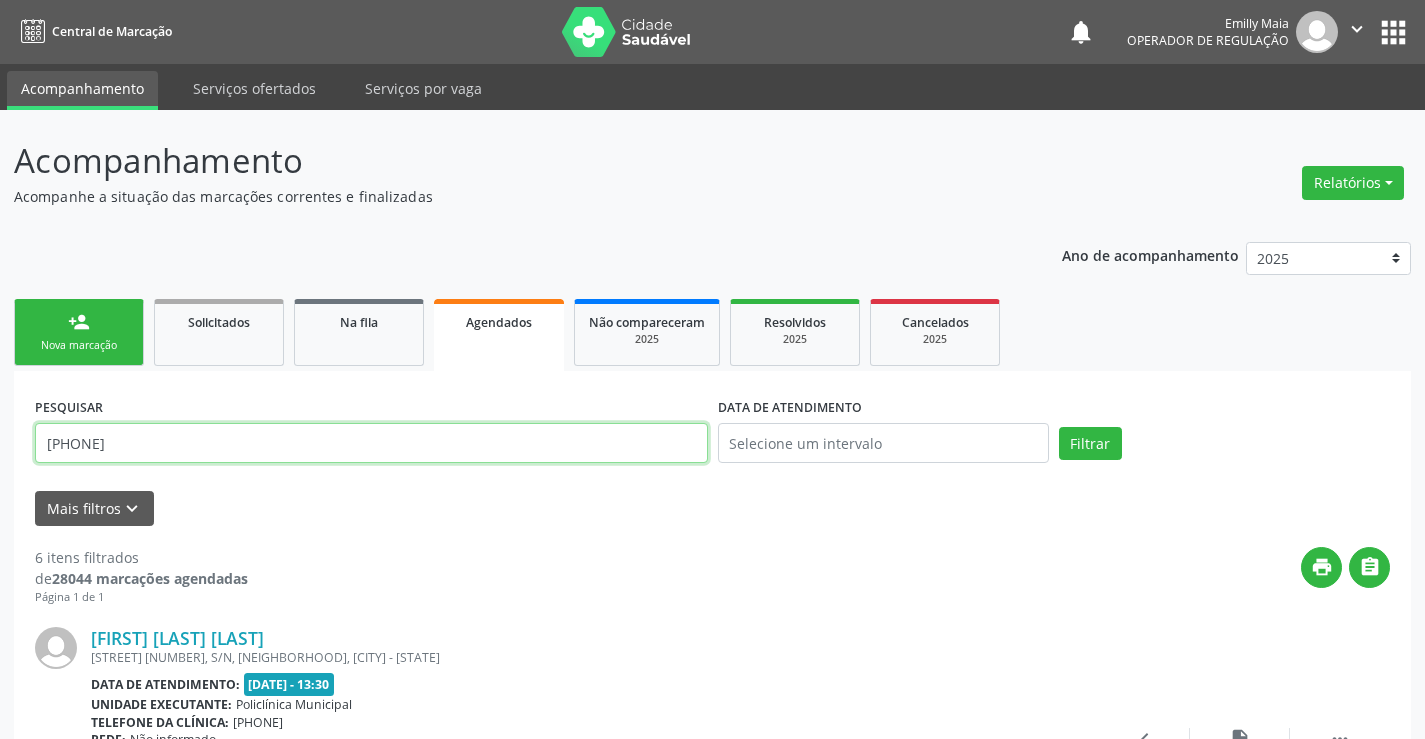 click on "706809214671520" at bounding box center (371, 443) 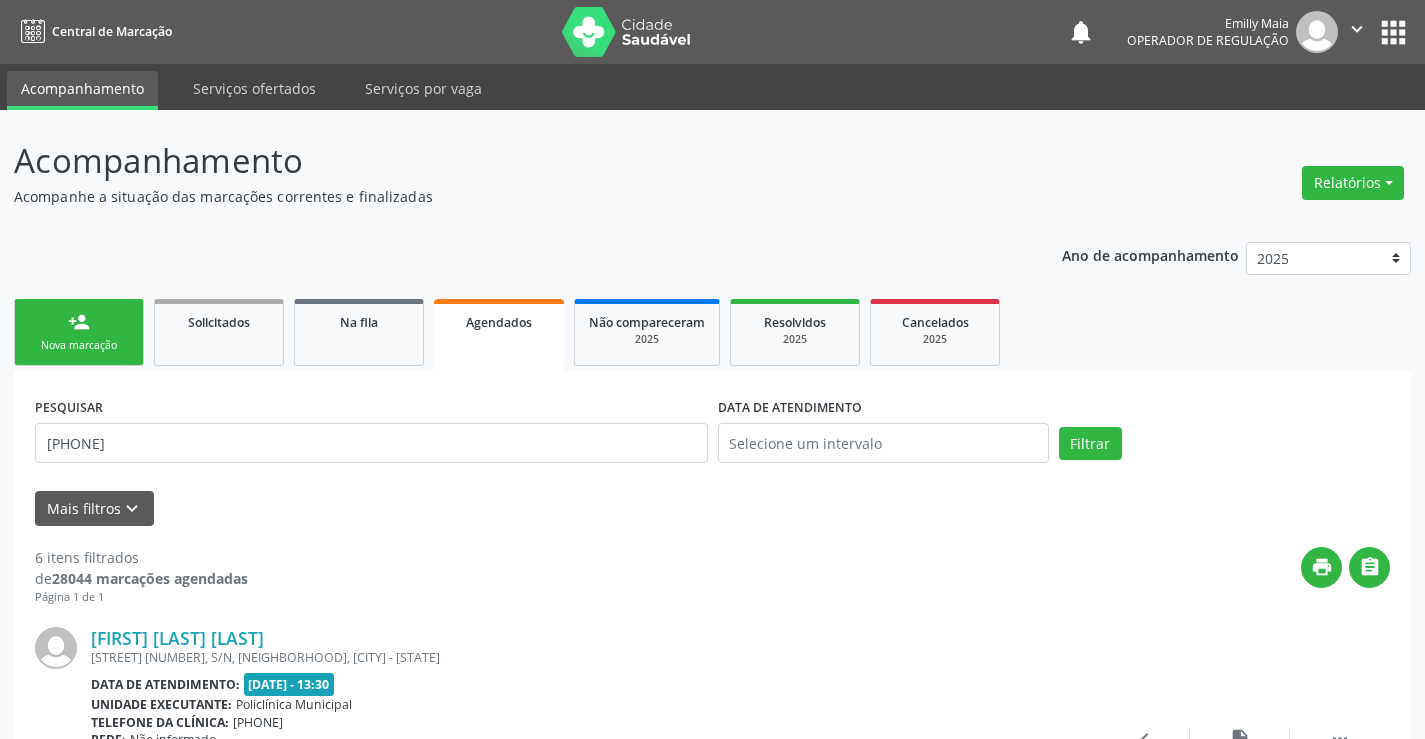 click on "Filtrar" at bounding box center [1224, 444] 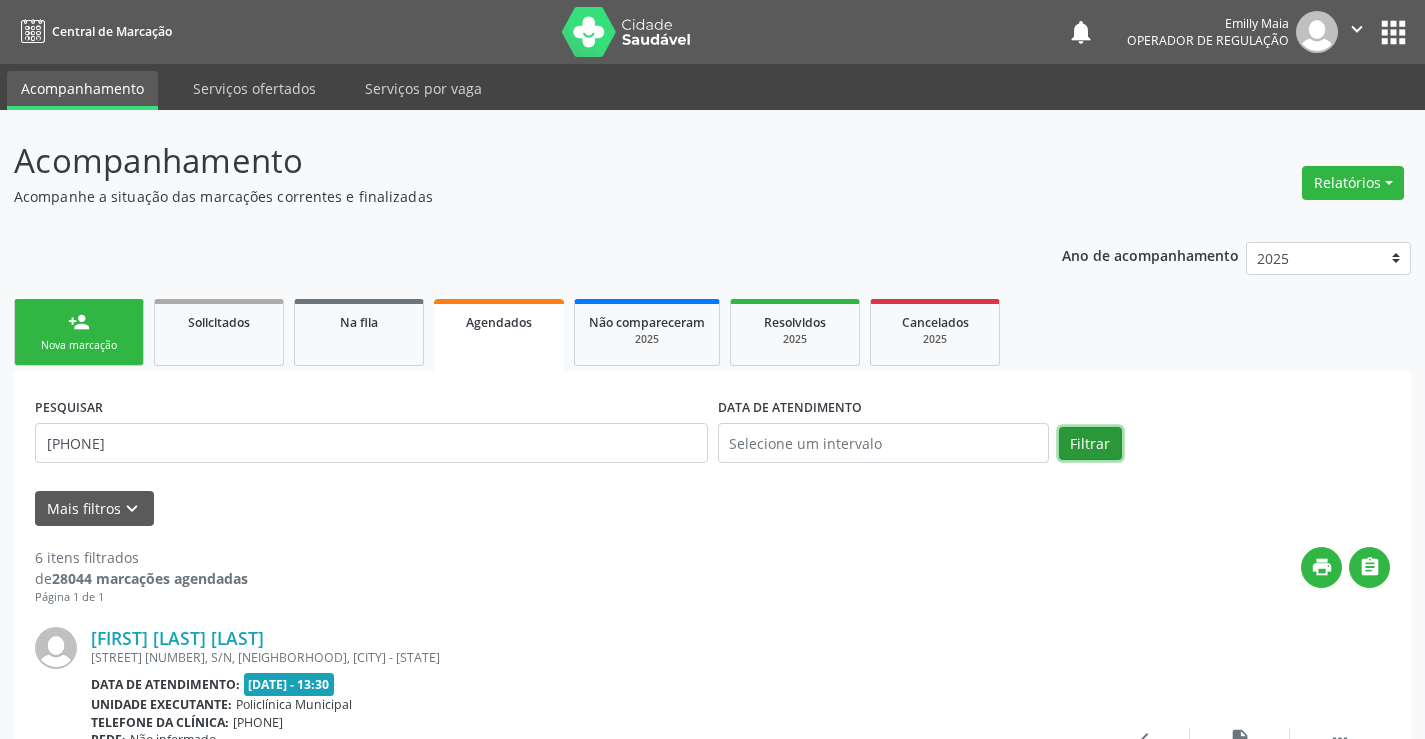 click on "Filtrar" at bounding box center [1090, 444] 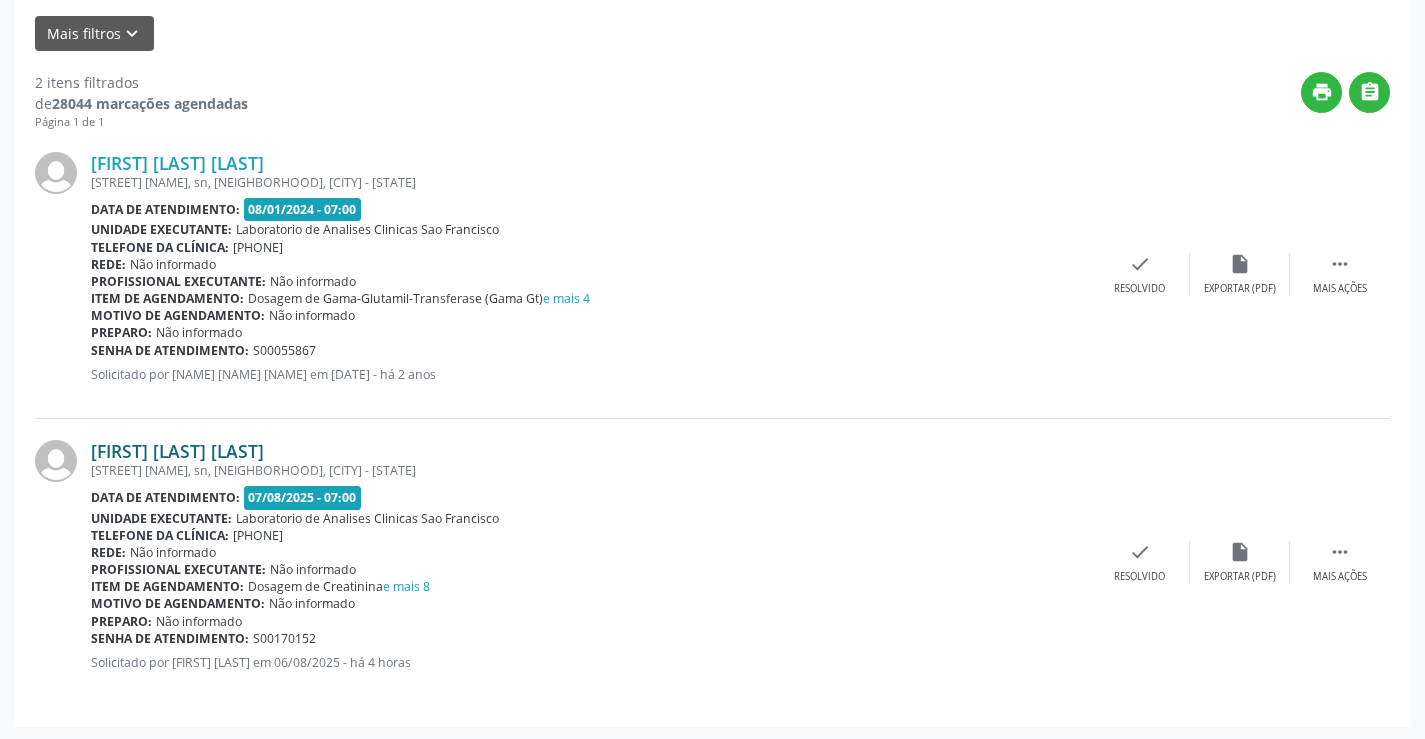 scroll, scrollTop: 477, scrollLeft: 0, axis: vertical 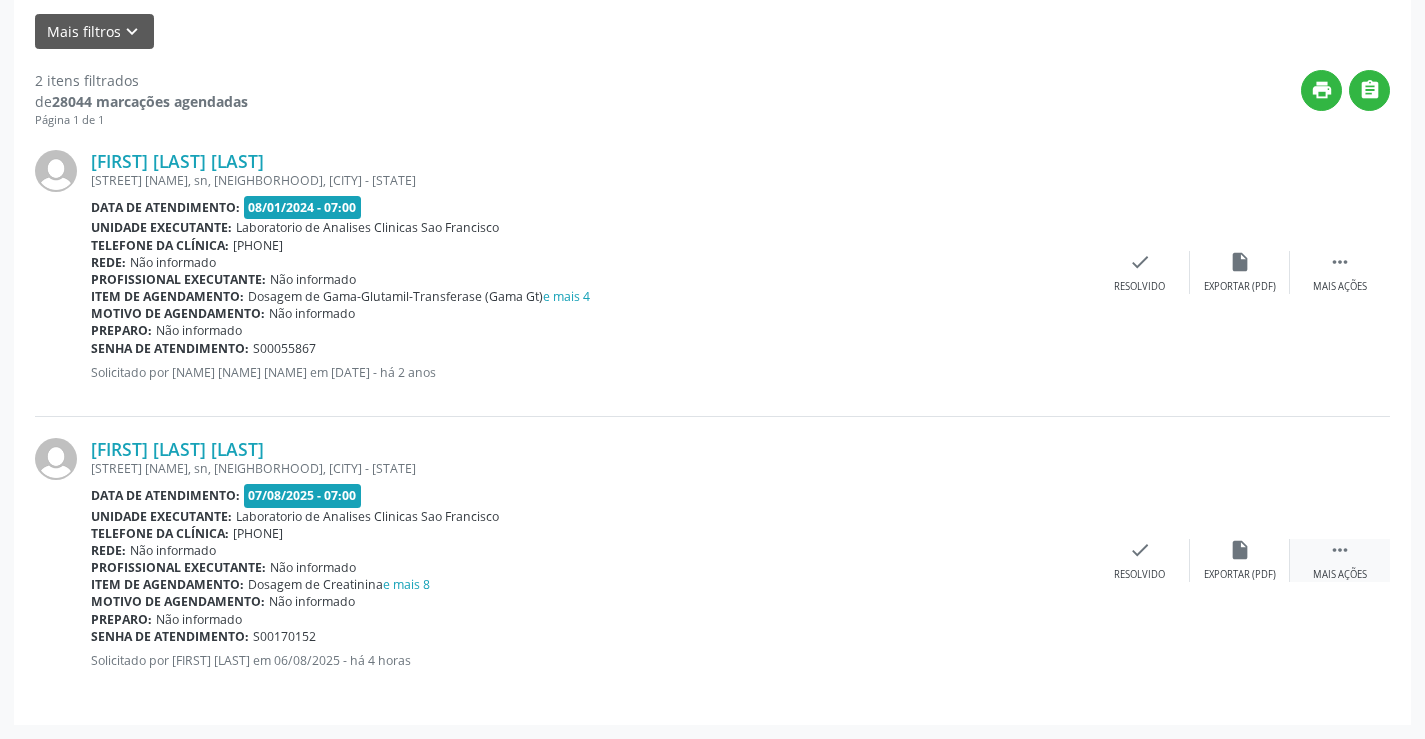 click on "
Mais ações" at bounding box center (1340, 560) 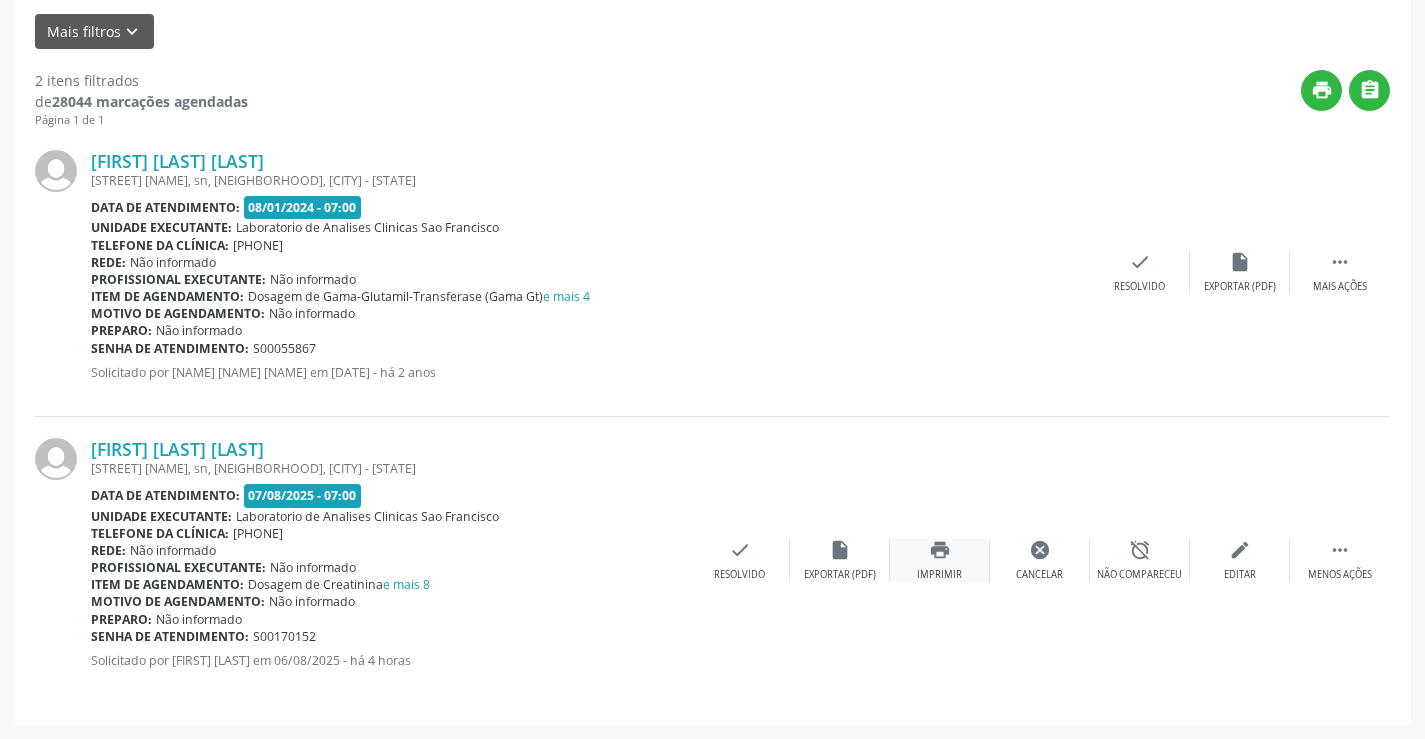 click on "print
Imprimir" at bounding box center [940, 560] 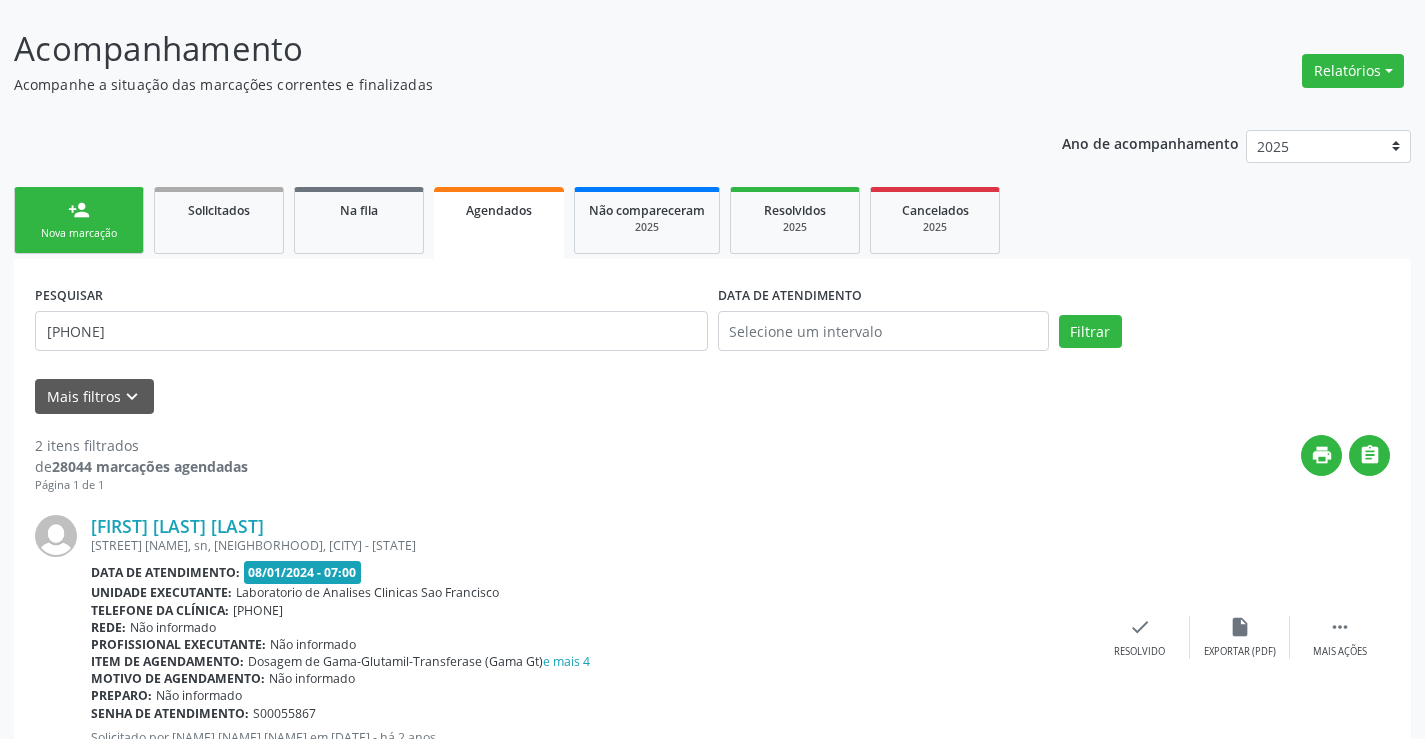 scroll, scrollTop: 77, scrollLeft: 0, axis: vertical 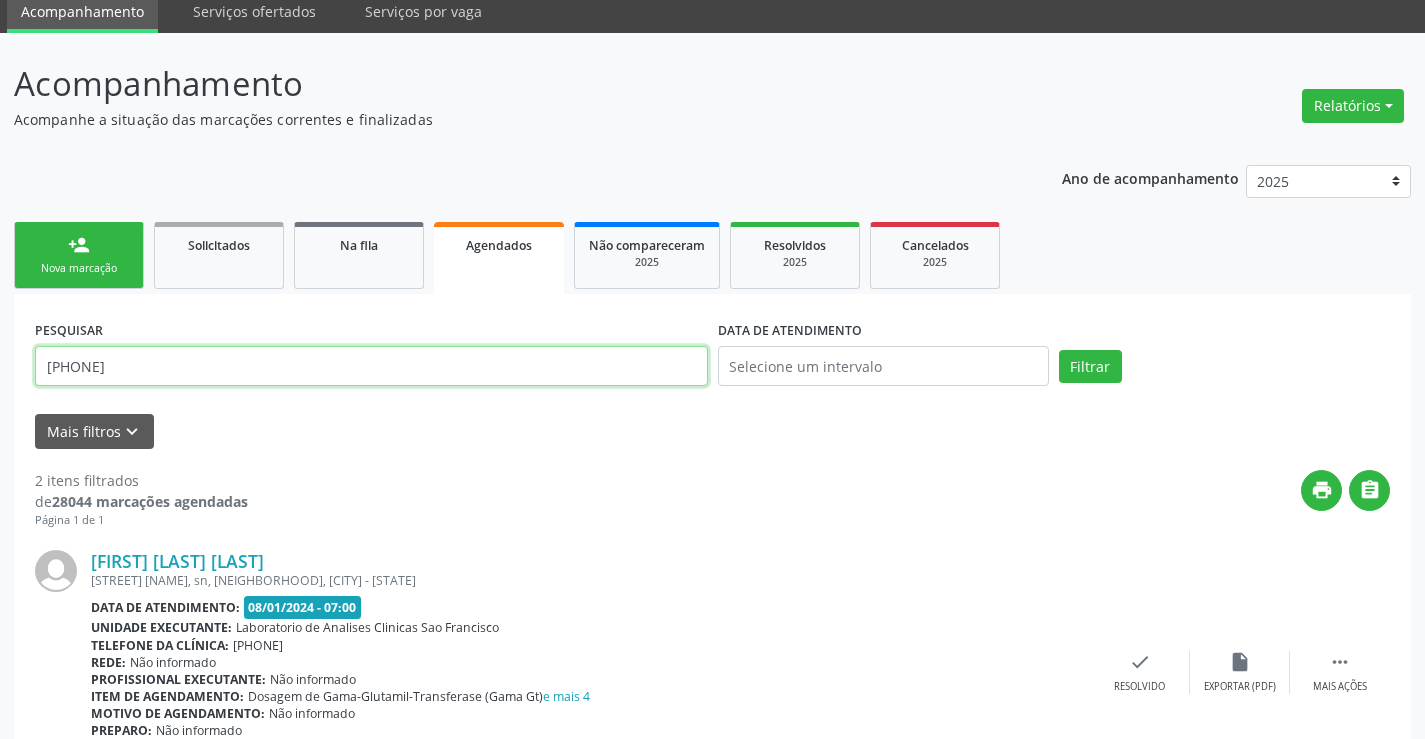 click on "[CREDIT_CARD]" at bounding box center (371, 366) 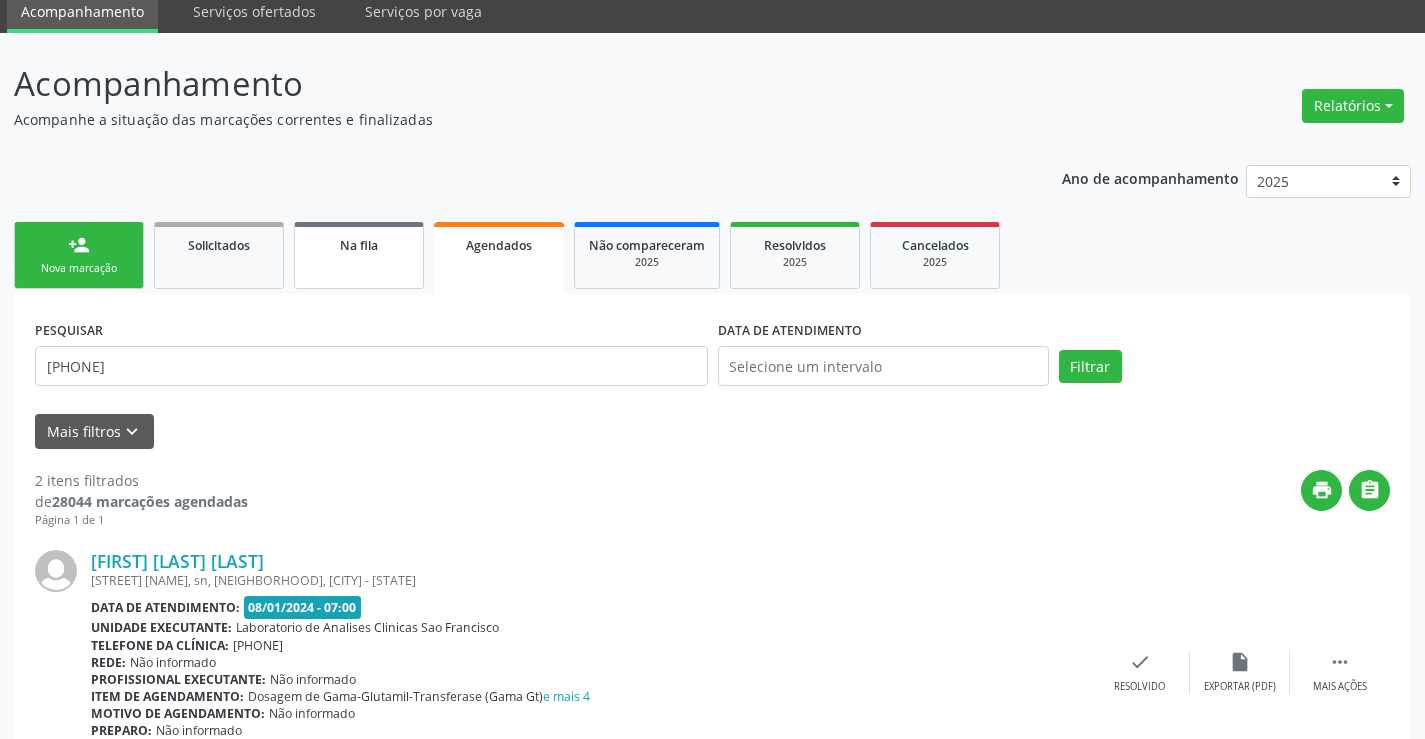 click on "Na fila" at bounding box center (359, 245) 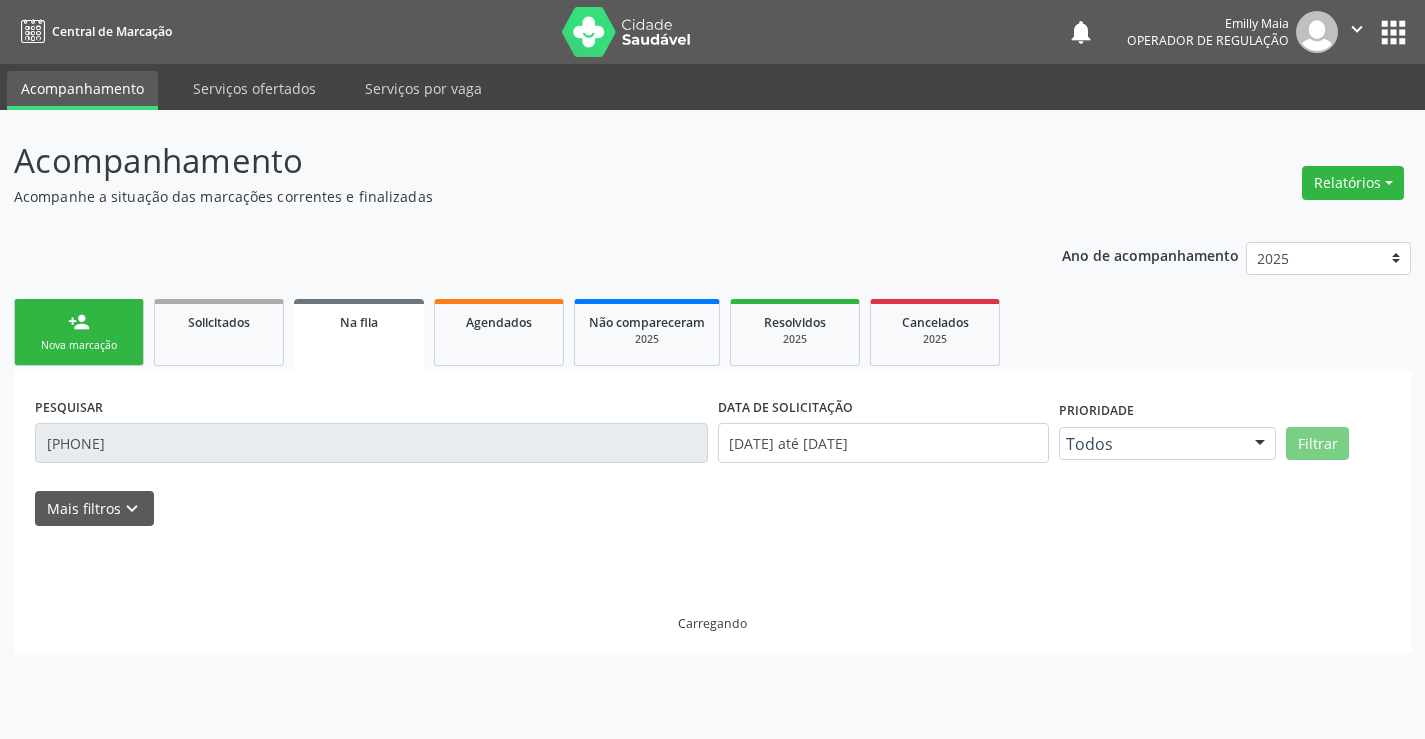 scroll, scrollTop: 0, scrollLeft: 0, axis: both 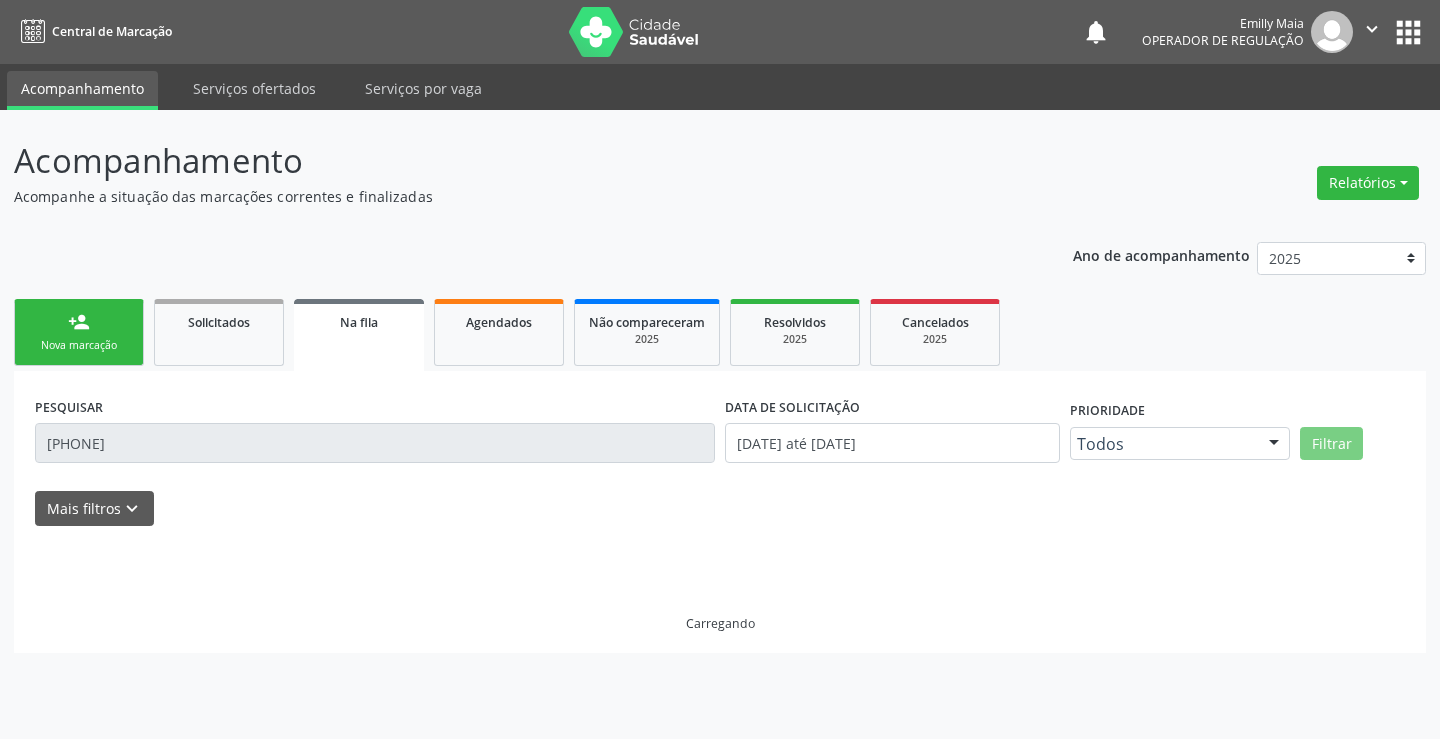 click on "708 7091 9624 3191" at bounding box center (375, 443) 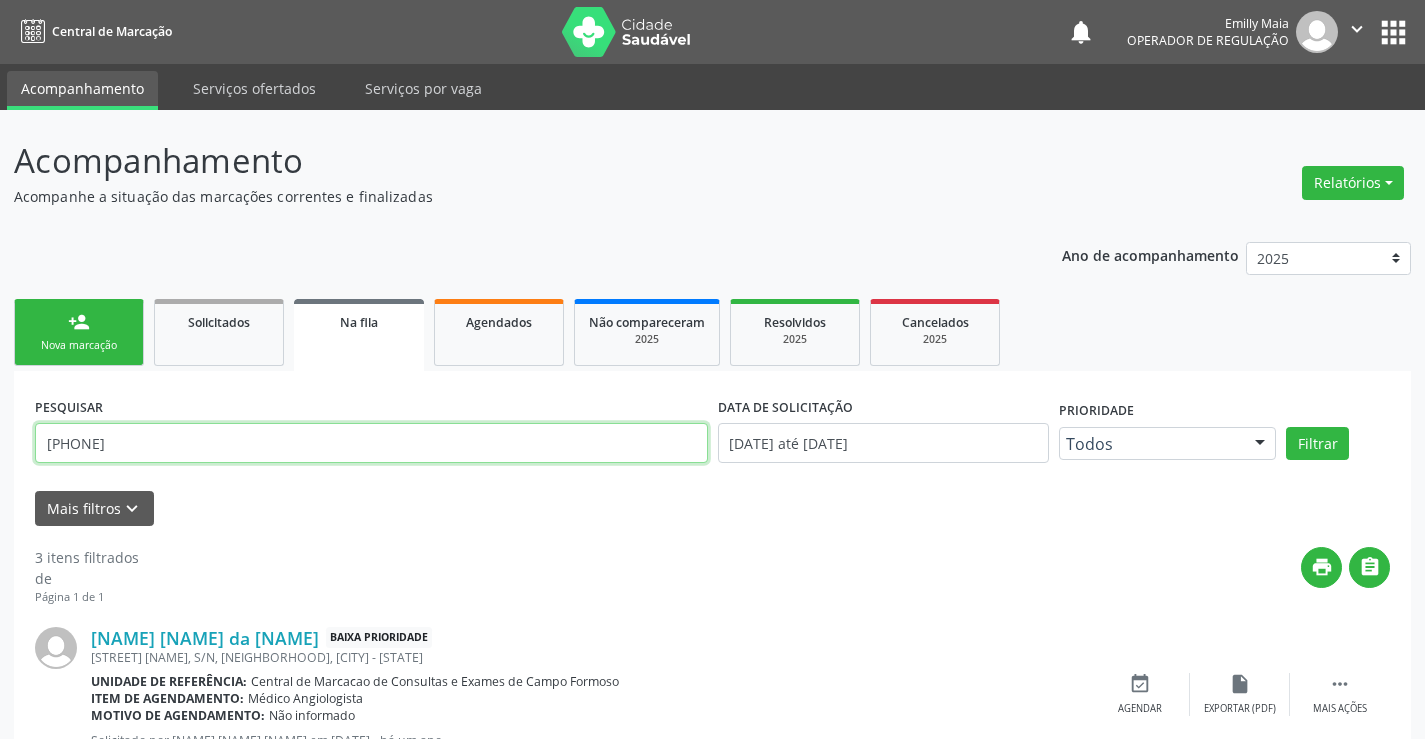 click on "708 7091 9624 3191" at bounding box center [371, 443] 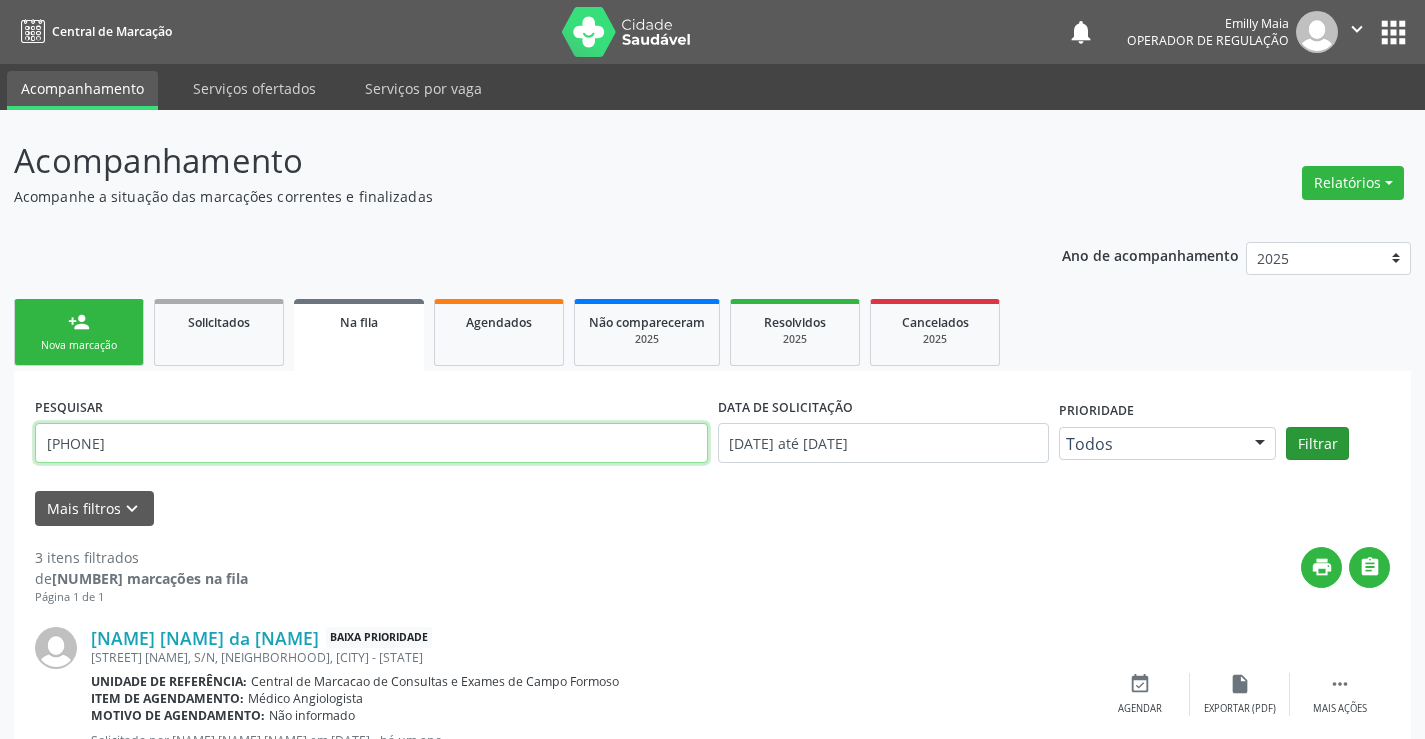 type on "[CREDIT_CARD]" 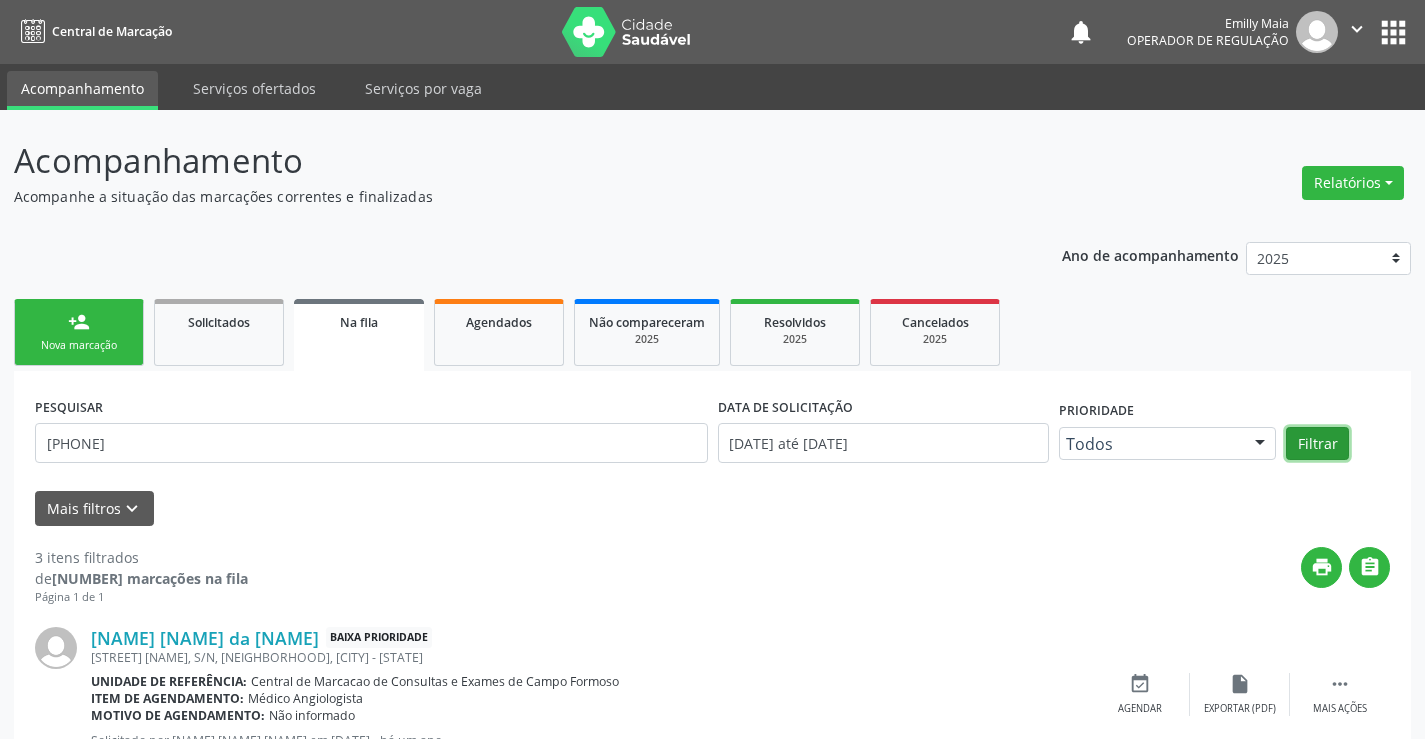 click on "Filtrar" at bounding box center (1317, 444) 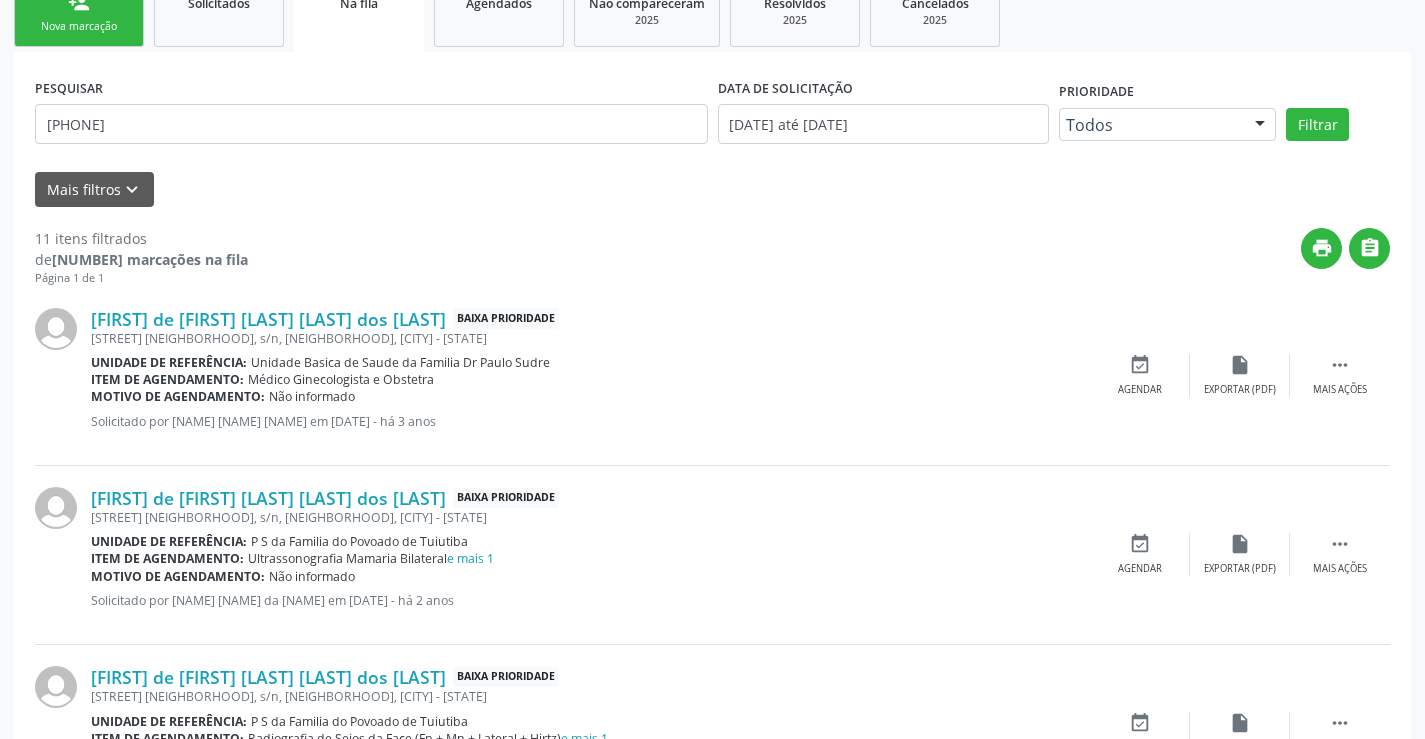 scroll, scrollTop: 172, scrollLeft: 0, axis: vertical 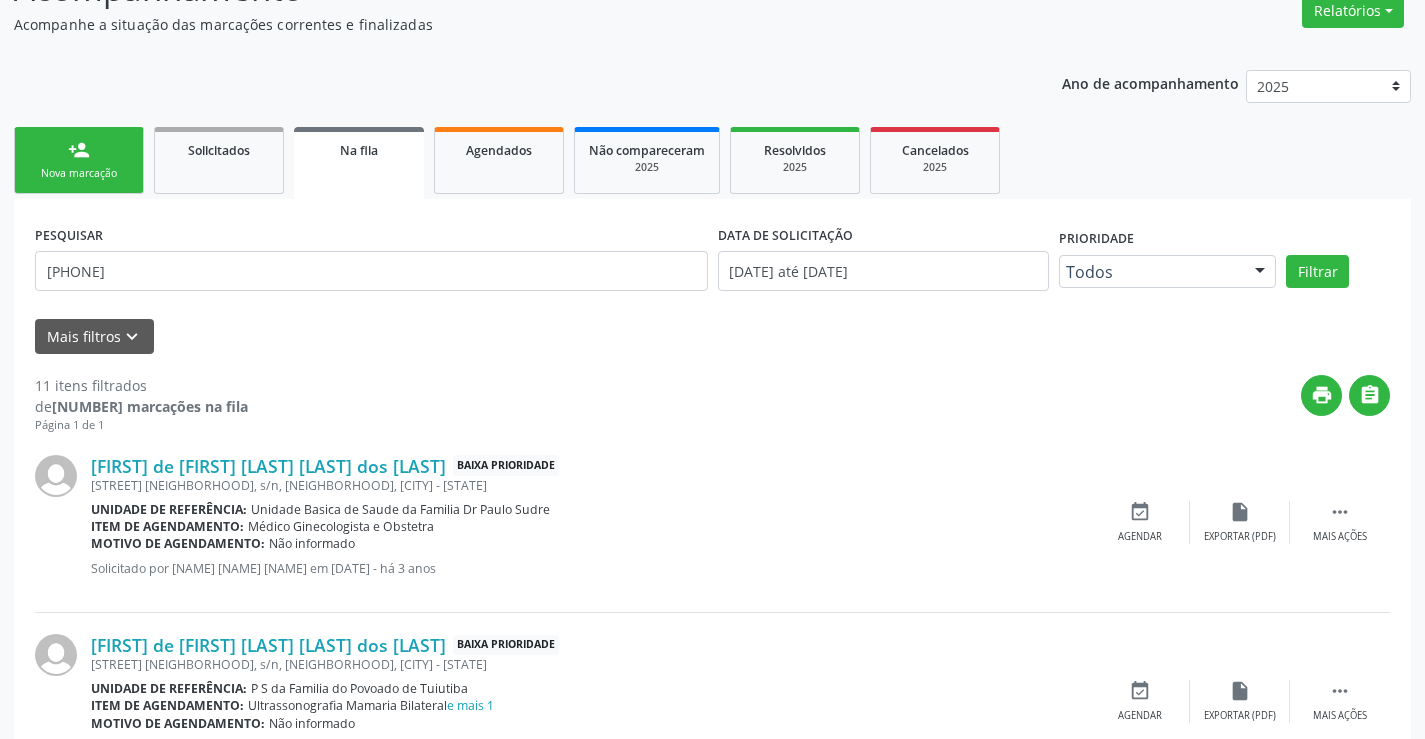 click on "person_add
Nova marcação" at bounding box center (79, 160) 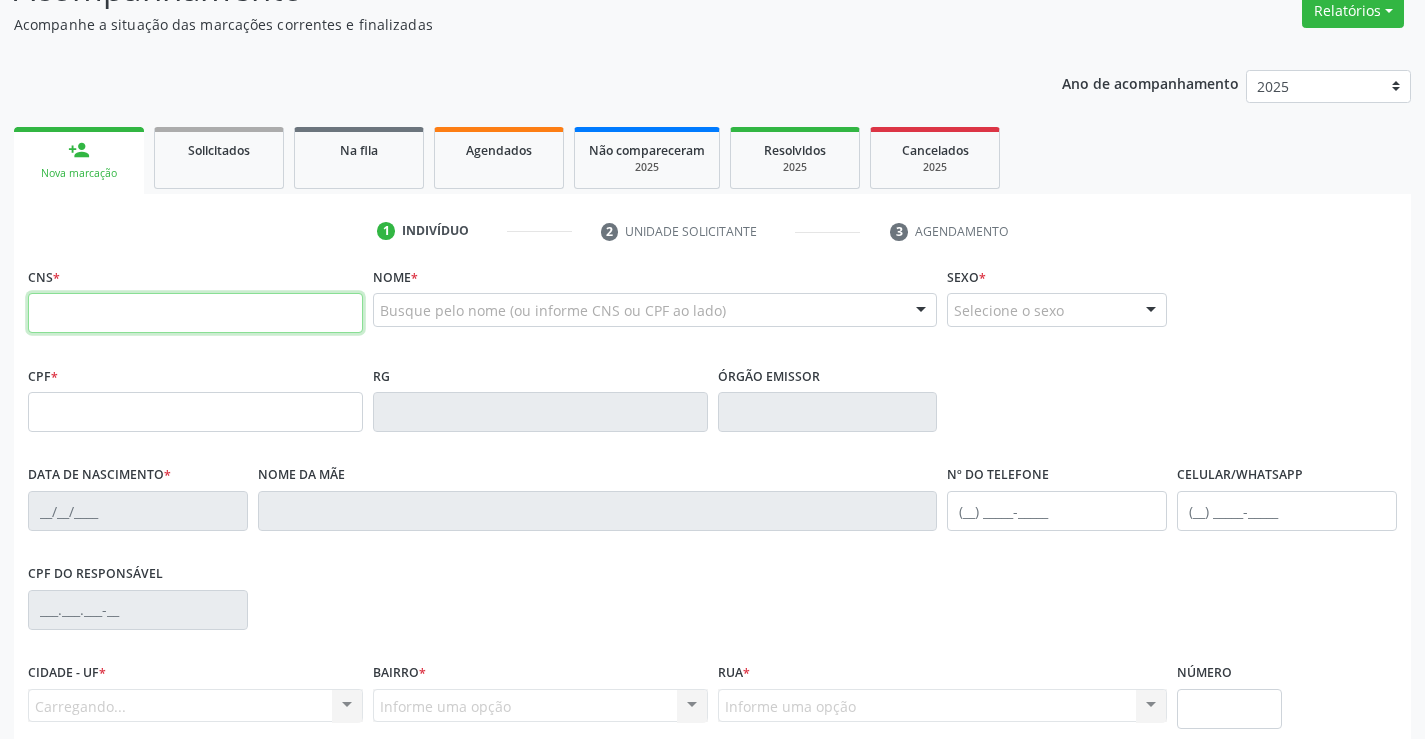click at bounding box center [195, 313] 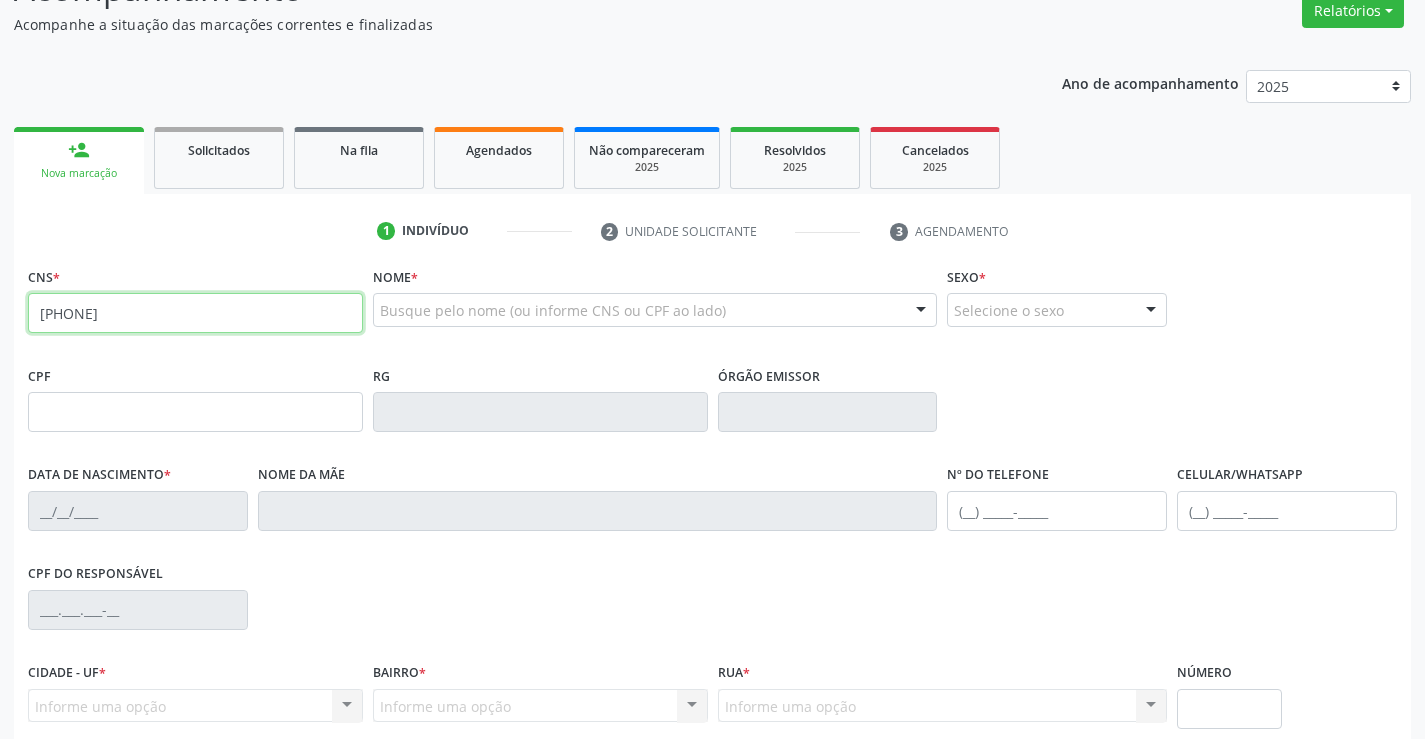 type on "[CREDIT_CARD]" 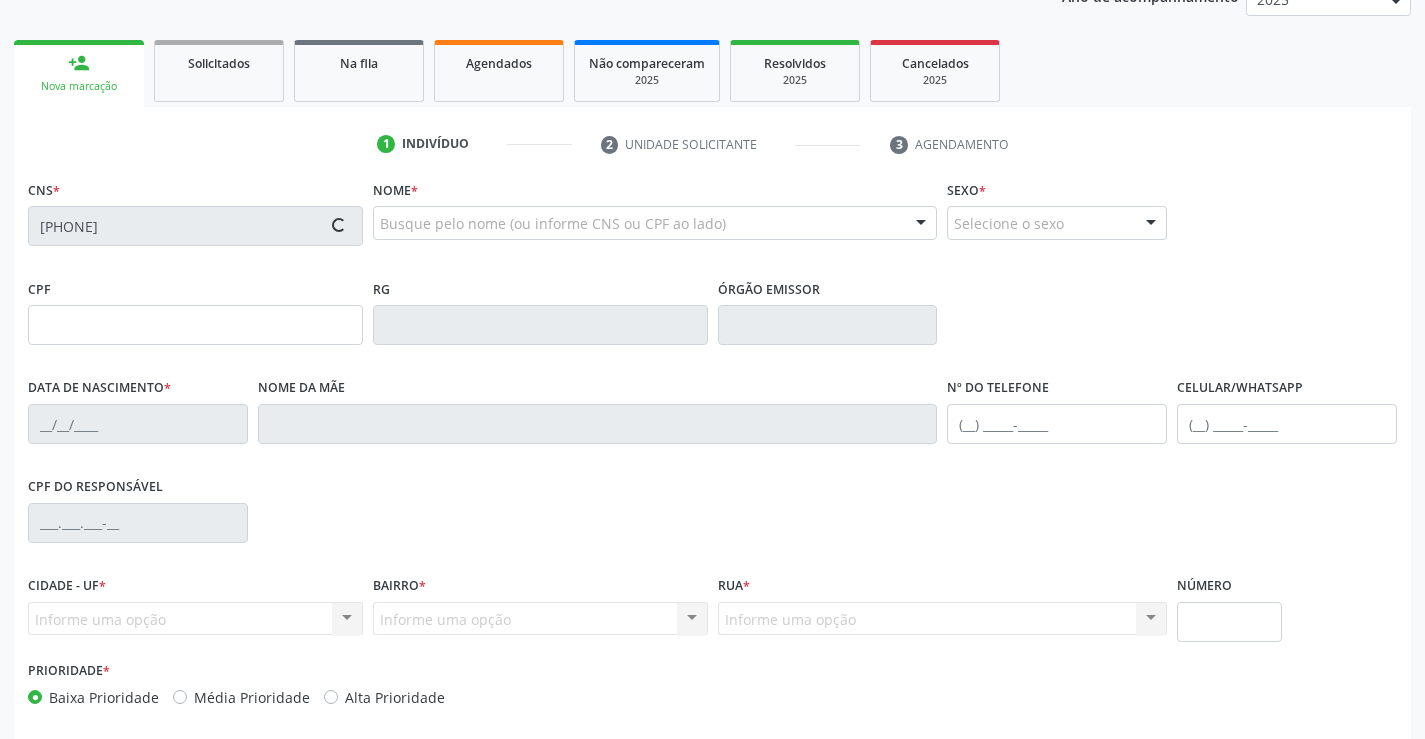 scroll, scrollTop: 345, scrollLeft: 0, axis: vertical 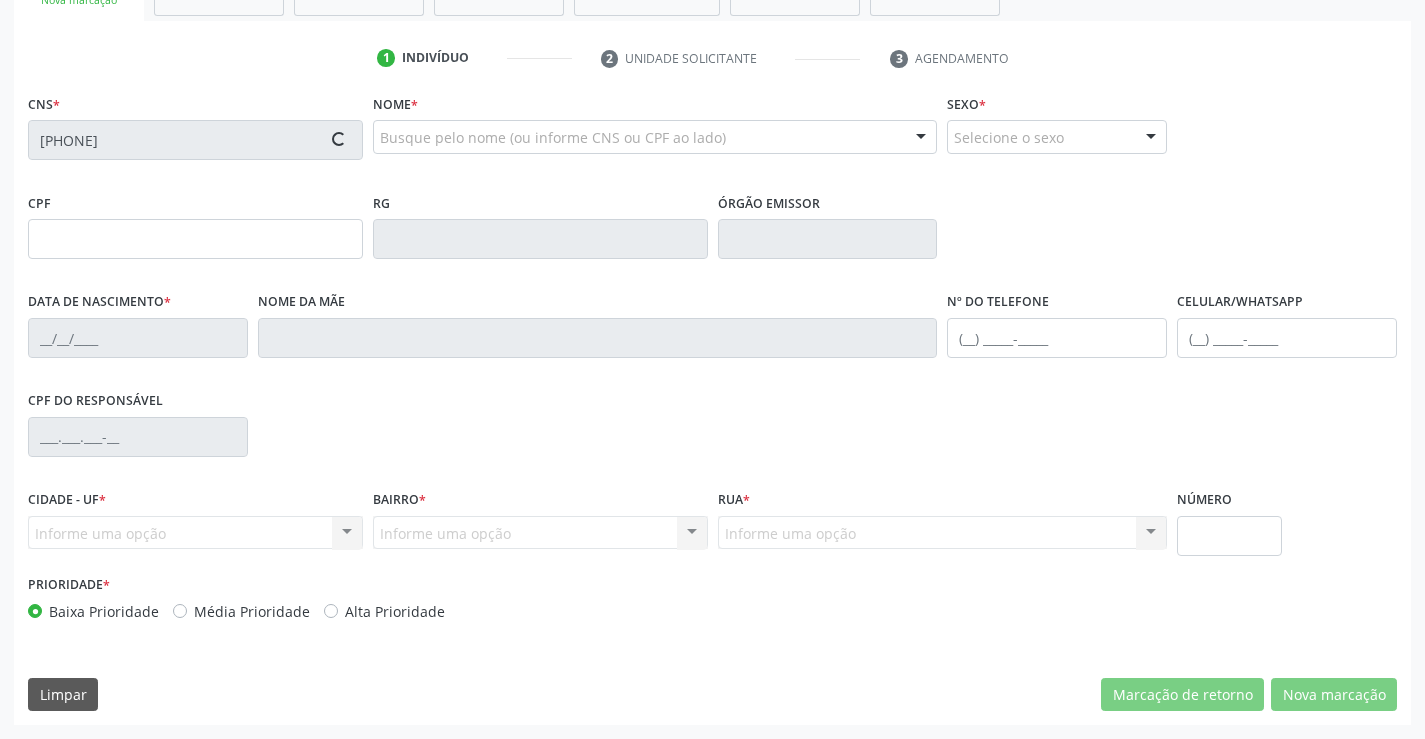 type on "[CREDIT_CARD]" 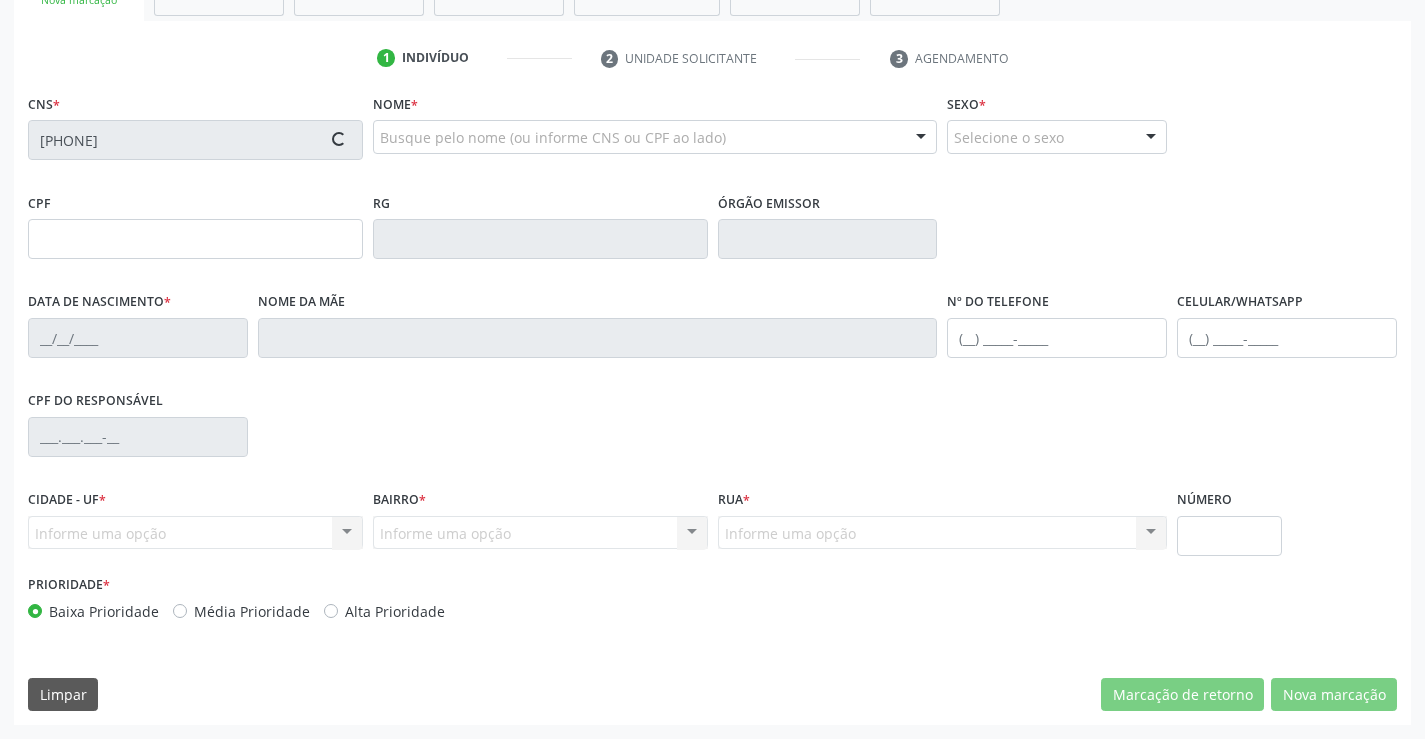 type on "([PHONE]) [PHONE]" 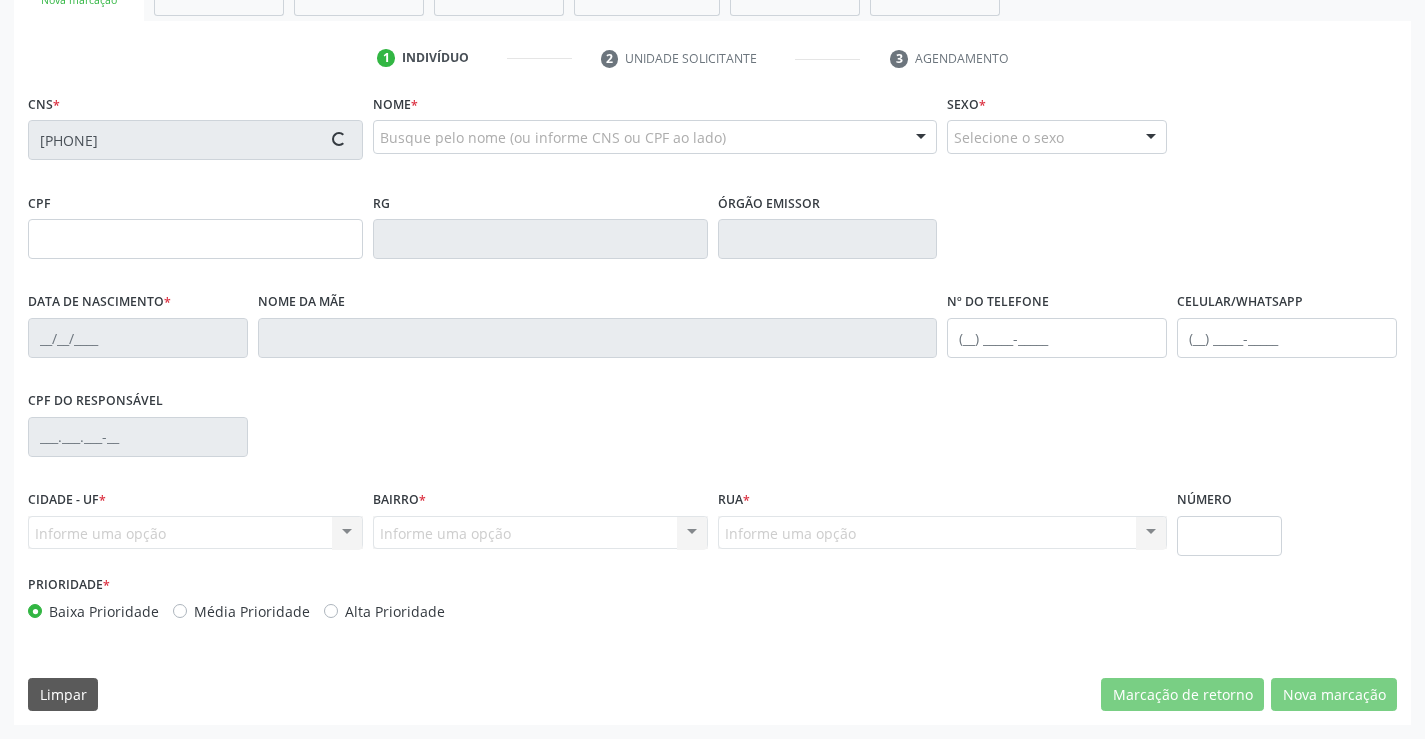 type on "([PHONE]) [PHONE]" 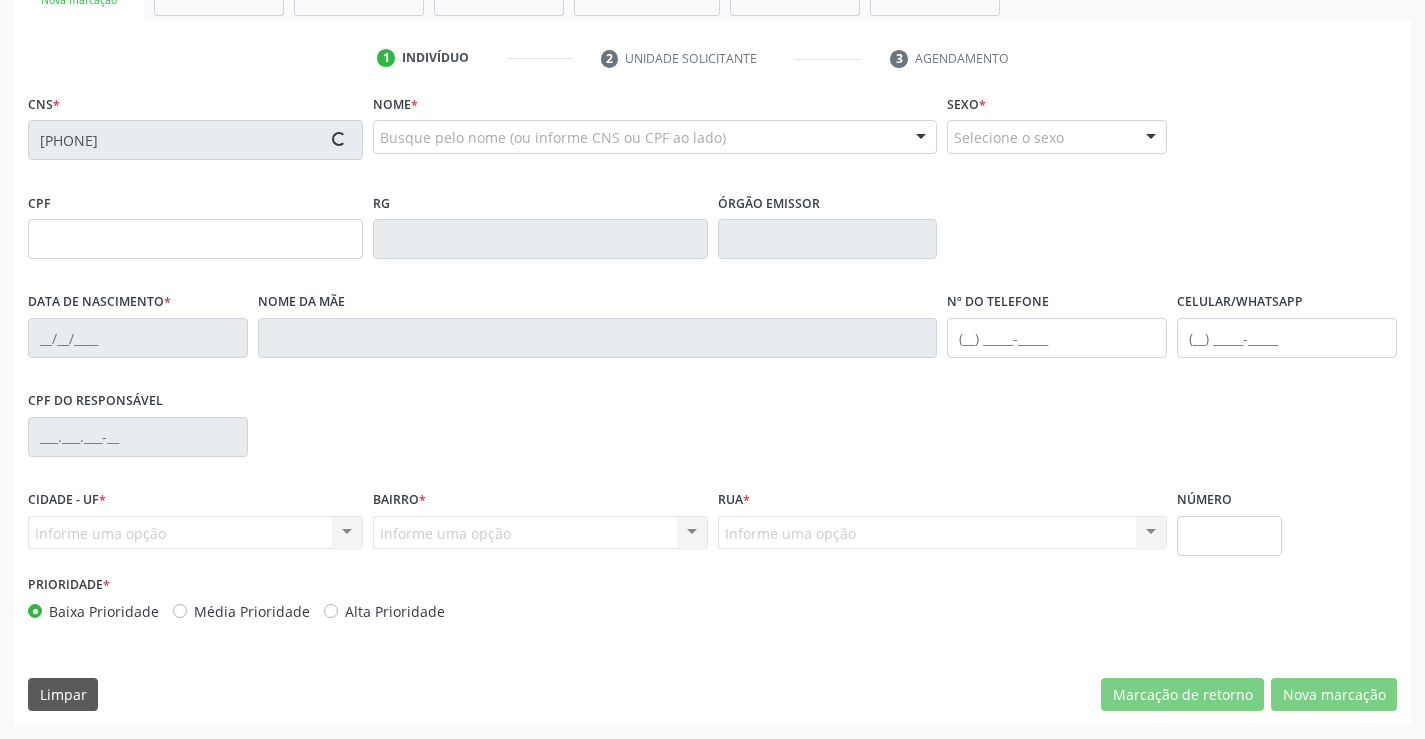 type on "[CREDIT_CARD]" 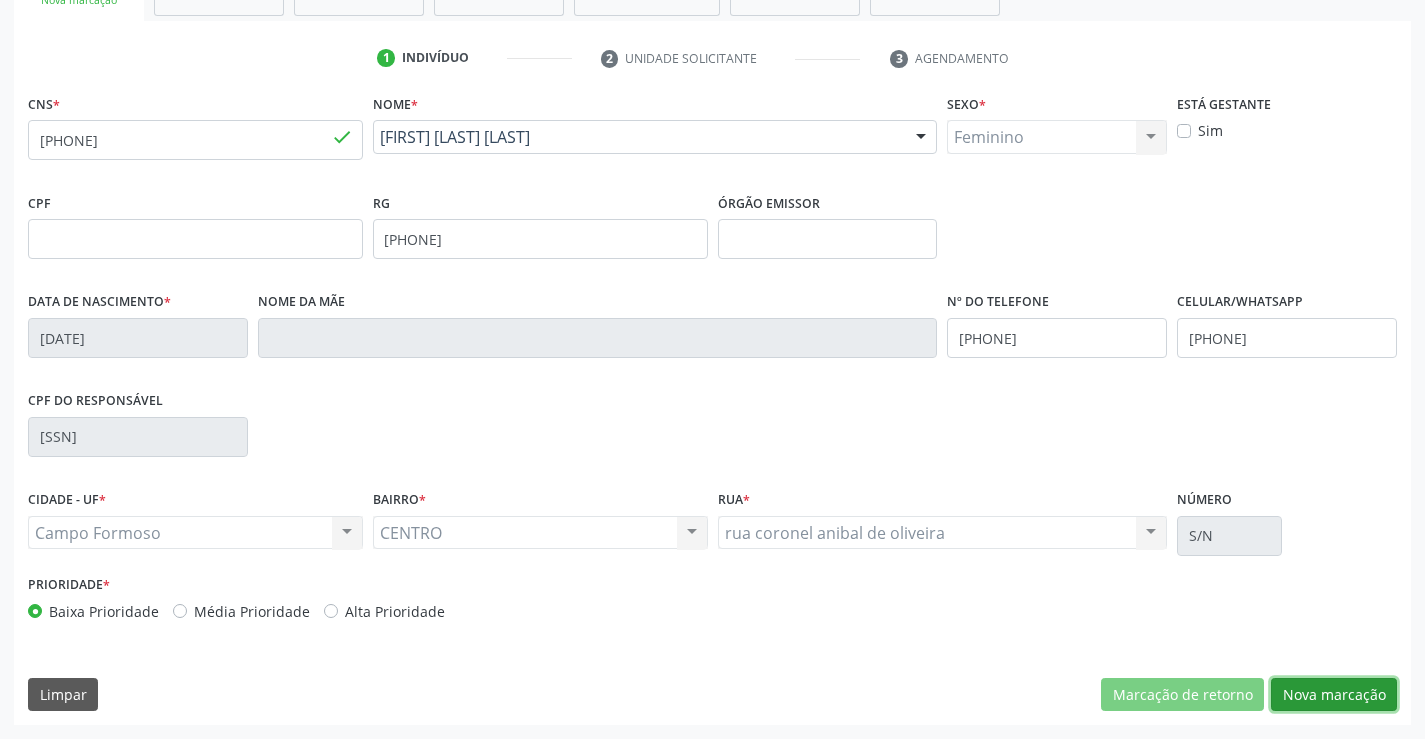 click on "Nova marcação" at bounding box center [1334, 695] 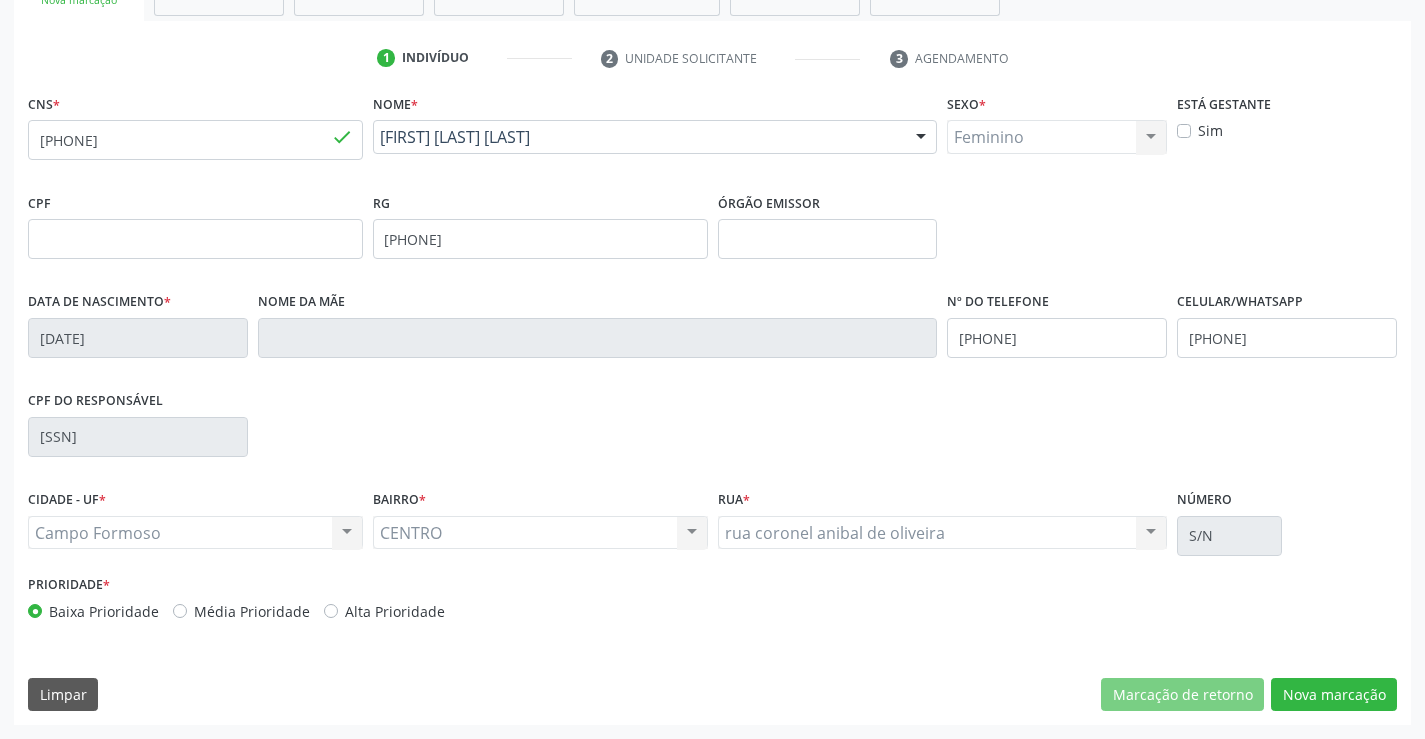 scroll, scrollTop: 167, scrollLeft: 0, axis: vertical 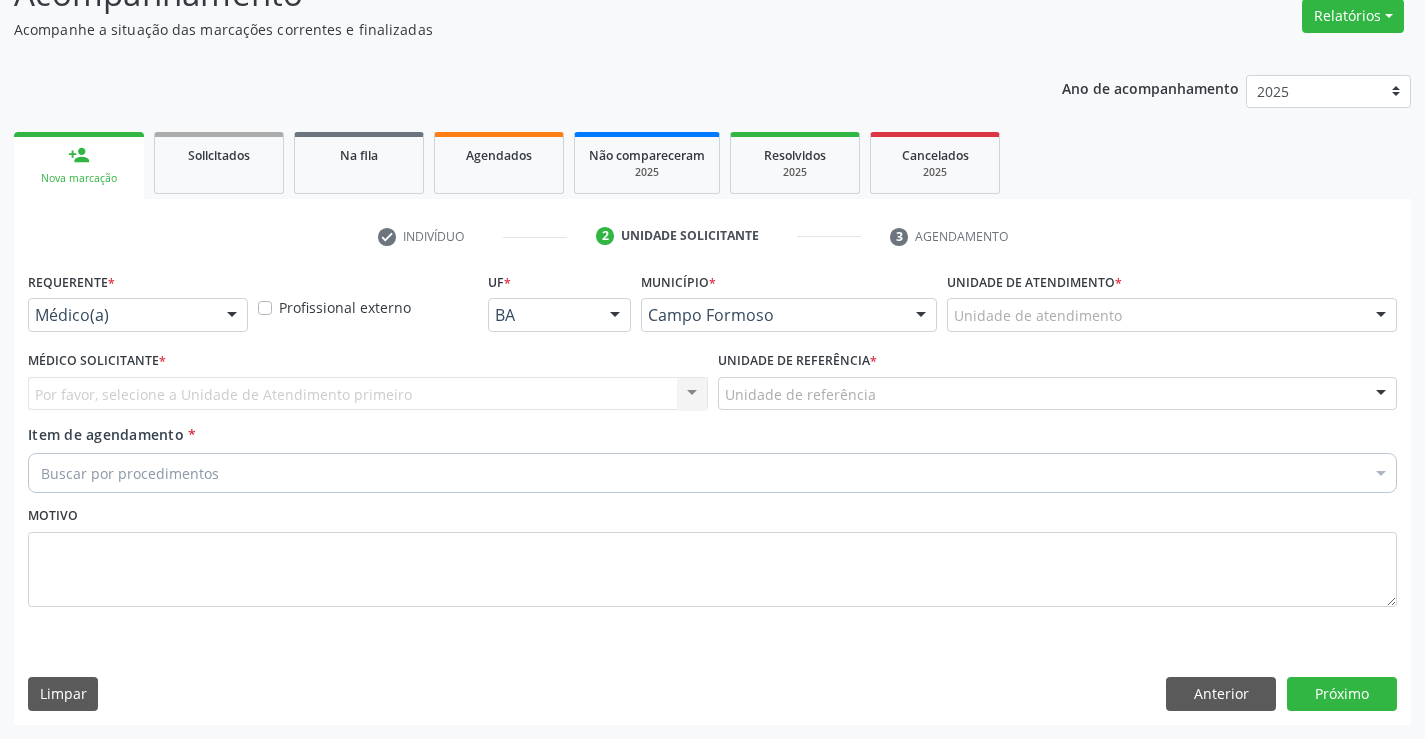click at bounding box center [232, 316] 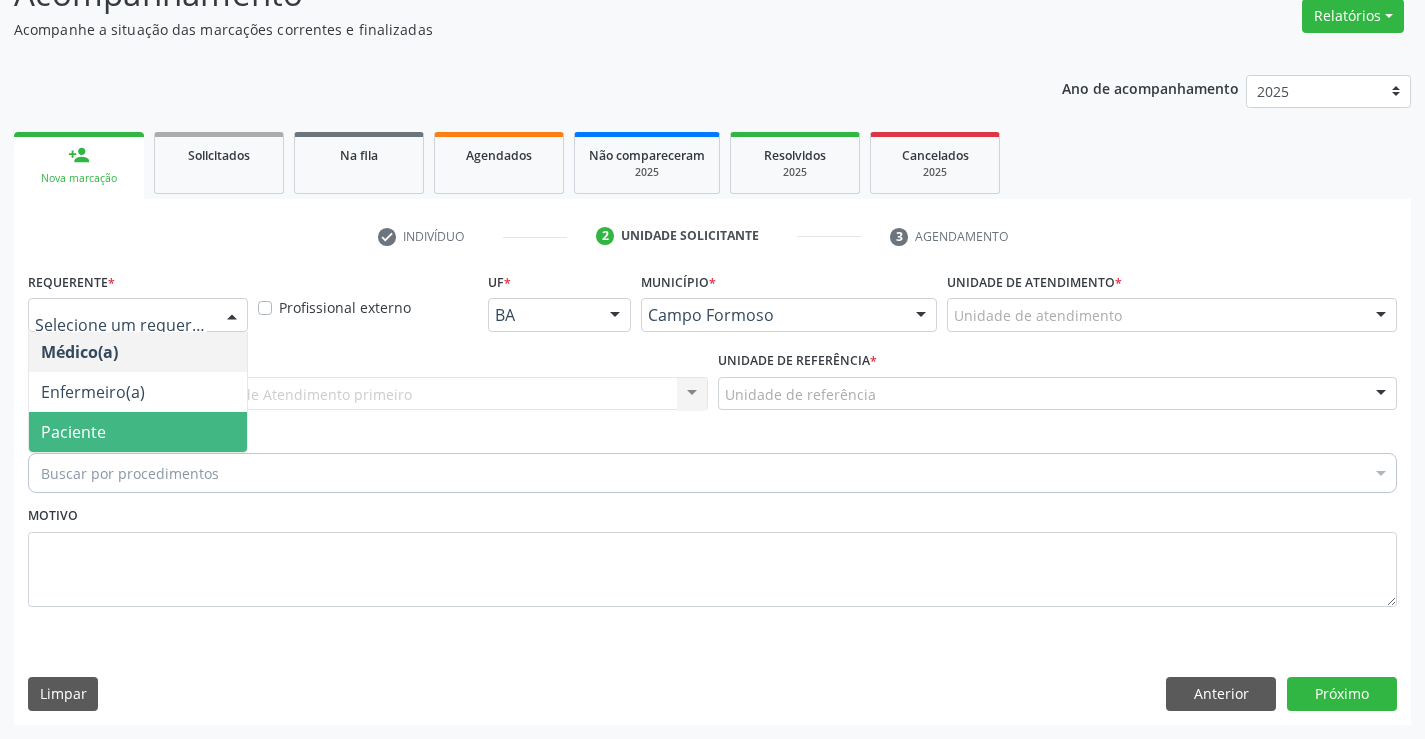 drag, startPoint x: 139, startPoint y: 442, endPoint x: 330, endPoint y: 405, distance: 194.55077 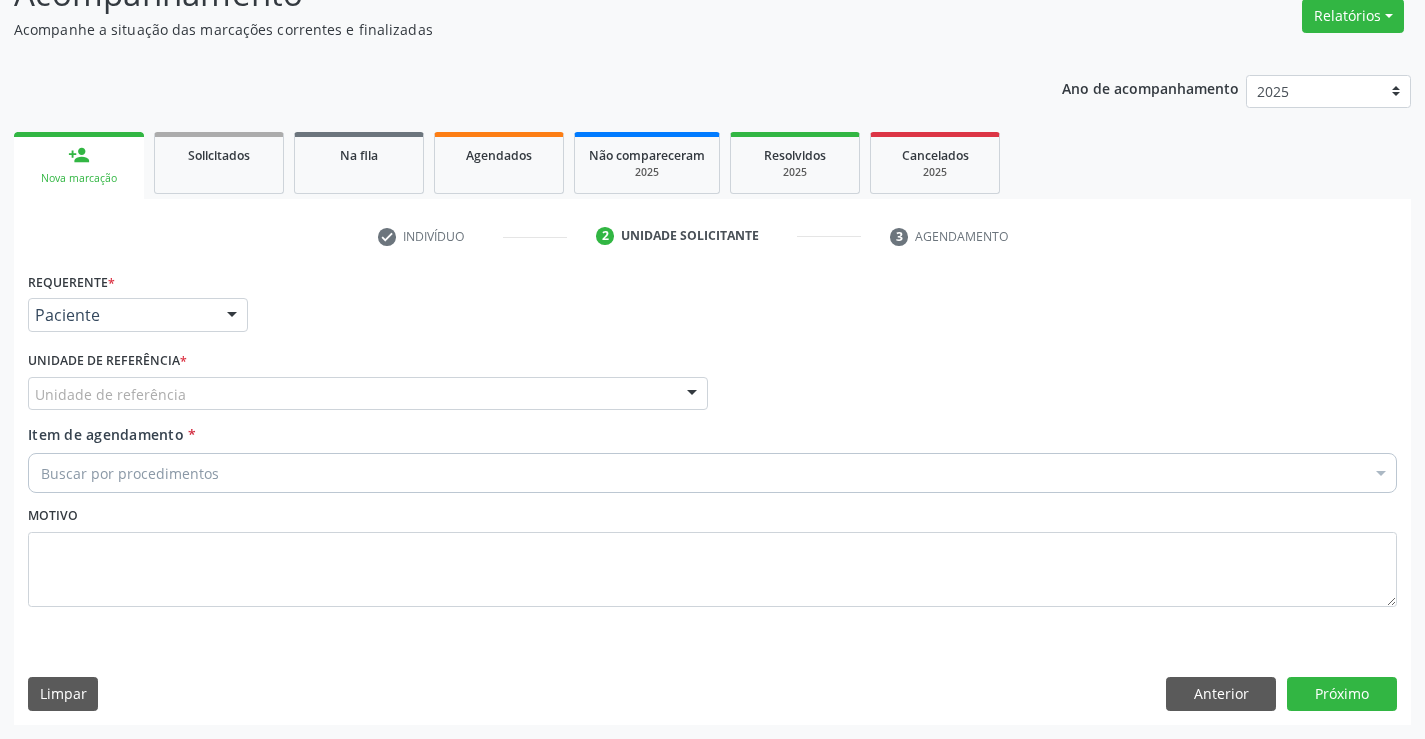 click on "Unidade de referência" at bounding box center (368, 394) 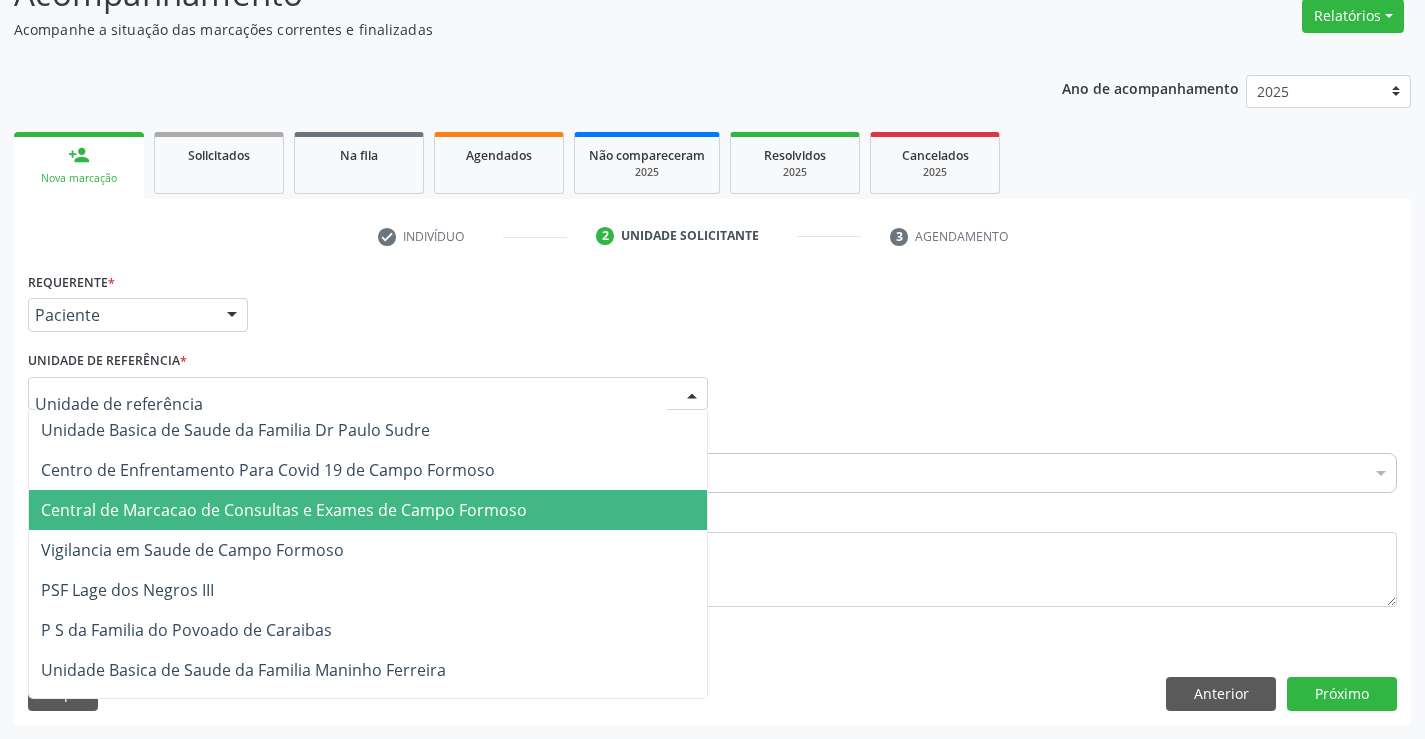click on "Central de Marcacao de Consultas e Exames de Campo Formoso" at bounding box center [284, 510] 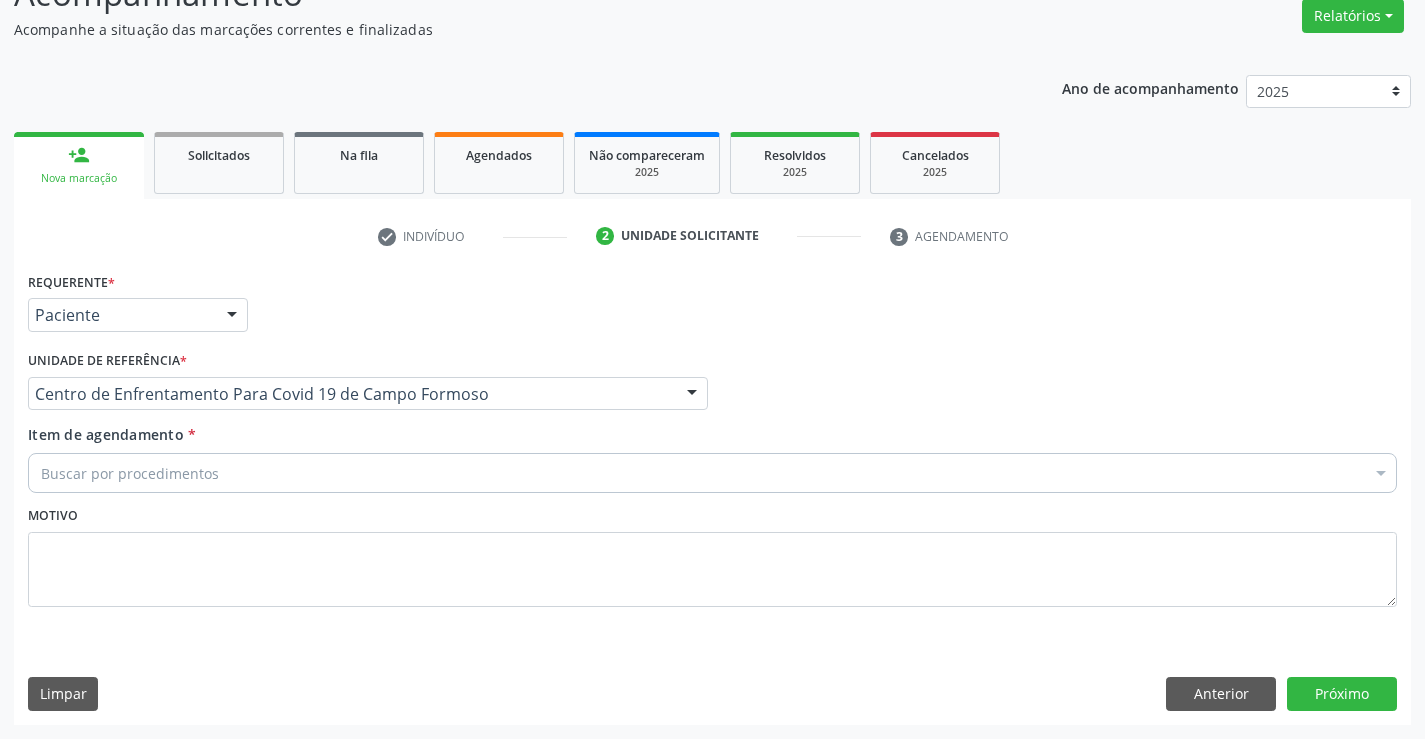 drag, startPoint x: 421, startPoint y: 398, endPoint x: 397, endPoint y: 454, distance: 60.926186 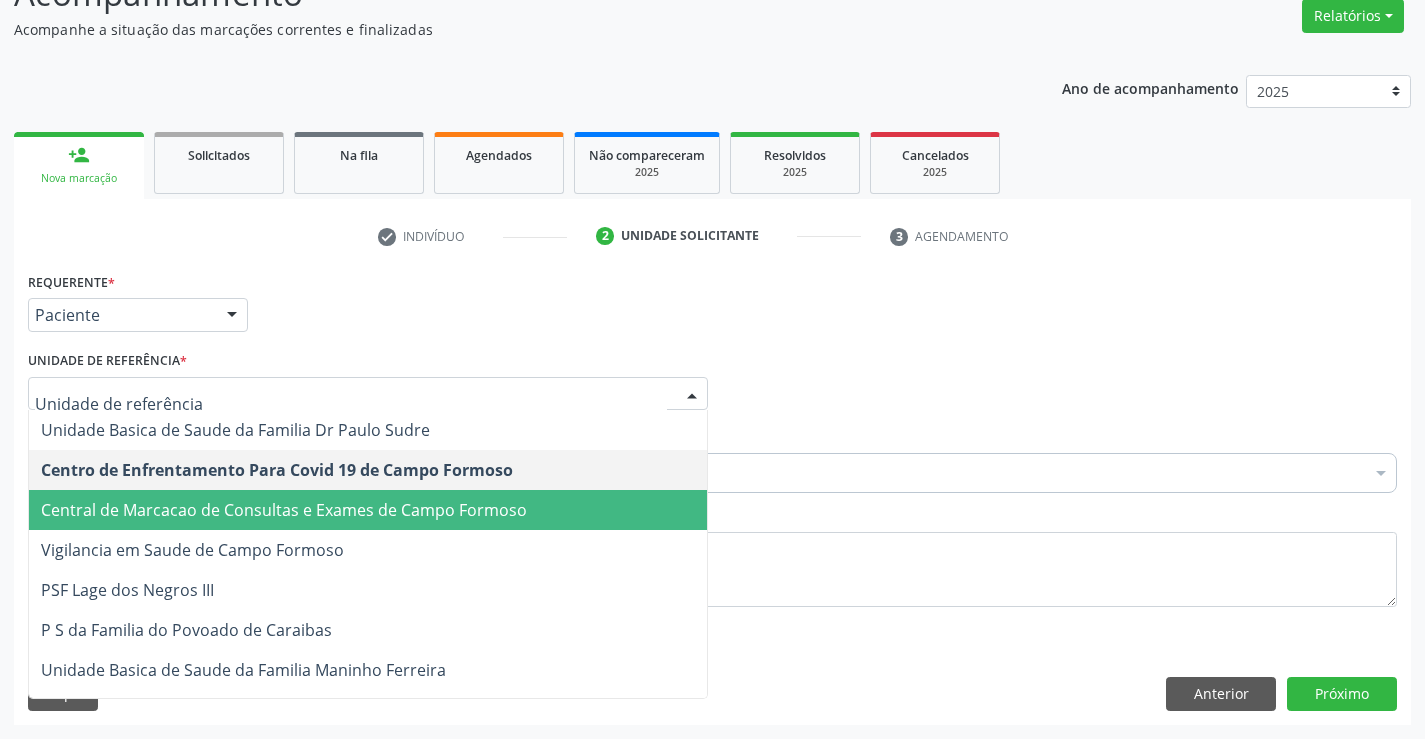 click on "Central de Marcacao de Consultas e Exames de Campo Formoso" at bounding box center [284, 510] 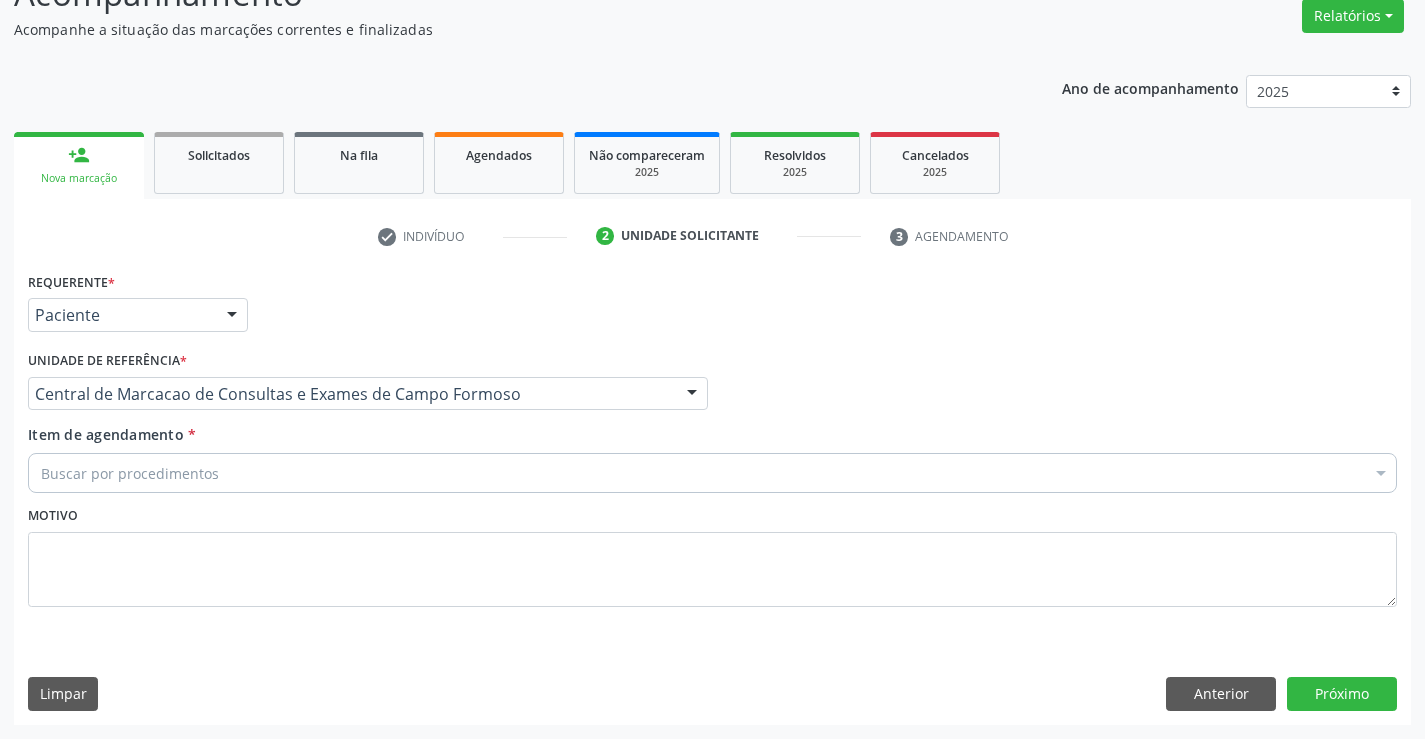 click on "Buscar por procedimentos" at bounding box center [712, 473] 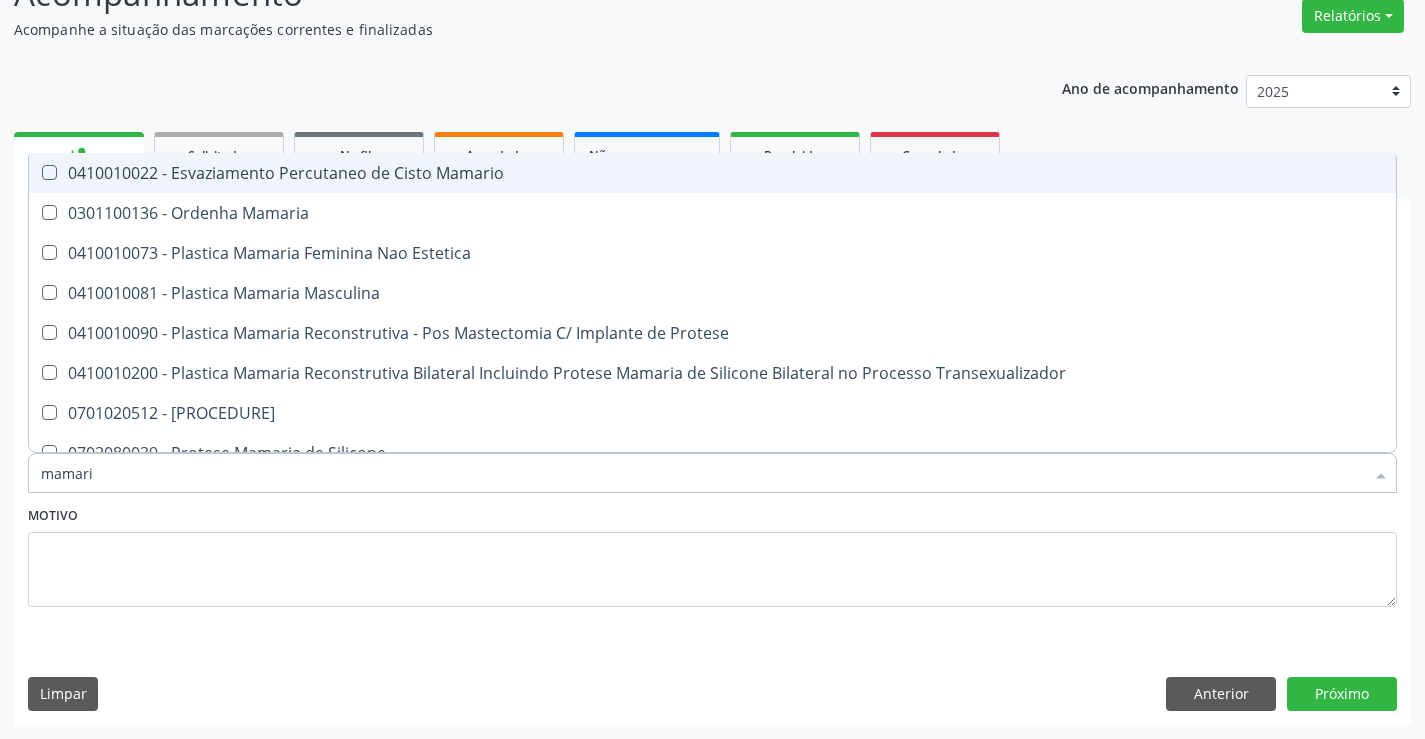 type on "mamaria" 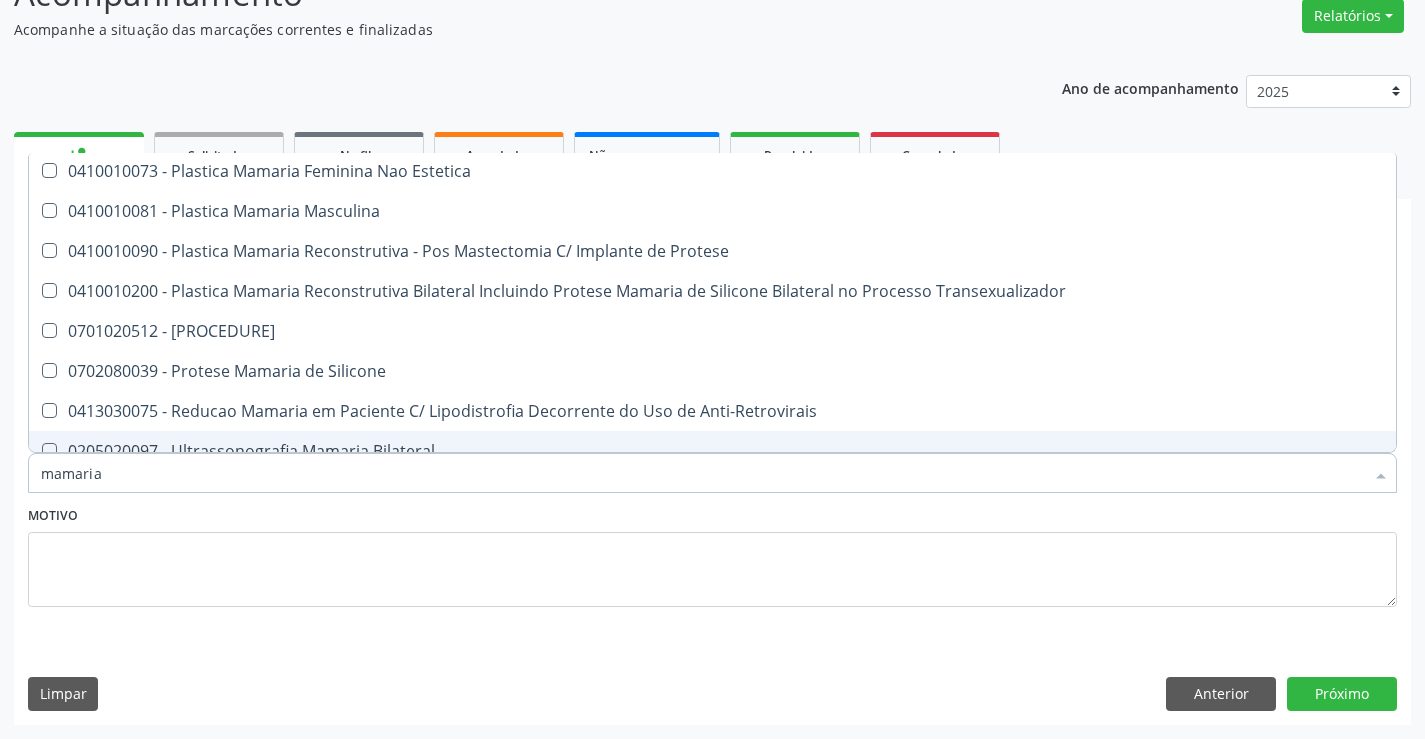 scroll, scrollTop: 61, scrollLeft: 0, axis: vertical 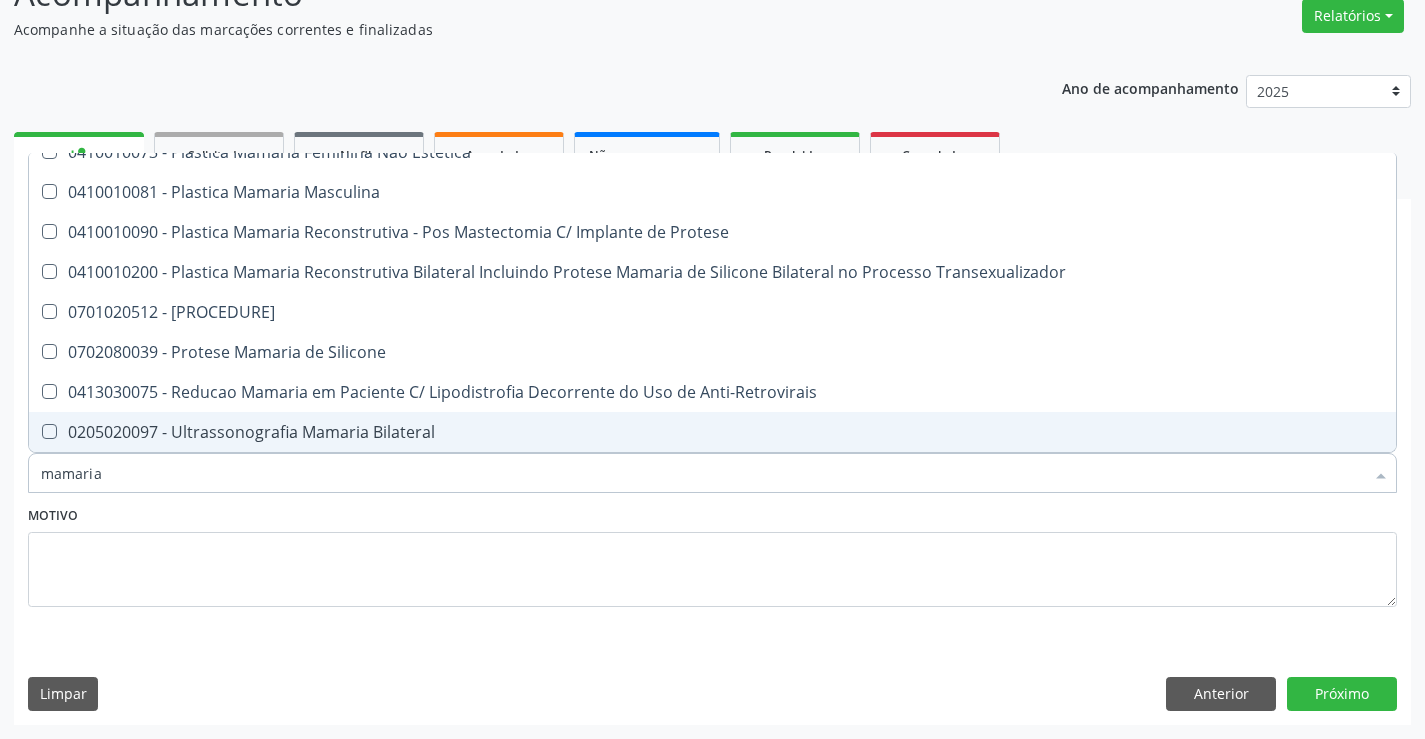 click on "0205020097 - Ultrassonografia Mamaria Bilateral" at bounding box center [712, 432] 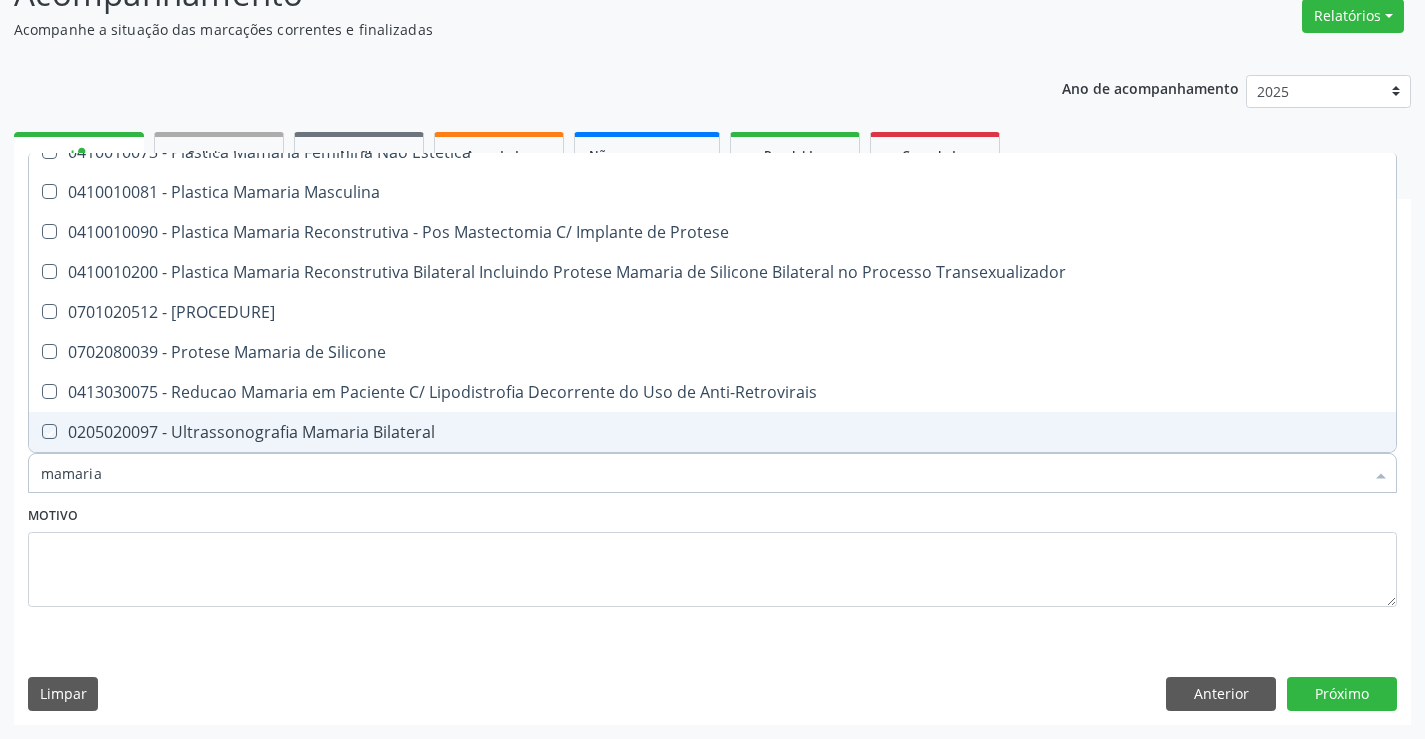 checkbox on "true" 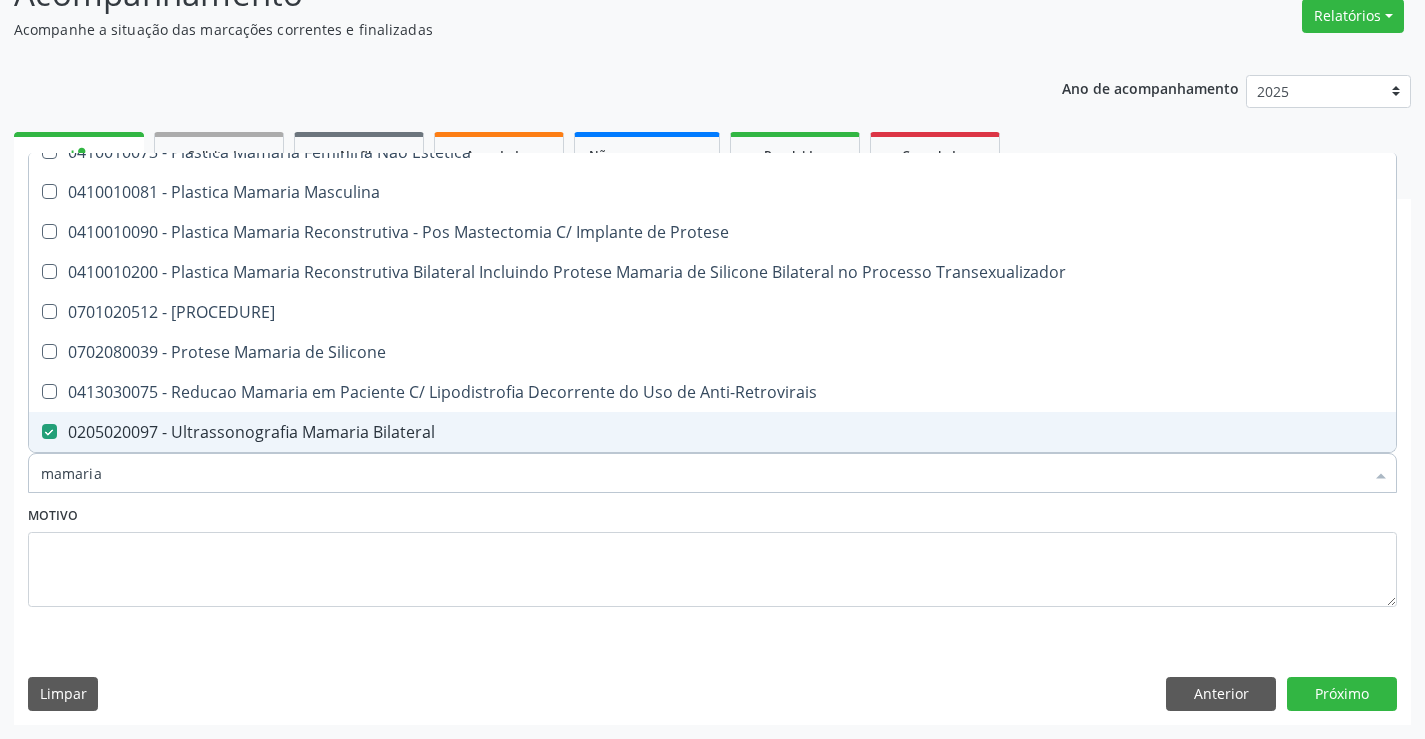 click on "mamaria" at bounding box center [702, 473] 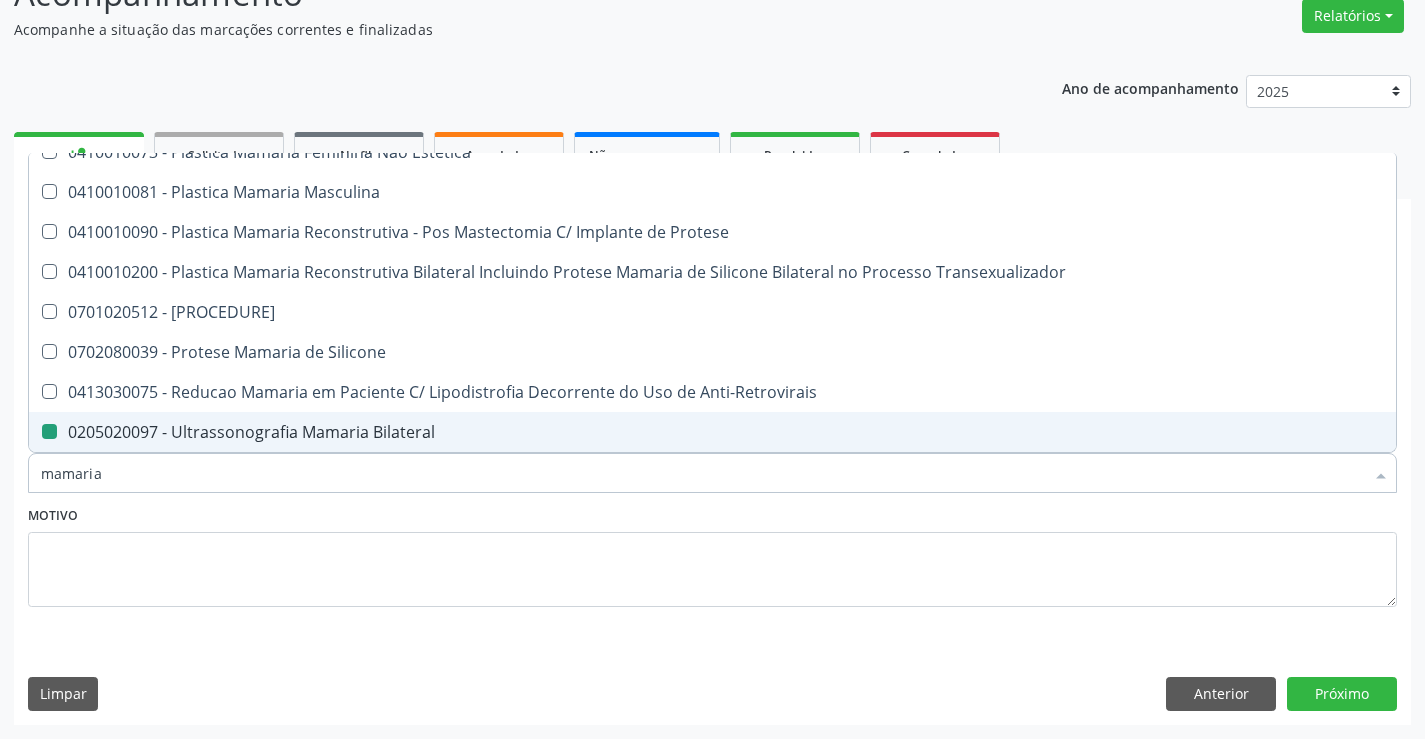 type on "o" 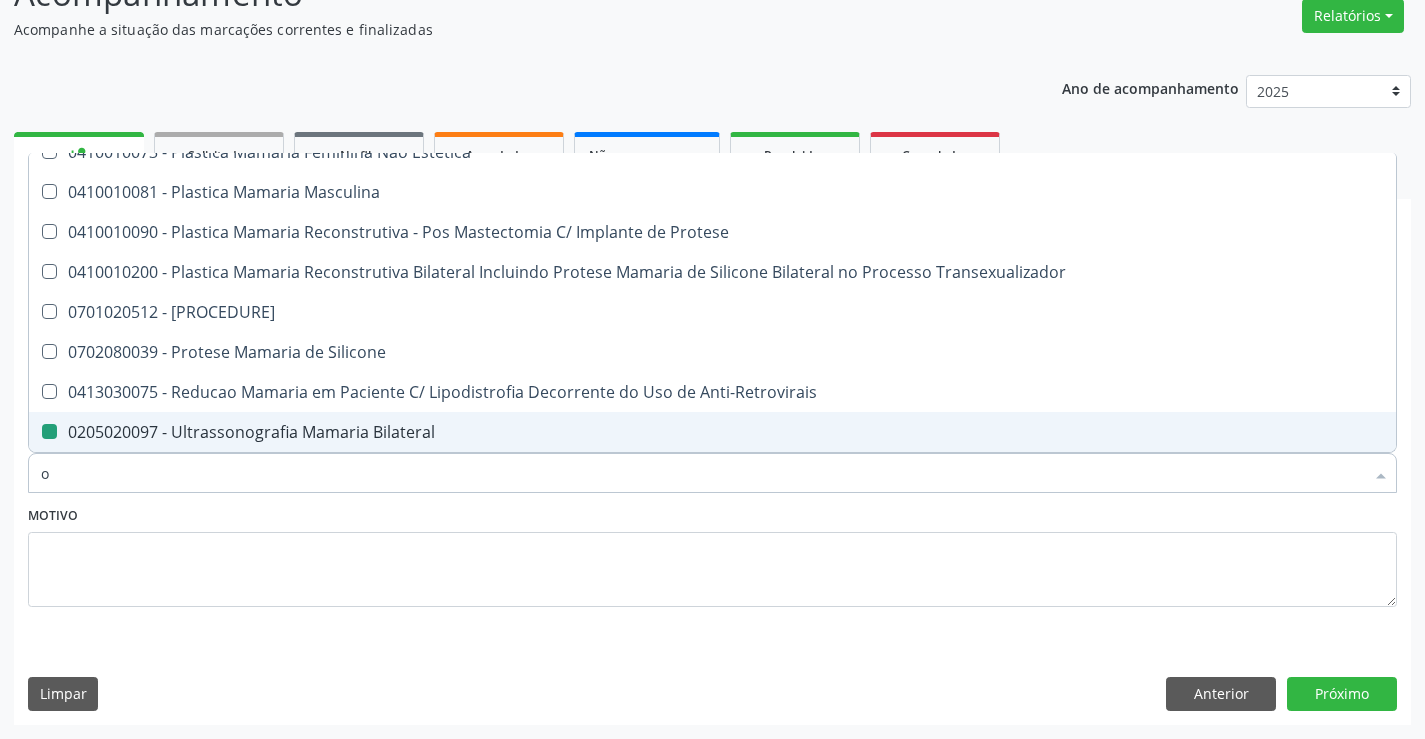 checkbox on "false" 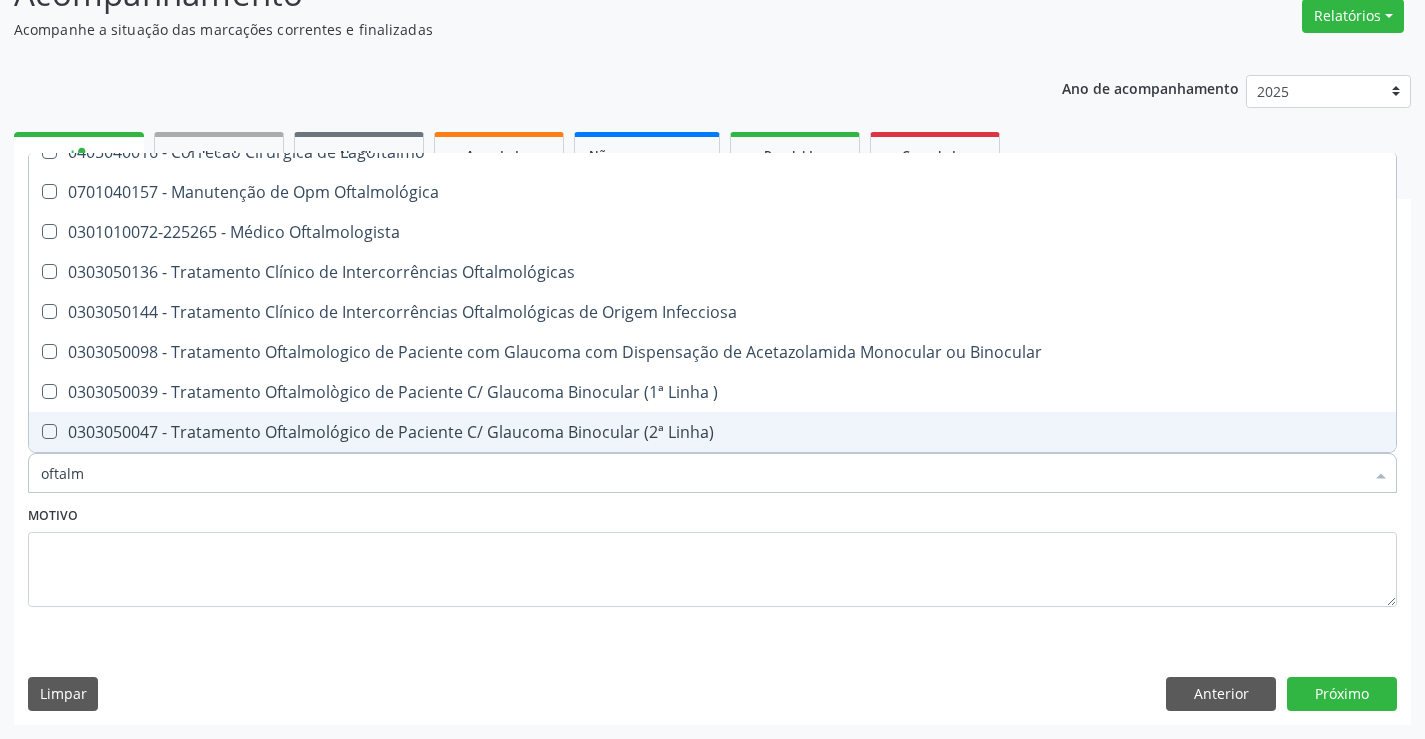 type on "oftalmo" 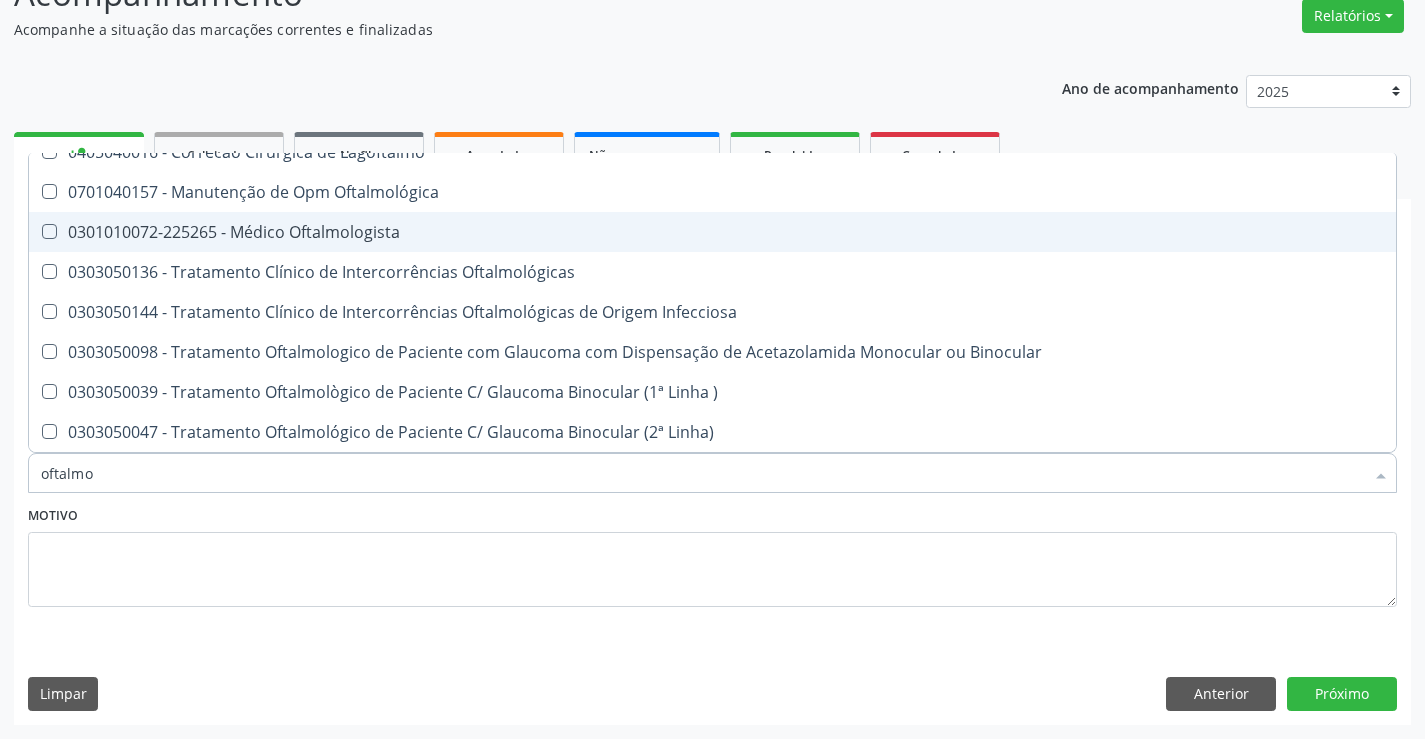 drag, startPoint x: 380, startPoint y: 238, endPoint x: 437, endPoint y: 279, distance: 70.21396 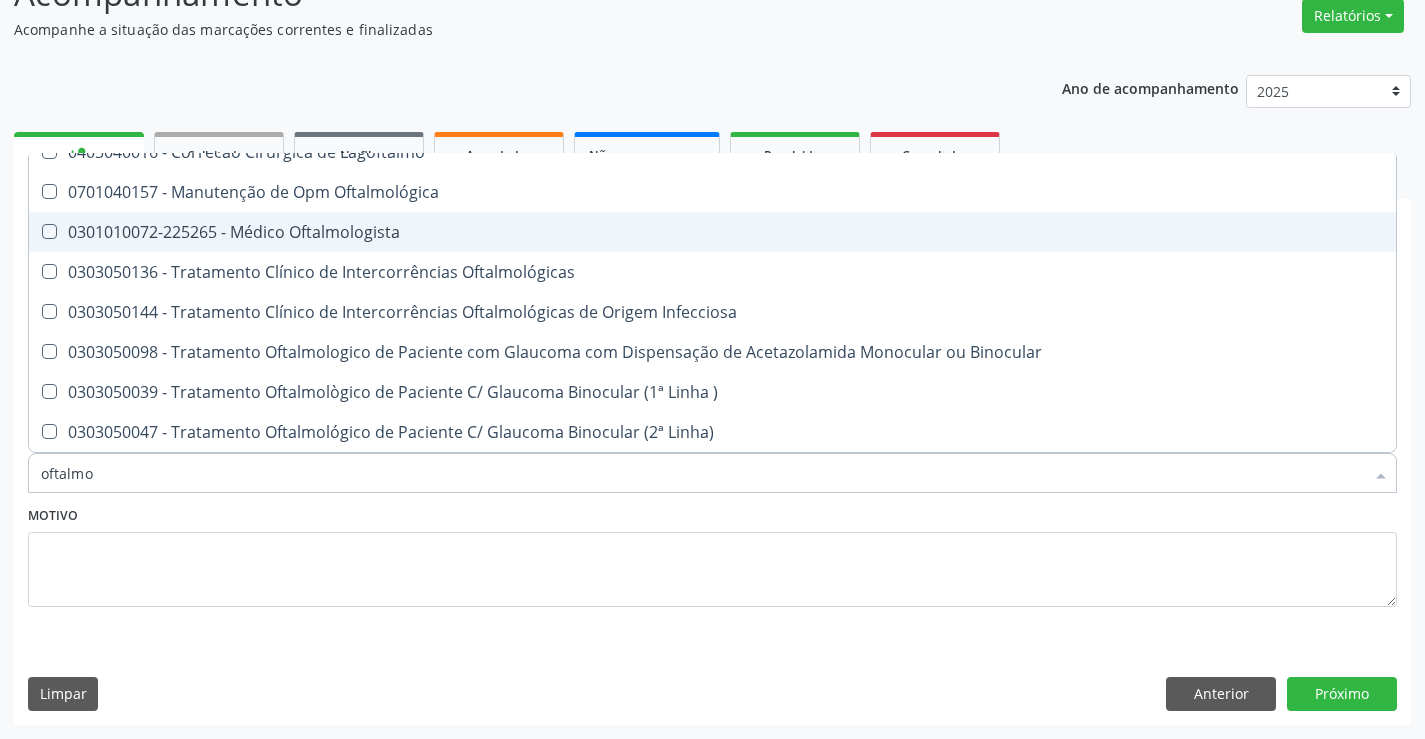 checkbox on "true" 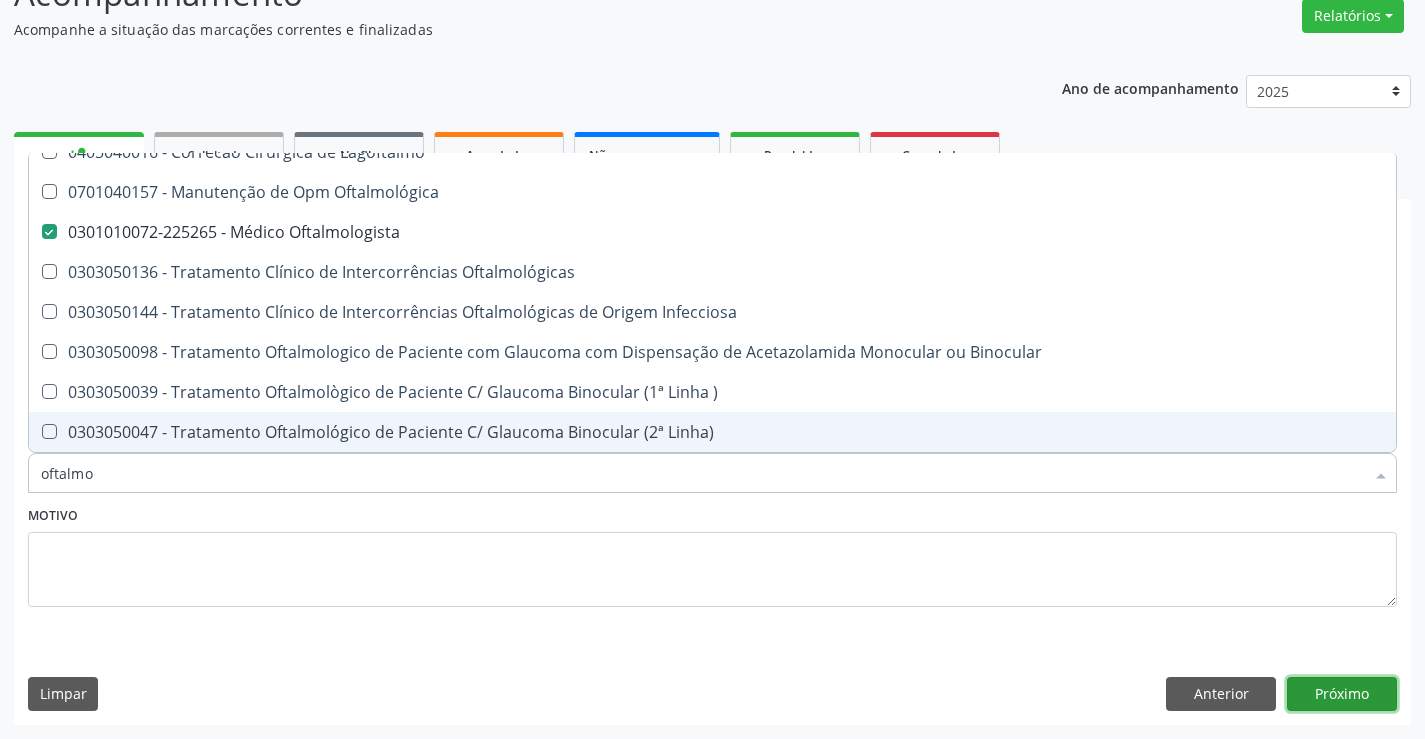 click on "Próximo" at bounding box center (1342, 694) 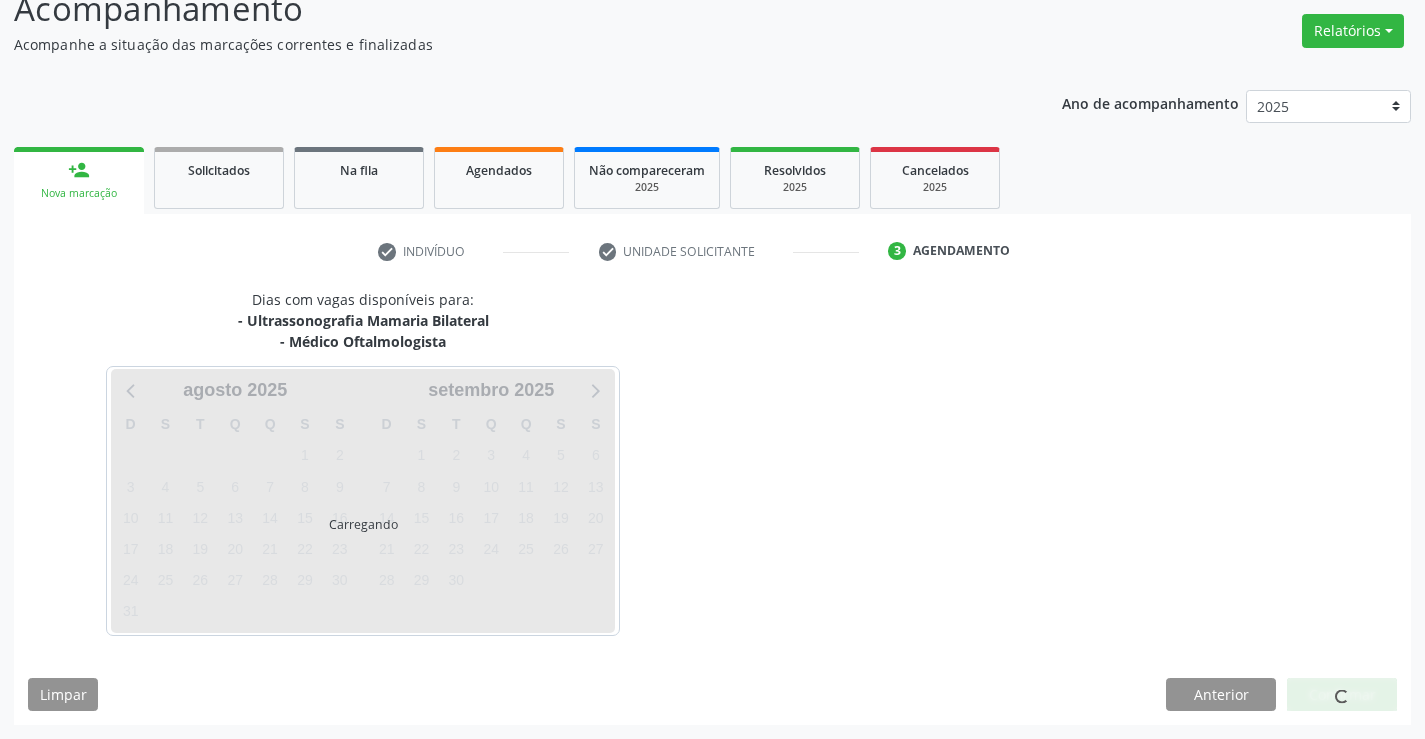 scroll, scrollTop: 152, scrollLeft: 0, axis: vertical 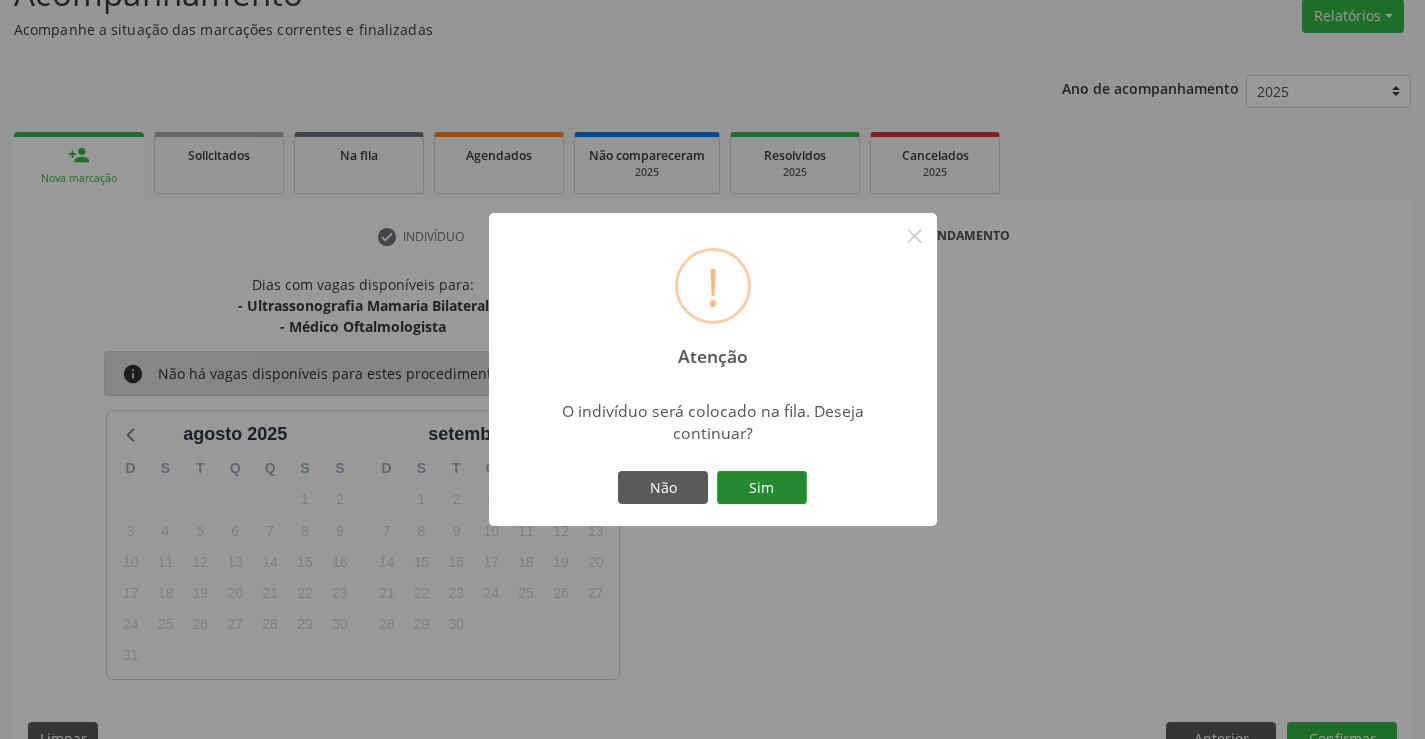 click on "Sim" at bounding box center [762, 488] 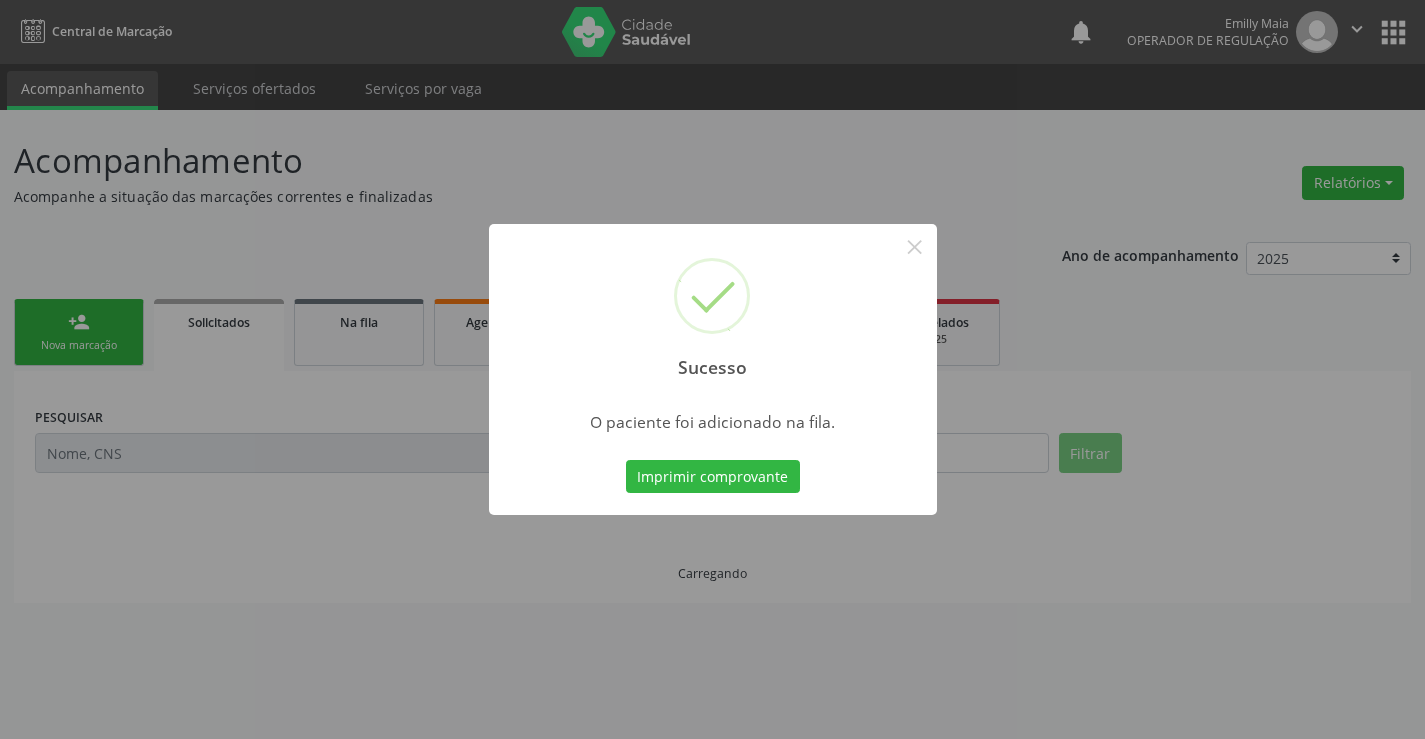 scroll, scrollTop: 0, scrollLeft: 0, axis: both 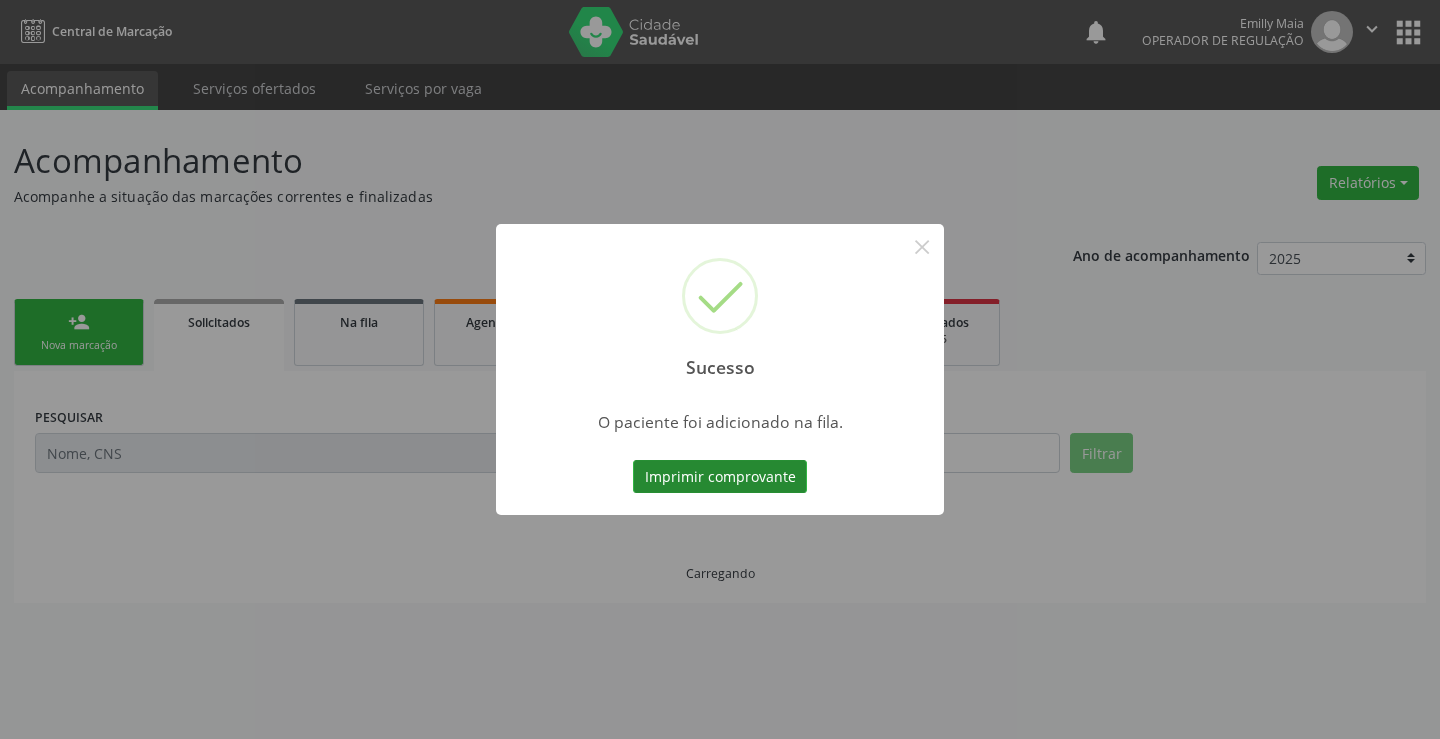 click on "Imprimir comprovante" at bounding box center [720, 477] 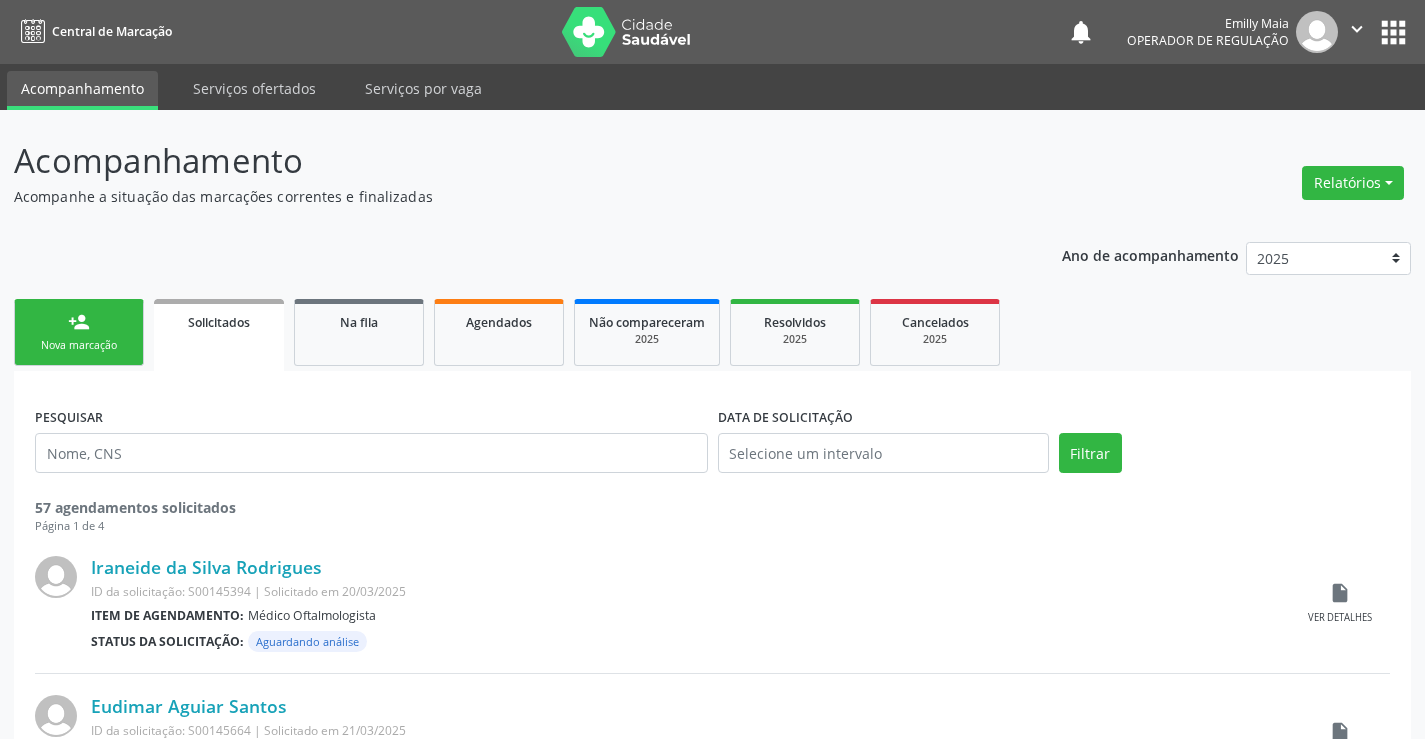 click on "person_add
Nova marcação" at bounding box center [79, 332] 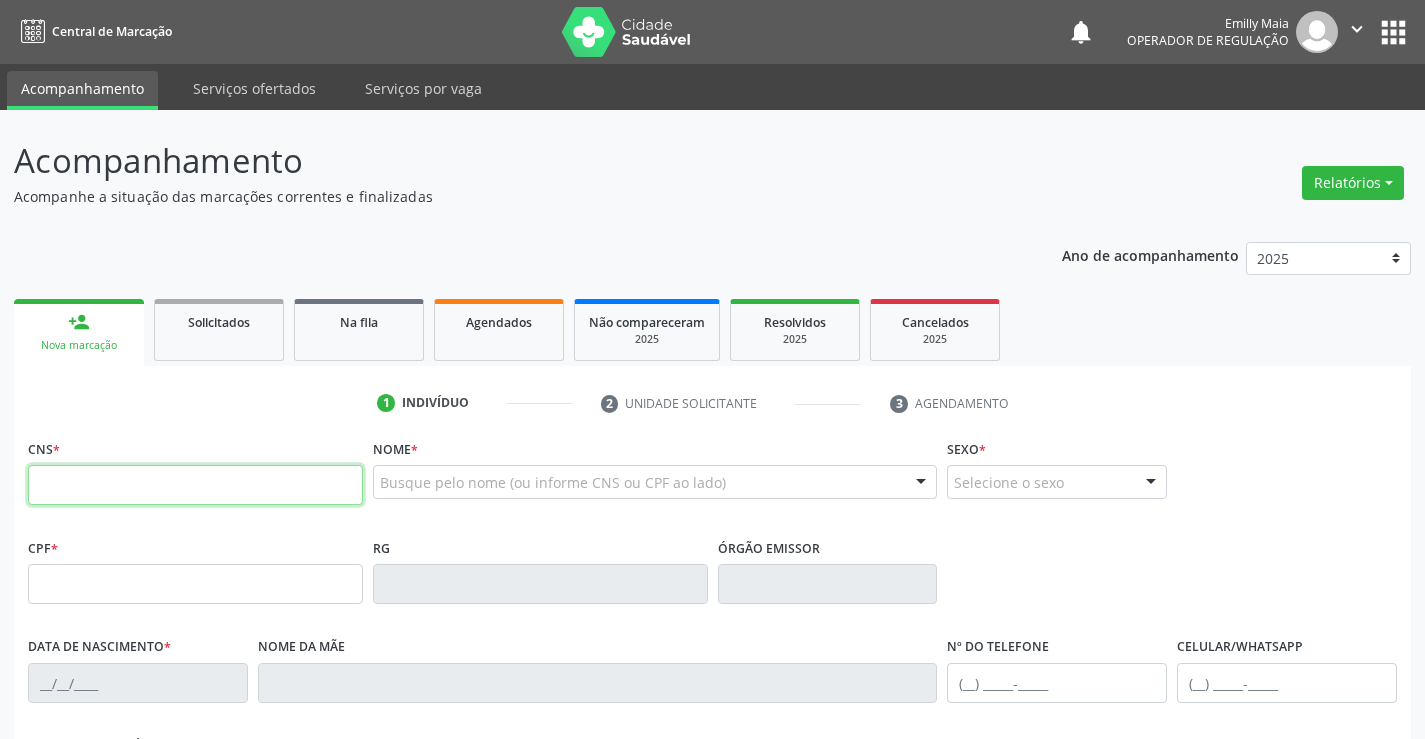 click at bounding box center [195, 485] 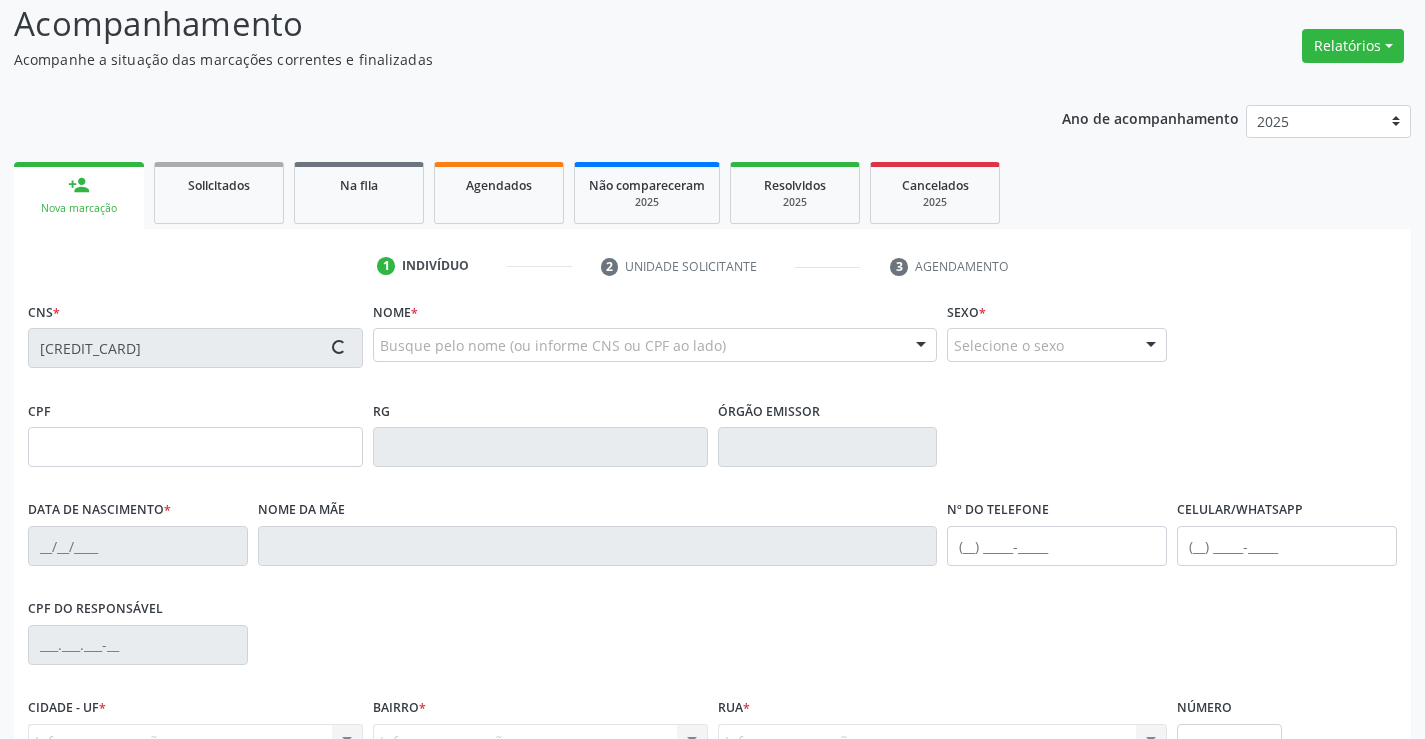 scroll, scrollTop: 345, scrollLeft: 0, axis: vertical 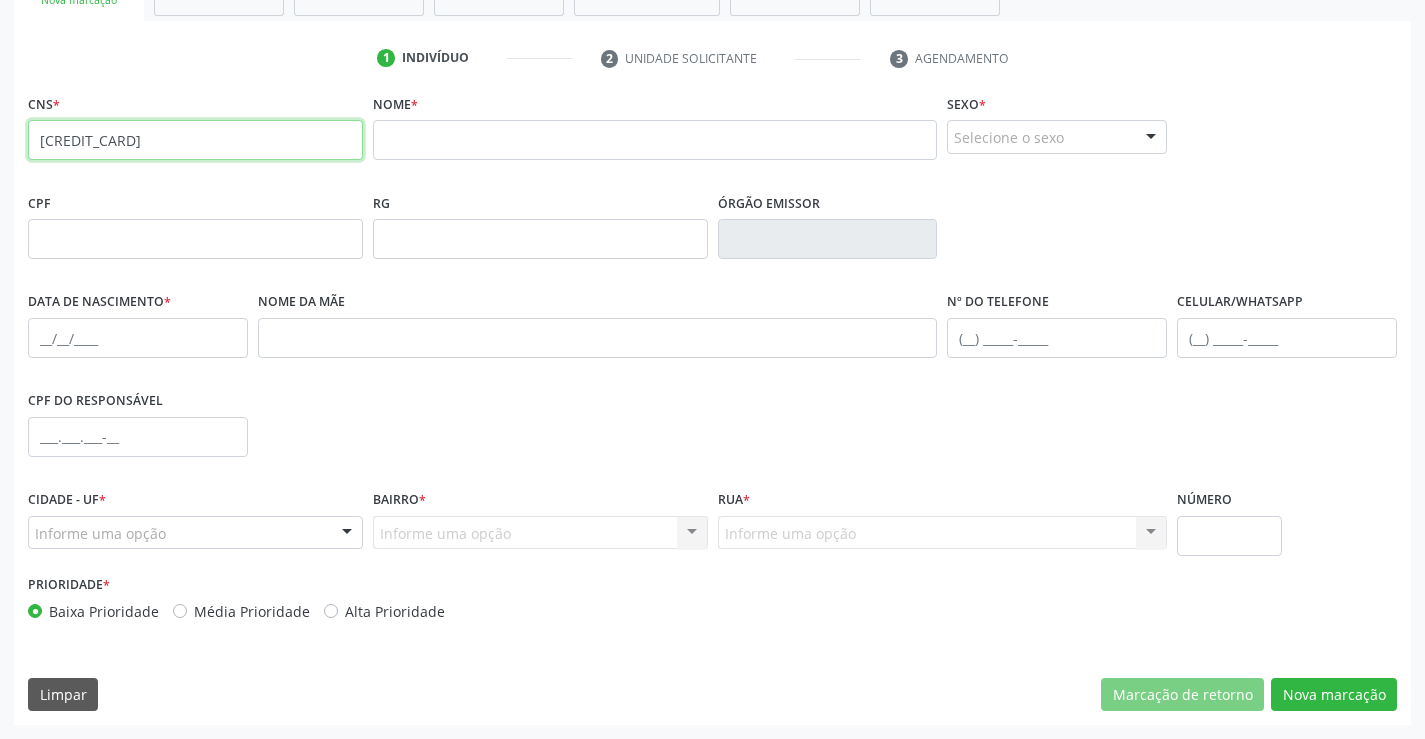 click on "[CREDIT_CARD]" at bounding box center [195, 140] 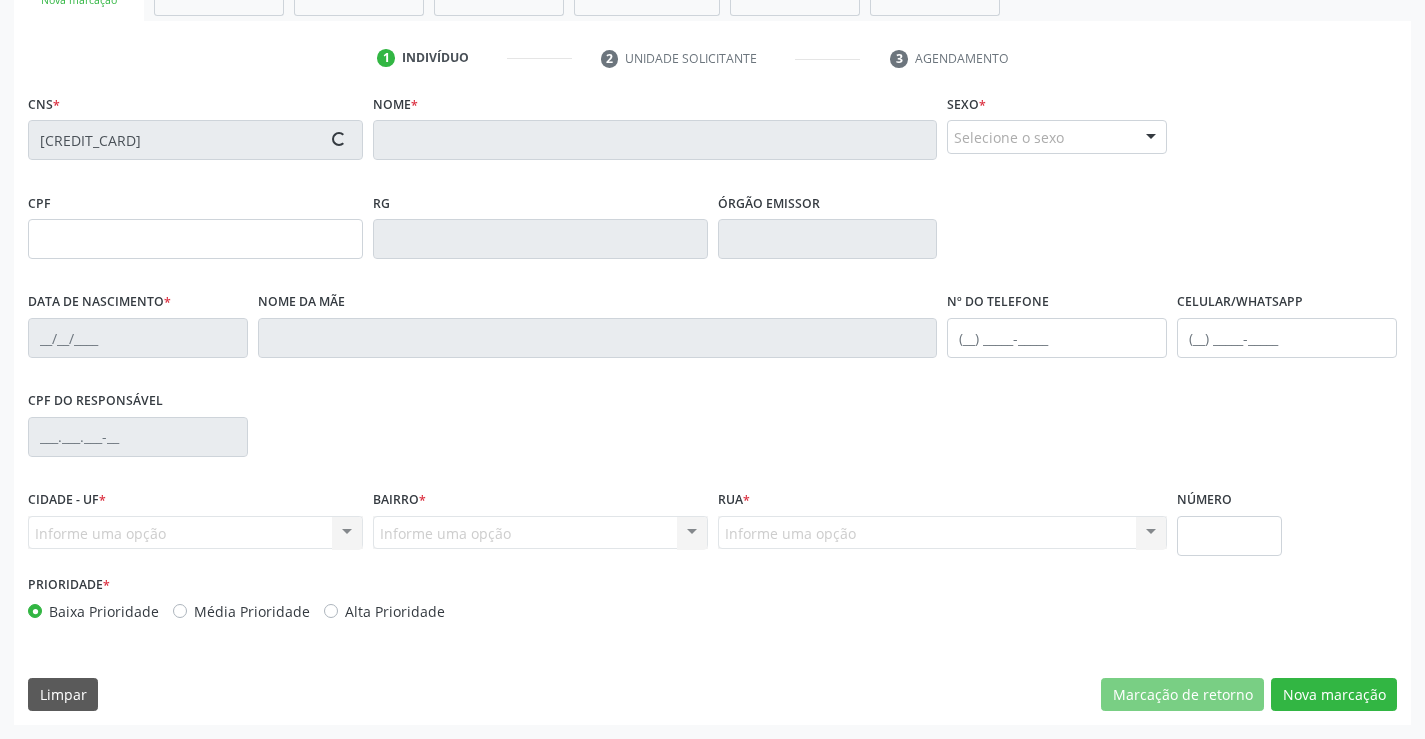 type on "[CREDIT_CARD]" 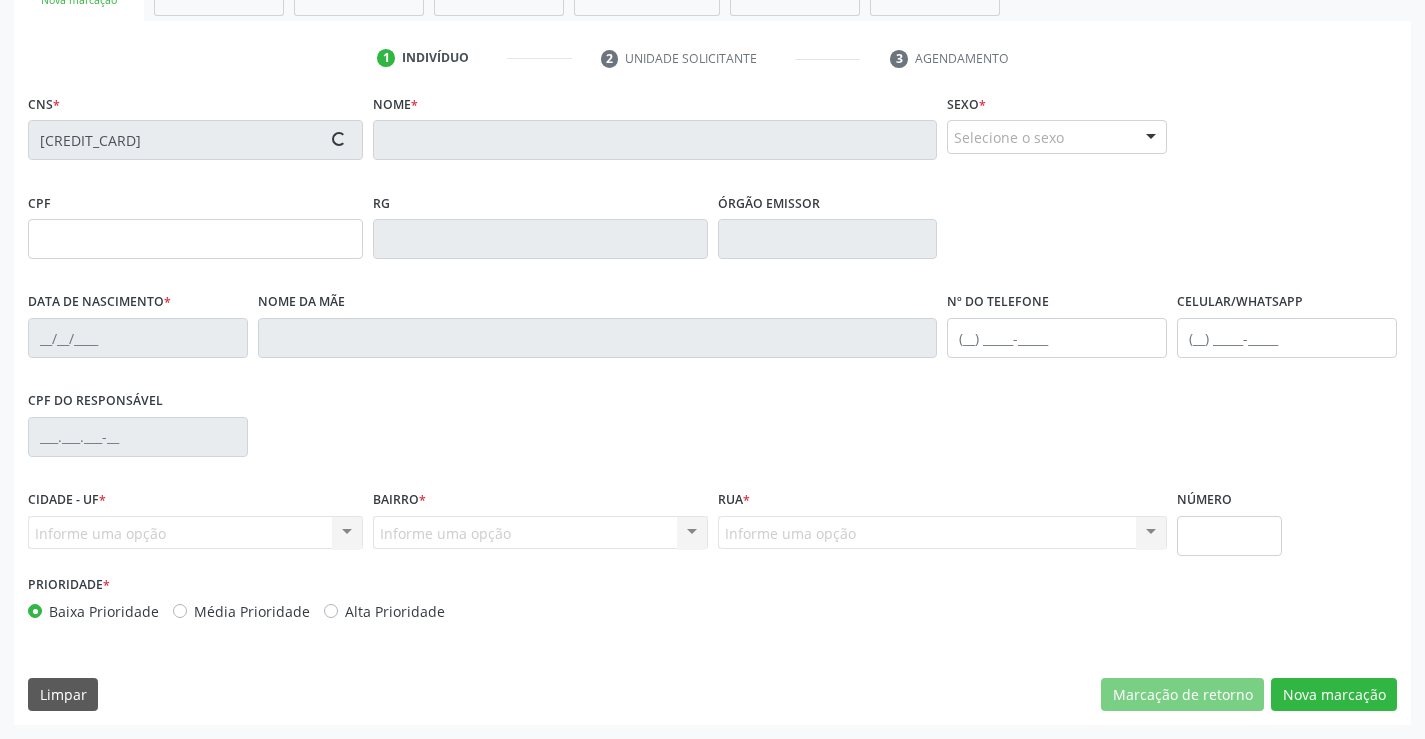type on "[DATE]" 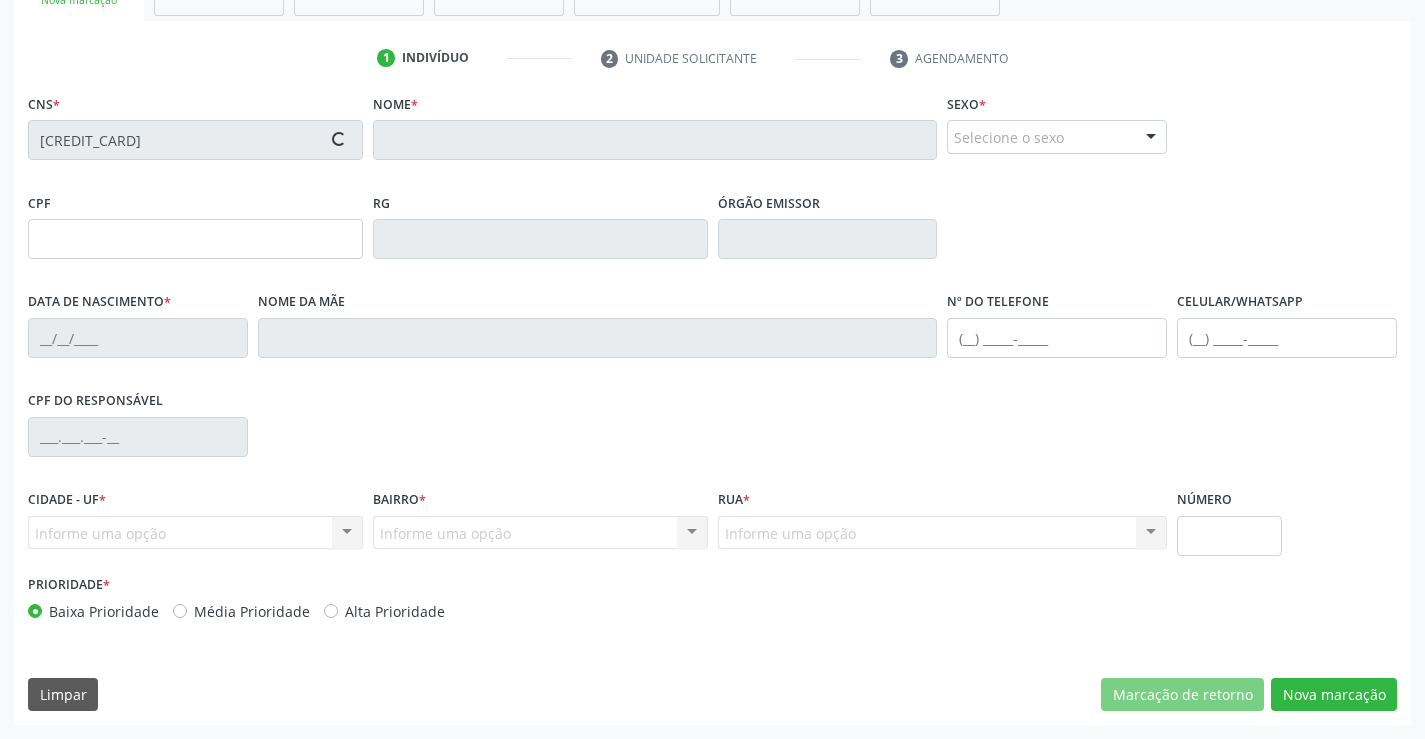type on "([PHONE]) [PHONE]" 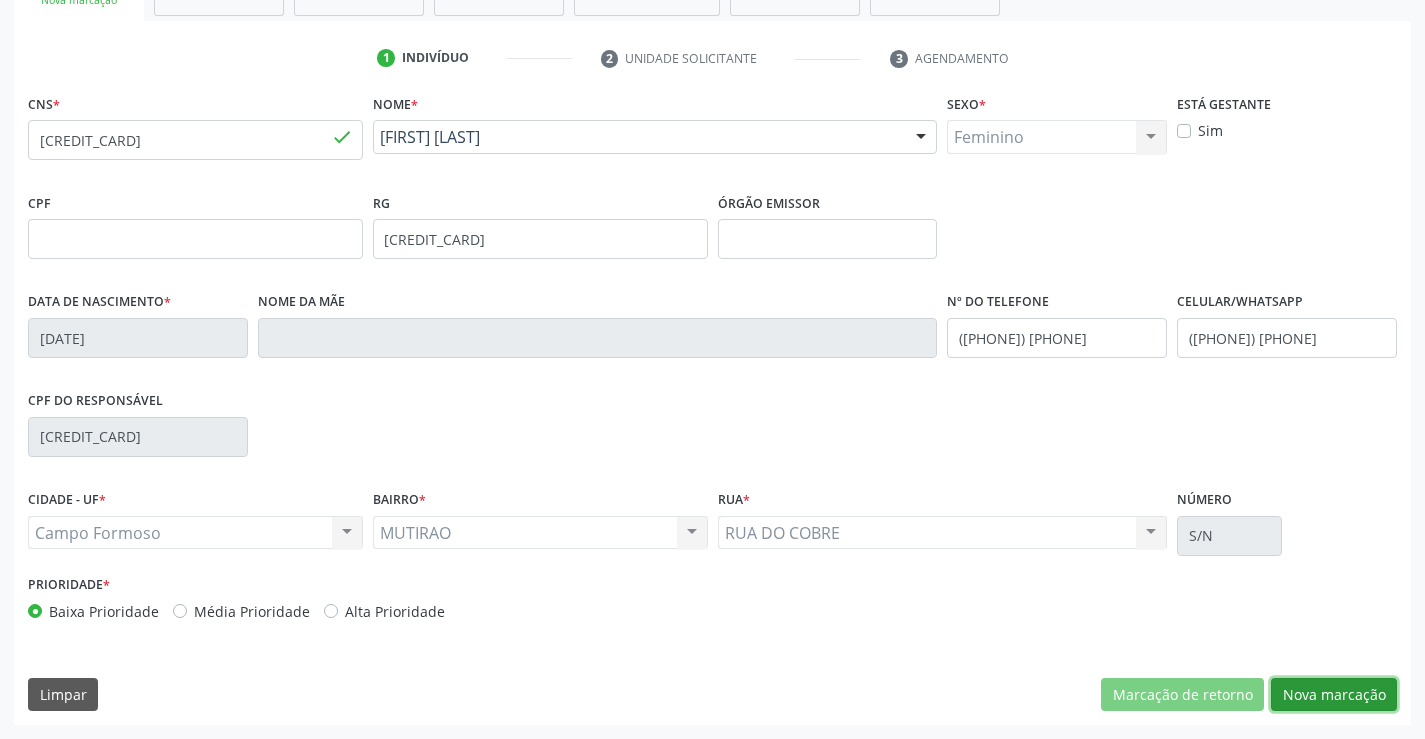click on "Nova marcação" at bounding box center (1334, 695) 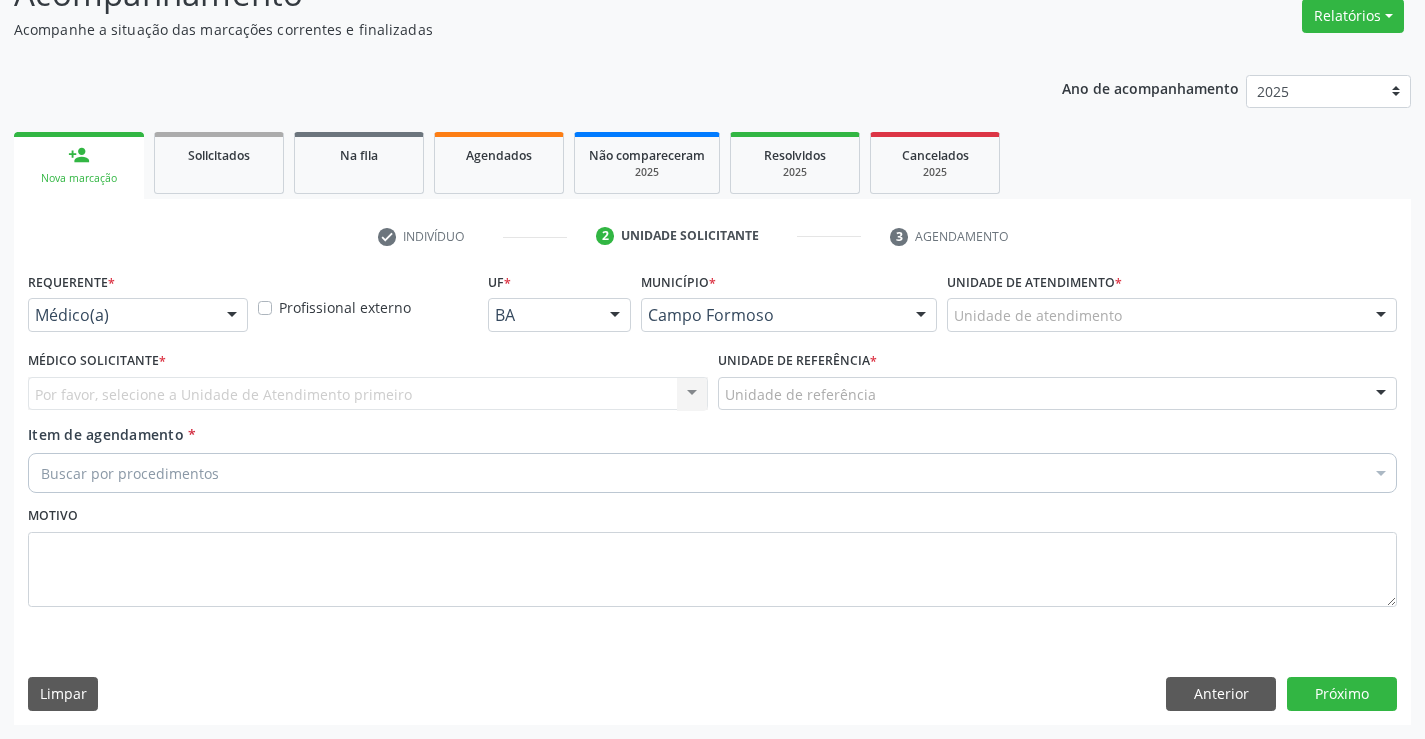 scroll, scrollTop: 167, scrollLeft: 0, axis: vertical 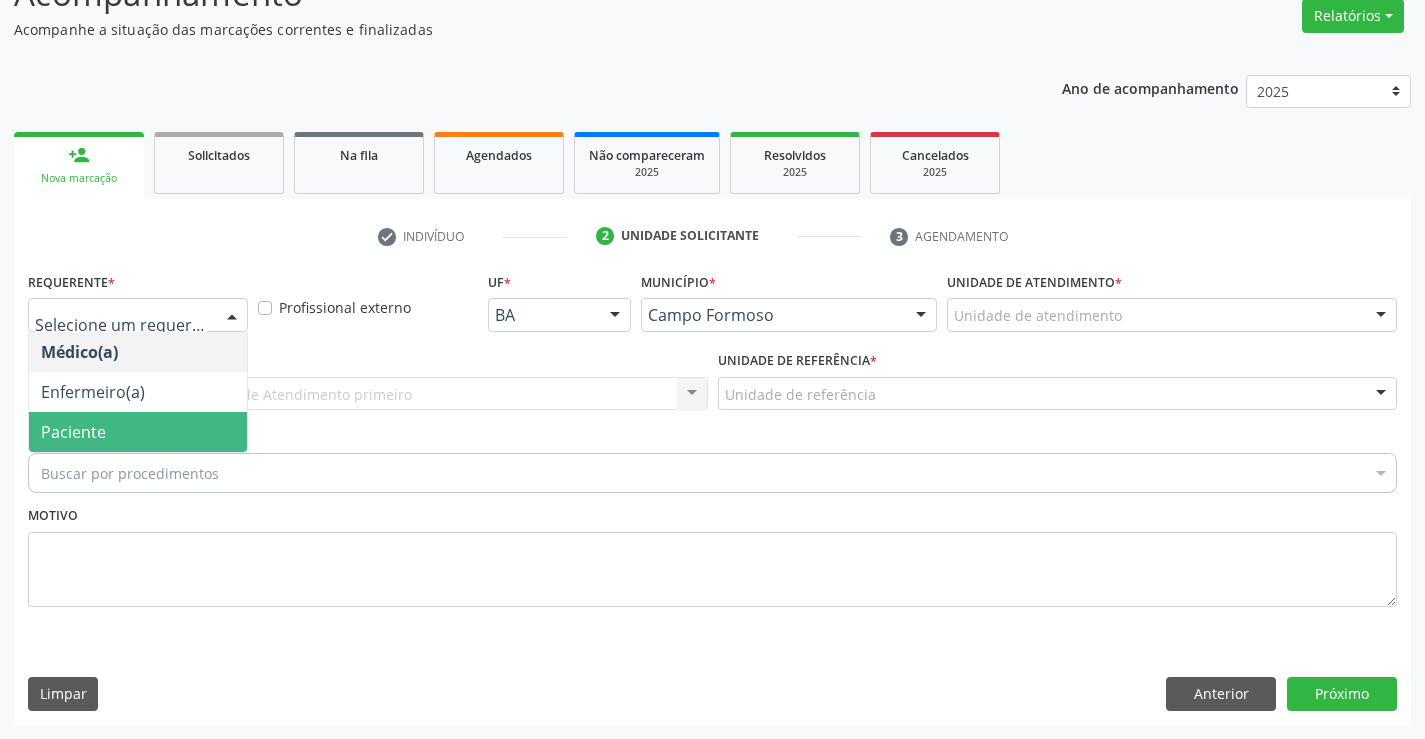 drag, startPoint x: 145, startPoint y: 422, endPoint x: 420, endPoint y: 401, distance: 275.80066 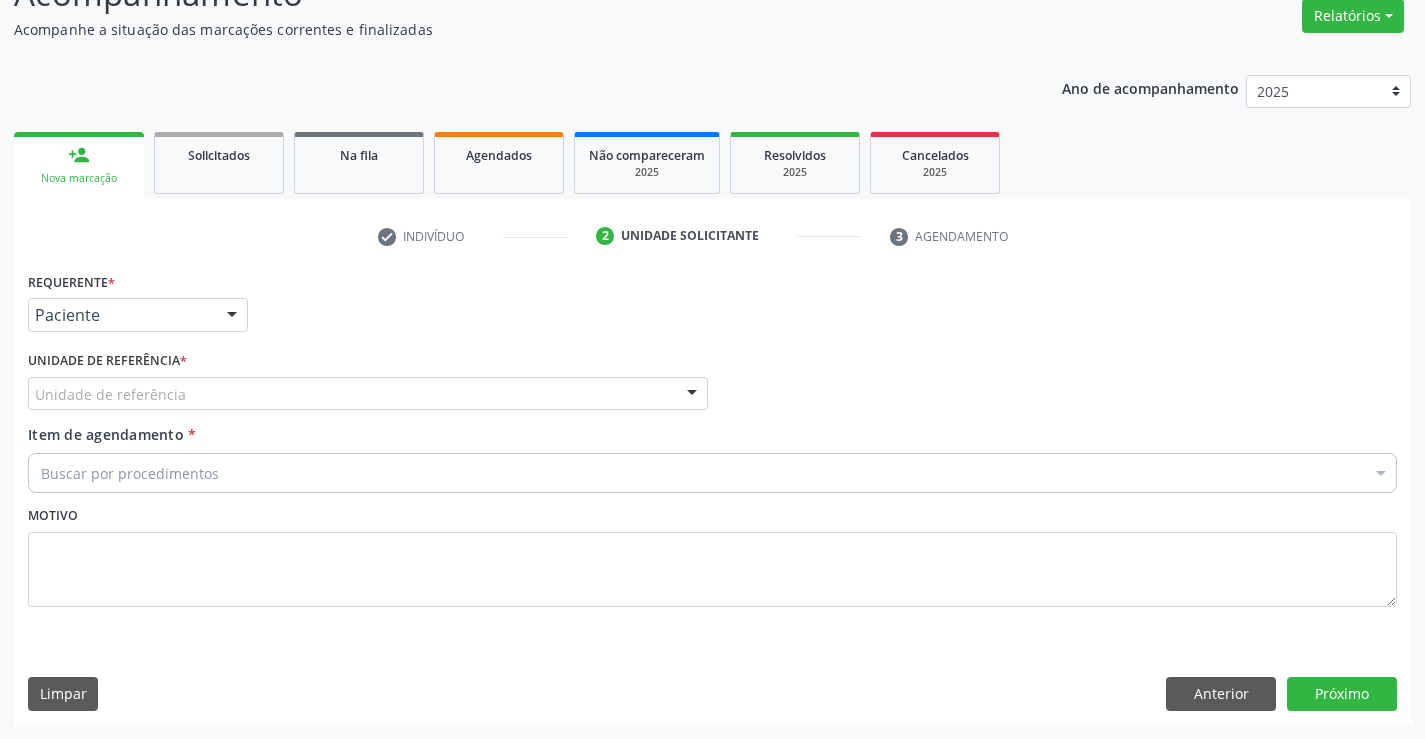 click on "Unidade de referência" at bounding box center [368, 394] 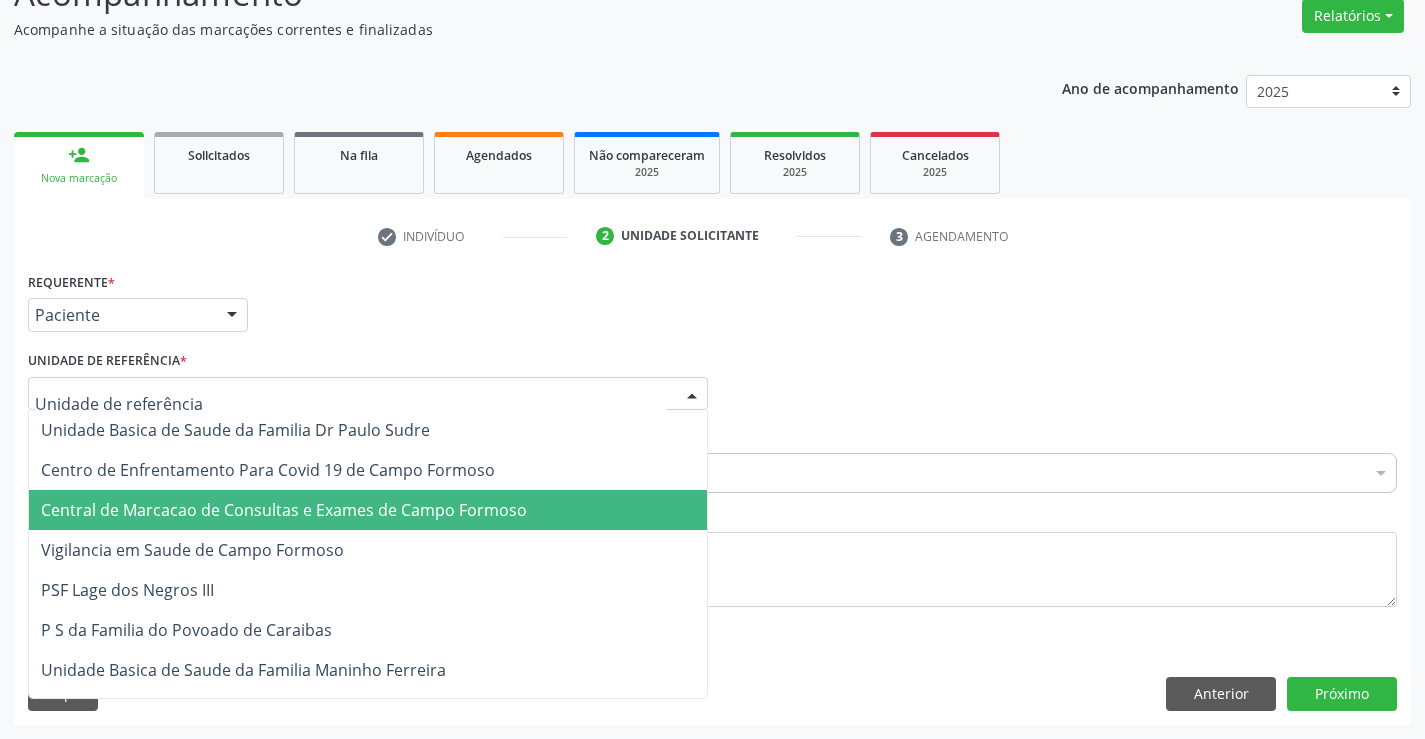 click on "Central de Marcacao de Consultas e Exames de Campo Formoso" at bounding box center (284, 510) 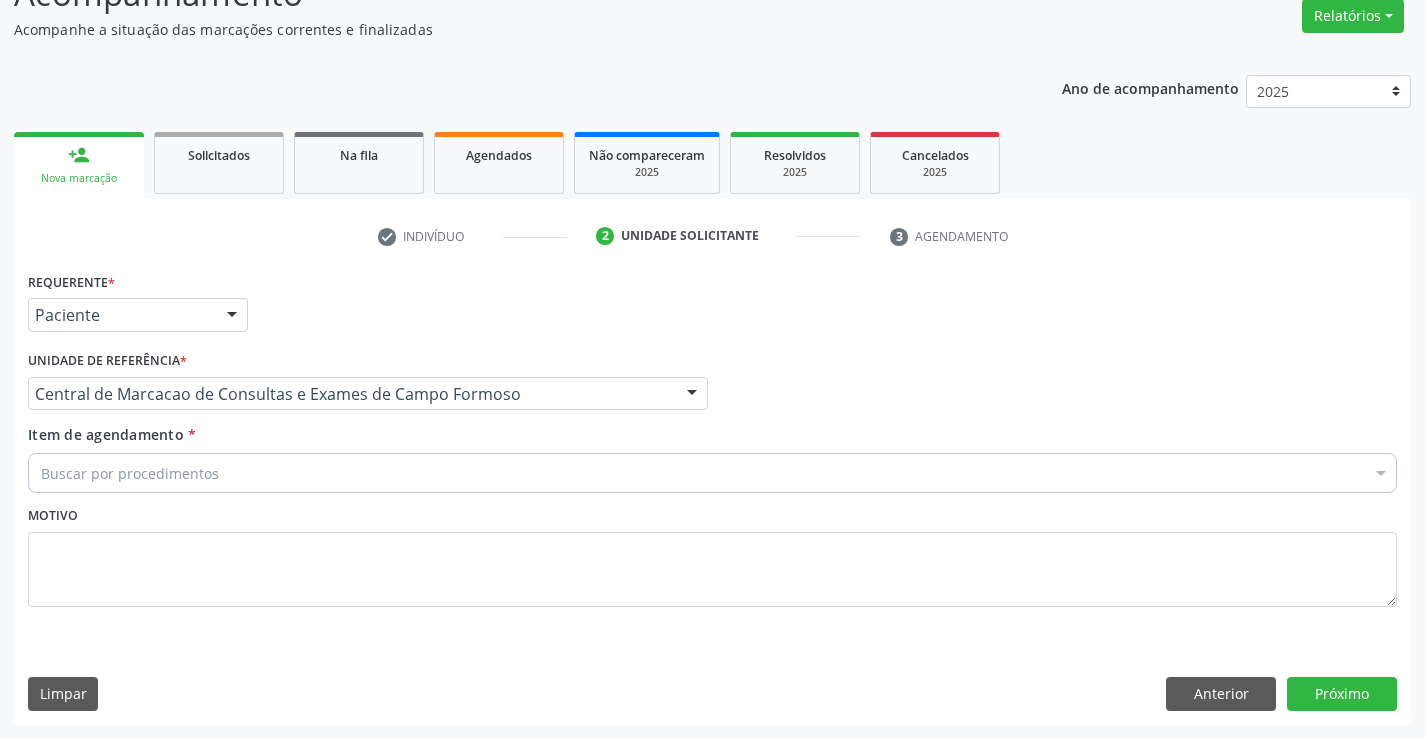 click on "Buscar por procedimentos" at bounding box center (712, 473) 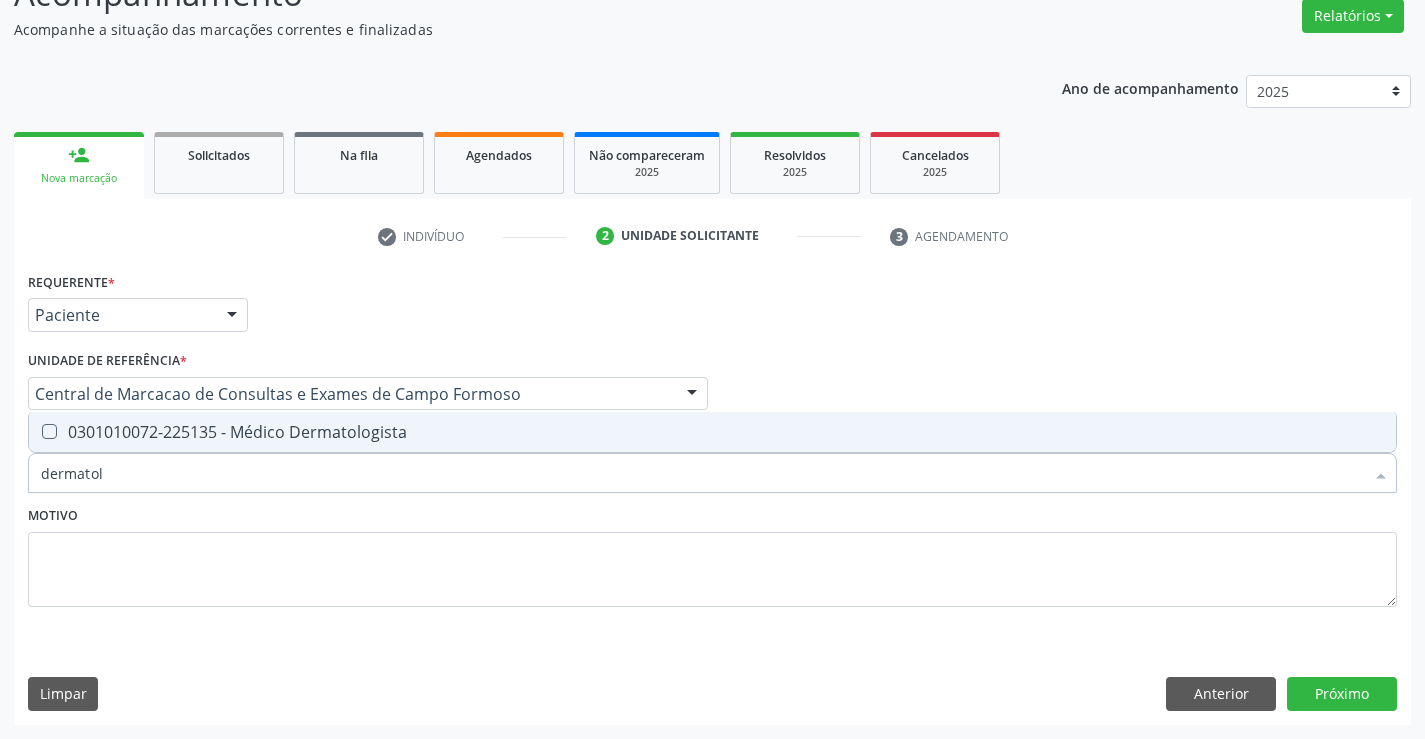type on "dermatolo" 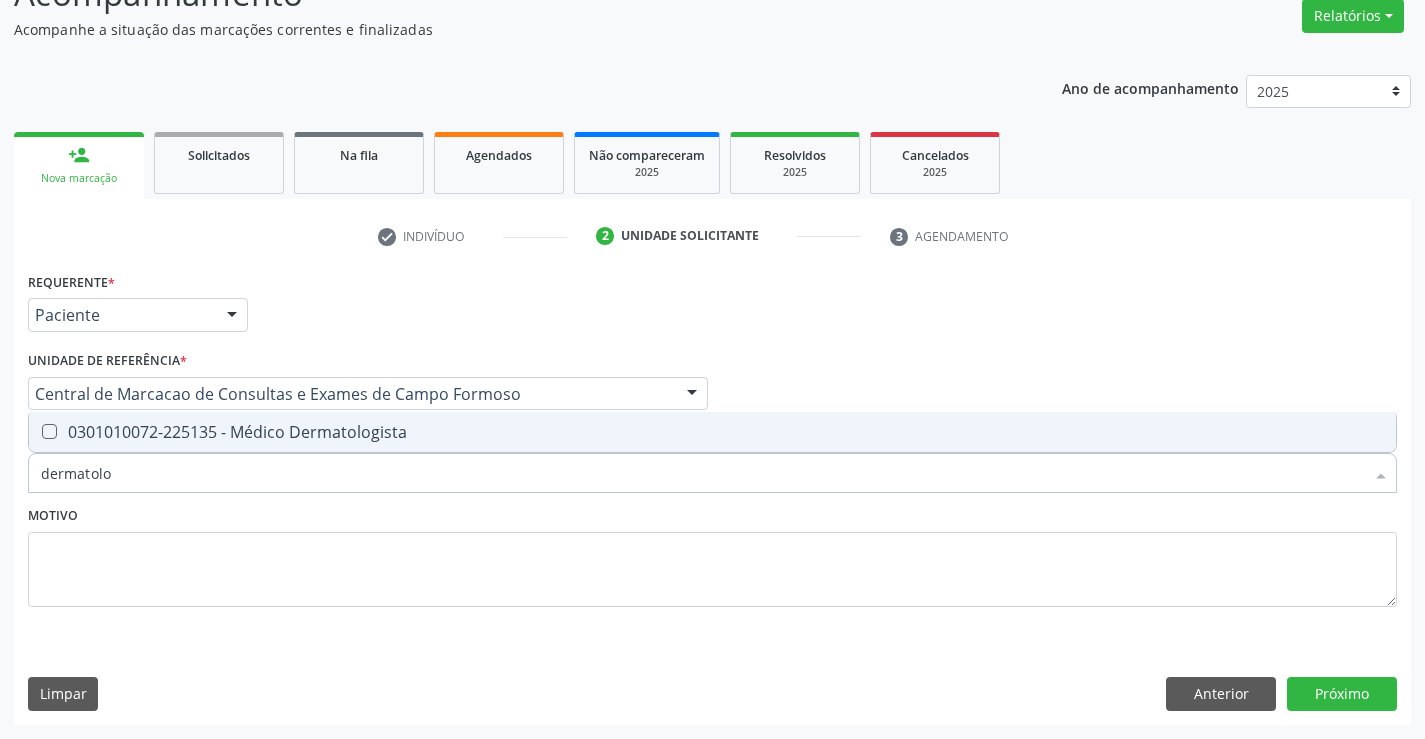 click on "0301010072-225135 - Médico Dermatologista" at bounding box center [712, 432] 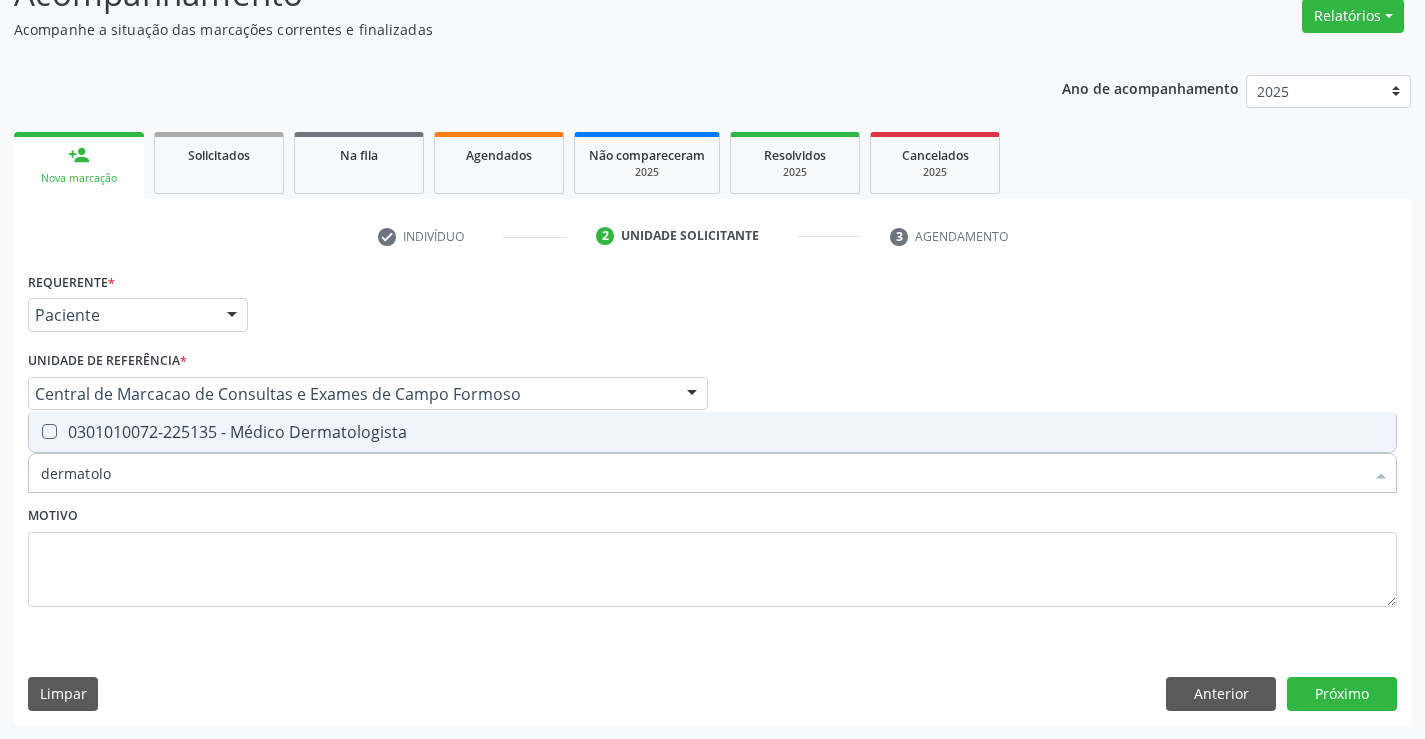 checkbox on "true" 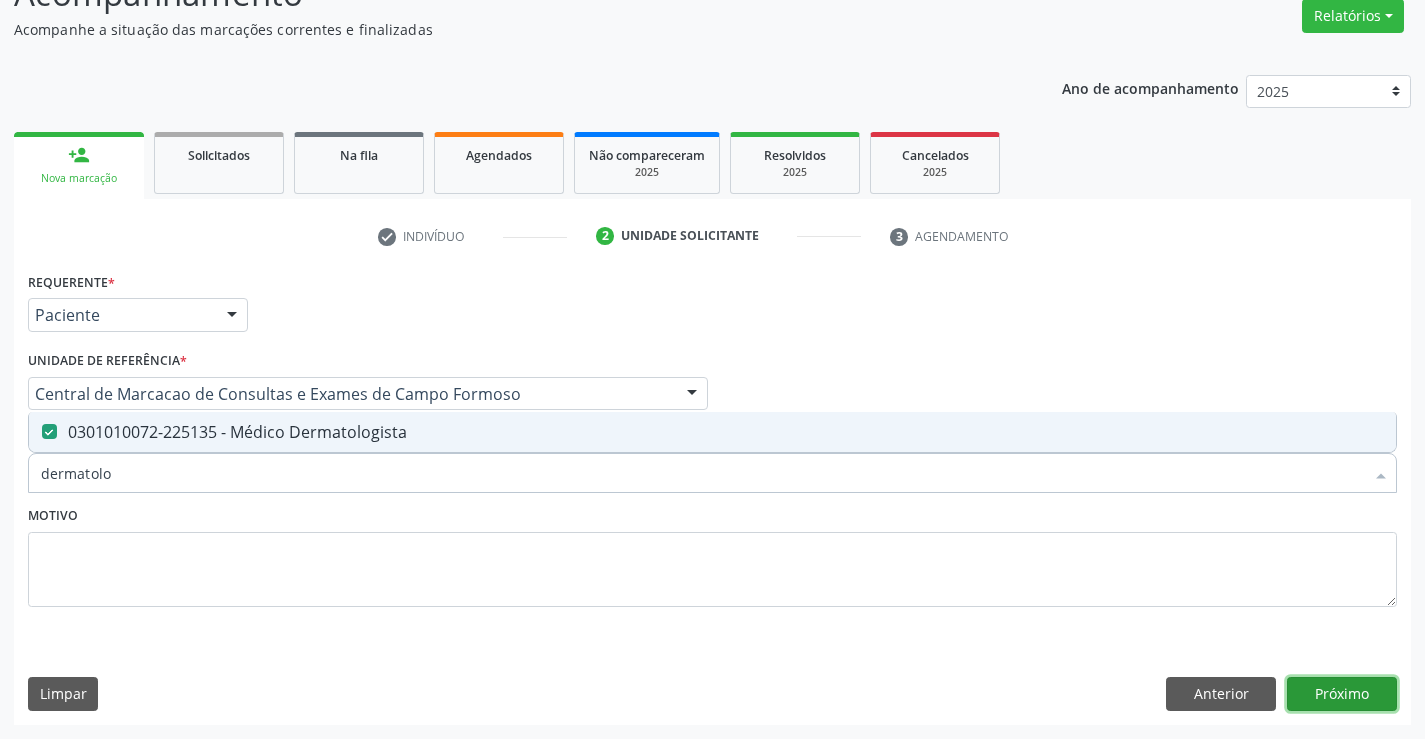 click on "Próximo" at bounding box center [1342, 694] 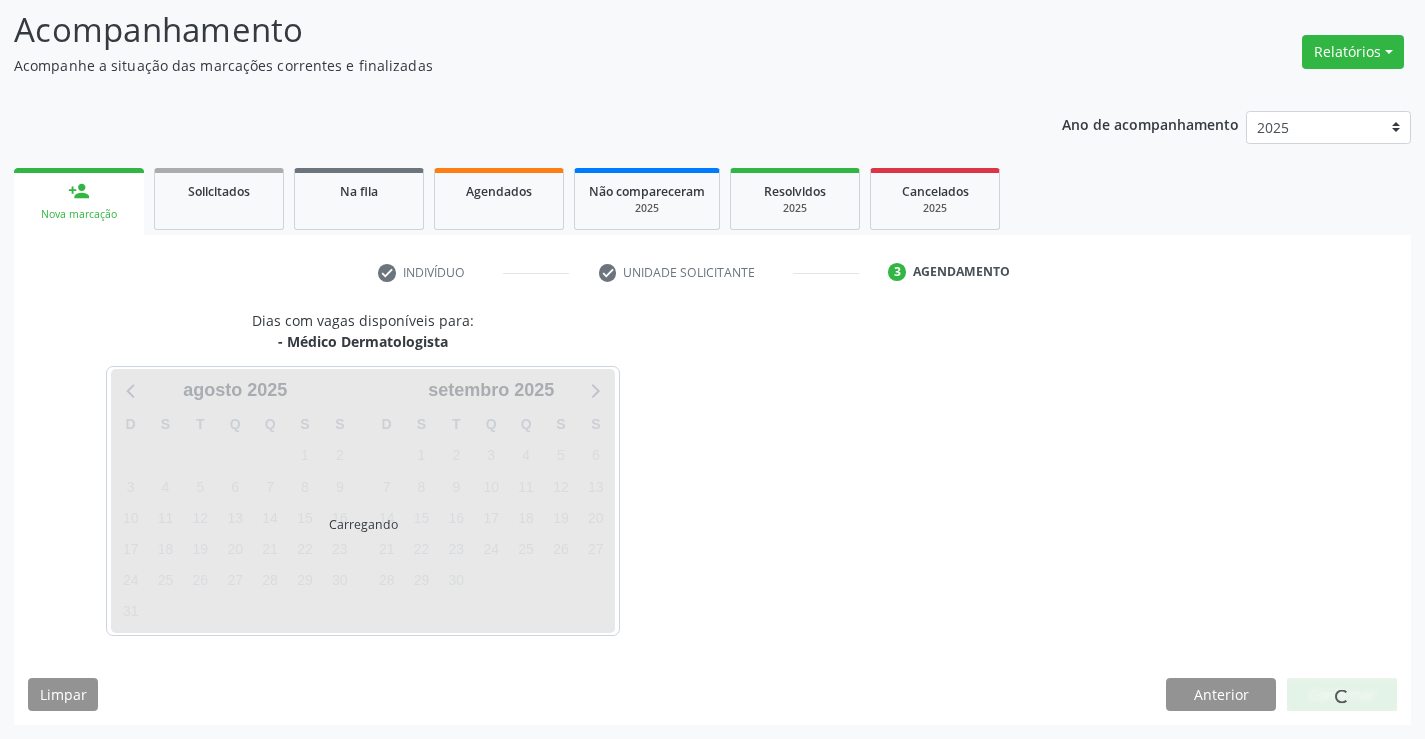 scroll, scrollTop: 131, scrollLeft: 0, axis: vertical 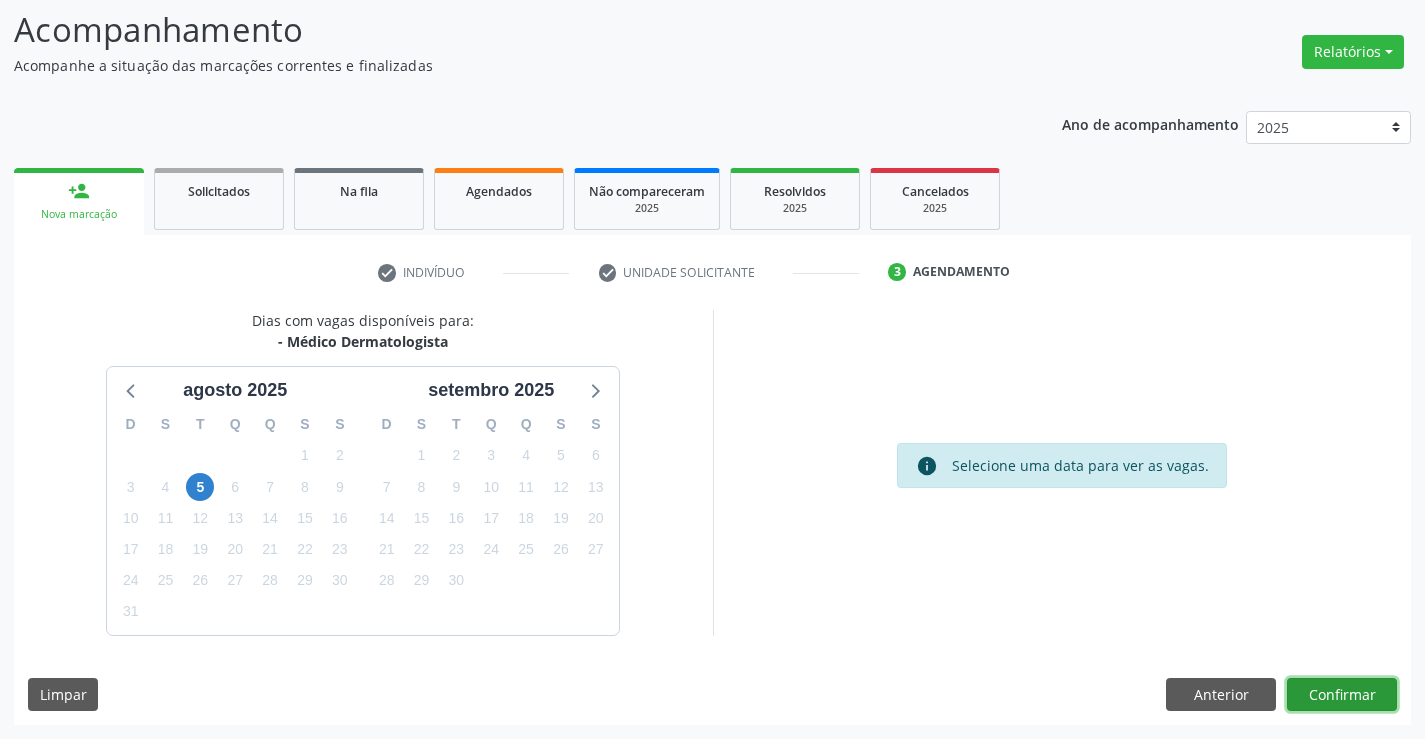 click on "Confirmar" at bounding box center [1342, 695] 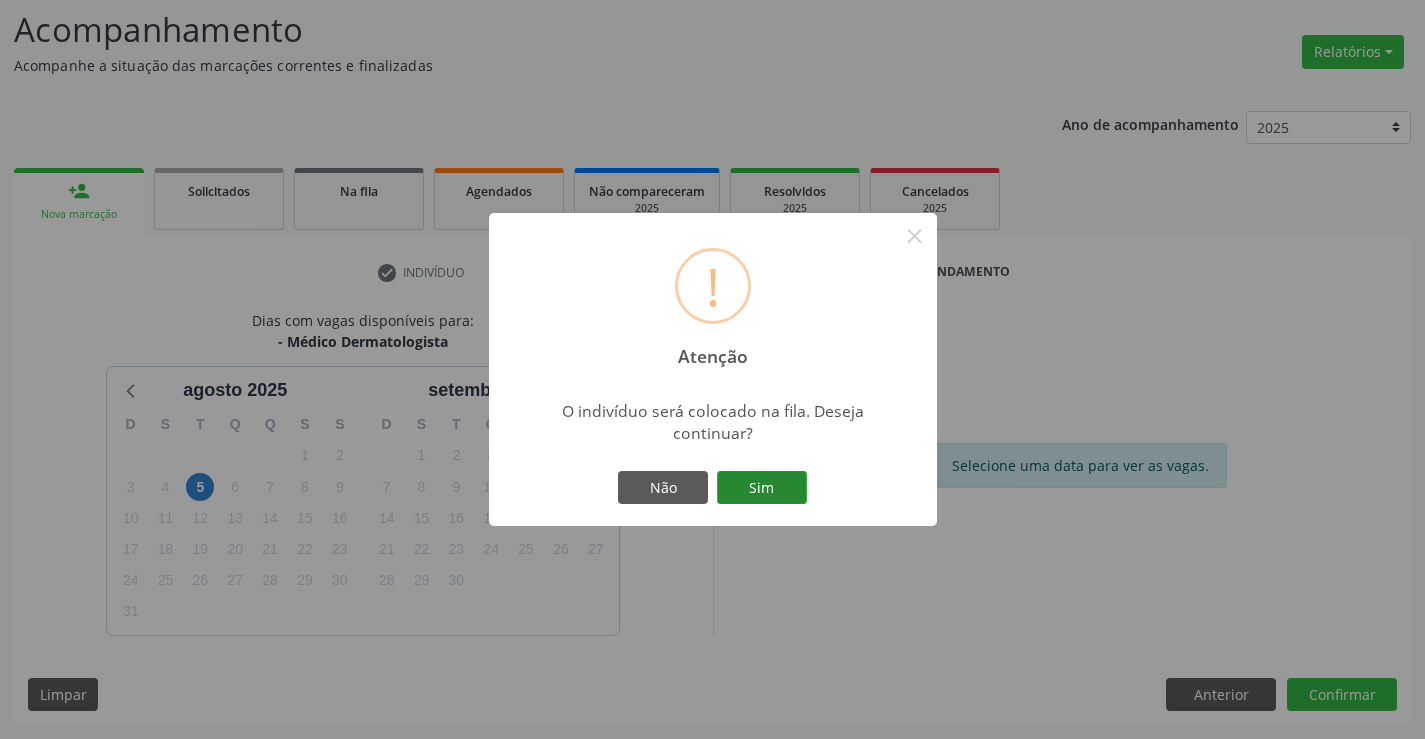 click on "Sim" at bounding box center (762, 488) 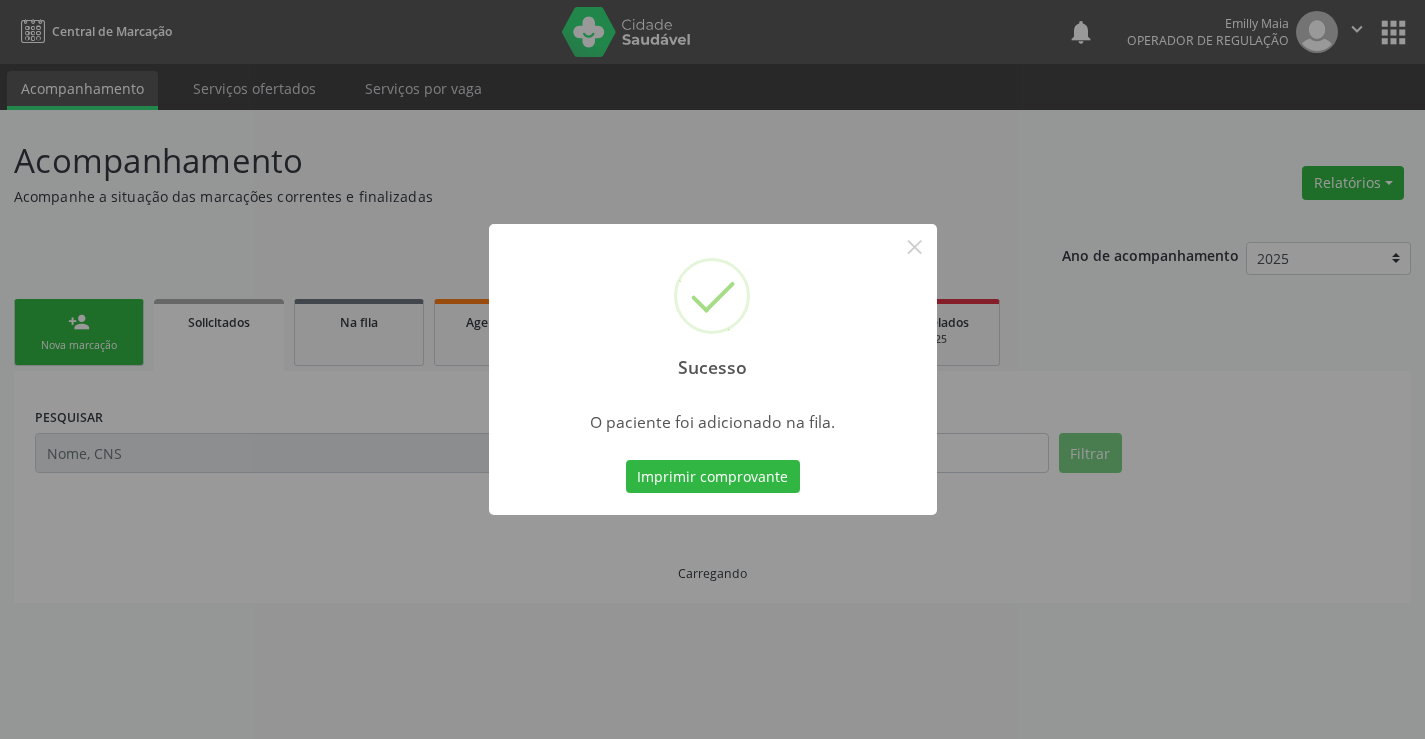 scroll, scrollTop: 0, scrollLeft: 0, axis: both 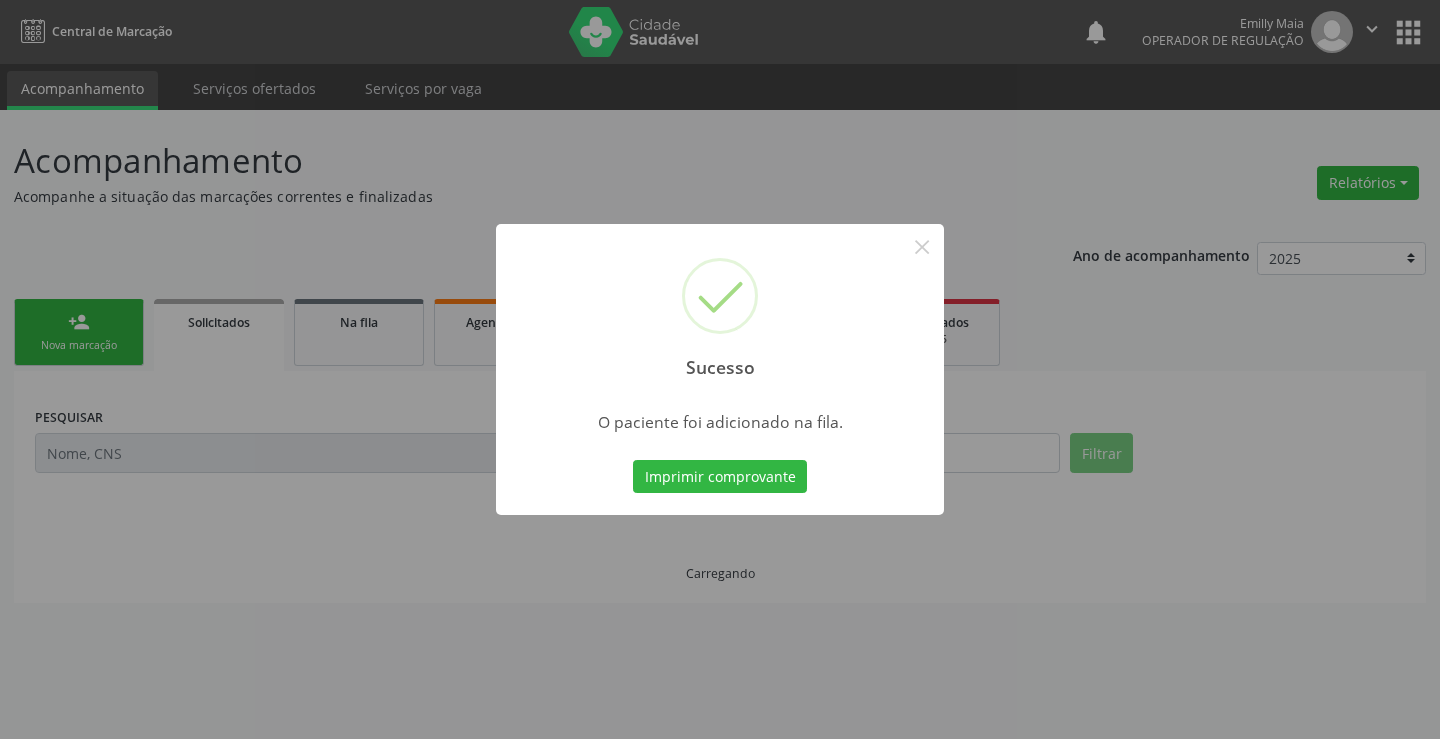 click on "Imprimir comprovante" at bounding box center [720, 477] 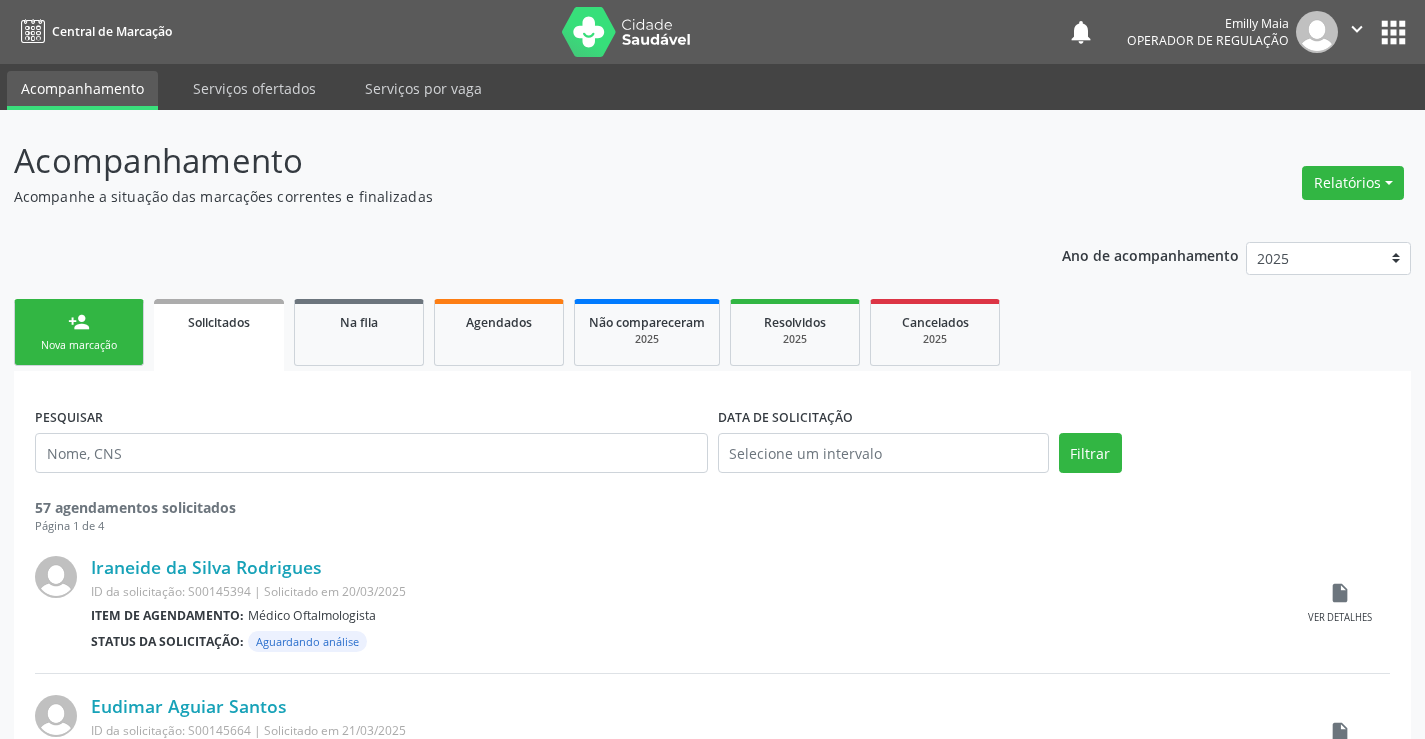click on "Nova marcação" at bounding box center (79, 345) 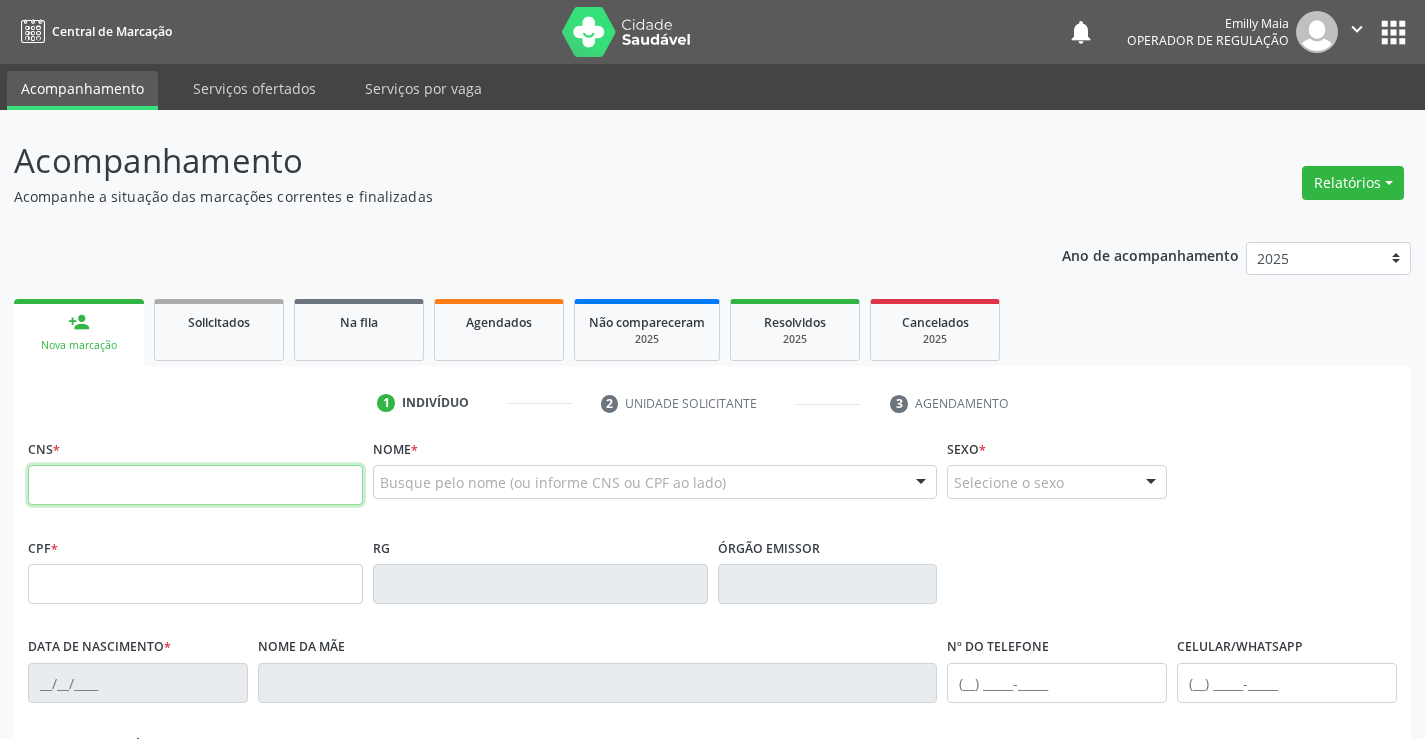 click at bounding box center [195, 485] 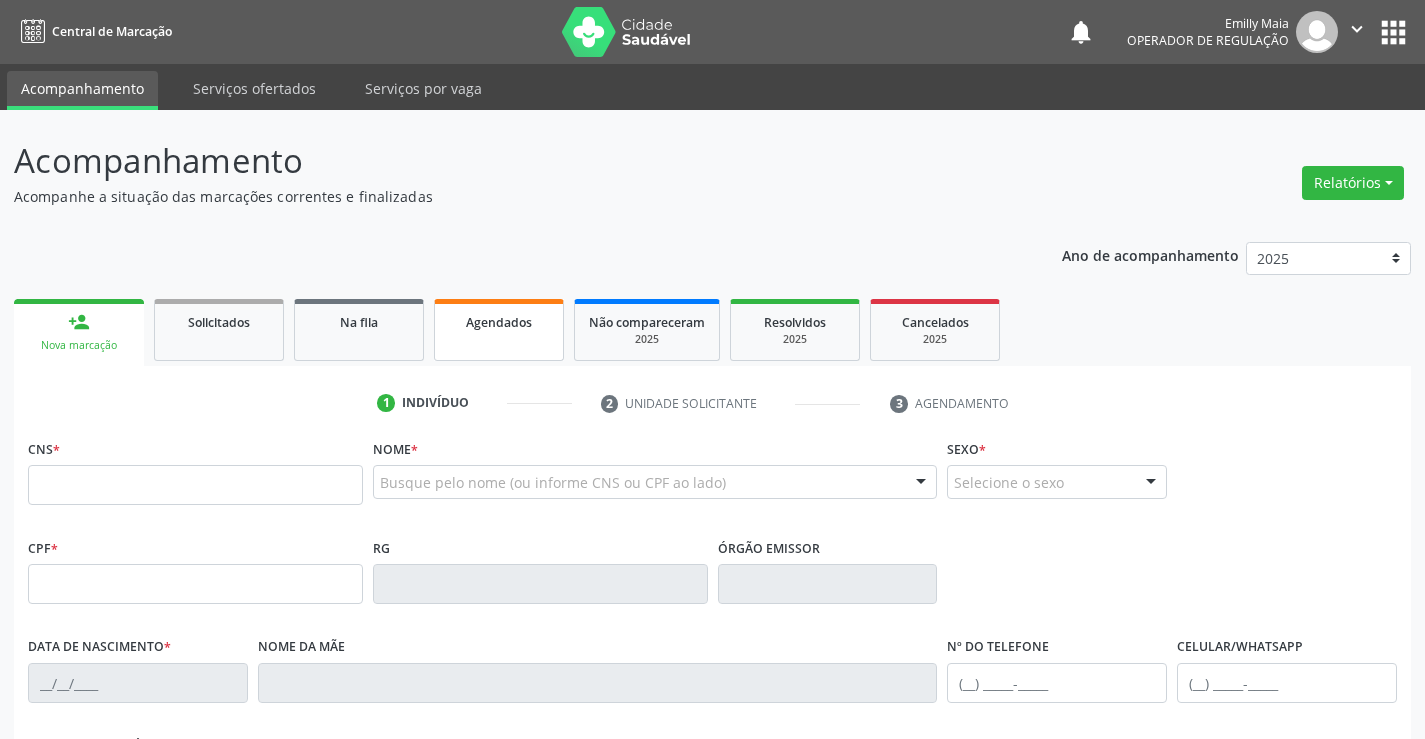 click on "Agendados" at bounding box center [499, 330] 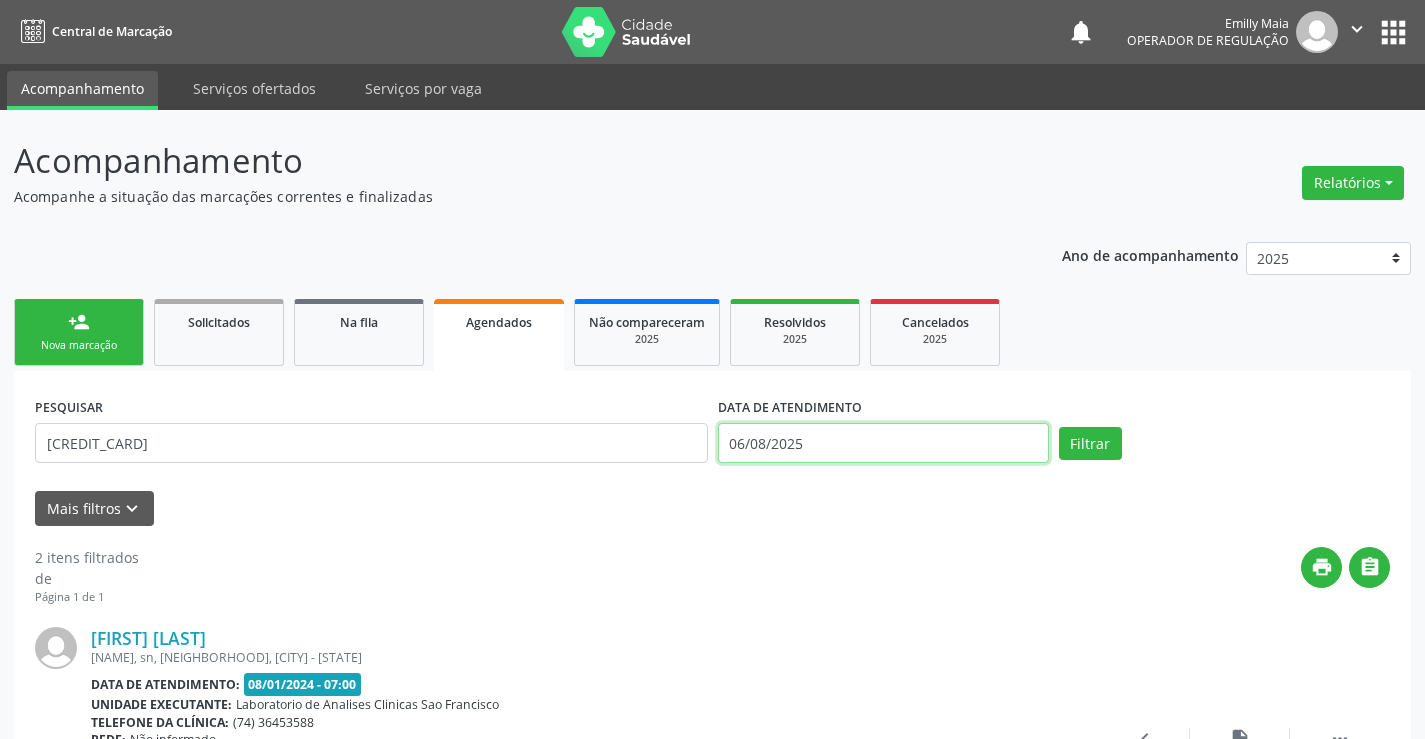 click on "06/08/2025" at bounding box center (883, 443) 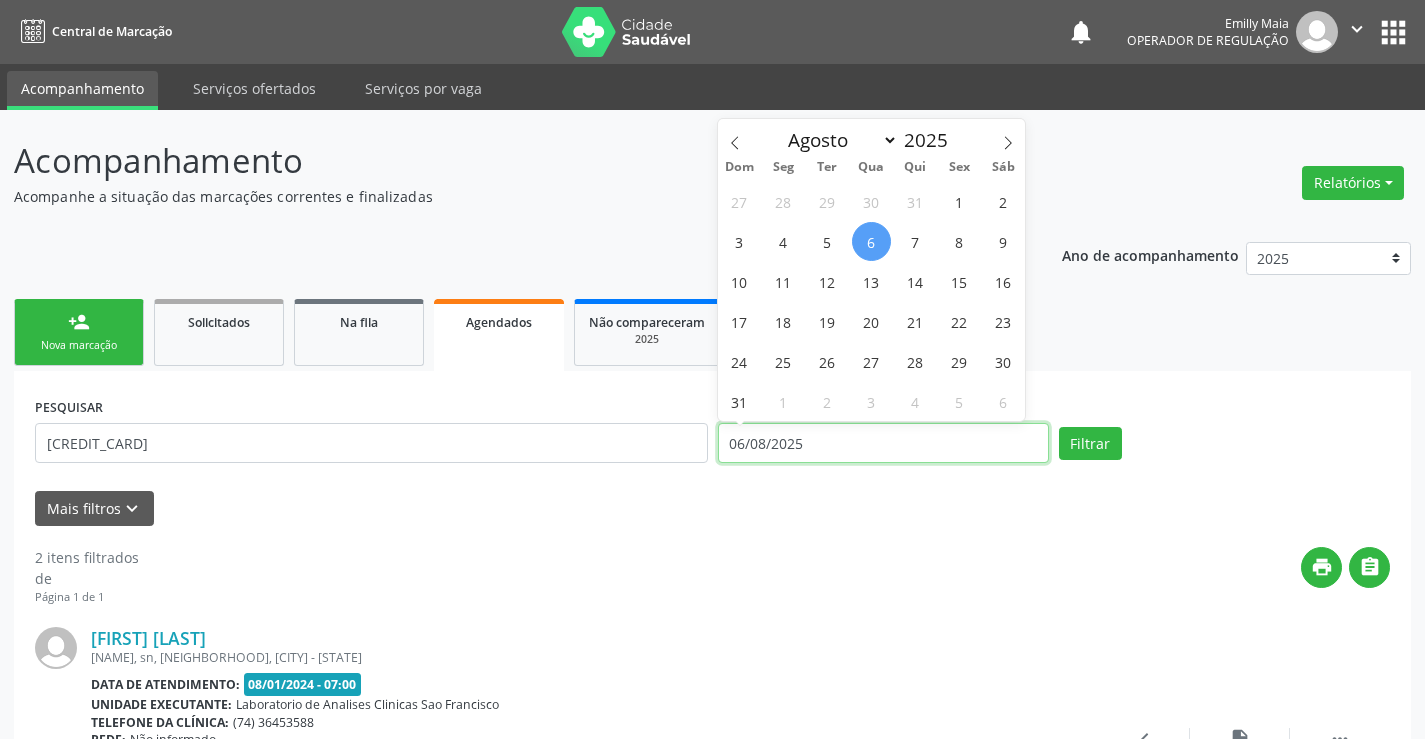 type 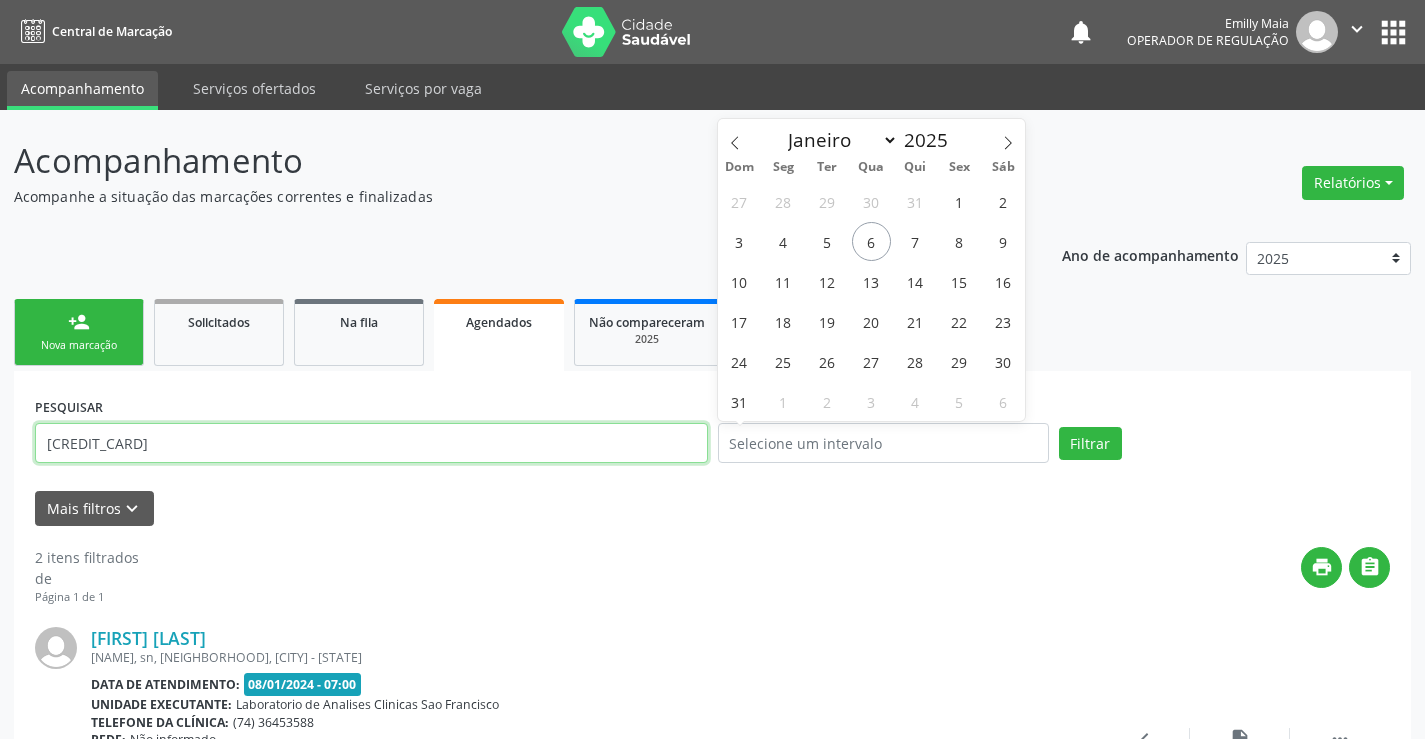 click on "[CREDIT_CARD]" at bounding box center [371, 443] 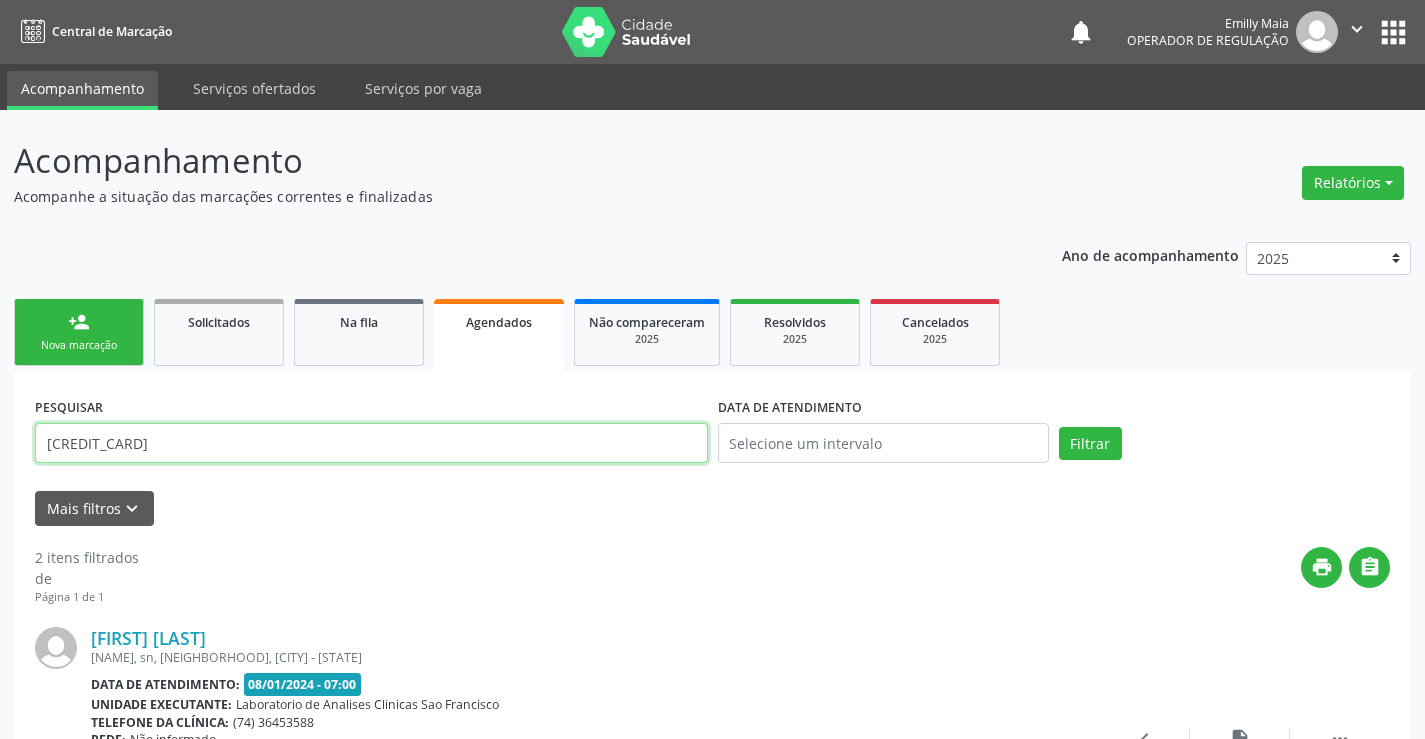 click on "[CREDIT_CARD]" at bounding box center [371, 443] 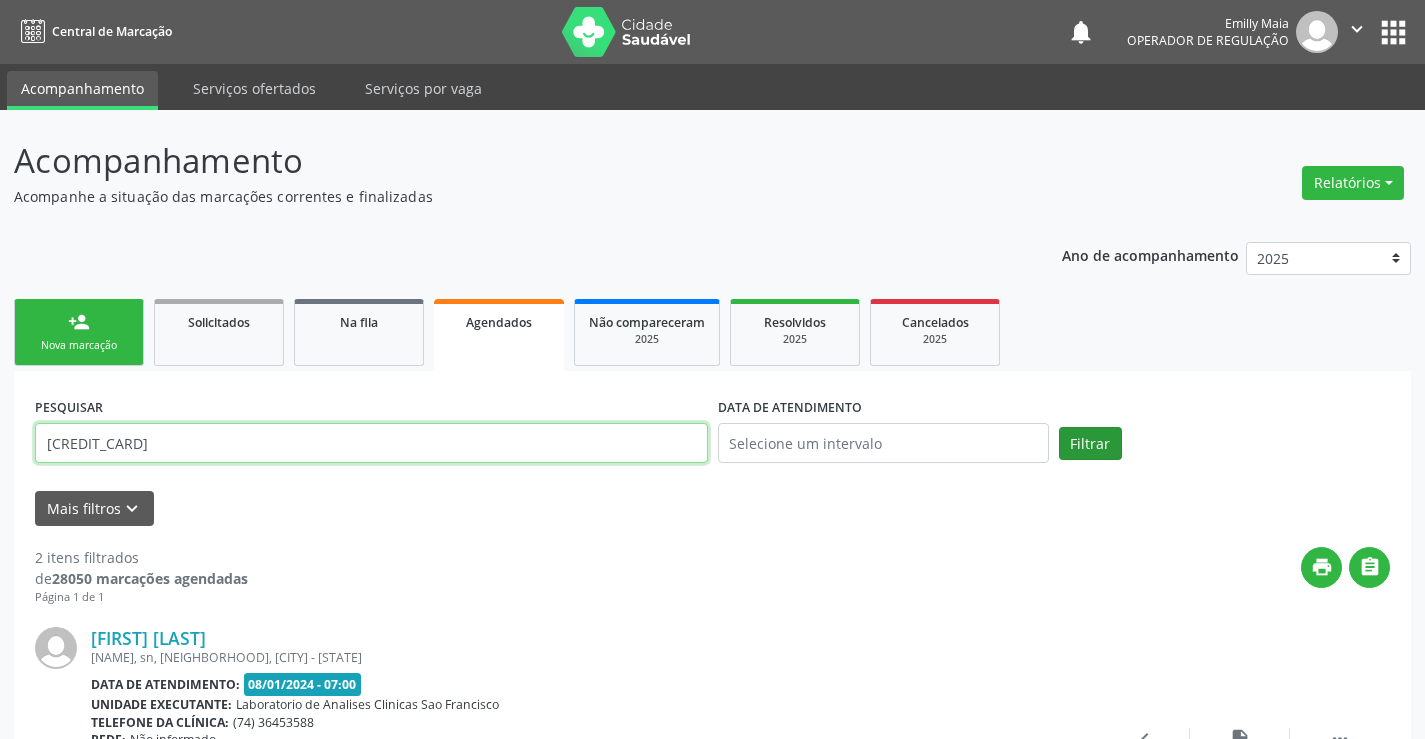 type on "[CREDIT_CARD]" 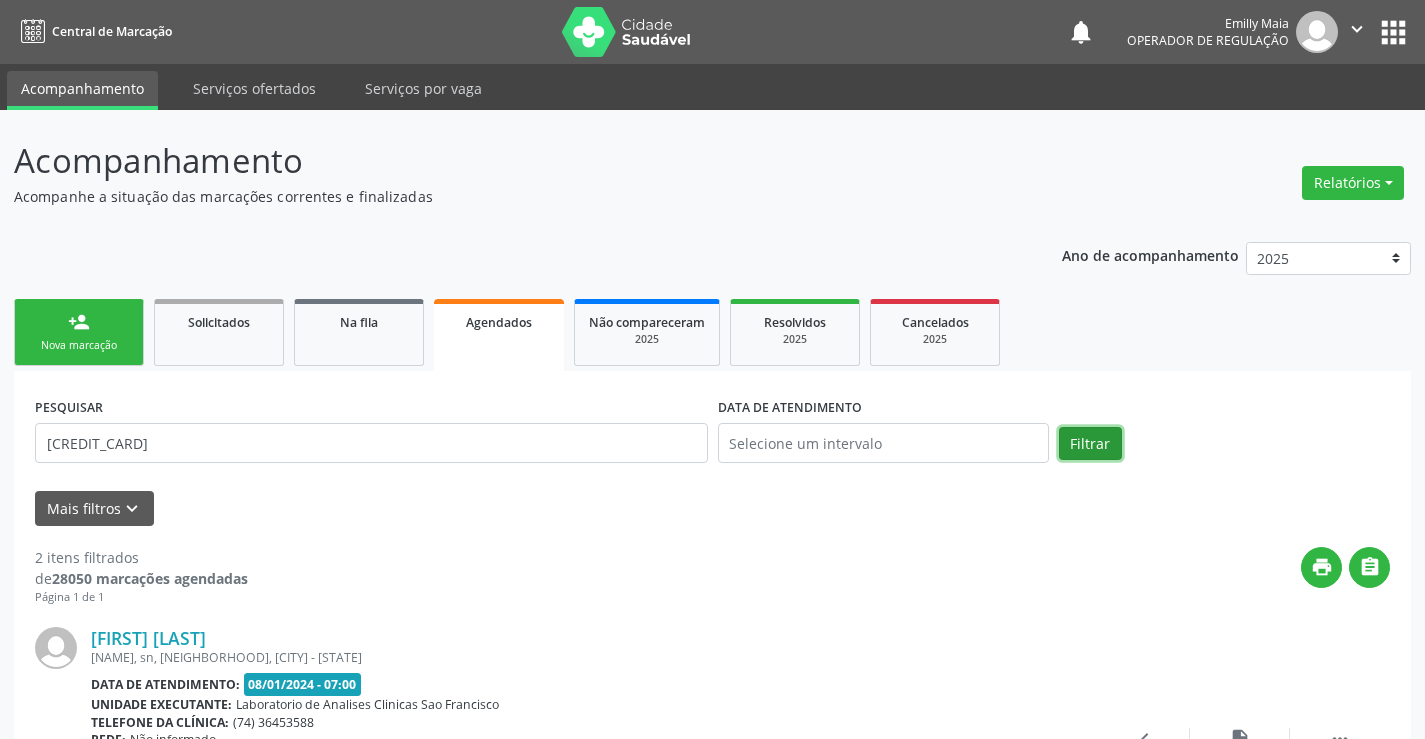 click on "Filtrar" at bounding box center (1090, 444) 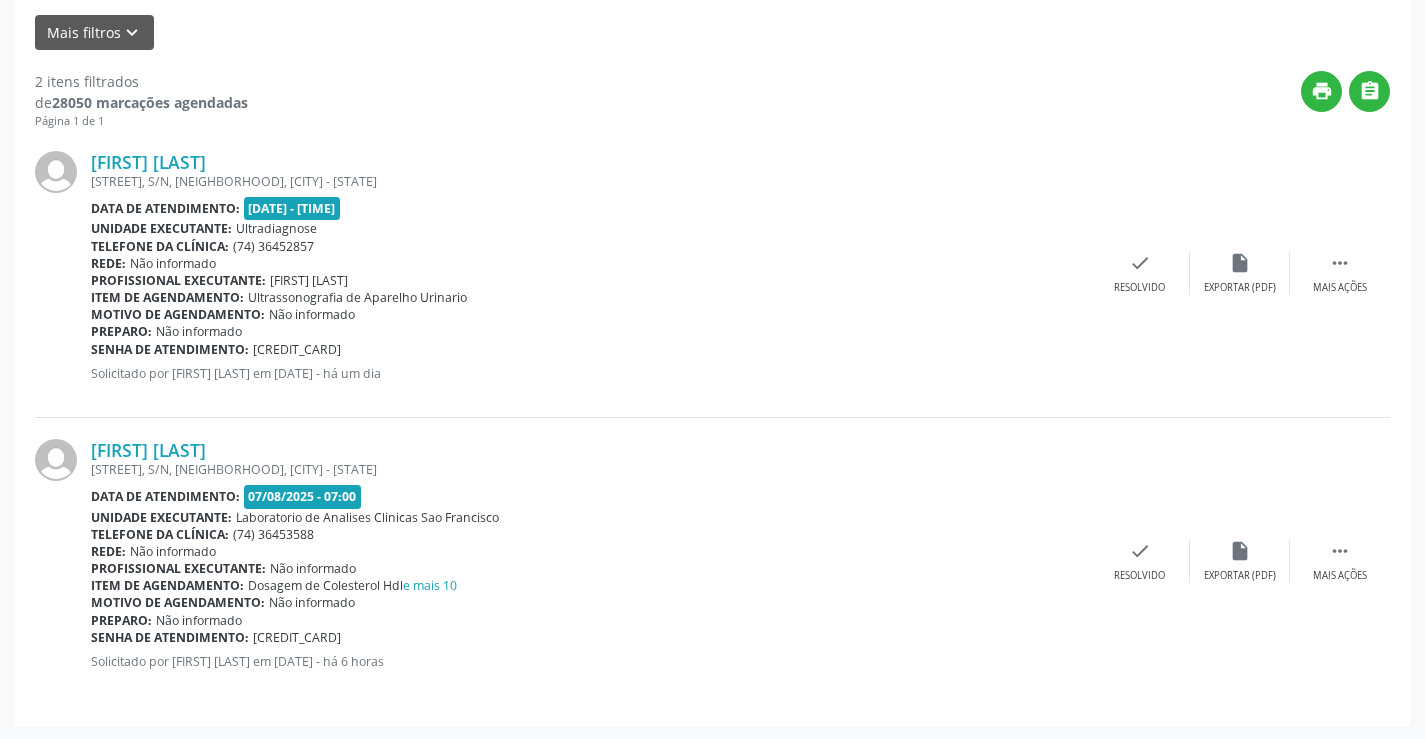 scroll, scrollTop: 477, scrollLeft: 0, axis: vertical 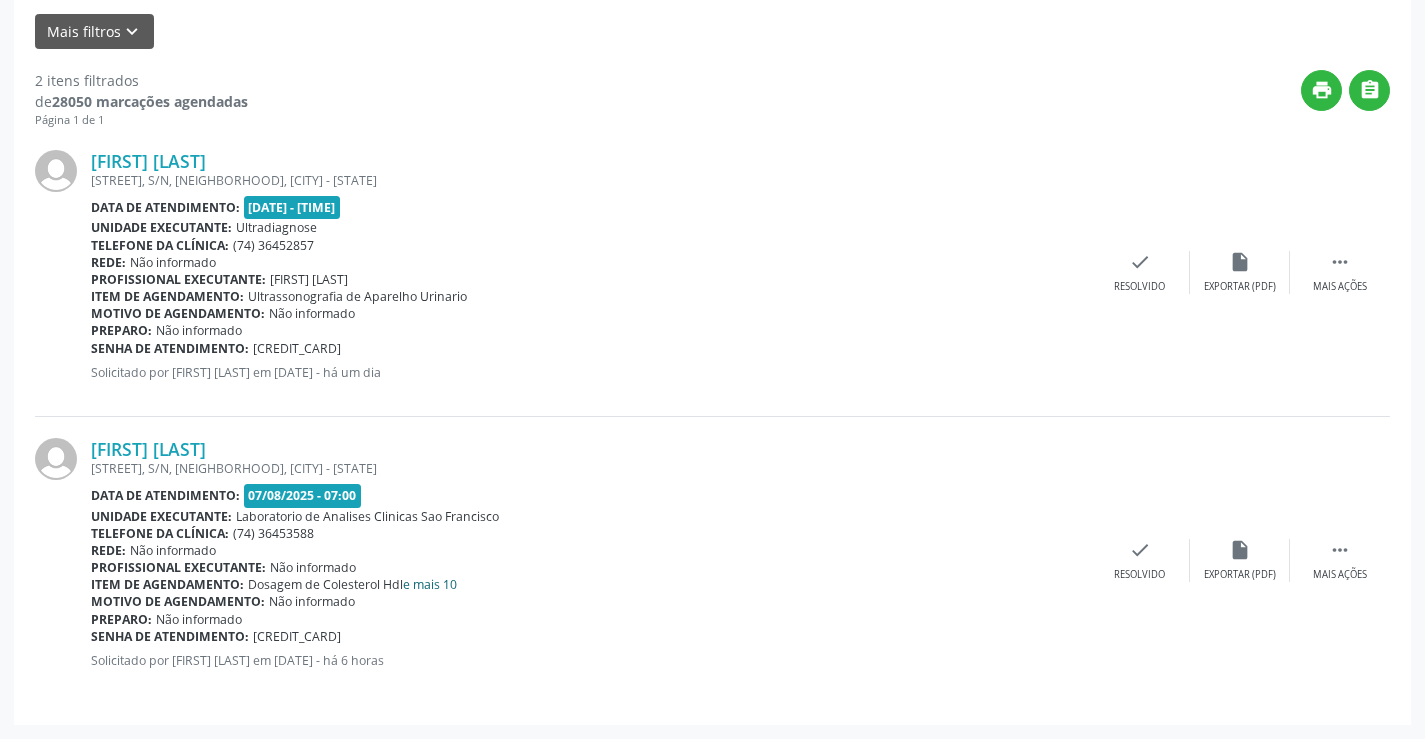 click on "e mais 10" at bounding box center [430, 584] 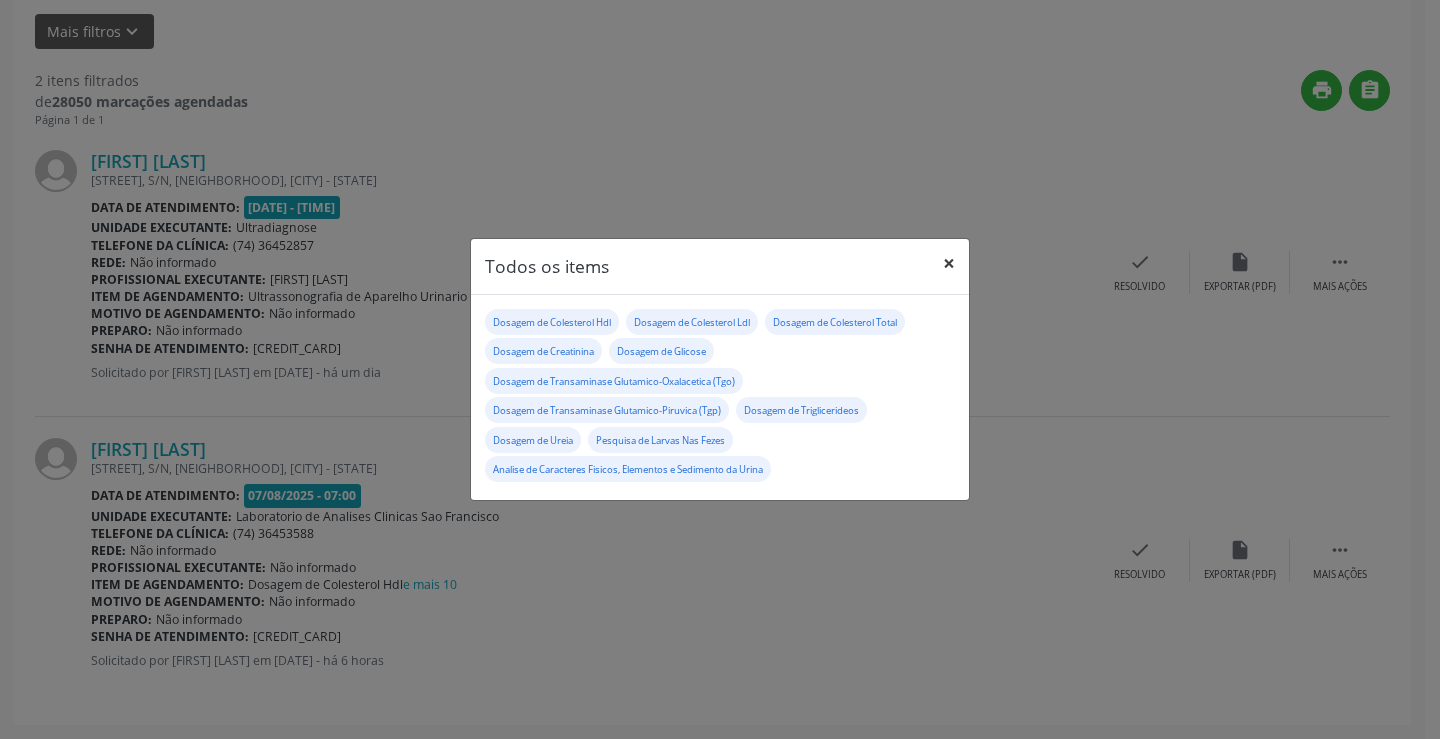 click on "×" at bounding box center (949, 263) 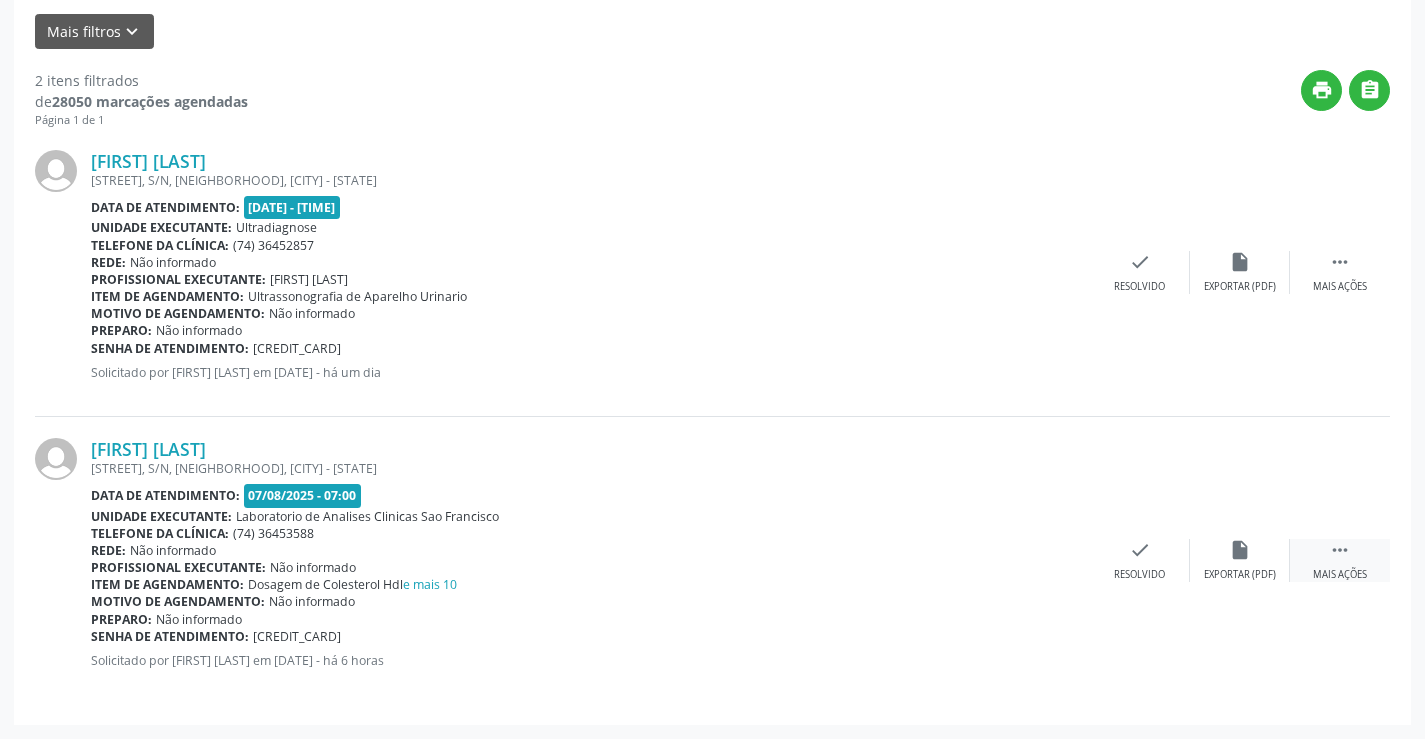 click on "
Mais ações" at bounding box center (1340, 560) 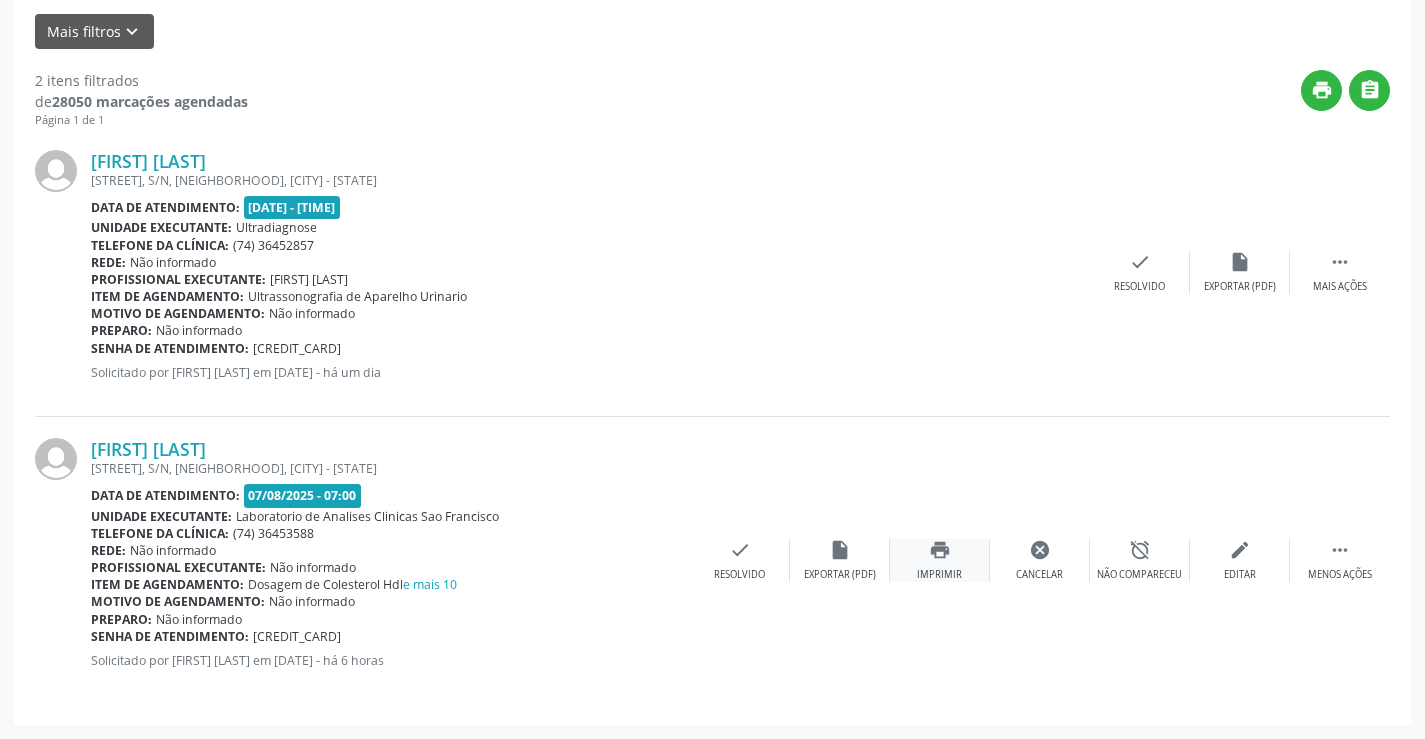 click on "print
Imprimir" at bounding box center [940, 560] 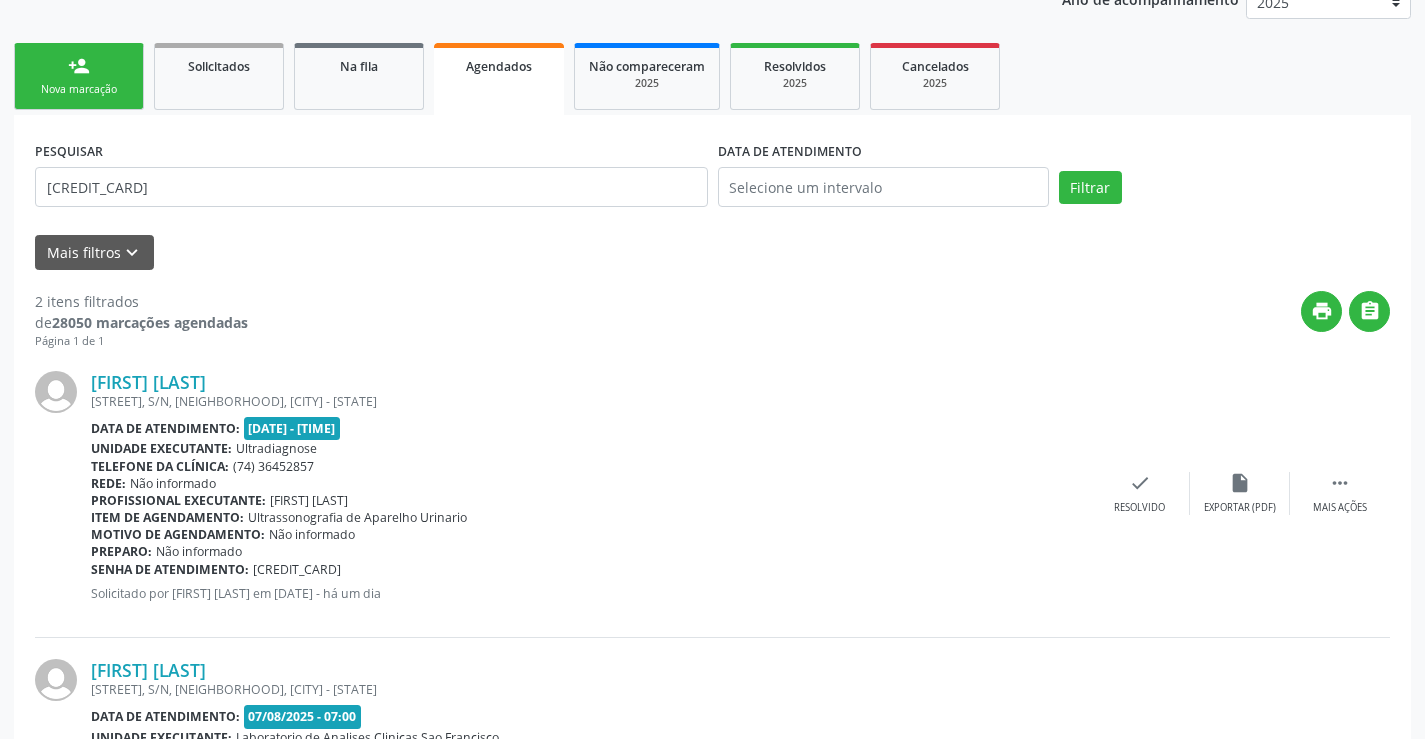 scroll, scrollTop: 0, scrollLeft: 0, axis: both 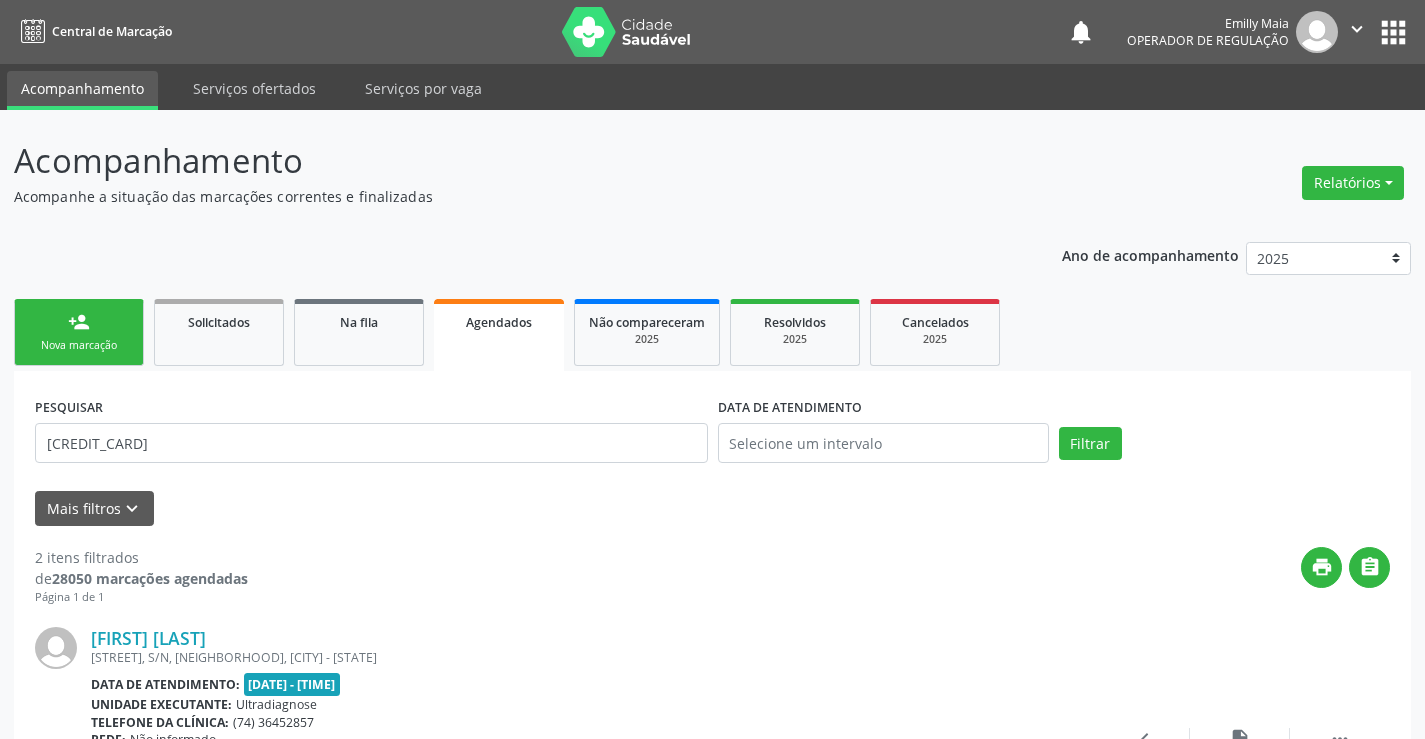 click on "Nova marcação" at bounding box center (79, 345) 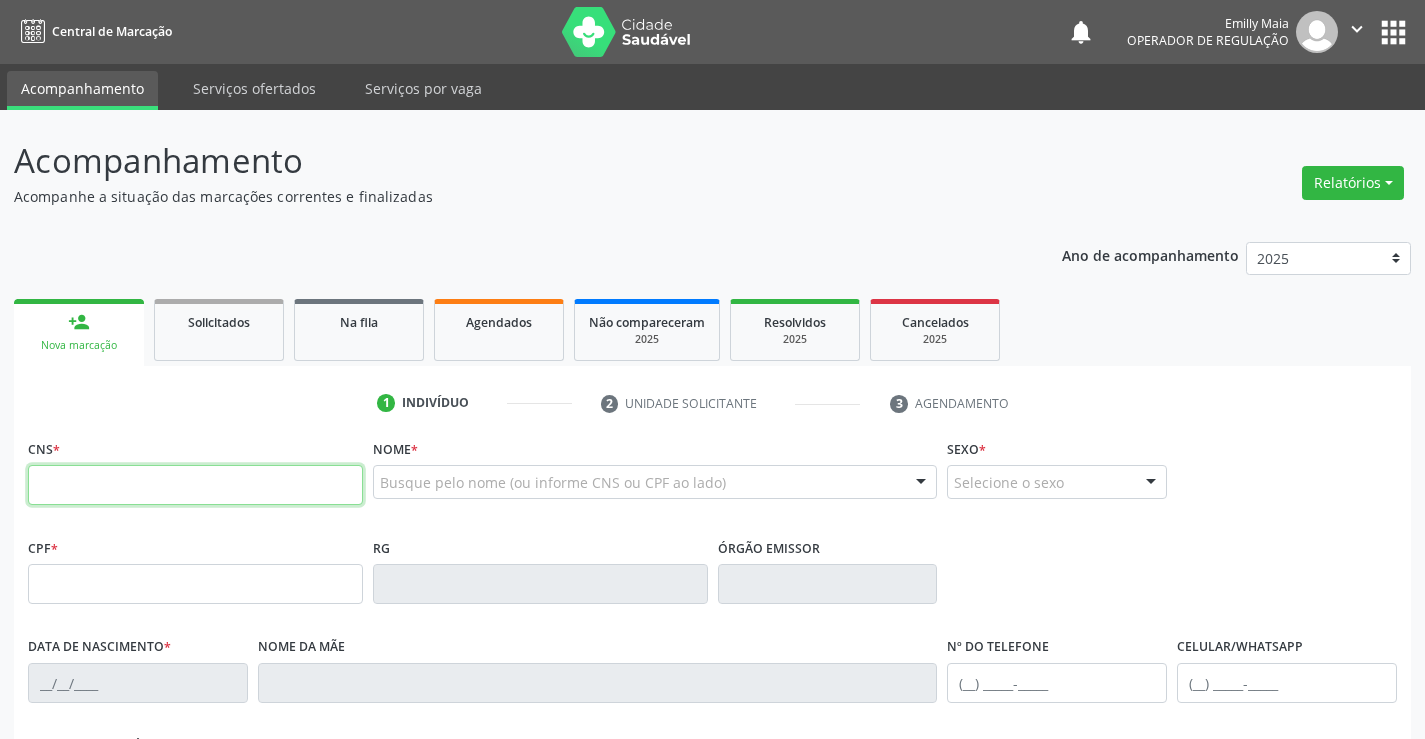 click at bounding box center [195, 485] 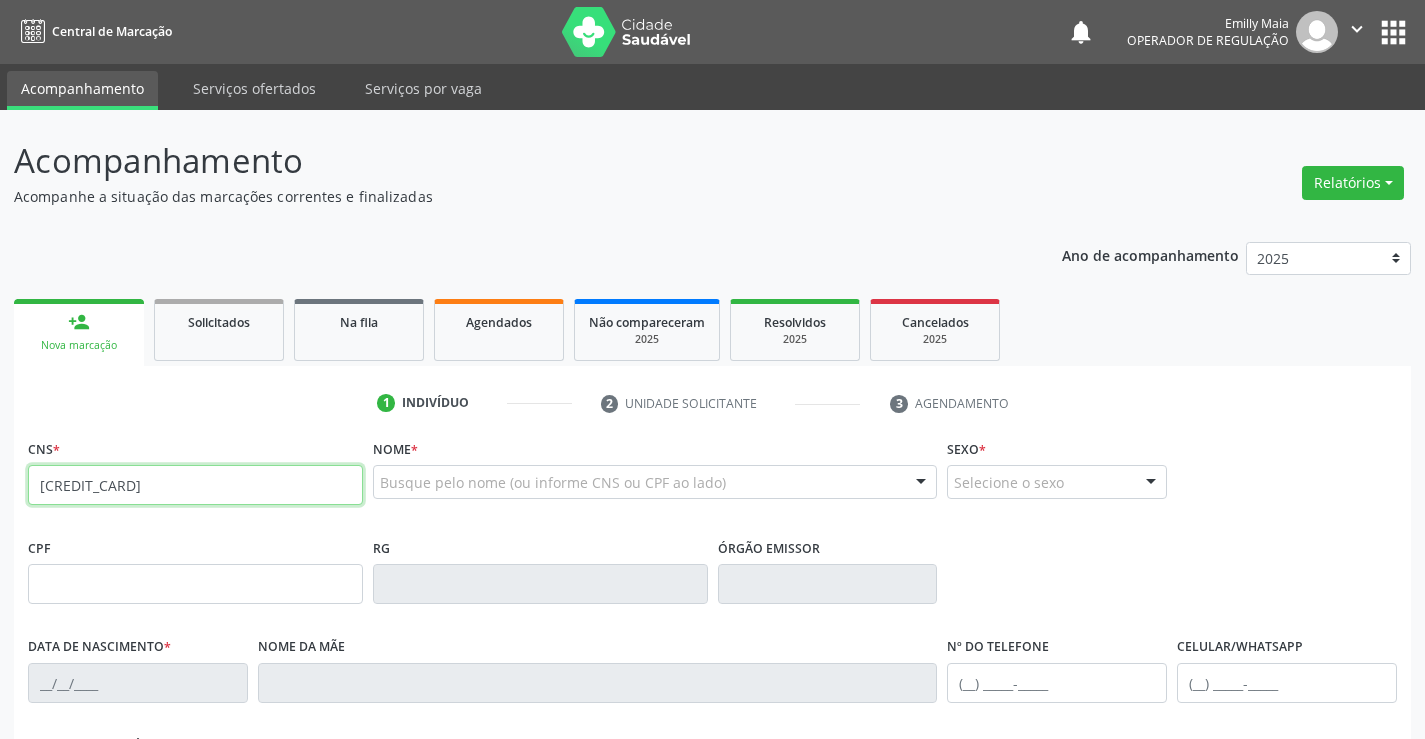 type on "[CREDIT_CARD]" 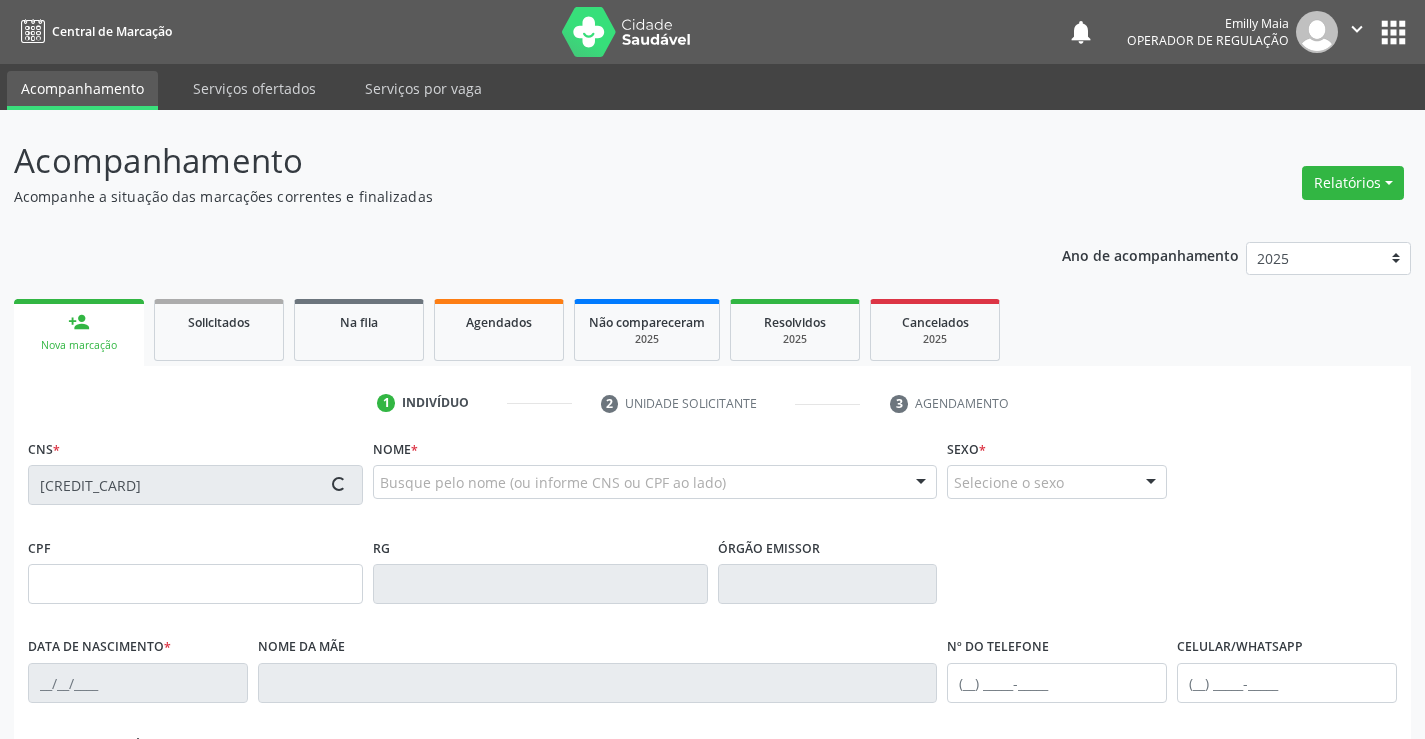 type on "[CREDIT_CARD]" 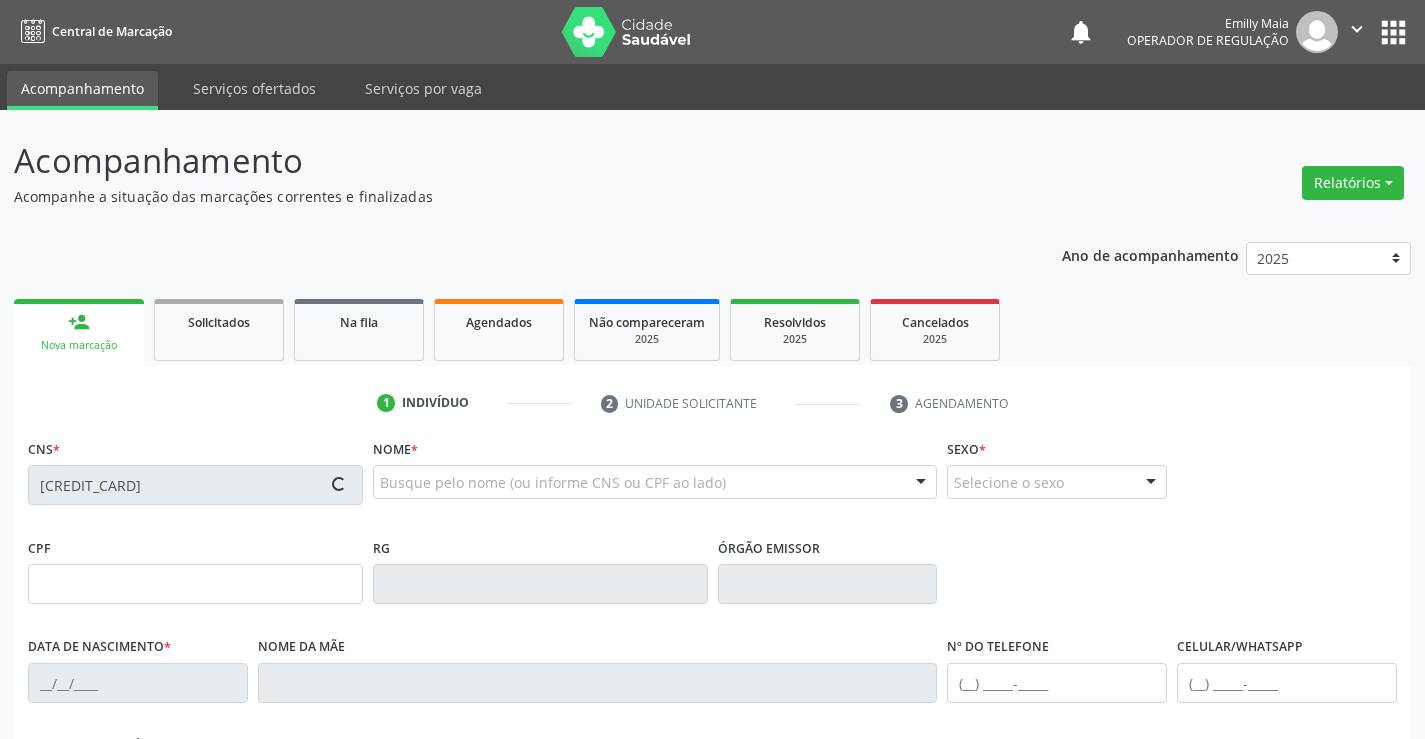 type on "[DATE]" 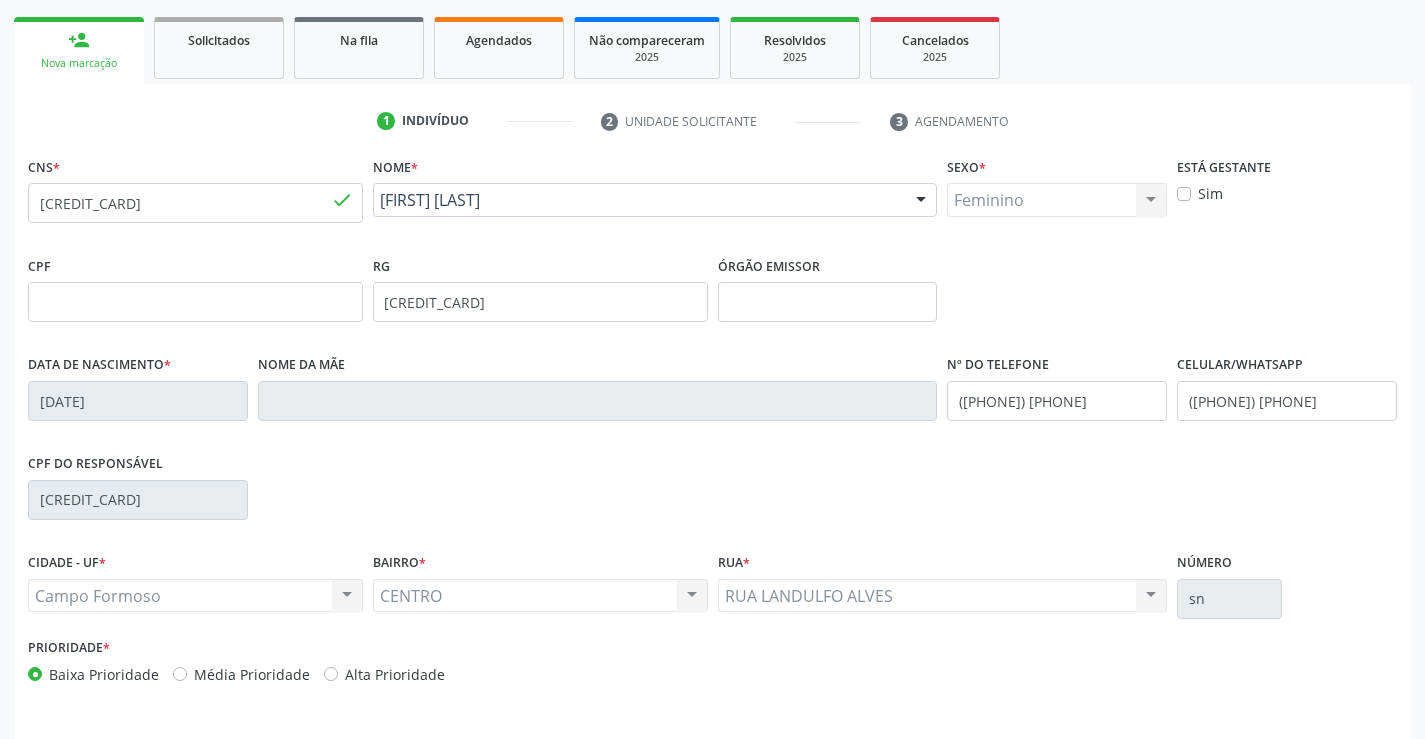scroll, scrollTop: 345, scrollLeft: 0, axis: vertical 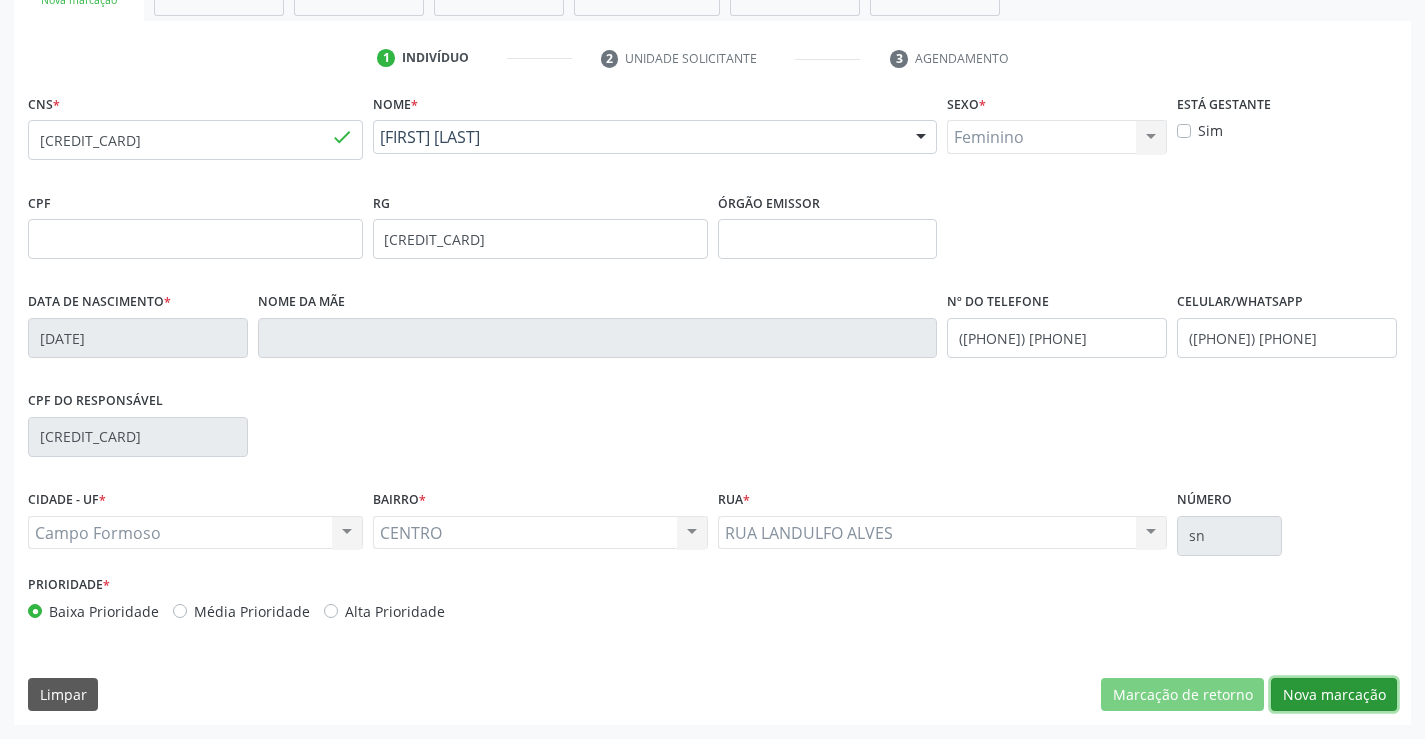 click on "Nova marcação" at bounding box center [1334, 695] 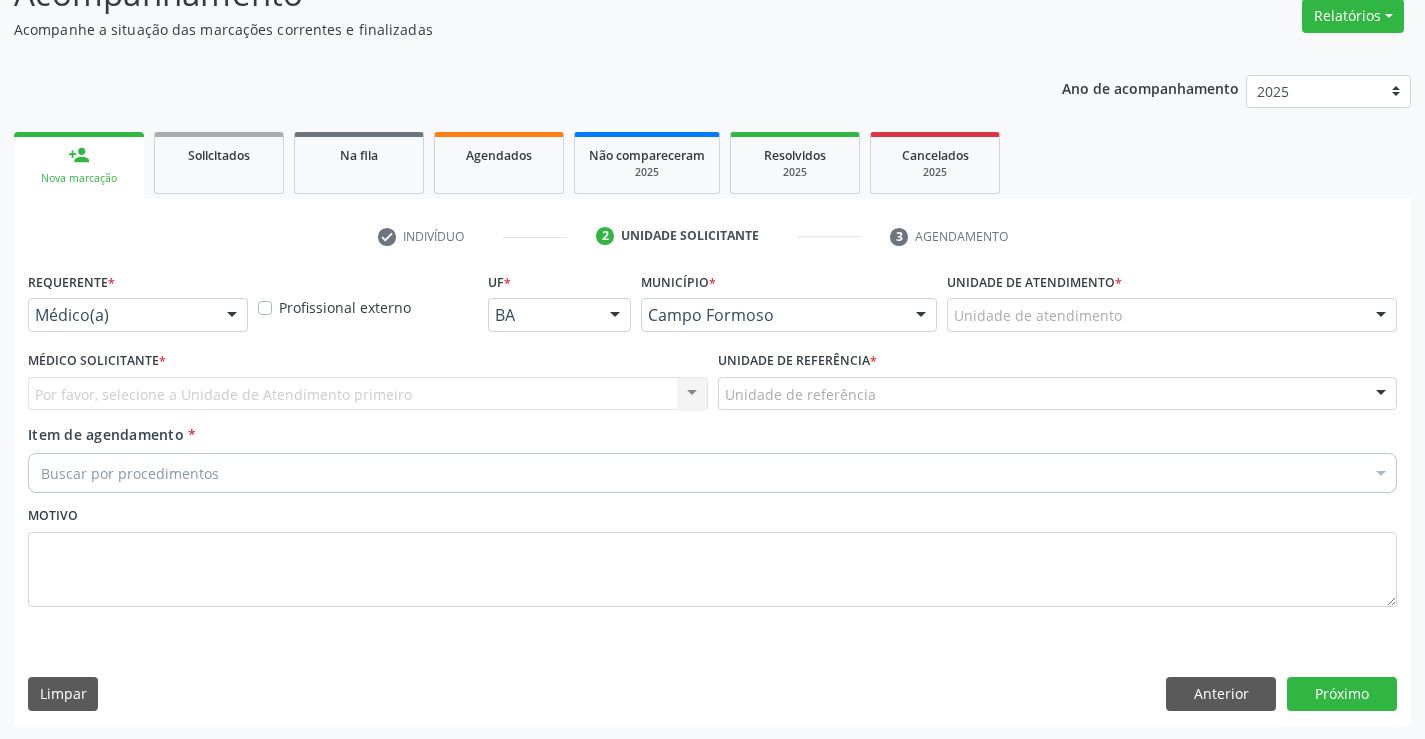 scroll, scrollTop: 167, scrollLeft: 0, axis: vertical 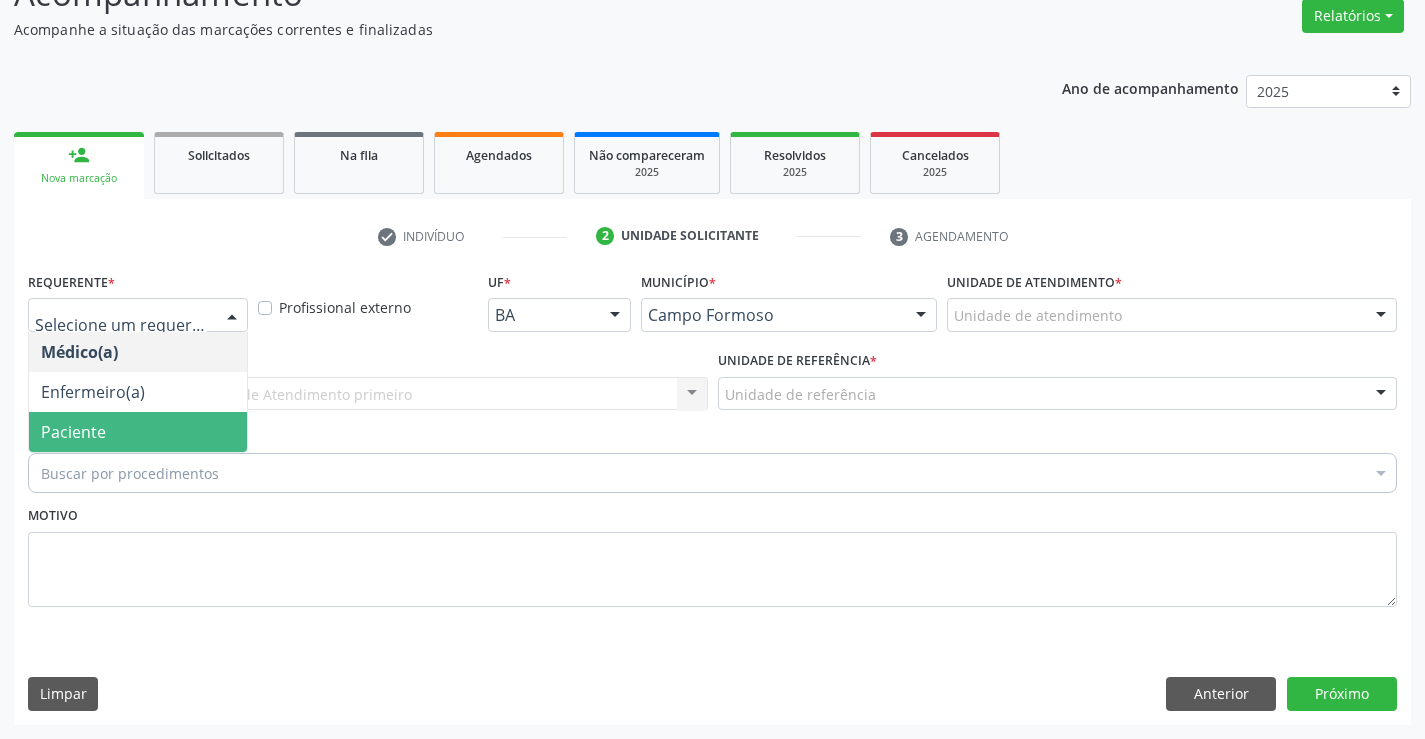 click on "Paciente" at bounding box center (138, 432) 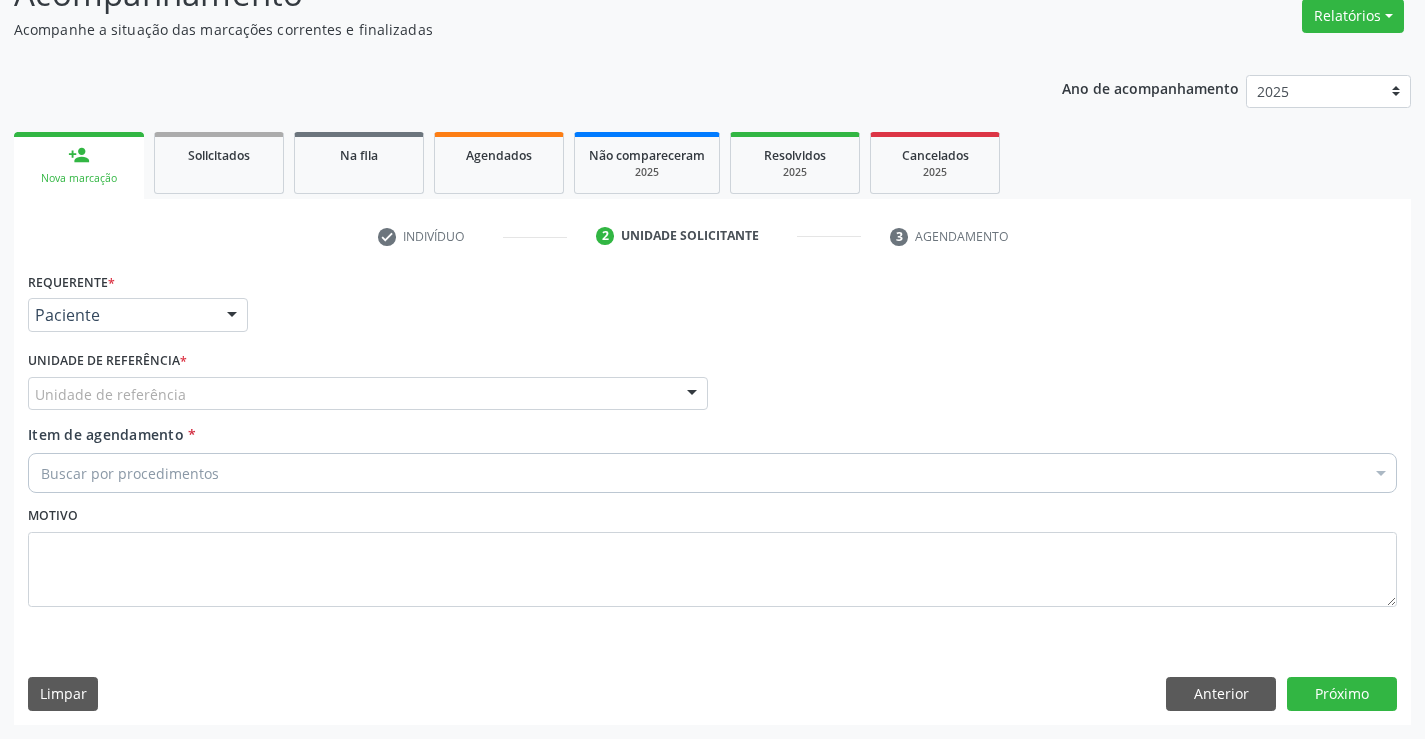 drag, startPoint x: 262, startPoint y: 387, endPoint x: 269, endPoint y: 422, distance: 35.69314 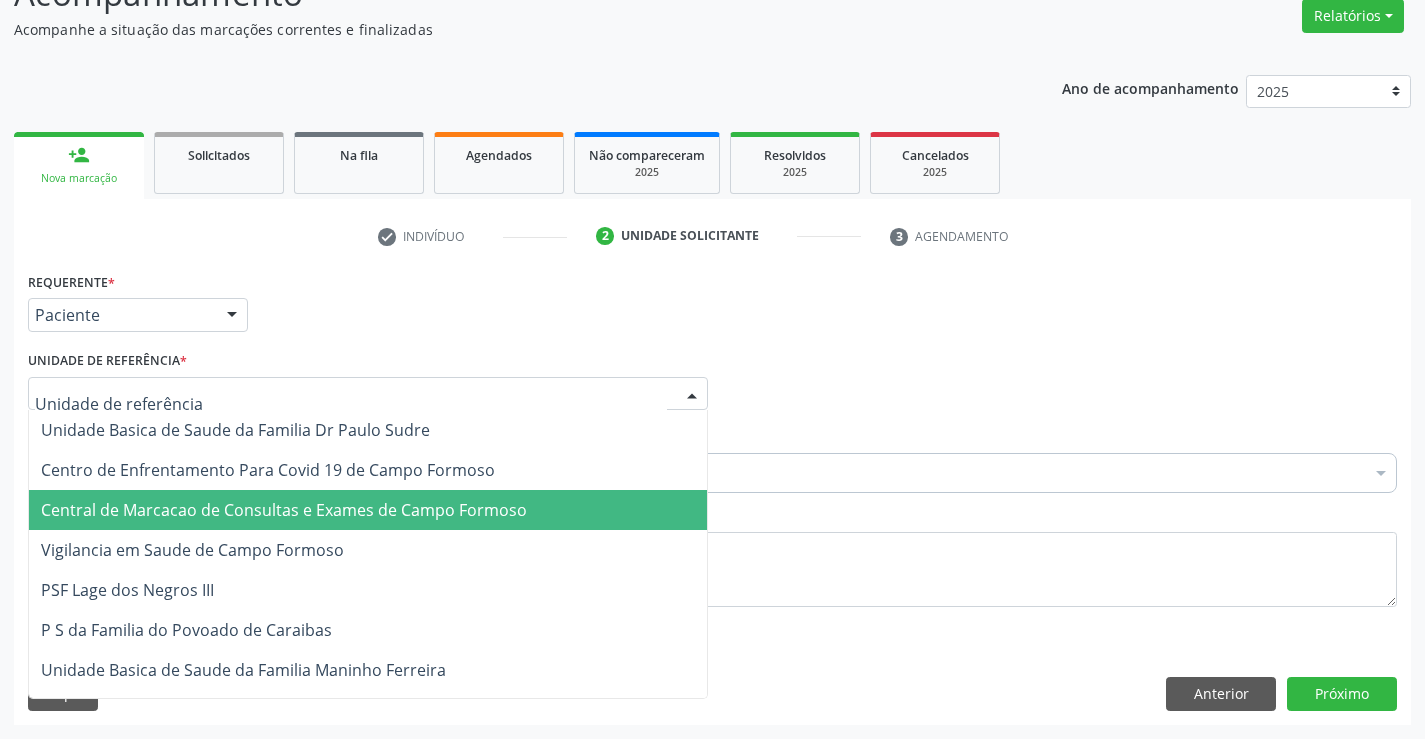 click on "Central de Marcacao de Consultas e Exames de Campo Formoso" at bounding box center [284, 510] 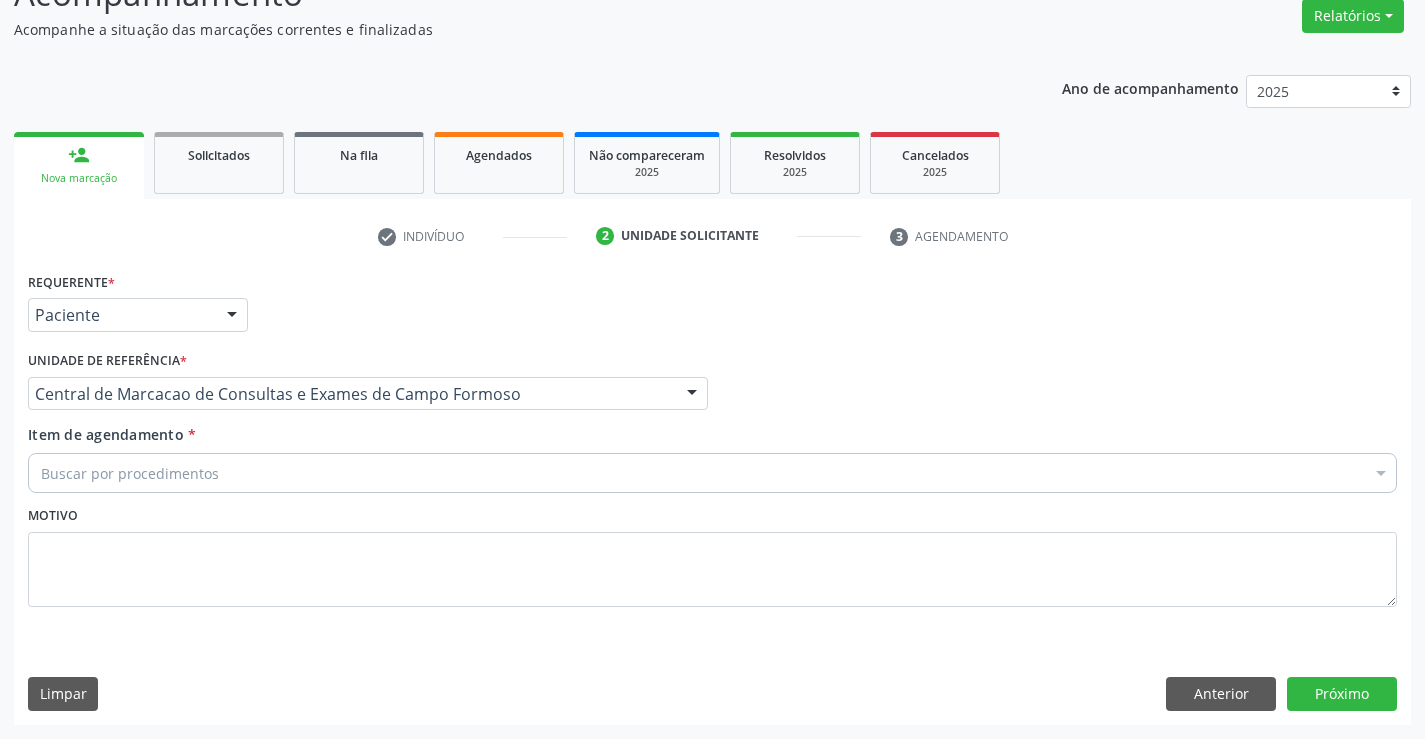 click on "Buscar por procedimentos" at bounding box center [712, 473] 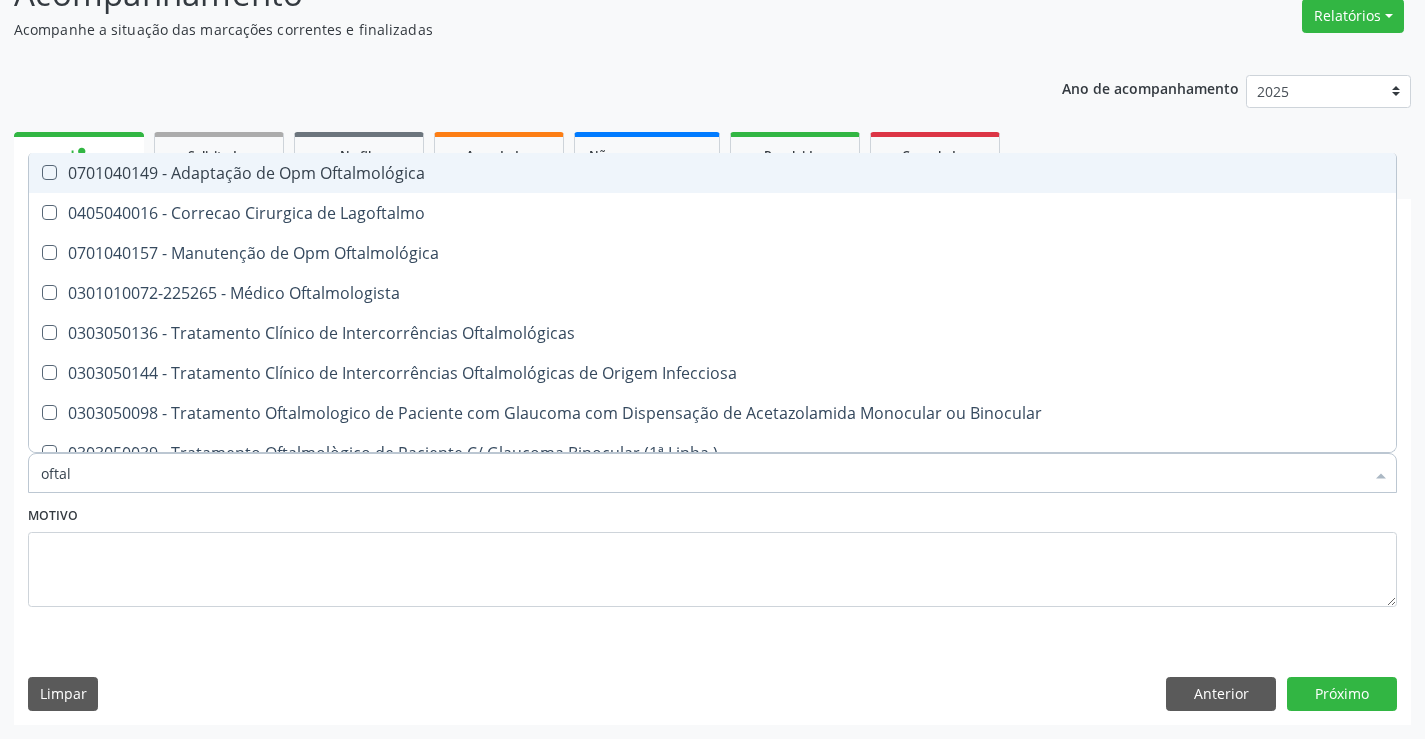 type on "oftalm" 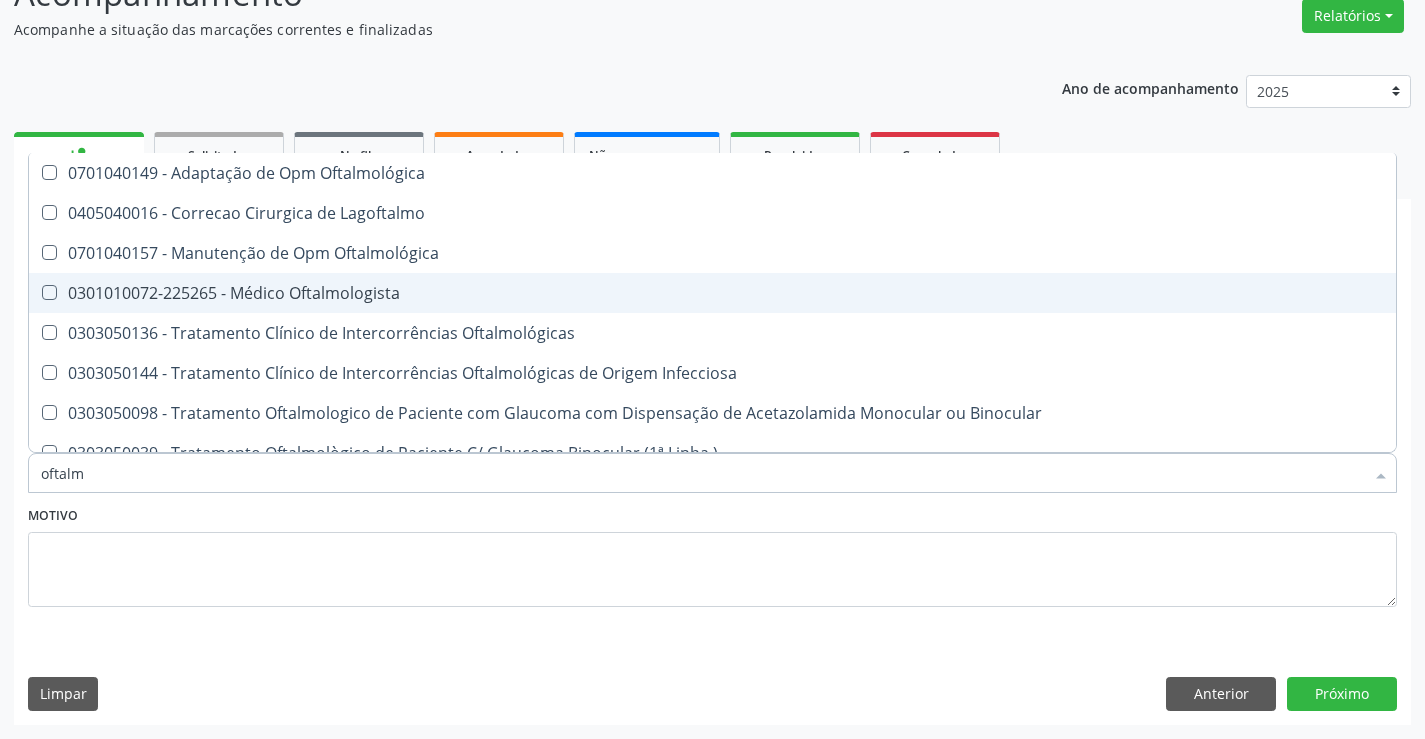 click on "0301010072-225265 - Médico Oftalmologista" at bounding box center [712, 293] 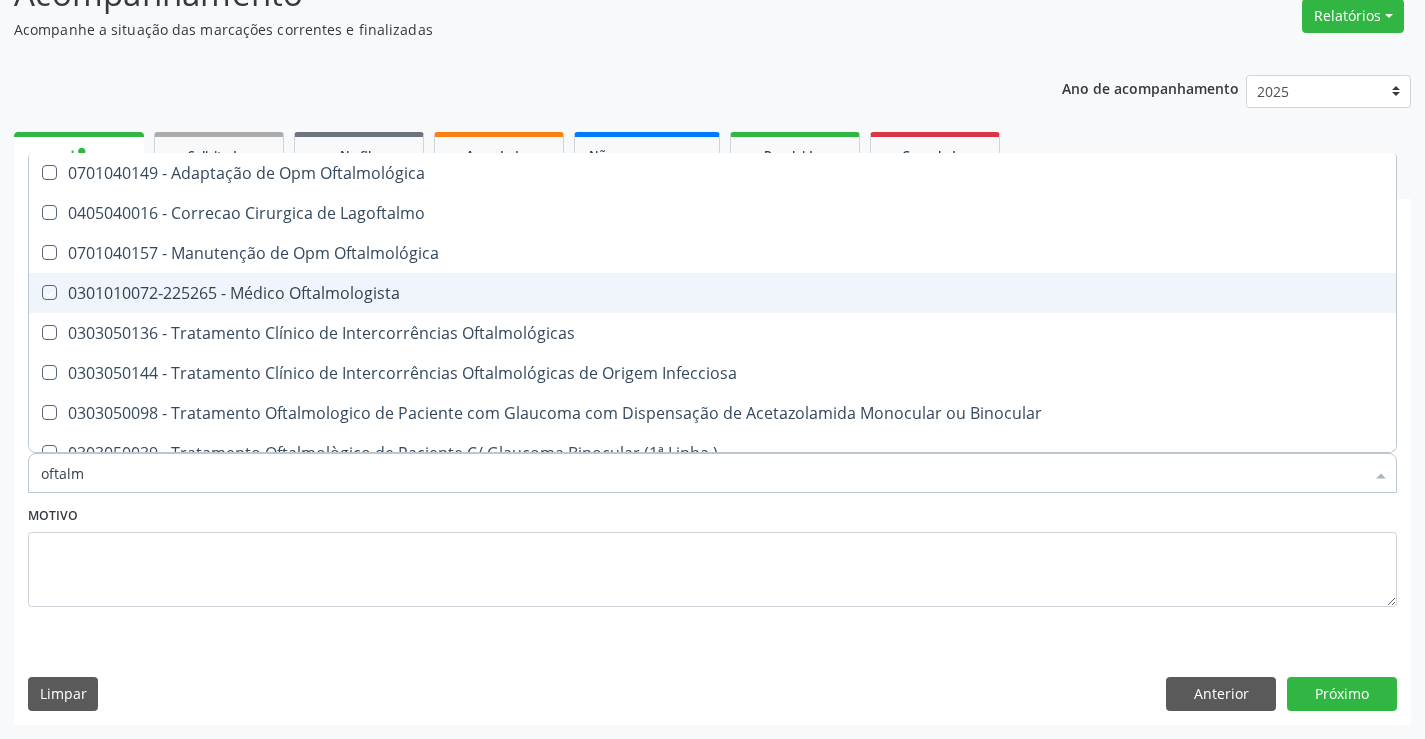checkbox on "true" 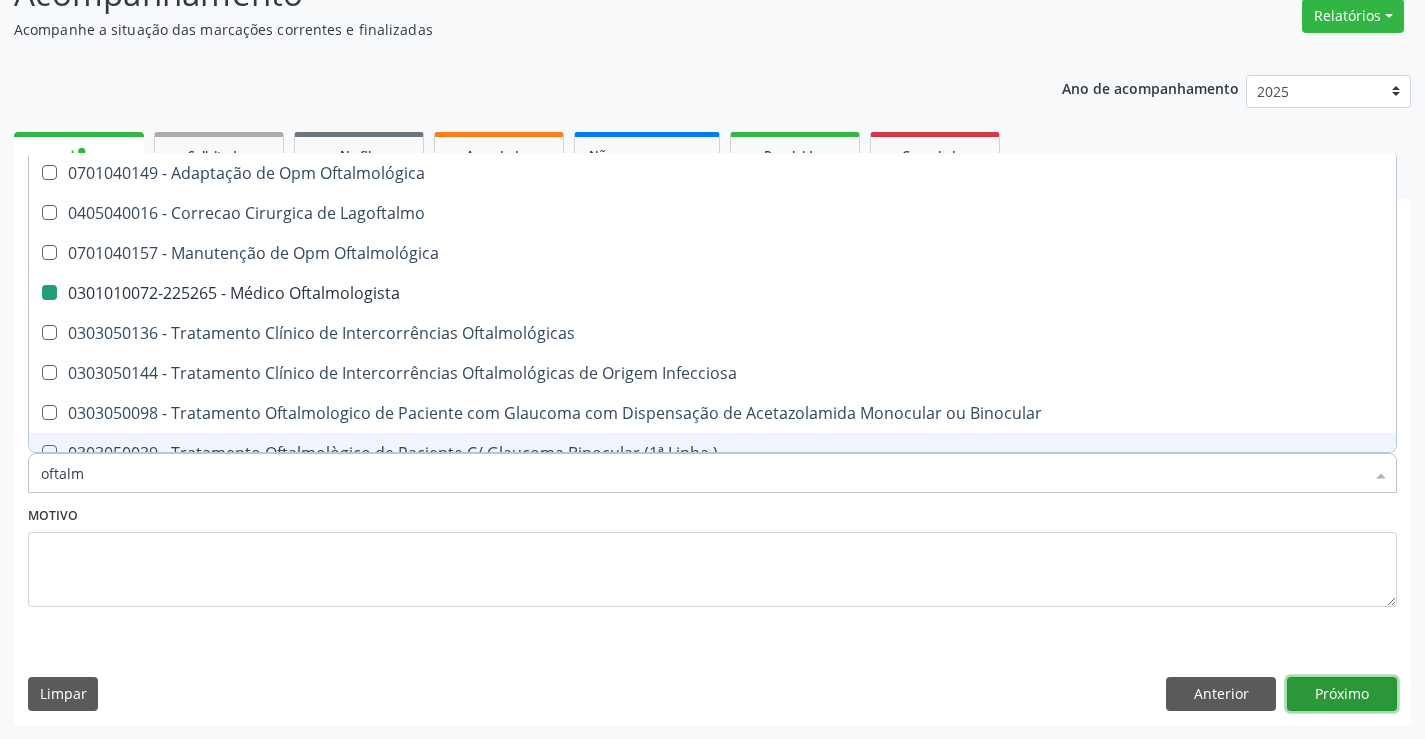 click on "Próximo" at bounding box center [1342, 694] 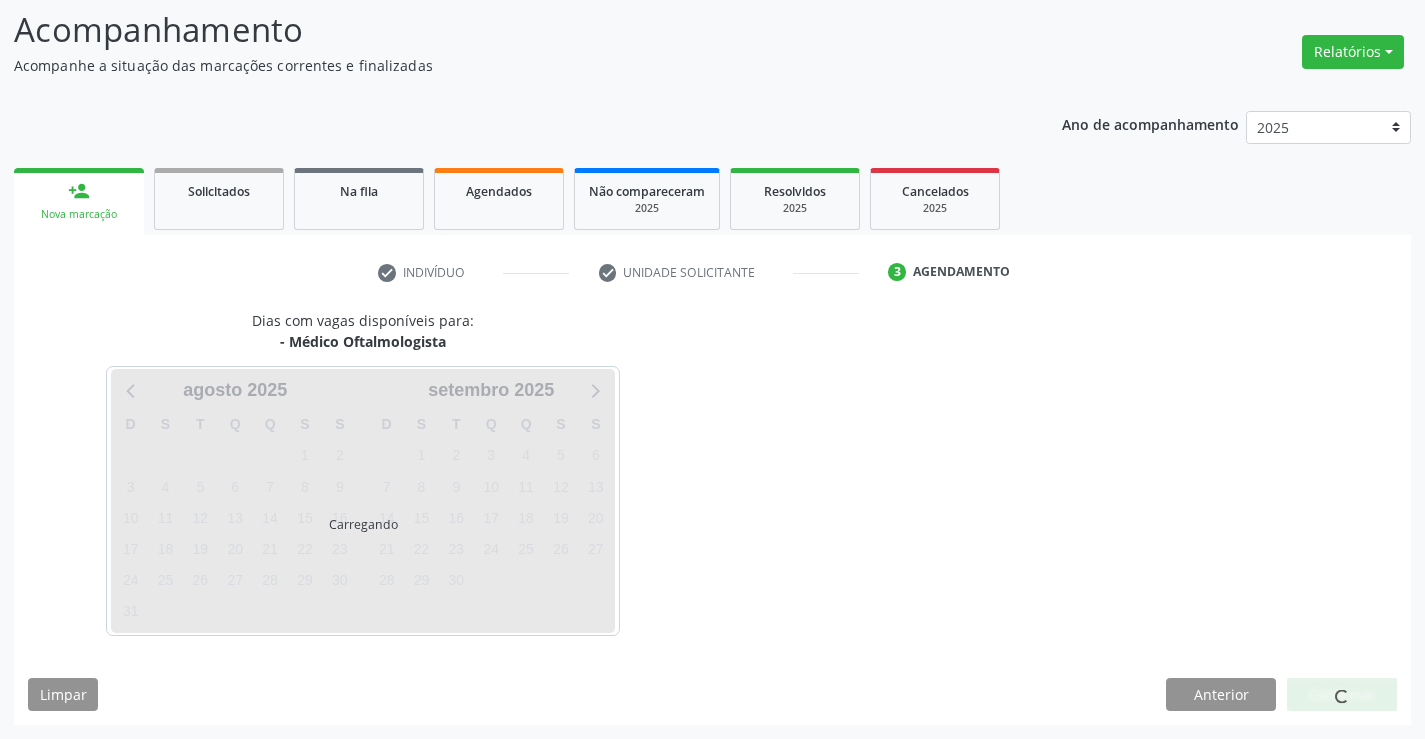 scroll, scrollTop: 167, scrollLeft: 0, axis: vertical 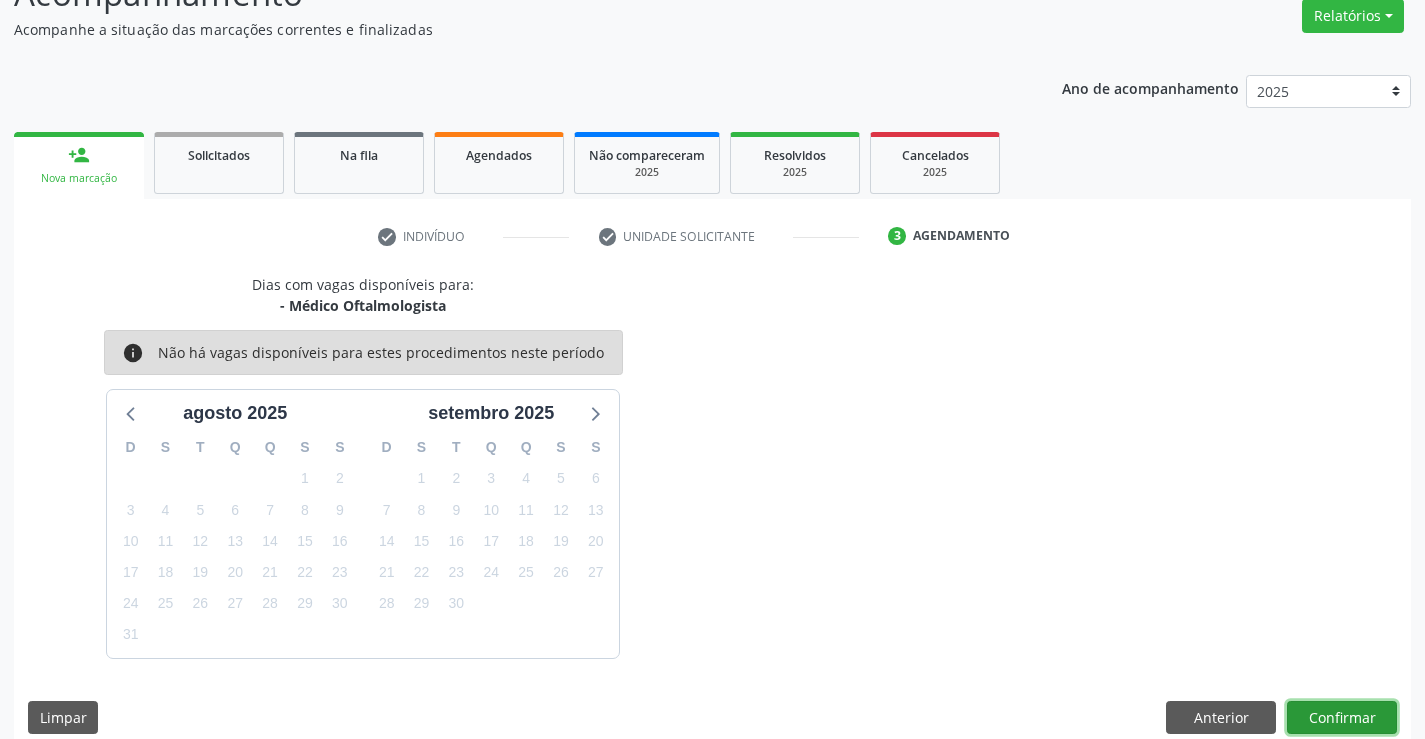 click on "Confirmar" at bounding box center (1342, 718) 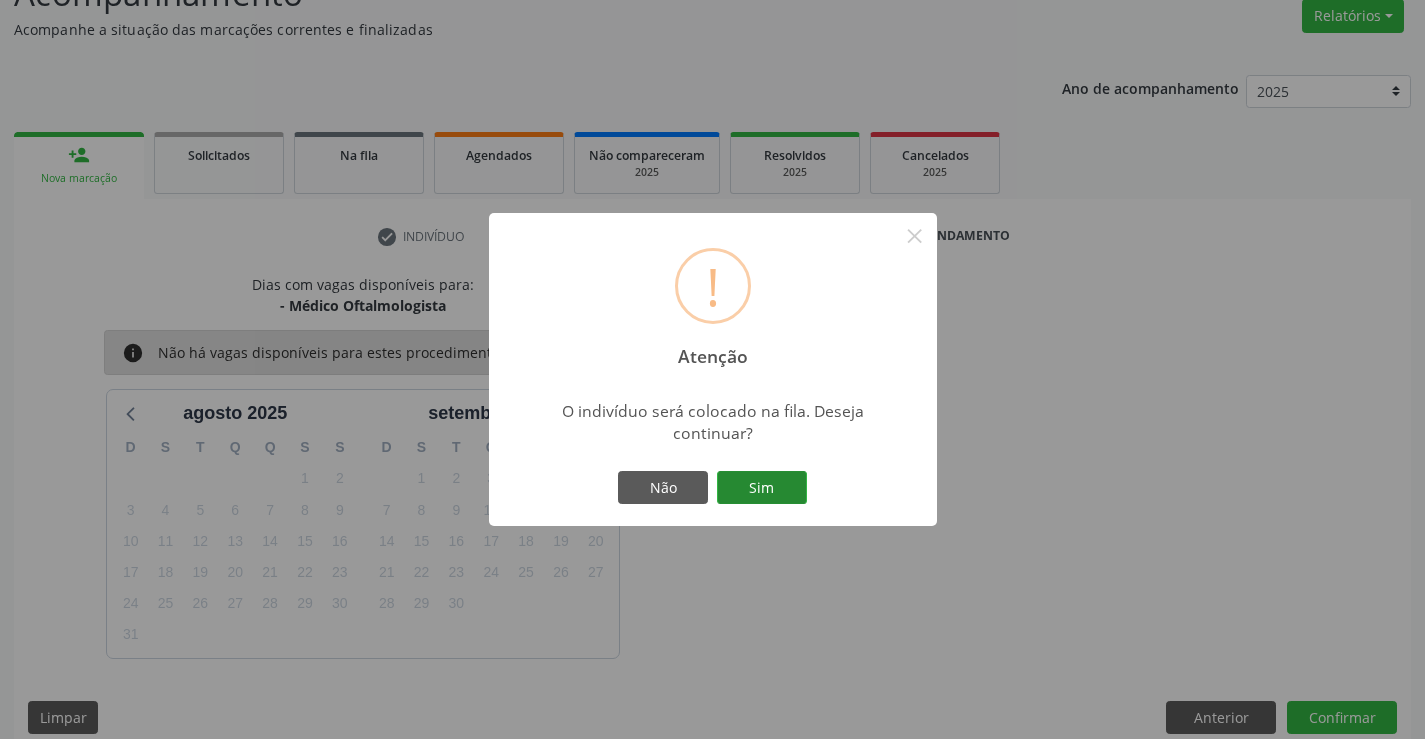 click on "Sim" at bounding box center [762, 488] 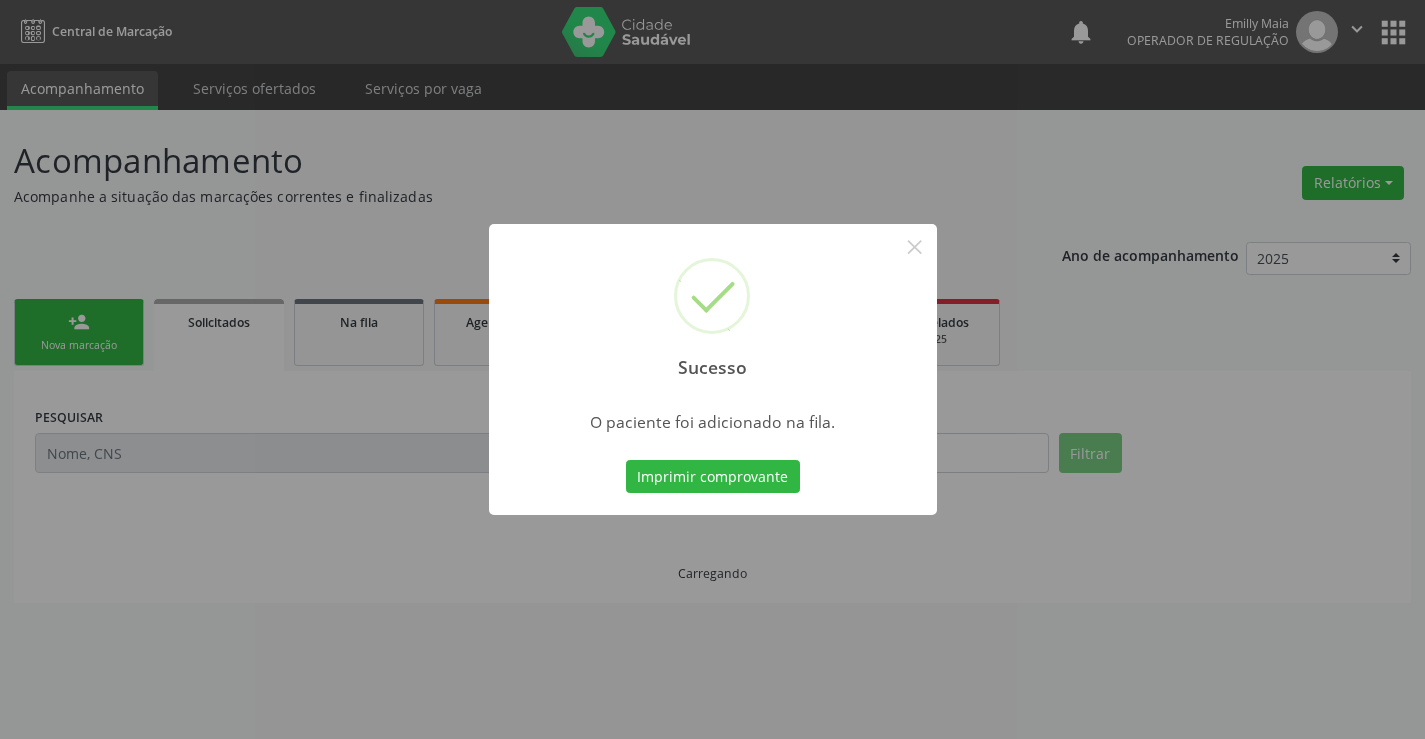 scroll, scrollTop: 0, scrollLeft: 0, axis: both 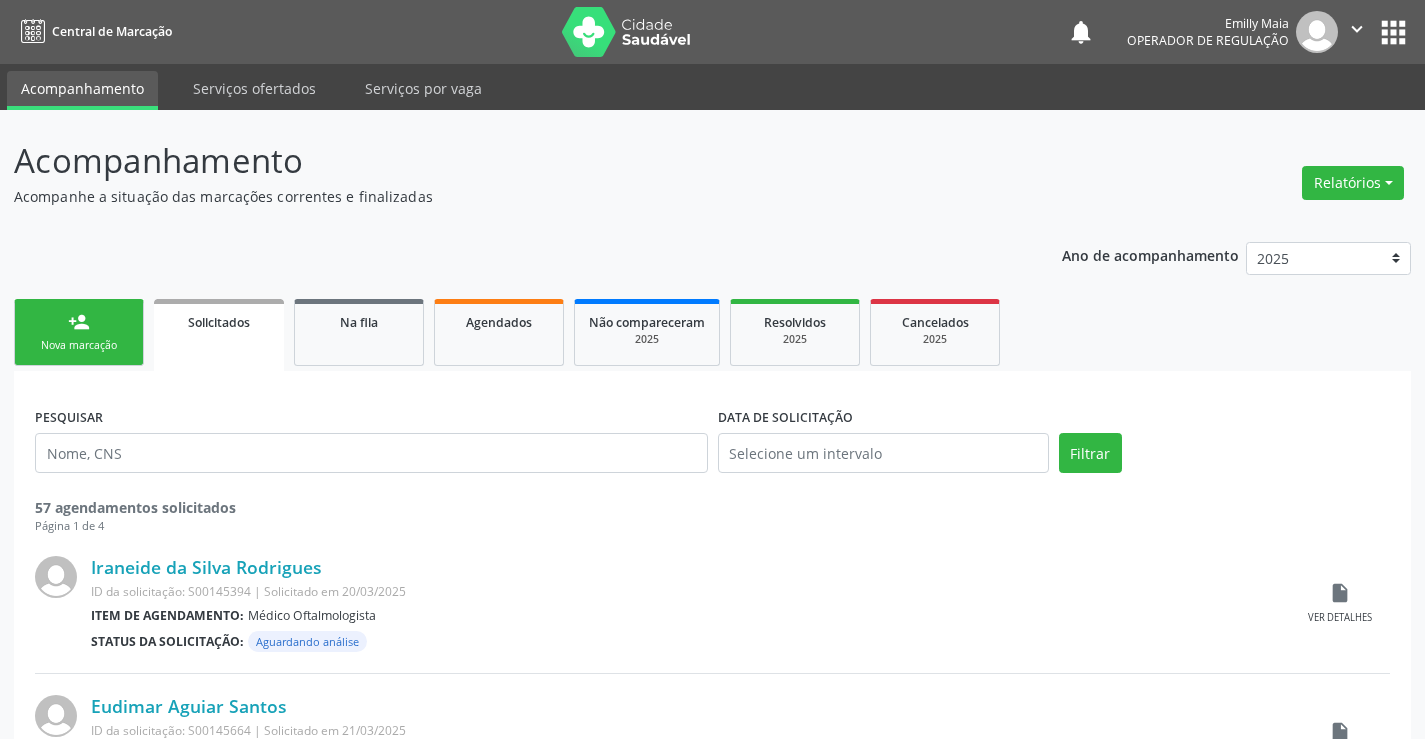 click on "person_add
Nova marcação" at bounding box center (79, 332) 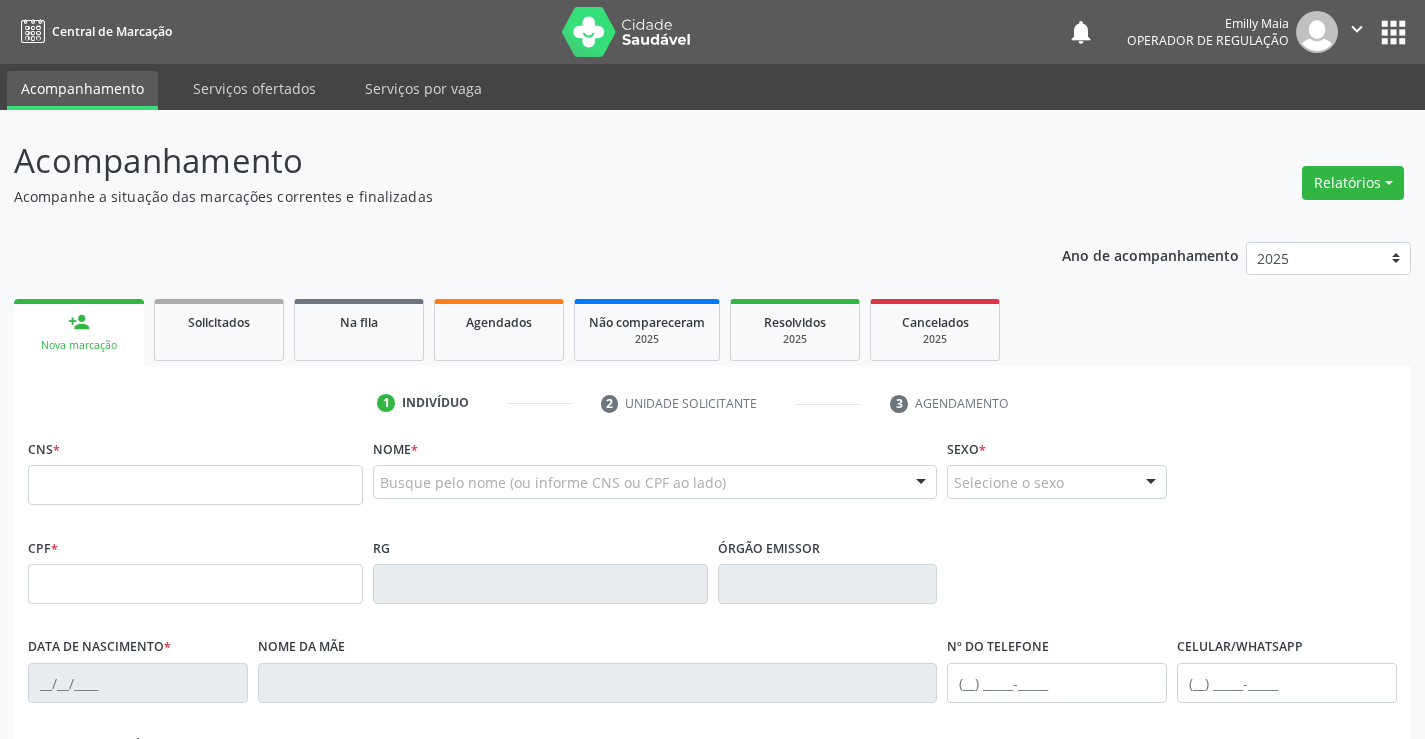 click on "person_add
Nova marcação
Solicitados   Na fila   Agendados   Não compareceram
2025
Resolvidos
2025
Cancelados
2025" at bounding box center [712, 330] 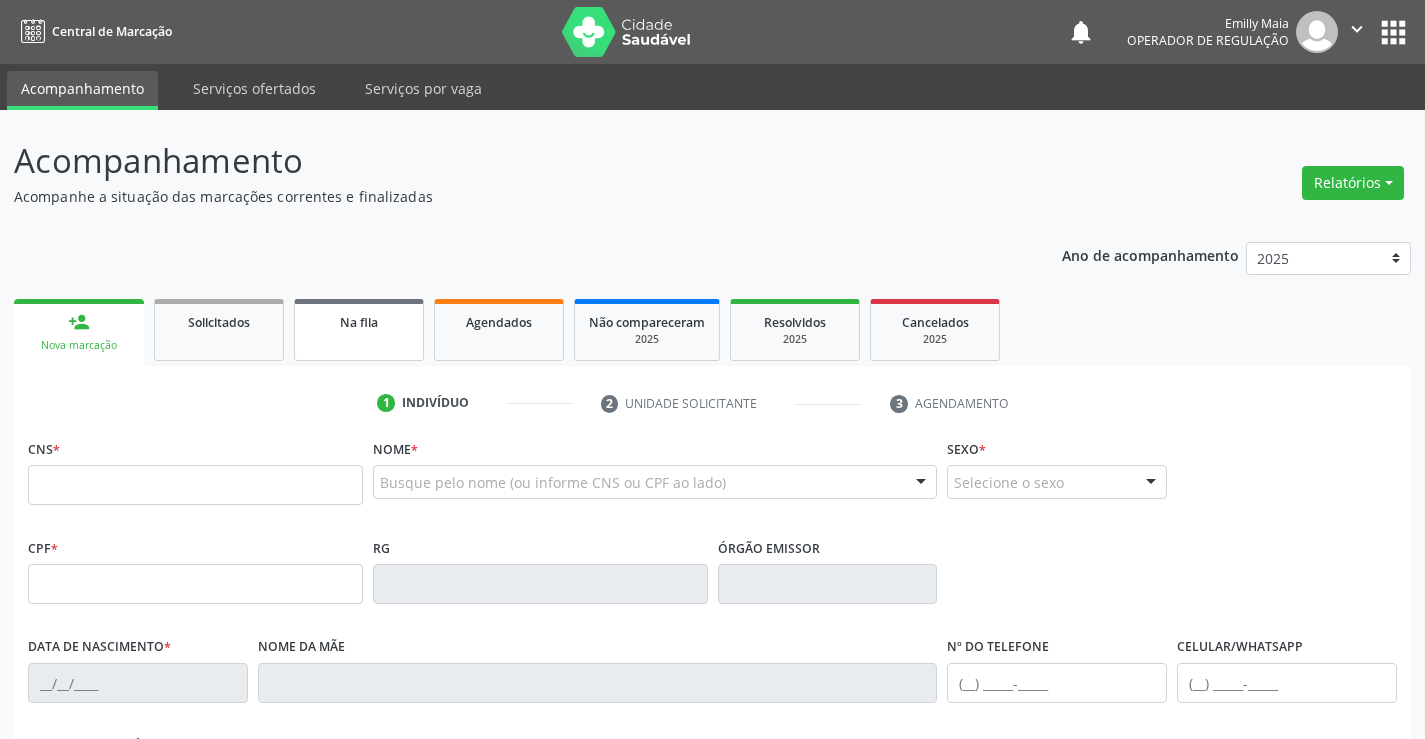 click on "Na fila" at bounding box center [359, 330] 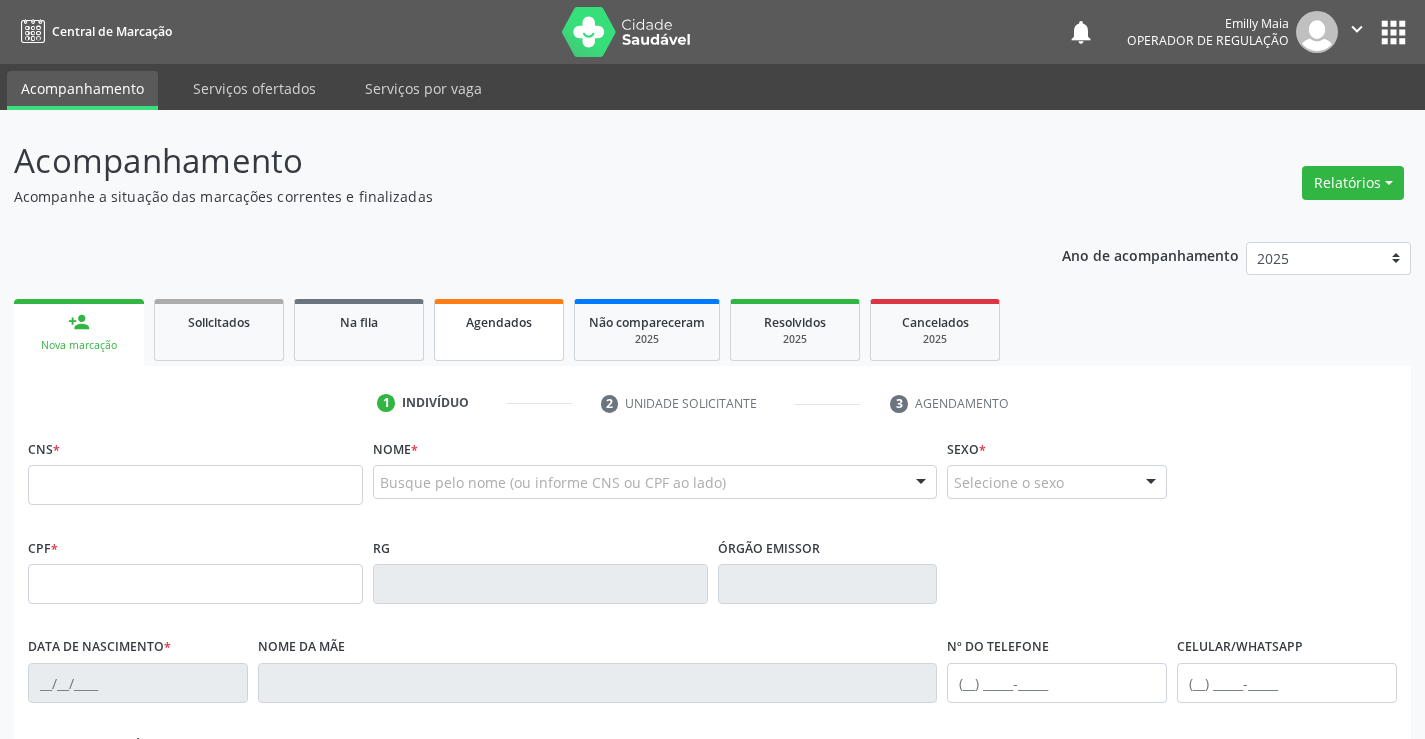 click on "Na fila" at bounding box center (359, 321) 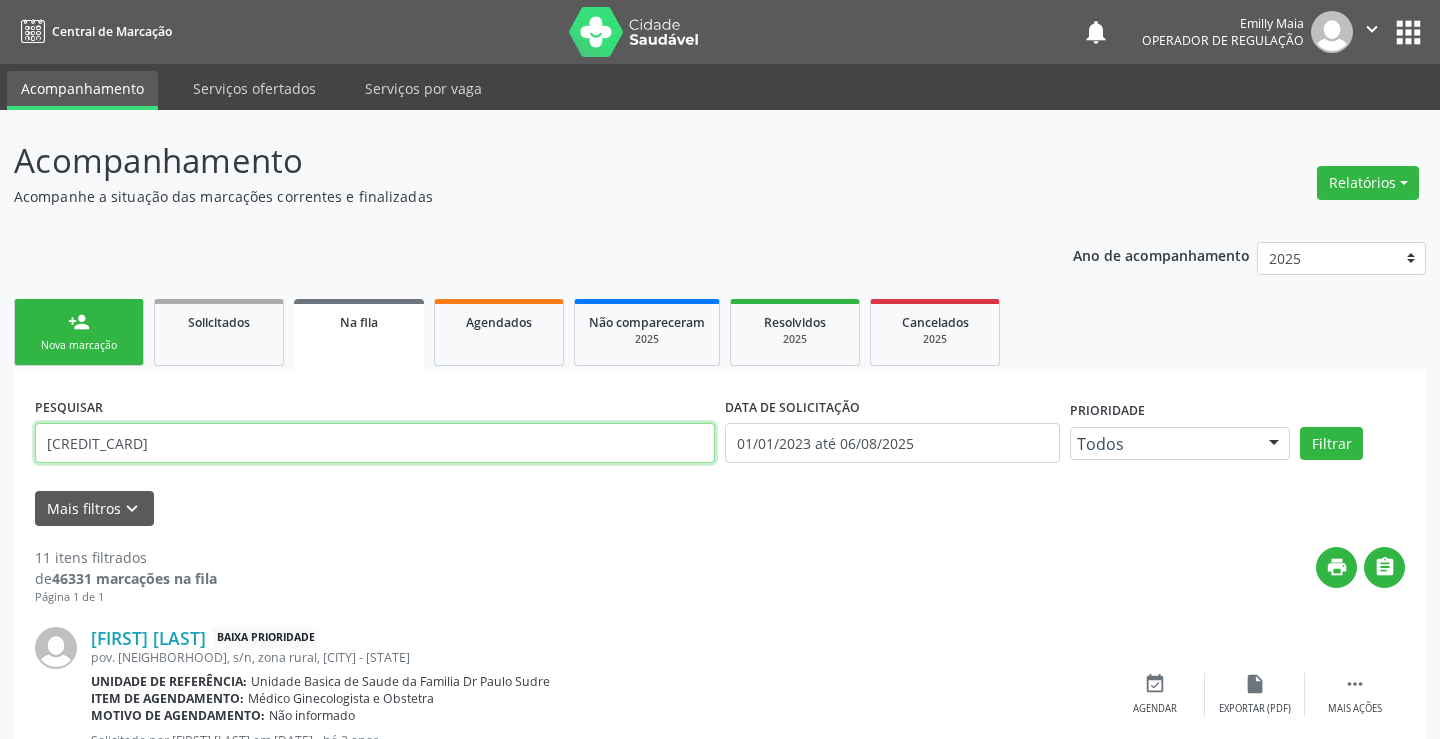 click on "[CREDIT_CARD]" at bounding box center [375, 443] 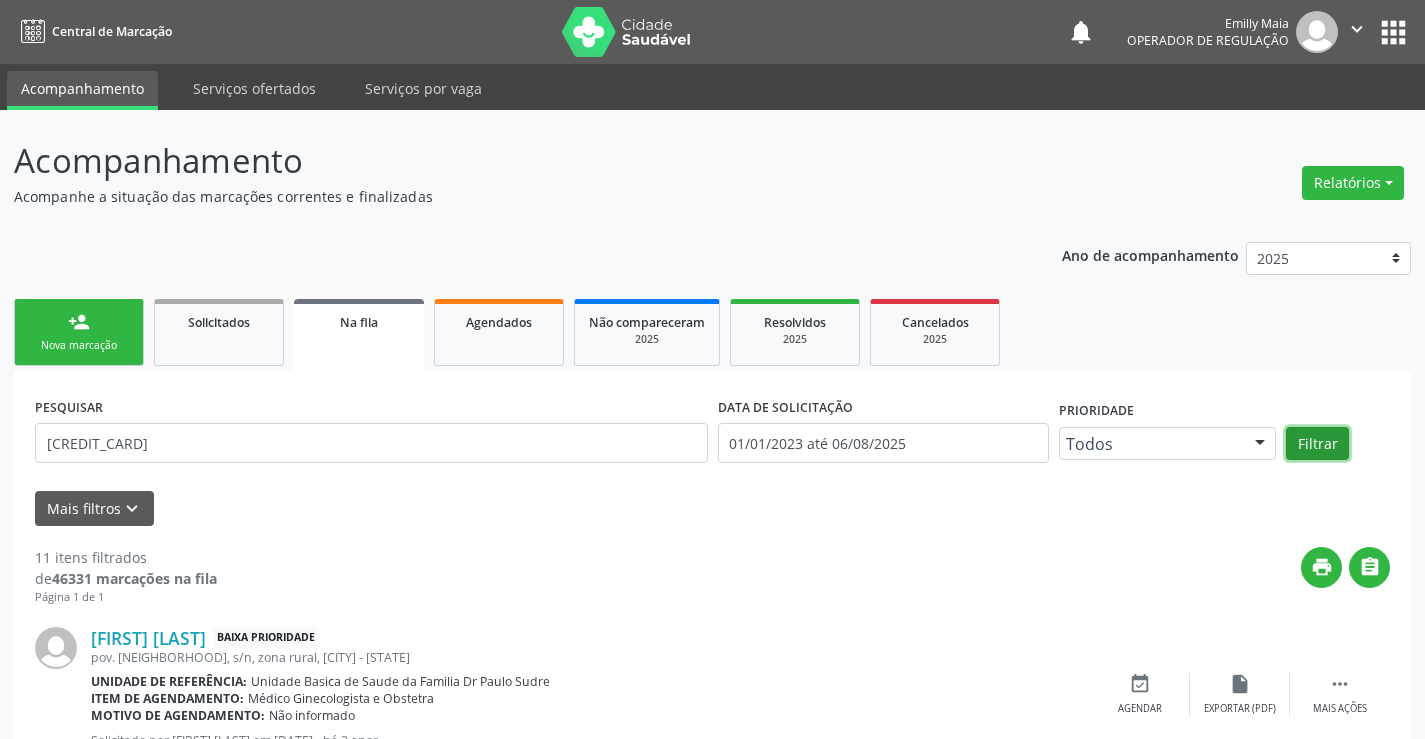 click on "Filtrar" at bounding box center (1317, 444) 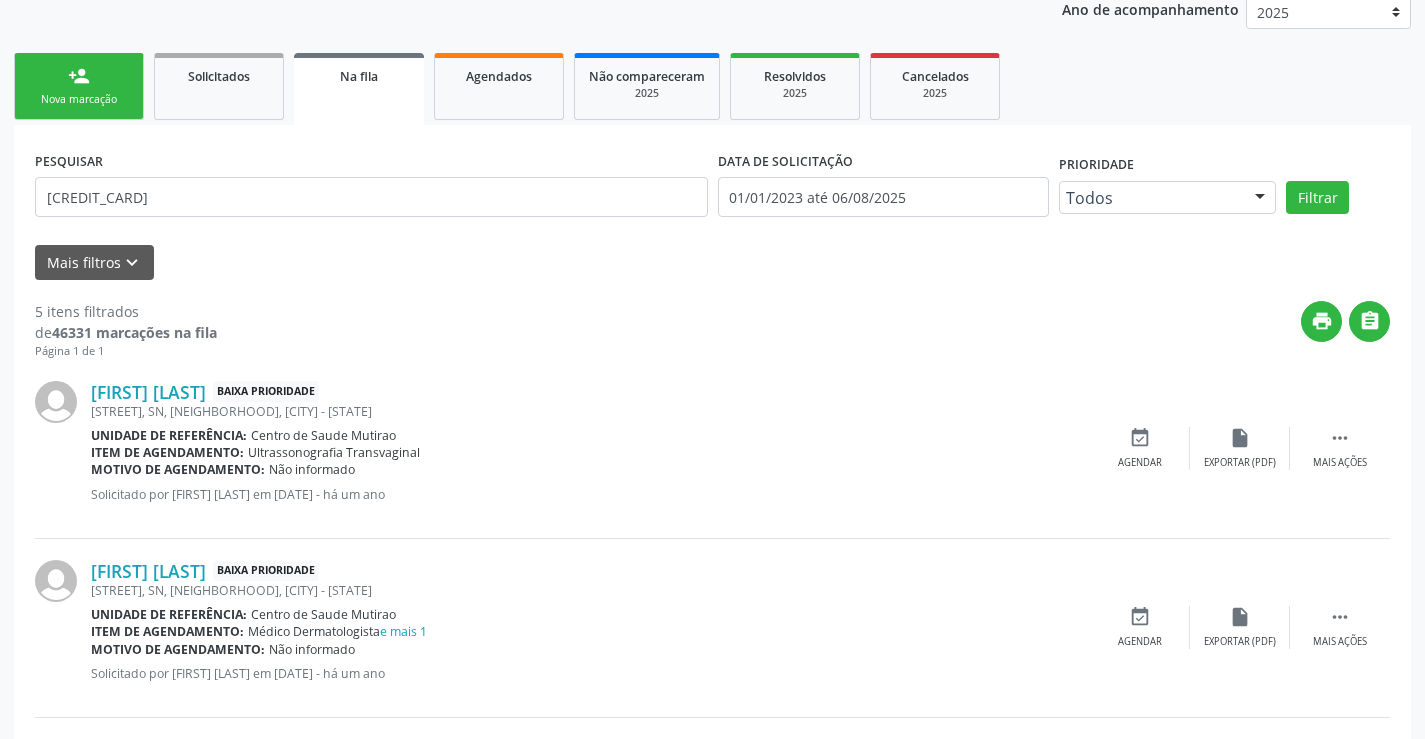 scroll, scrollTop: 197, scrollLeft: 0, axis: vertical 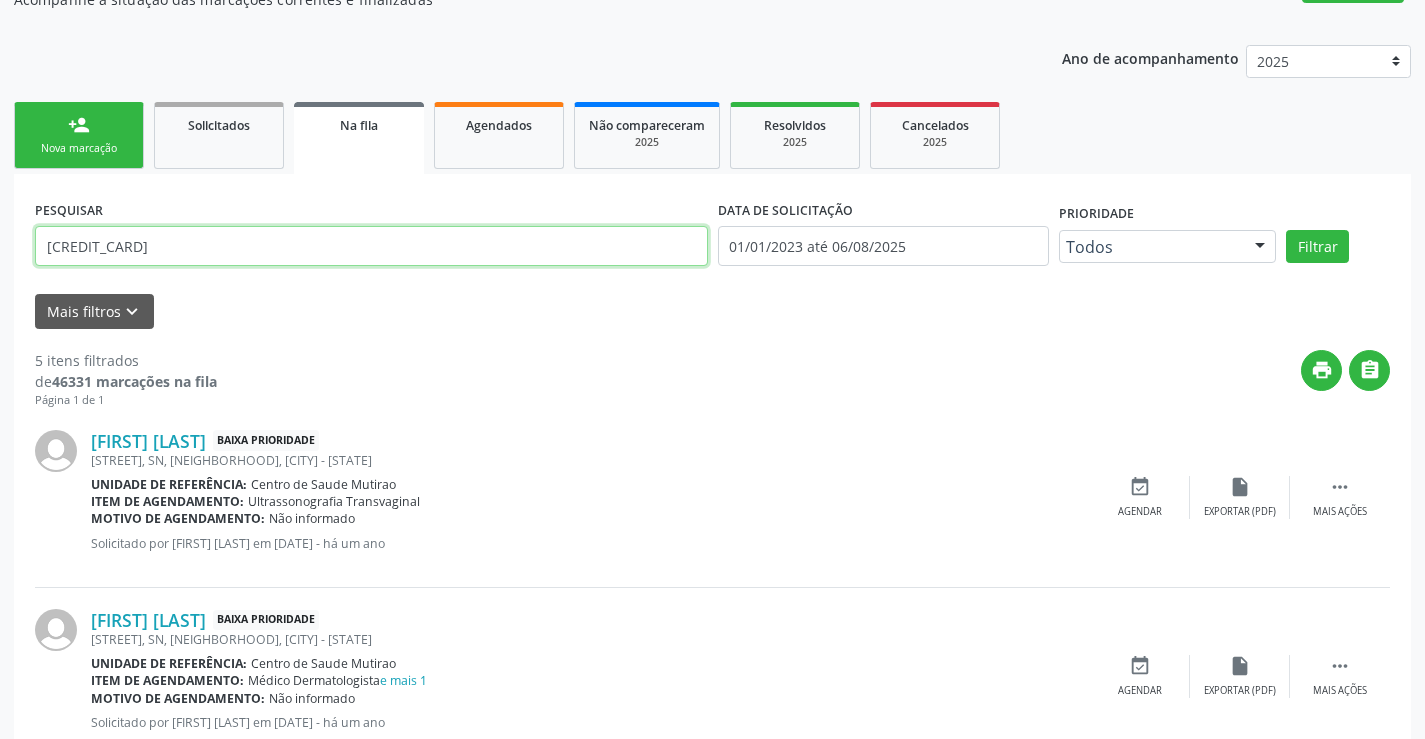 click on "[CREDIT_CARD]" at bounding box center [371, 246] 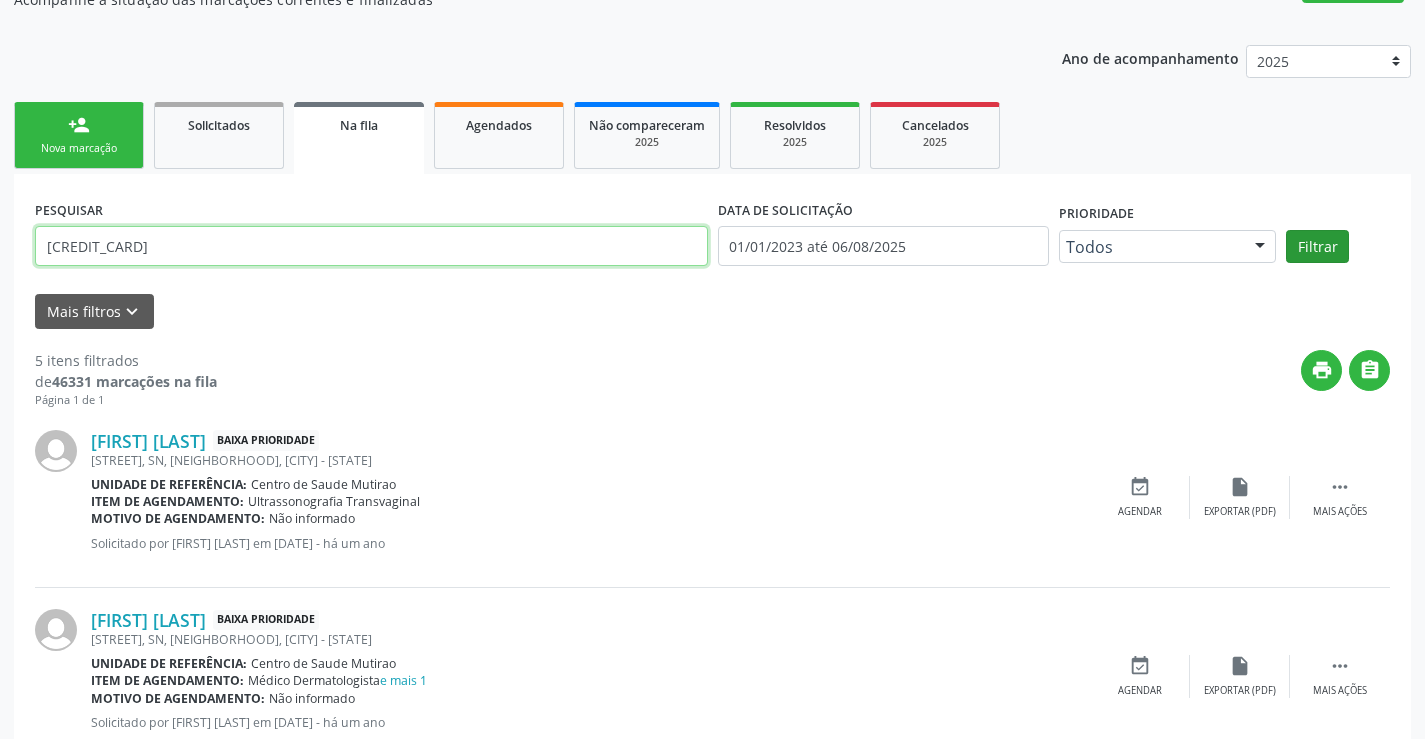 type on "[CREDIT_CARD]" 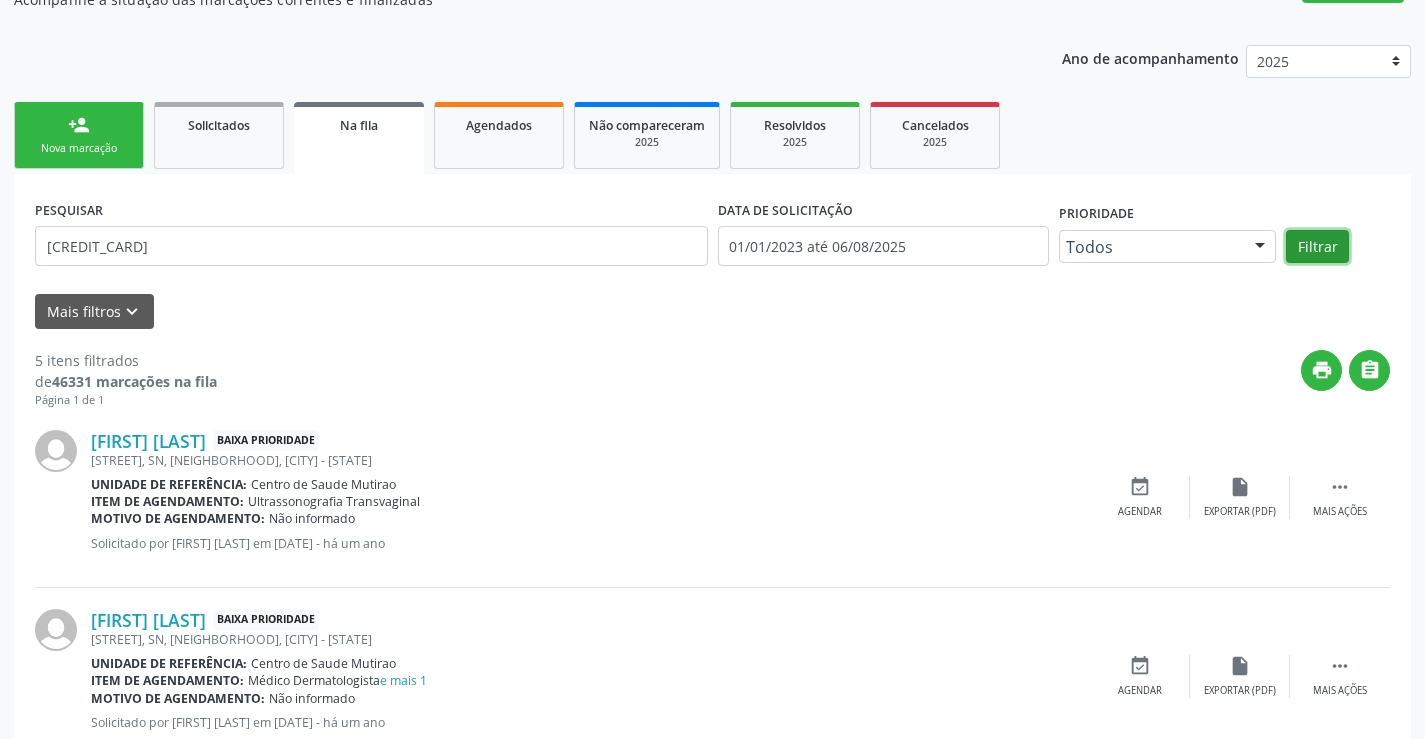 click on "Filtrar" at bounding box center (1317, 247) 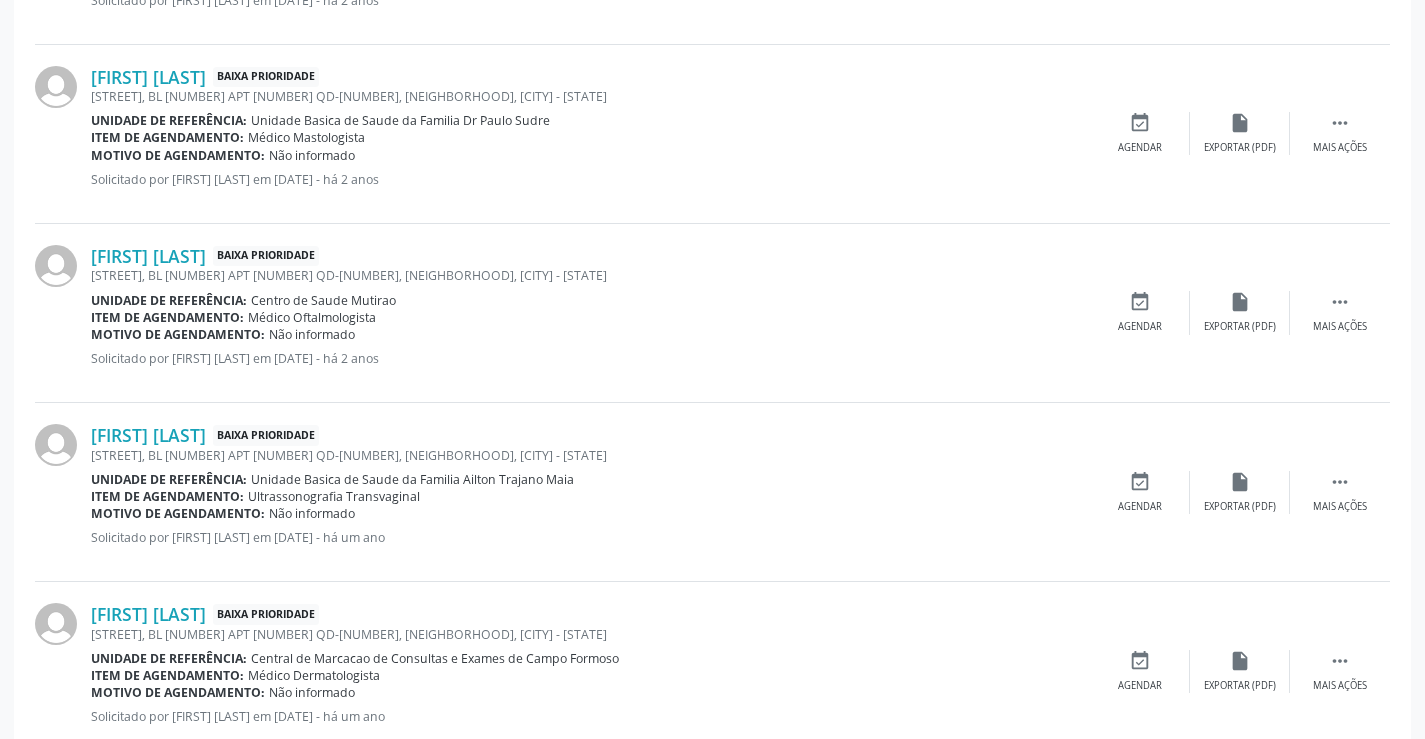 scroll, scrollTop: 255, scrollLeft: 0, axis: vertical 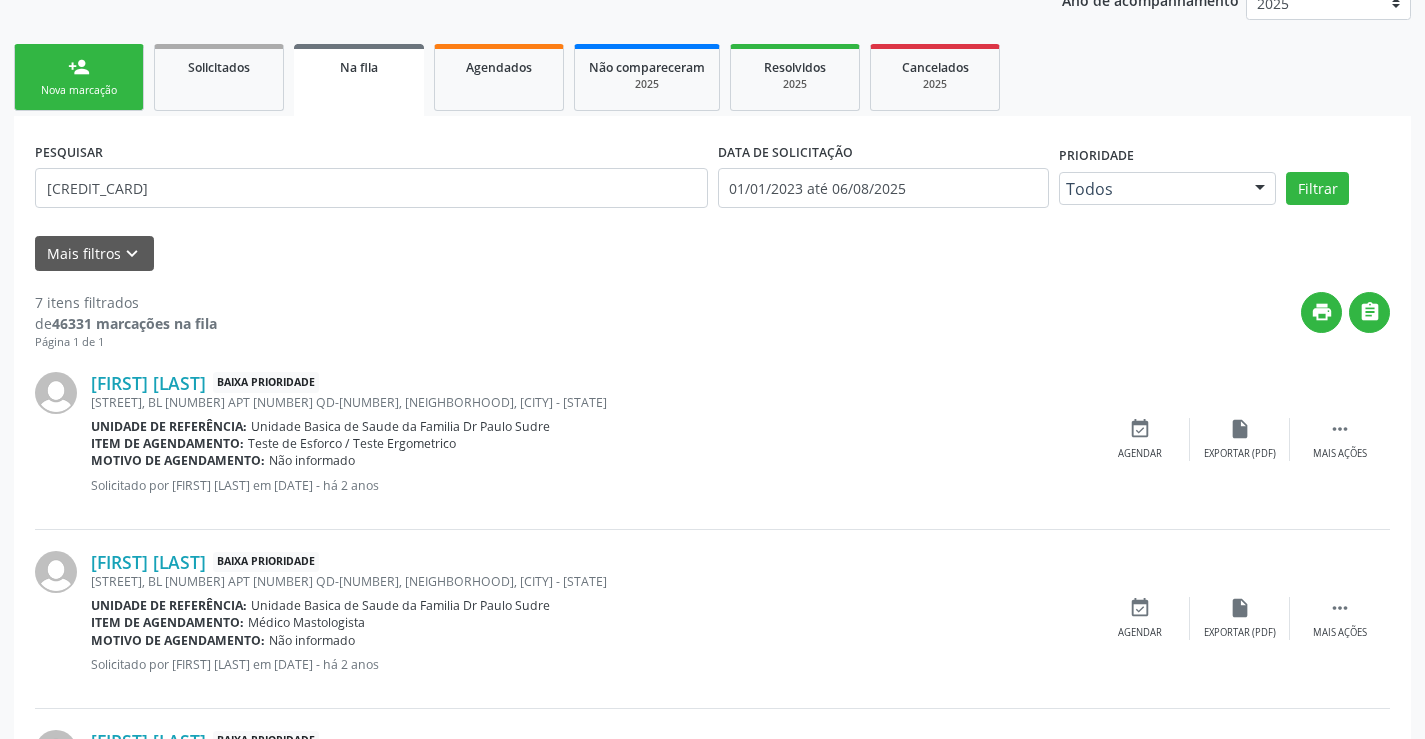 click on "Nova marcação" at bounding box center [79, 90] 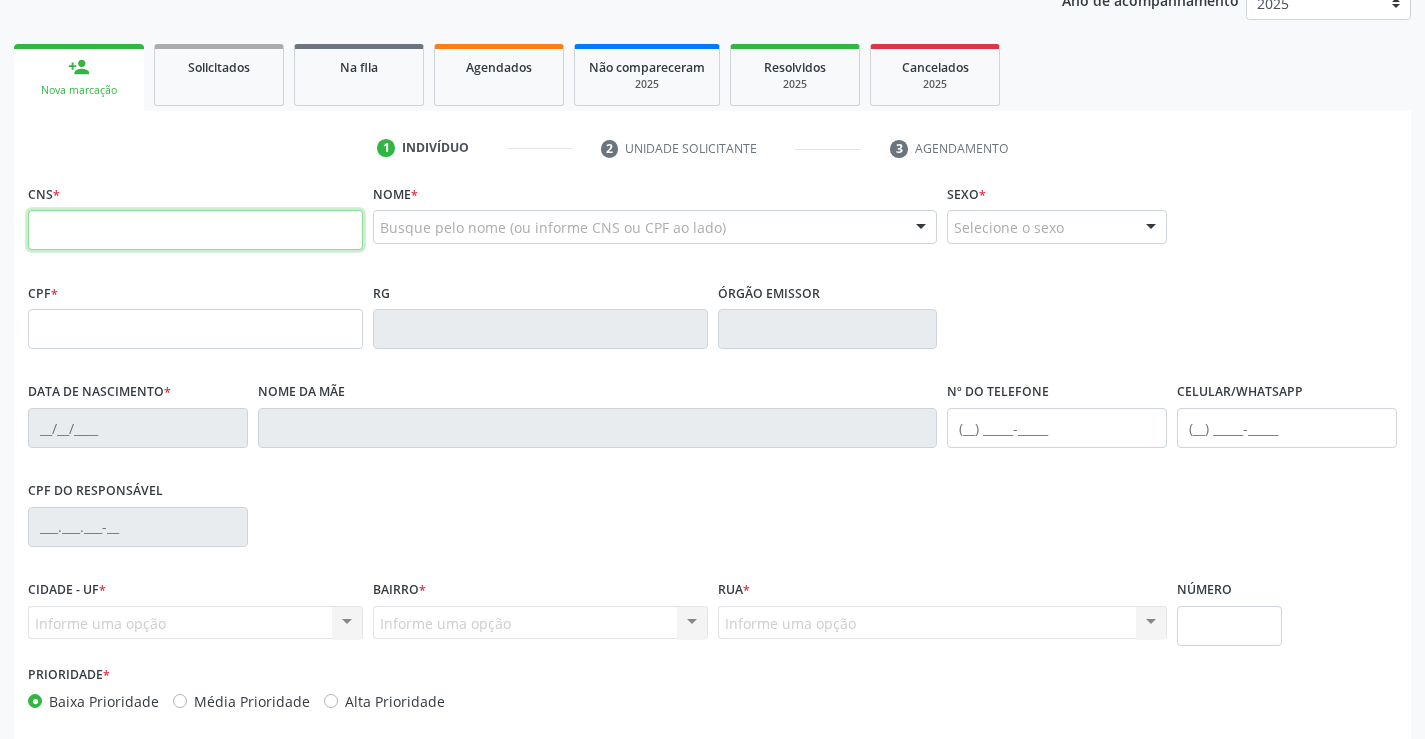 click at bounding box center [195, 230] 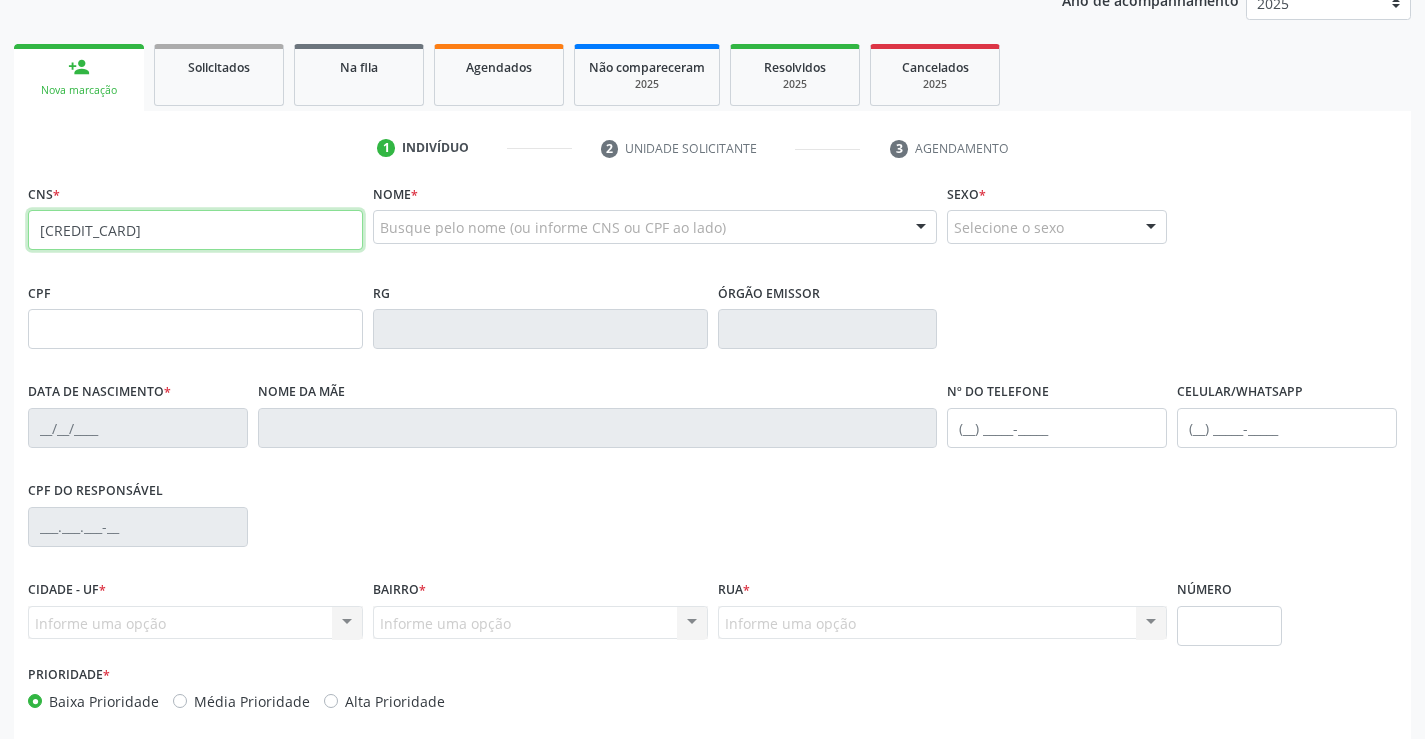 type on "[CREDIT_CARD]" 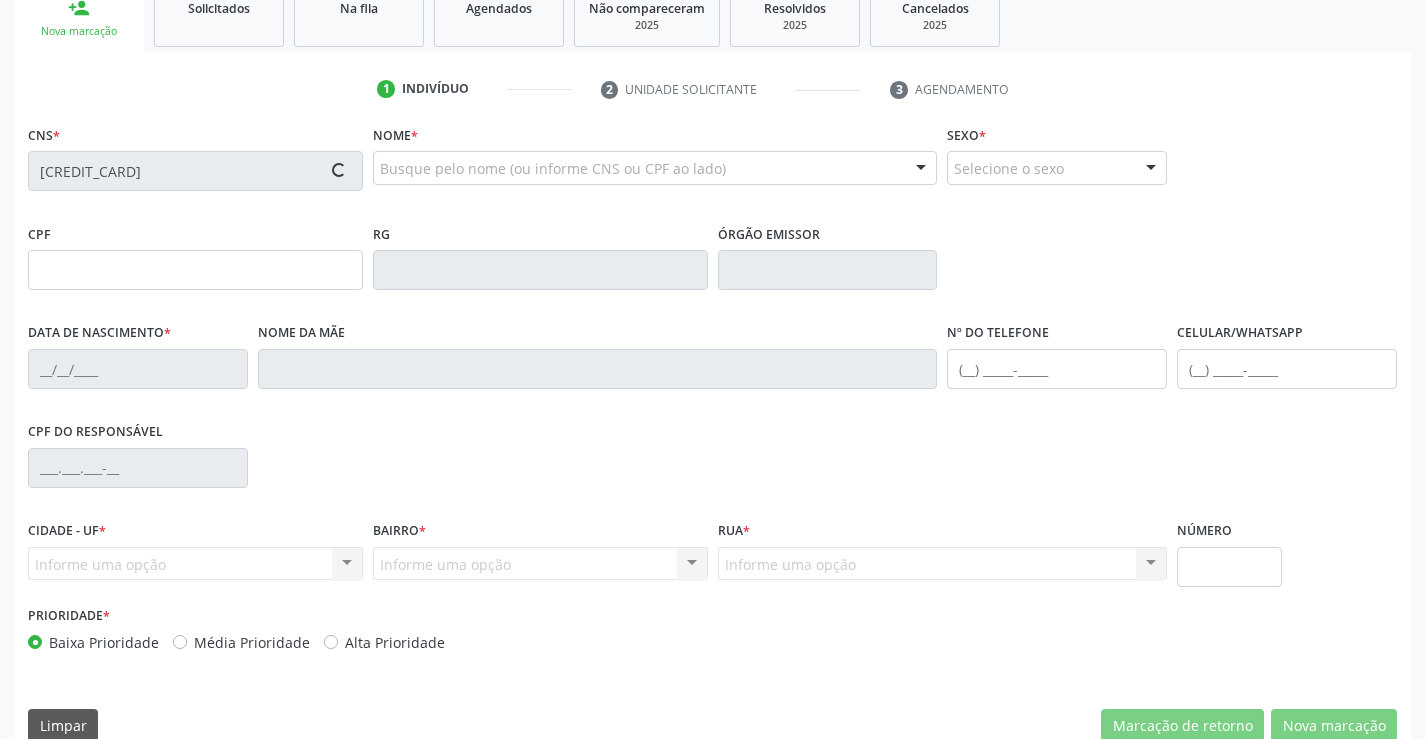 scroll, scrollTop: 345, scrollLeft: 0, axis: vertical 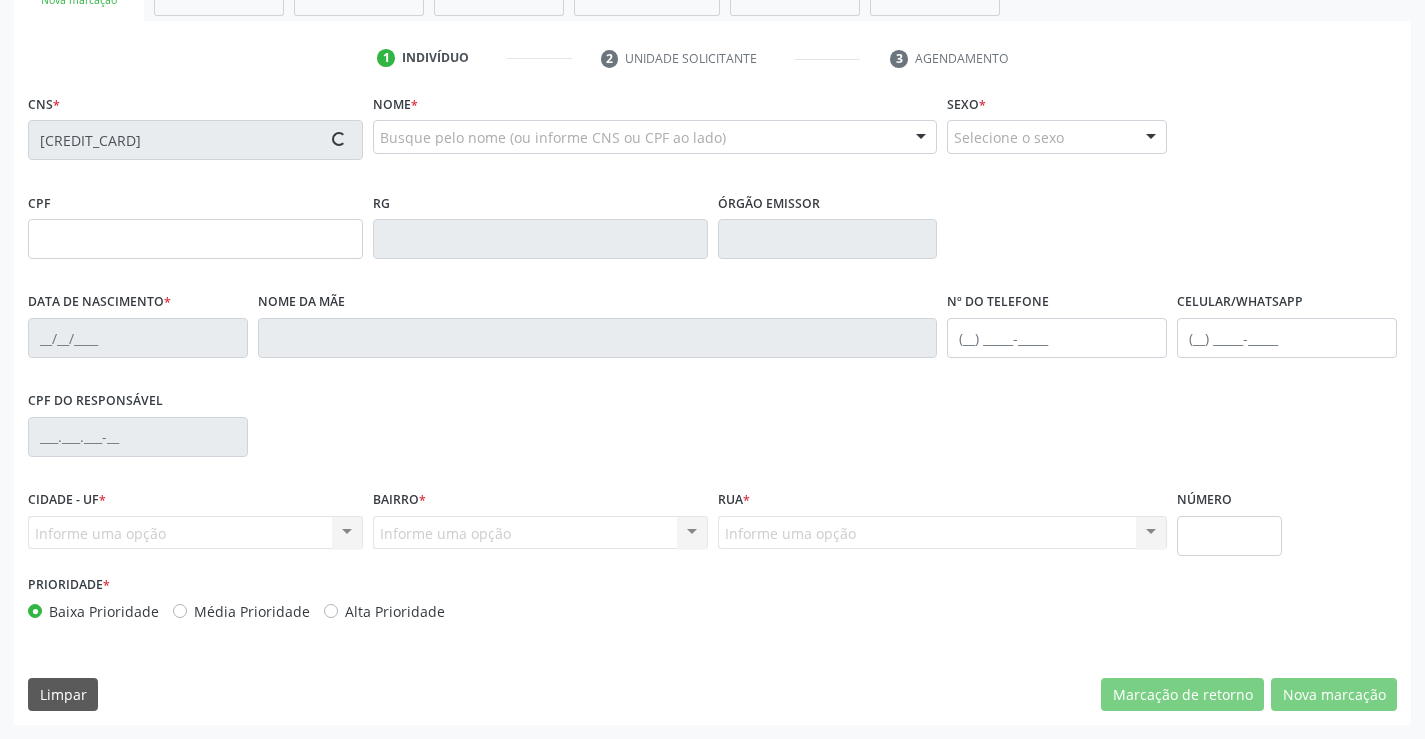 type on "[CREDIT_CARD]" 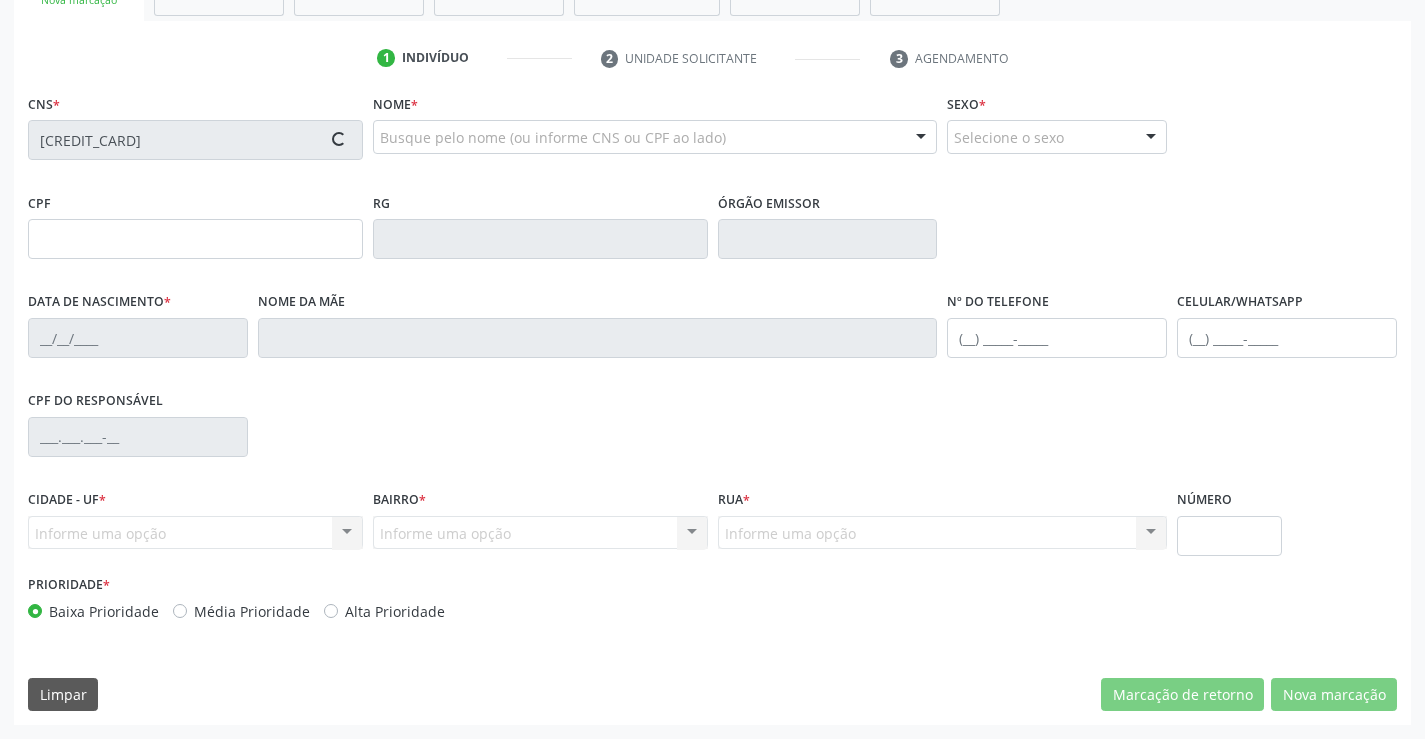 type on "29/03/2011" 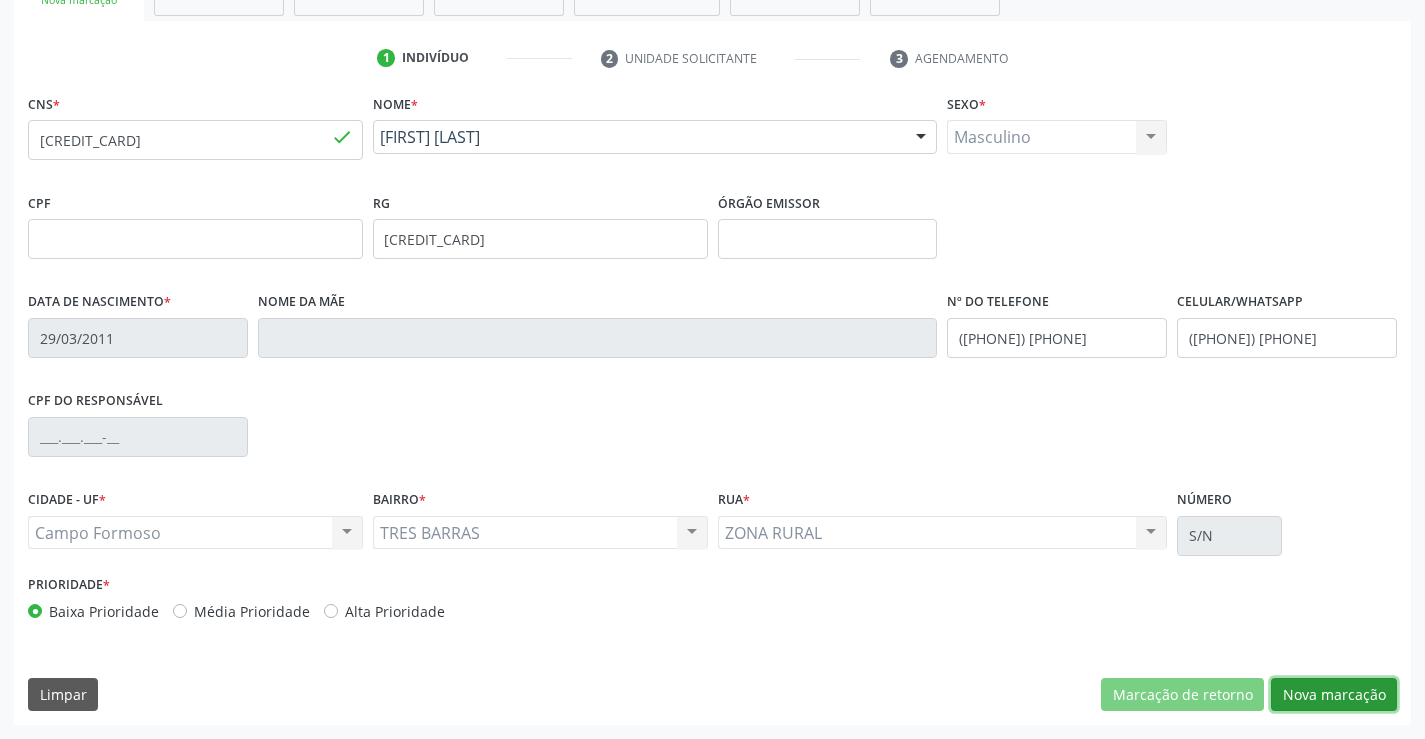 click on "Nova marcação" at bounding box center (1334, 695) 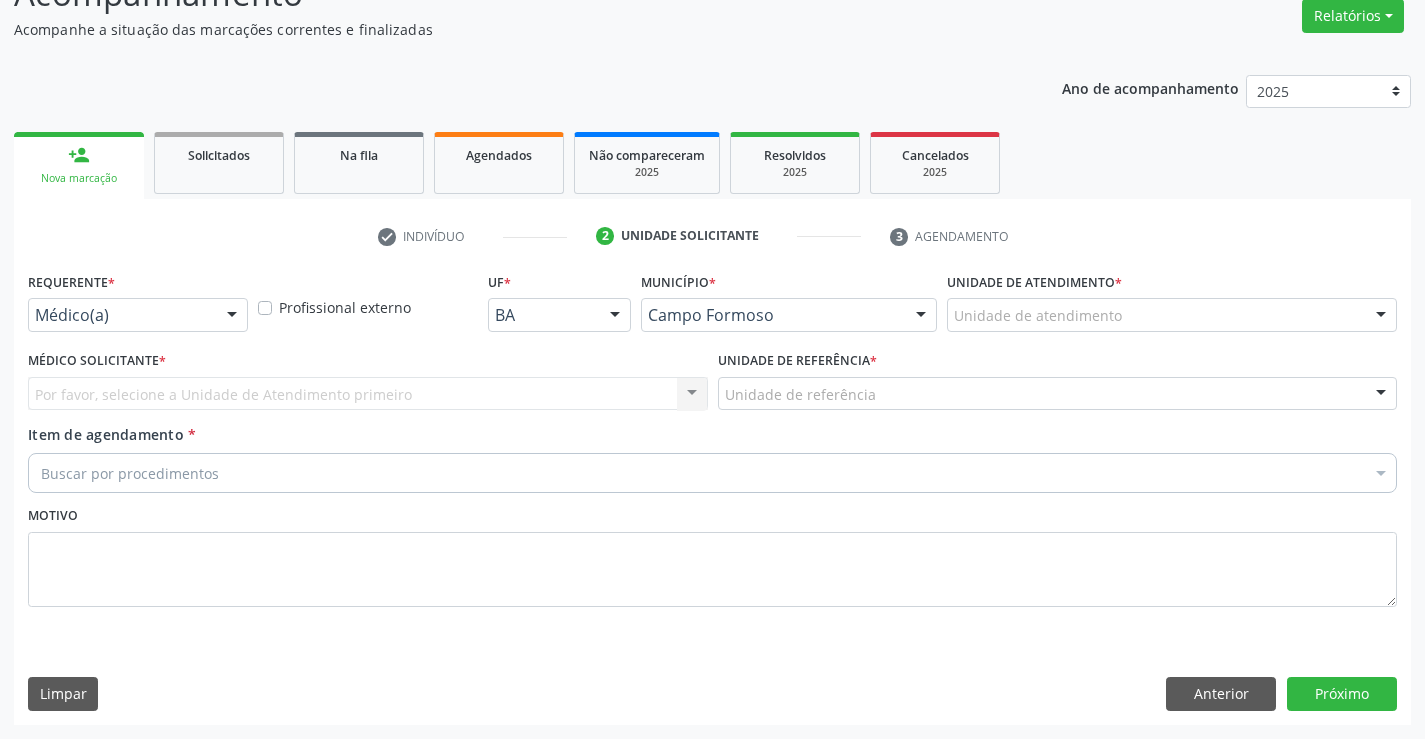 scroll, scrollTop: 167, scrollLeft: 0, axis: vertical 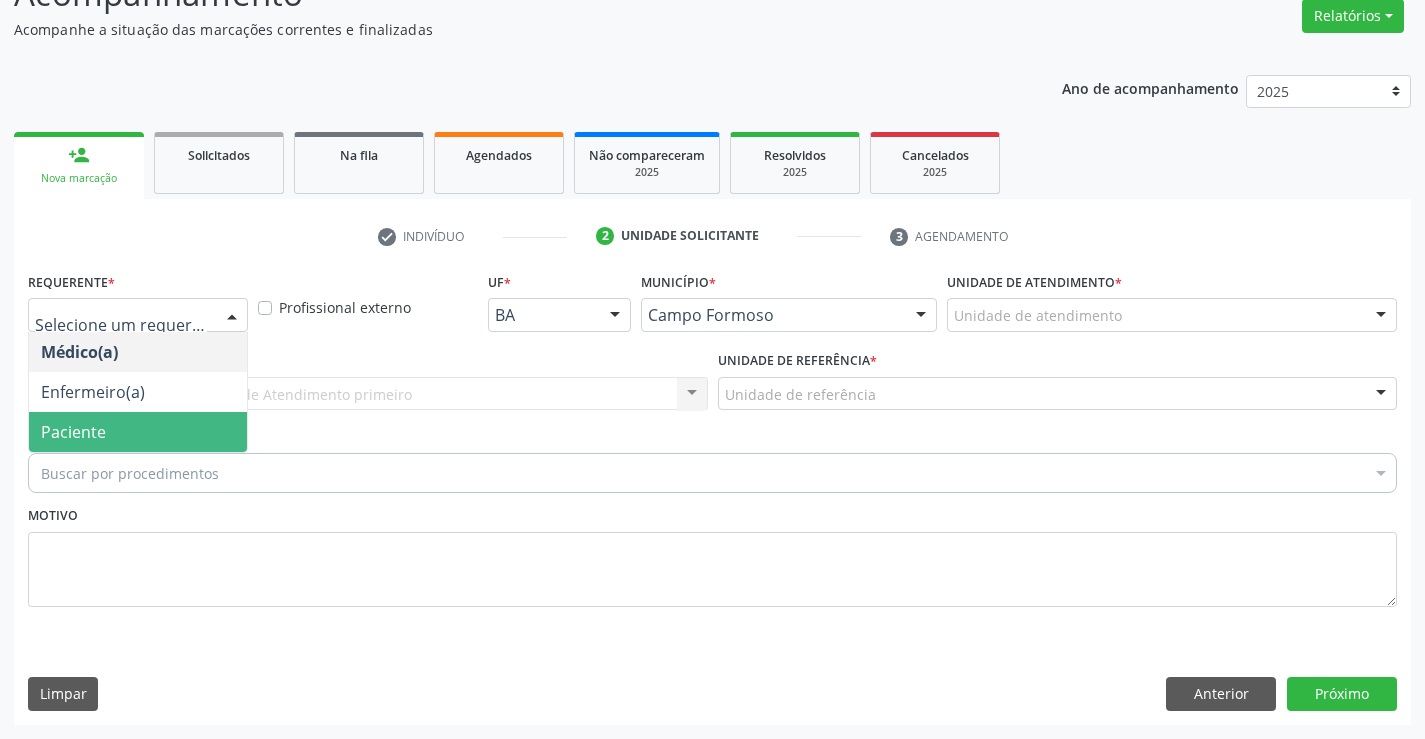 click on "Paciente" at bounding box center (138, 432) 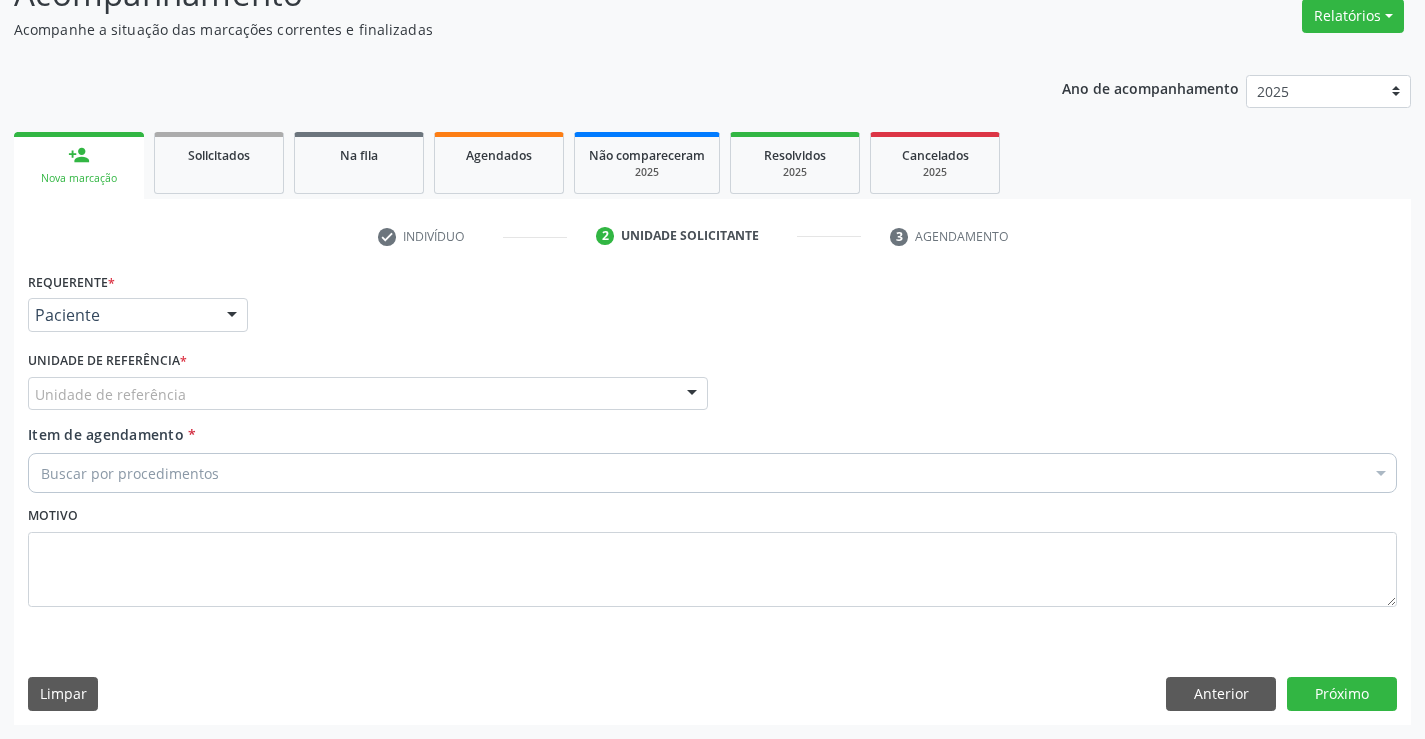 click on "Unidade de referência" at bounding box center (368, 394) 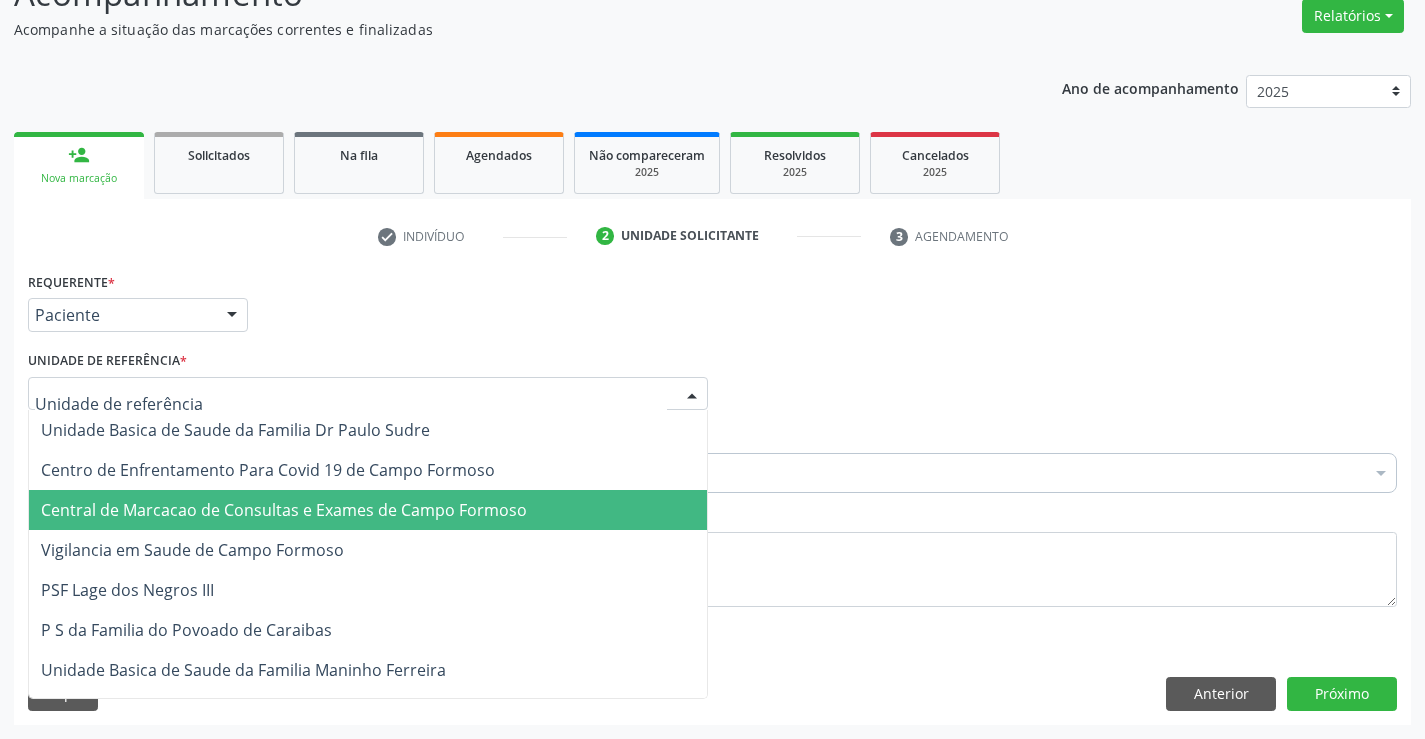 click on "Central de Marcacao de Consultas e Exames de Campo Formoso" at bounding box center [284, 510] 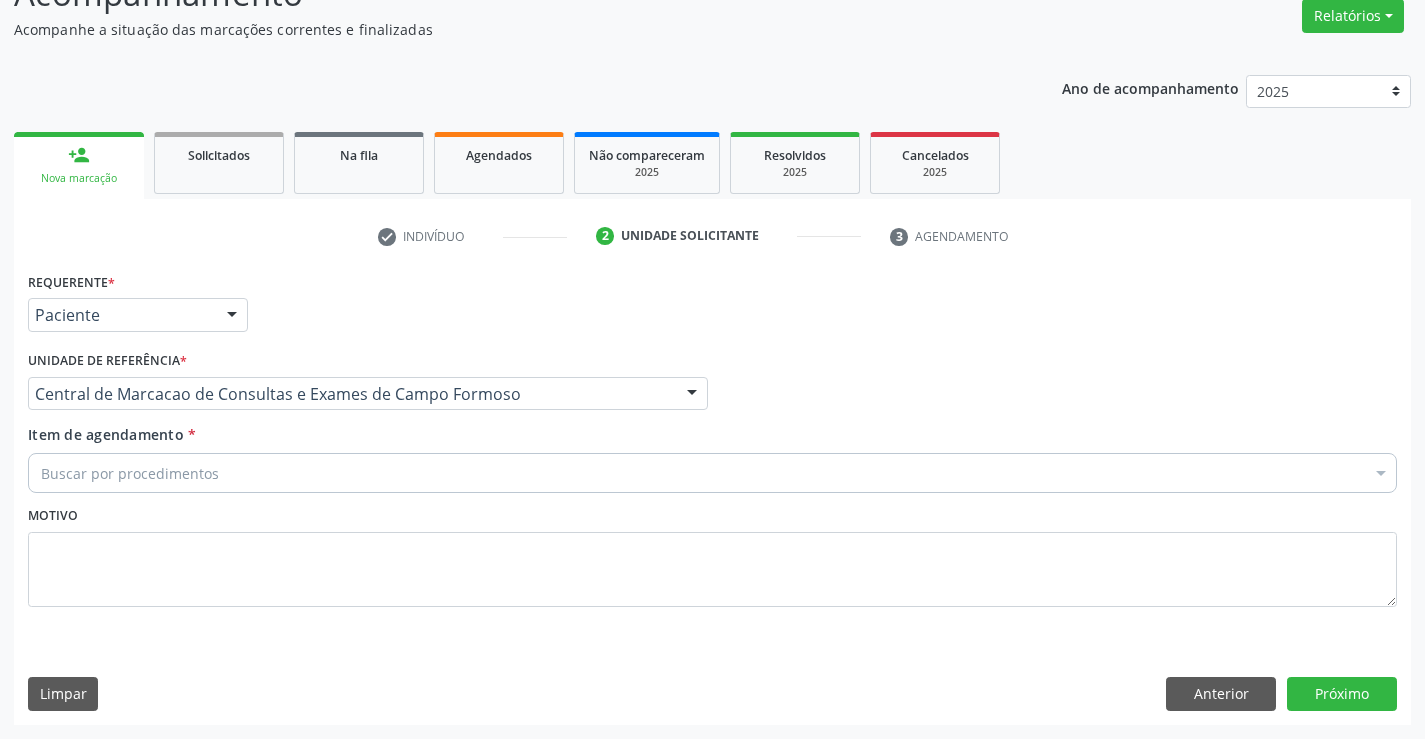 click on "Buscar por procedimentos" at bounding box center (712, 473) 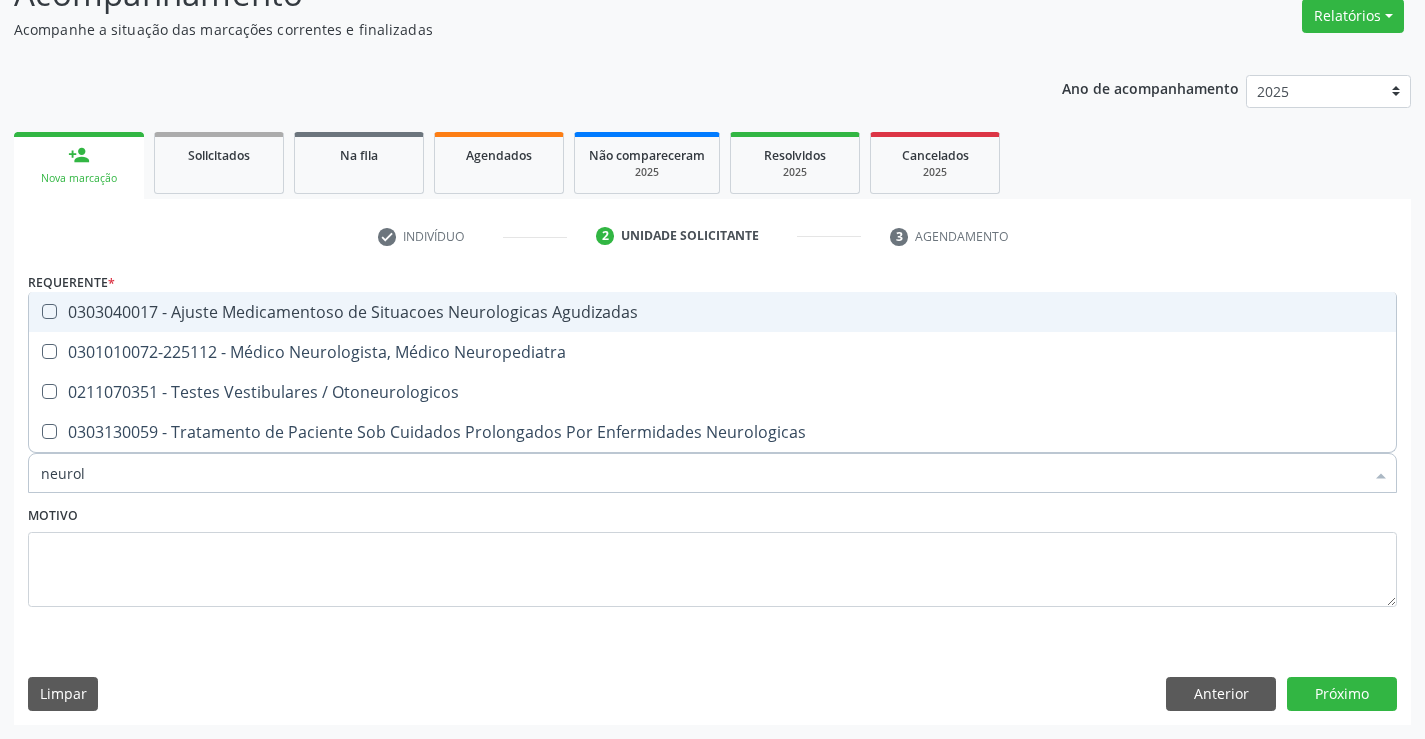 type on "neurolo" 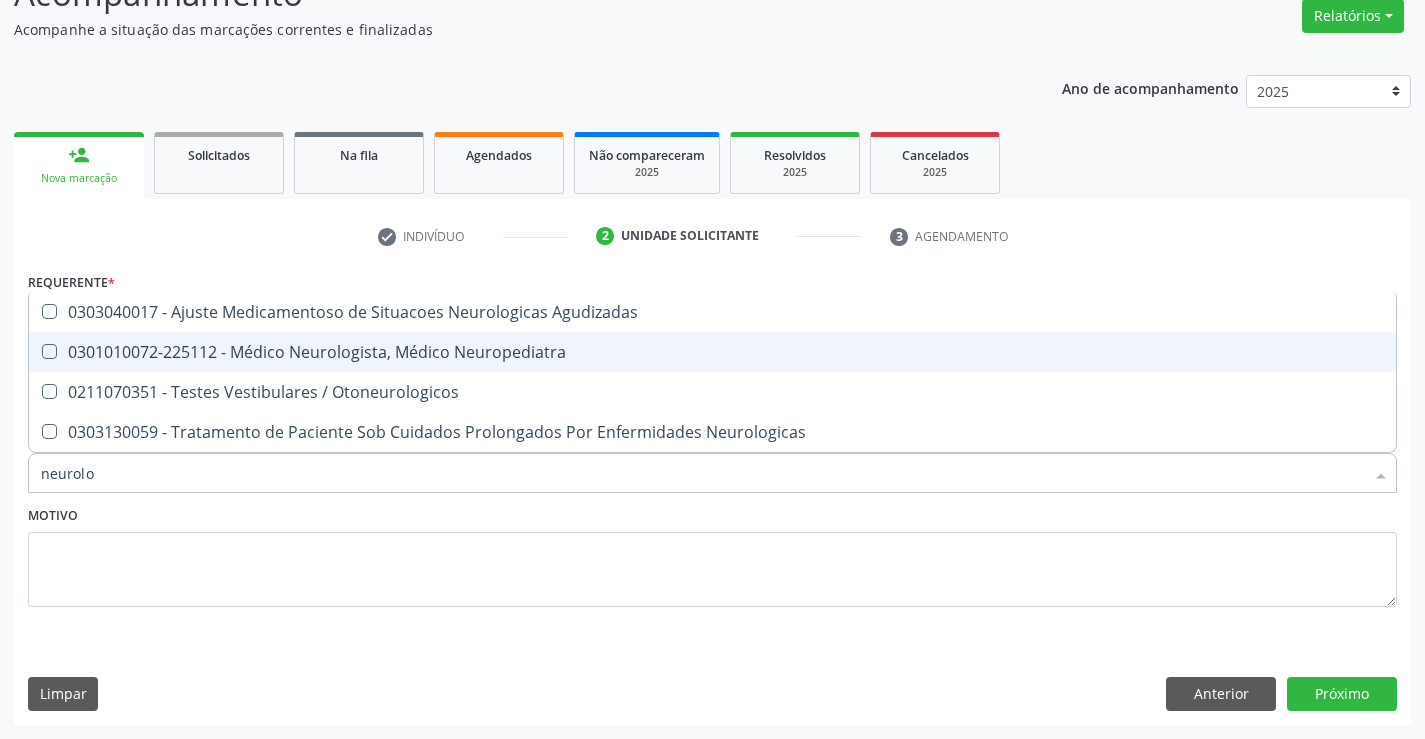 click on "0301010072-225112 - Médico Neurologista, Médico Neuropediatra" at bounding box center [712, 352] 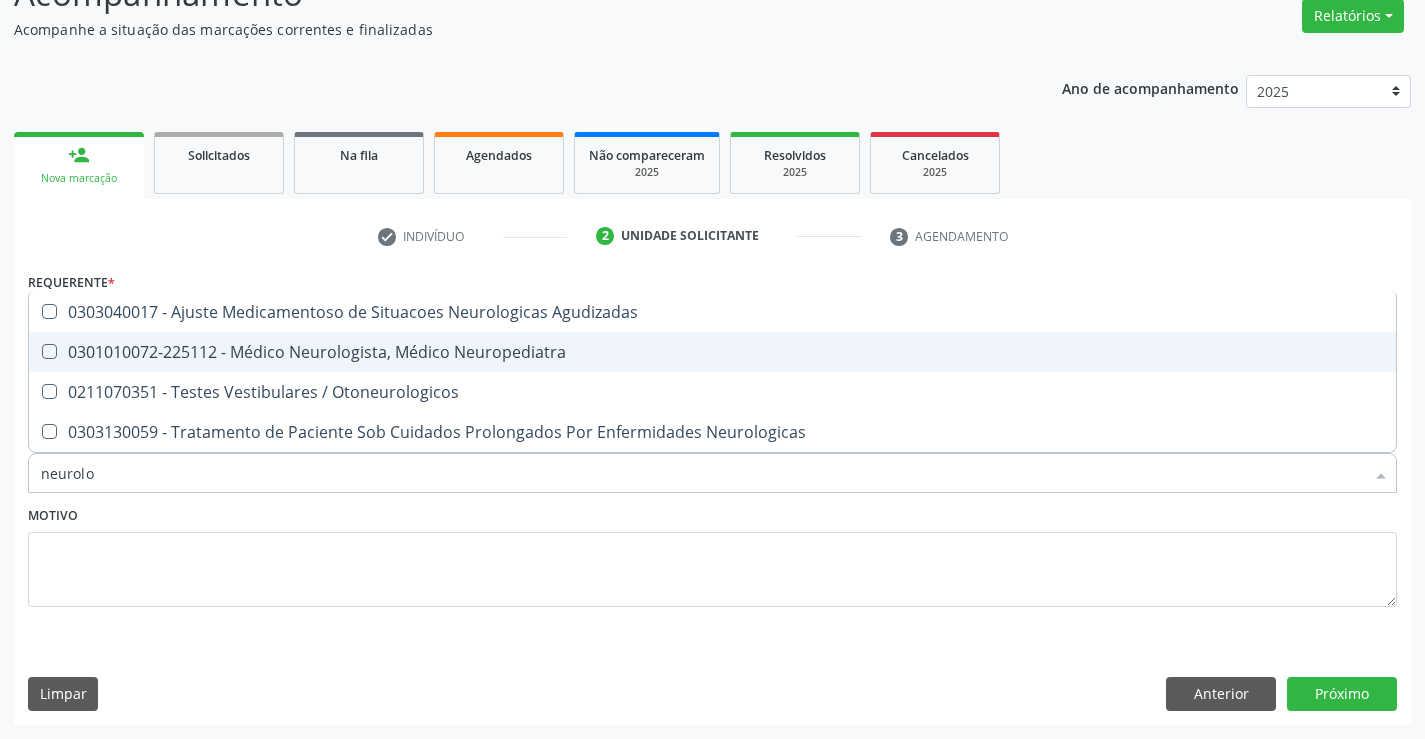 checkbox on "true" 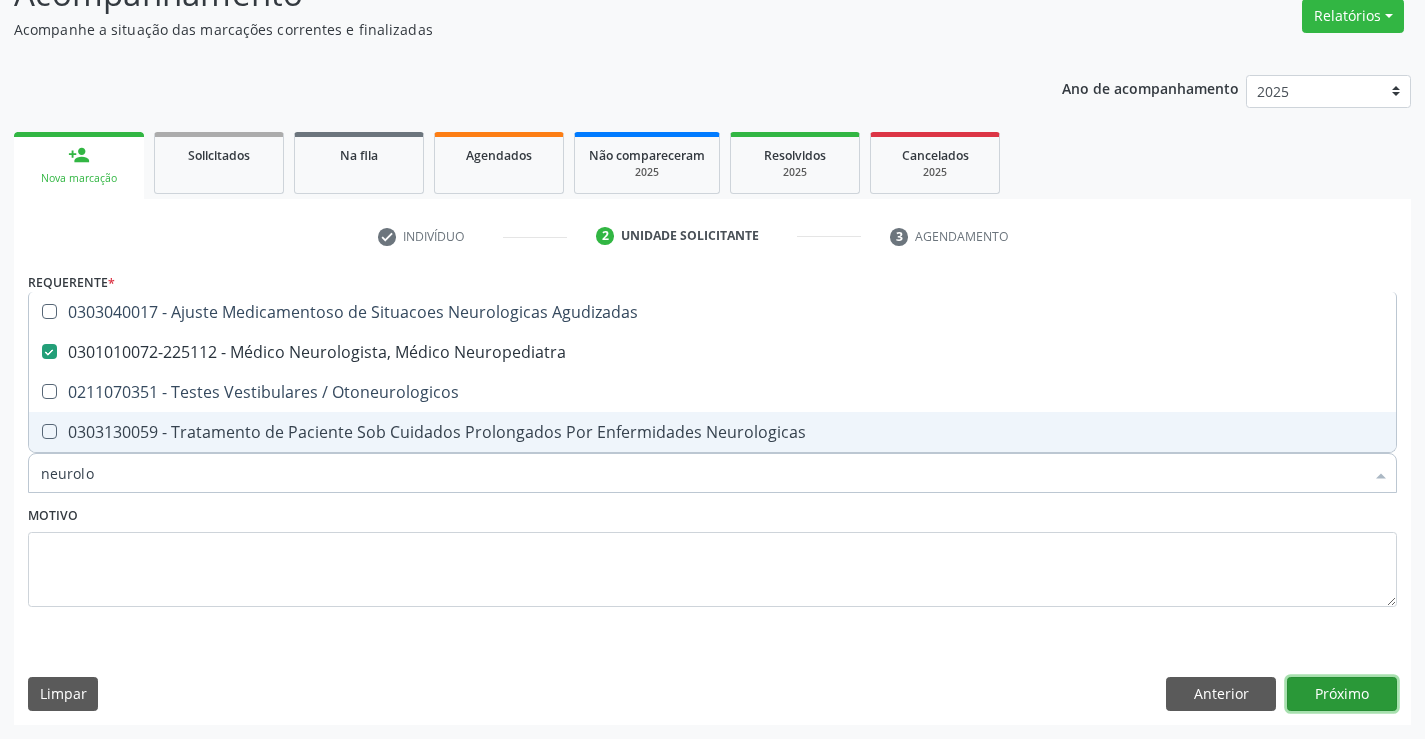 click on "Próximo" at bounding box center (1342, 694) 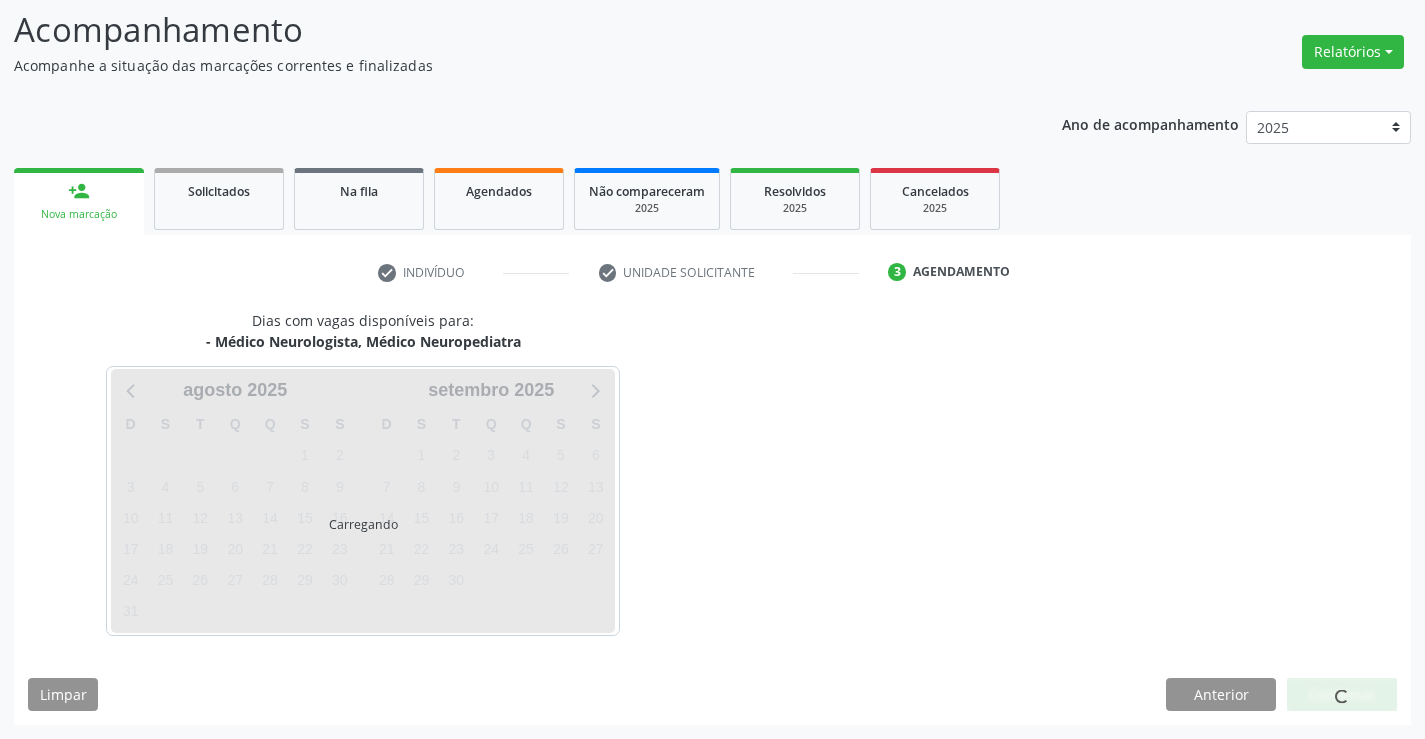 scroll, scrollTop: 131, scrollLeft: 0, axis: vertical 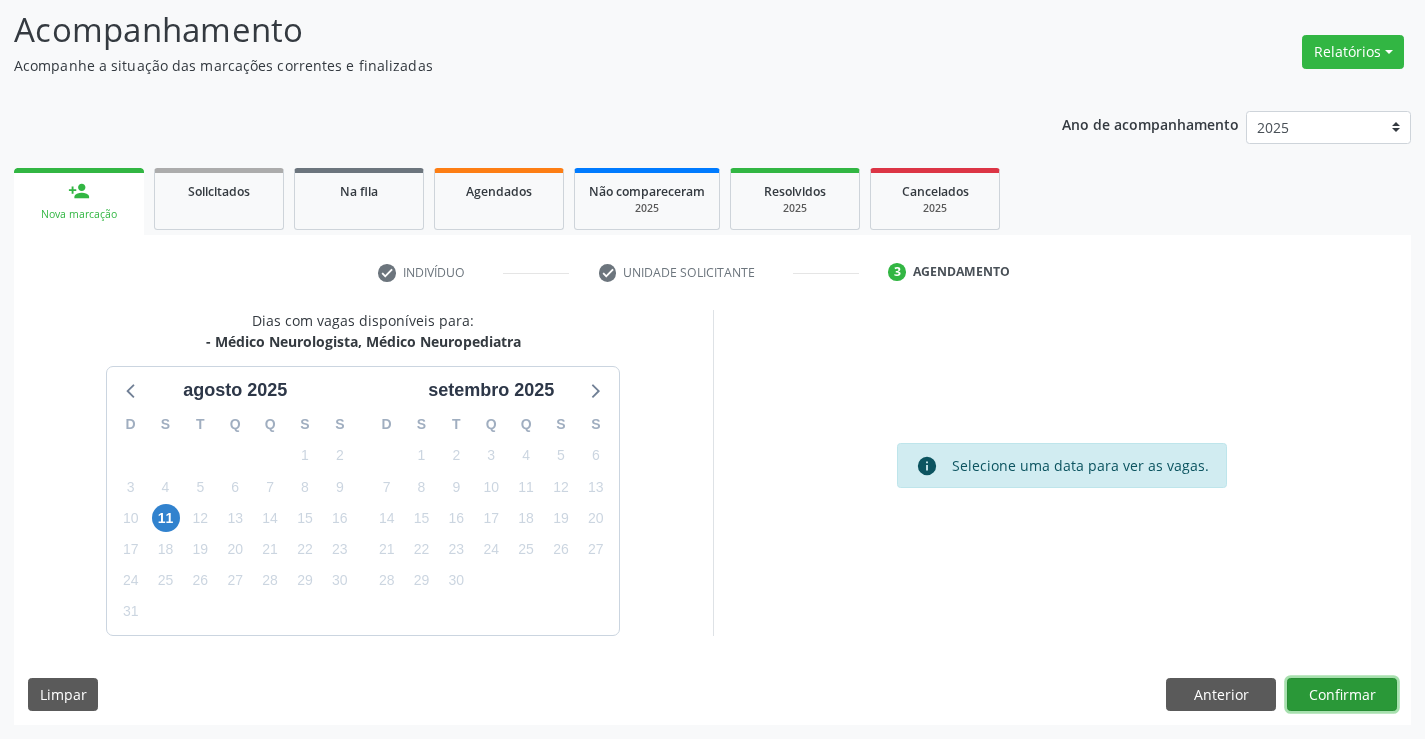 click on "Confirmar" at bounding box center (1342, 695) 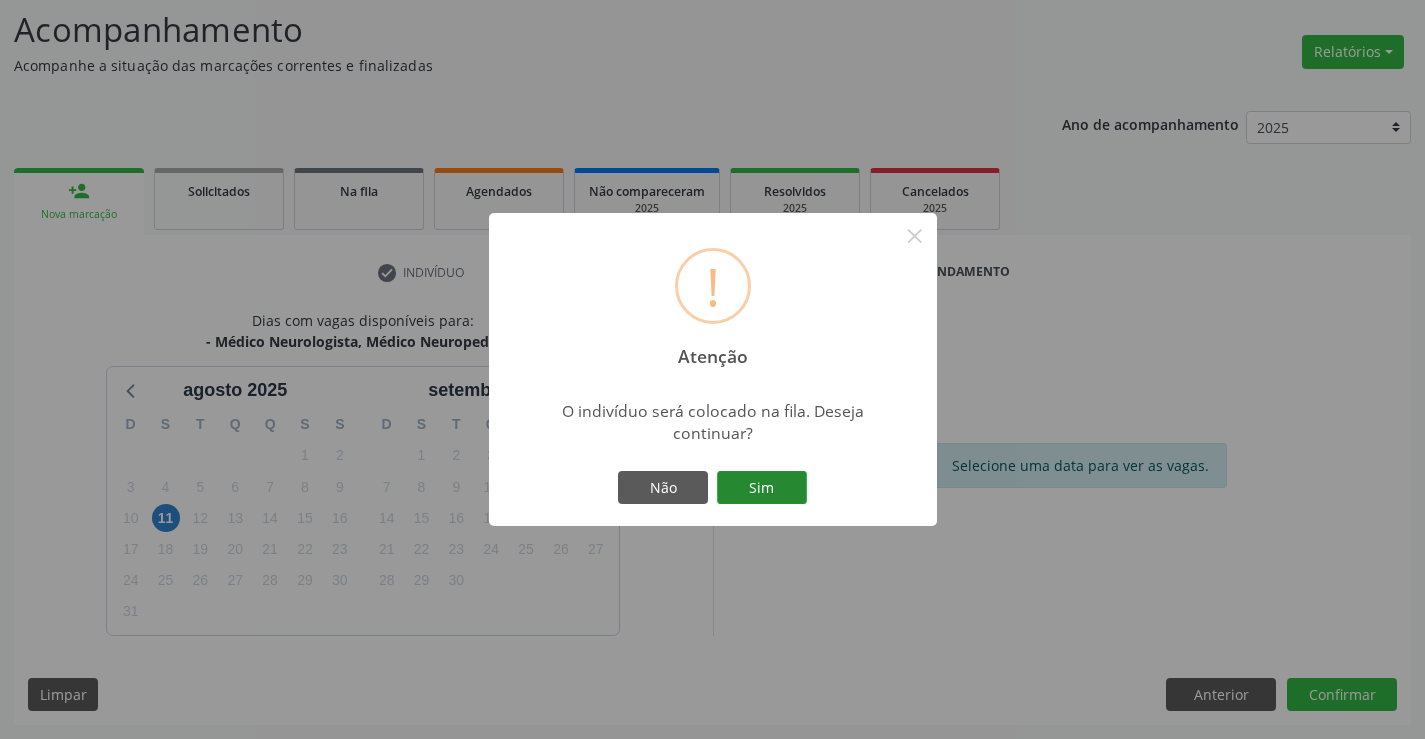 click on "Sim" at bounding box center [762, 488] 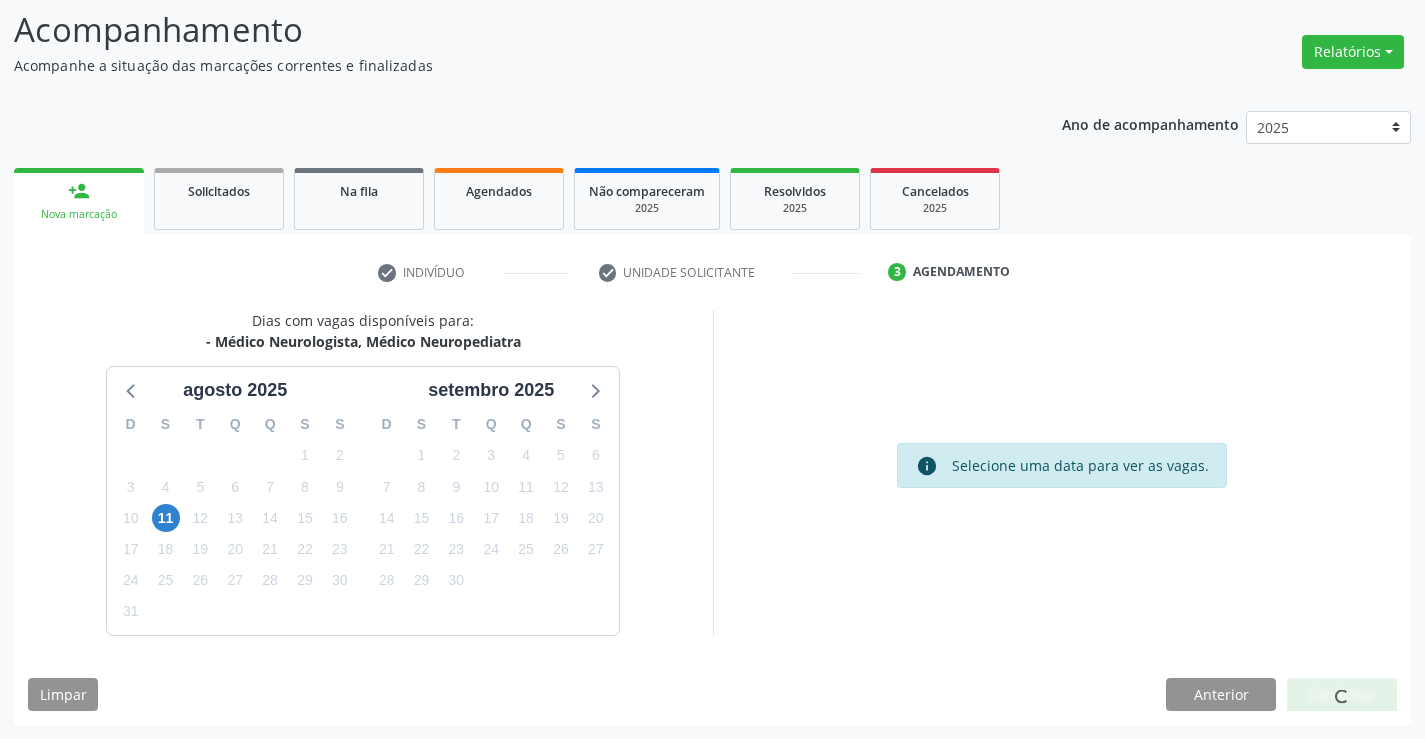 scroll, scrollTop: 0, scrollLeft: 0, axis: both 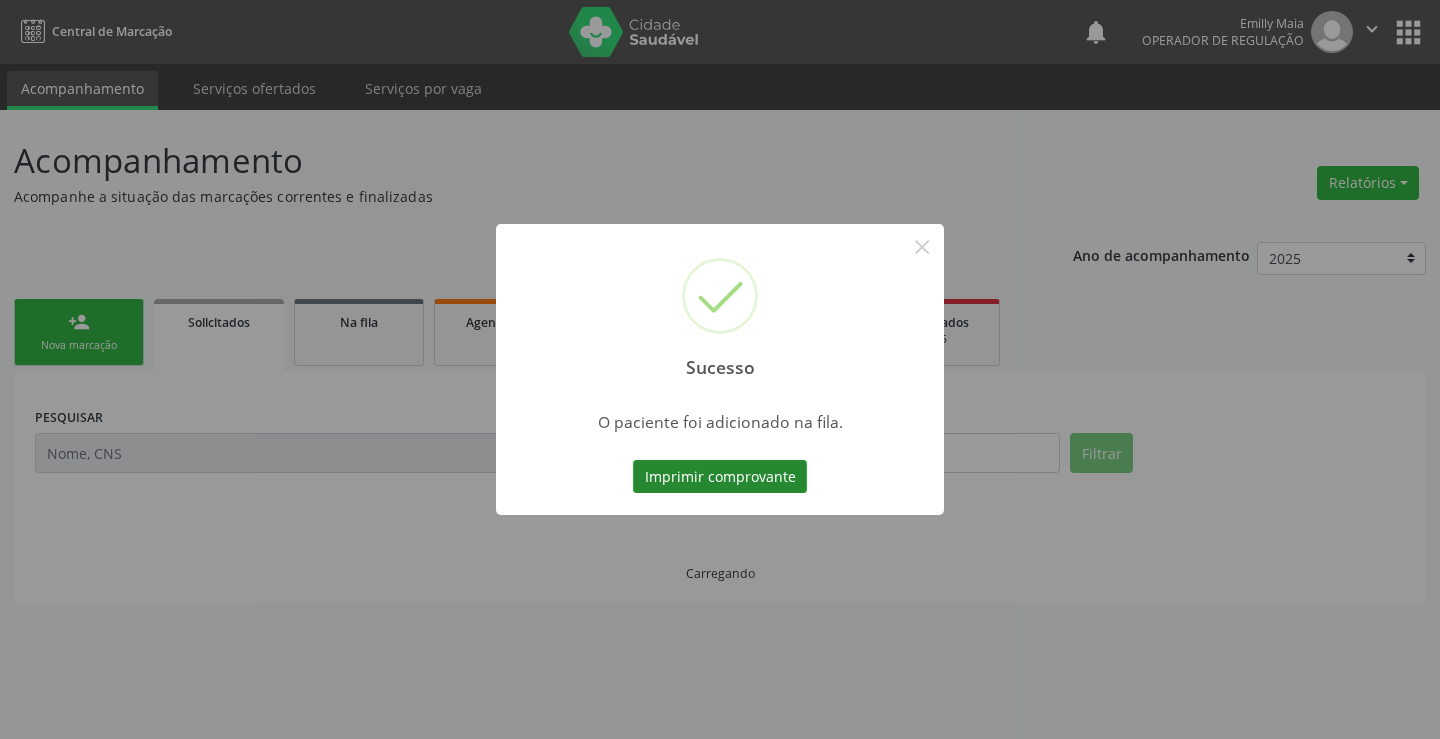click on "Imprimir comprovante" at bounding box center [720, 477] 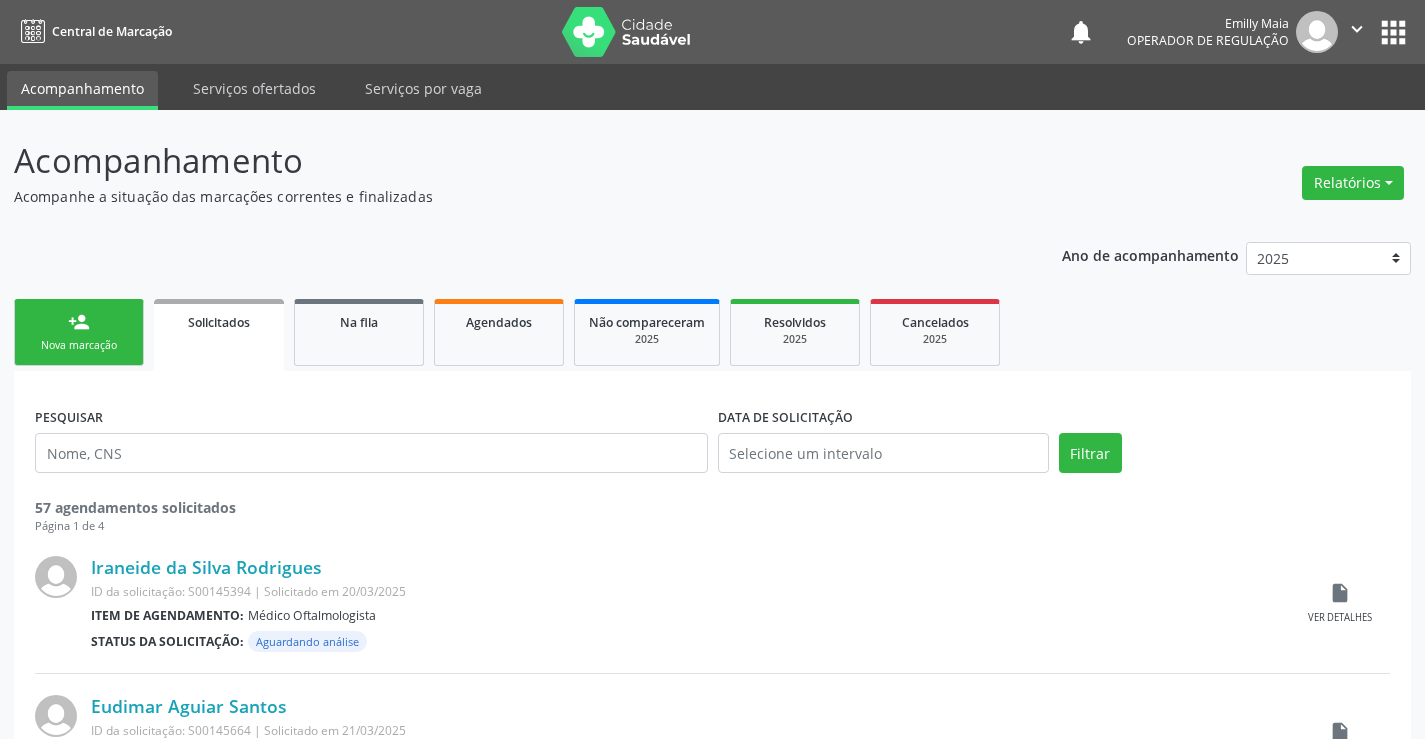 click on "person_add
Nova marcação" at bounding box center (79, 332) 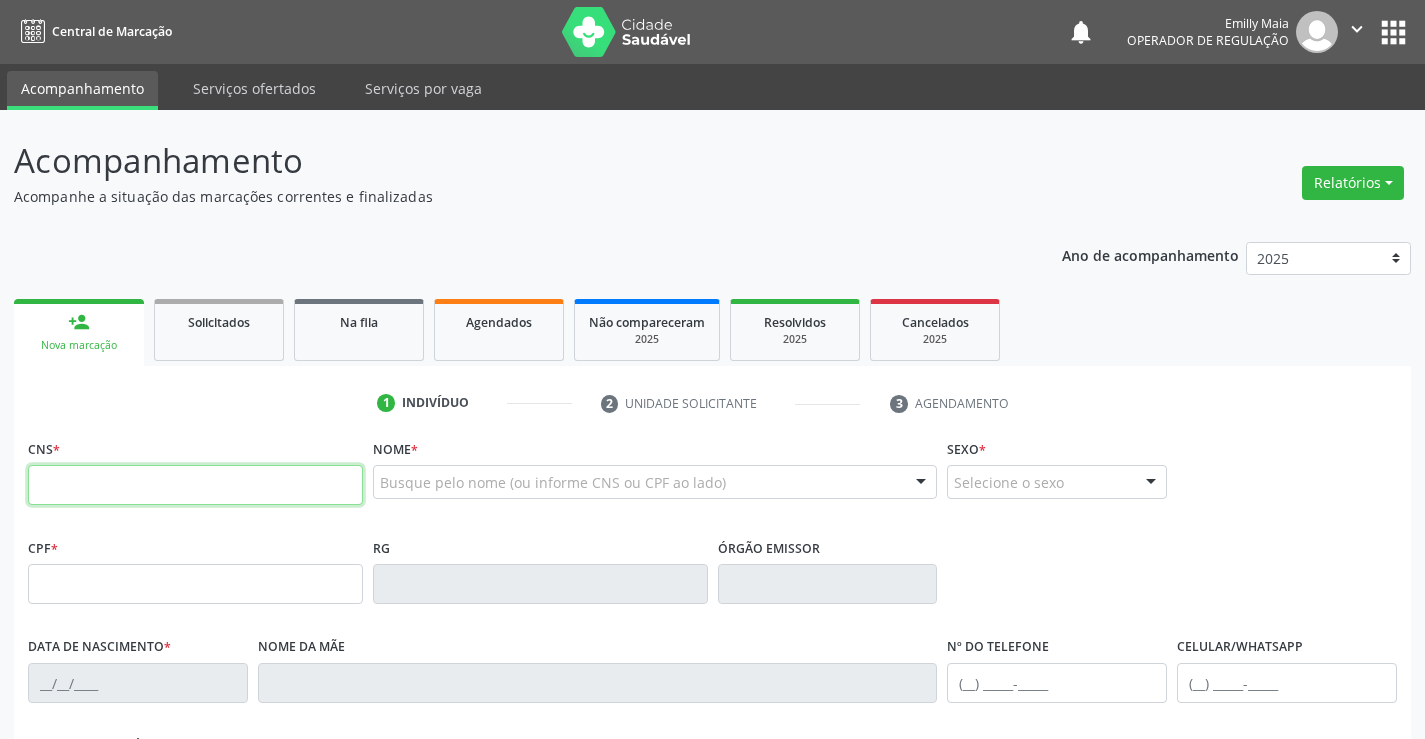 click at bounding box center [195, 485] 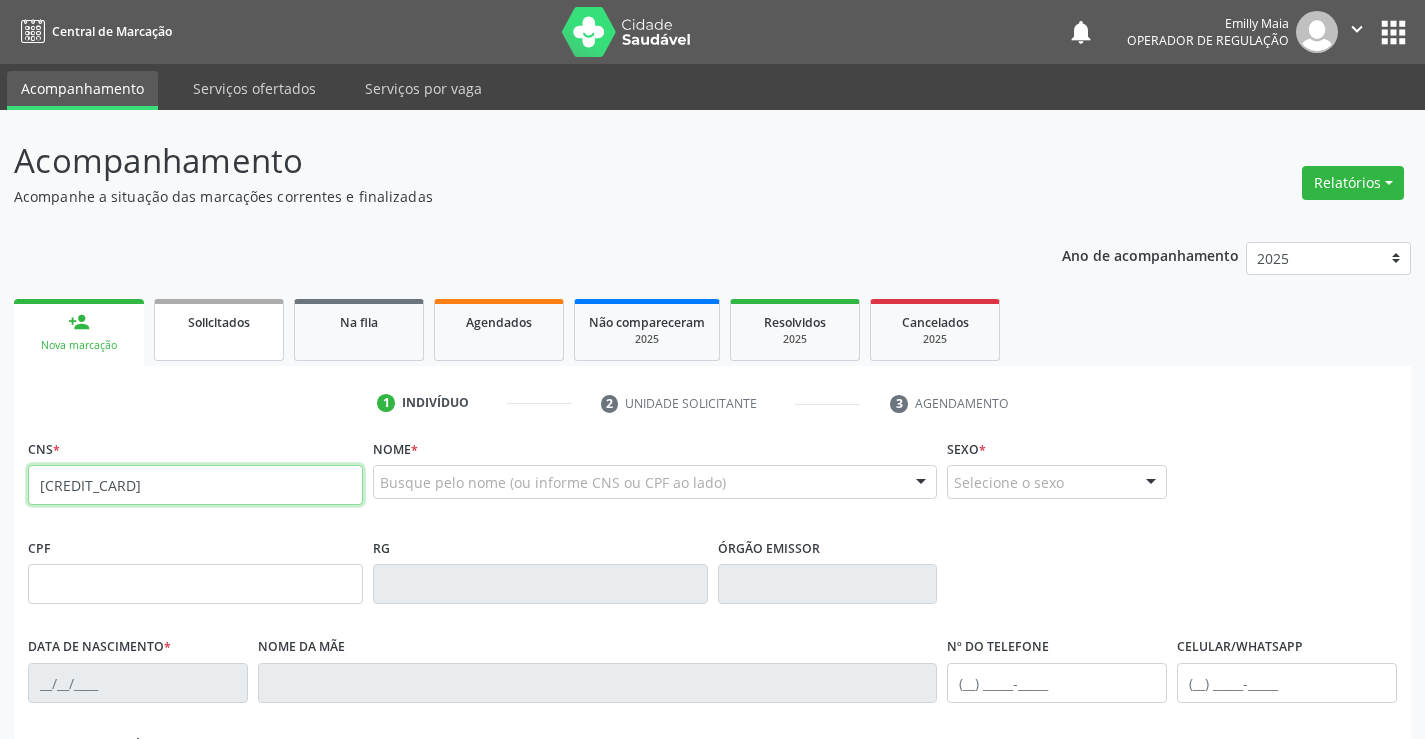 type on "708 4073 1552 5870" 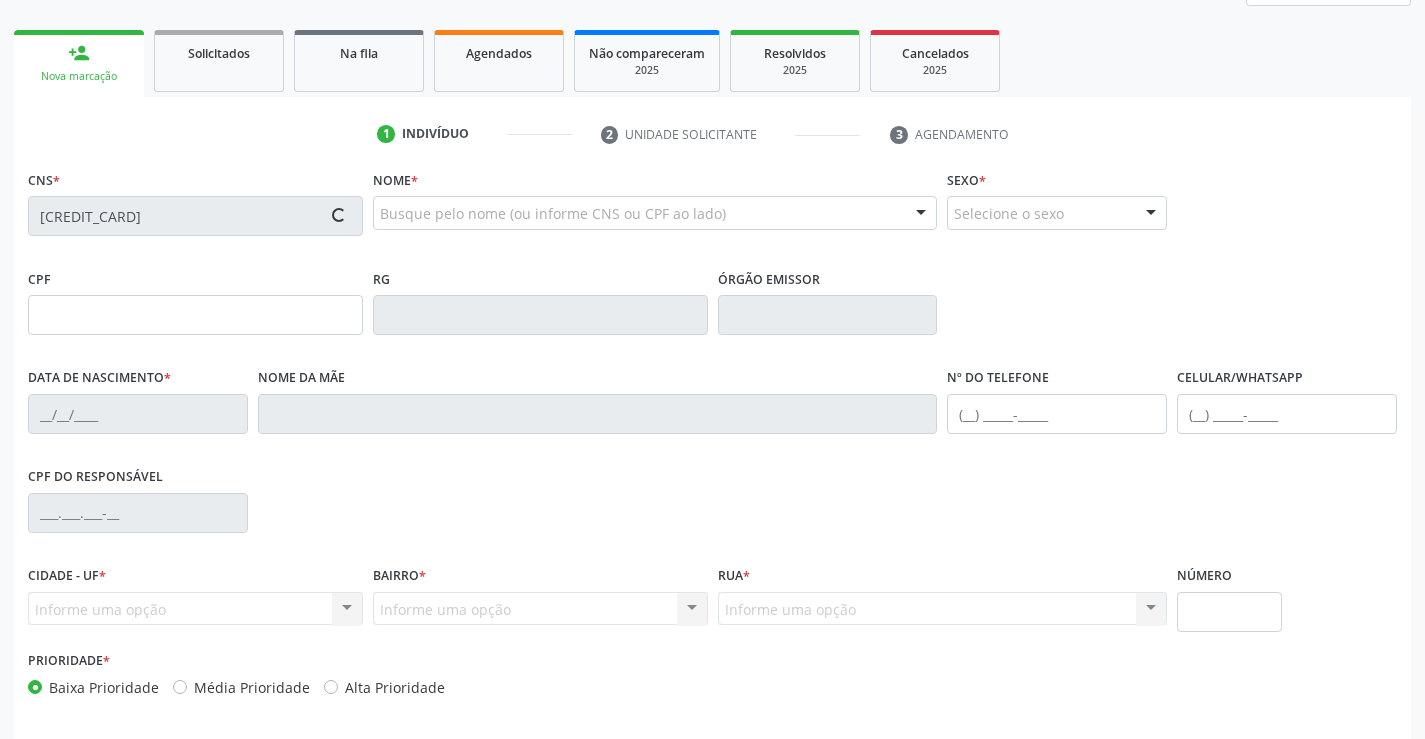 scroll, scrollTop: 345, scrollLeft: 0, axis: vertical 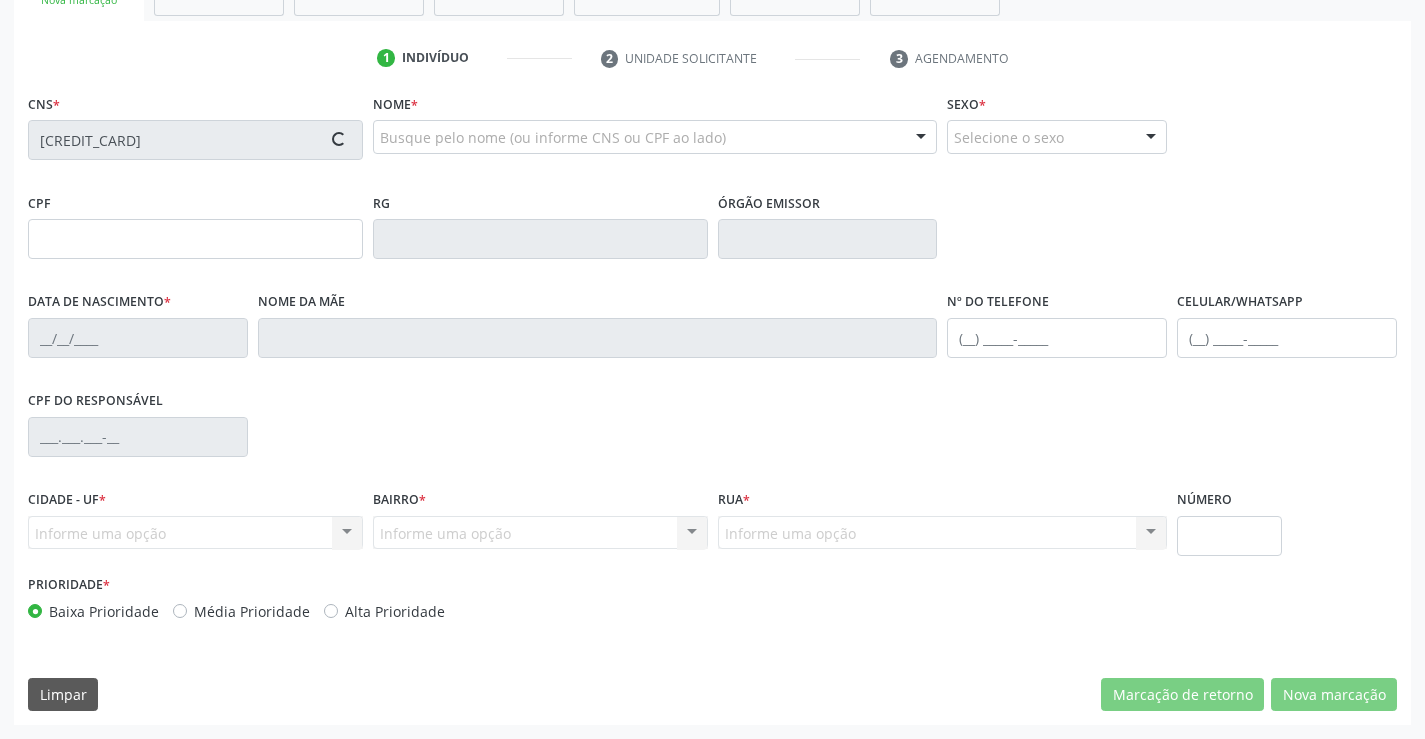 type on "1528678800" 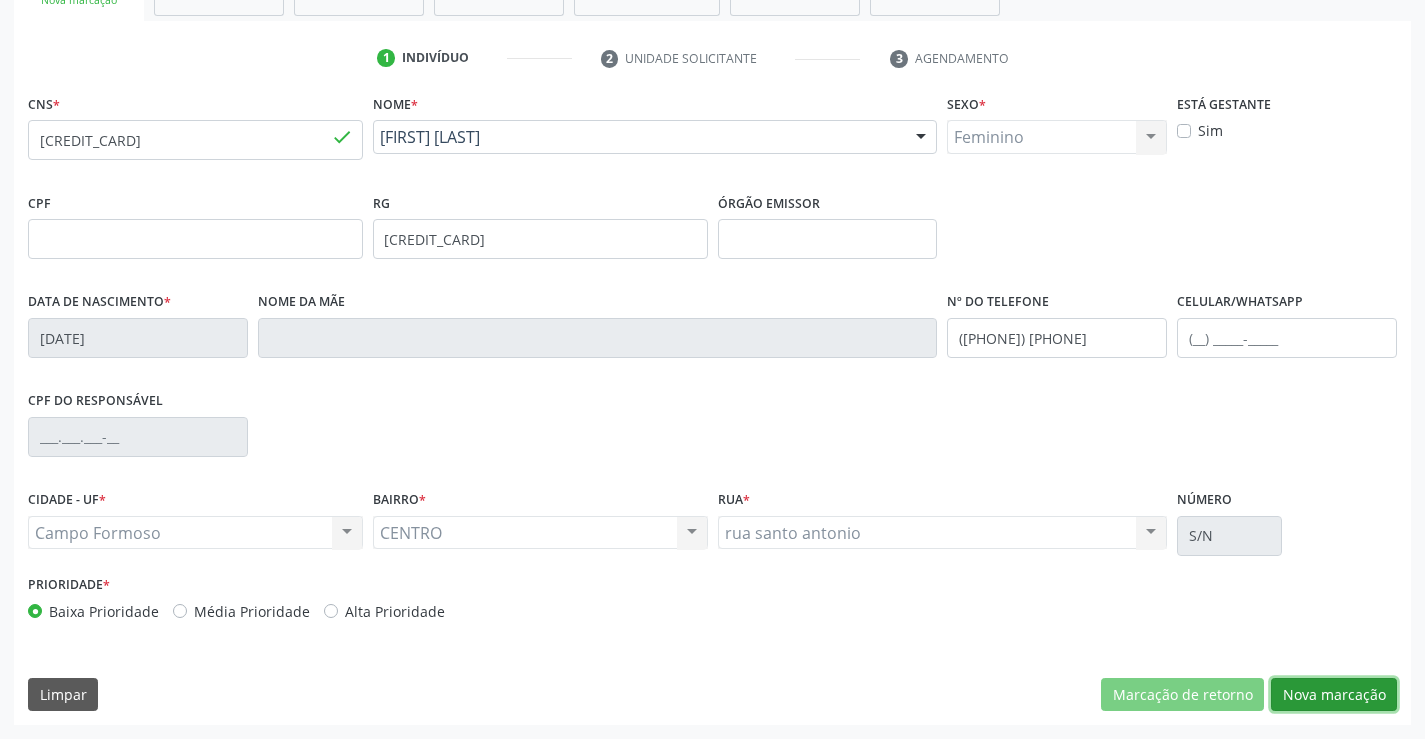 click on "Nova marcação" at bounding box center (1334, 695) 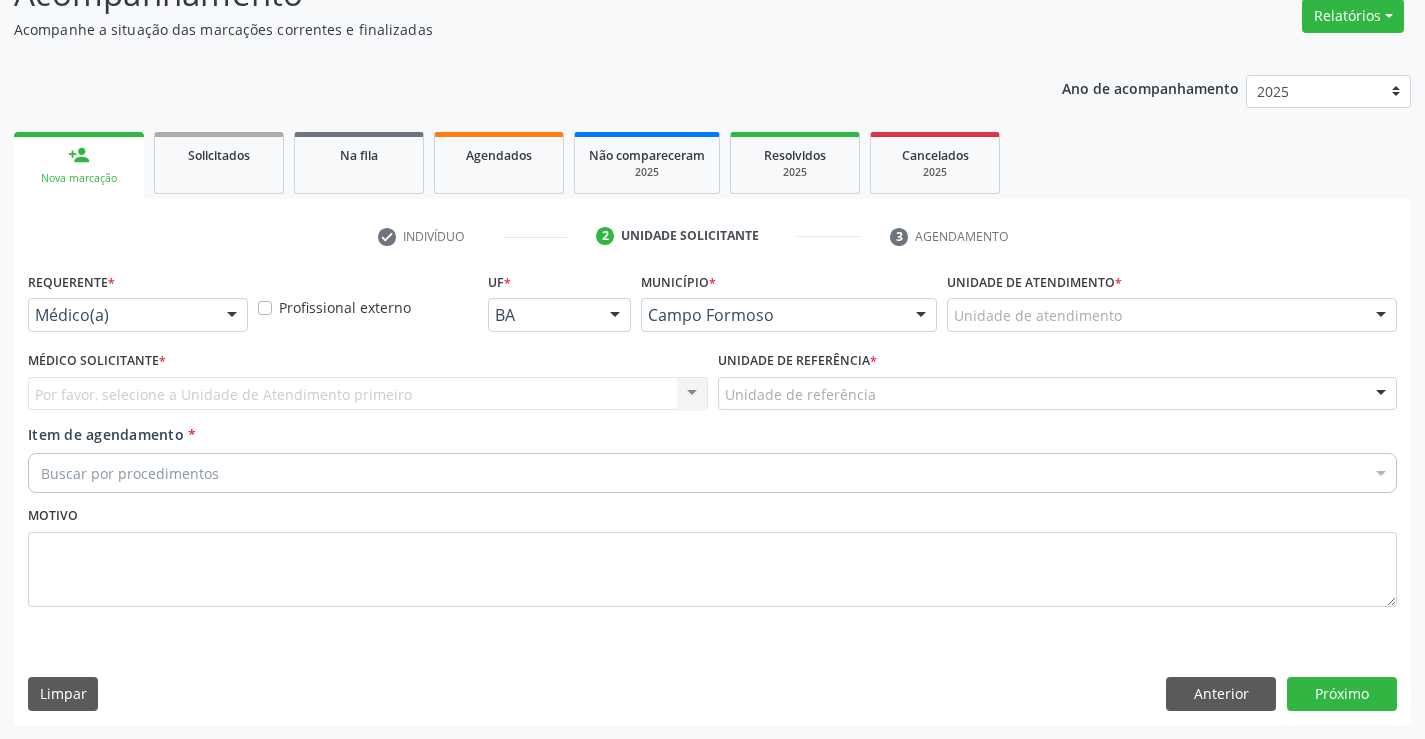 scroll, scrollTop: 167, scrollLeft: 0, axis: vertical 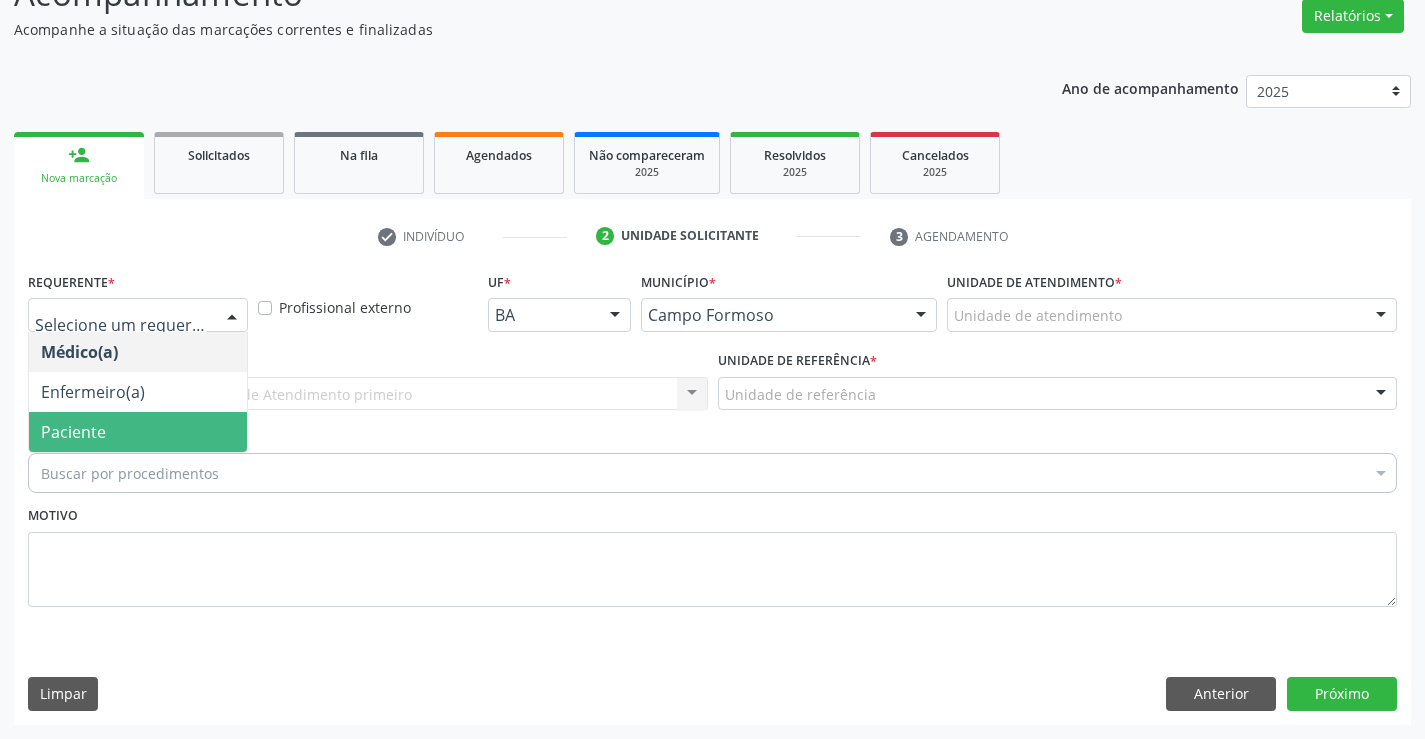 click on "Paciente" at bounding box center [138, 432] 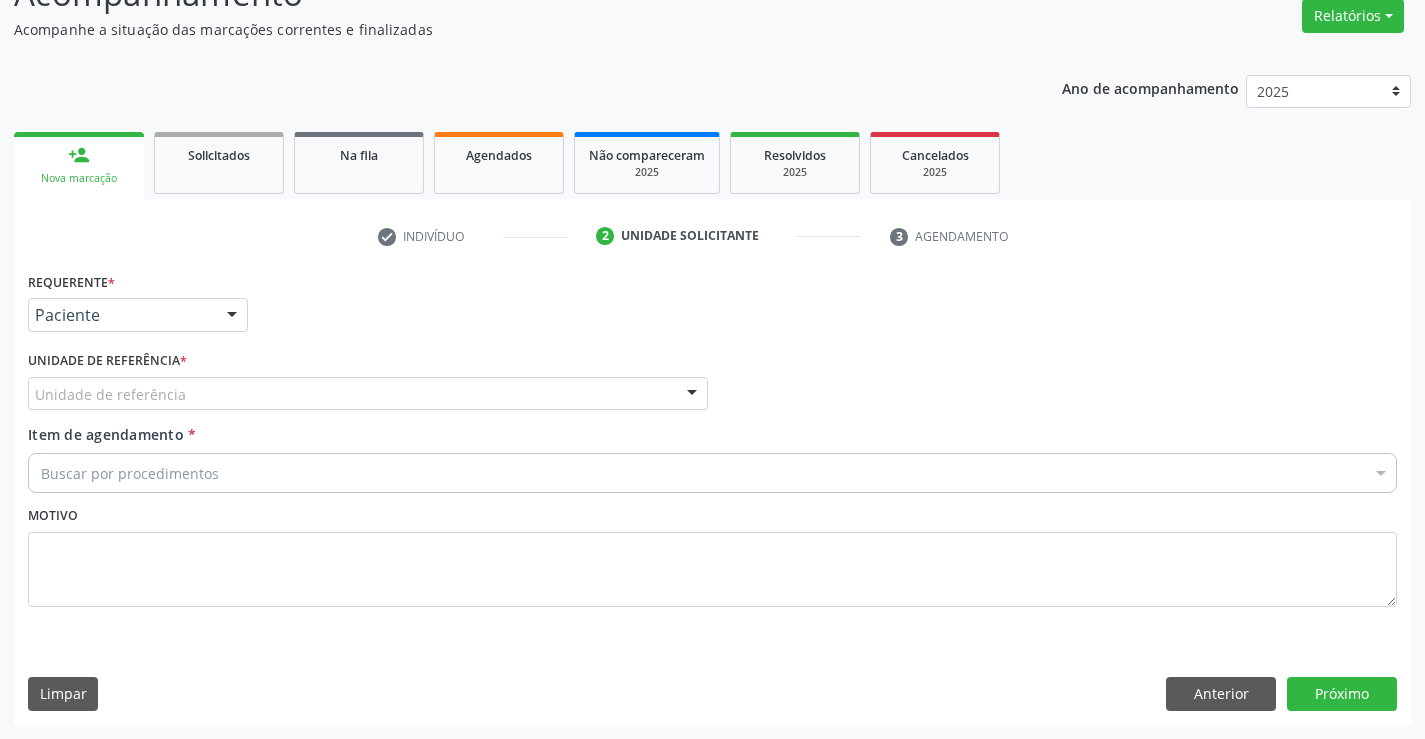 drag, startPoint x: 286, startPoint y: 391, endPoint x: 285, endPoint y: 411, distance: 20.024984 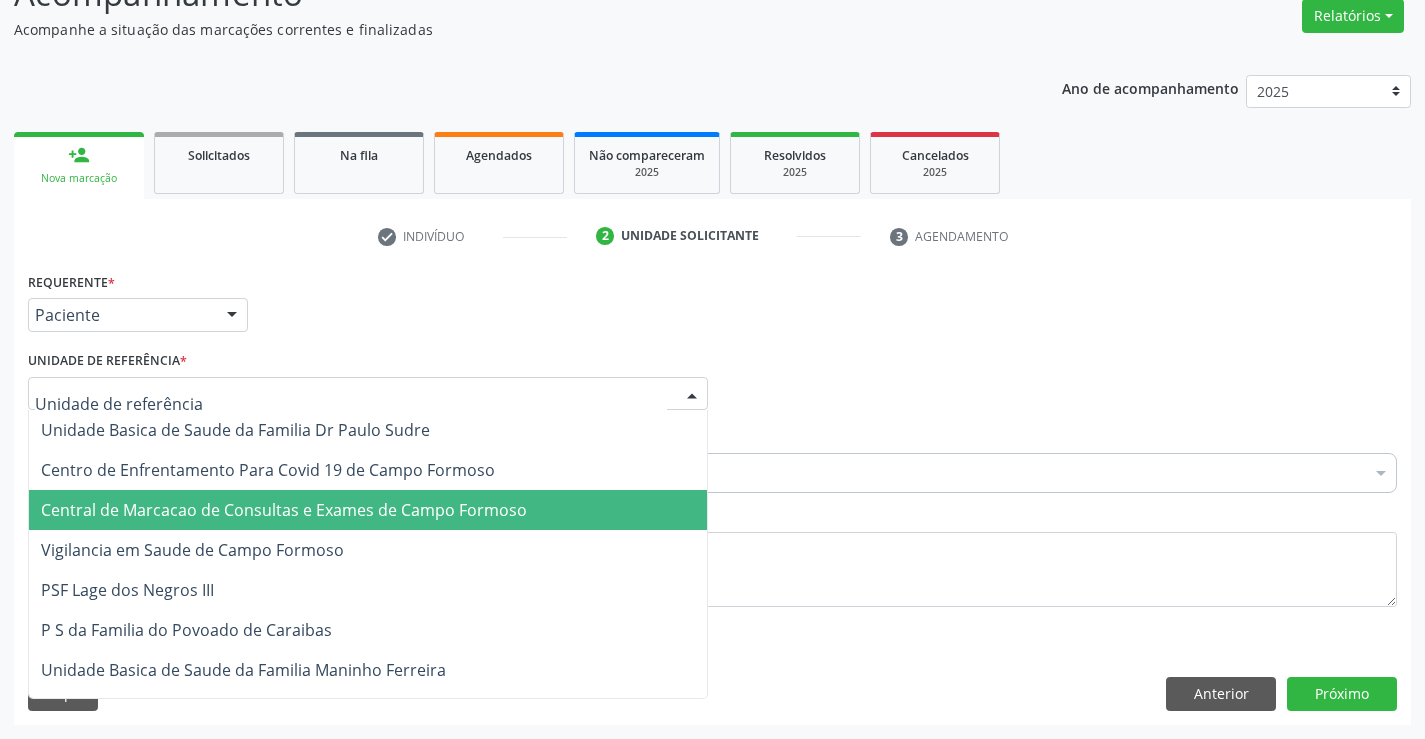click on "Central de Marcacao de Consultas e Exames de Campo Formoso" at bounding box center (284, 510) 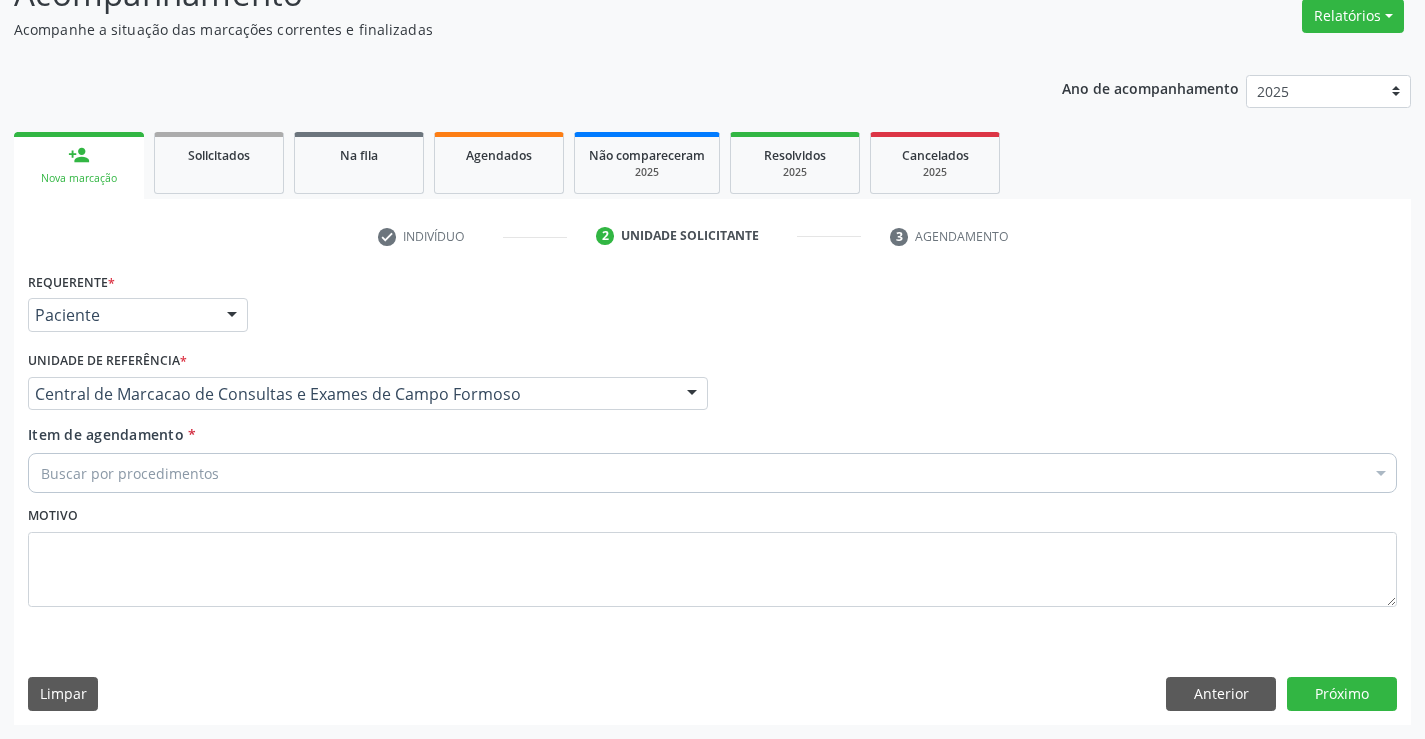 click on "Buscar por procedimentos" at bounding box center [712, 473] 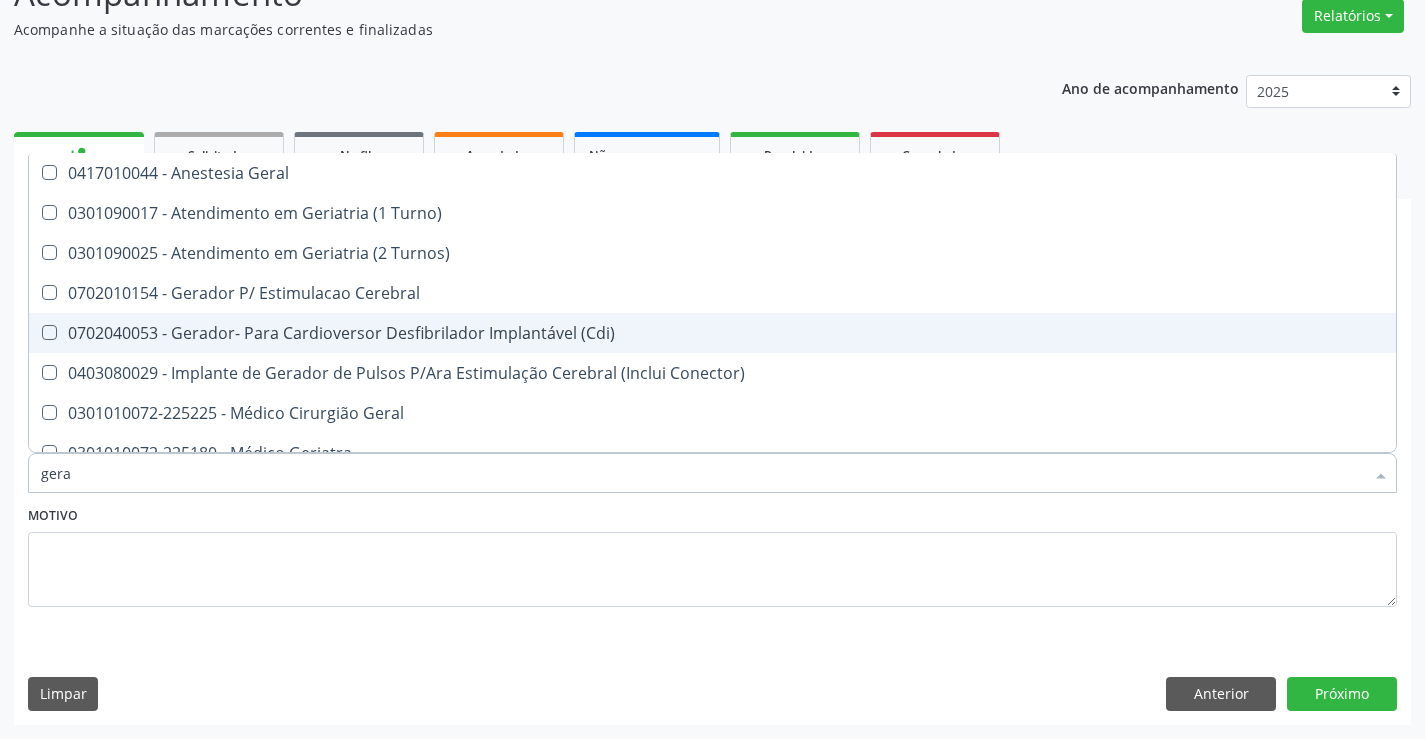 type on "geral" 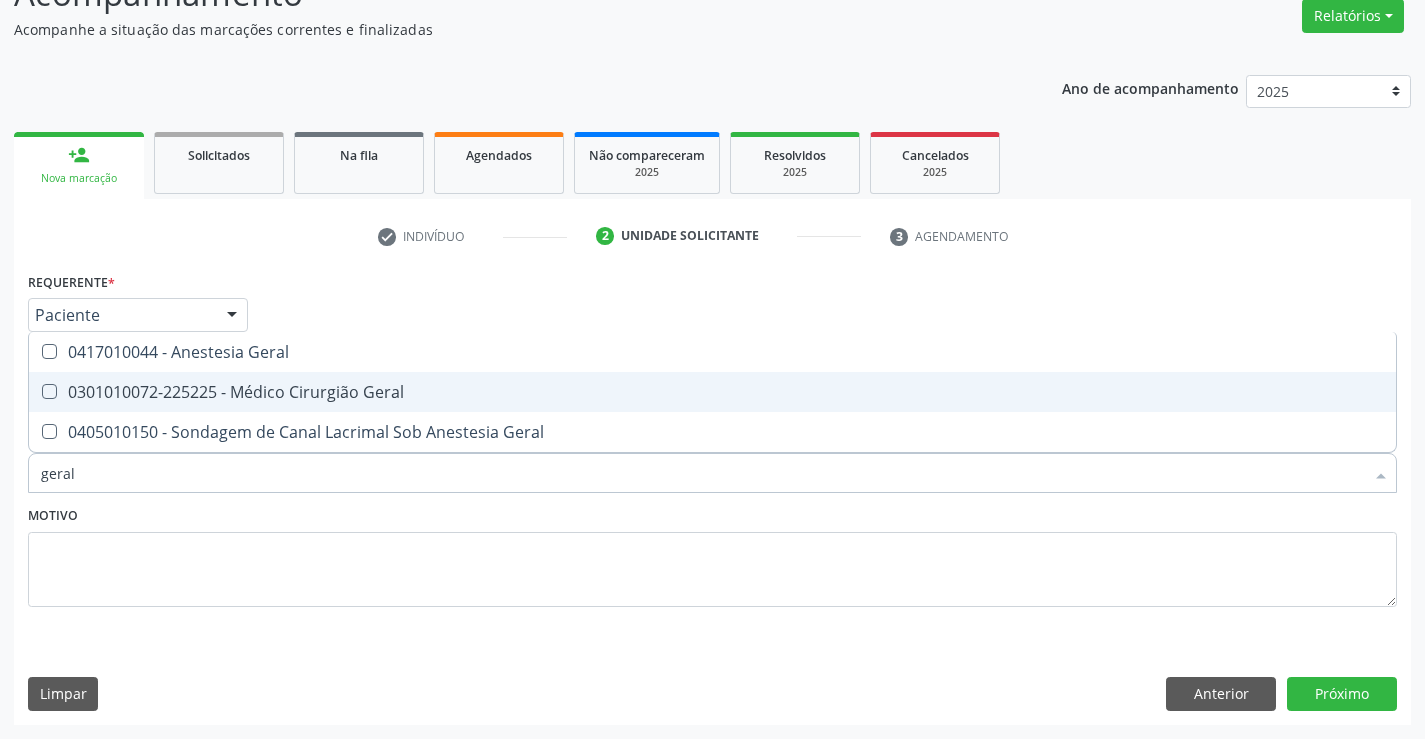 click on "0301010072-225225 - Médico Cirurgião Geral" at bounding box center [712, 392] 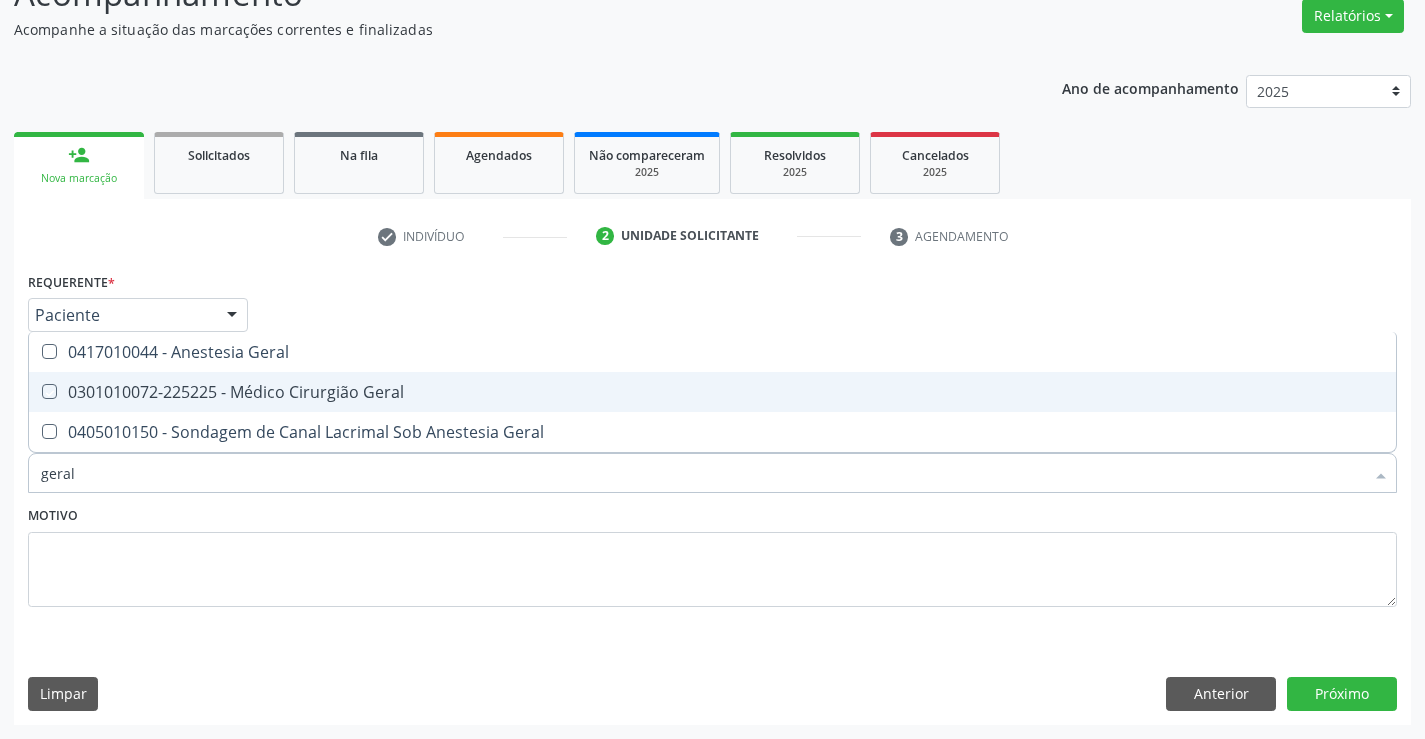 checkbox on "true" 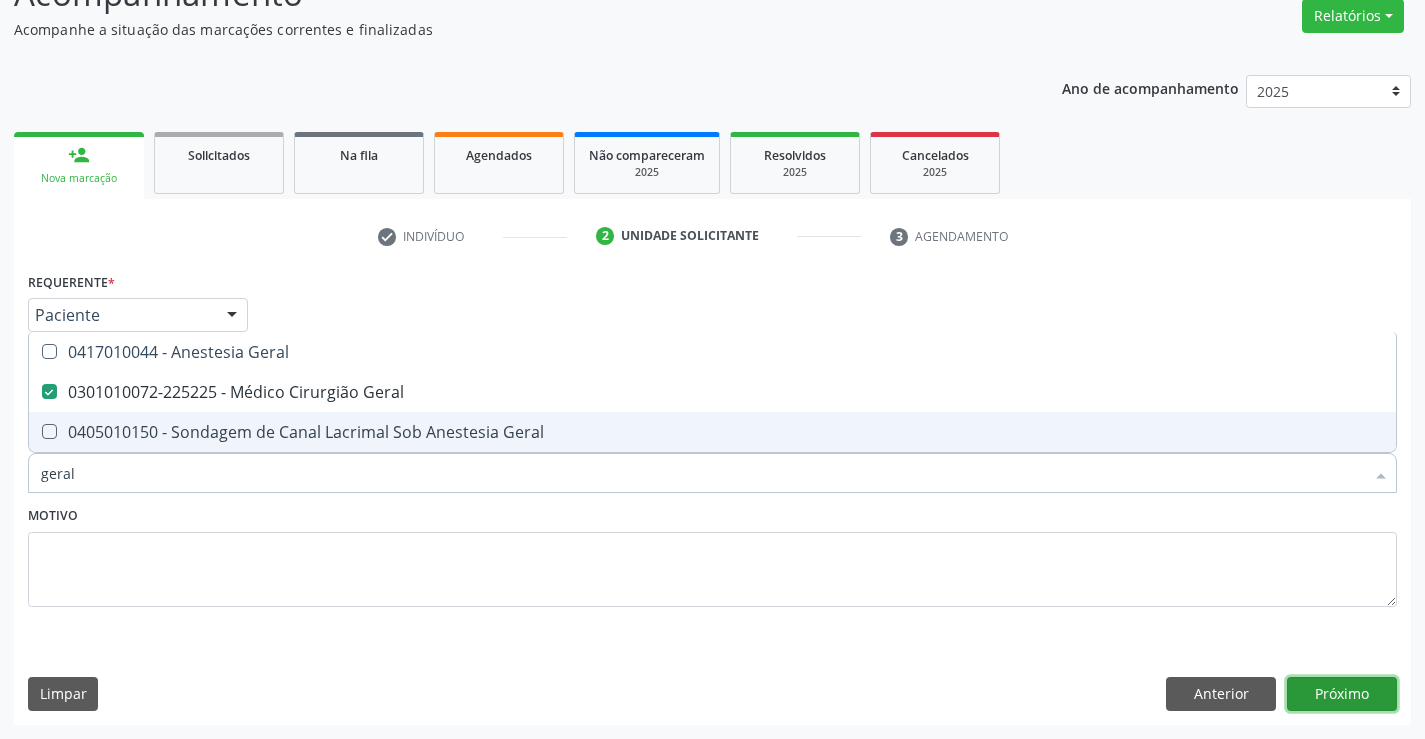 click on "Próximo" at bounding box center [1342, 694] 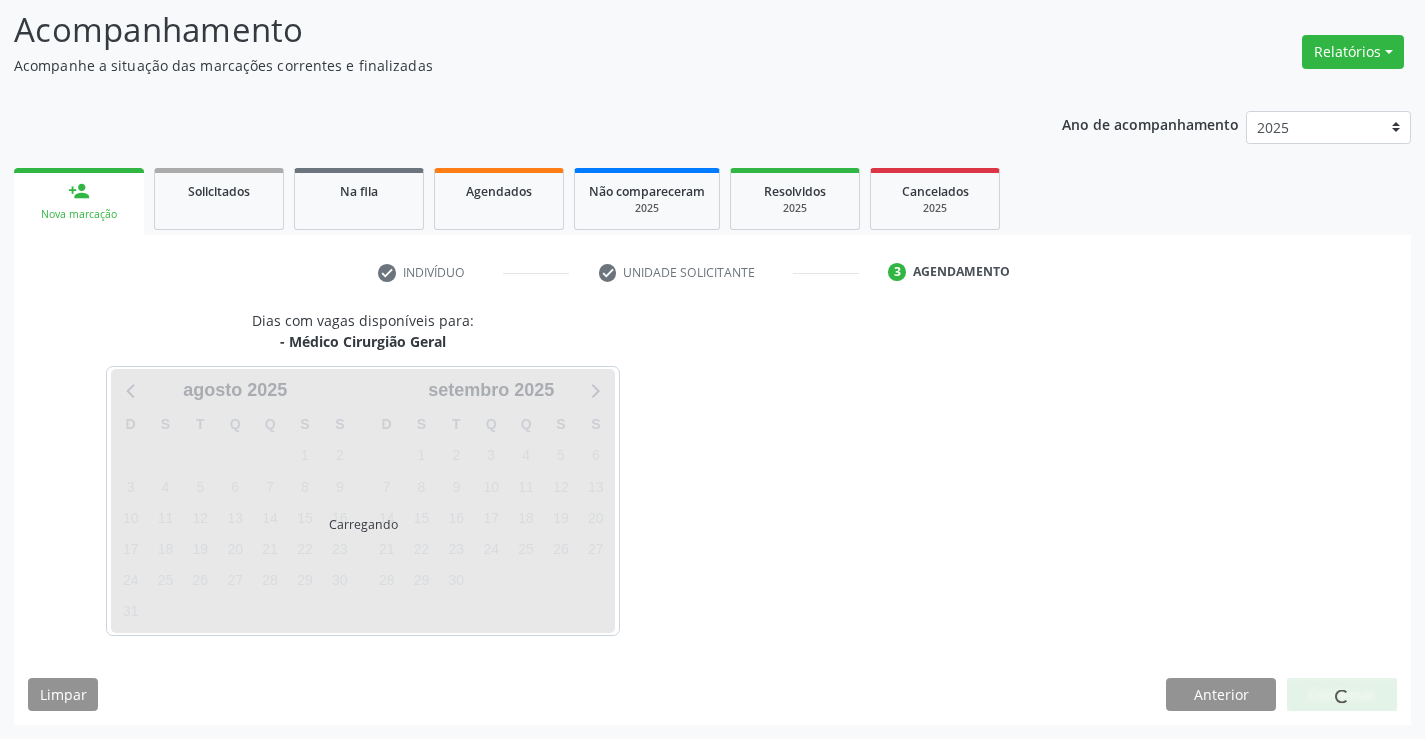 scroll, scrollTop: 131, scrollLeft: 0, axis: vertical 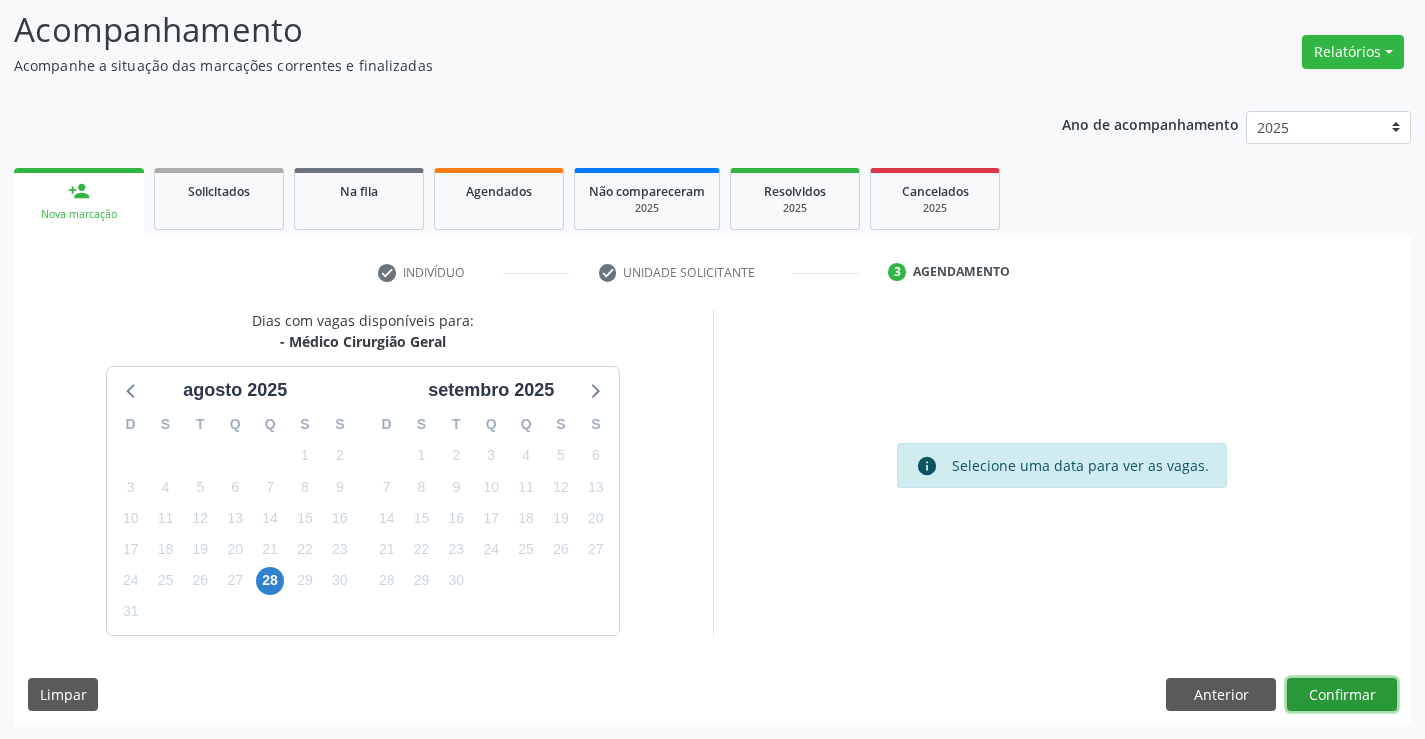 click on "Confirmar" at bounding box center (1342, 695) 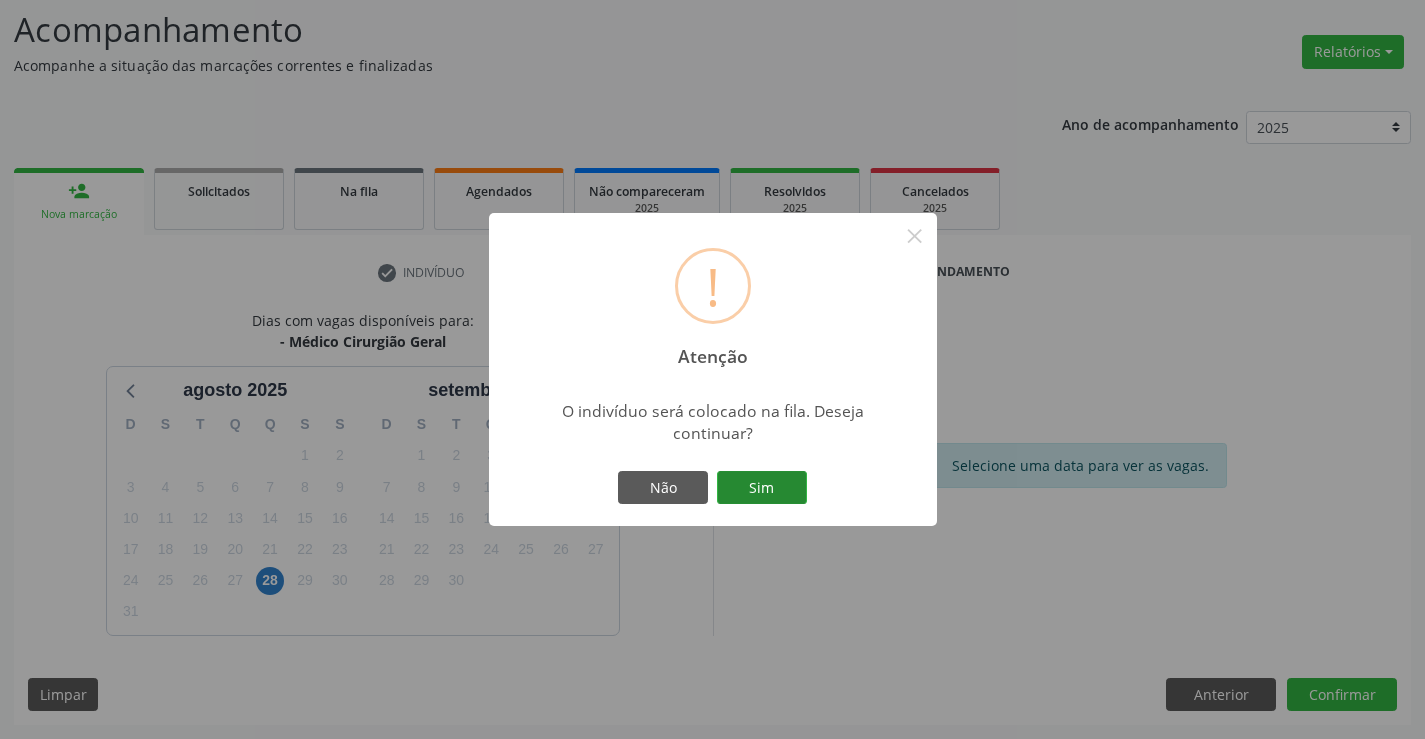 click on "Sim" at bounding box center [762, 488] 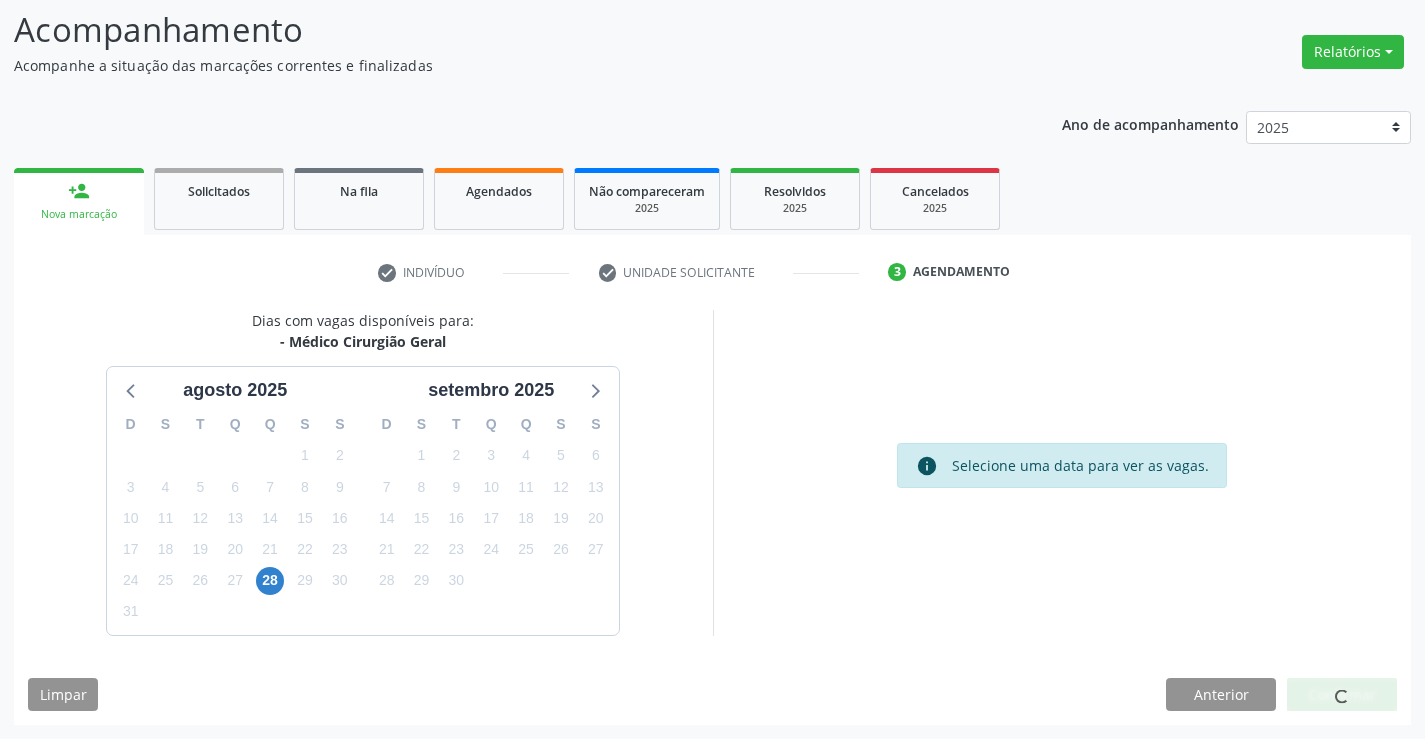 scroll, scrollTop: 0, scrollLeft: 0, axis: both 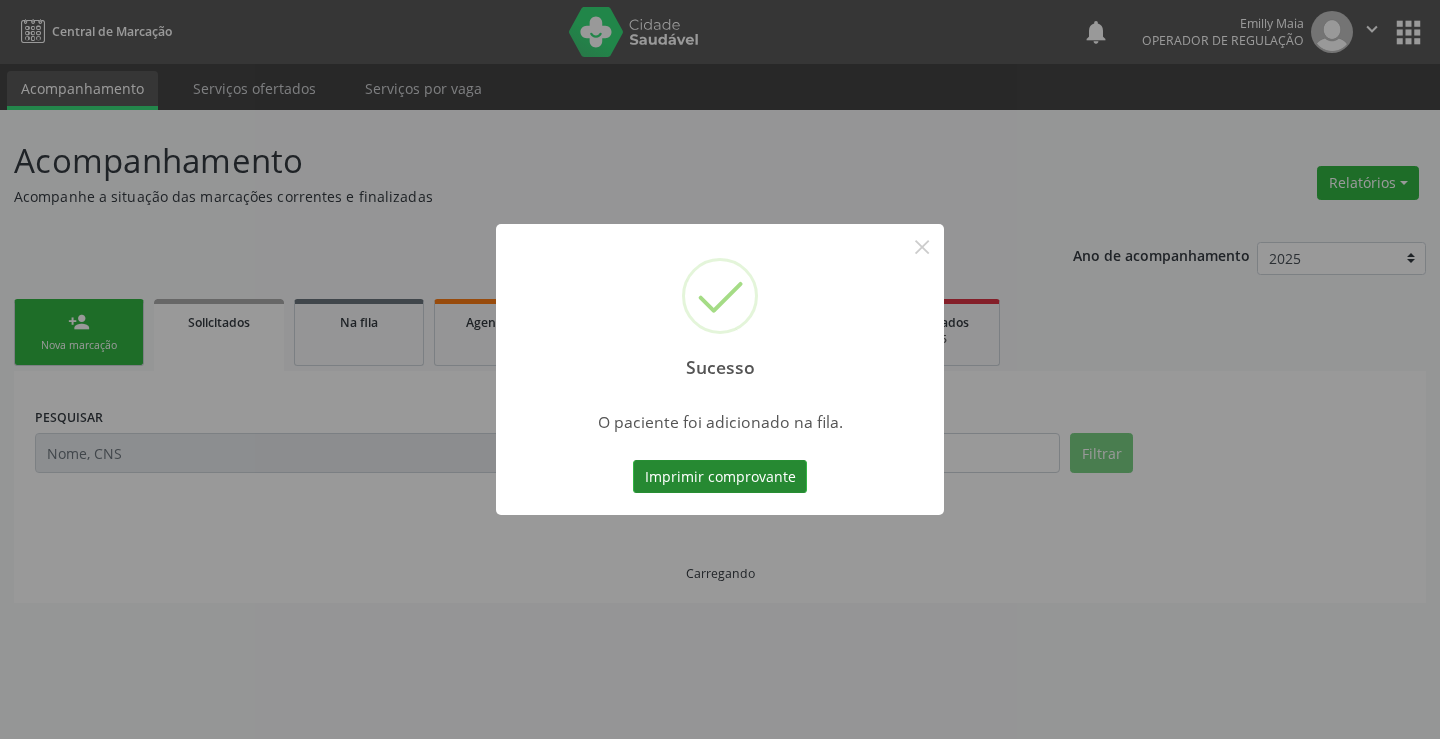 click on "Imprimir comprovante" at bounding box center [720, 477] 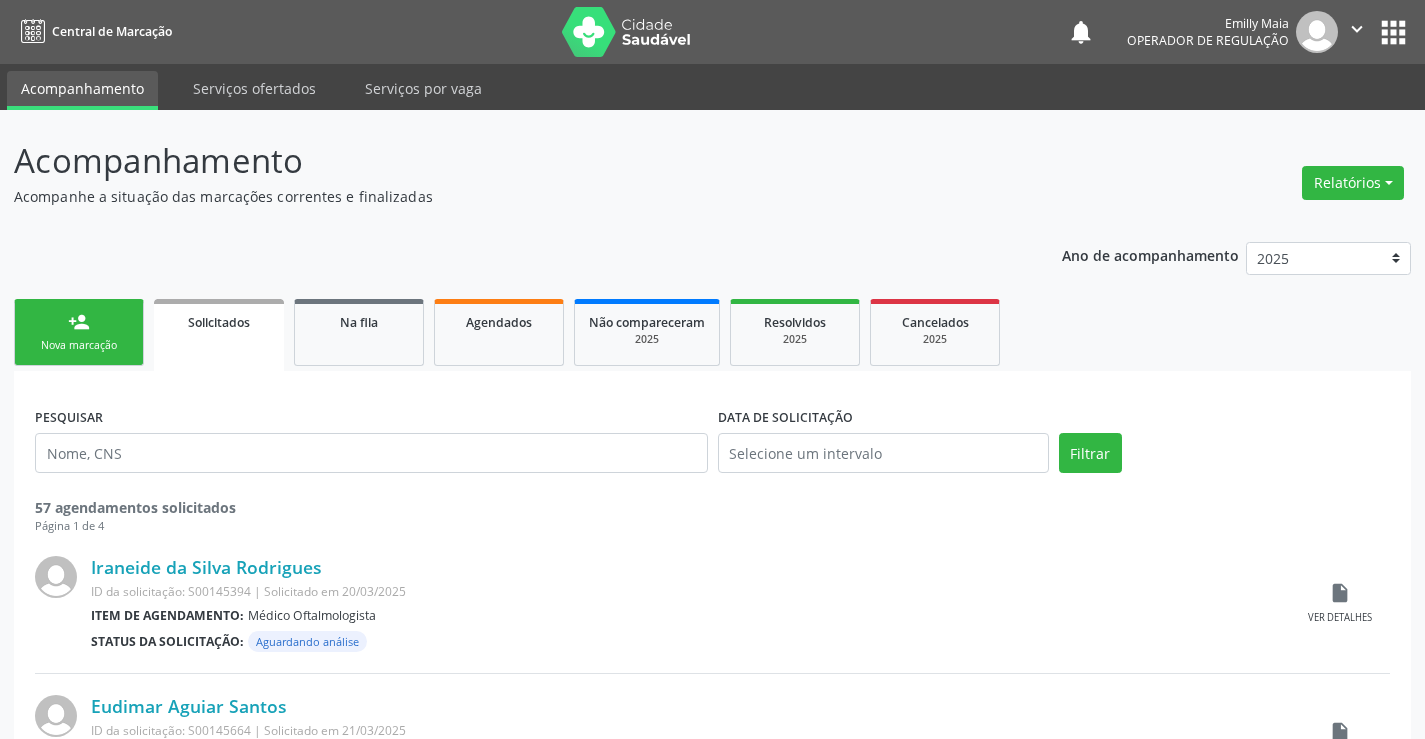 scroll, scrollTop: 0, scrollLeft: 0, axis: both 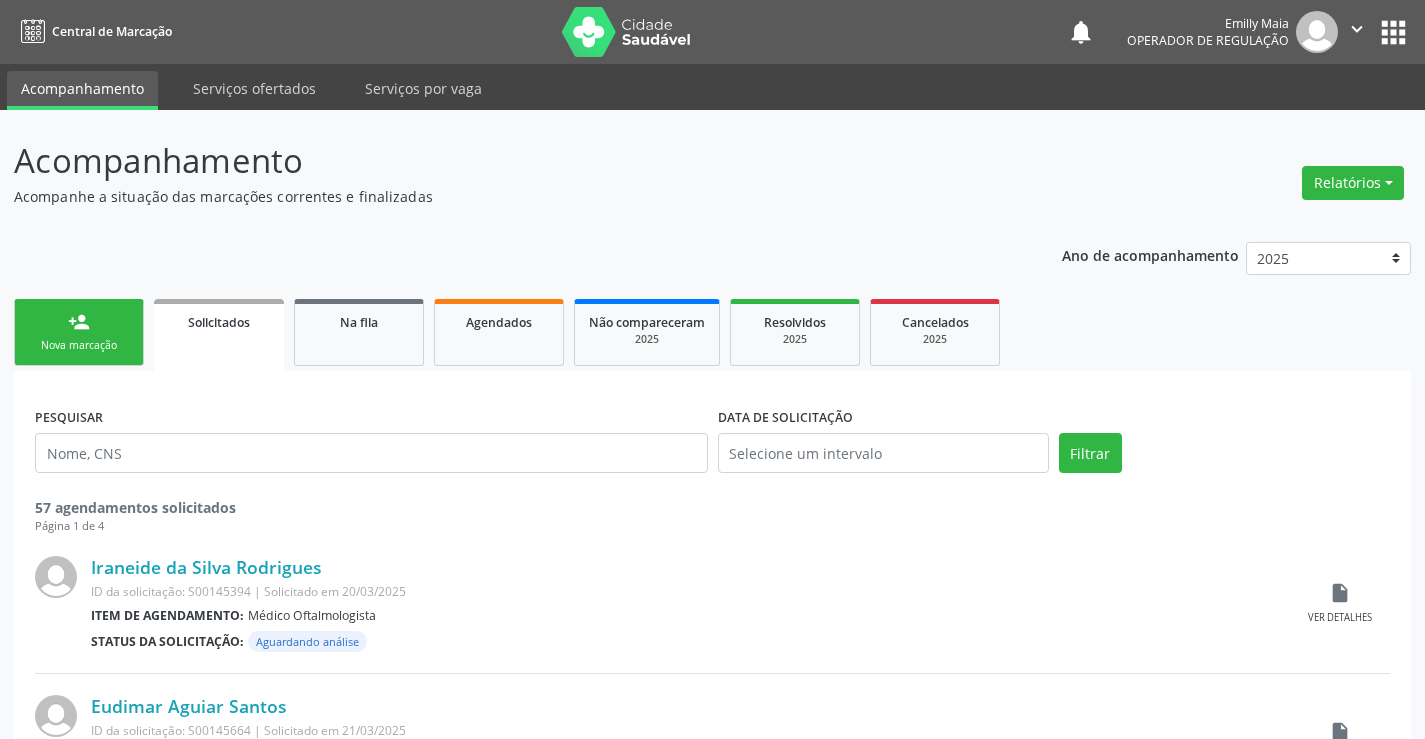 drag, startPoint x: 110, startPoint y: 353, endPoint x: 213, endPoint y: 8, distance: 360.0472 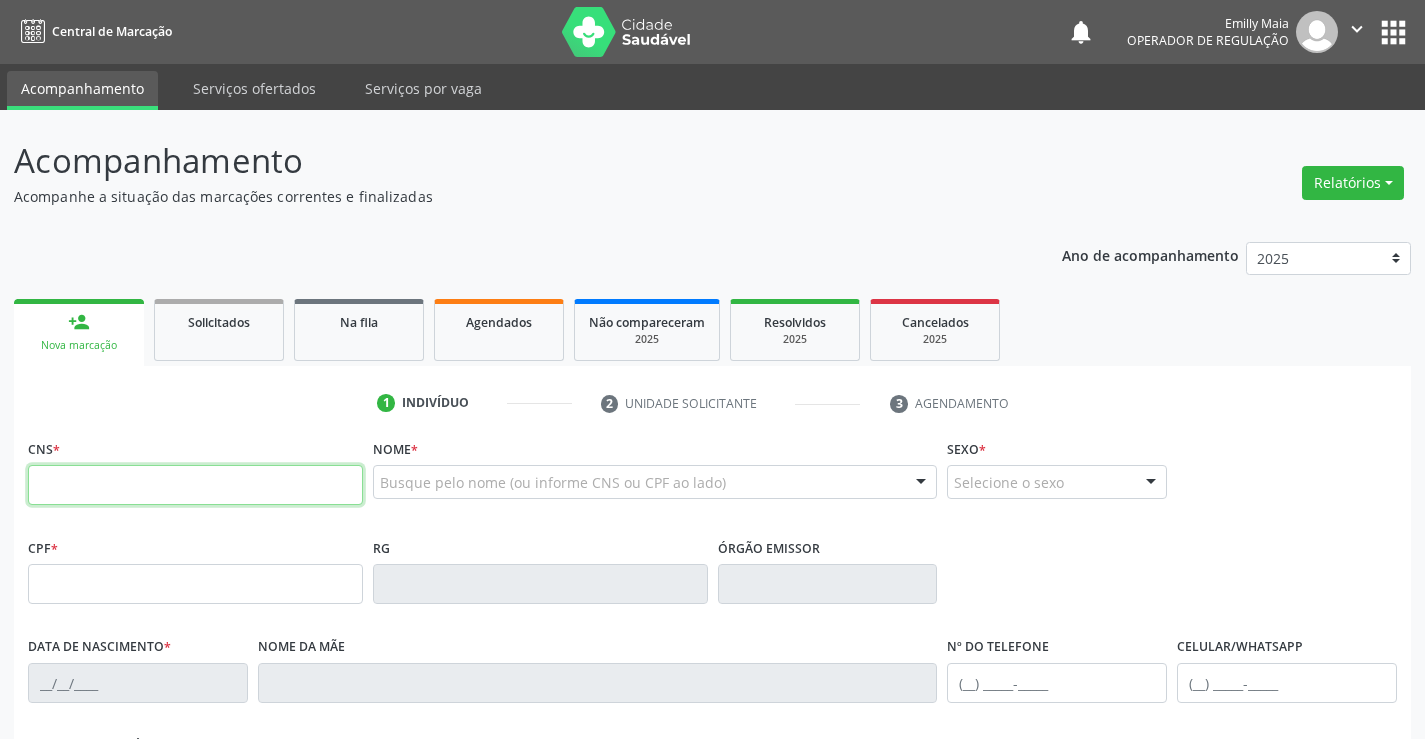 click at bounding box center [195, 485] 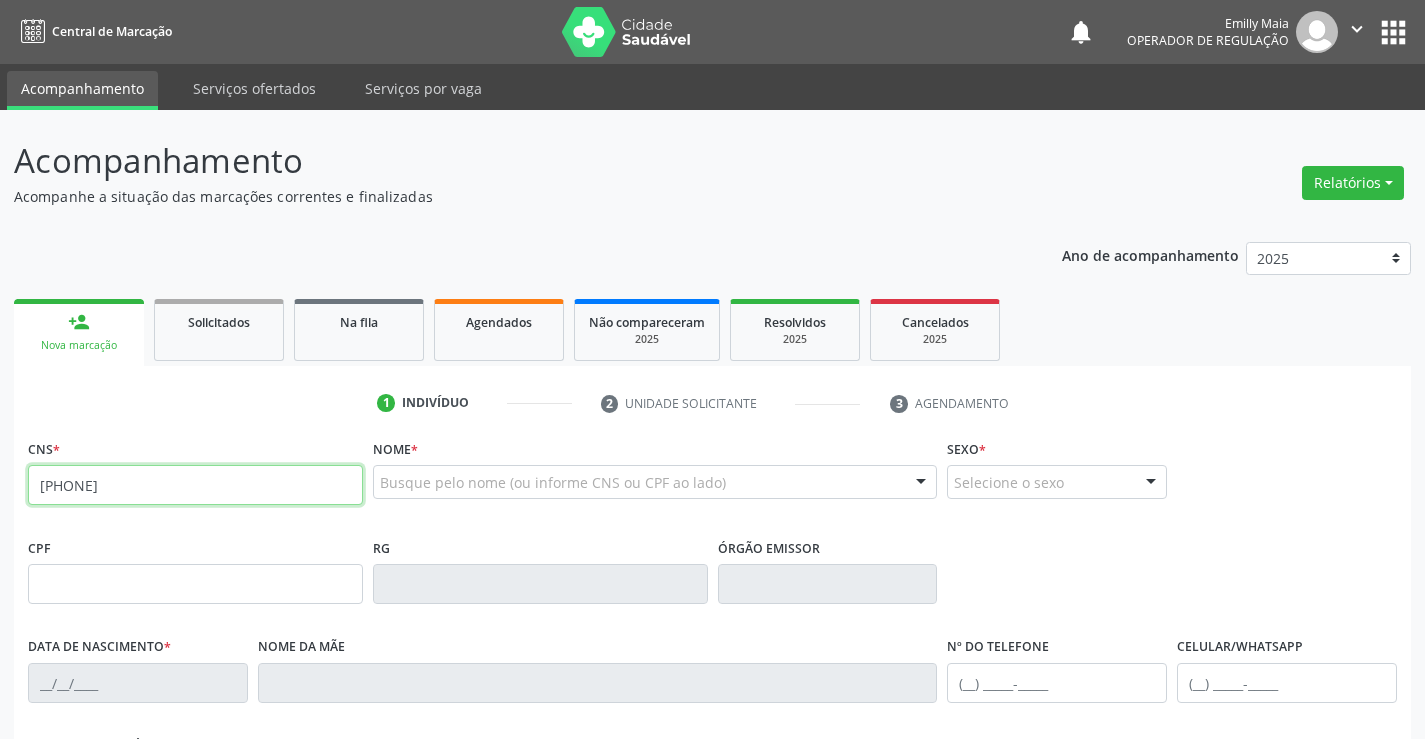 type on "705 0028 1751 7658" 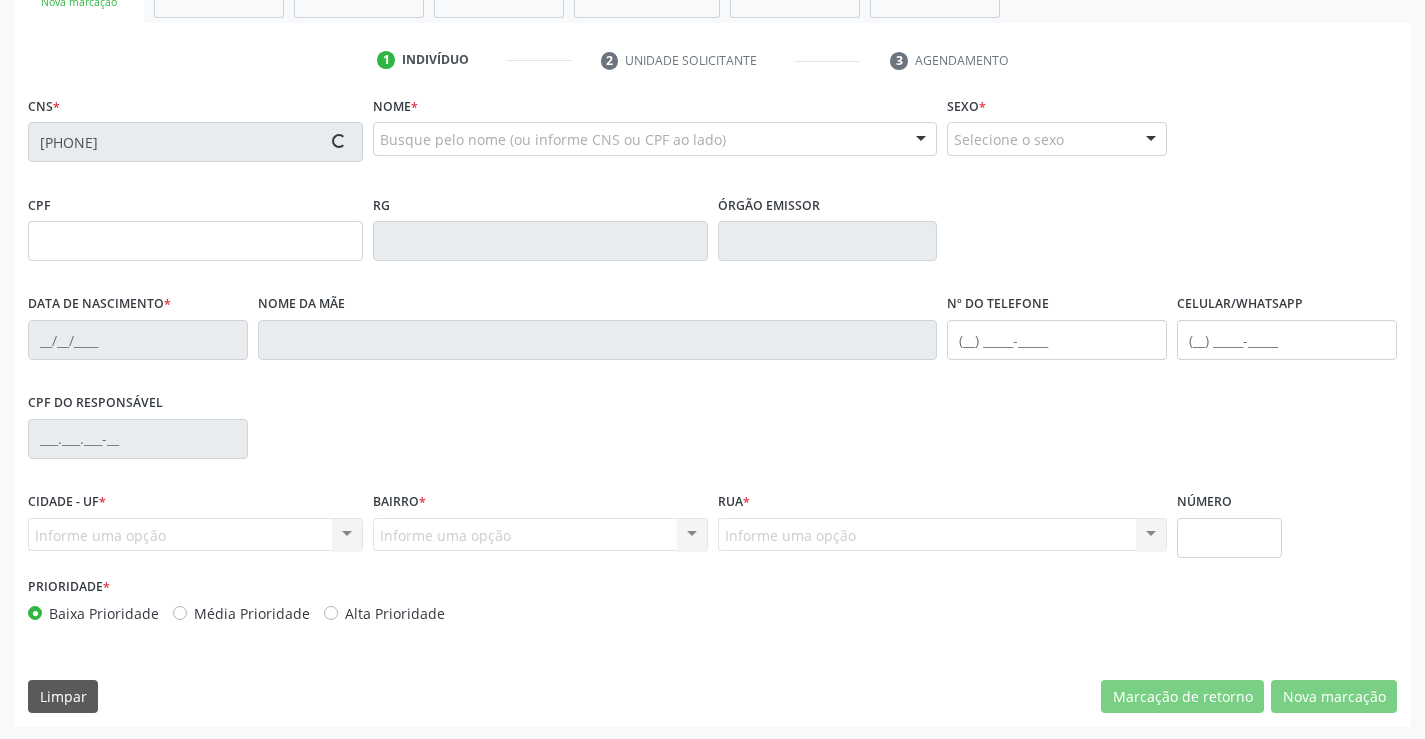 scroll, scrollTop: 345, scrollLeft: 0, axis: vertical 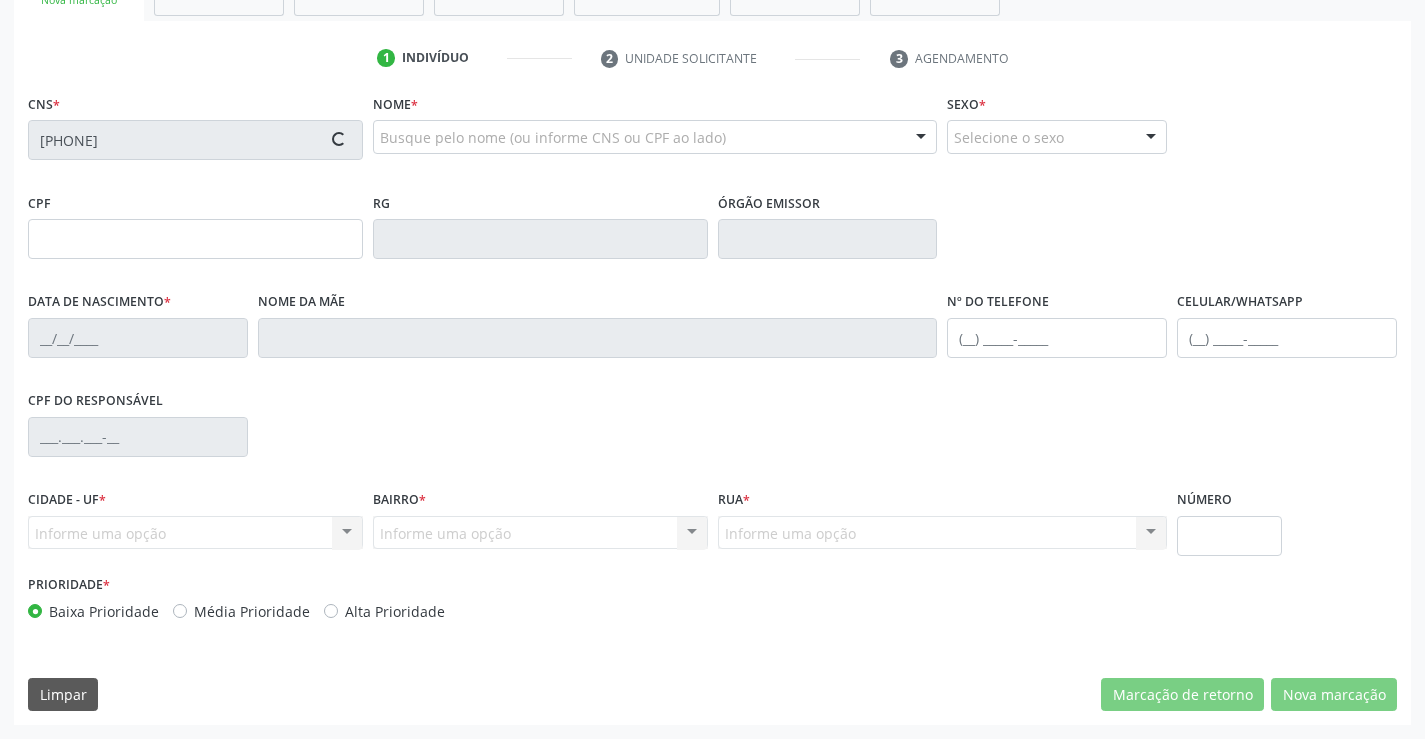 type on "536141630" 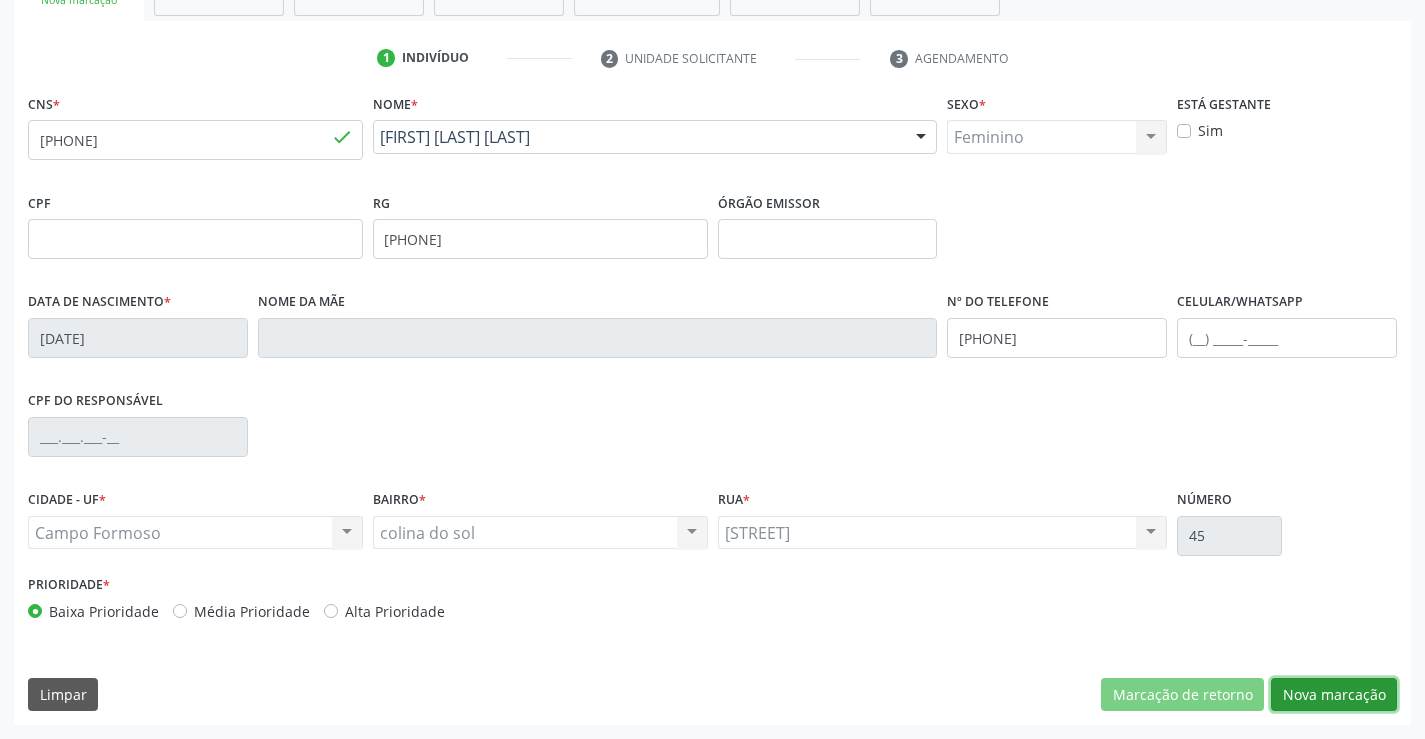 click on "Nova marcação" at bounding box center [1334, 695] 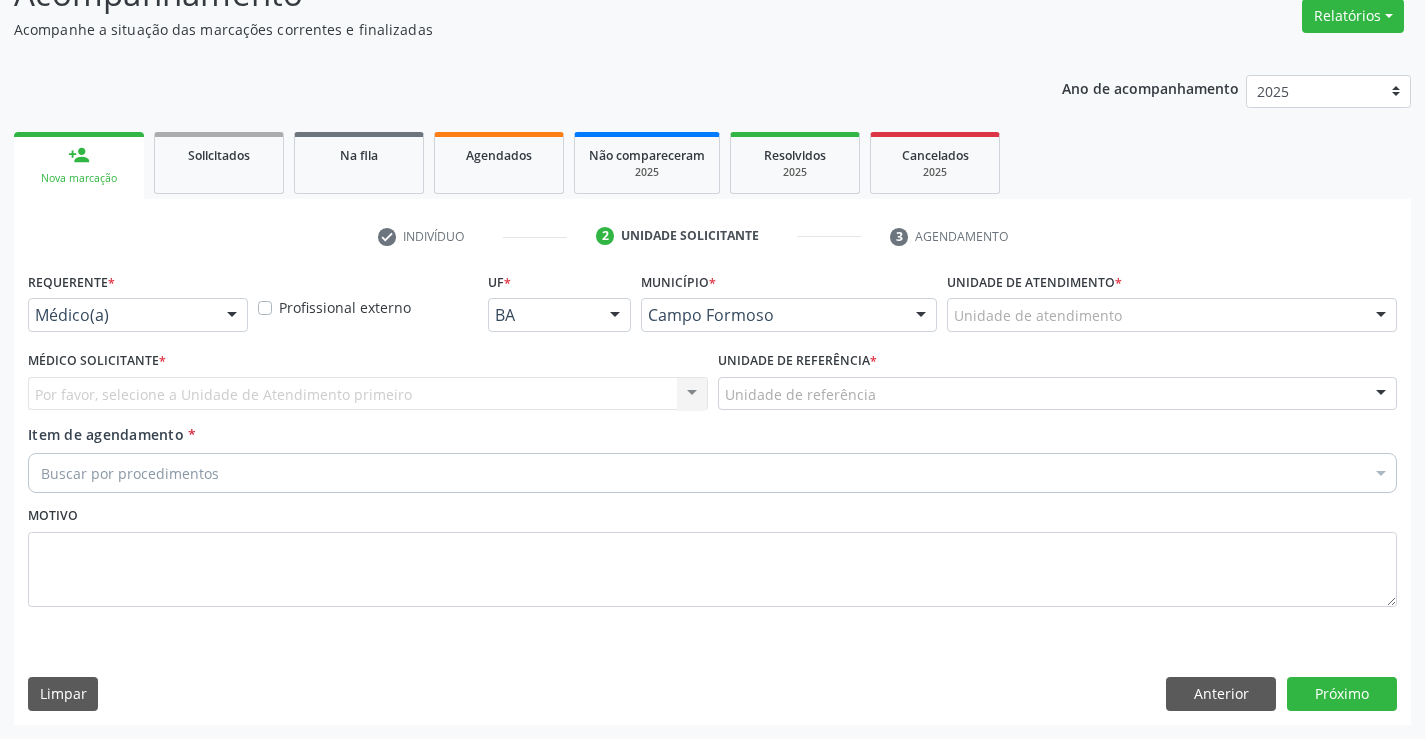 scroll, scrollTop: 167, scrollLeft: 0, axis: vertical 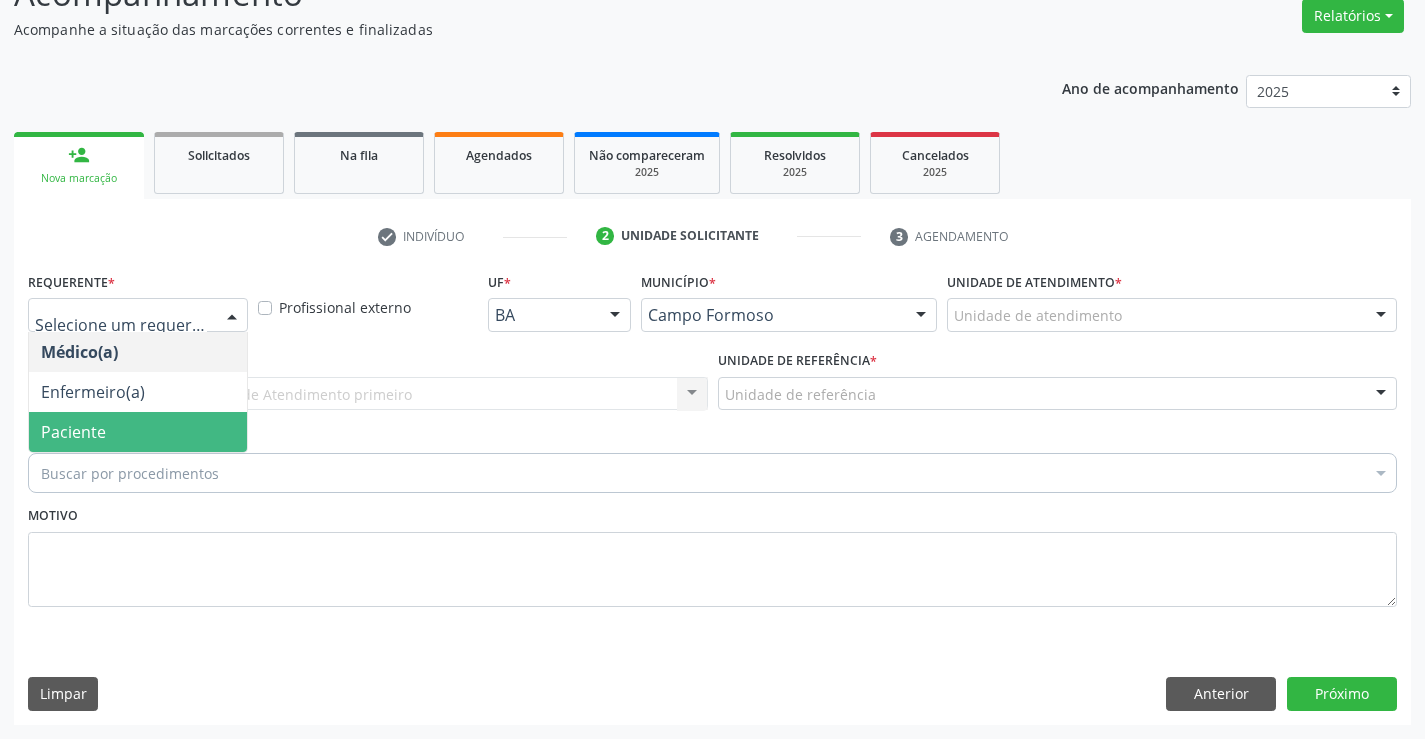 drag, startPoint x: 161, startPoint y: 427, endPoint x: 301, endPoint y: 397, distance: 143.1782 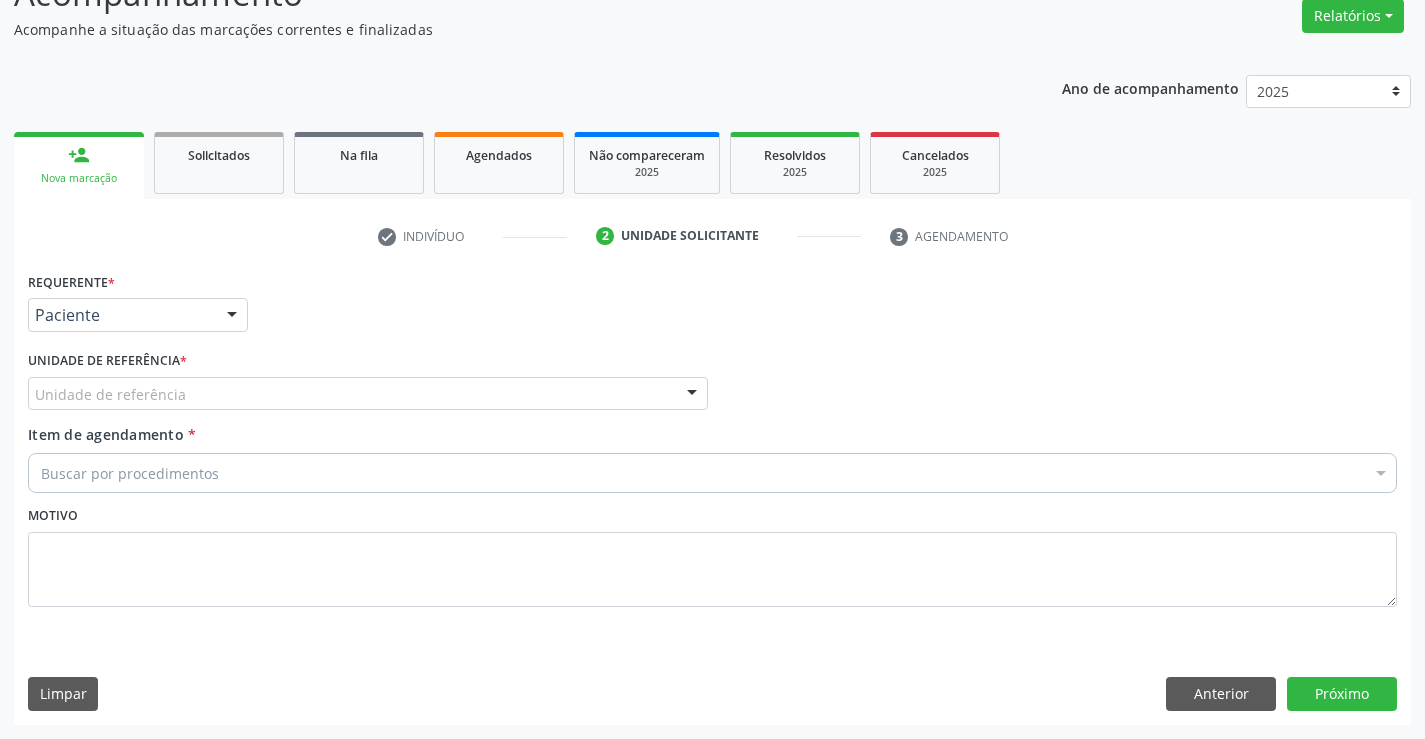 click on "Unidade de referência" at bounding box center [368, 394] 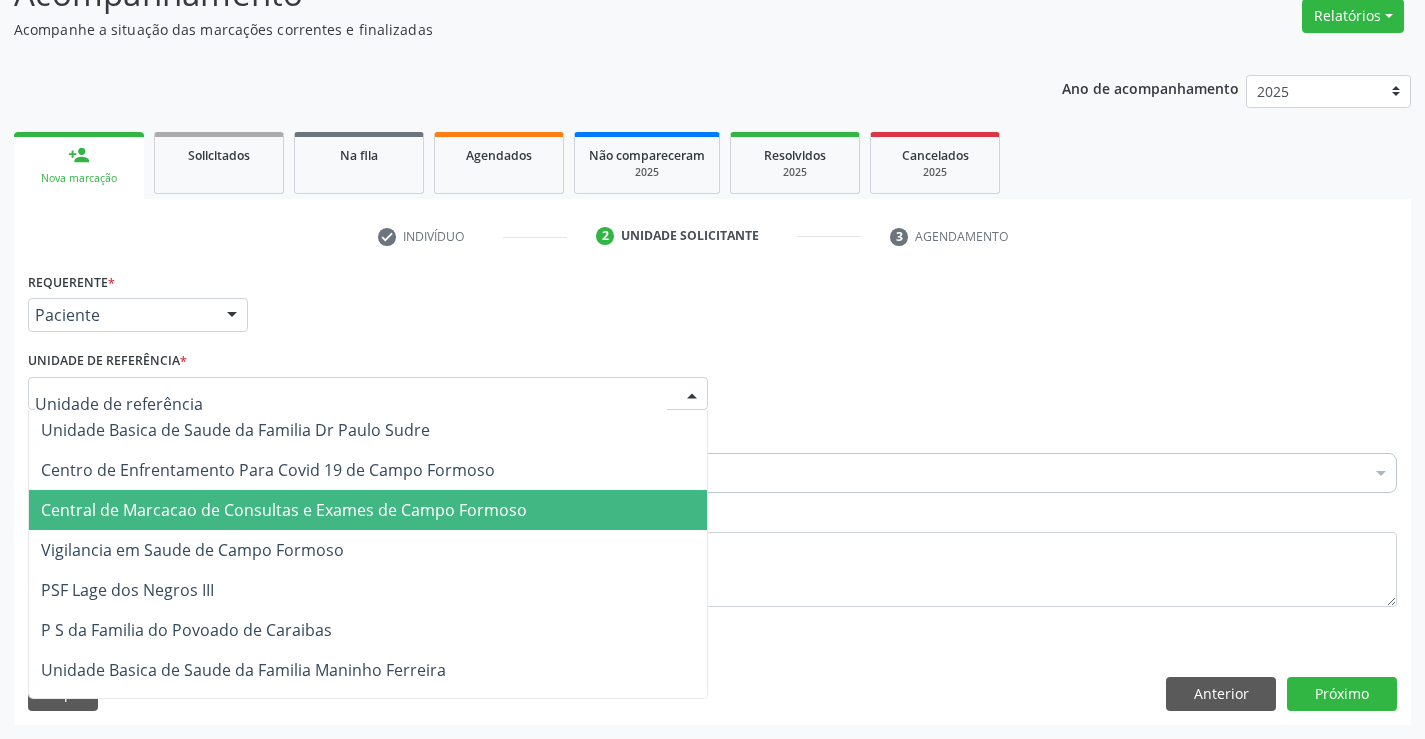drag, startPoint x: 329, startPoint y: 511, endPoint x: 344, endPoint y: 486, distance: 29.15476 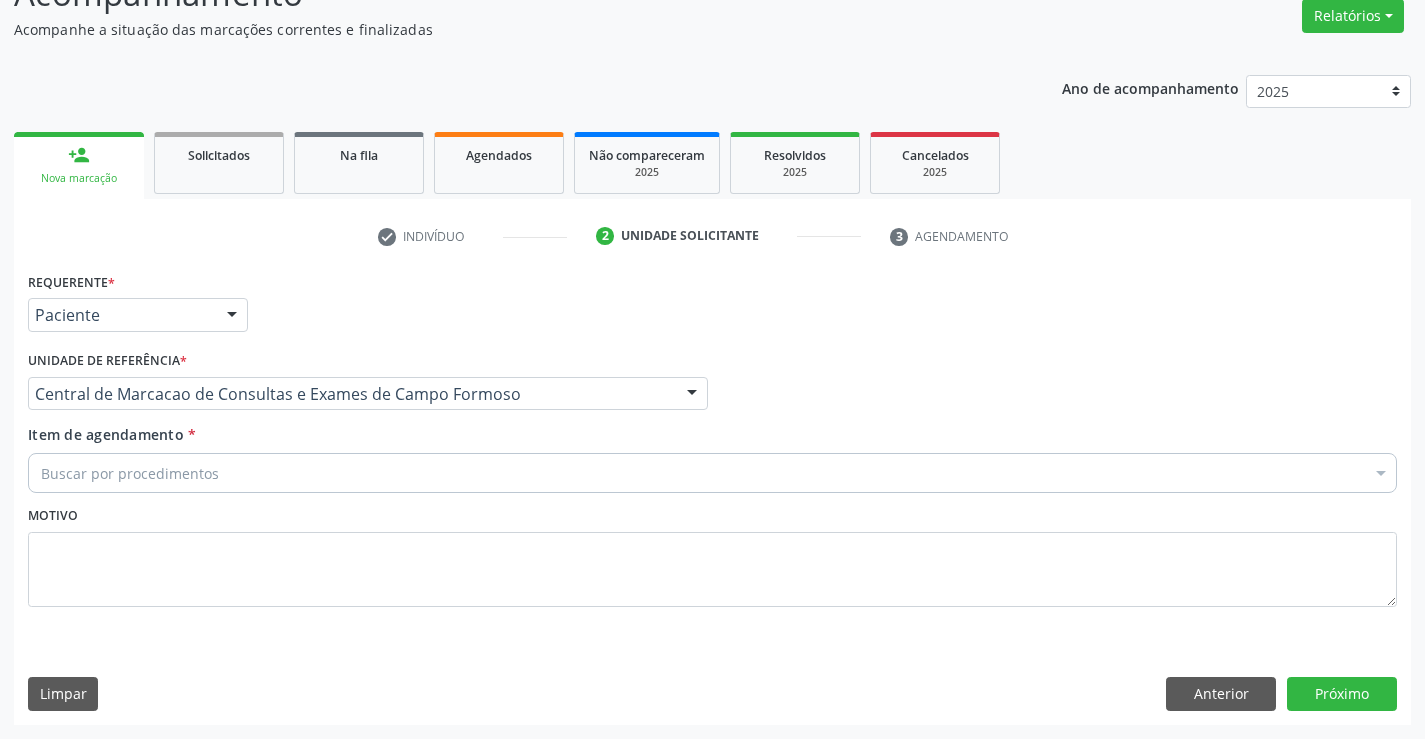click on "Buscar por procedimentos" at bounding box center (712, 473) 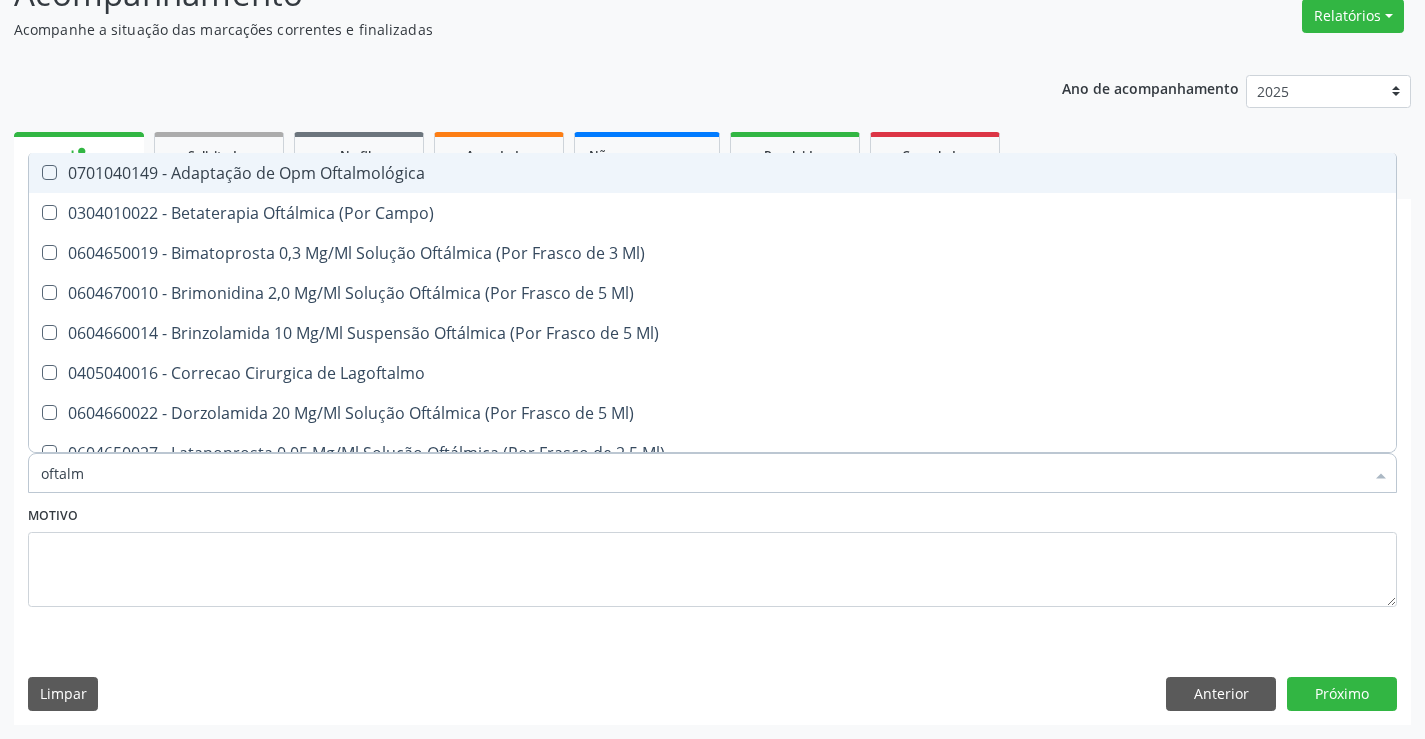 type on "oftalmo" 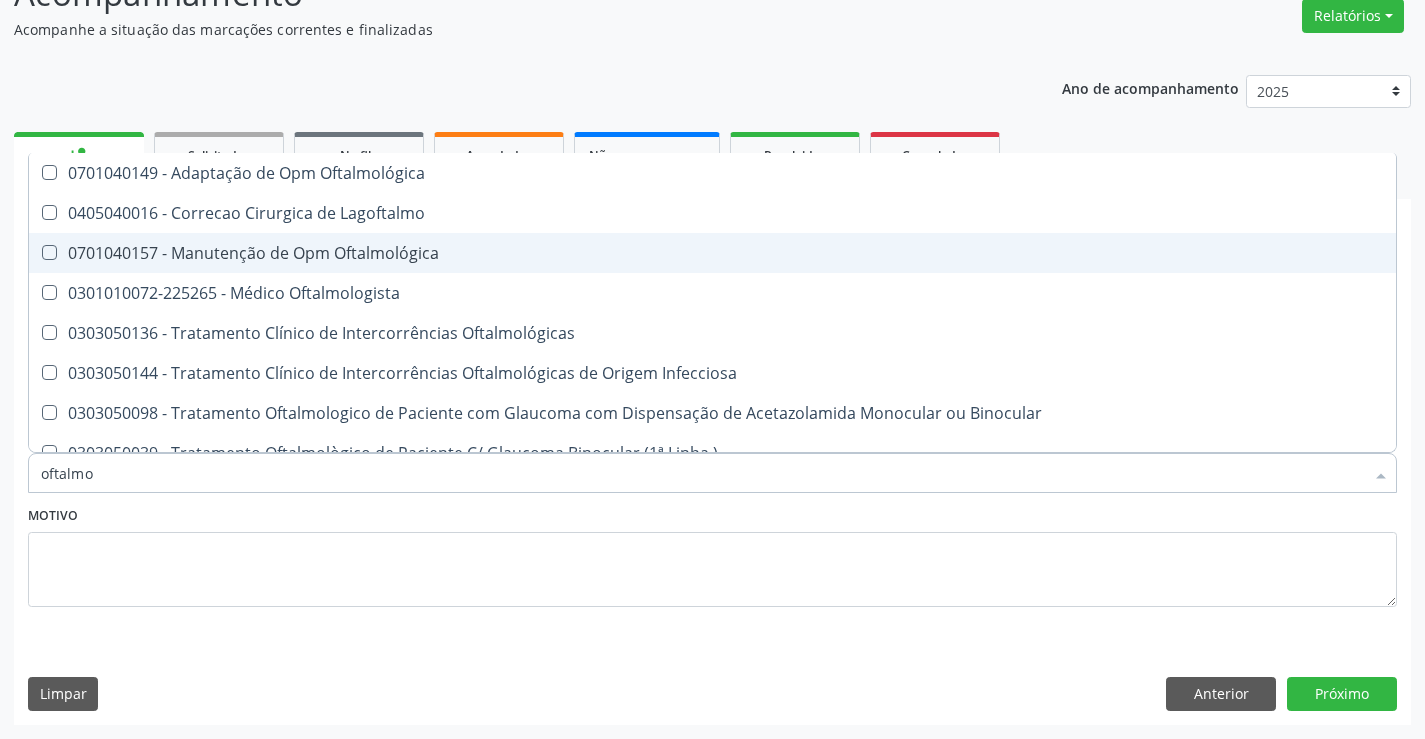 click on "0701040157 - Manutenção de Opm Oftalmológica" at bounding box center (712, 253) 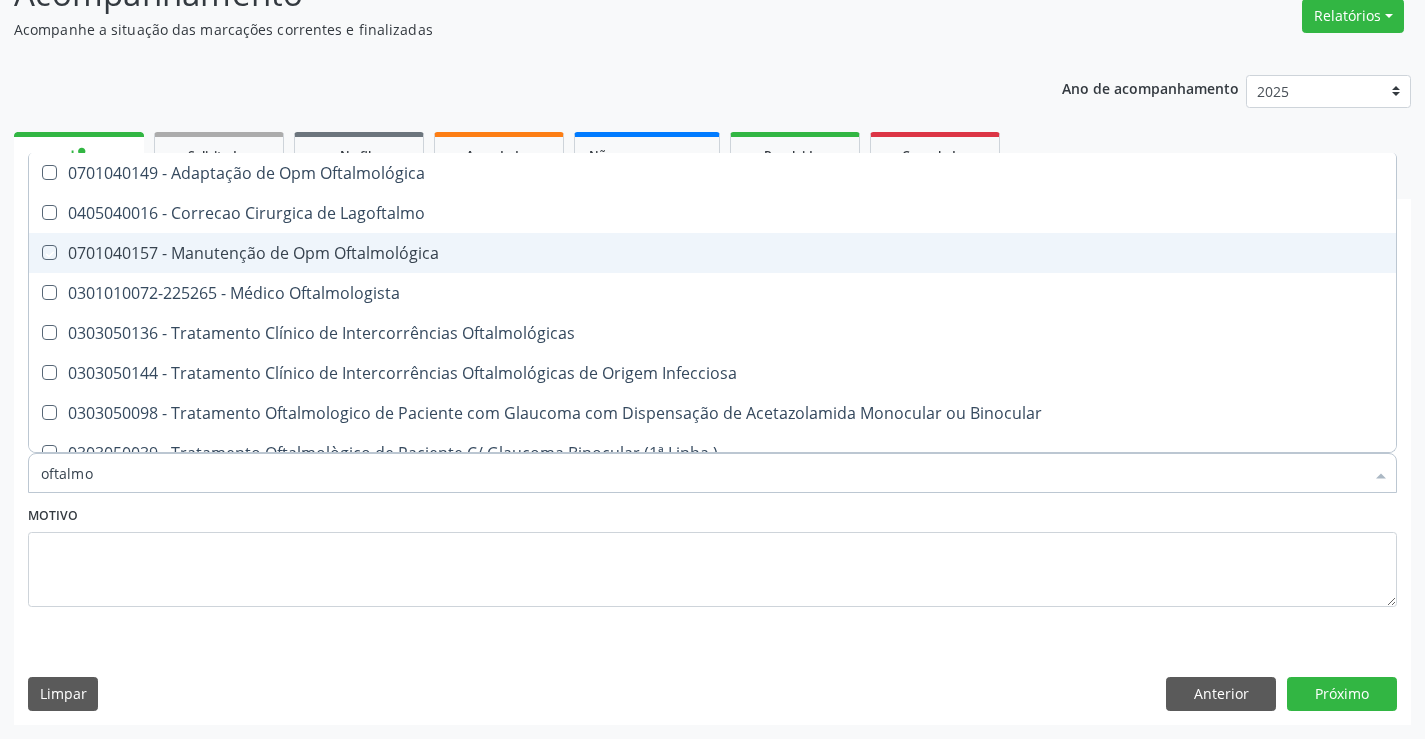 checkbox on "true" 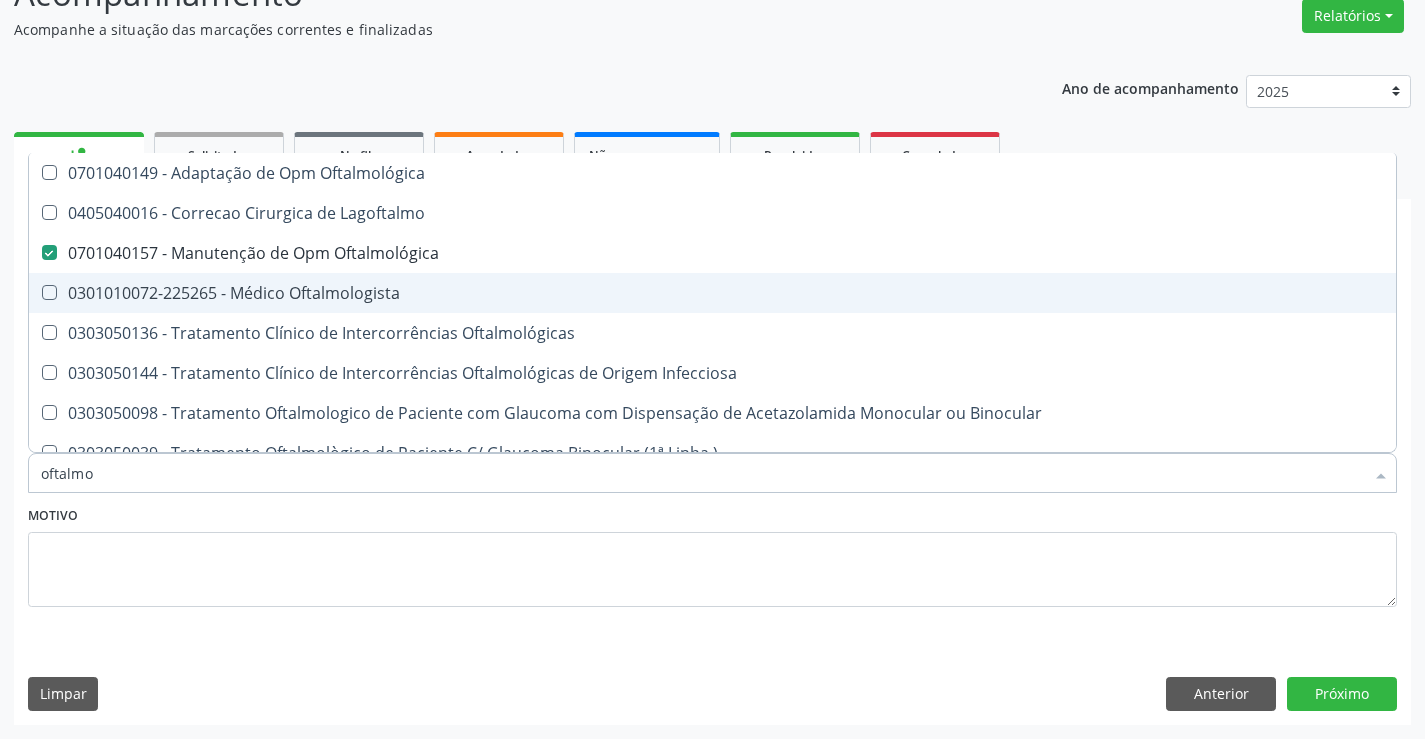 click on "0301010072-225265 - Médico Oftalmologista" at bounding box center [712, 293] 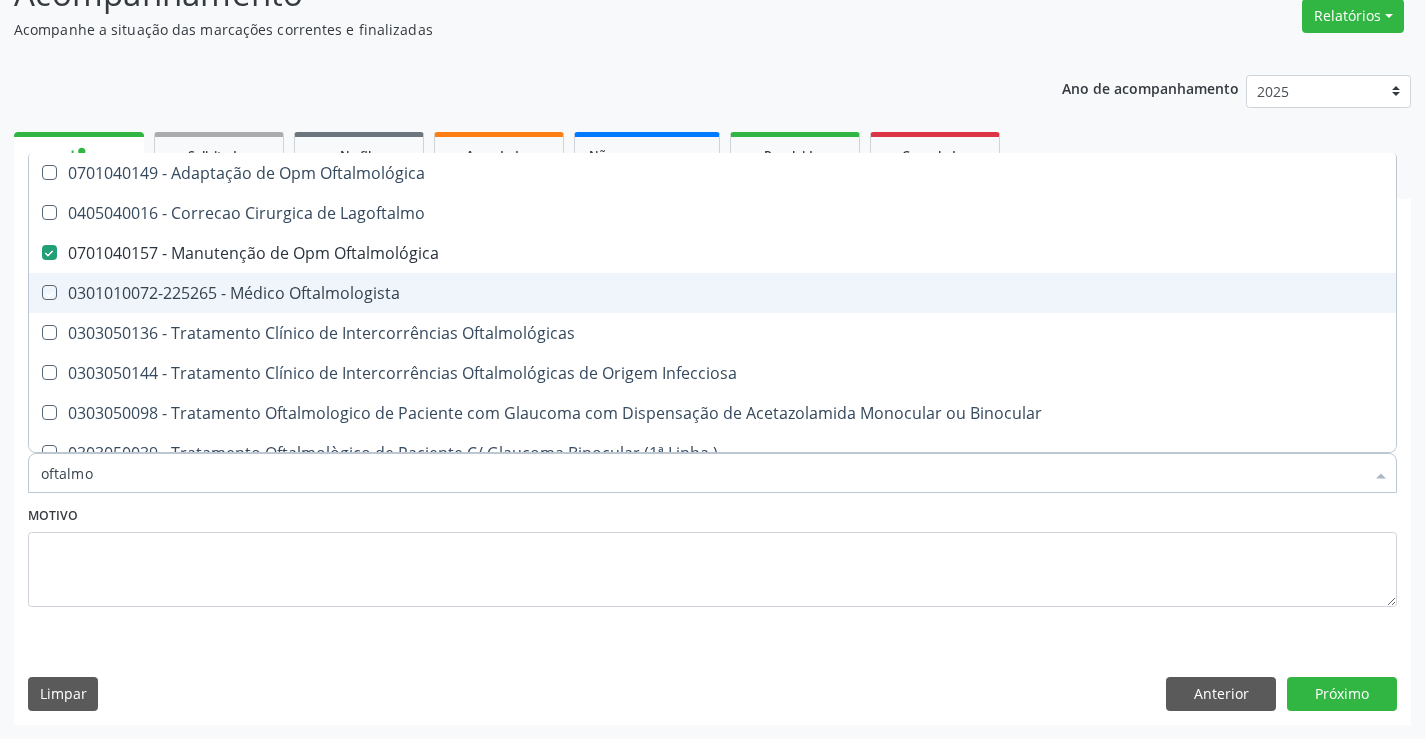 checkbox on "true" 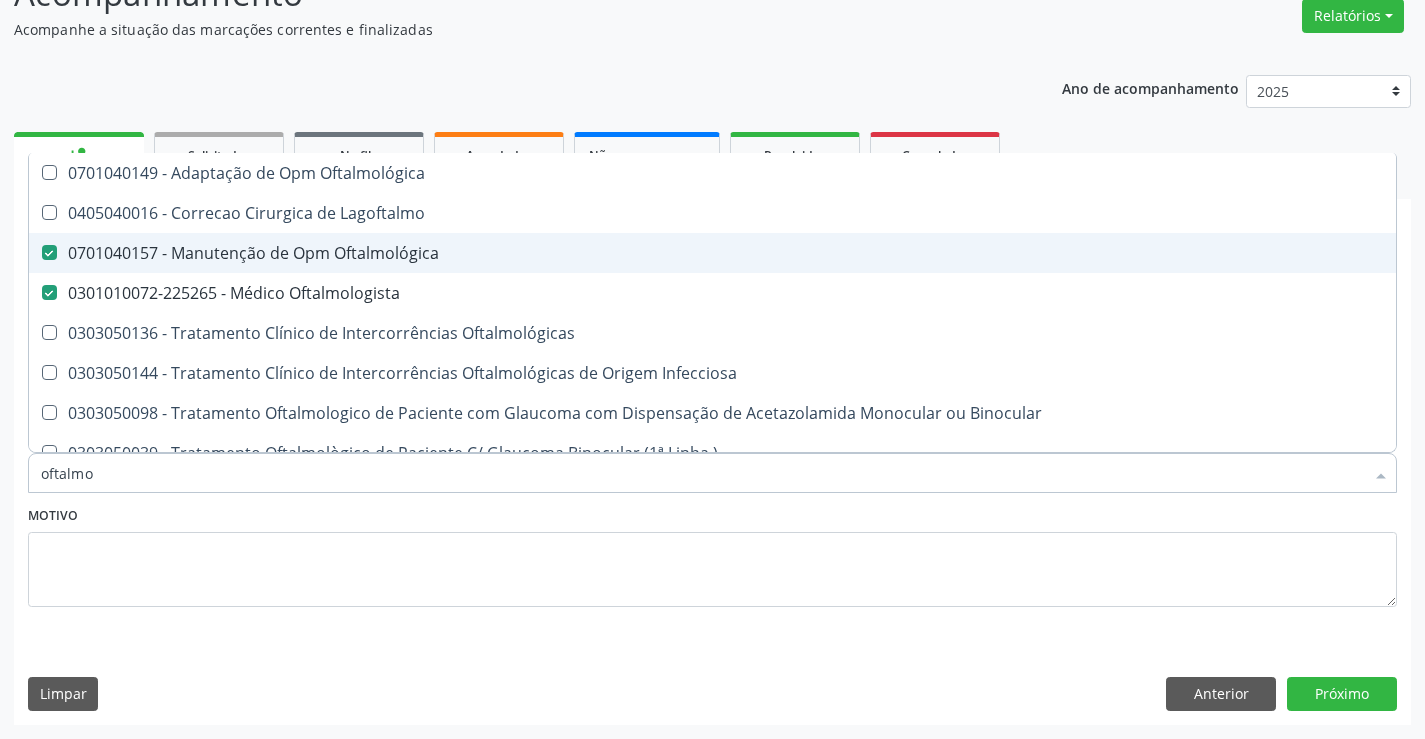 click on "0701040157 - Manutenção de Opm Oftalmológica" at bounding box center (712, 253) 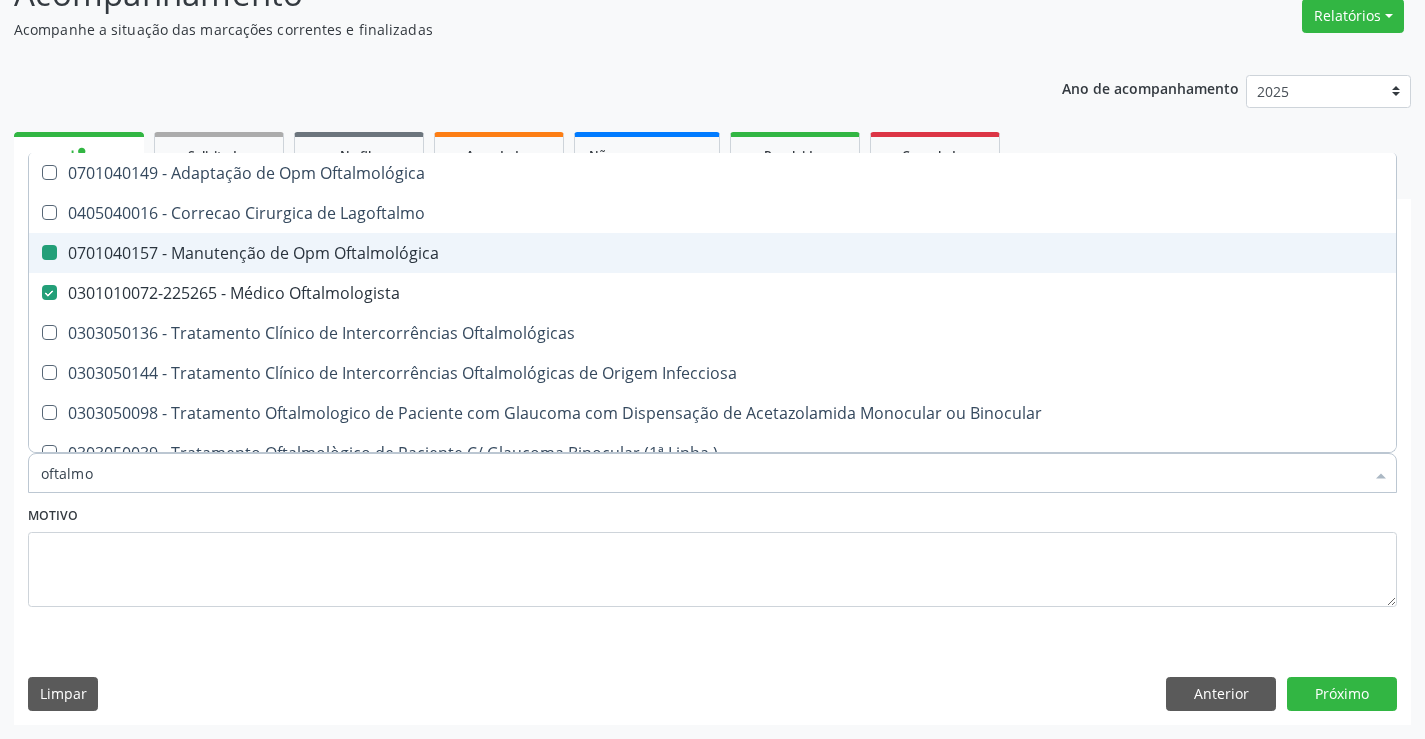 checkbox on "false" 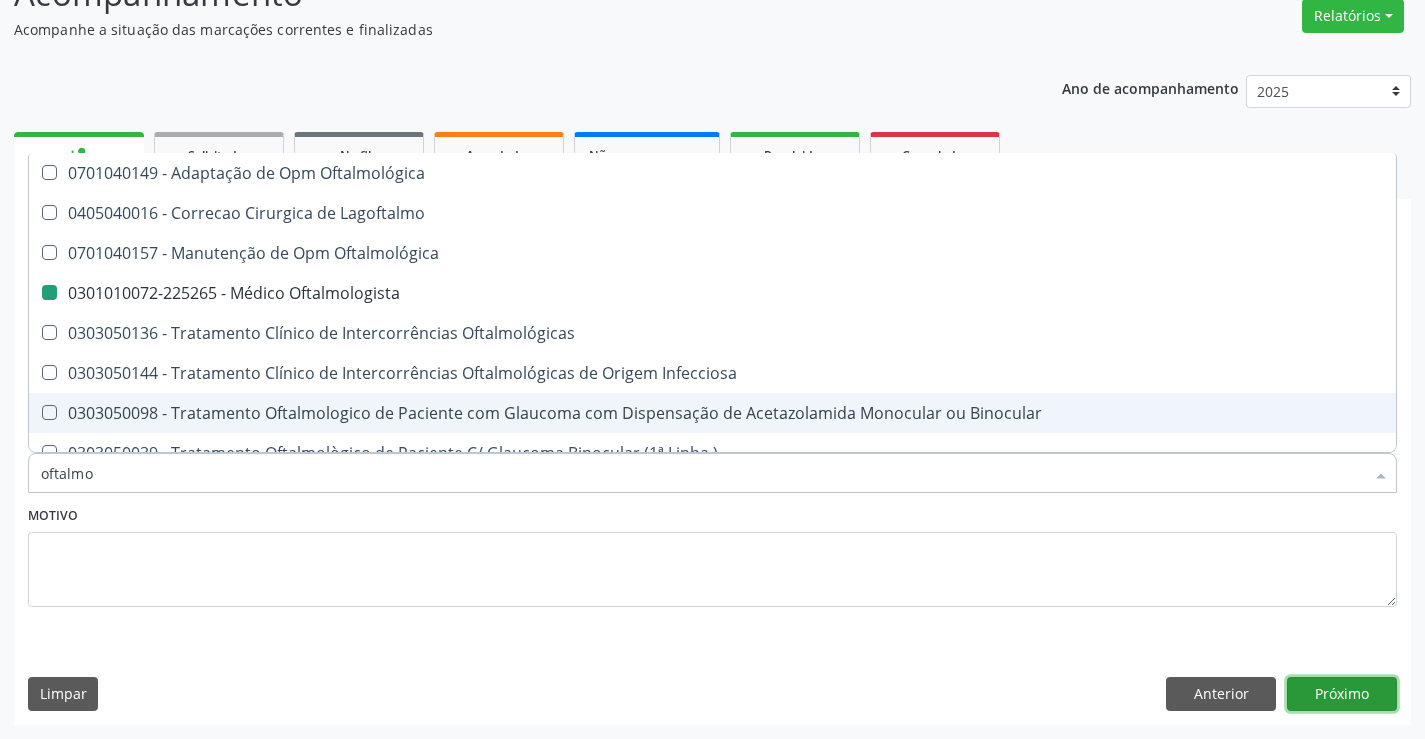 click on "Próximo" at bounding box center [1342, 694] 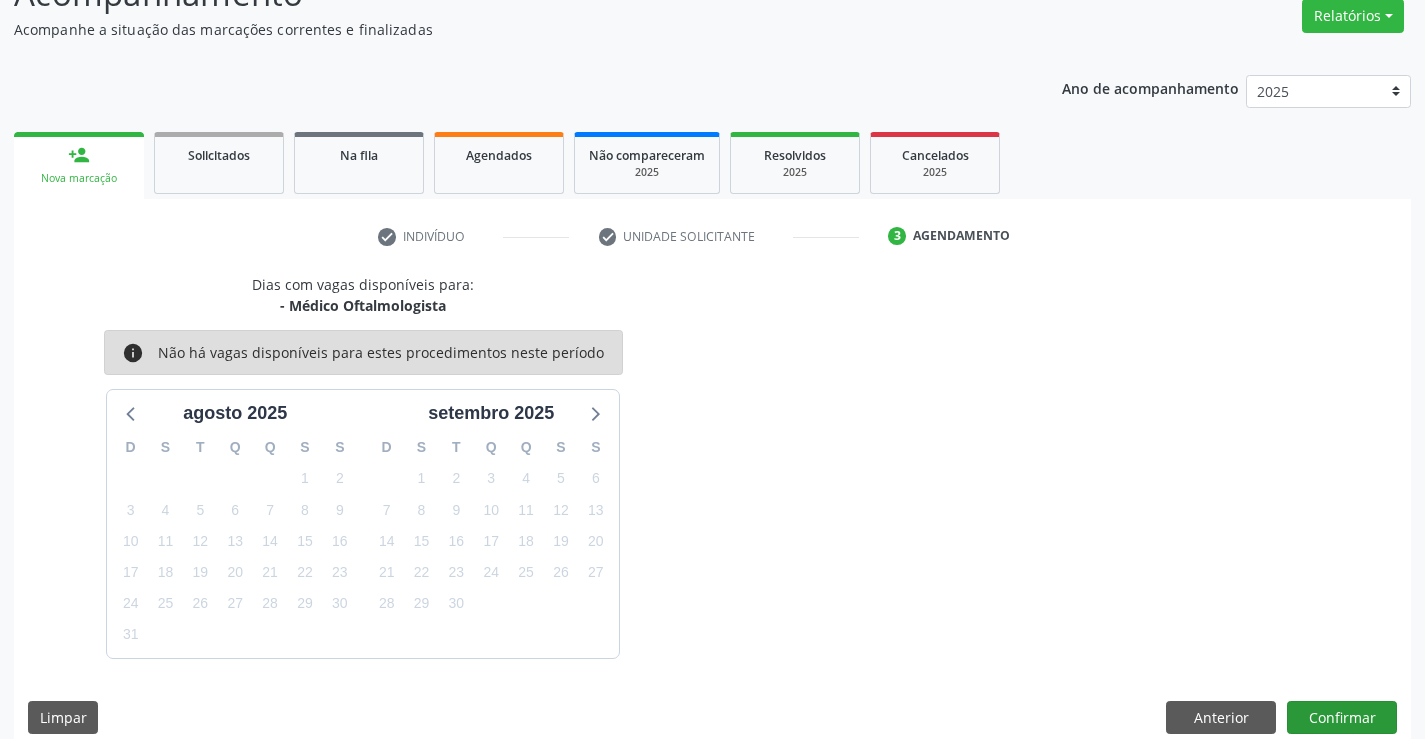 scroll, scrollTop: 190, scrollLeft: 0, axis: vertical 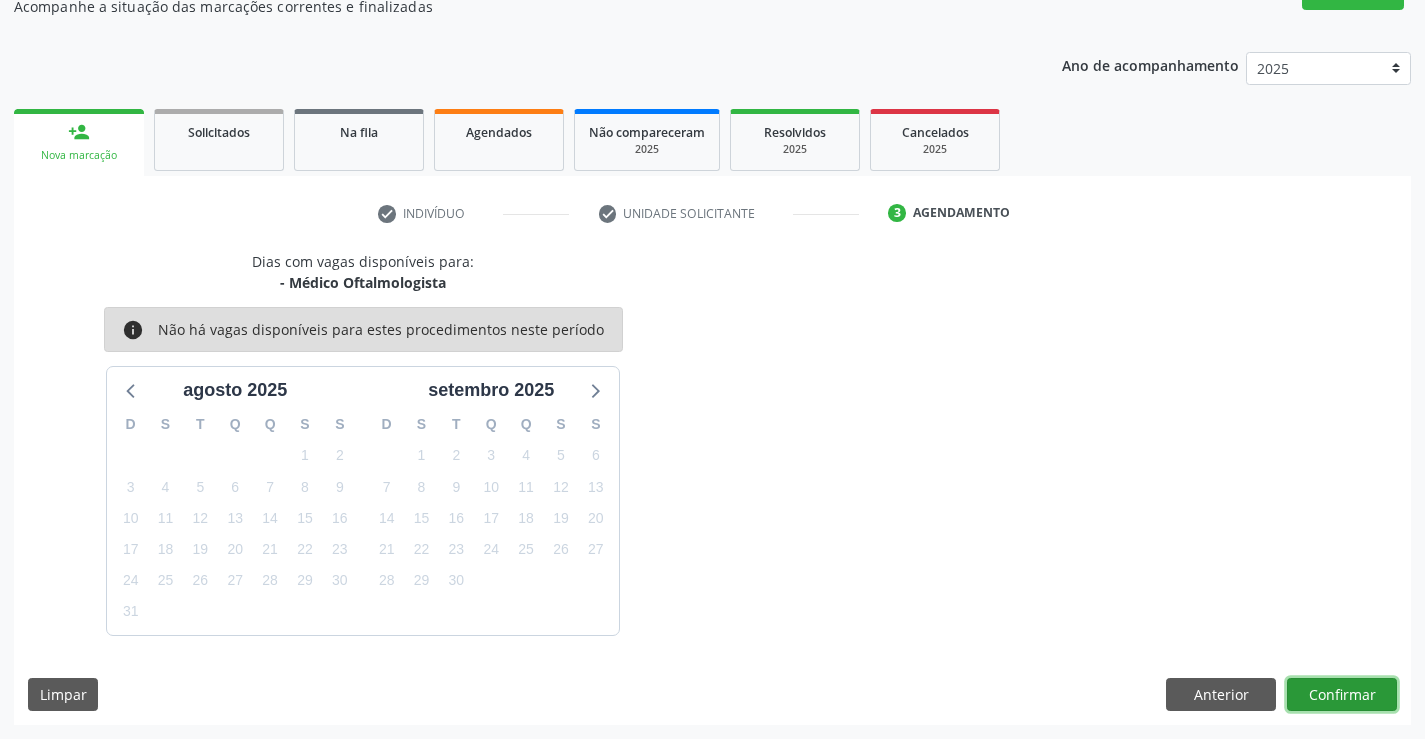 click on "Confirmar" at bounding box center [1342, 695] 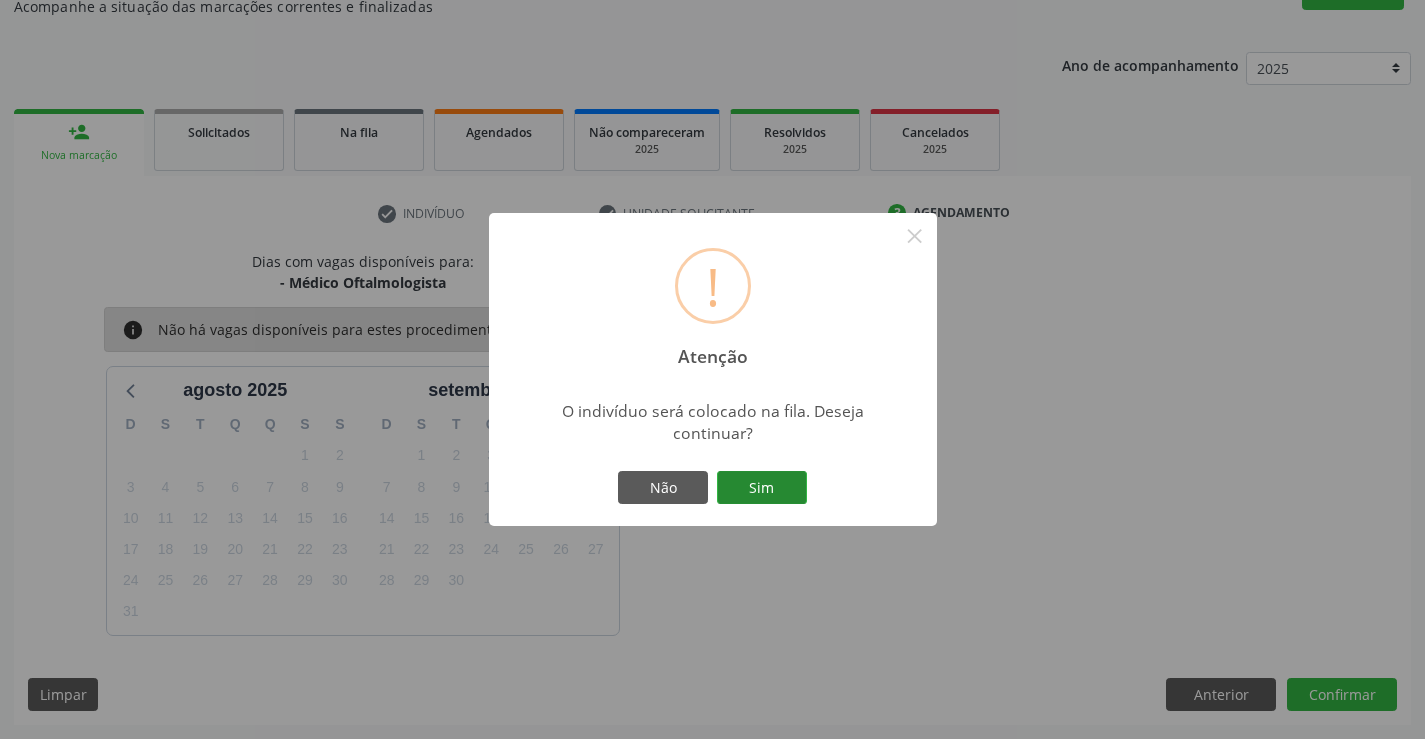 click on "Sim" at bounding box center (762, 488) 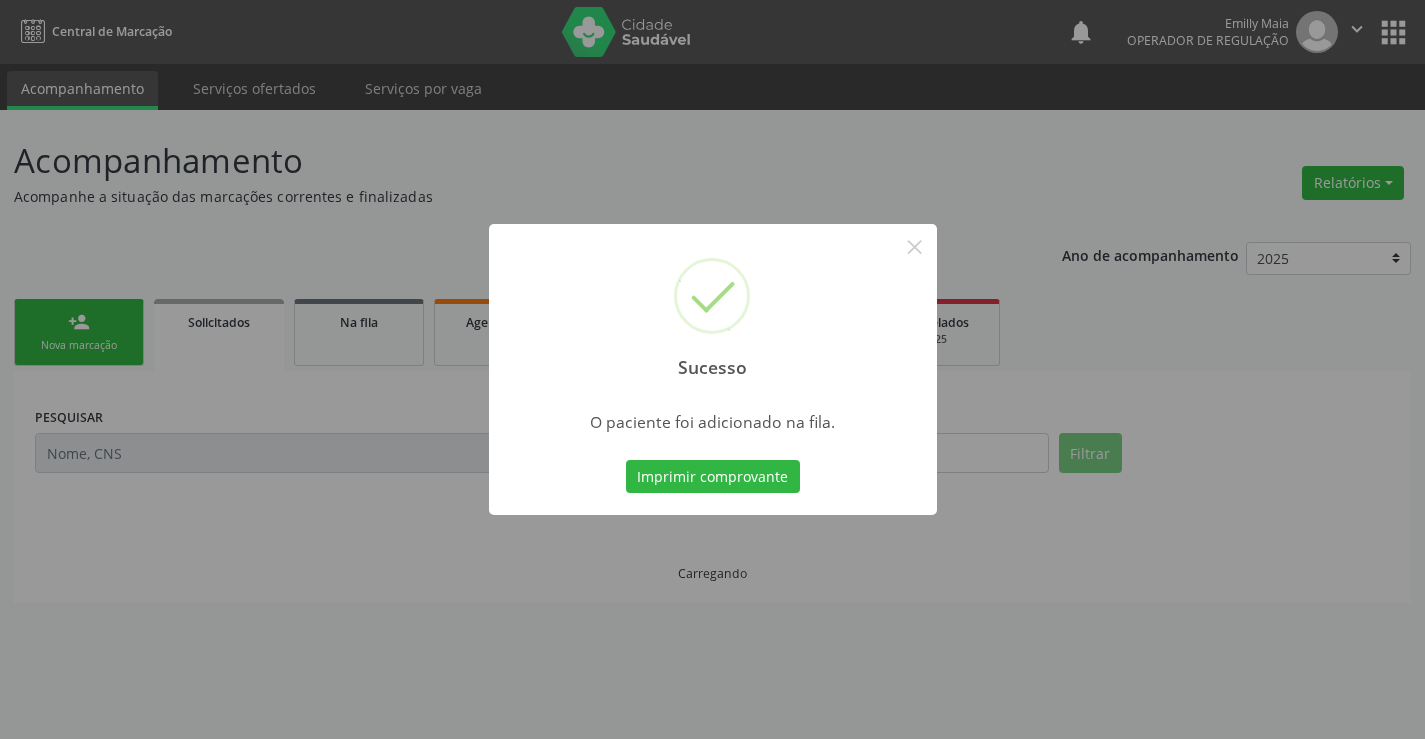 scroll, scrollTop: 0, scrollLeft: 0, axis: both 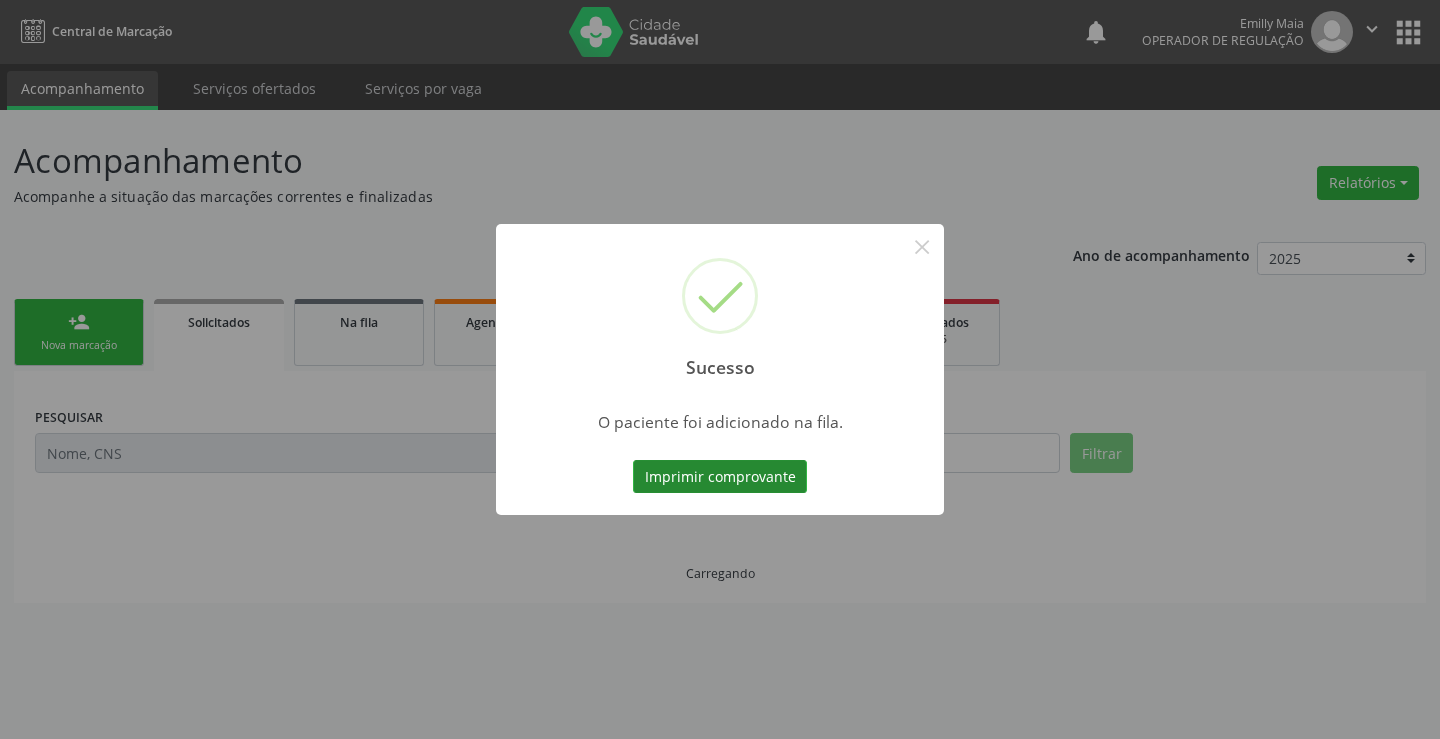 click on "Imprimir comprovante" at bounding box center (720, 477) 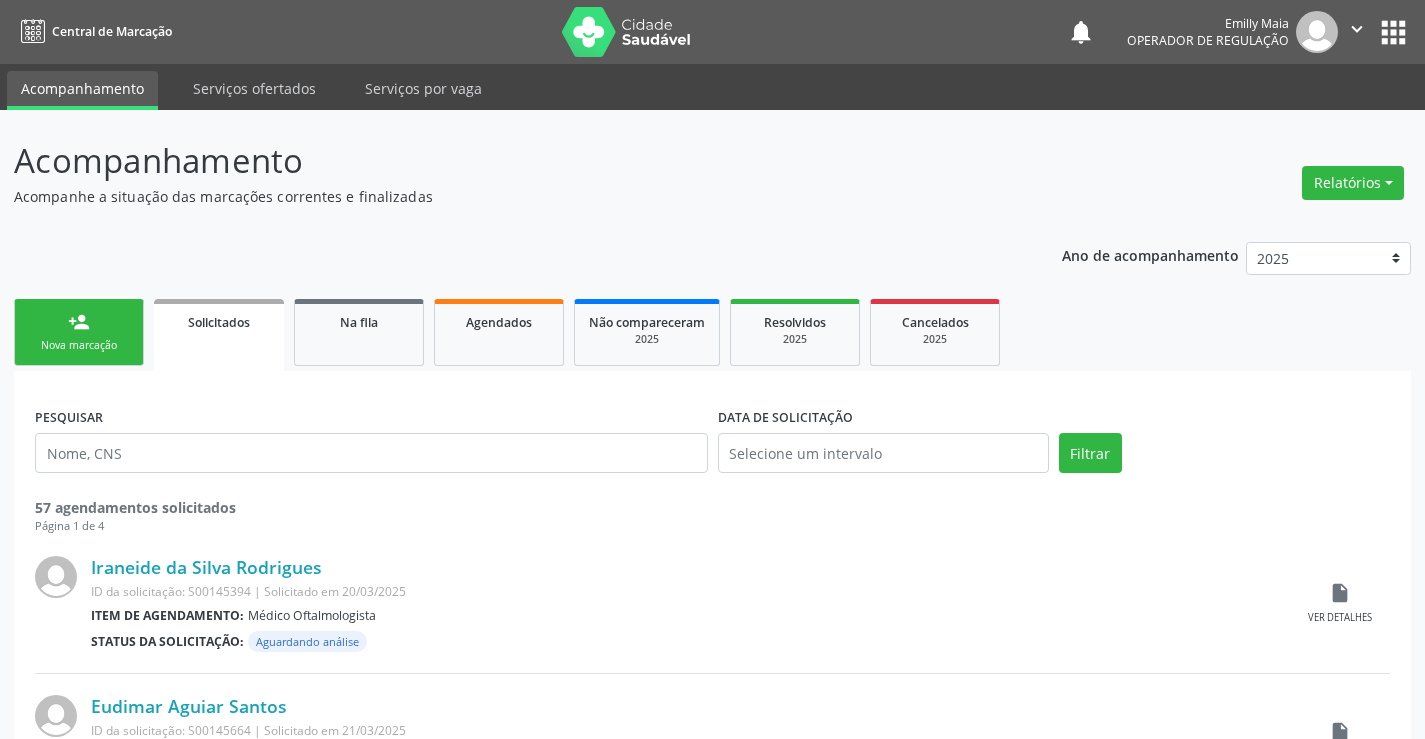 click on "person_add
Nova marcação" at bounding box center [79, 332] 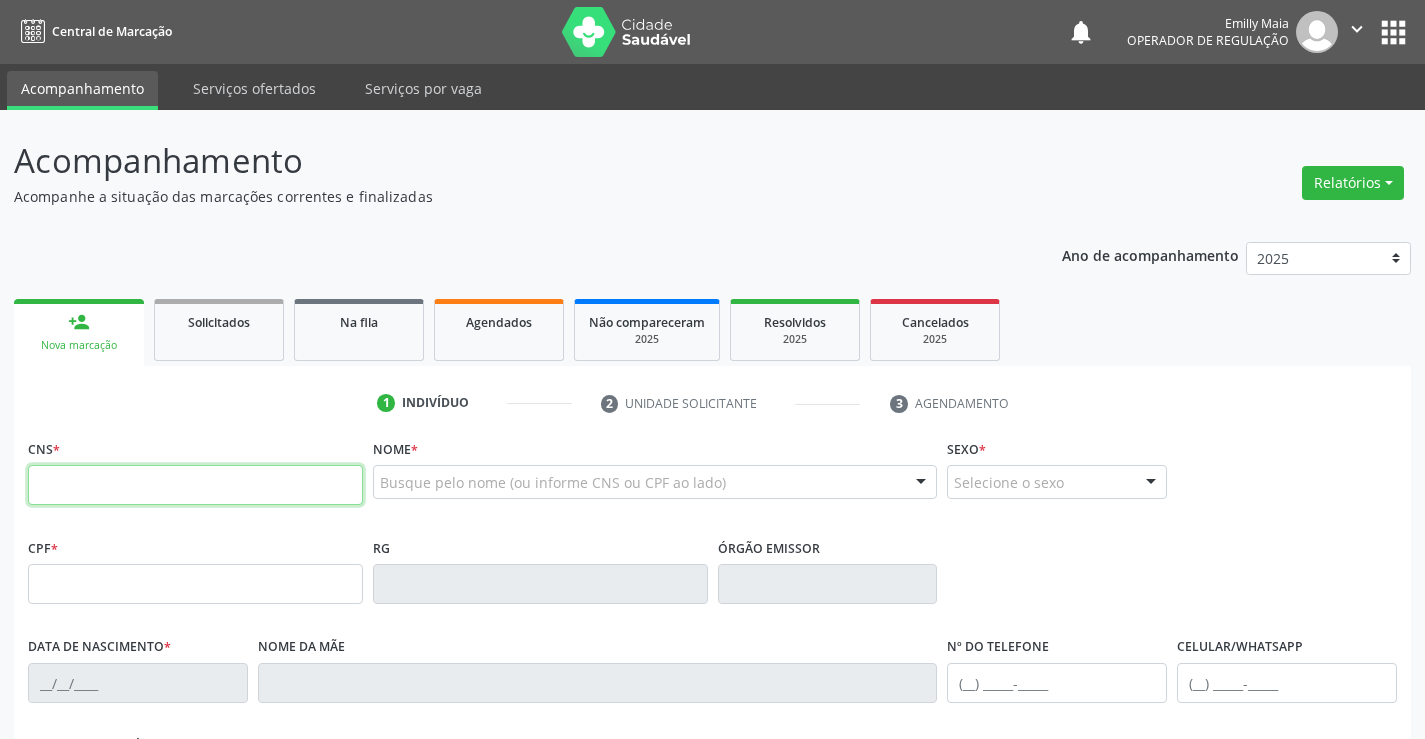 click at bounding box center (195, 485) 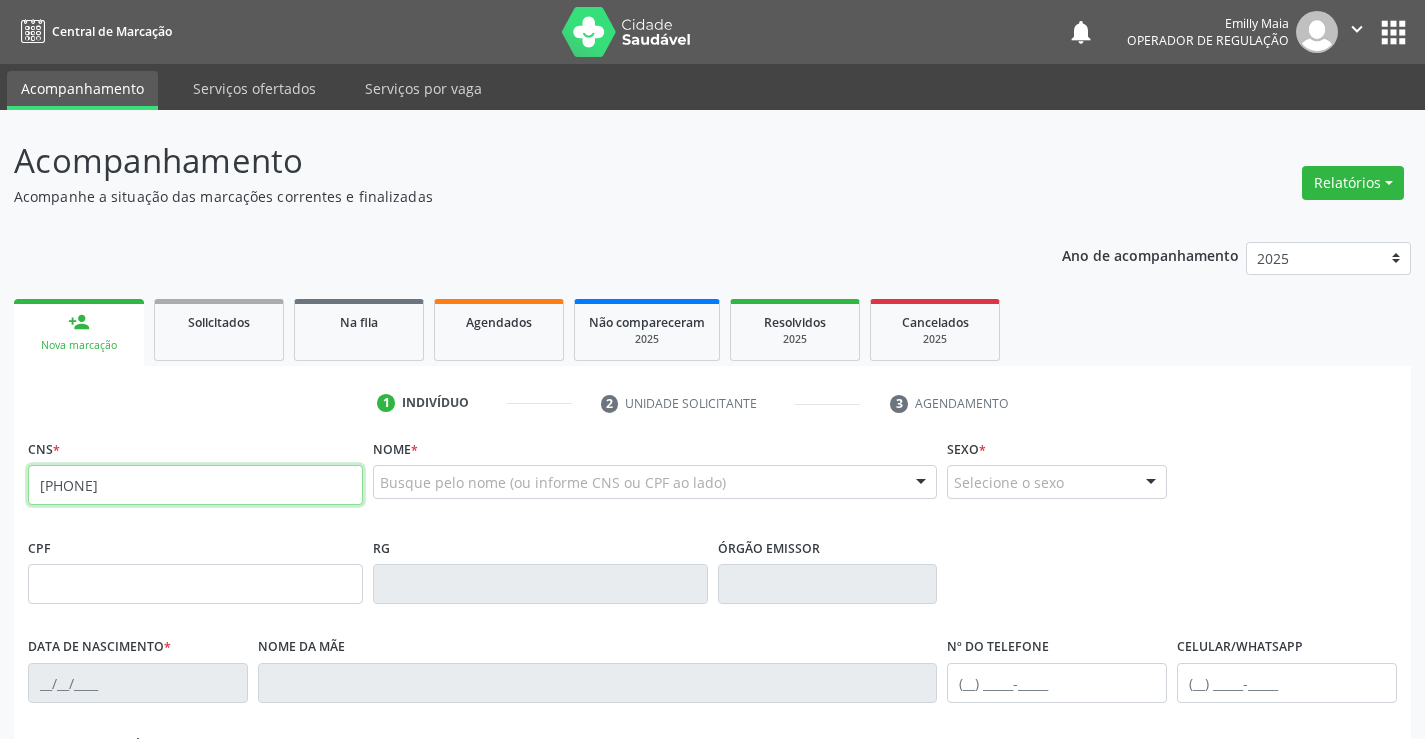 type on "708 7091 7516 0599" 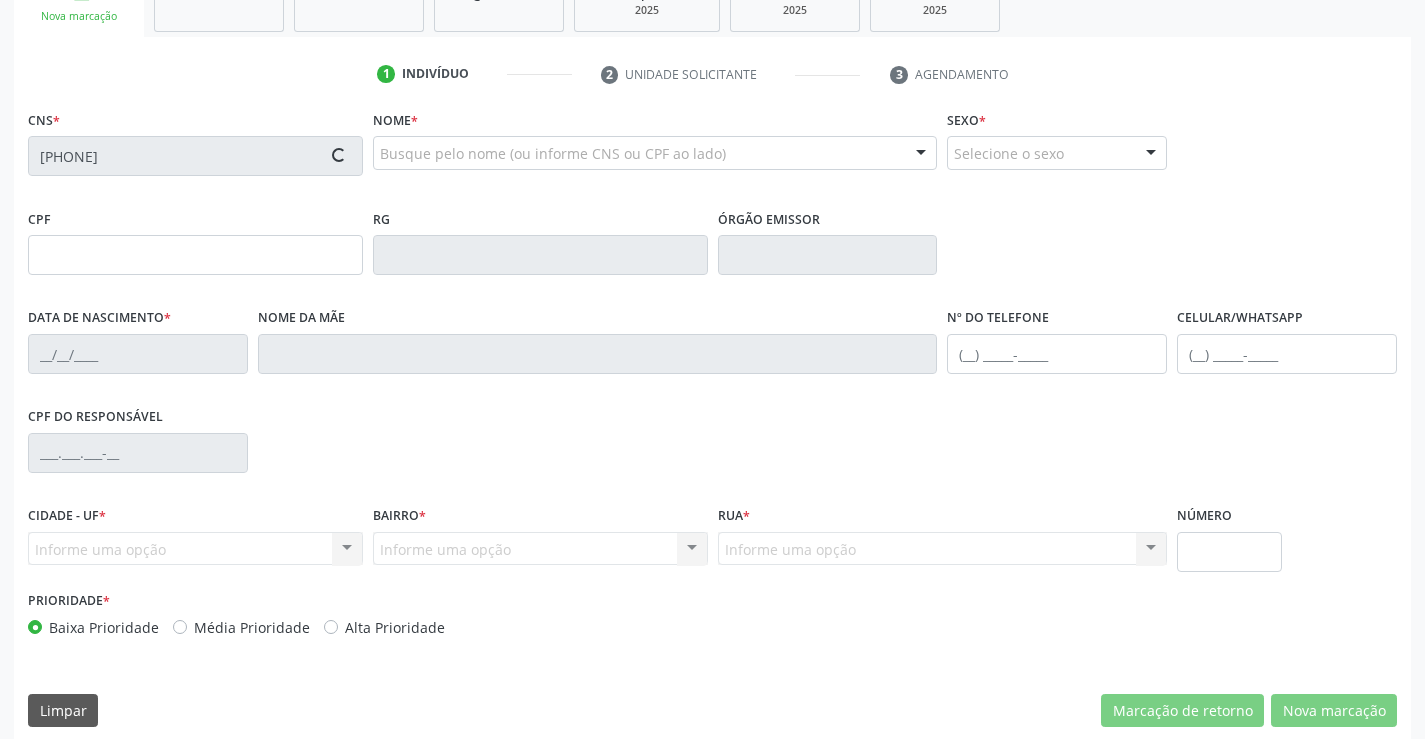 scroll, scrollTop: 345, scrollLeft: 0, axis: vertical 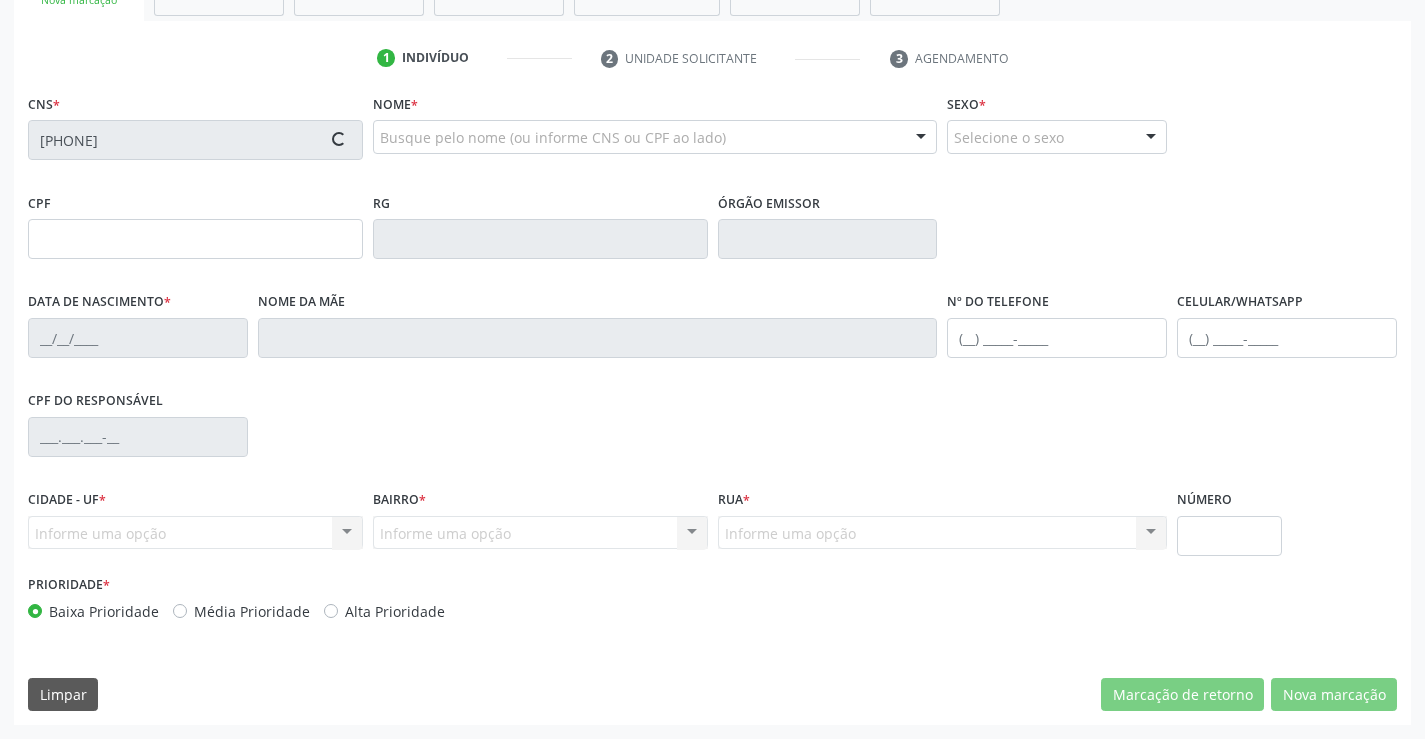 type on "1603227580" 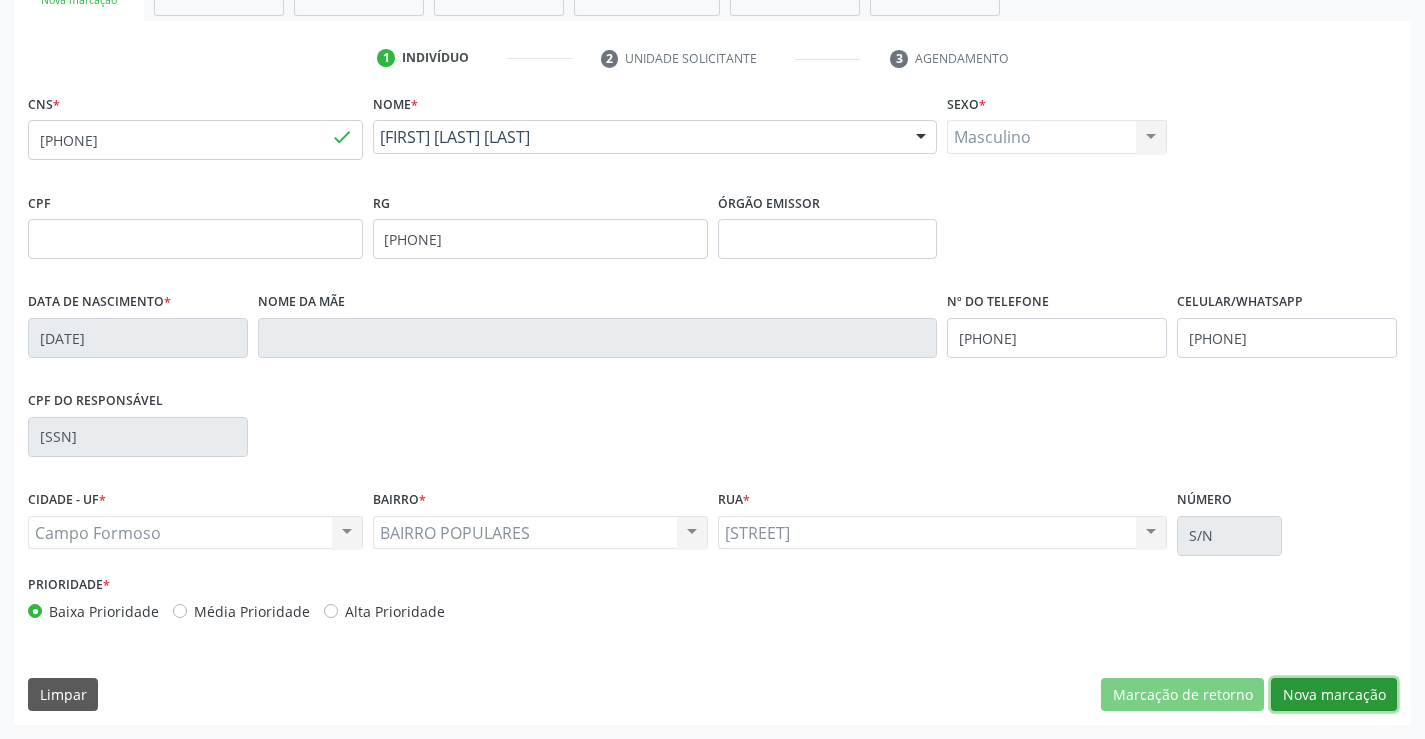 drag, startPoint x: 1353, startPoint y: 692, endPoint x: 683, endPoint y: 561, distance: 682.6866 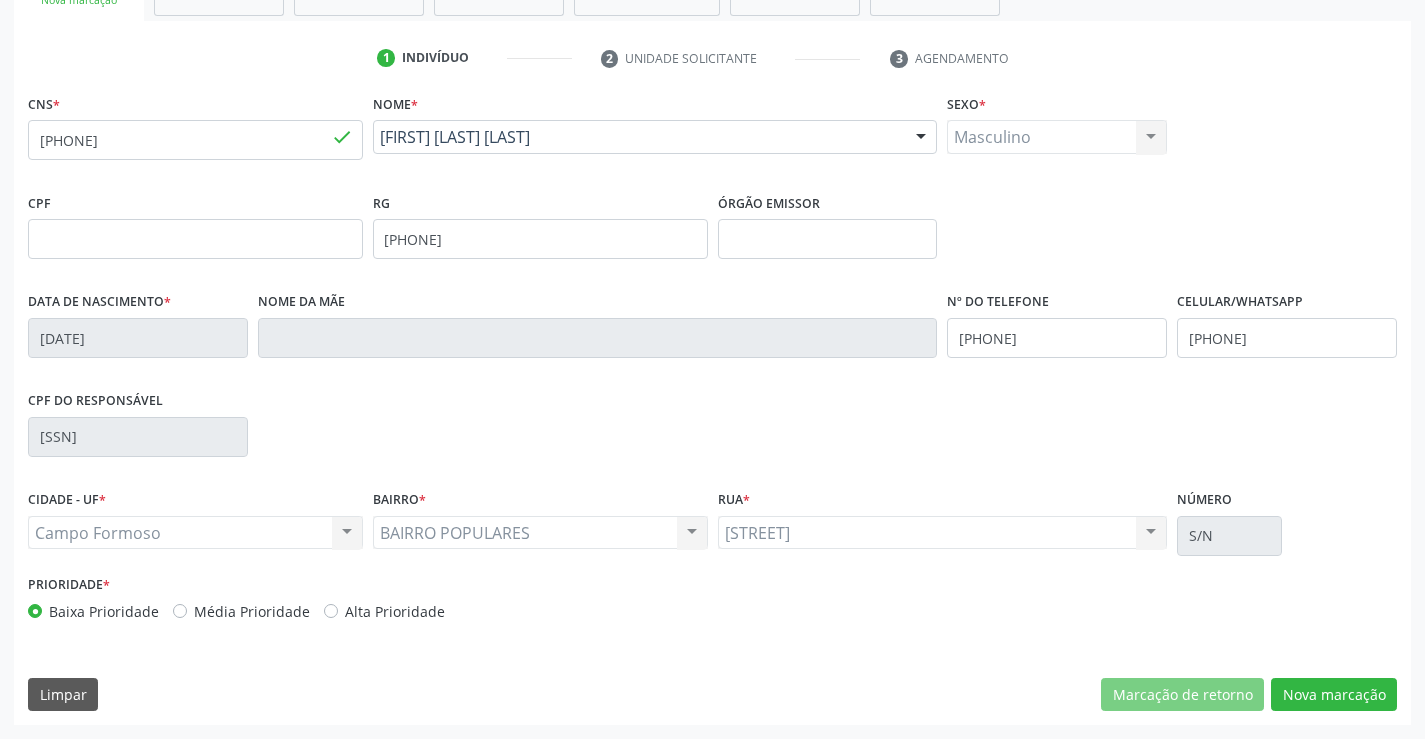 scroll, scrollTop: 167, scrollLeft: 0, axis: vertical 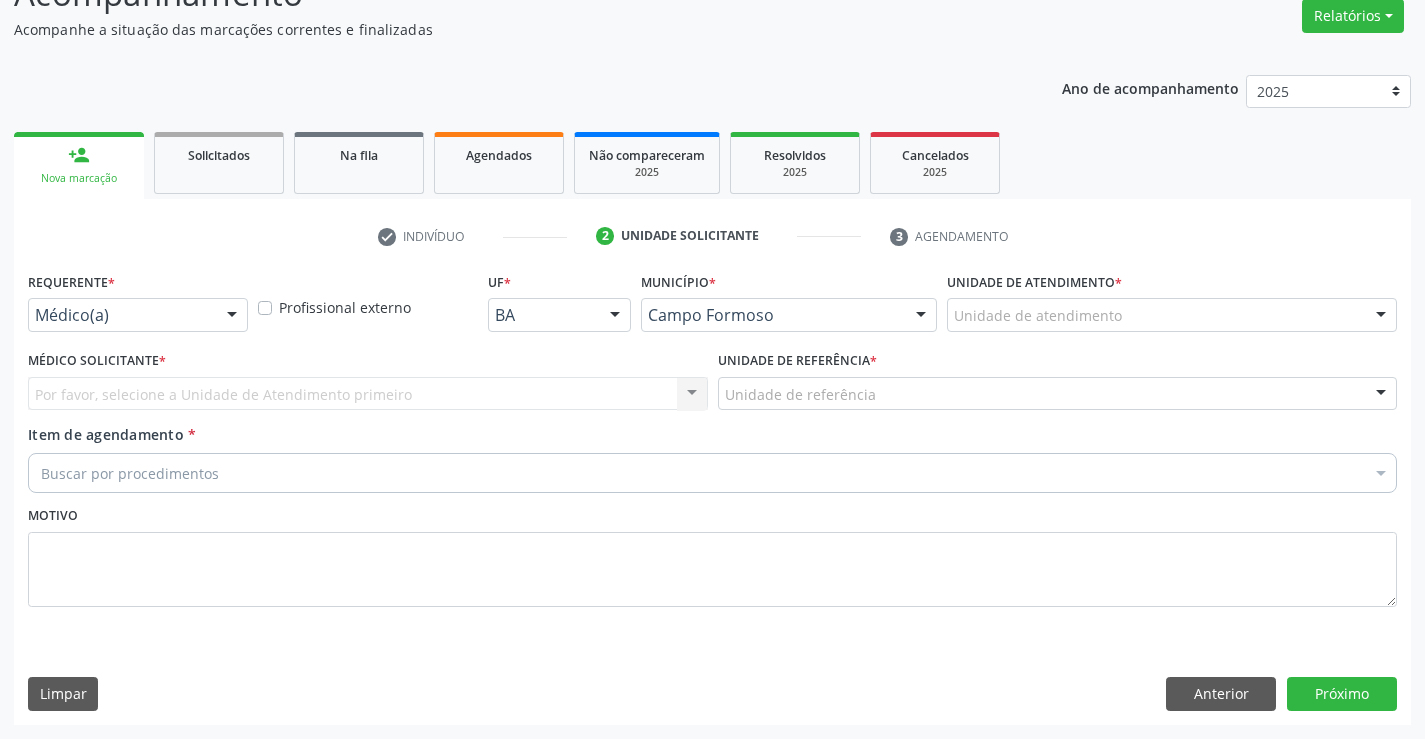 click on "Médico(a)" at bounding box center (138, 315) 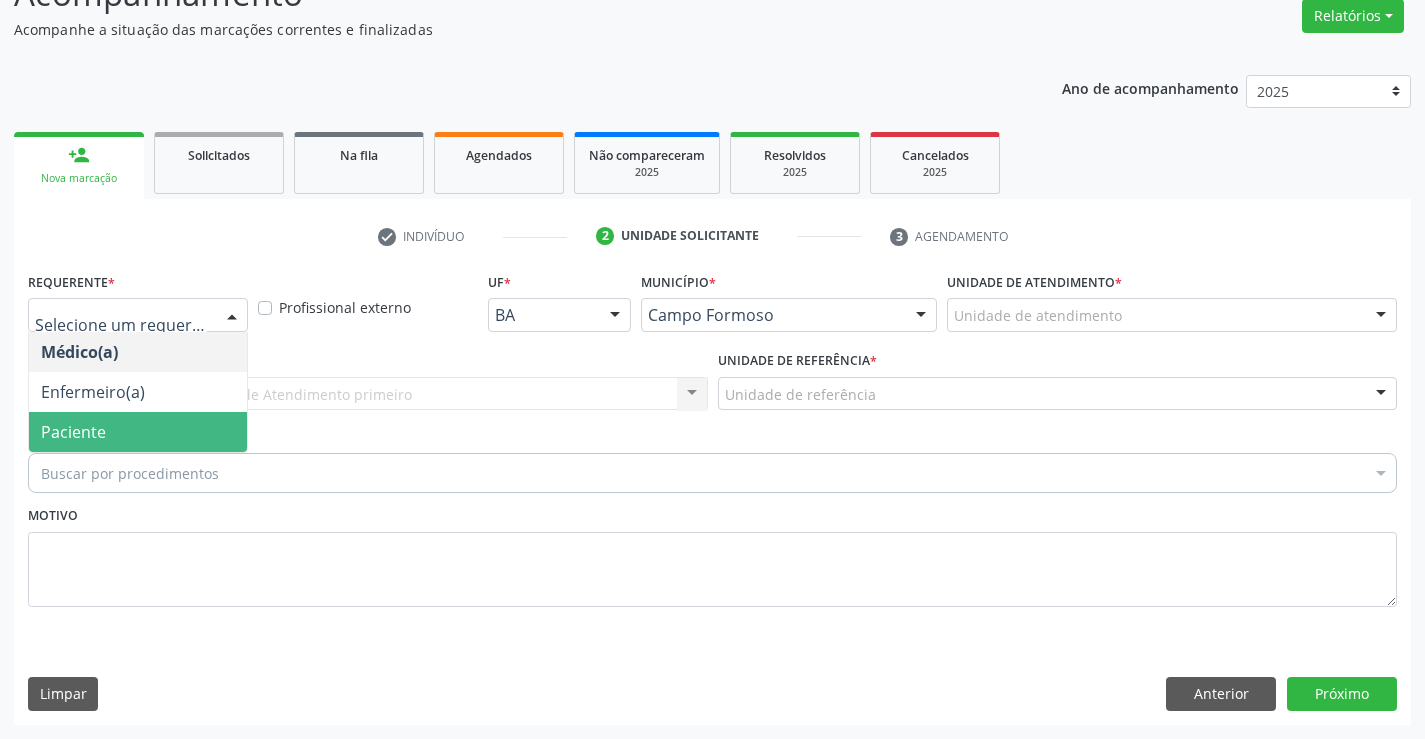 drag, startPoint x: 145, startPoint y: 453, endPoint x: 219, endPoint y: 418, distance: 81.859634 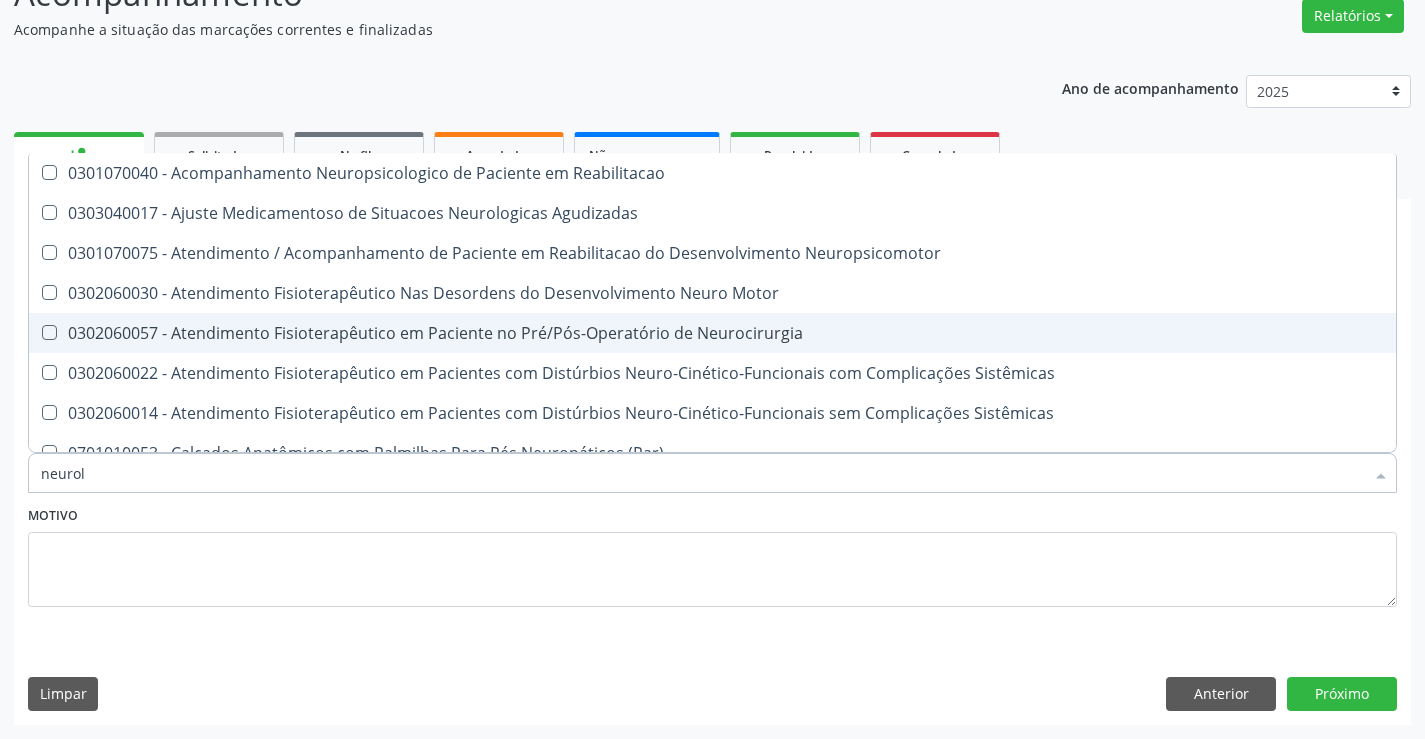 type on "neurolo" 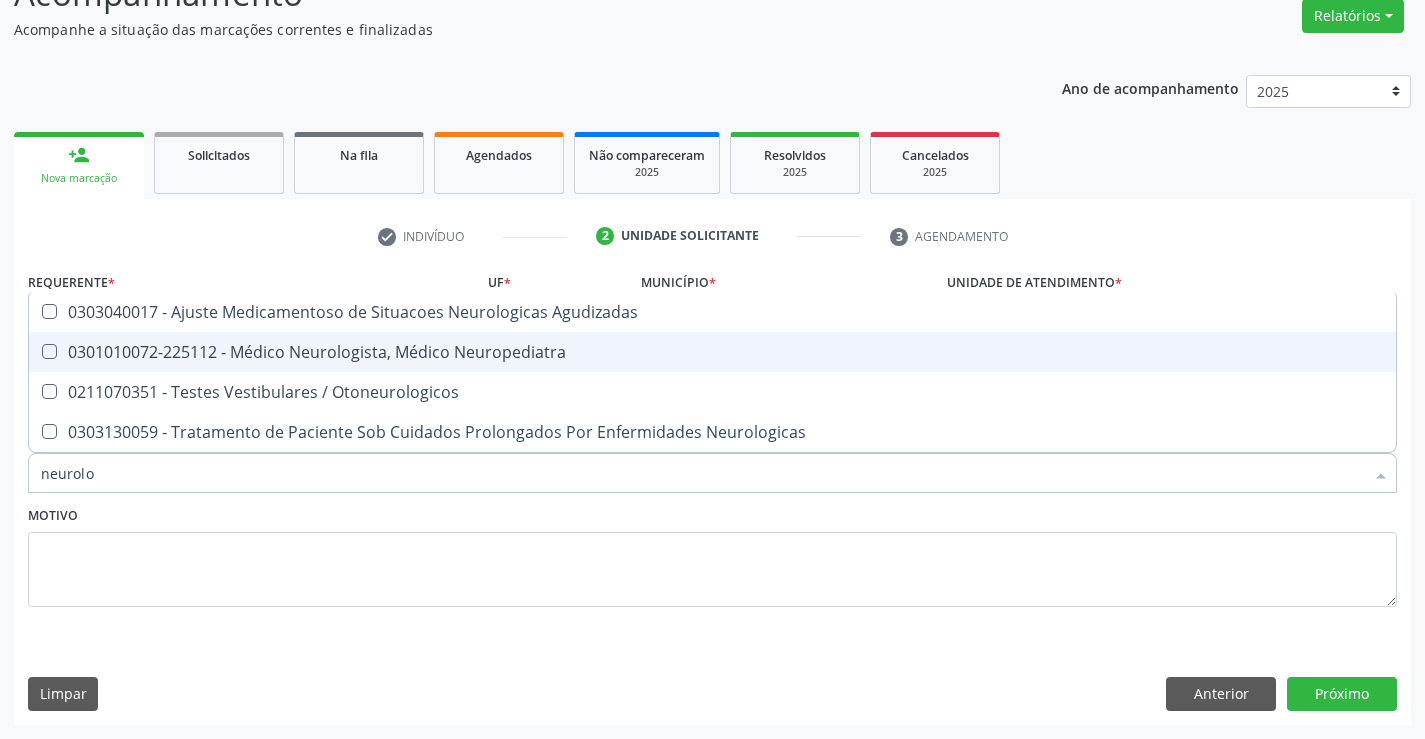 click on "0301010072-225112 - Médico Neurologista, Médico Neuropediatra" at bounding box center [712, 352] 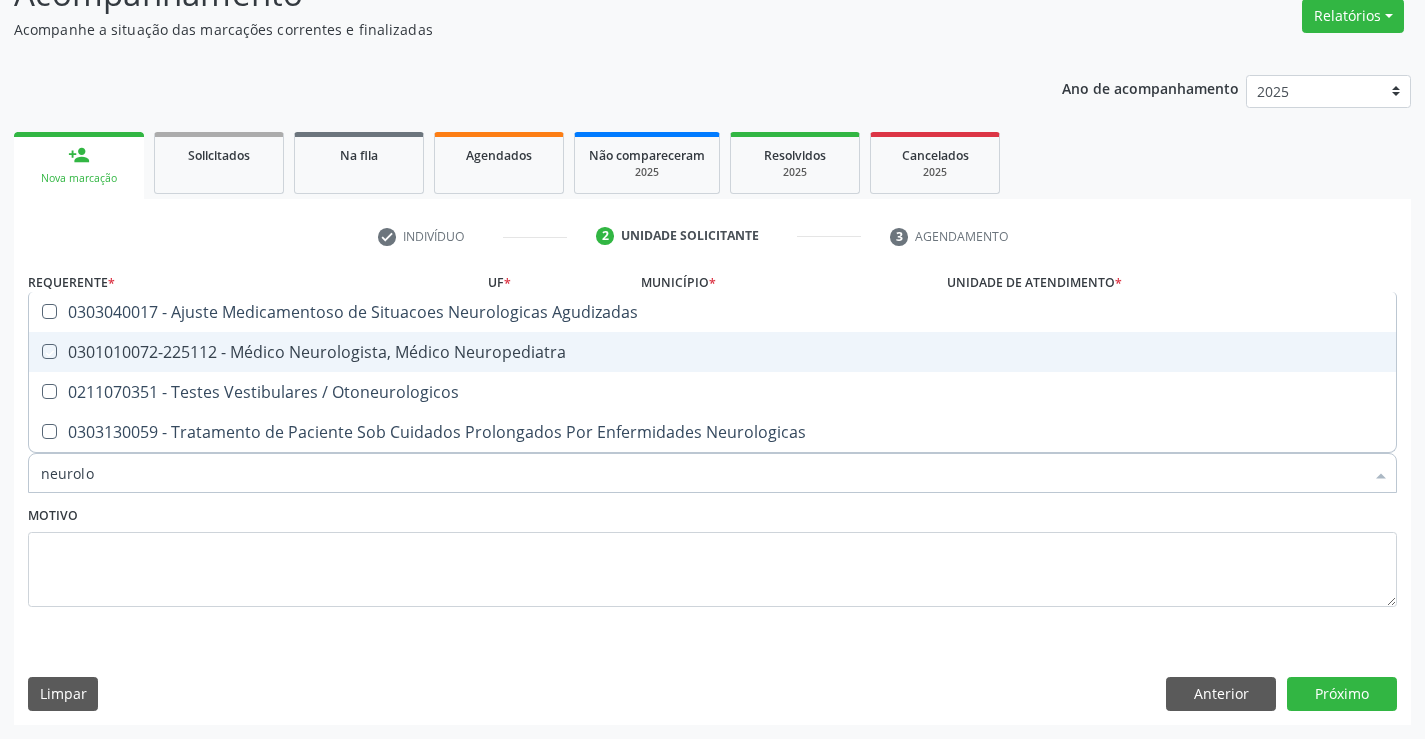 checkbox on "true" 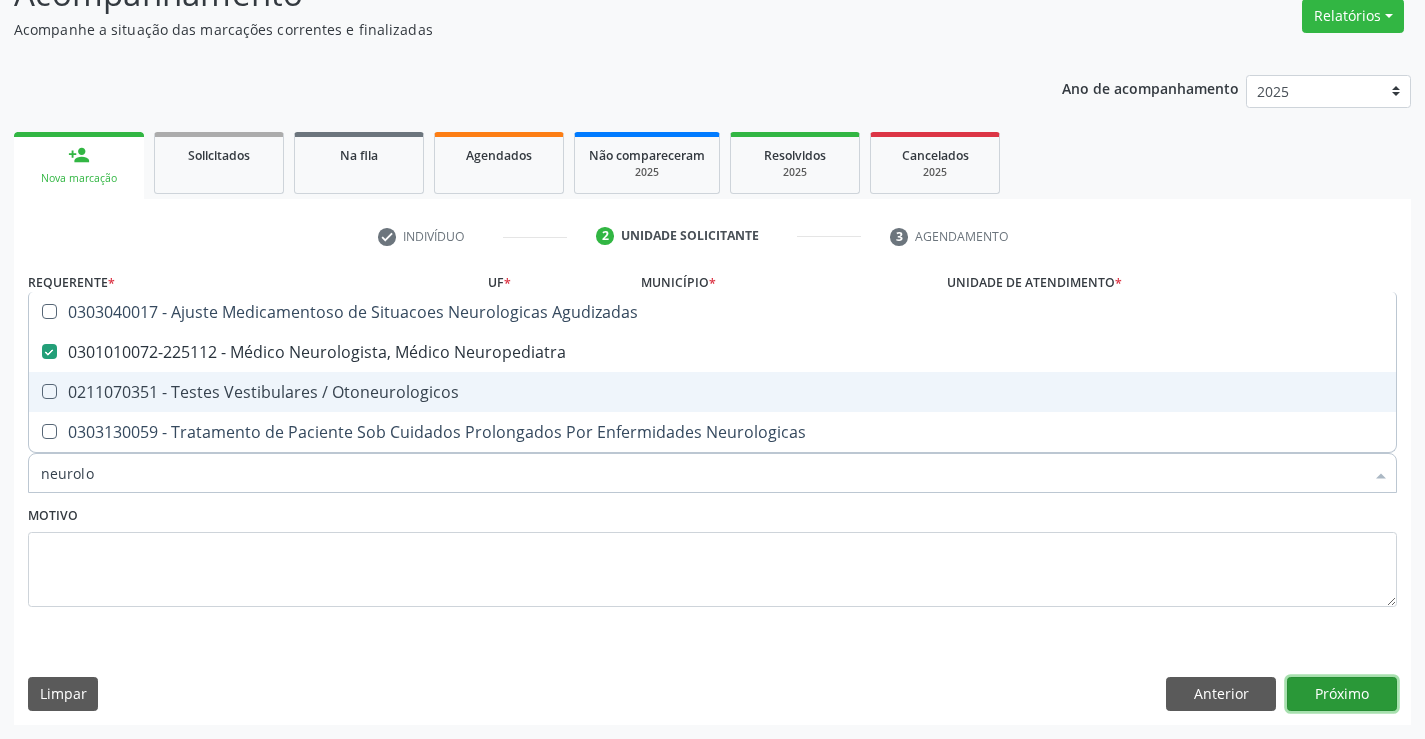 click on "Próximo" at bounding box center (1342, 694) 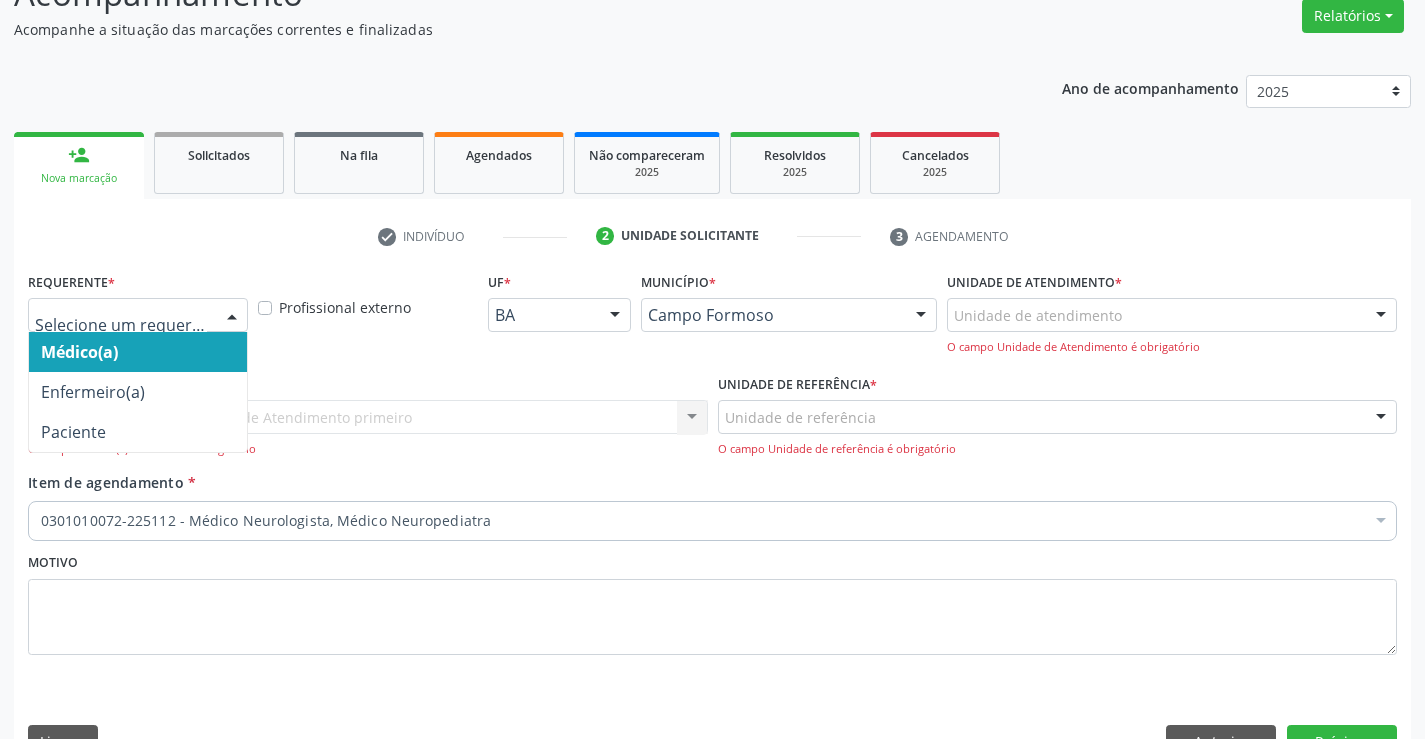 click on "Médico(a)   Enfermeiro(a)   Paciente
Nenhum resultado encontrado para: "   "
Não há nenhuma opção para ser exibida." at bounding box center [138, 315] 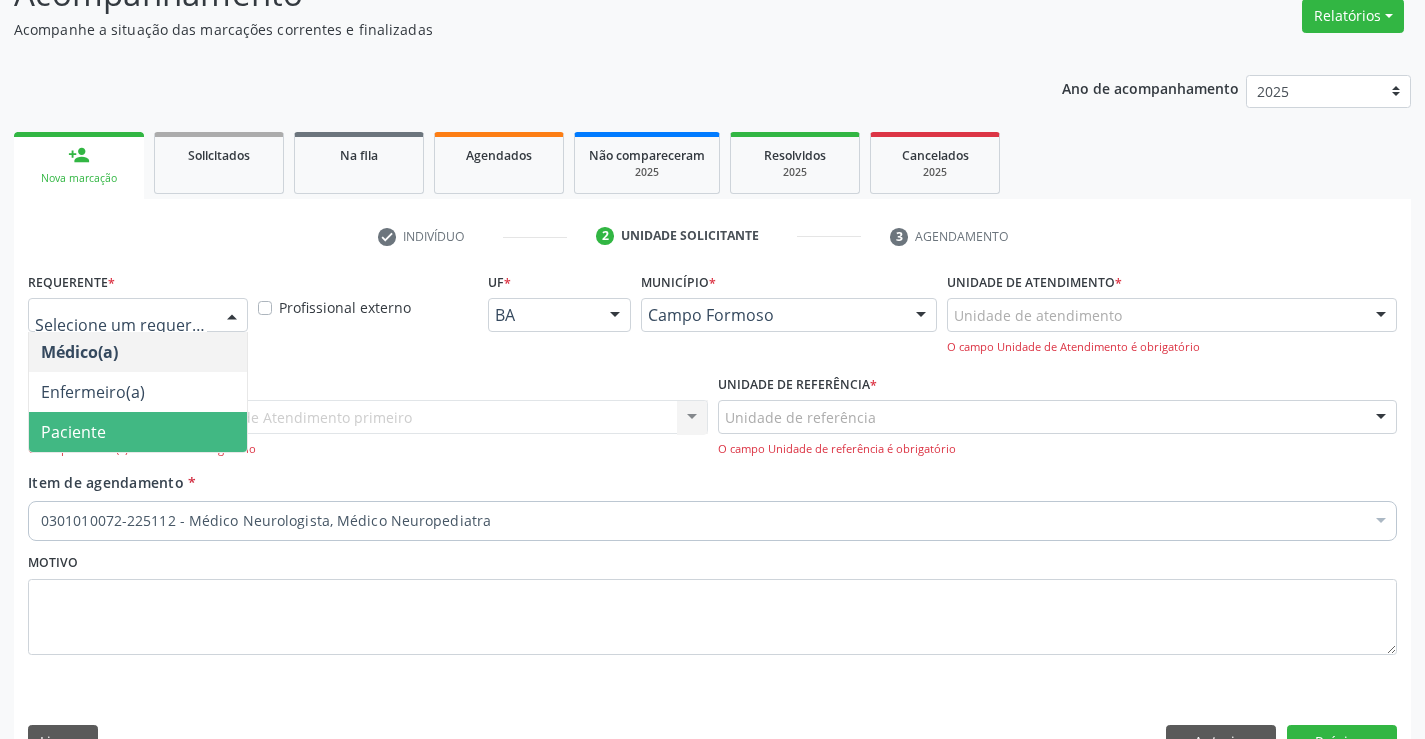 drag, startPoint x: 166, startPoint y: 426, endPoint x: 269, endPoint y: 412, distance: 103.947105 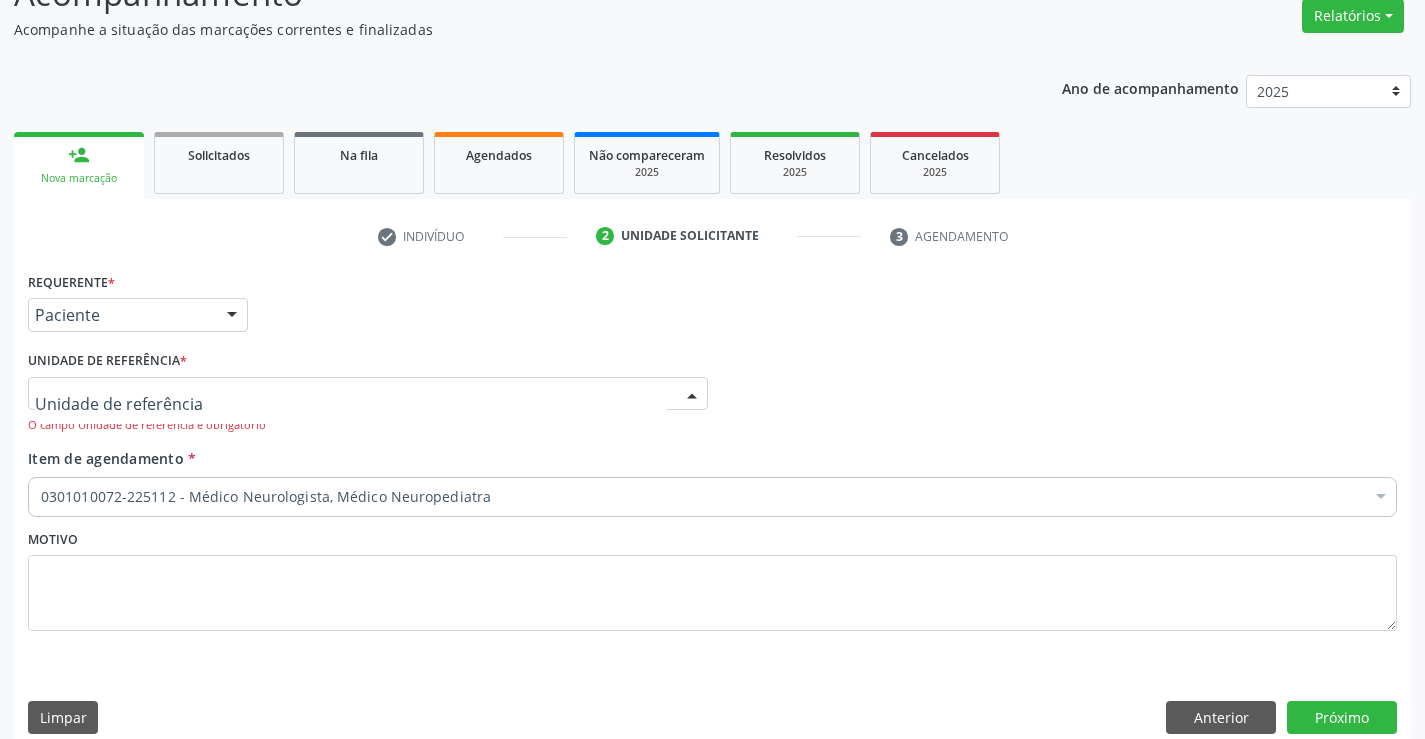 click at bounding box center (368, 394) 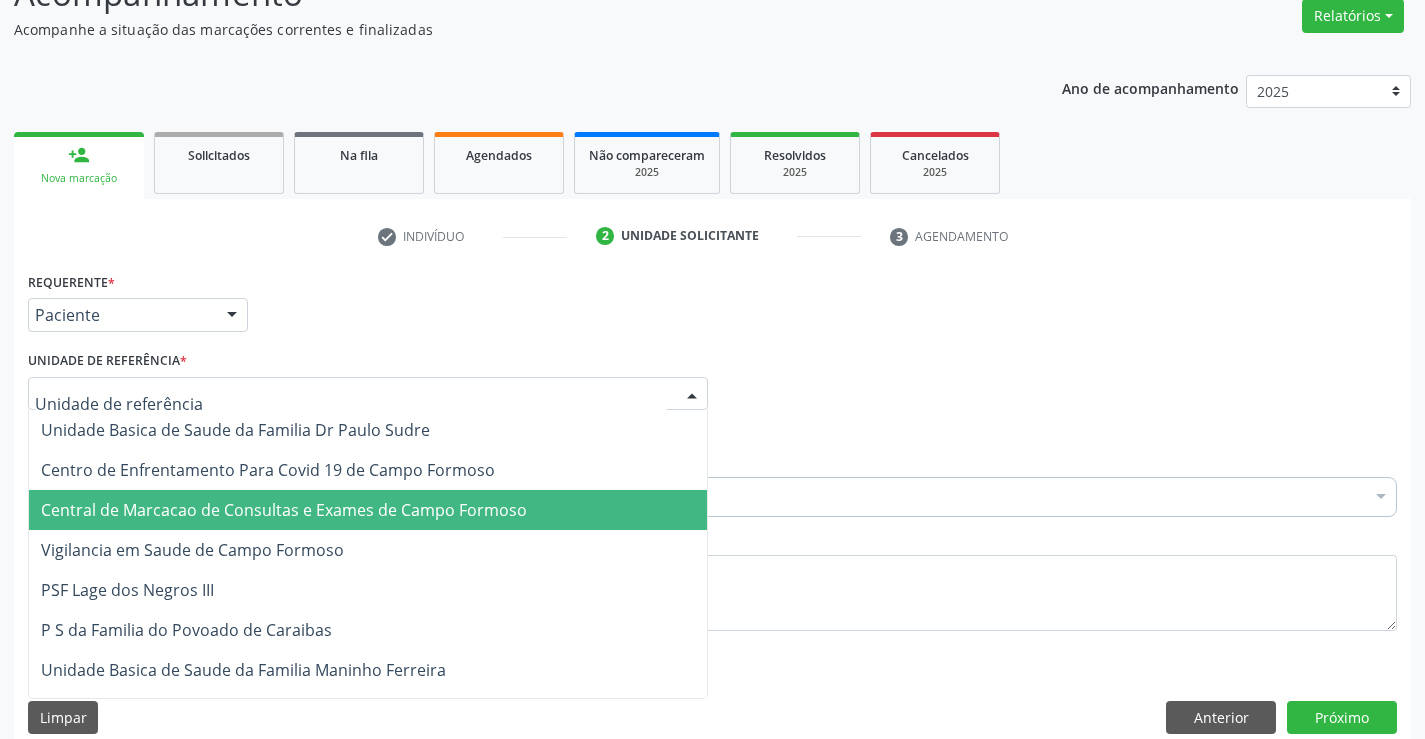 click on "Central de Marcacao de Consultas e Exames de Campo Formoso" at bounding box center [368, 510] 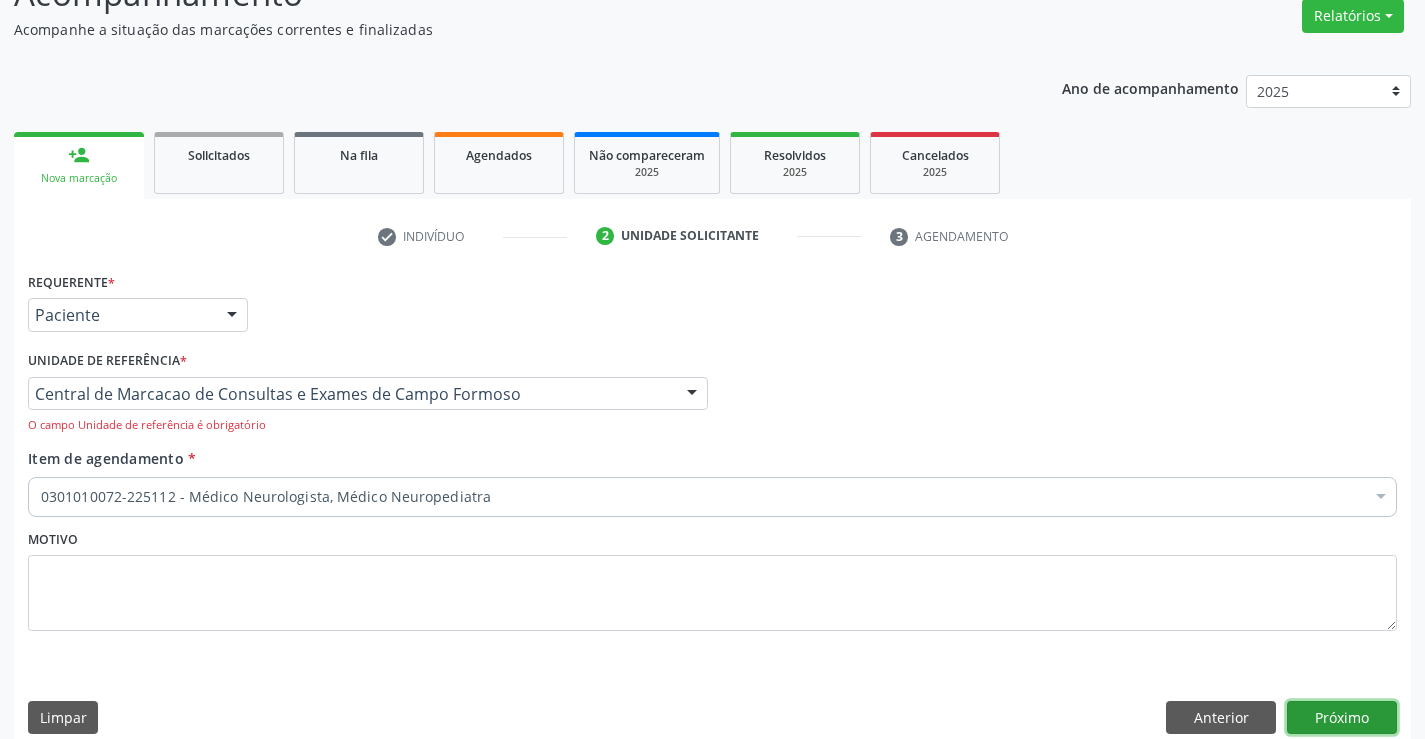 click on "Próximo" at bounding box center [1342, 718] 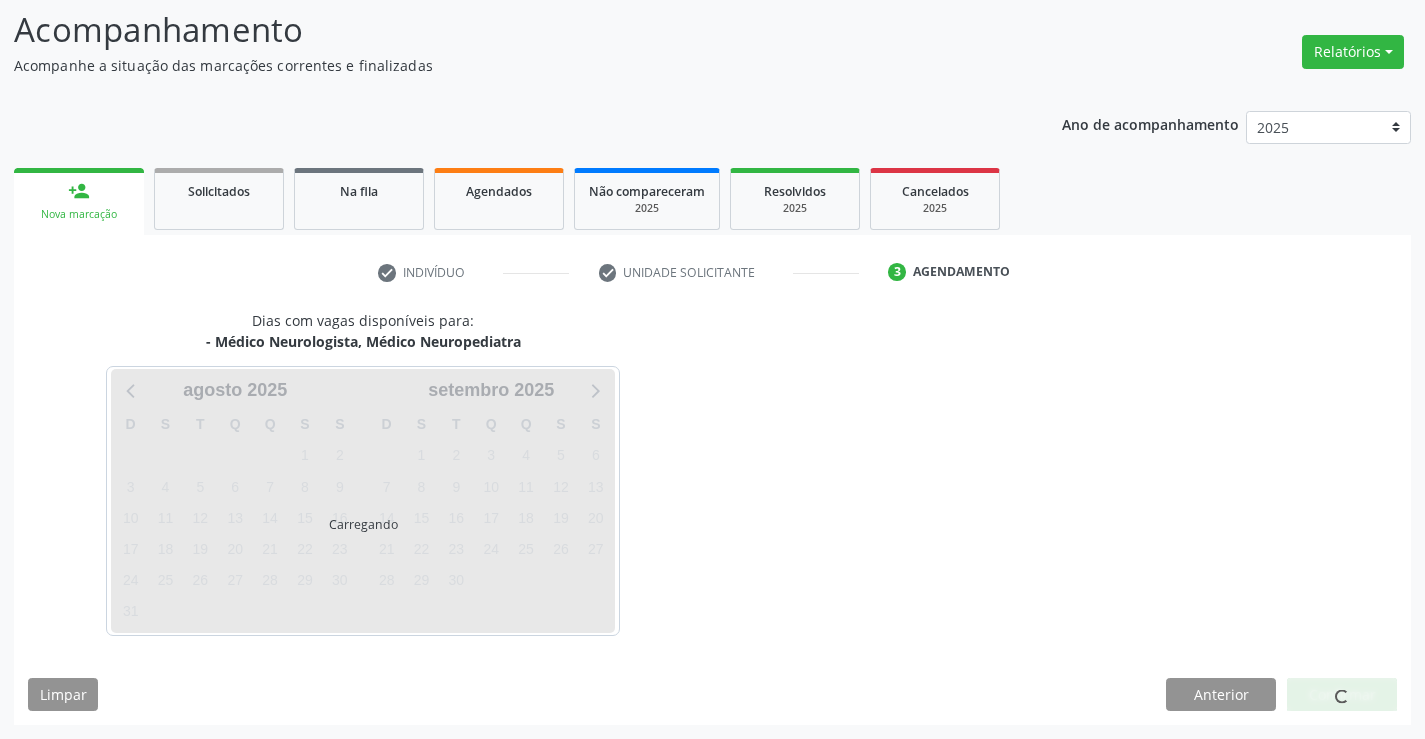 scroll, scrollTop: 131, scrollLeft: 0, axis: vertical 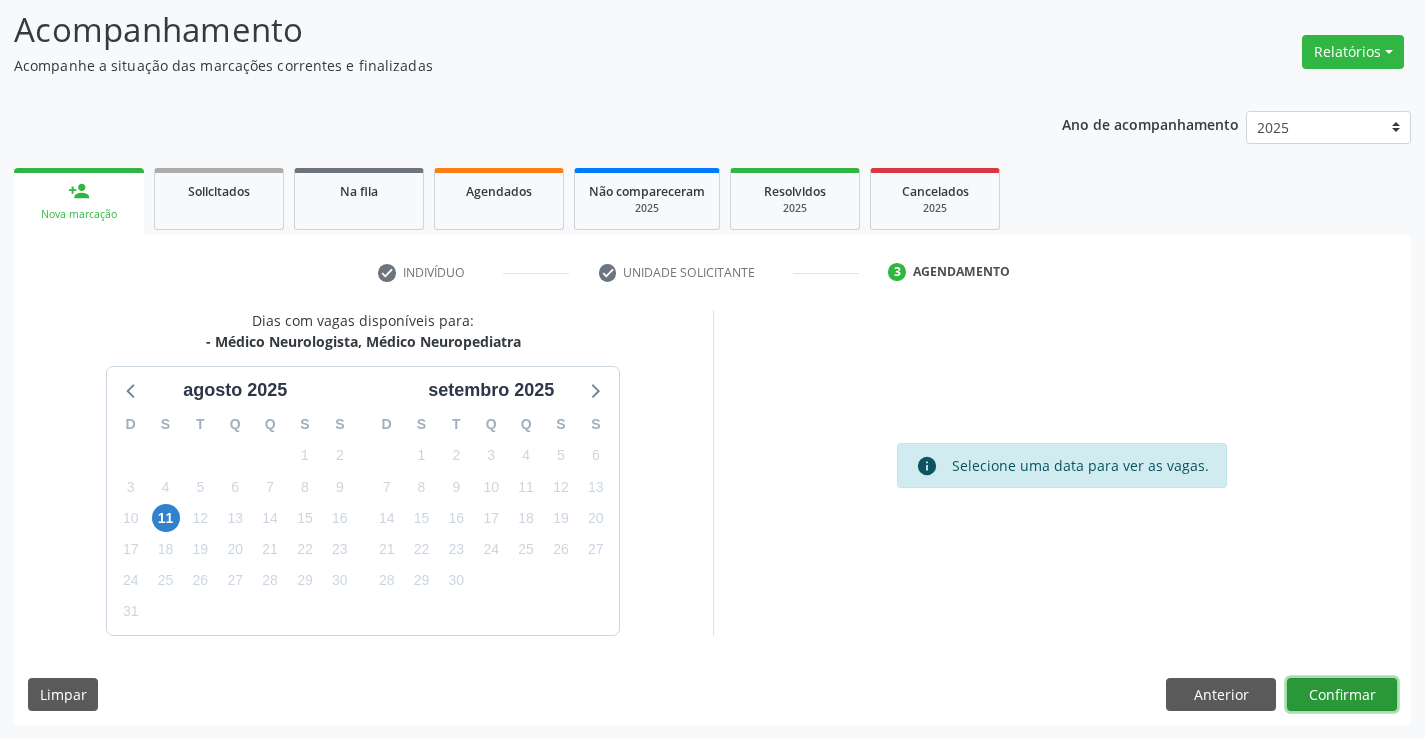 click on "Confirmar" at bounding box center (1342, 695) 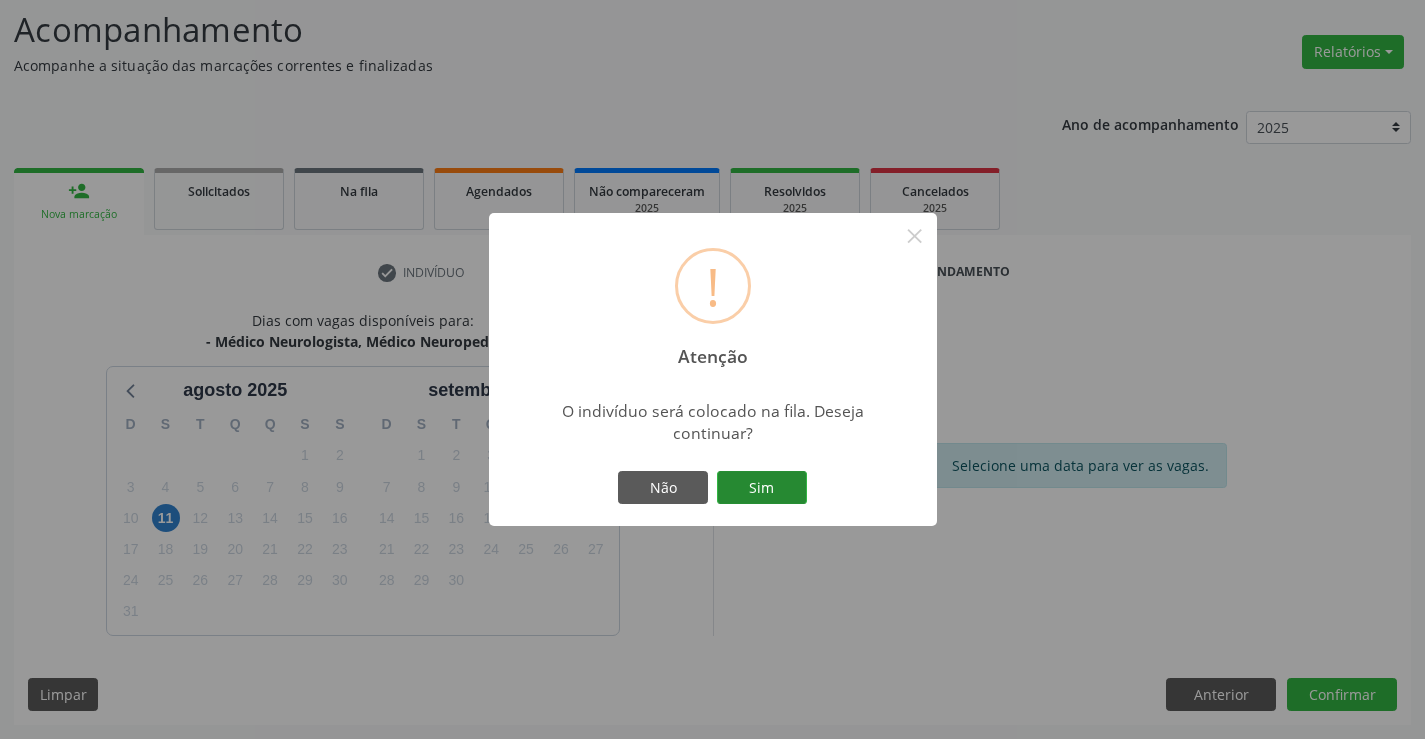 click on "Sim" at bounding box center (762, 488) 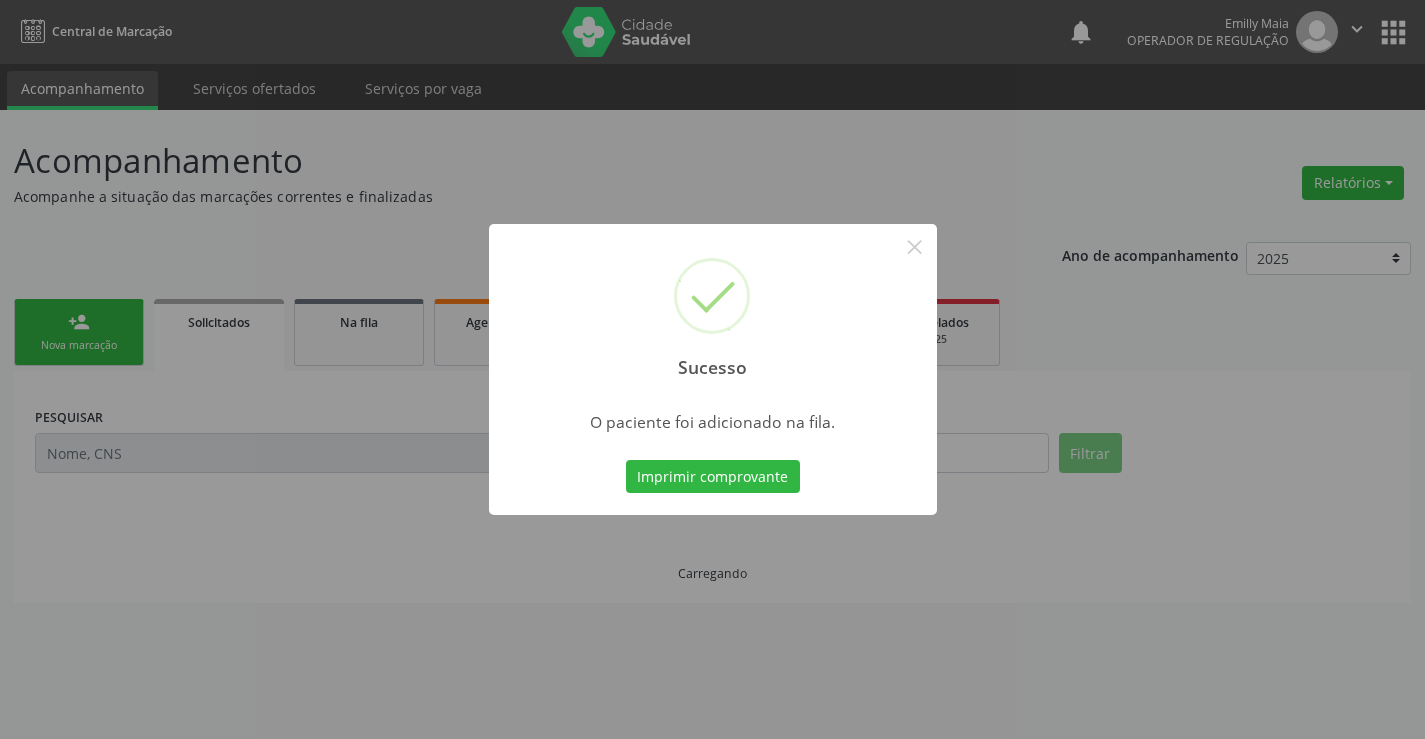 scroll, scrollTop: 0, scrollLeft: 0, axis: both 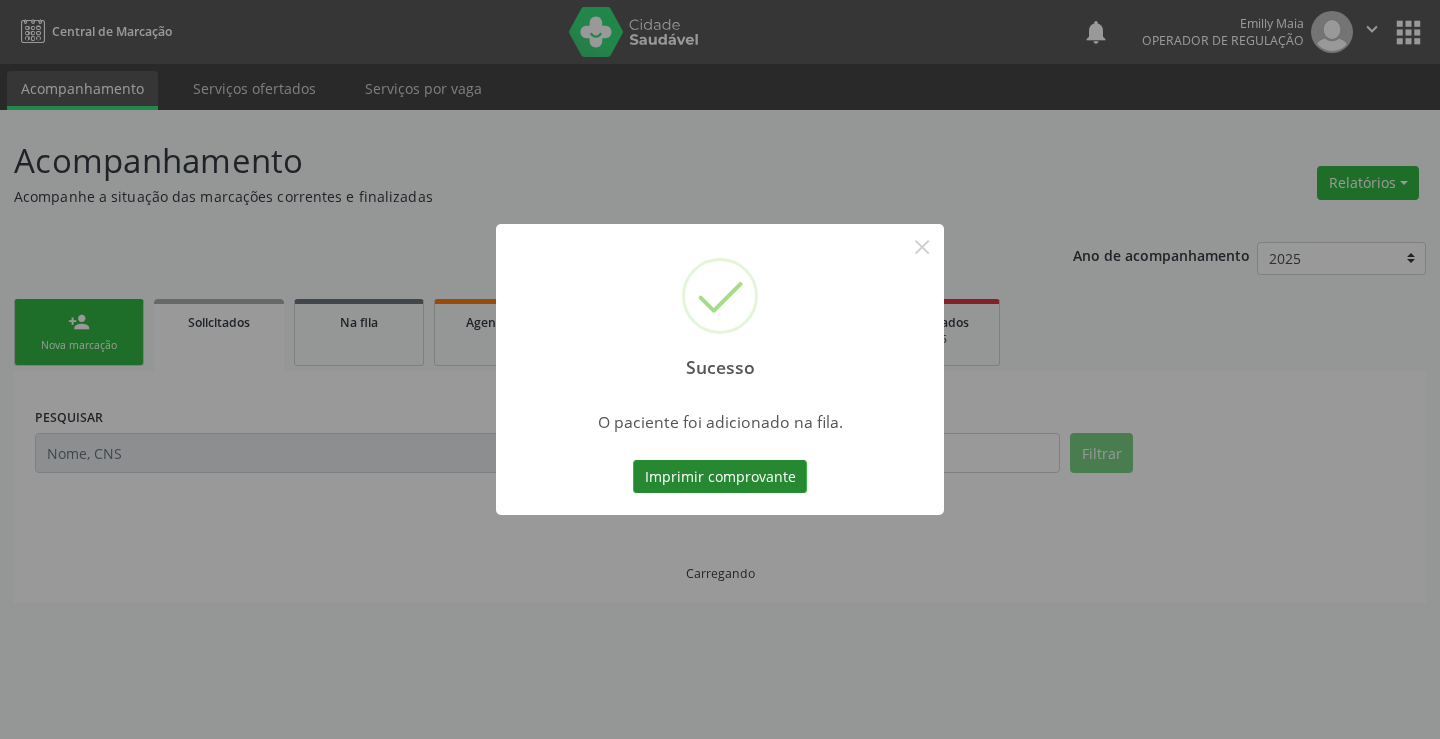 click on "Imprimir comprovante" at bounding box center [720, 477] 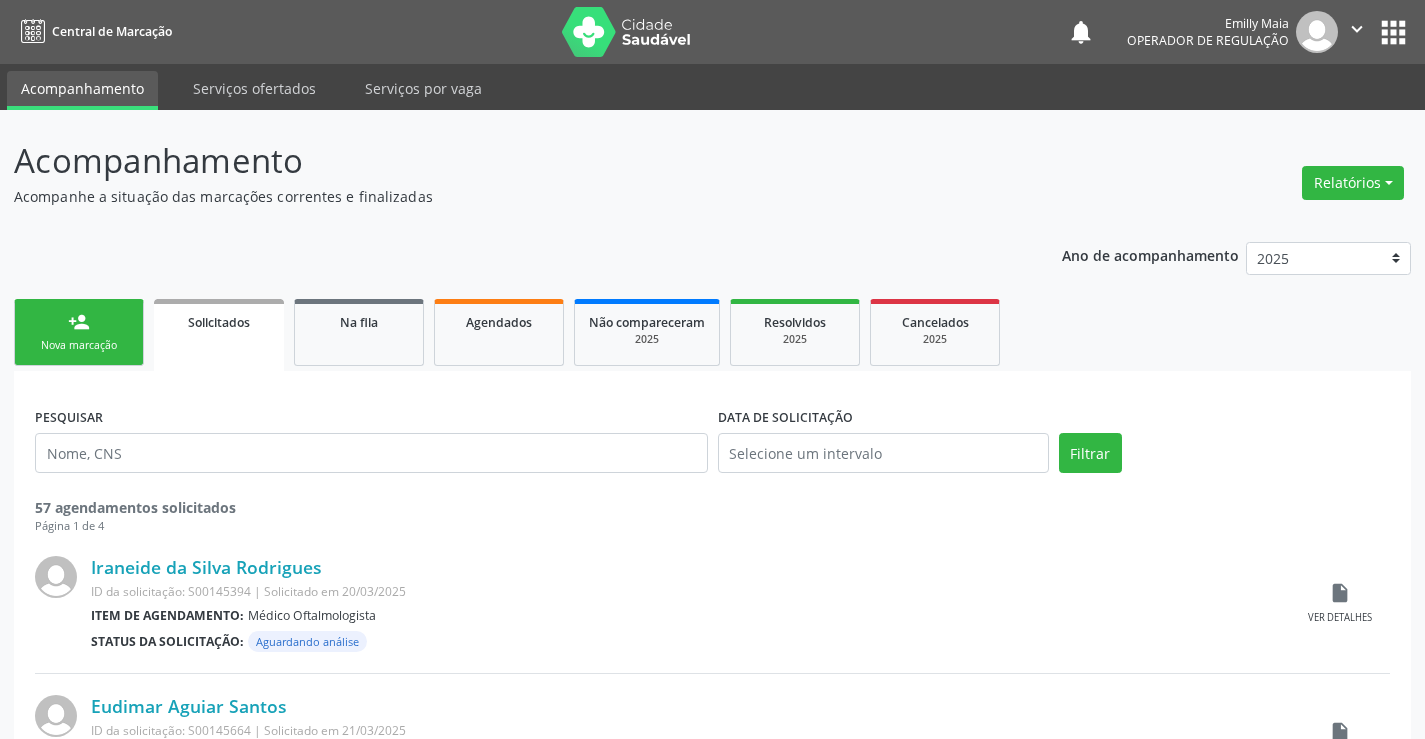 click on "person_add
Nova marcação" at bounding box center (79, 332) 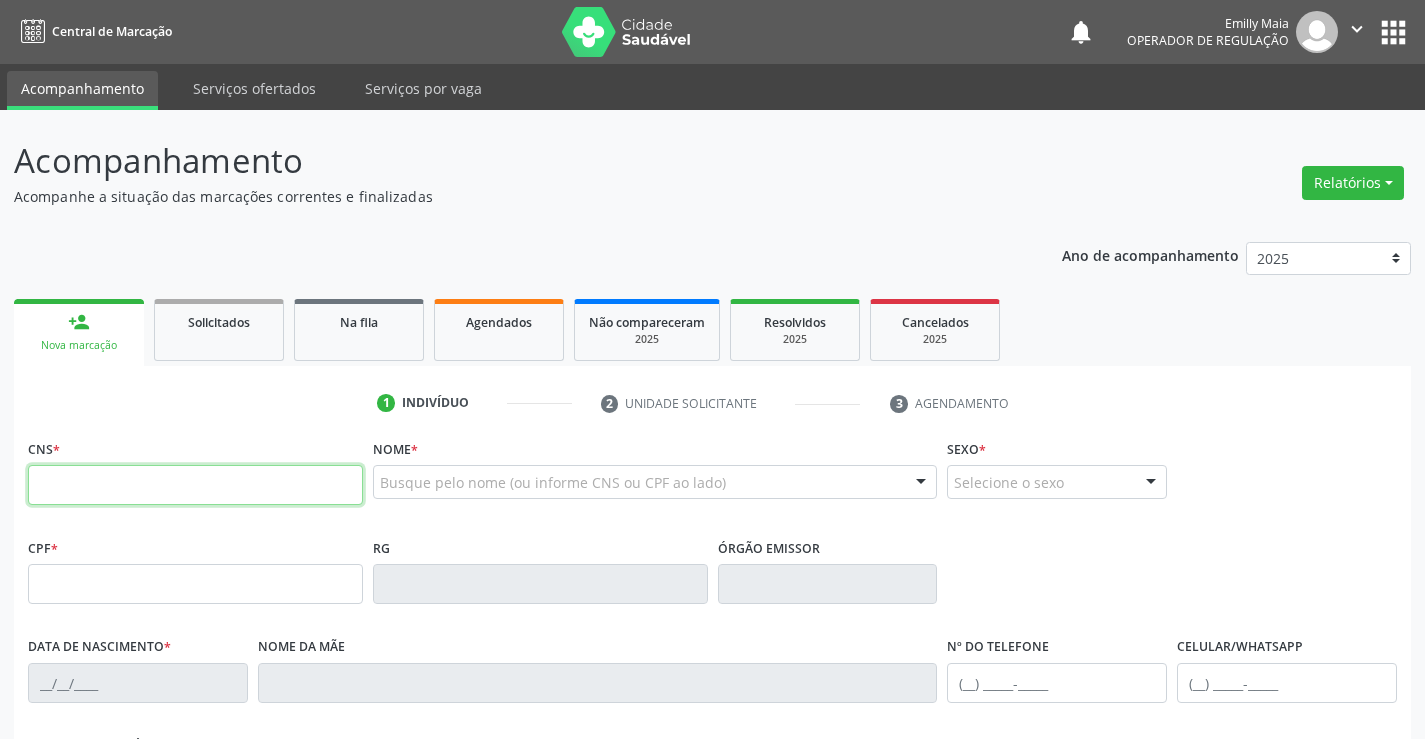 click at bounding box center [195, 485] 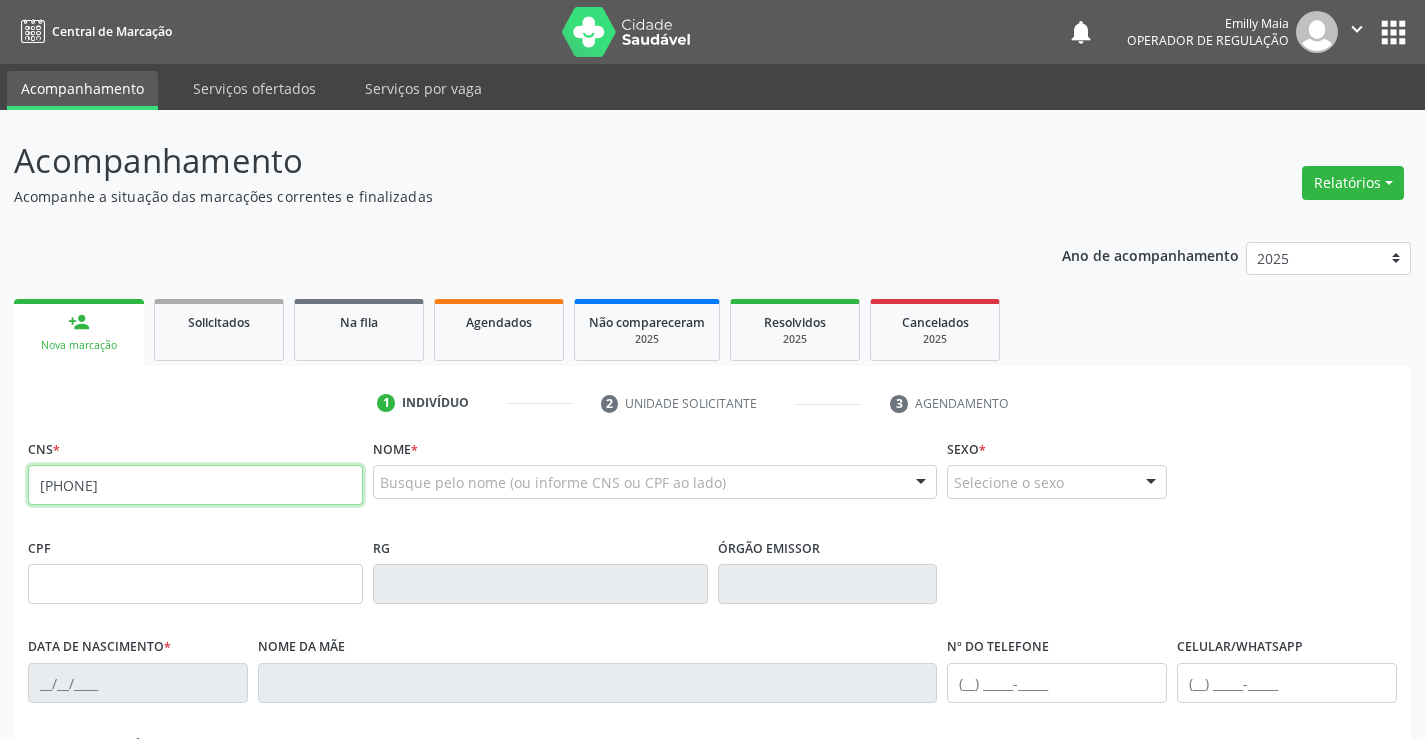 type on "708 7091 7516 0599" 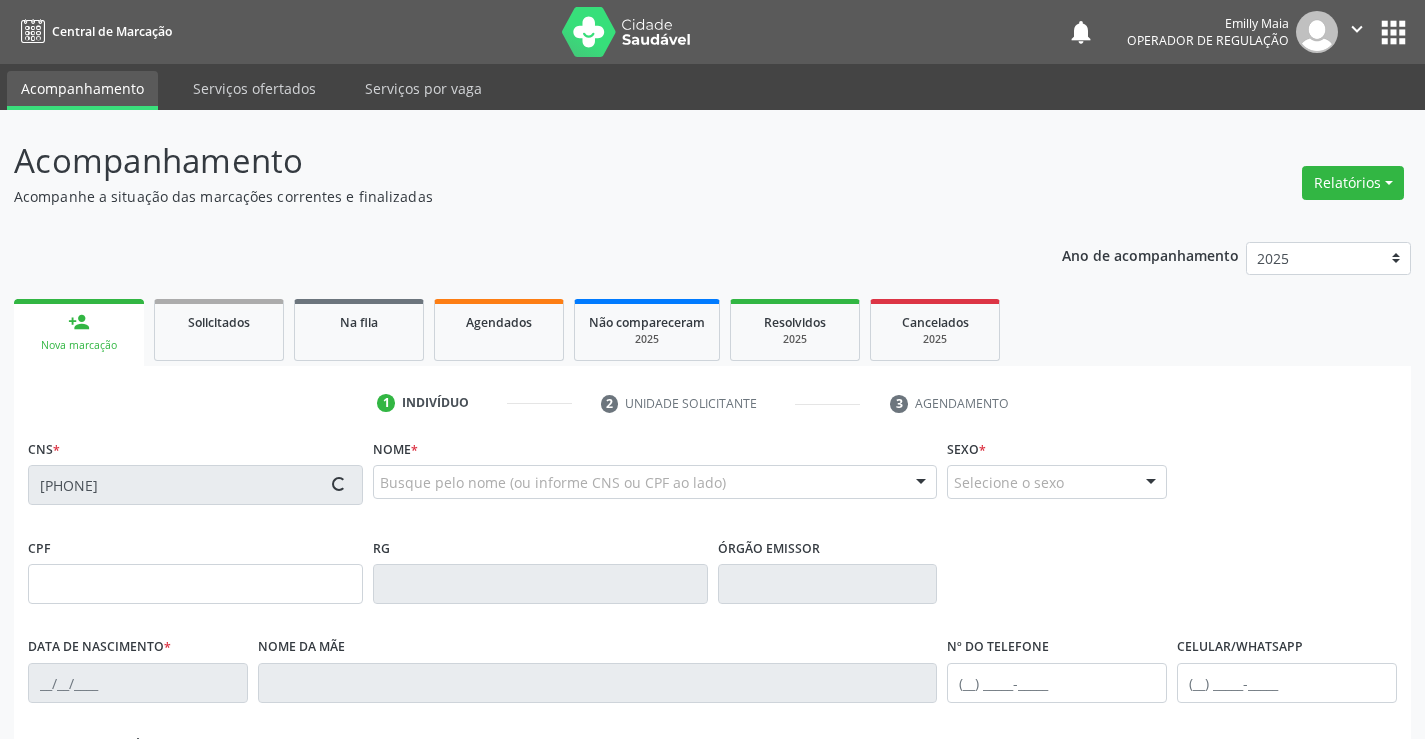 type on "1603227580" 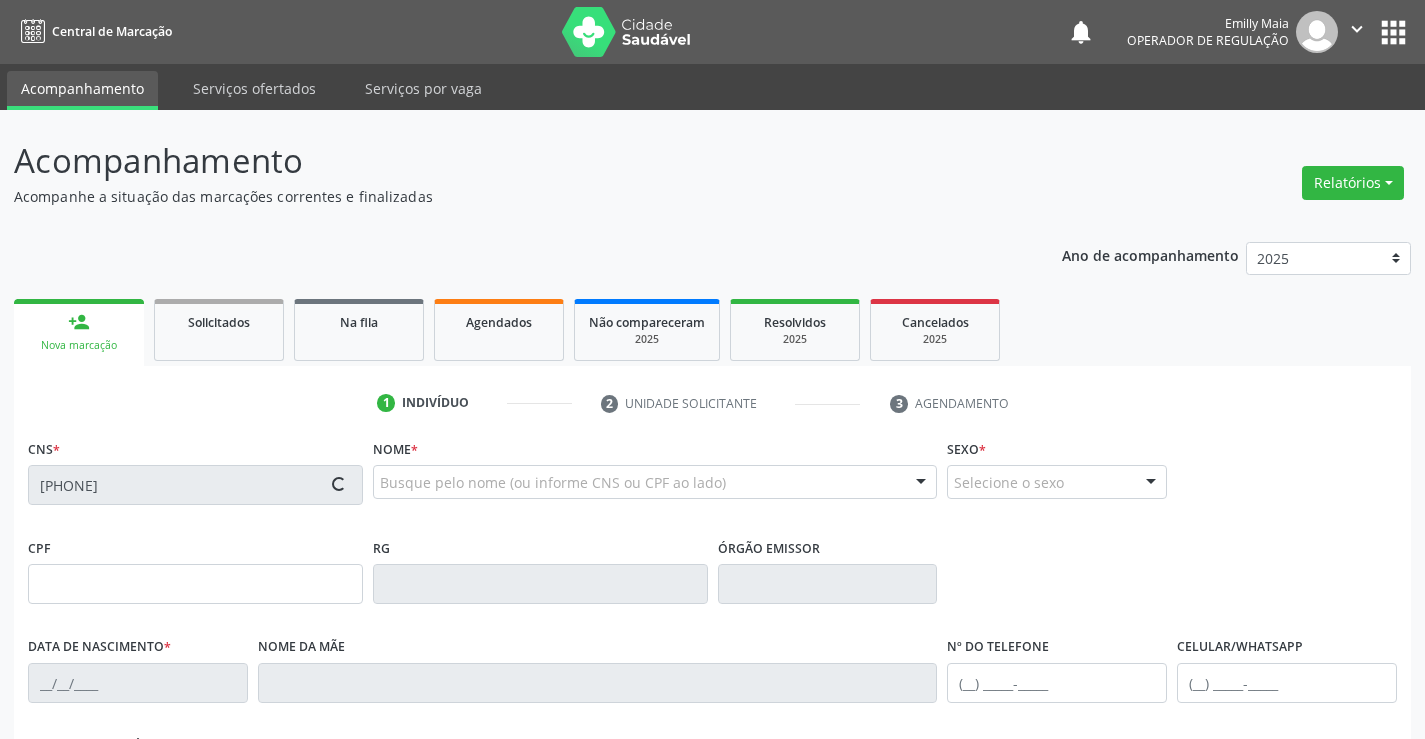type on "31/05/1993" 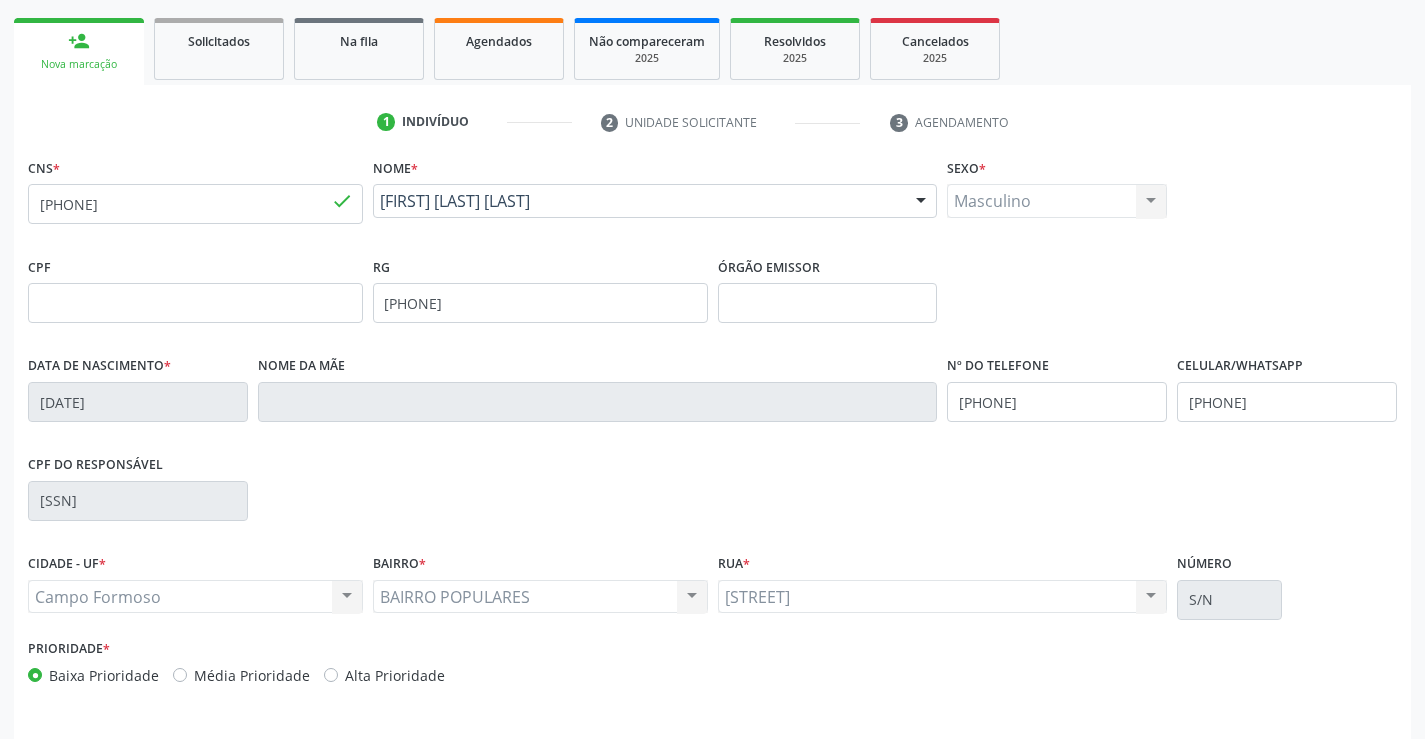 scroll, scrollTop: 345, scrollLeft: 0, axis: vertical 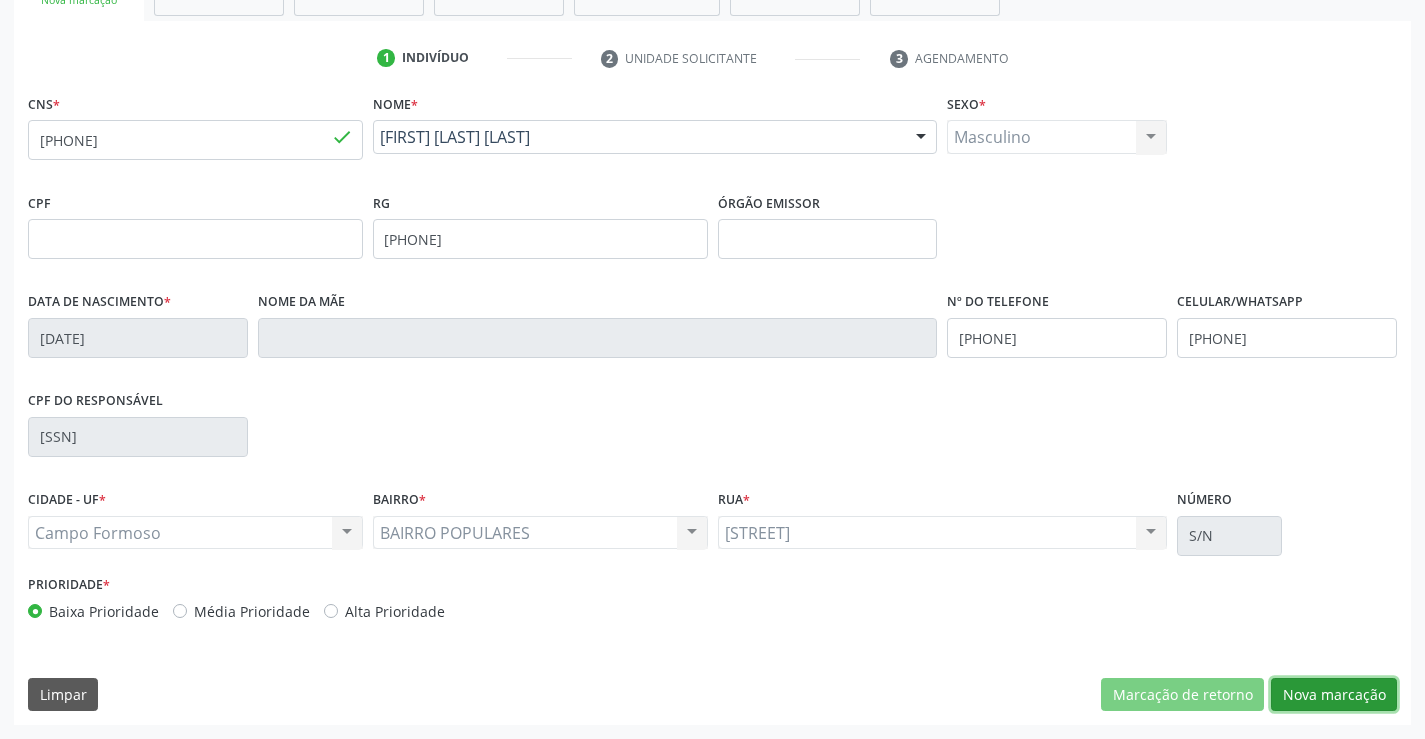 click on "Nova marcação" at bounding box center [1334, 695] 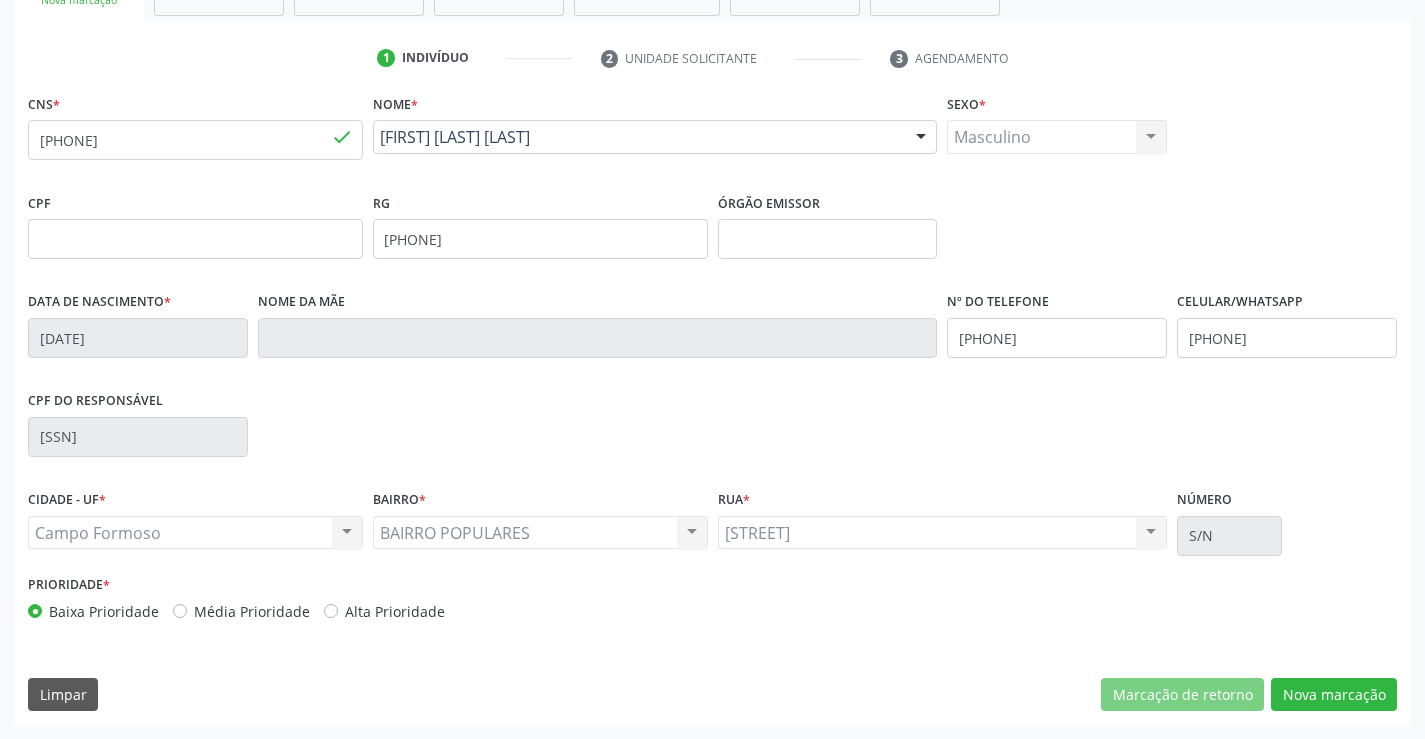 scroll, scrollTop: 167, scrollLeft: 0, axis: vertical 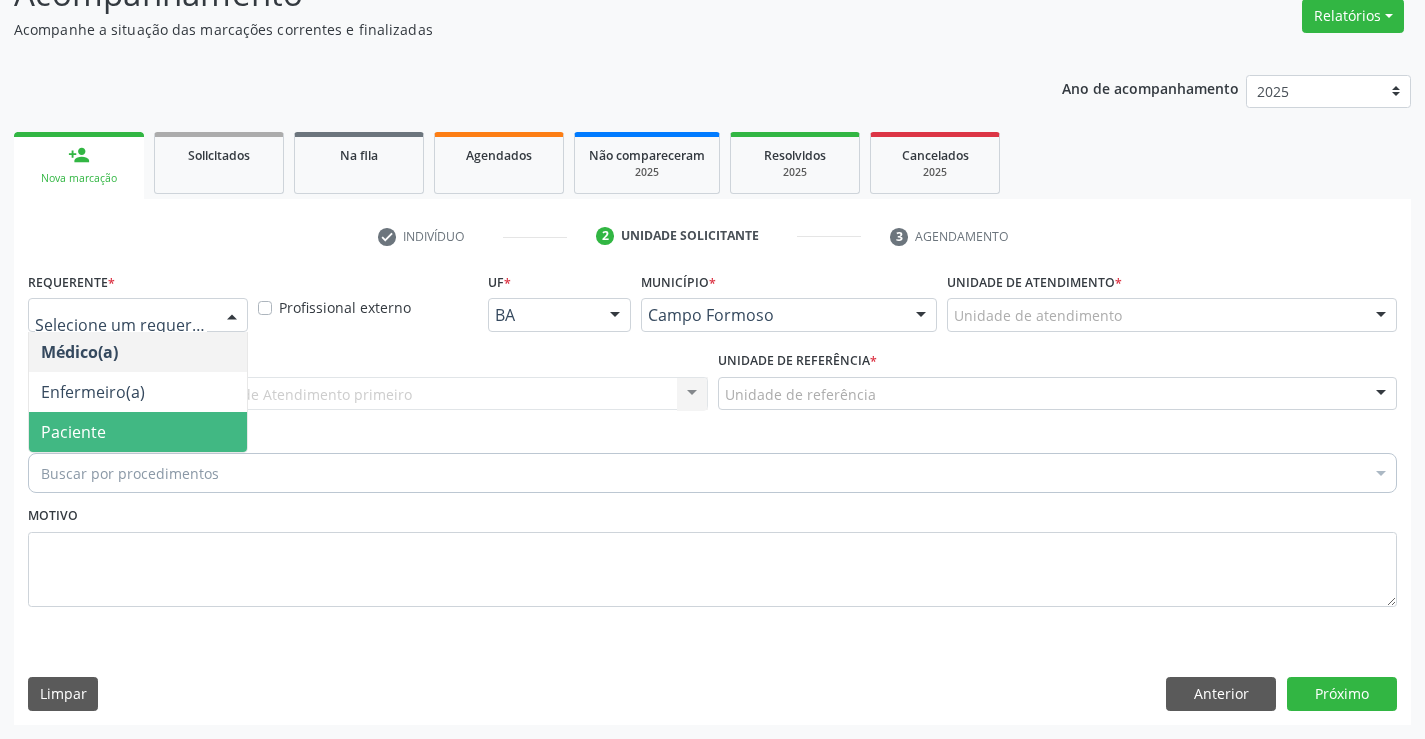 click on "Paciente" at bounding box center (138, 432) 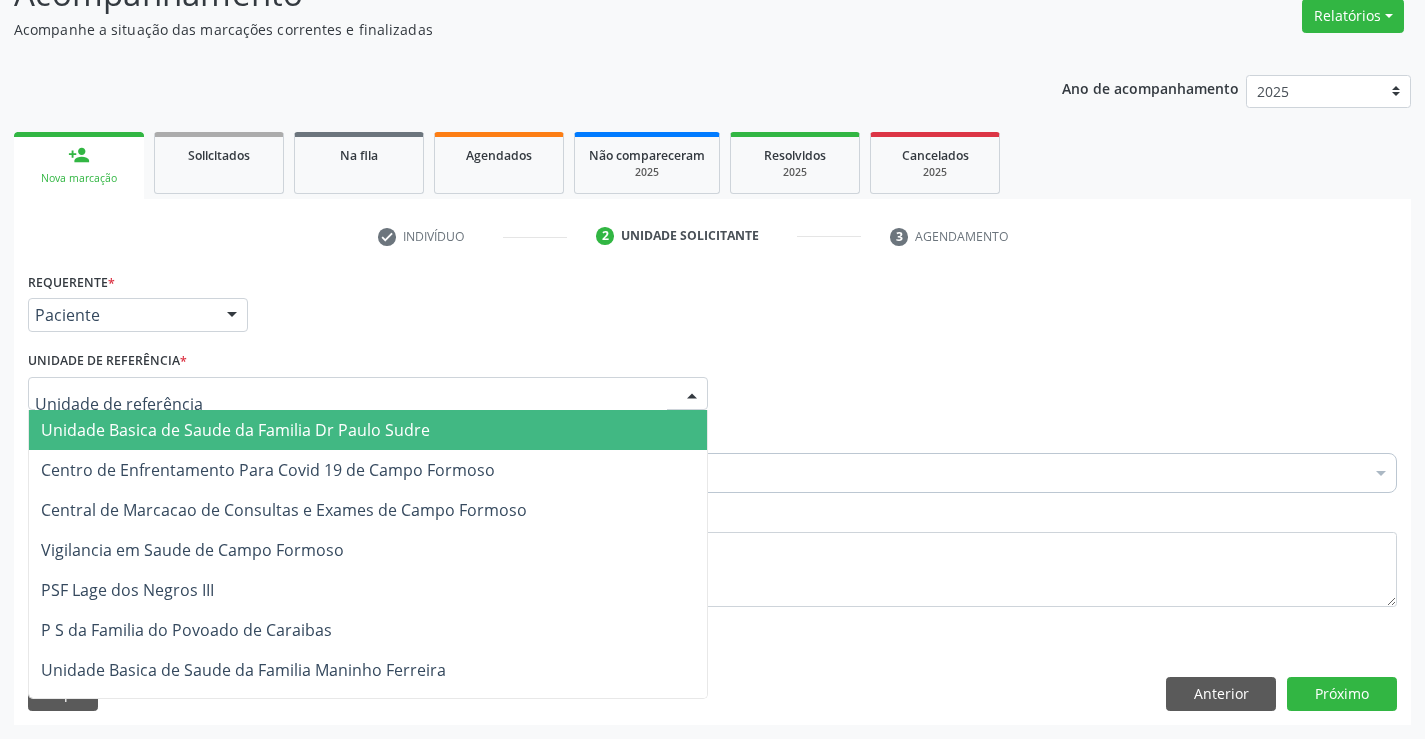 click at bounding box center [368, 394] 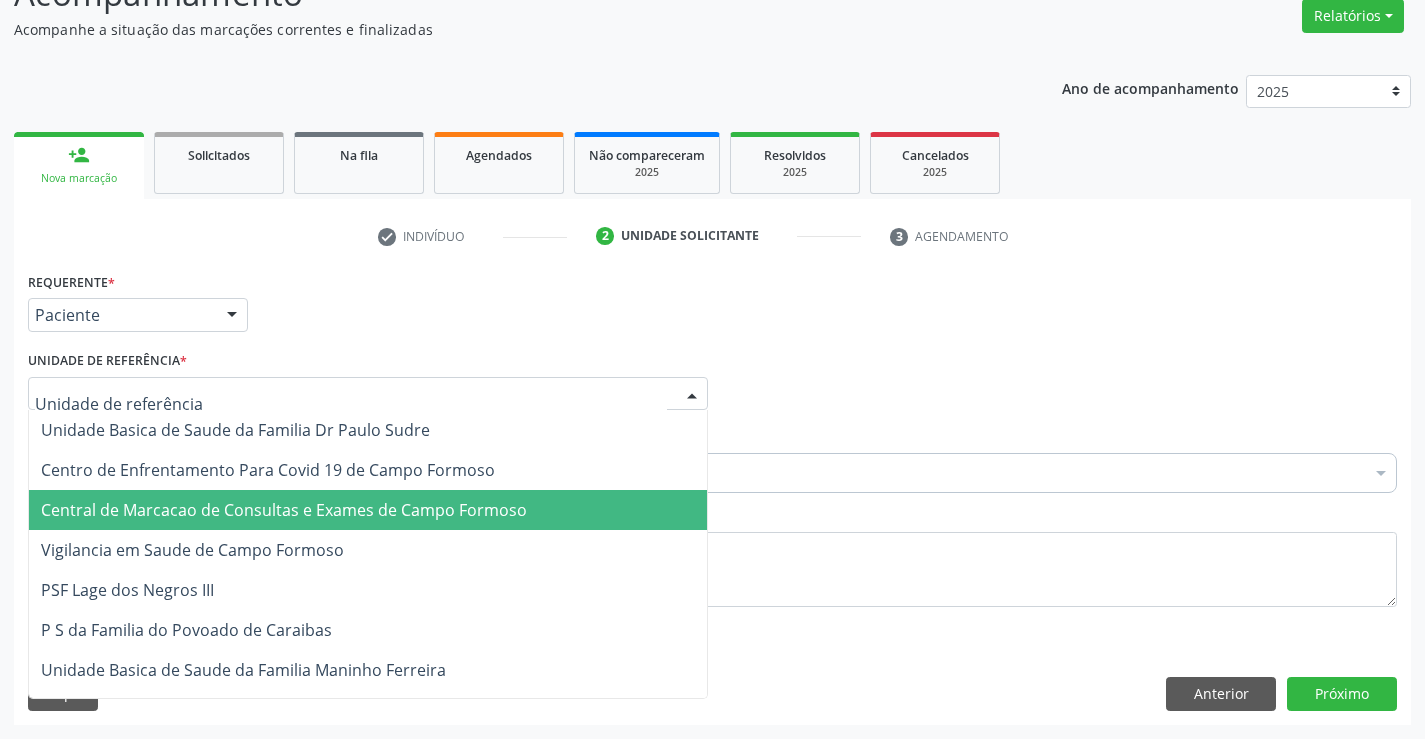 click on "Central de Marcacao de Consultas e Exames de Campo Formoso" at bounding box center (284, 510) 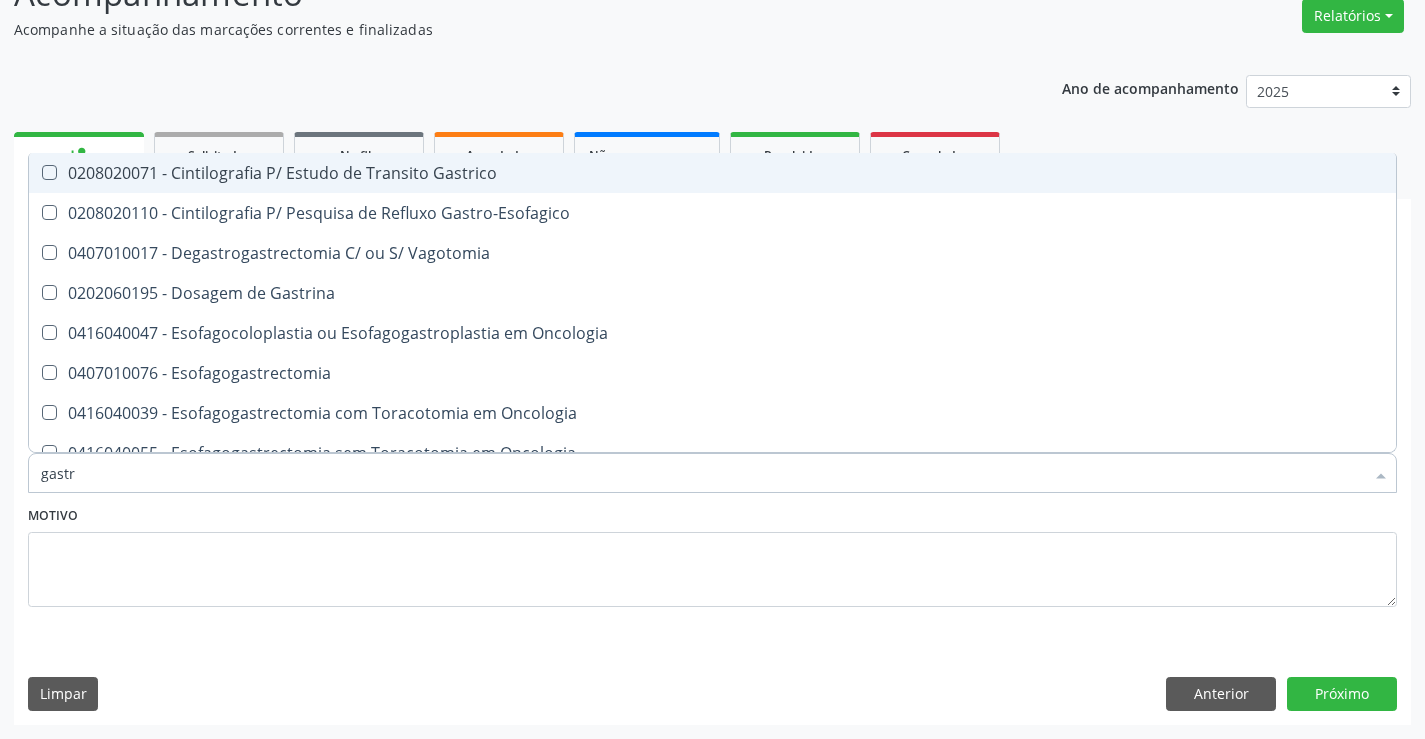 type on "gastro" 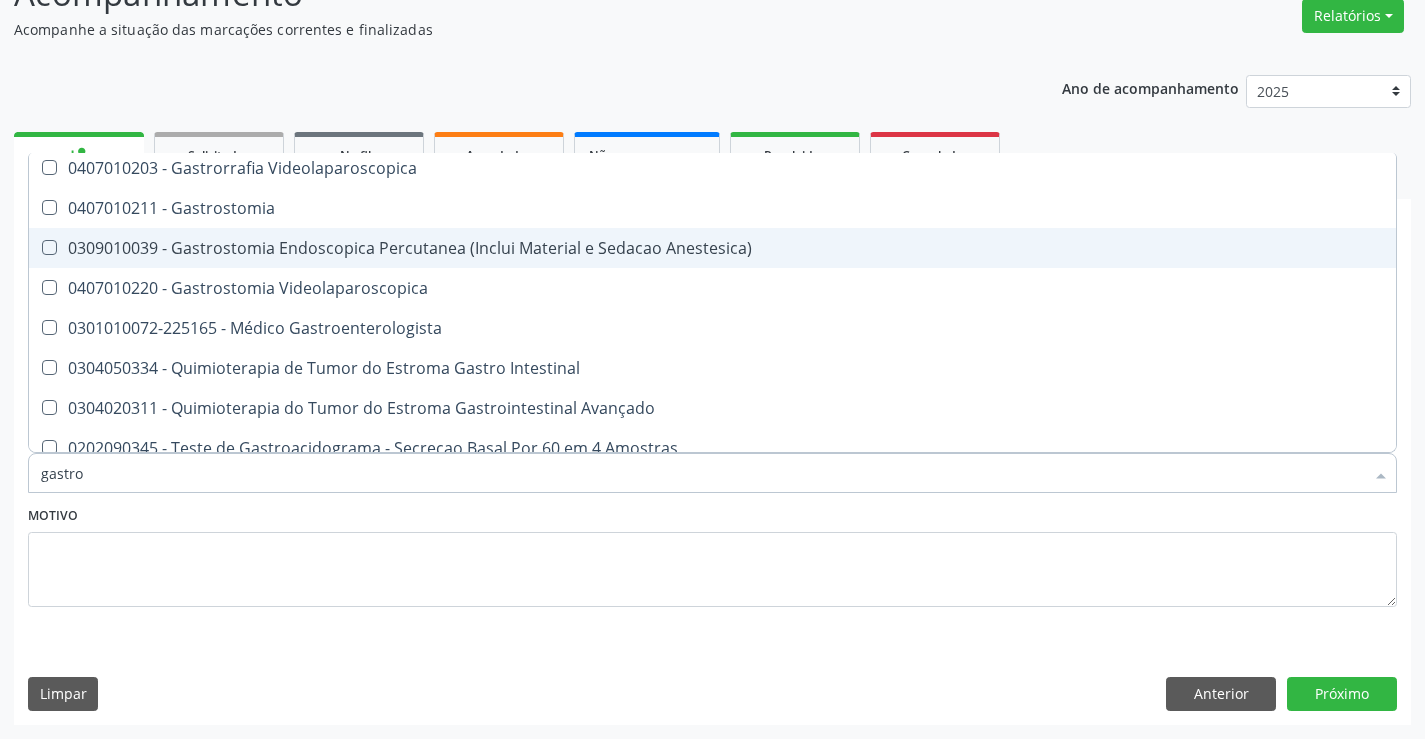 scroll, scrollTop: 400, scrollLeft: 0, axis: vertical 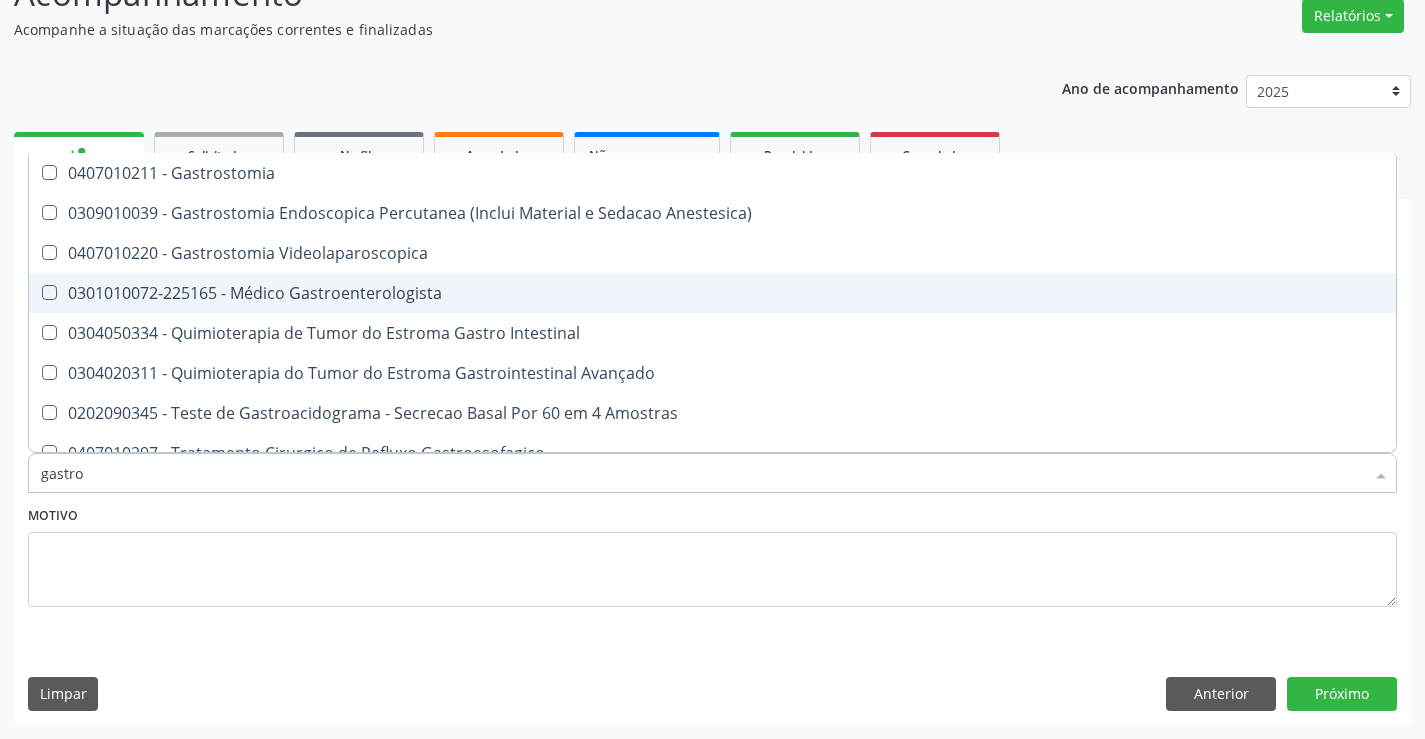 click on "0301010072-225165 - Médico Gastroenterologista" at bounding box center (712, 293) 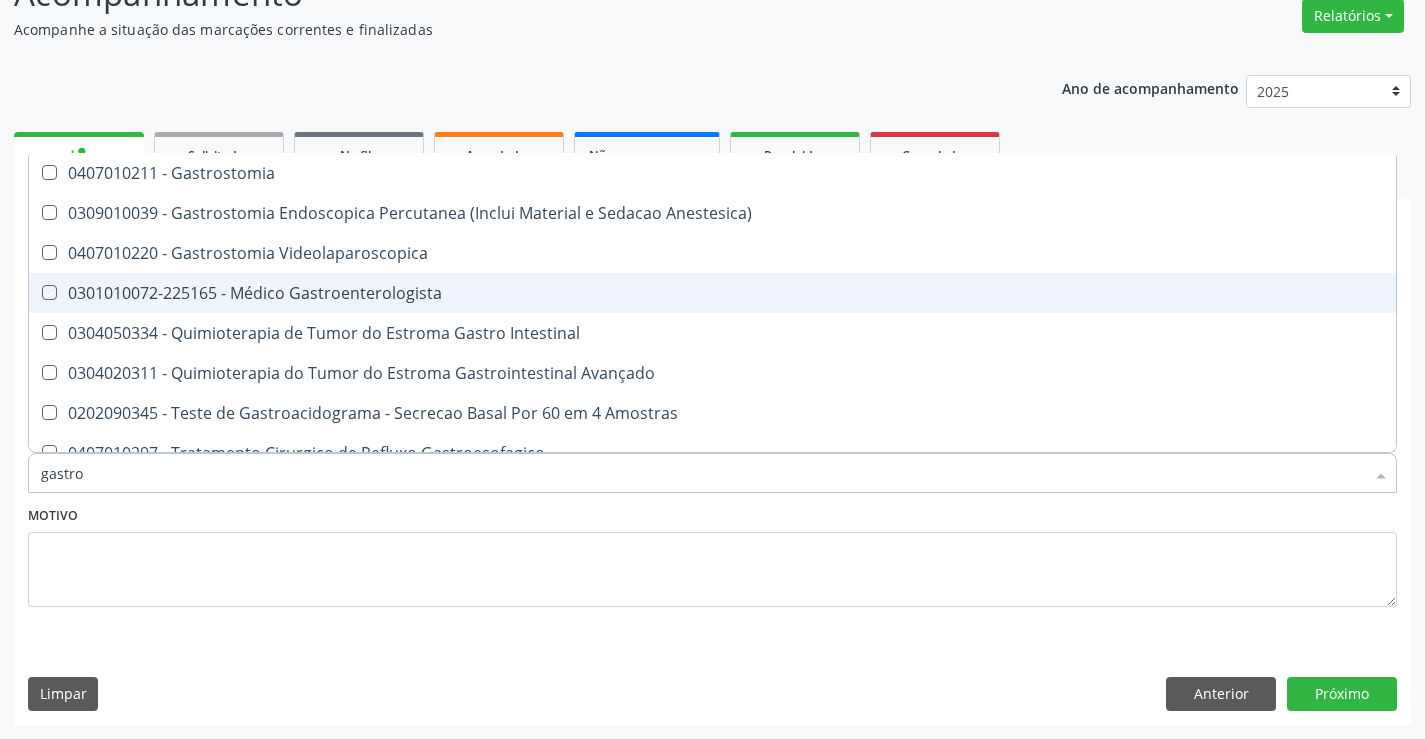 checkbox on "true" 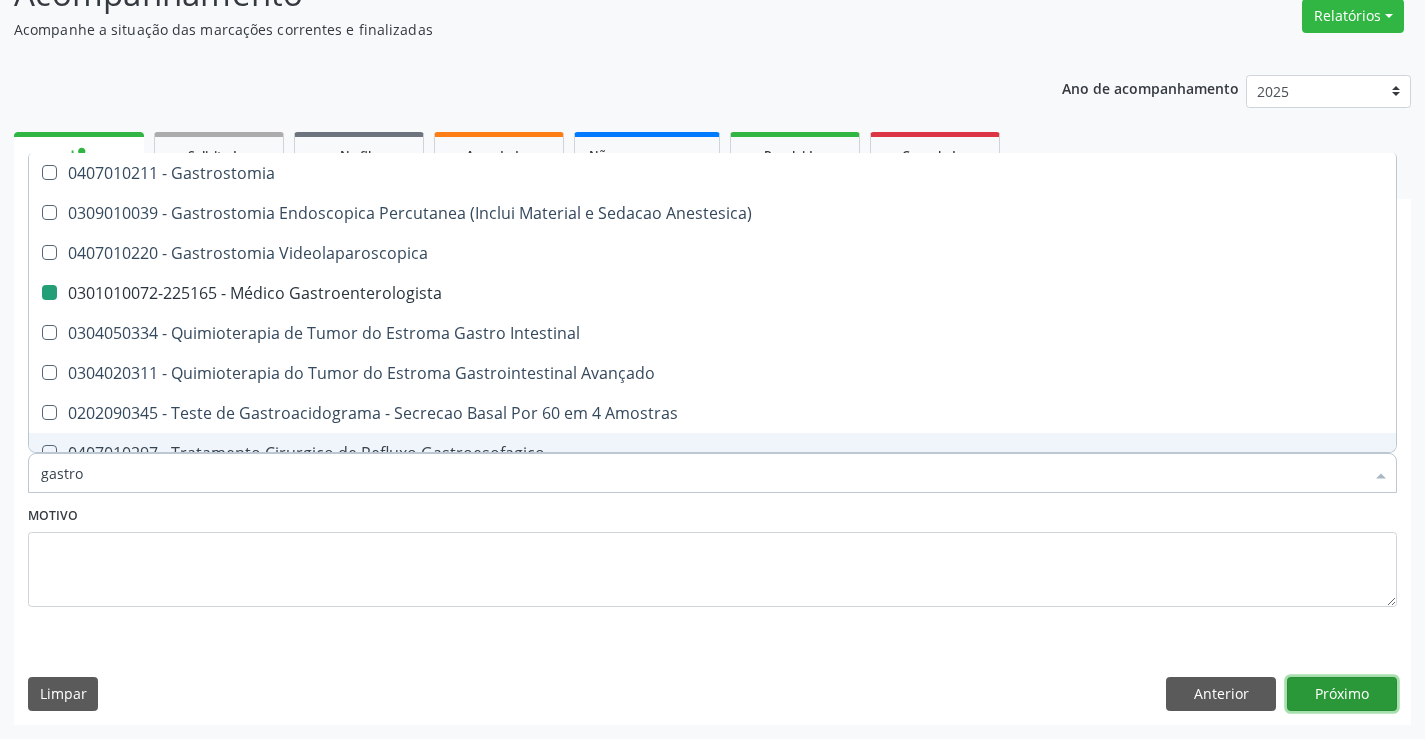 click on "Próximo" at bounding box center (1342, 694) 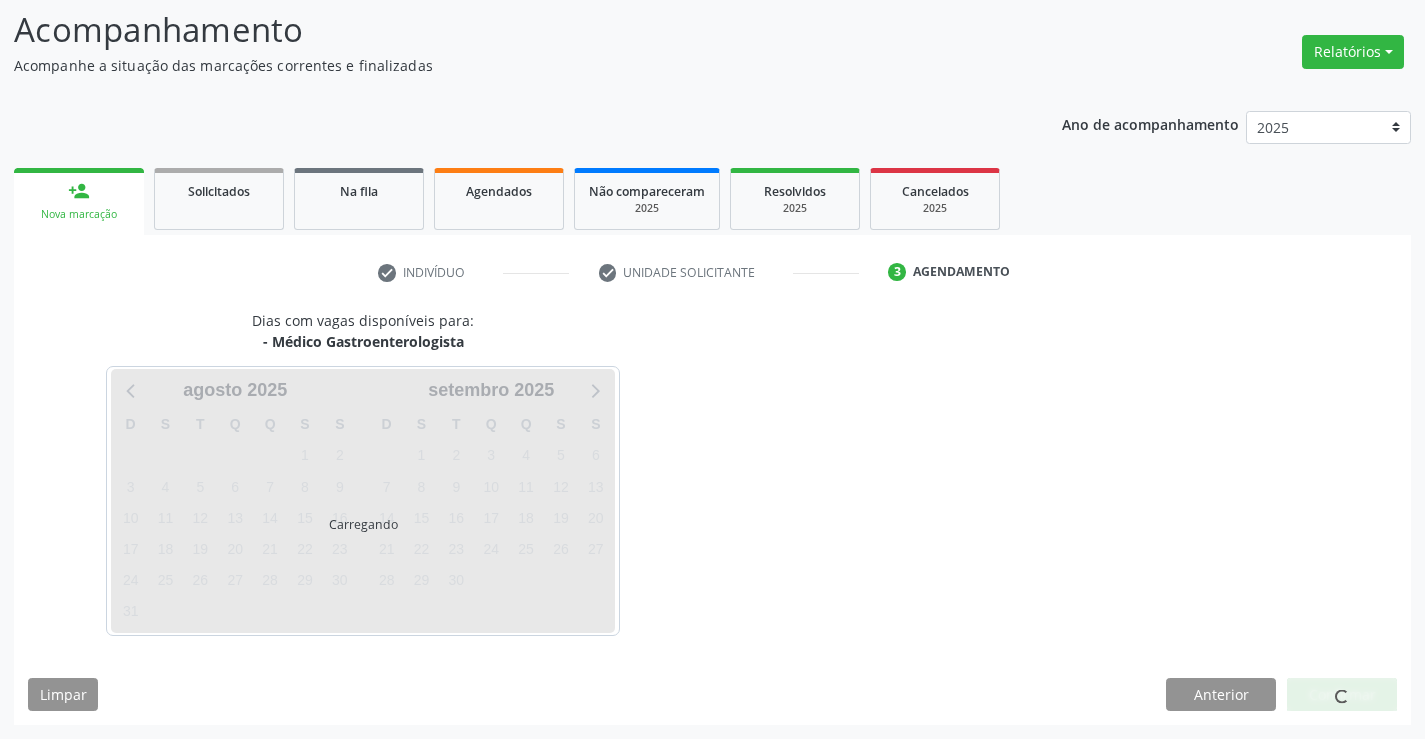 scroll, scrollTop: 131, scrollLeft: 0, axis: vertical 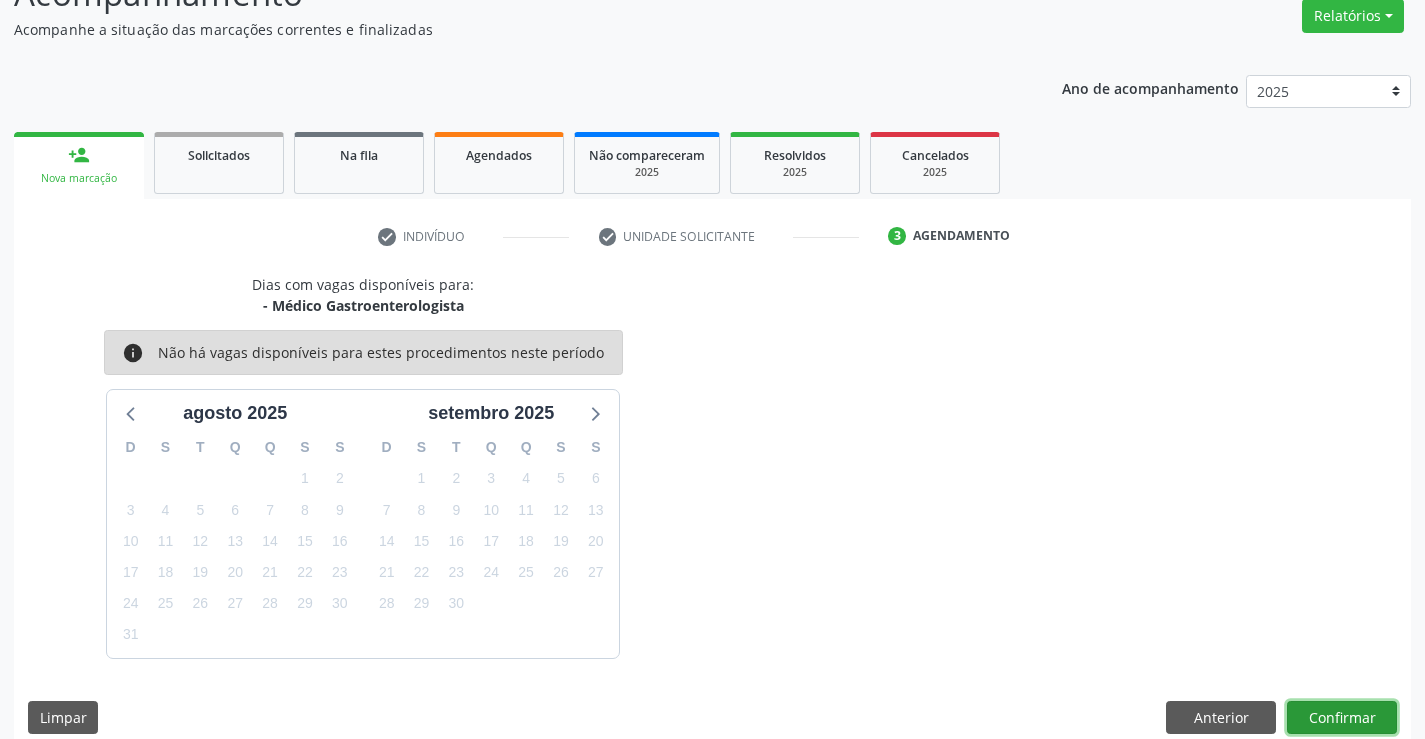 click on "Confirmar" at bounding box center (1342, 718) 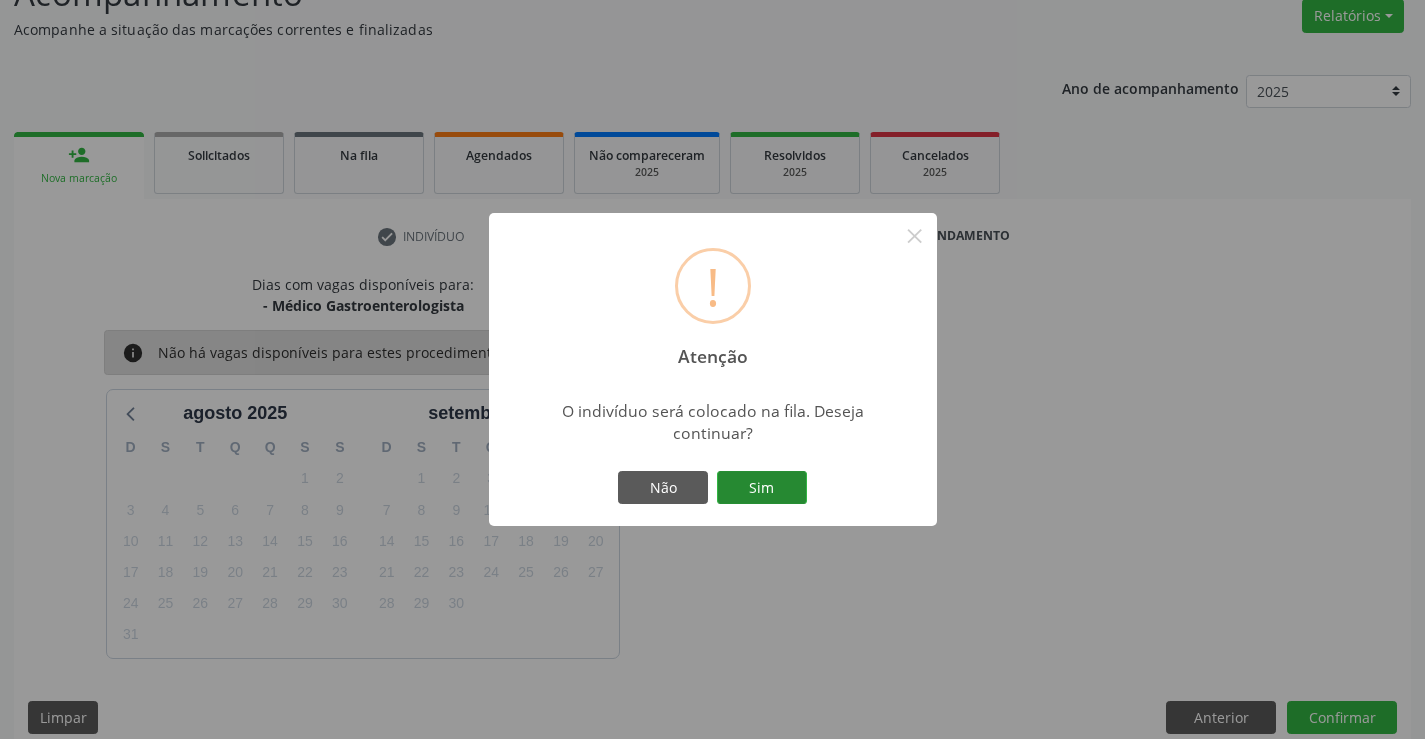 click on "Sim" at bounding box center [762, 488] 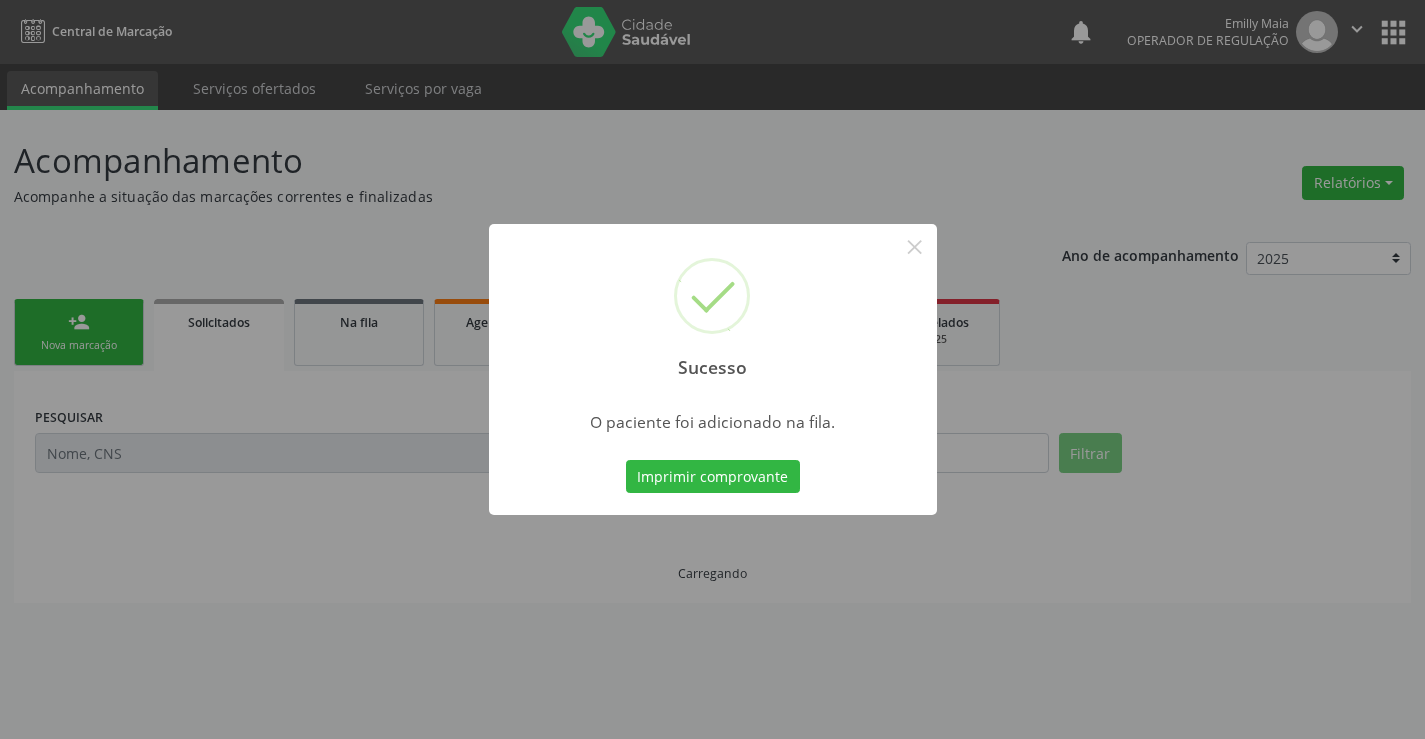 scroll, scrollTop: 0, scrollLeft: 0, axis: both 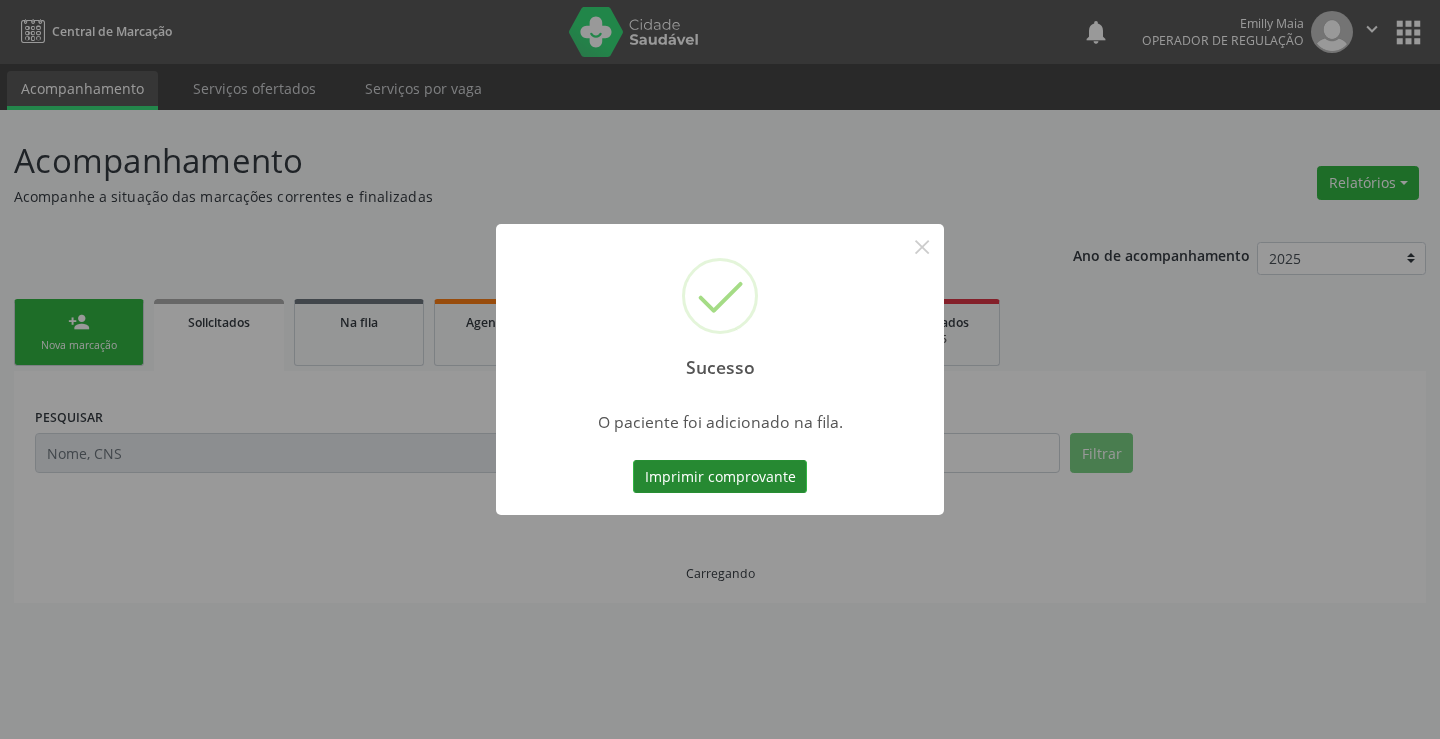 click on "Imprimir comprovante" at bounding box center [720, 477] 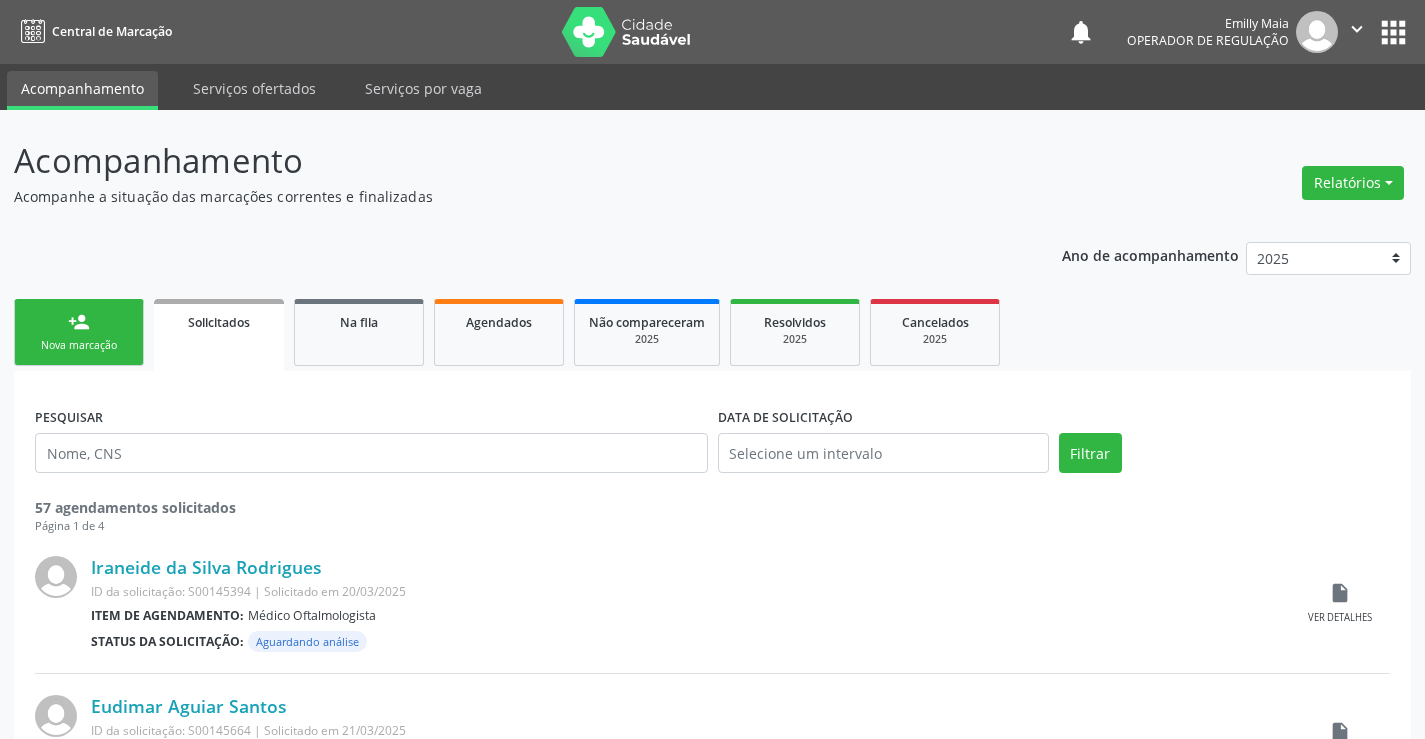 click on "person_add
Nova marcação" at bounding box center [79, 332] 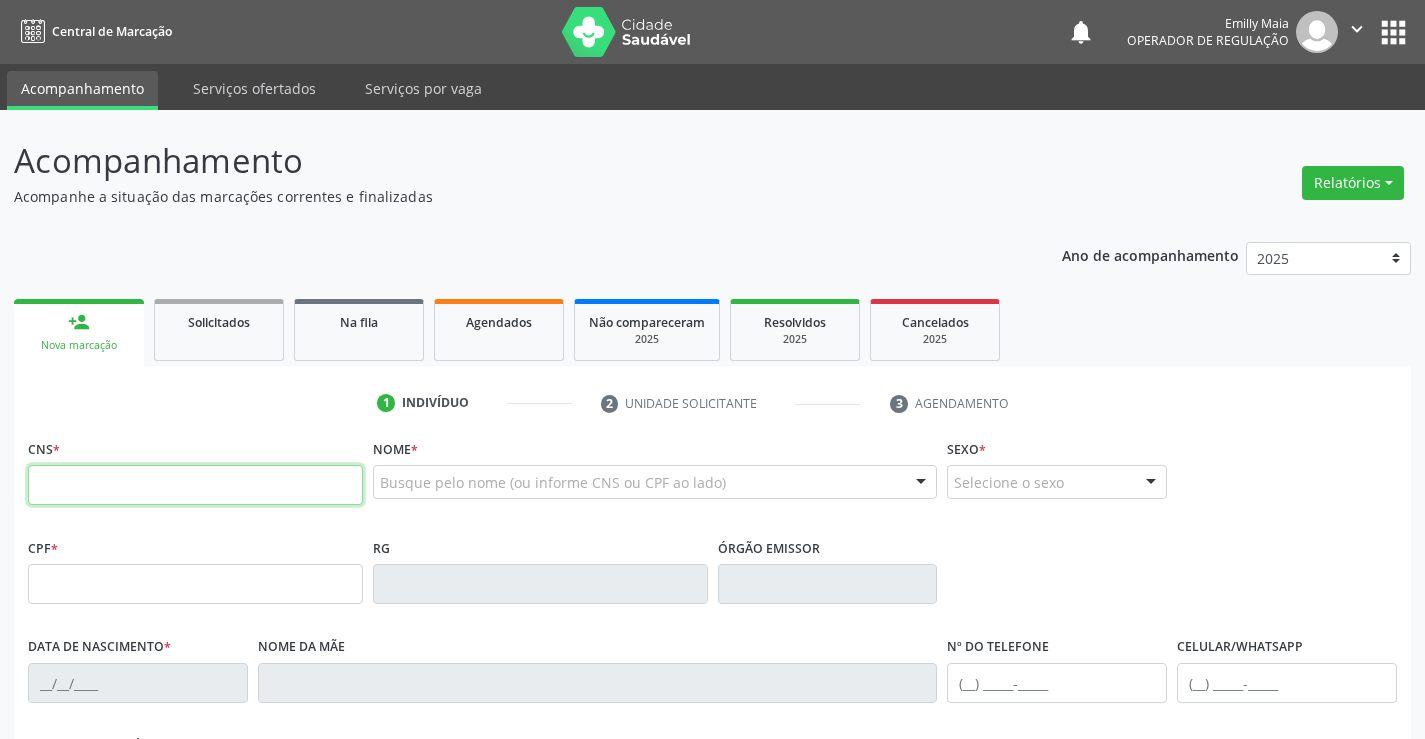 click at bounding box center (195, 485) 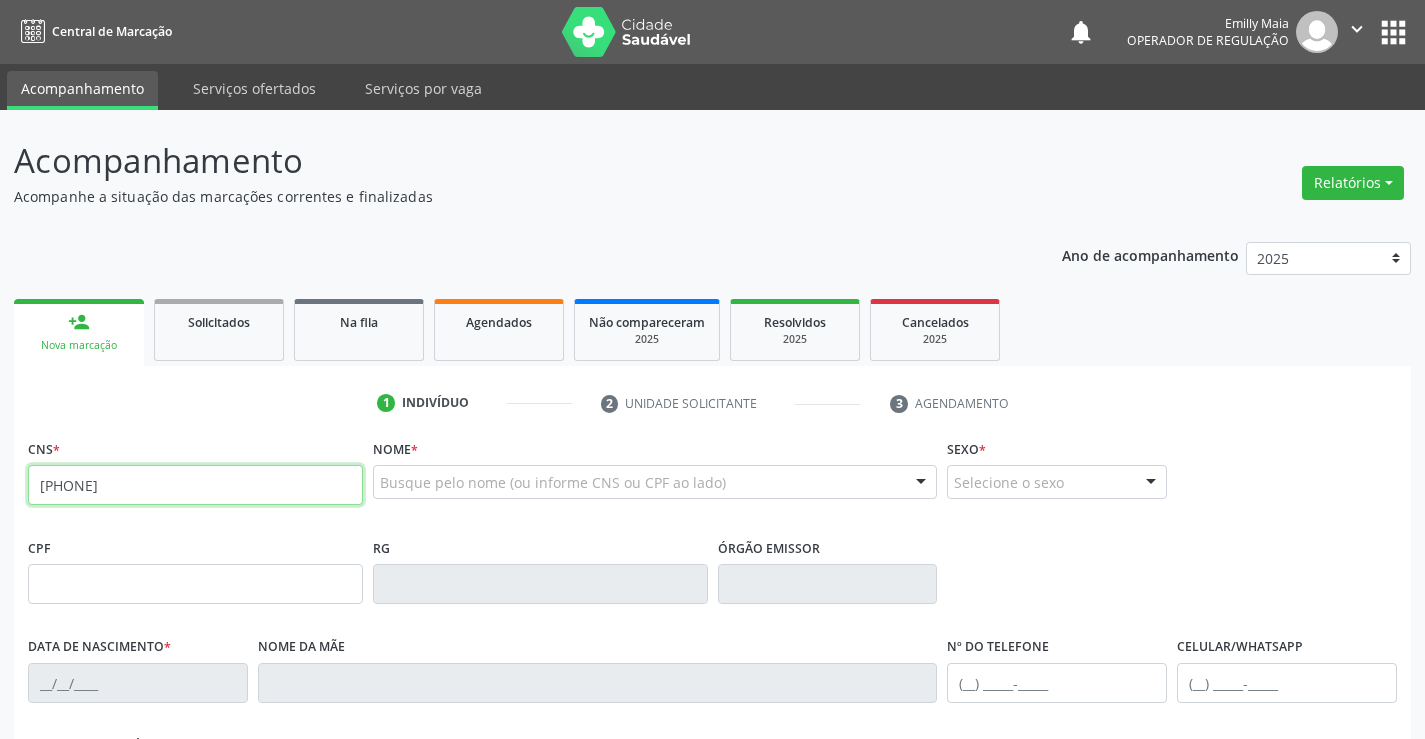 type on "708 9007 9920 2012" 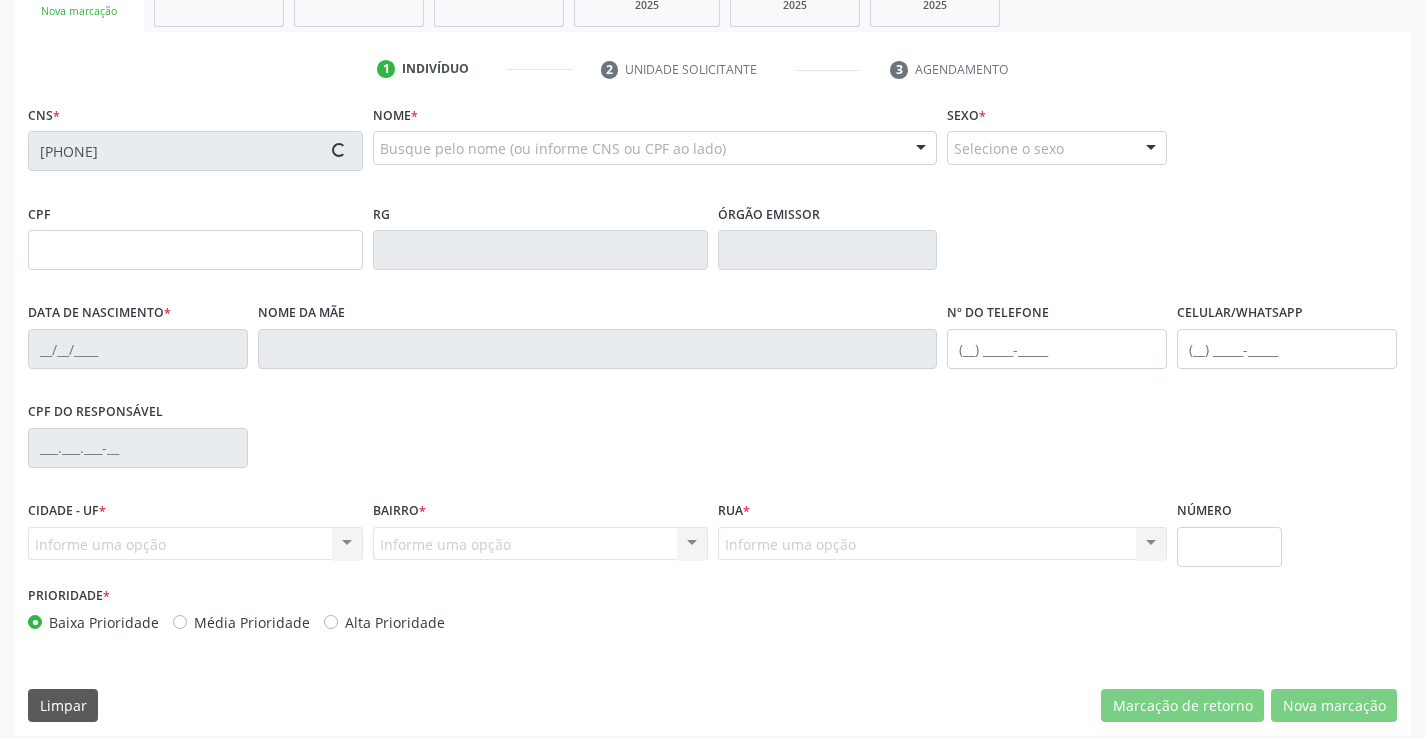 scroll, scrollTop: 345, scrollLeft: 0, axis: vertical 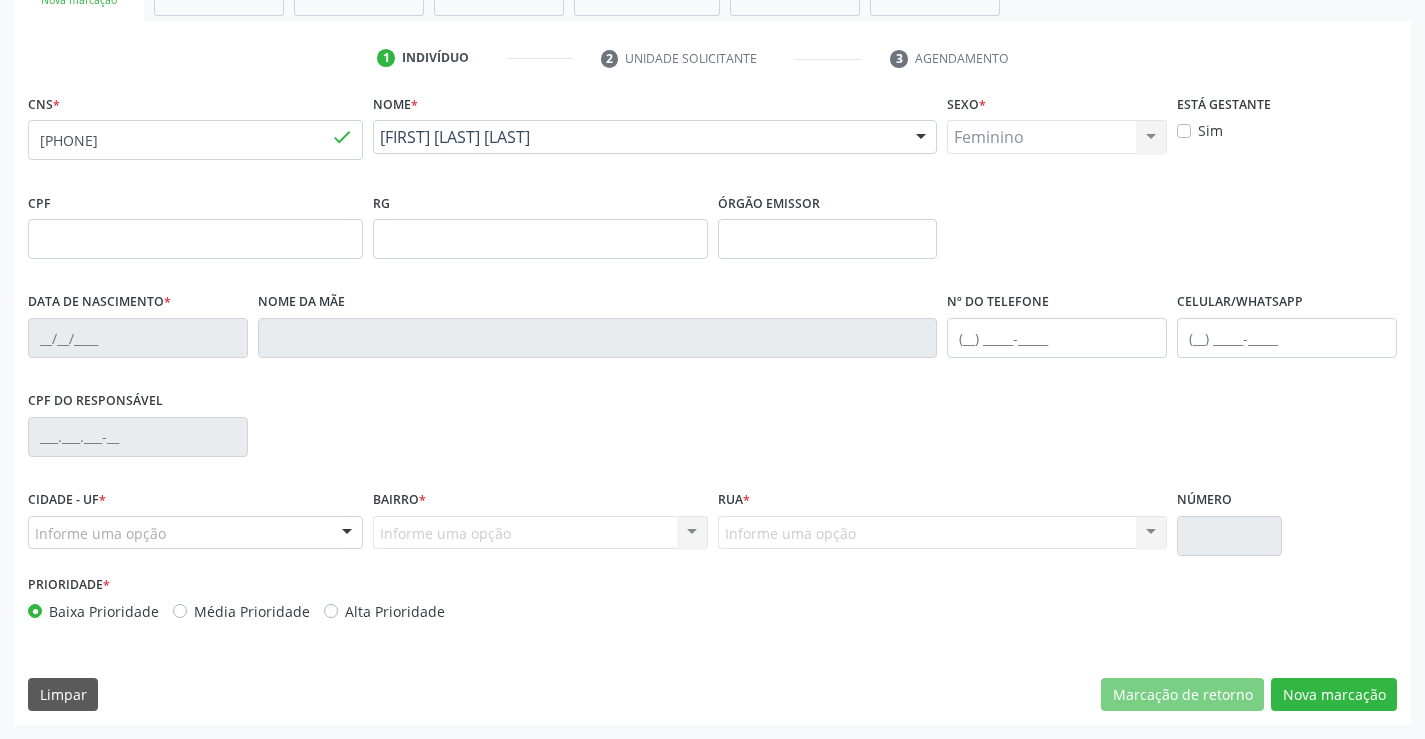 type on "2222990963" 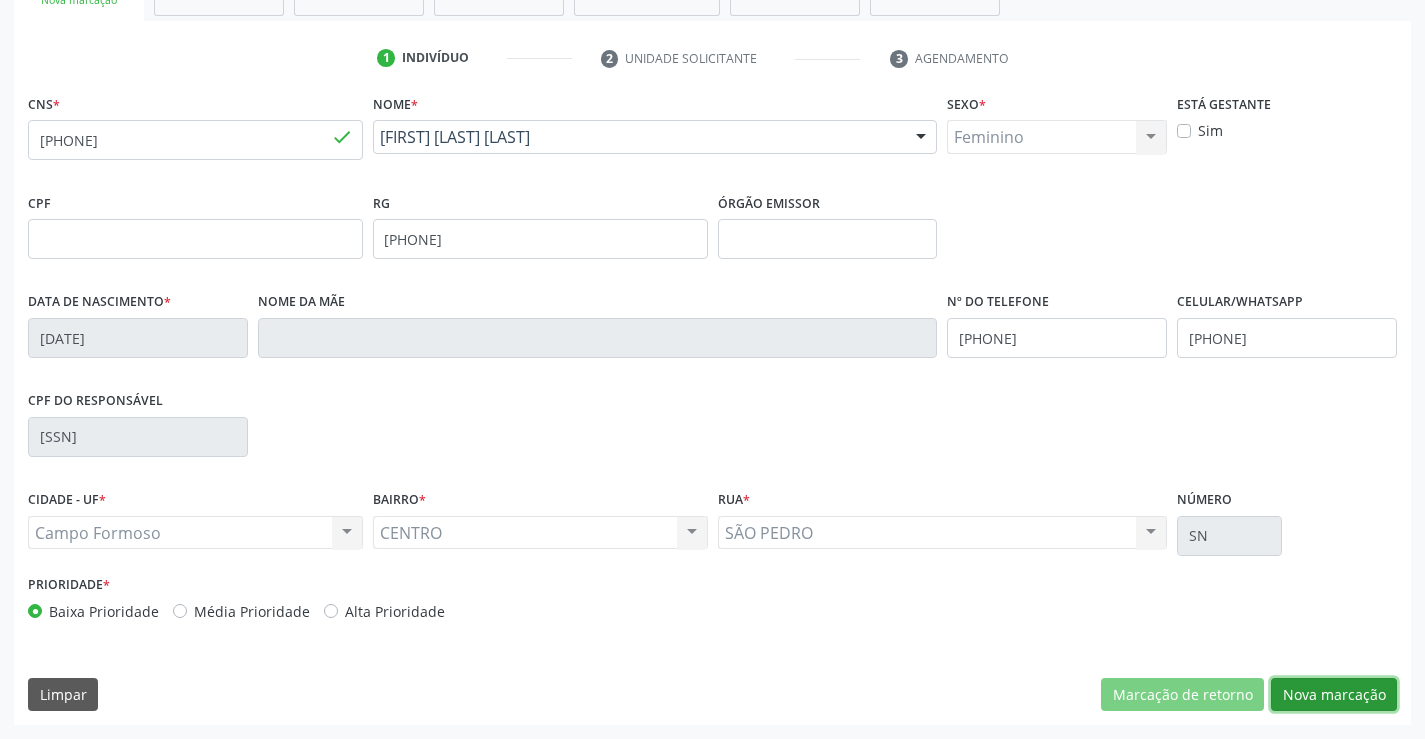 click on "Nova marcação" at bounding box center (1334, 695) 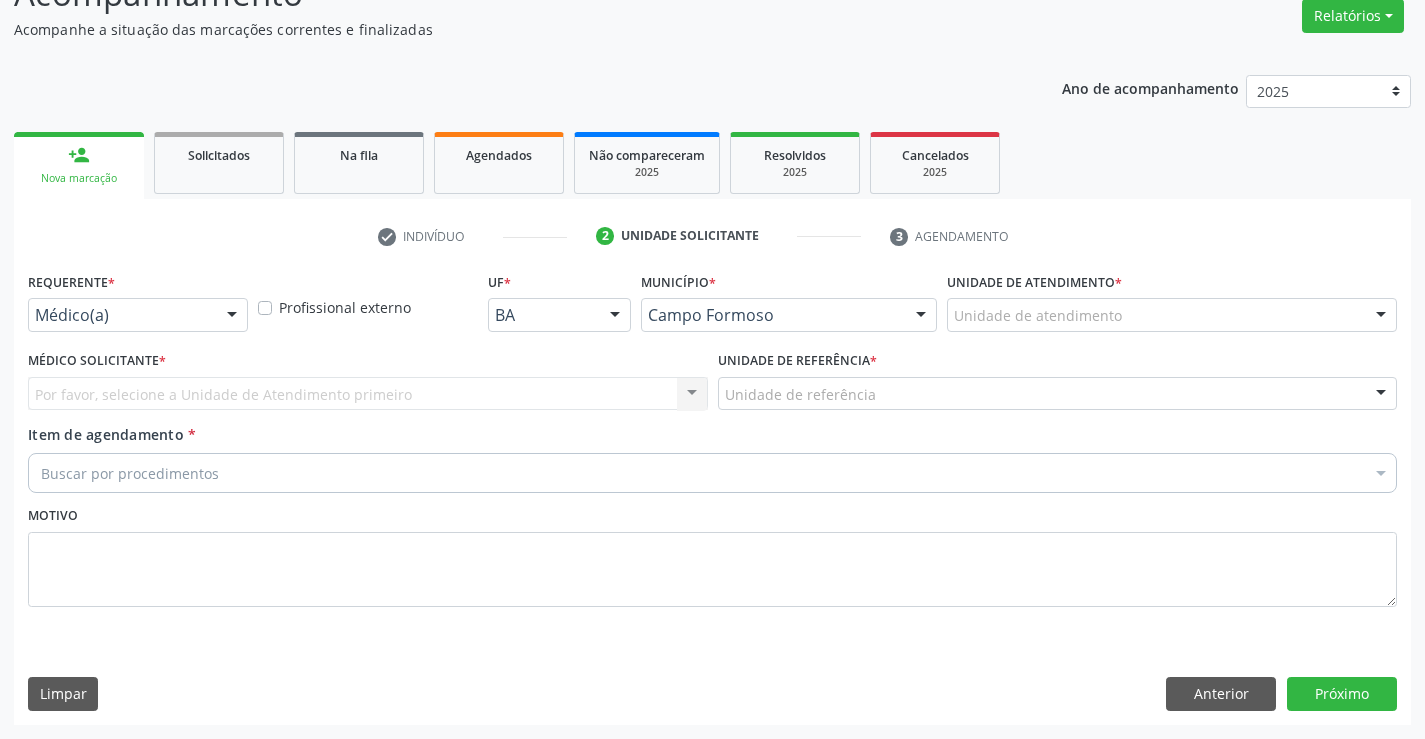 scroll, scrollTop: 167, scrollLeft: 0, axis: vertical 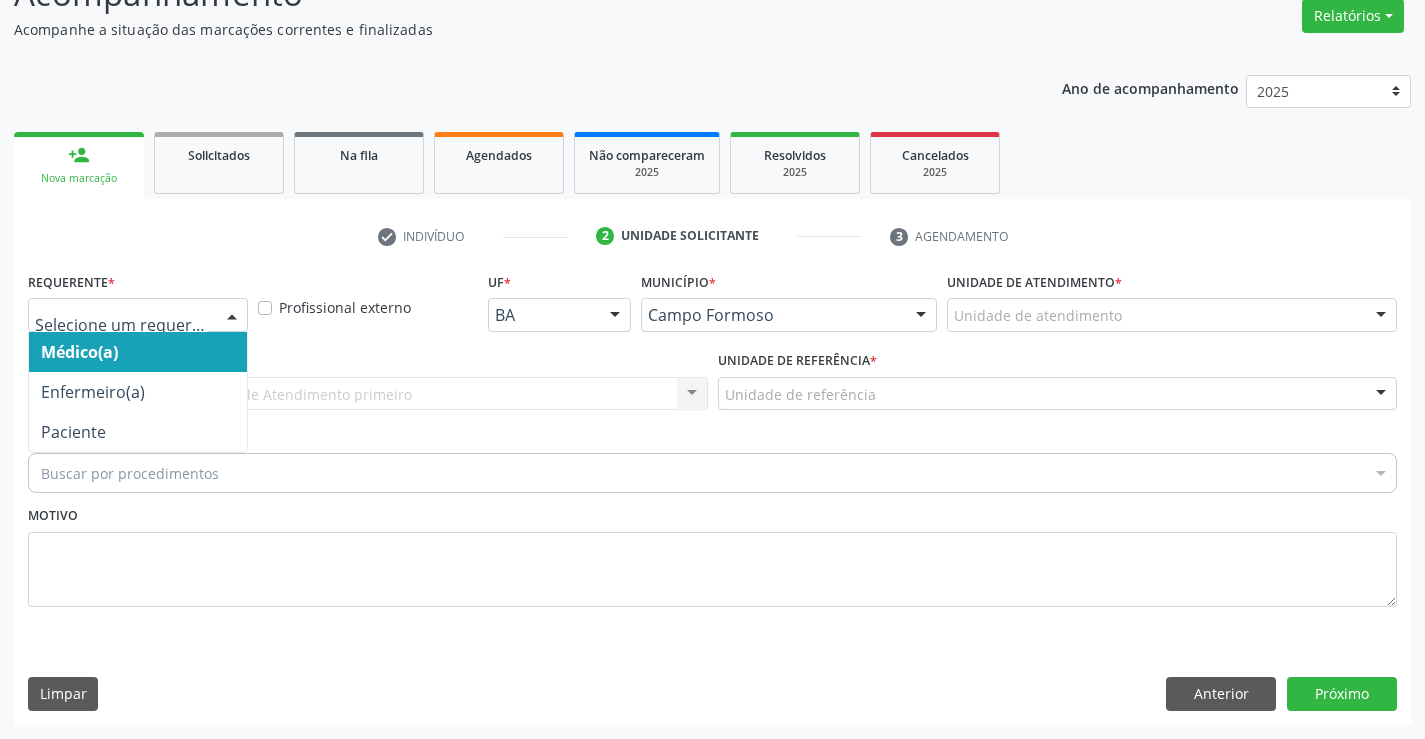 drag, startPoint x: 140, startPoint y: 316, endPoint x: 110, endPoint y: 419, distance: 107.28001 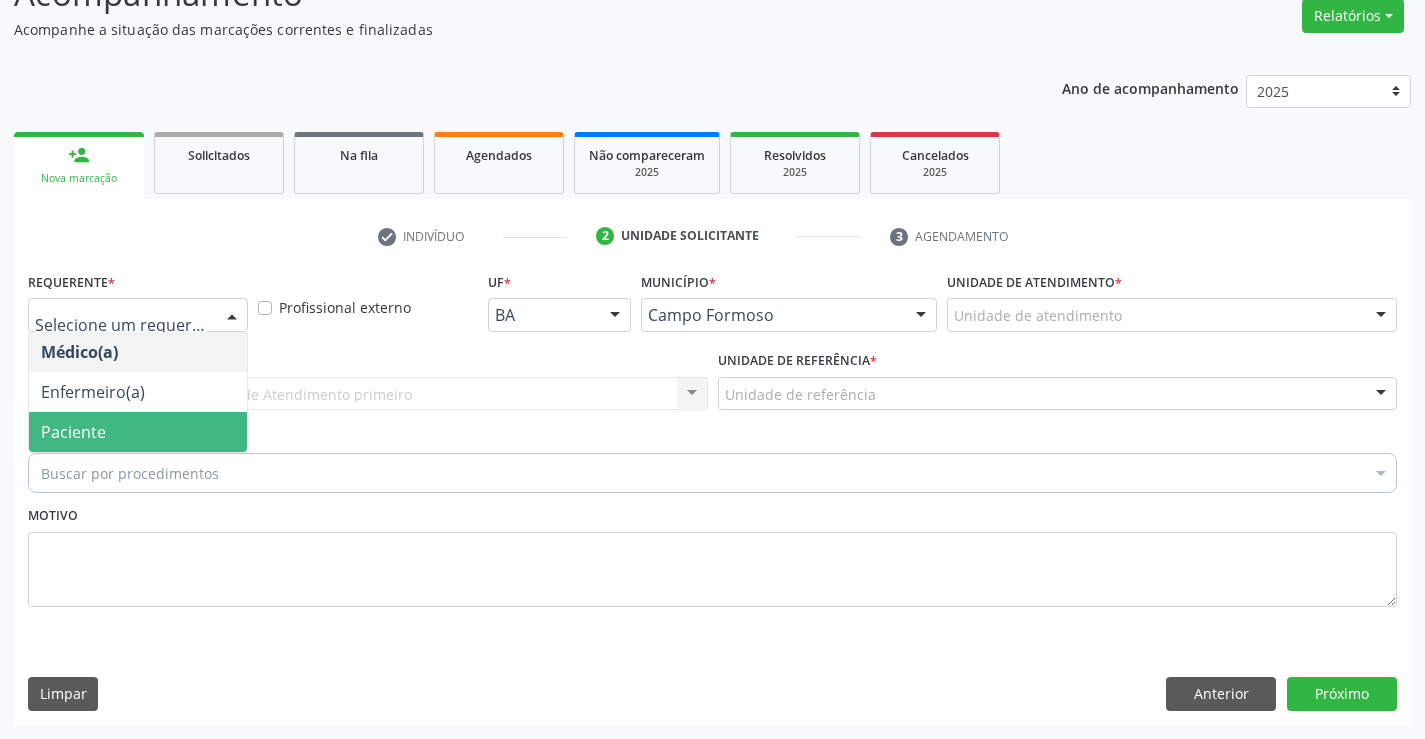 click on "Paciente" at bounding box center [138, 432] 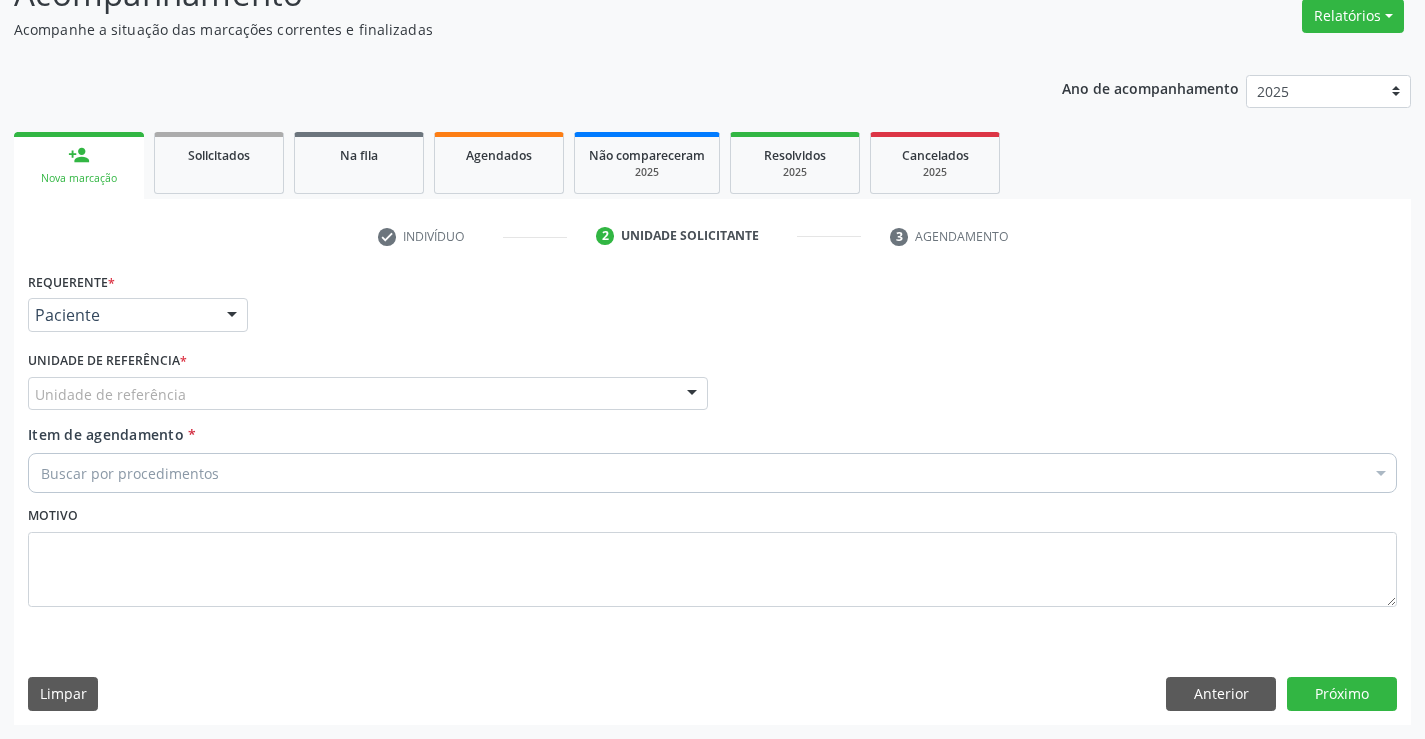 drag, startPoint x: 310, startPoint y: 397, endPoint x: 306, endPoint y: 465, distance: 68.117546 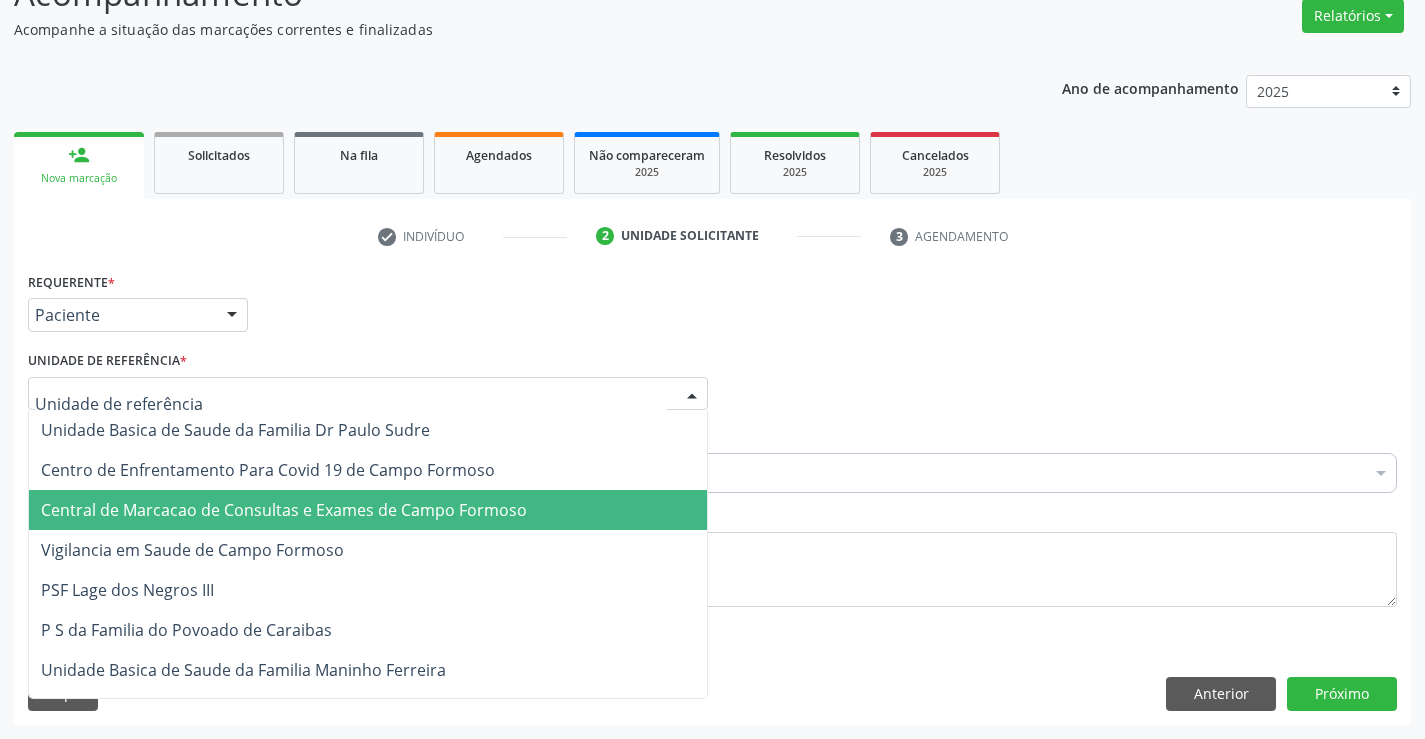click on "Central de Marcacao de Consultas e Exames de Campo Formoso" at bounding box center [284, 510] 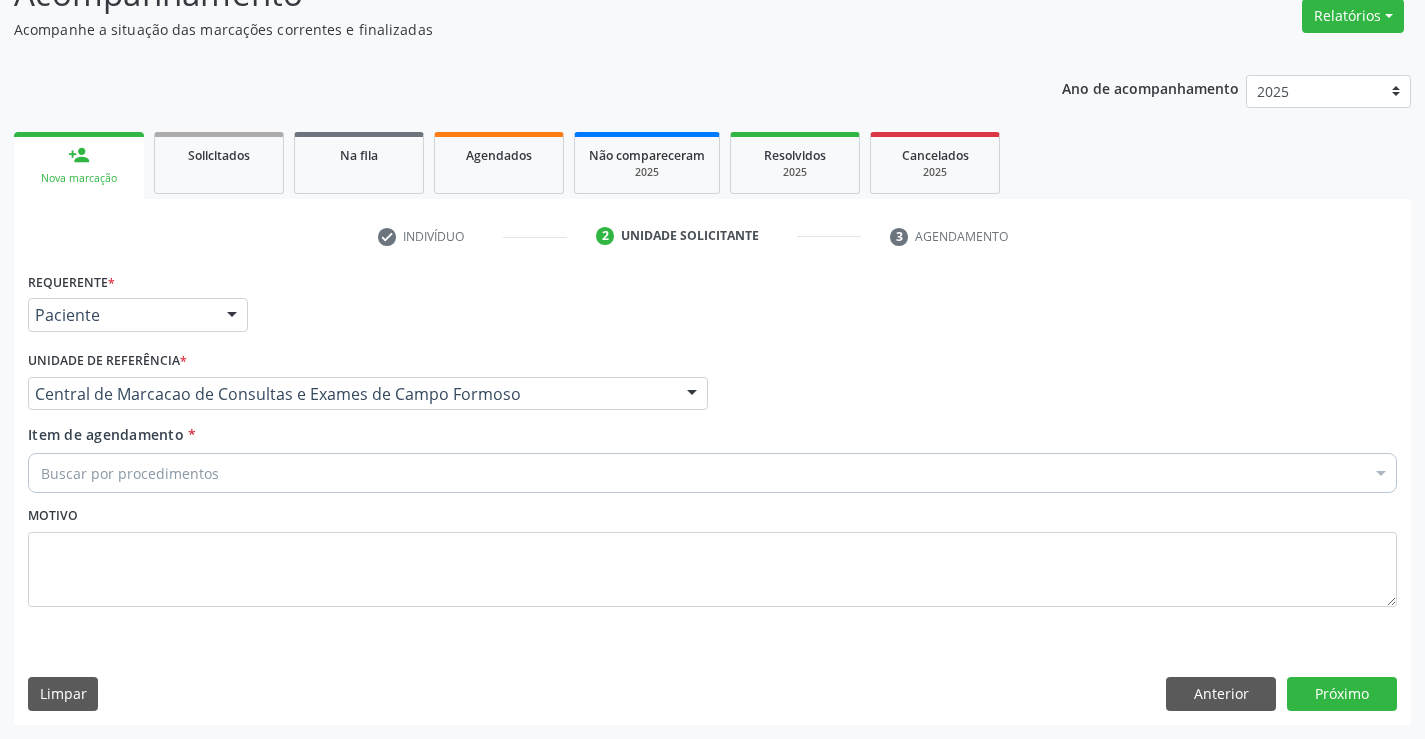 click on "Buscar por procedimentos" at bounding box center (712, 473) 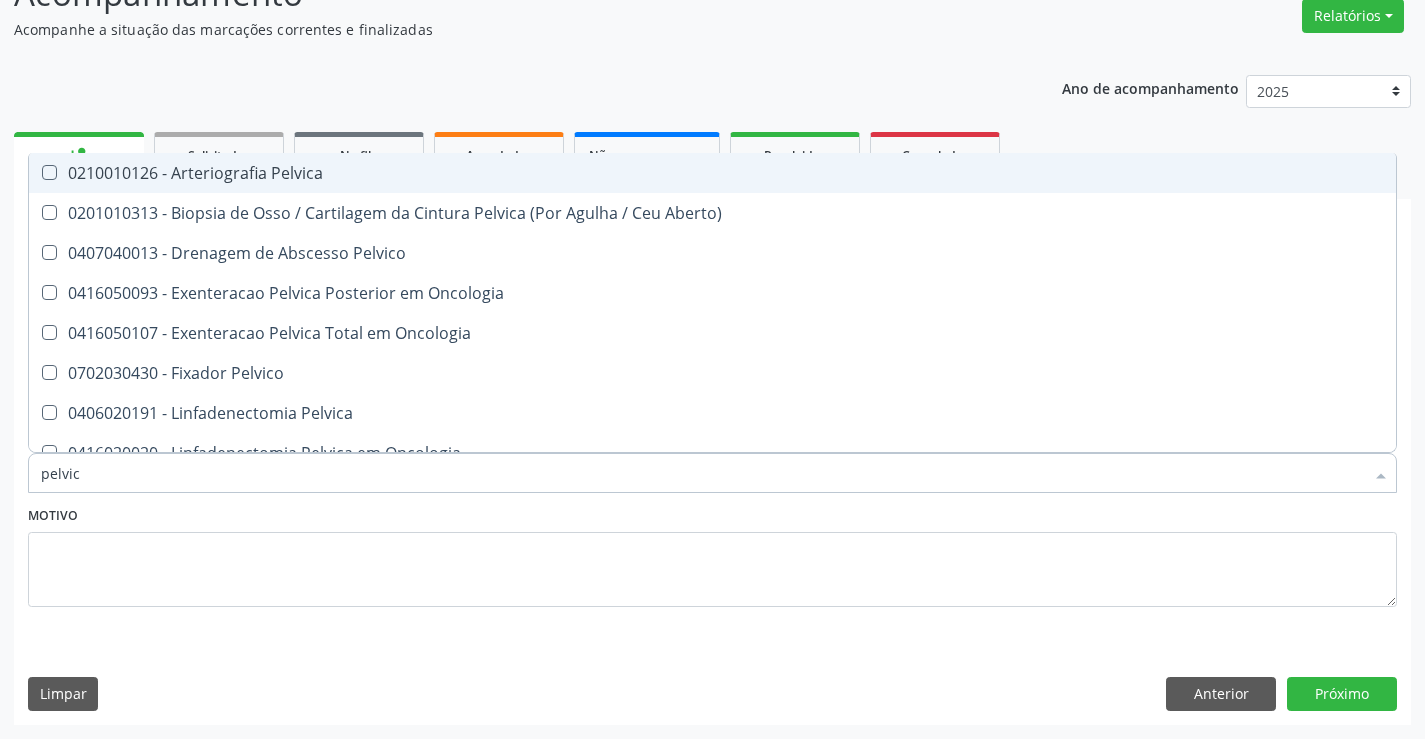 type on "pelvica" 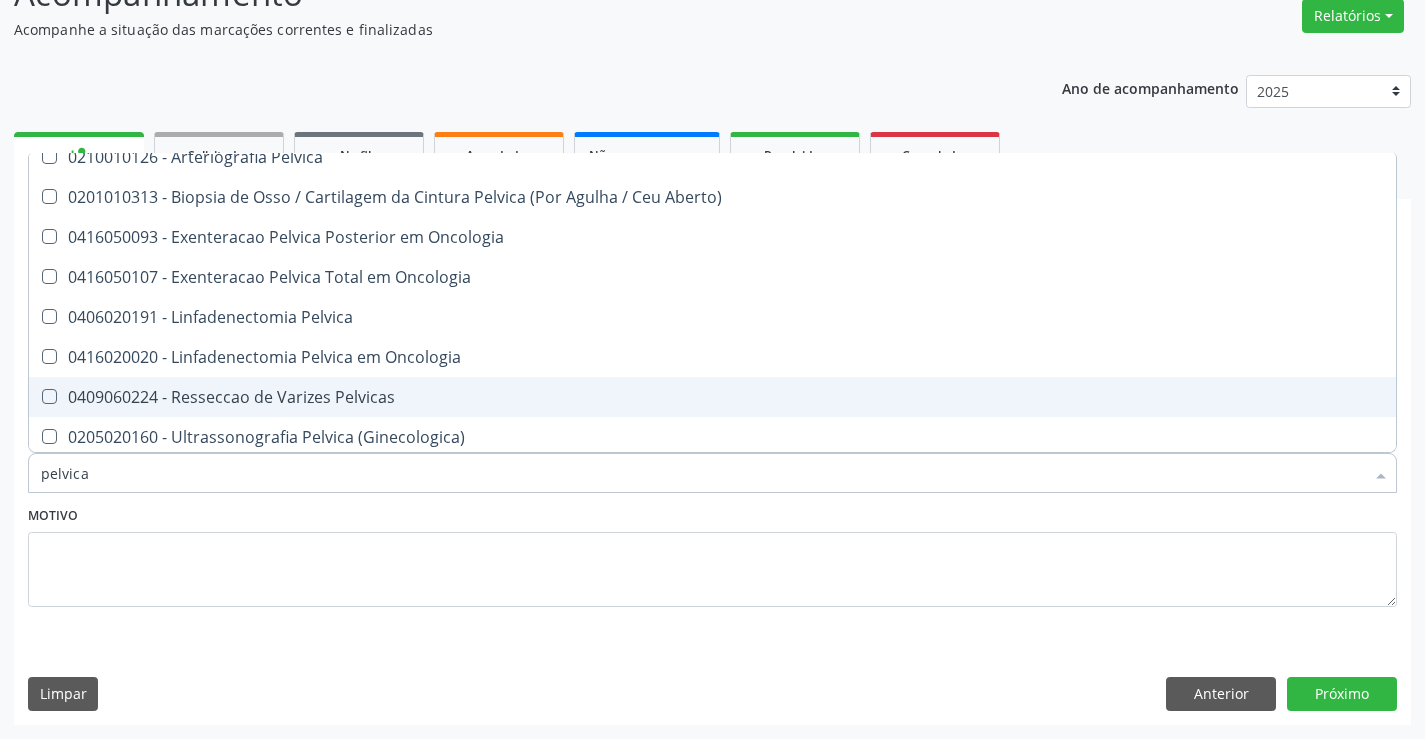 scroll, scrollTop: 21, scrollLeft: 0, axis: vertical 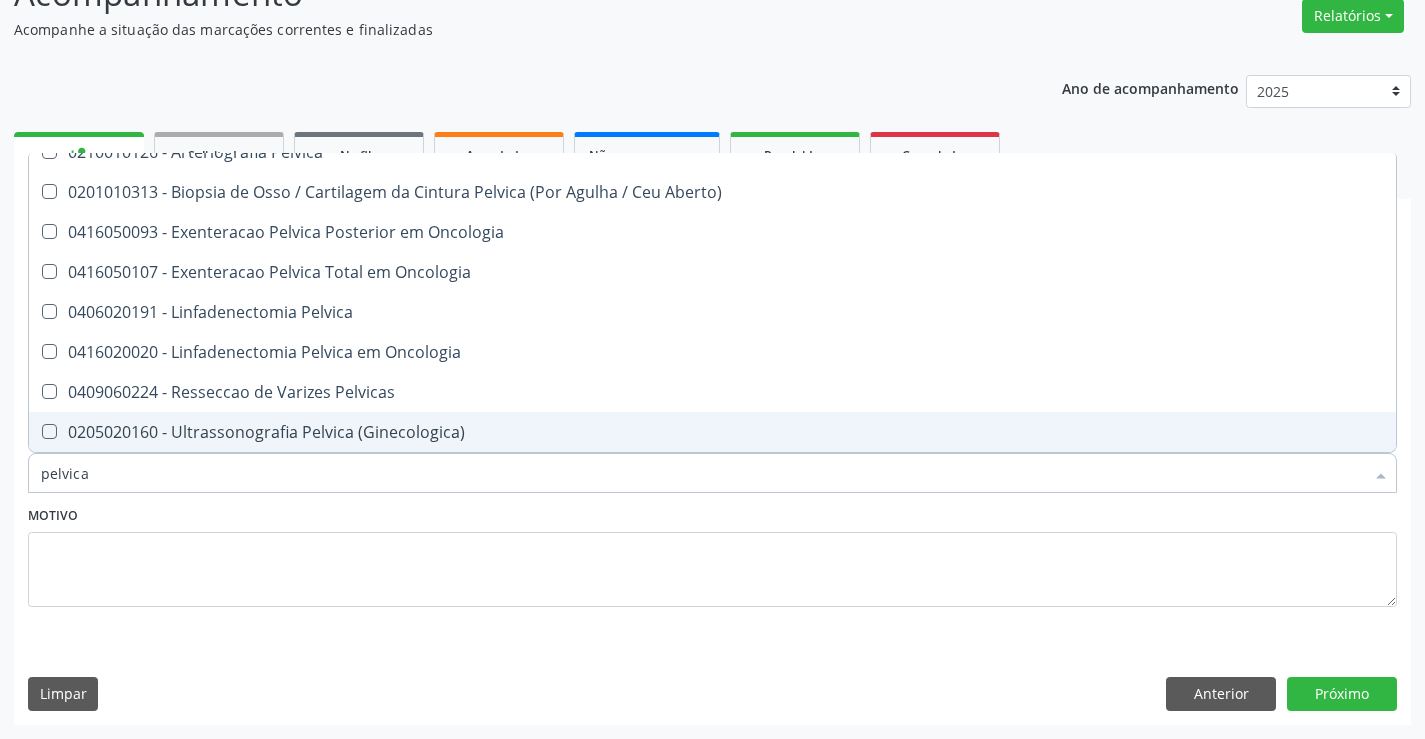 click on "0205020160 - Ultrassonografia Pelvica (Ginecologica)" at bounding box center (712, 432) 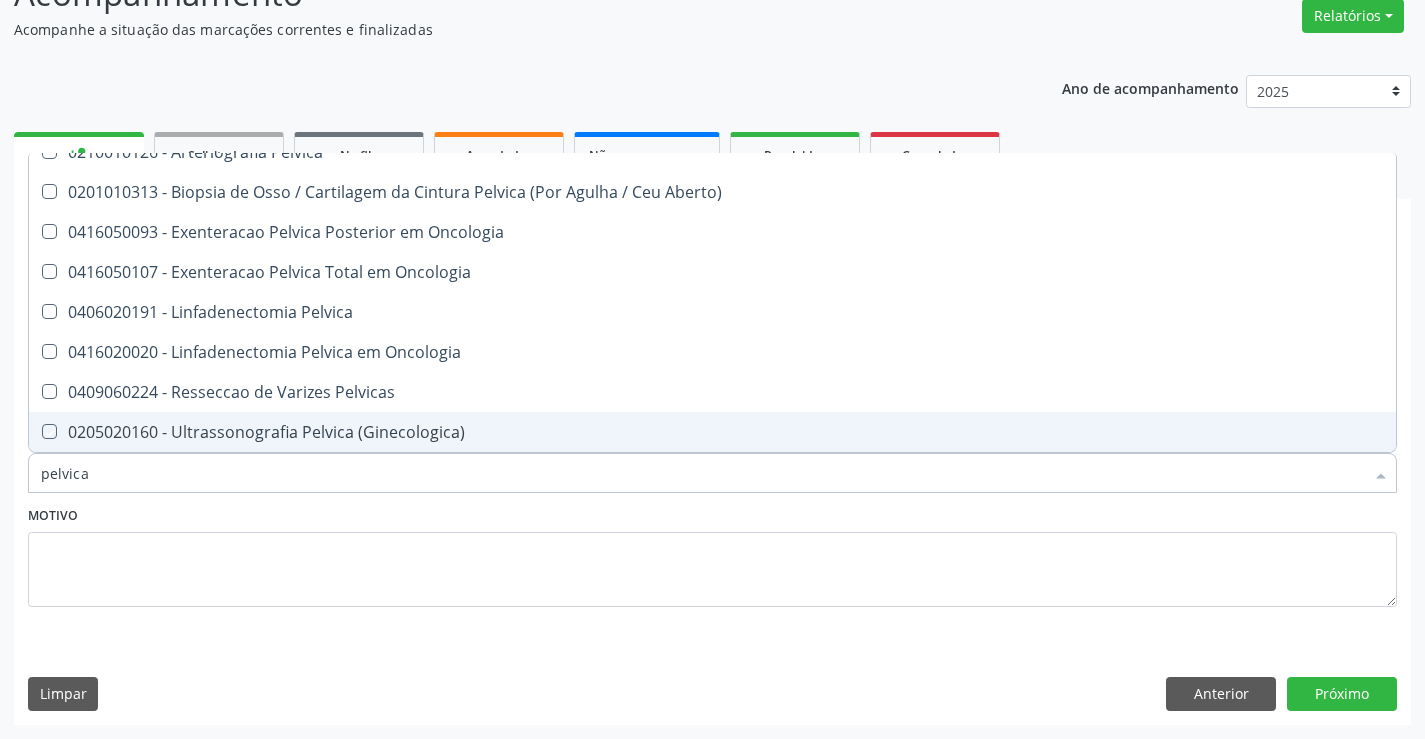 checkbox on "true" 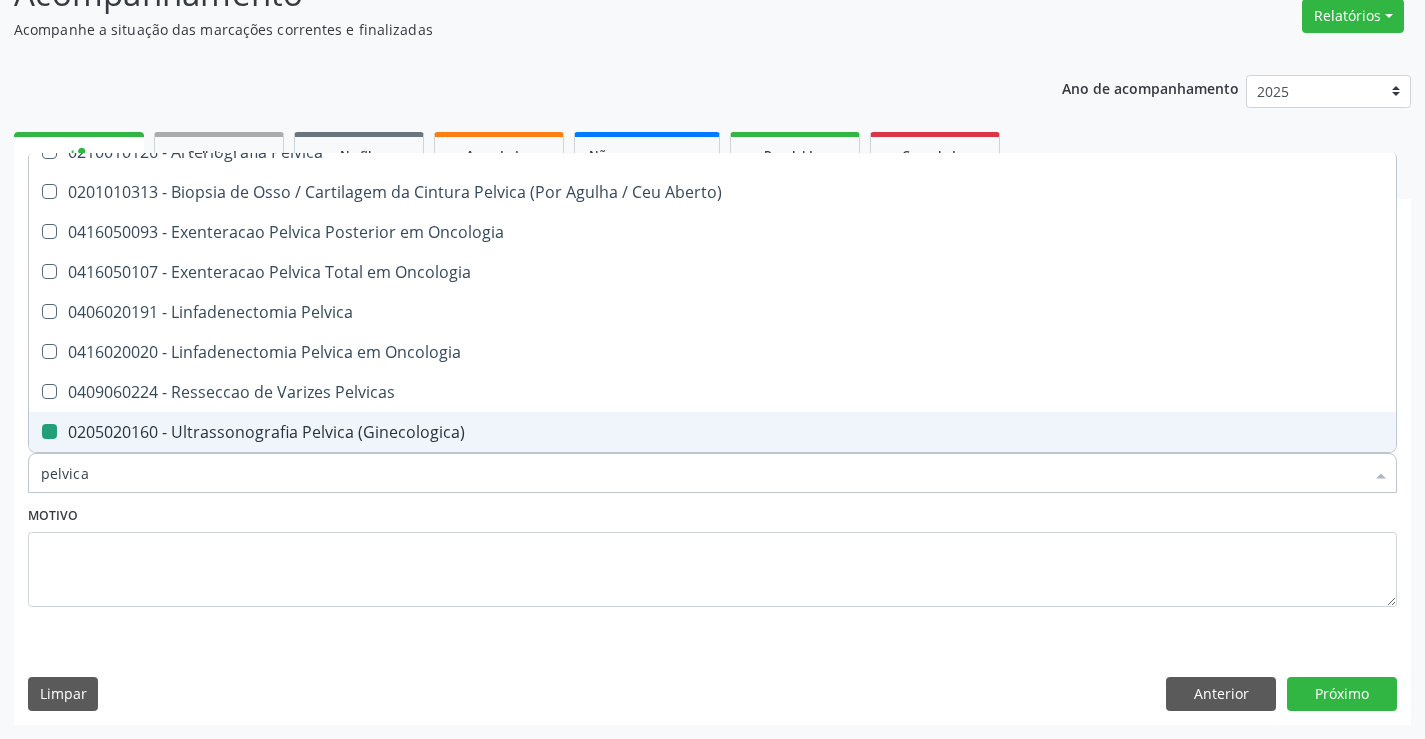click on "Requerente
*
Paciente         Médico(a)   Enfermeiro(a)   Paciente
Nenhum resultado encontrado para: "   "
Não há nenhuma opção para ser exibida.
UF
BA         BA
Nenhum resultado encontrado para: "   "
Não há nenhuma opção para ser exibida.
Município
Campo Formoso         Campo Formoso
Nenhum resultado encontrado para: "   "
Não há nenhuma opção para ser exibida.
Médico Solicitante
Por favor, selecione a Unidade de Atendimento primeiro
Nenhum resultado encontrado para: "   "
Não há nenhuma opção para ser exibida.
Unidade de referência
*
Central de Marcacao de Consultas e Exames de Campo Formoso         Unidade Basica de Saude da Familia Dr Paulo Sudre   Centro de Enfrentamento Para Covid 19 de Campo Formoso" at bounding box center (712, 495) 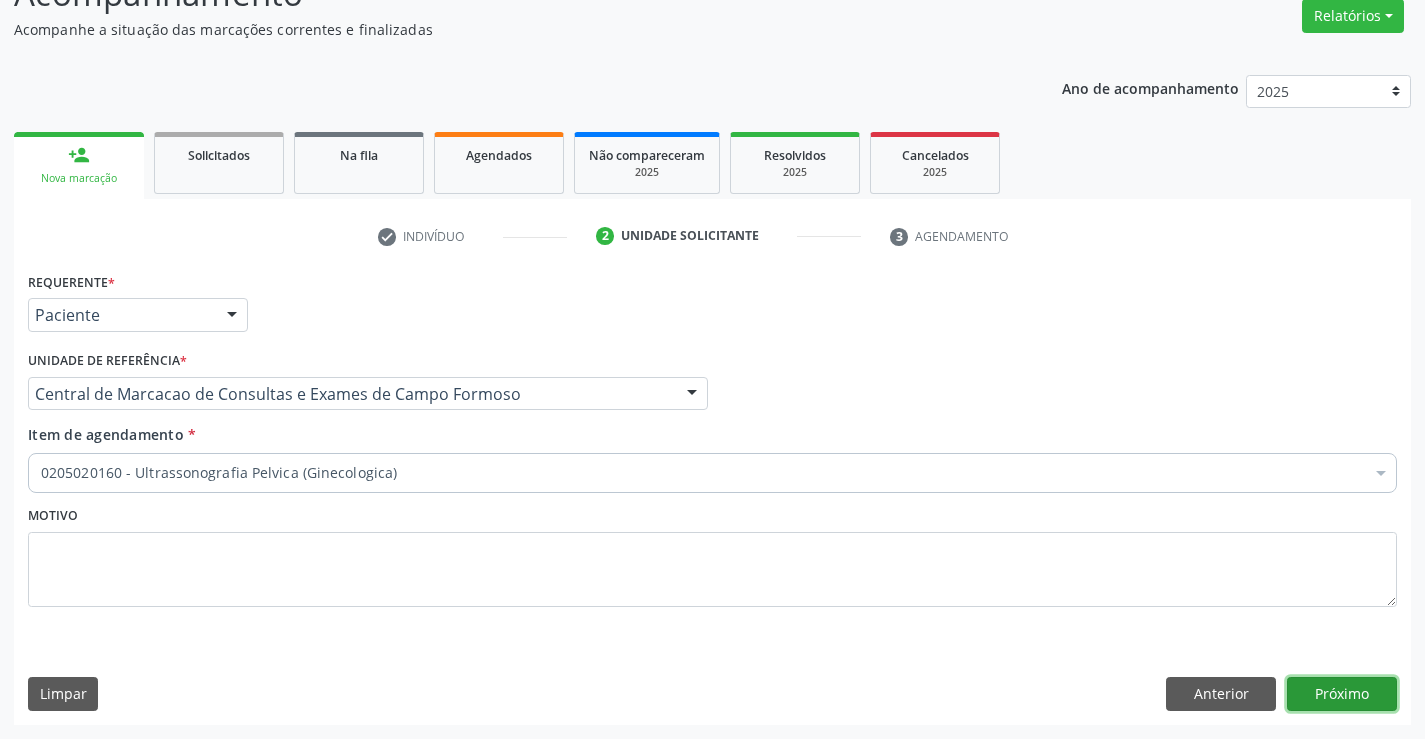 click on "Próximo" at bounding box center [1342, 694] 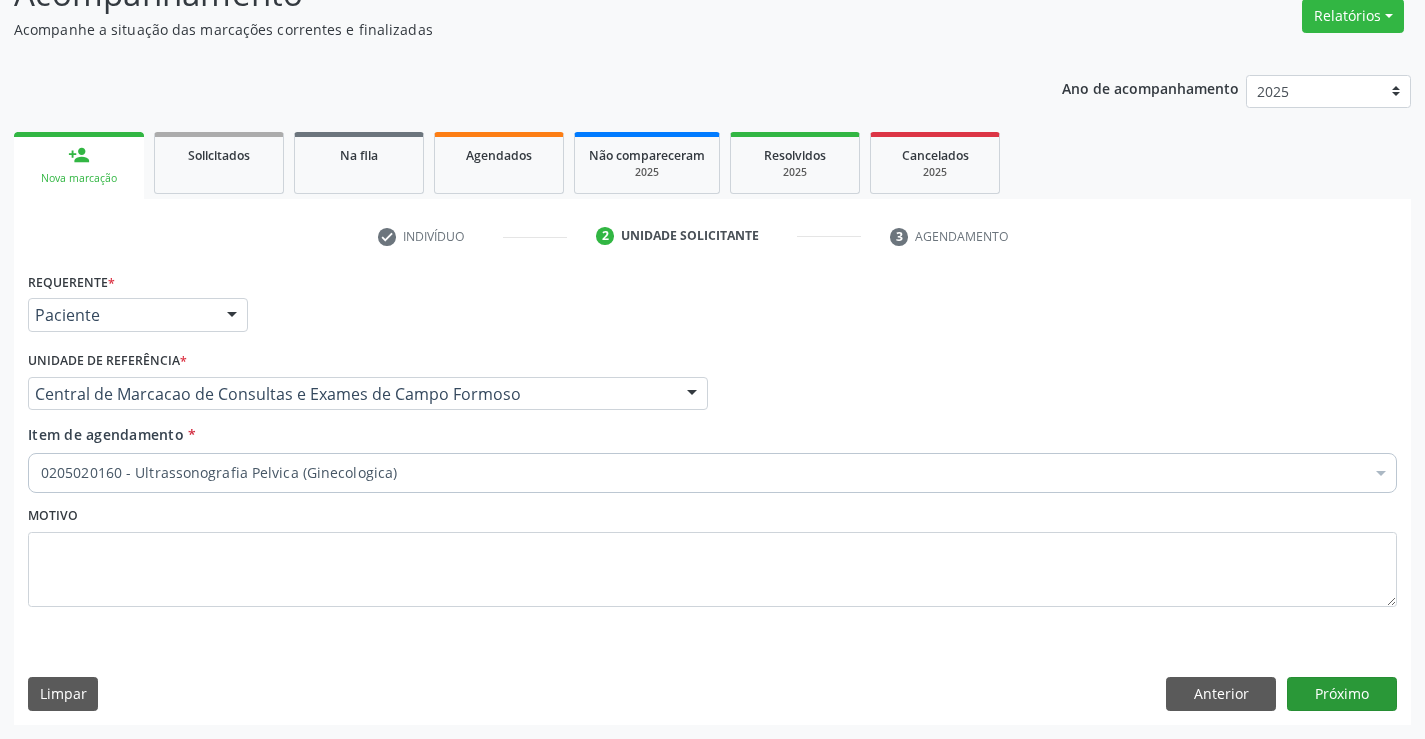 scroll, scrollTop: 131, scrollLeft: 0, axis: vertical 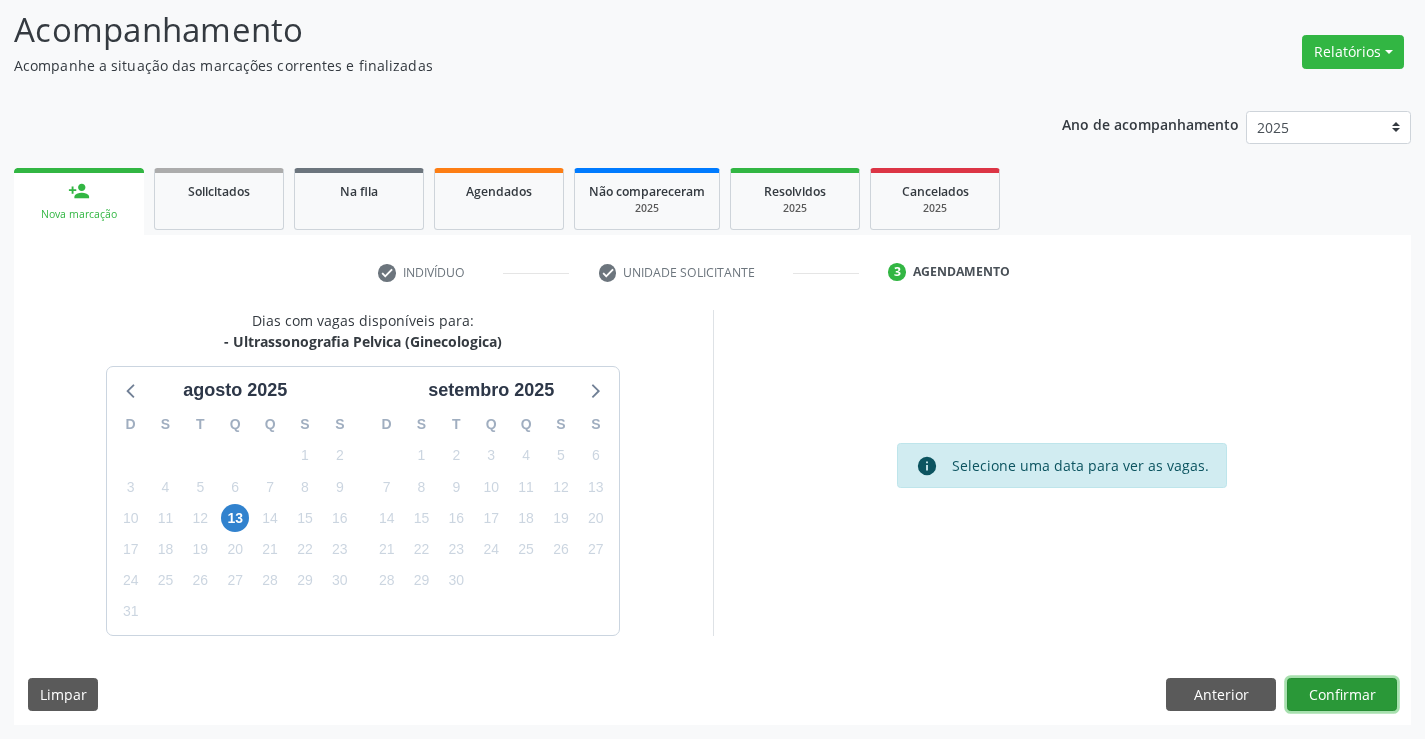drag, startPoint x: 1372, startPoint y: 698, endPoint x: 1359, endPoint y: 691, distance: 14.764823 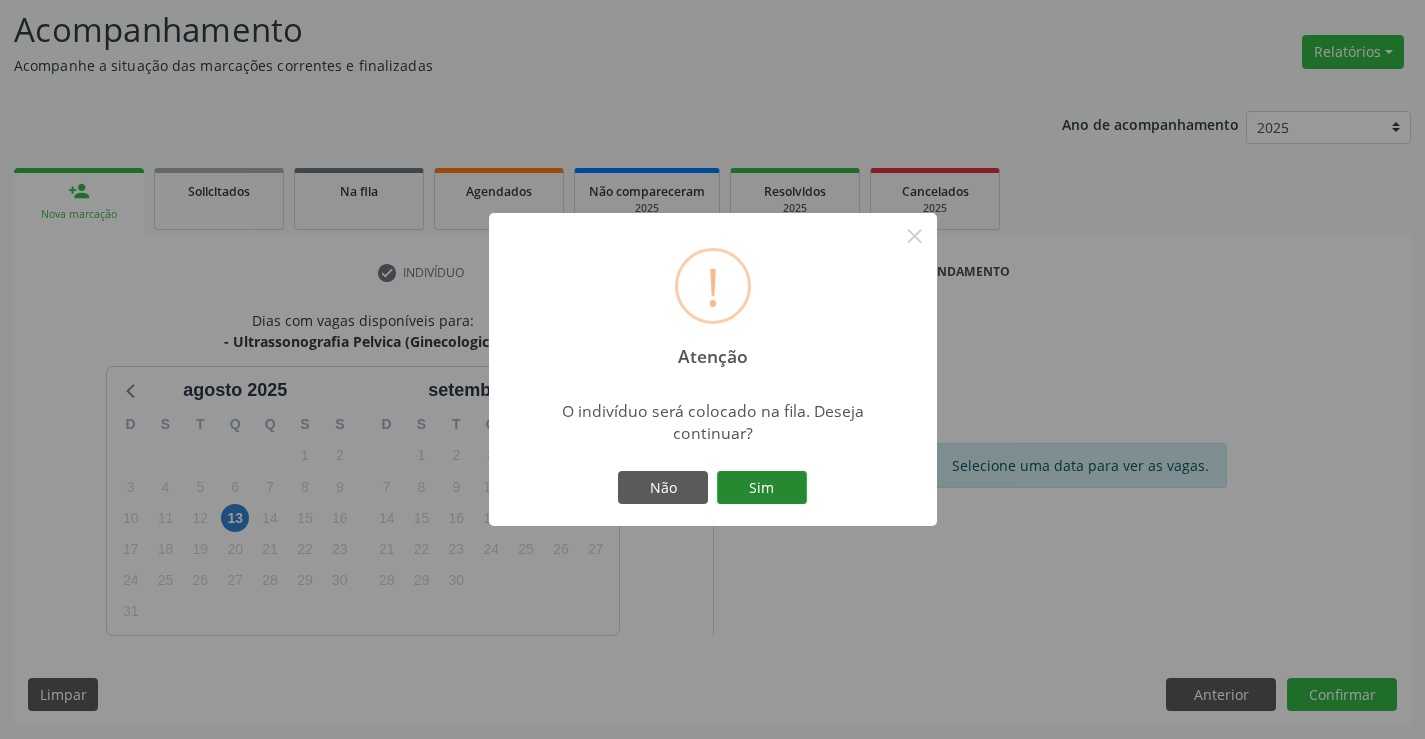 click on "Sim" at bounding box center [762, 488] 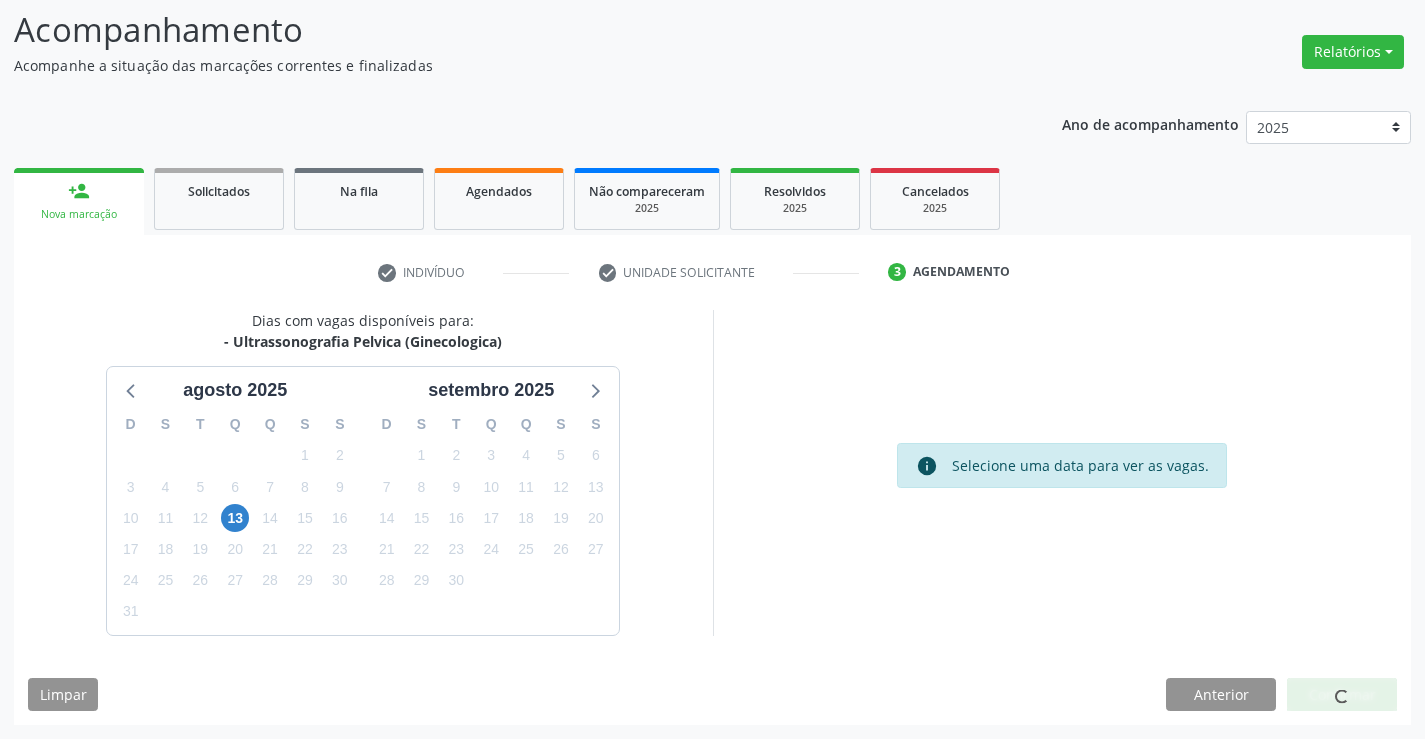scroll, scrollTop: 0, scrollLeft: 0, axis: both 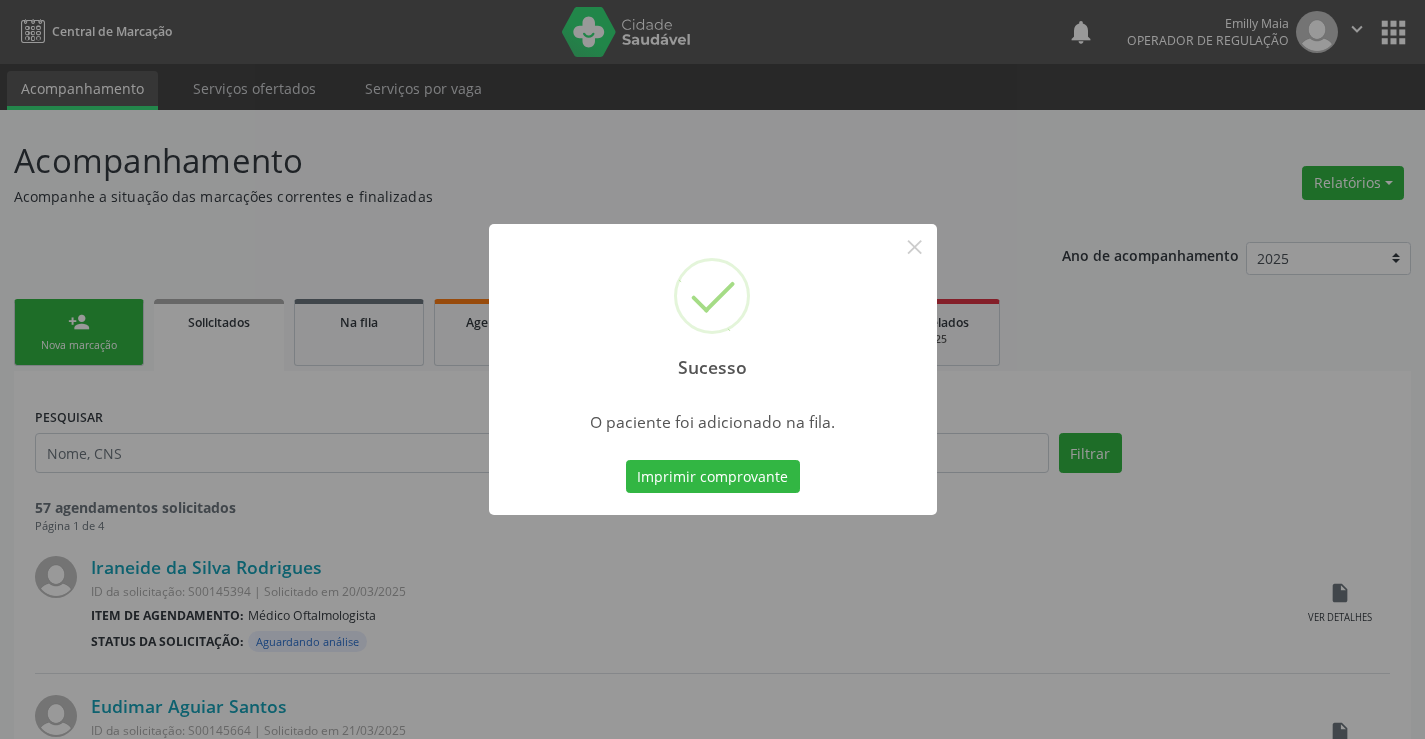 type 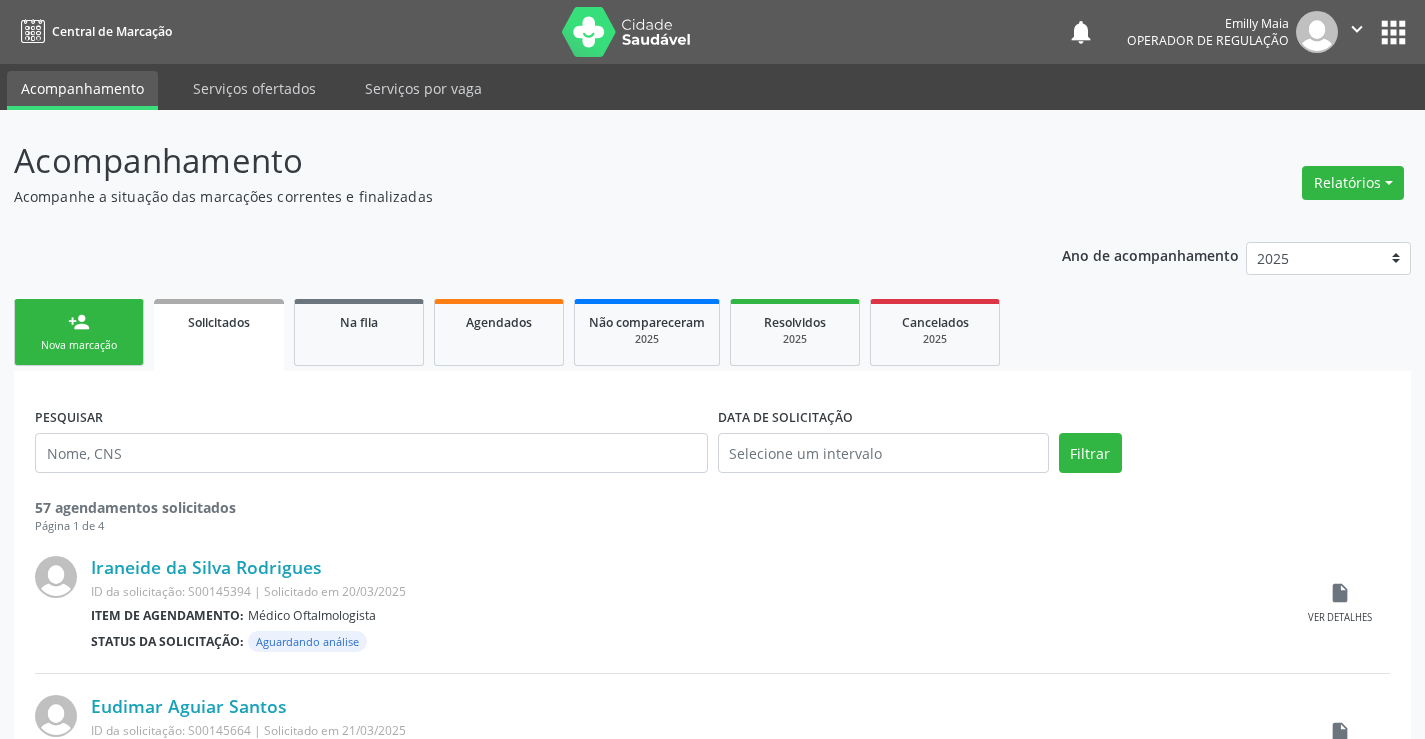 click on "person_add
Nova marcação" at bounding box center [79, 332] 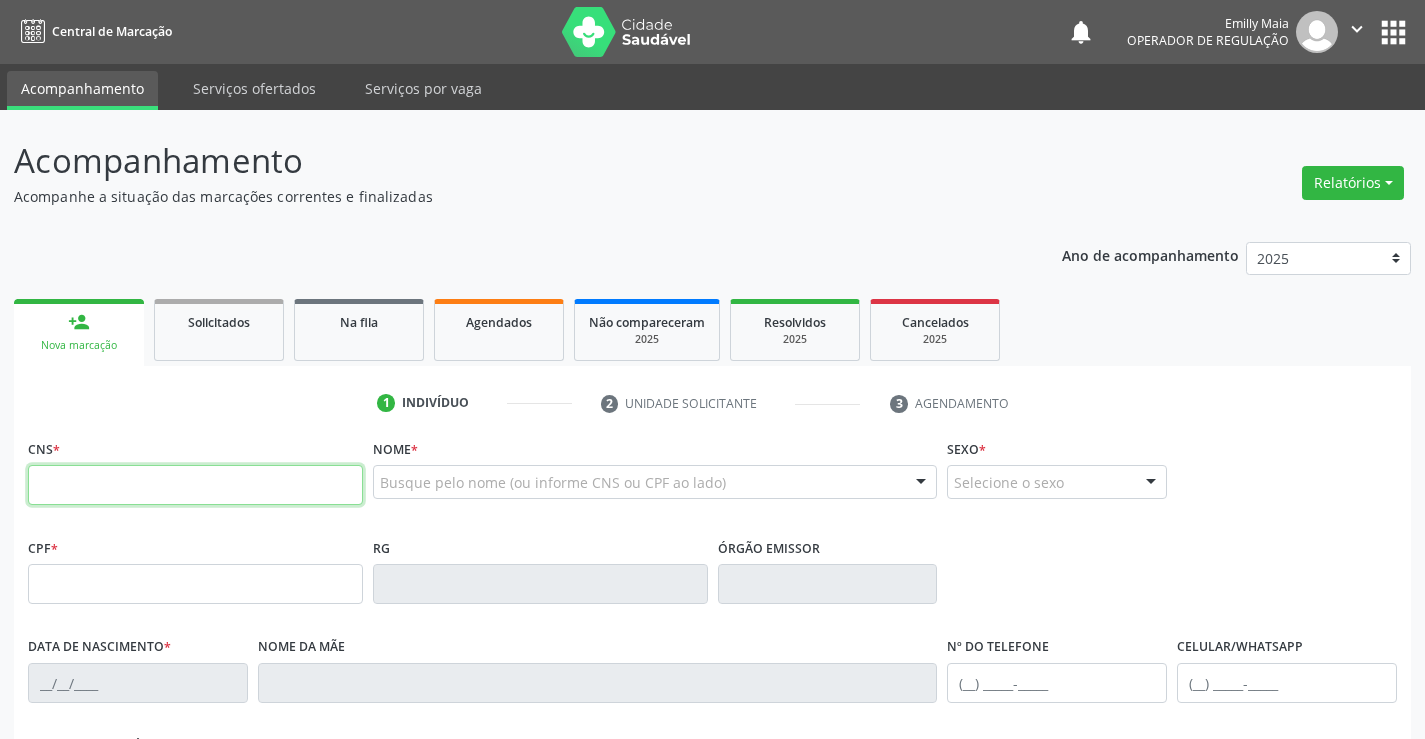 click at bounding box center (195, 485) 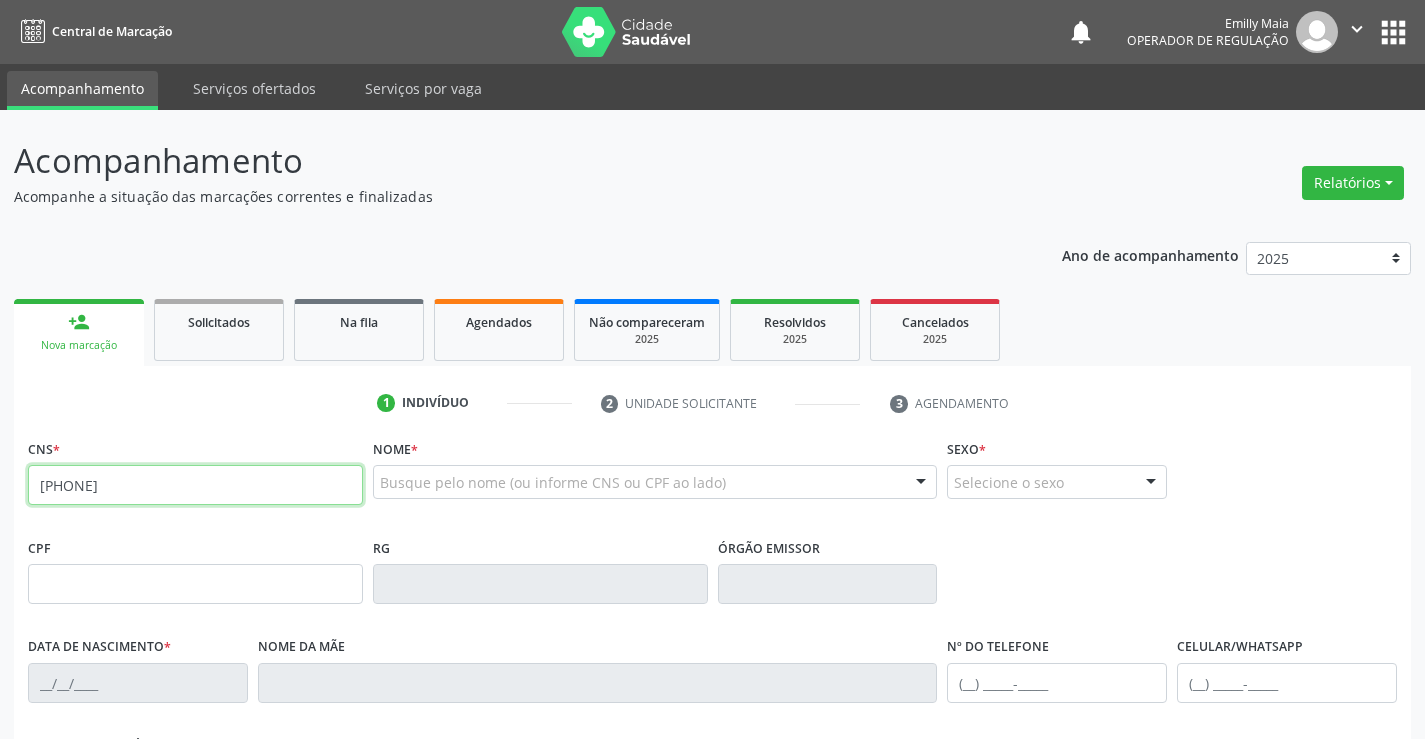 type on "[PHONE]" 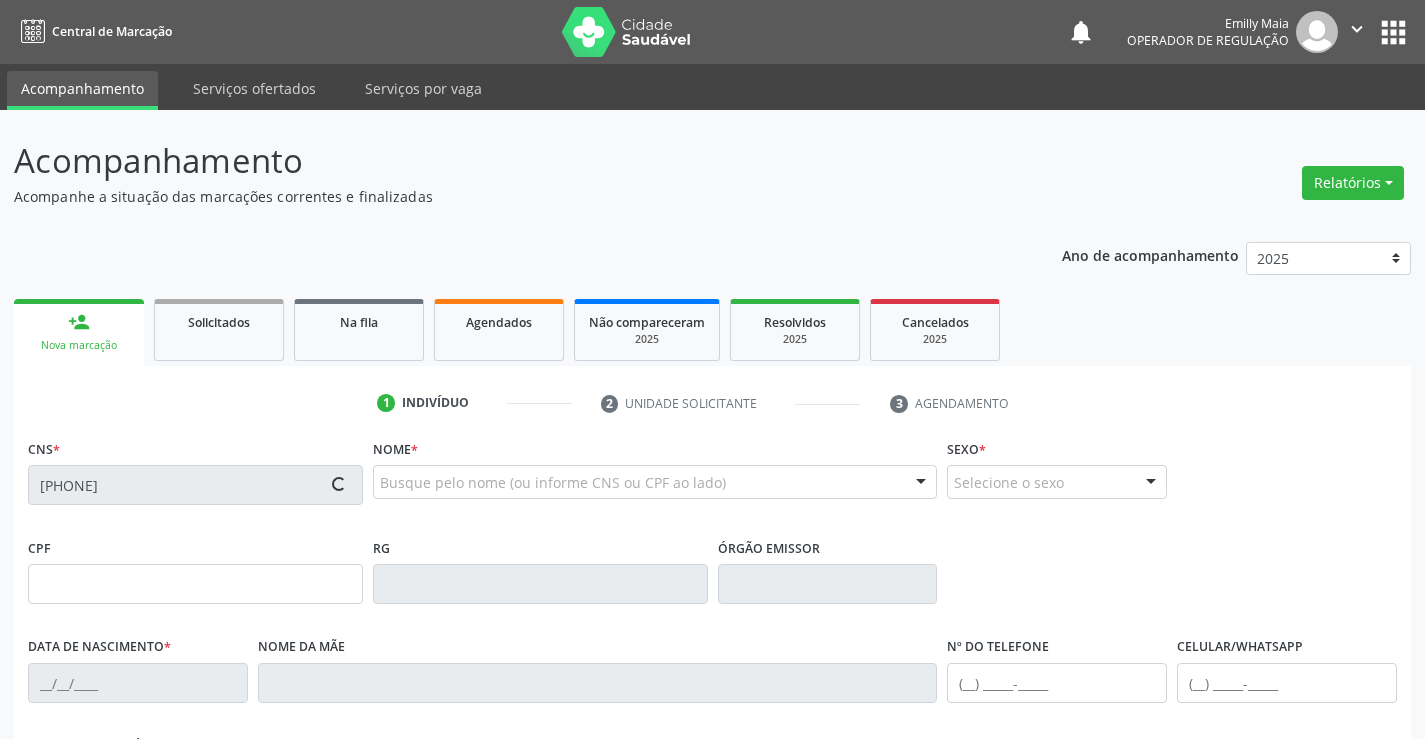 type on "[PHONE]" 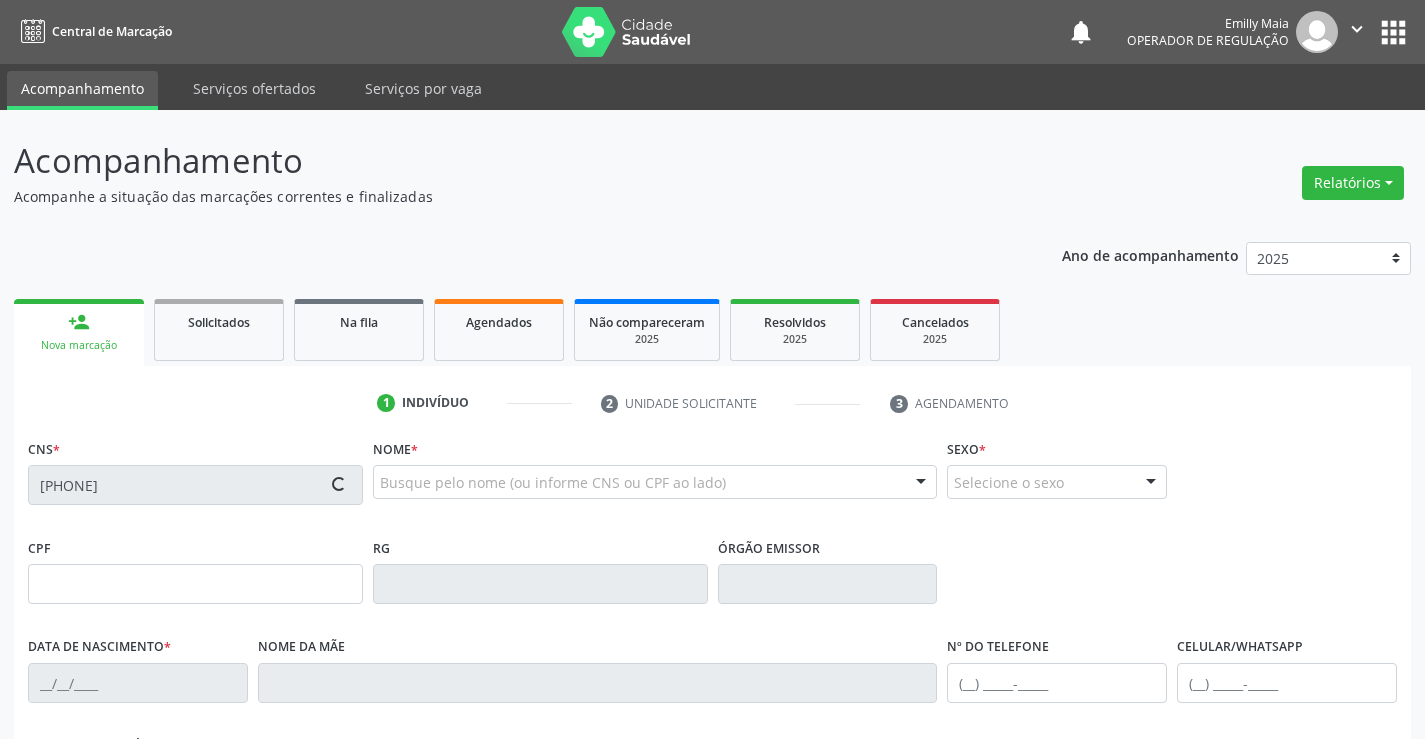 type on "[DATE]" 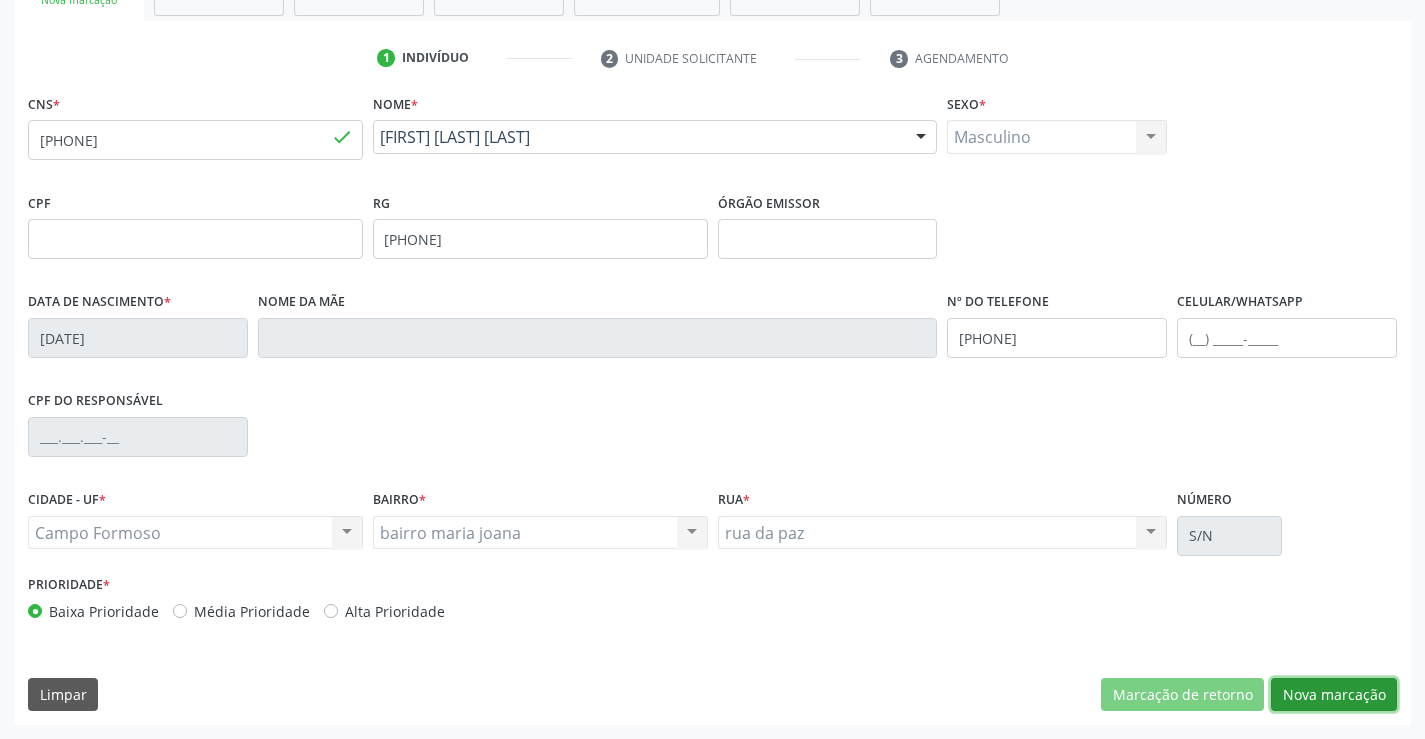 click on "Nova marcação" at bounding box center [1334, 695] 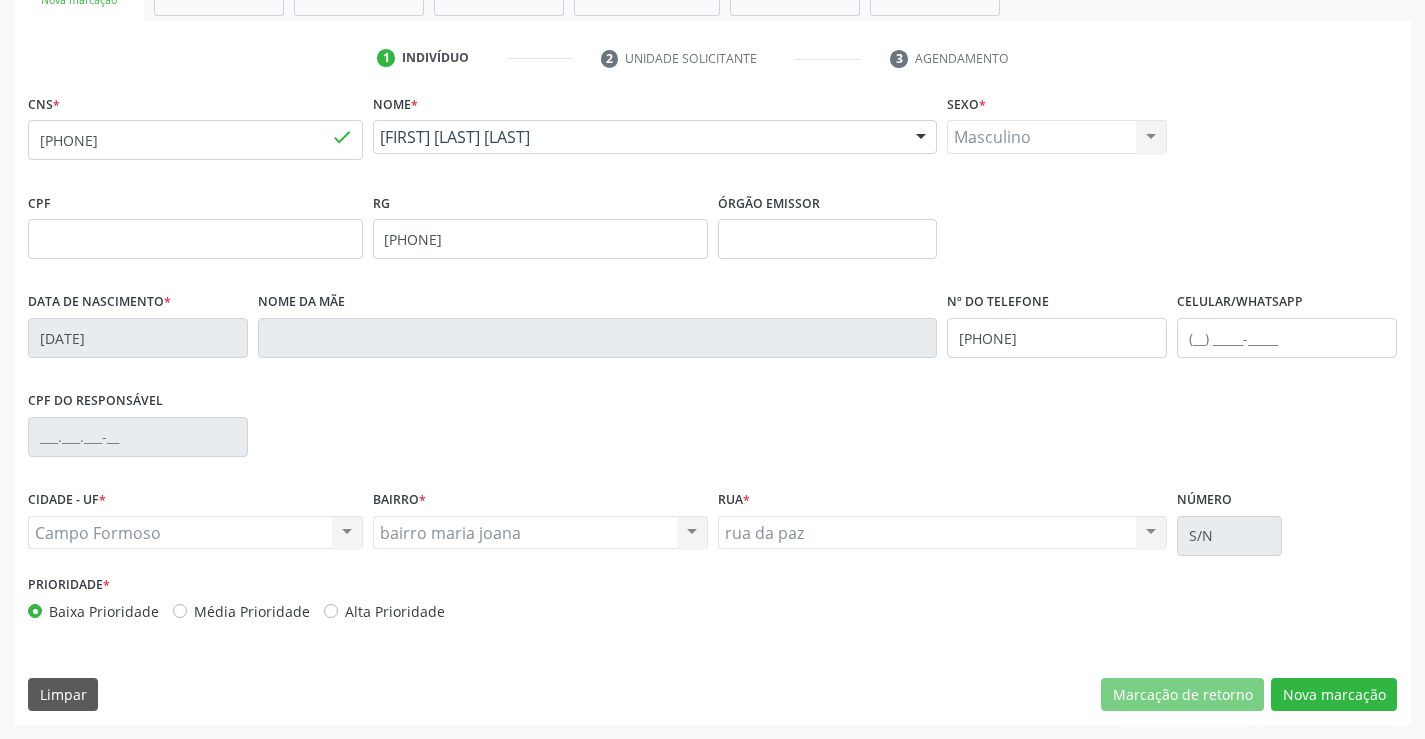 scroll, scrollTop: 167, scrollLeft: 0, axis: vertical 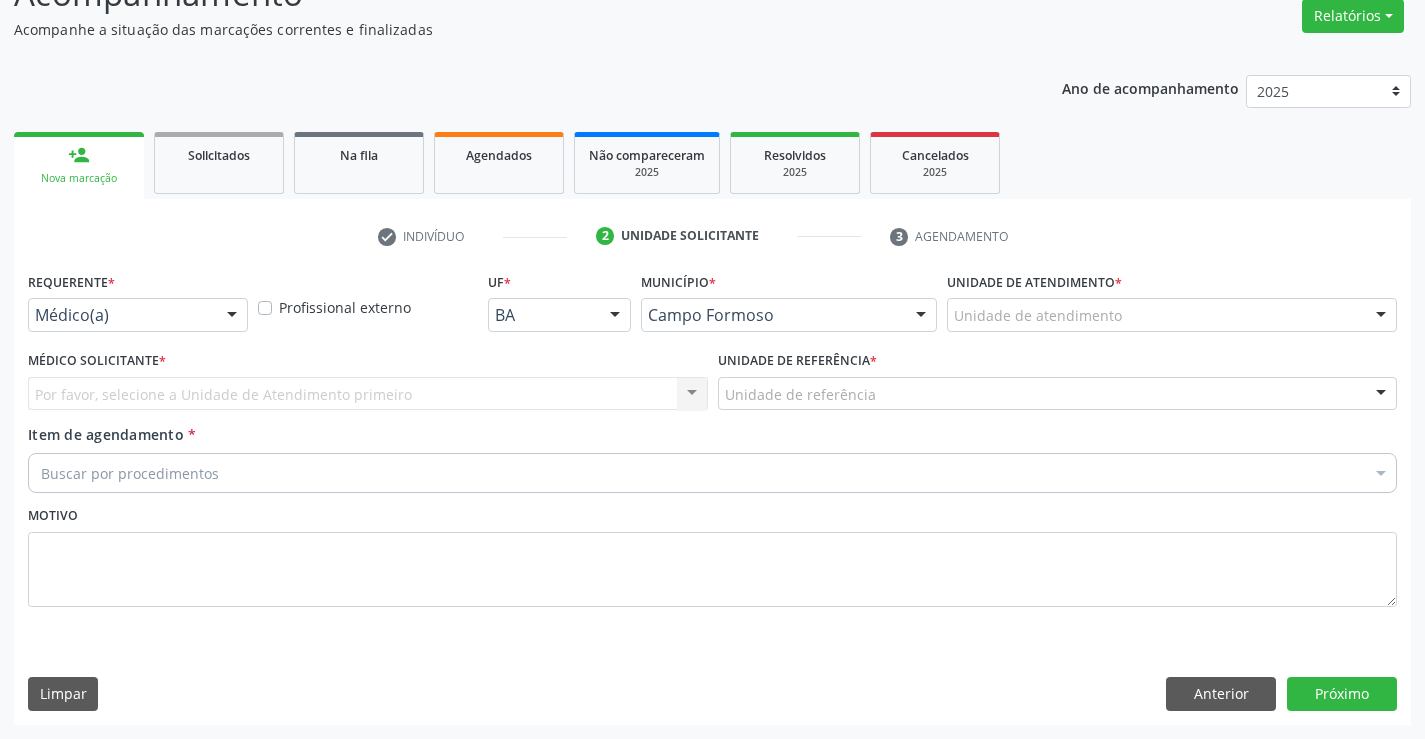 click at bounding box center [232, 316] 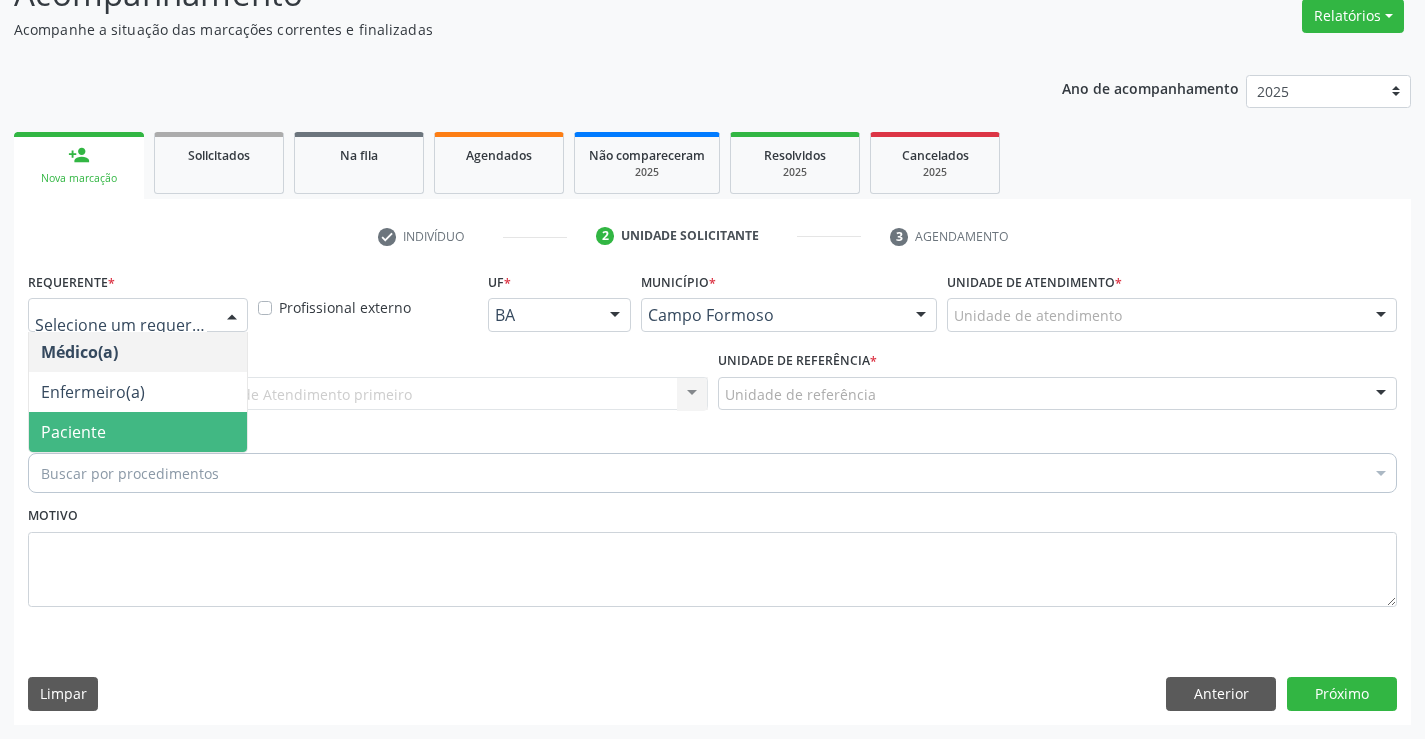 click on "Paciente" at bounding box center [138, 432] 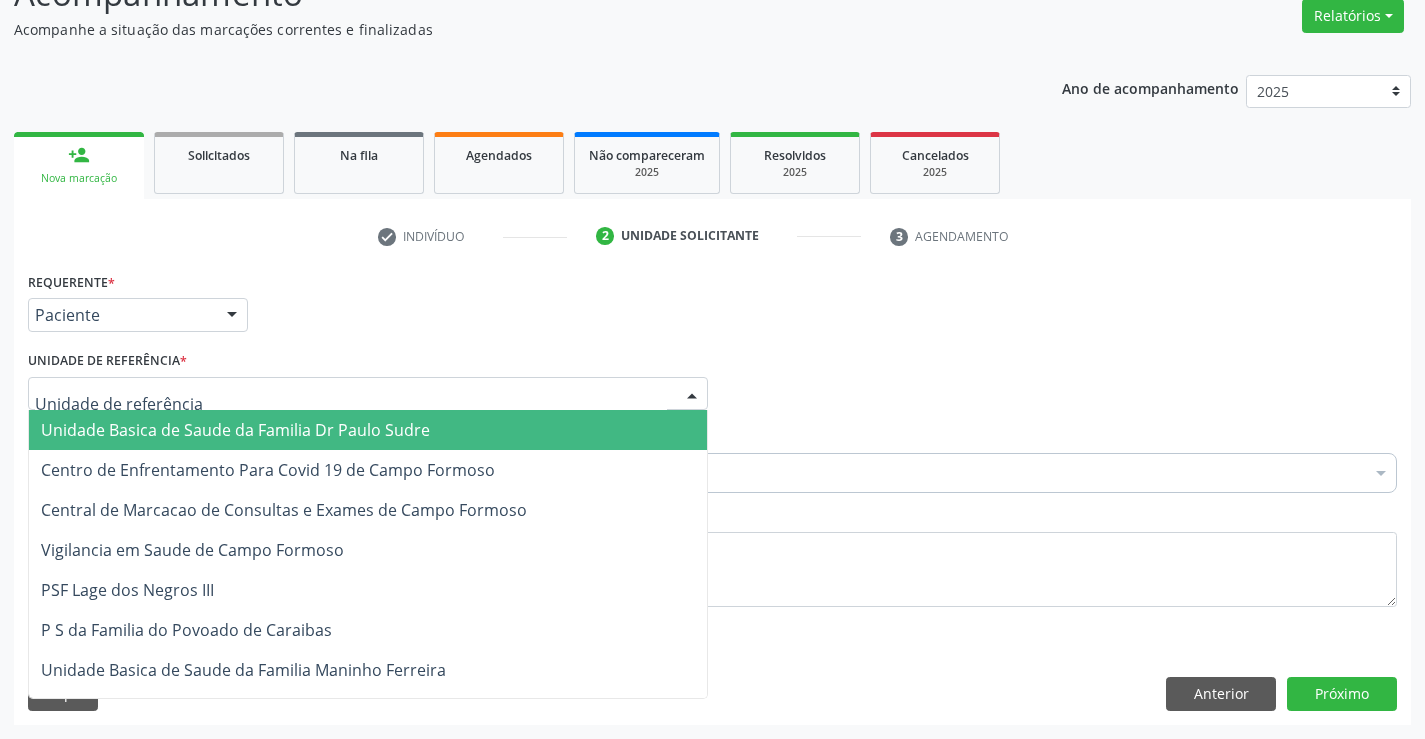click at bounding box center (368, 394) 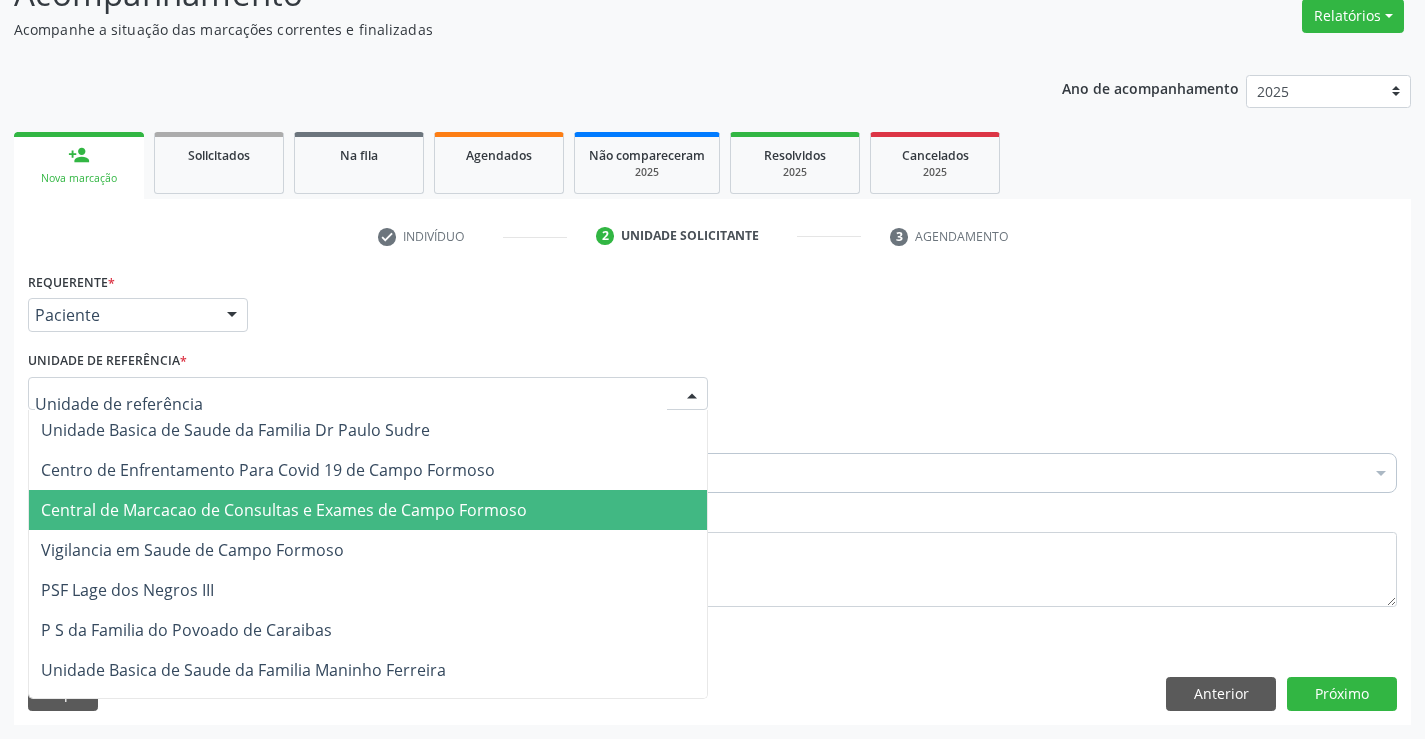 click on "Central de Marcacao de Consultas e Exames de Campo Formoso" at bounding box center [284, 510] 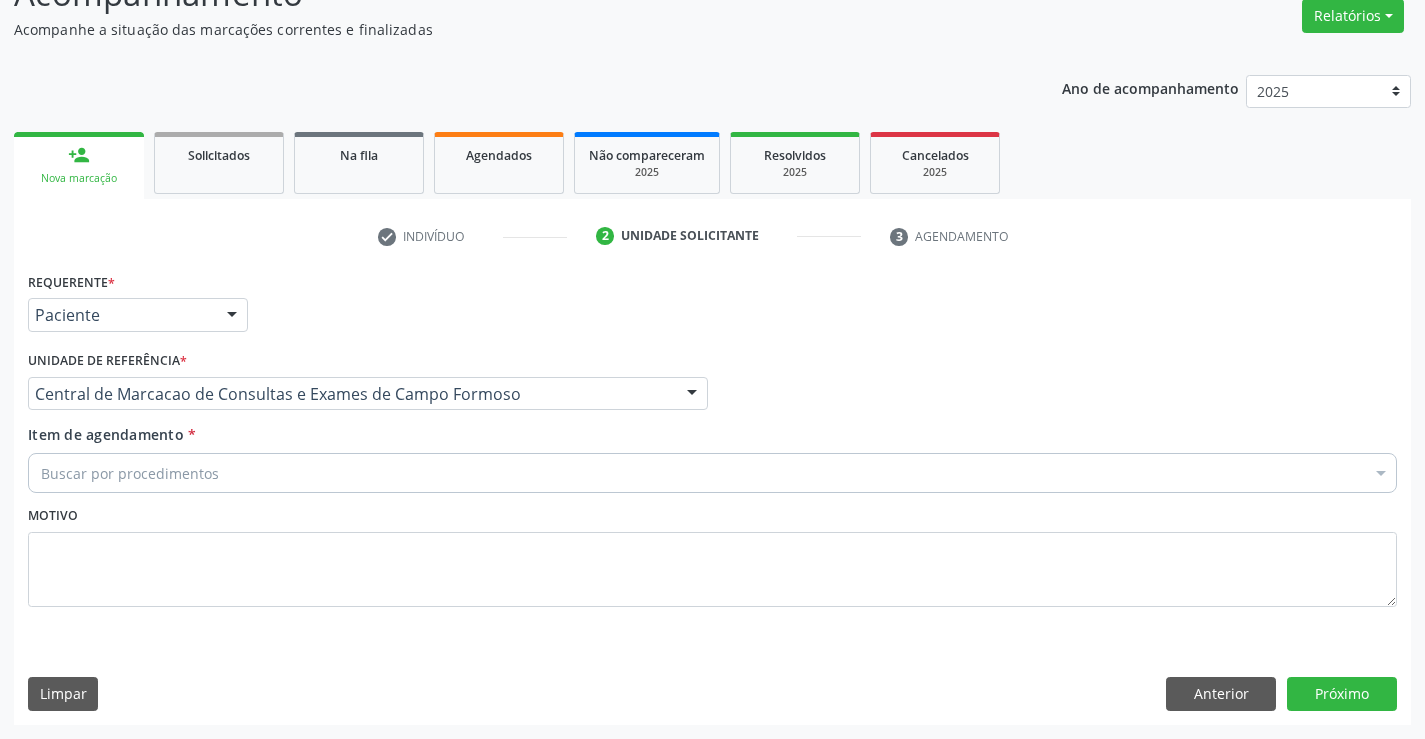 click on "Buscar por procedimentos" at bounding box center [712, 473] 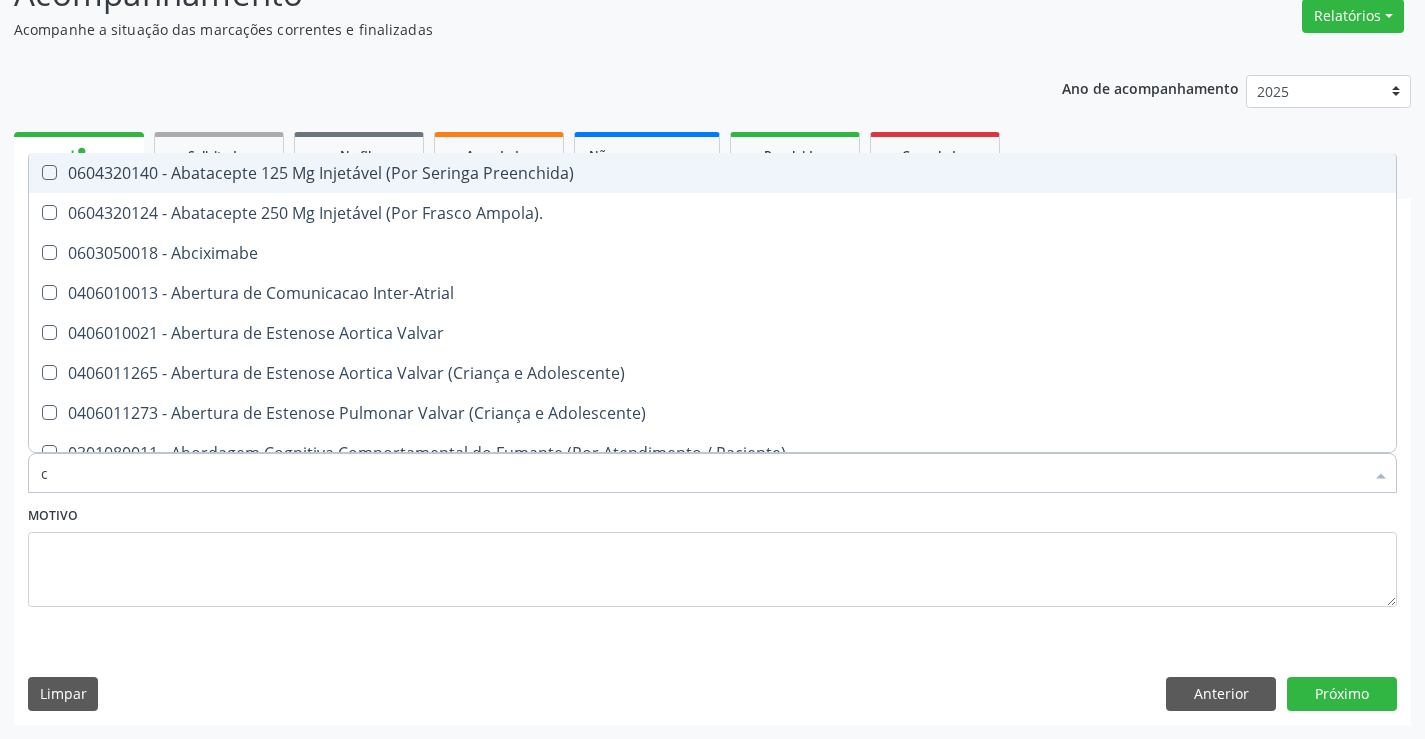 type on "co" 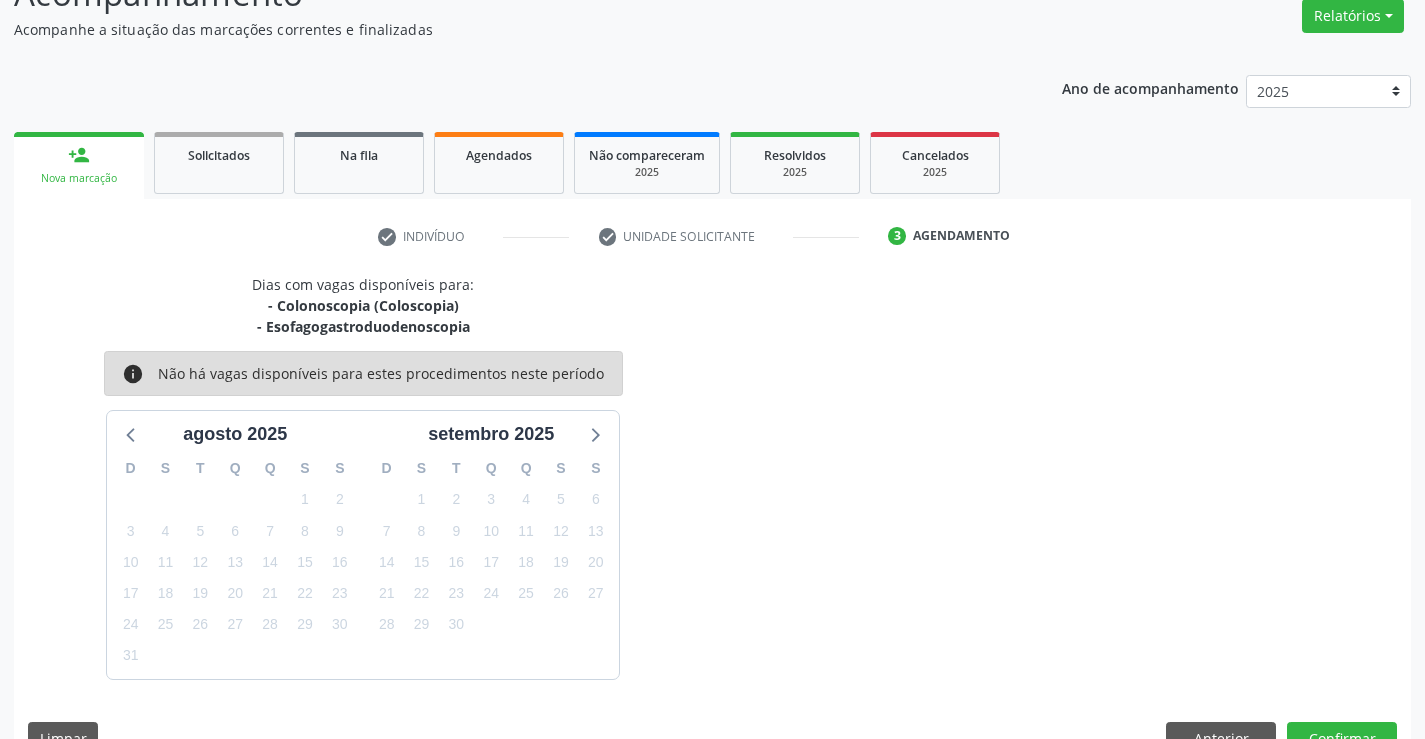 scroll, scrollTop: 211, scrollLeft: 0, axis: vertical 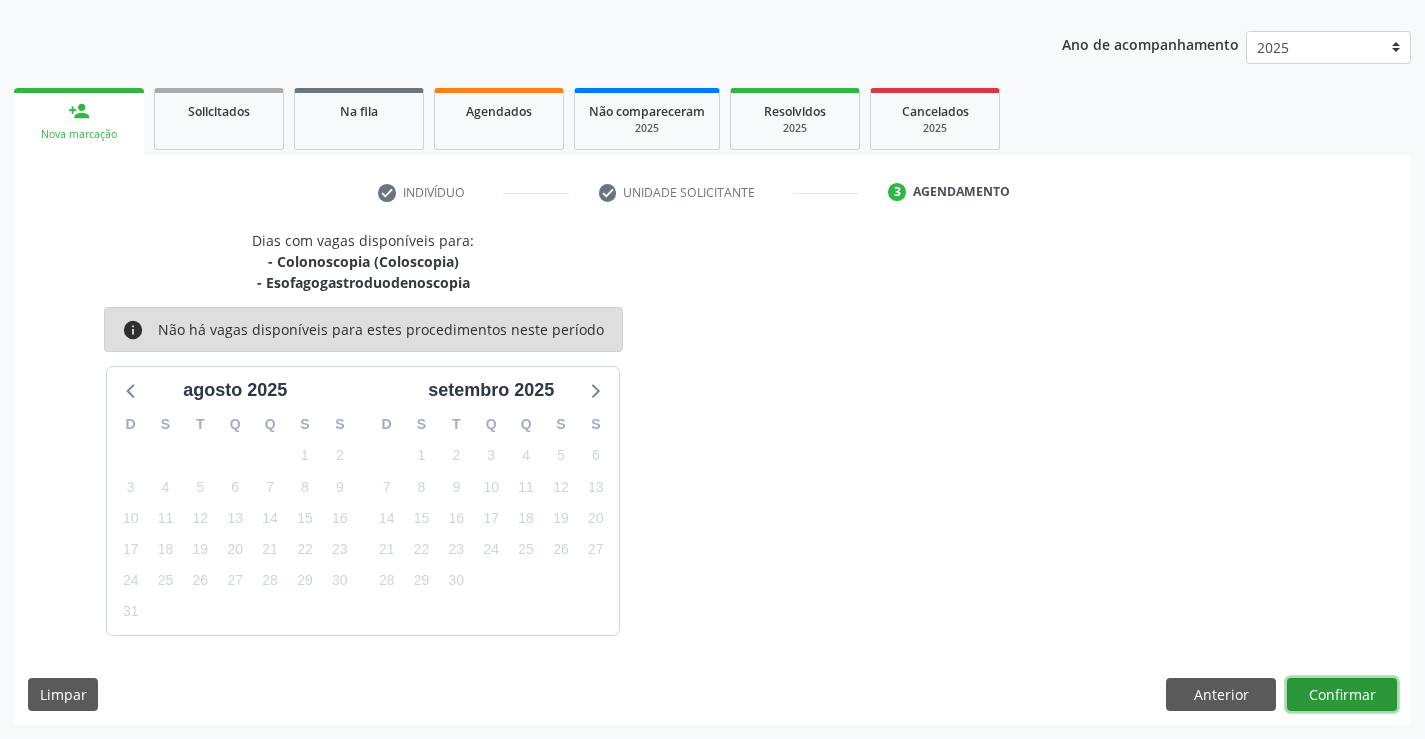 click on "Confirmar" at bounding box center [1342, 695] 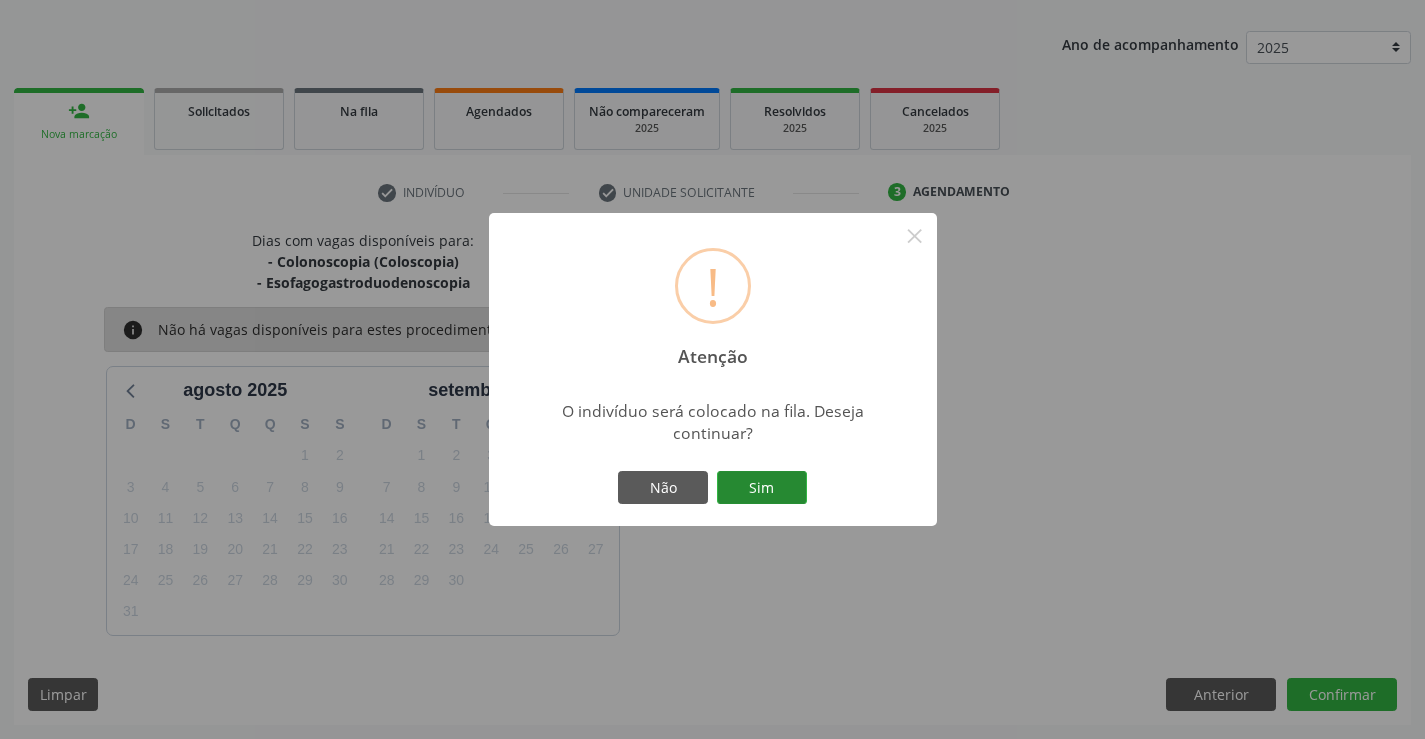 click on "Sim" at bounding box center [762, 488] 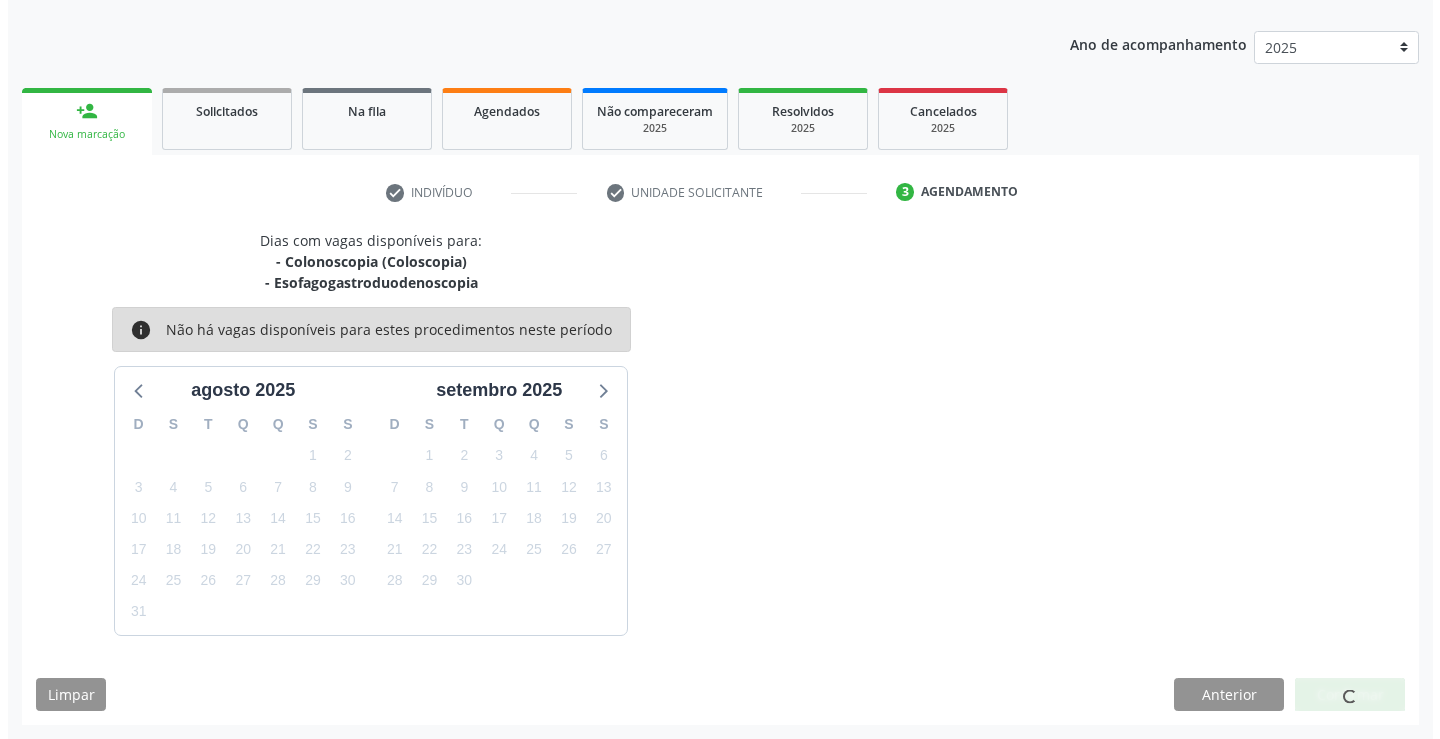 scroll, scrollTop: 0, scrollLeft: 0, axis: both 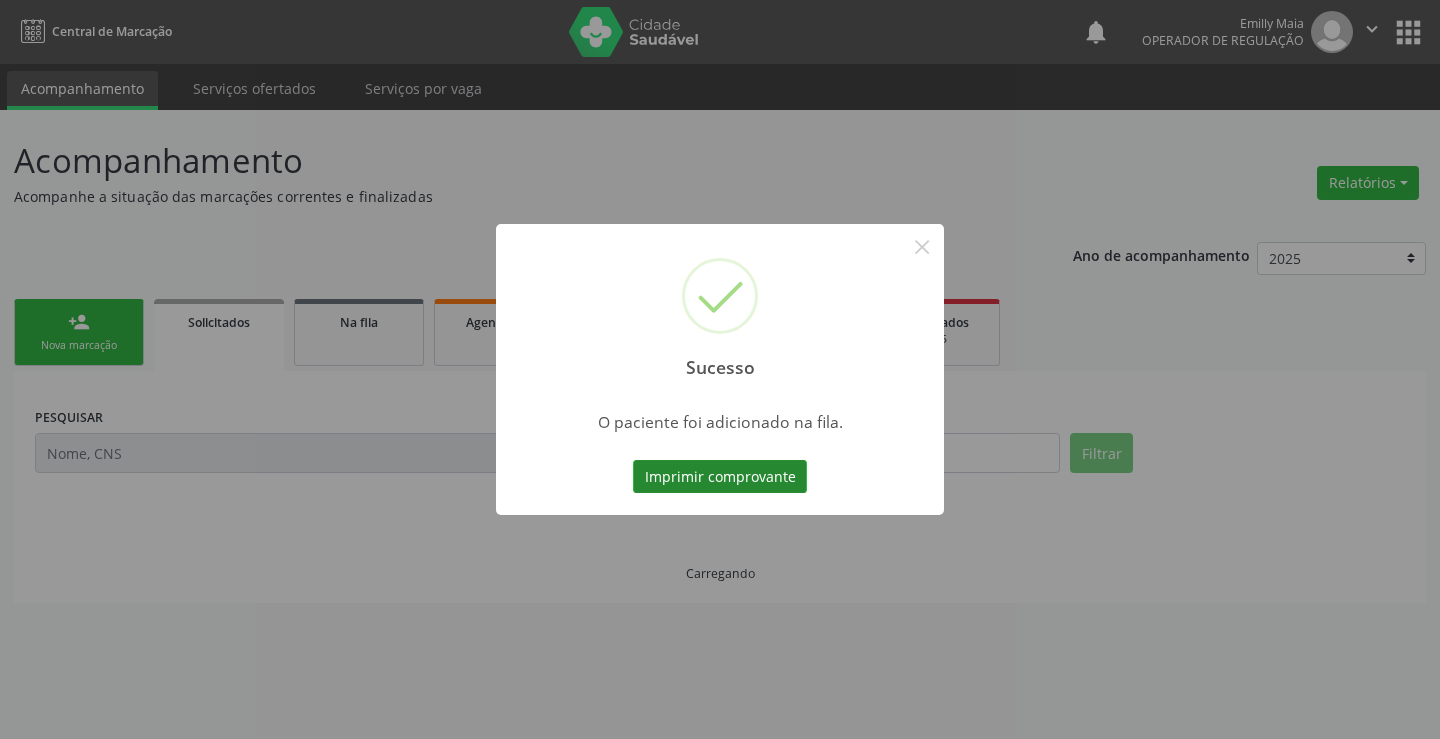 click on "Imprimir comprovante" at bounding box center [720, 477] 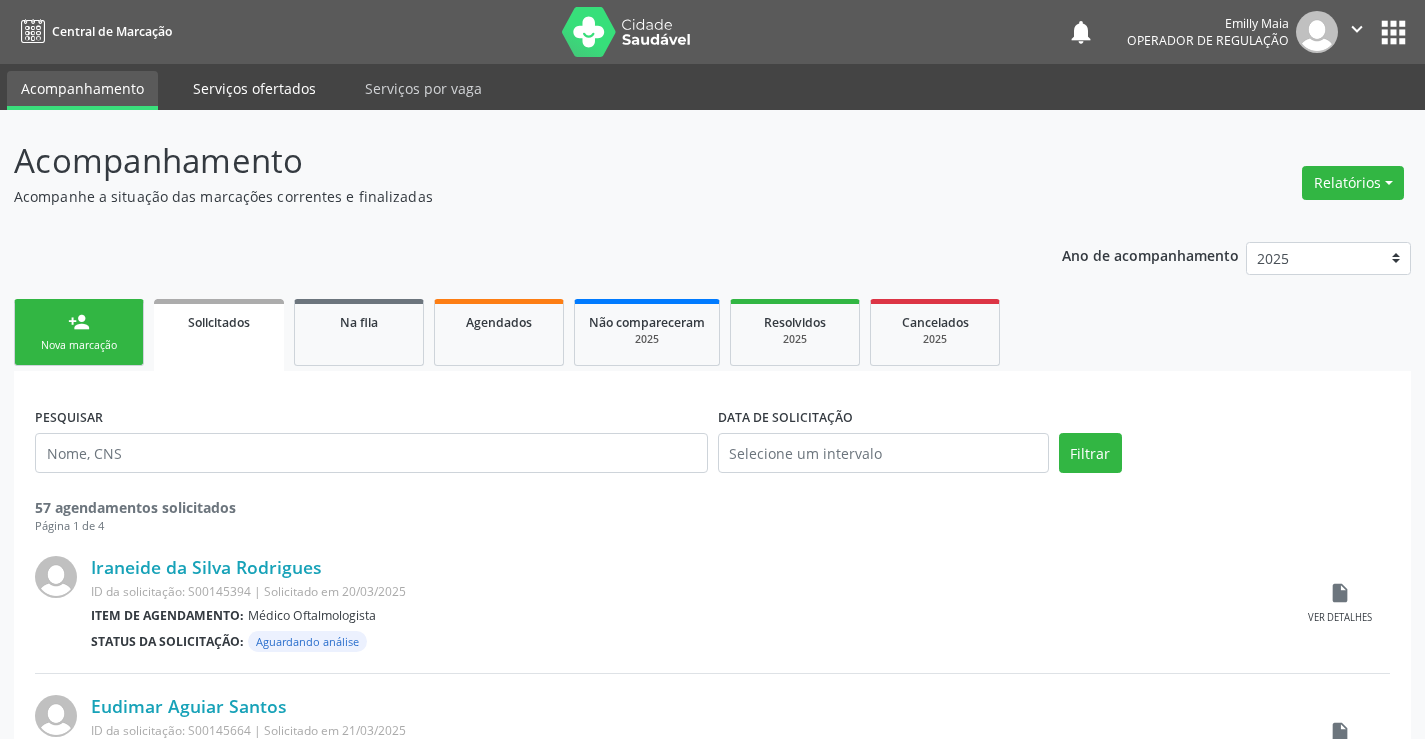 click on "Serviços ofertados" at bounding box center (254, 88) 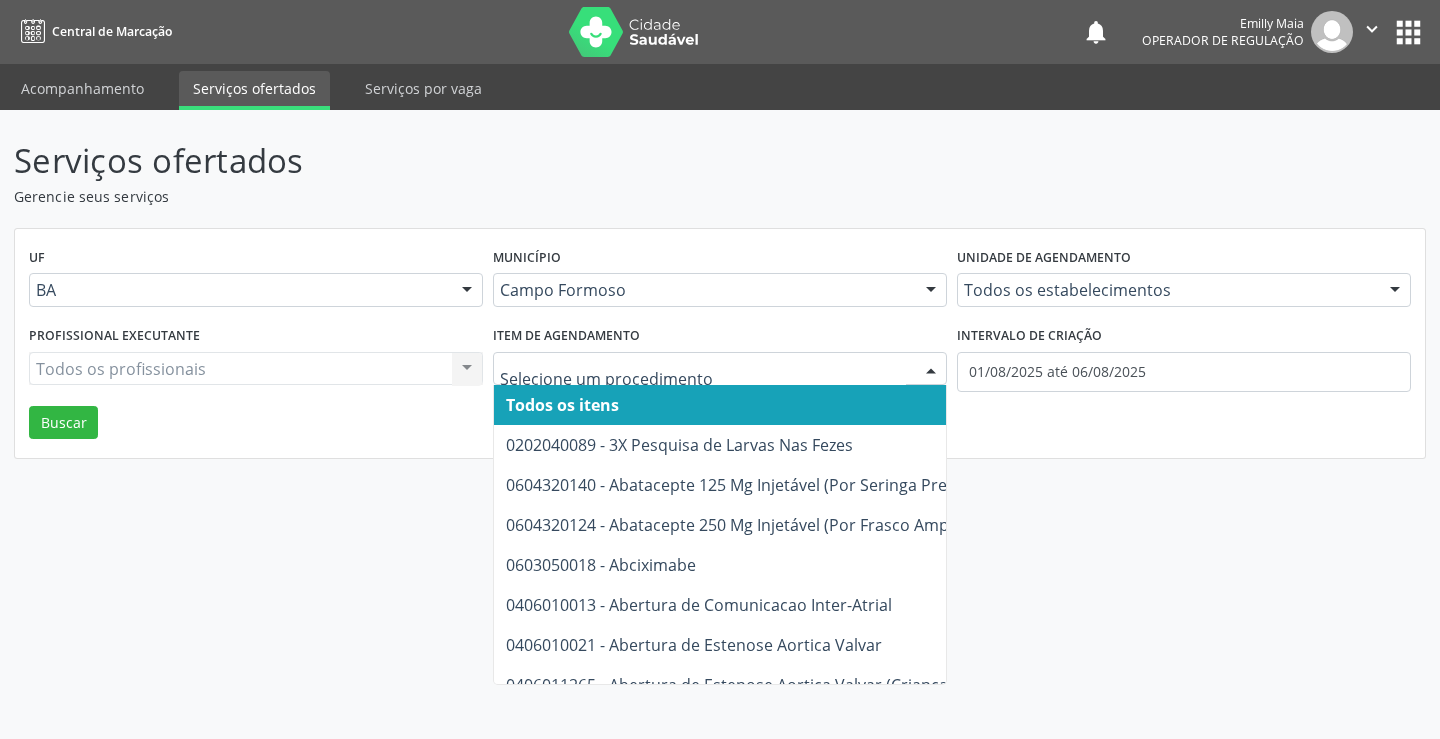 click at bounding box center (720, 369) 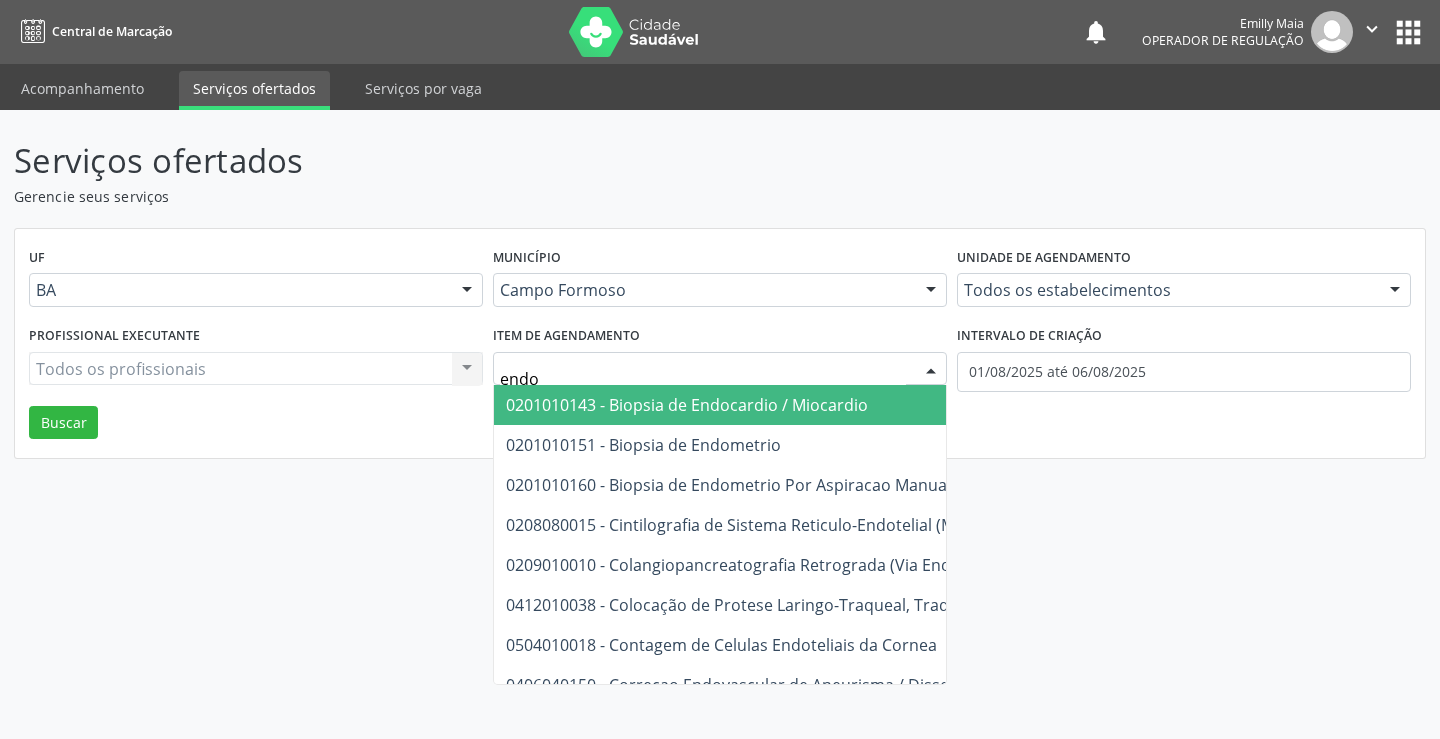 type on "endoc" 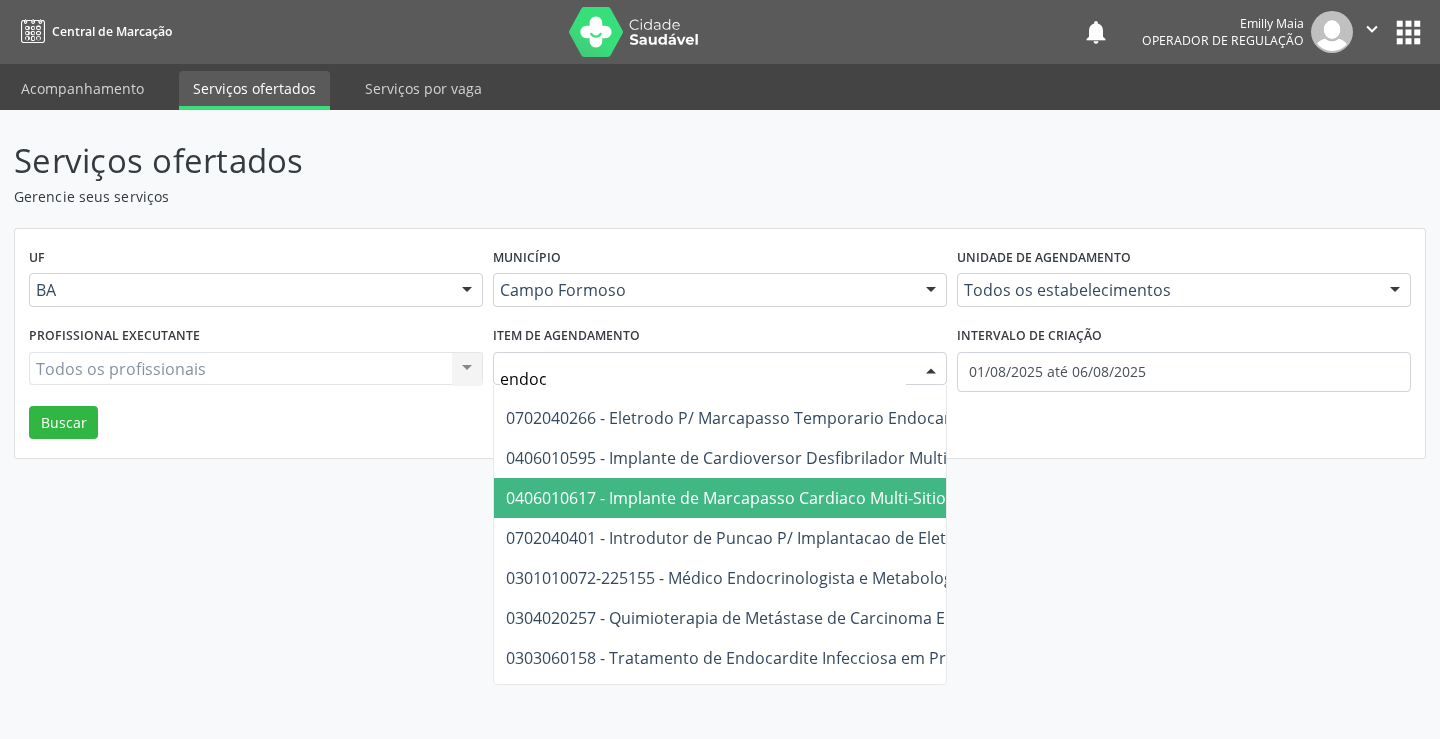 scroll, scrollTop: 156, scrollLeft: 0, axis: vertical 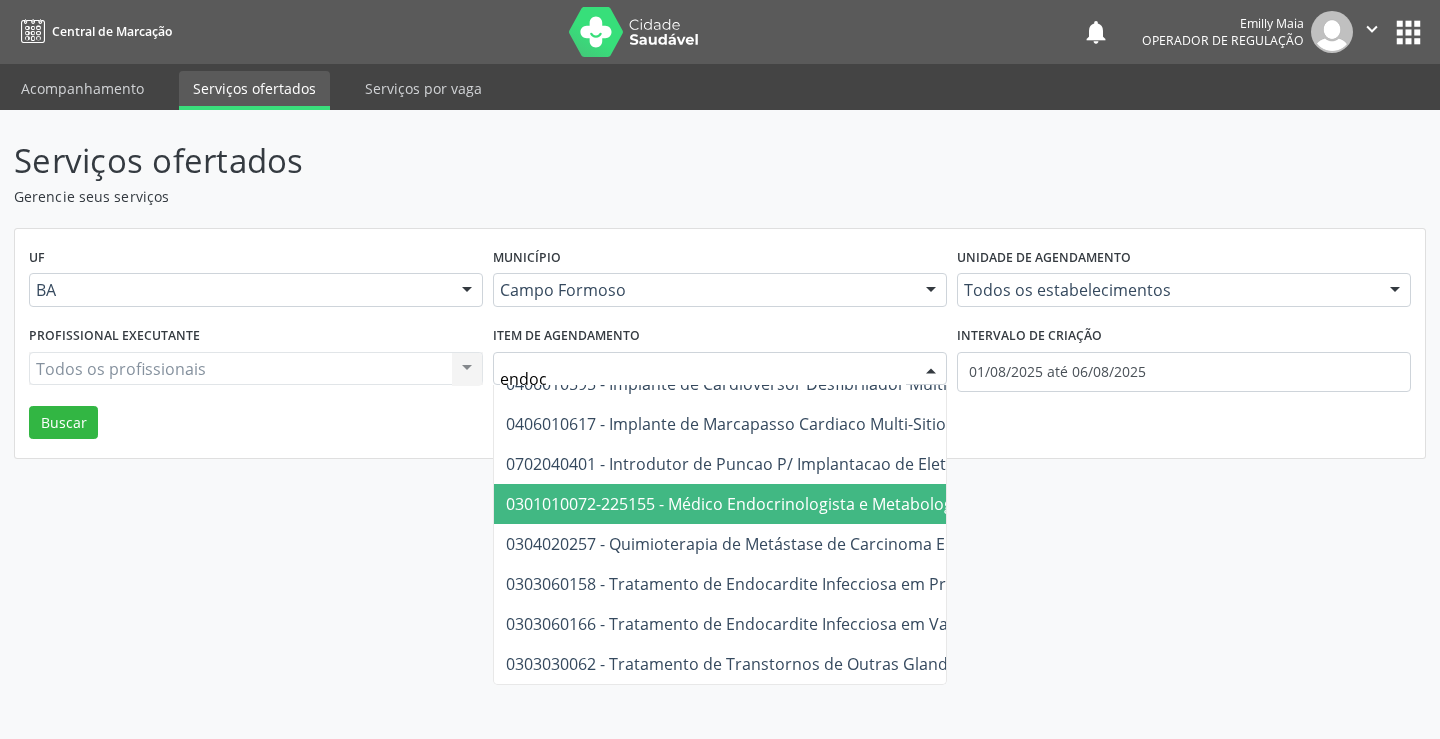 click on "0301010072-225155 - Médico Endocrinologista e Metabologista" at bounding box center (988, 504) 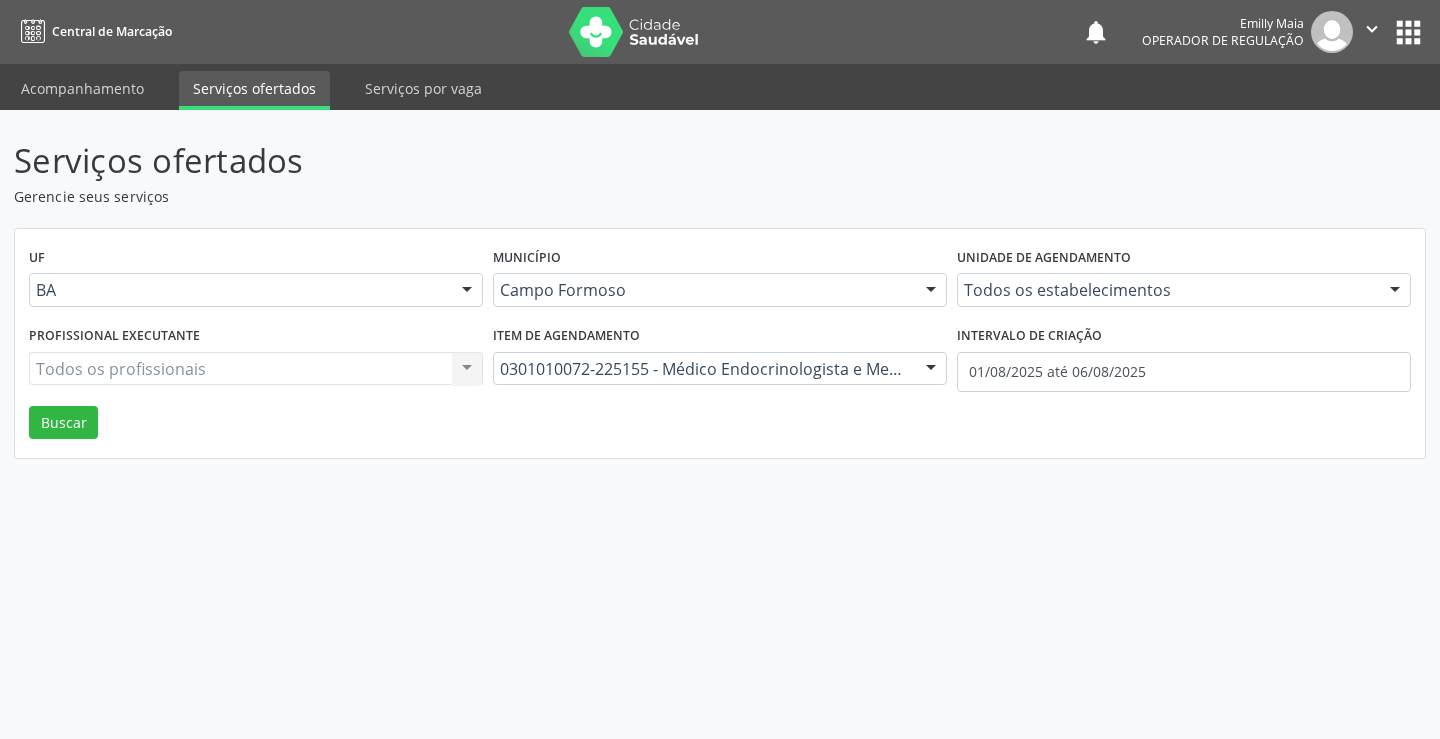 click on "Todos os profissionais         Todos os profissionais
Nenhum resultado encontrado para: "   "
Não há nenhuma opção para ser exibida." at bounding box center [256, 369] 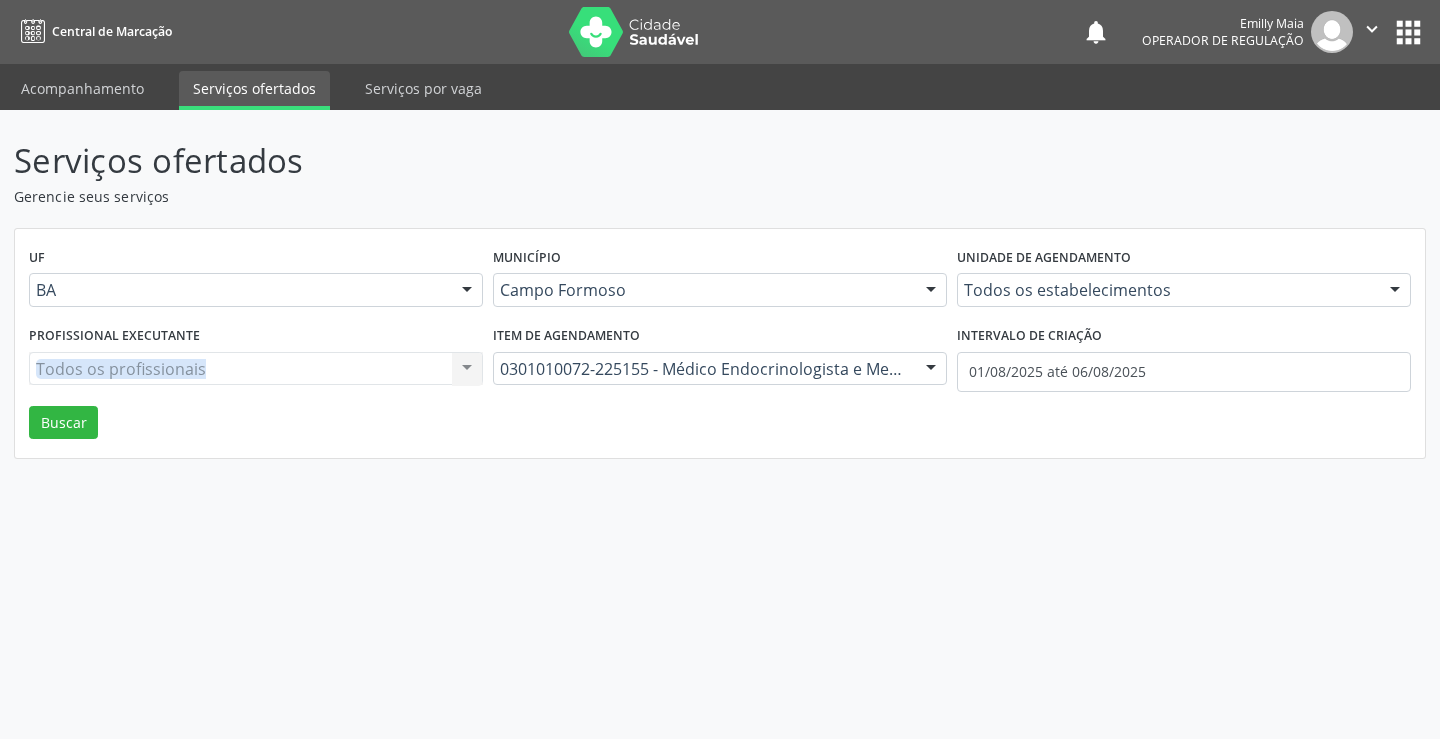 click on "Todos os profissionais         Todos os profissionais
Nenhum resultado encontrado para: "   "
Não há nenhuma opção para ser exibida." at bounding box center (256, 369) 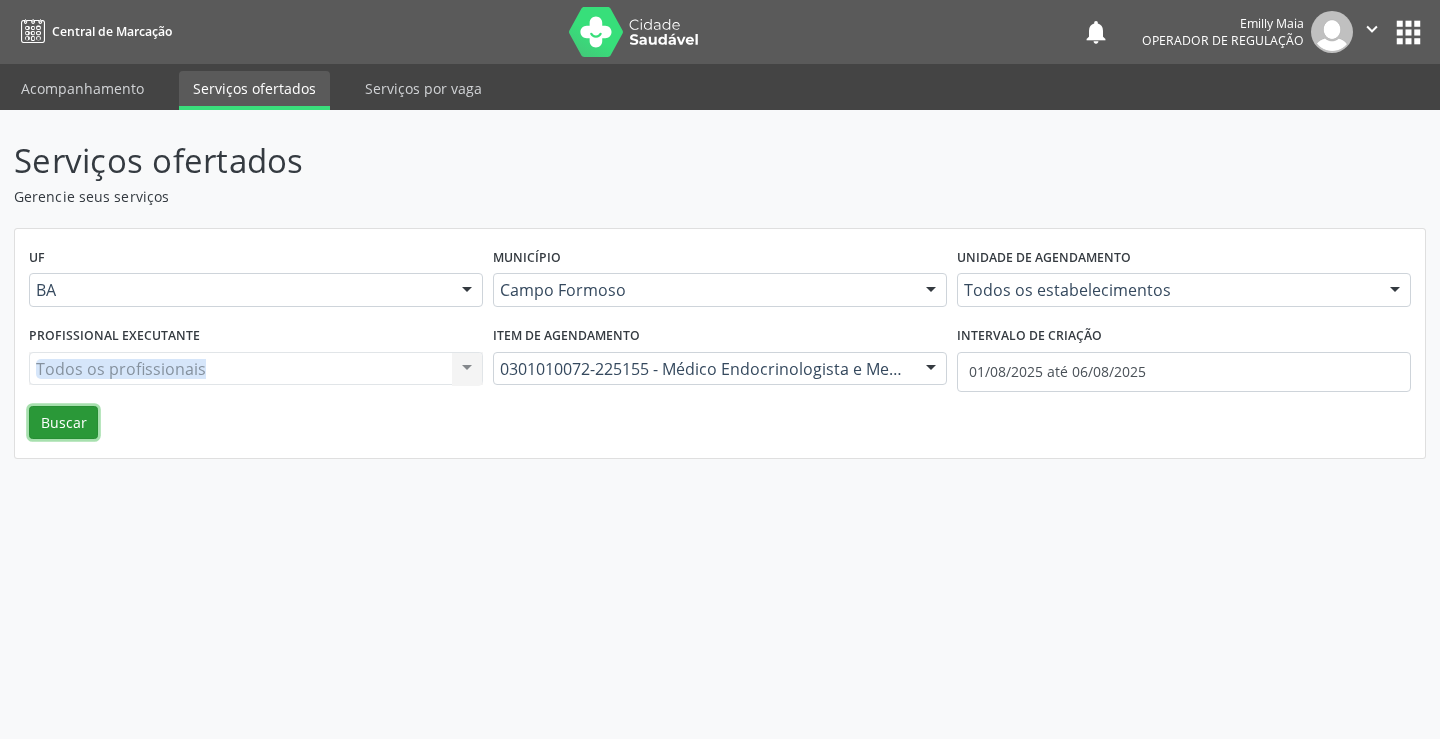 click on "Buscar" at bounding box center [63, 423] 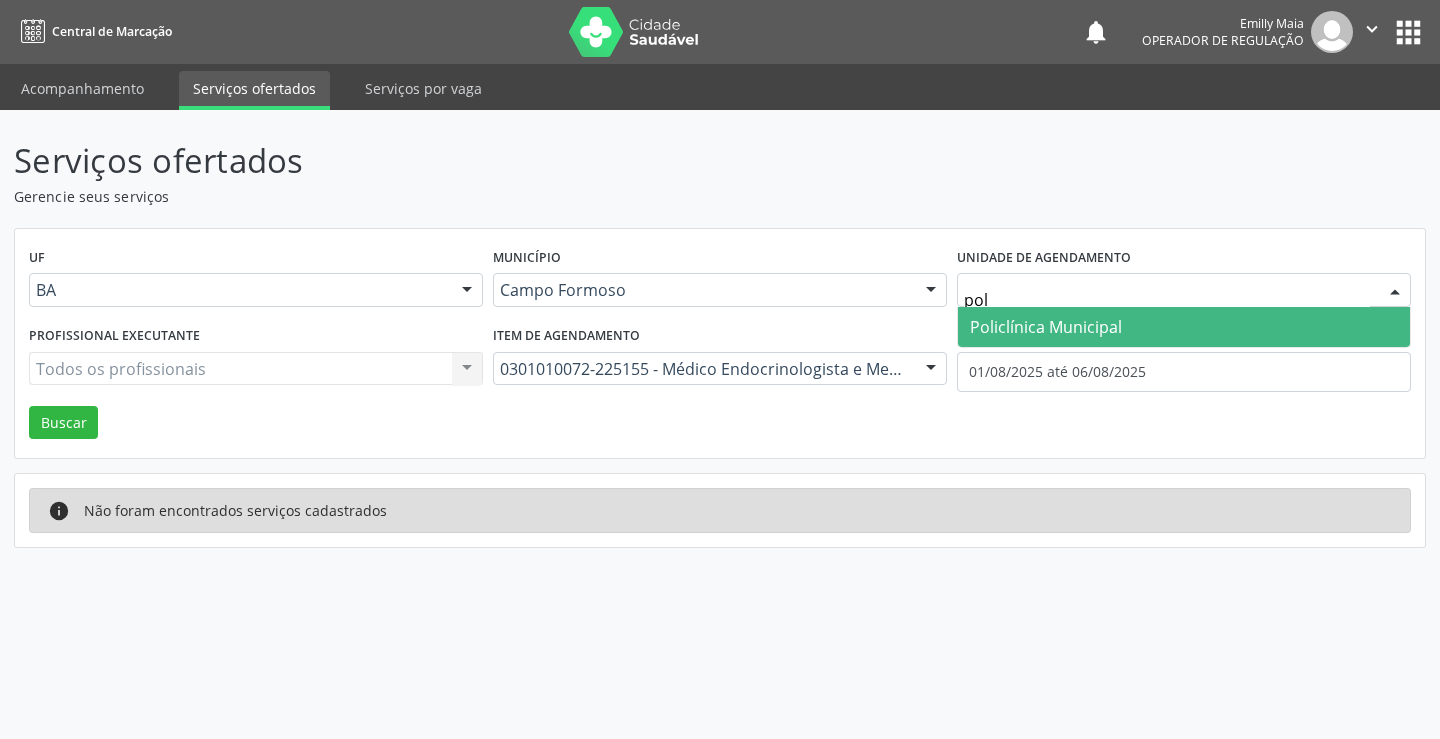 type on "poli" 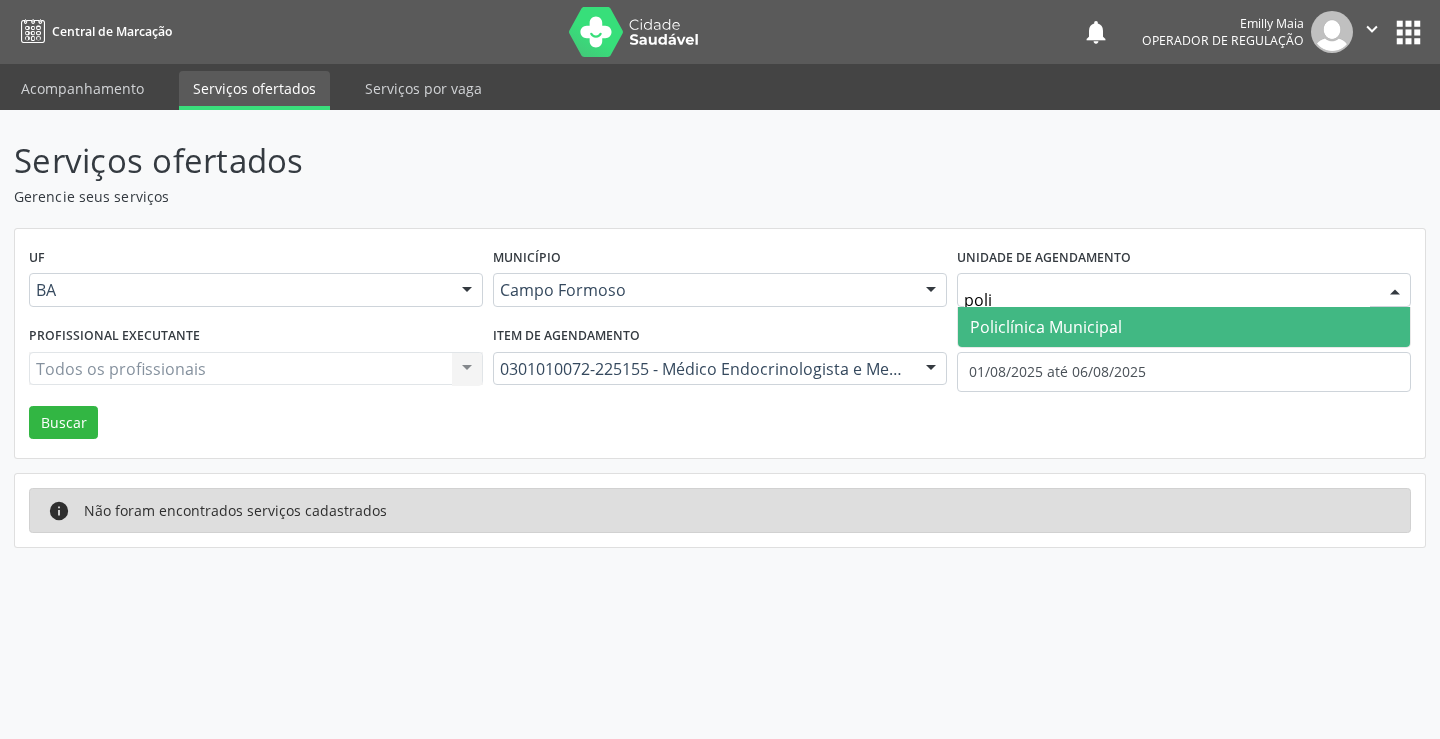 click on "Policlínica Municipal" at bounding box center [1046, 327] 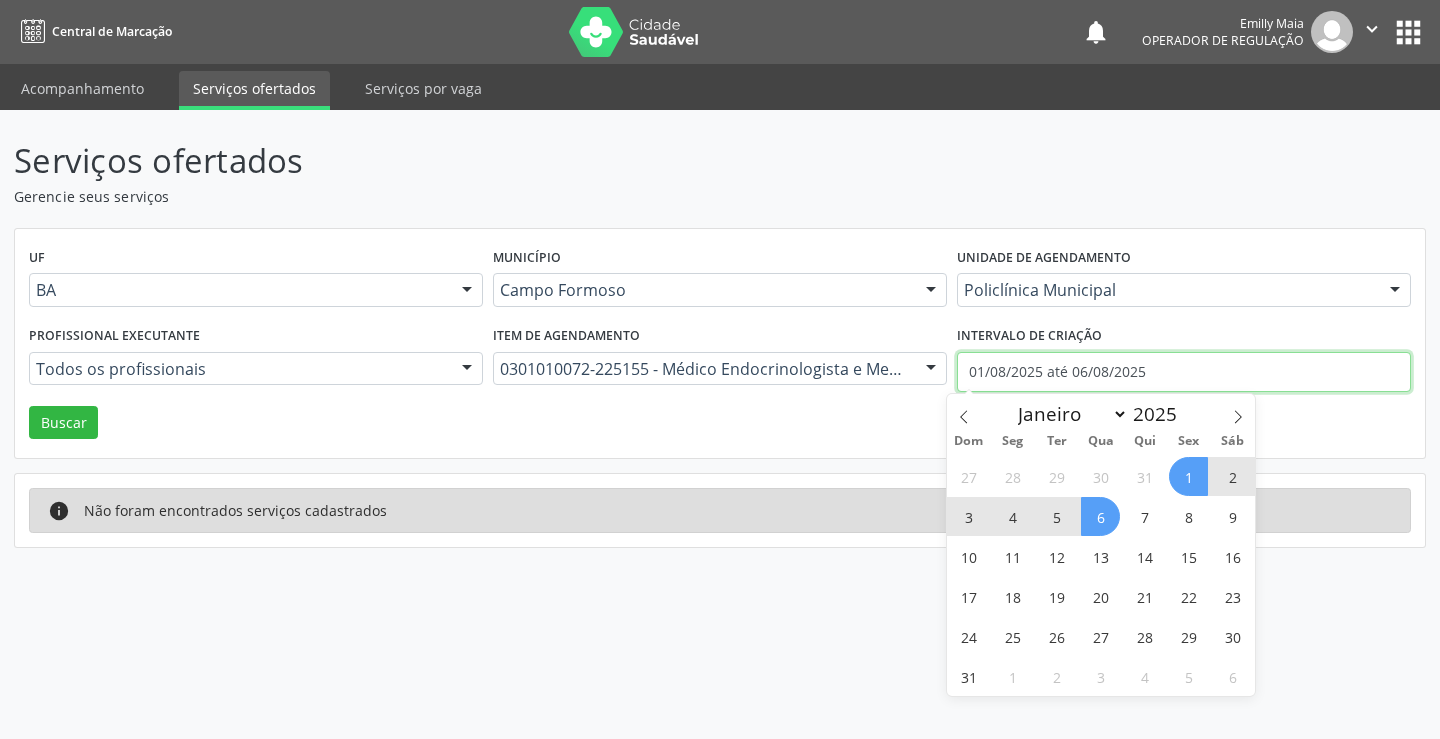 click on "01/08/2025 até 06/08/2025" at bounding box center [1184, 372] 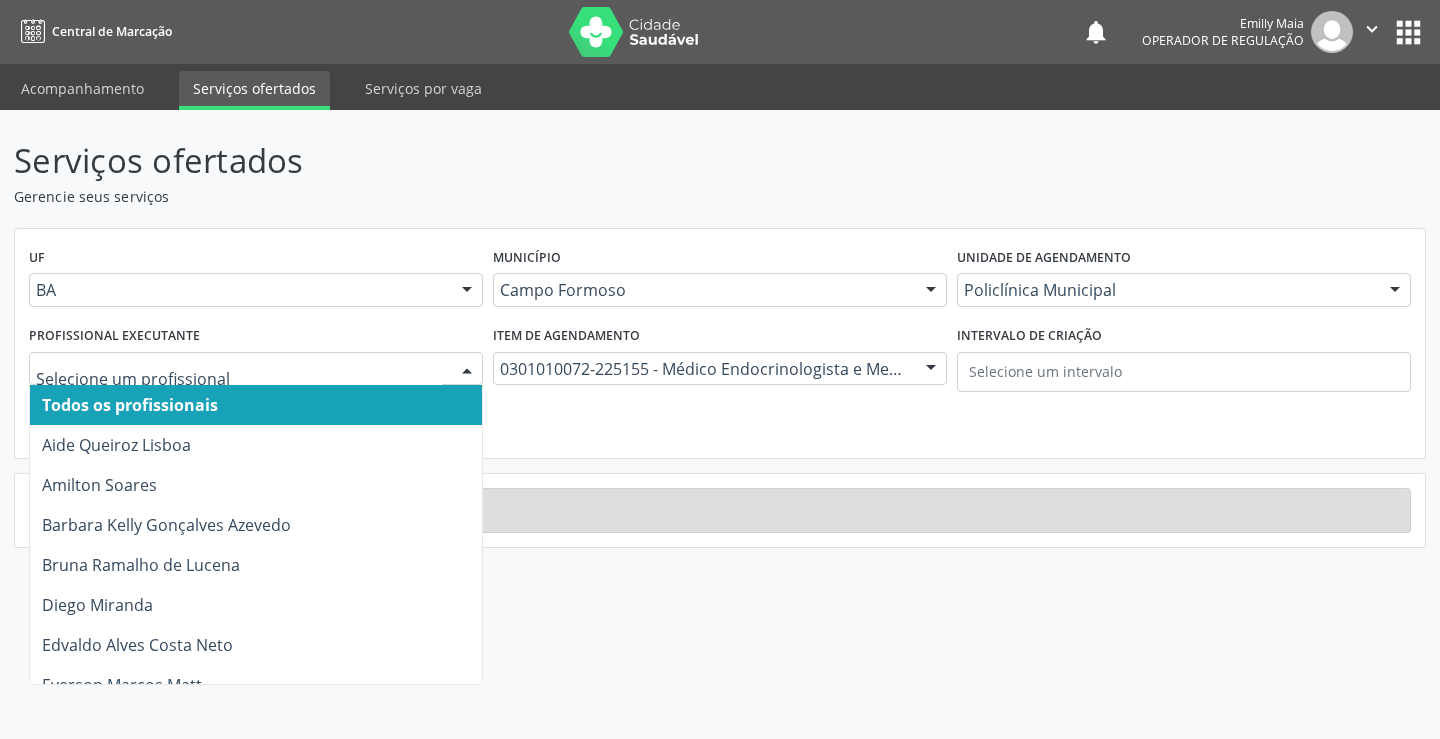 click at bounding box center (256, 369) 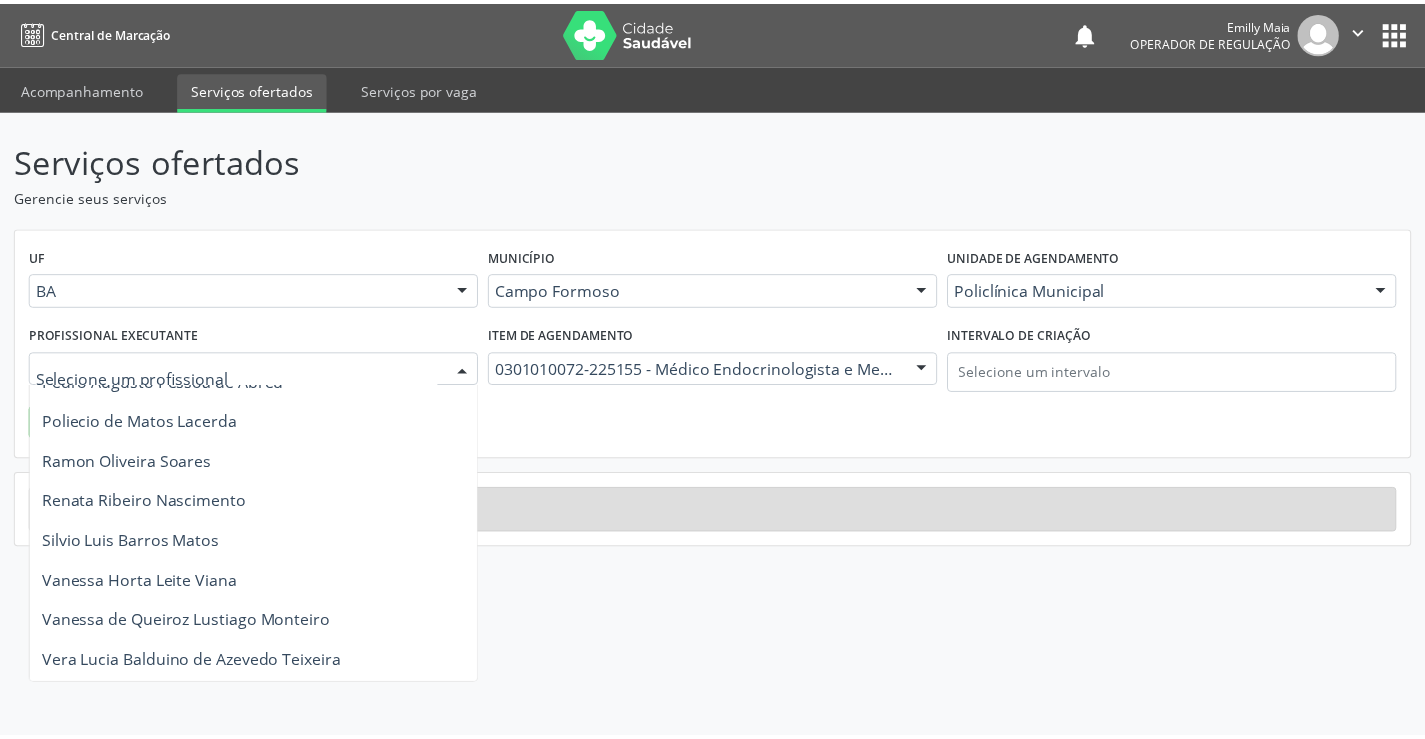 scroll, scrollTop: 1200, scrollLeft: 0, axis: vertical 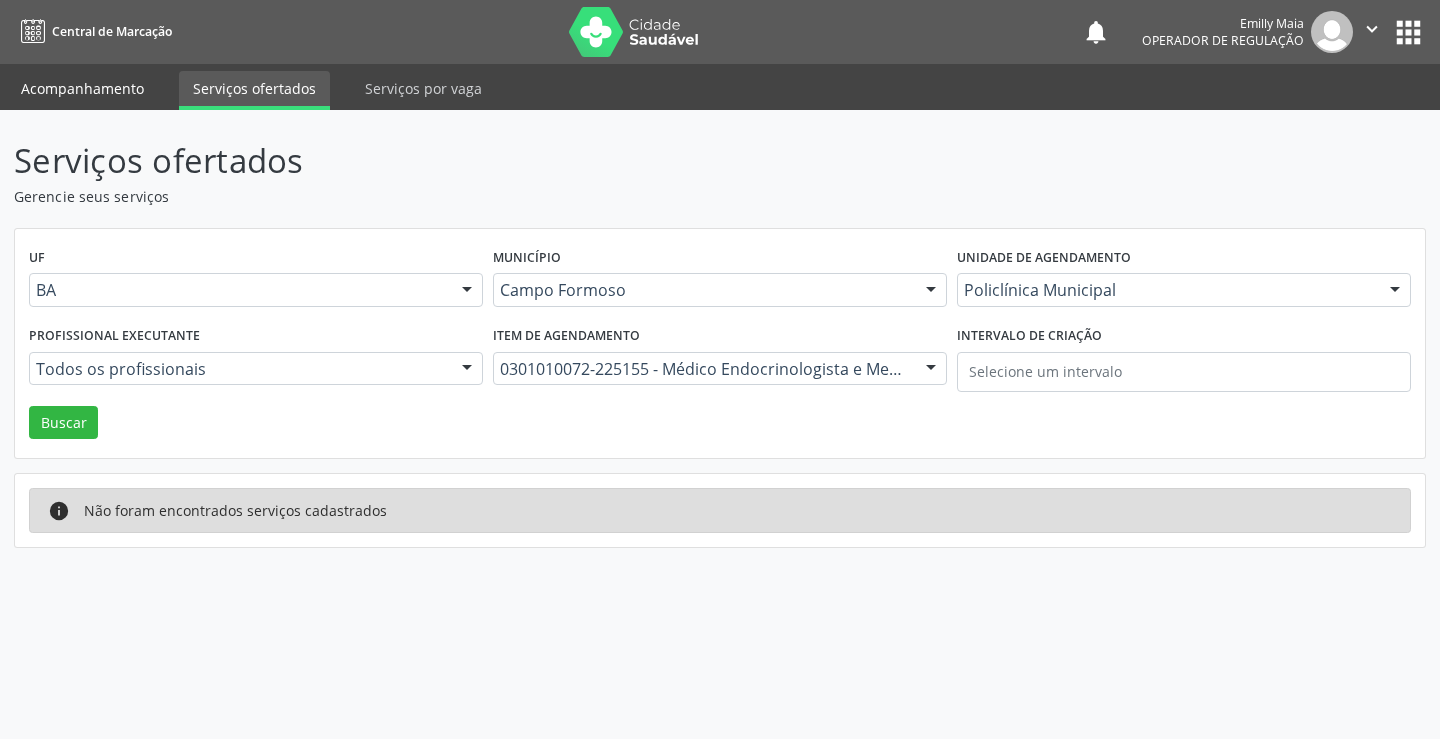 click on "Acompanhamento" at bounding box center [82, 88] 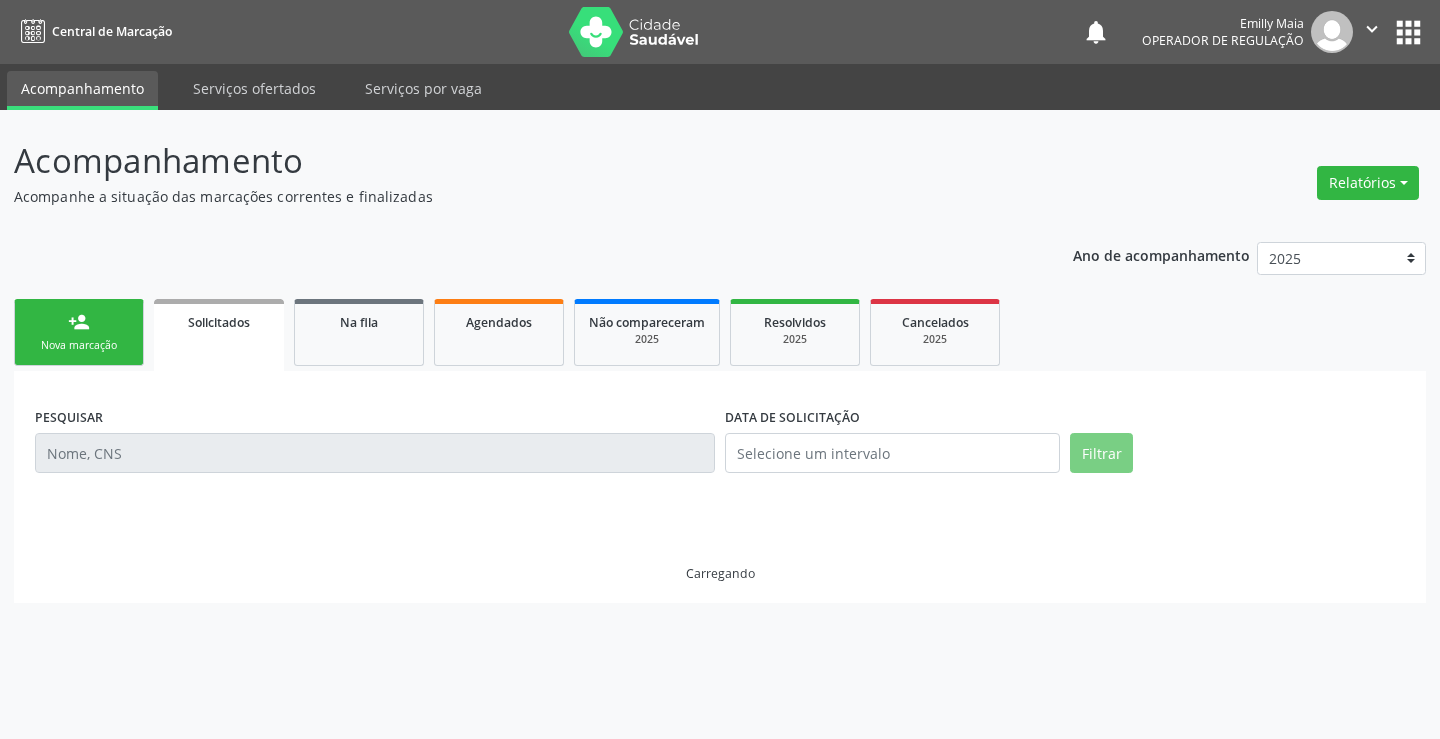 click on "person_add
Nova marcação" at bounding box center (79, 332) 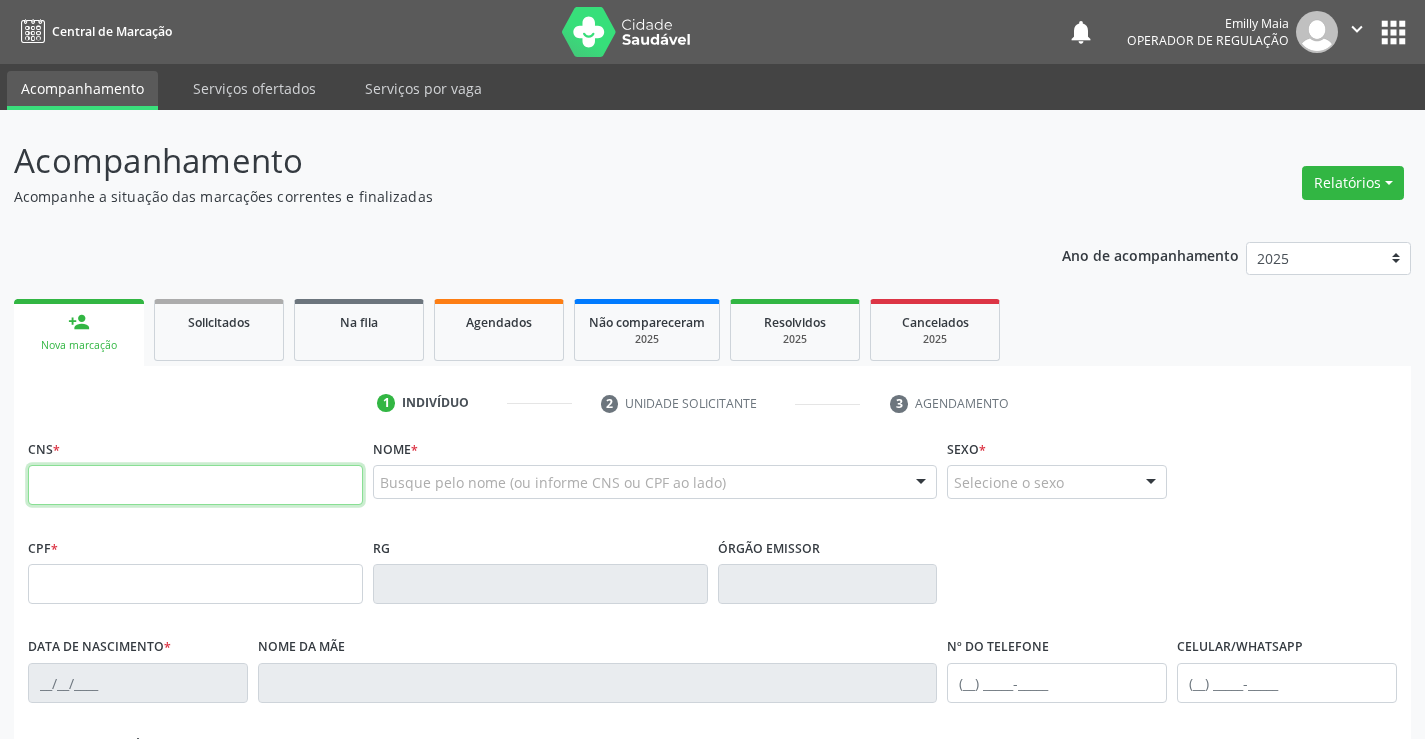 click at bounding box center (195, 485) 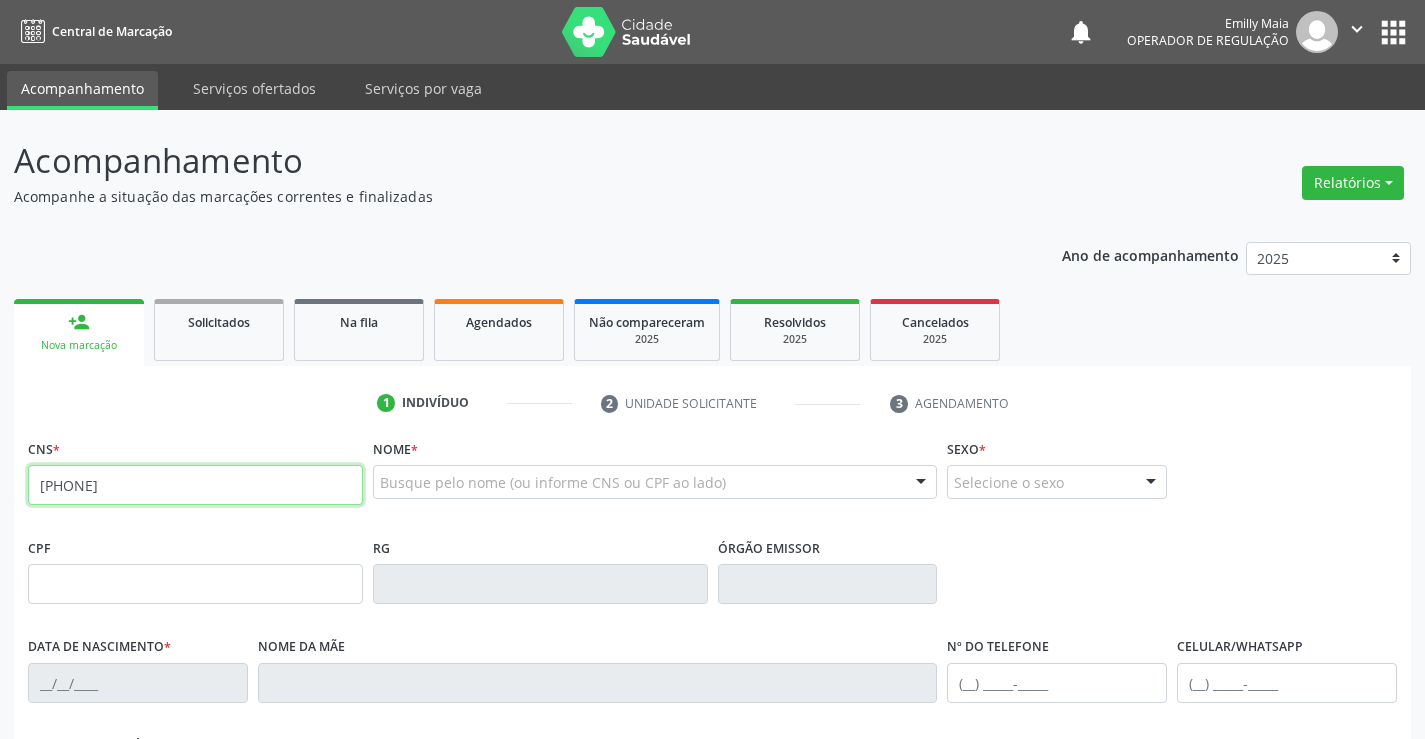 type on "[PHONE]" 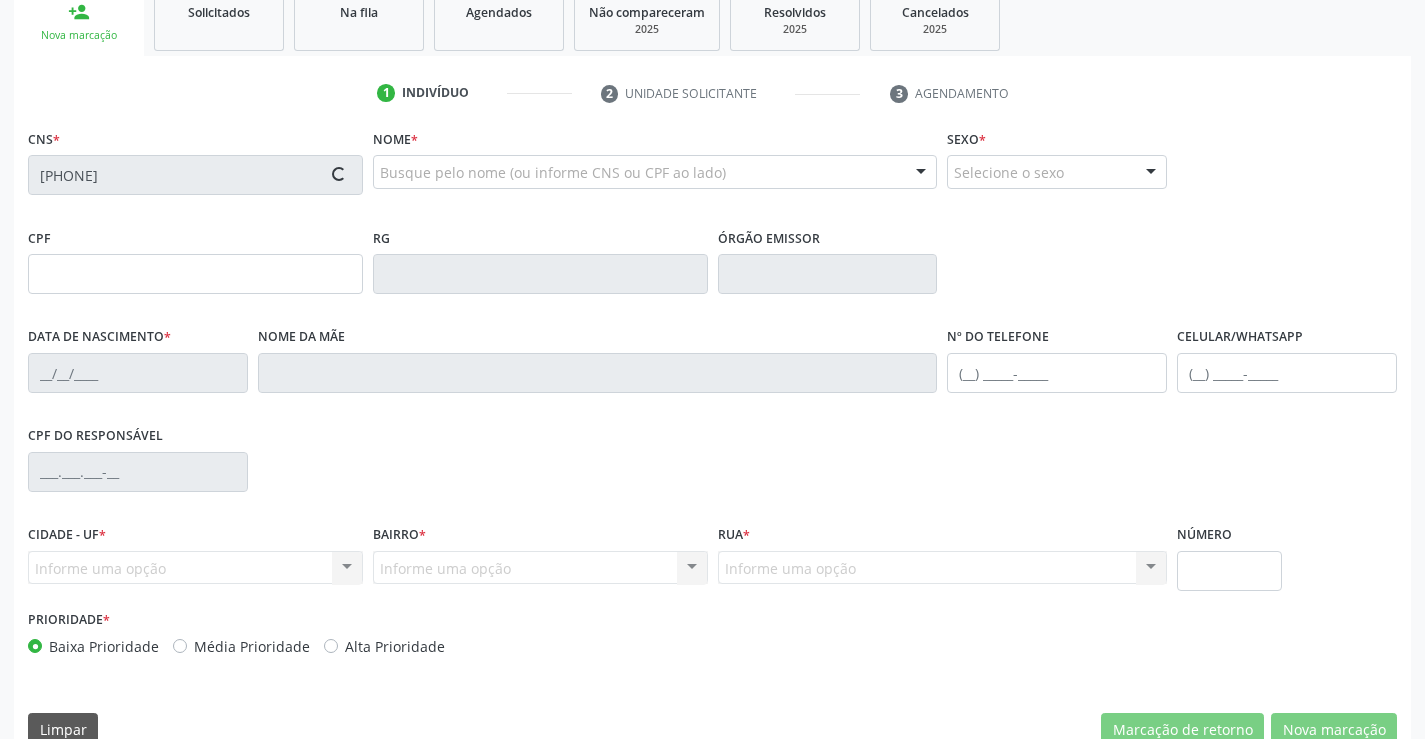 scroll, scrollTop: 345, scrollLeft: 0, axis: vertical 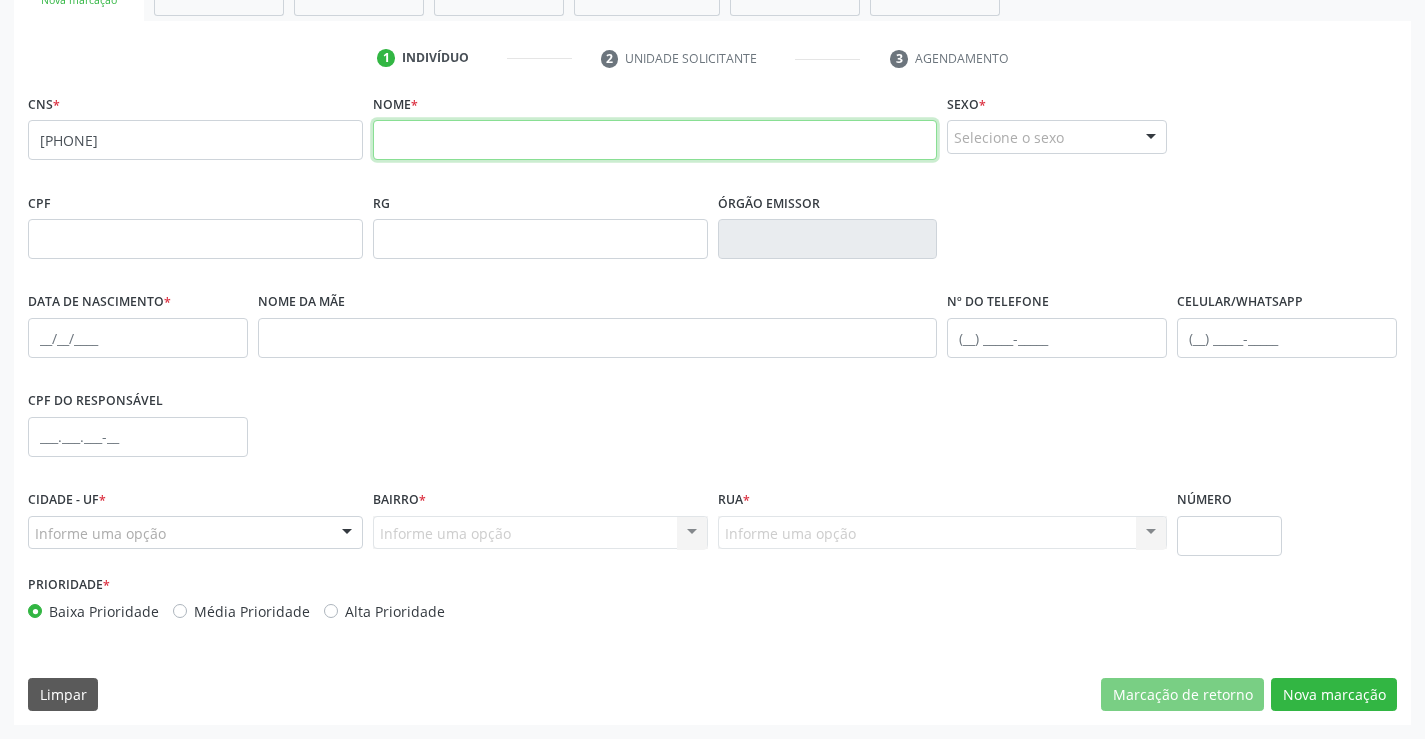 click at bounding box center [655, 140] 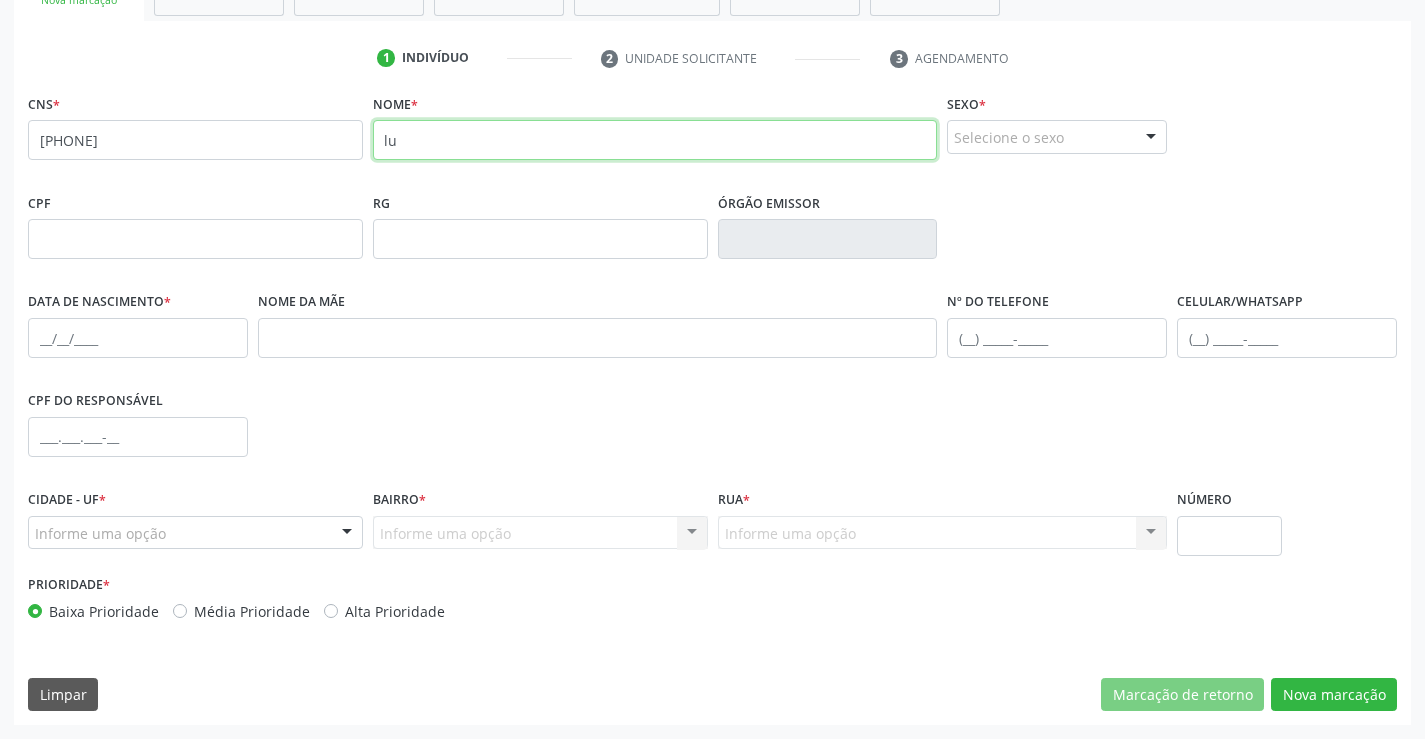 type on "l" 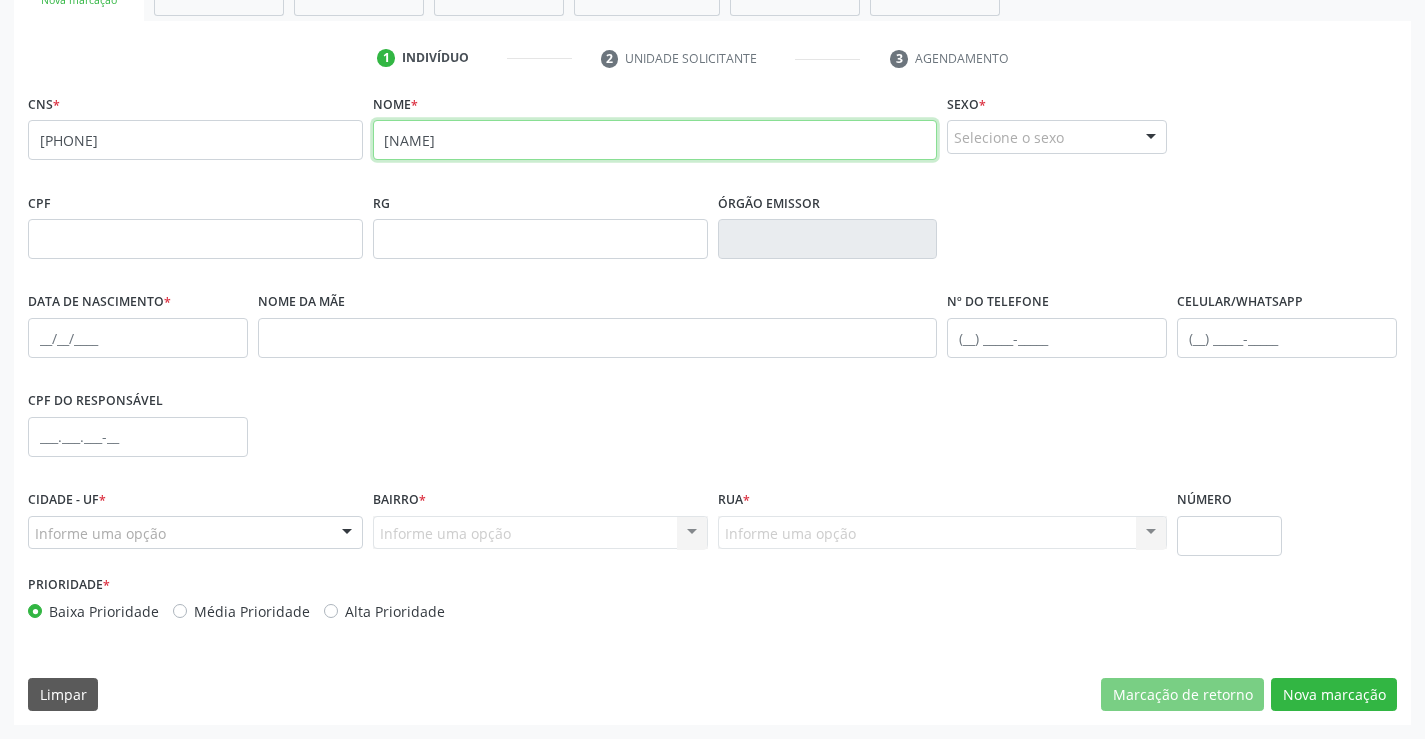 type on "[NAME]" 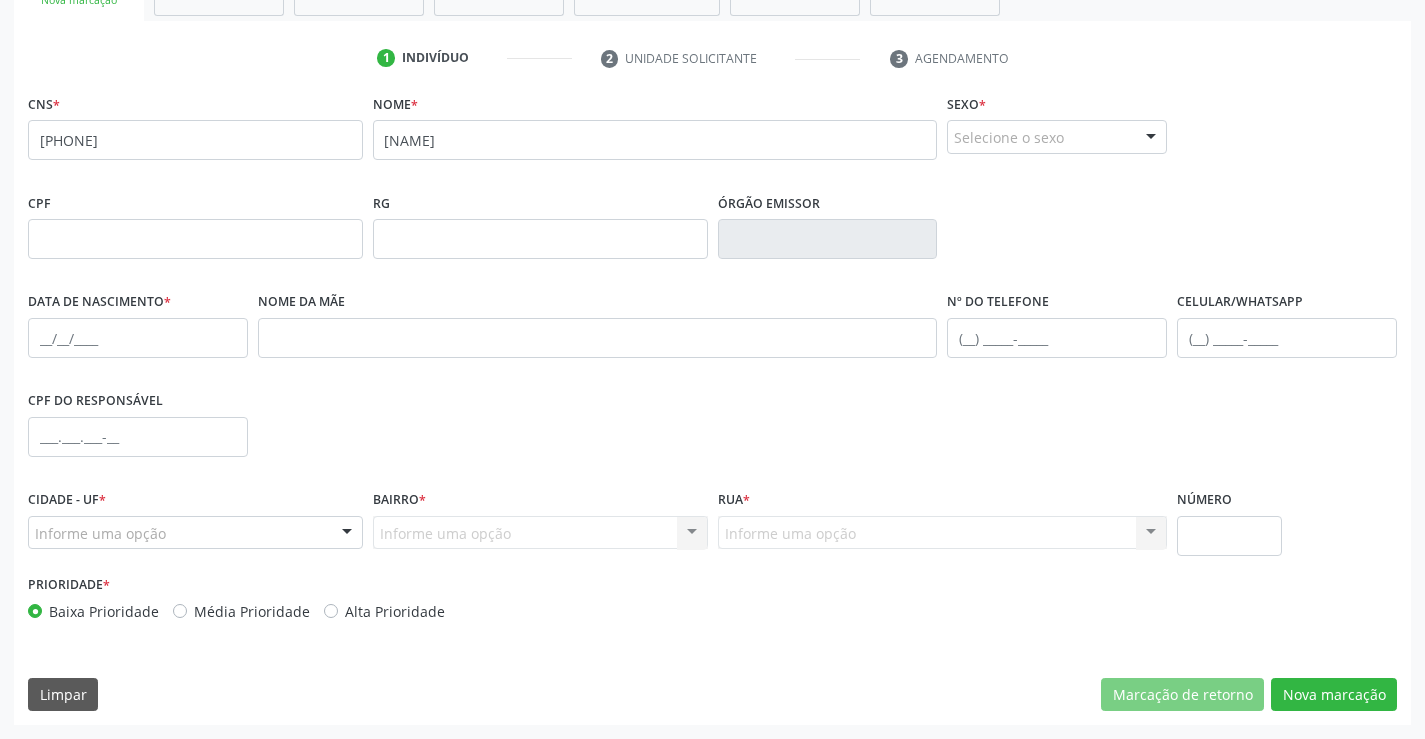 click on "Selecione o sexo" at bounding box center (1057, 137) 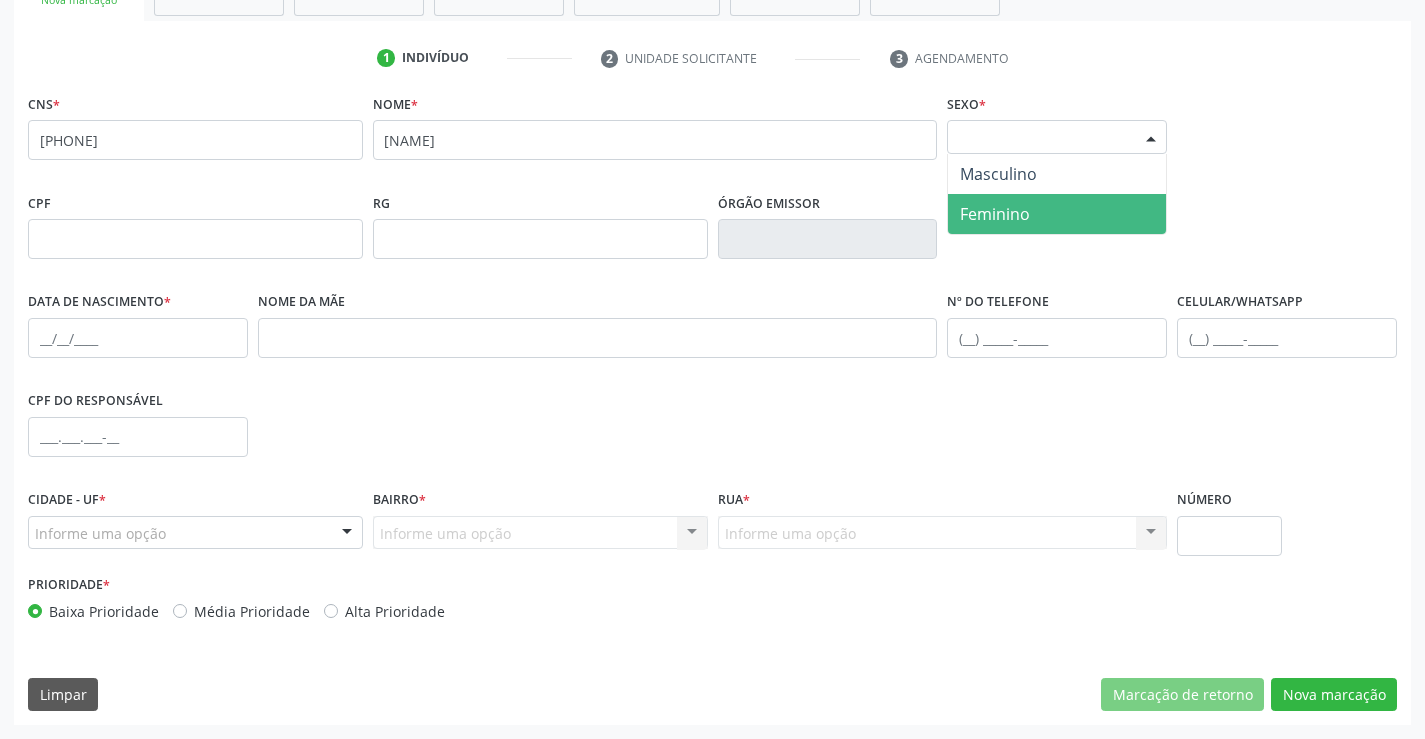 click on "Feminino" at bounding box center [995, 214] 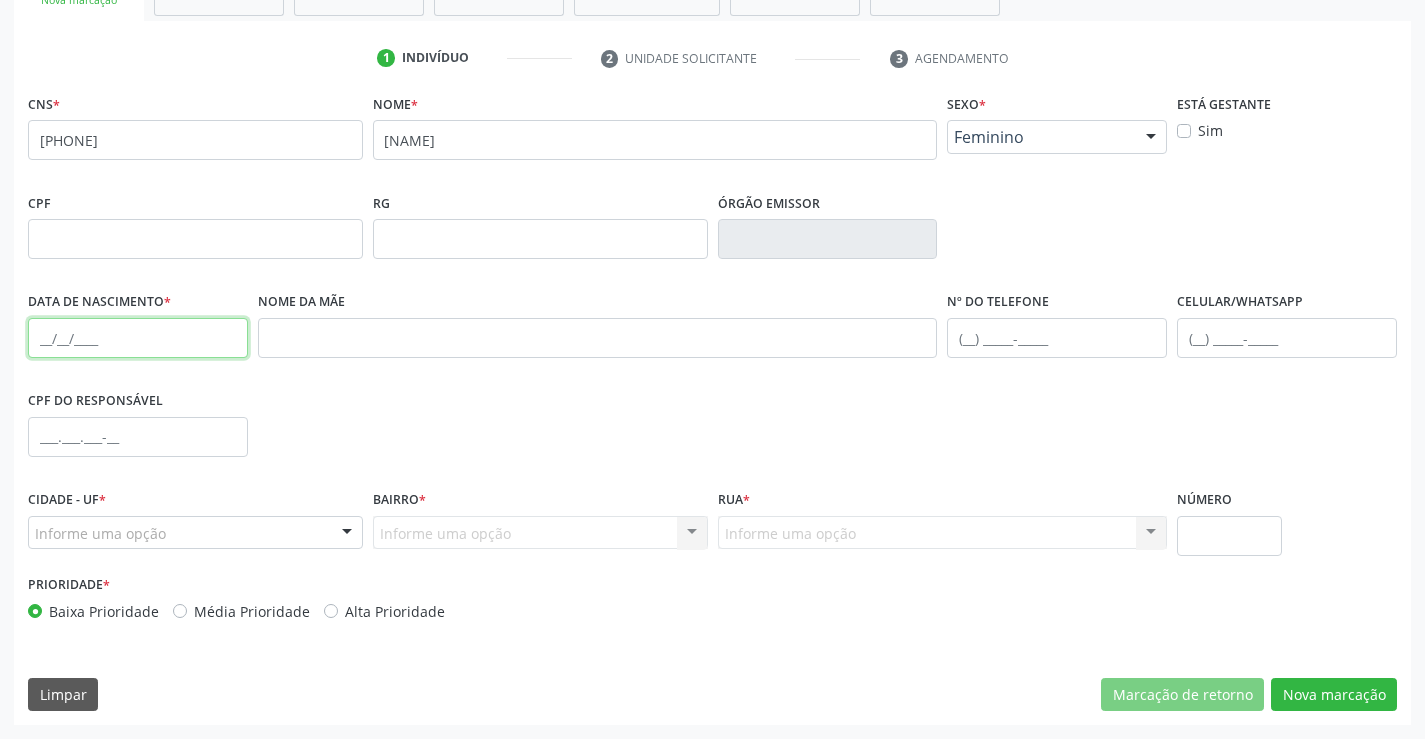 click at bounding box center (138, 338) 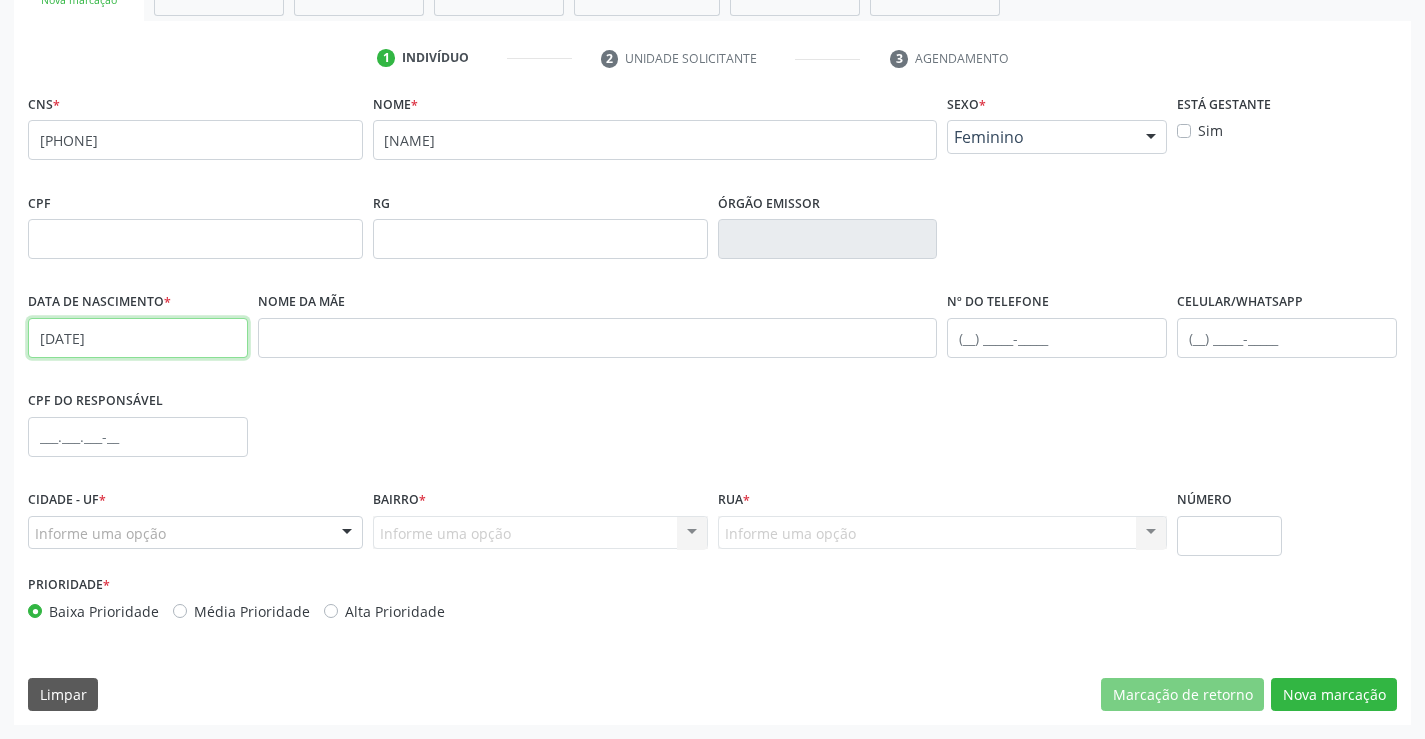 type on "[DATE]" 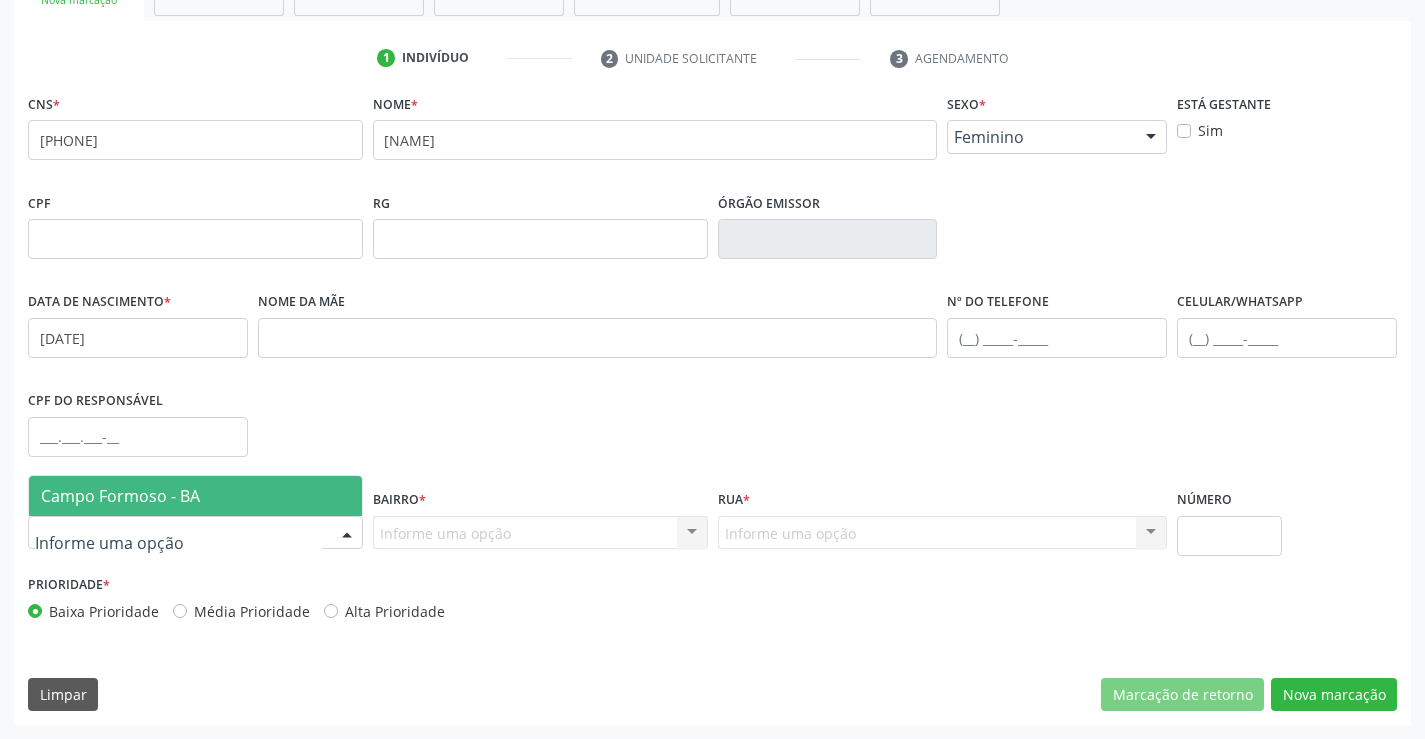 click on "Campo Formoso - BA" at bounding box center [195, 496] 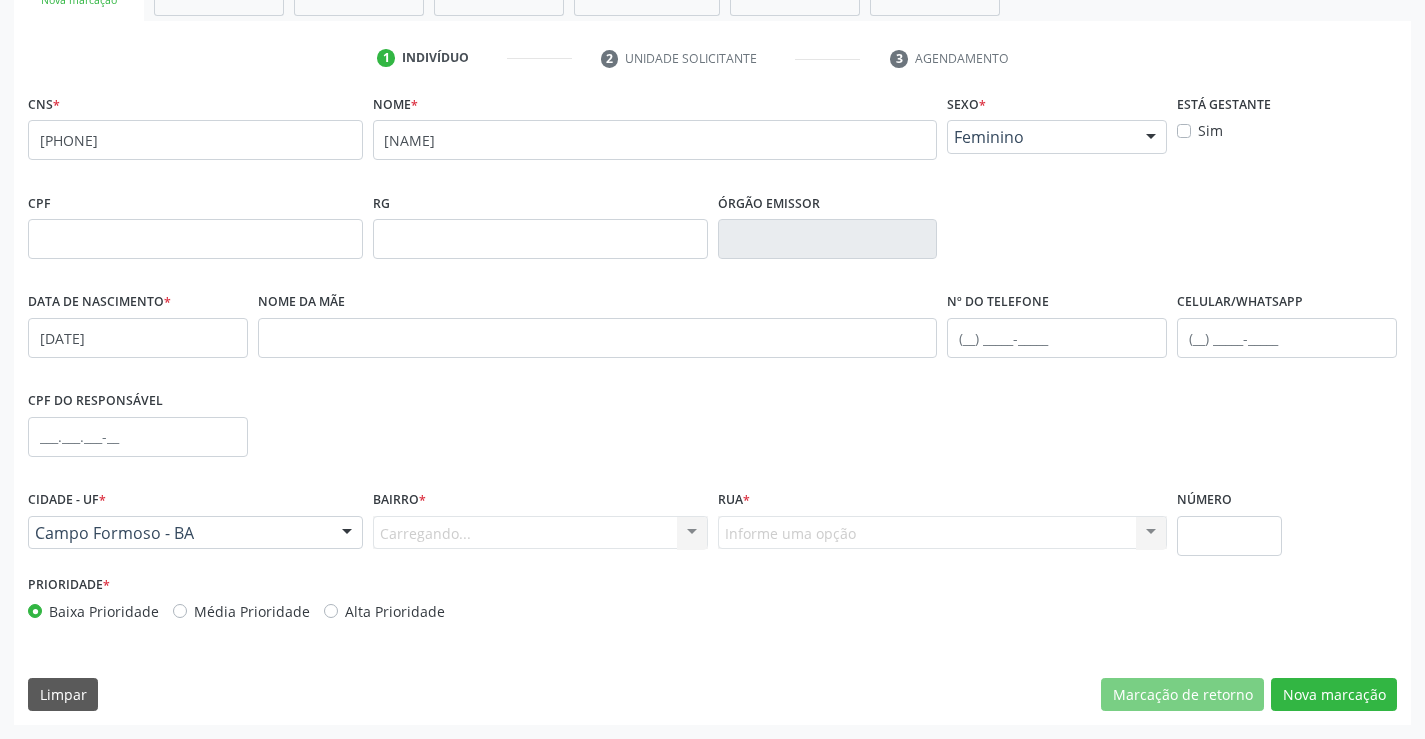 click on "Carregando...
Nenhum resultado encontrado para: "   "
Nenhuma opção encontrada. Digite para adicionar." at bounding box center [540, 533] 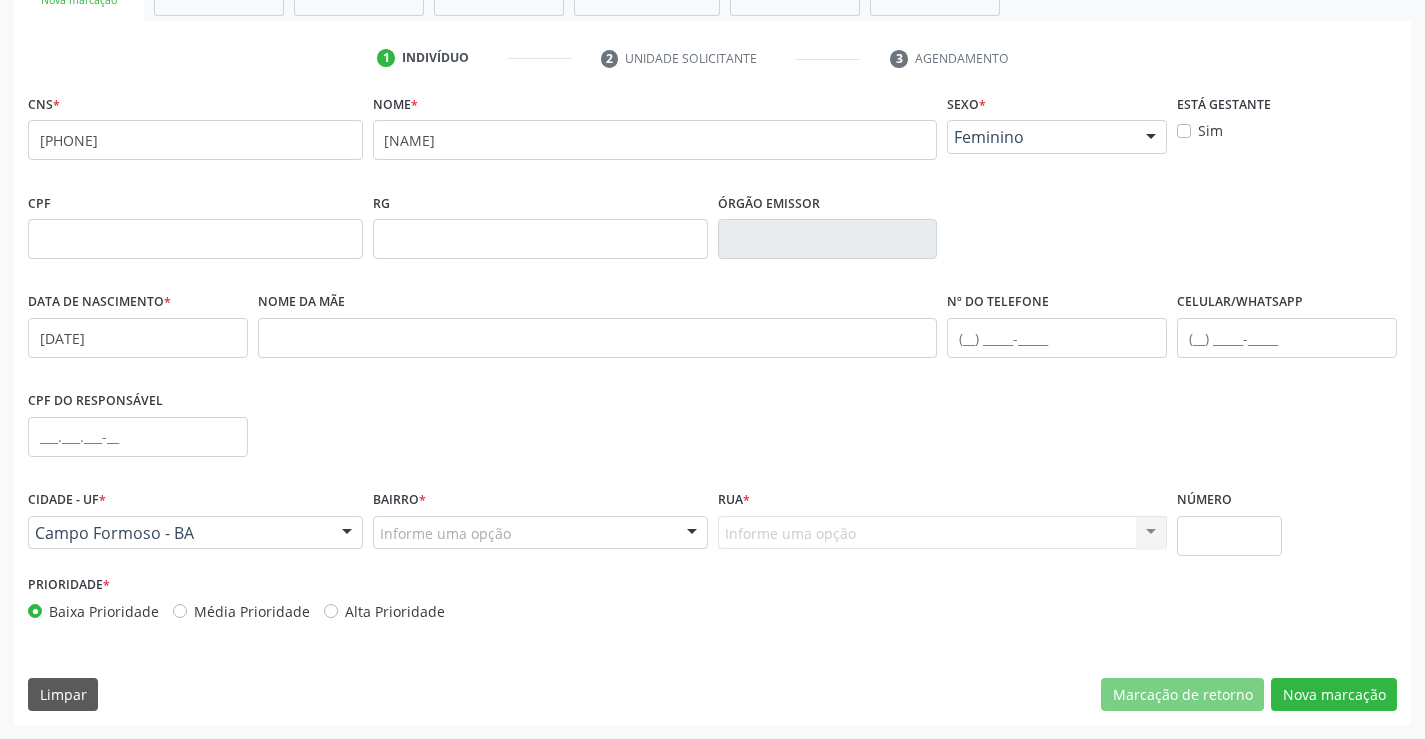 click on "Informe uma opção
CENTRO   BAIRRO SÃO FRANCISCO   zona rural   TRES BARRAS   Vila Pernanbucana   POÇOS   TIQUARA   maria joana   BORDA D'AGUA   ESPLANADA   CAMPO DE FORA   BOSQUE DAS MANGUEIRAS   Santa Luzia   CENTRO CULTURAL   MUTIRAO   SAO FRANCISCO   colina do sol   GUABIRABA   palha   POPULARES   VILA ENCANTADA   CURRAL DA PONTE   VILA RICA   VANVANA   POV. DE TUIUTIBA   bairro maria joana   POV. TUIUTIBA   VILA DAS ESMERALDAS   CAMPO DE AVIÃO   RAULINDO SATURNINO   CAMPO FRIO   ALAGADIÇO DE LAGES   POV VANVANA   POV VARZINHA   CANAVIEIRAS   VILA DOS SONHOS   BAIXADA DA 12   BAIRRO SANTA LUZIA   POV BAIXIO   FAZD AGUA BRANCA   POV. LAGOA DO PORCO   POVOADO DE MANDACARU   LAGE DOS NEGROS   ZONA RUAL   papagaio   GAMELEIRA DO BREJÃO DA CAATINGA   RAULINO SATURNINO   PILOES   POV. DE LAGOA DA ROÇA   MULTIRÃO   POV. DE ALVAÇÃ   POV. DE ALMEIDA   POV. BREJO GRANDE   POV. DE CURRAL DA PONTE   POV. DE VANVANA   POV BREJO GRANDE   MANOEL JOAQUIM DE OLIVEIRA SILVA" at bounding box center (540, 533) 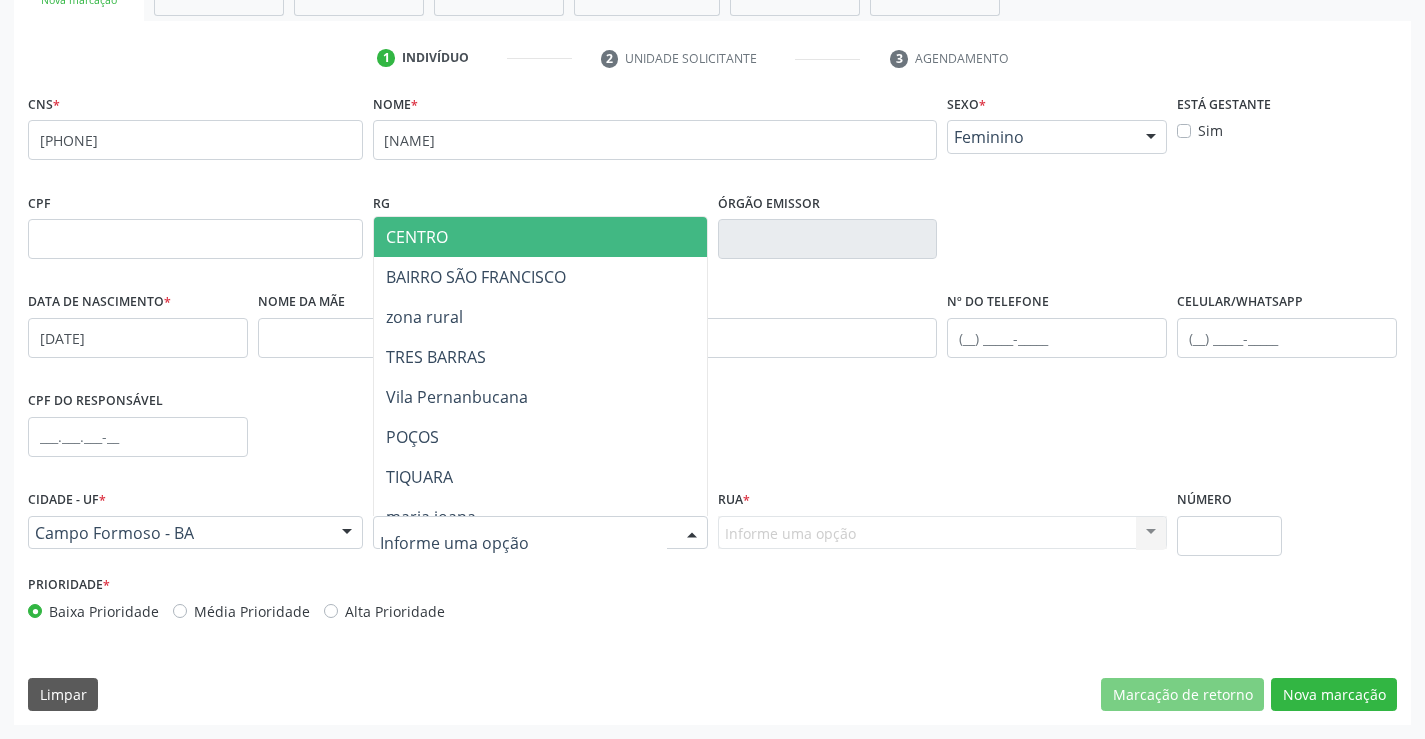click on "CENTRO" at bounding box center [578, 237] 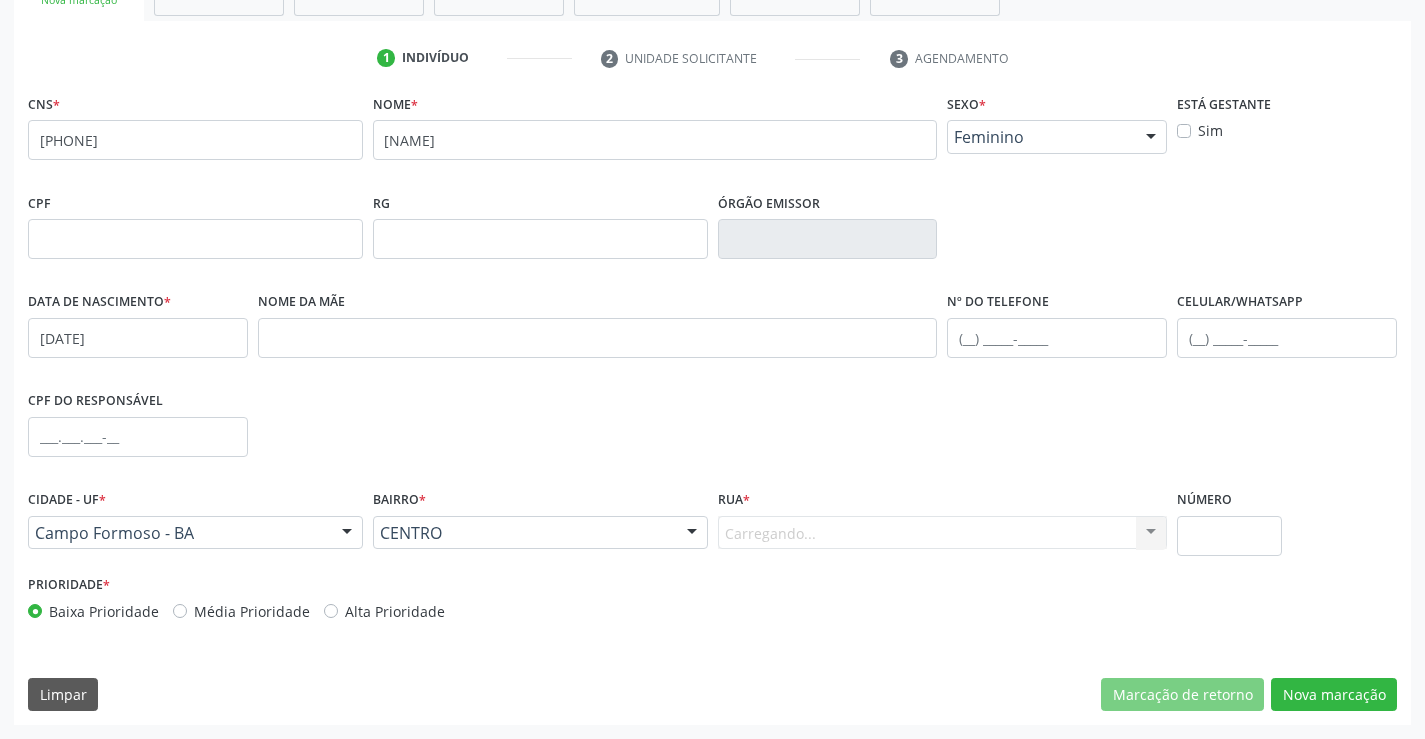 click on "Carregando...
Nenhum resultado encontrado para: "   "
Nenhuma opção encontrada. Digite para adicionar." at bounding box center (943, 533) 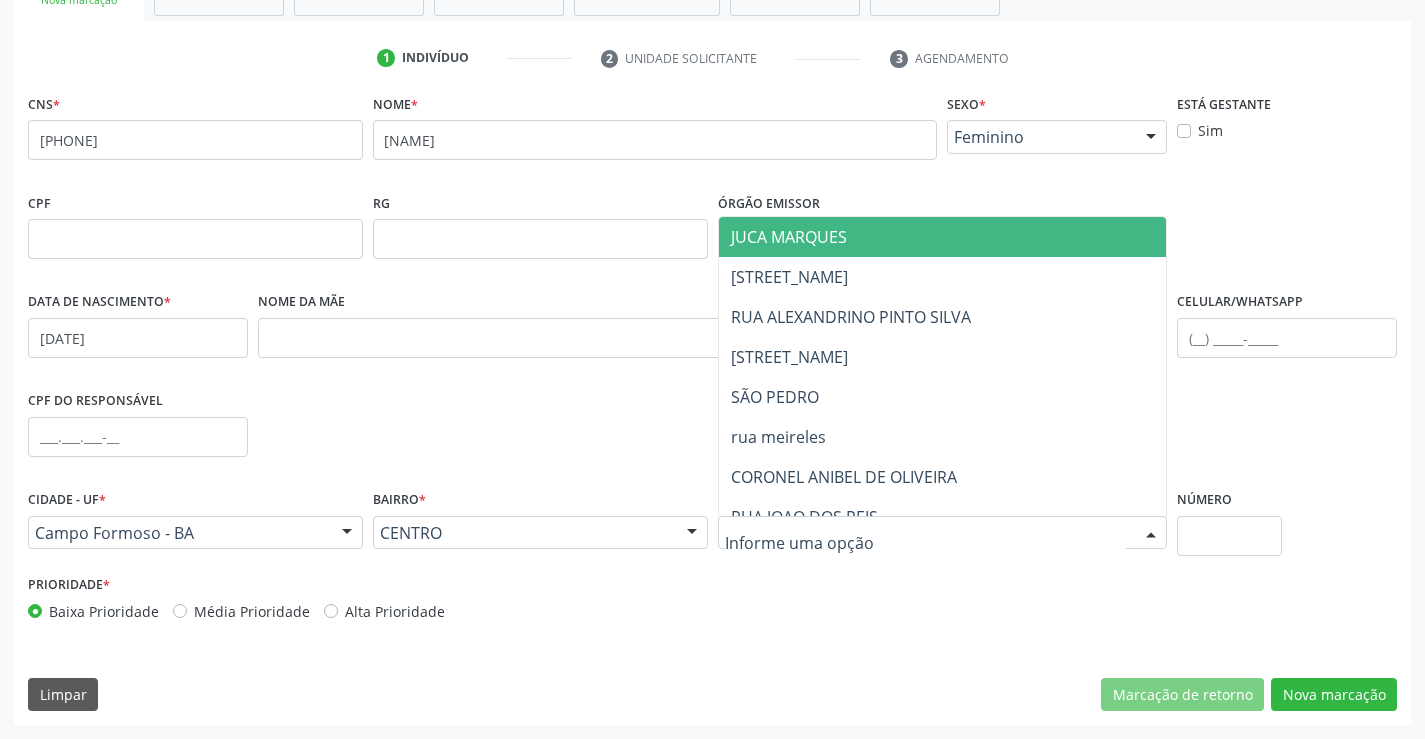 click at bounding box center [1151, 534] 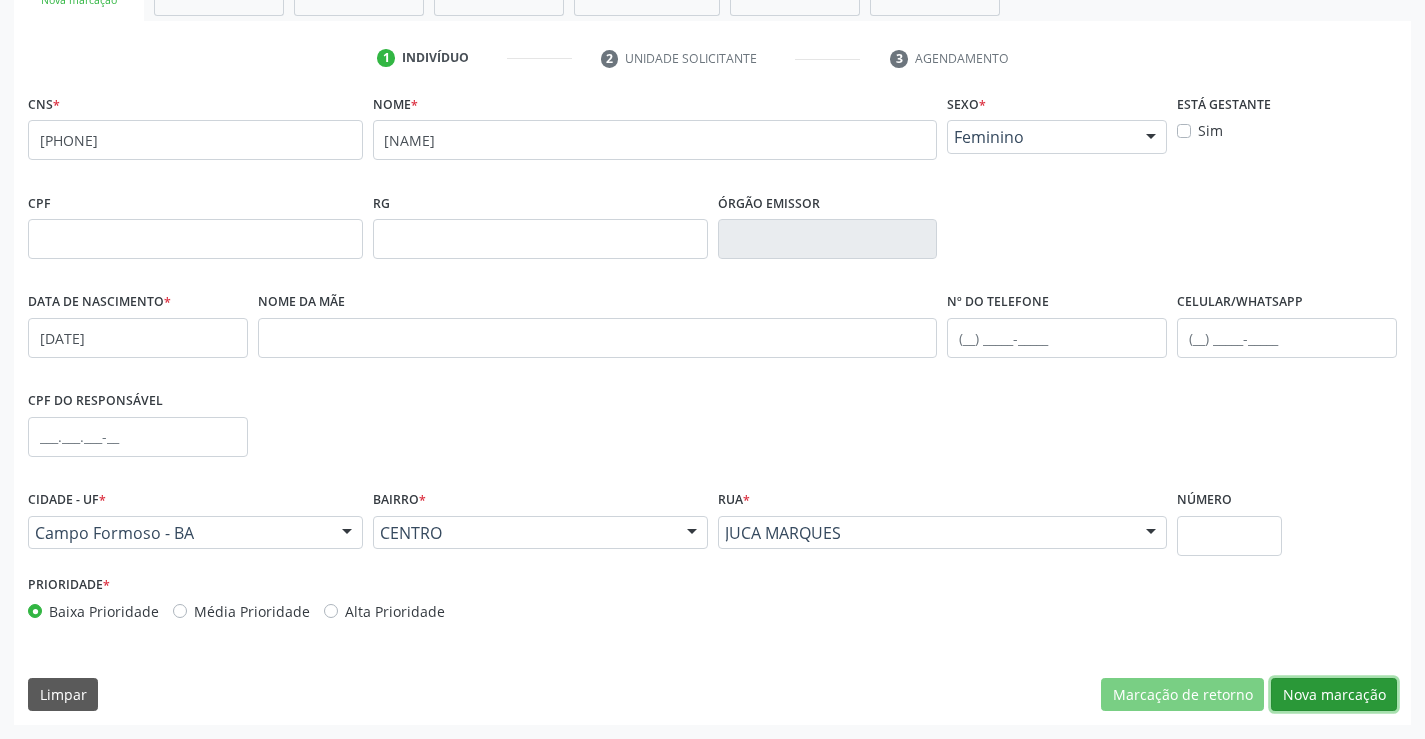 click on "Nova marcação" at bounding box center [1334, 695] 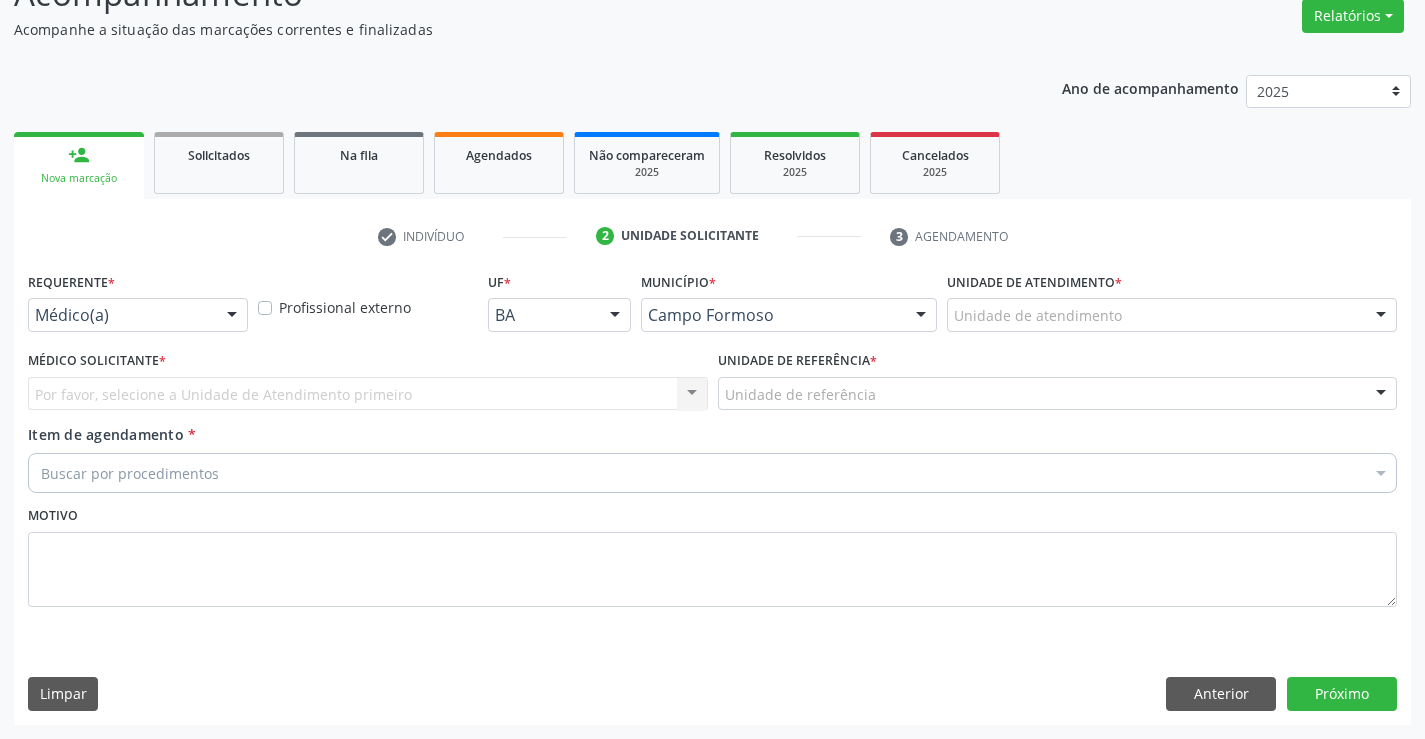 scroll, scrollTop: 167, scrollLeft: 0, axis: vertical 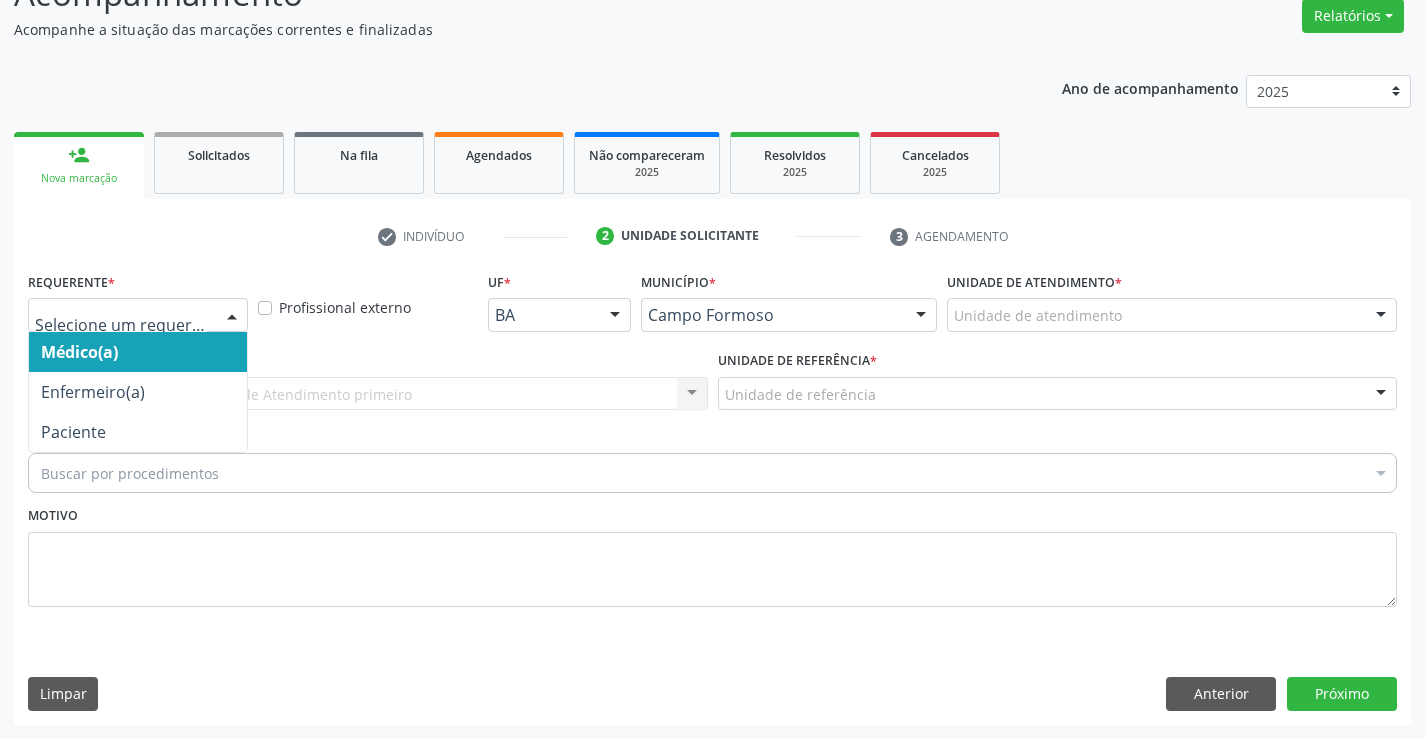 drag, startPoint x: 223, startPoint y: 316, endPoint x: 198, endPoint y: 407, distance: 94.371605 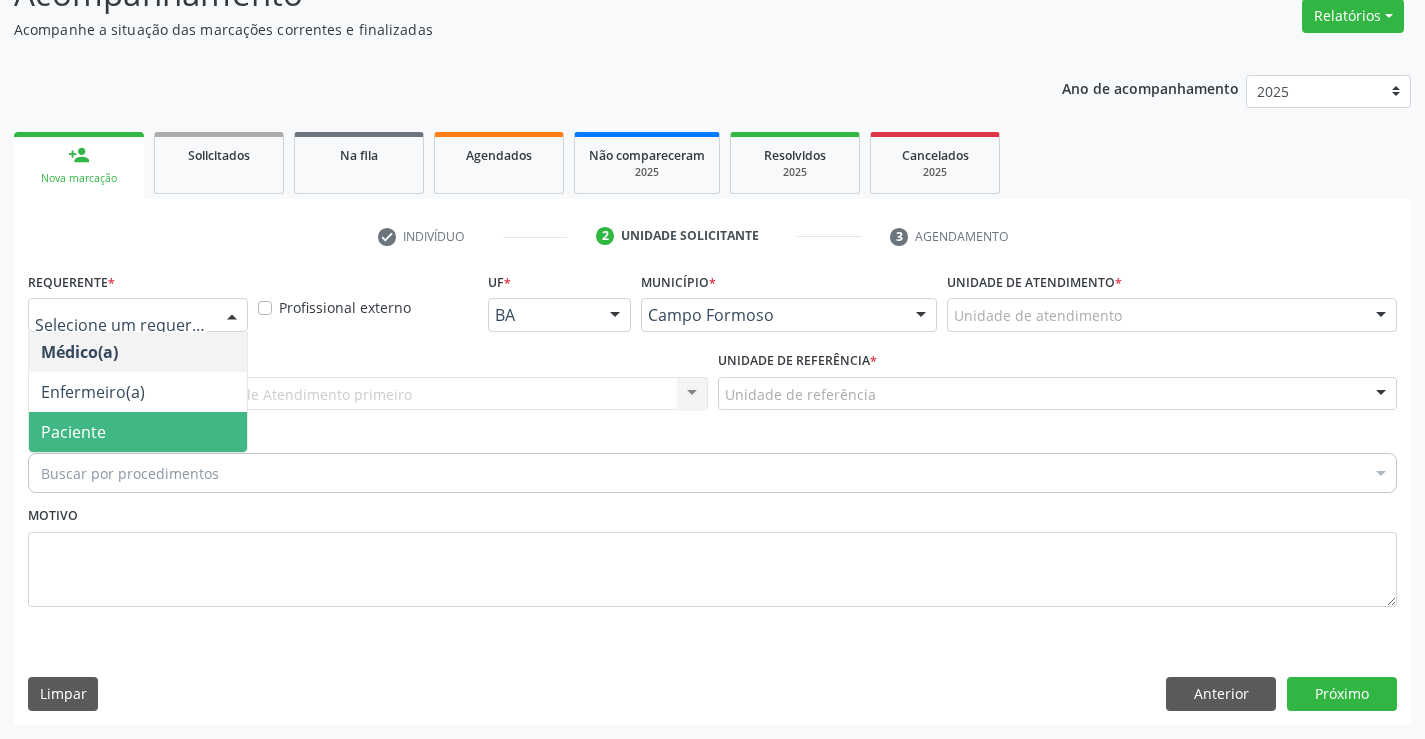 drag, startPoint x: 188, startPoint y: 421, endPoint x: 315, endPoint y: 393, distance: 130.04999 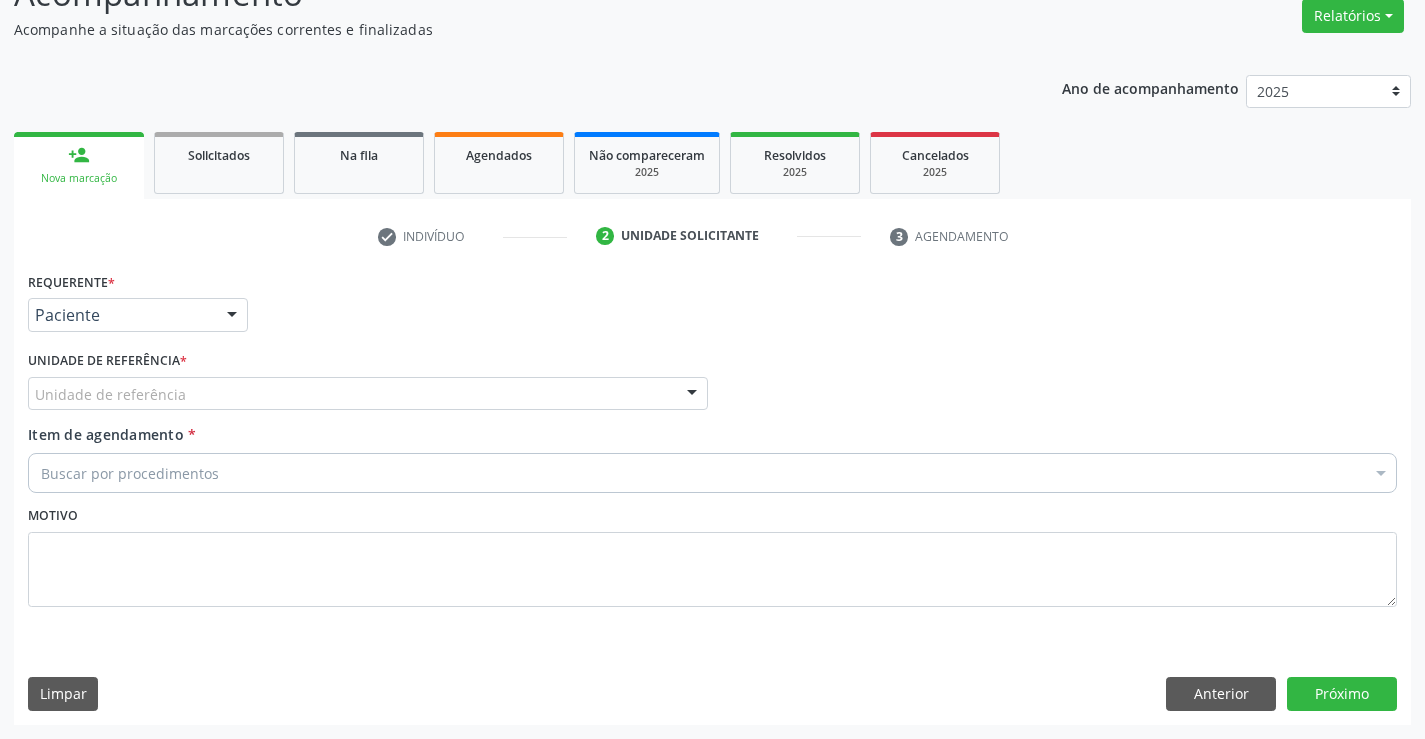 drag, startPoint x: 315, startPoint y: 393, endPoint x: 314, endPoint y: 469, distance: 76.00658 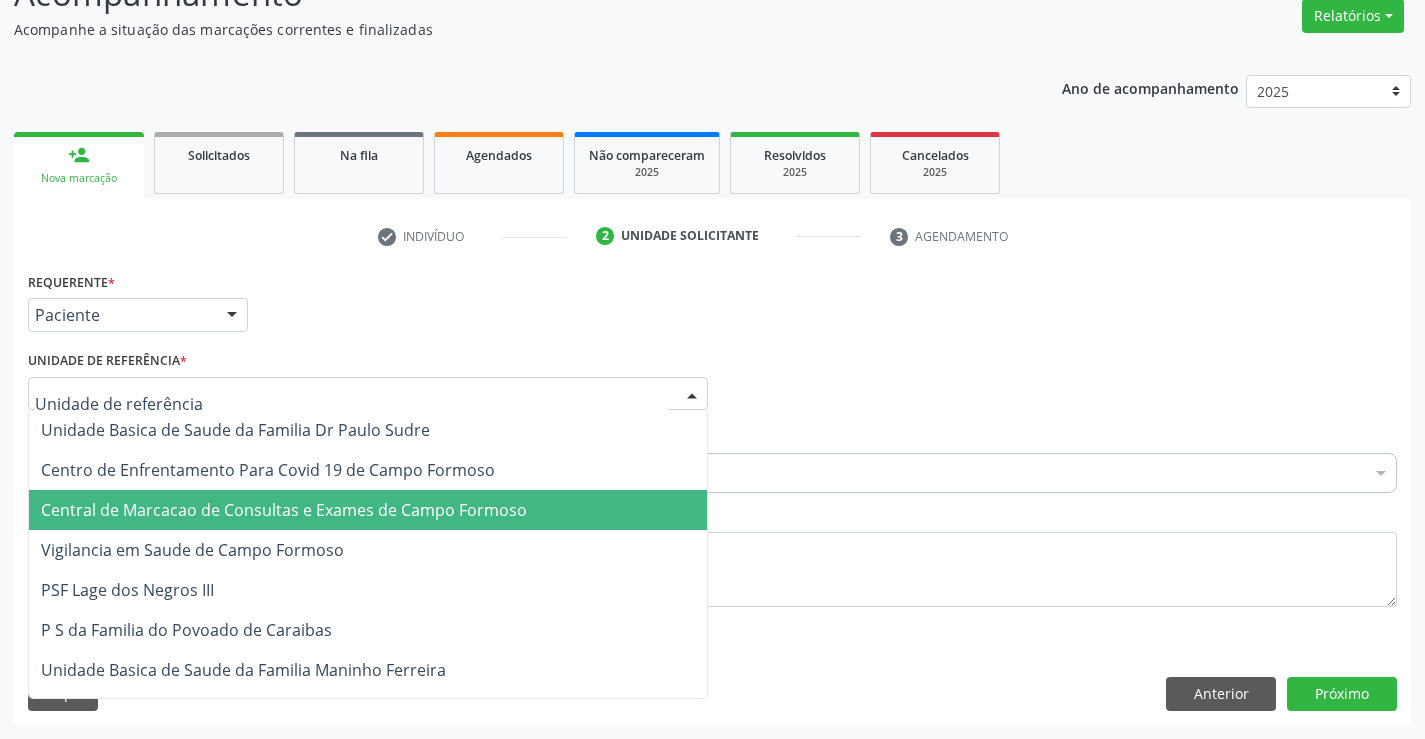 click on "Central de Marcacao de Consultas e Exames de Campo Formoso" at bounding box center (284, 510) 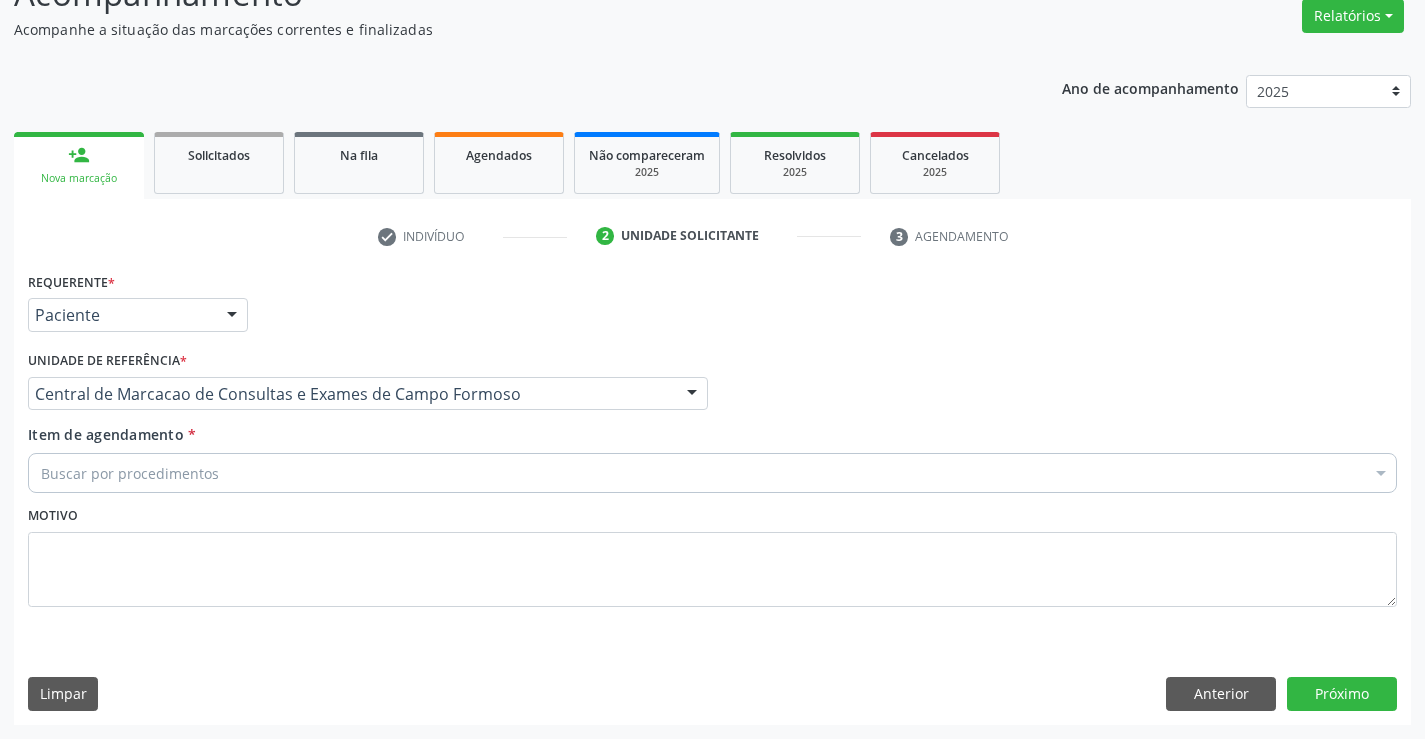 click on "Buscar por procedimentos" at bounding box center [712, 473] 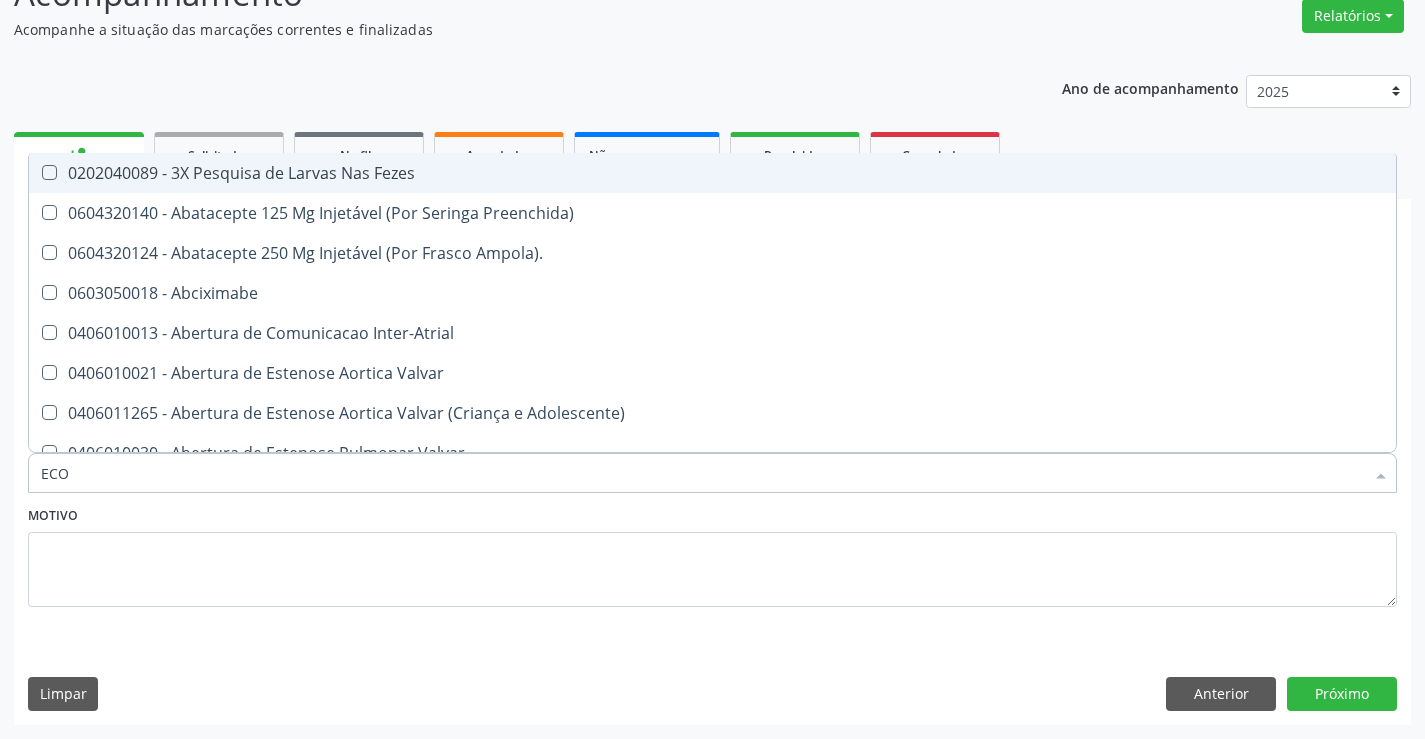 type on "ECOC" 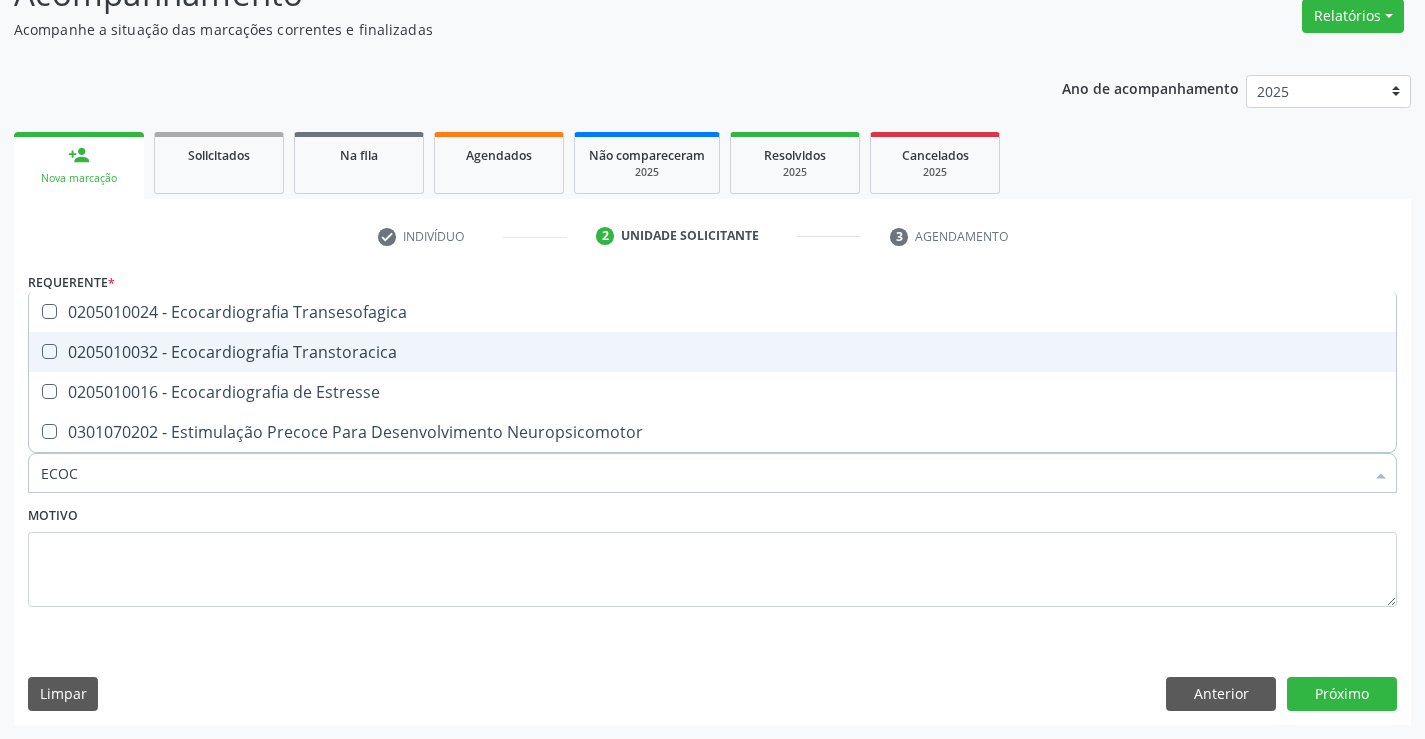click on "0205010032 - Ecocardiografia Transtoracica" at bounding box center [712, 352] 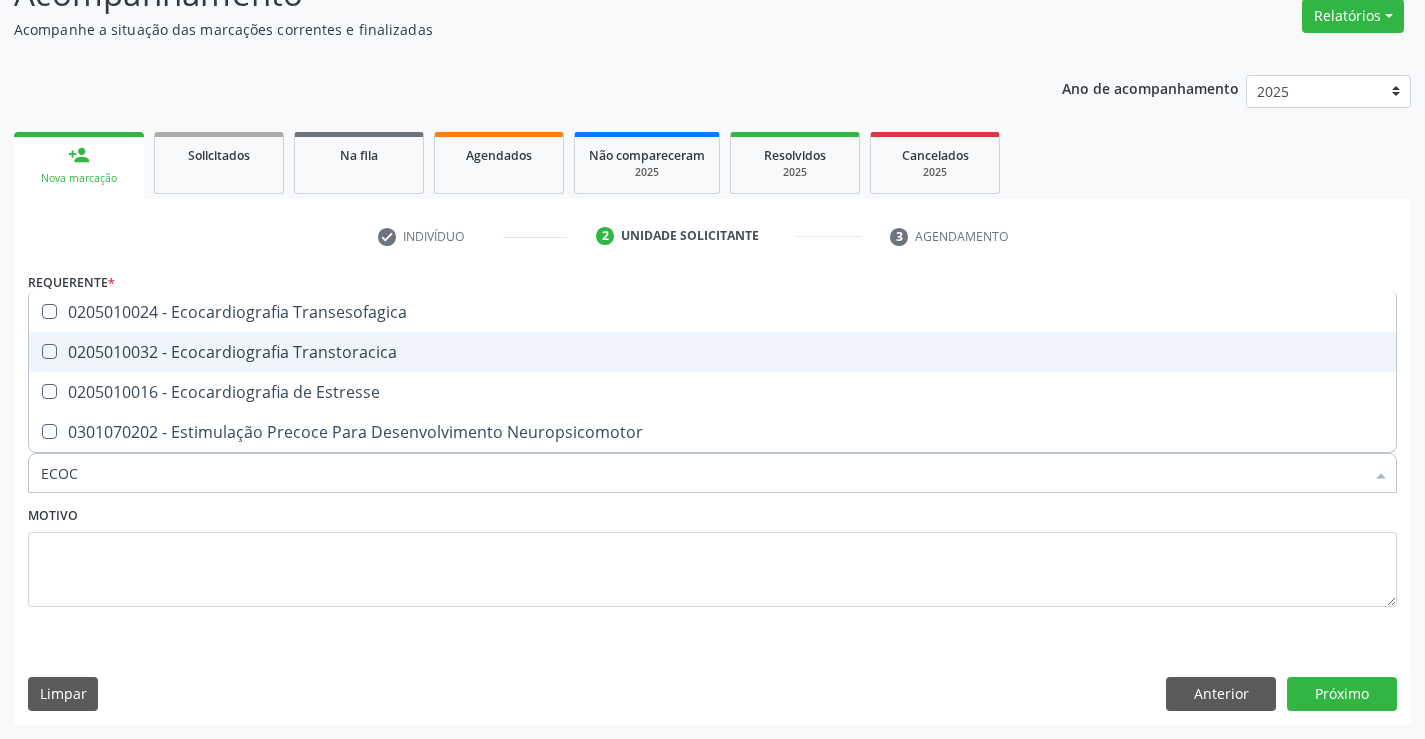 checkbox on "true" 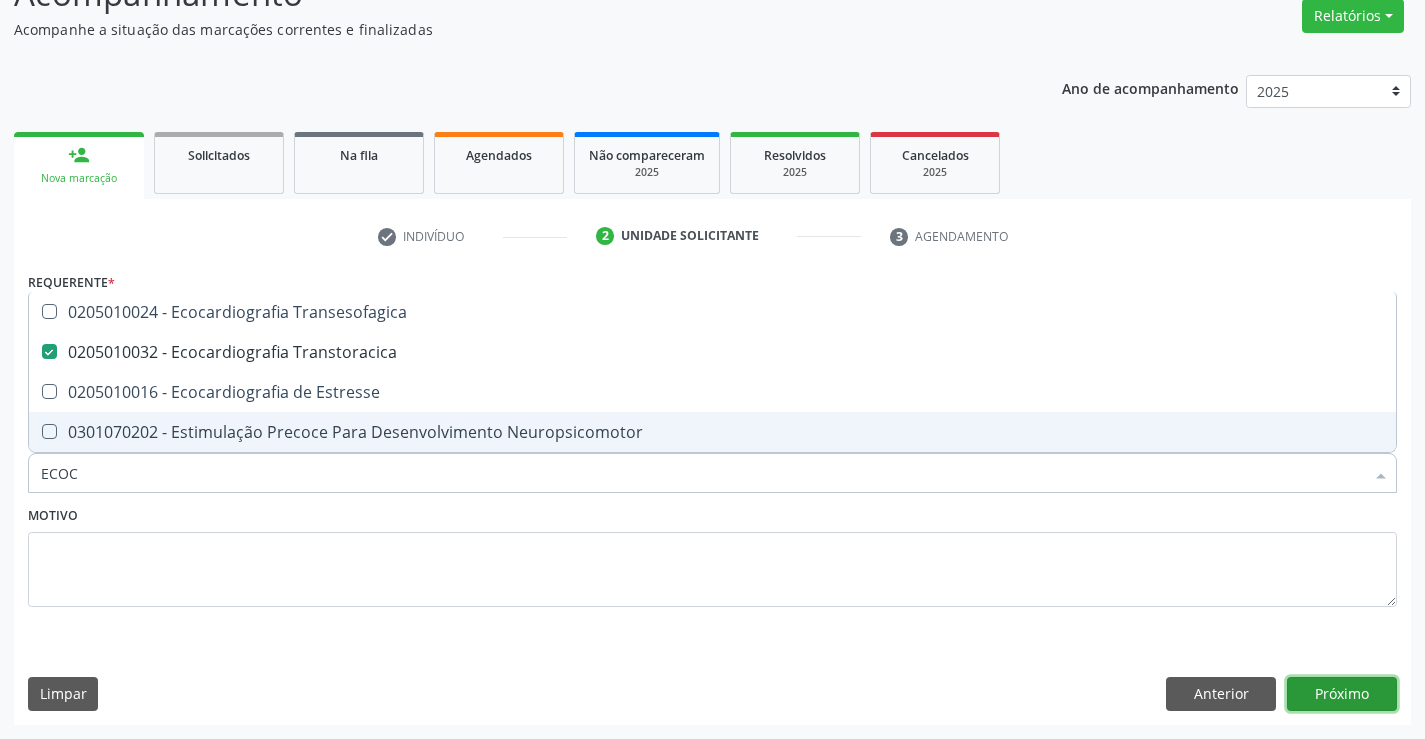click on "Próximo" at bounding box center [1342, 694] 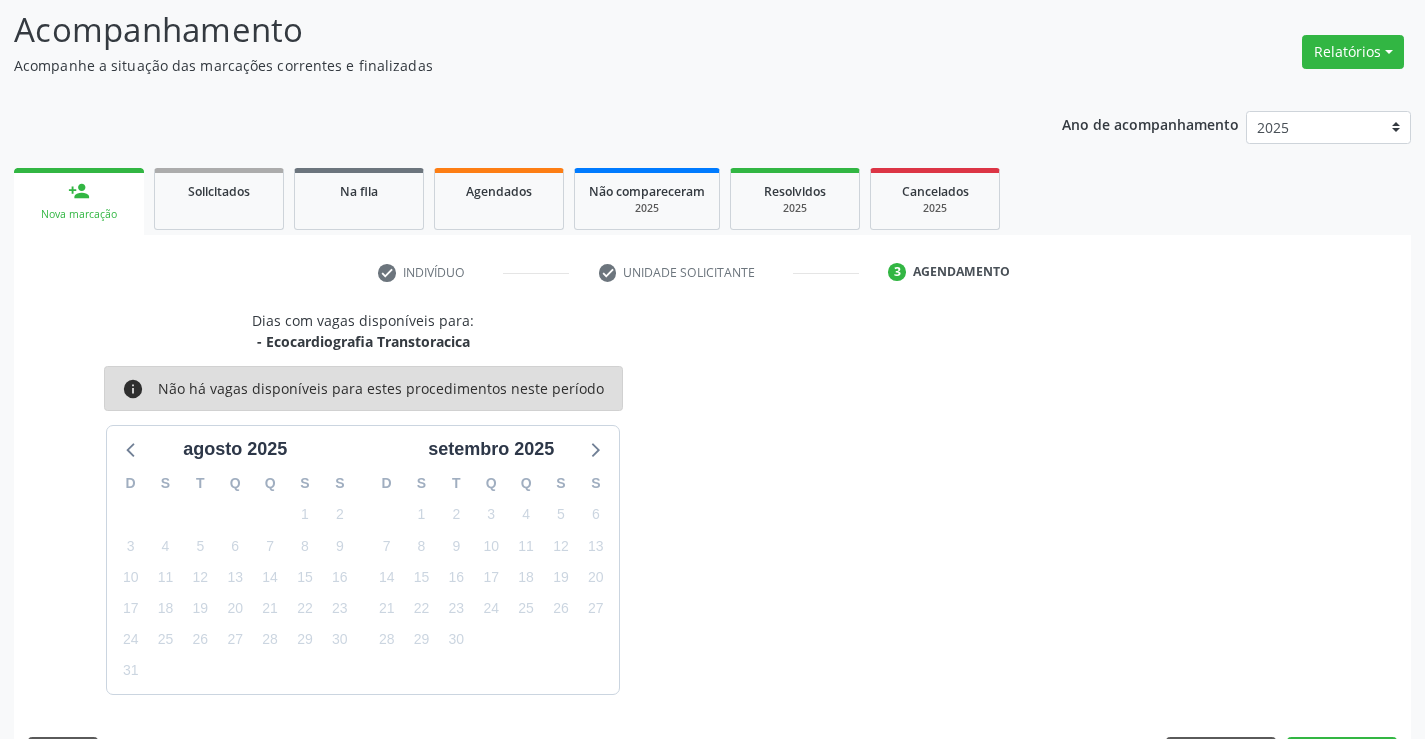 scroll, scrollTop: 167, scrollLeft: 0, axis: vertical 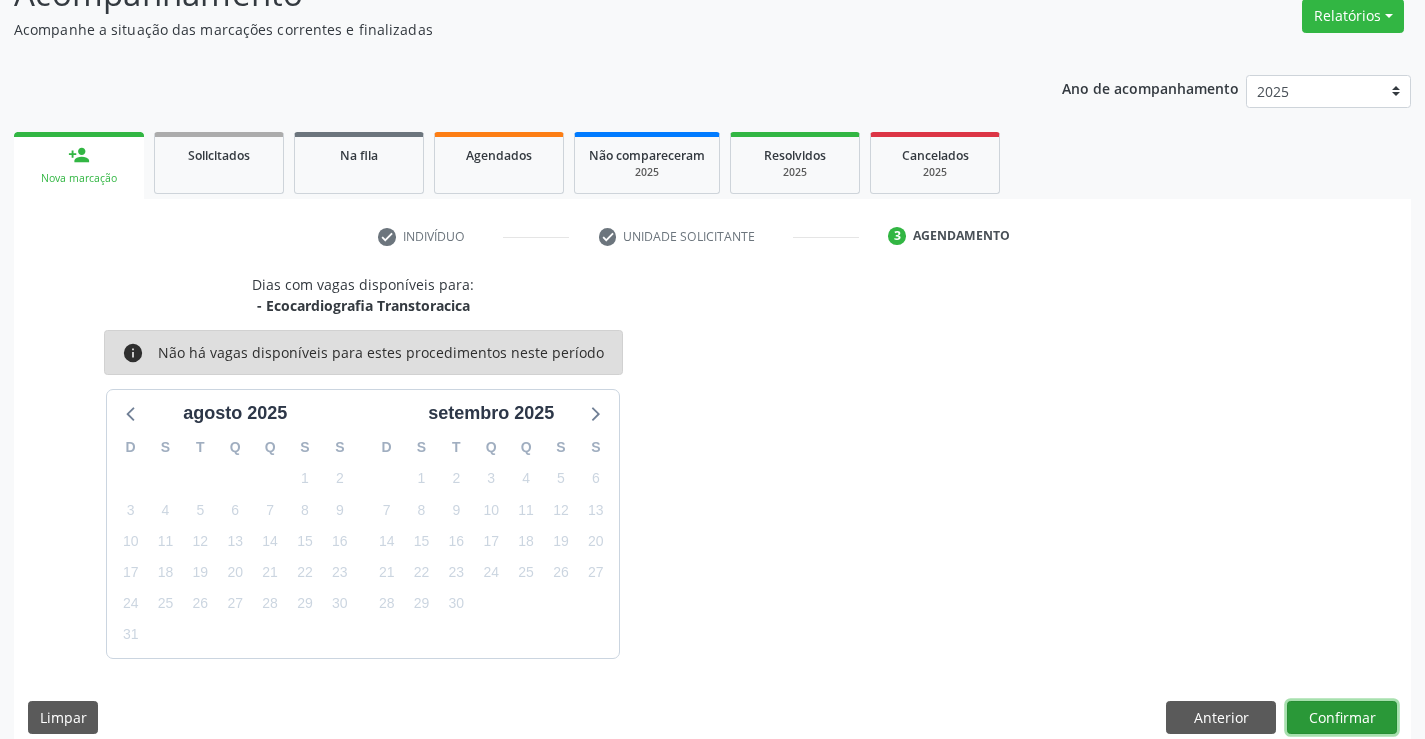 click on "Confirmar" at bounding box center [1342, 718] 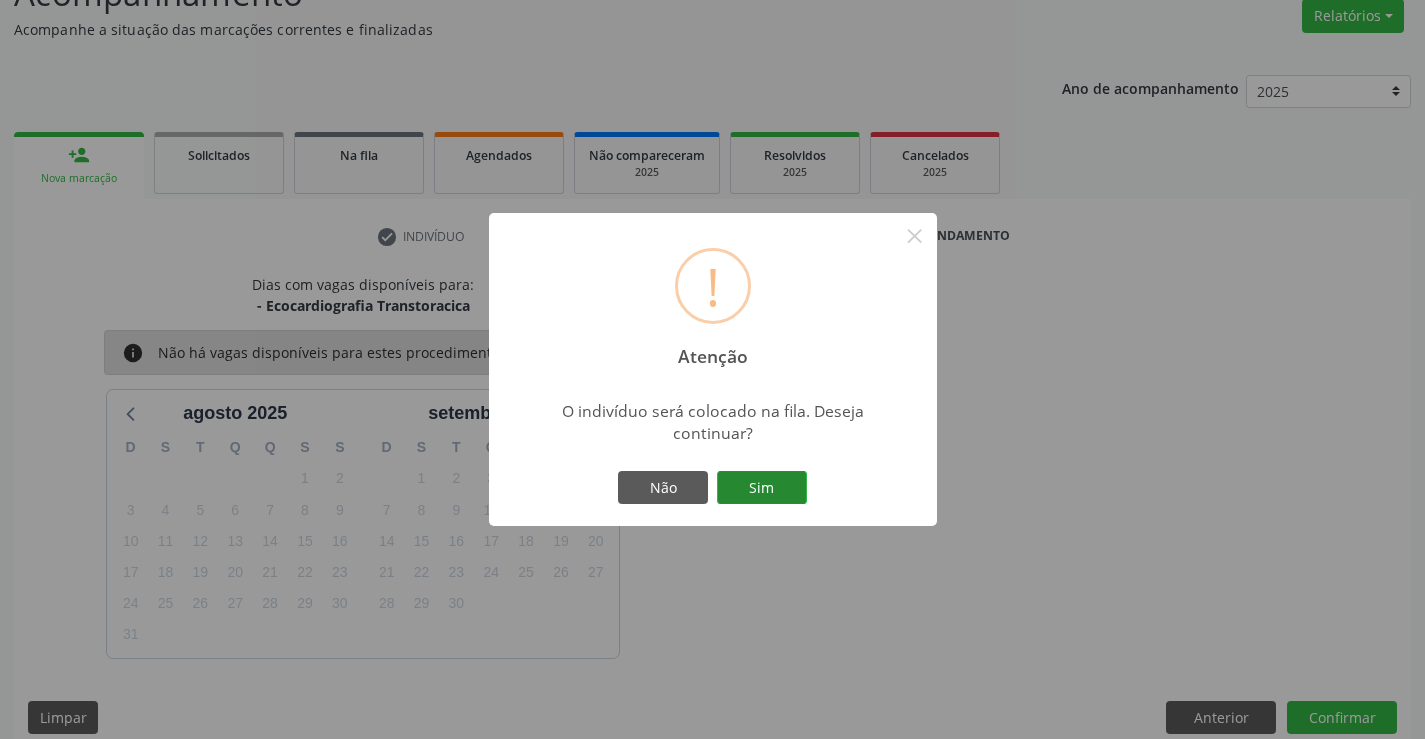 click on "Sim" at bounding box center [762, 488] 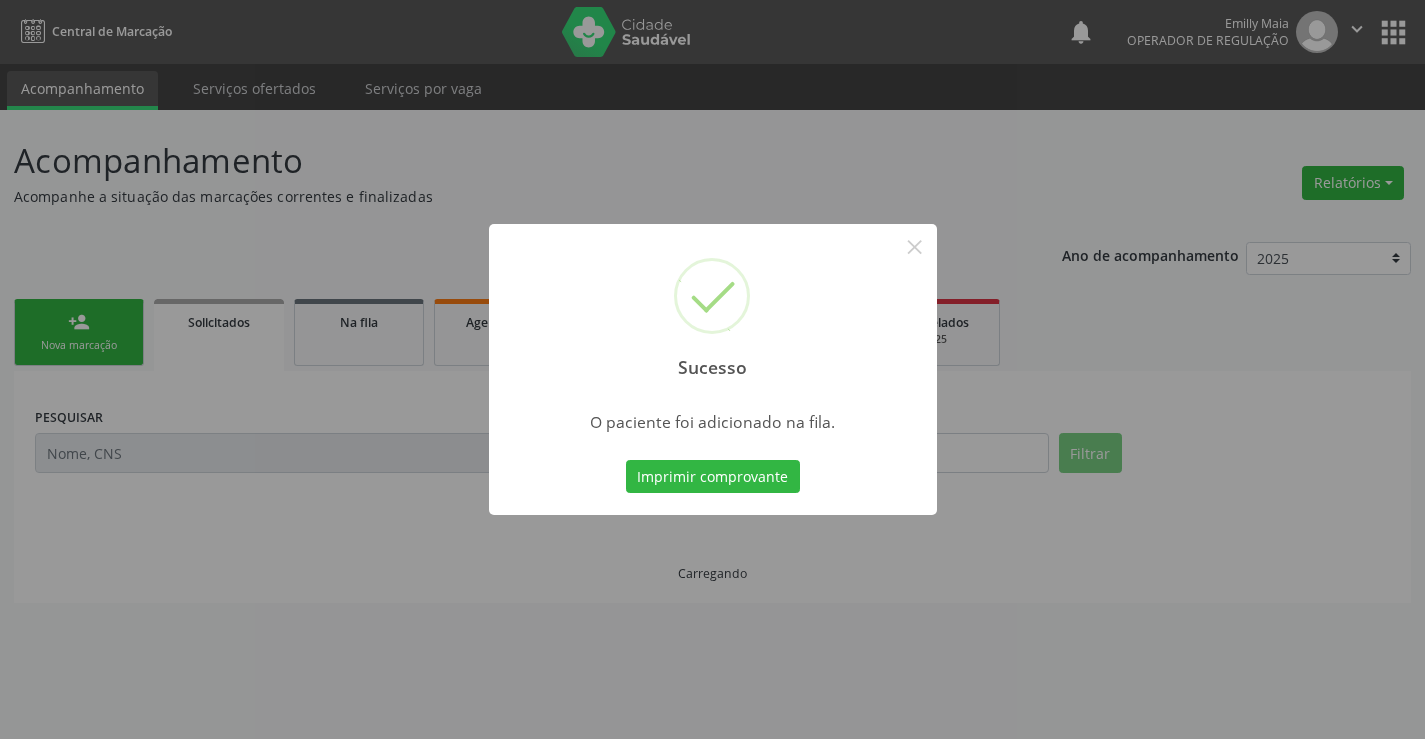 scroll, scrollTop: 0, scrollLeft: 0, axis: both 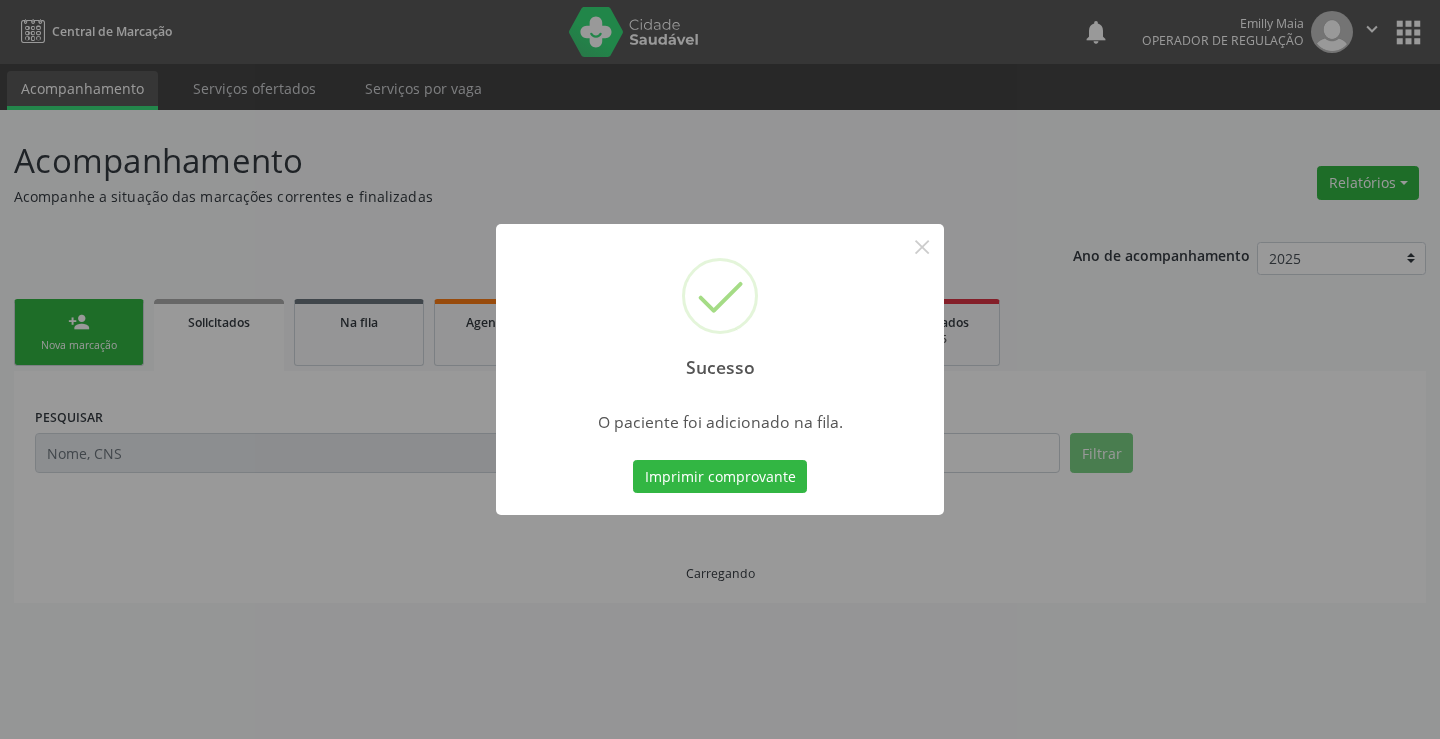 type 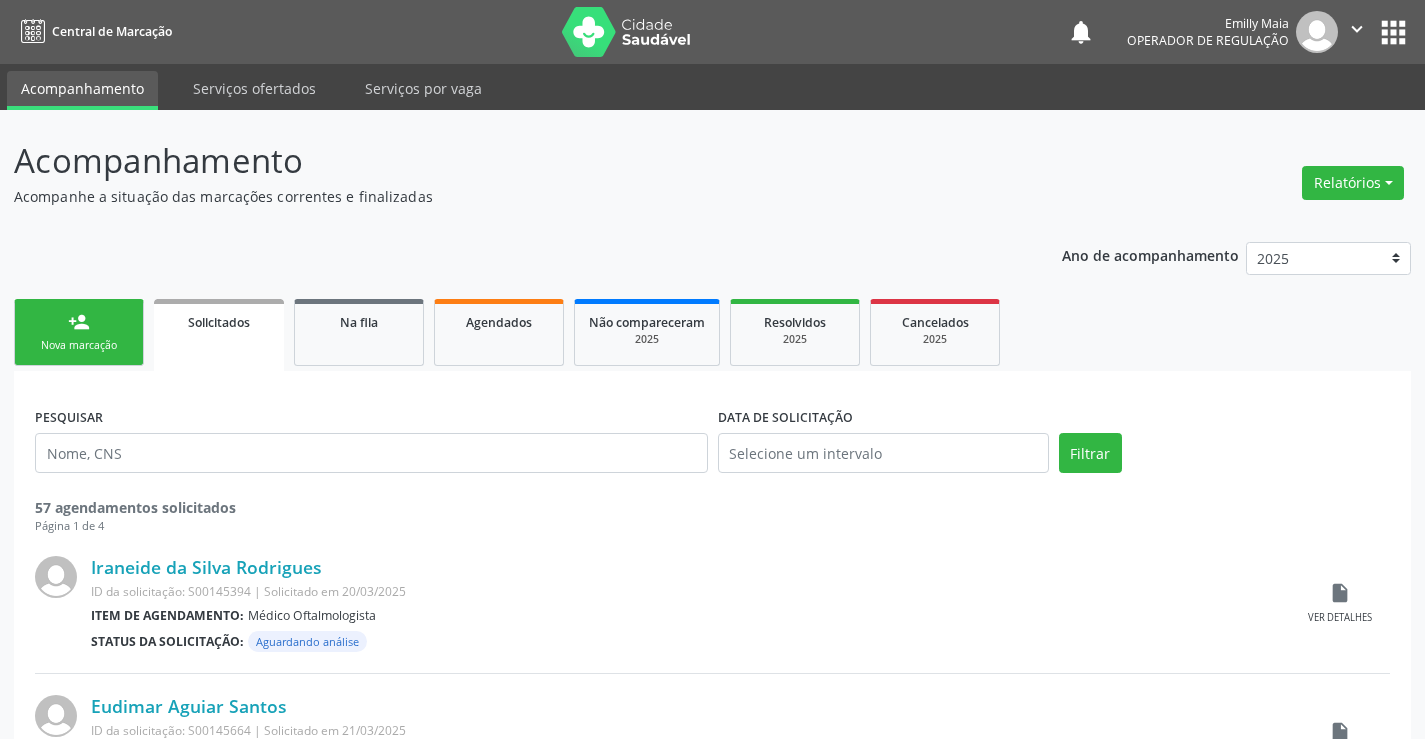 drag, startPoint x: 36, startPoint y: 334, endPoint x: 141, endPoint y: 2, distance: 348.20828 